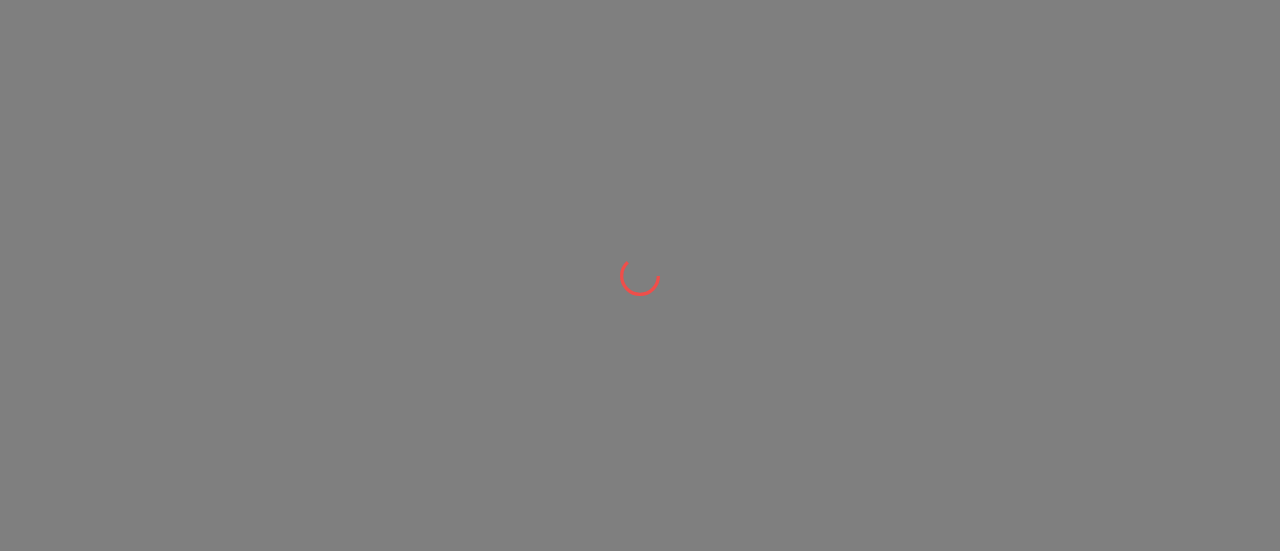 scroll, scrollTop: 0, scrollLeft: 0, axis: both 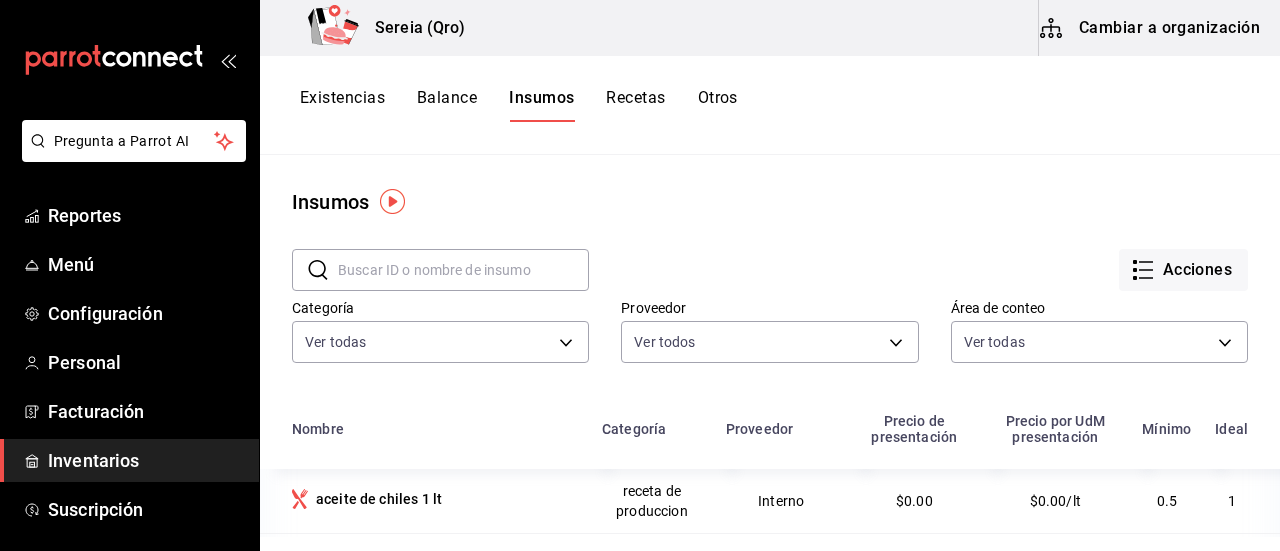 click on "Cambiar a organización" at bounding box center [1151, 28] 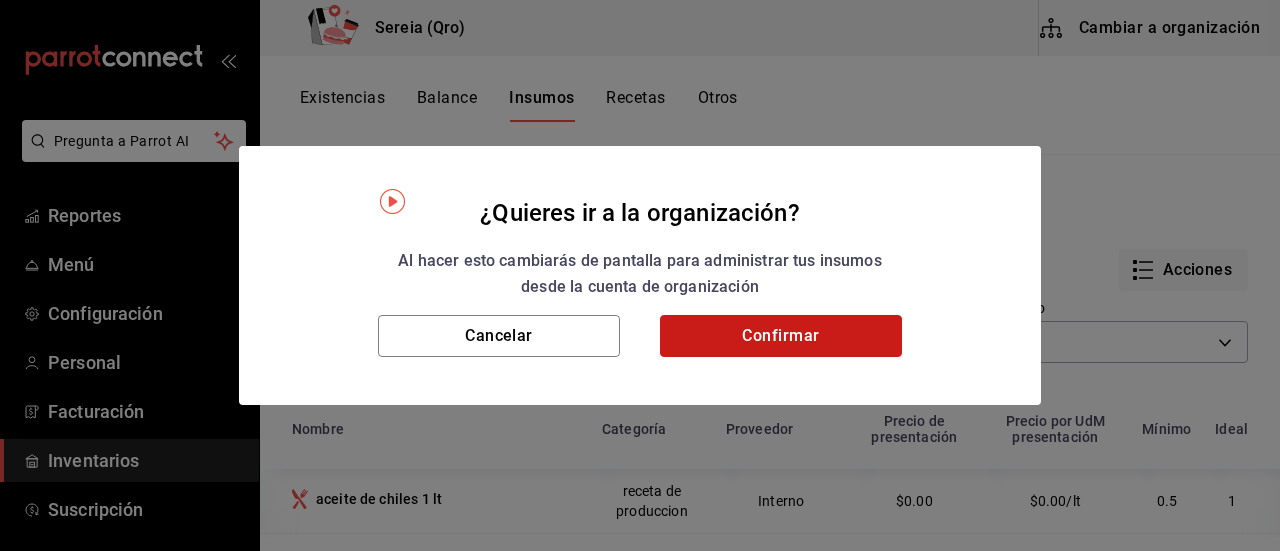 click on "Confirmar" at bounding box center [781, 336] 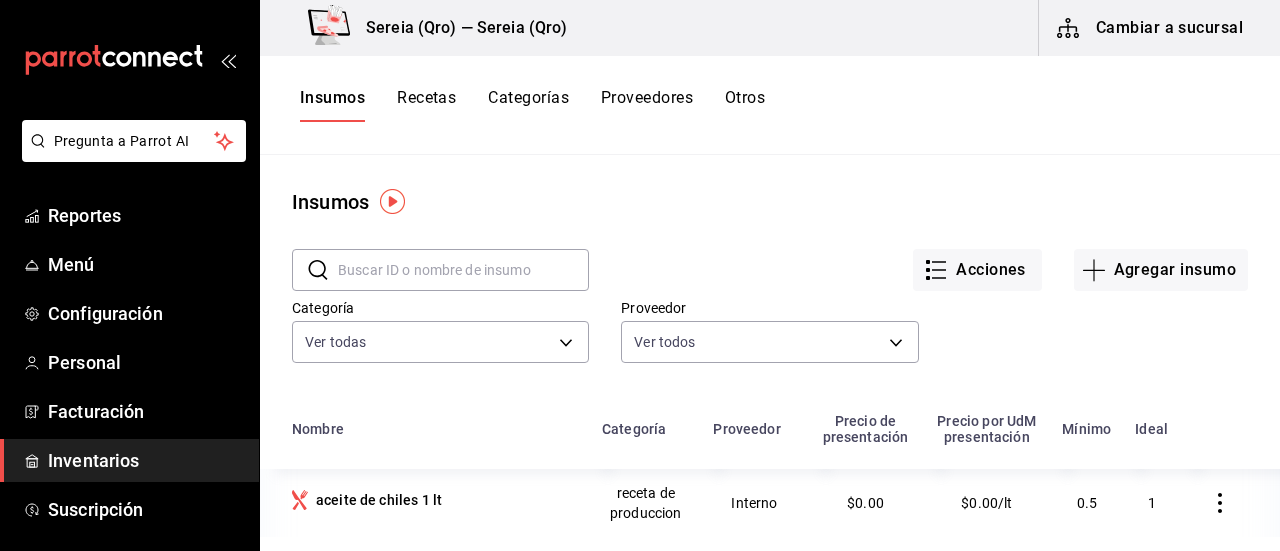 click on "Recetas" at bounding box center [426, 105] 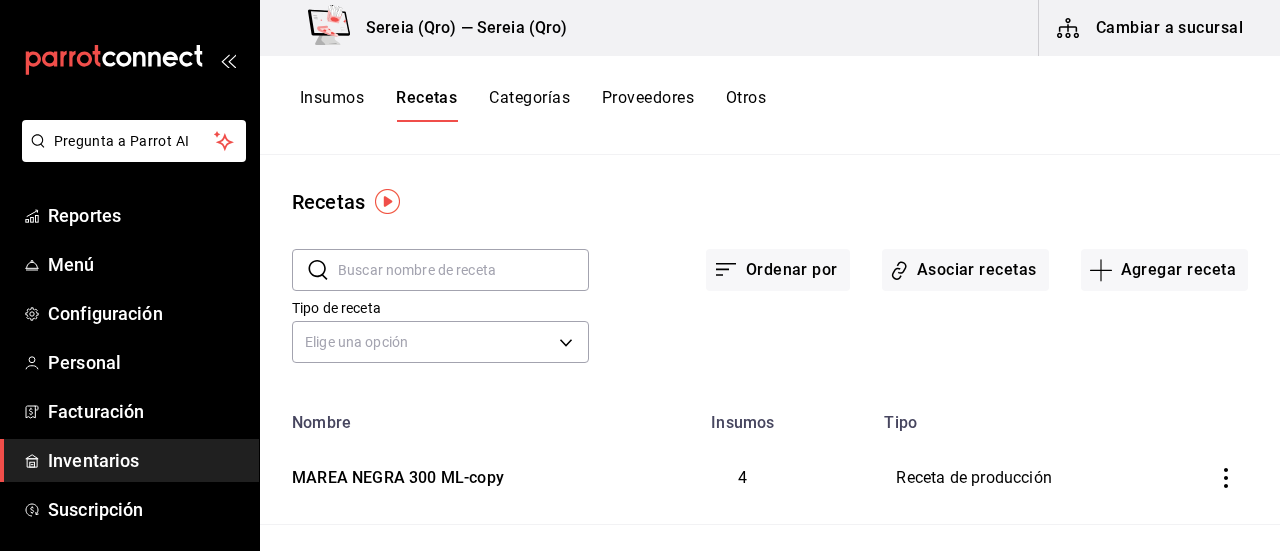 click at bounding box center (463, 270) 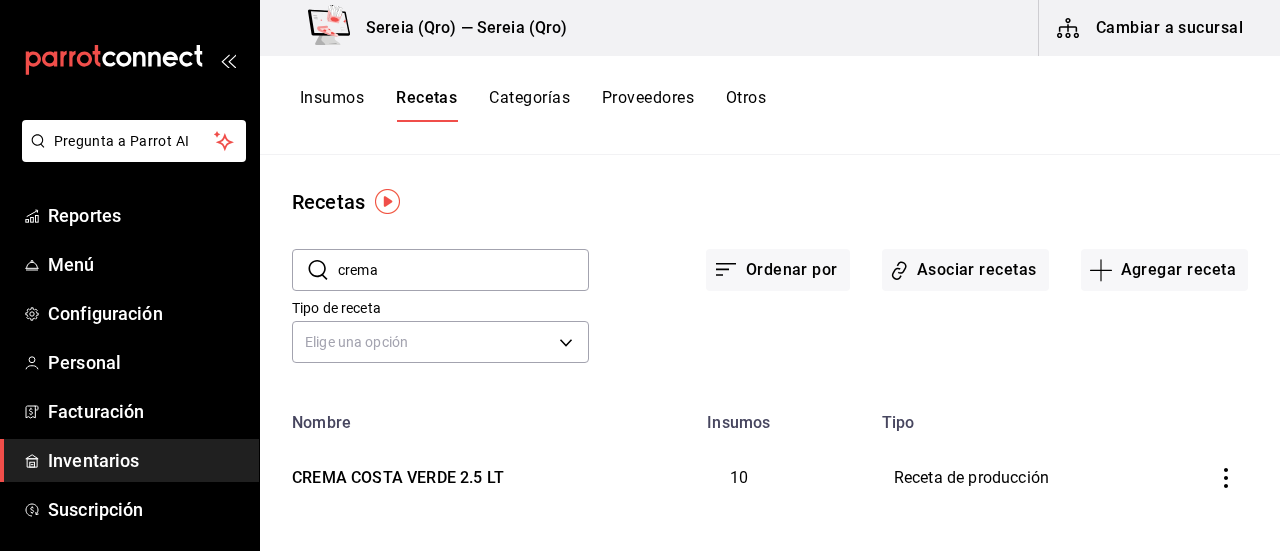 type on "crema" 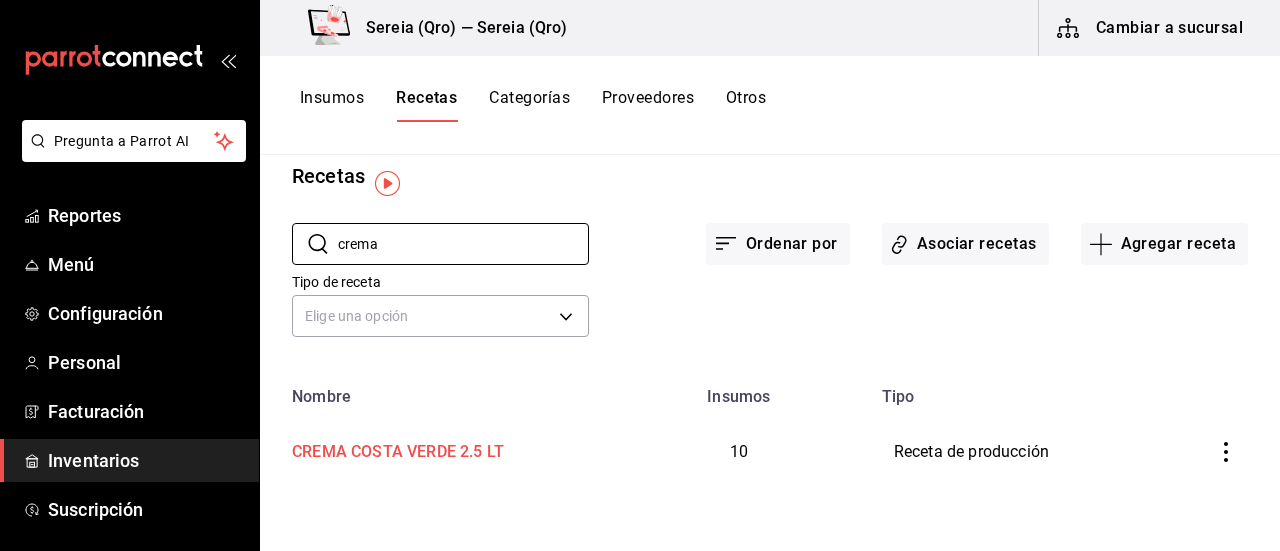 scroll, scrollTop: 26, scrollLeft: 0, axis: vertical 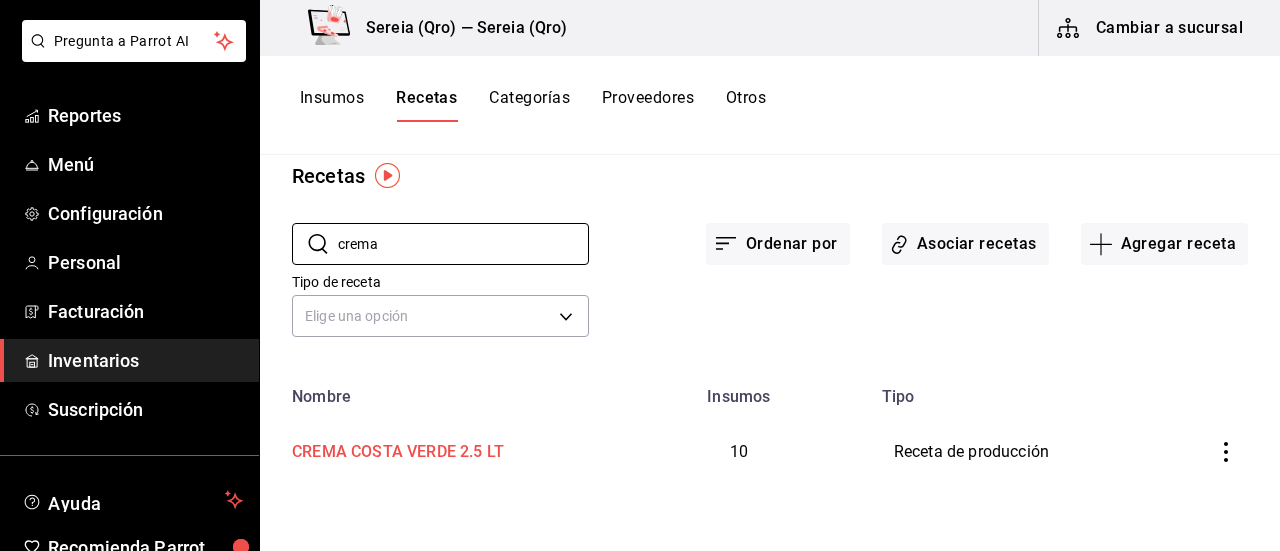 click on "CREMA COSTA VERDE 2.5 LT" at bounding box center [394, 448] 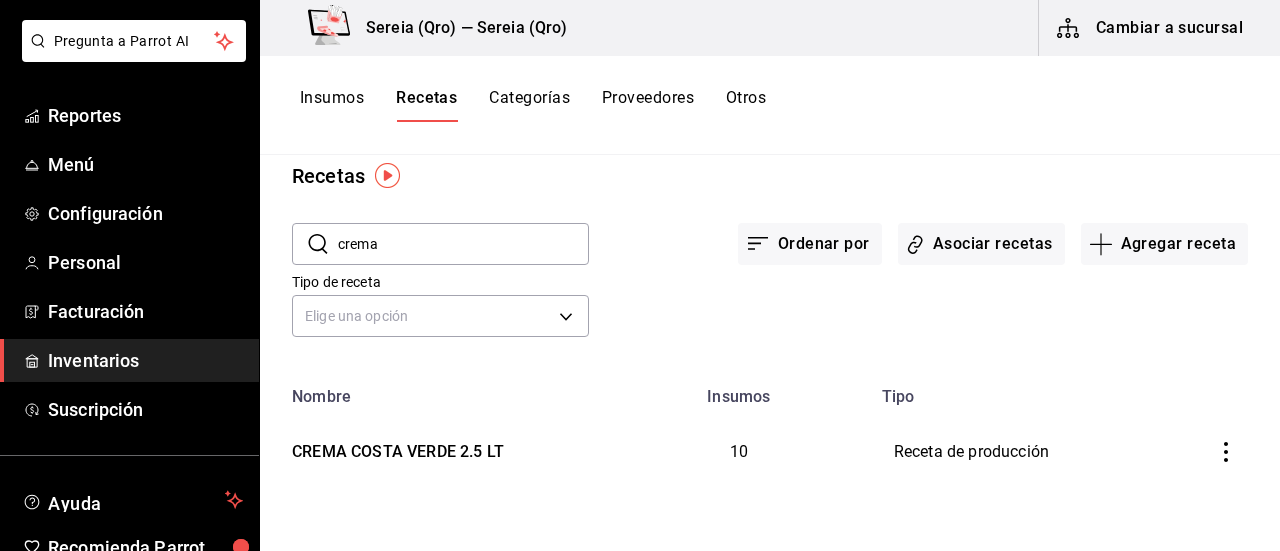 type on "CREMA COSTA VERDE 2.5 LT" 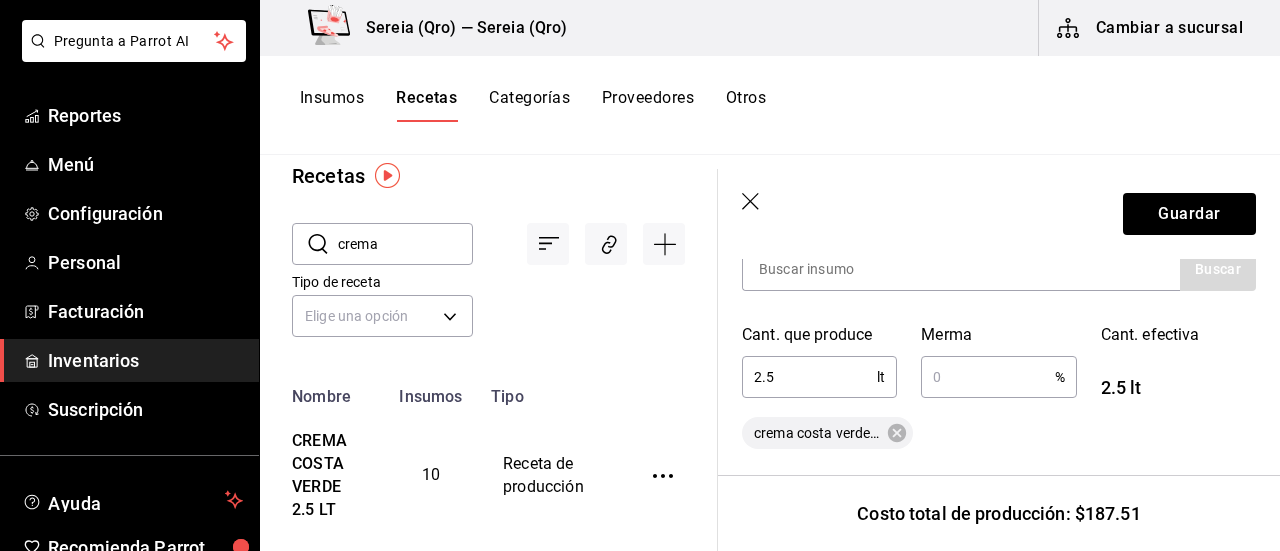 scroll, scrollTop: 400, scrollLeft: 0, axis: vertical 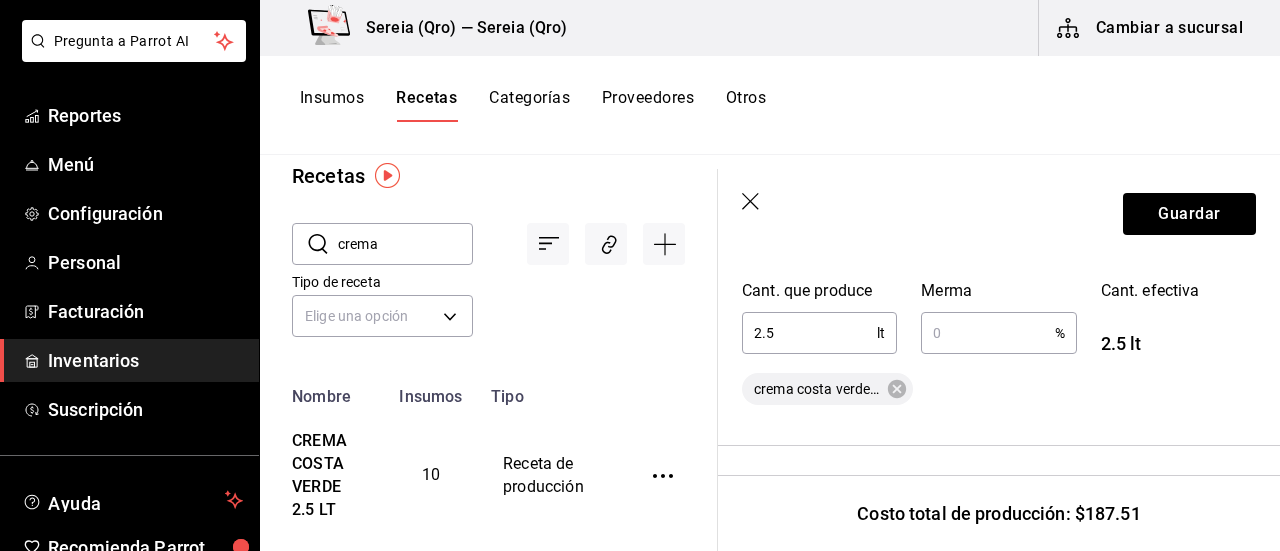 click 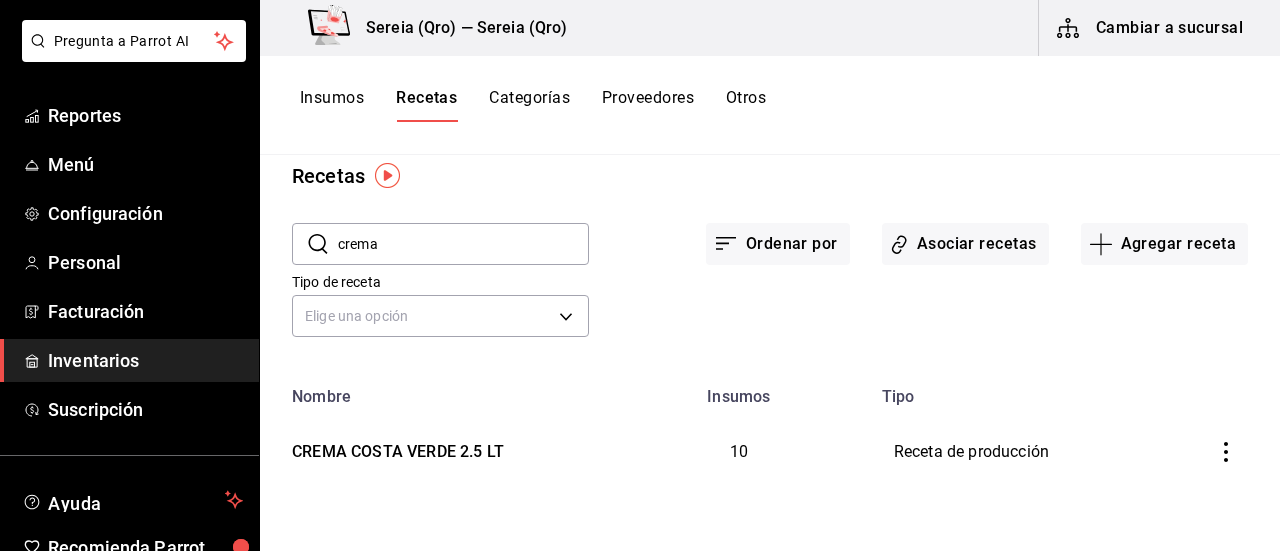 scroll, scrollTop: 0, scrollLeft: 0, axis: both 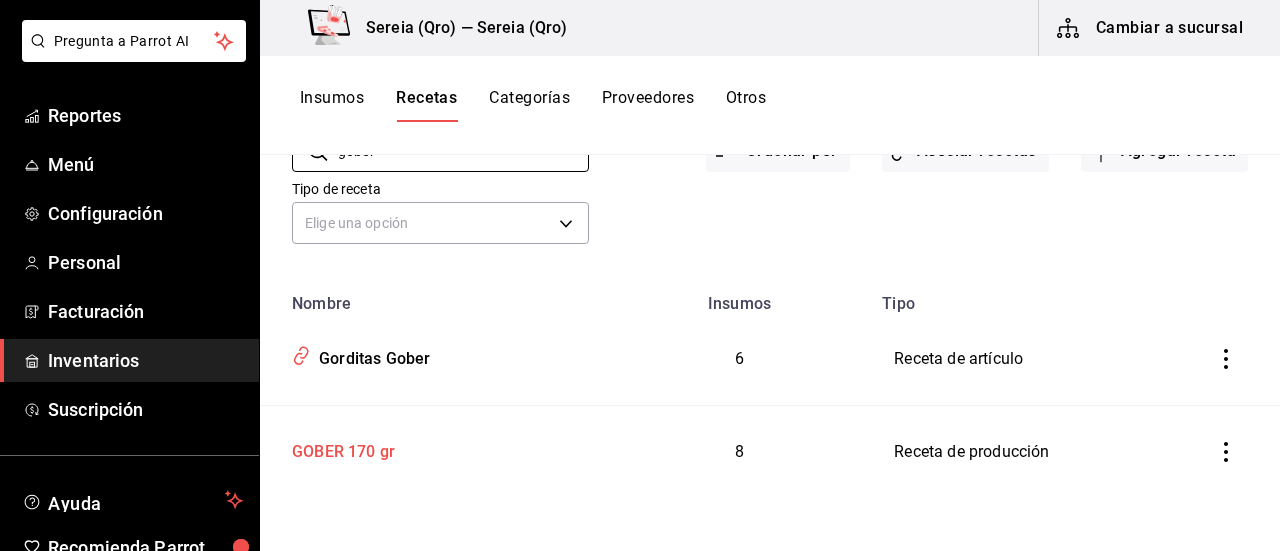 type on "gober" 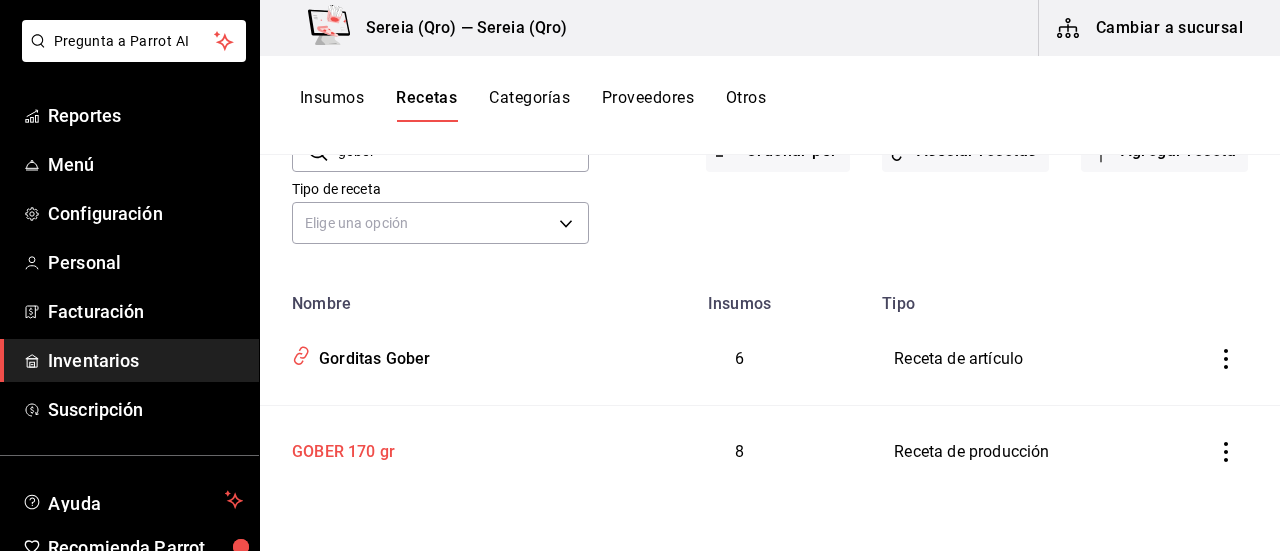 click on "GOBER 170 gr" at bounding box center (339, 448) 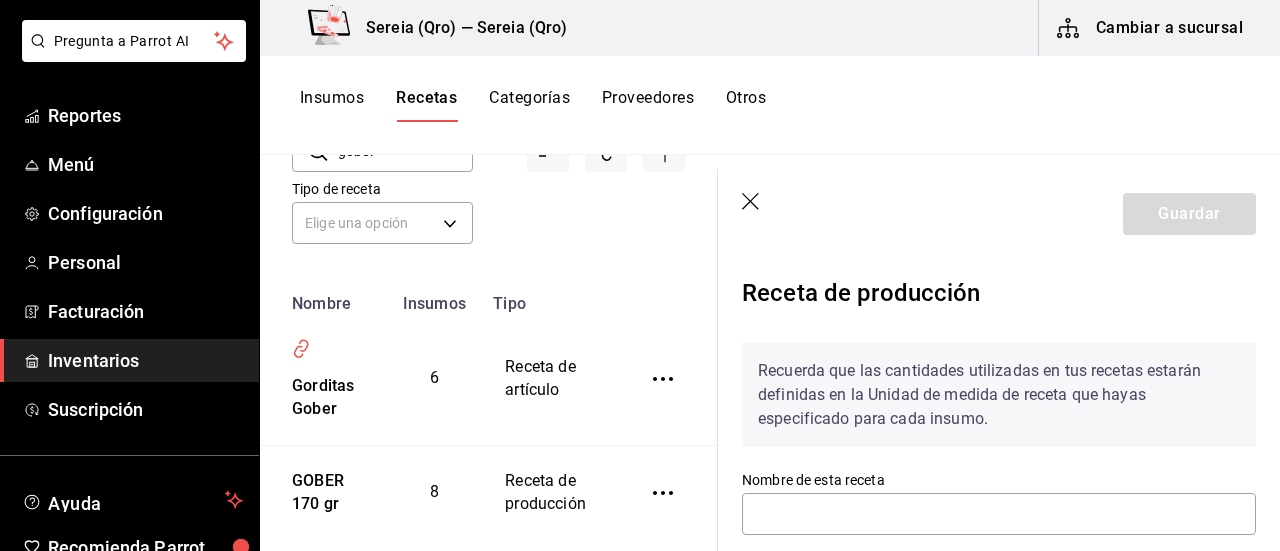 type on "GOBER 170 gr" 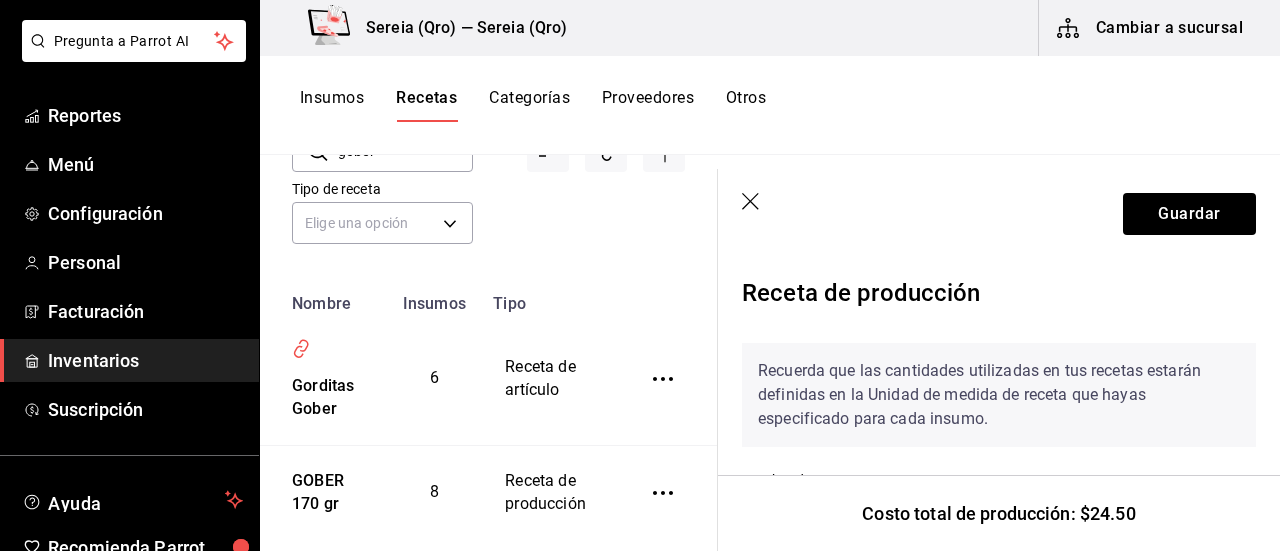 scroll, scrollTop: 160, scrollLeft: 0, axis: vertical 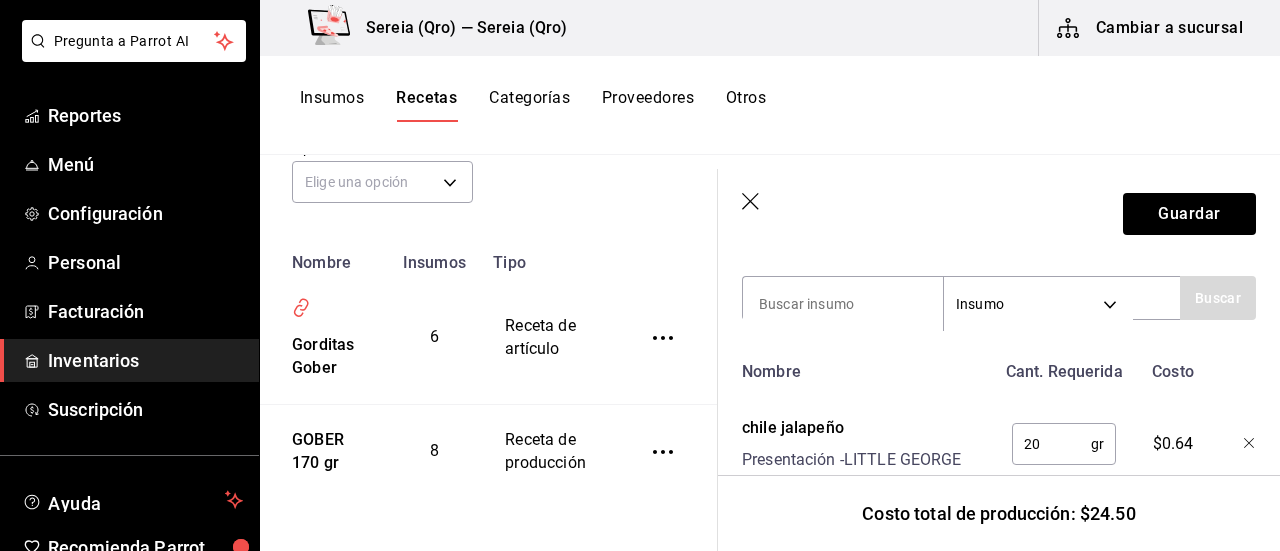 click 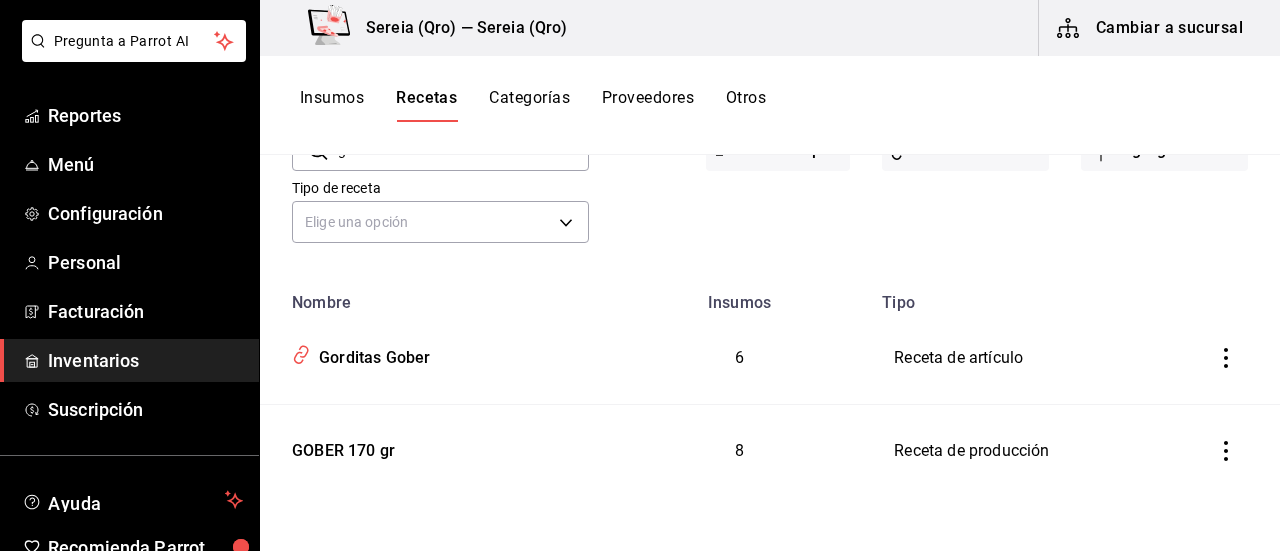 scroll, scrollTop: 0, scrollLeft: 0, axis: both 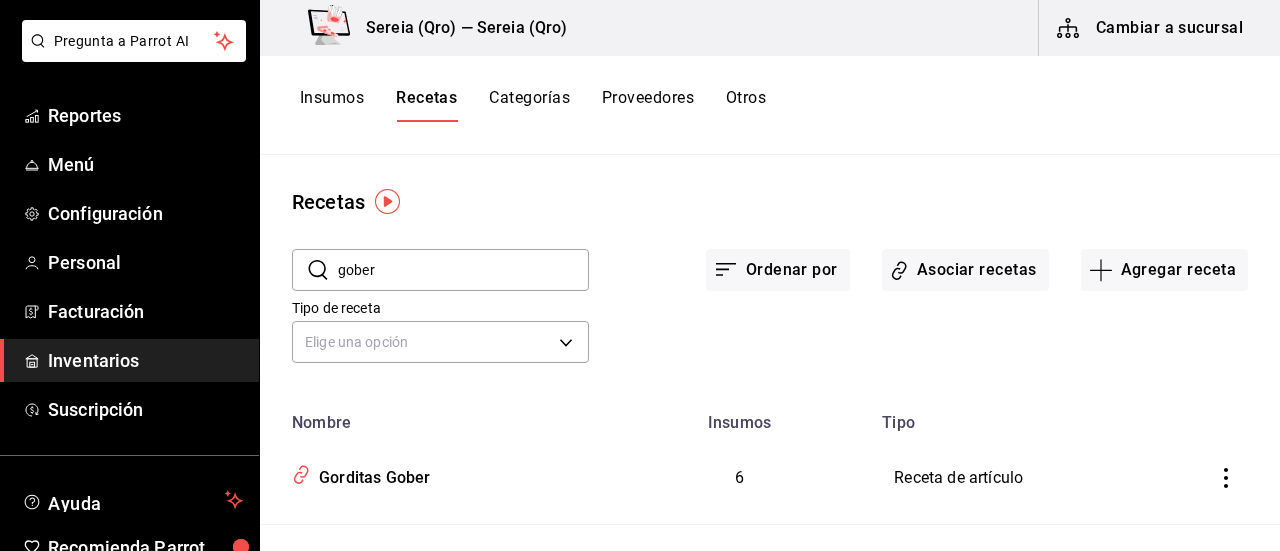 drag, startPoint x: 364, startPoint y: 275, endPoint x: 317, endPoint y: 274, distance: 47.010635 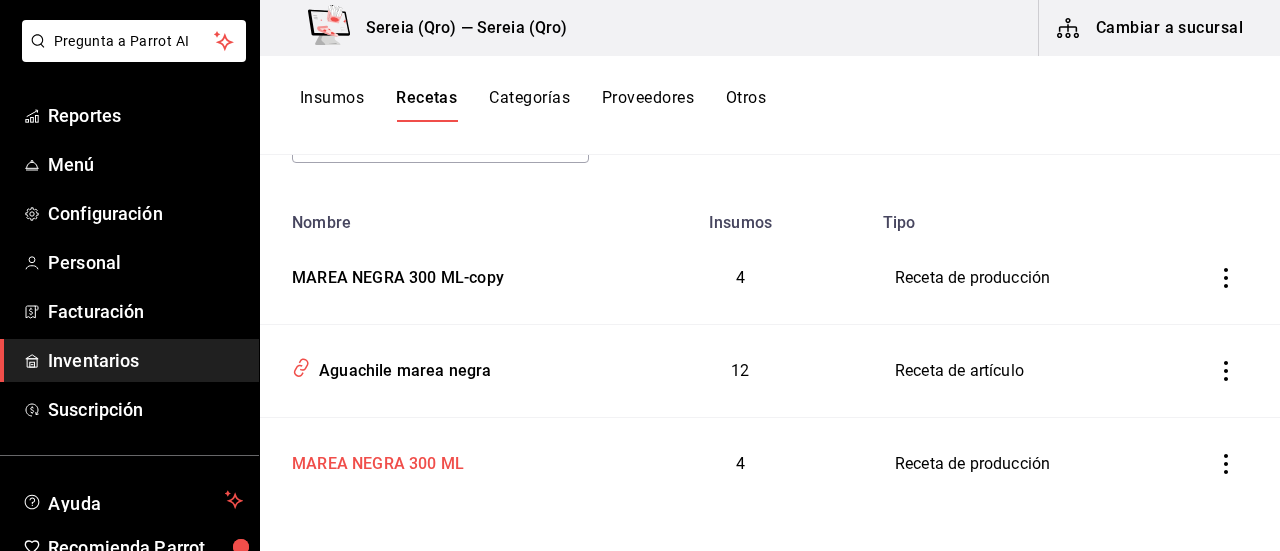 scroll, scrollTop: 212, scrollLeft: 0, axis: vertical 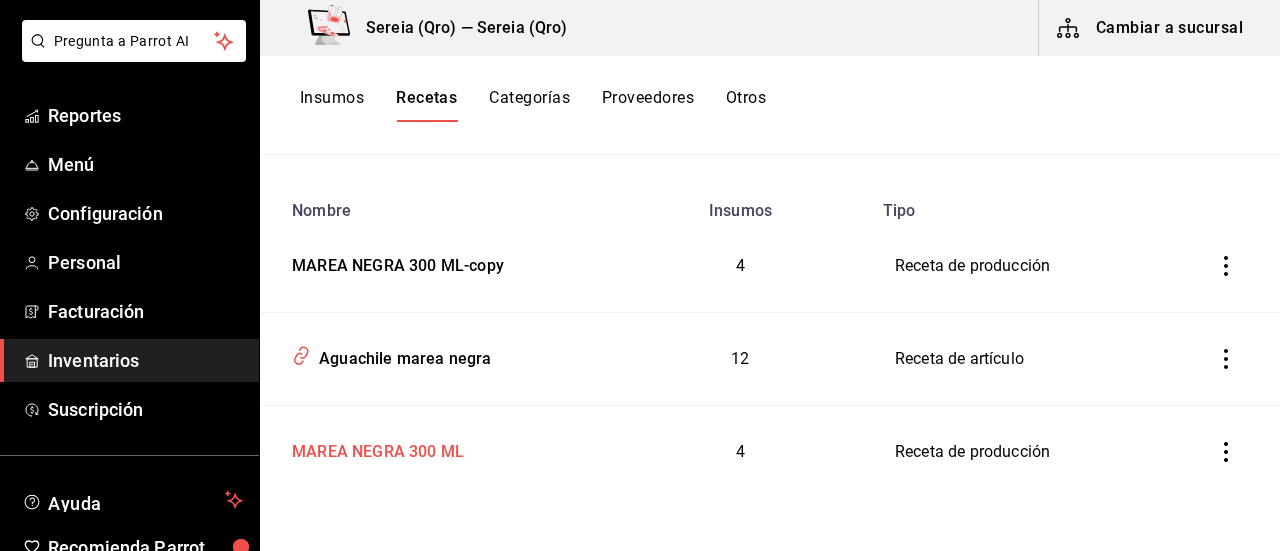 type on "marea negra" 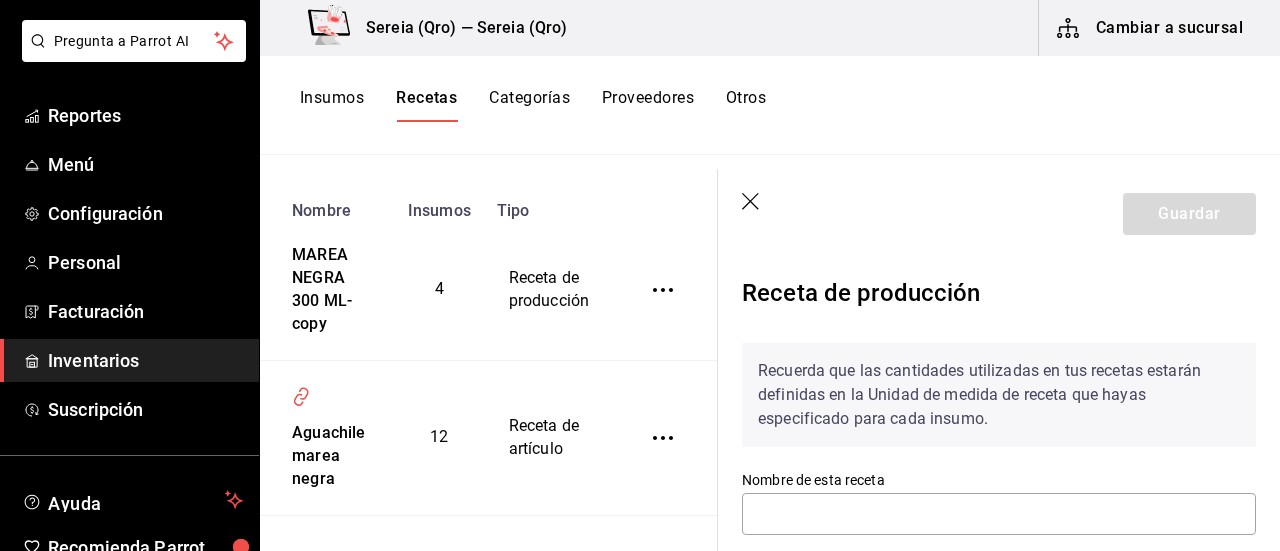 type on "MAREA NEGRA 300 ML" 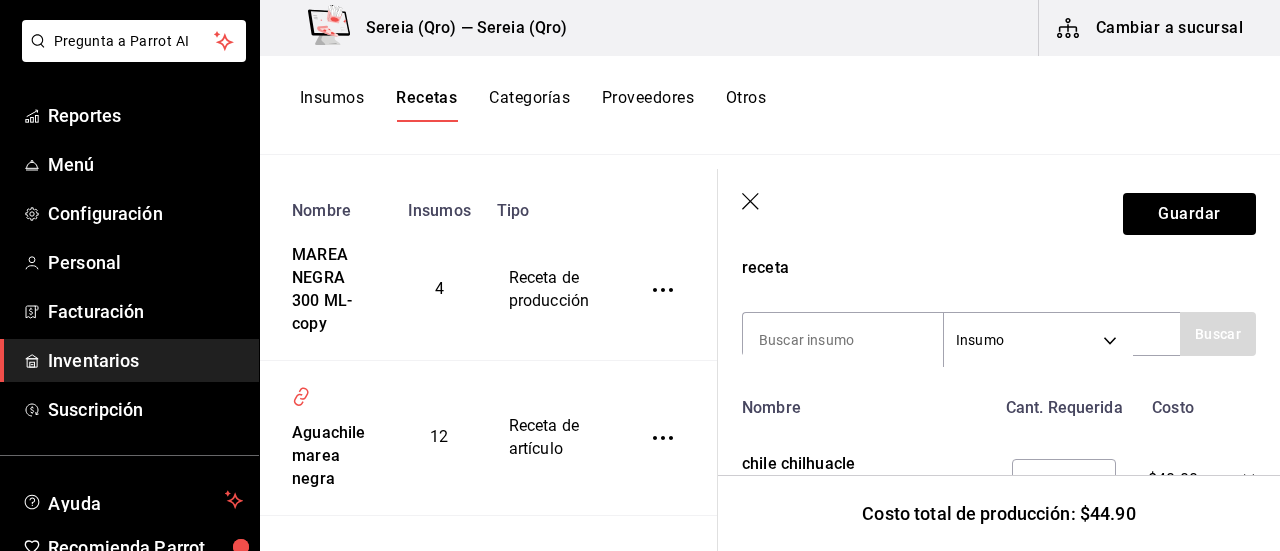 scroll, scrollTop: 670, scrollLeft: 0, axis: vertical 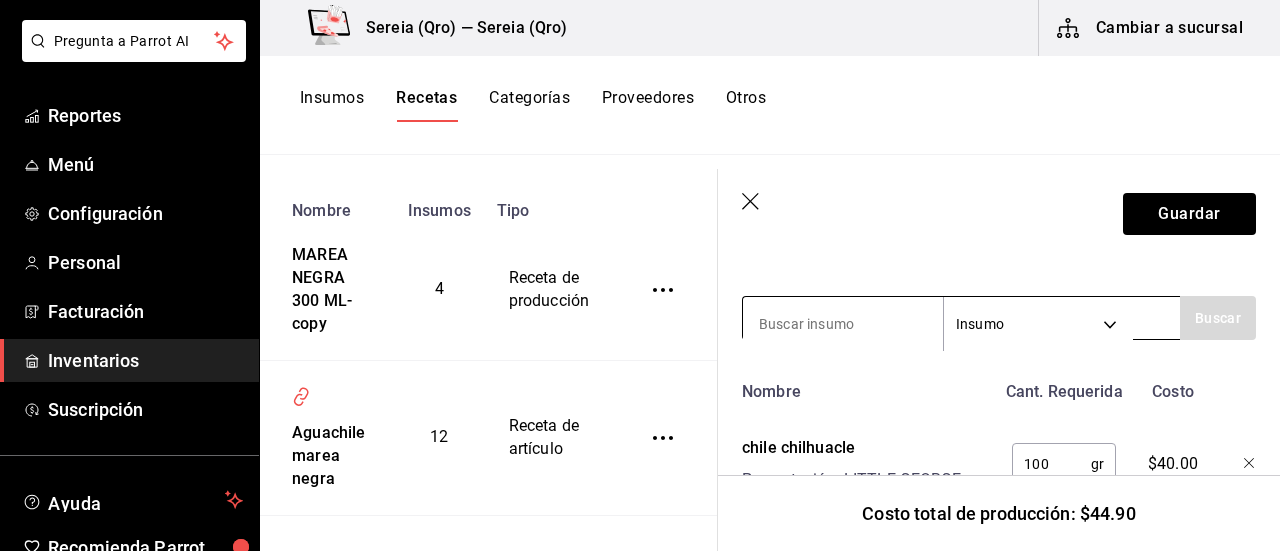 drag, startPoint x: 831, startPoint y: 332, endPoint x: 845, endPoint y: 323, distance: 16.643316 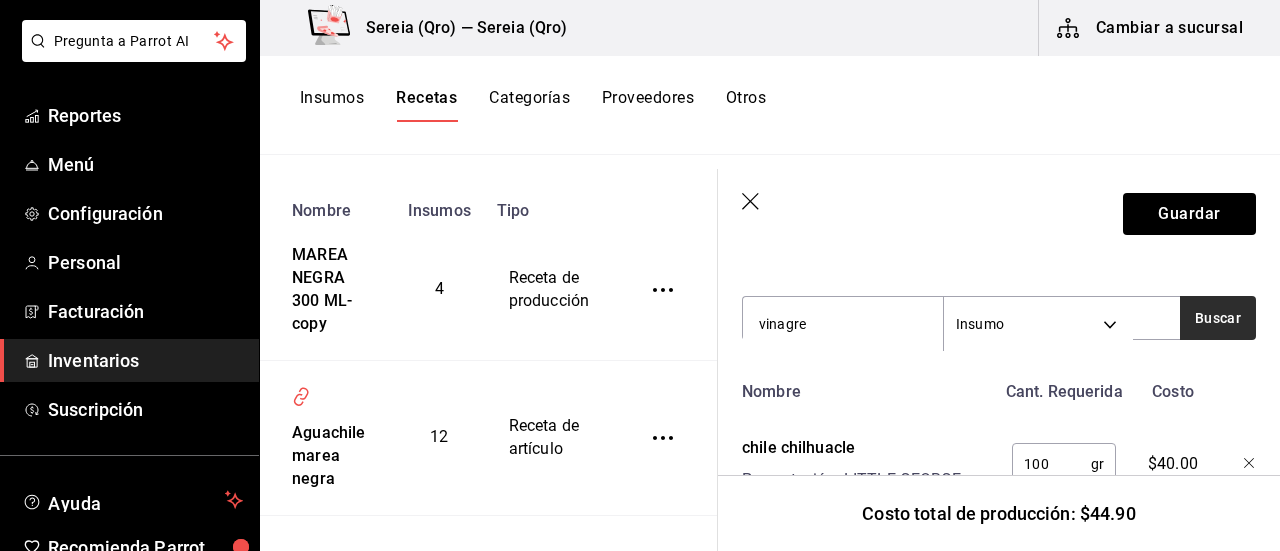 type on "vinagre" 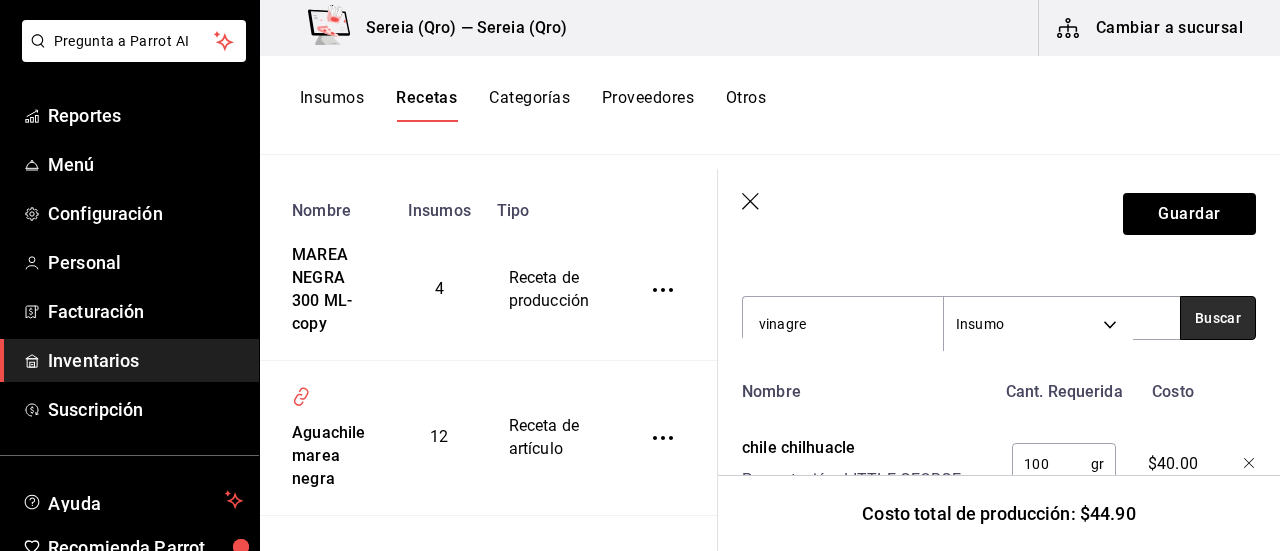 click on "Buscar" at bounding box center [1218, 318] 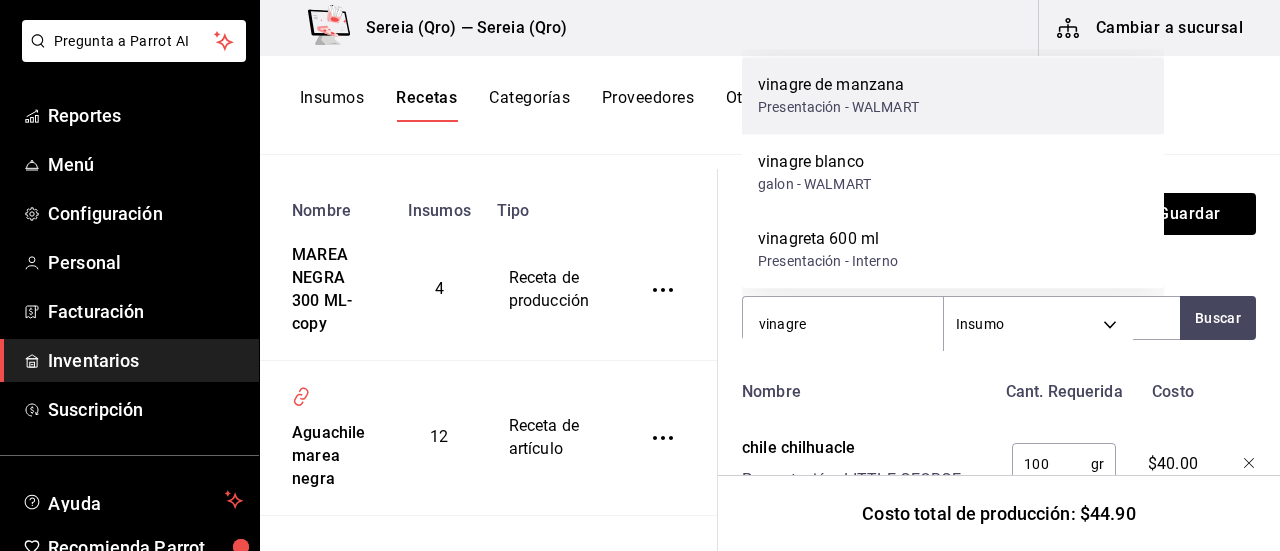 click on "Presentación - WALMART" at bounding box center (838, 107) 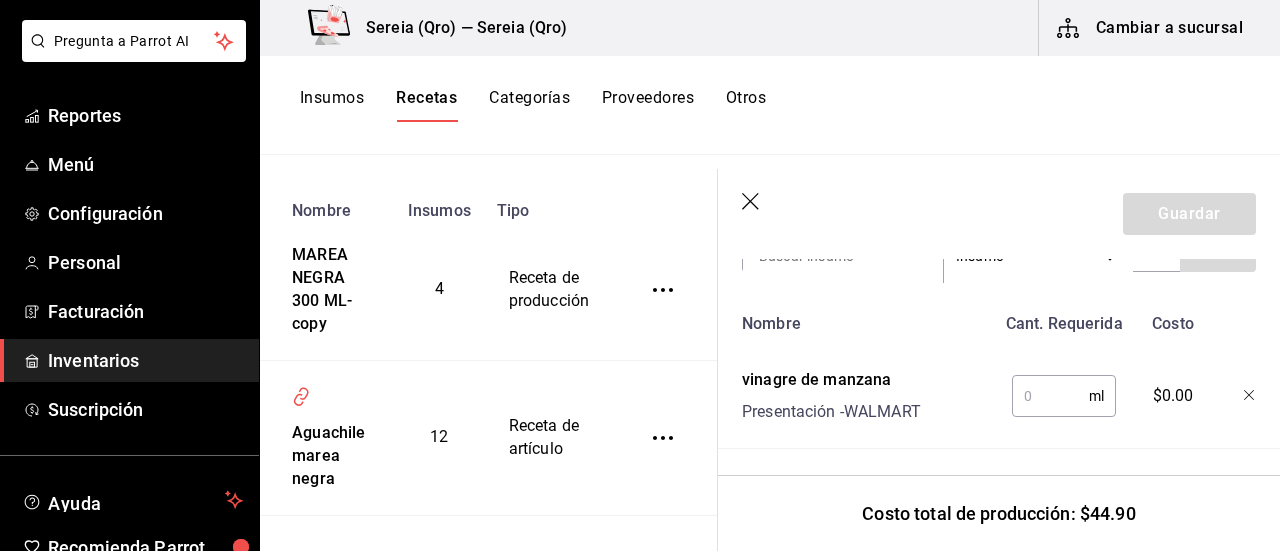 scroll, scrollTop: 770, scrollLeft: 0, axis: vertical 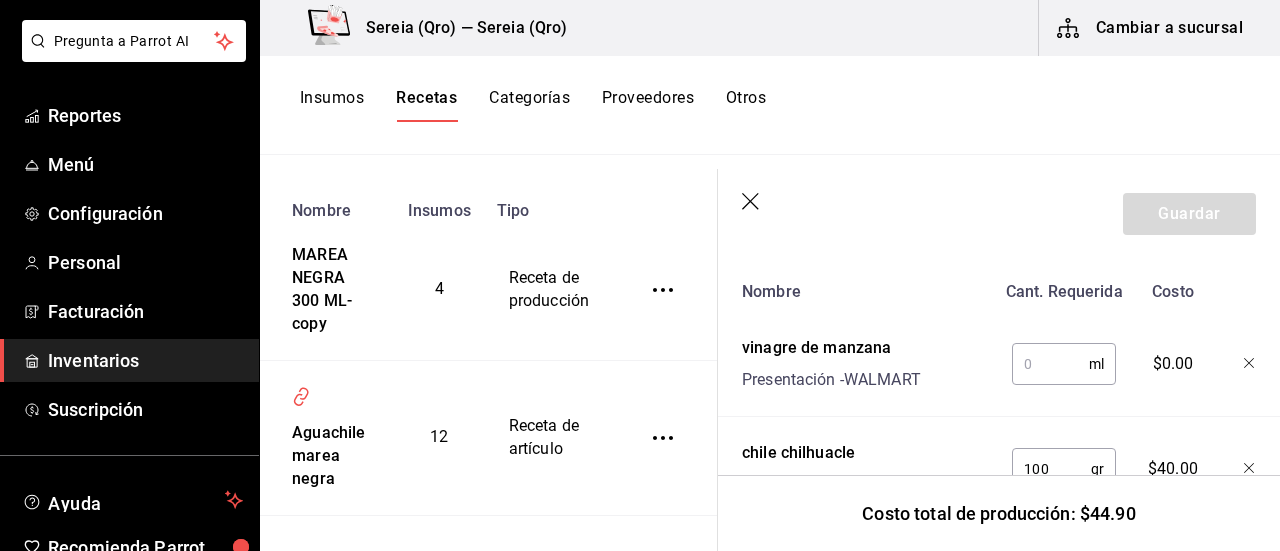 click at bounding box center (1050, 364) 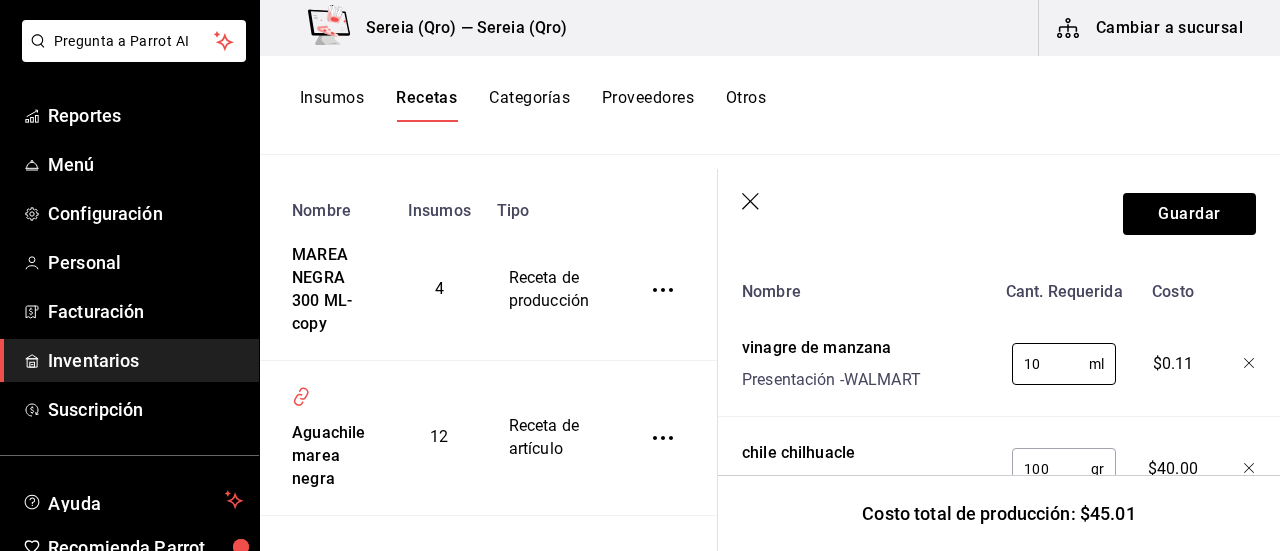type on "10" 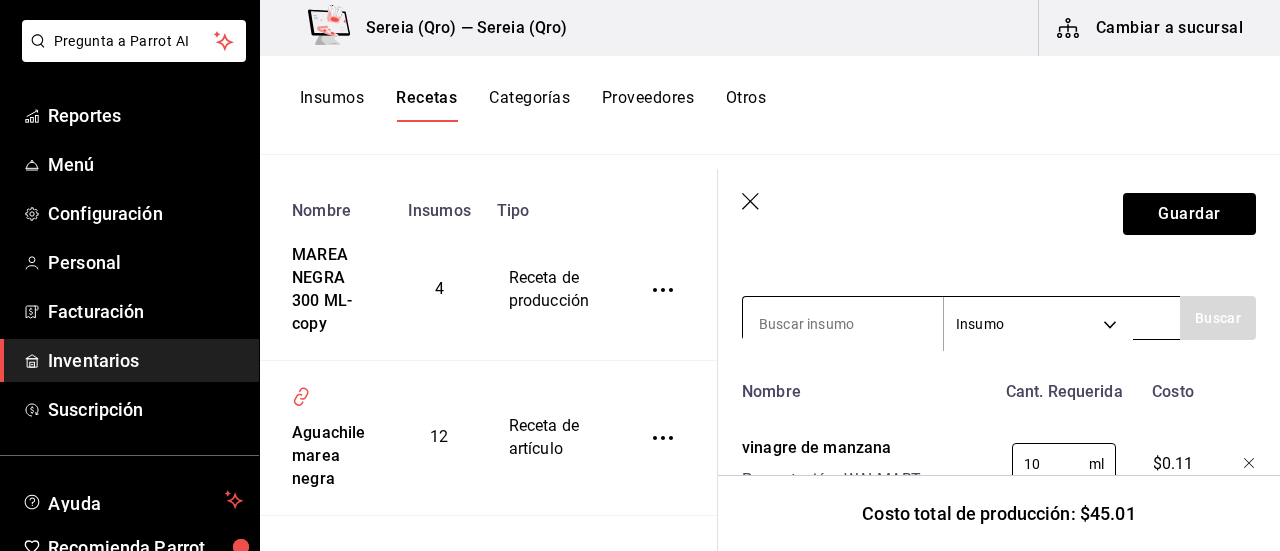 click at bounding box center [843, 324] 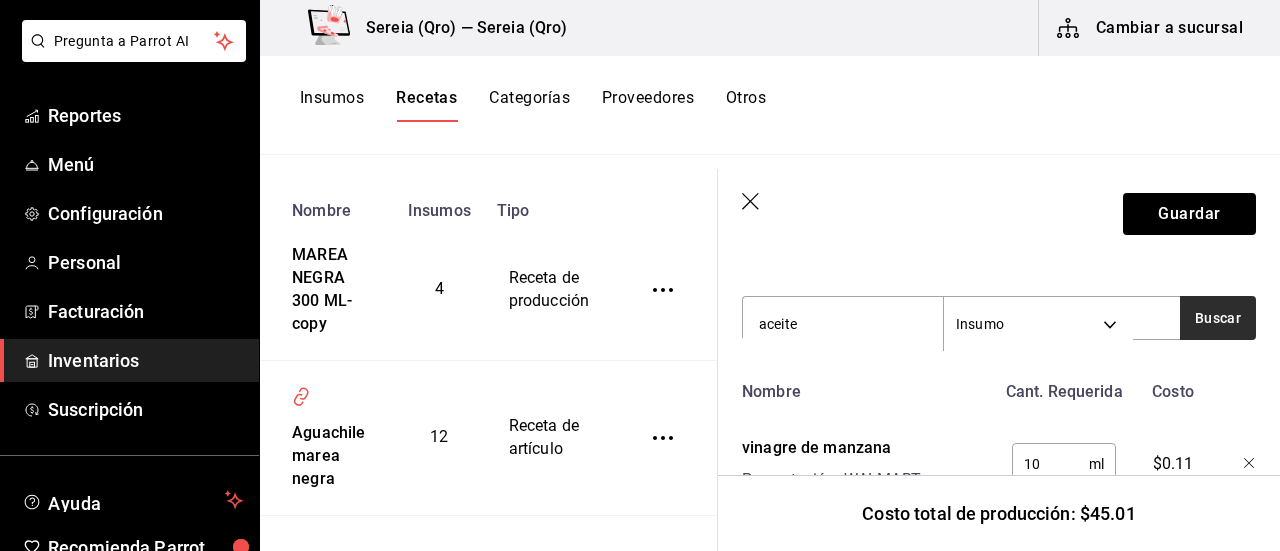 type on "aceite" 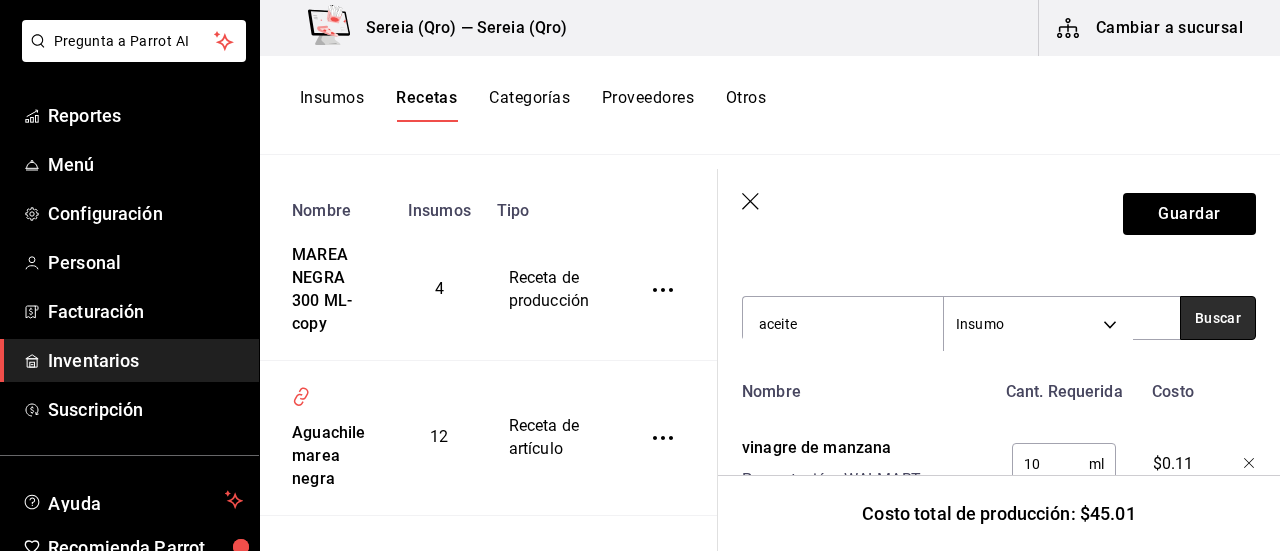 click on "Buscar" at bounding box center [1218, 318] 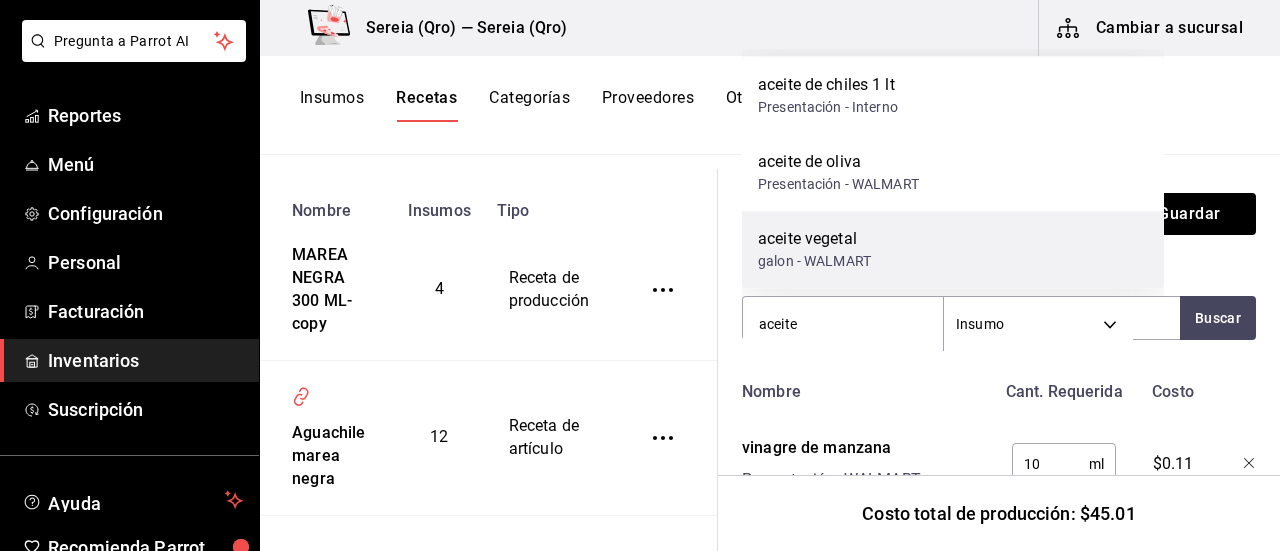 click on "galon - WALMART" at bounding box center [814, 261] 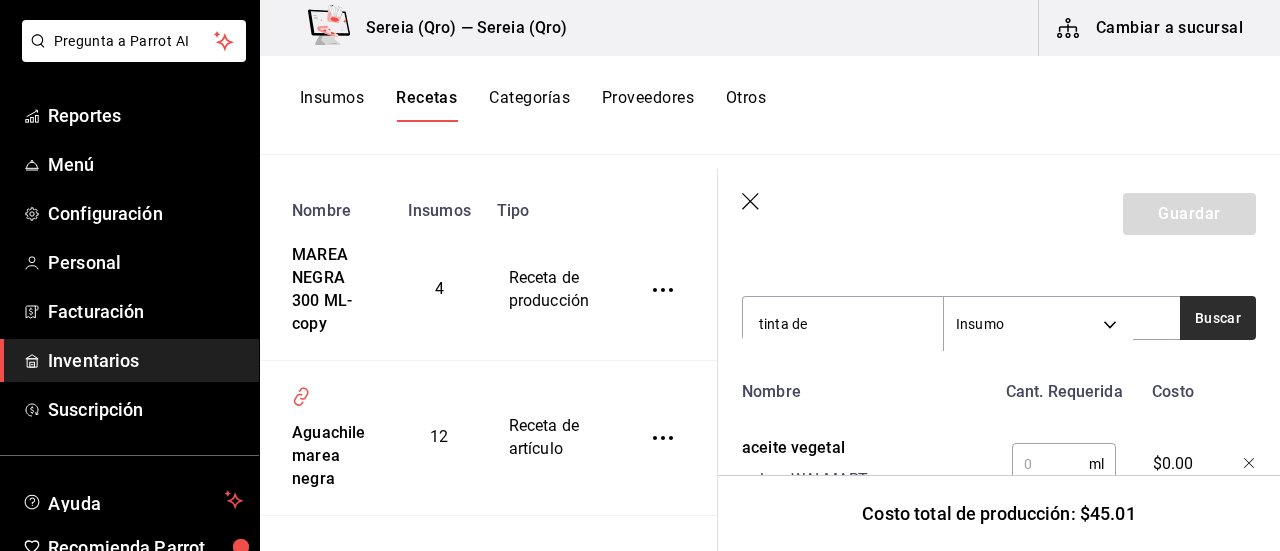 type on "tinta de" 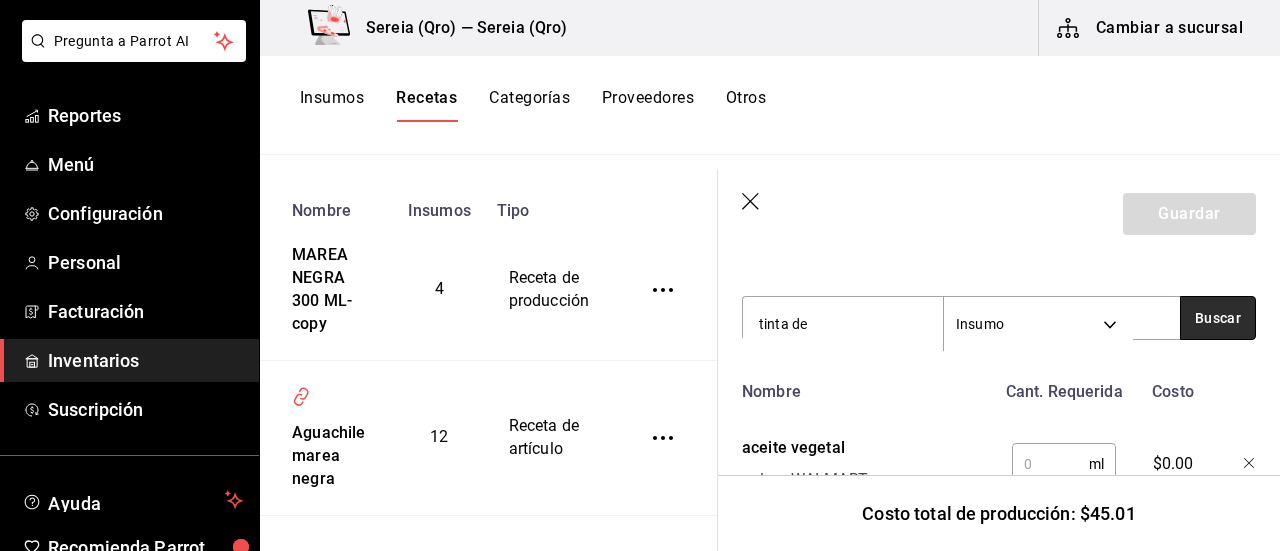 click on "Buscar" at bounding box center (1218, 318) 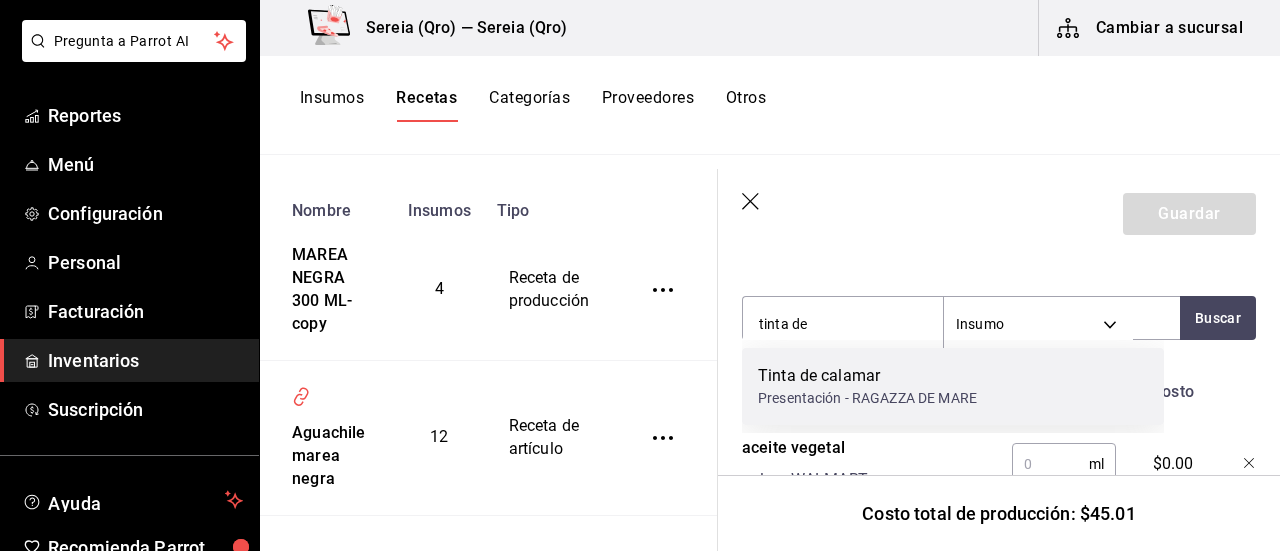 click on "Tinta de calamar" at bounding box center (867, 376) 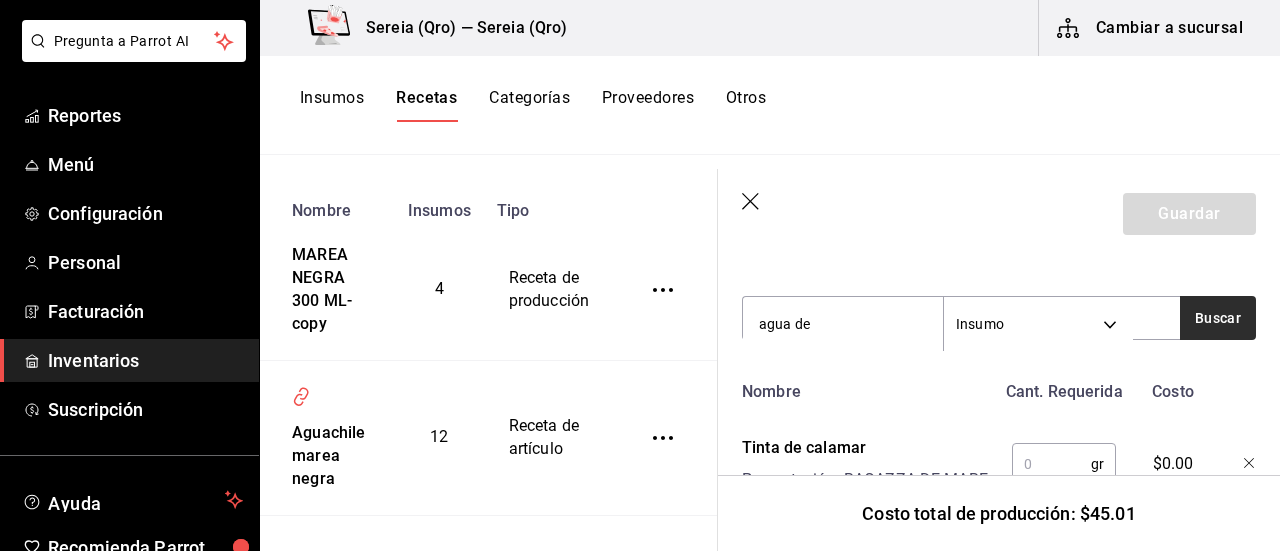type on "agua de" 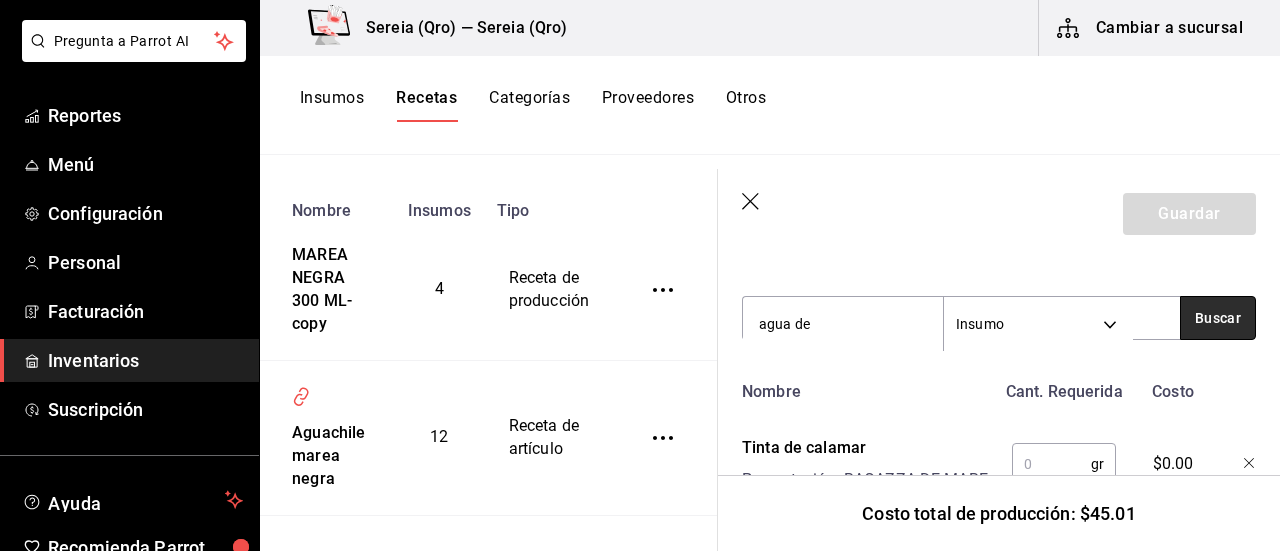 click on "Buscar" at bounding box center [1218, 318] 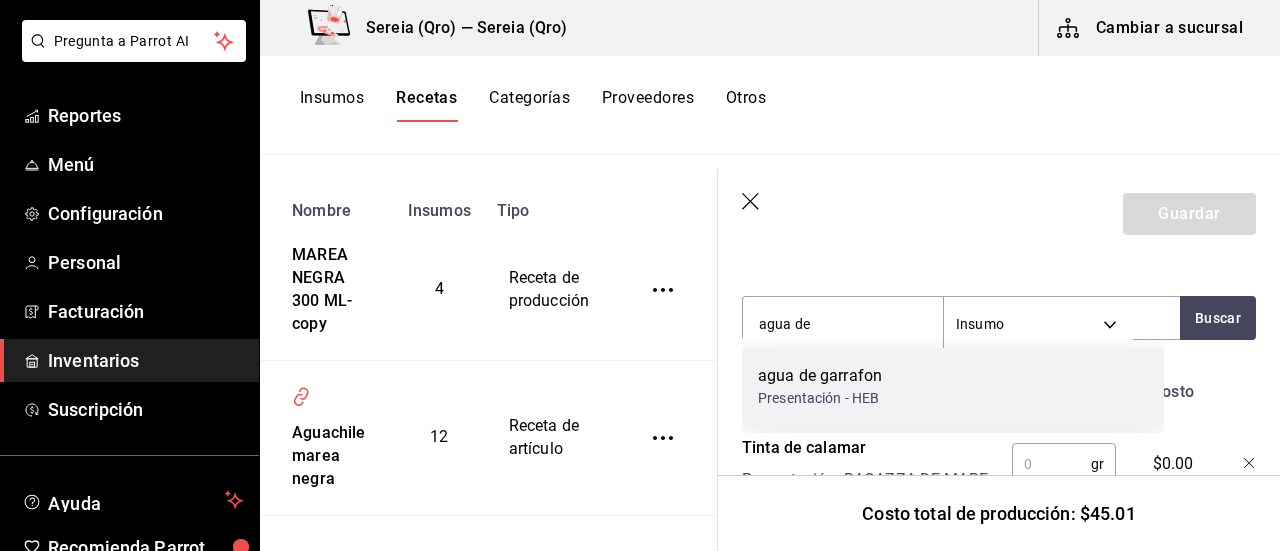click on "agua de garrafon" at bounding box center (820, 376) 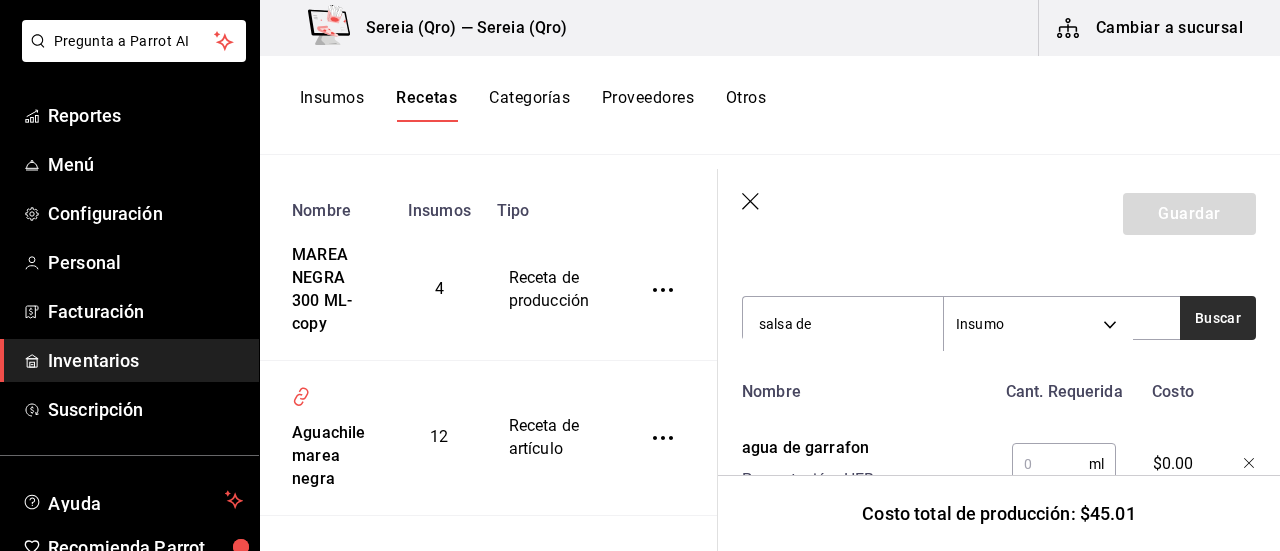 type on "salsa de" 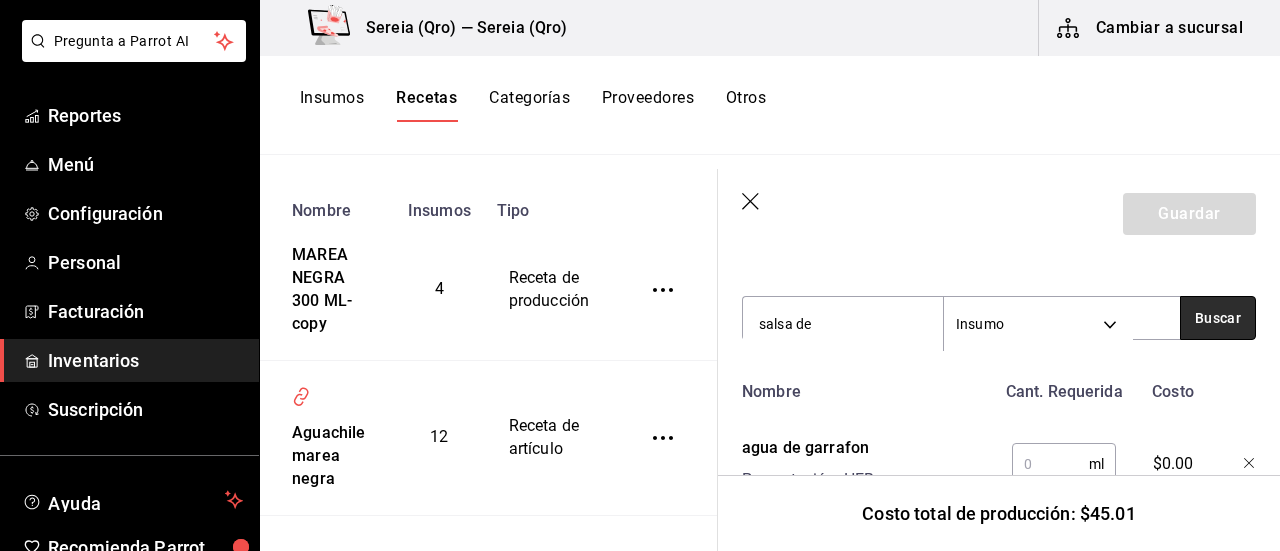 click on "Buscar" at bounding box center (1218, 318) 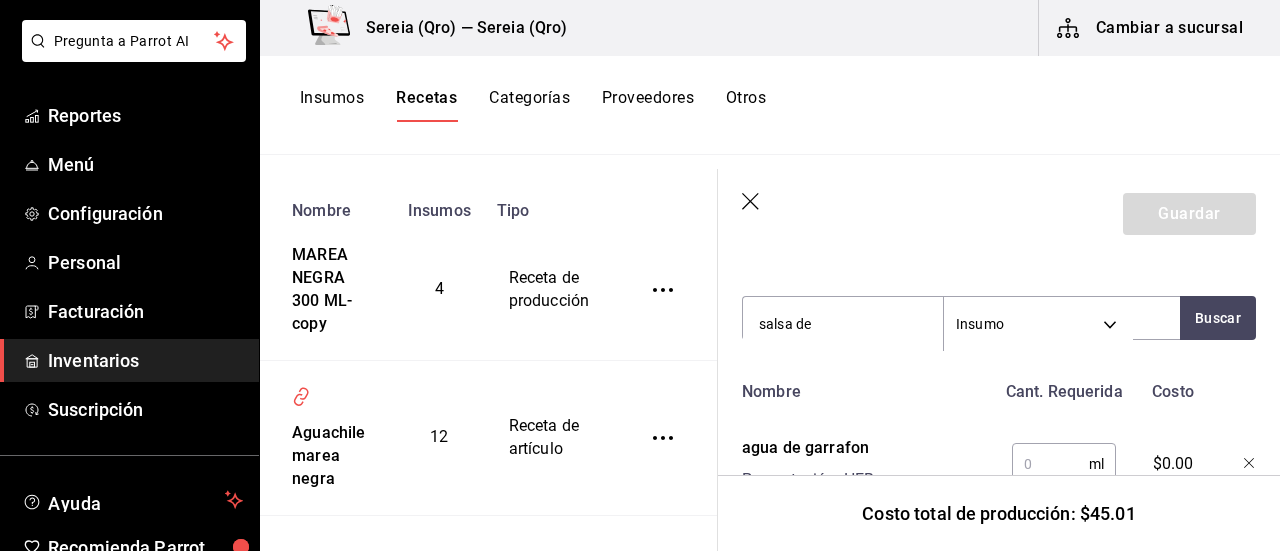 click at bounding box center [1050, 464] 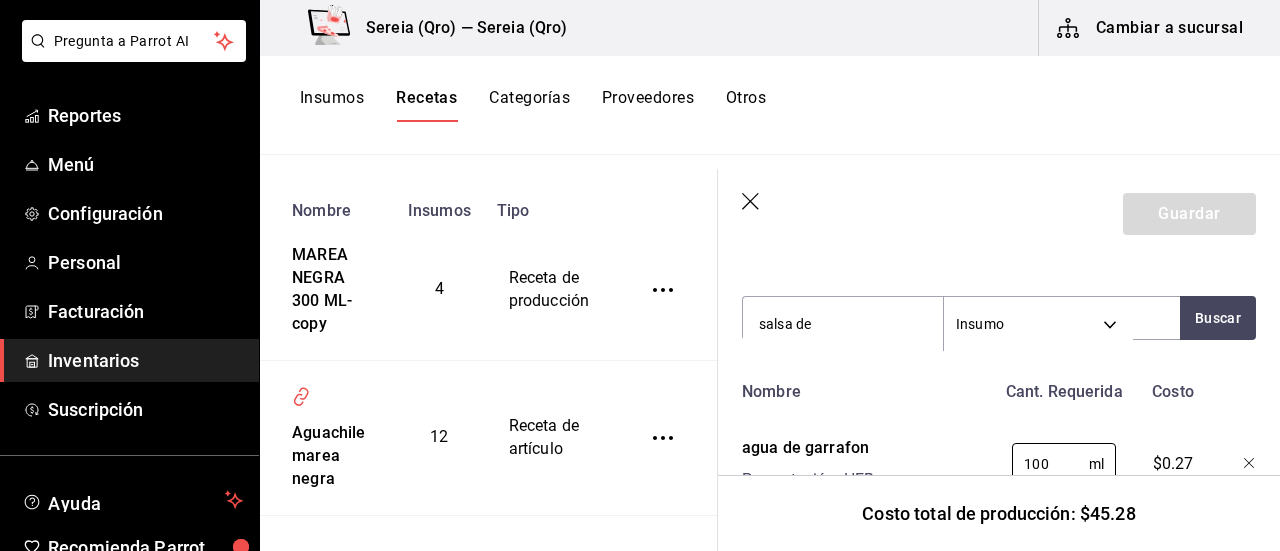 type on "100" 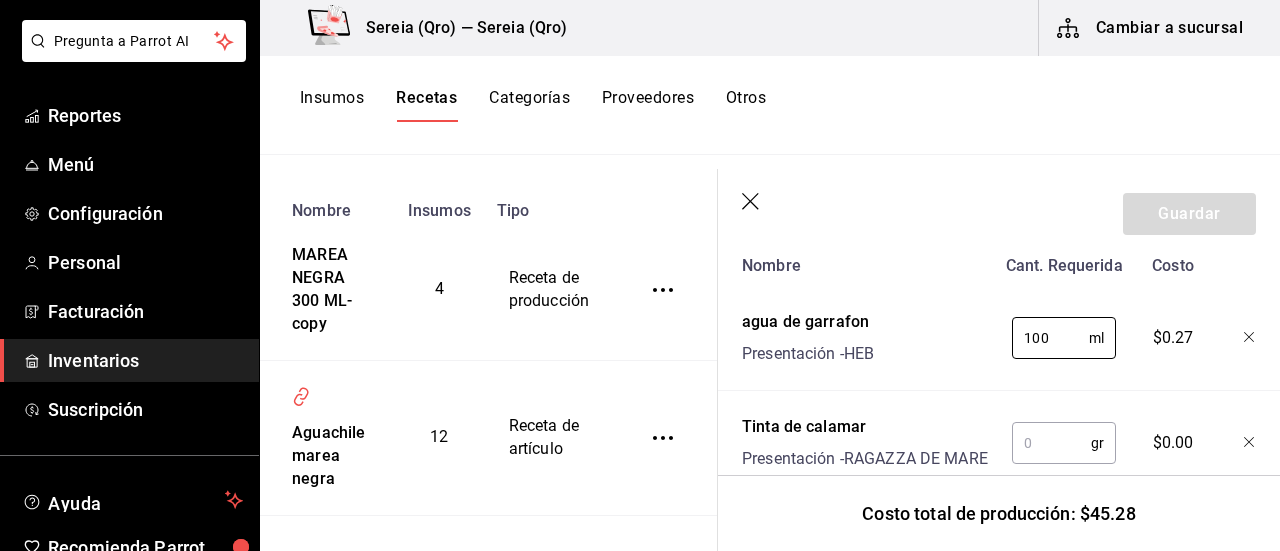 scroll, scrollTop: 870, scrollLeft: 0, axis: vertical 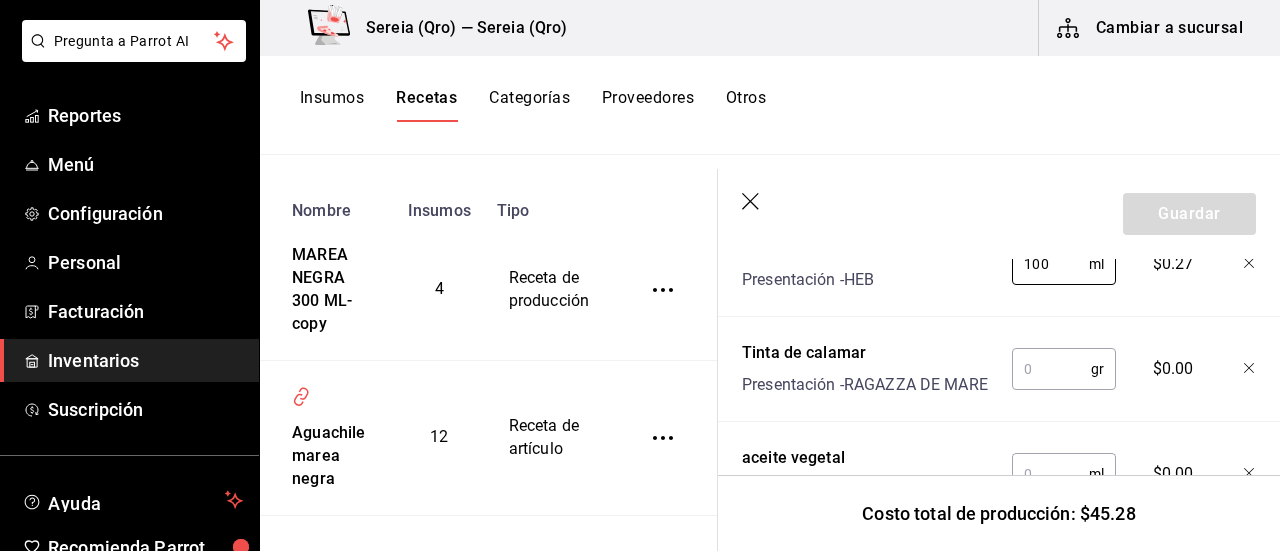 click at bounding box center [1051, 369] 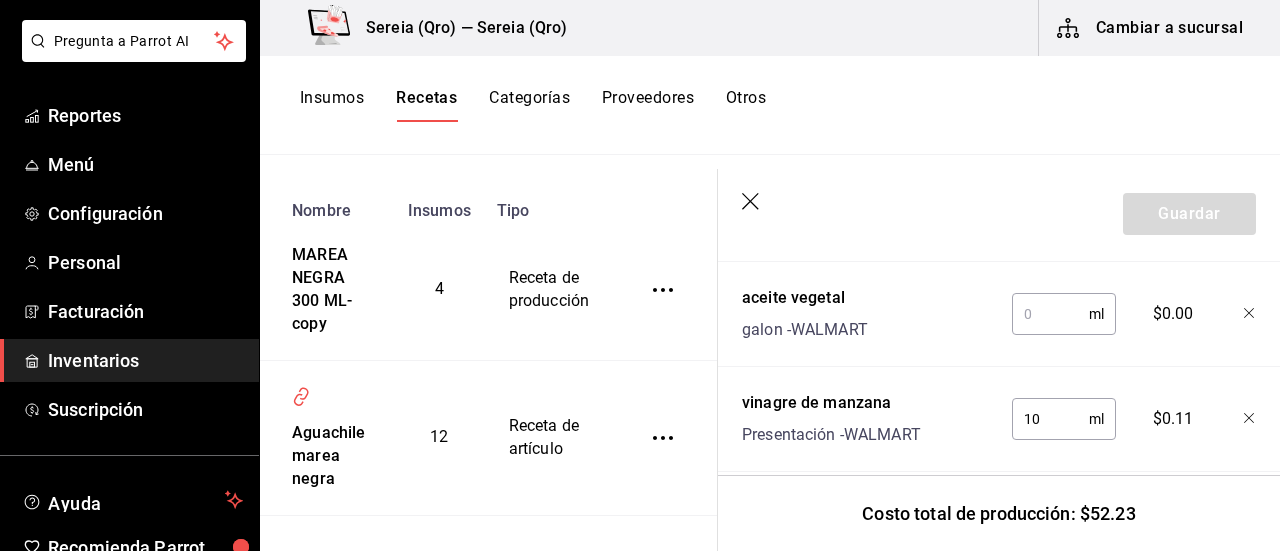 scroll, scrollTop: 1070, scrollLeft: 0, axis: vertical 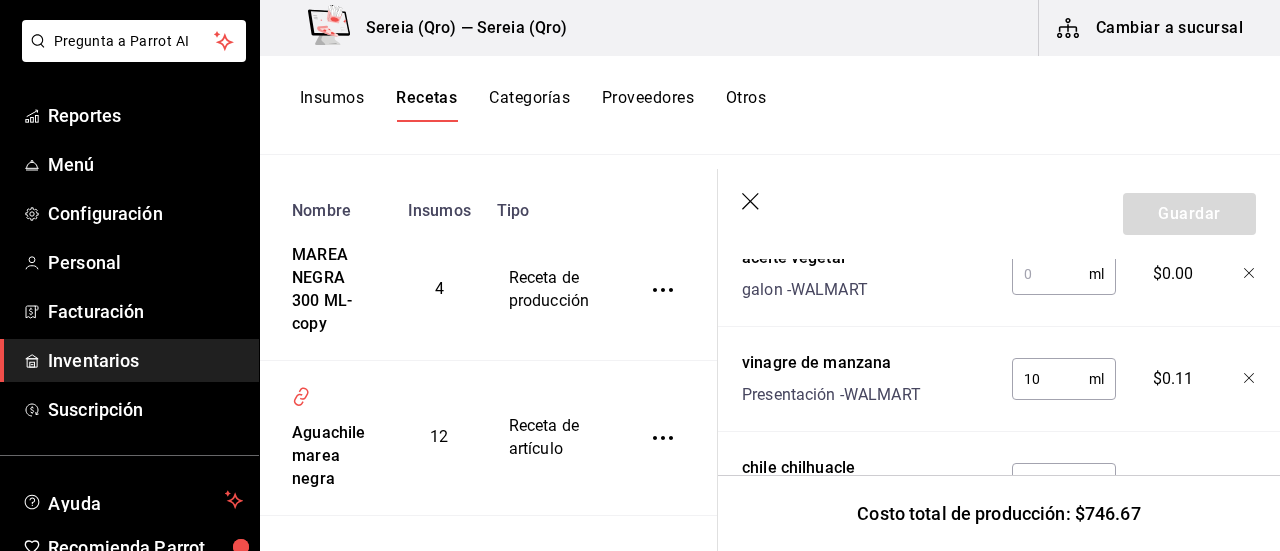 type on "1,010" 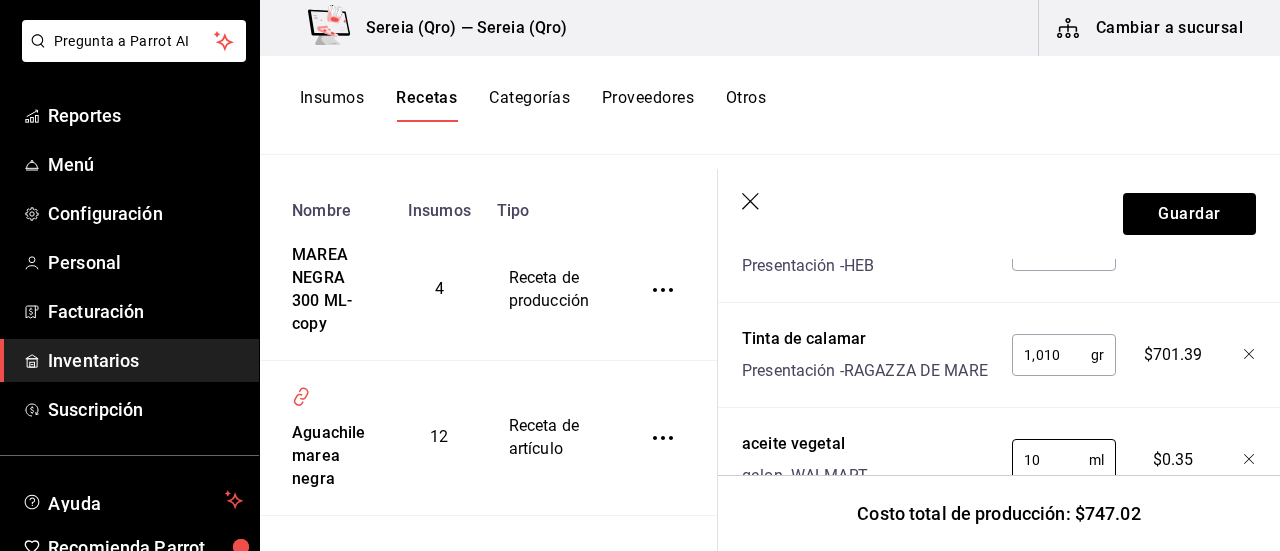 scroll, scrollTop: 870, scrollLeft: 0, axis: vertical 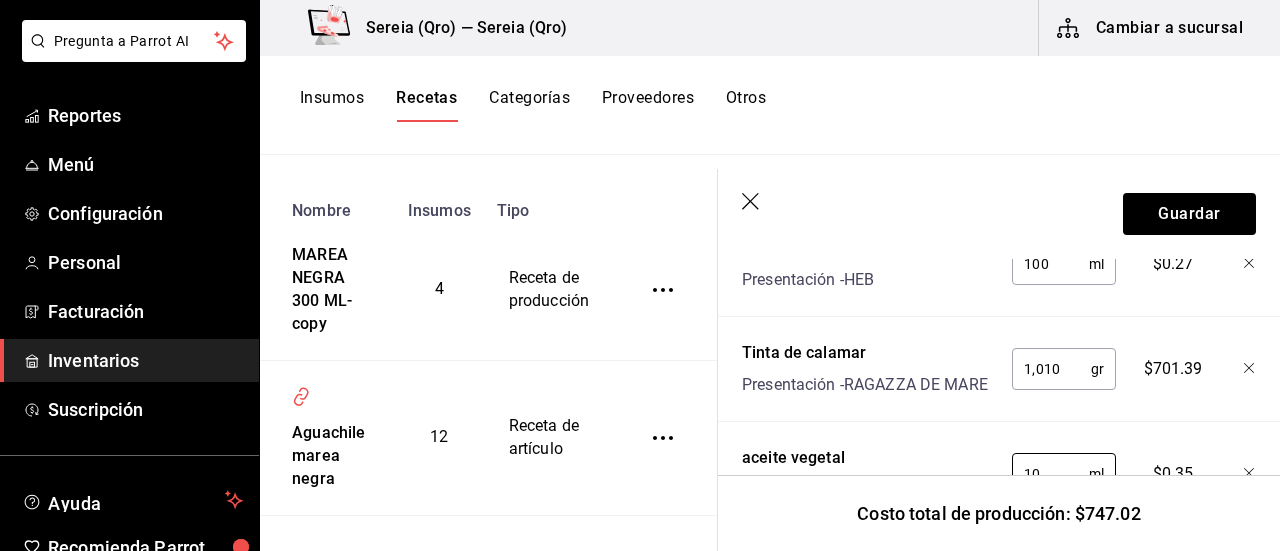 type on "10" 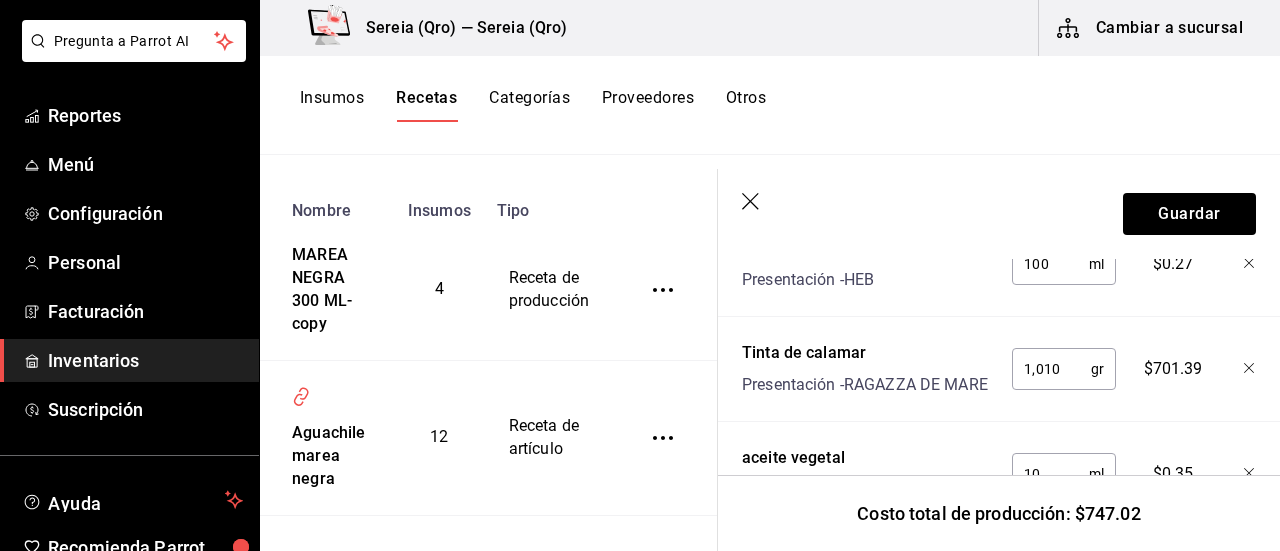 click on "1,010" at bounding box center (1051, 369) 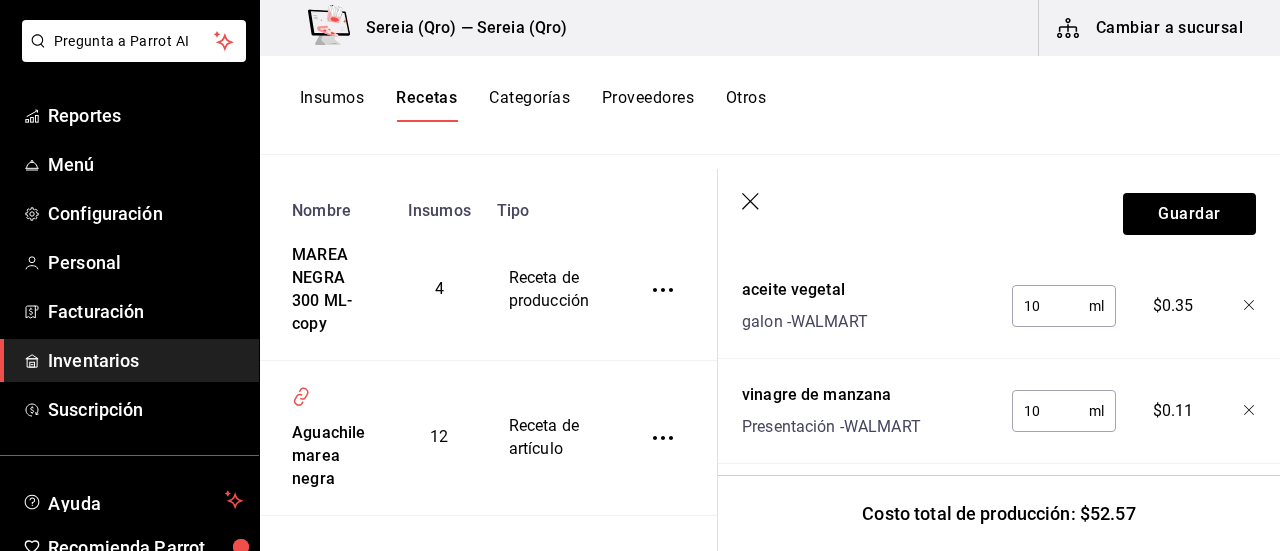scroll, scrollTop: 1070, scrollLeft: 0, axis: vertical 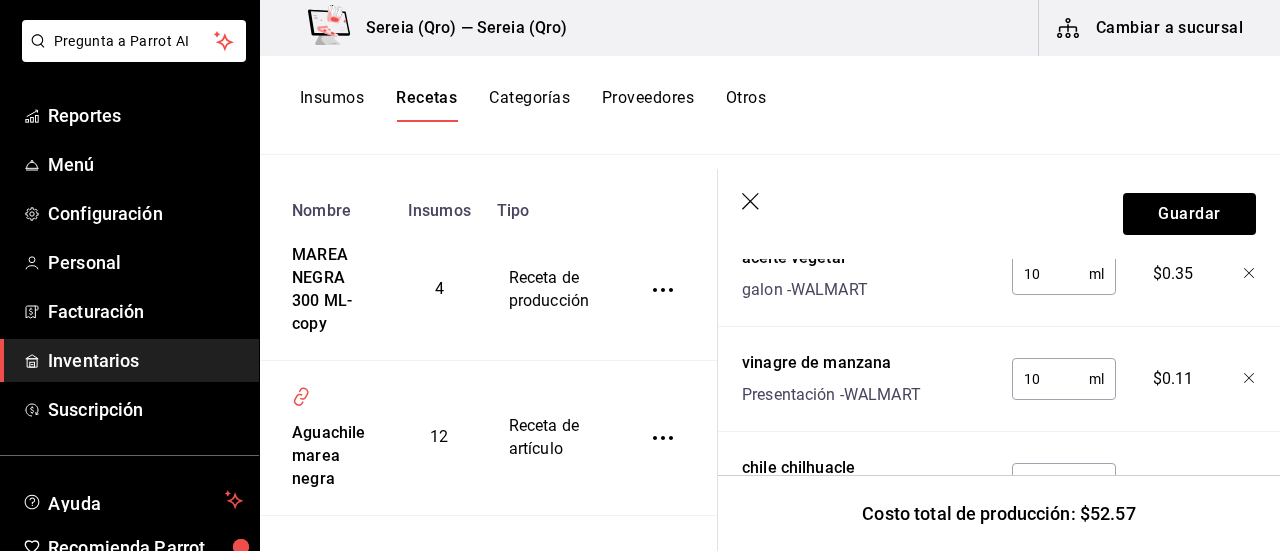 type on "10" 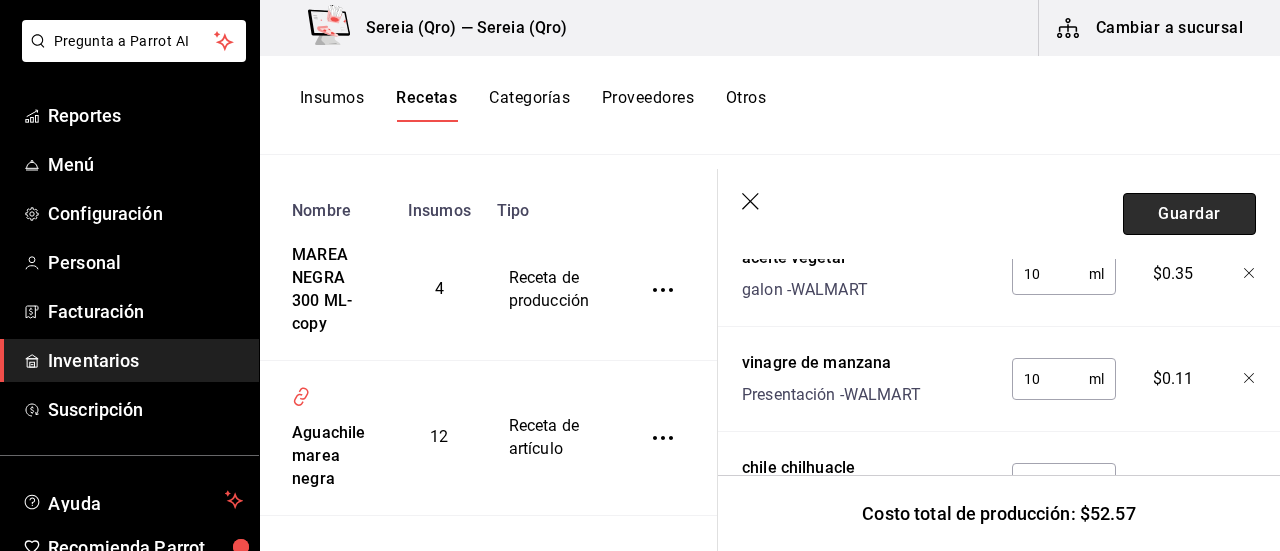click on "Guardar" at bounding box center [1189, 214] 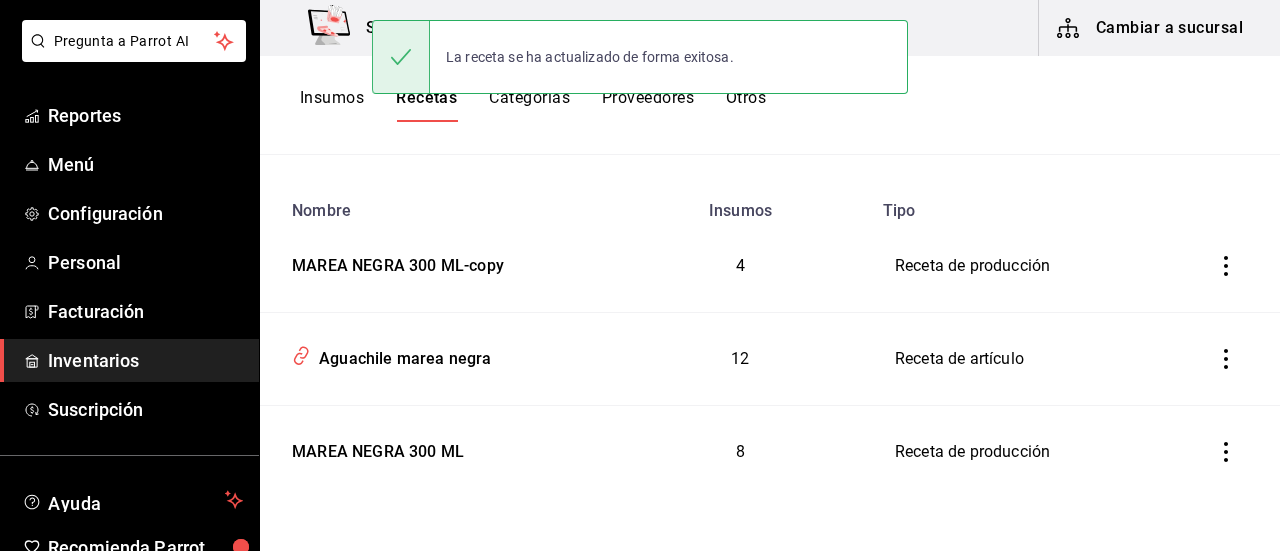 scroll, scrollTop: 0, scrollLeft: 0, axis: both 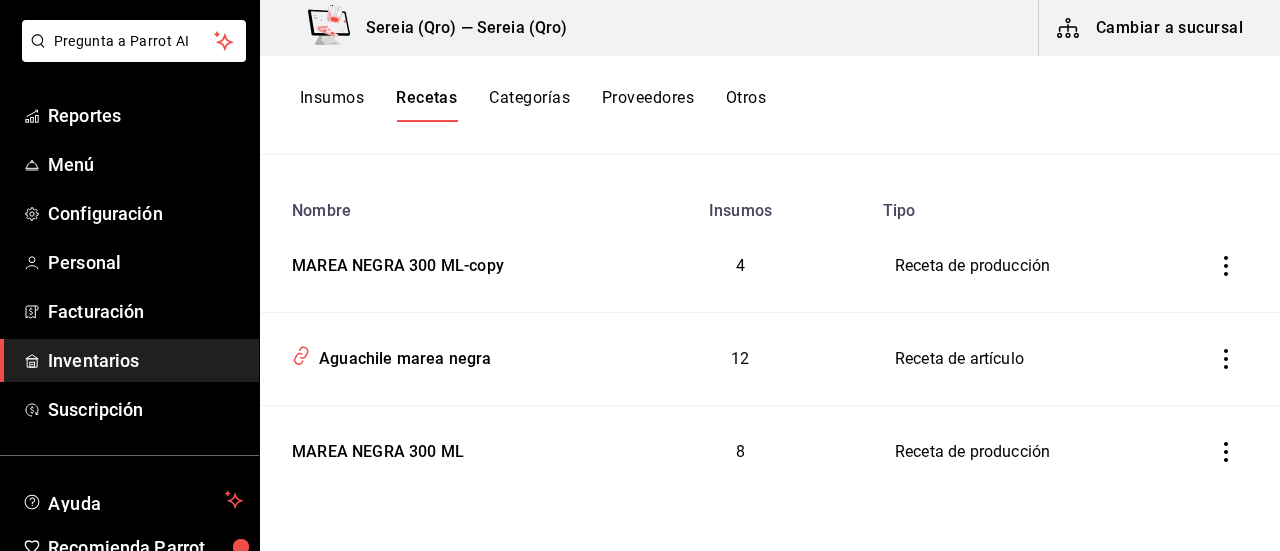 click on "Insumos" at bounding box center (332, 105) 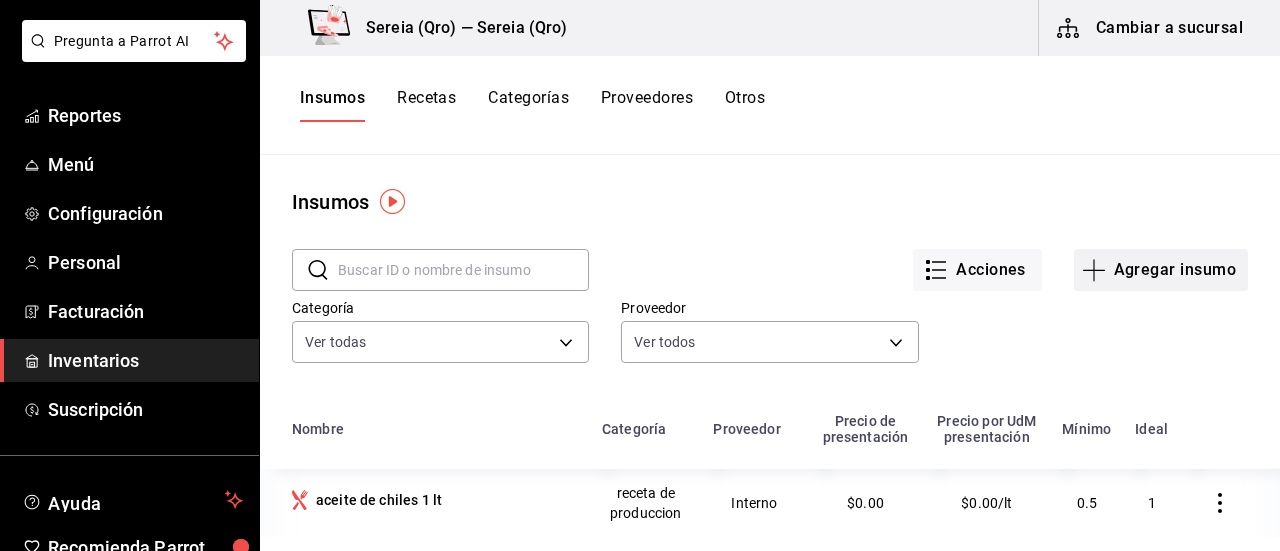 click 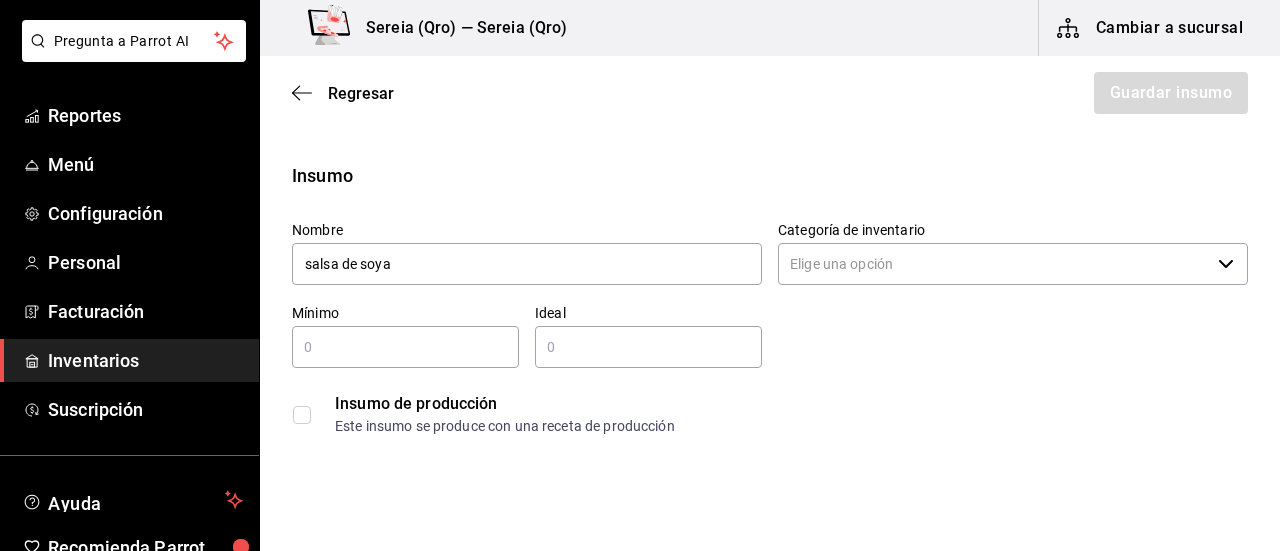 click 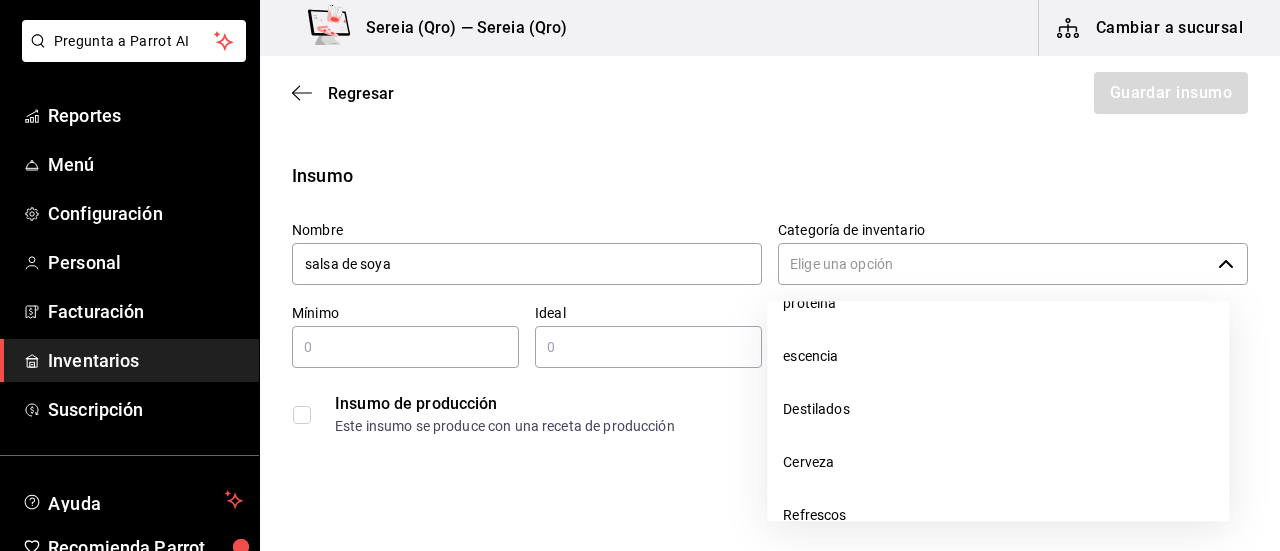scroll, scrollTop: 1772, scrollLeft: 0, axis: vertical 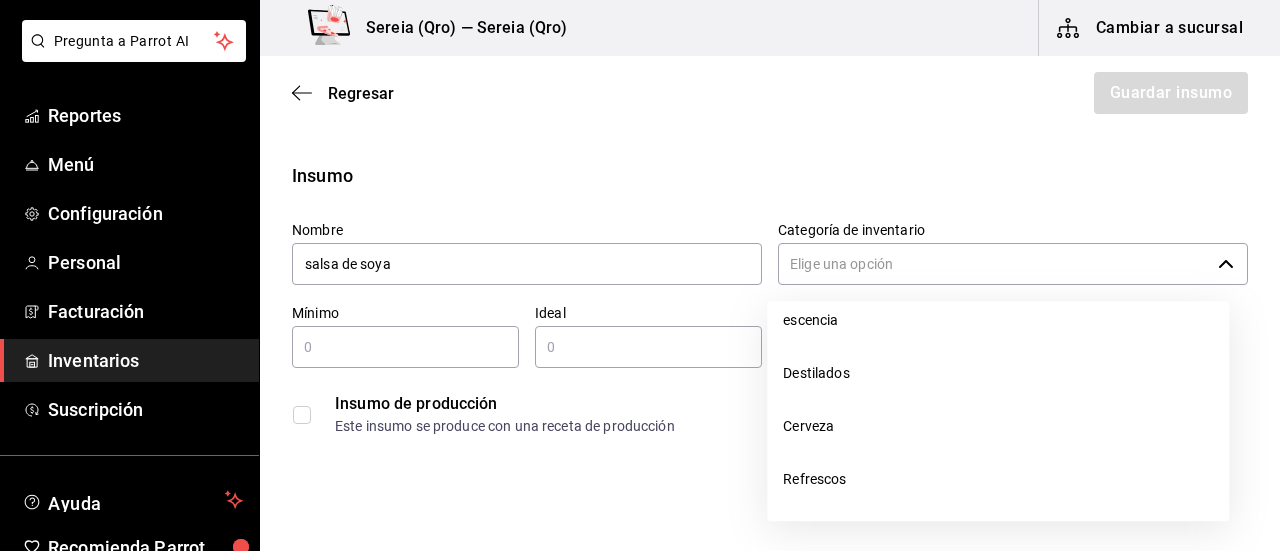 type on "salsa de soya" 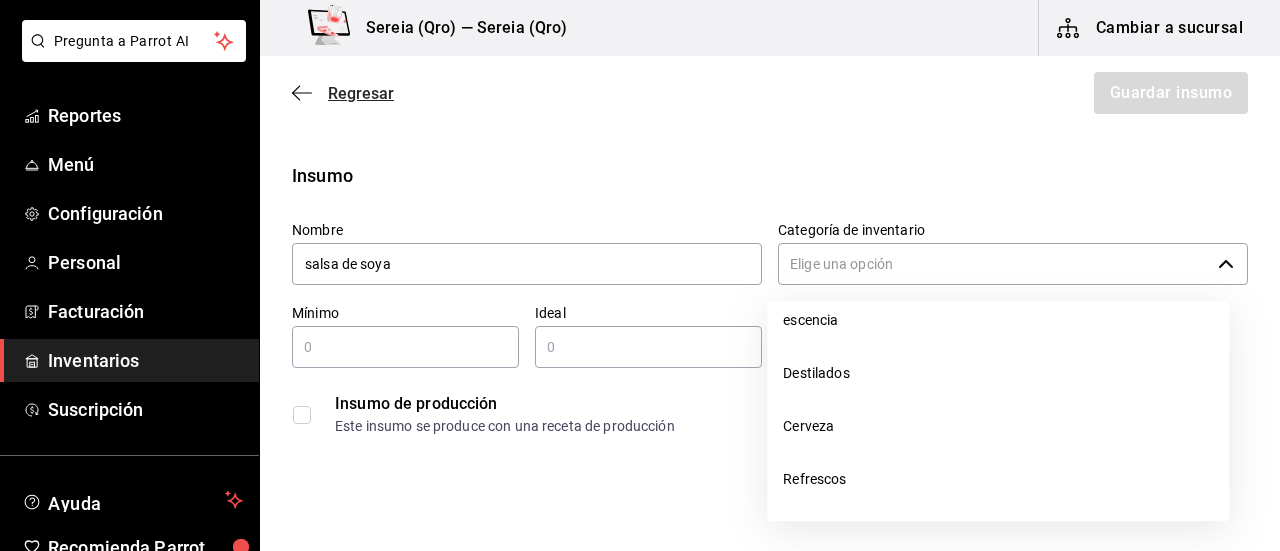 click 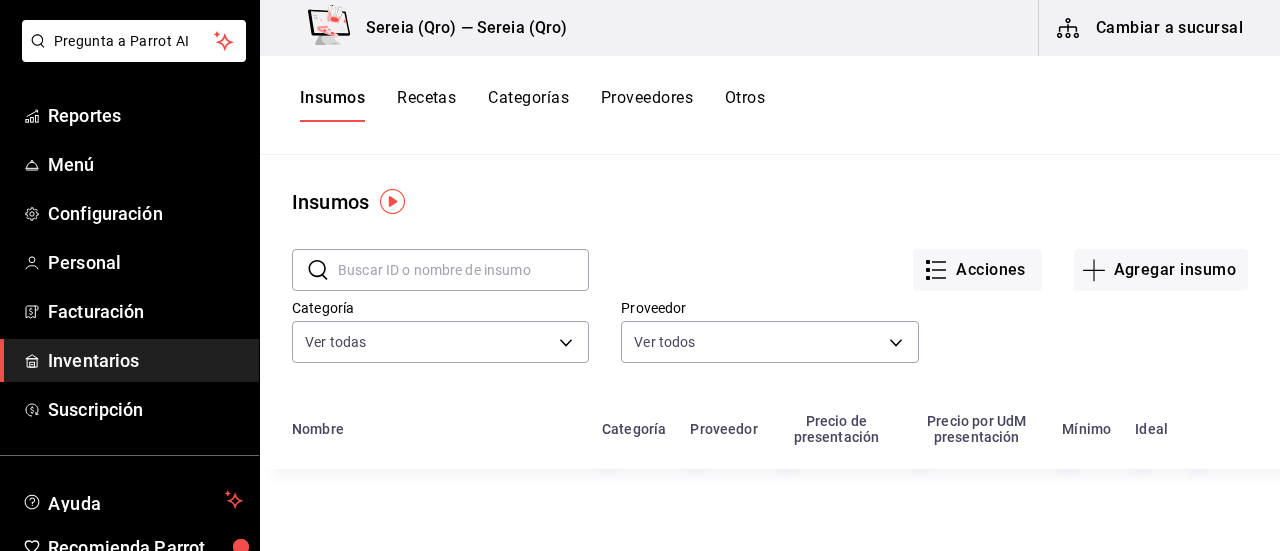 click at bounding box center (463, 270) 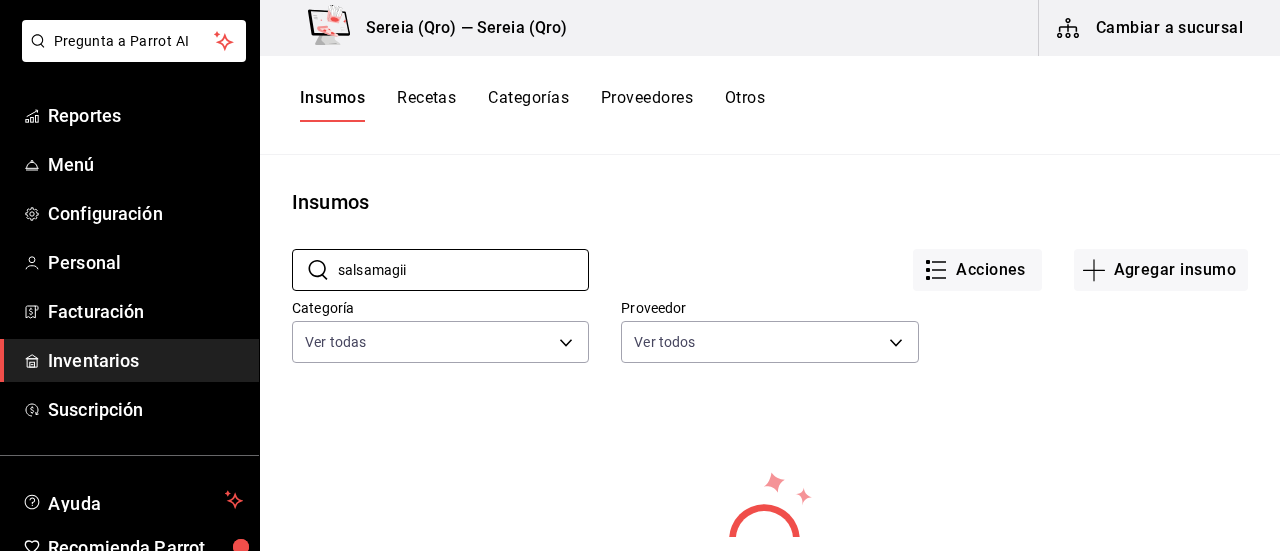 scroll, scrollTop: 100, scrollLeft: 0, axis: vertical 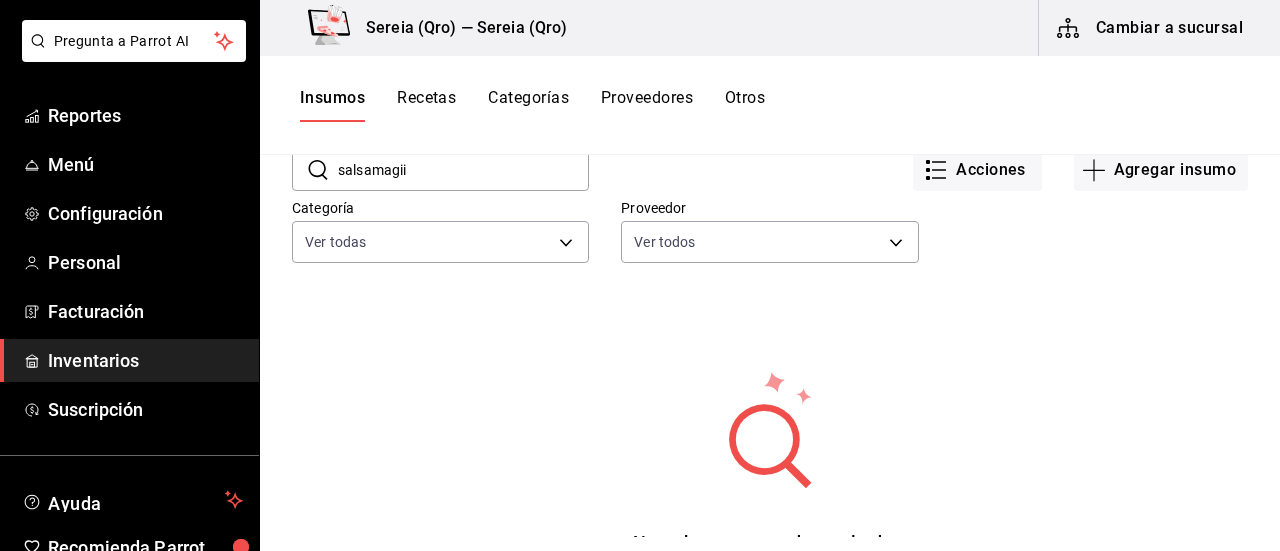 click on "salsamagii" at bounding box center (463, 170) 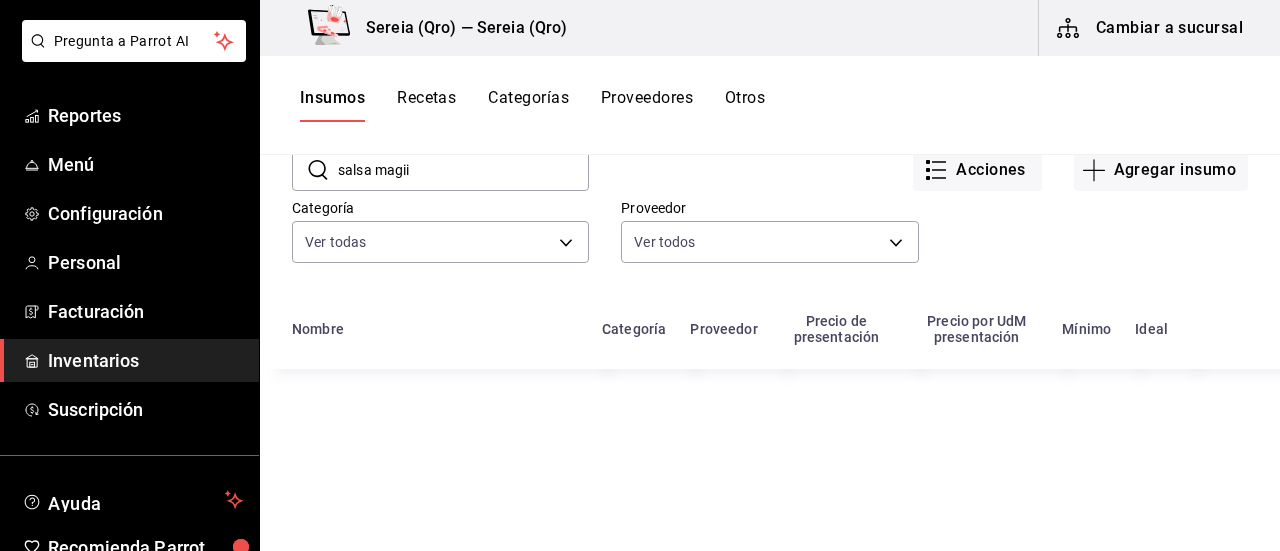 click on "salsa magii" at bounding box center (463, 170) 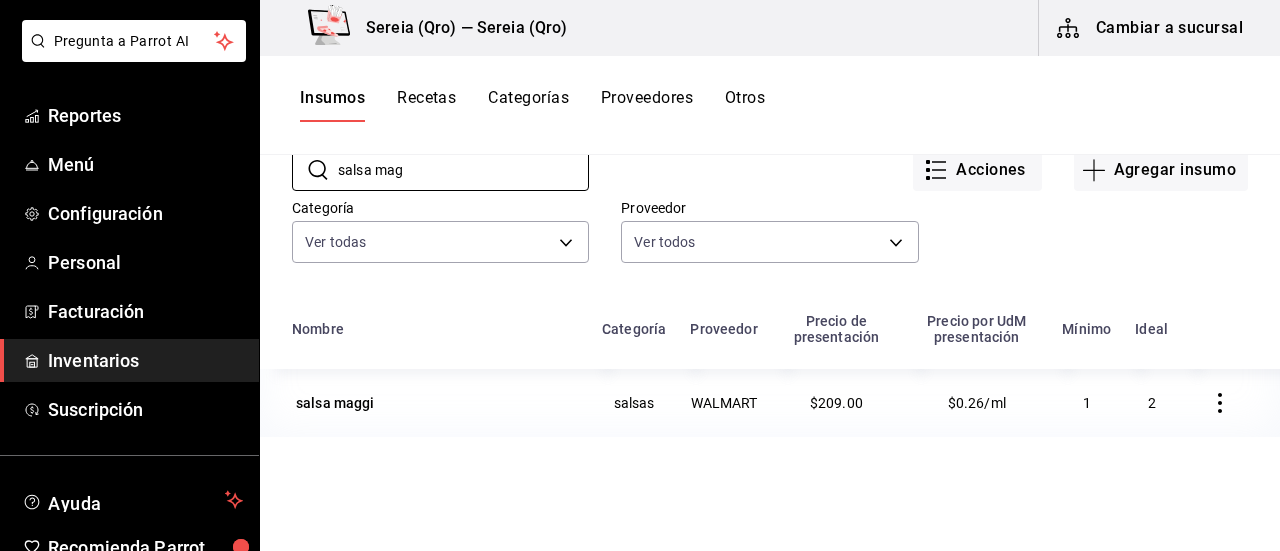 type on "salsa mag" 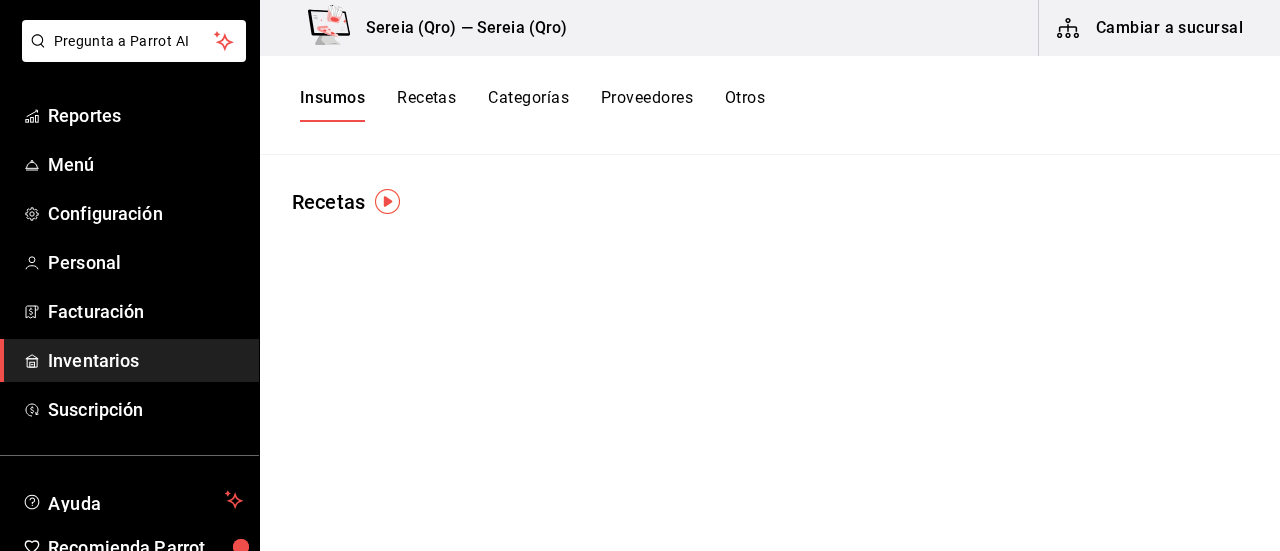 scroll, scrollTop: 0, scrollLeft: 0, axis: both 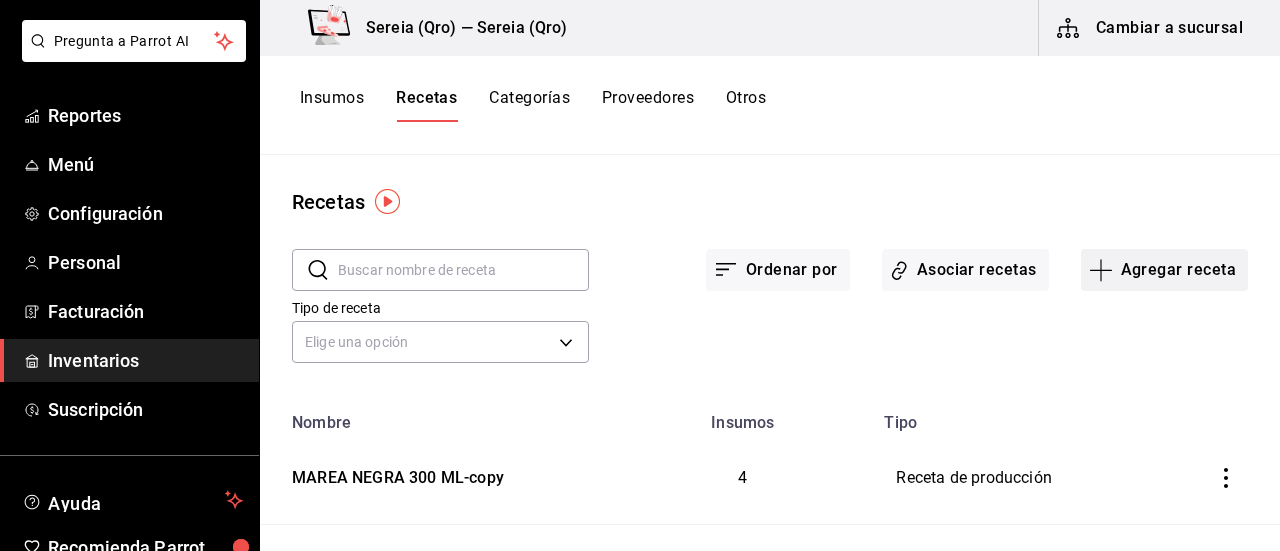 click 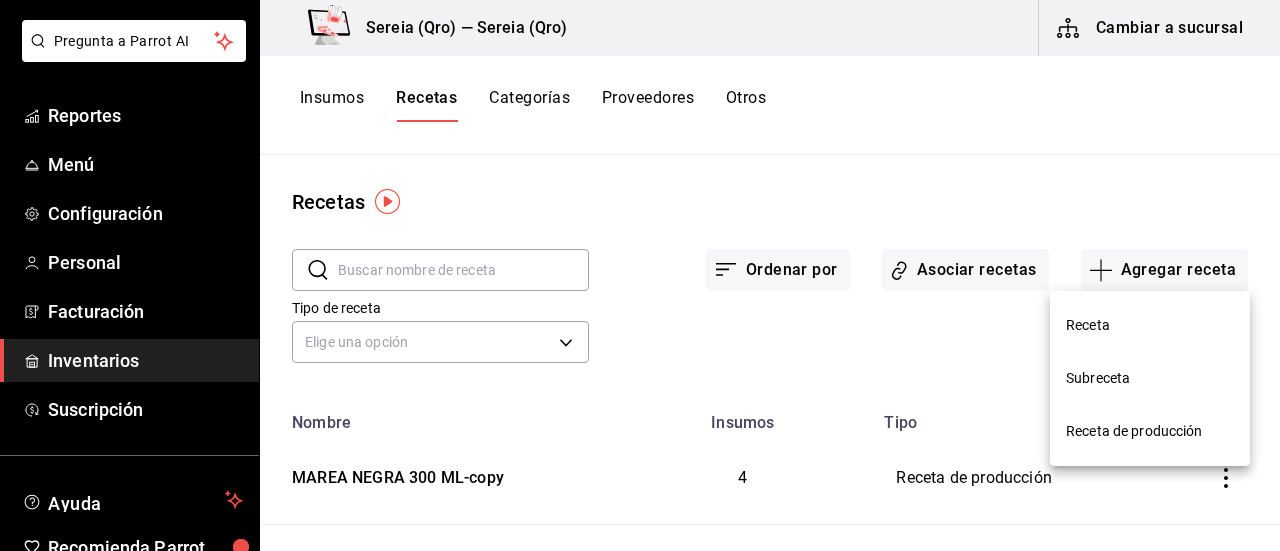 click at bounding box center (640, 275) 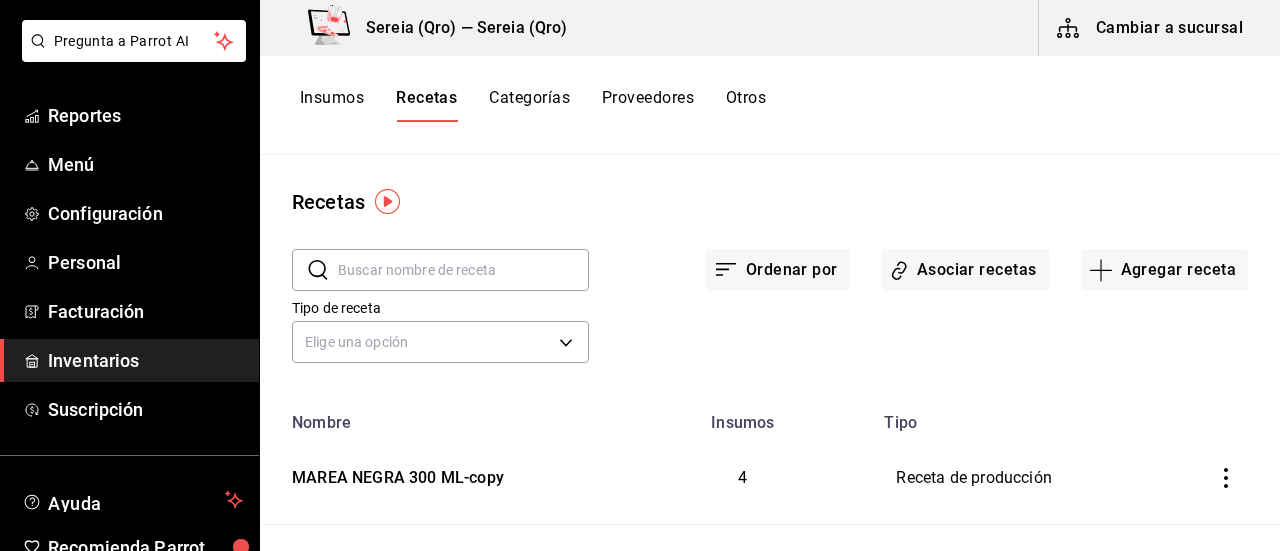 click on "Recetas" at bounding box center [426, 105] 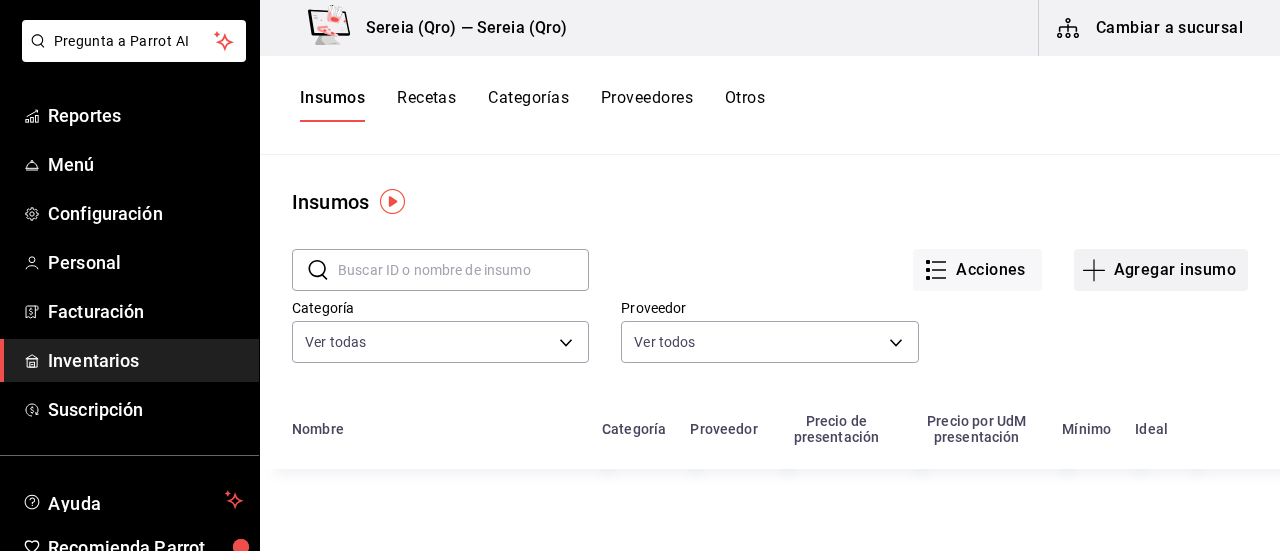 click 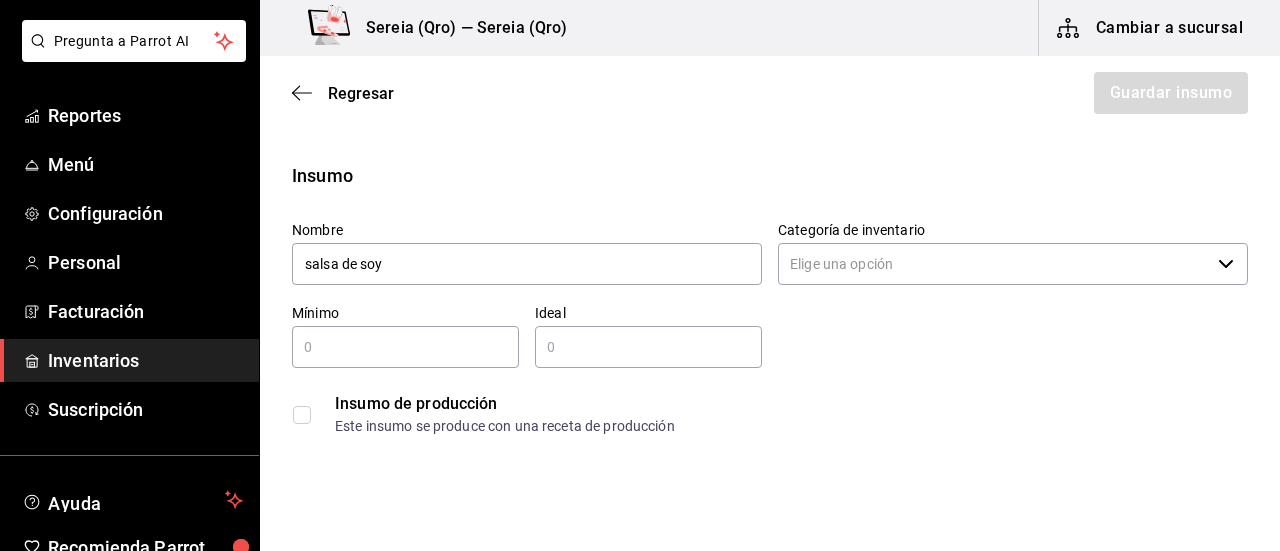 type on "salsa de soya" 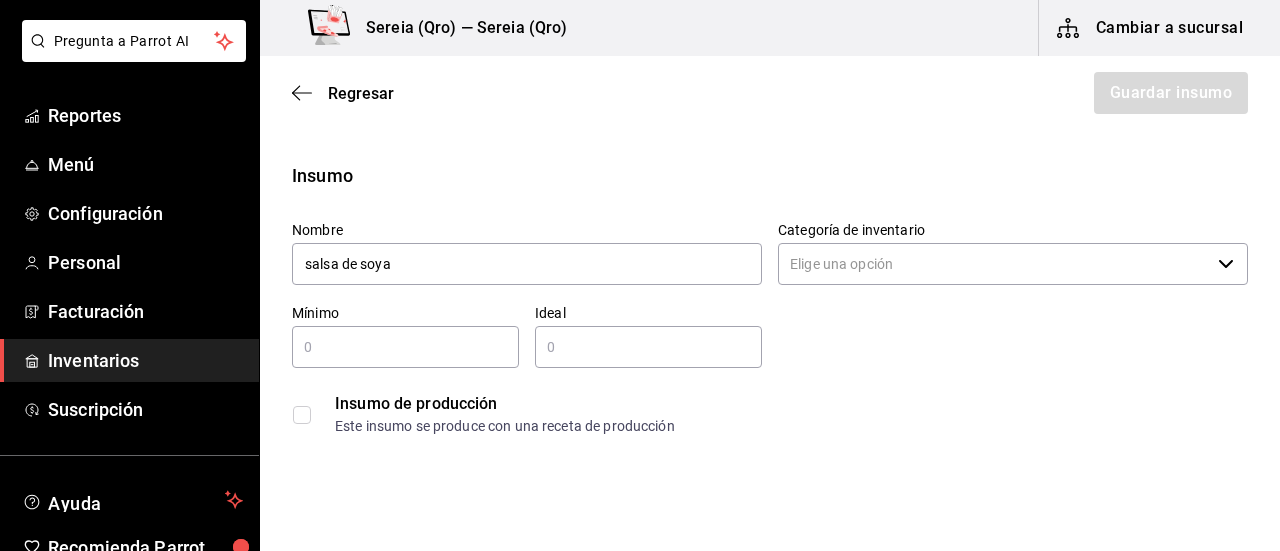 click 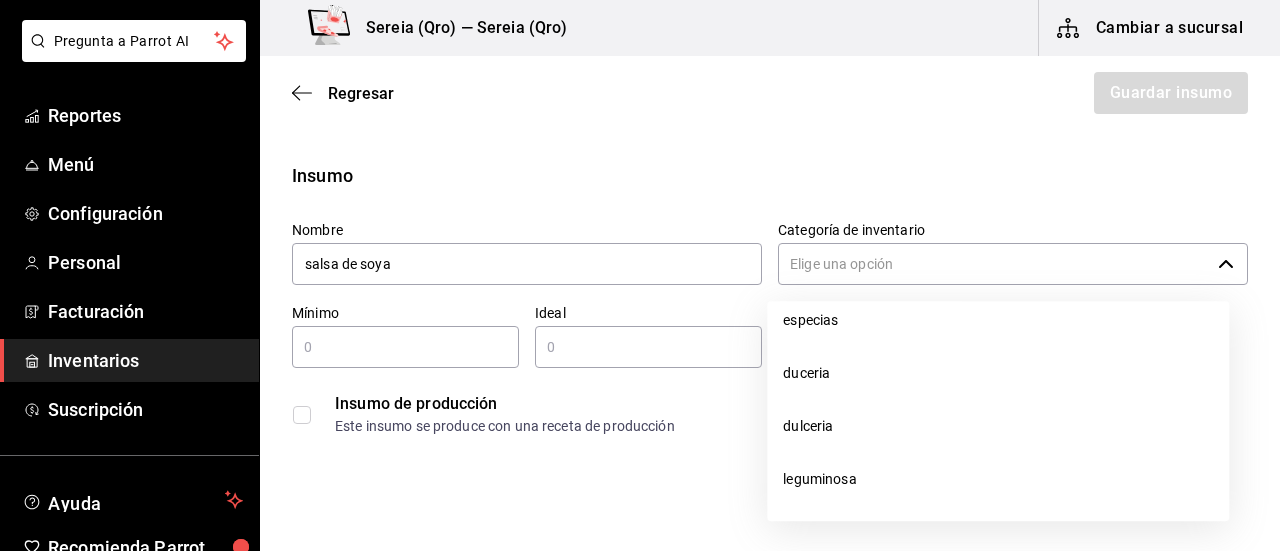 scroll, scrollTop: 600, scrollLeft: 0, axis: vertical 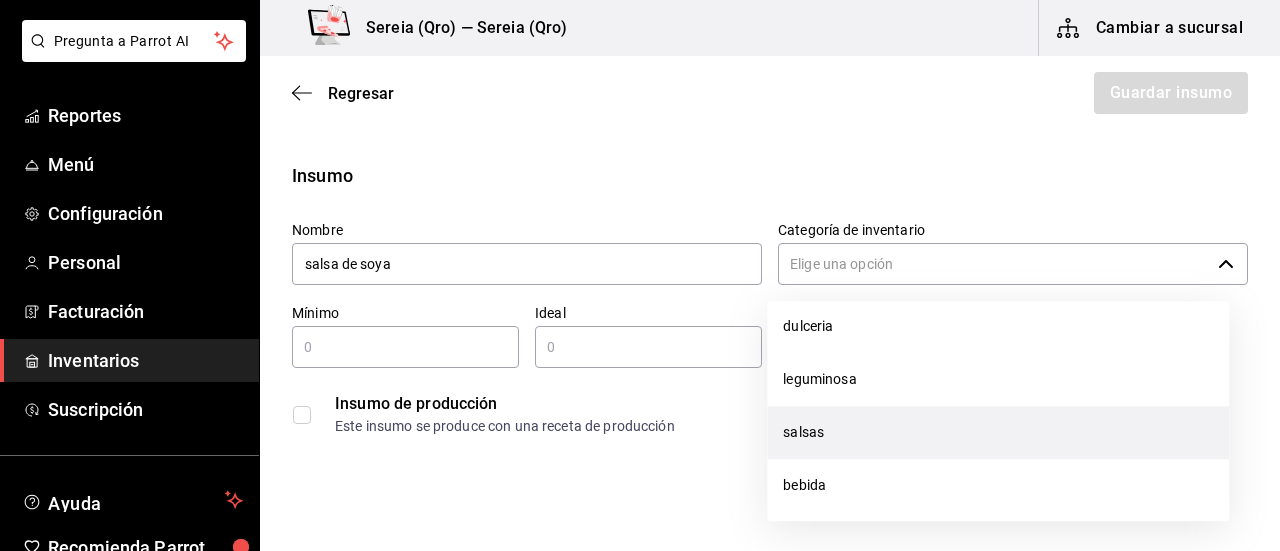 click on "salsas" at bounding box center [998, 432] 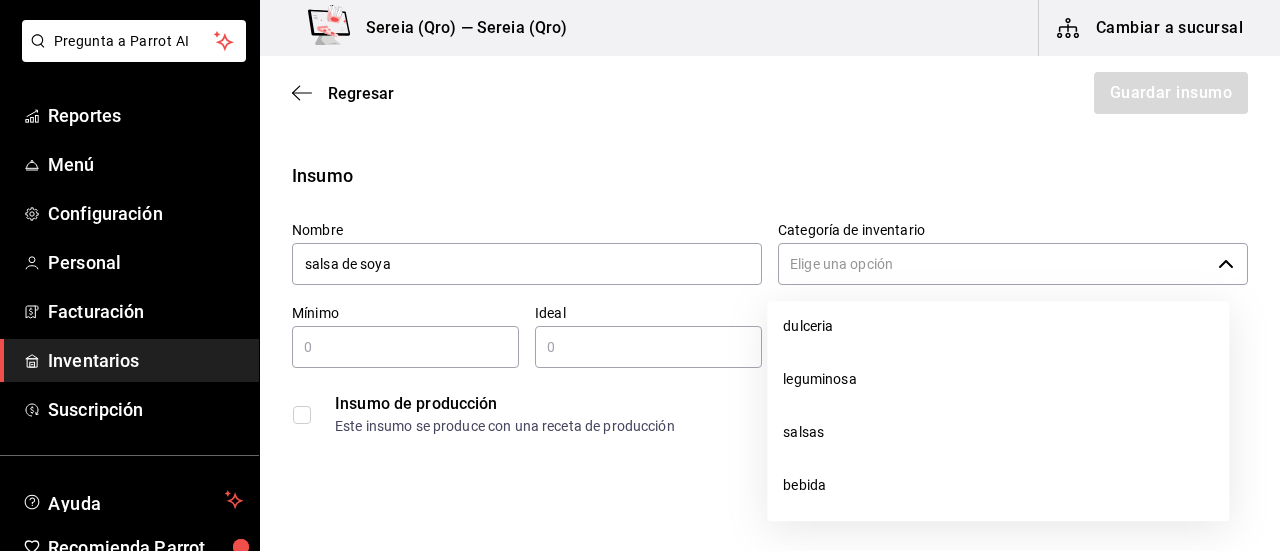 type on "salsas" 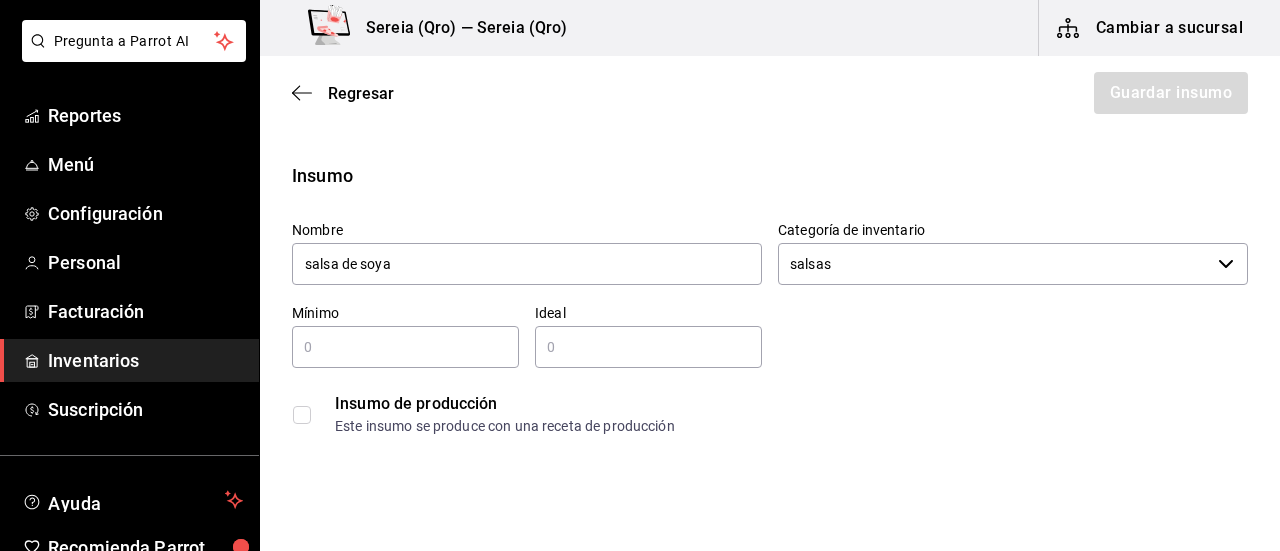 type on "salsa de soya" 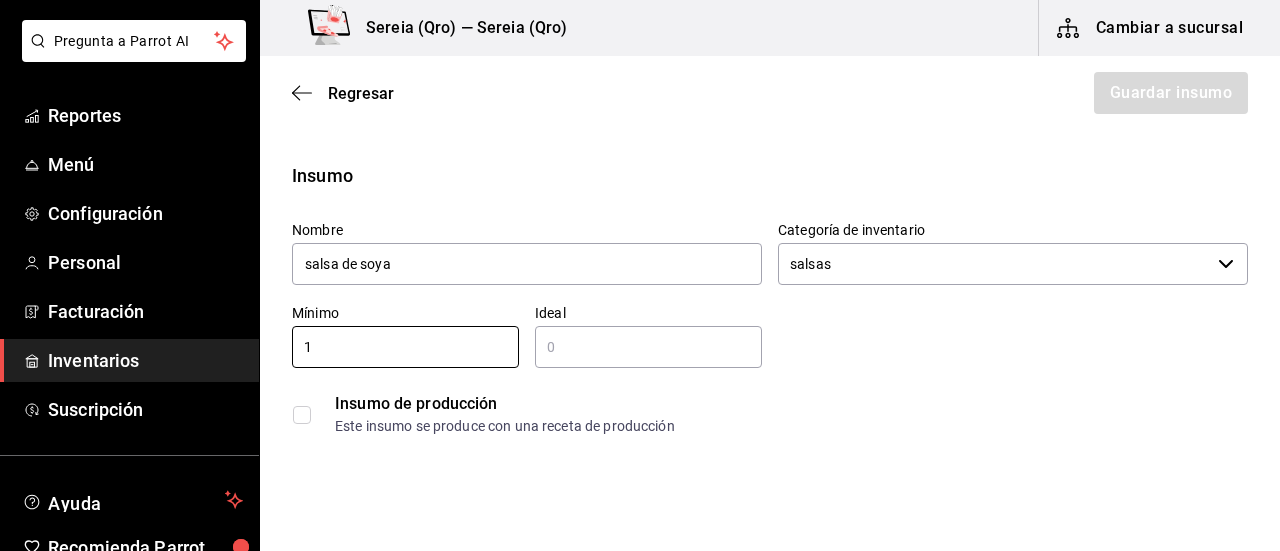 type on "1" 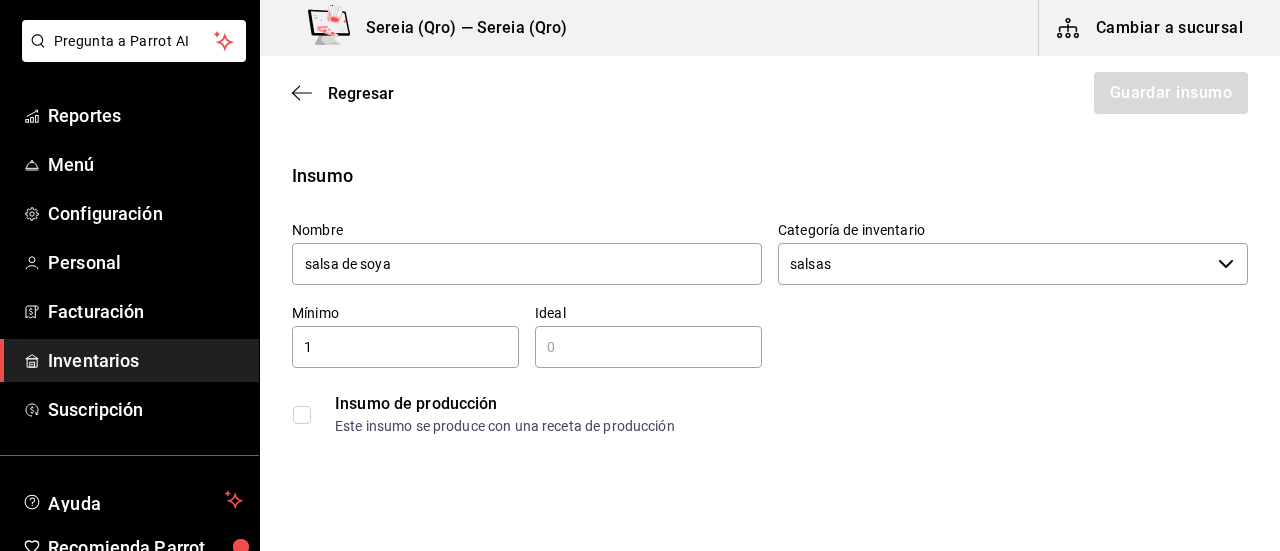 click at bounding box center [648, 347] 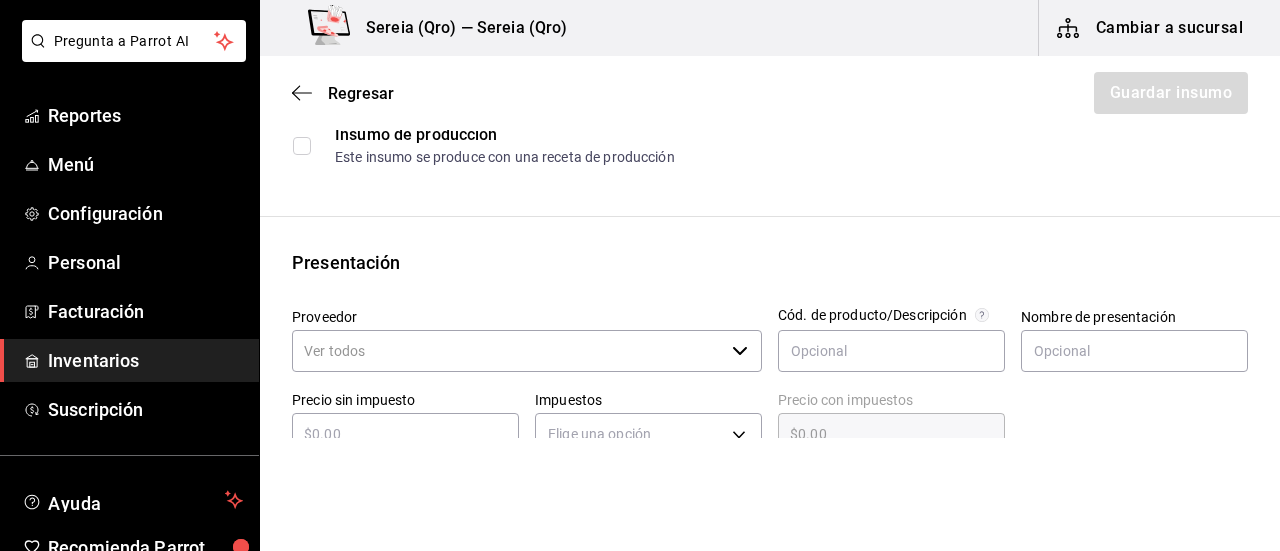scroll, scrollTop: 300, scrollLeft: 0, axis: vertical 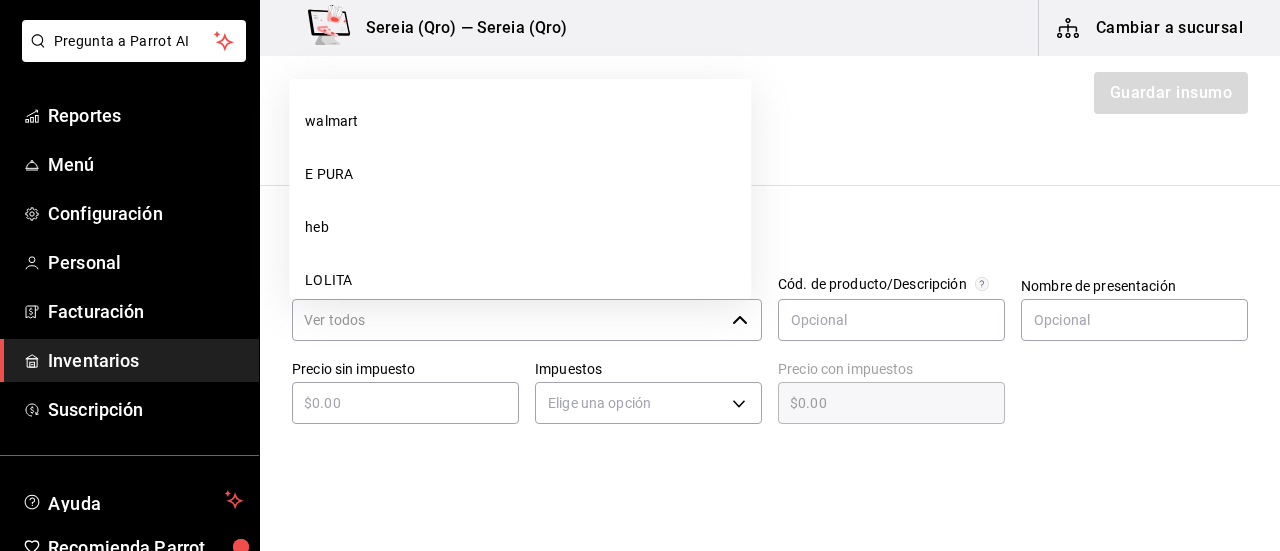 click on "​" at bounding box center [527, 320] 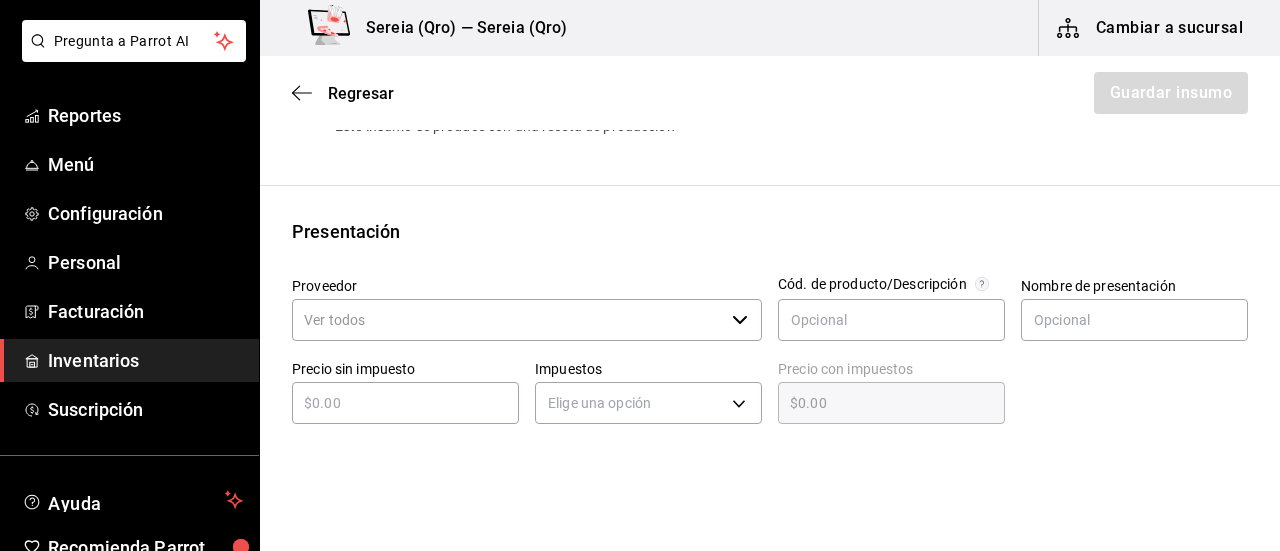 click 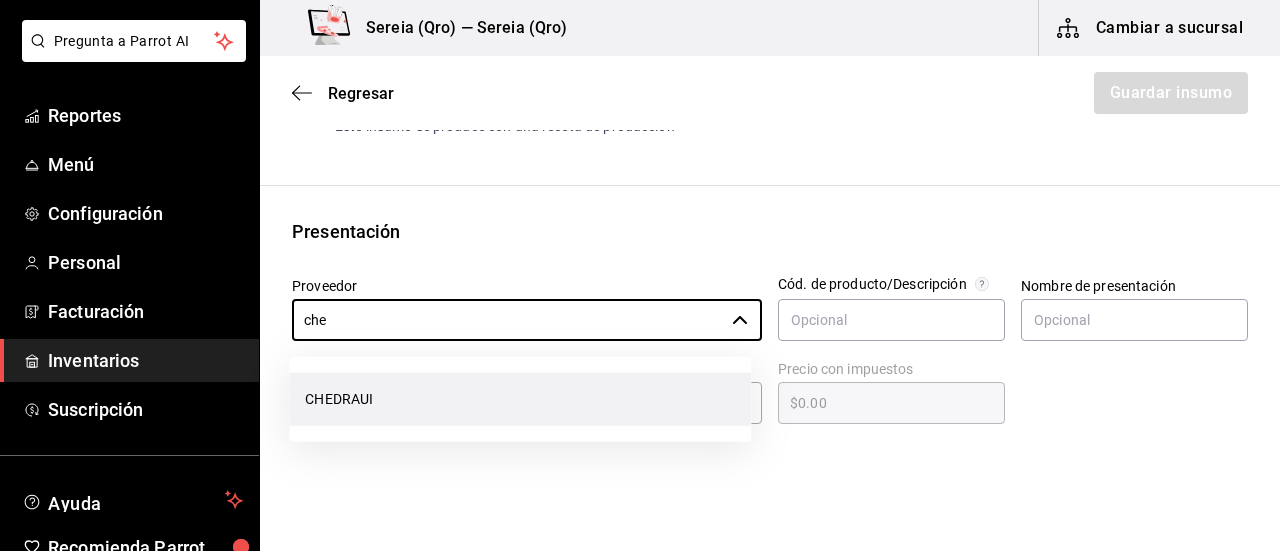 click on "CHEDRAUI" at bounding box center [520, 399] 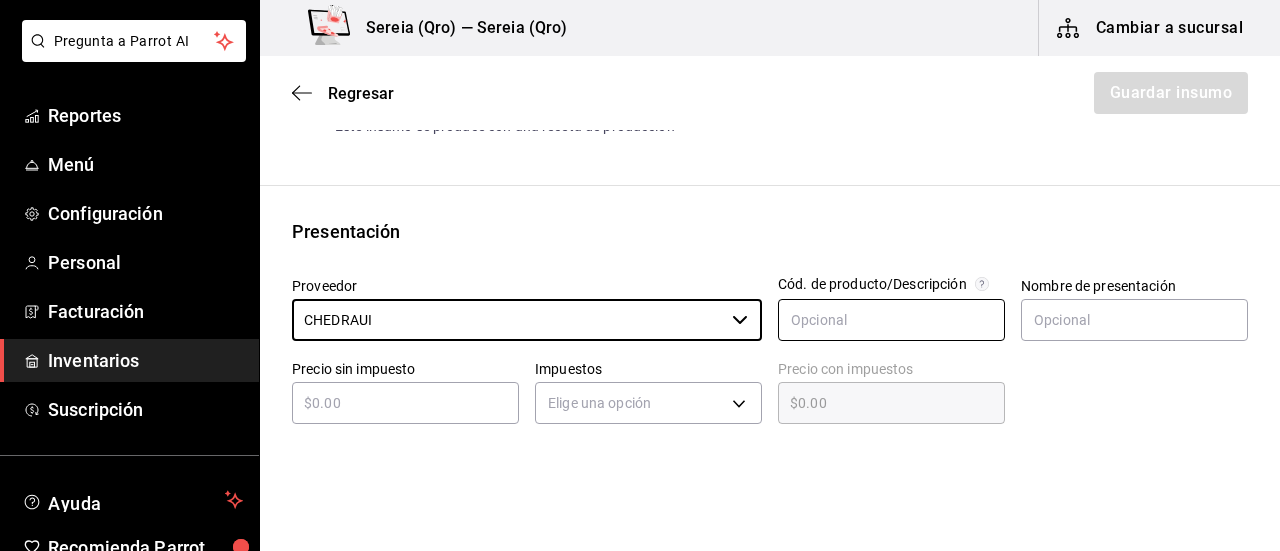 type on "CHEDRAUI" 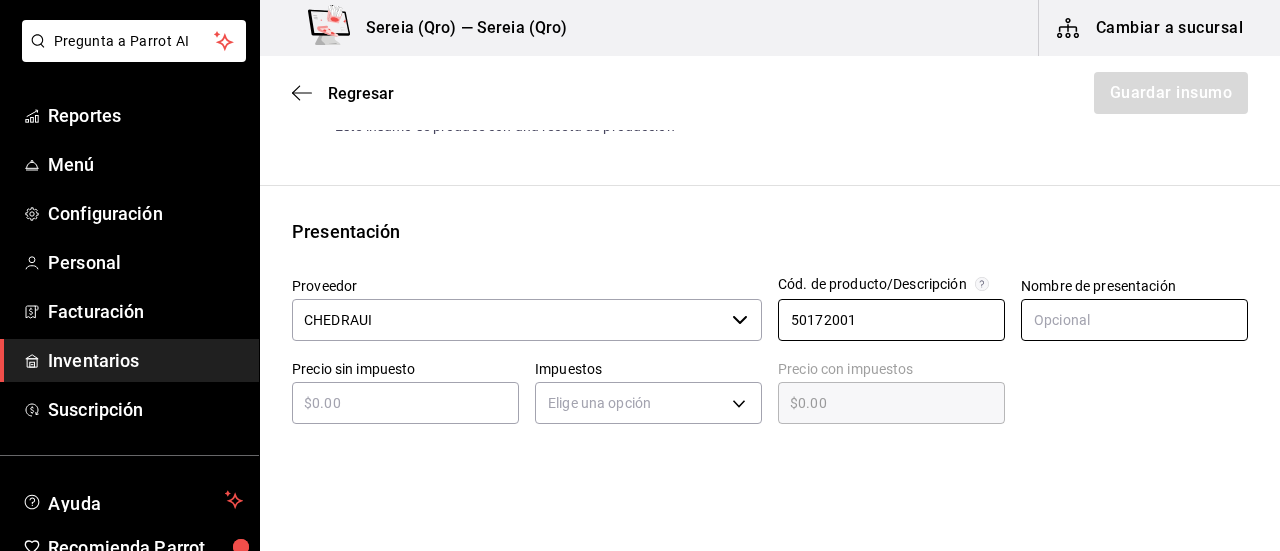 type on "50172001" 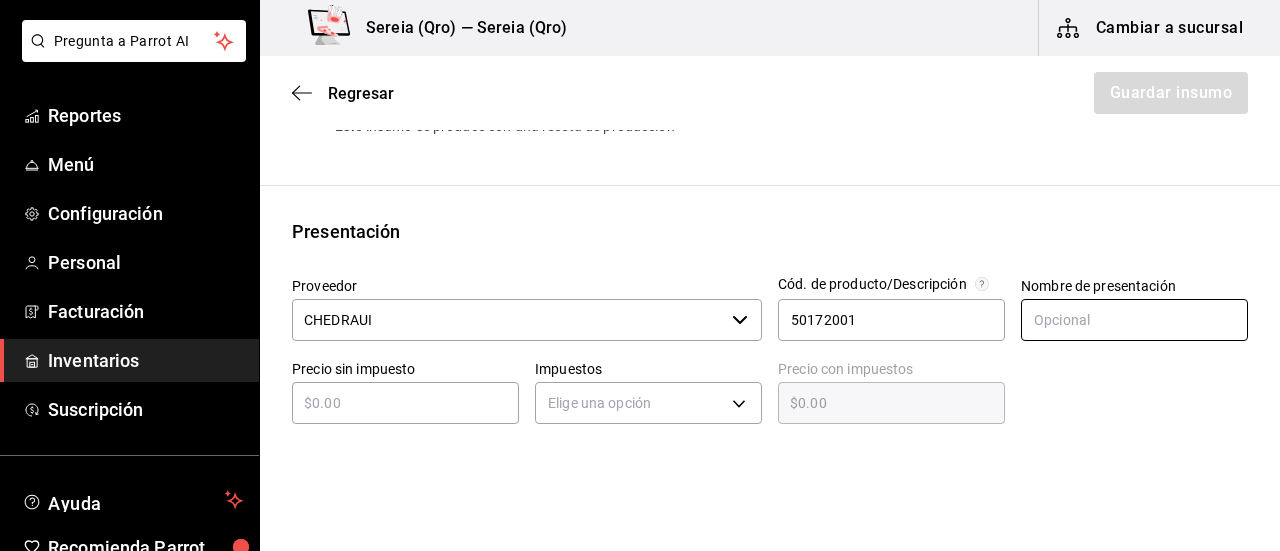 drag, startPoint x: 1102, startPoint y: 333, endPoint x: 949, endPoint y: 345, distance: 153.46986 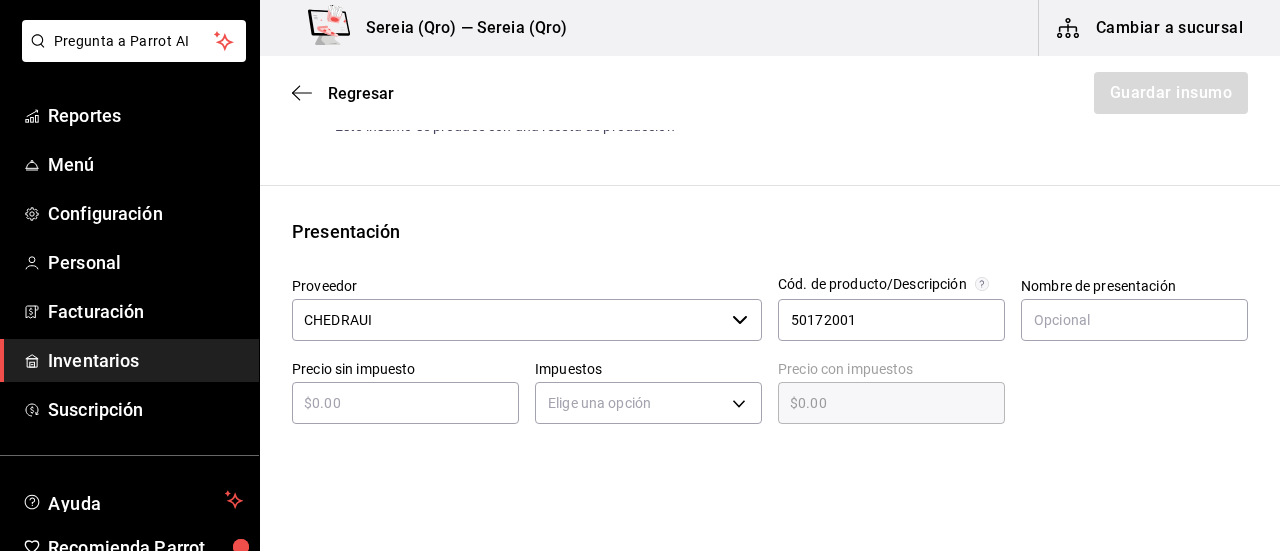 click at bounding box center (405, 403) 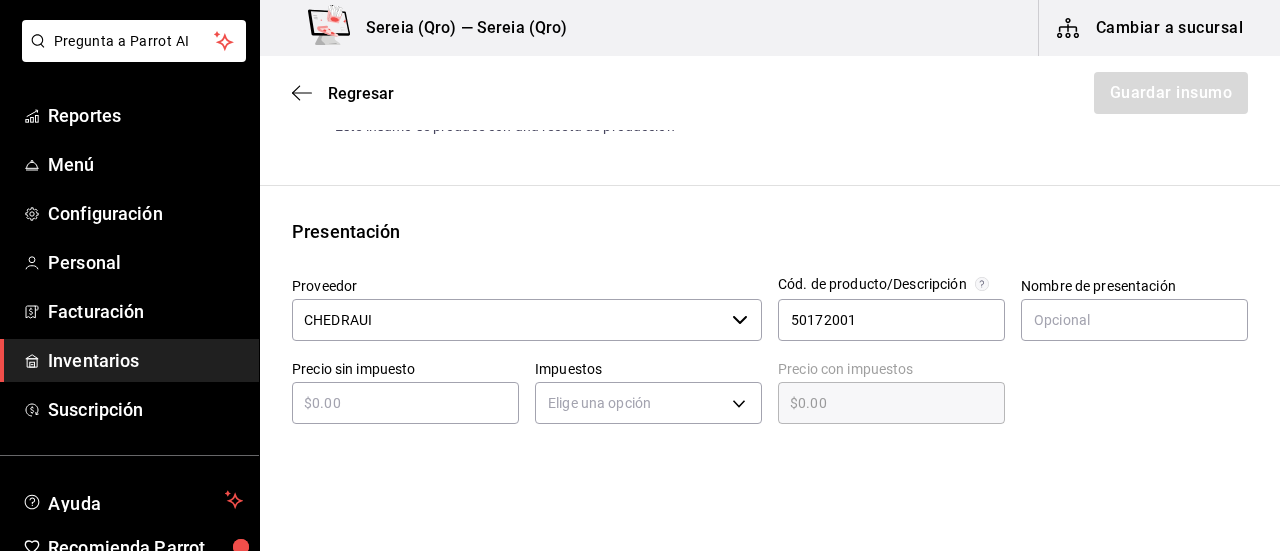 type on "$3" 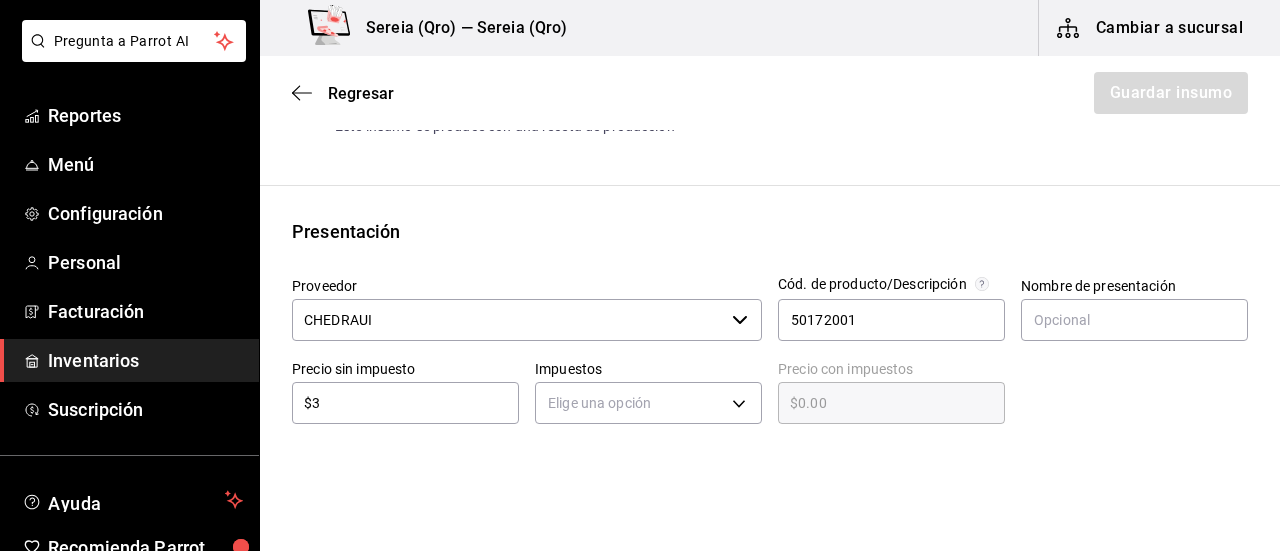 type on "$3.00" 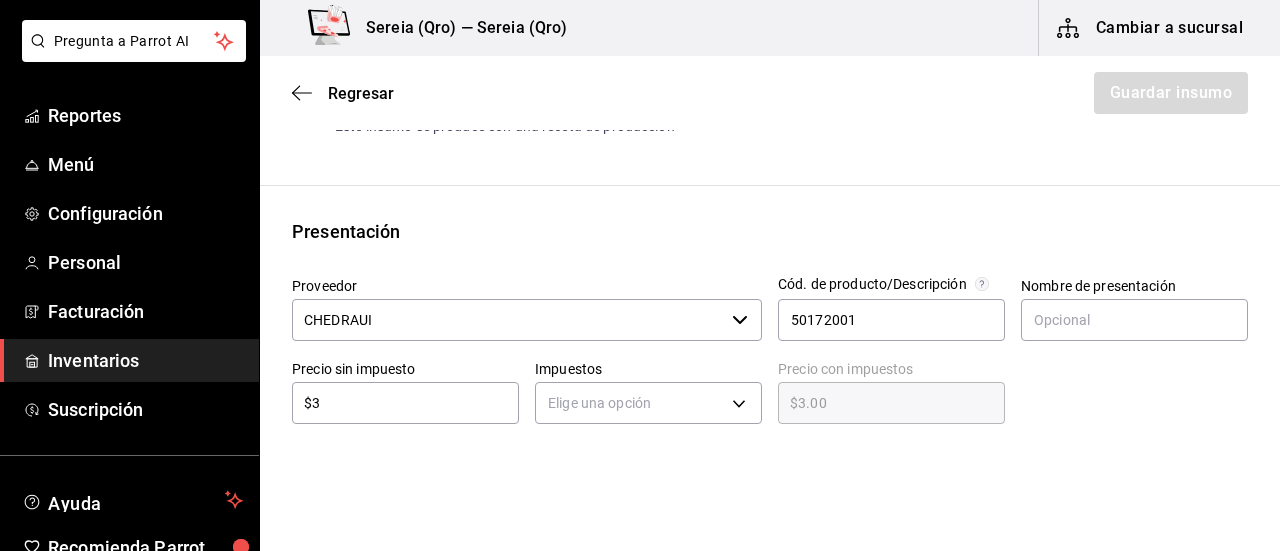 type on "$37" 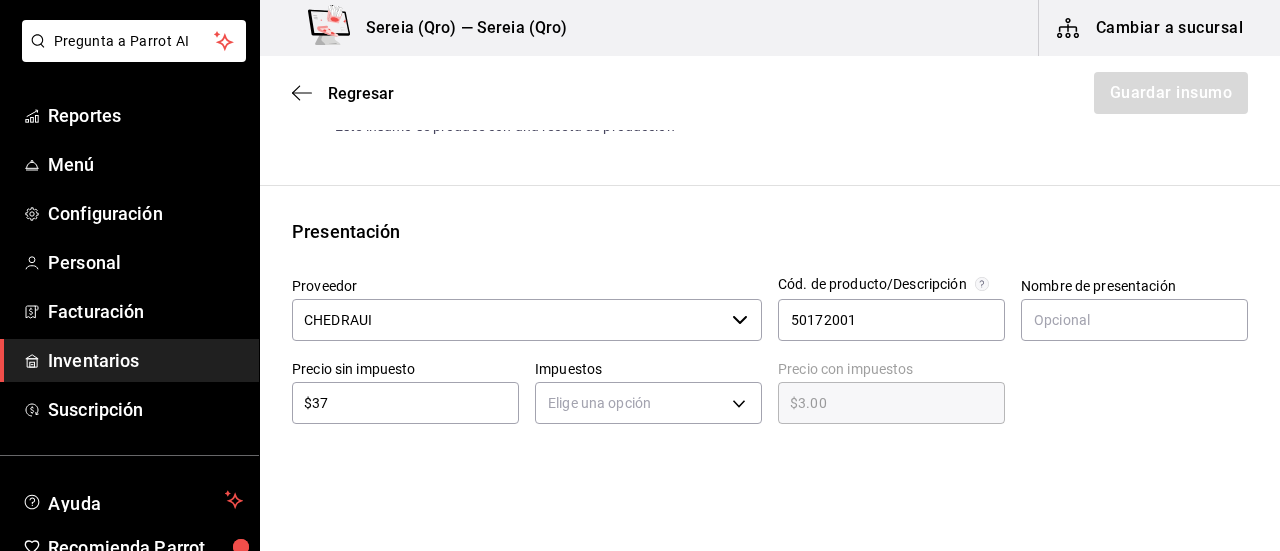 type on "$37.00" 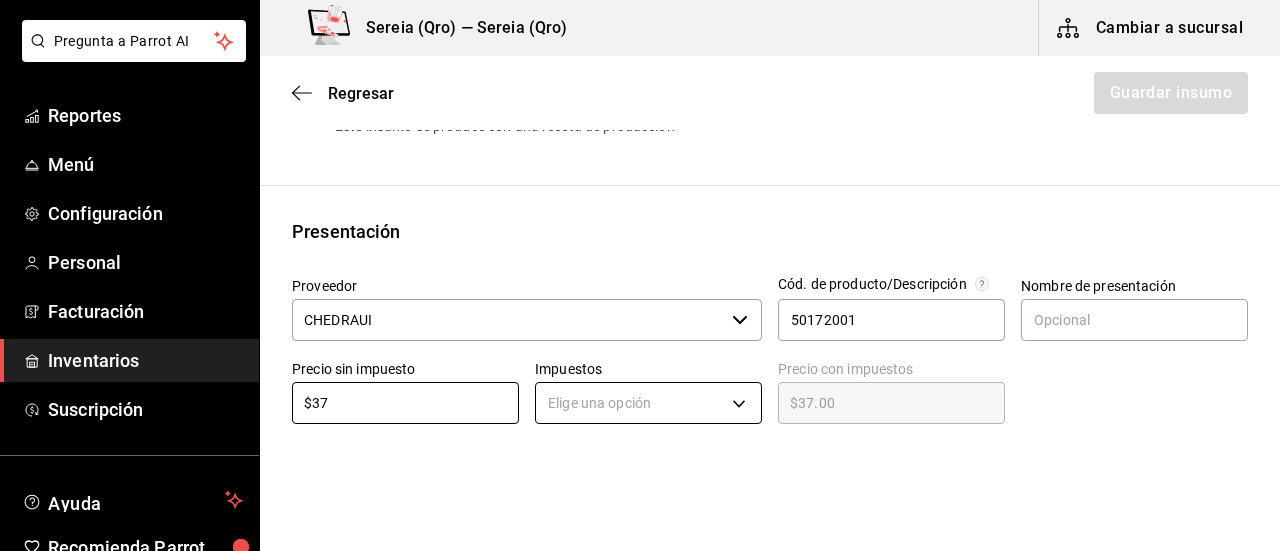 type on "$37" 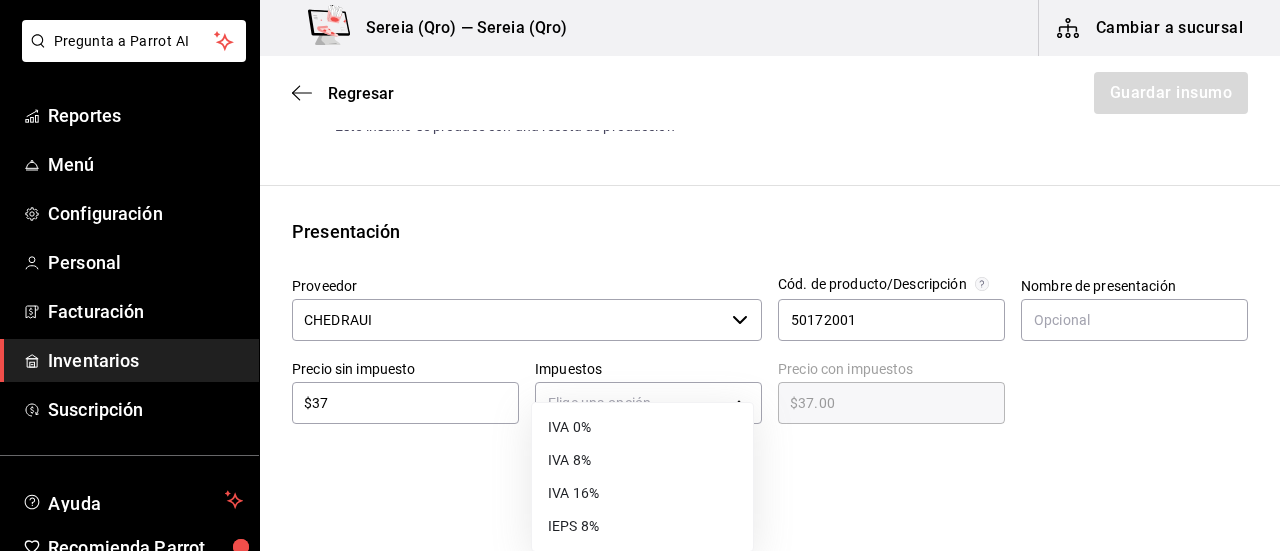 click on "IVA 16%" at bounding box center [642, 493] 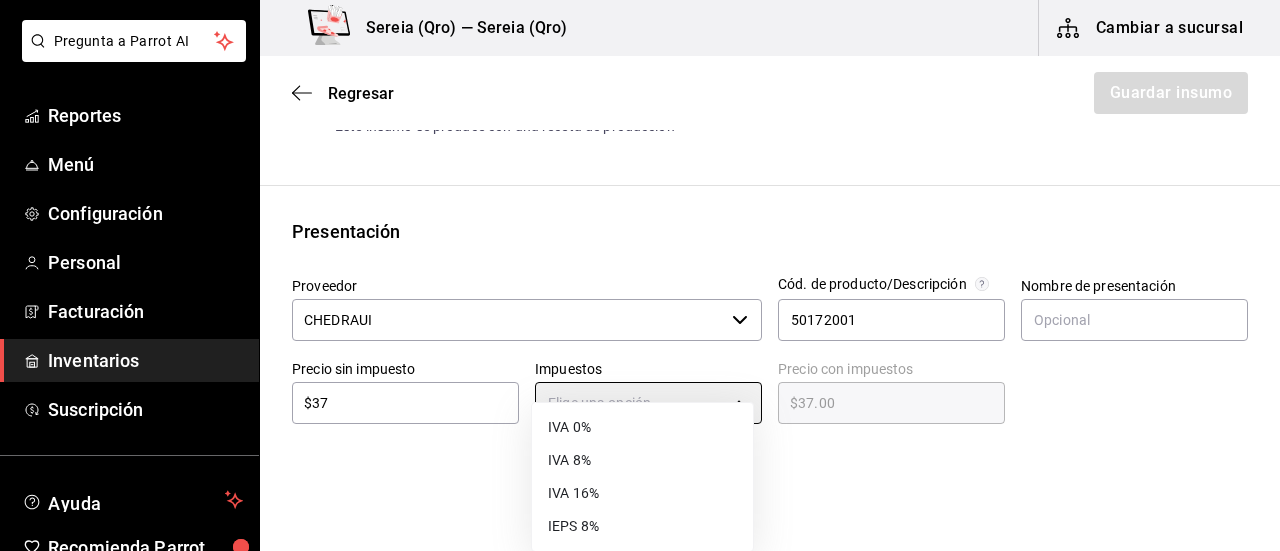 type on "IVA_16" 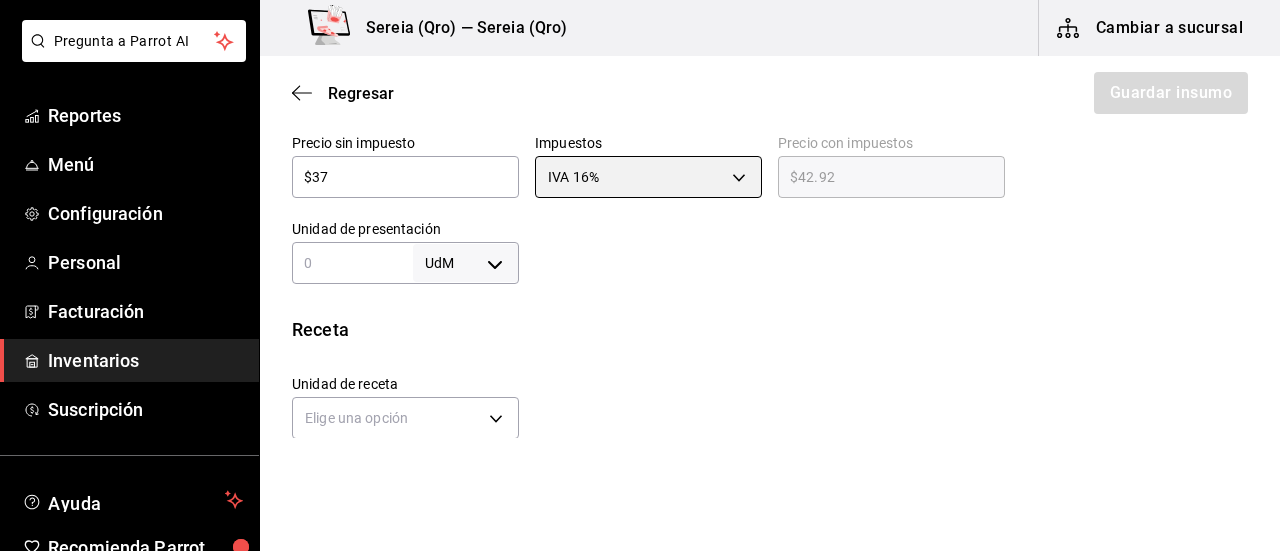 scroll, scrollTop: 600, scrollLeft: 0, axis: vertical 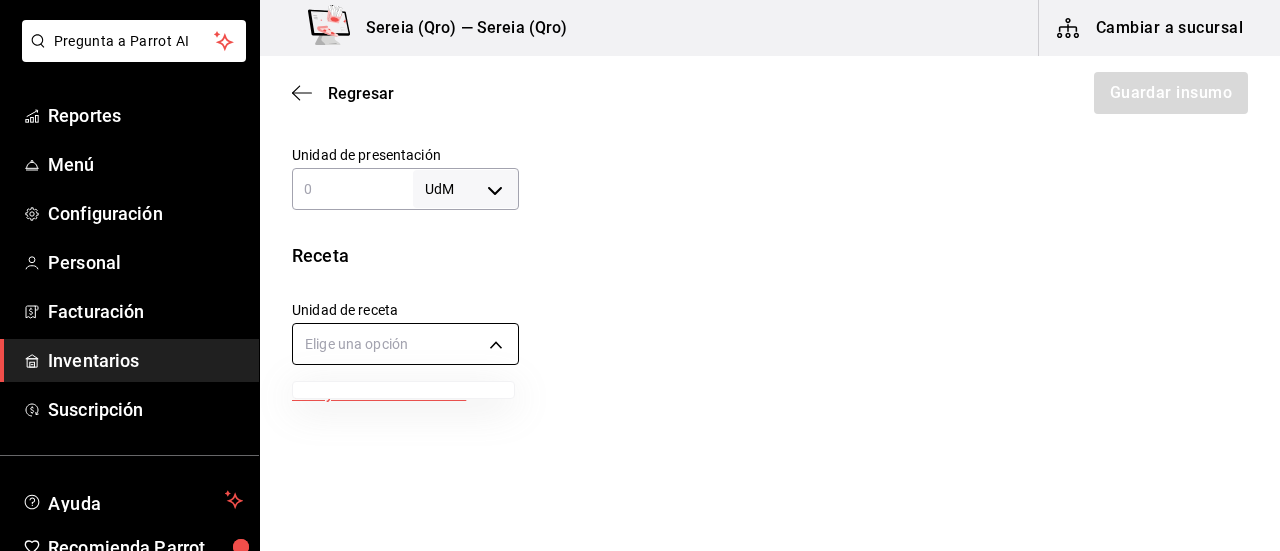 click on "Pregunta a Parrot AI Reportes   Menú   Configuración   Personal   Facturación   Inventarios   Suscripción   Ayuda Recomienda Parrot   [FIRST] [LAST]   Sugerir nueva función   Sereia ([CITY]) — Sereia ([CITY]) Cambiar a sucursal Regresar Guardar insumo Insumo Nombre salsa de soya Categoría de inventario salsas ​ Mínimo 1 ​ Ideal 2 ​ Insumo de producción Este insumo se produce con una receta de producción Presentación Proveedor CHEDRAUI ​ Cód. de producto/Descripción 50172001 Nombre de presentación Precio sin impuesto $37 ​ Impuestos IVA 16% IVA_16 Precio con impuestos $42.92 ​ Unidad de presentación UdM ​ Receta Unidad de receta Elige una opción Factor de conversión ​ Ver ayuda de conversiones ¿La presentación  viene en otra caja? Si No Presentaciones por caja ​ Sin definir Unidades de conteo Pregunta a Parrot AI Reportes   Menú   Configuración   Personal   Facturación   Inventarios   Suscripción   Ayuda Recomienda Parrot   [FIRST] [LAST]   Sugerir nueva función" at bounding box center (640, 219) 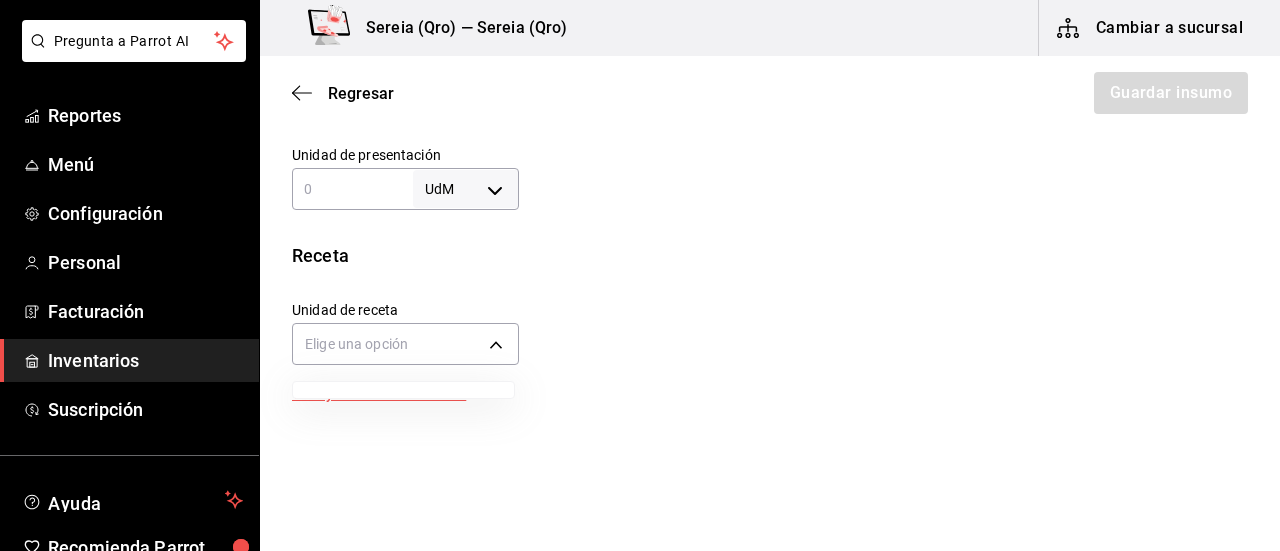 click at bounding box center [640, 275] 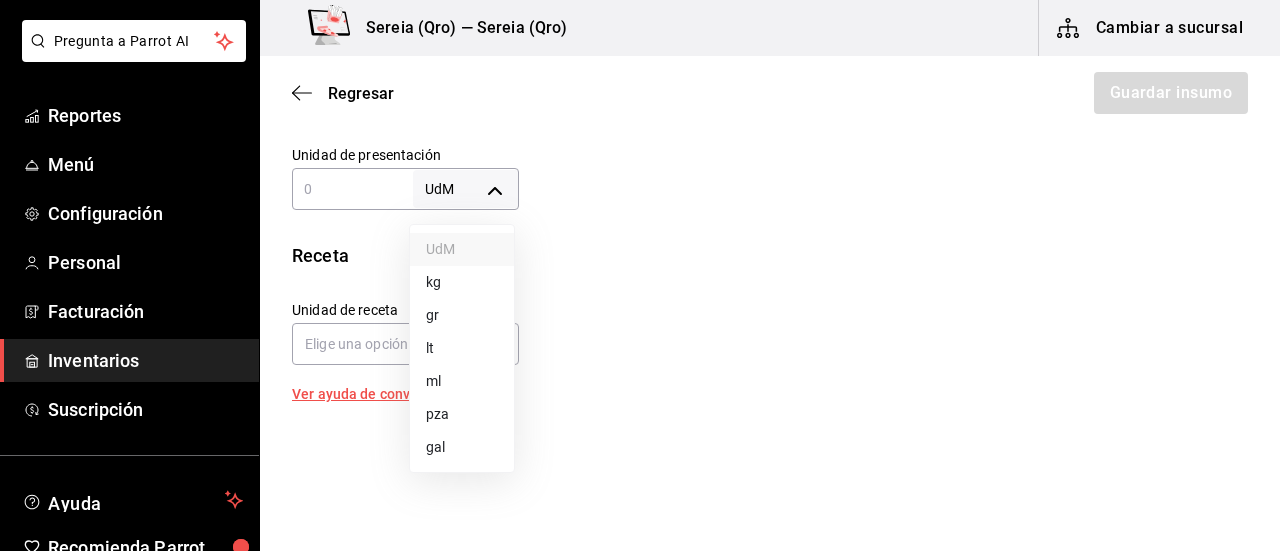 click on "Pregunta a Parrot AI Reportes   Menú   Configuración   Personal   Facturación   Inventarios   Suscripción   Ayuda Recomienda Parrot   [FIRST] [LAST]   Sugerir nueva función   Sereia ([CITY]) — Sereia ([CITY]) Cambiar a sucursal Regresar Guardar insumo Insumo Nombre salsa de soya Categoría de inventario salsas ​ Mínimo 1 ​ Ideal 2 ​ Insumo de producción Este insumo se produce con una receta de producción Presentación Proveedor CHEDRAUI ​ Cód. de producto/Descripción 50172001 Nombre de presentación Precio sin impuesto $37 ​ Impuestos IVA 16% IVA_16 Precio con impuestos $42.92 ​ Unidad de presentación UdM ​ Receta Unidad de receta Elige una opción Factor de conversión ​ Ver ayuda de conversiones ¿La presentación  viene en otra caja? Si No Presentaciones por caja ​ Sin definir Unidades de conteo Pregunta a Parrot AI Reportes   Menú   Configuración   Personal   Facturación   Inventarios   Suscripción   Ayuda Recomienda Parrot   [FIRST] [LAST]   Sugerir nueva función   UdM kg" at bounding box center (640, 219) 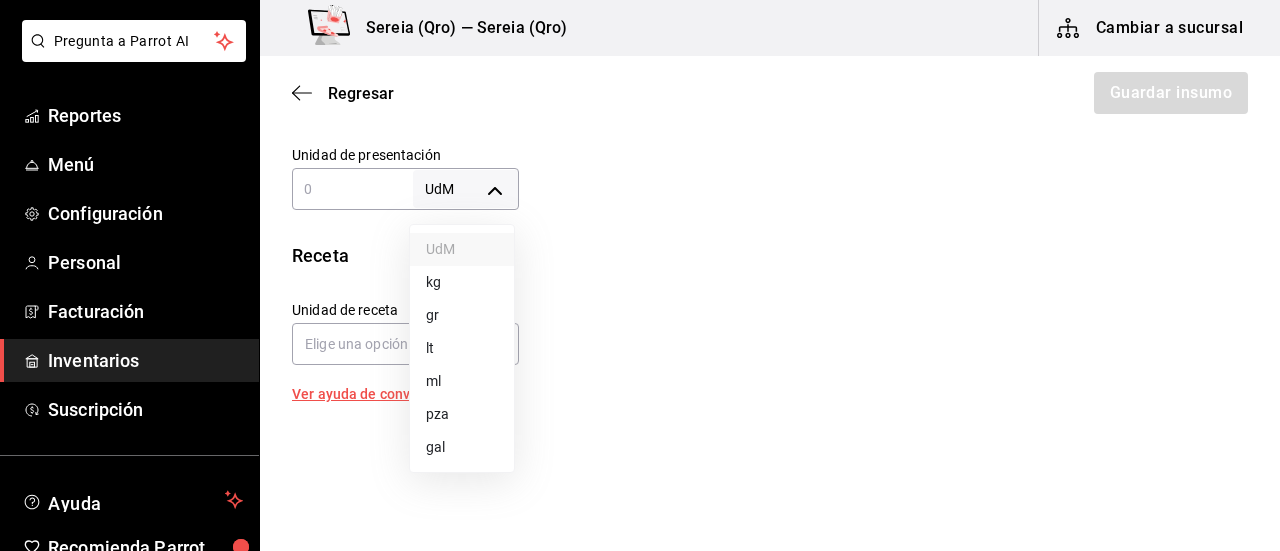 click on "pza" at bounding box center (462, 414) 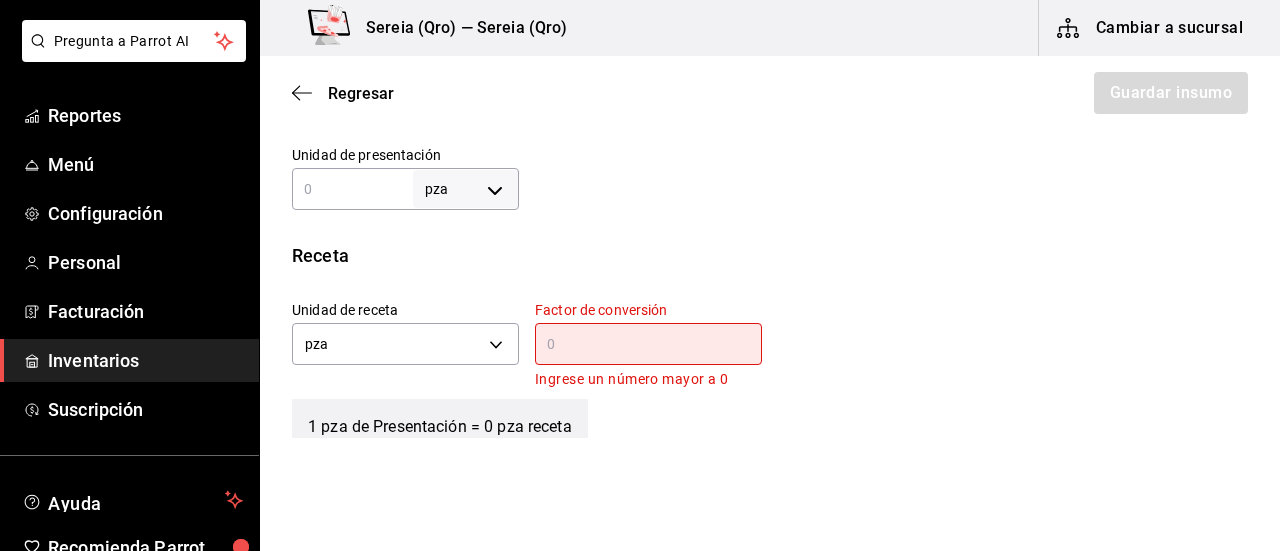 drag, startPoint x: 337, startPoint y: 194, endPoint x: 380, endPoint y: 174, distance: 47.423622 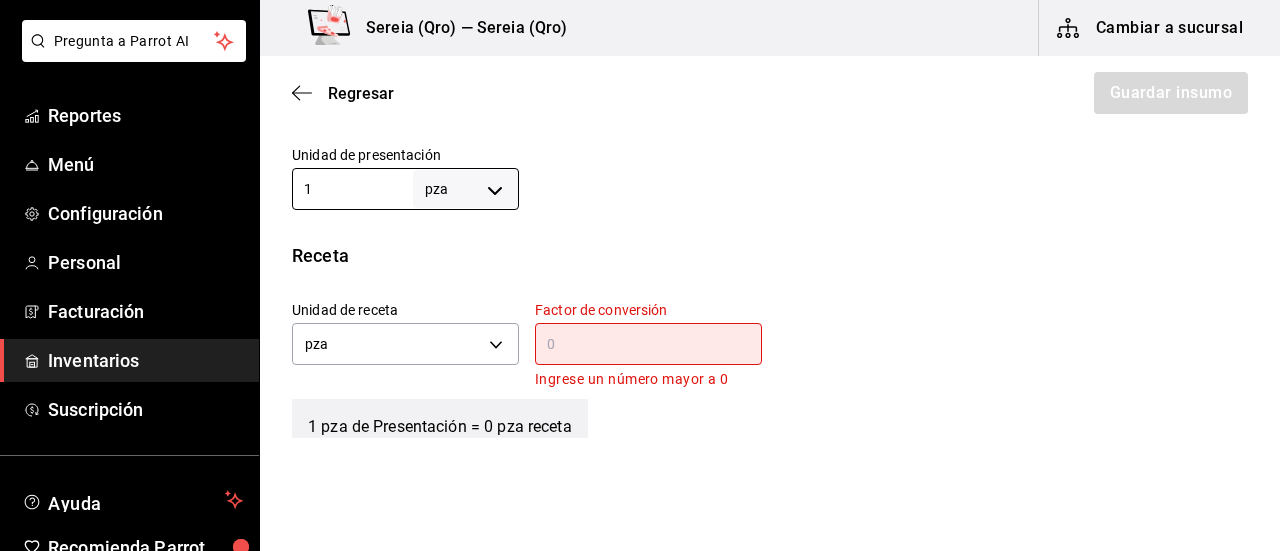 type on "1" 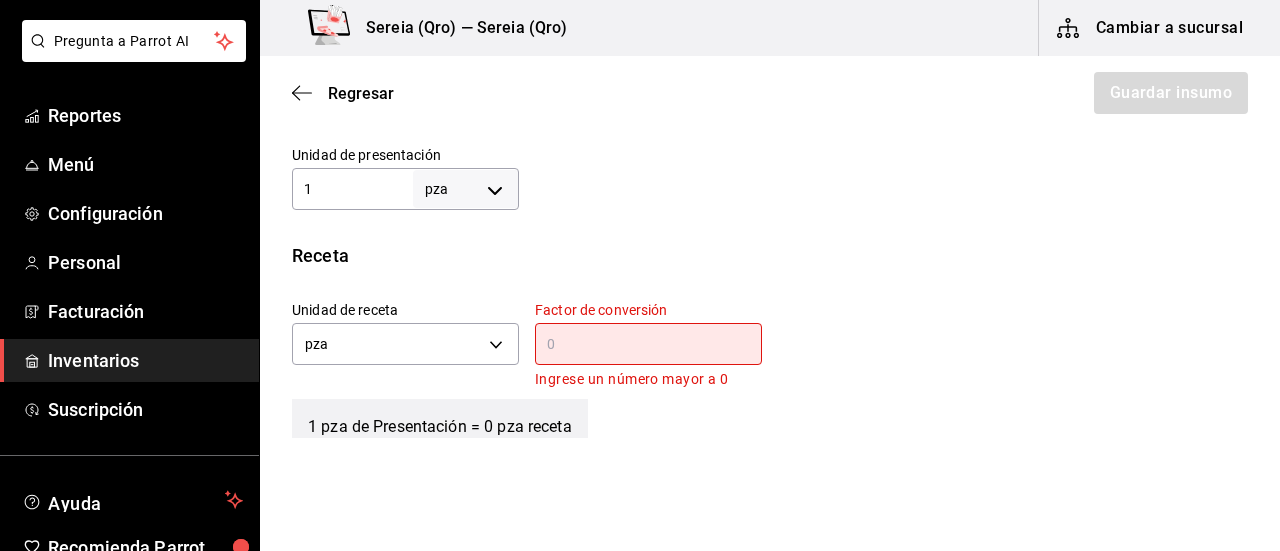 click at bounding box center (648, 344) 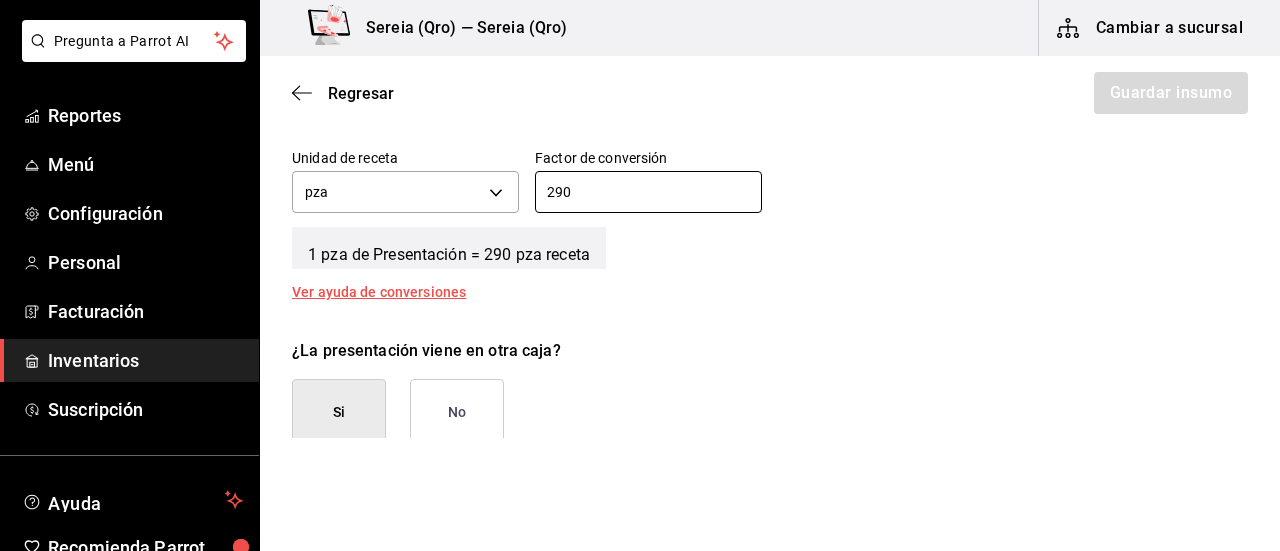 scroll, scrollTop: 700, scrollLeft: 0, axis: vertical 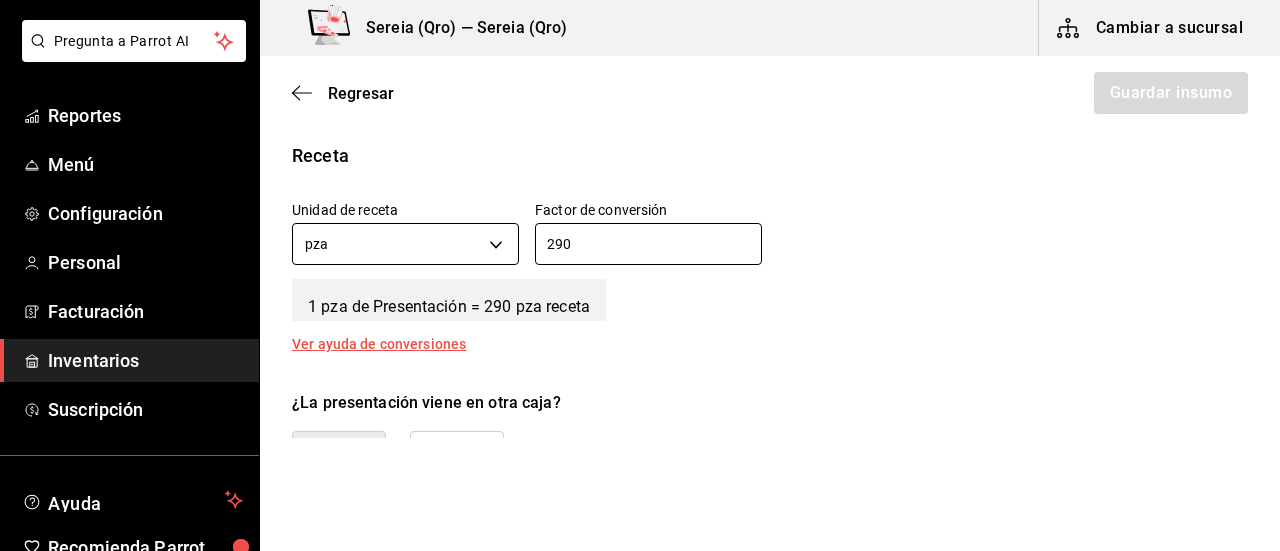type on "290" 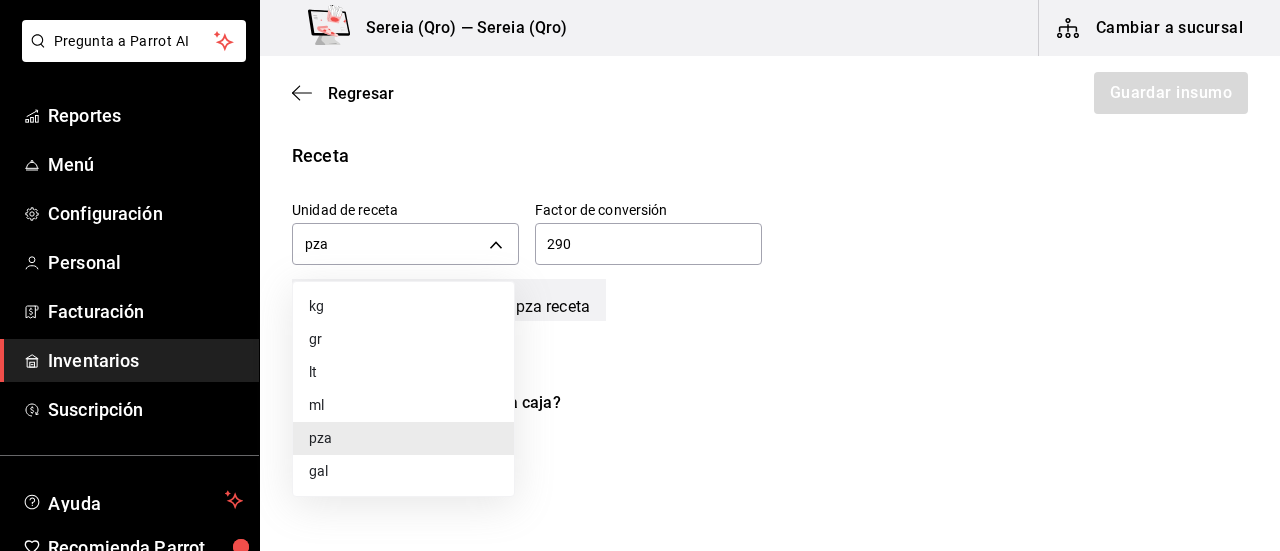 click on "ml" at bounding box center [403, 405] 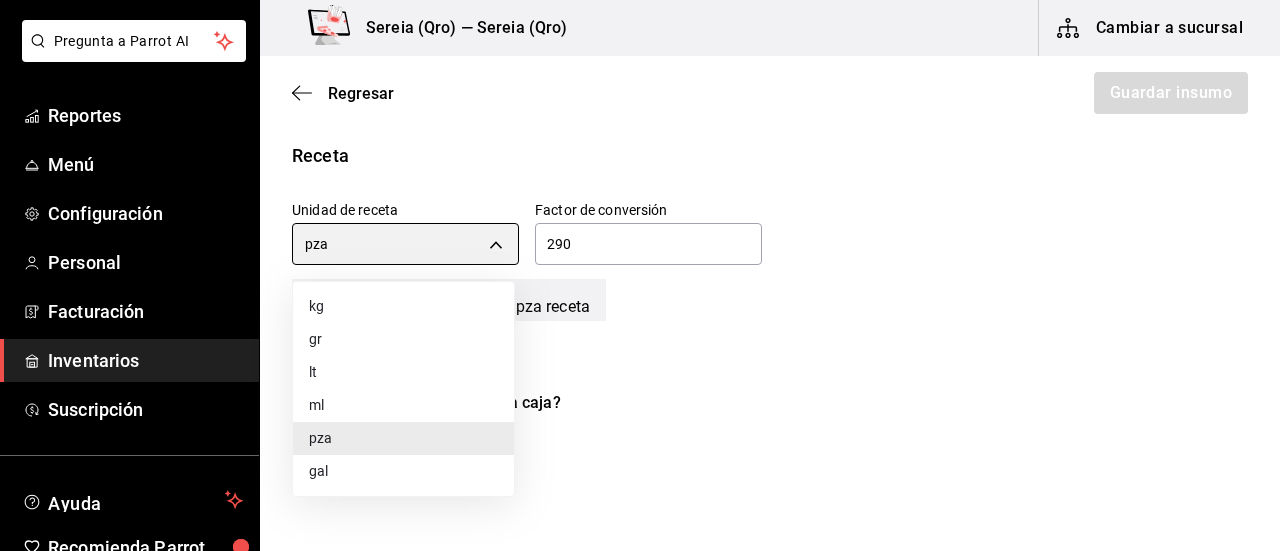 type on "MILLILITER" 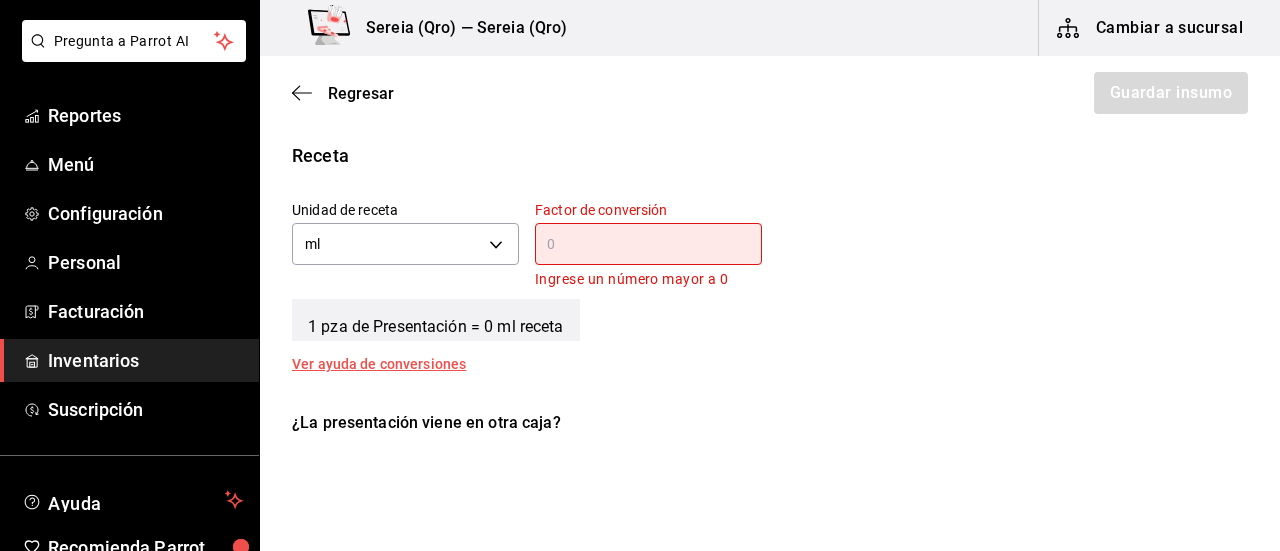 click on "​" at bounding box center [648, 244] 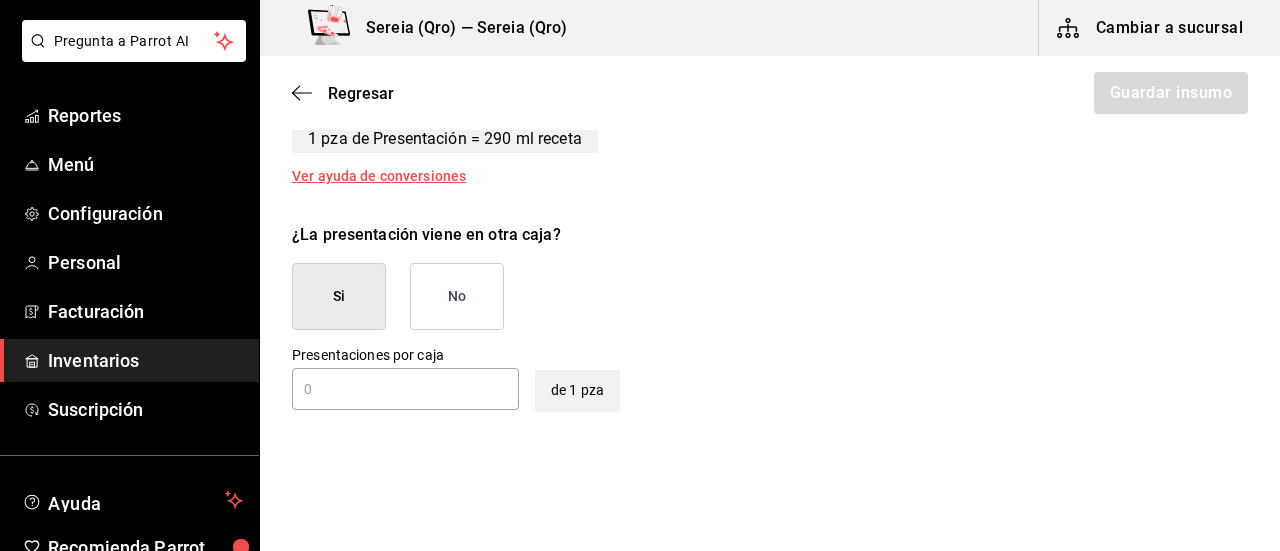 scroll, scrollTop: 900, scrollLeft: 0, axis: vertical 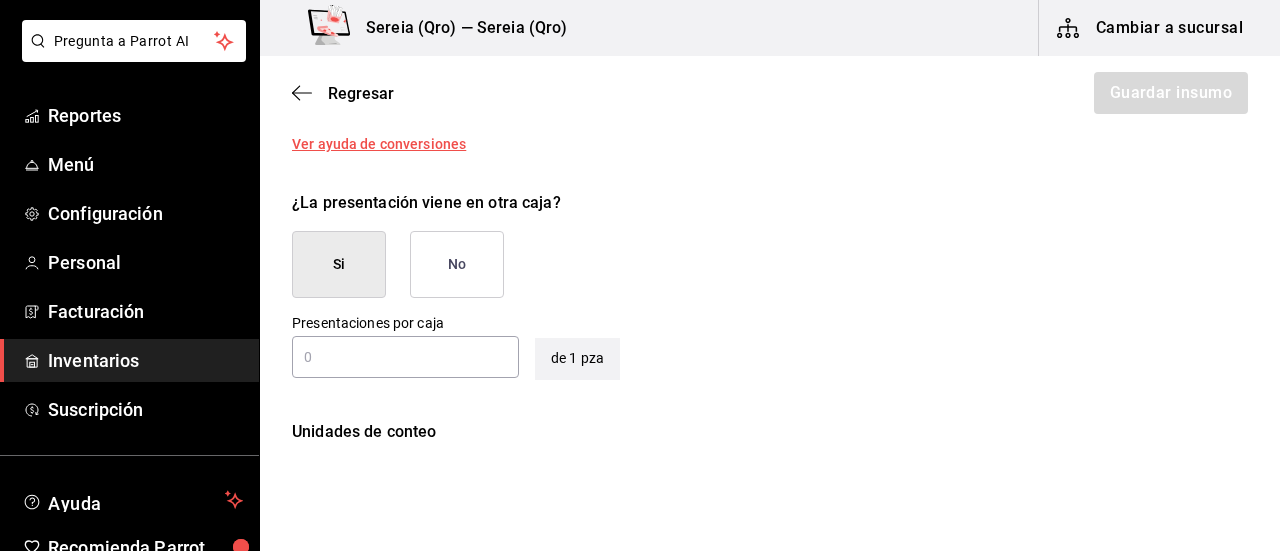 type on "290" 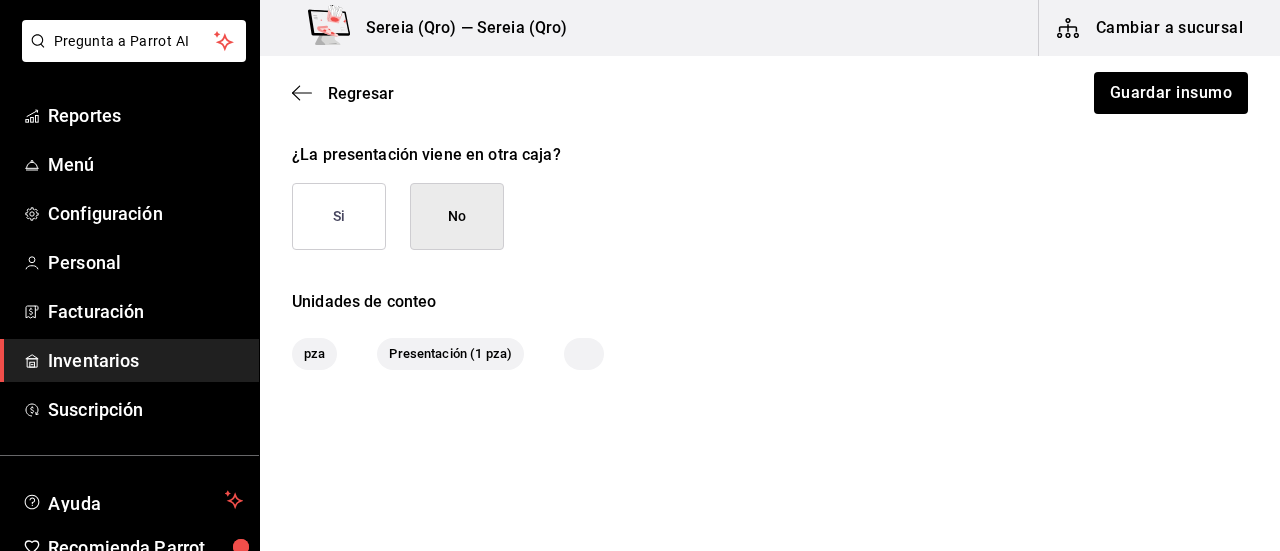 scroll, scrollTop: 974, scrollLeft: 0, axis: vertical 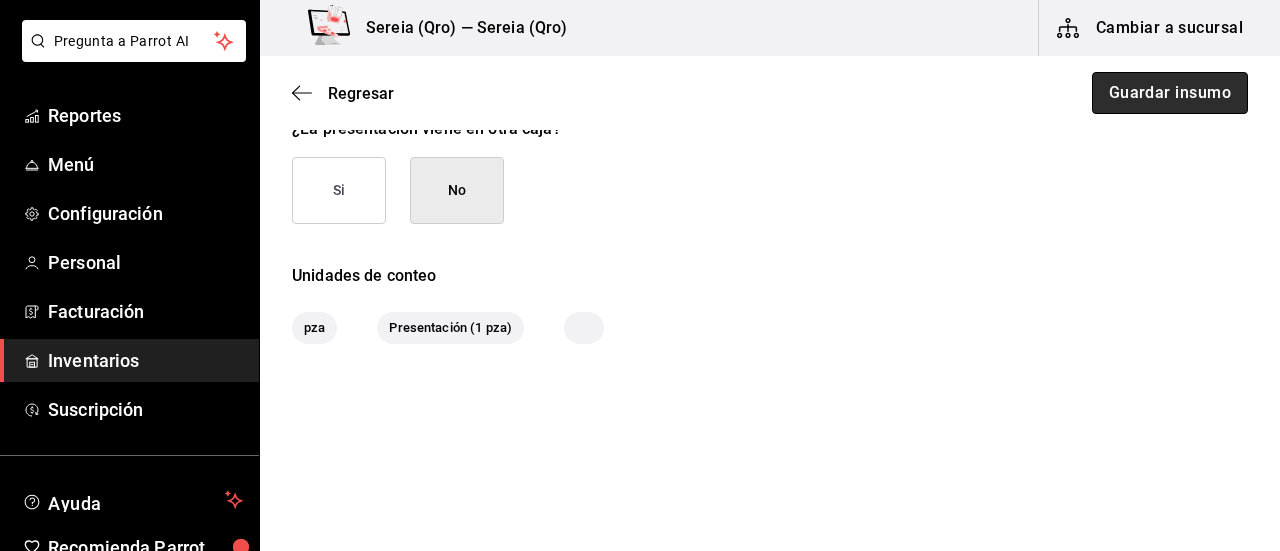 click on "Guardar insumo" at bounding box center (1170, 93) 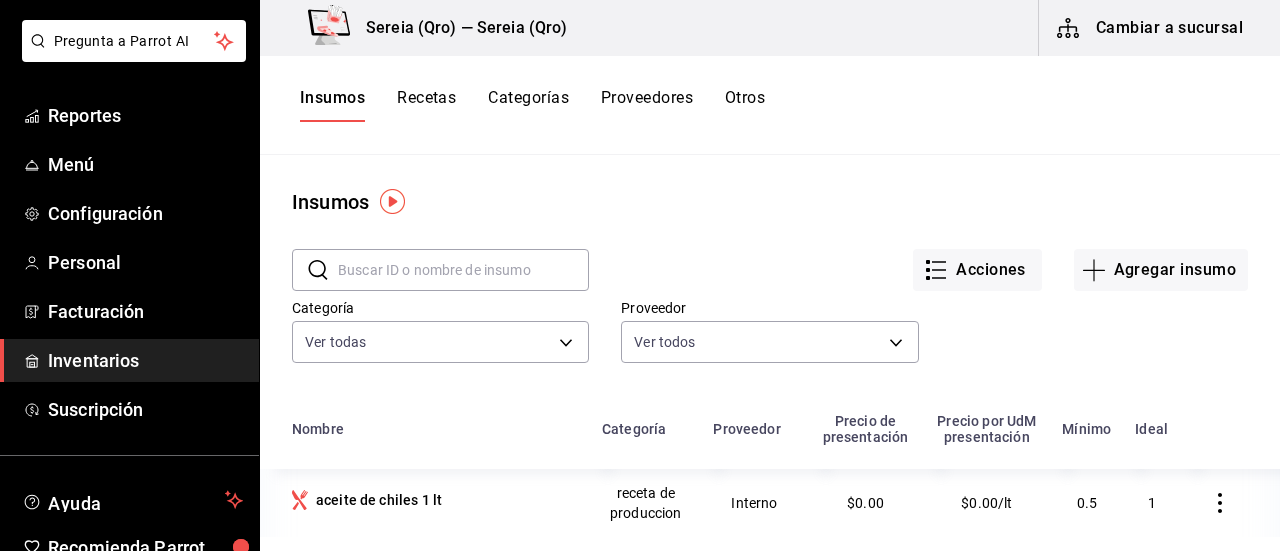 click on "Recetas" at bounding box center (426, 105) 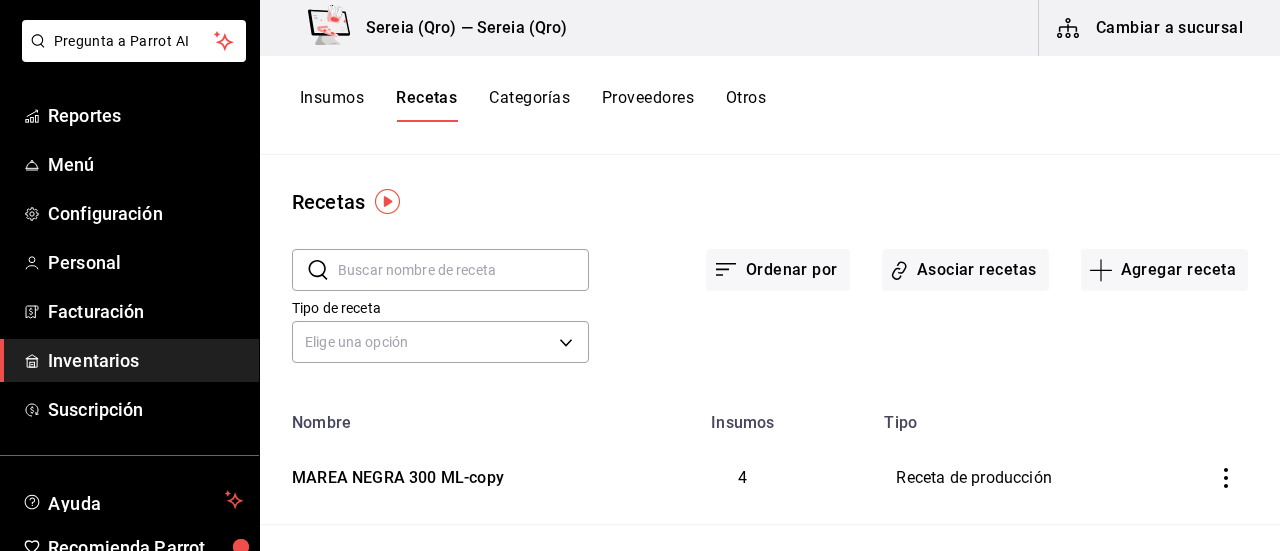 click at bounding box center (463, 270) 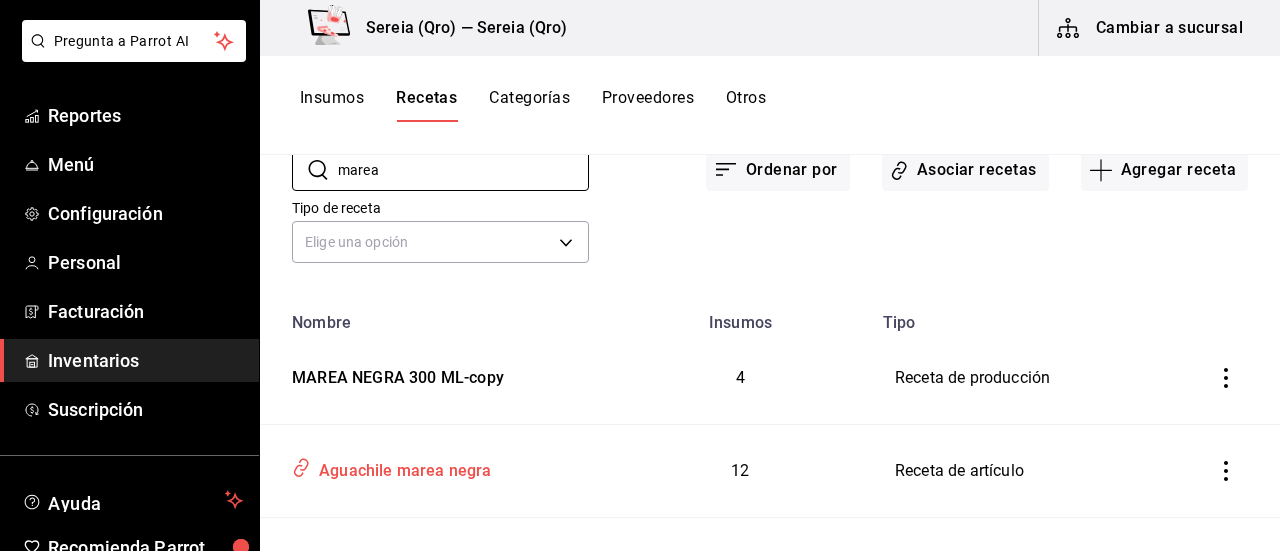 scroll, scrollTop: 212, scrollLeft: 0, axis: vertical 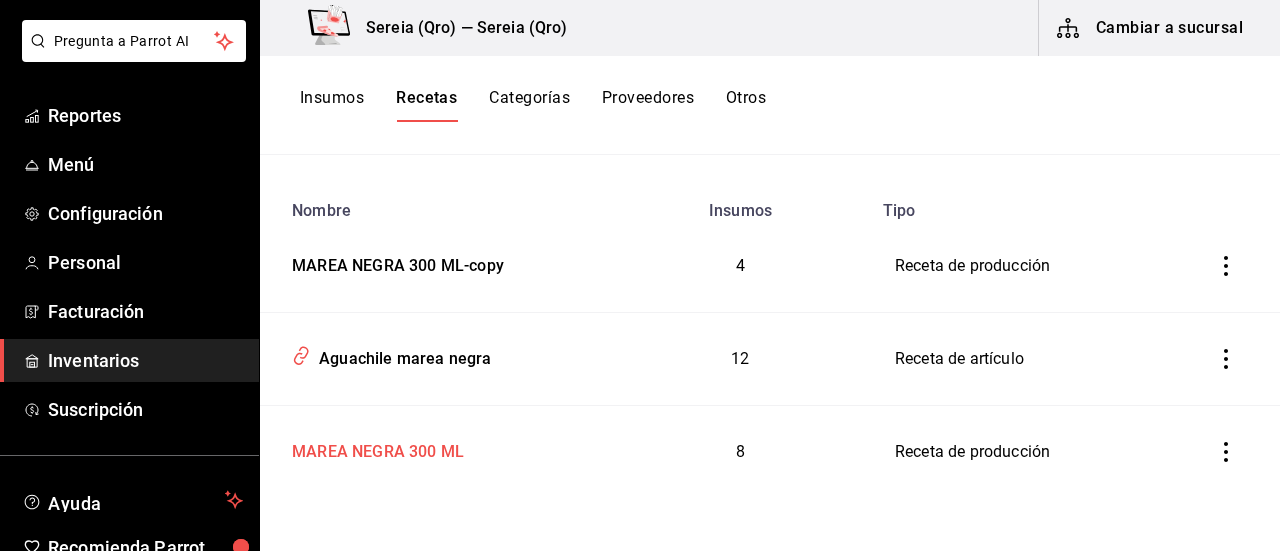 type on "marea" 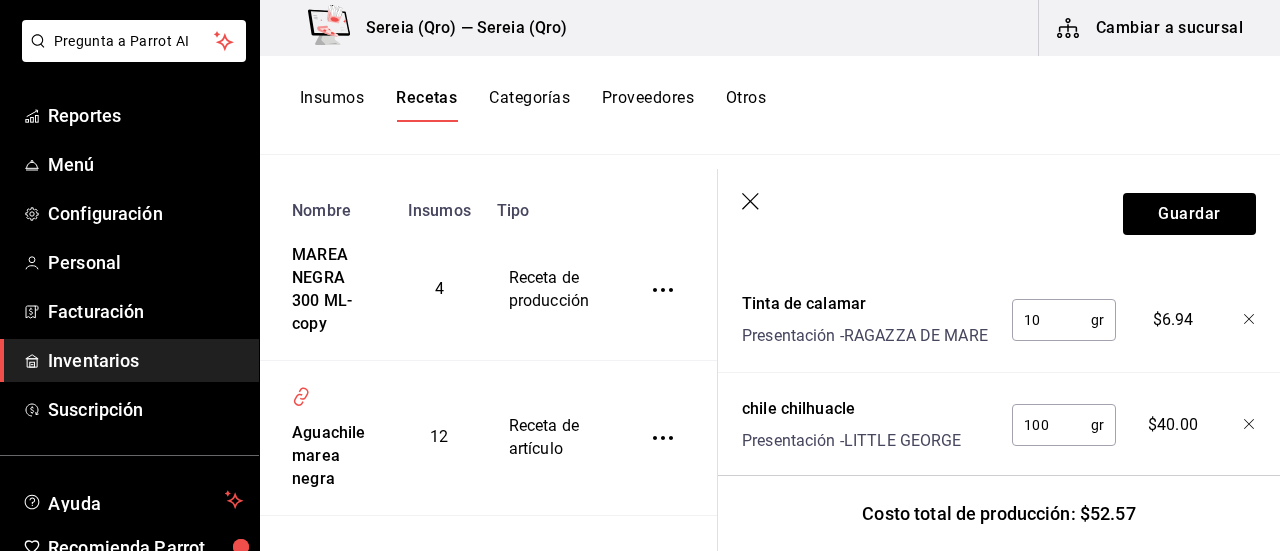 scroll, scrollTop: 714, scrollLeft: 0, axis: vertical 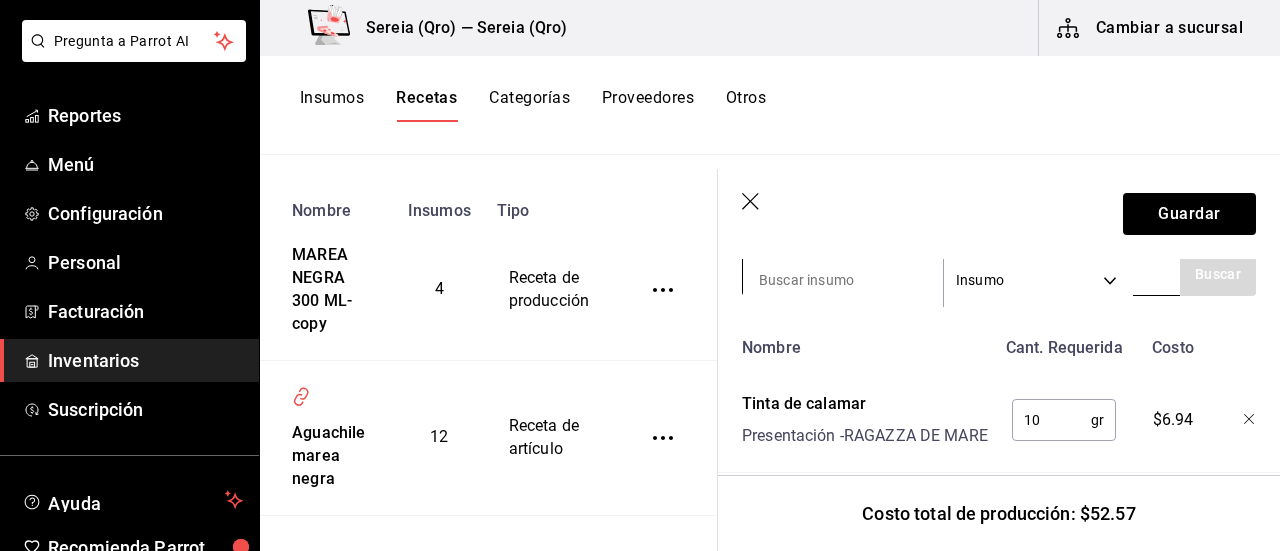 click at bounding box center [843, 280] 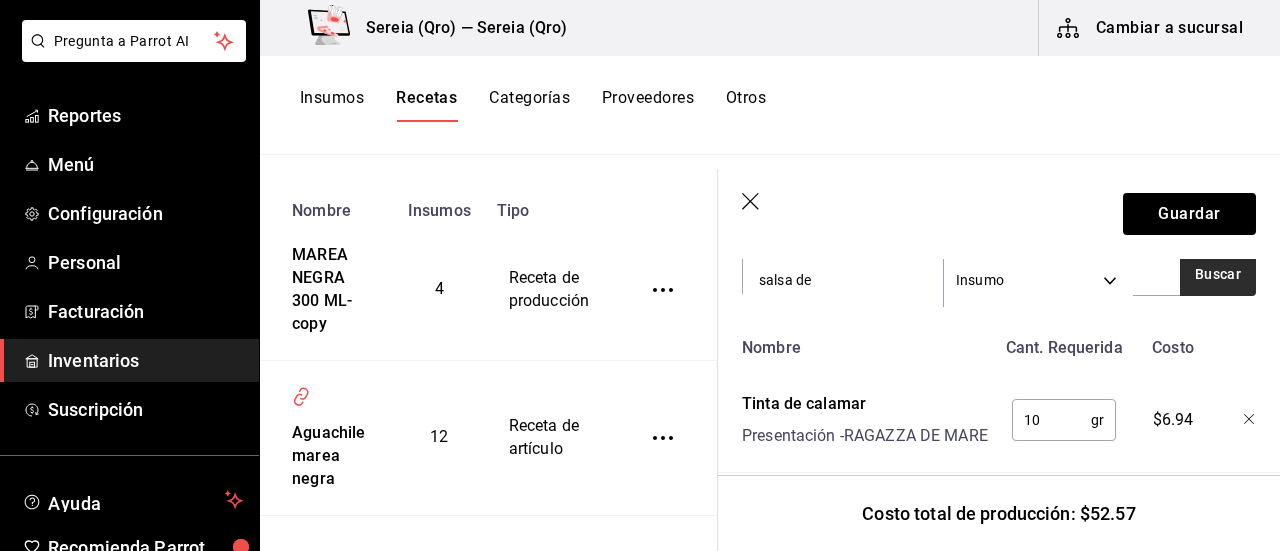 type on "salsa de" 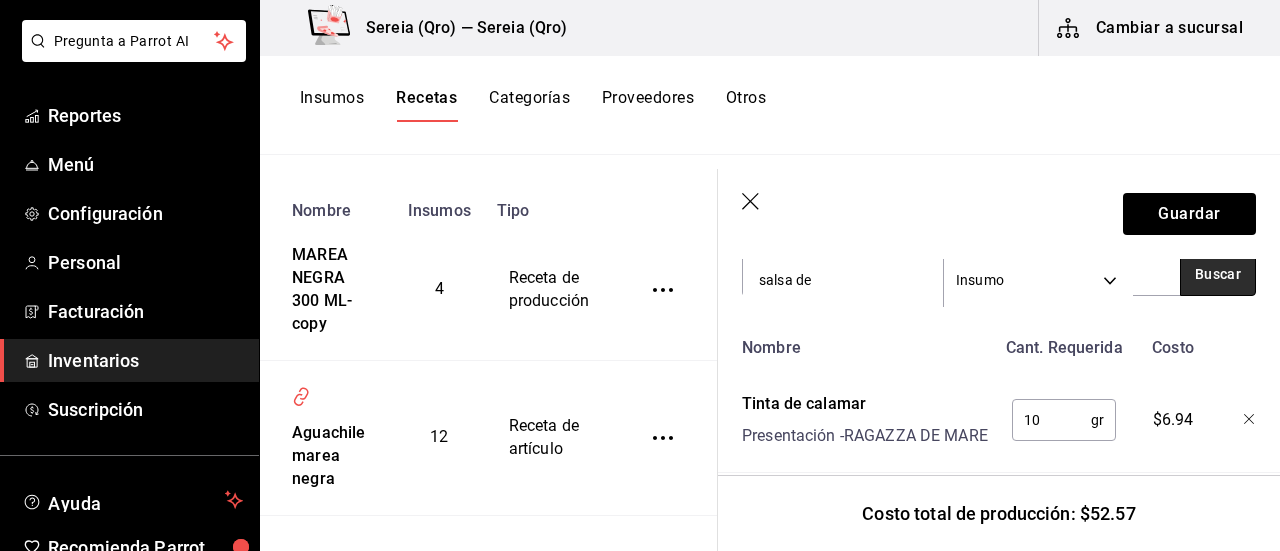 click on "Buscar" at bounding box center (1218, 274) 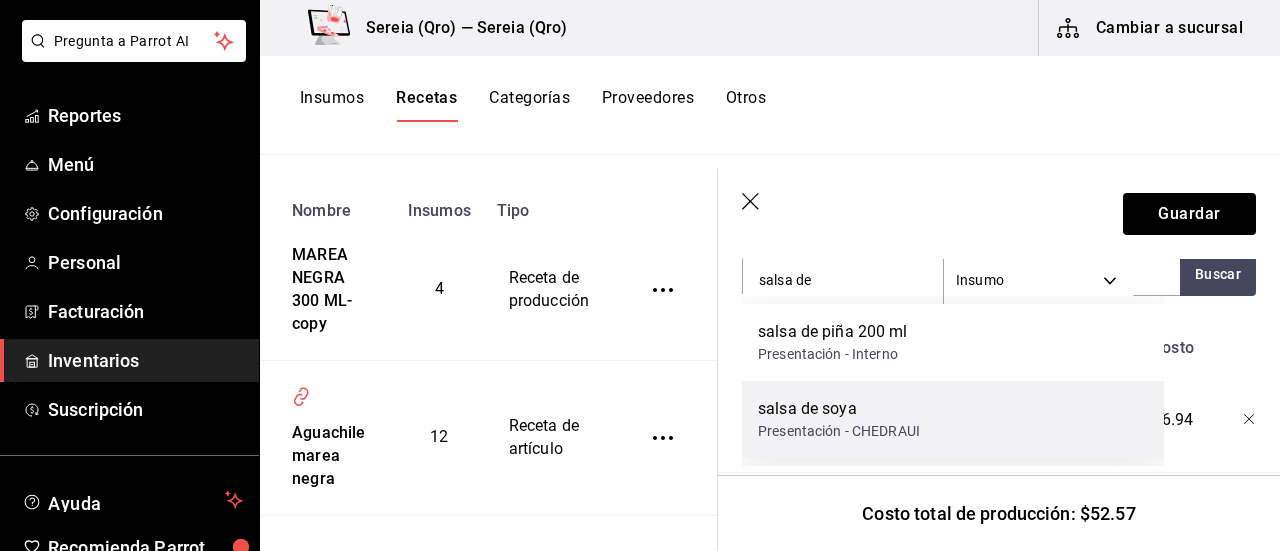 click on "salsa de soya" at bounding box center [839, 409] 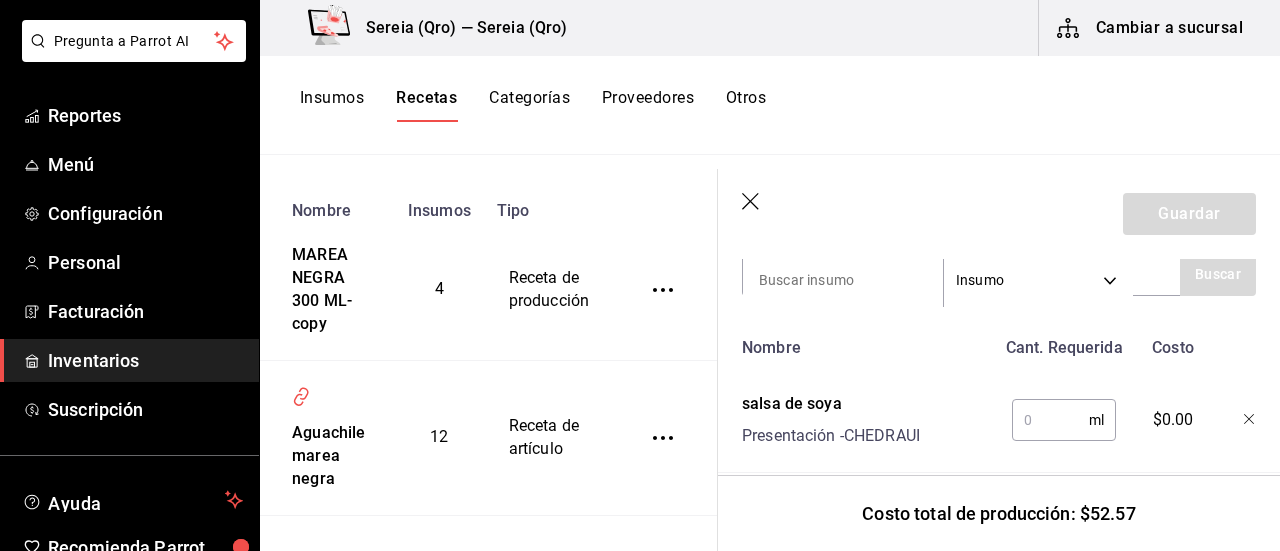 click on "ml ​" at bounding box center [1060, 416] 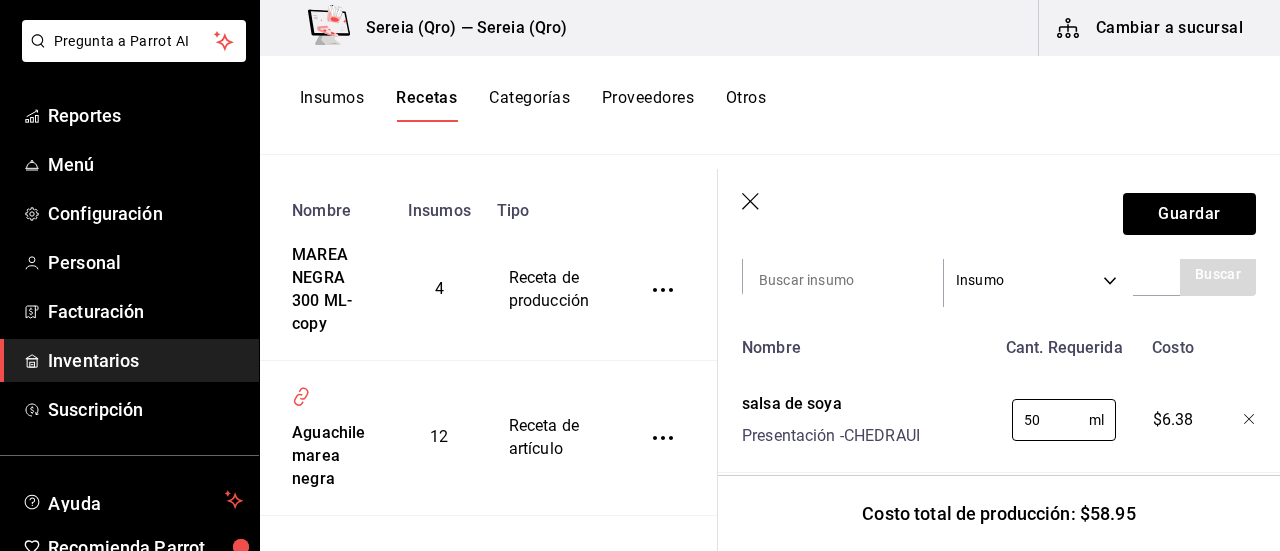 type on "50" 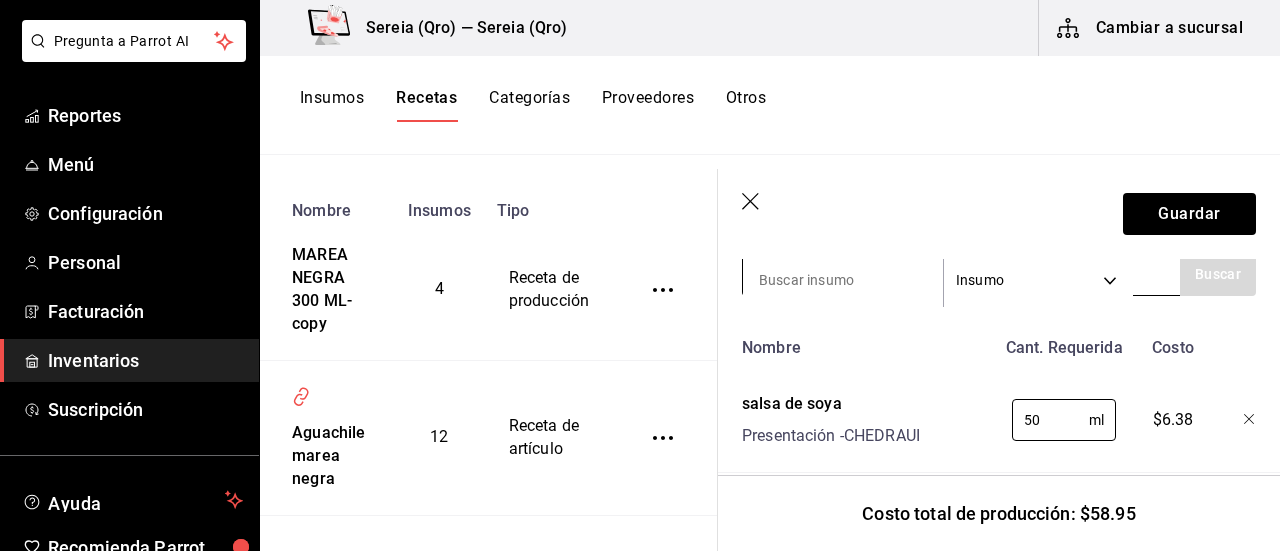 click at bounding box center [843, 280] 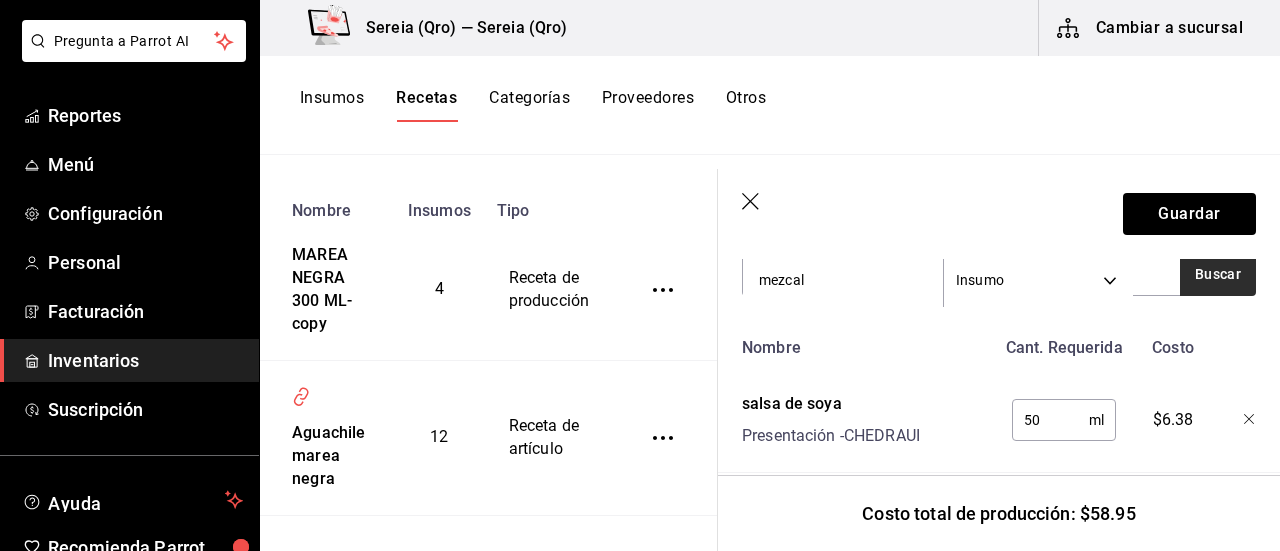 type on "mezcal" 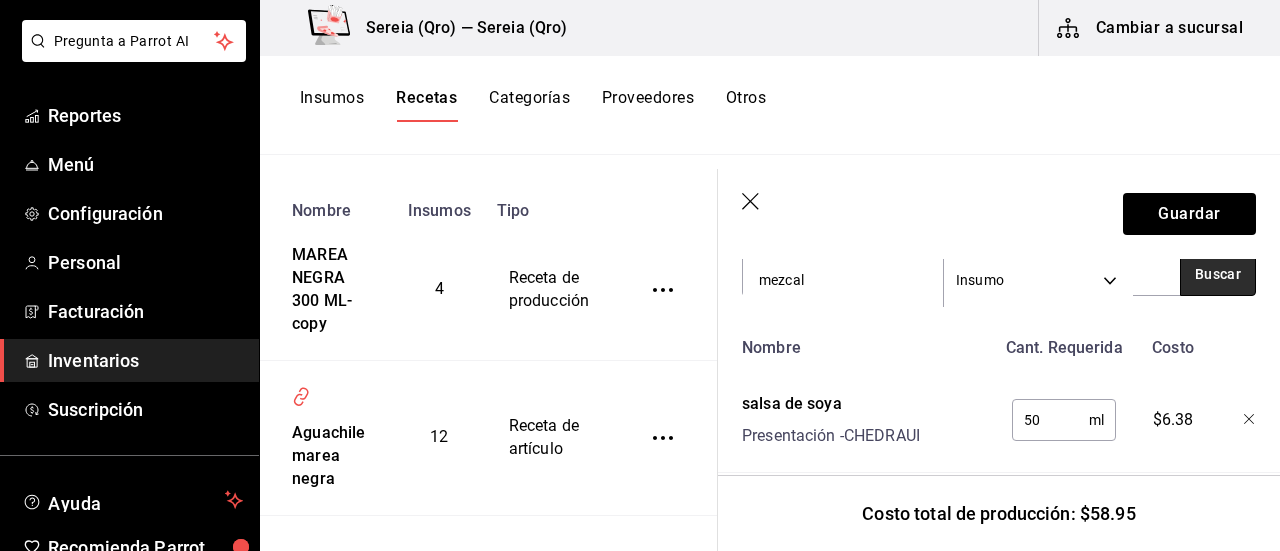 click on "Buscar" at bounding box center (1218, 274) 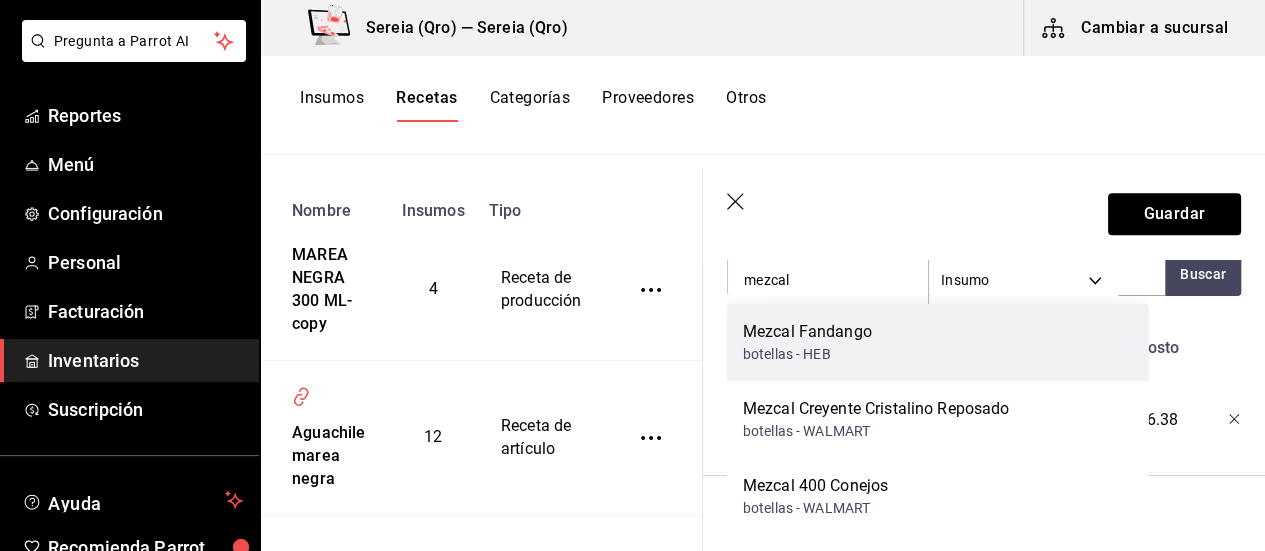 click on "botellas - HEB" at bounding box center (807, 354) 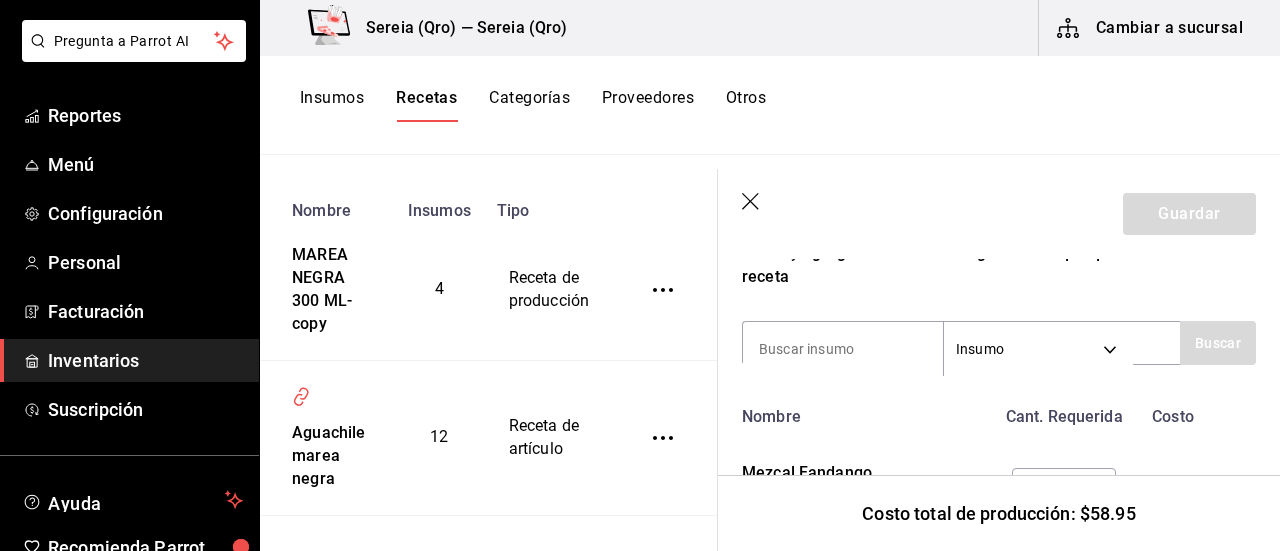 scroll, scrollTop: 614, scrollLeft: 0, axis: vertical 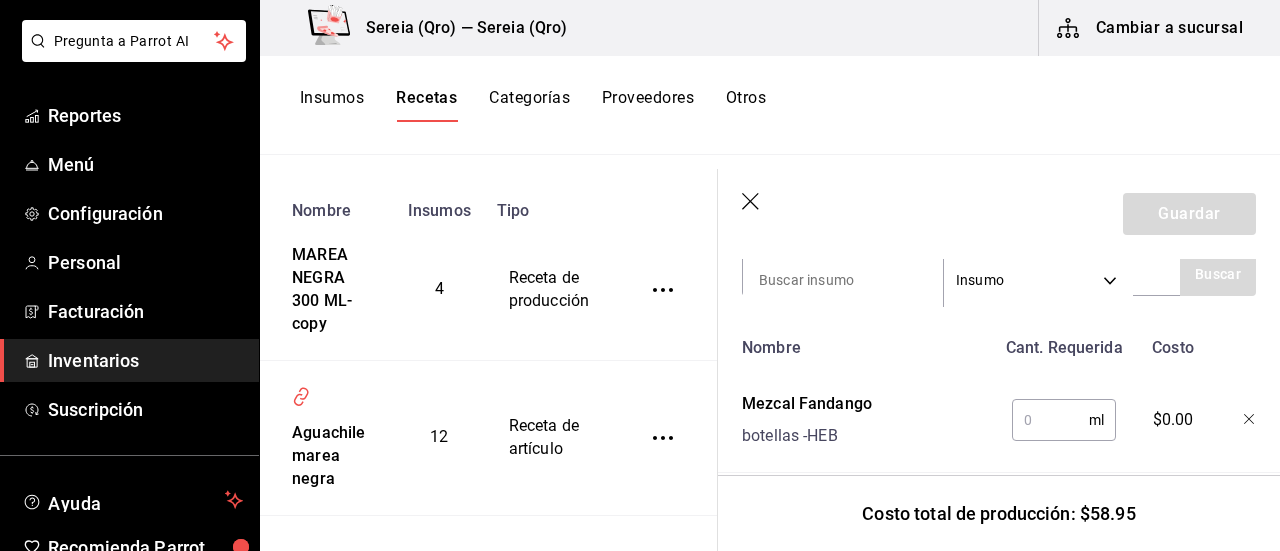 click at bounding box center [1050, 420] 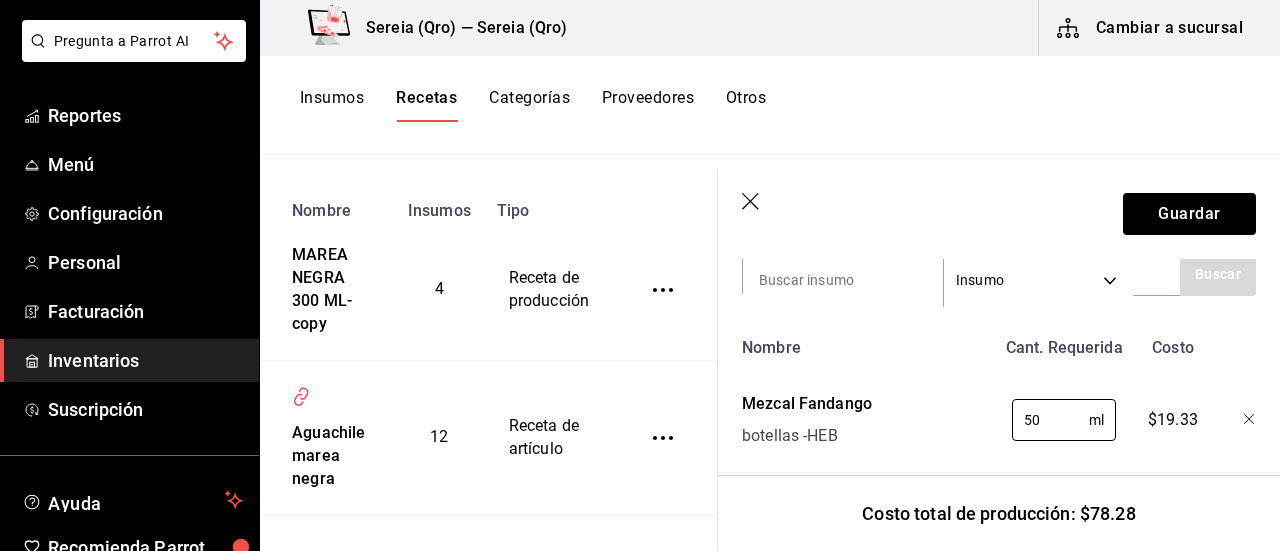 type on "50" 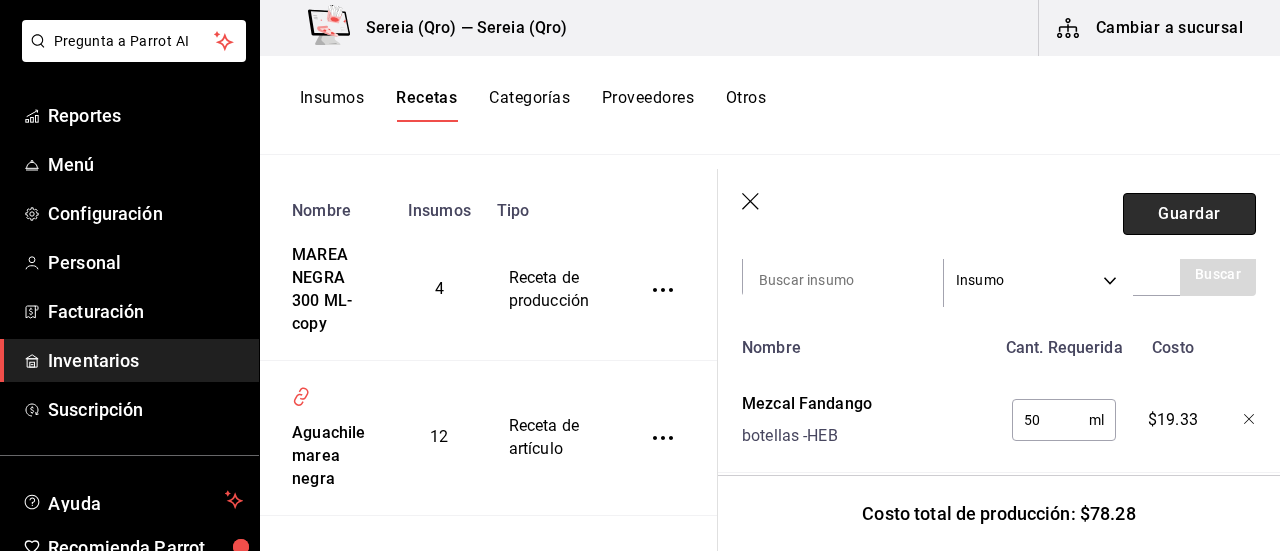 click on "Guardar" at bounding box center (1189, 214) 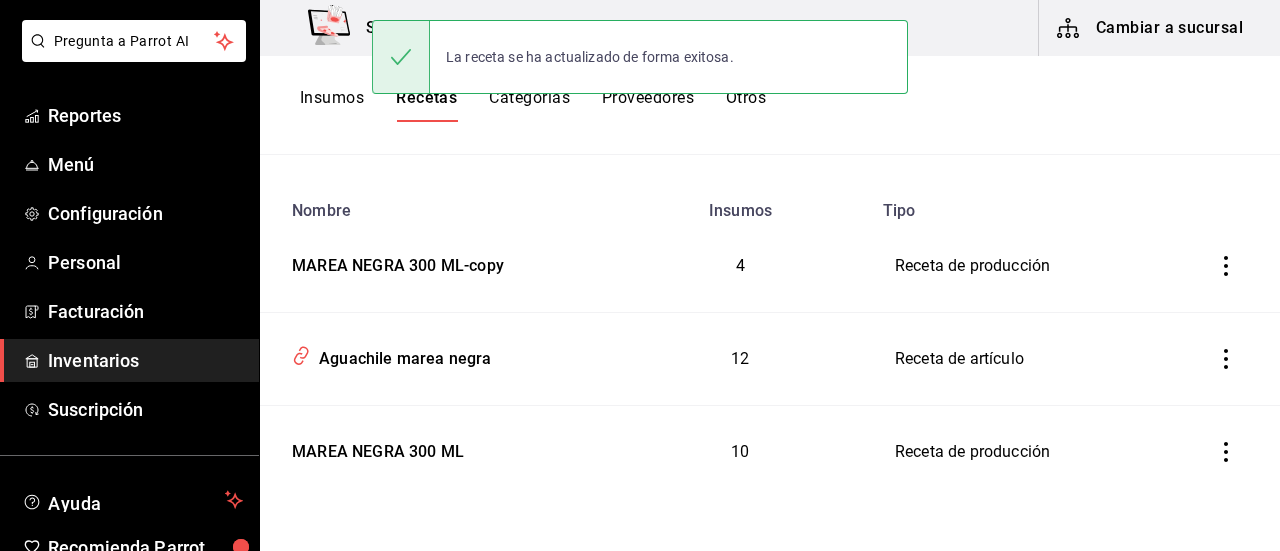scroll, scrollTop: 0, scrollLeft: 0, axis: both 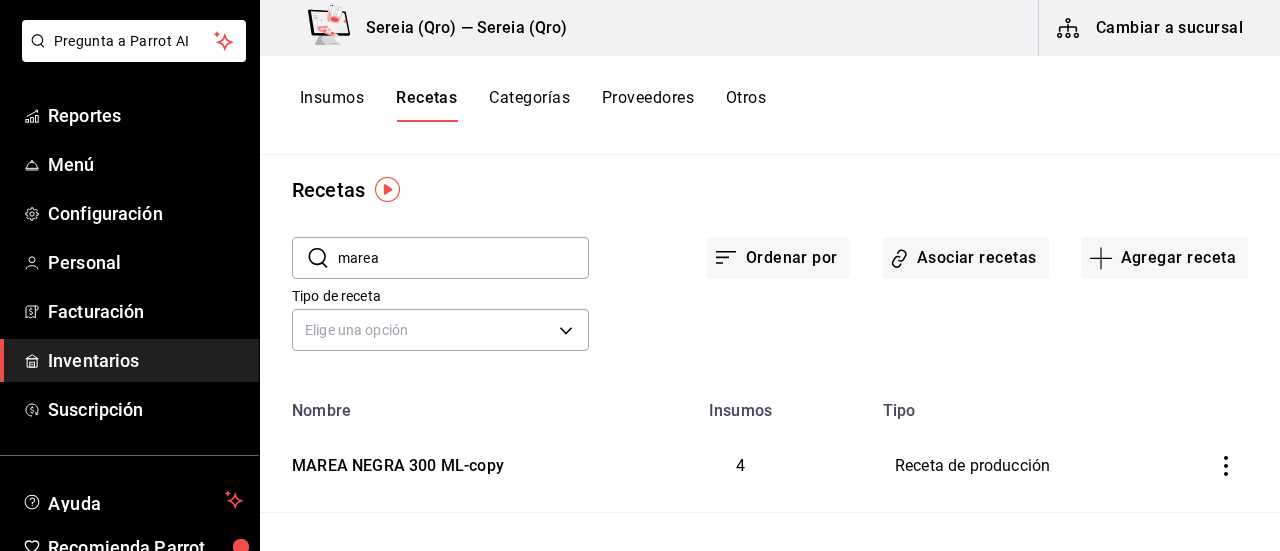 drag, startPoint x: 400, startPoint y: 257, endPoint x: 330, endPoint y: 261, distance: 70.11419 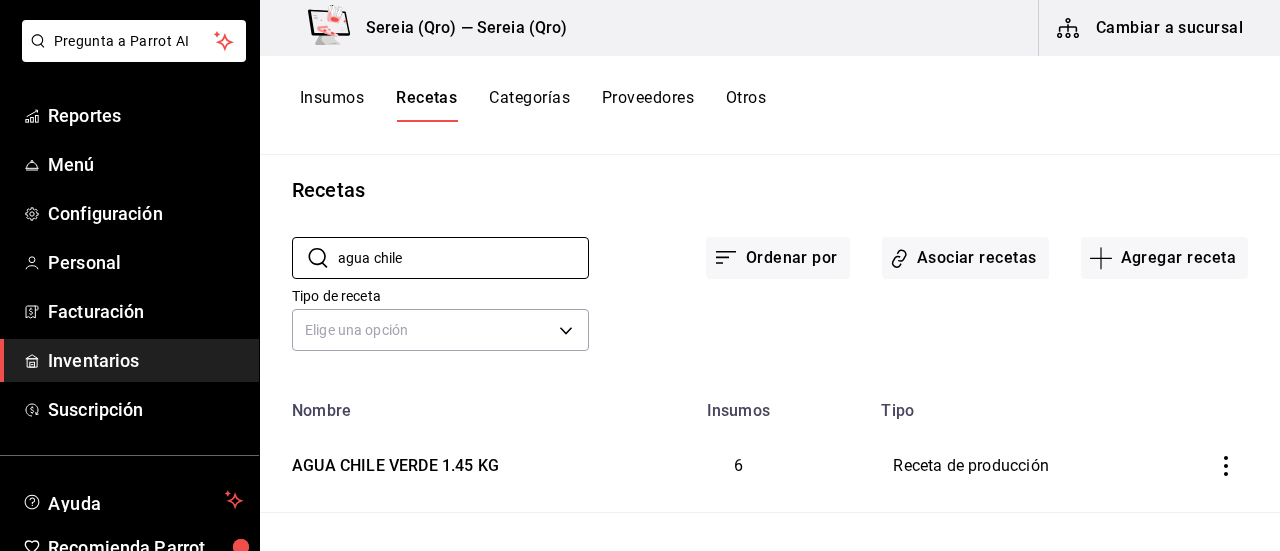 scroll, scrollTop: 119, scrollLeft: 0, axis: vertical 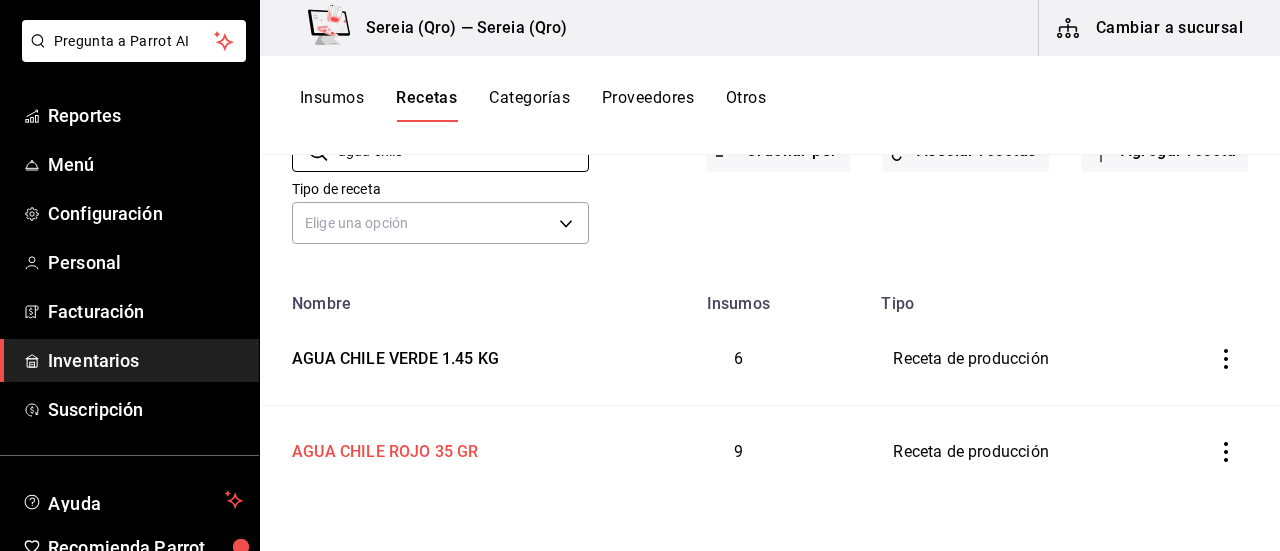 type on "agua chile" 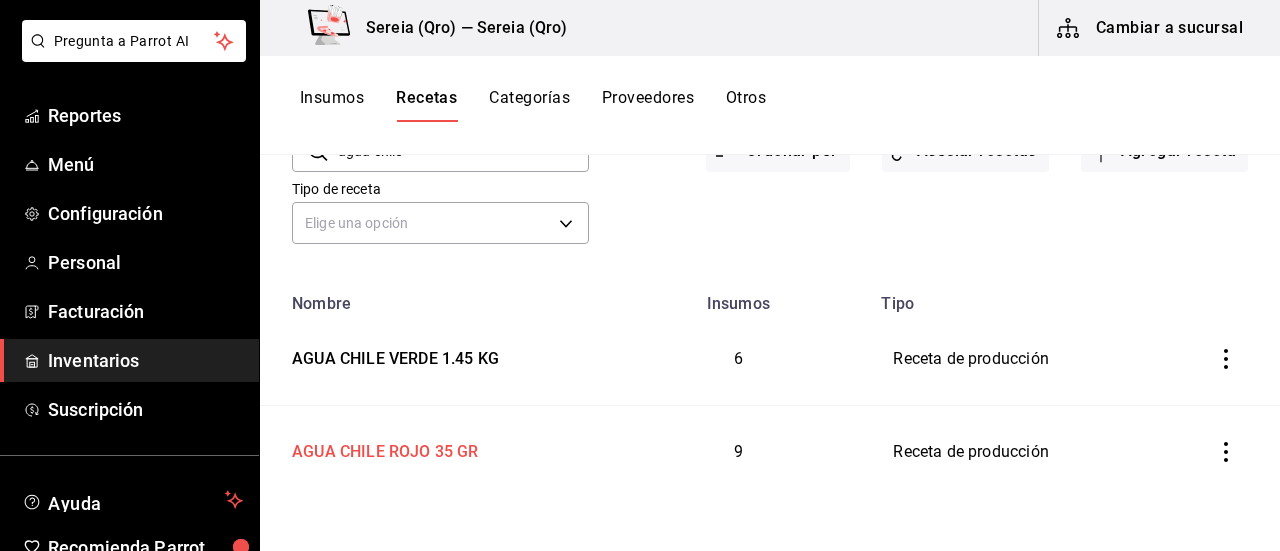 click on "AGUA CHILE ROJO 35 GR" at bounding box center (381, 448) 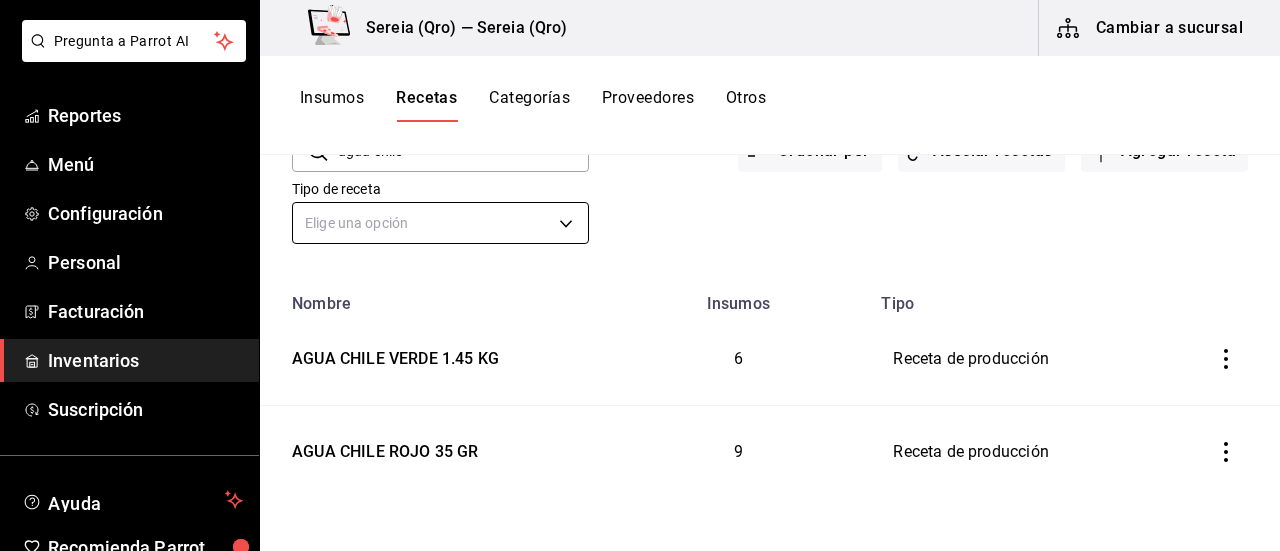 type on "AGUA CHILE ROJO 35 GR" 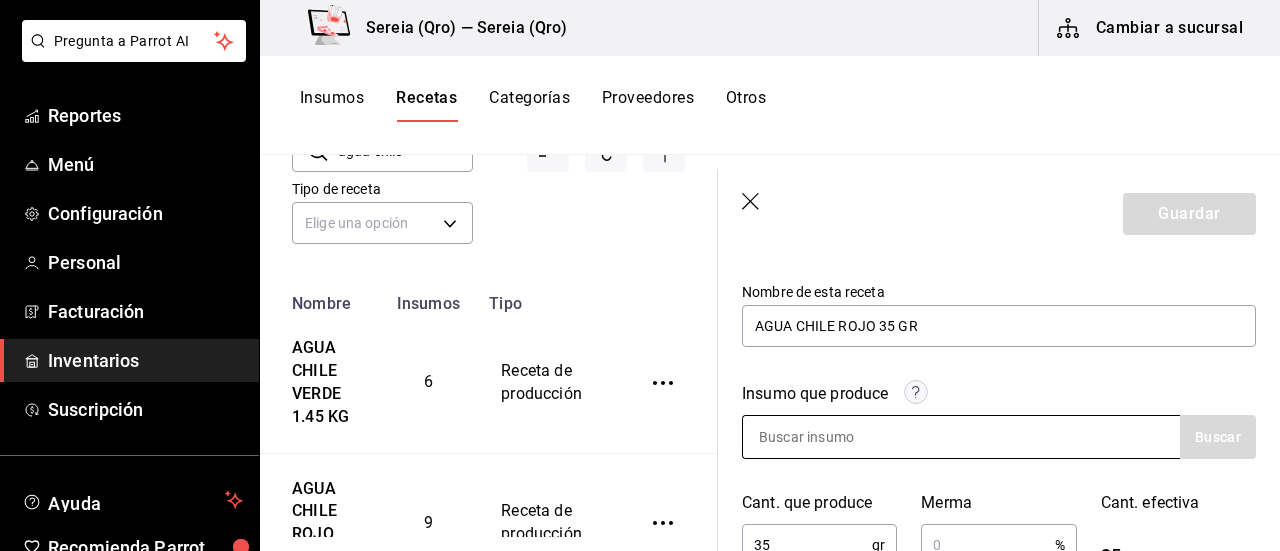 scroll, scrollTop: 300, scrollLeft: 0, axis: vertical 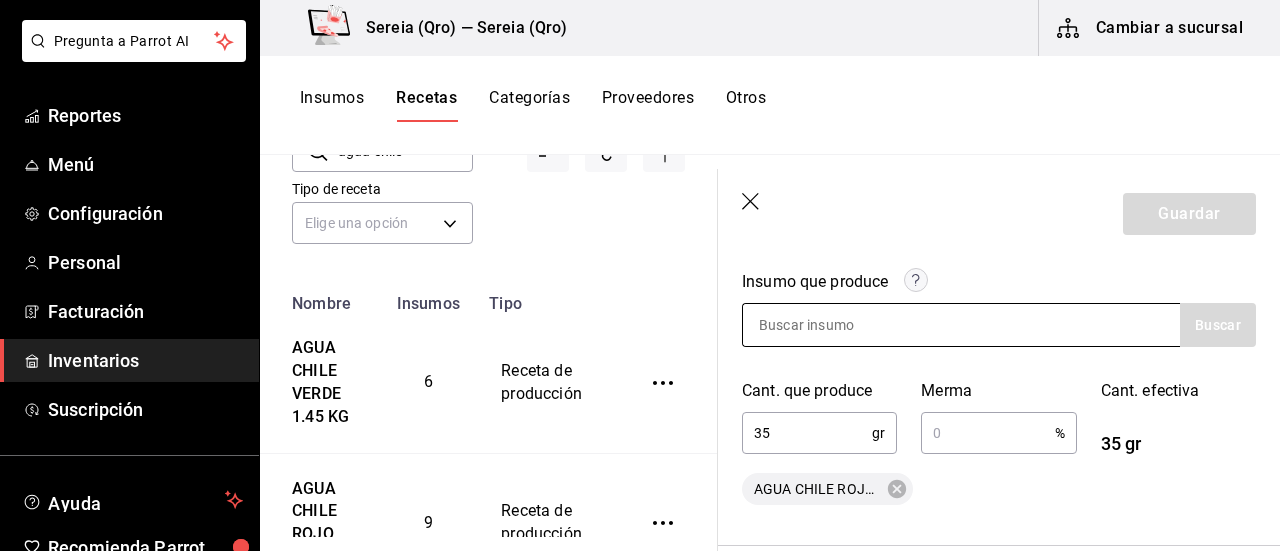 click at bounding box center (843, 325) 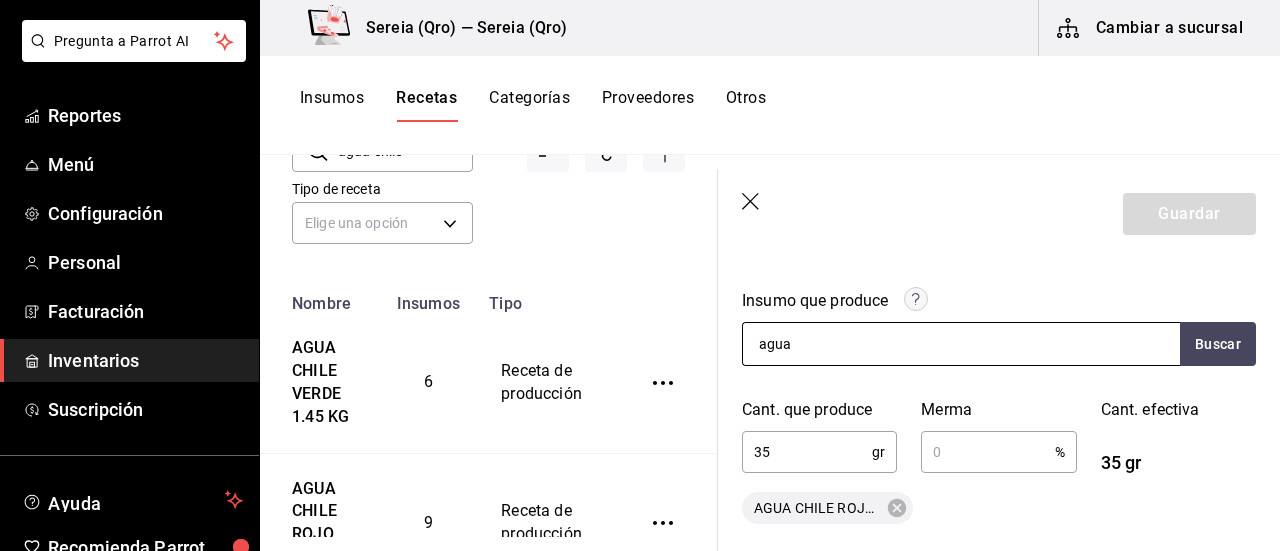scroll, scrollTop: 300, scrollLeft: 0, axis: vertical 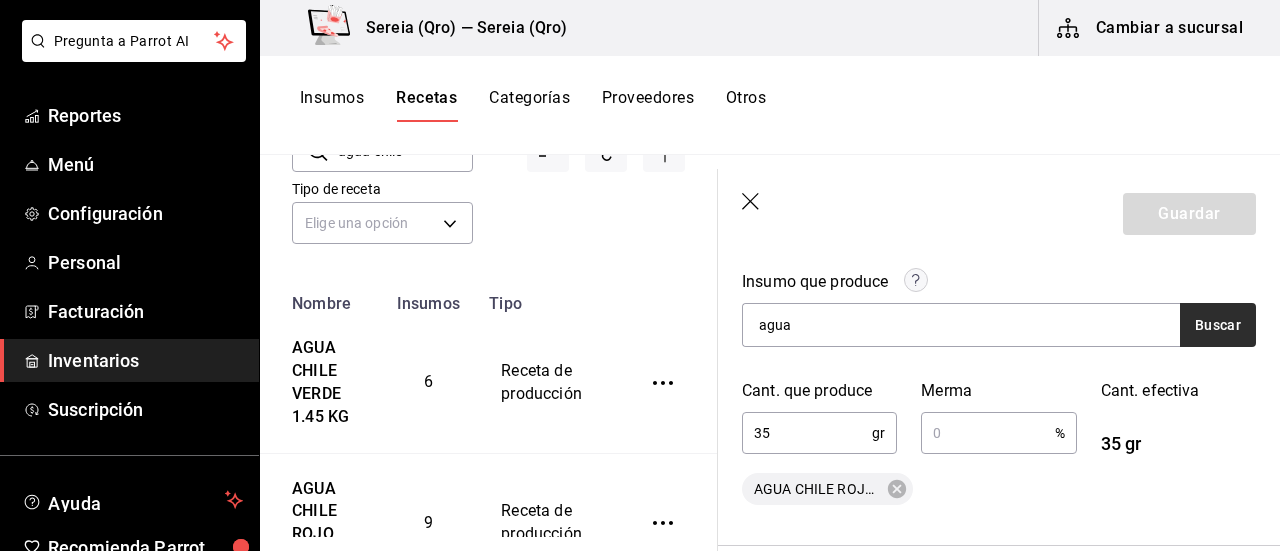 type on "agua" 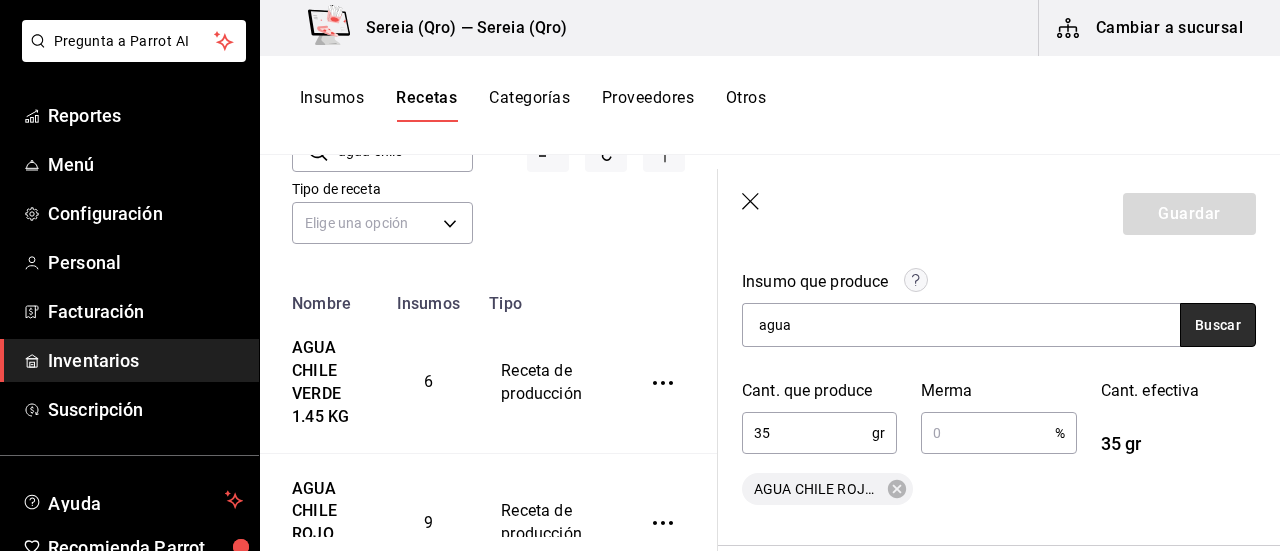 click on "Buscar" at bounding box center (1218, 325) 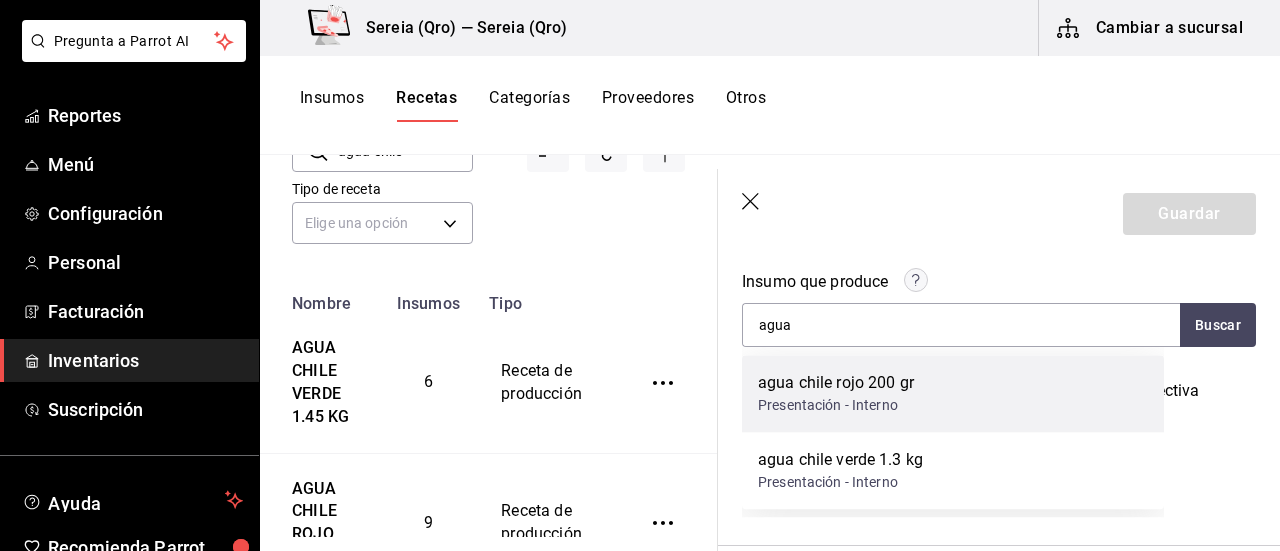 click on "agua chile rojo 200 gr" at bounding box center (836, 383) 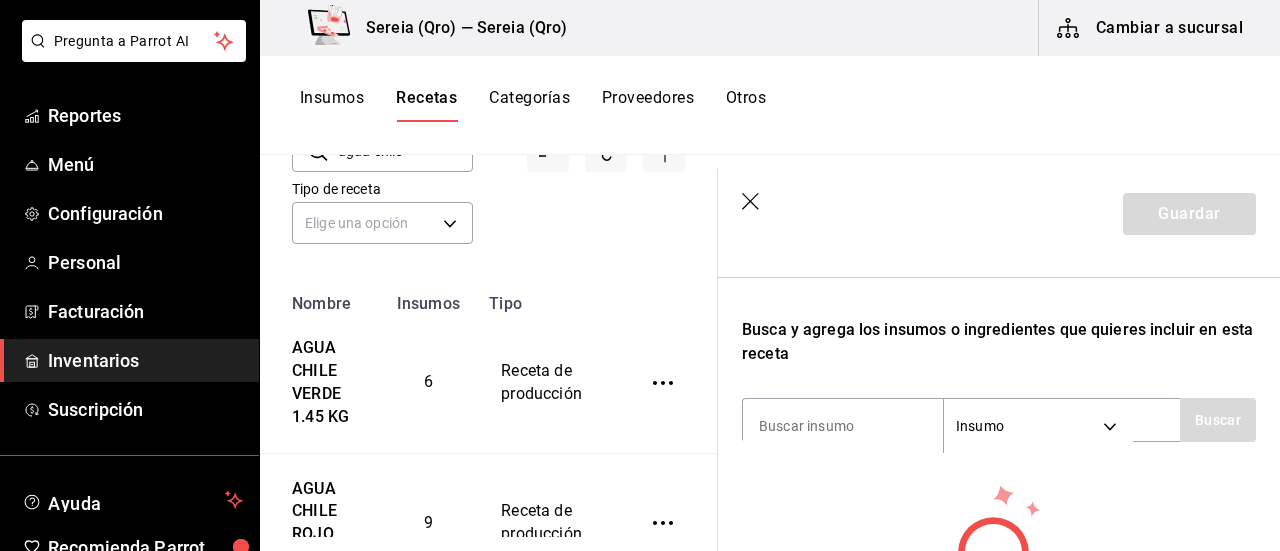 scroll, scrollTop: 600, scrollLeft: 0, axis: vertical 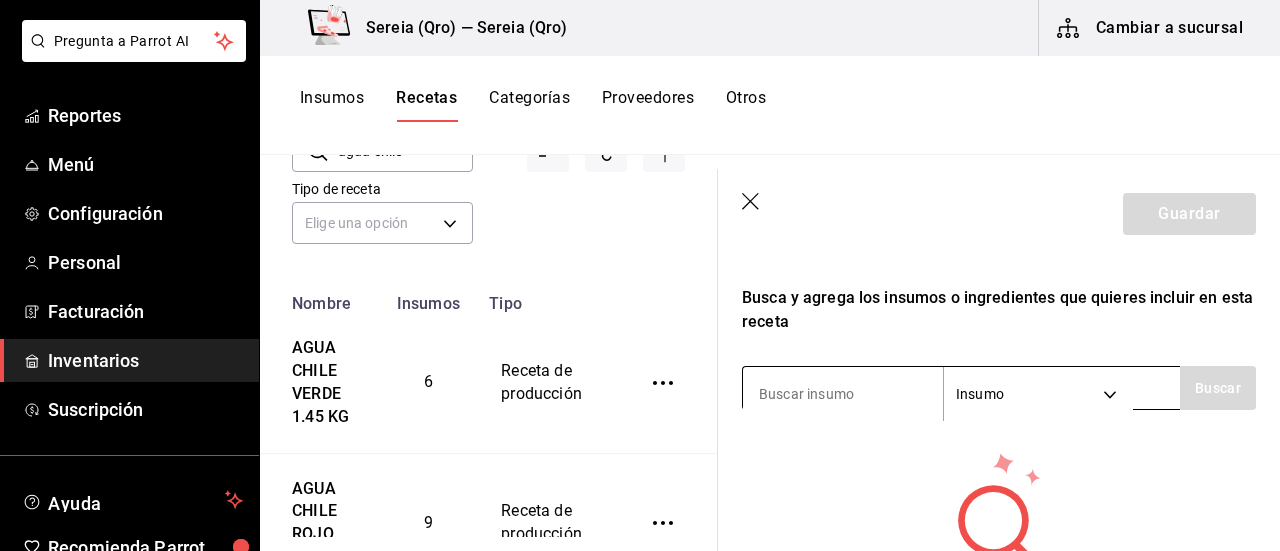 click at bounding box center [843, 394] 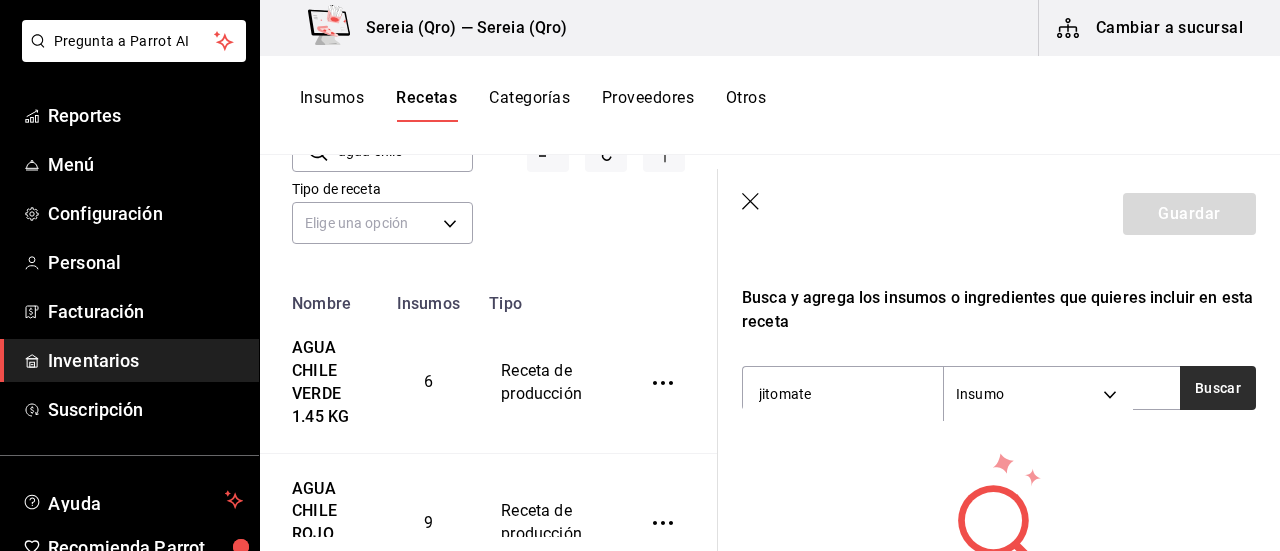 type on "jitomate" 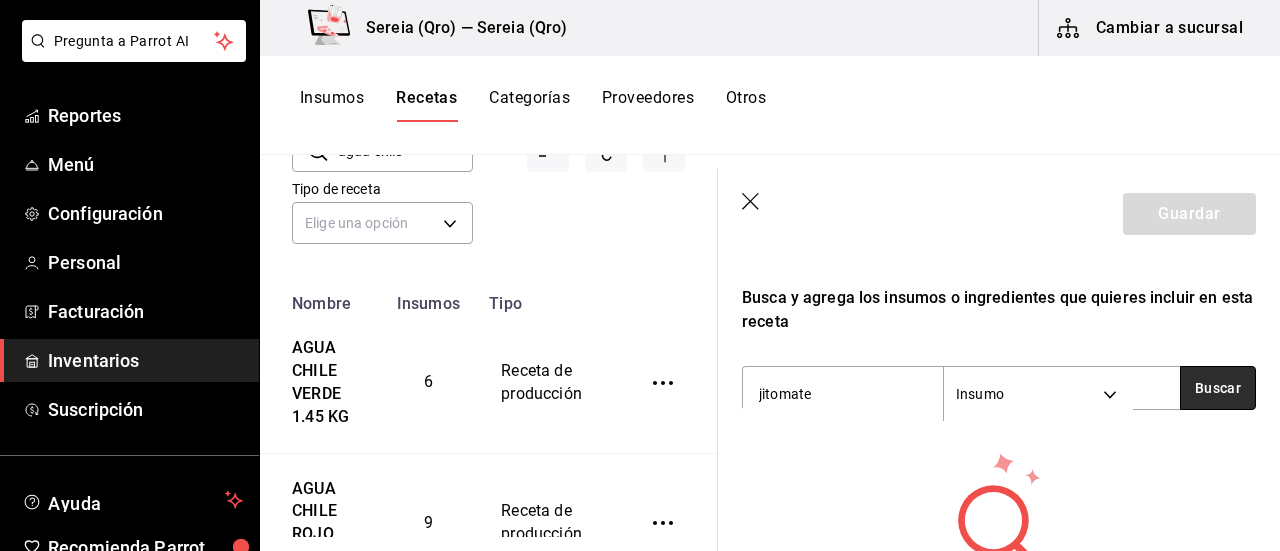 click on "Buscar" at bounding box center (1218, 388) 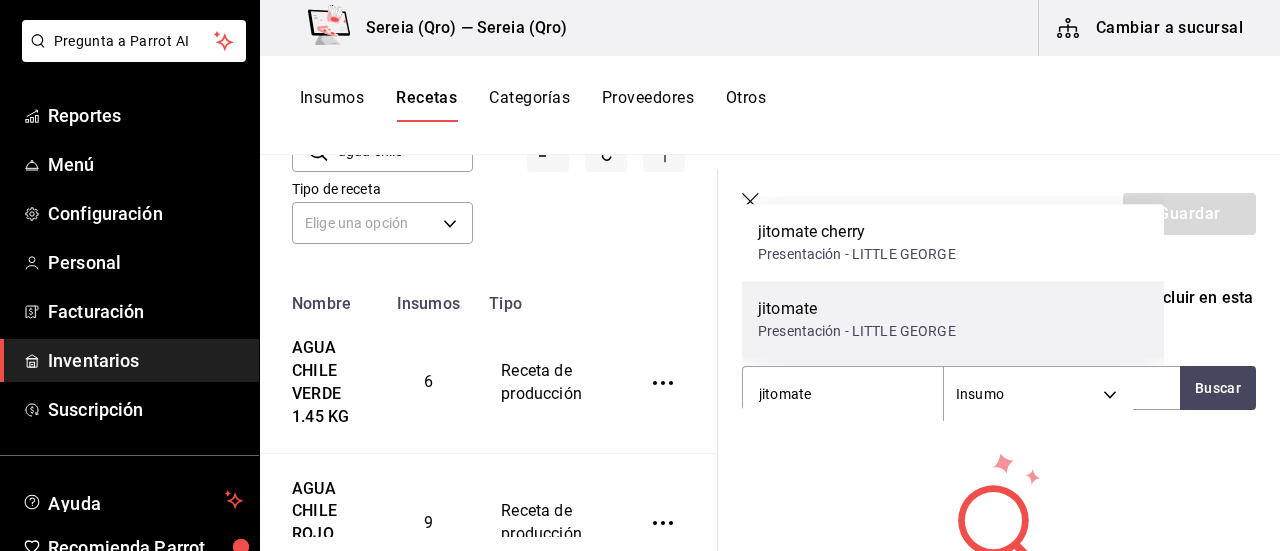 click on "jitomate" at bounding box center (857, 309) 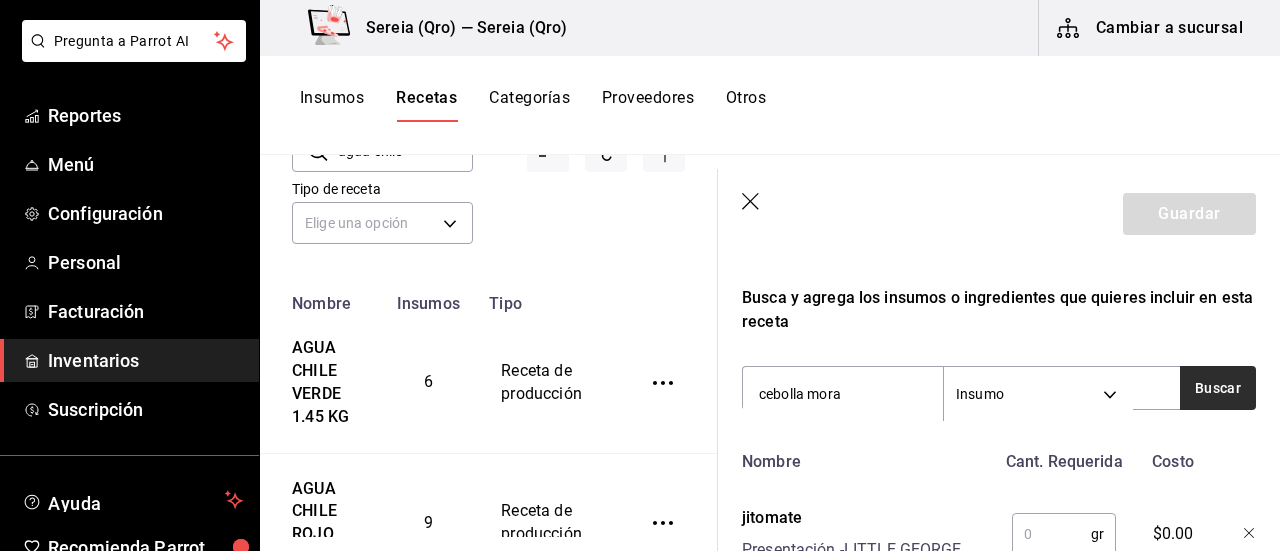 type on "cebolla mora" 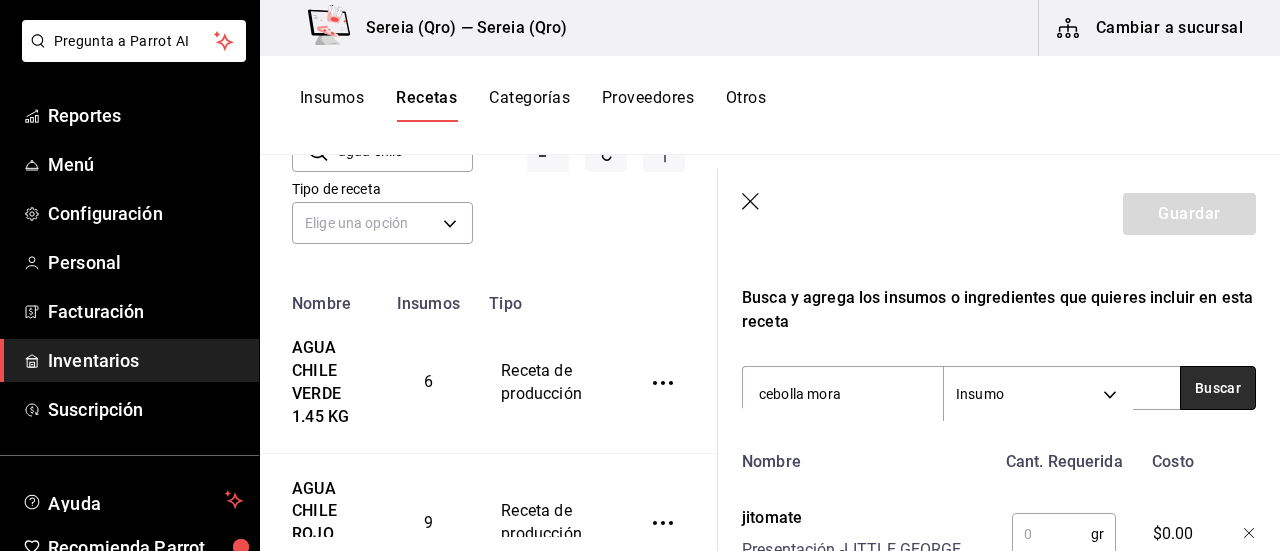 click on "Buscar" at bounding box center (1218, 388) 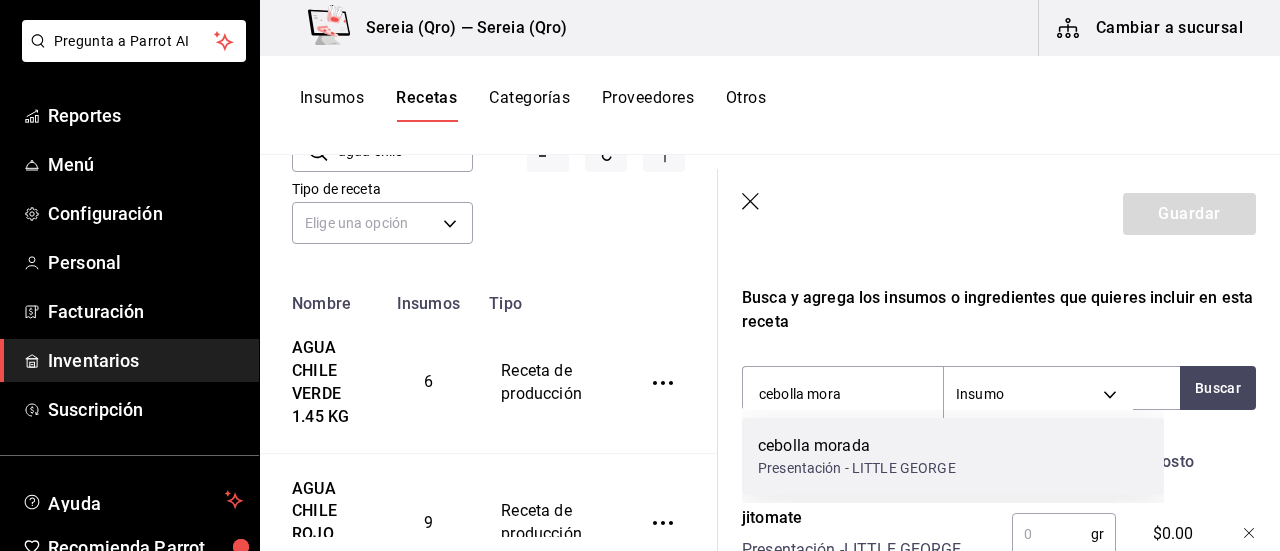 click on "Presentación - LITTLE GEORGE" at bounding box center (857, 468) 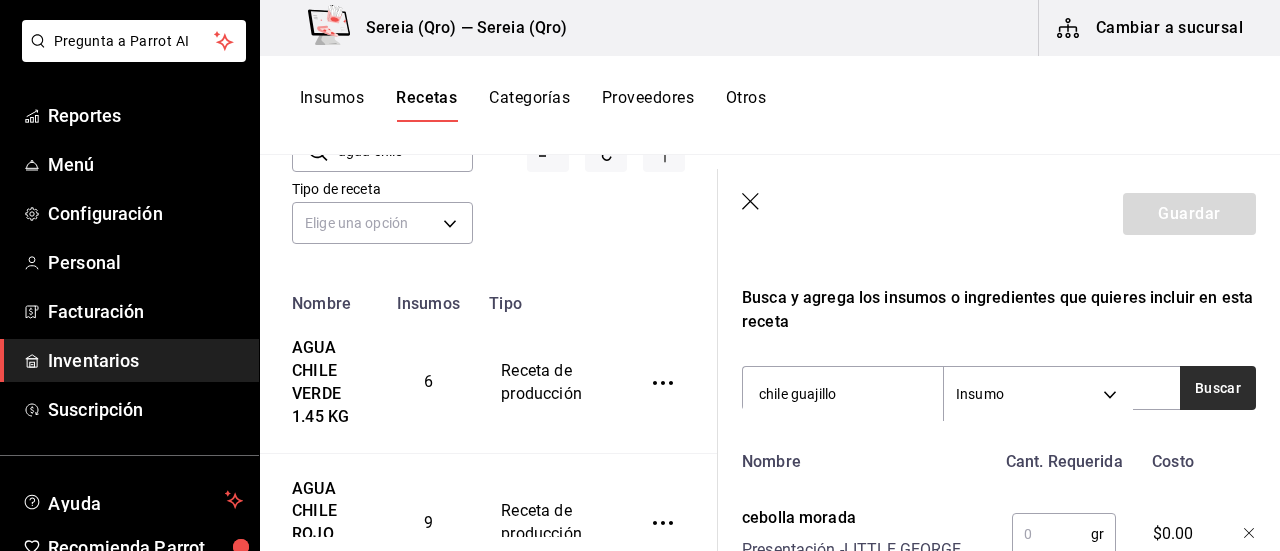 type on "chile guajillo" 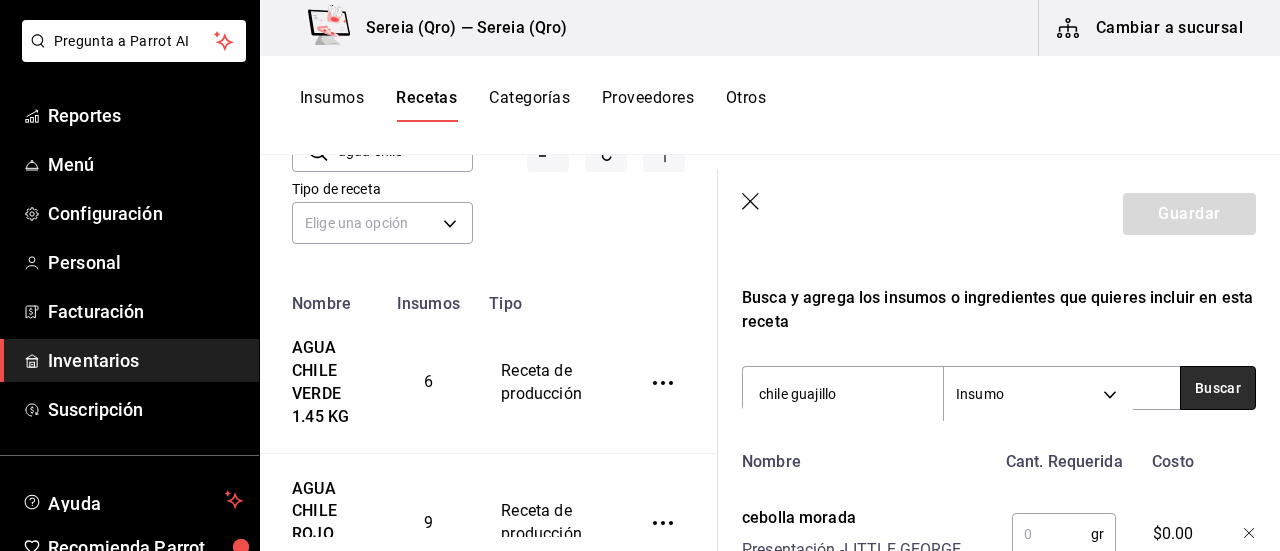 click on "Buscar" at bounding box center (1218, 388) 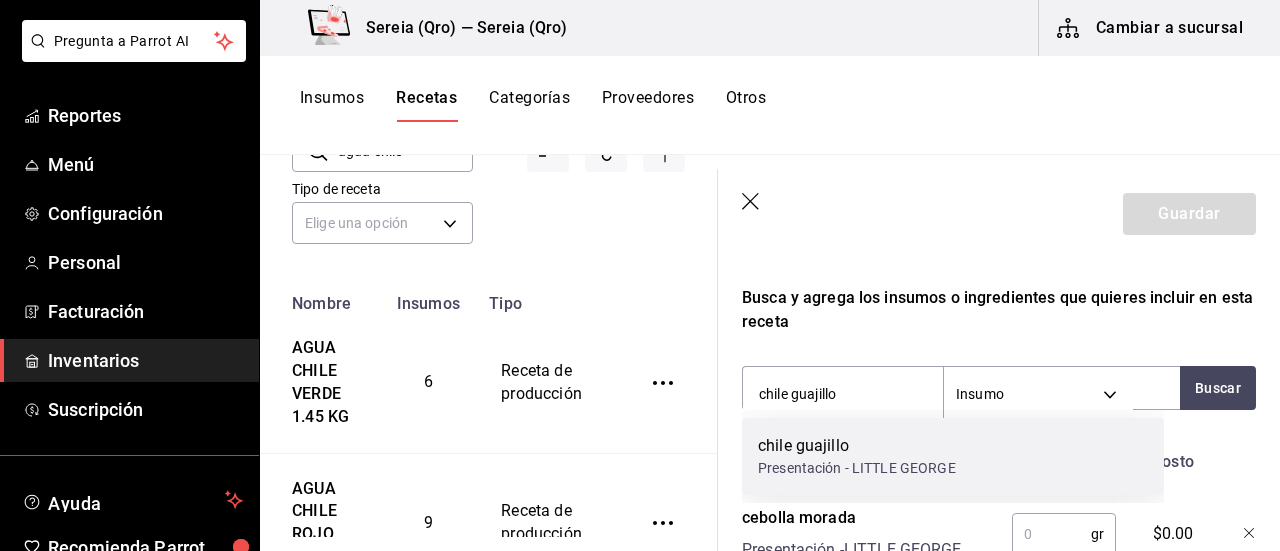 click on "Presentación - LITTLE GEORGE" at bounding box center (857, 468) 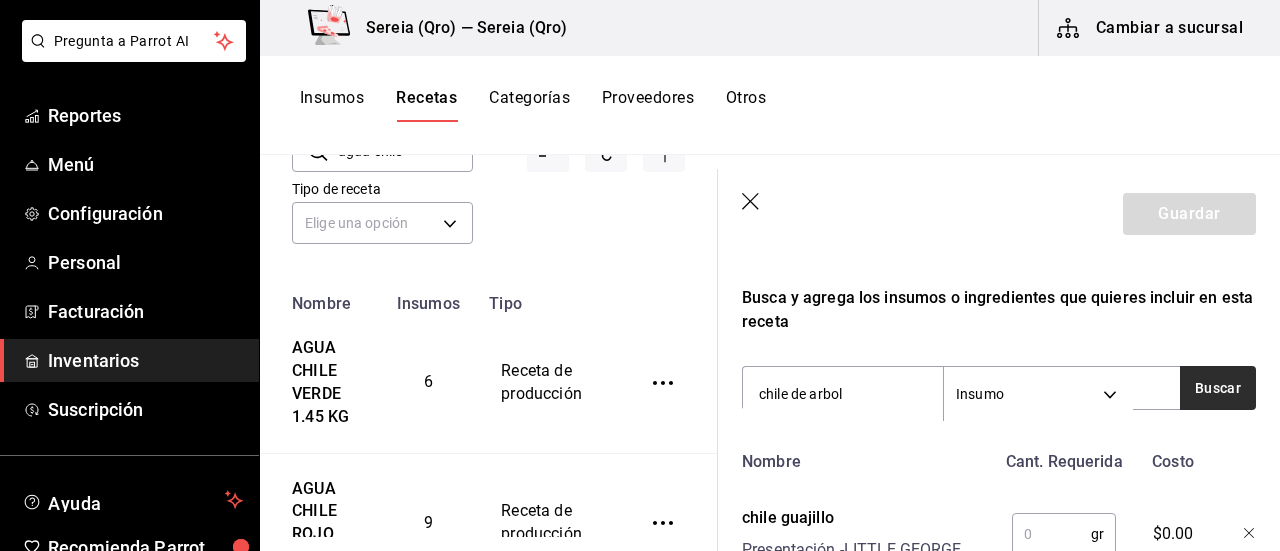 type on "chile de arbol" 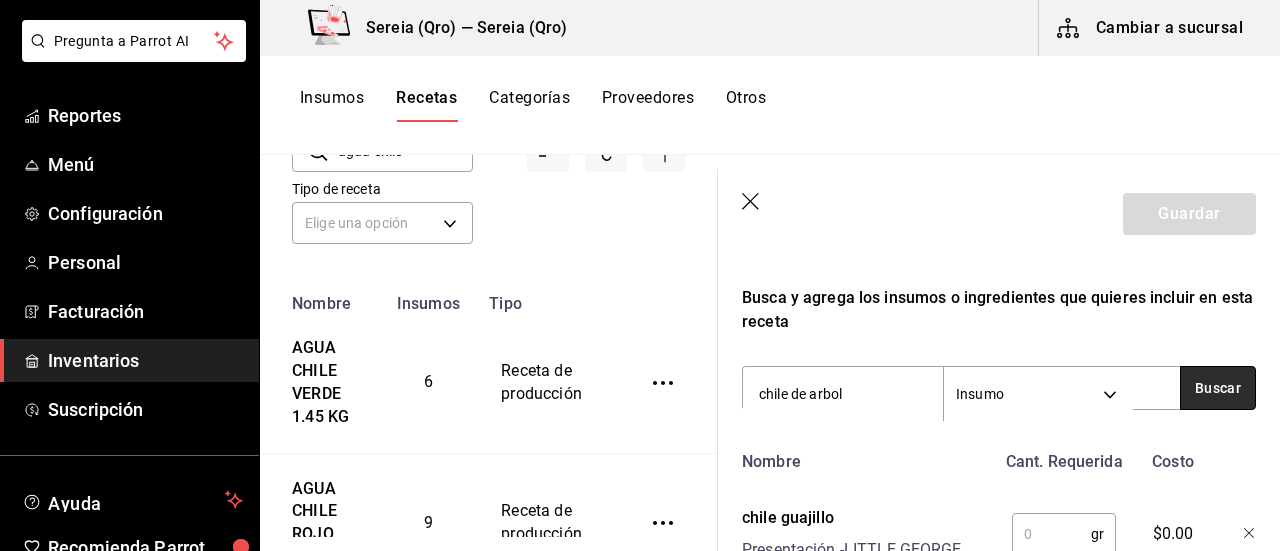click on "Buscar" at bounding box center (1218, 388) 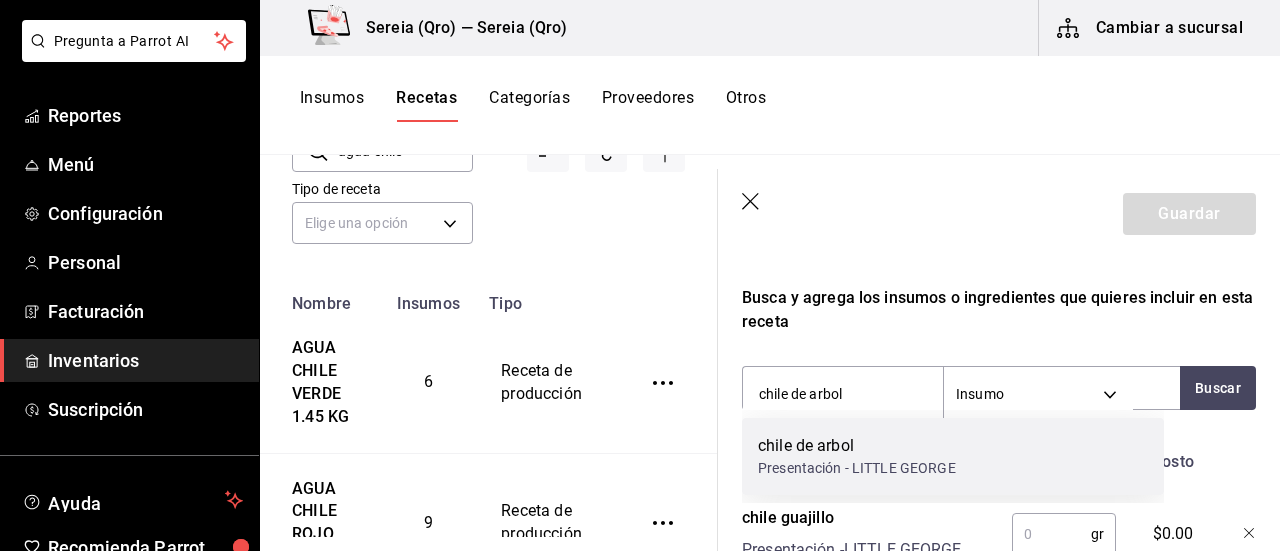 drag, startPoint x: 834, startPoint y: 460, endPoint x: 528, endPoint y: 339, distance: 329.05472 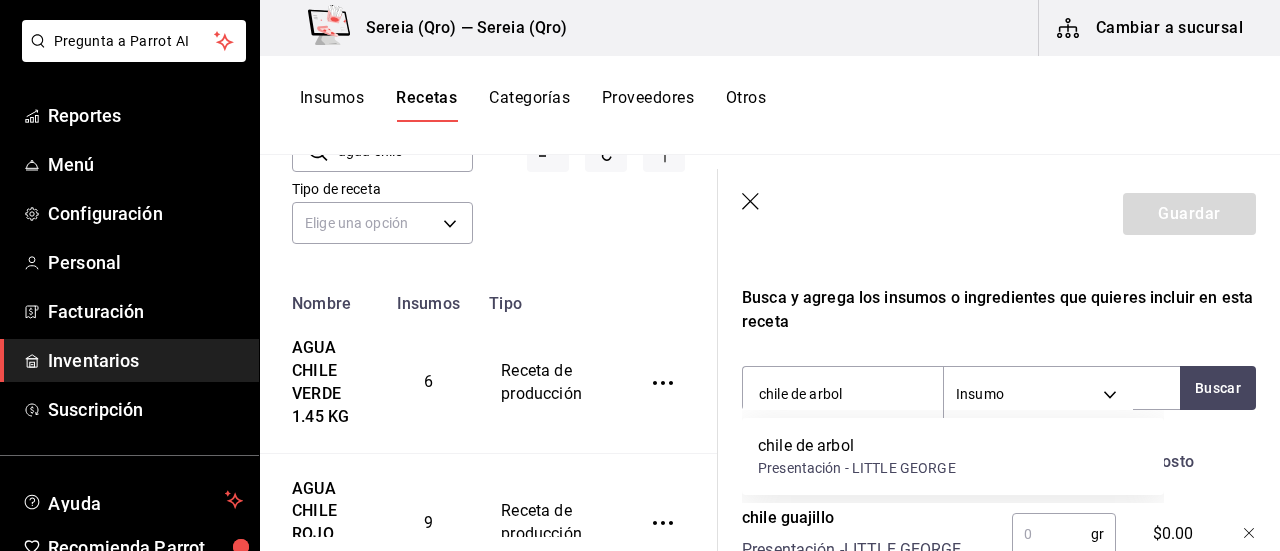 click on "chile de arbol Presentación - LITTLE GEORGE" at bounding box center (857, 456) 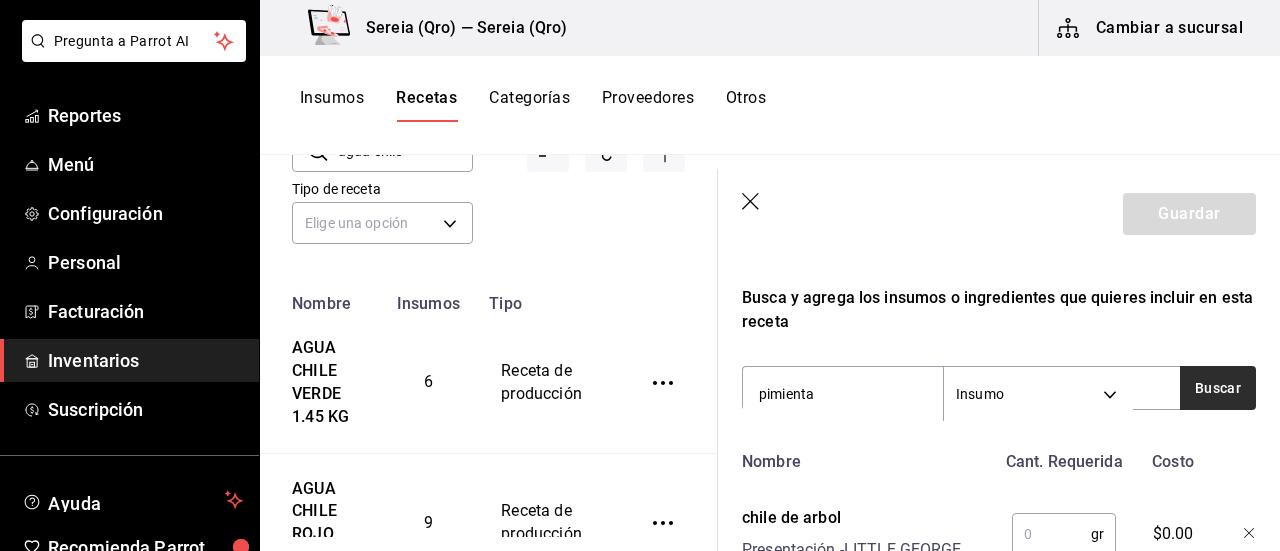 type on "pimienta" 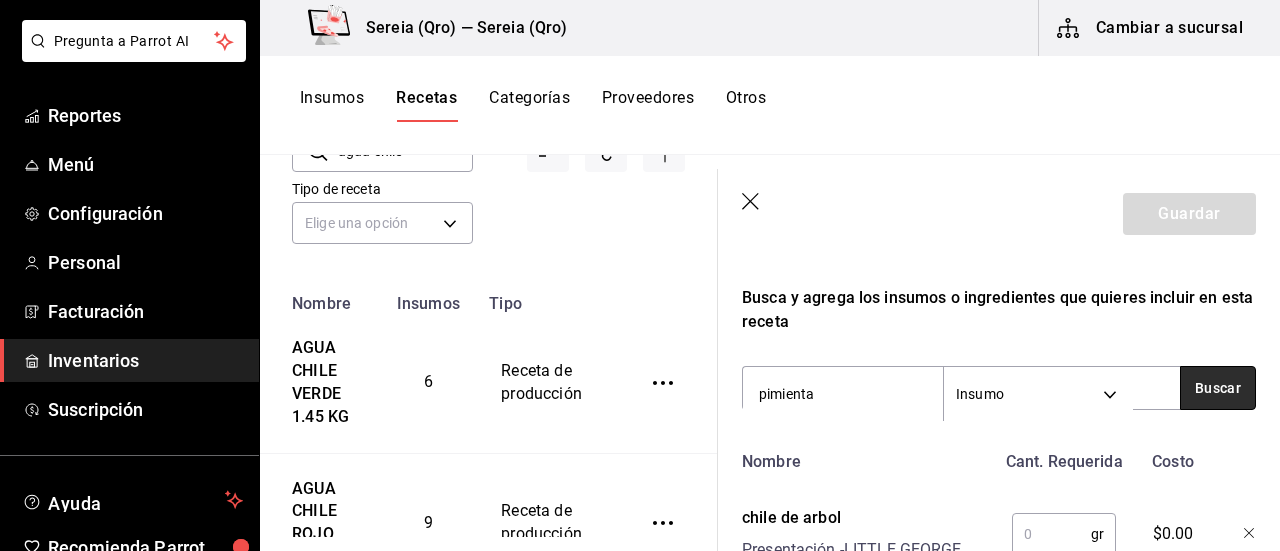 click on "Buscar" at bounding box center (1218, 388) 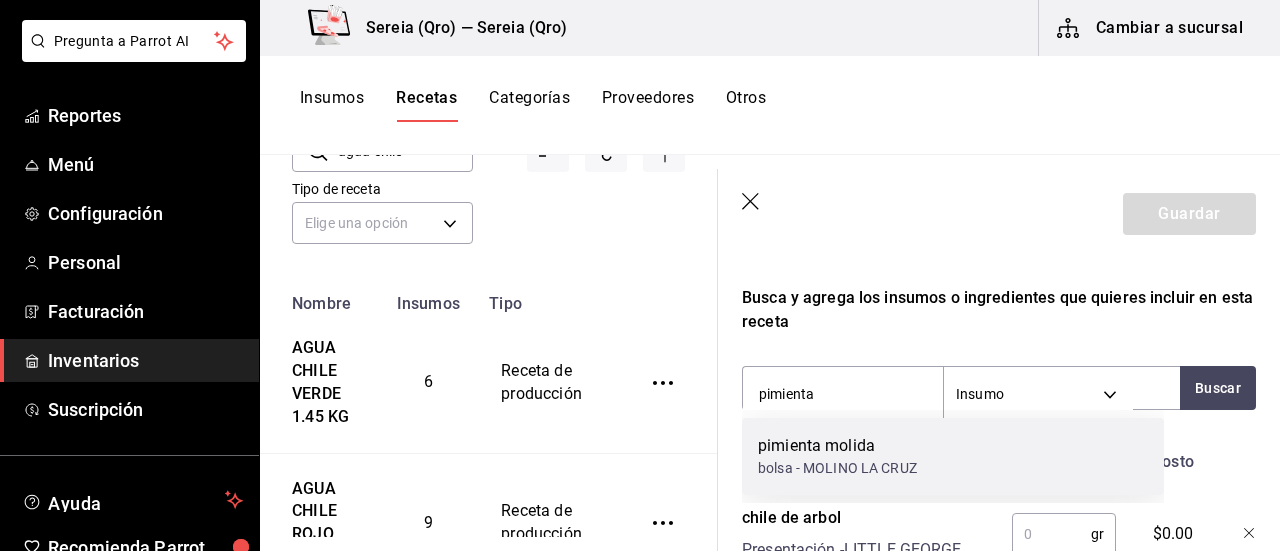 click on "pimienta molida" at bounding box center (837, 446) 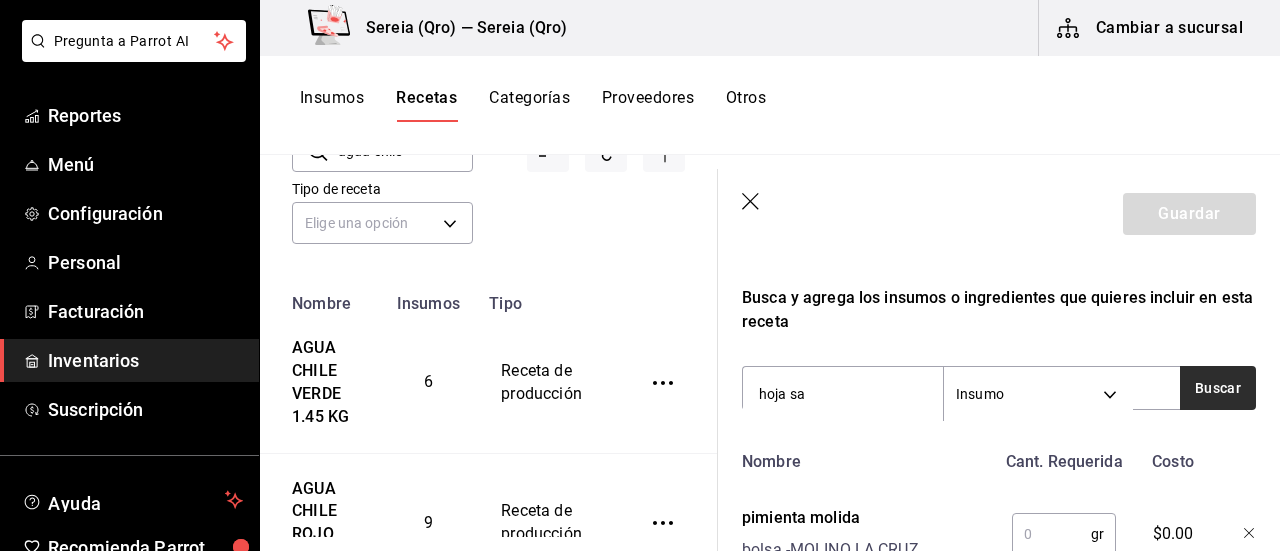 type on "hoja sa" 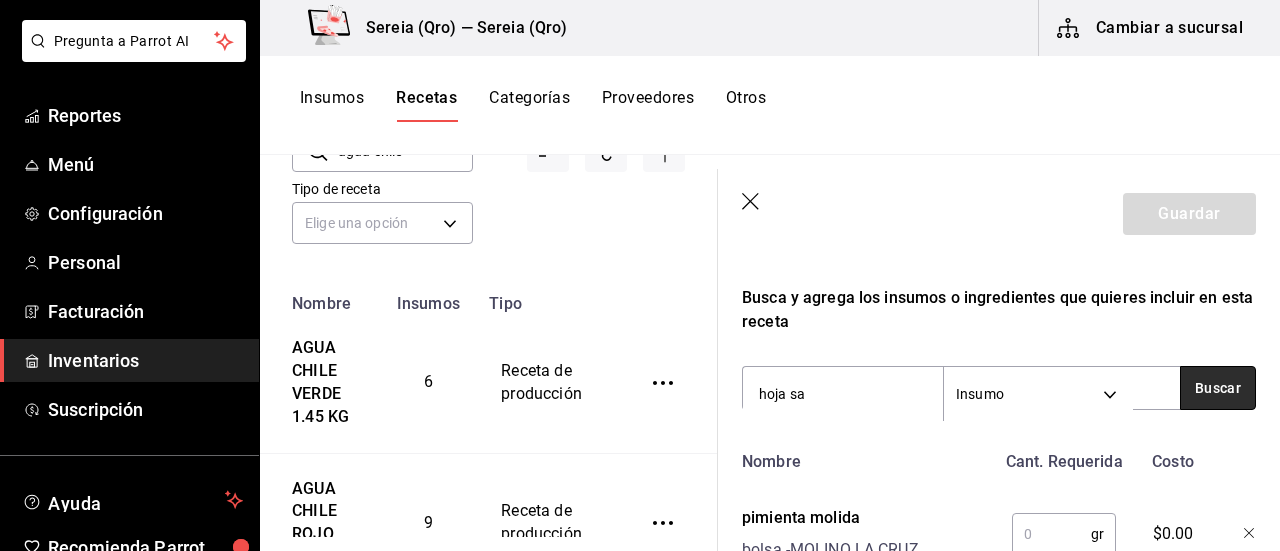 click on "Buscar" at bounding box center (1218, 388) 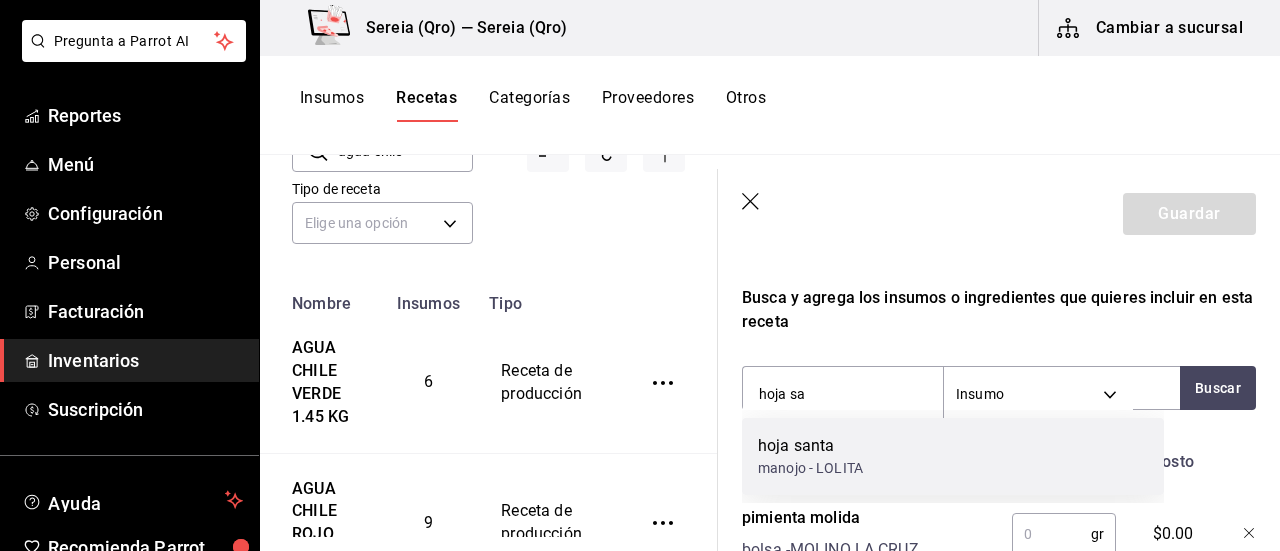 click on "hoja santa" at bounding box center (810, 446) 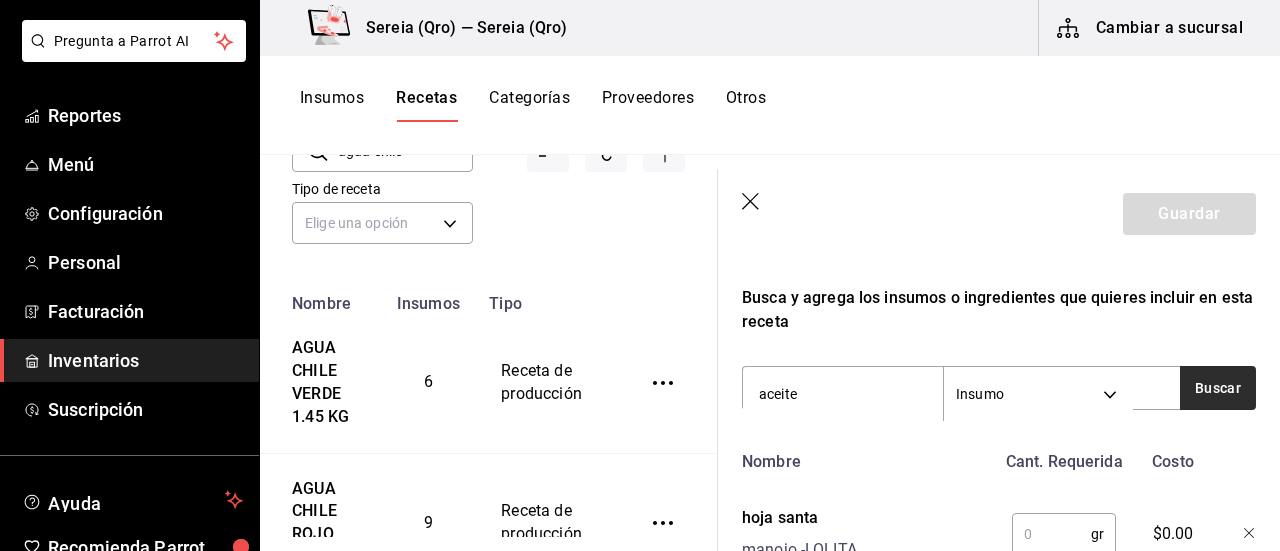 type on "aceite" 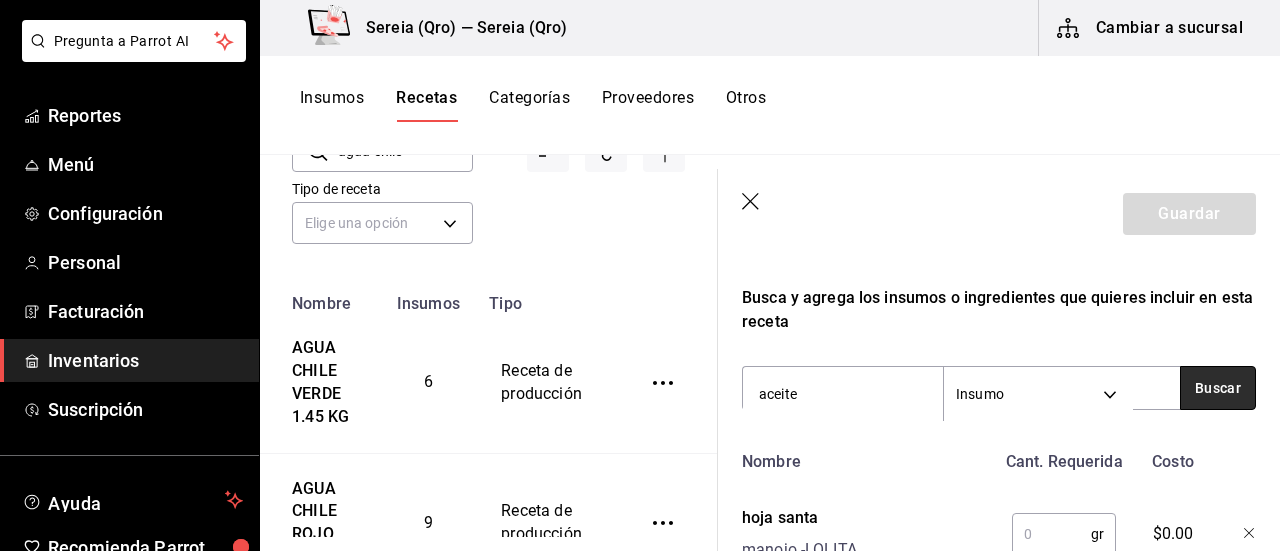 click on "Buscar" at bounding box center [1218, 388] 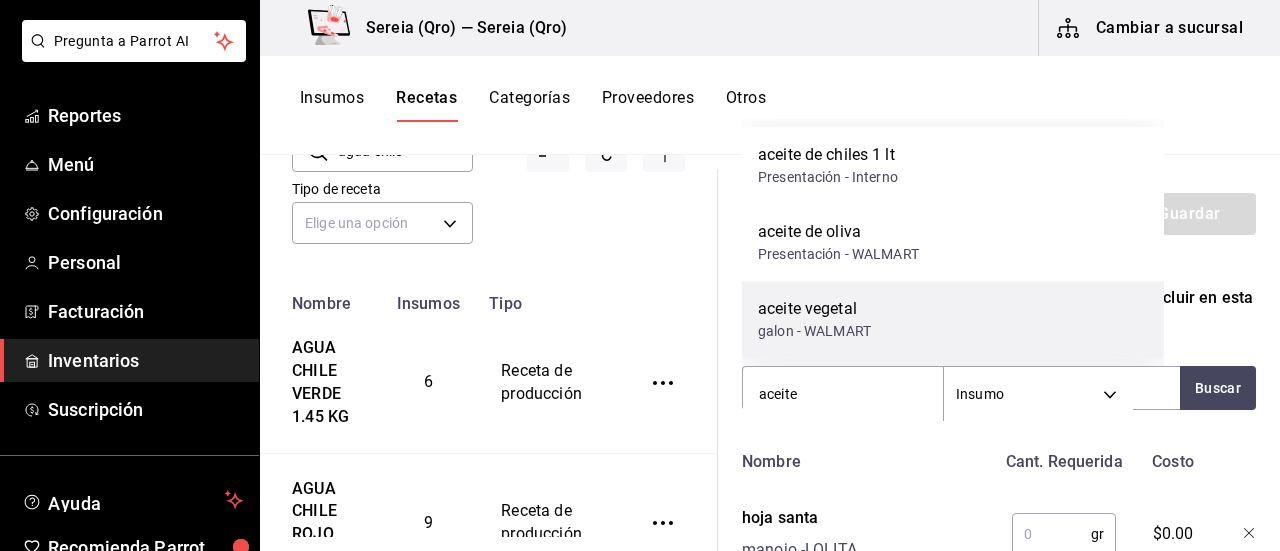 click on "galon - WALMART" at bounding box center [814, 331] 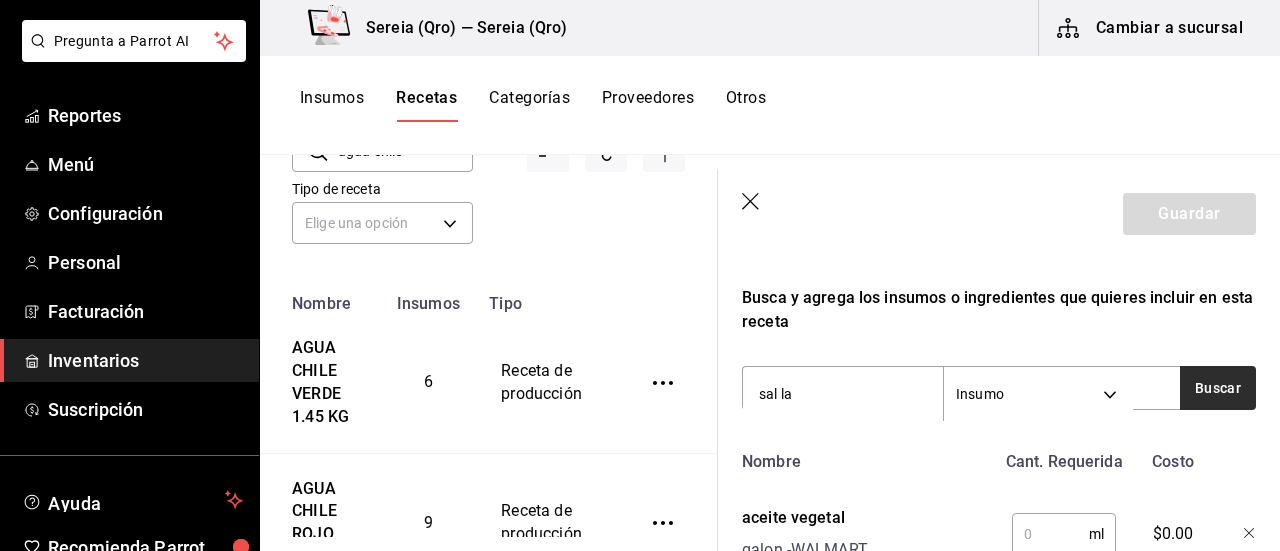 type on "sal la" 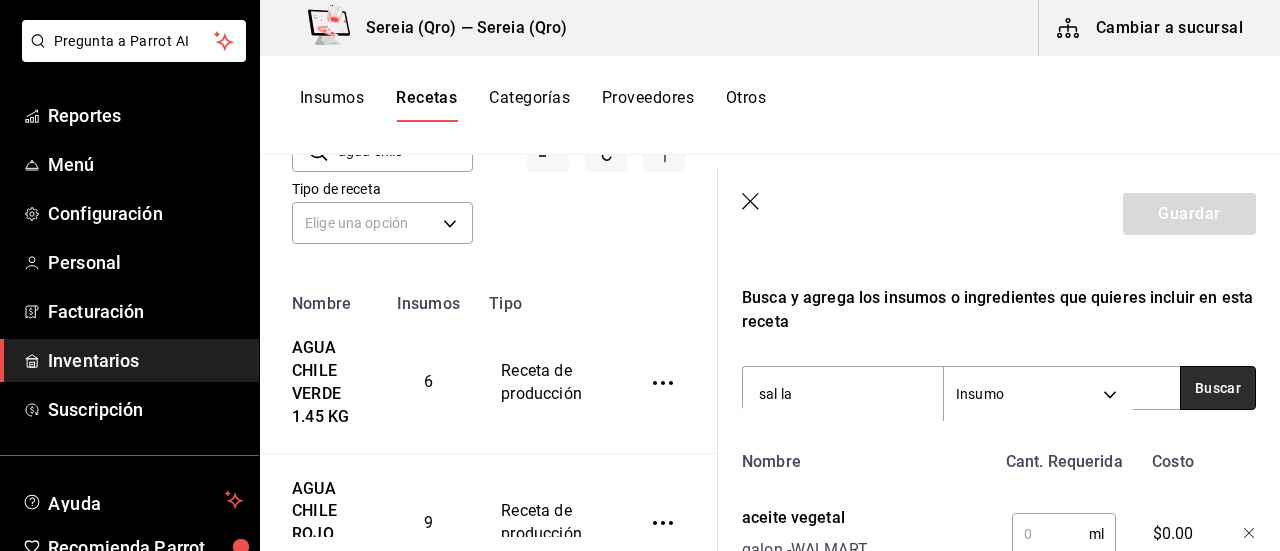 click on "Buscar" at bounding box center [1218, 388] 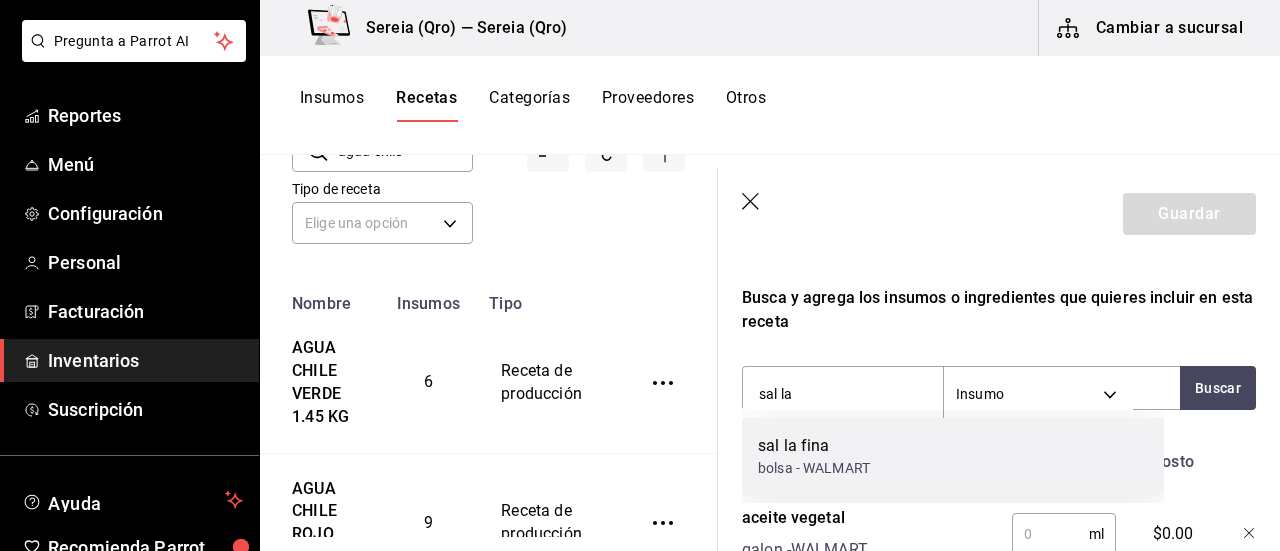 click on "sal la fina" at bounding box center [814, 446] 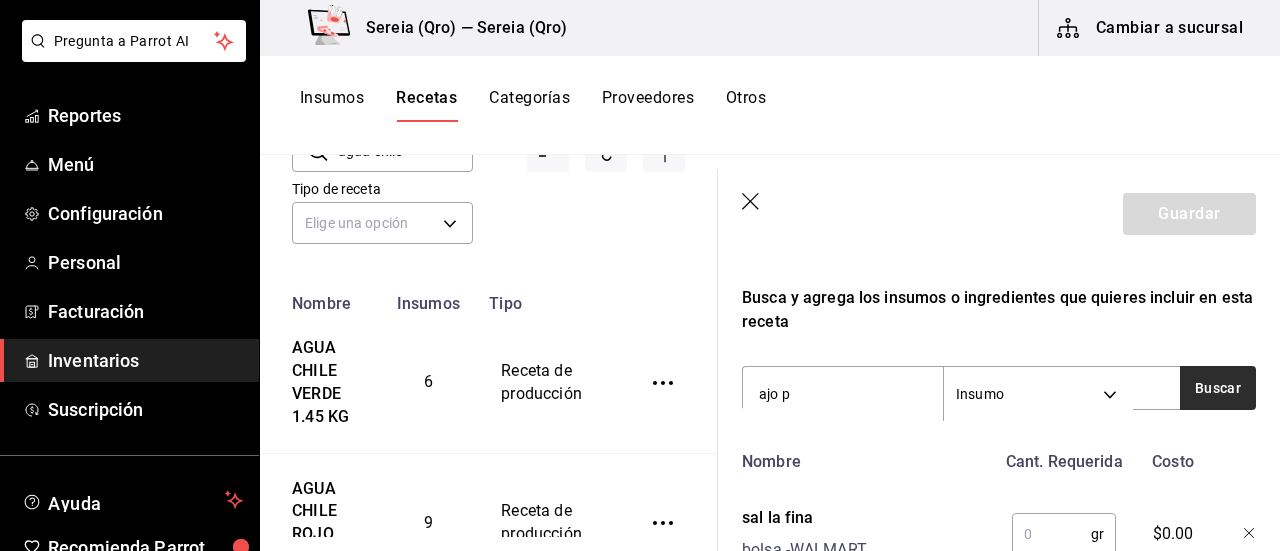 type on "ajo p" 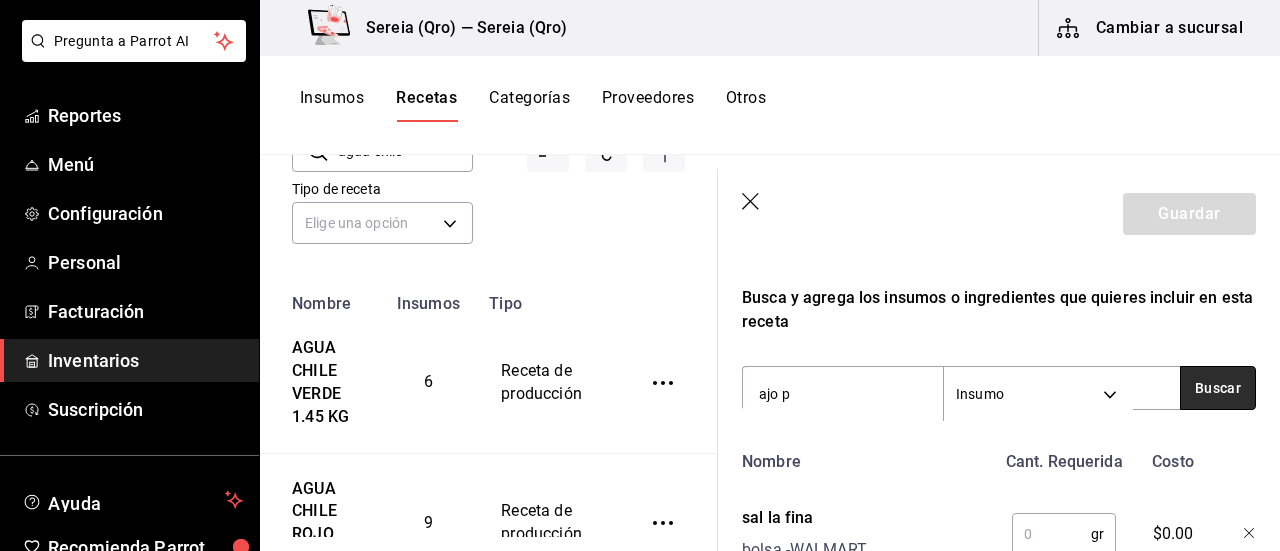 click on "Buscar" at bounding box center (1218, 388) 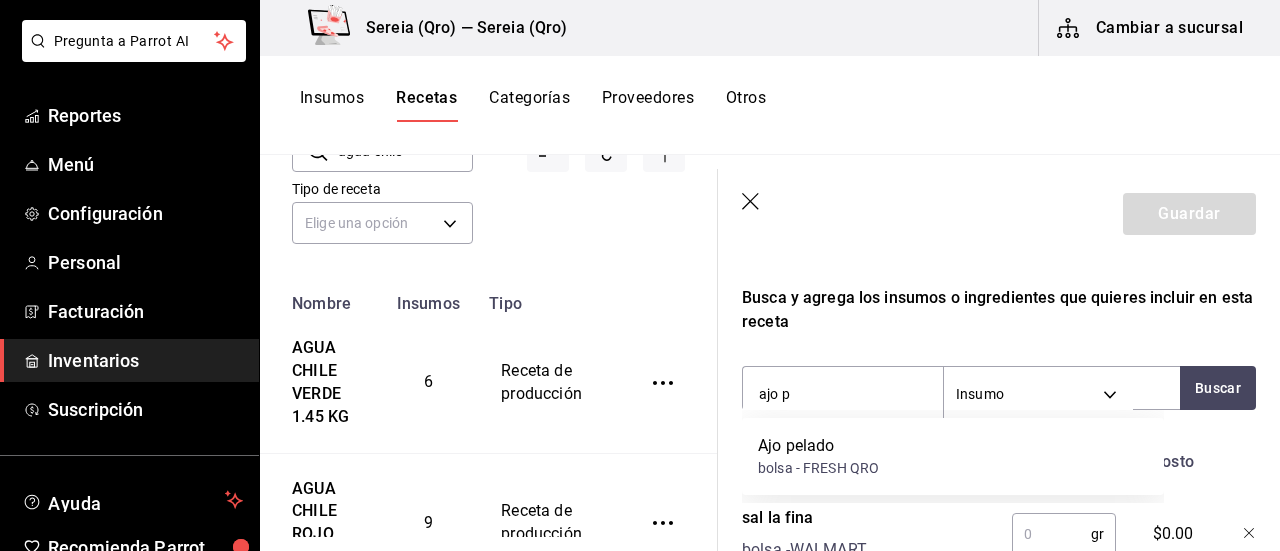 click on "Ajo pelado bolsa - FRESH QRO" at bounding box center [953, 456] 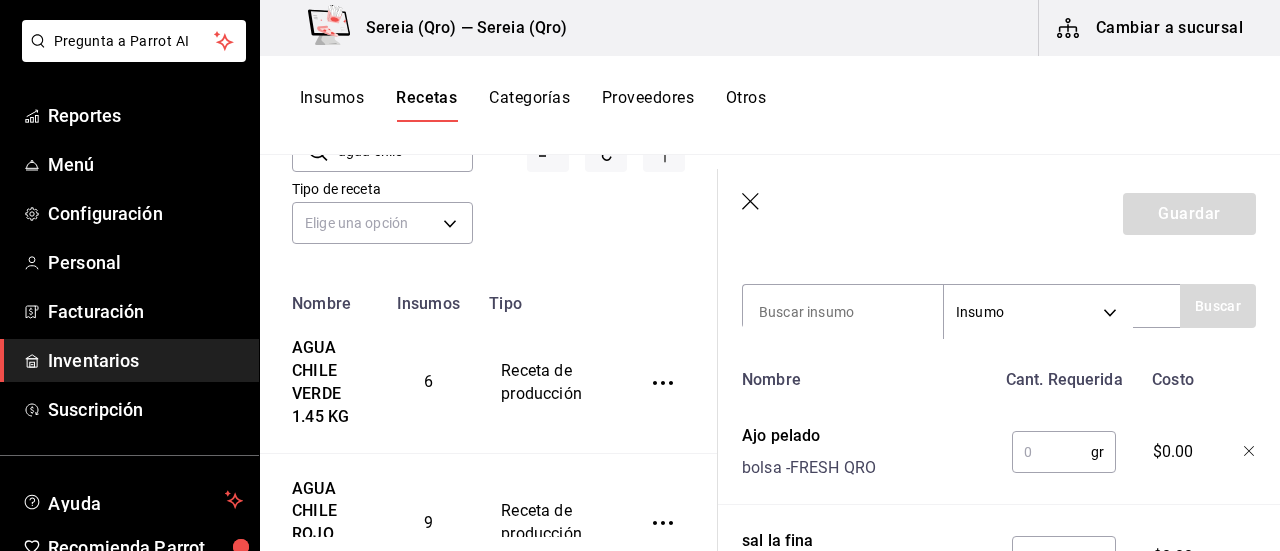 scroll, scrollTop: 700, scrollLeft: 0, axis: vertical 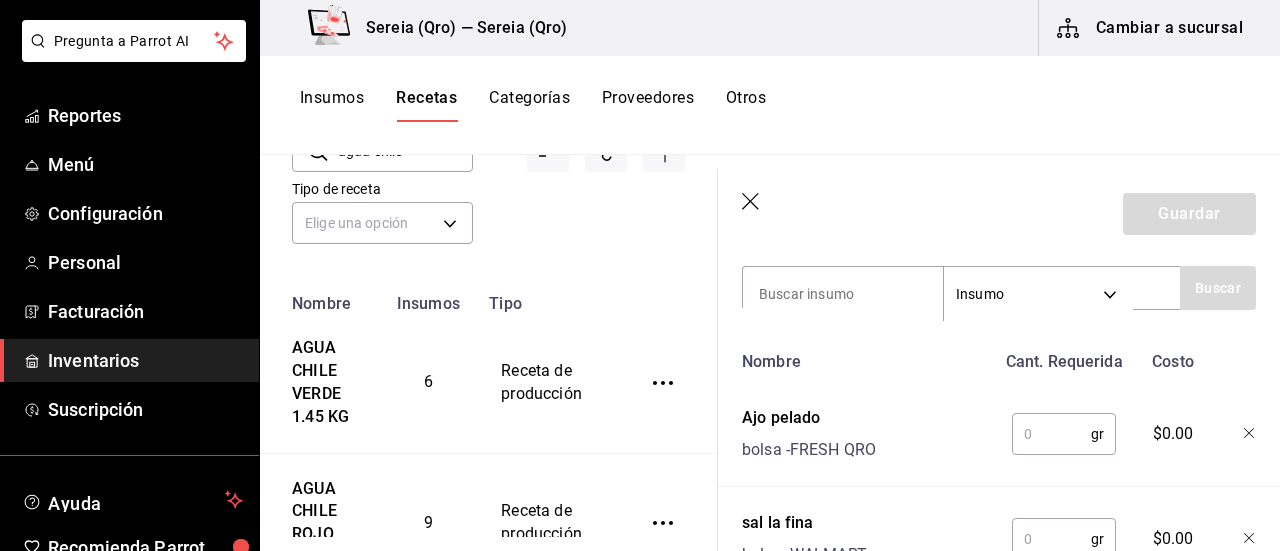 click at bounding box center [1051, 434] 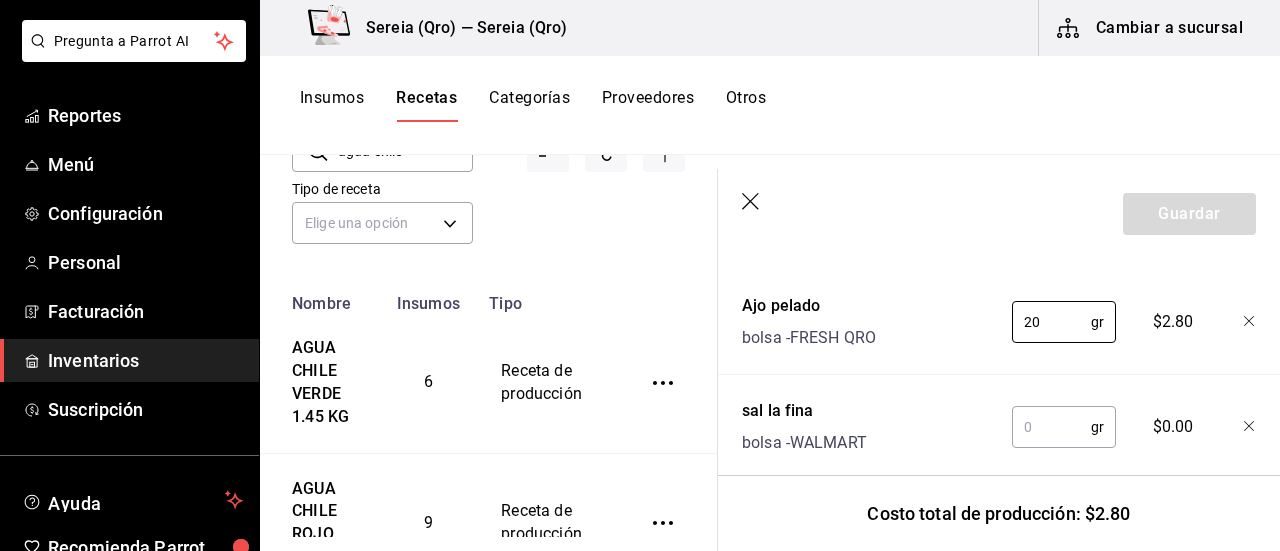 scroll, scrollTop: 900, scrollLeft: 0, axis: vertical 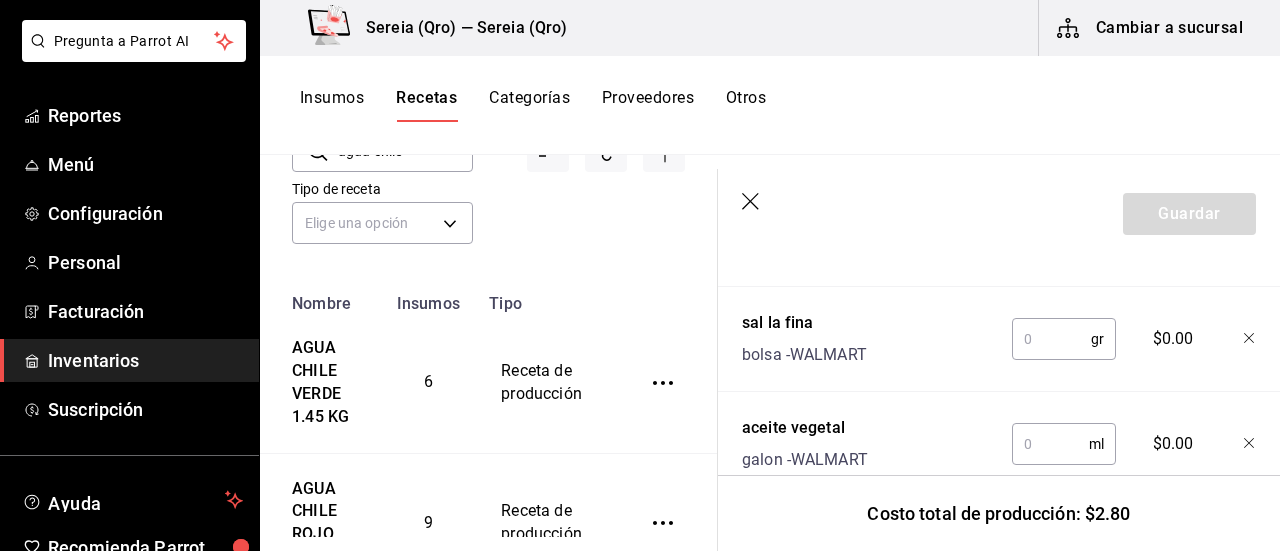 type on "20" 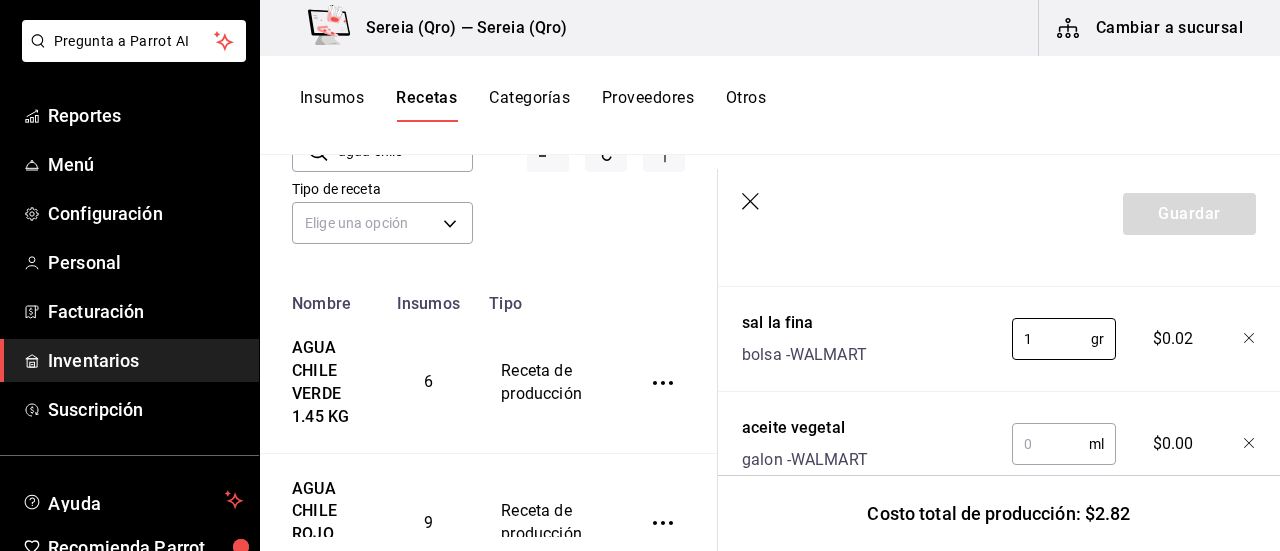type on "1" 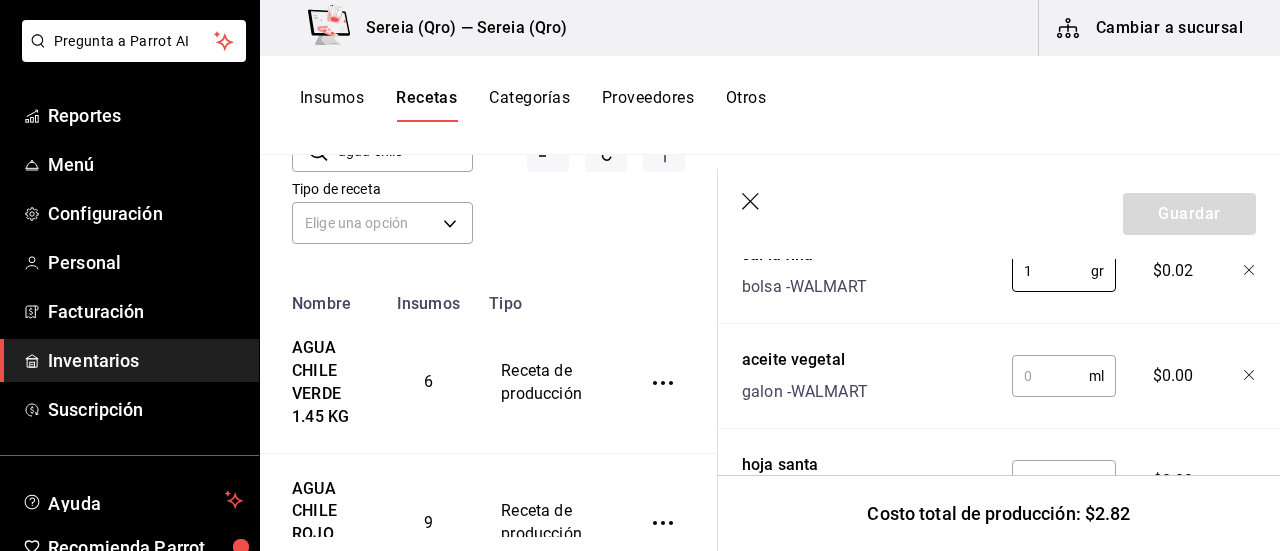 scroll, scrollTop: 1000, scrollLeft: 0, axis: vertical 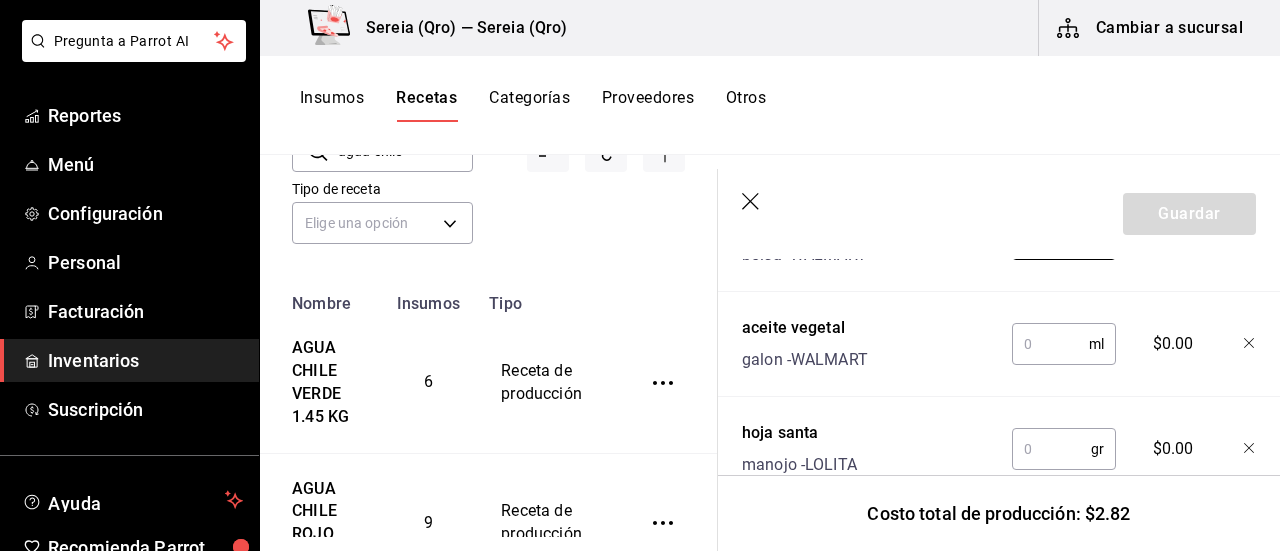click at bounding box center (1050, 344) 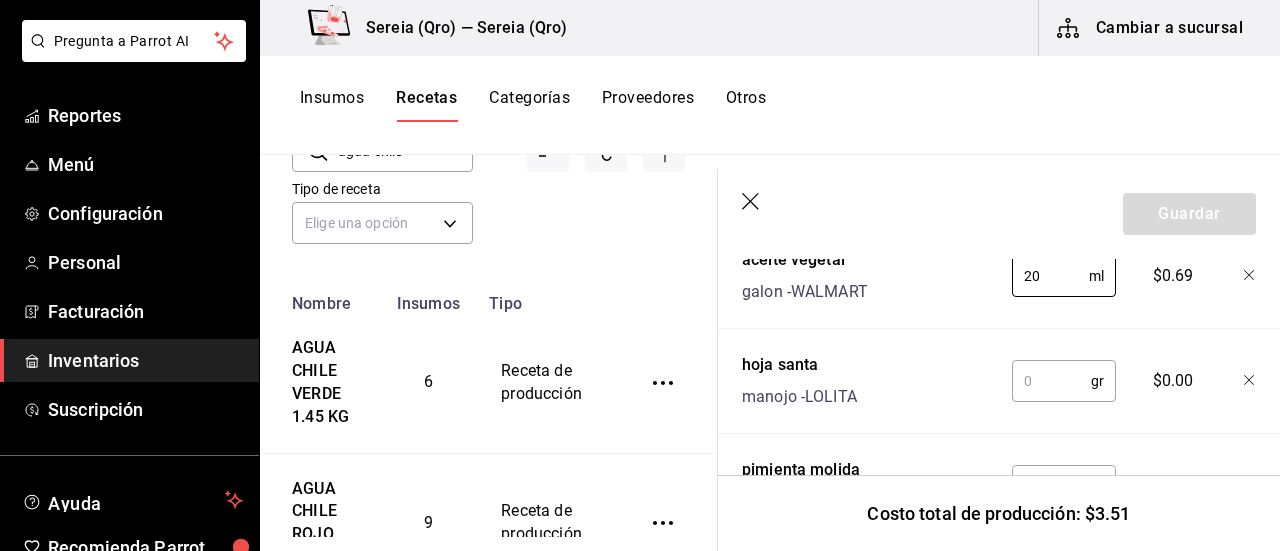 scroll, scrollTop: 1100, scrollLeft: 0, axis: vertical 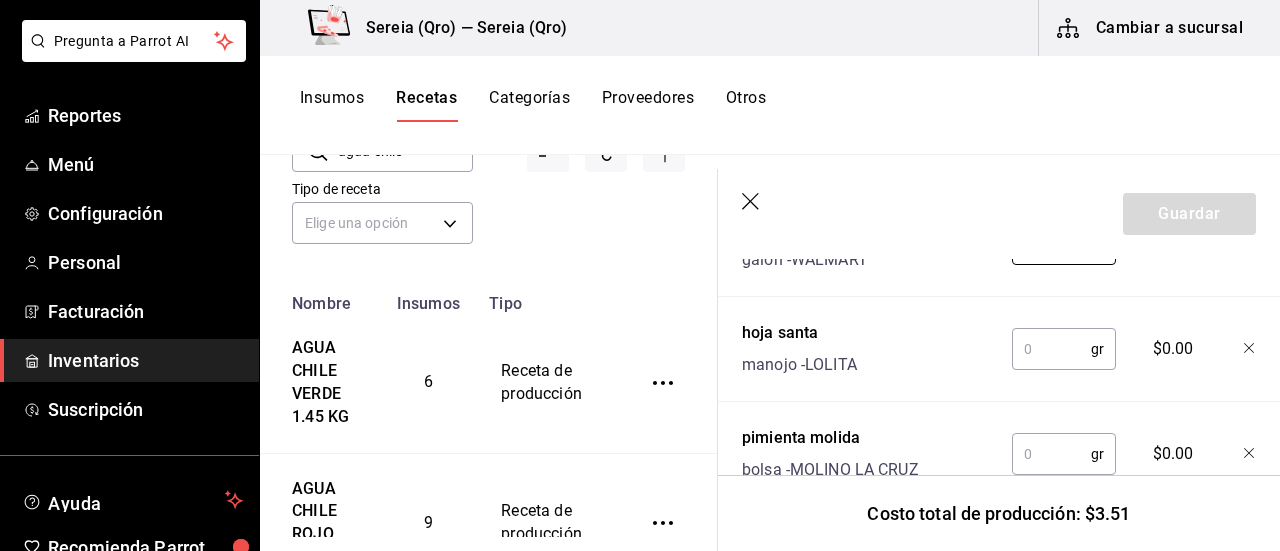 type on "20" 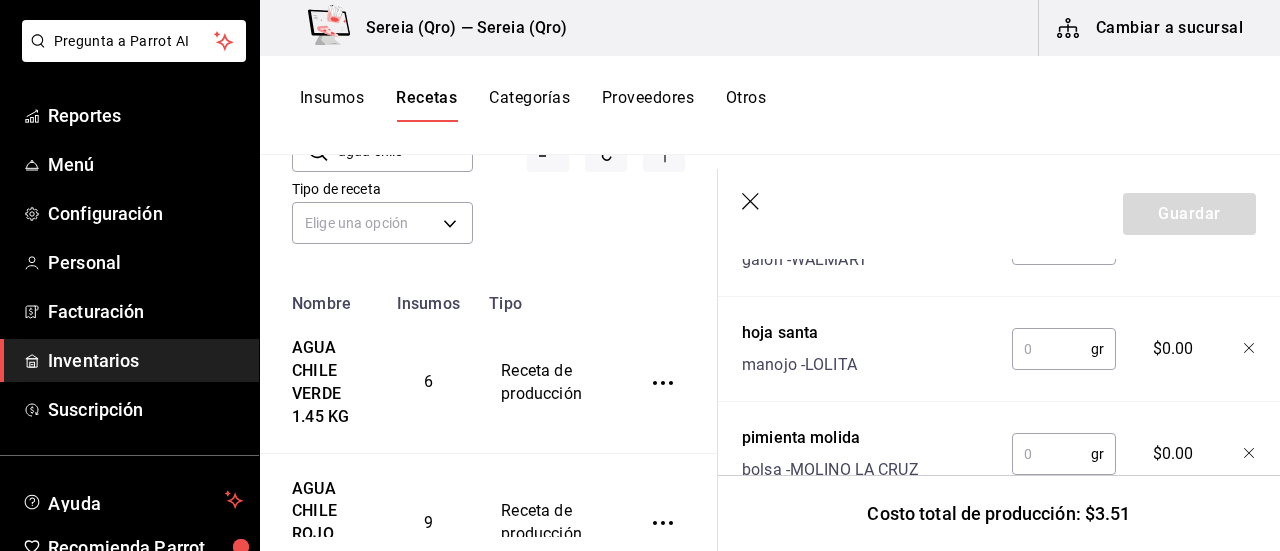click at bounding box center (1051, 349) 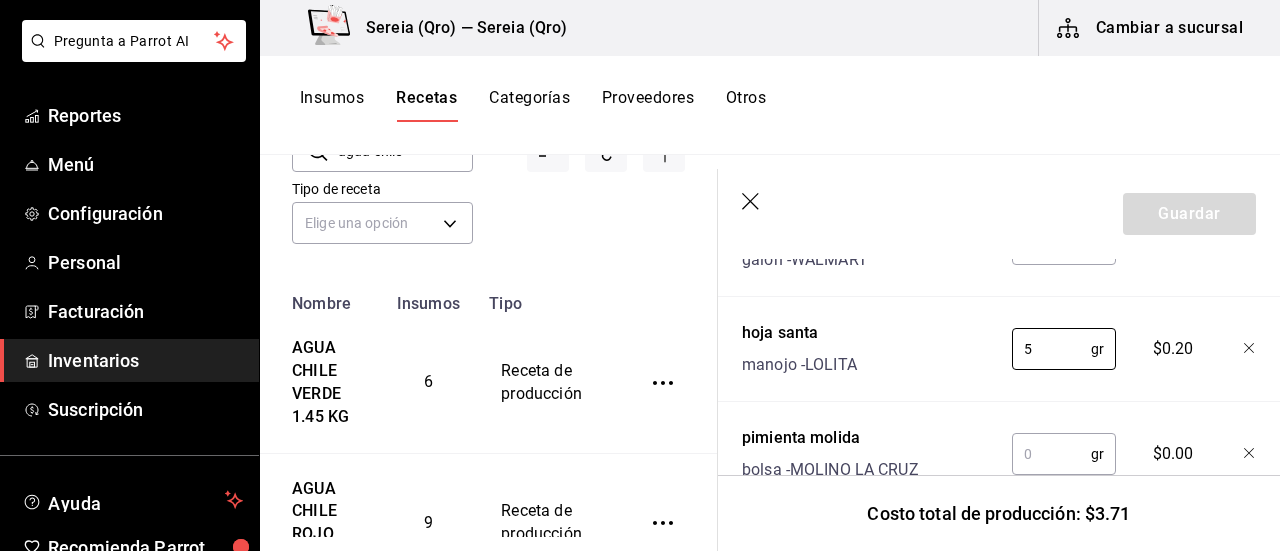 type on "5" 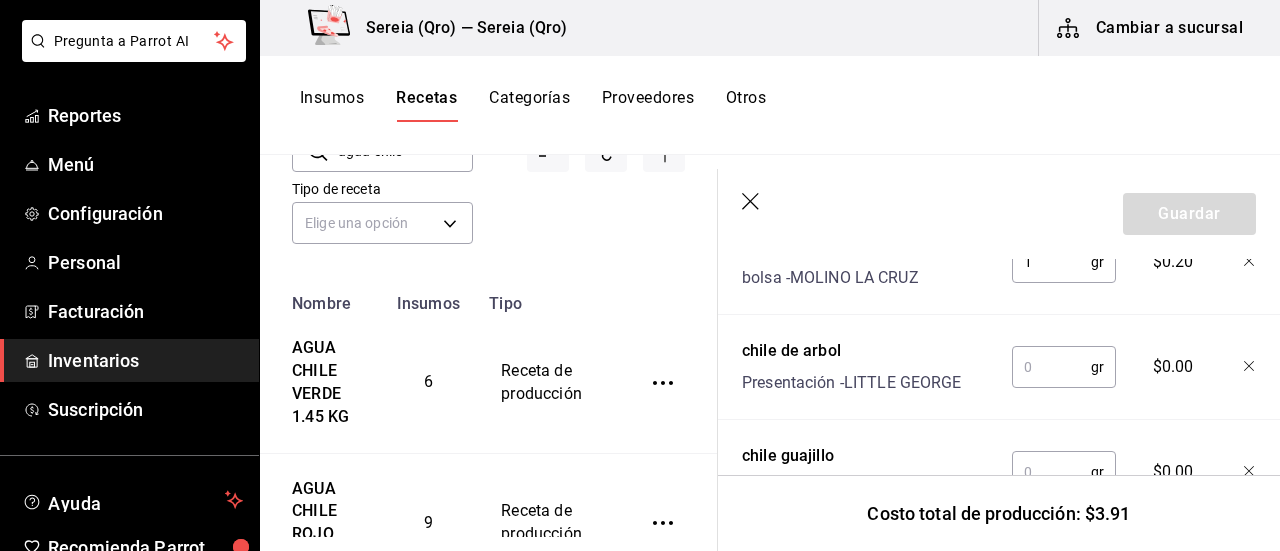 scroll, scrollTop: 1300, scrollLeft: 0, axis: vertical 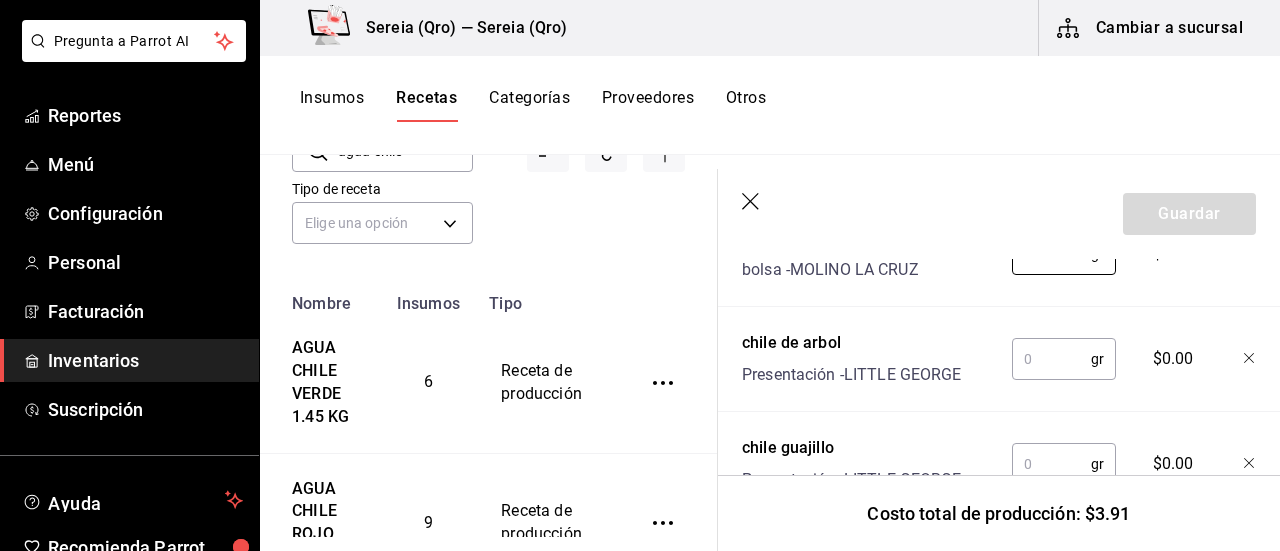 type on "1" 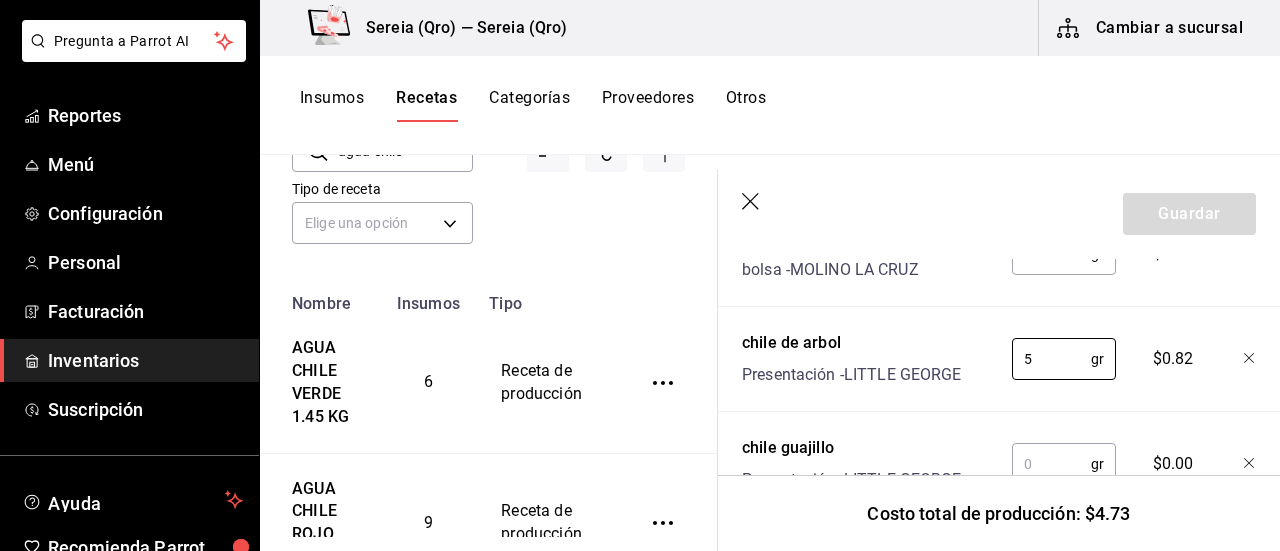 type on "5" 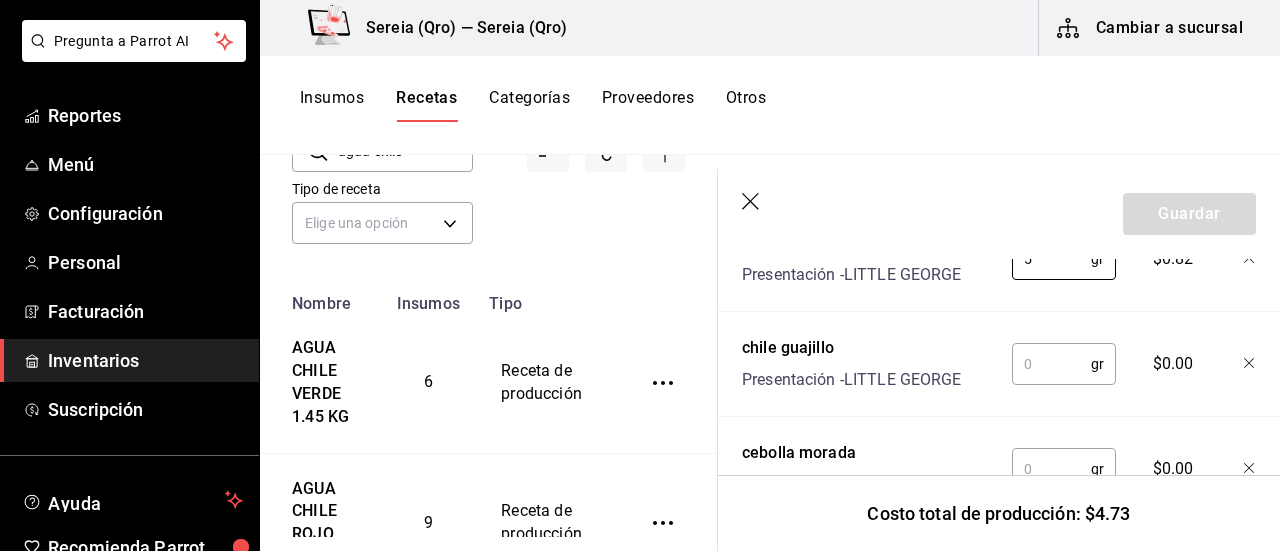 click at bounding box center (1051, 364) 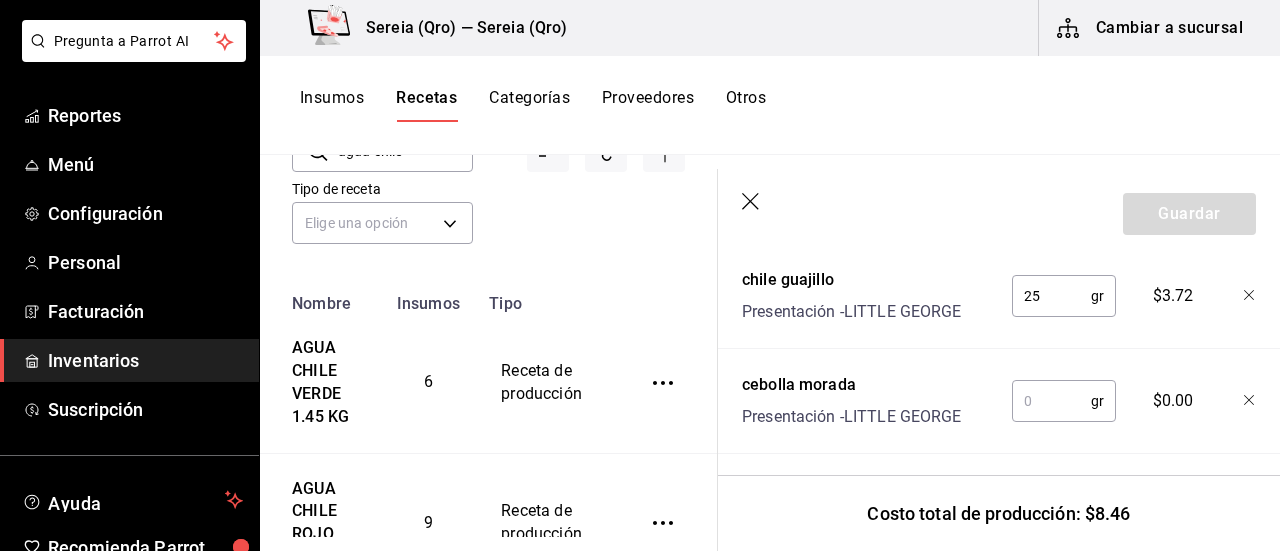 scroll, scrollTop: 1500, scrollLeft: 0, axis: vertical 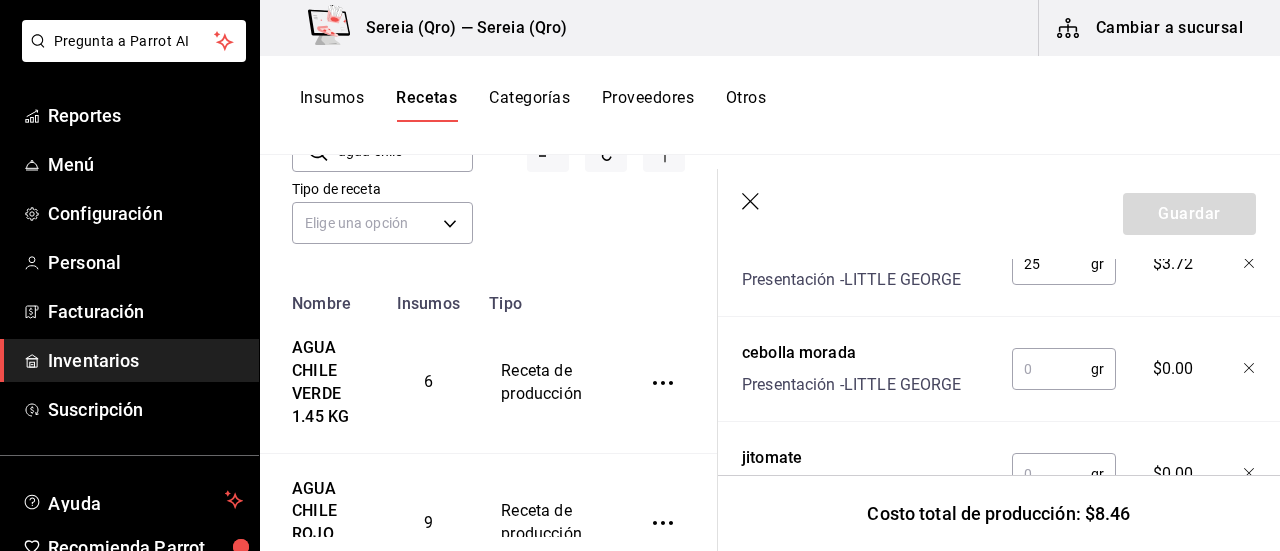 type on "25" 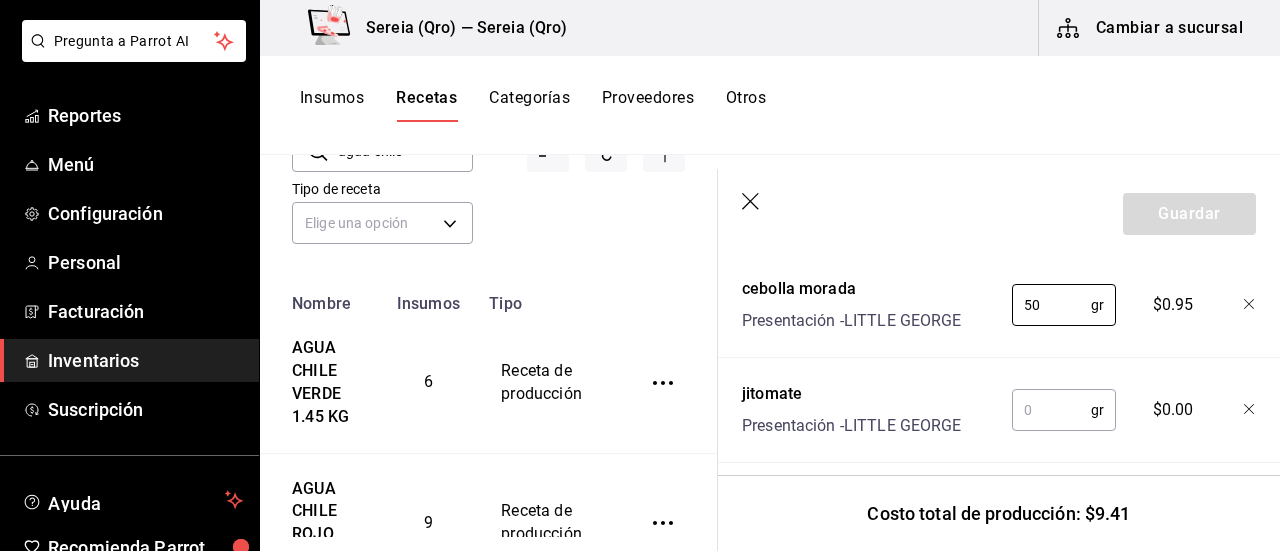 scroll, scrollTop: 1594, scrollLeft: 0, axis: vertical 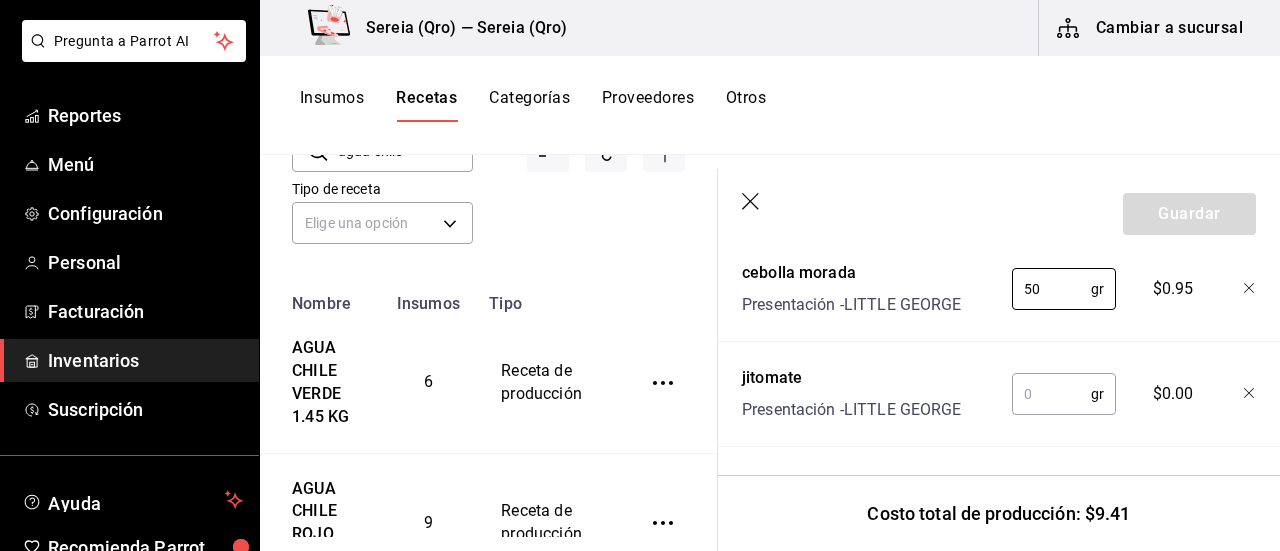 type on "50" 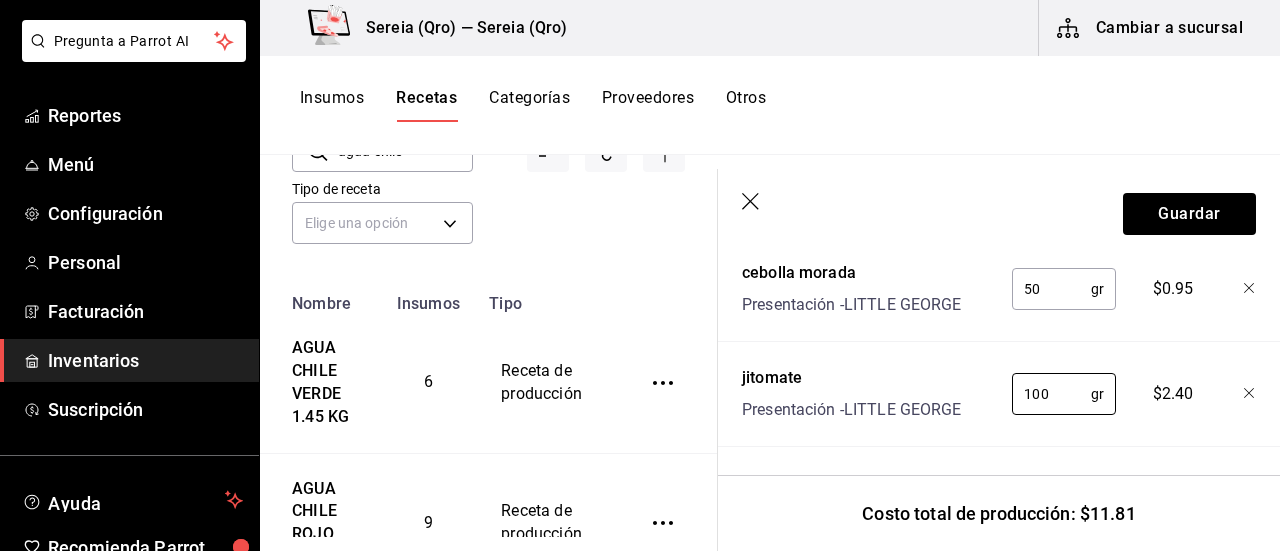 type on "100" 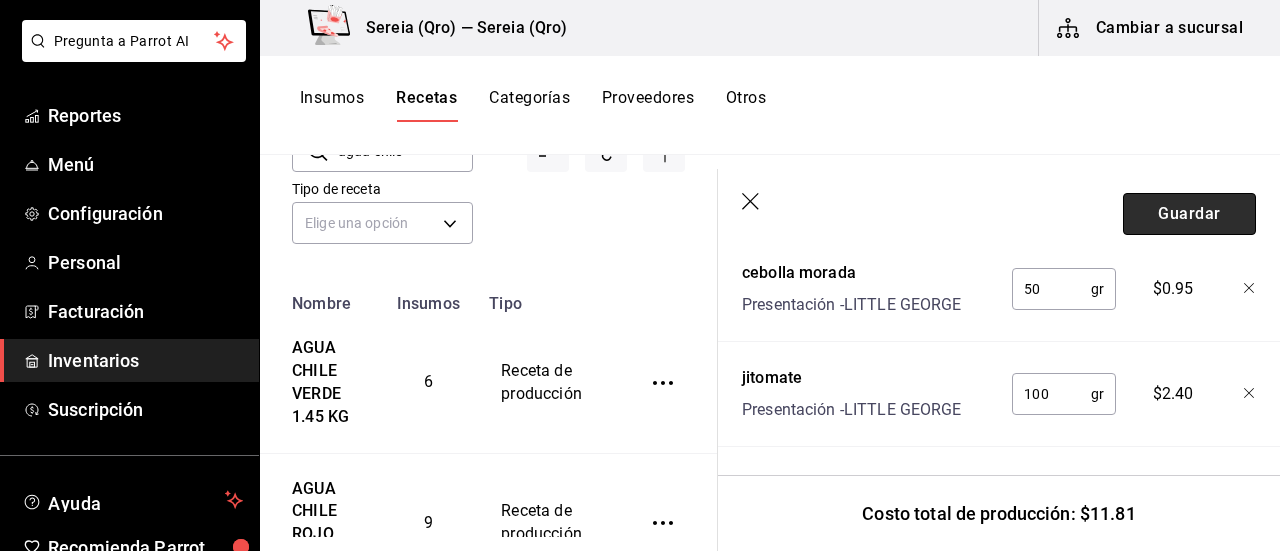 click on "Guardar" at bounding box center (1189, 214) 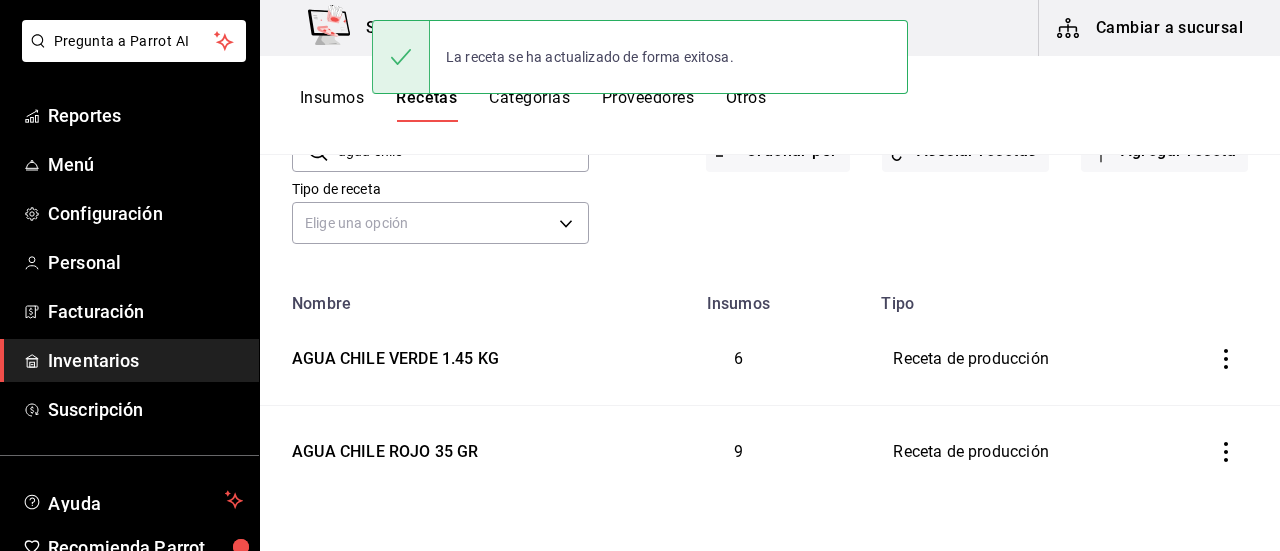 scroll, scrollTop: 0, scrollLeft: 0, axis: both 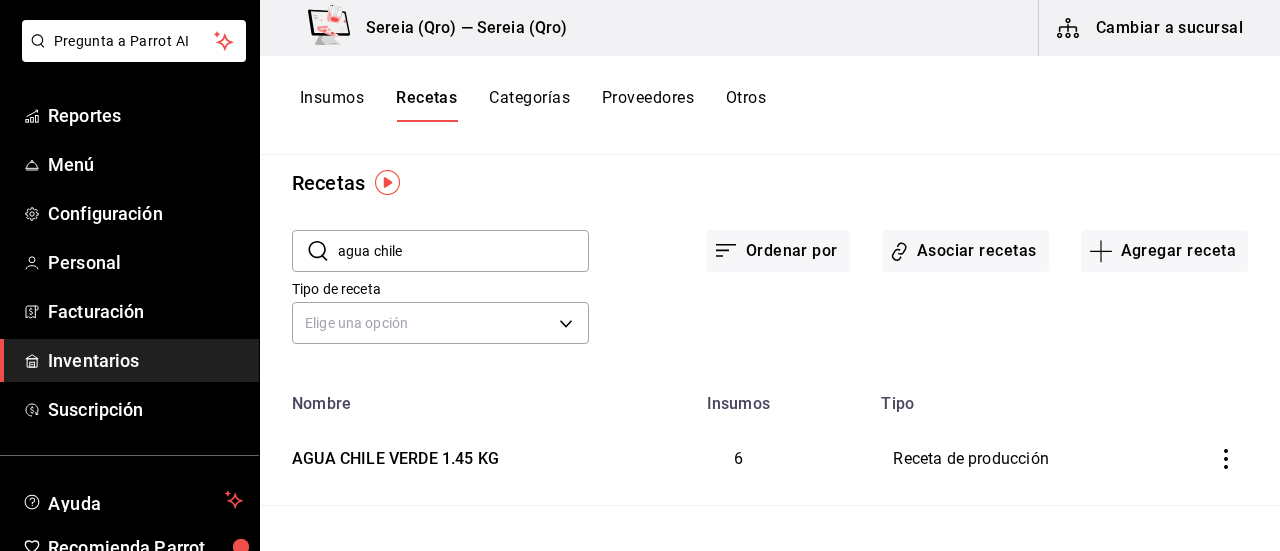 drag, startPoint x: 420, startPoint y: 253, endPoint x: 326, endPoint y: 259, distance: 94.19129 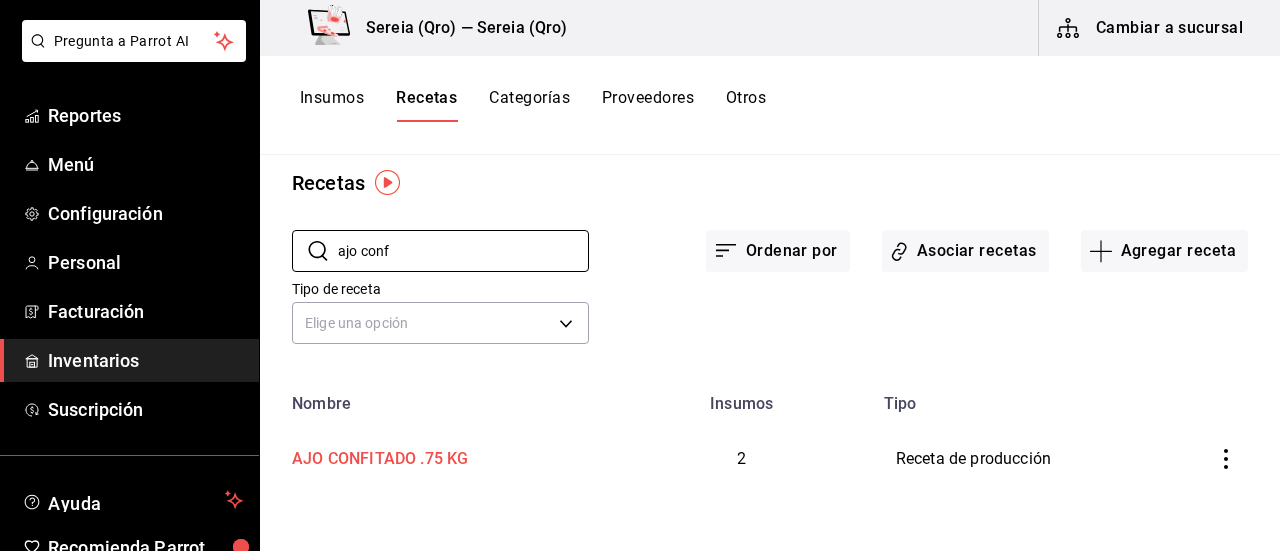 type on "ajo conf" 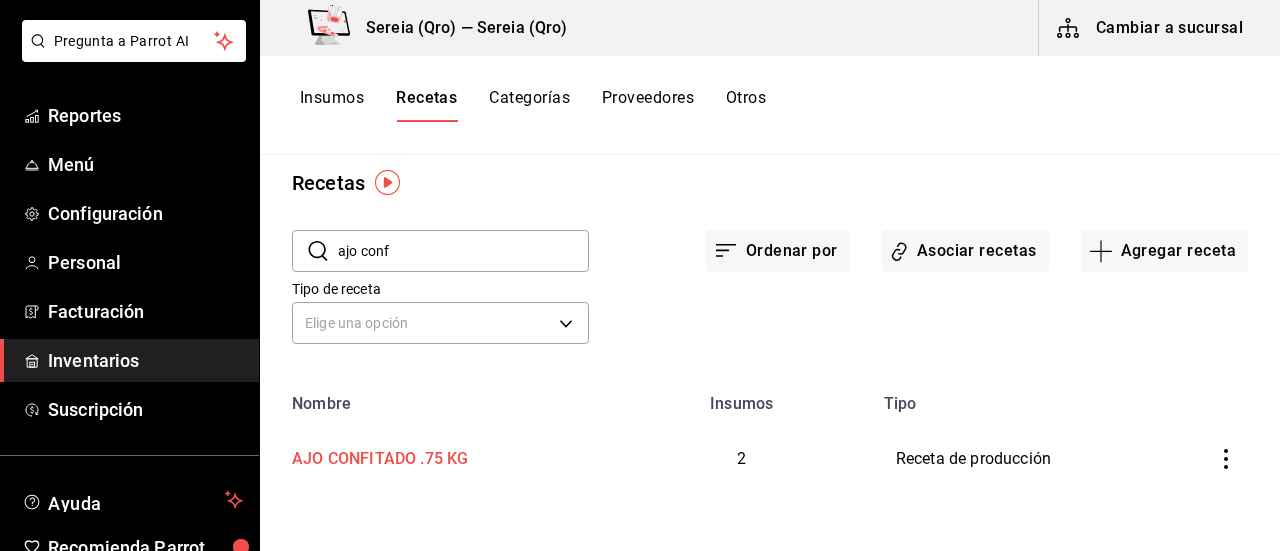 click on "AJO CONFITADO .75 KG" at bounding box center (376, 455) 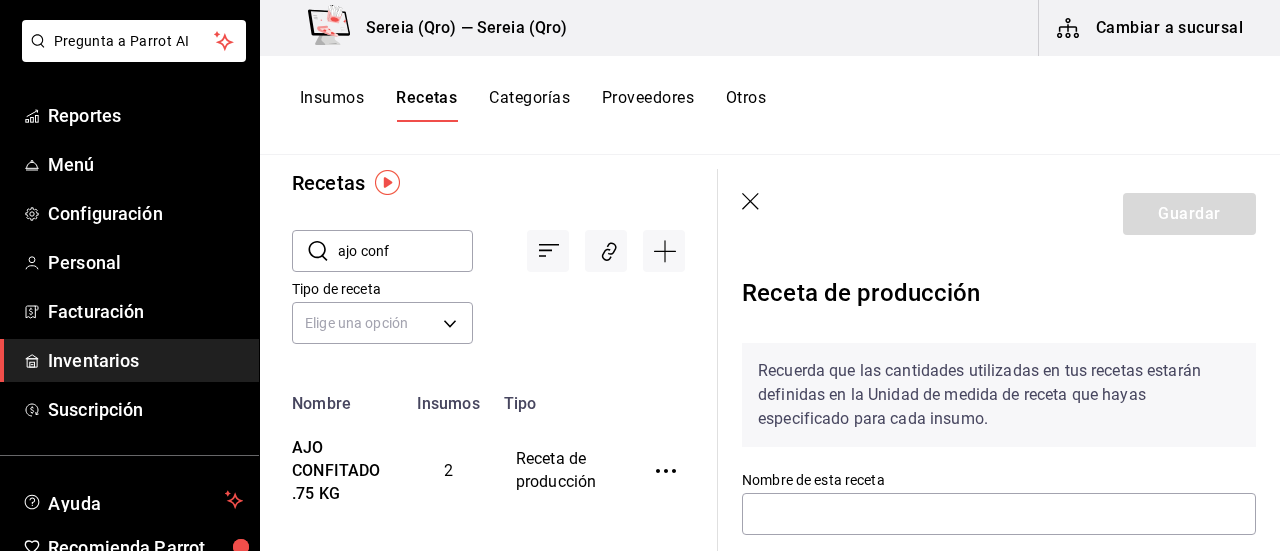 type on "AJO CONFITADO .75 KG" 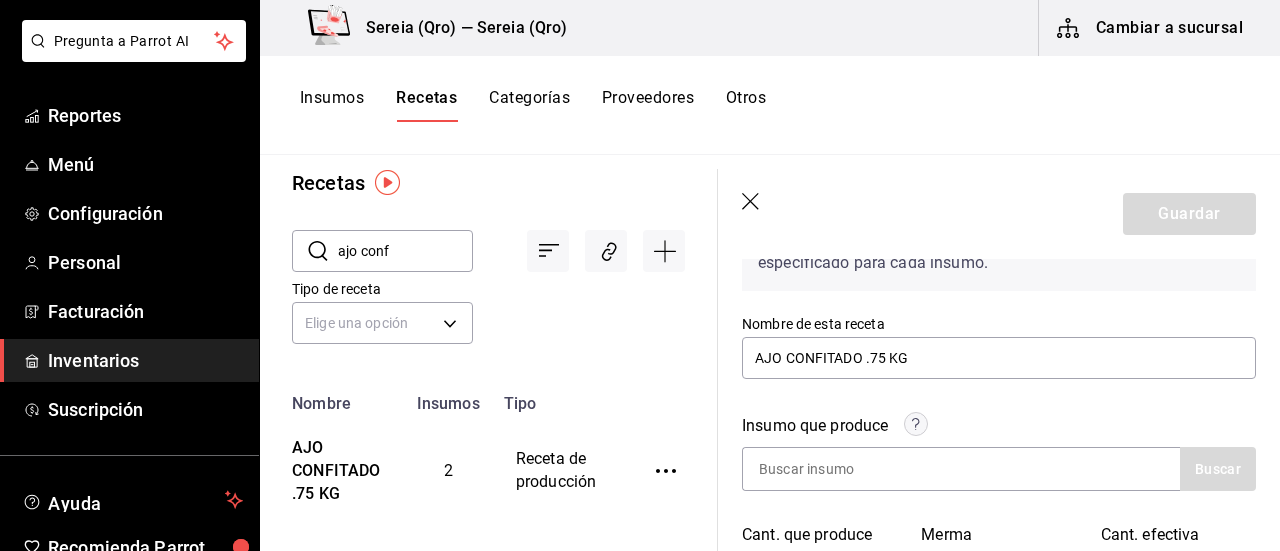 scroll, scrollTop: 200, scrollLeft: 0, axis: vertical 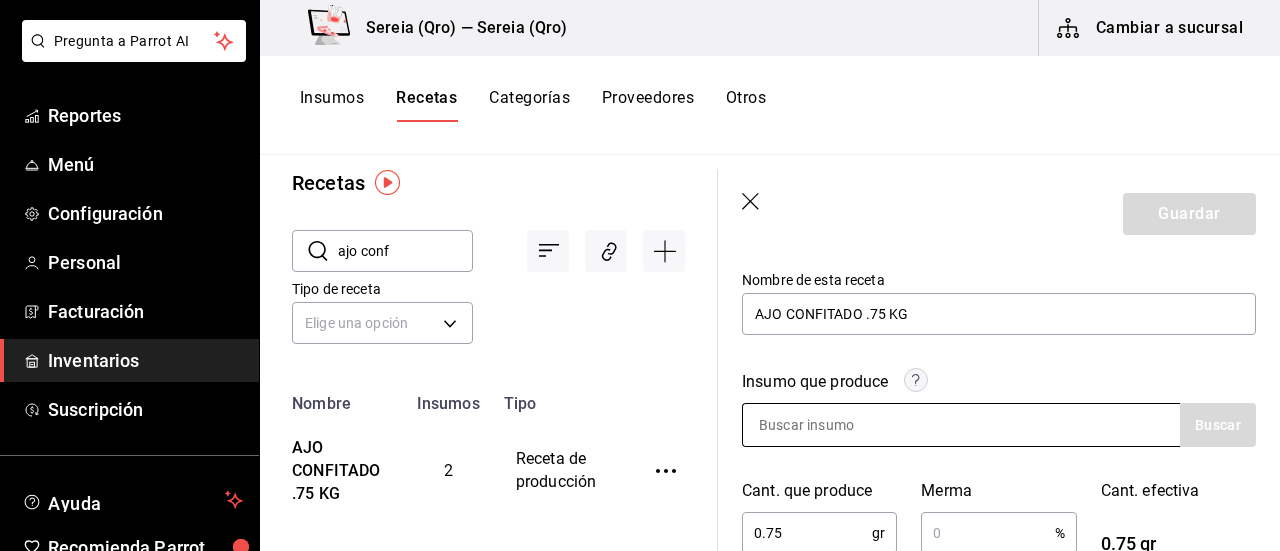 click at bounding box center (843, 425) 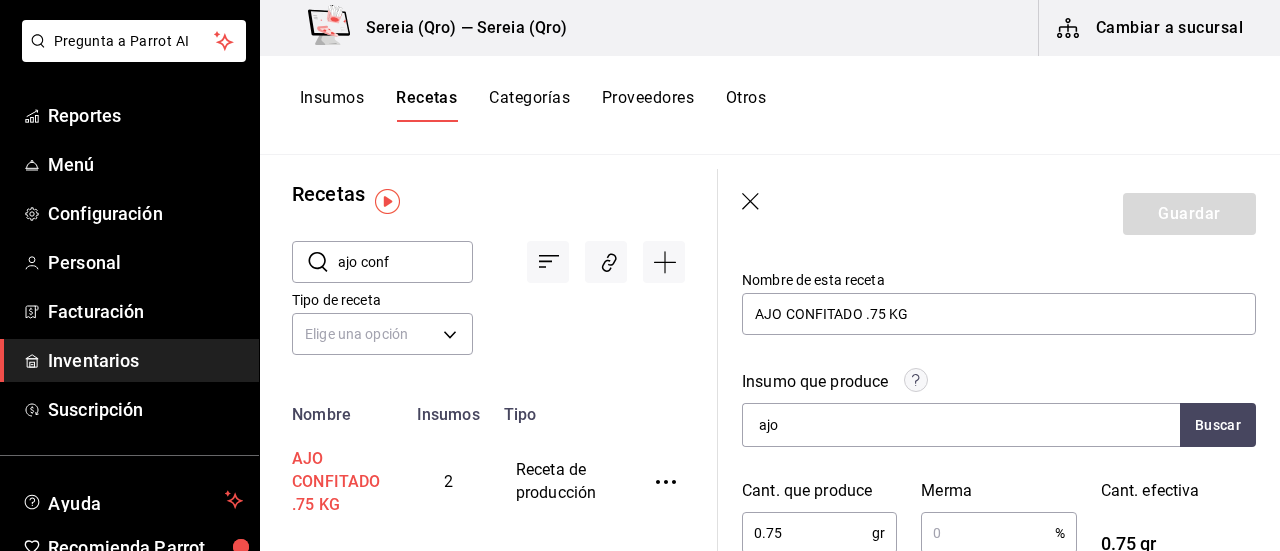 scroll, scrollTop: 0, scrollLeft: 0, axis: both 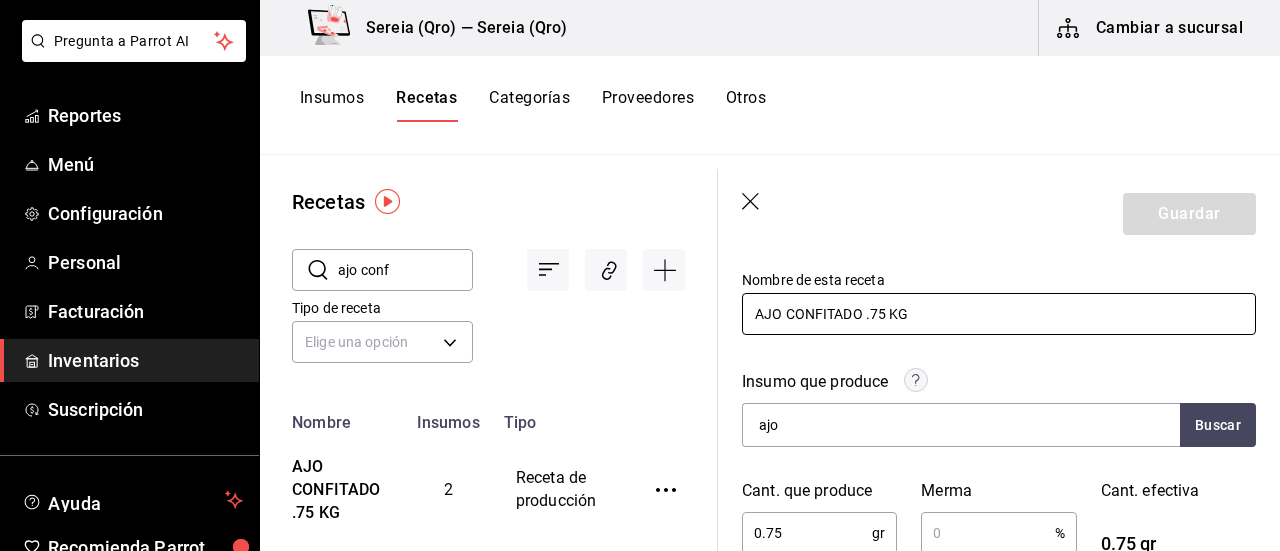type on "ajo" 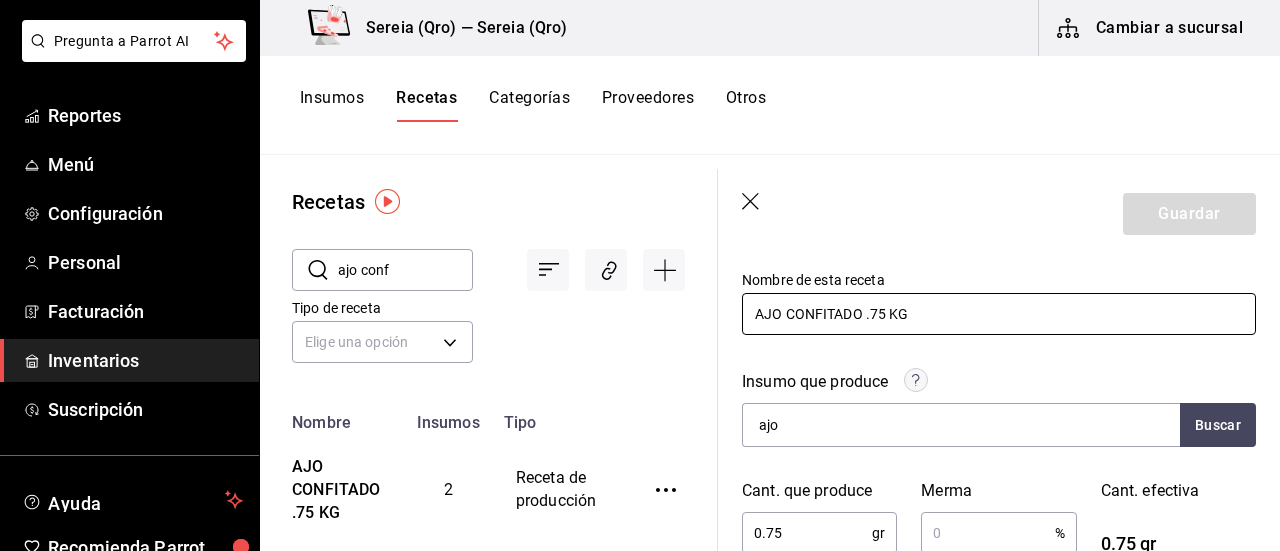 drag, startPoint x: 919, startPoint y: 313, endPoint x: 871, endPoint y: 317, distance: 48.166378 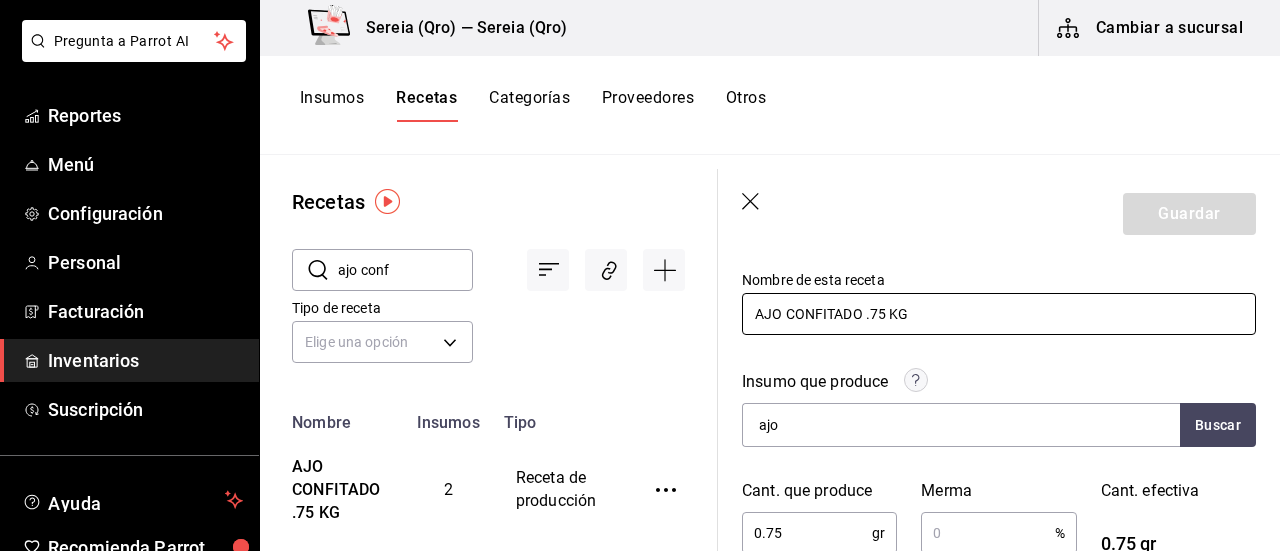 click on "AJO CONFITADO .75 KG" at bounding box center (999, 314) 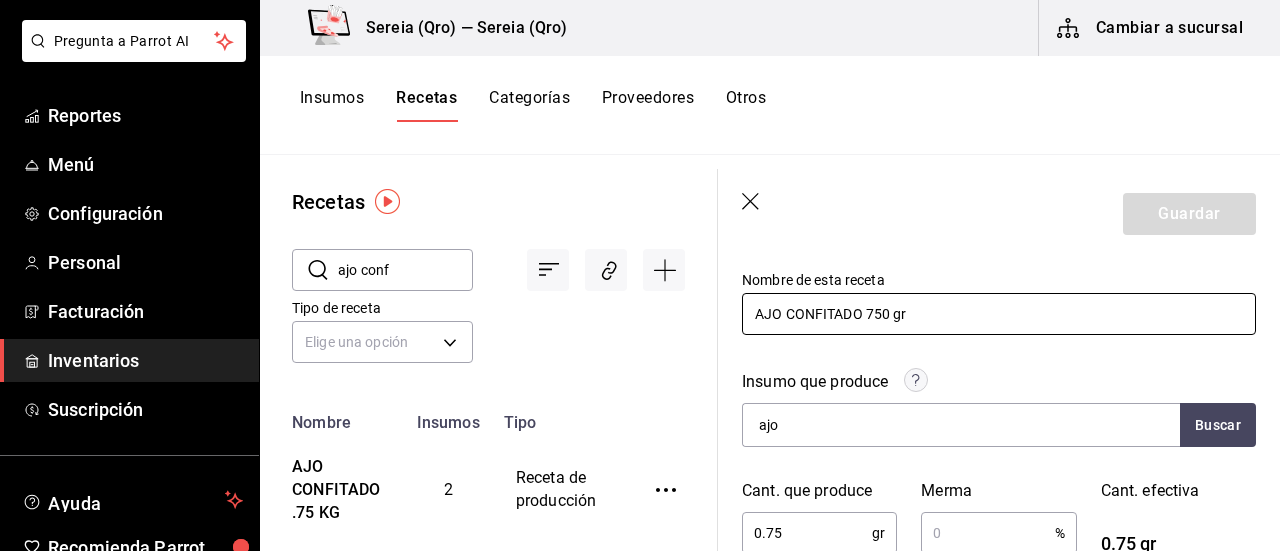 type on "ajo confitado 750 gr" 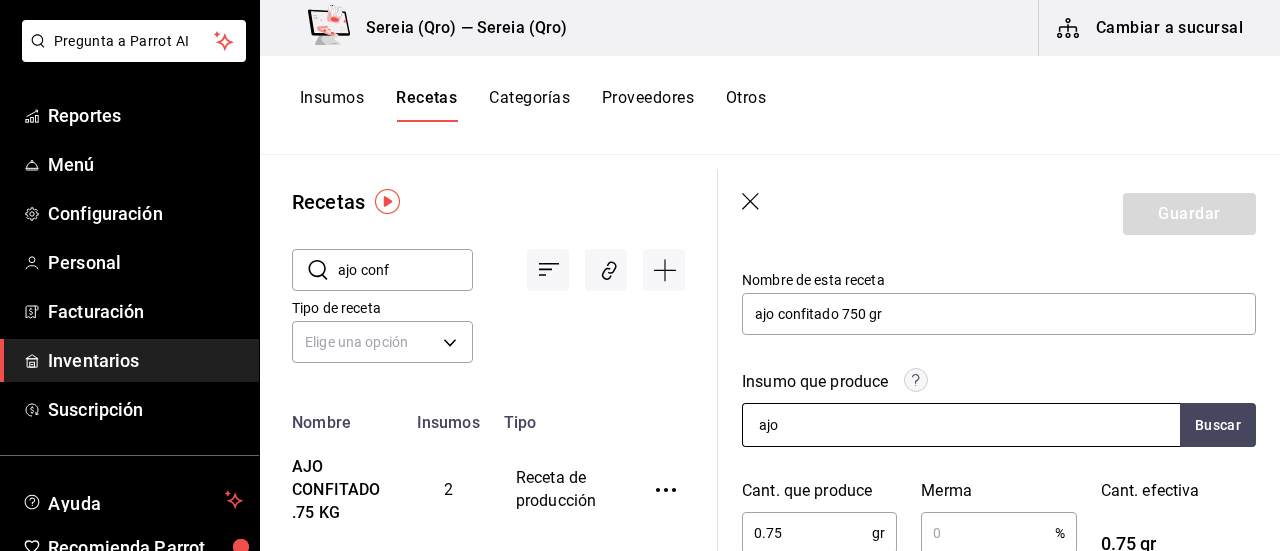 click on "ajo" at bounding box center [843, 425] 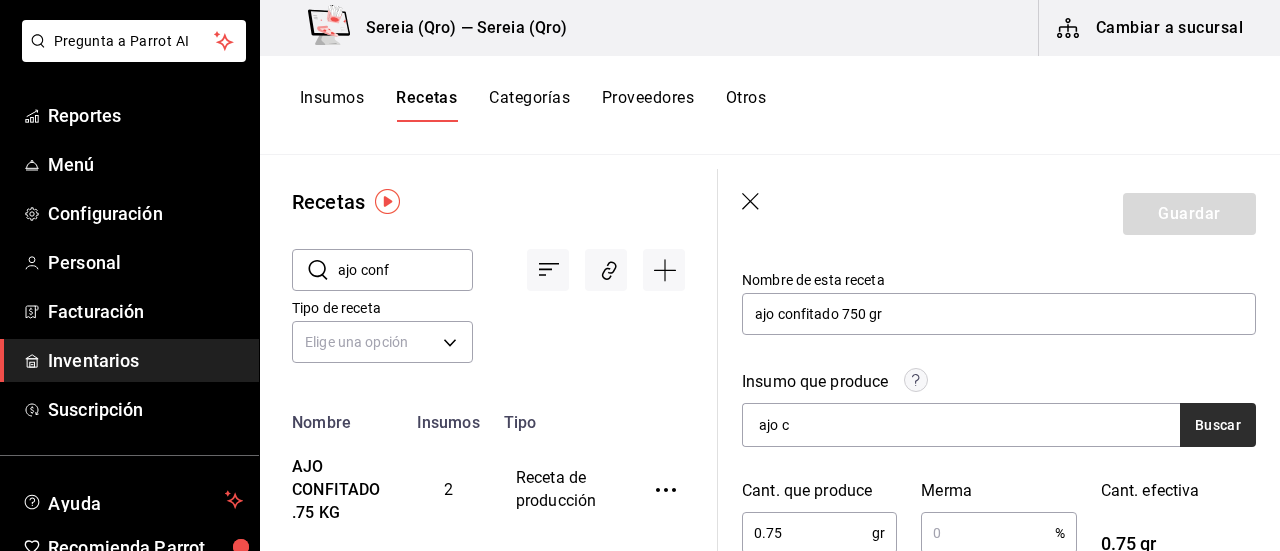 type on "ajo c" 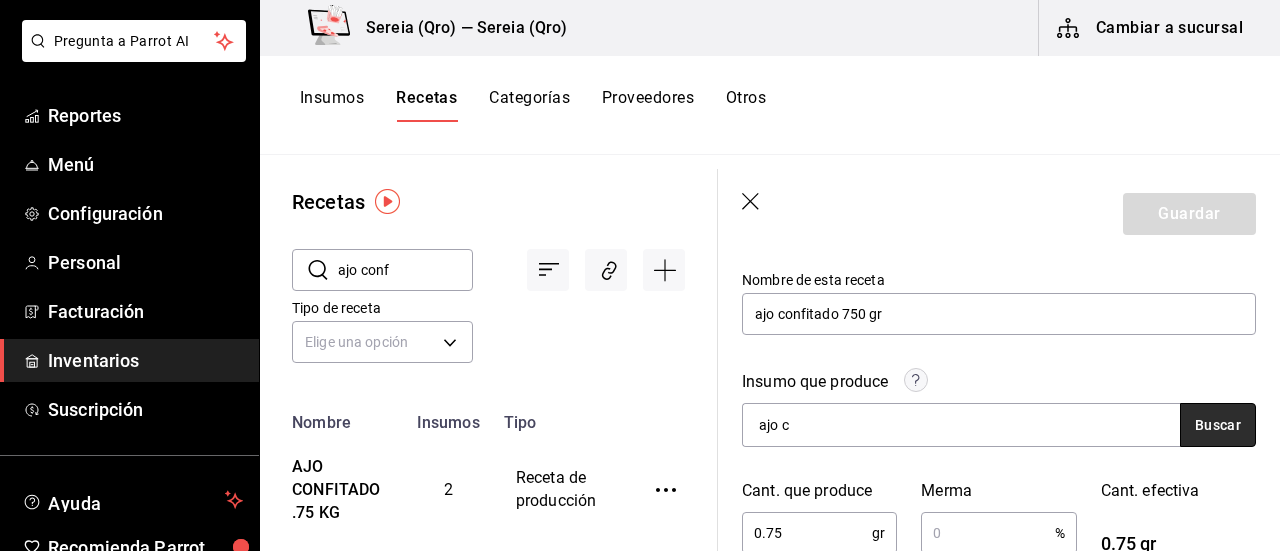 click on "Buscar" at bounding box center [1218, 425] 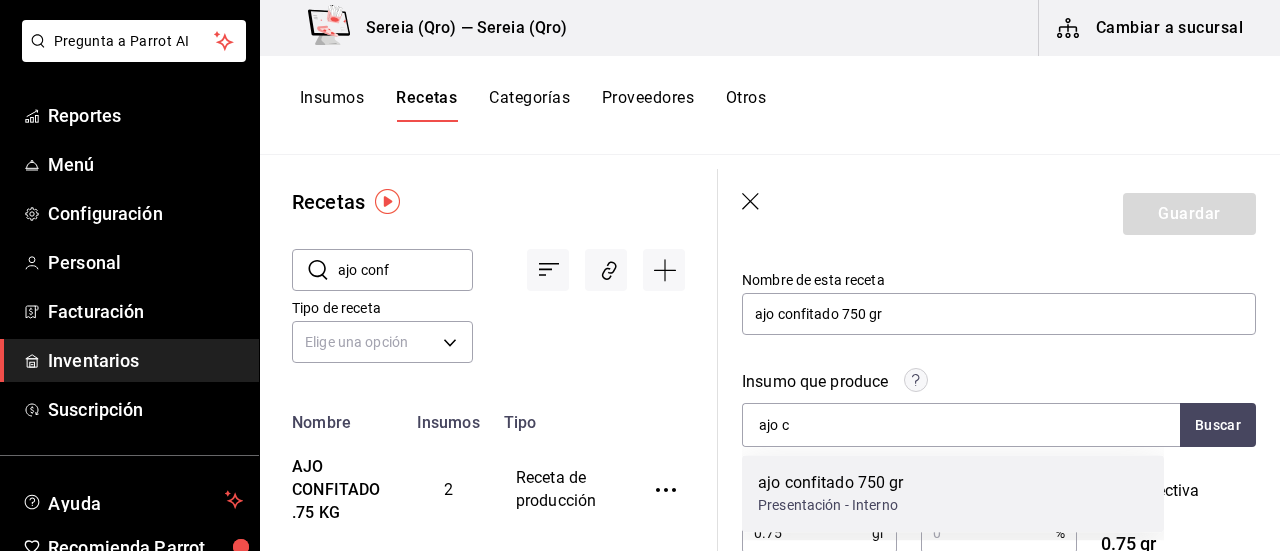 click on "ajo confitado 750 gr" at bounding box center (831, 483) 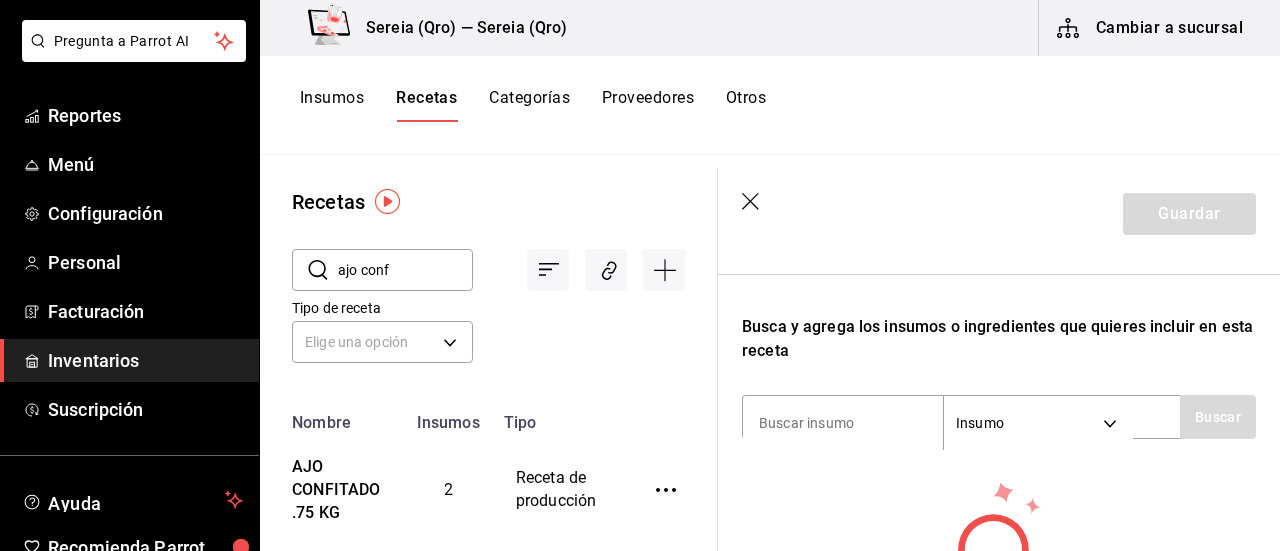 scroll, scrollTop: 600, scrollLeft: 0, axis: vertical 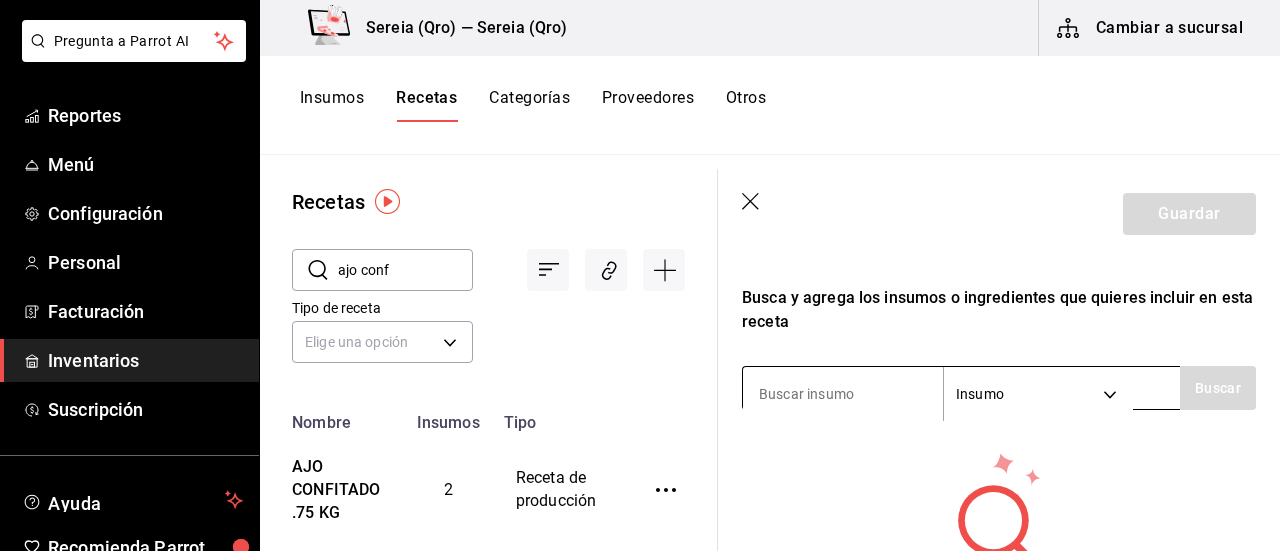 click at bounding box center (843, 394) 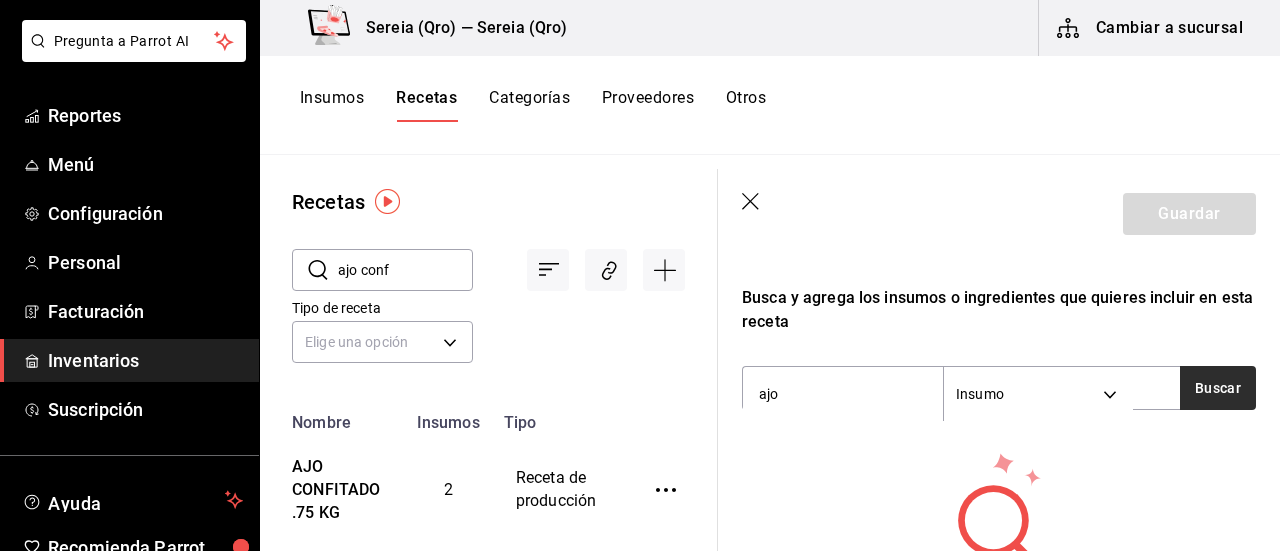 type on "ajo" 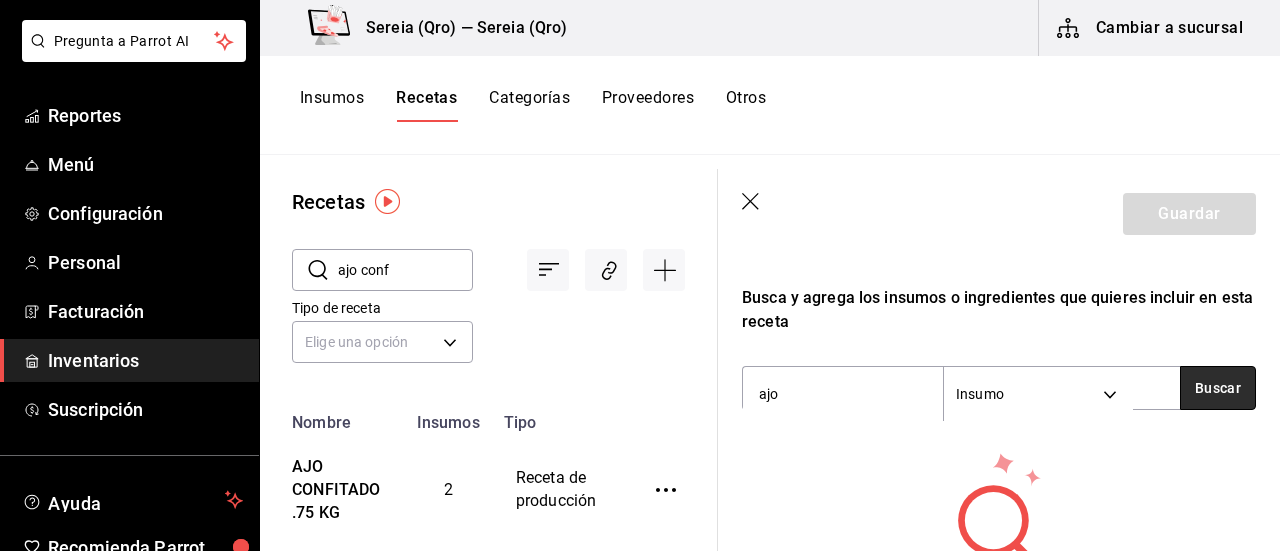 click on "Buscar" at bounding box center (1218, 388) 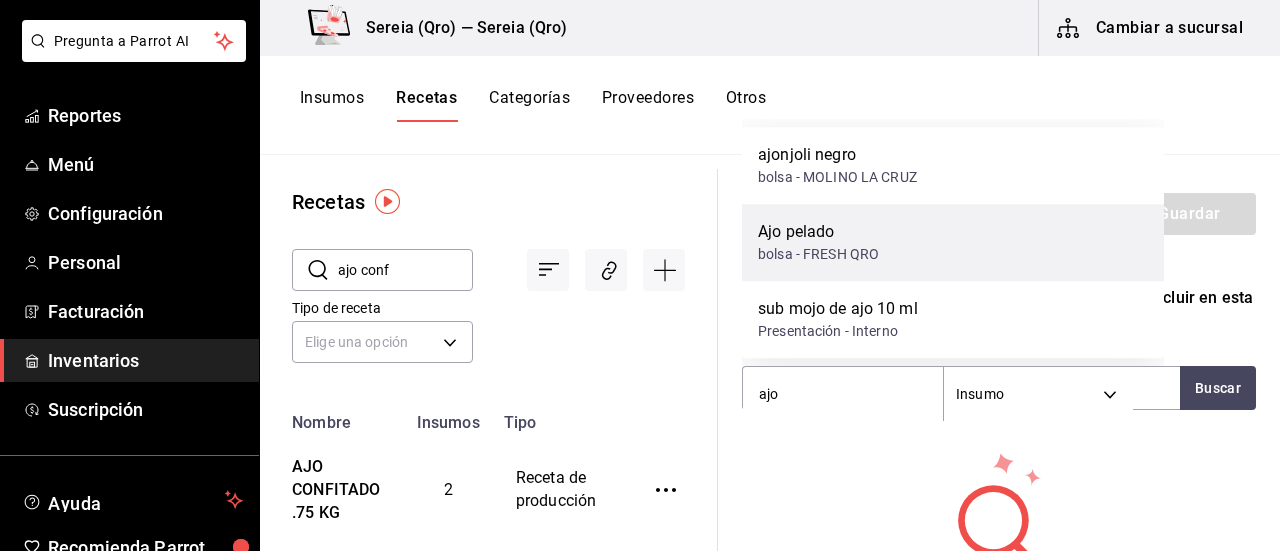 click on "Ajo pelado" at bounding box center [818, 232] 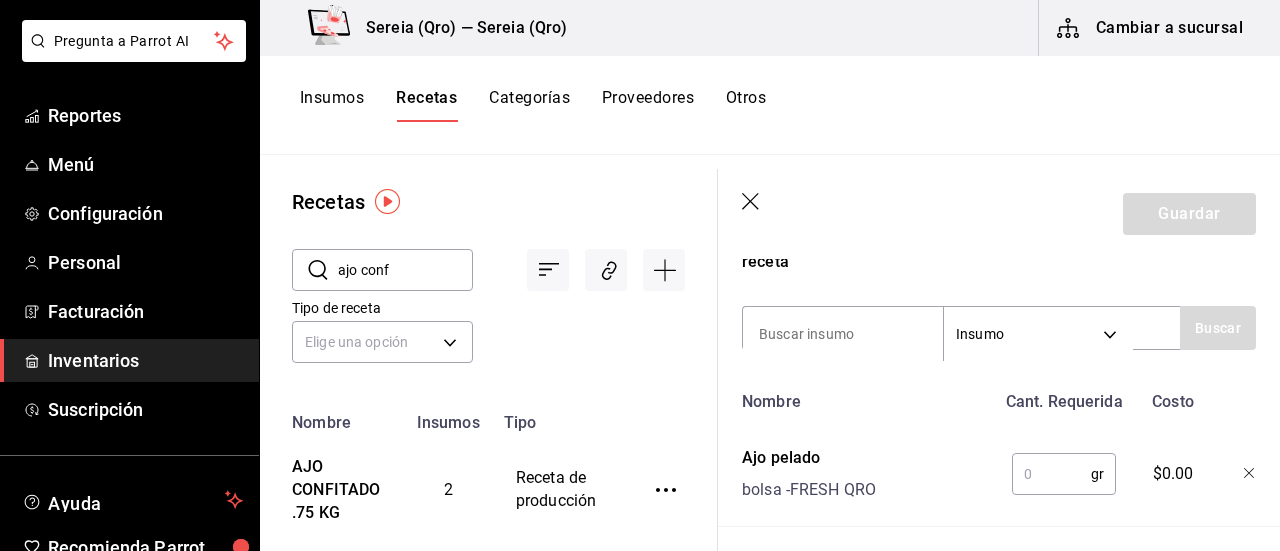 scroll, scrollTop: 700, scrollLeft: 0, axis: vertical 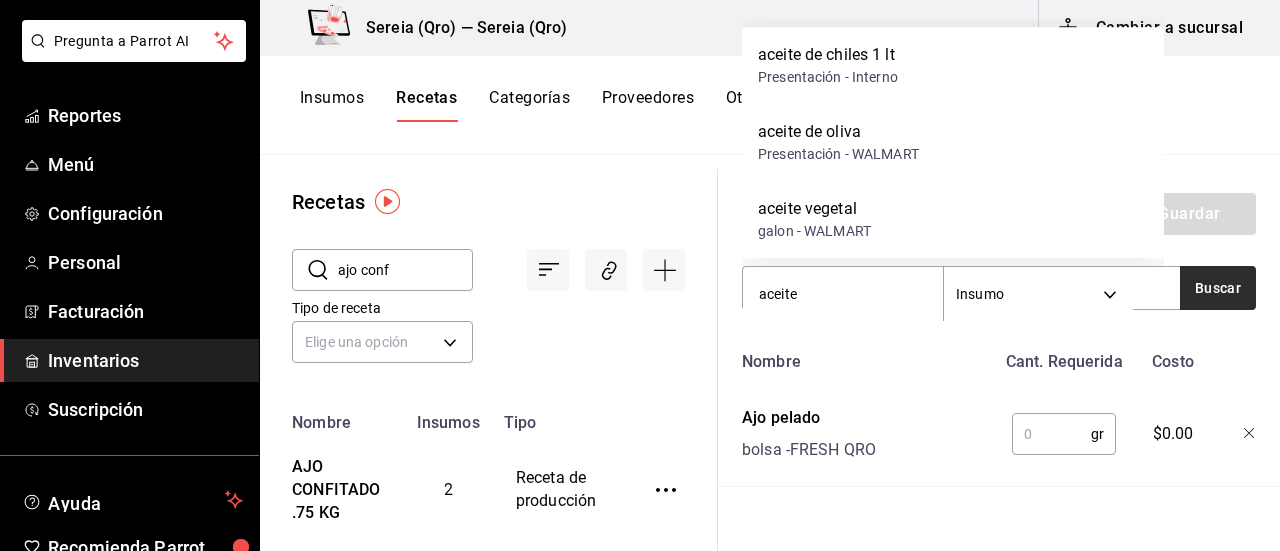 type on "aceite" 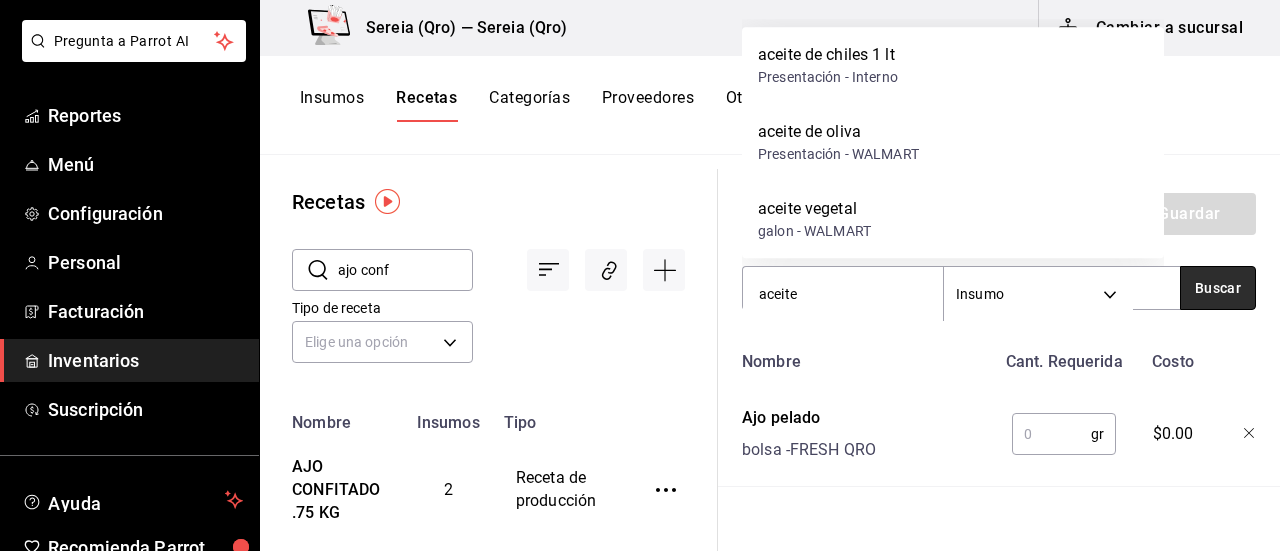 click on "Buscar" at bounding box center [1218, 288] 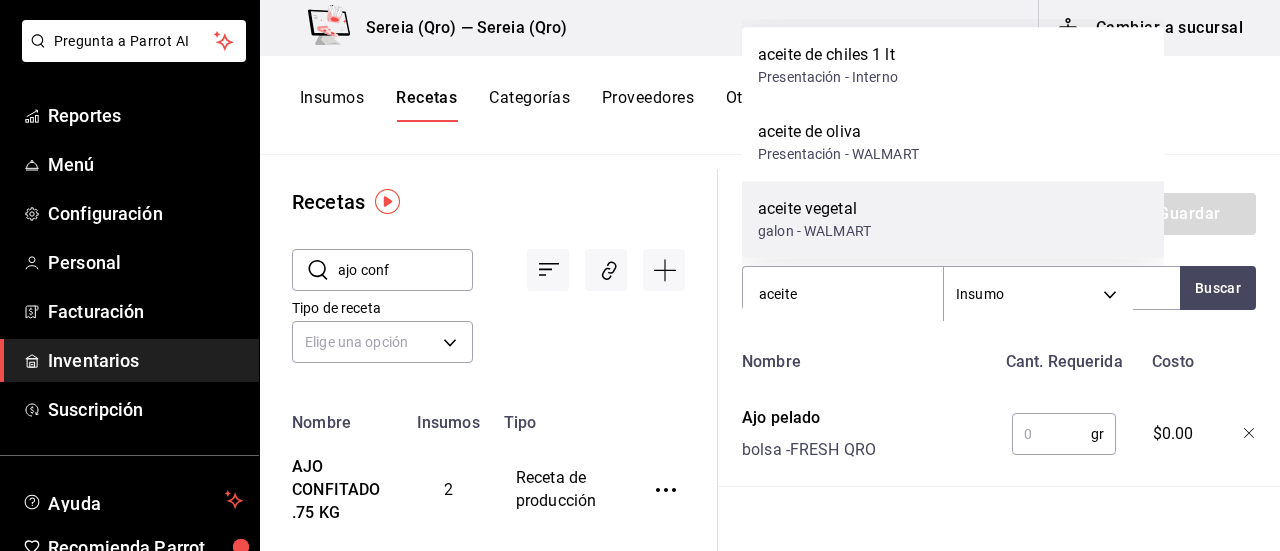 click on "galon - WALMART" at bounding box center [814, 231] 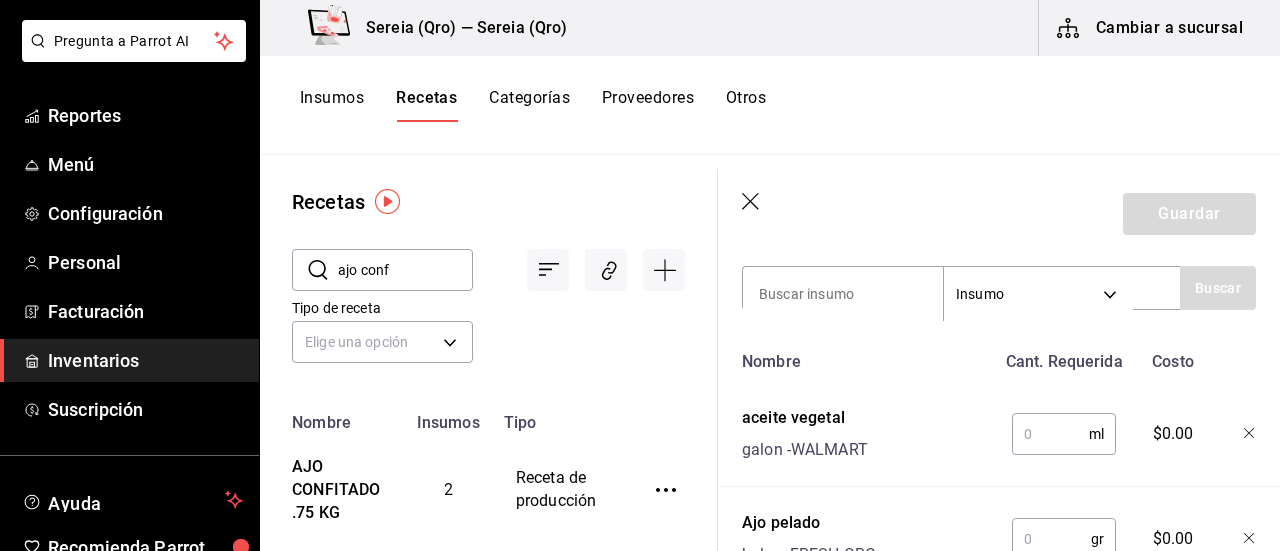 scroll, scrollTop: 800, scrollLeft: 0, axis: vertical 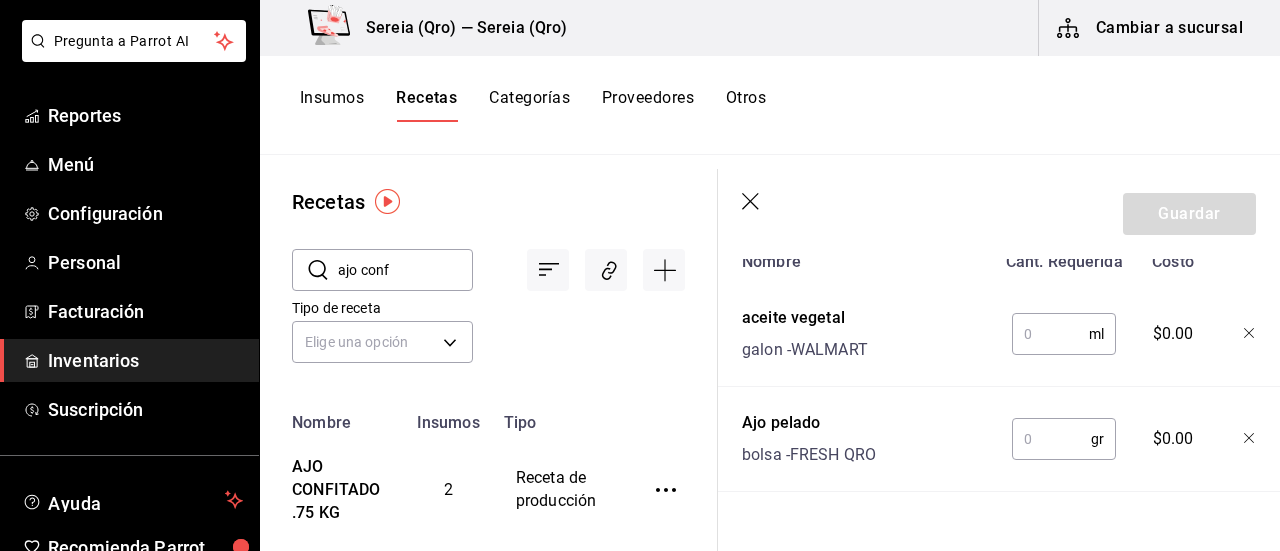 click at bounding box center (1051, 439) 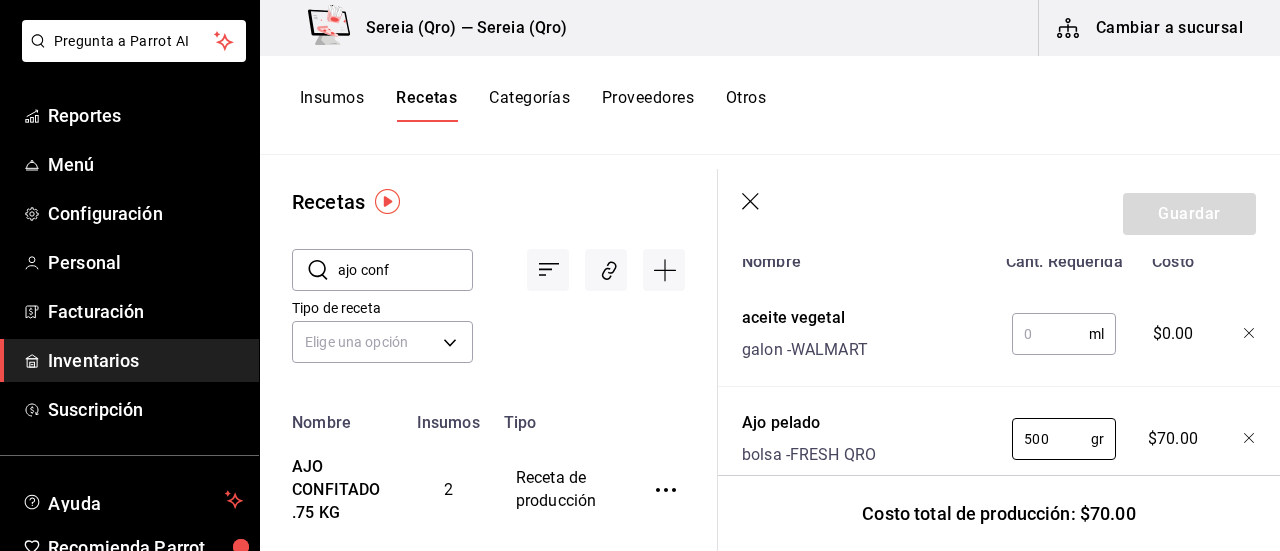type on "500" 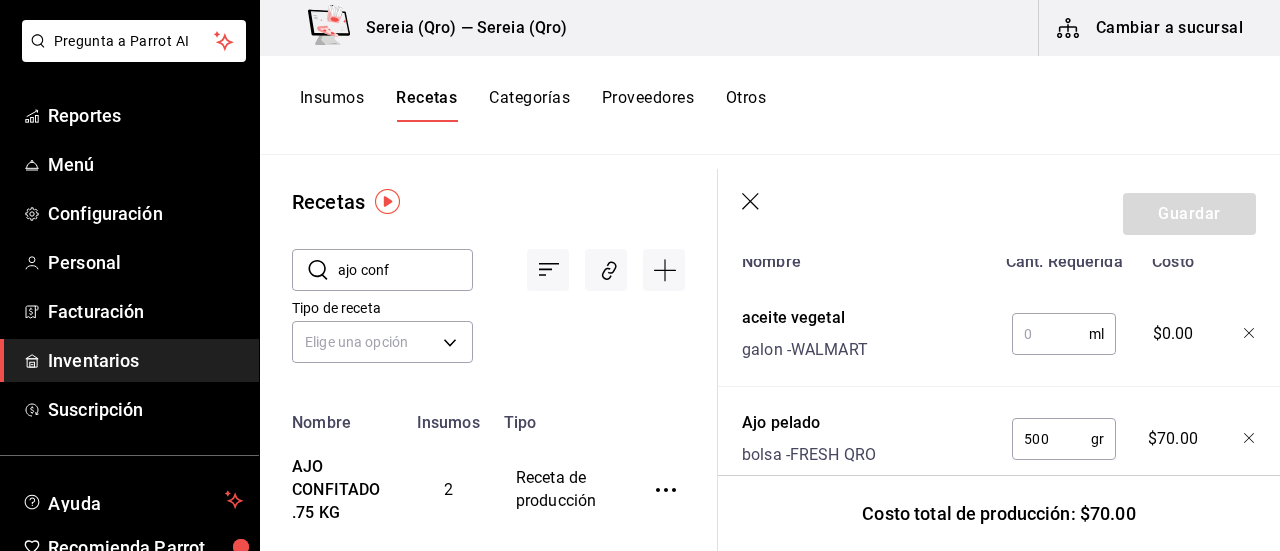 click at bounding box center [1050, 334] 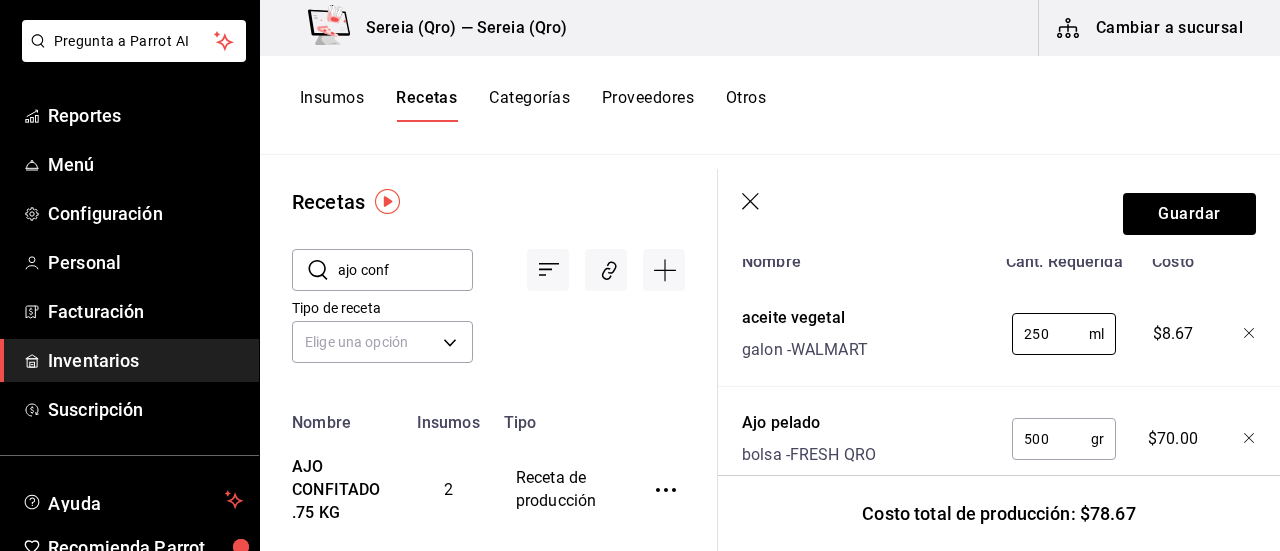 type on "250" 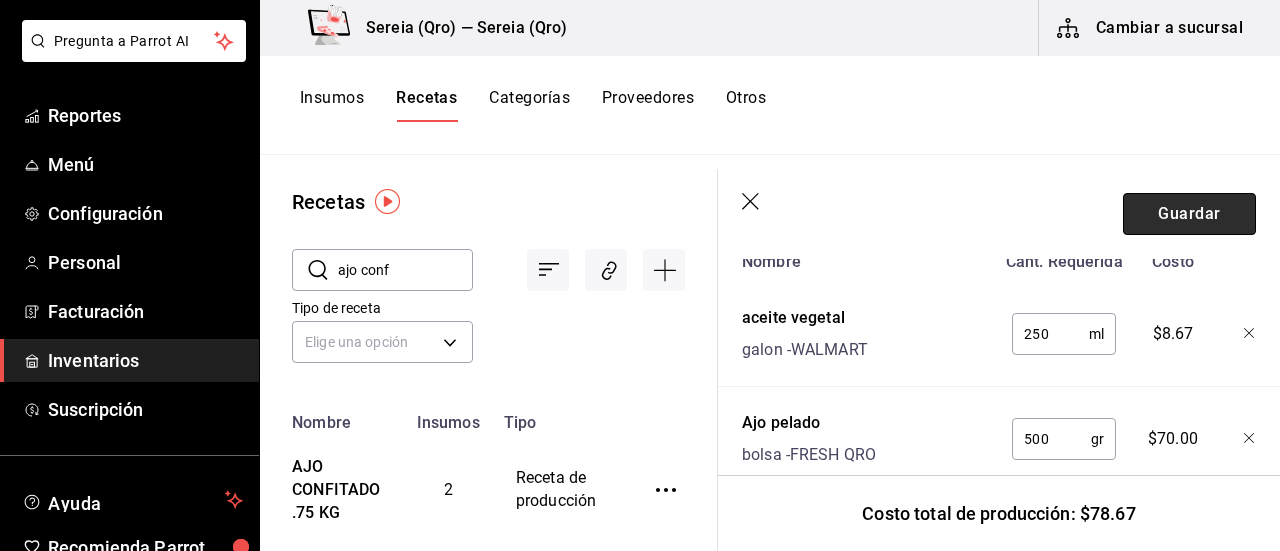 click on "Guardar" at bounding box center (1189, 214) 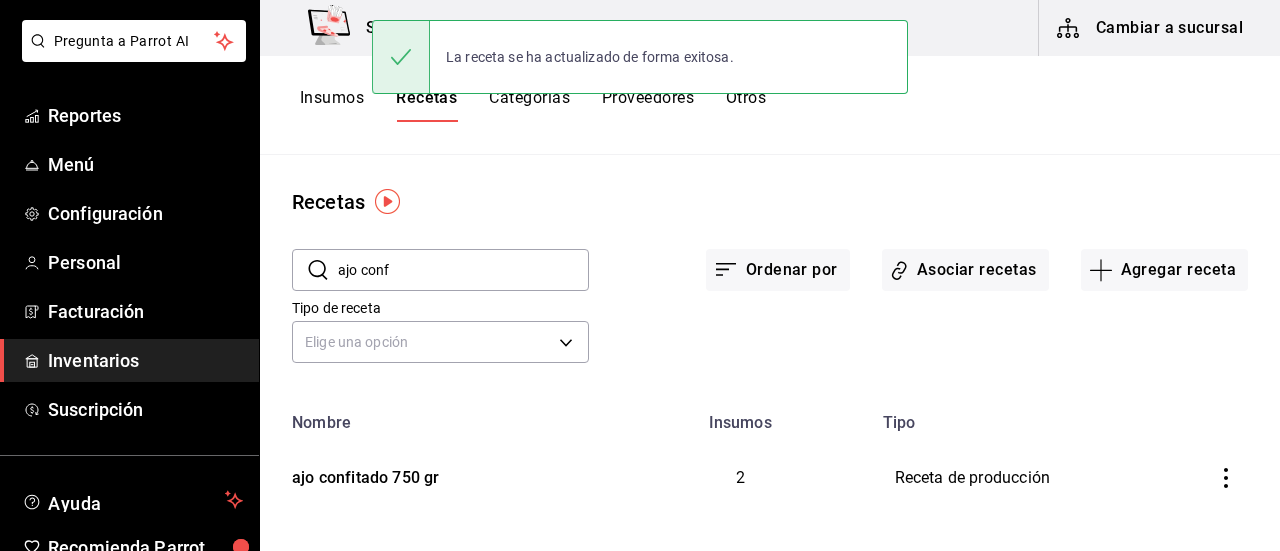 scroll, scrollTop: 0, scrollLeft: 0, axis: both 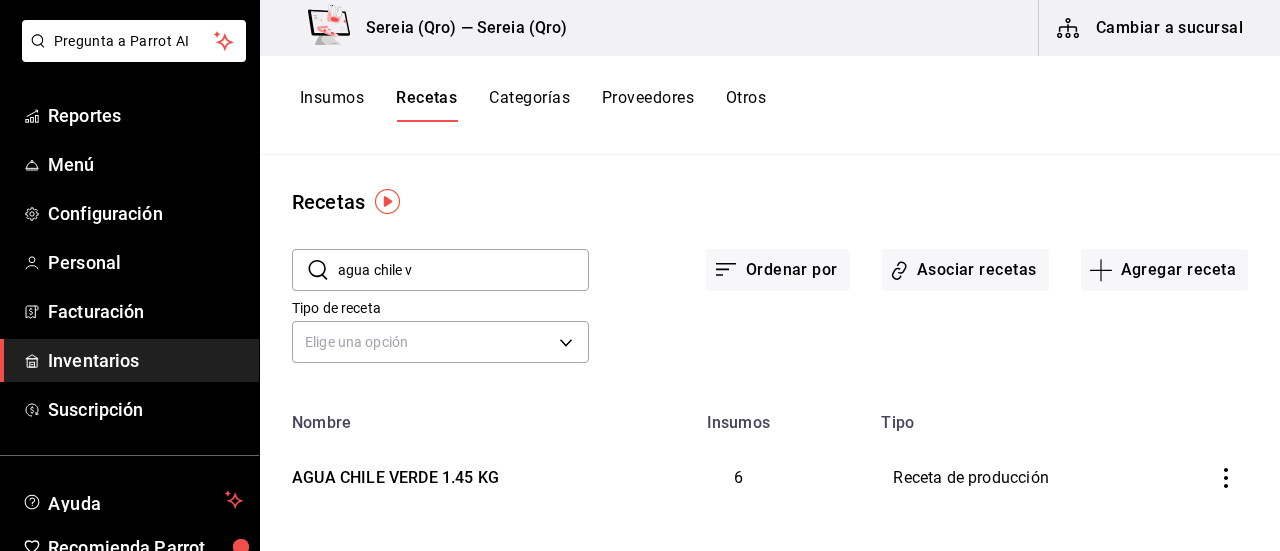 type on "agua chile verde" 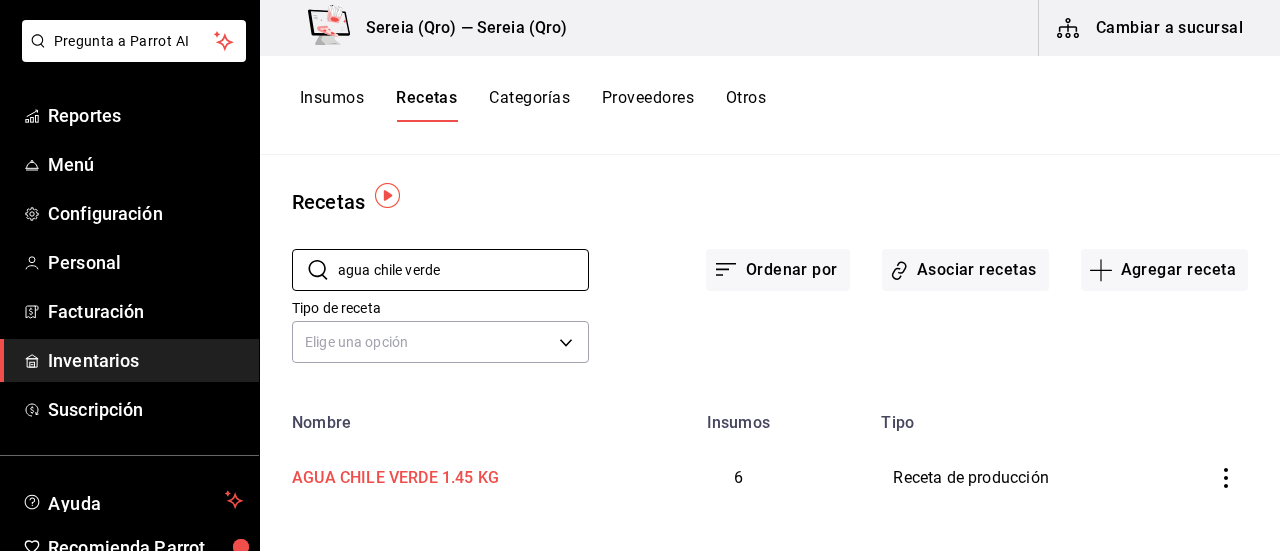 scroll, scrollTop: 26, scrollLeft: 0, axis: vertical 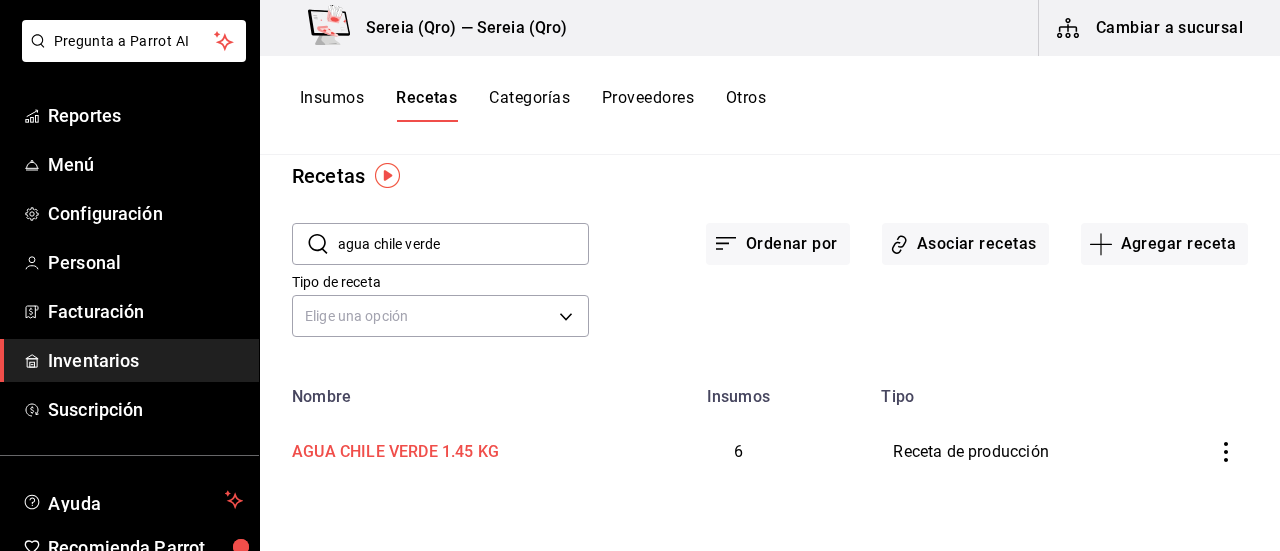 click on "AGUA CHILE VERDE 1.45 KG" at bounding box center [391, 448] 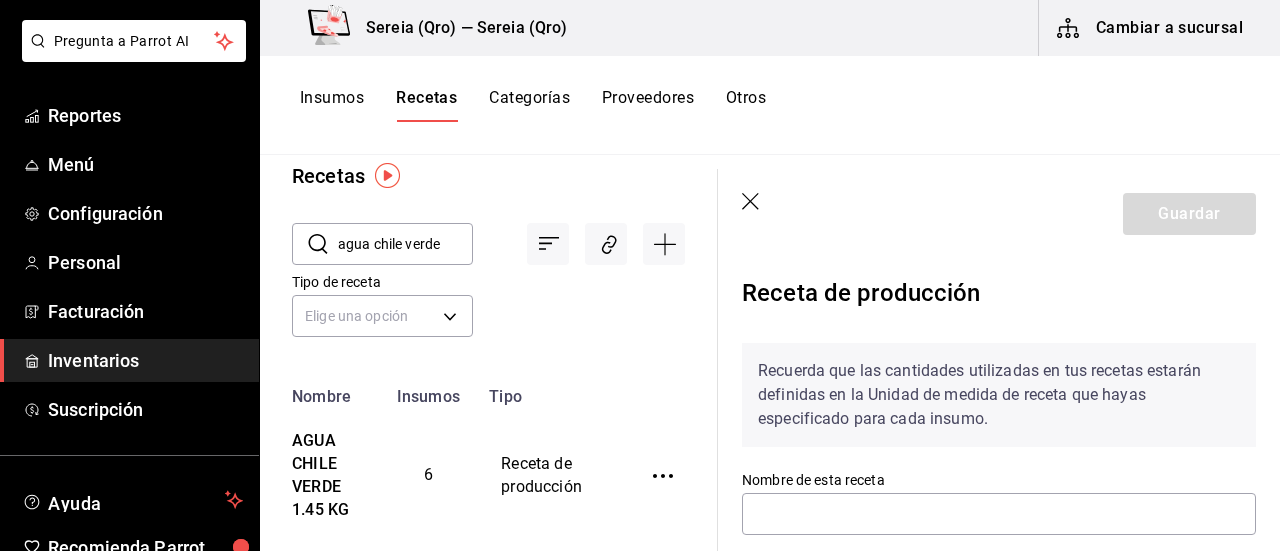 type on "AGUA CHILE VERDE 1.45 KG" 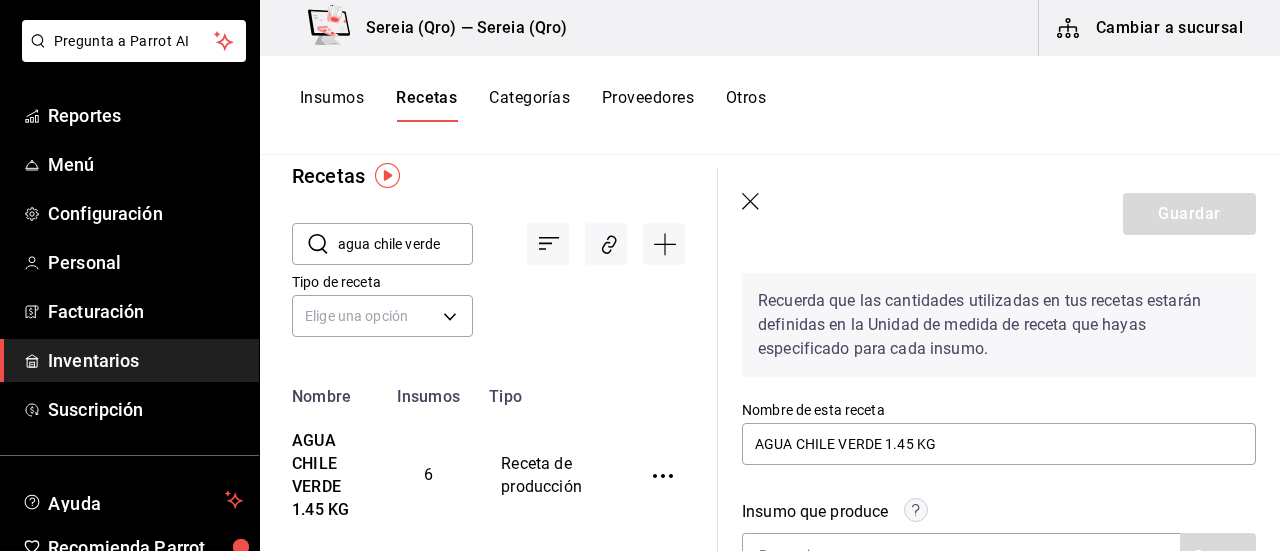 scroll, scrollTop: 100, scrollLeft: 0, axis: vertical 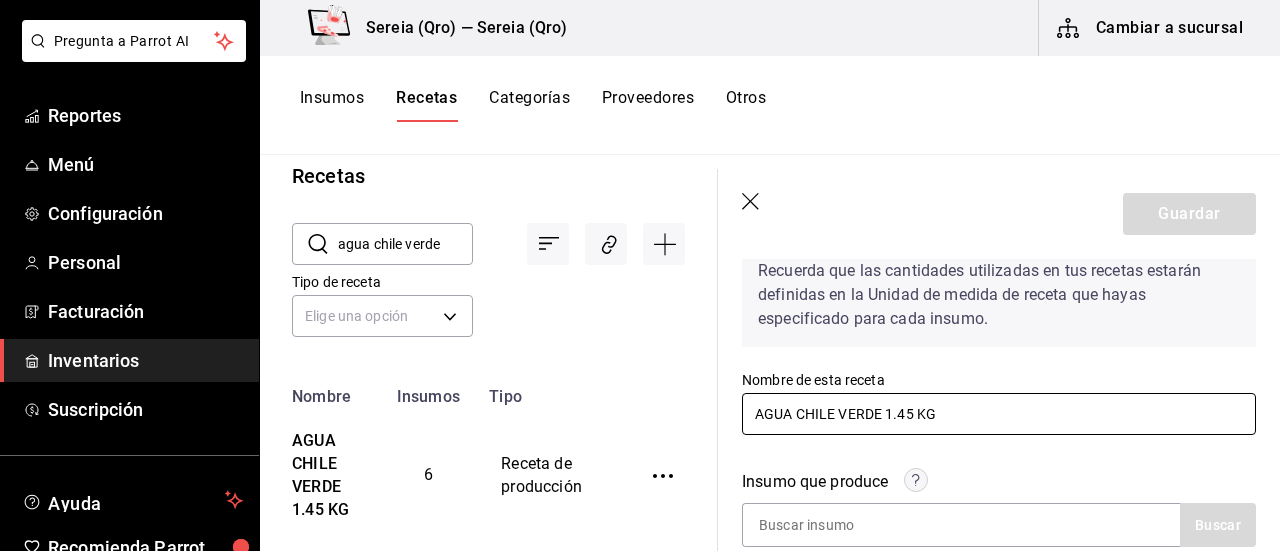 click on "AGUA CHILE VERDE 1.45 KG" at bounding box center (999, 414) 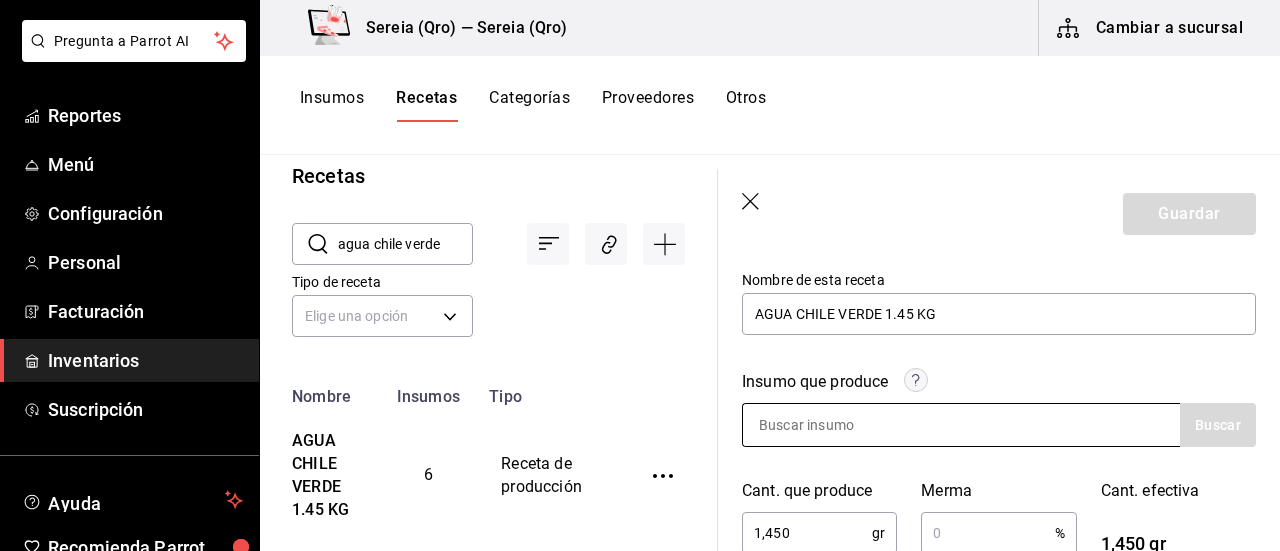 click at bounding box center (843, 425) 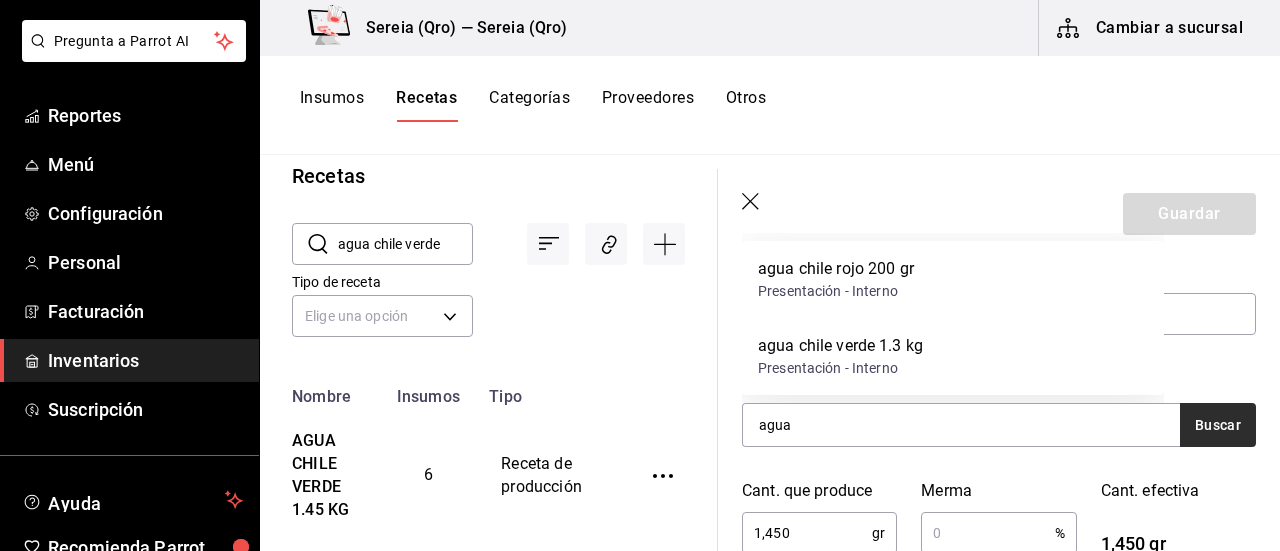 type on "agua" 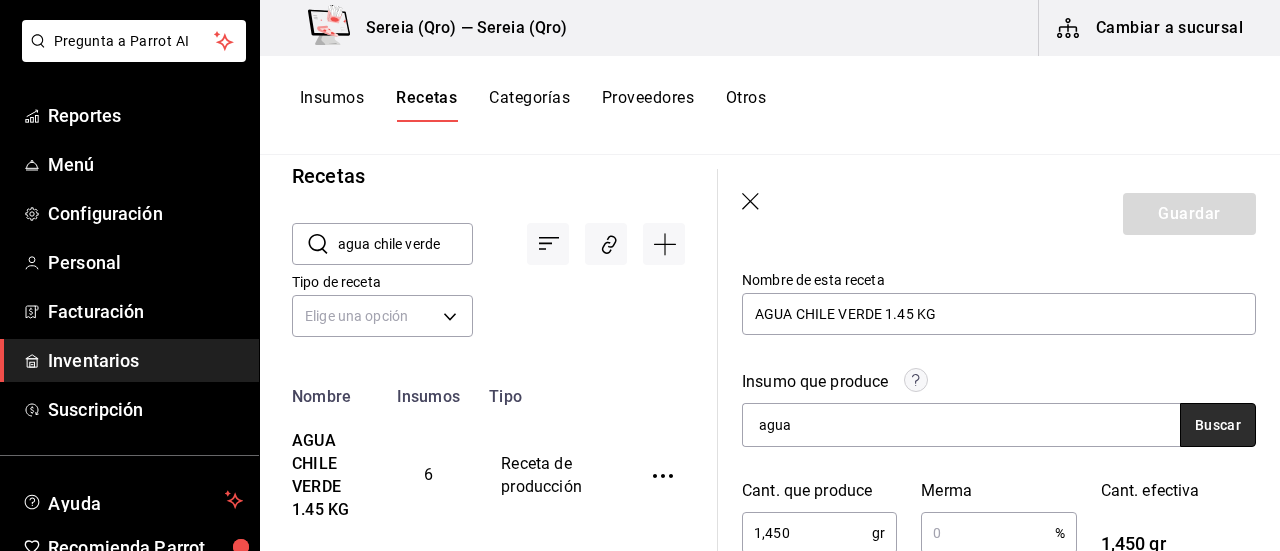 click on "Buscar" at bounding box center [1218, 425] 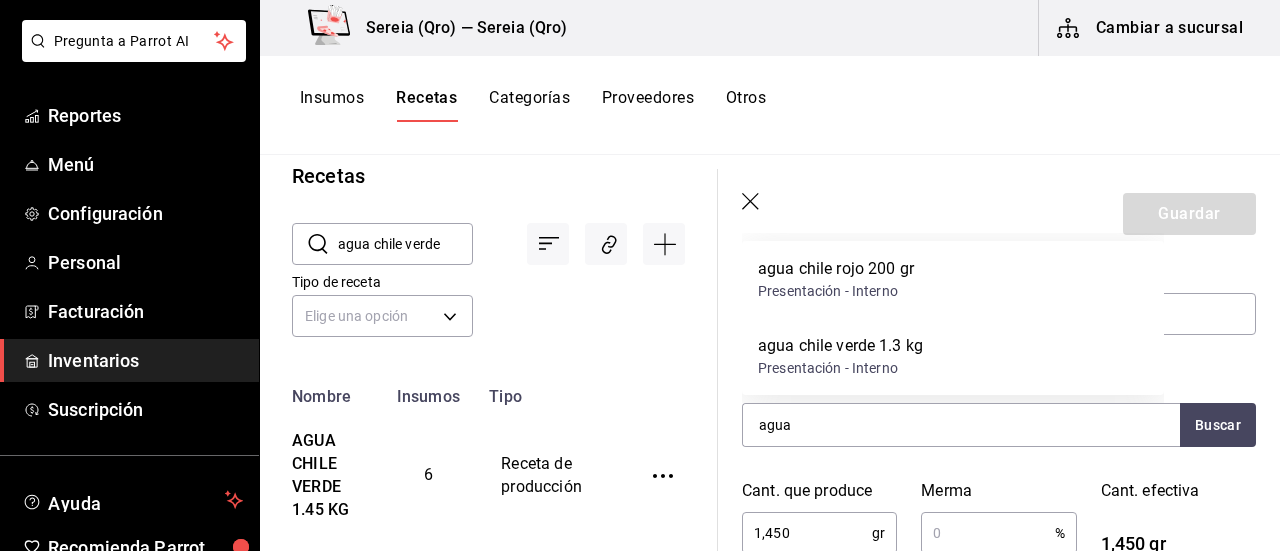 click on "agua chile verde 1.3 kg" at bounding box center (840, 346) 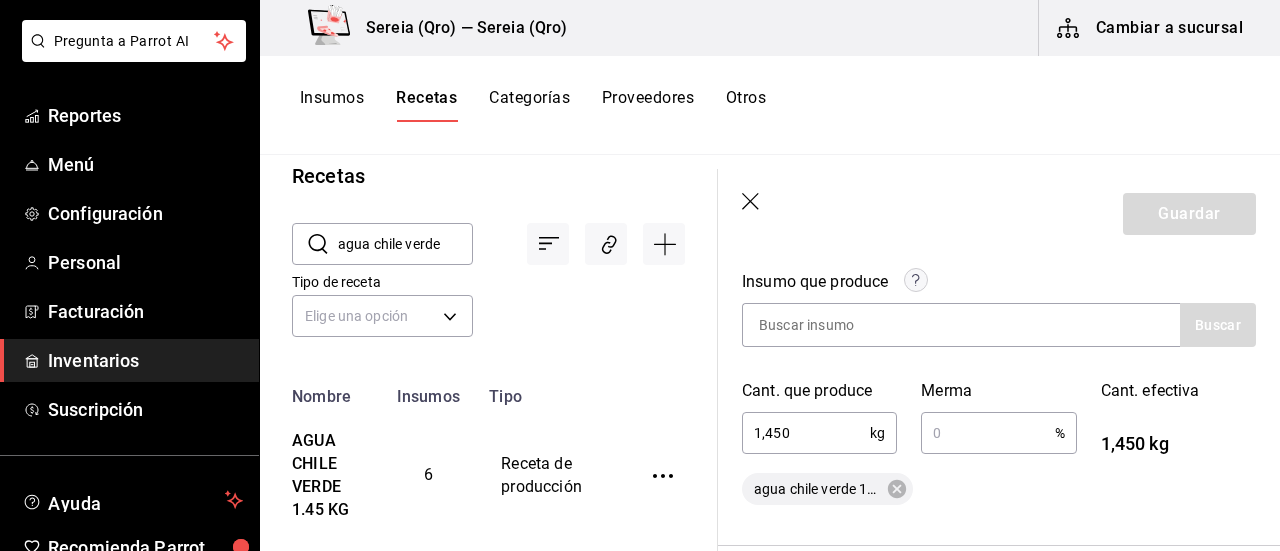 scroll, scrollTop: 200, scrollLeft: 0, axis: vertical 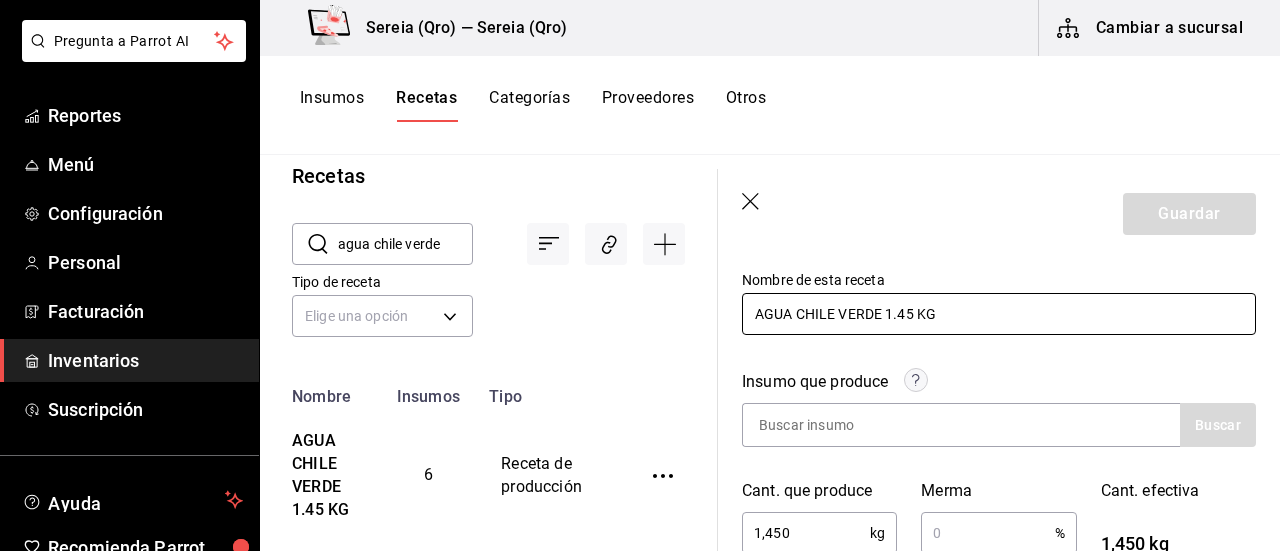 click on "AGUA CHILE VERDE 1.45 KG" at bounding box center (999, 314) 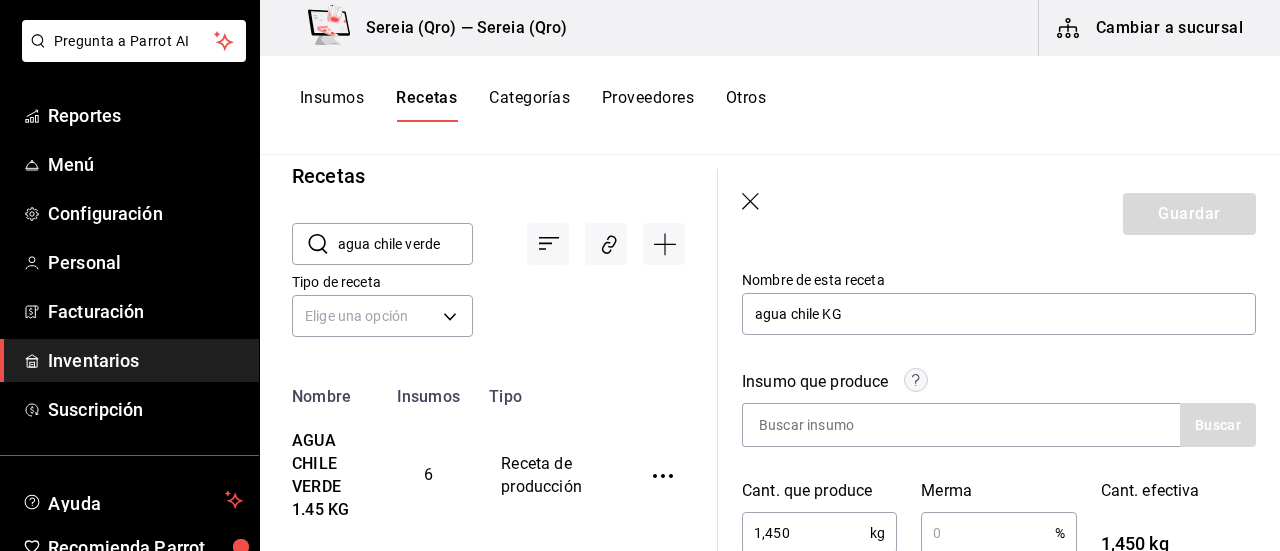 click on "Insumo que produce Buscar" at bounding box center (987, 396) 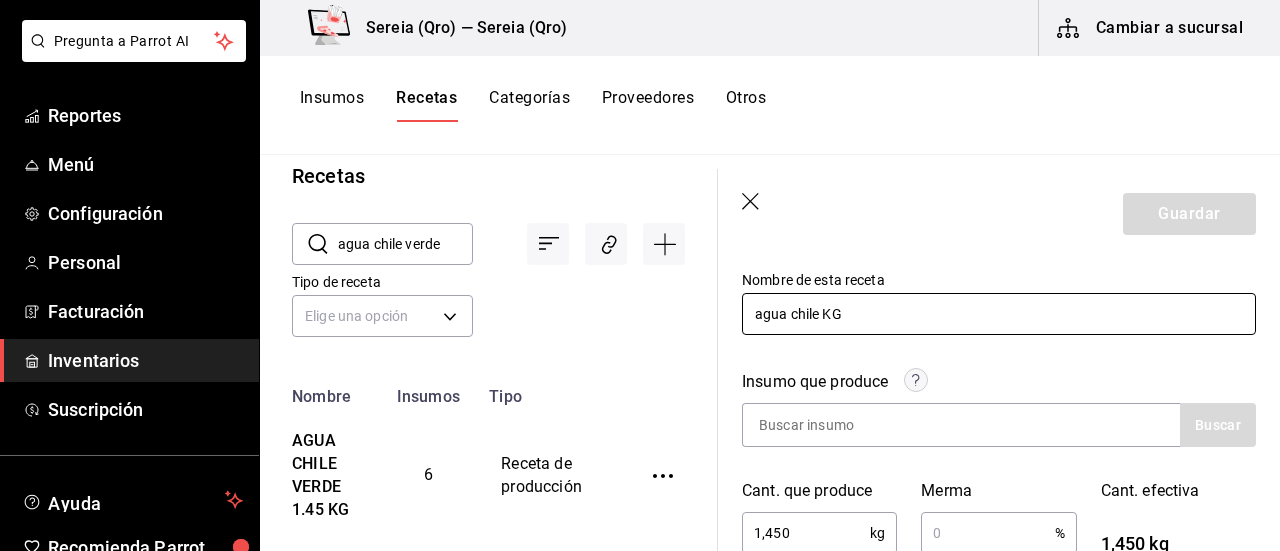 click on "agua chile KG" at bounding box center [999, 314] 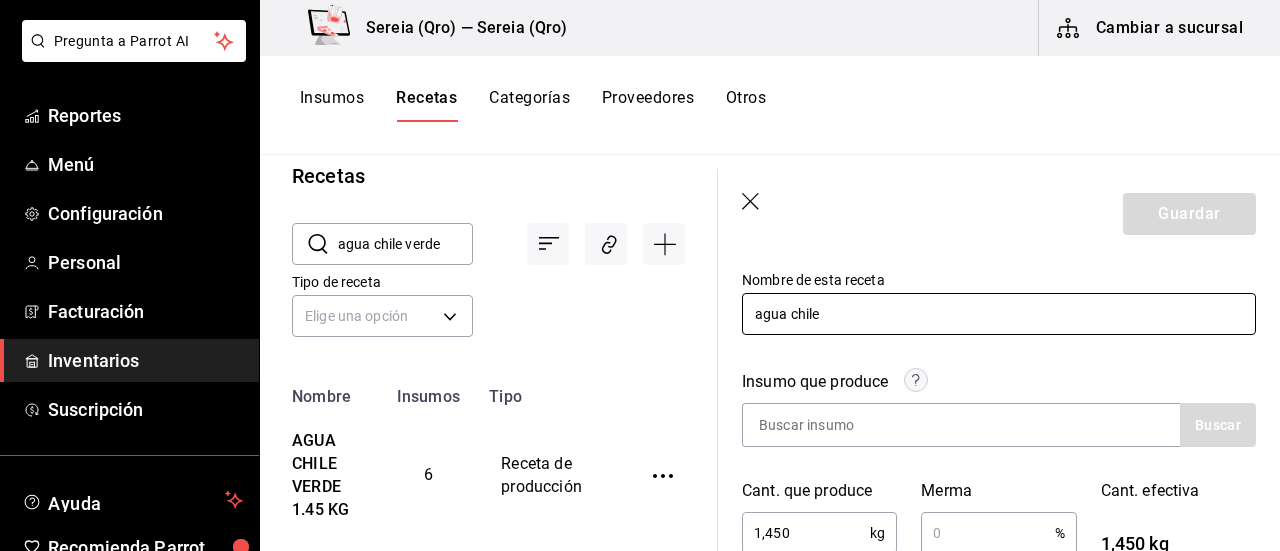 type on "AGUA CHILE VERDE" 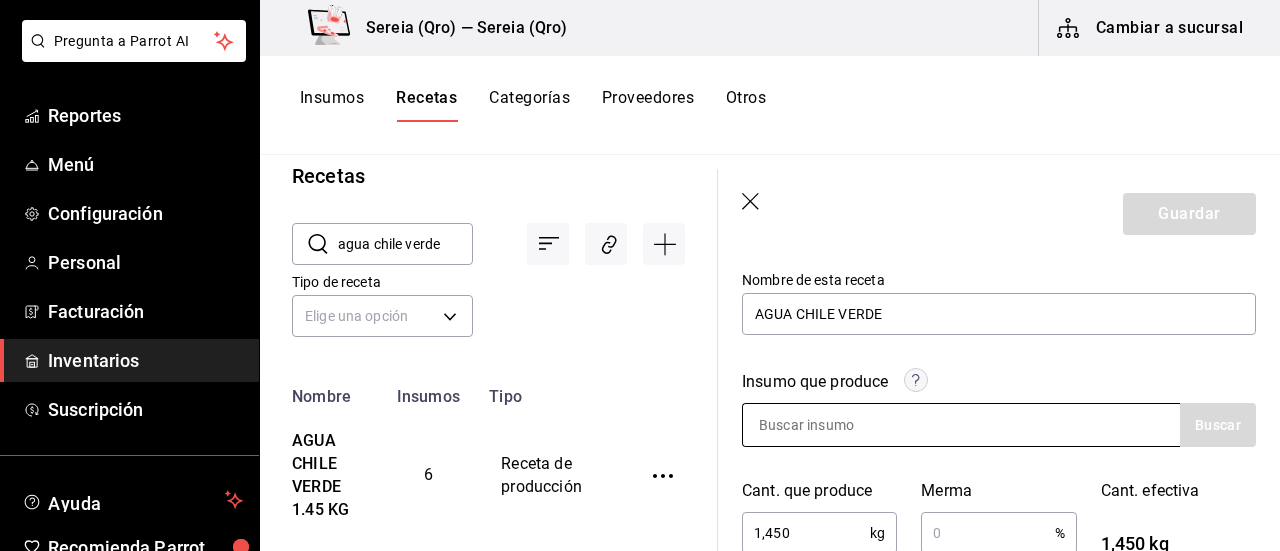 click at bounding box center (843, 425) 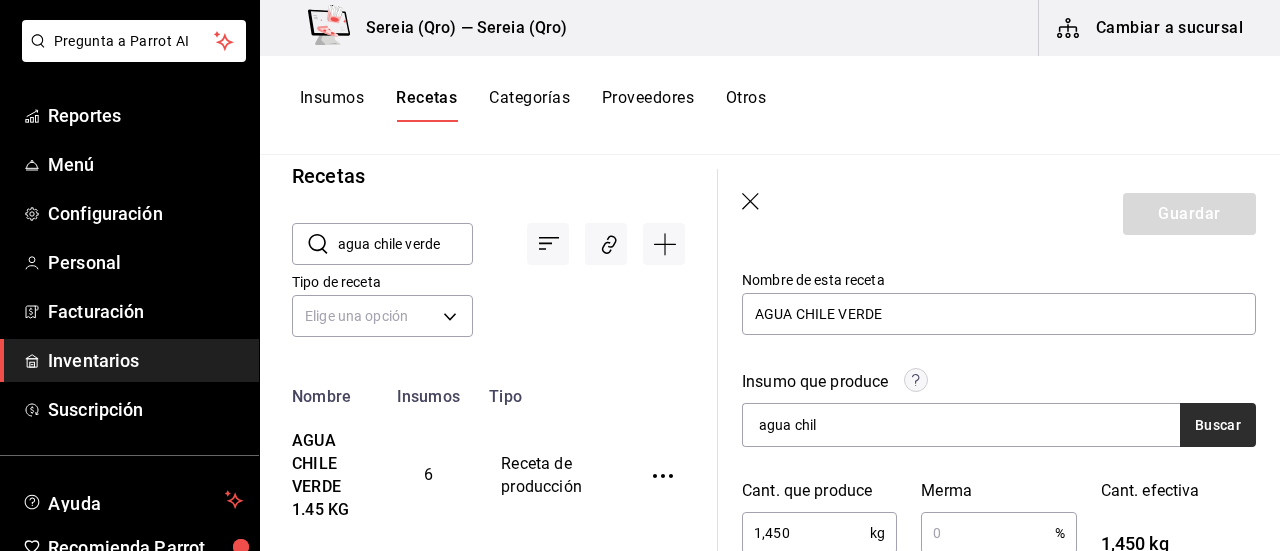 type on "agua chil" 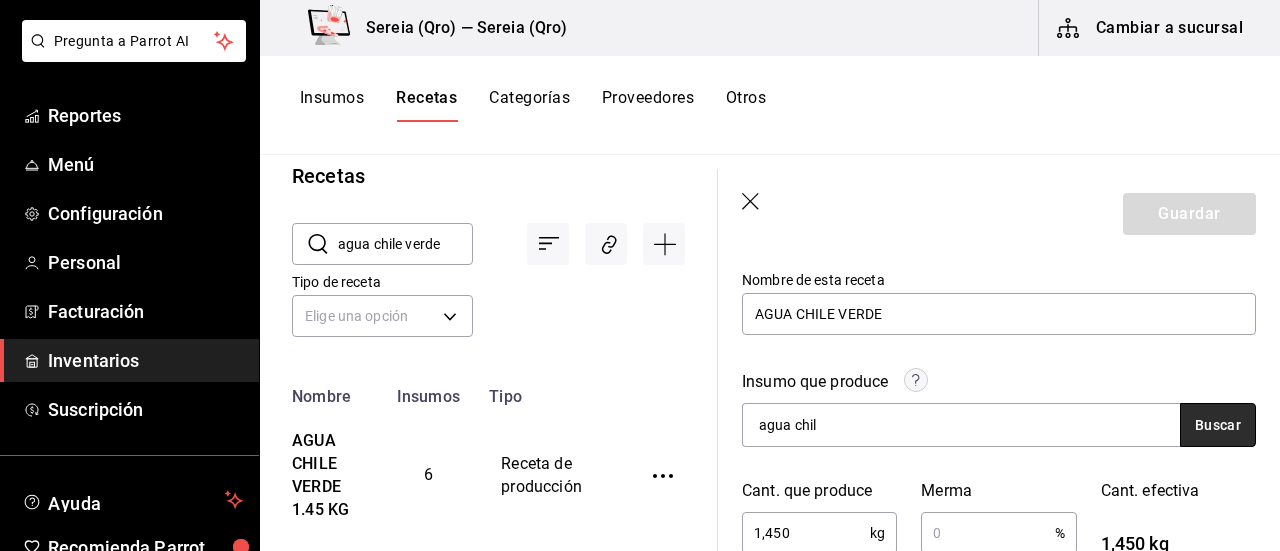 click on "Buscar" at bounding box center (1218, 425) 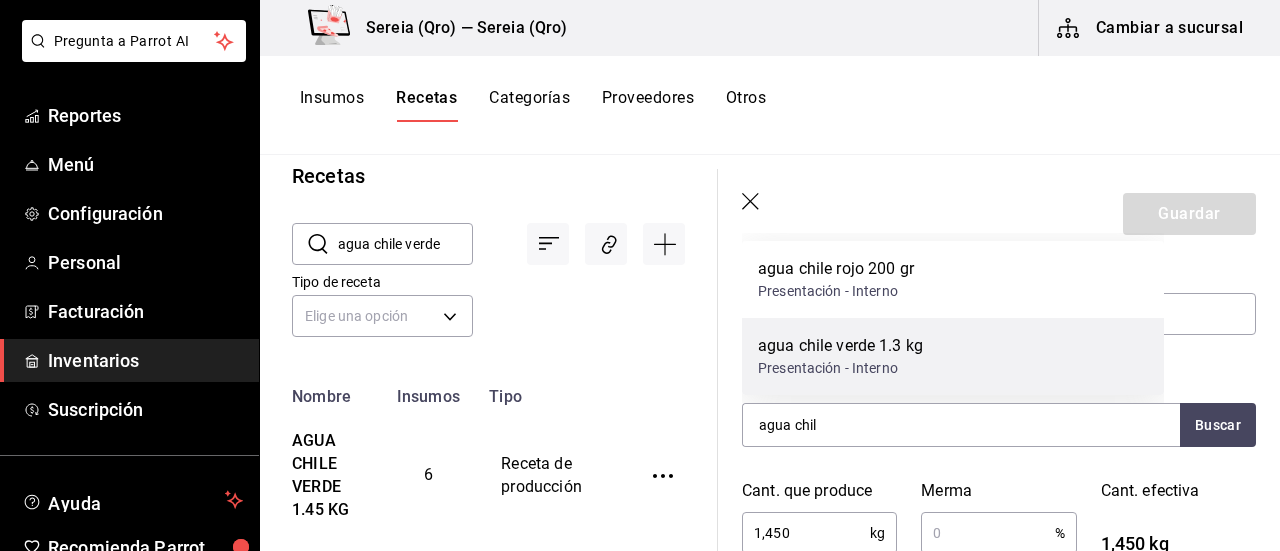 click on "Presentación - Interno" at bounding box center (840, 368) 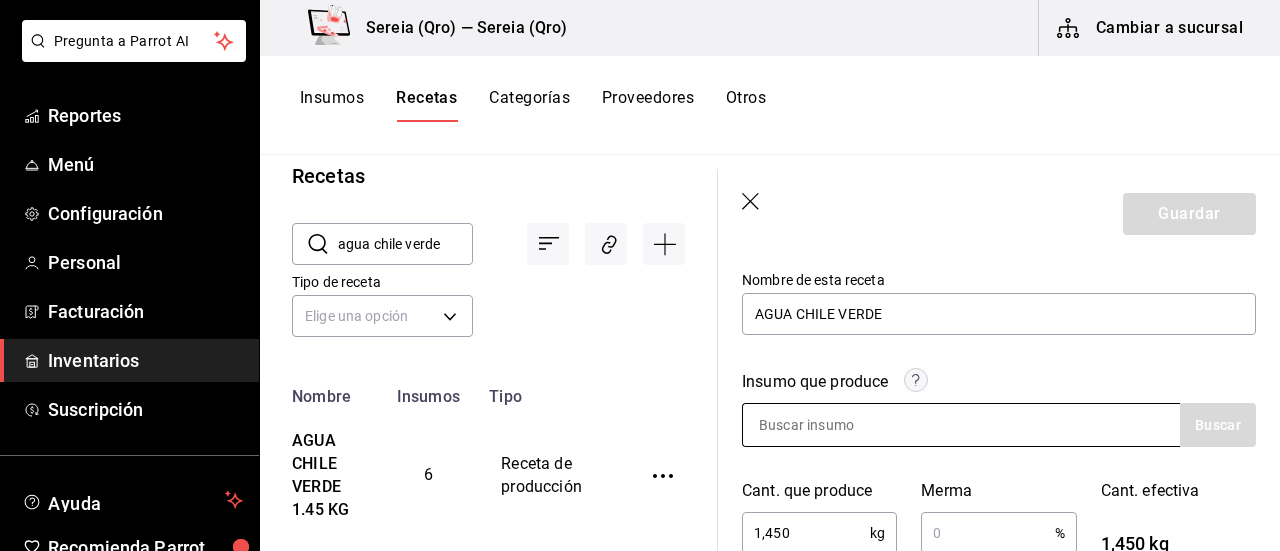 scroll, scrollTop: 300, scrollLeft: 0, axis: vertical 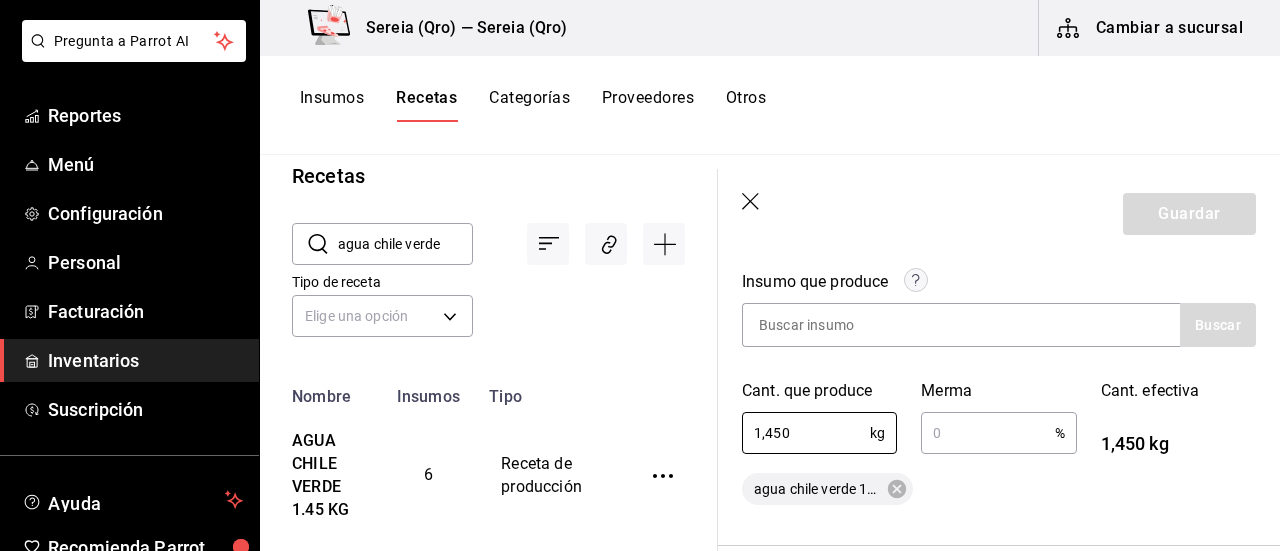 drag, startPoint x: 743, startPoint y: 439, endPoint x: 732, endPoint y: 438, distance: 11.045361 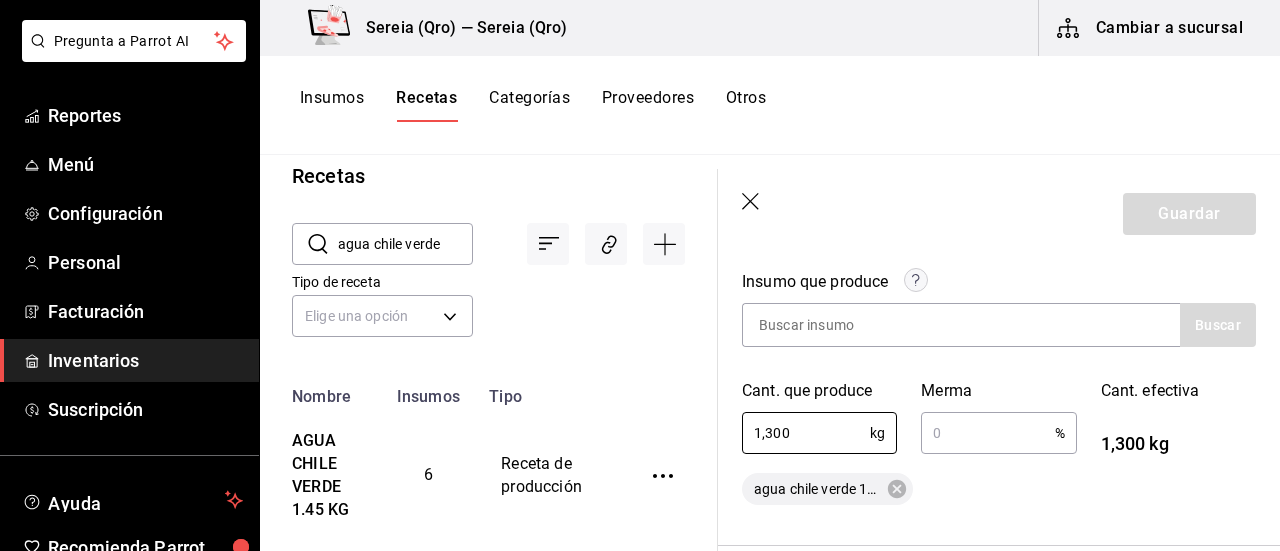type on "1,300" 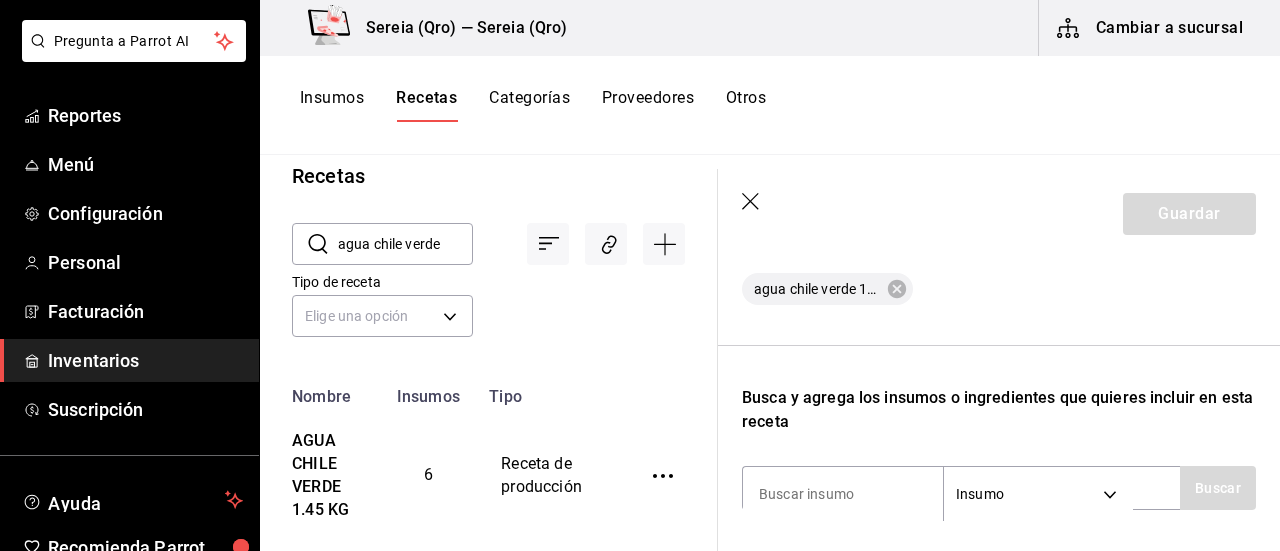 scroll, scrollTop: 600, scrollLeft: 0, axis: vertical 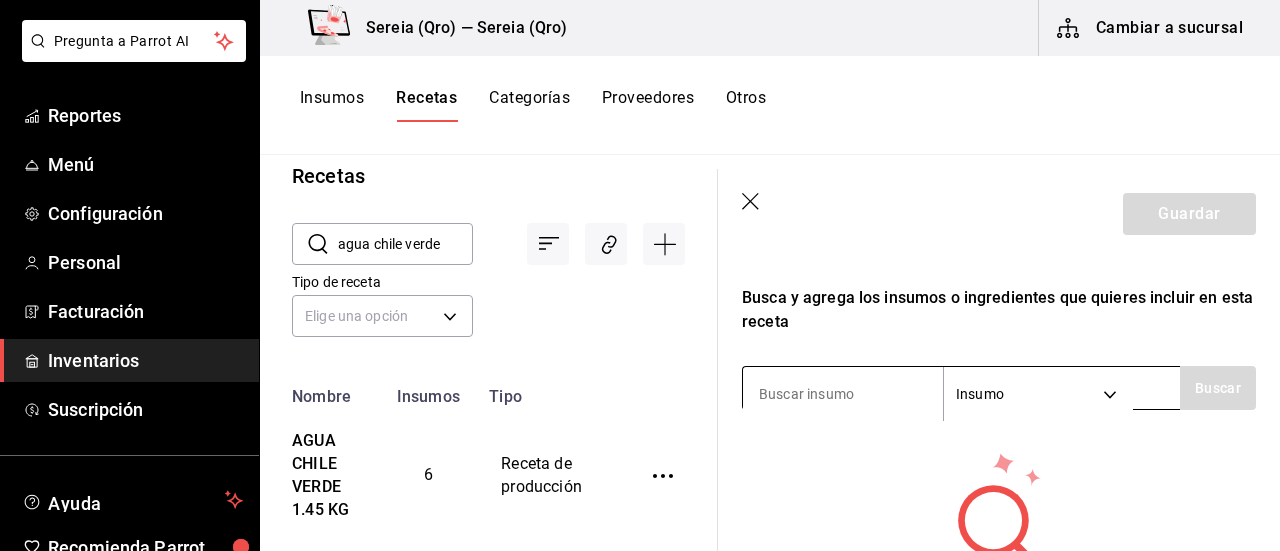 click at bounding box center (843, 394) 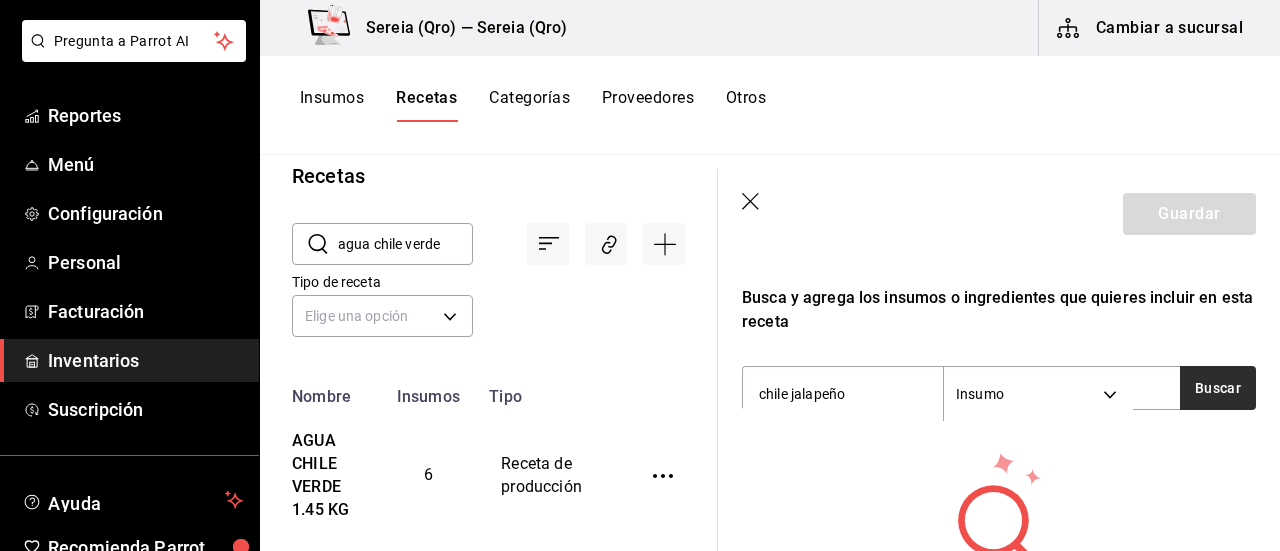 type on "chile jalapeño" 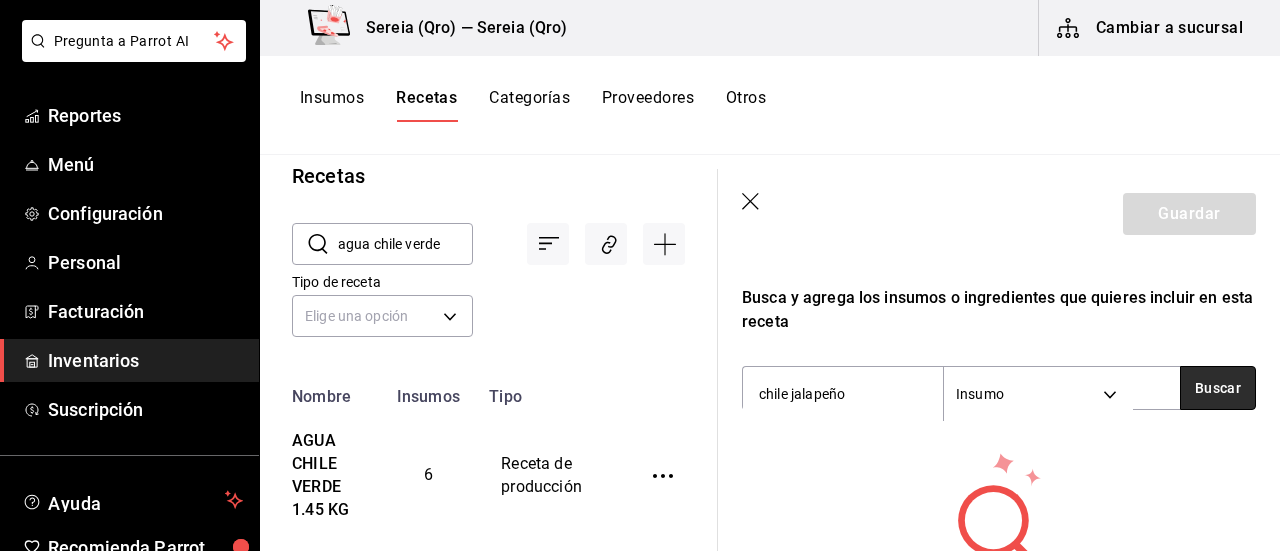 click on "Buscar" at bounding box center [1218, 388] 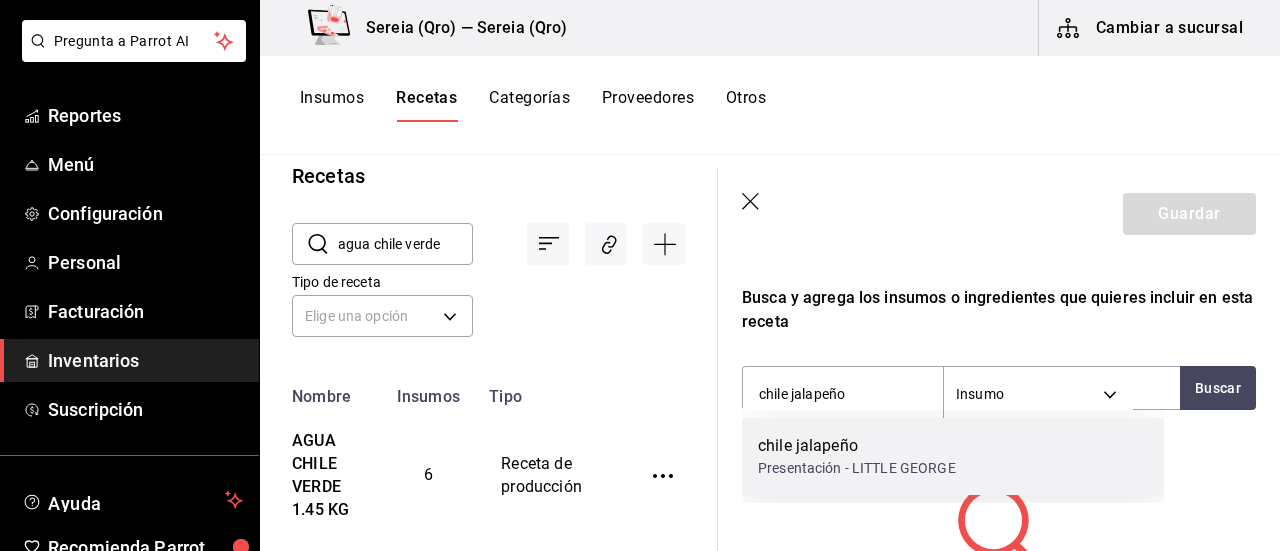 click on "chile jalapeño" at bounding box center [857, 446] 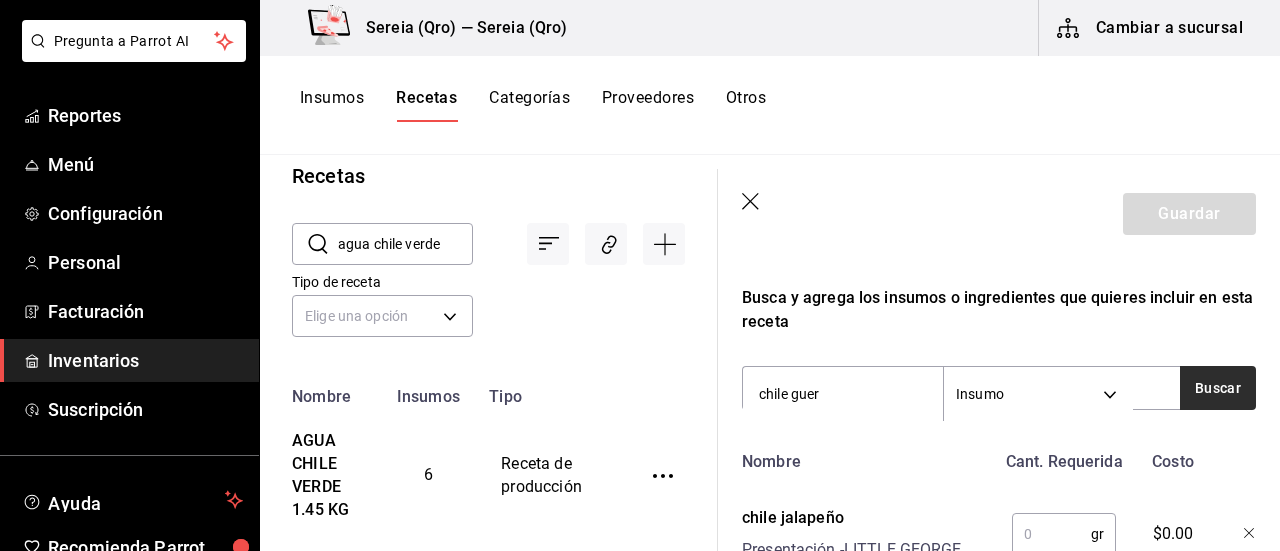 type on "chile guer" 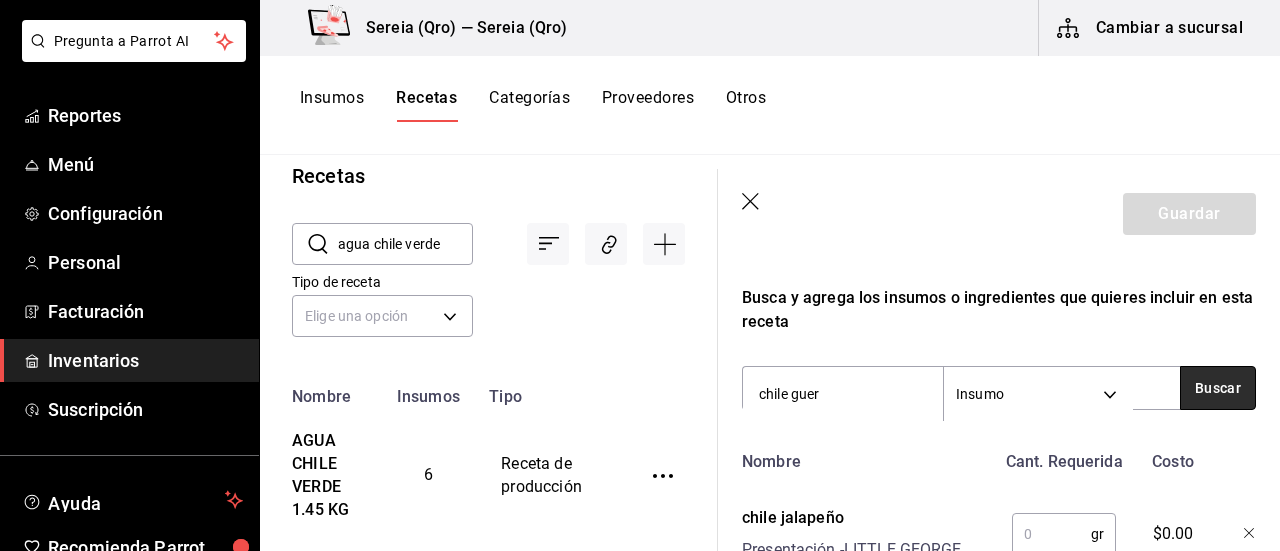 click on "Buscar" at bounding box center (1218, 388) 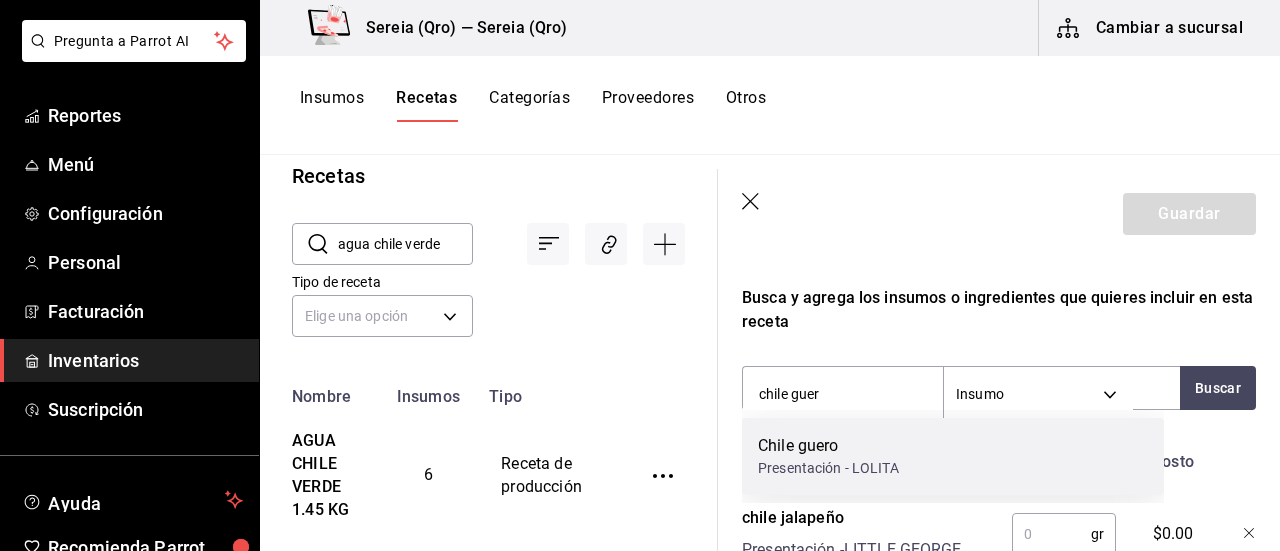click on "Chile guero" at bounding box center (828, 446) 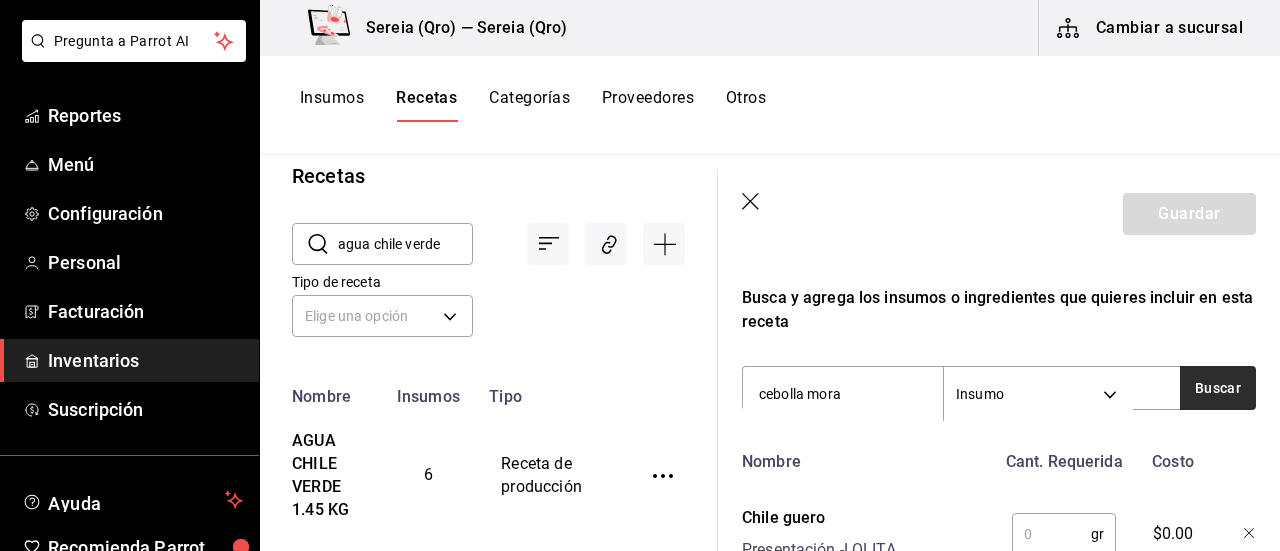type on "cebolla mora" 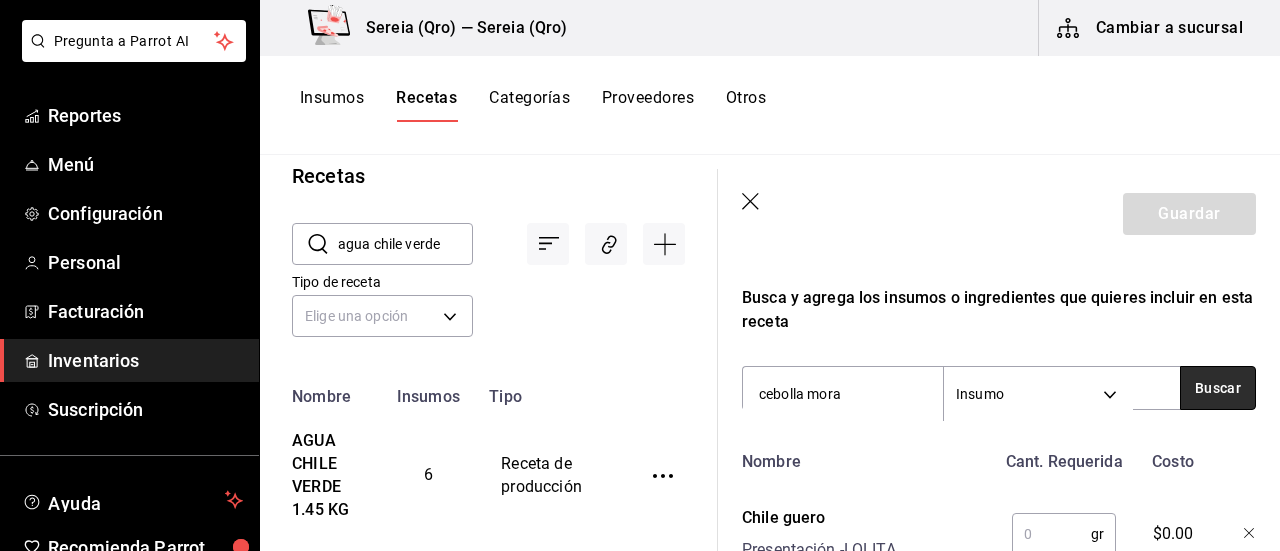 click on "Buscar" at bounding box center (1218, 388) 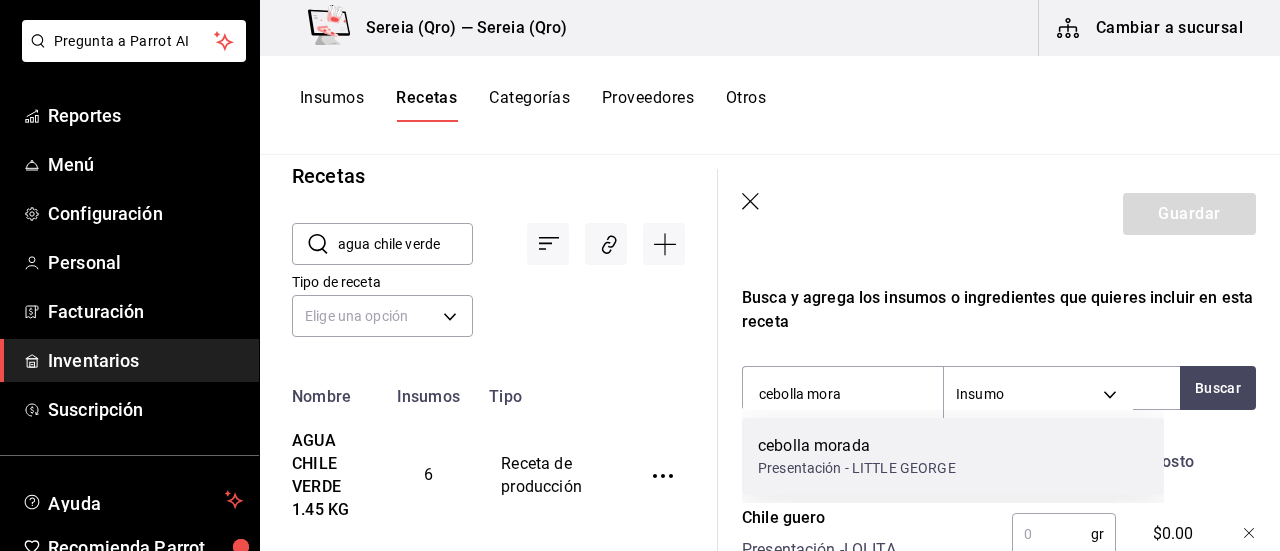 click on "cebolla morada" at bounding box center (857, 446) 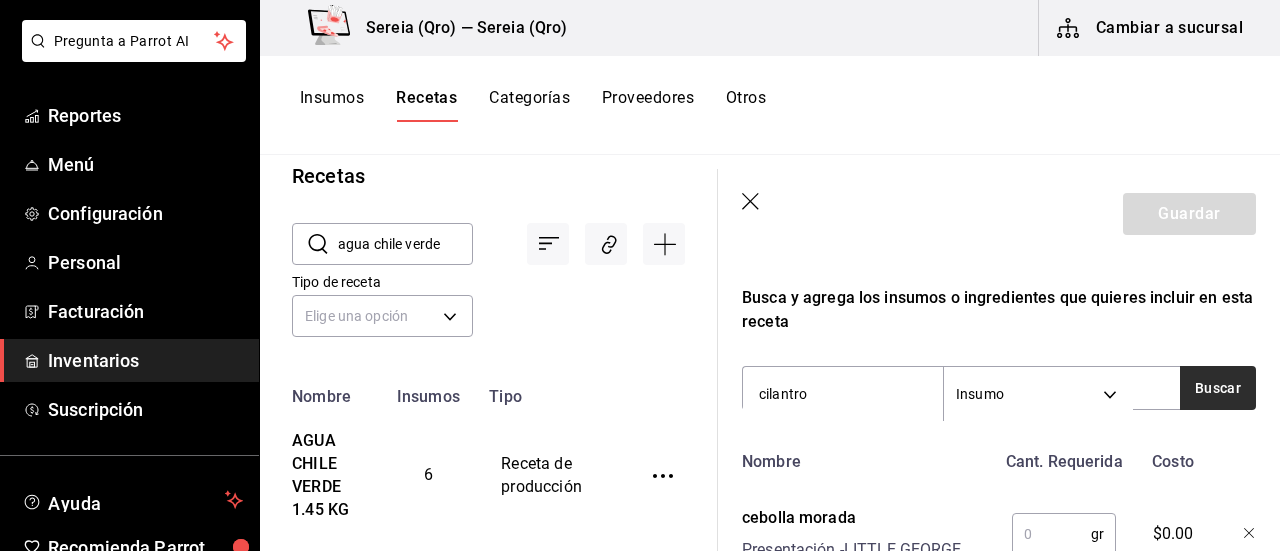 type on "cilantro" 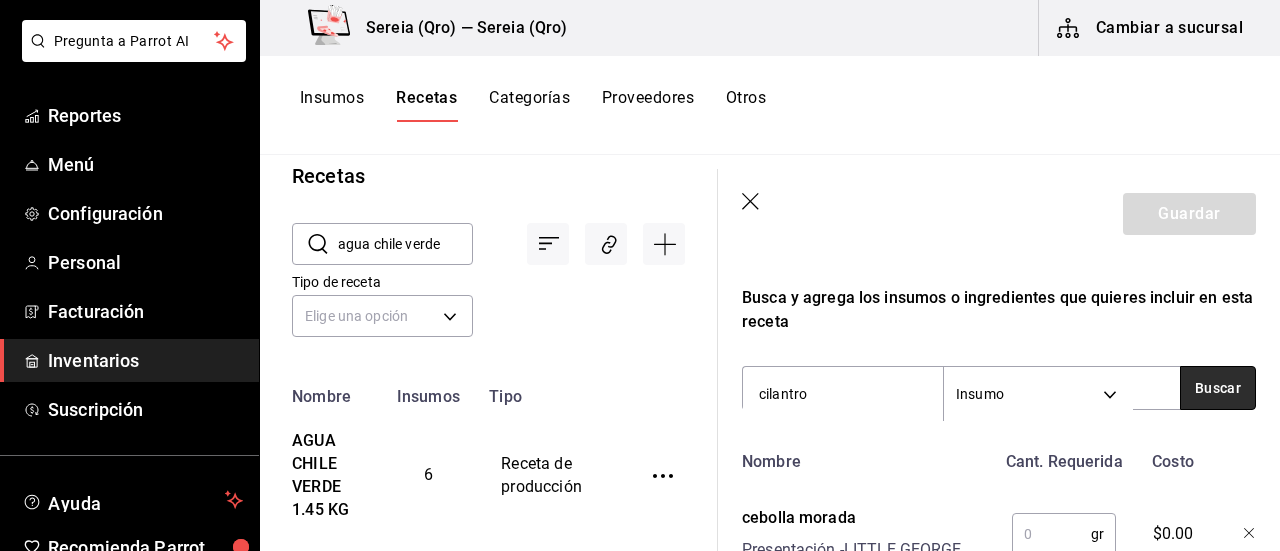 click on "Buscar" at bounding box center (1218, 388) 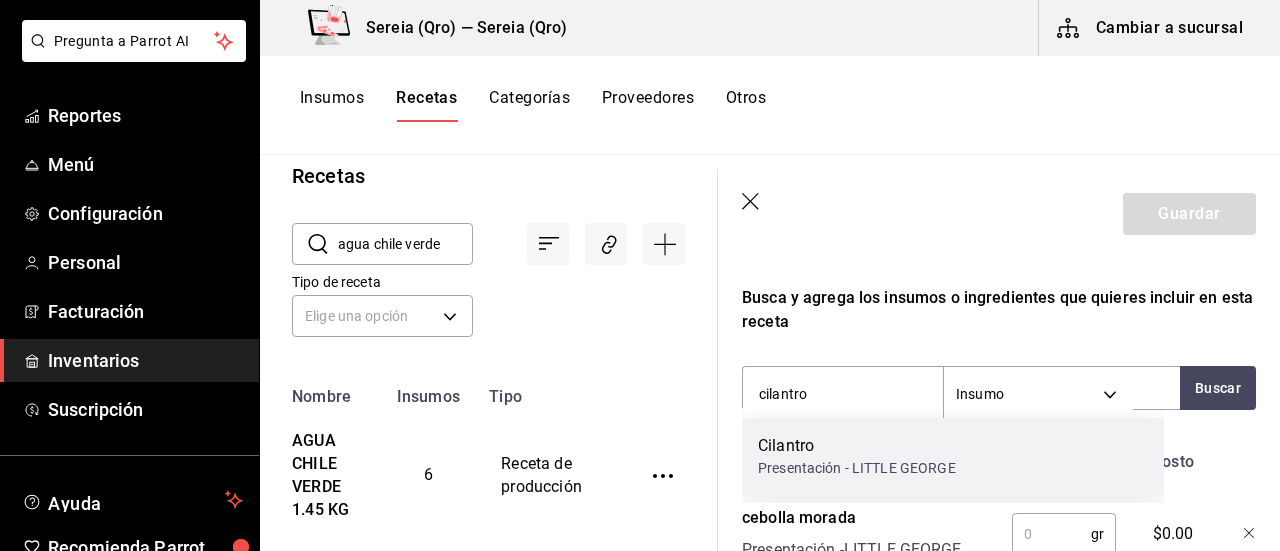 click on "Cilantro" at bounding box center [857, 446] 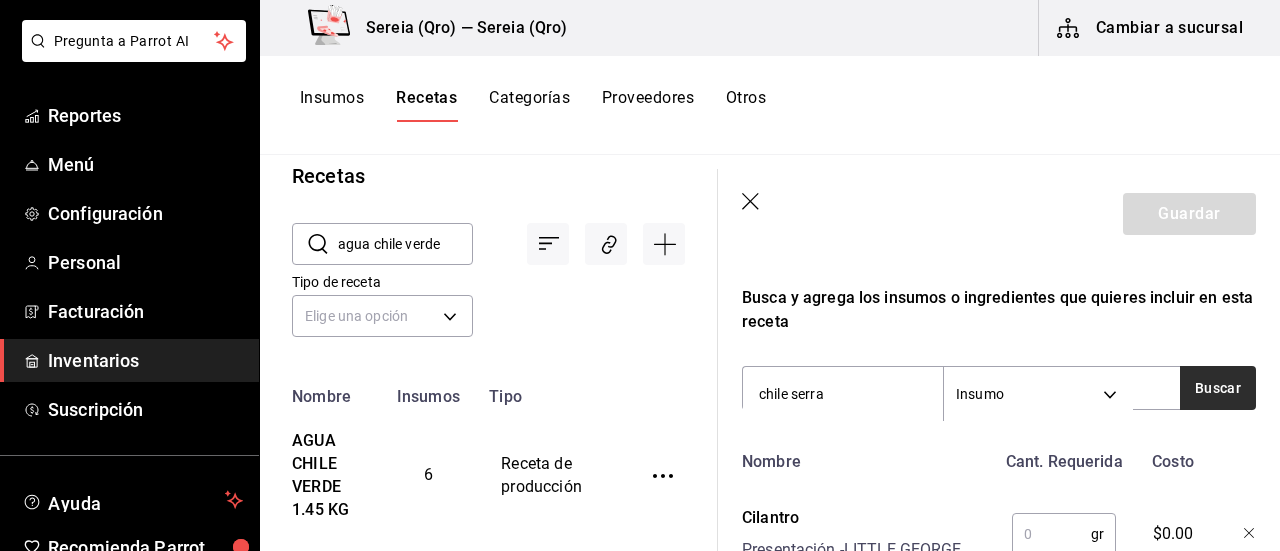 type on "chile serra" 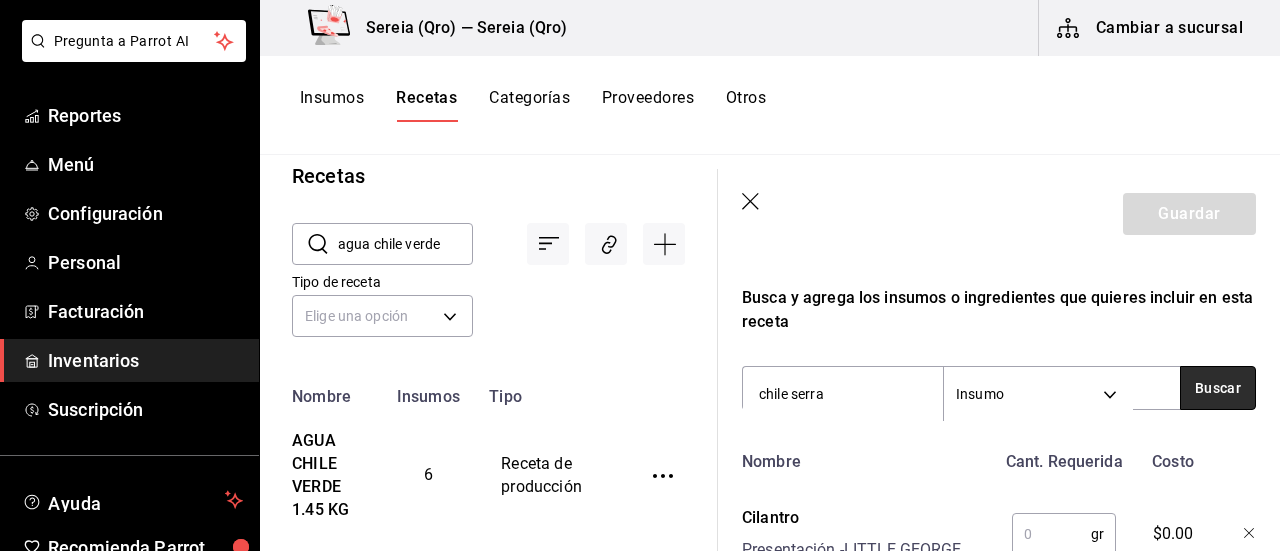 click on "Buscar" at bounding box center [1218, 388] 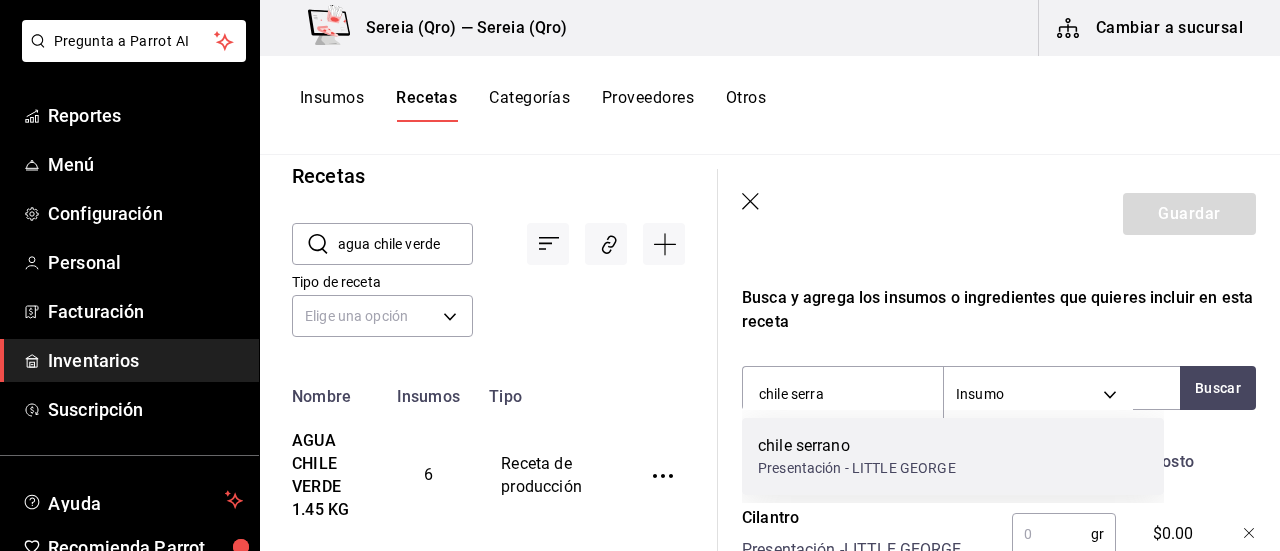 click on "chile serrano" at bounding box center (857, 446) 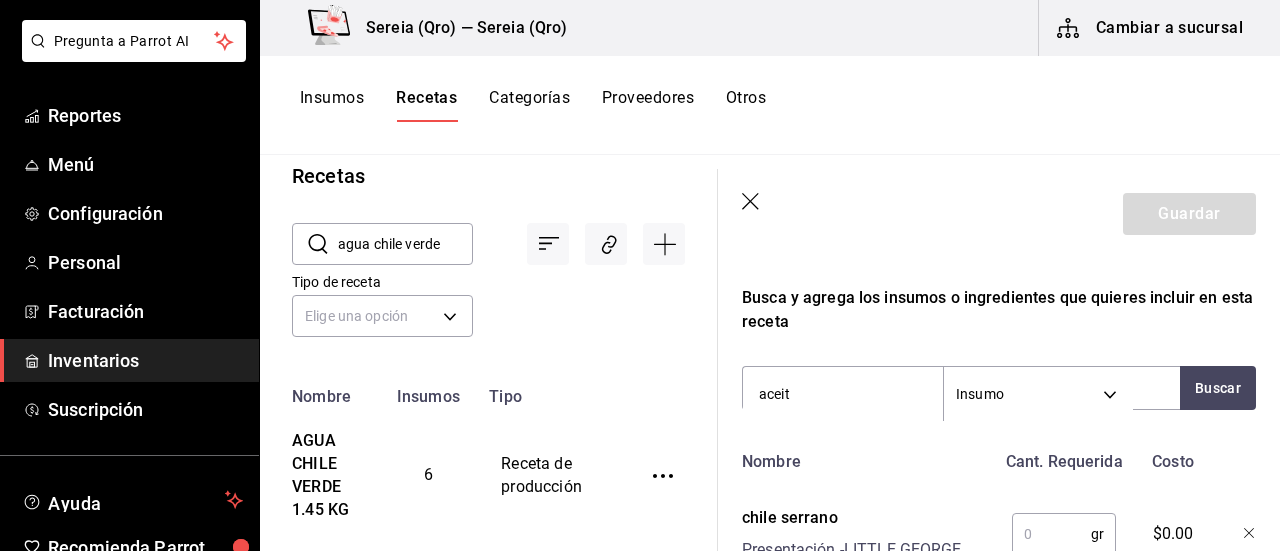 type on "aceite" 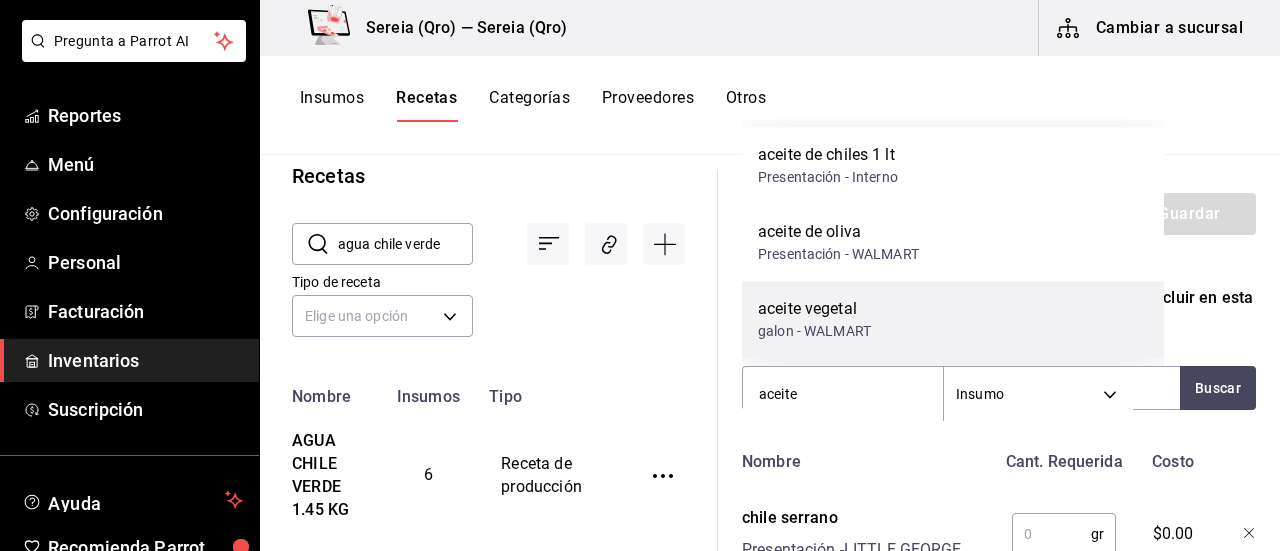 click on "galon - WALMART" at bounding box center [814, 331] 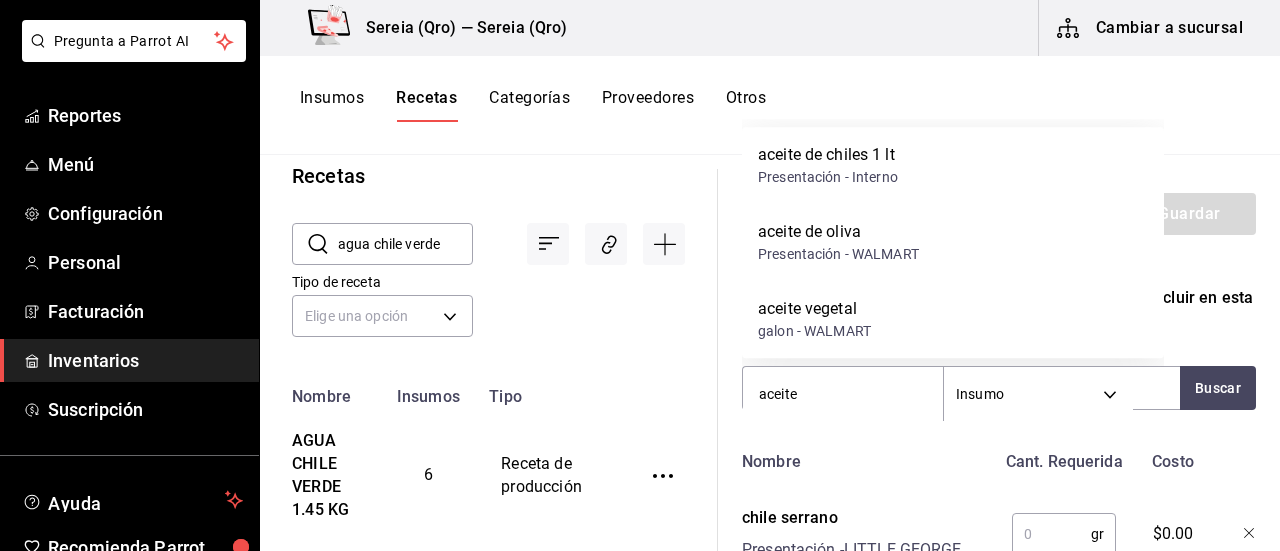 type 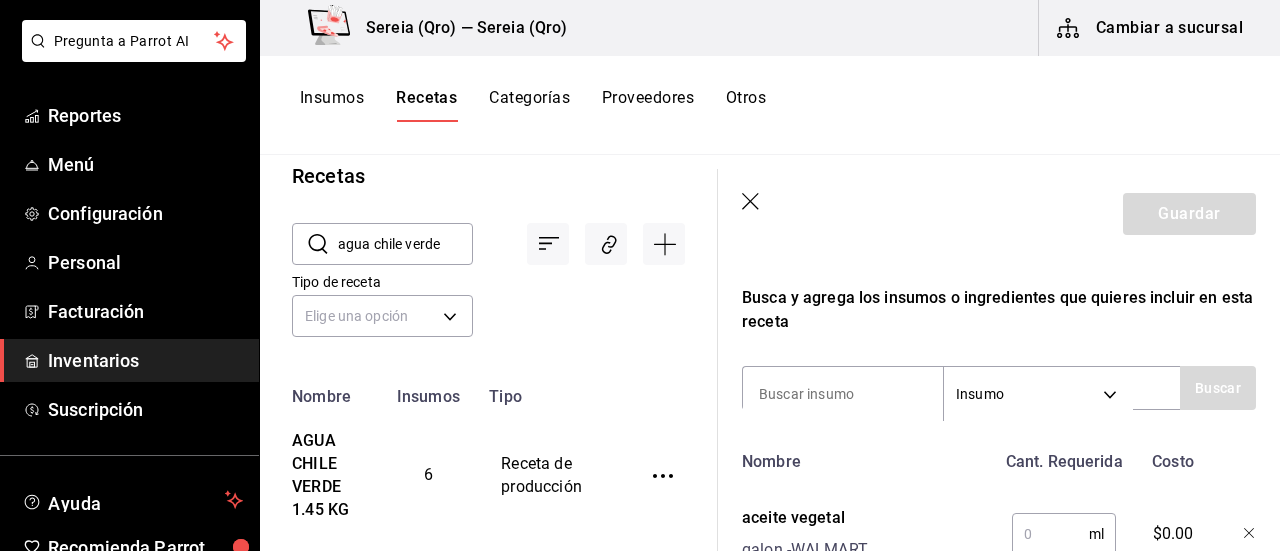 scroll, scrollTop: 800, scrollLeft: 0, axis: vertical 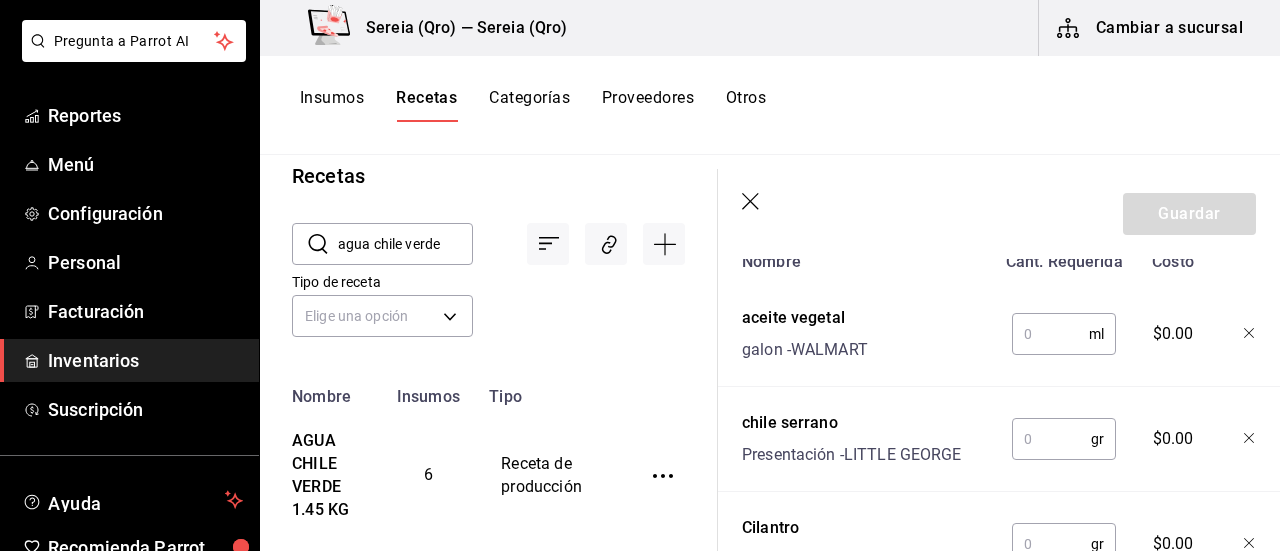 click at bounding box center [1050, 334] 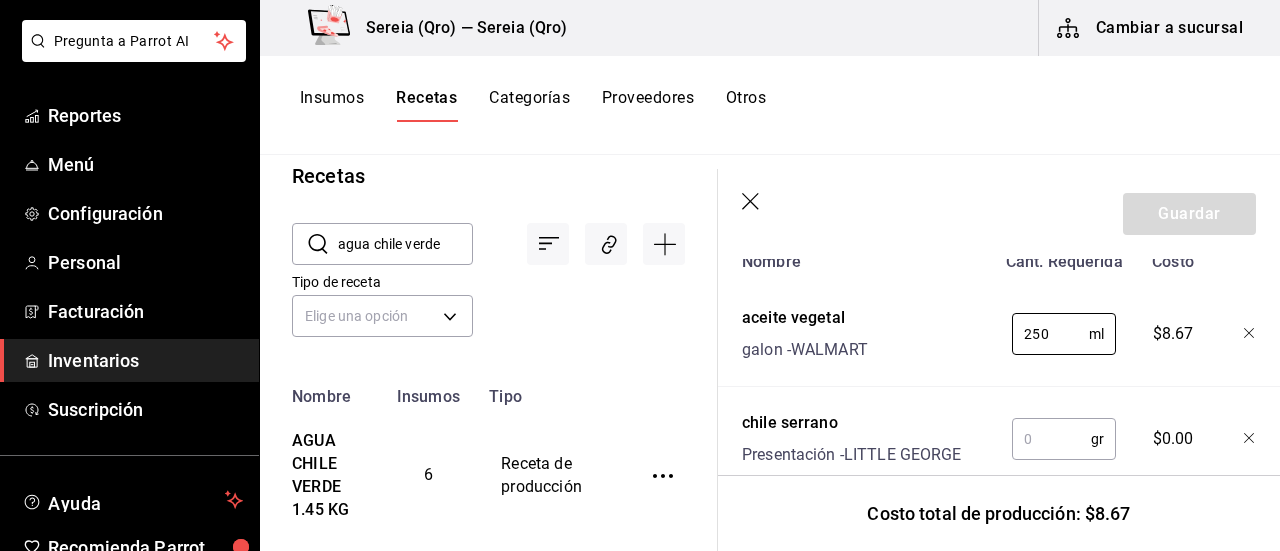 type on "250" 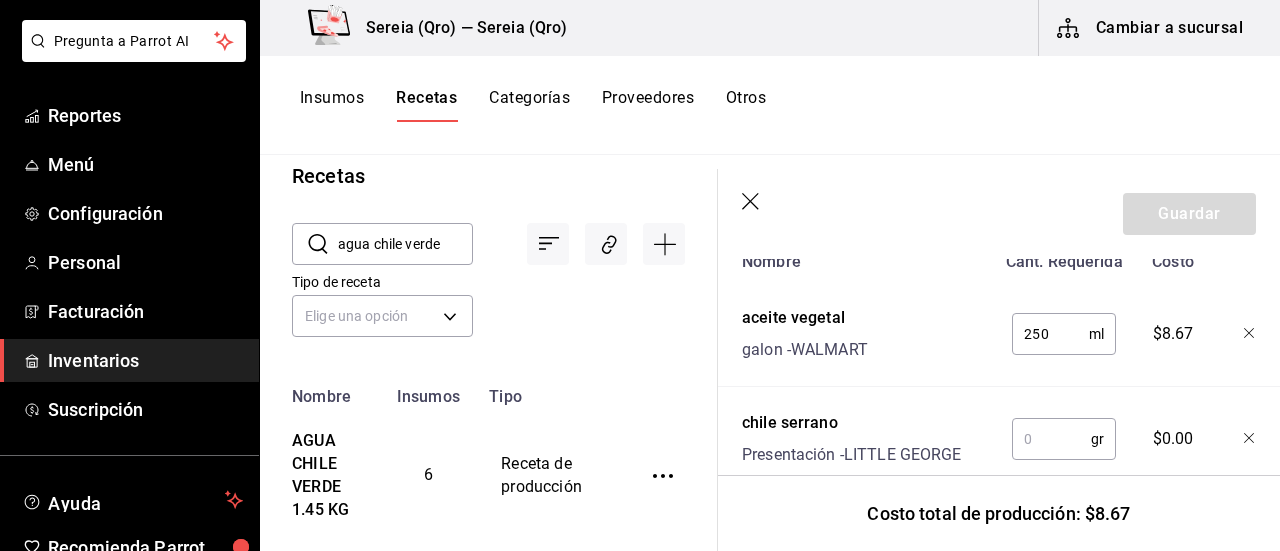 click at bounding box center (1051, 439) 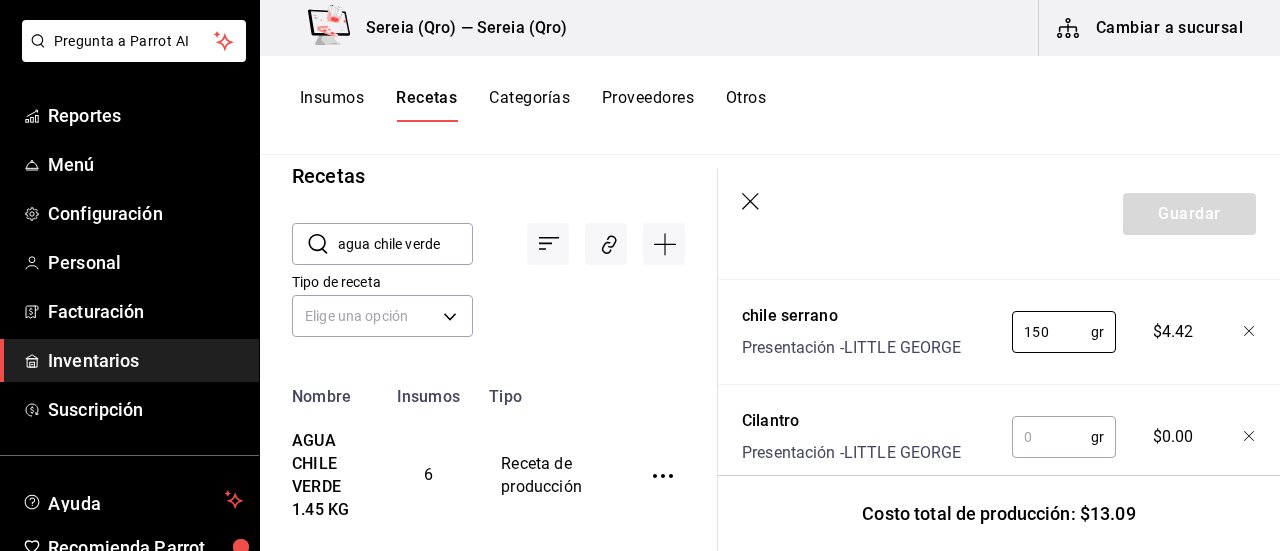 scroll, scrollTop: 1000, scrollLeft: 0, axis: vertical 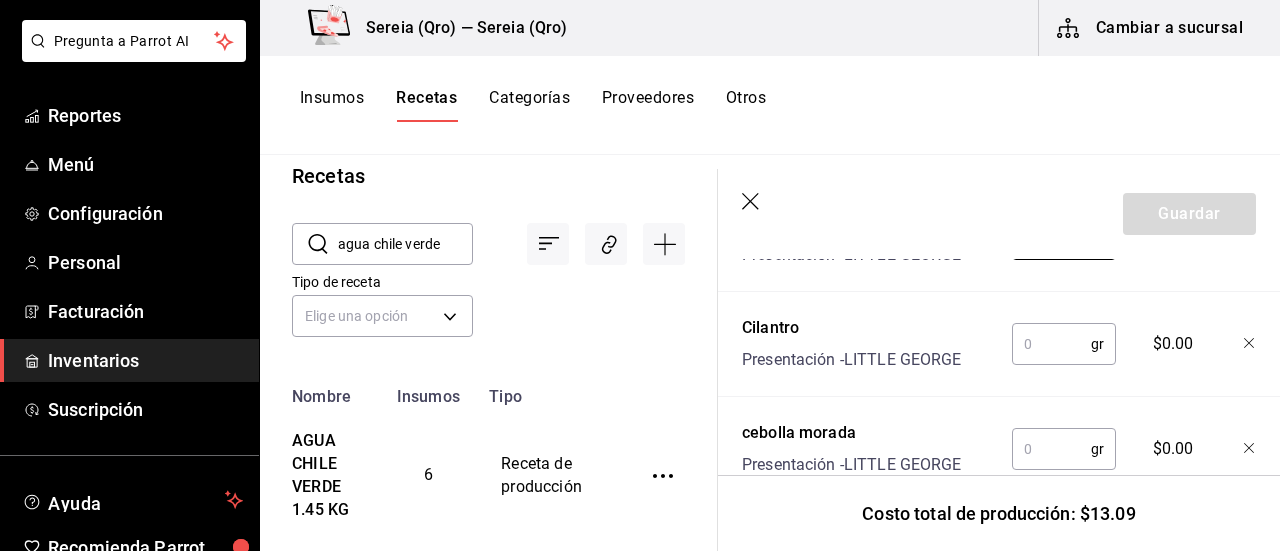 type on "150" 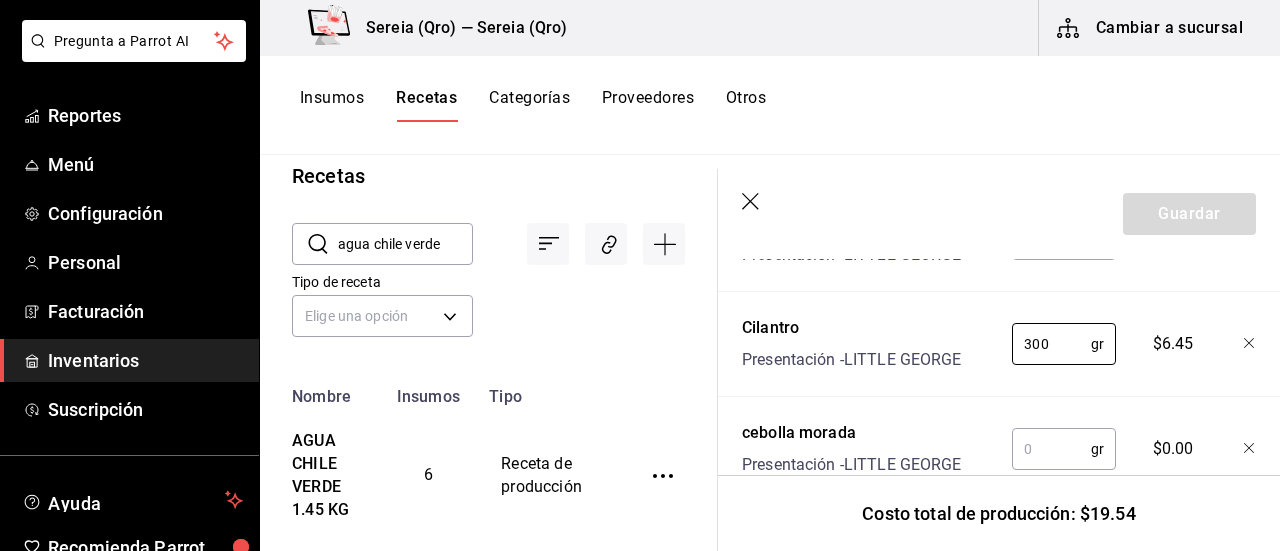 type on "300" 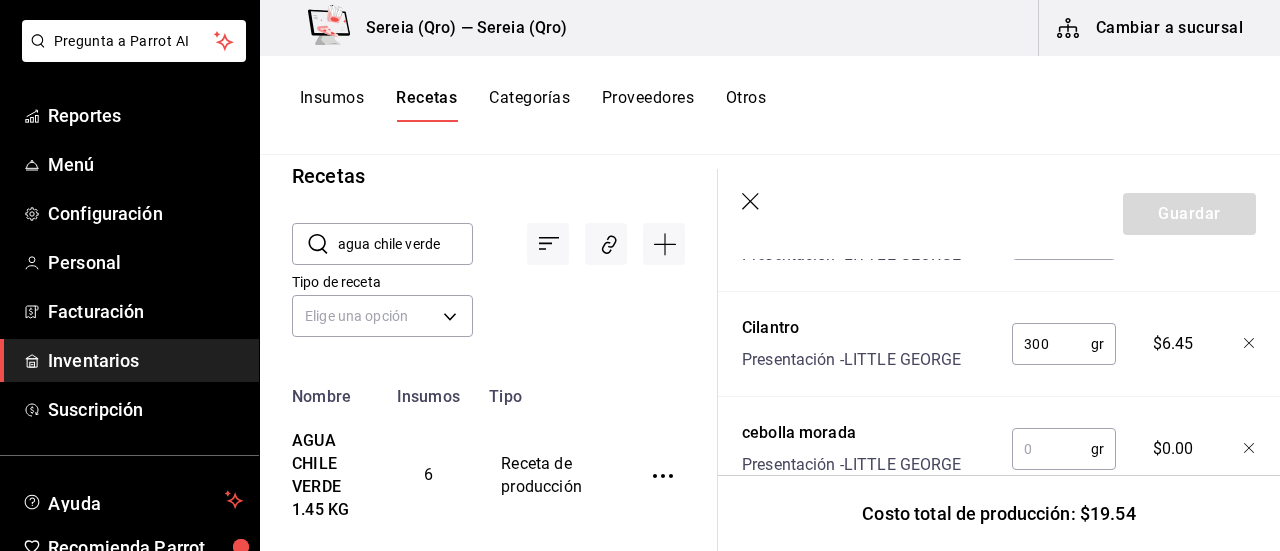click at bounding box center (1051, 449) 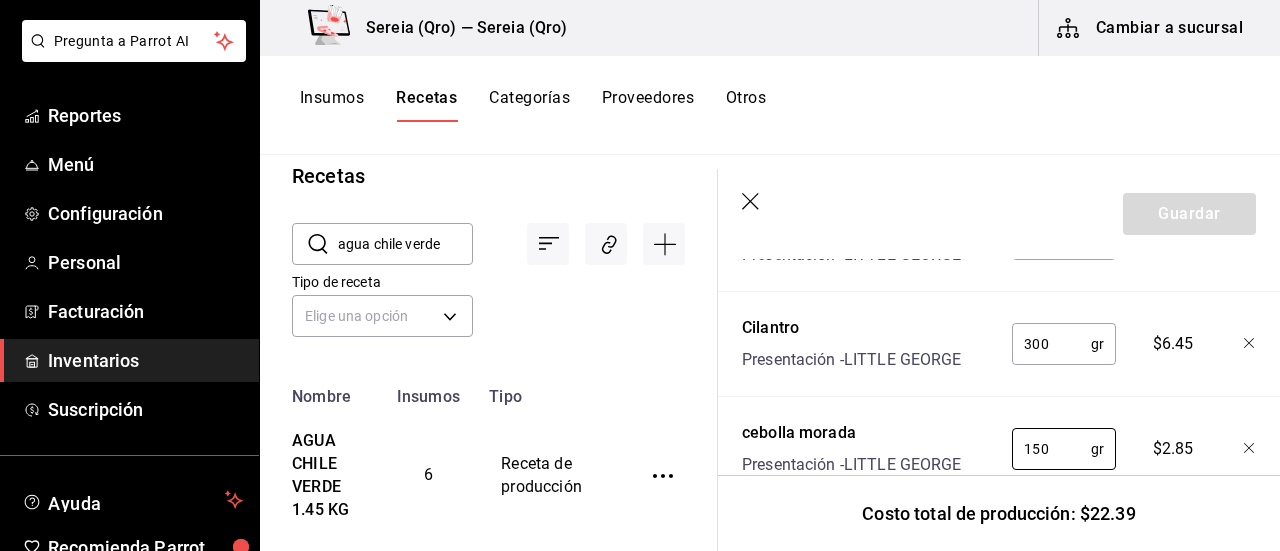 type on "150" 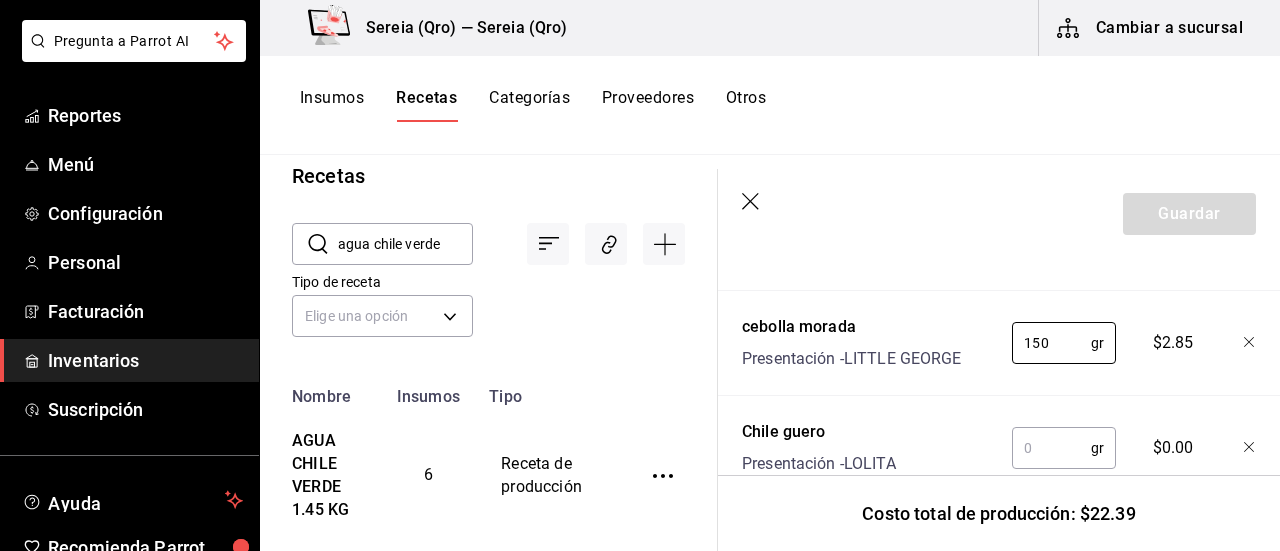 scroll, scrollTop: 1200, scrollLeft: 0, axis: vertical 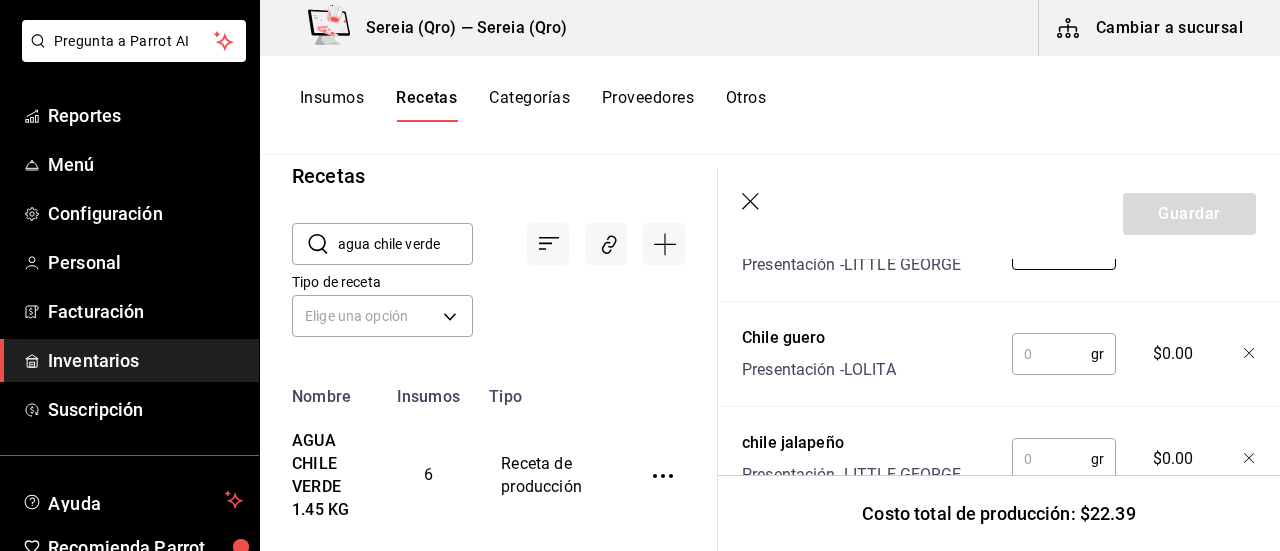 click at bounding box center [1051, 354] 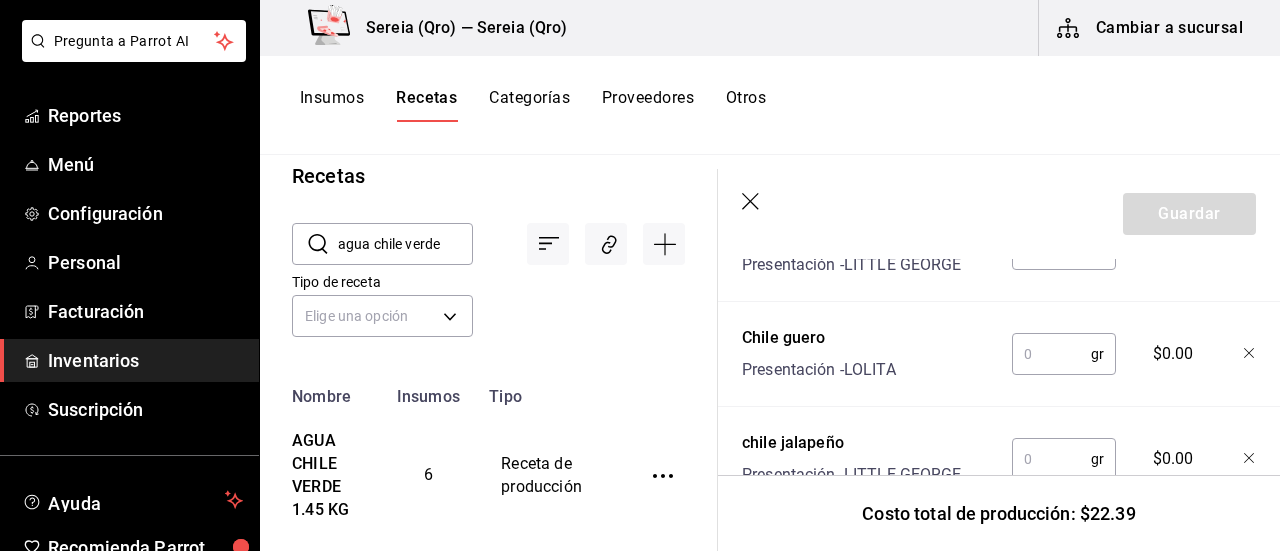 type on "3" 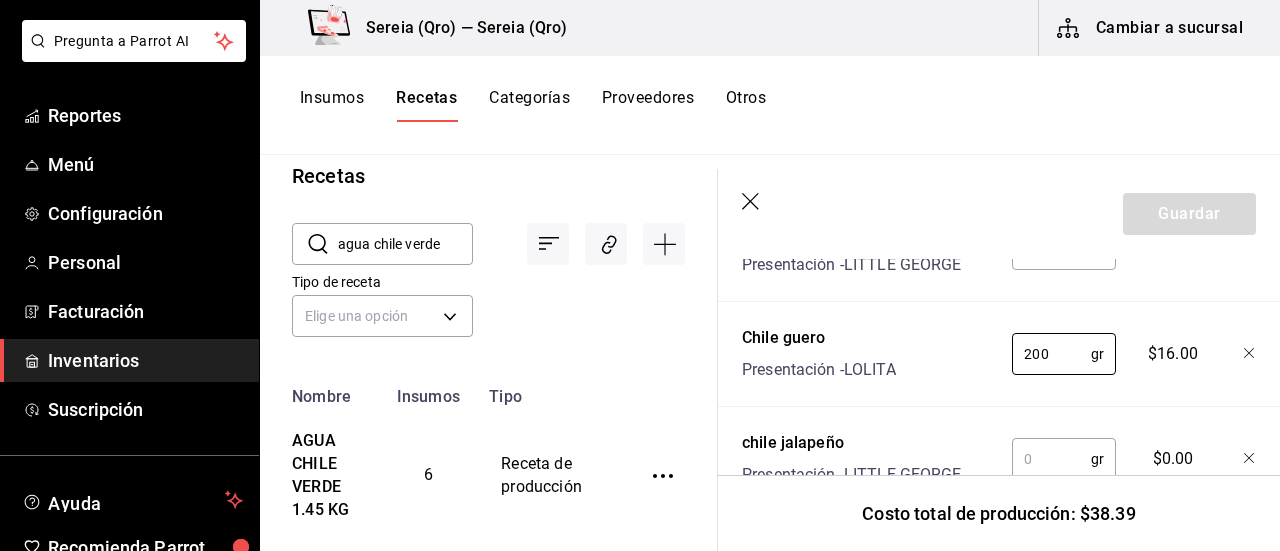 type on "200" 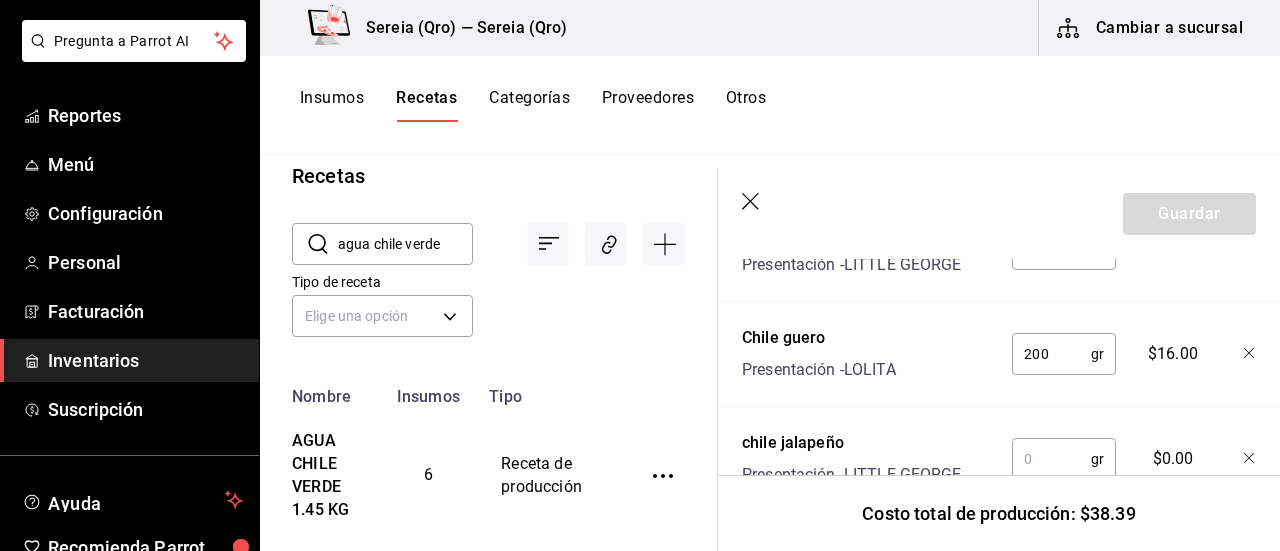click at bounding box center [1051, 459] 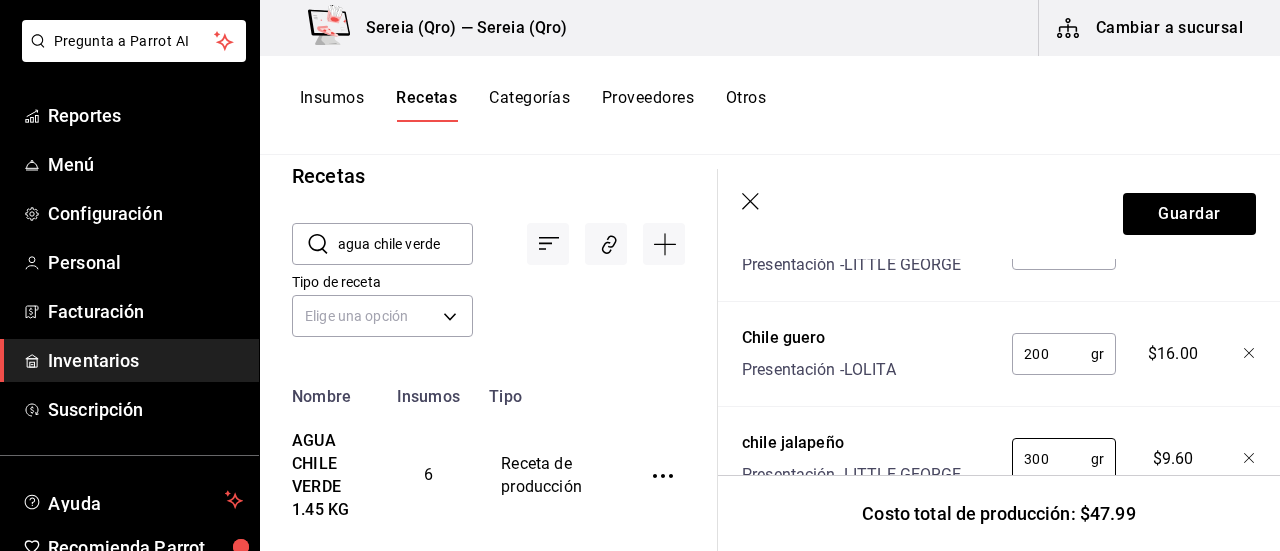 type on "300" 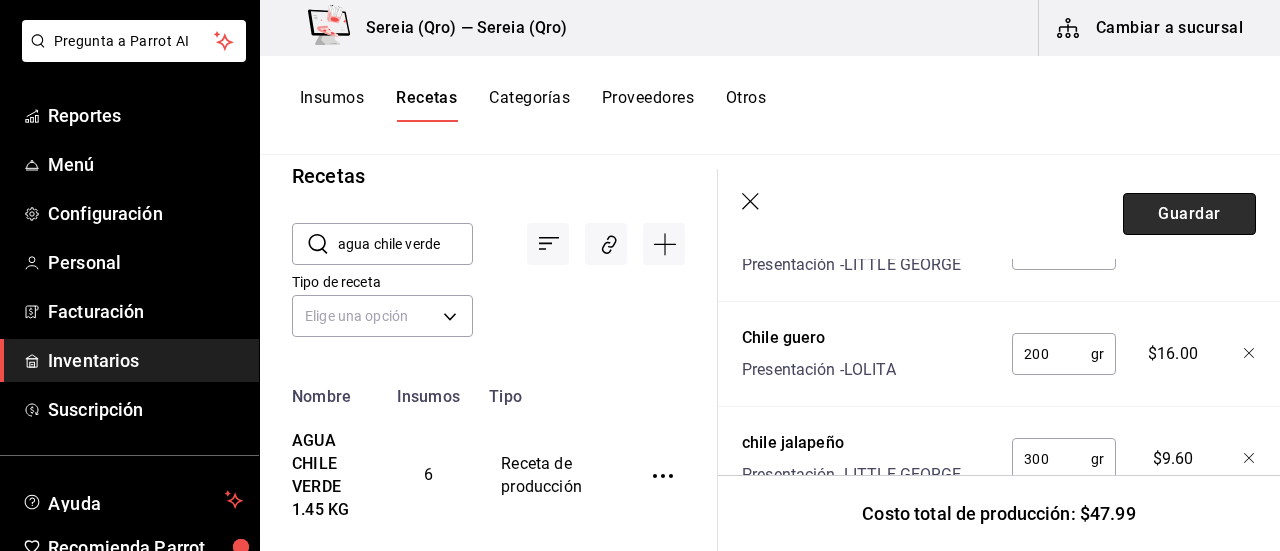 click on "Guardar" at bounding box center (1189, 214) 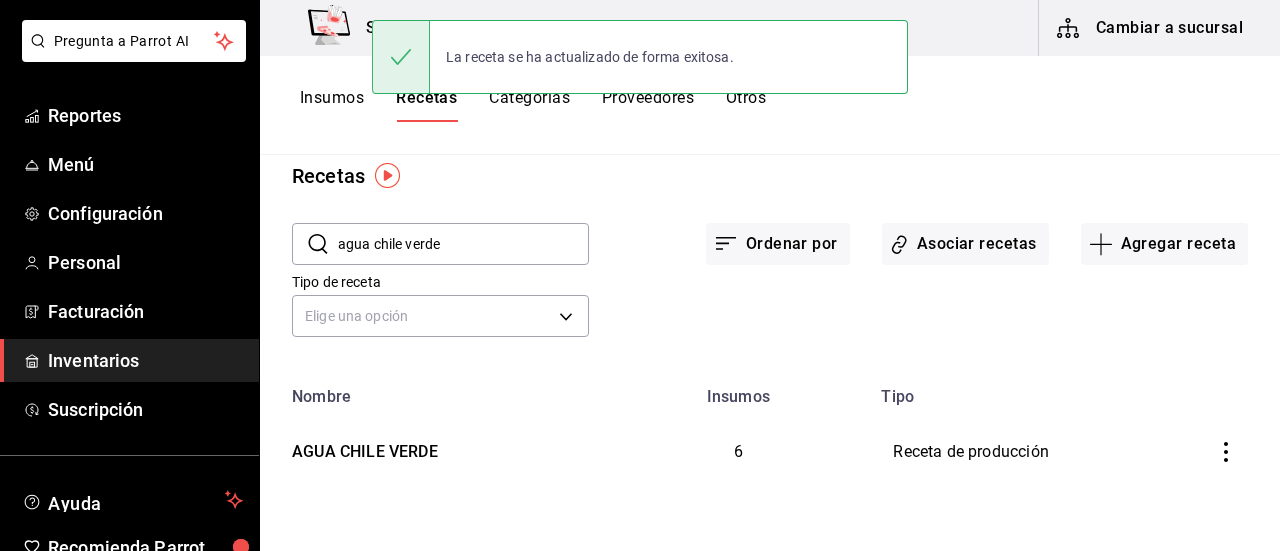 scroll, scrollTop: 0, scrollLeft: 0, axis: both 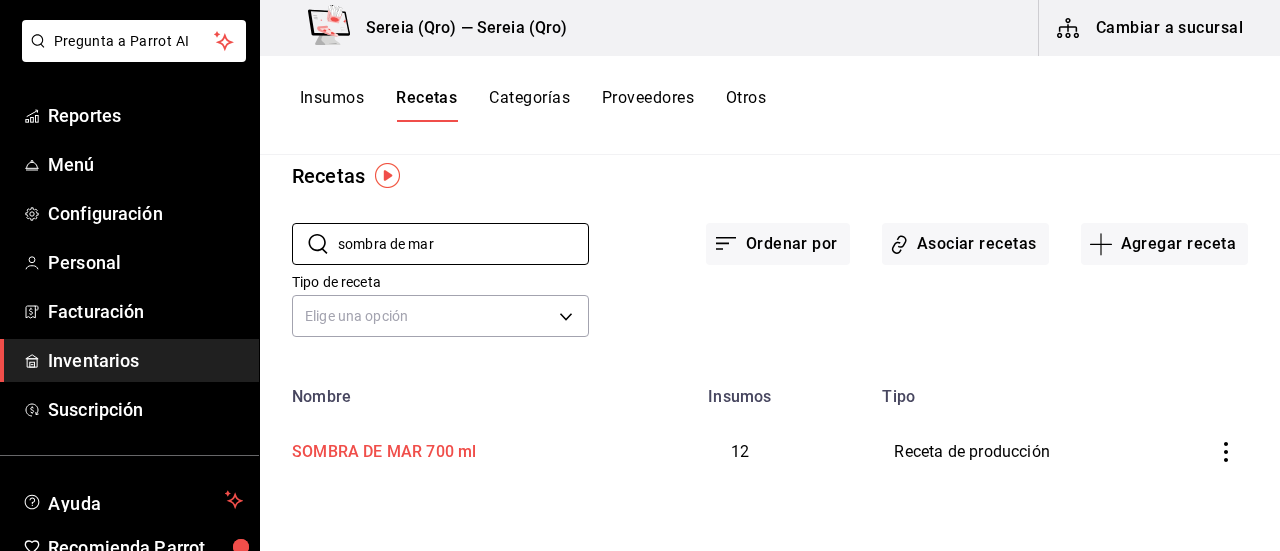 type on "sombra de mar" 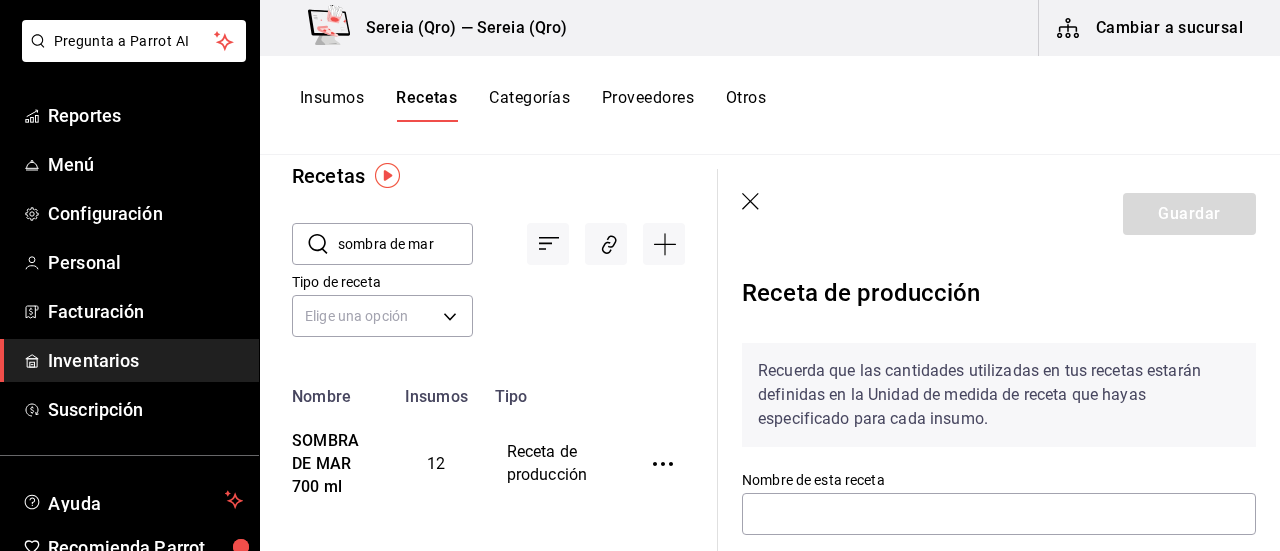 type on "SOMBRA DE MAR 700 ml" 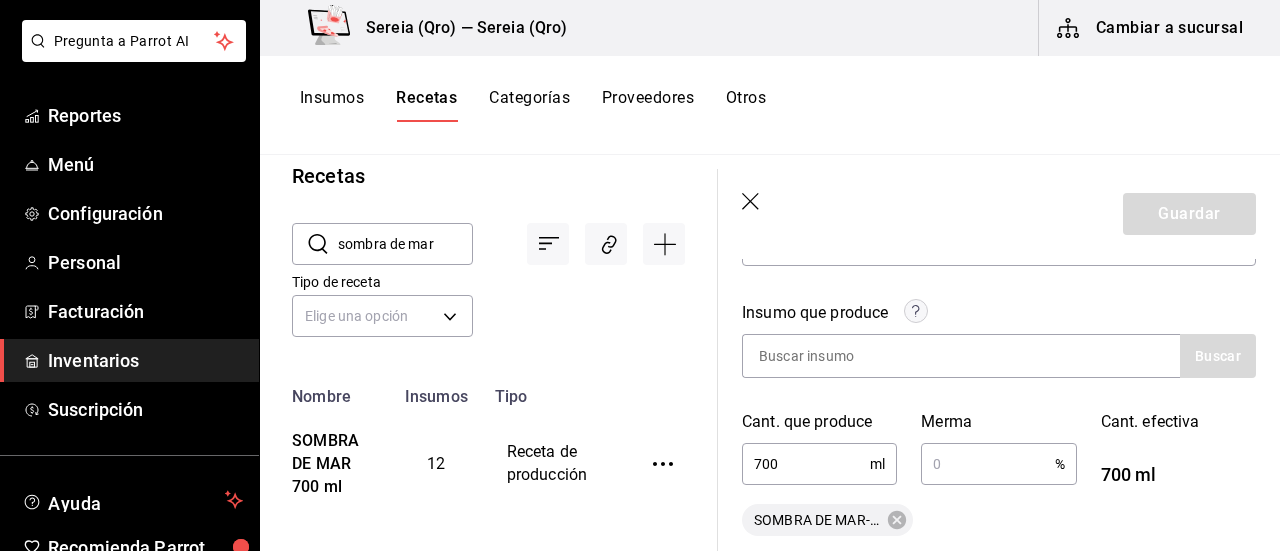 scroll, scrollTop: 300, scrollLeft: 0, axis: vertical 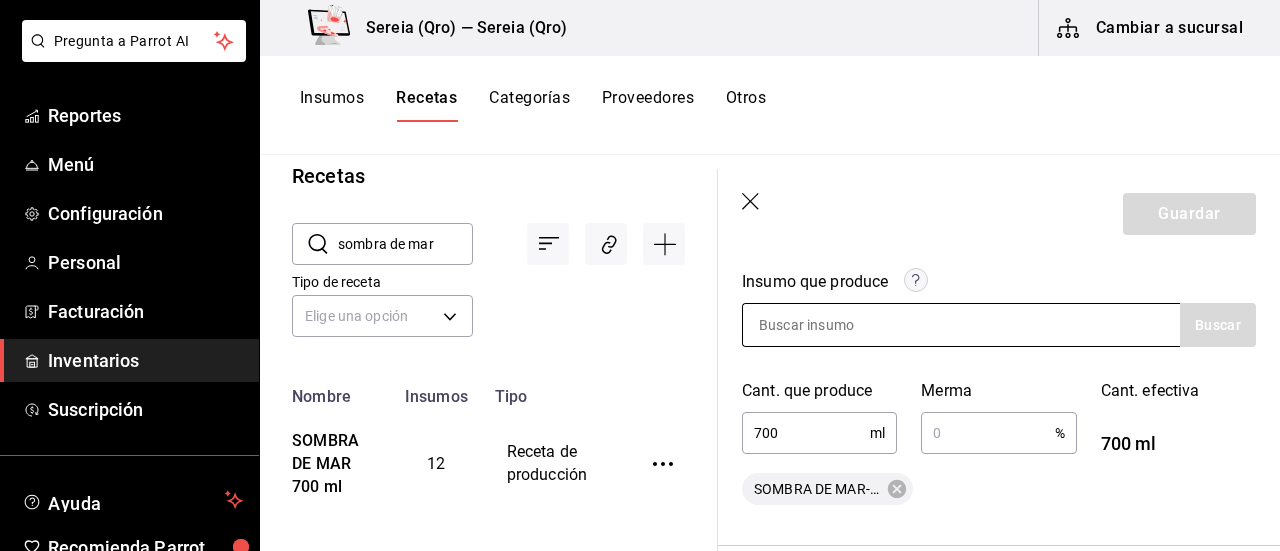 click at bounding box center (843, 325) 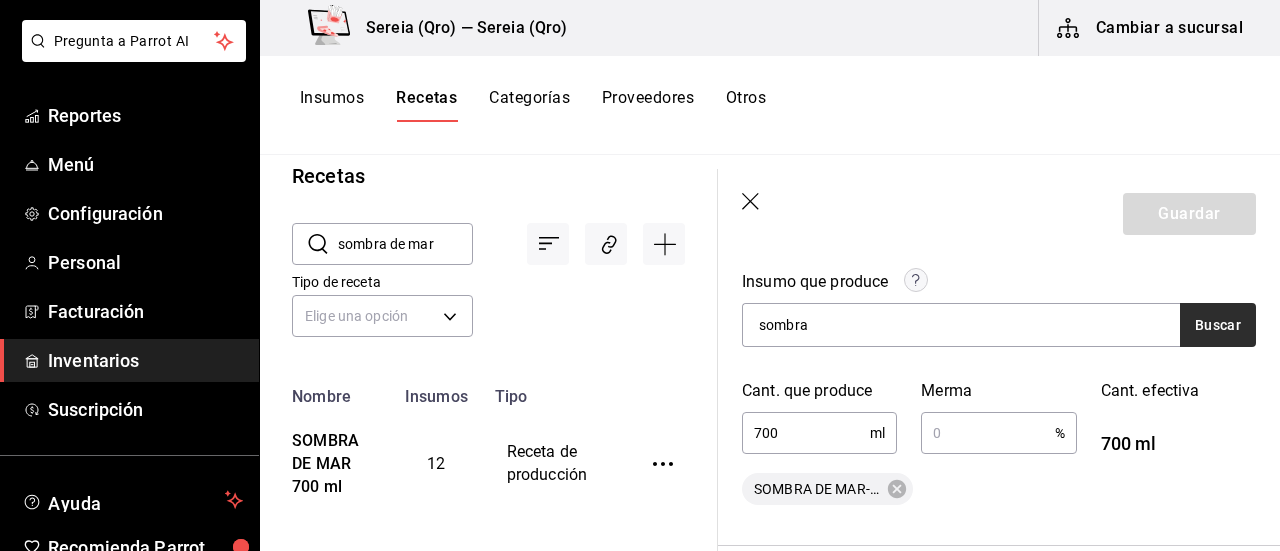 type on "sombra" 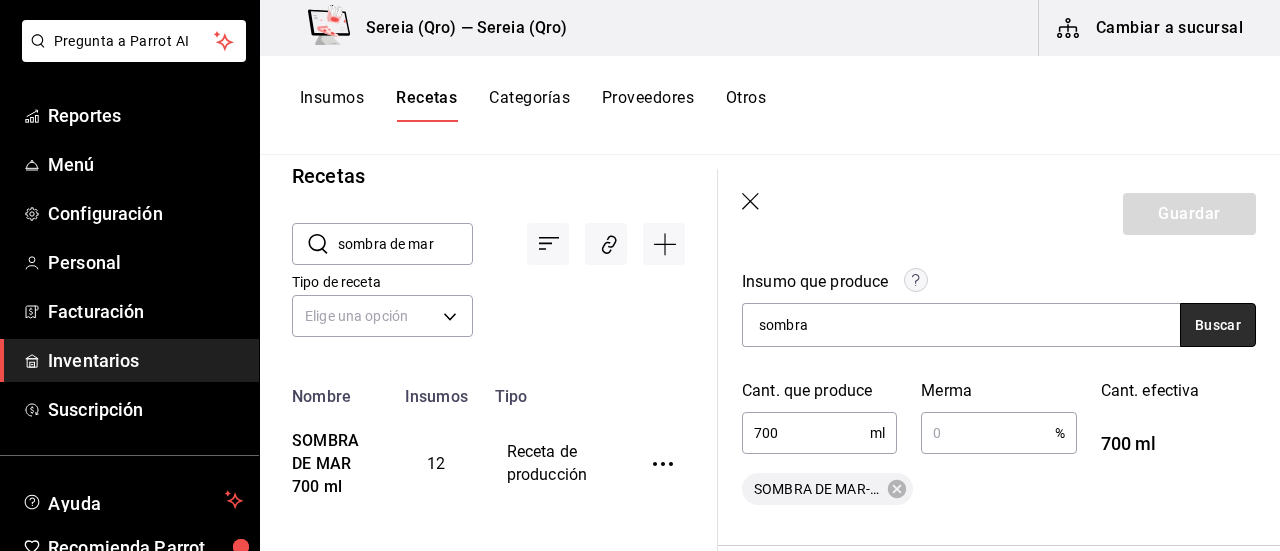 click on "Buscar" at bounding box center (1218, 325) 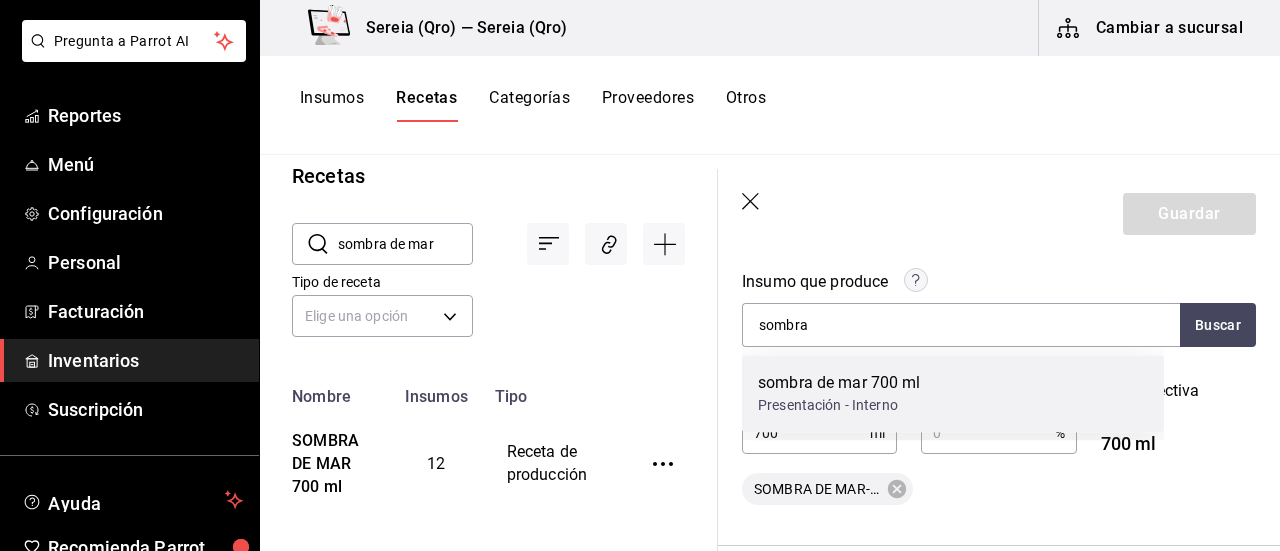 click on "Presentación - Interno" at bounding box center [839, 405] 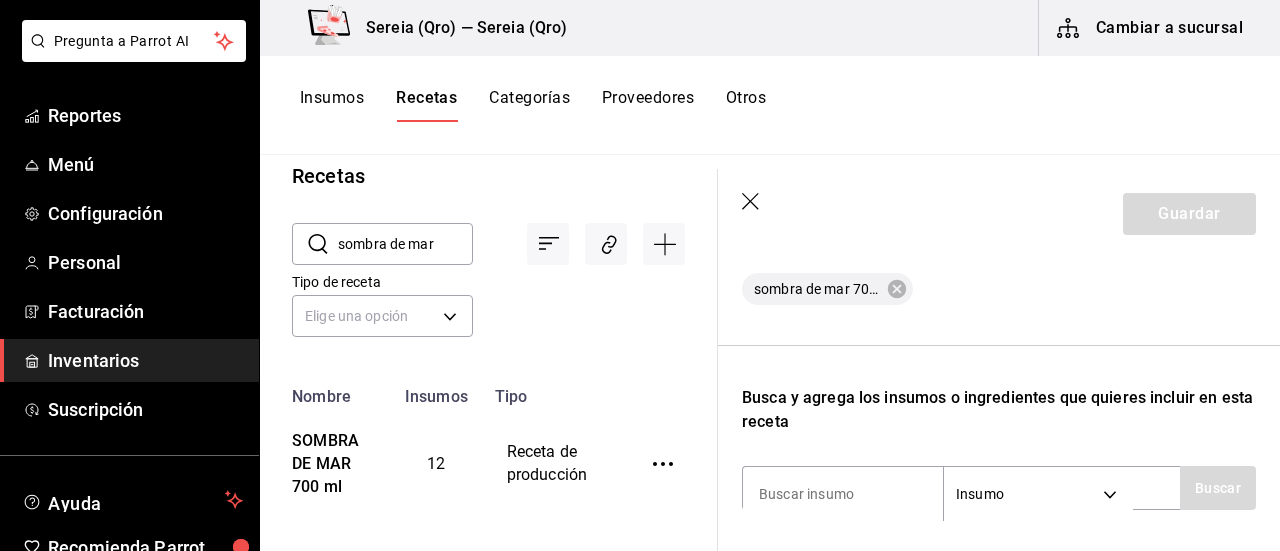scroll, scrollTop: 600, scrollLeft: 0, axis: vertical 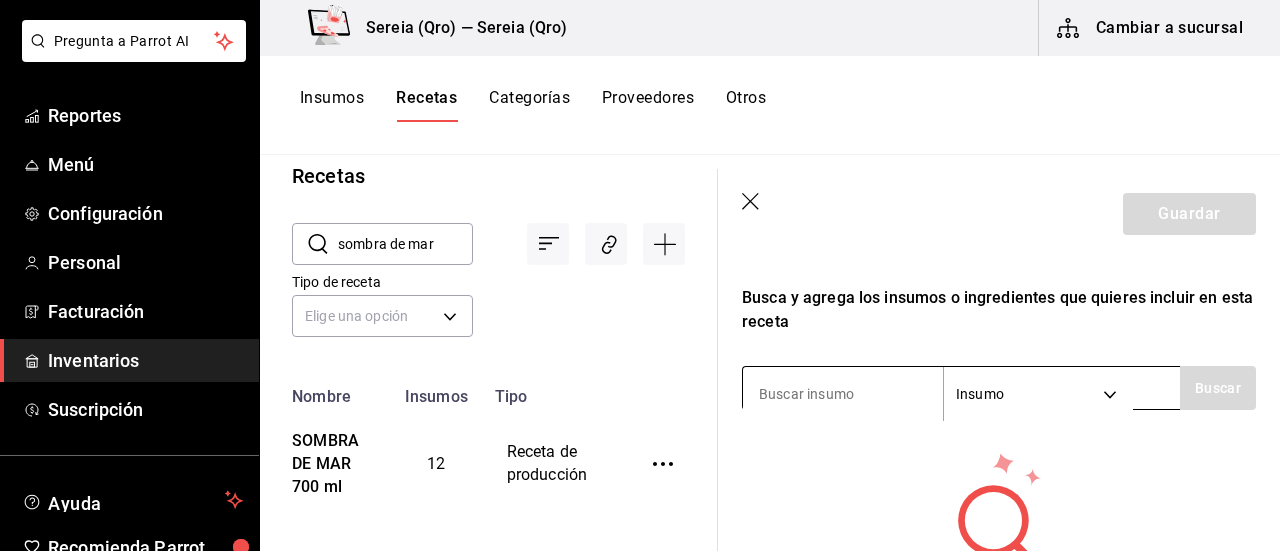 click at bounding box center (843, 394) 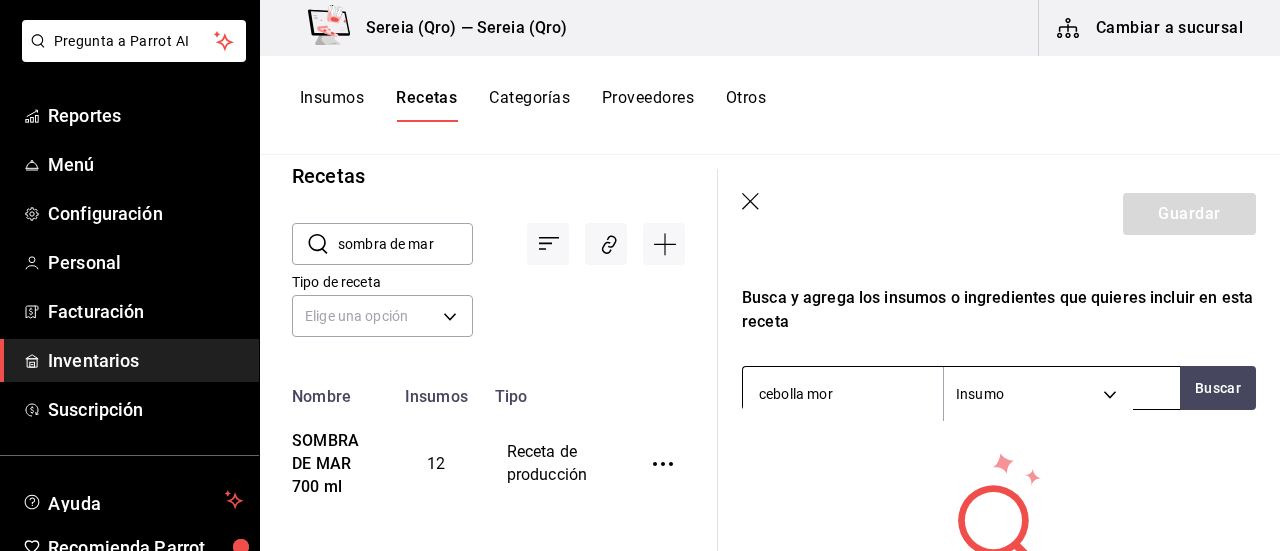 type on "cebolla mora" 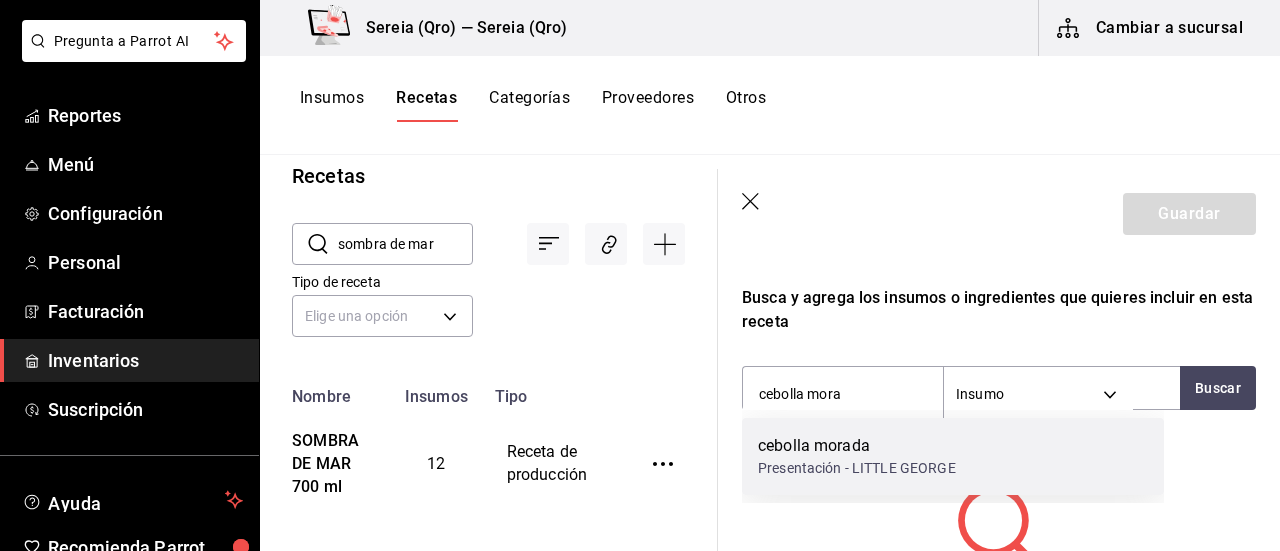 click on "cebolla morada" at bounding box center [857, 446] 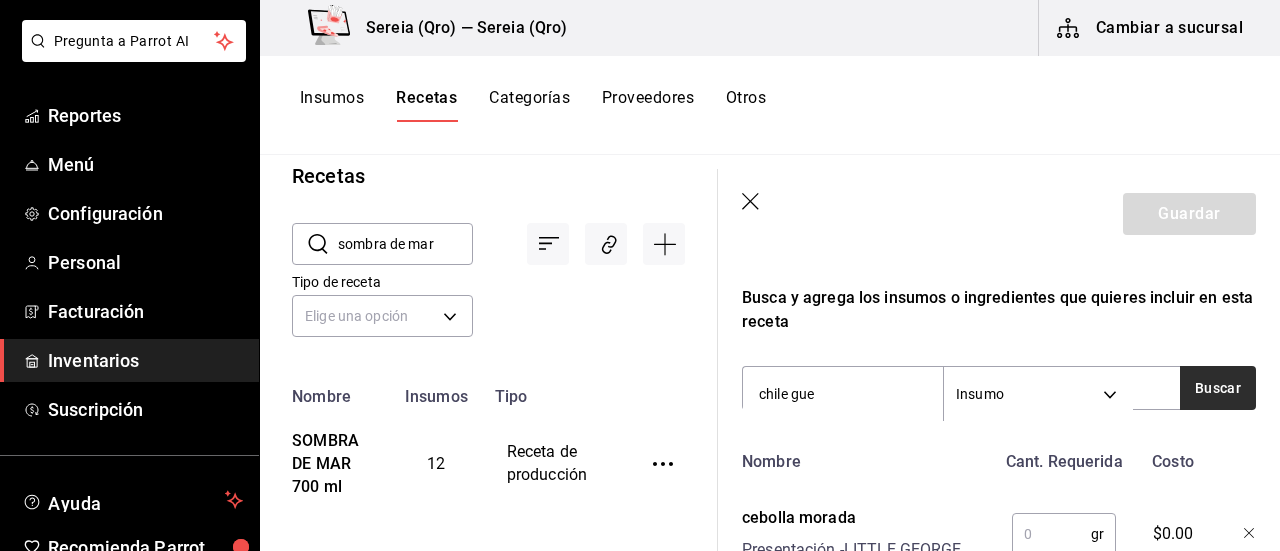 type on "chile gue" 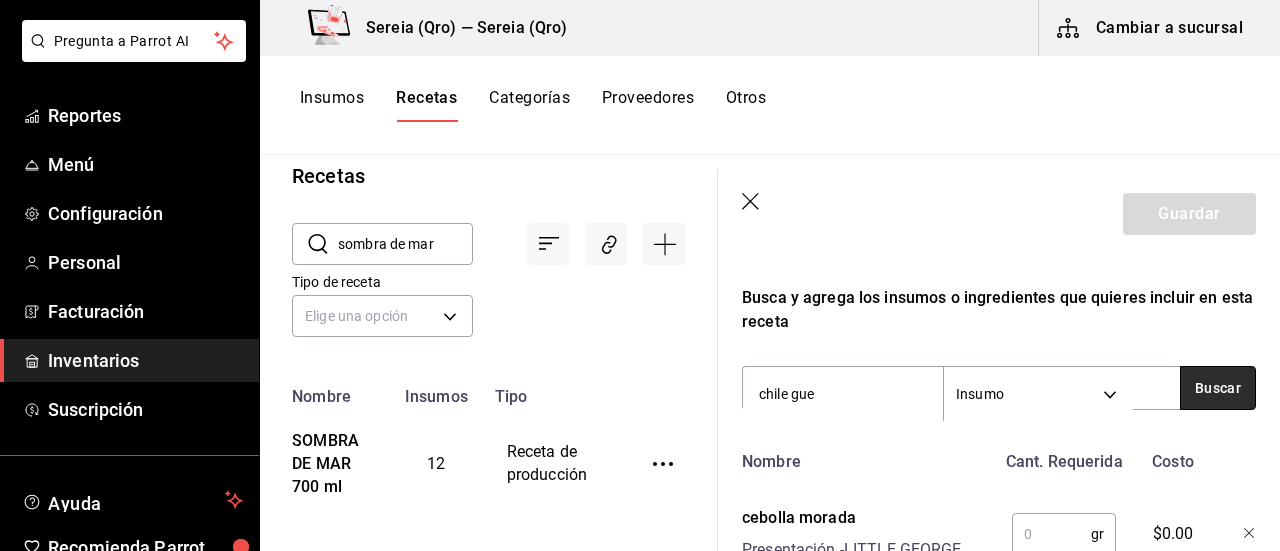 click on "Buscar" at bounding box center [1218, 388] 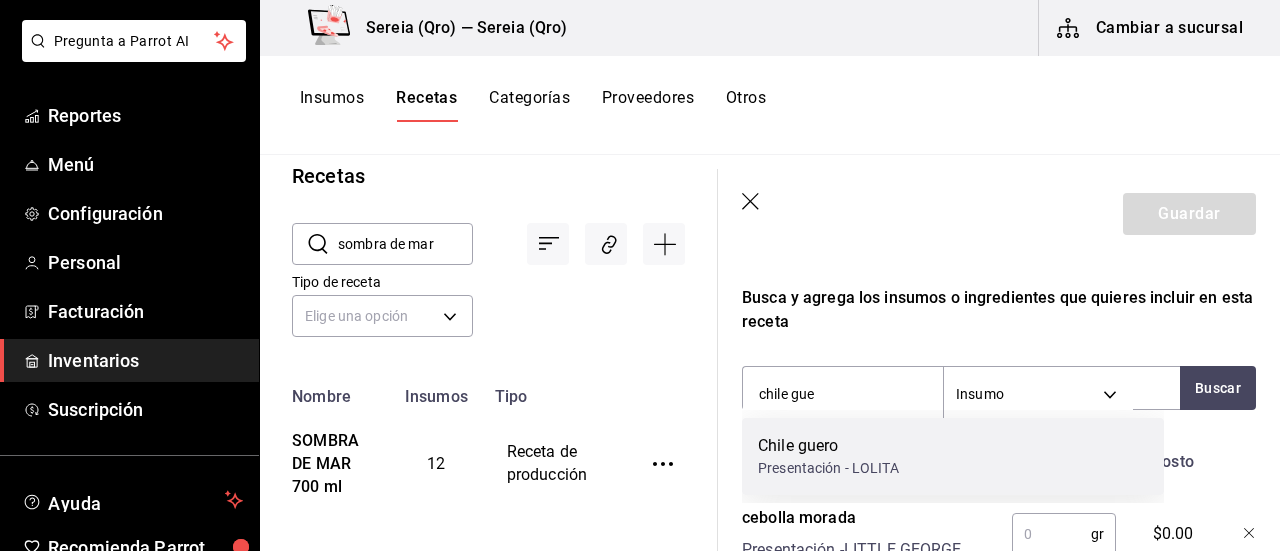 click on "Chile guero" at bounding box center [828, 446] 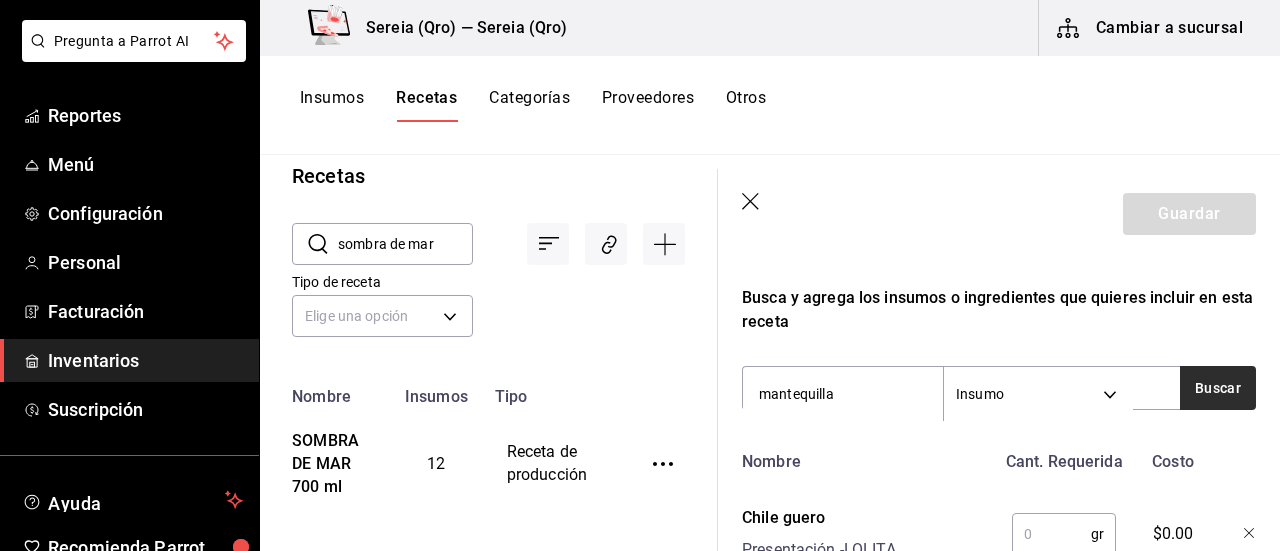 type on "mantequilla" 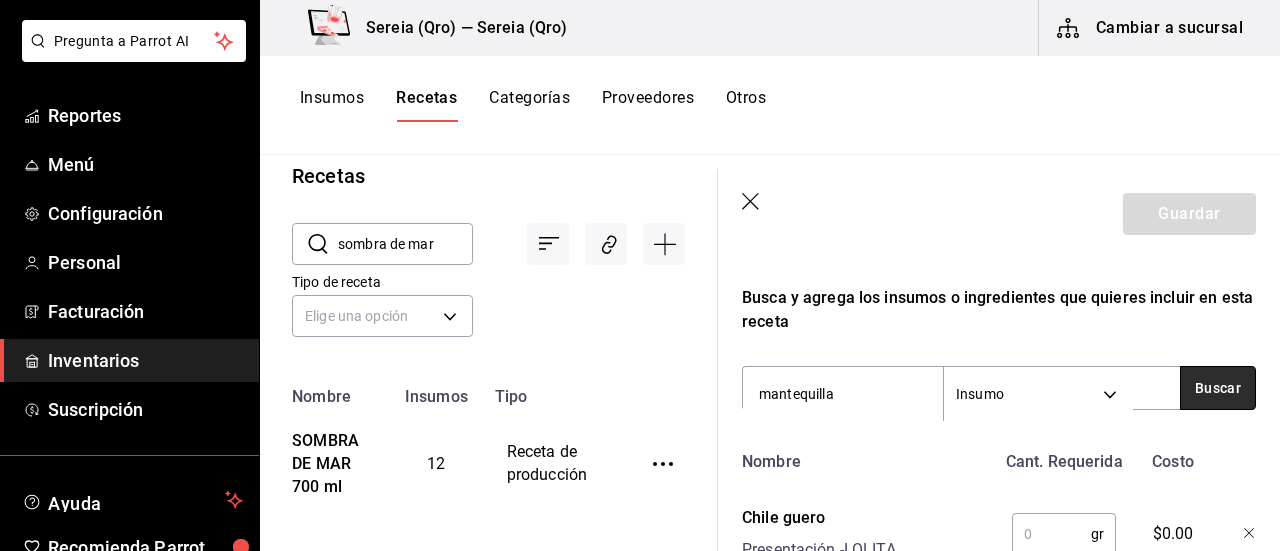 click on "Buscar" at bounding box center [1218, 388] 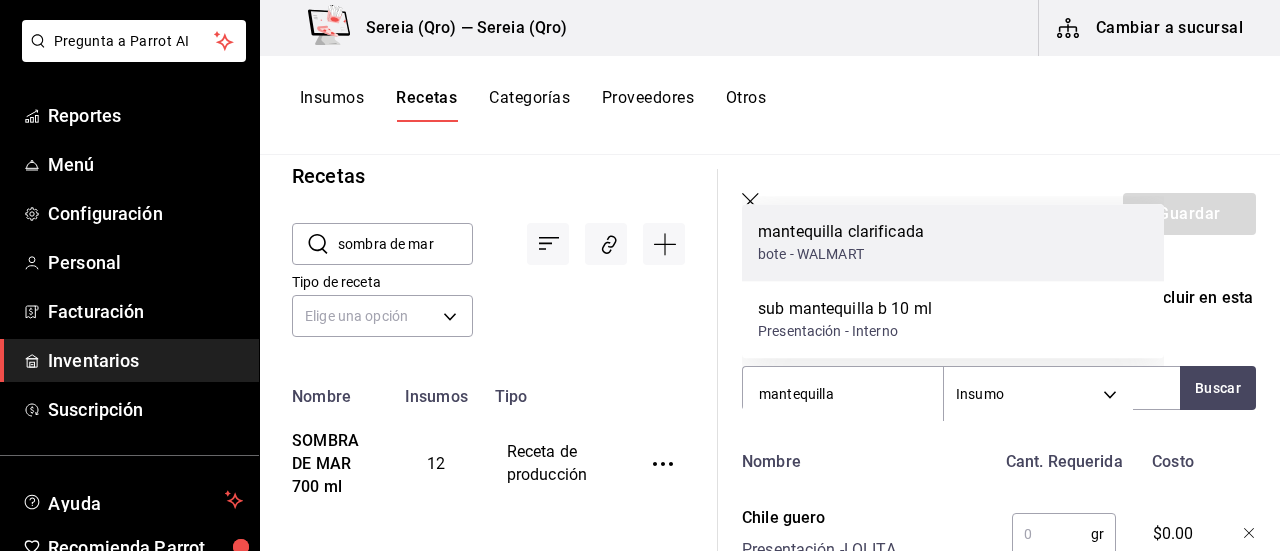 click on "bote - WALMART" at bounding box center [841, 254] 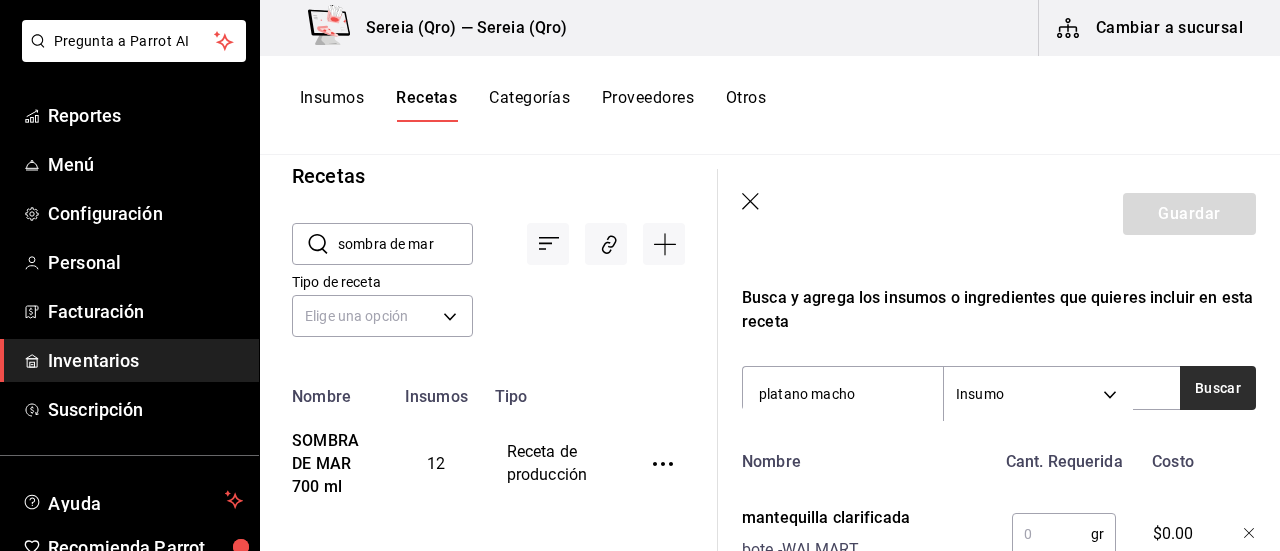 type on "platano macho" 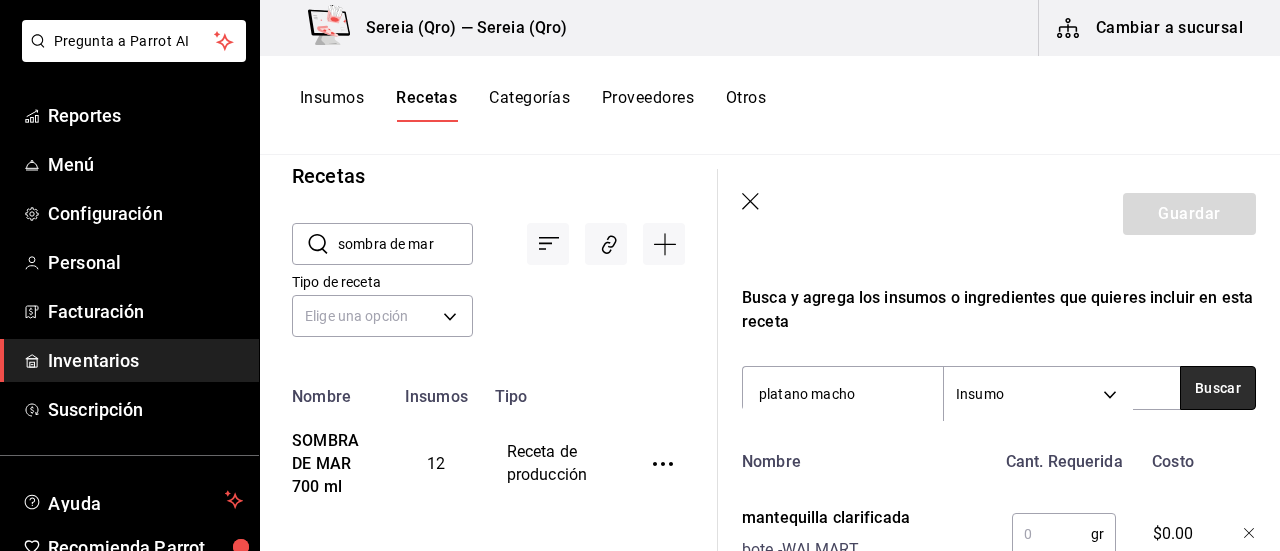 click on "Buscar" at bounding box center (1218, 388) 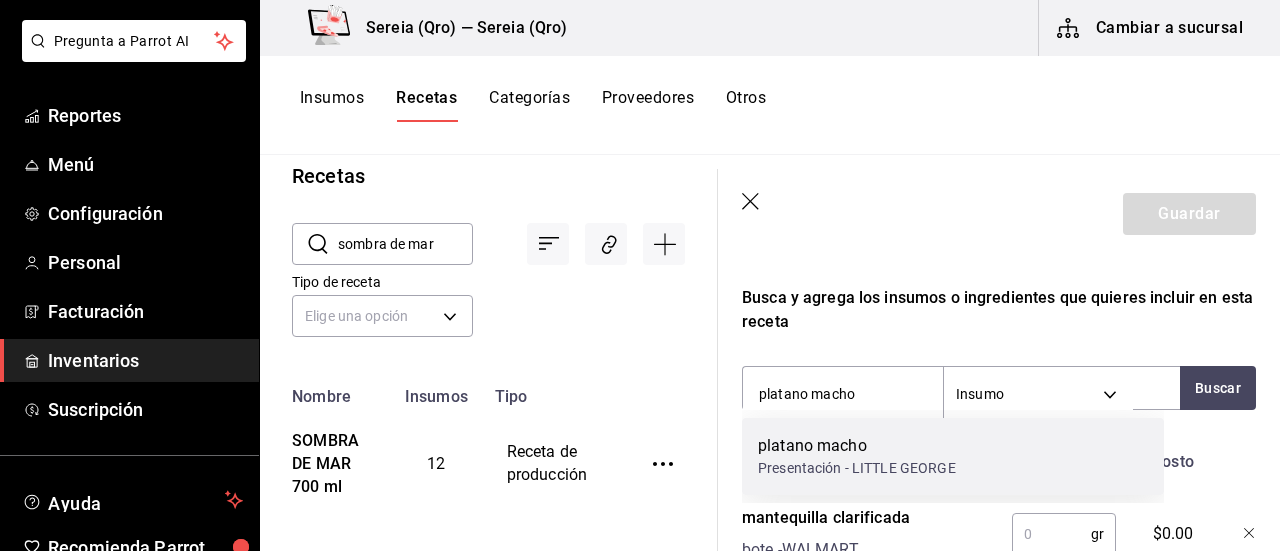 click on "platano macho" at bounding box center (857, 446) 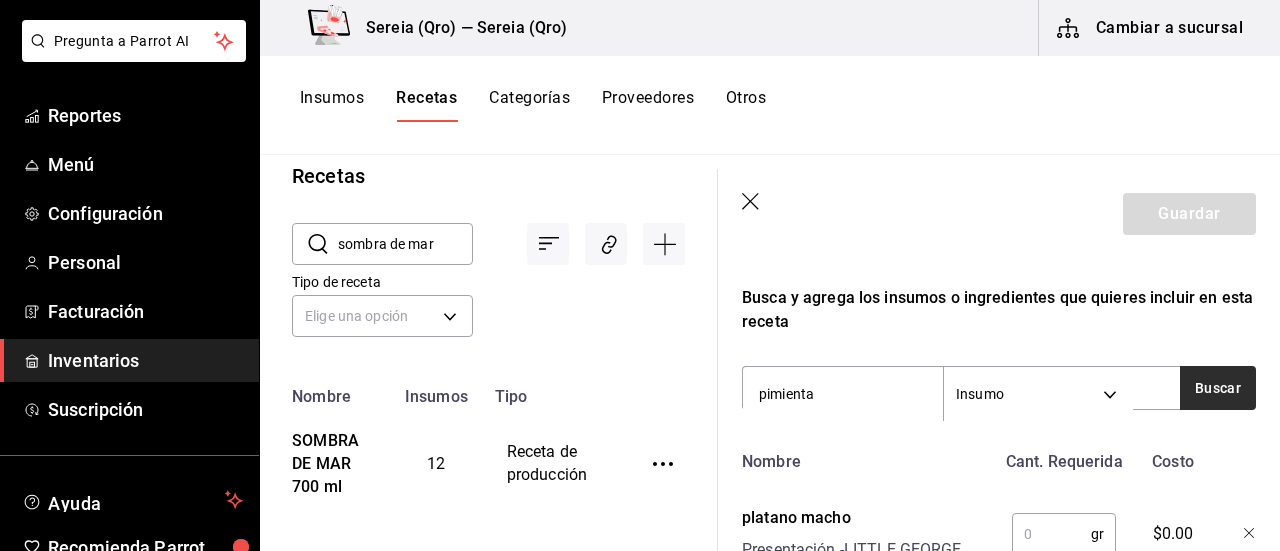 type on "pimienta" 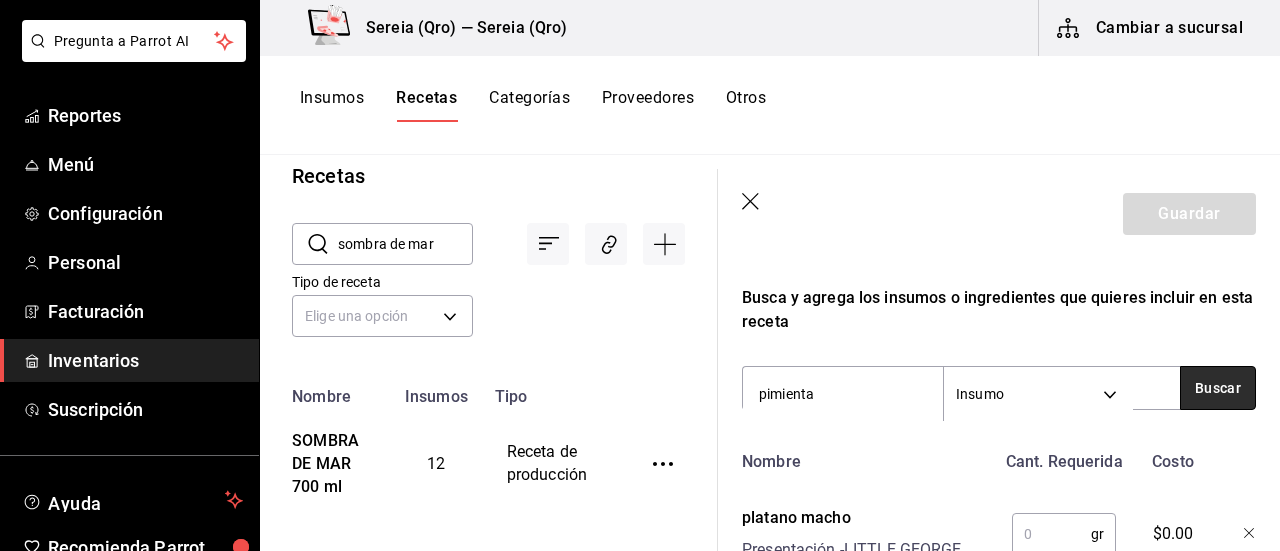 click on "Buscar" at bounding box center [1218, 388] 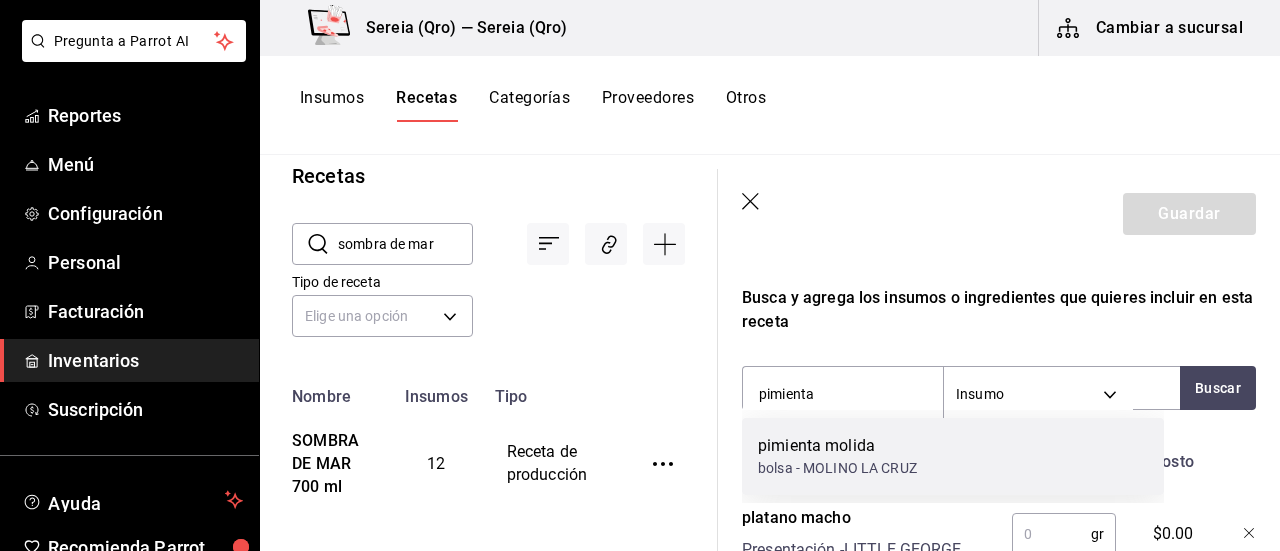 click on "pimienta molida" at bounding box center [837, 446] 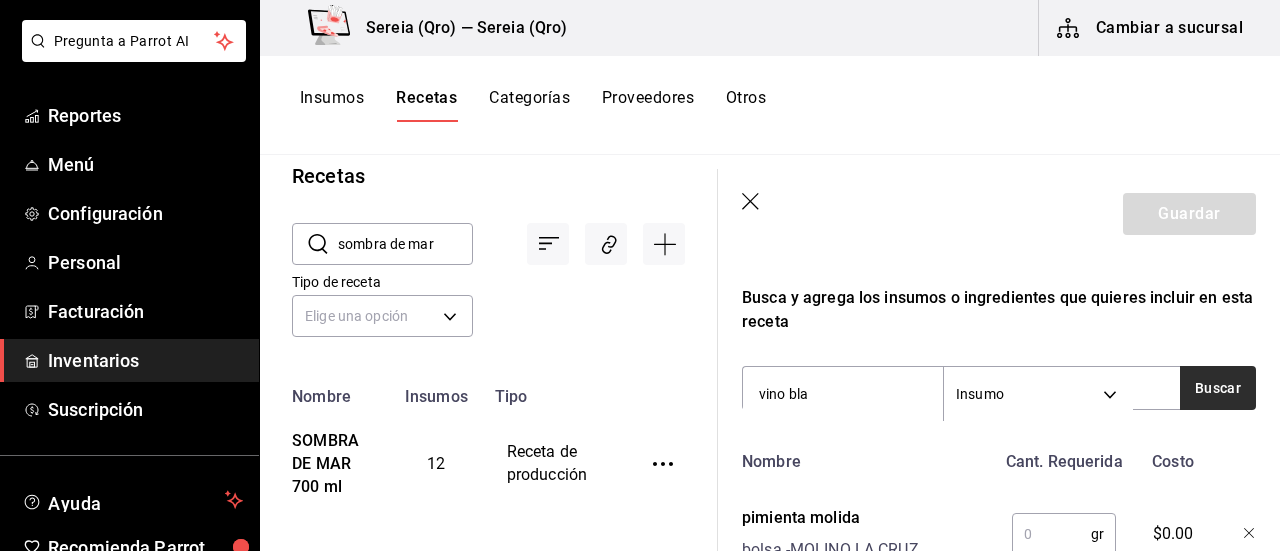 type on "vino bla" 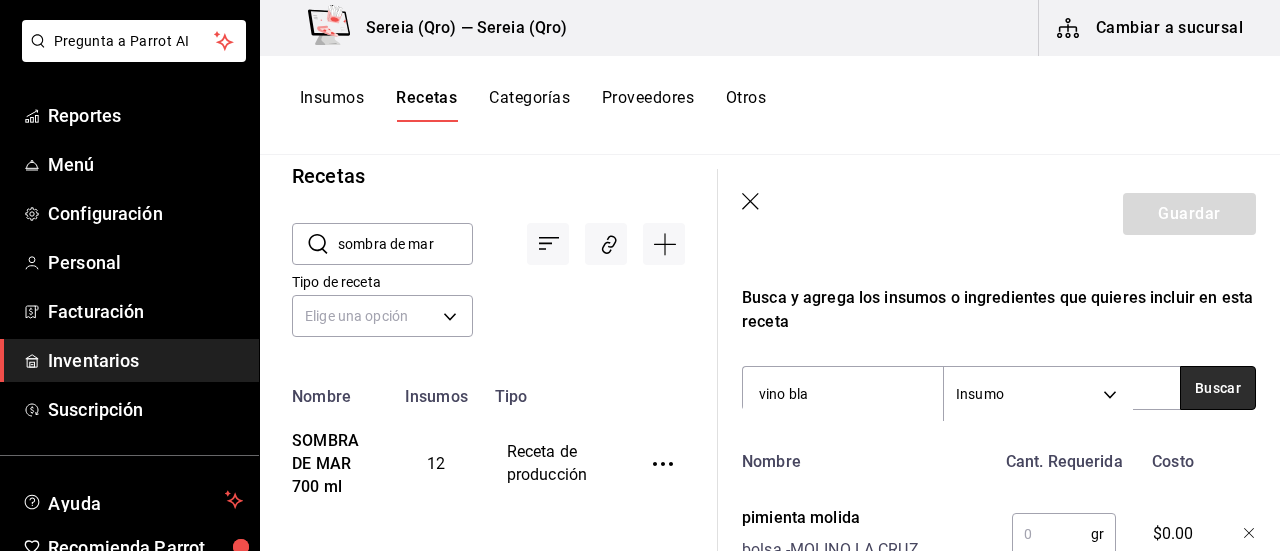 click on "Buscar" at bounding box center (1218, 388) 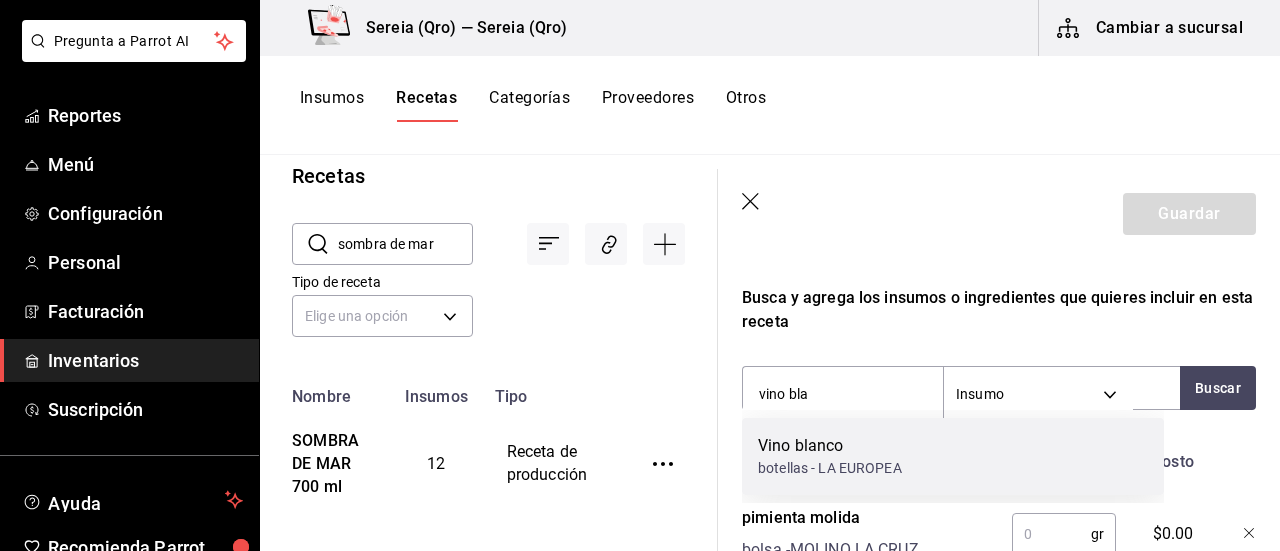 click on "Vino blanco" at bounding box center (830, 446) 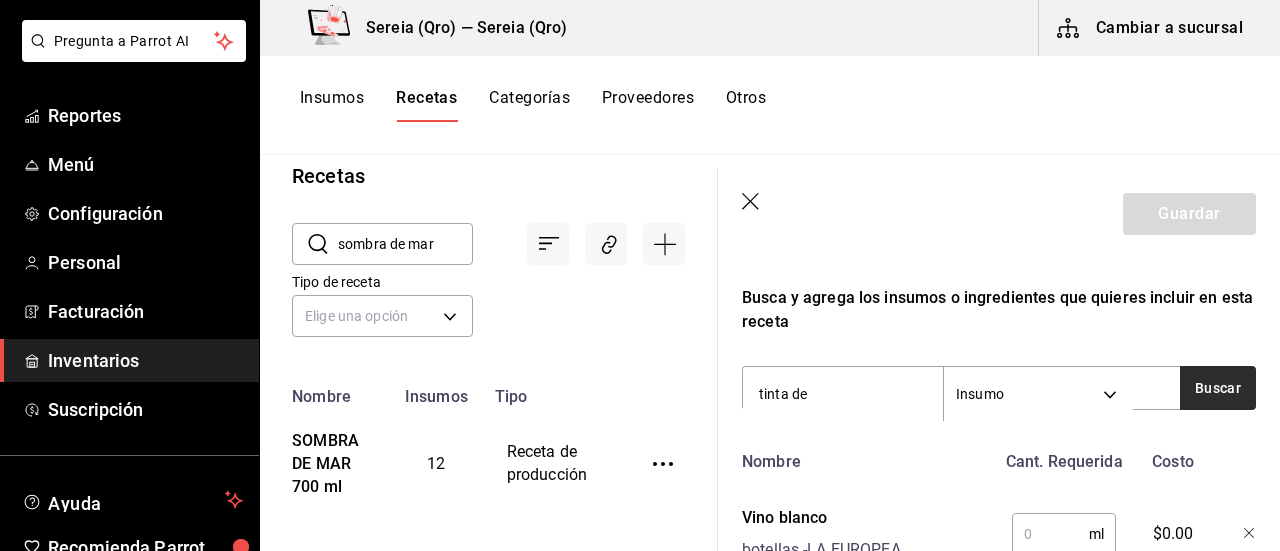 type on "tinta de" 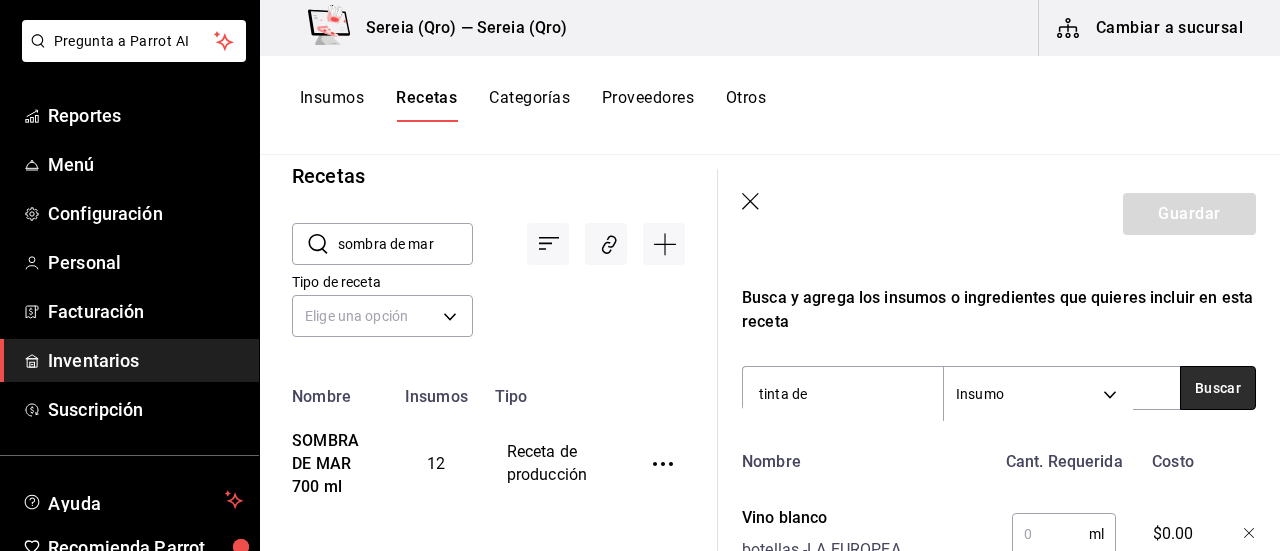 click on "Buscar" at bounding box center (1218, 388) 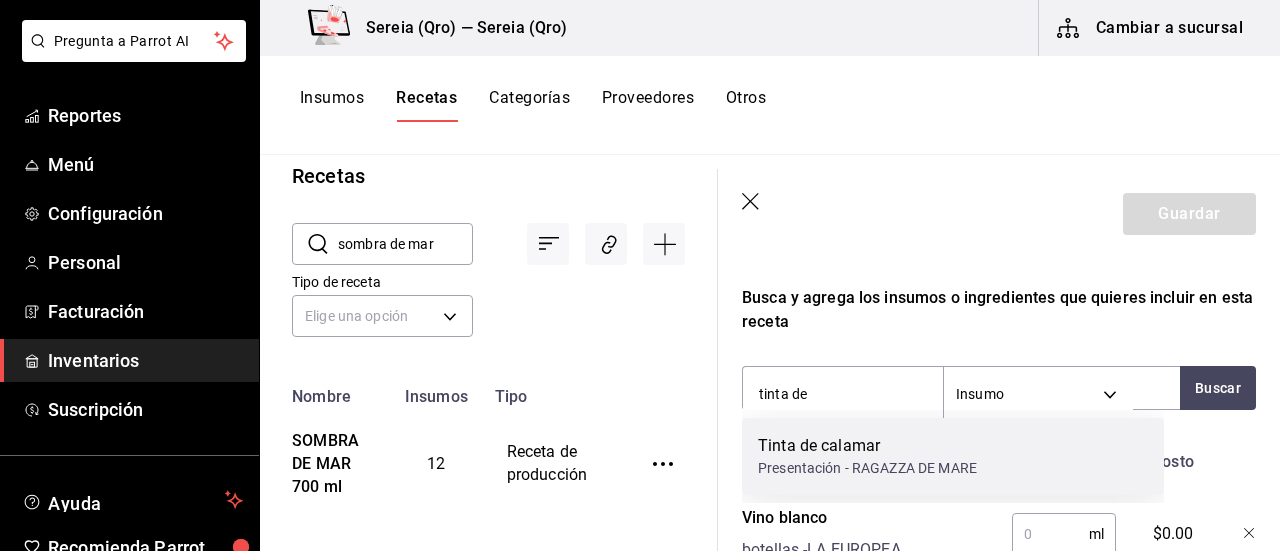 click on "Tinta de calamar" at bounding box center (867, 446) 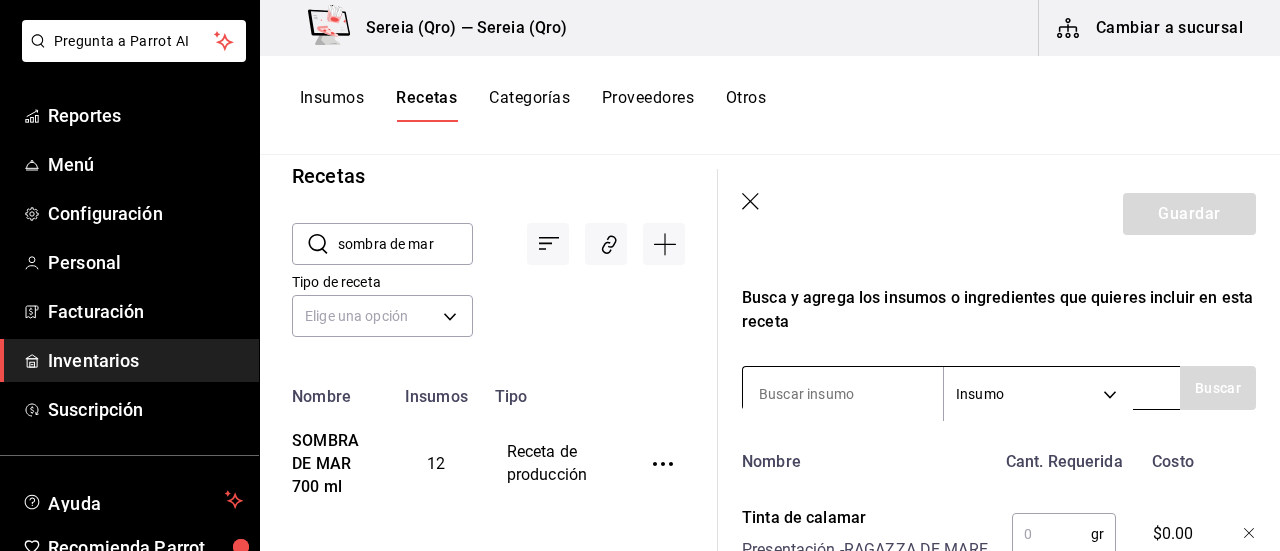 click at bounding box center (843, 394) 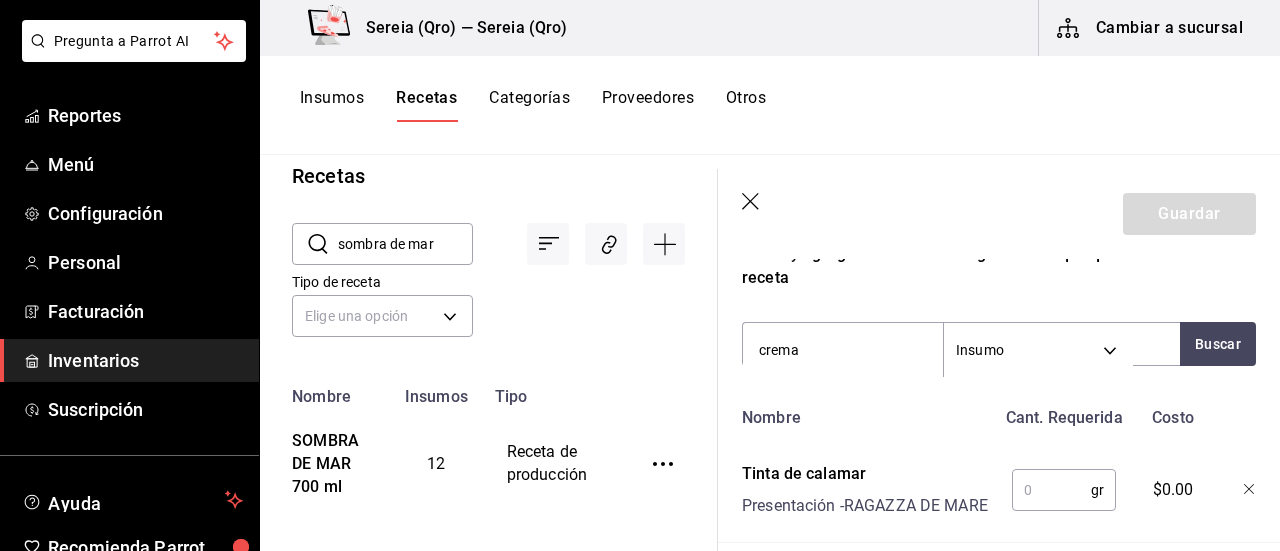 scroll, scrollTop: 600, scrollLeft: 0, axis: vertical 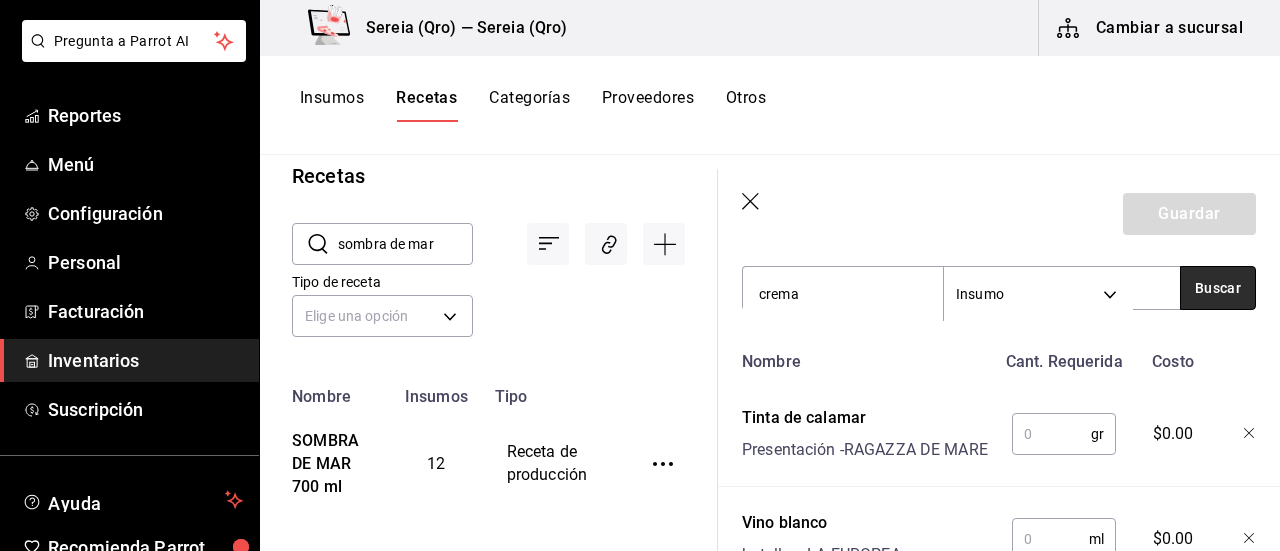 click on "Buscar" at bounding box center [1218, 288] 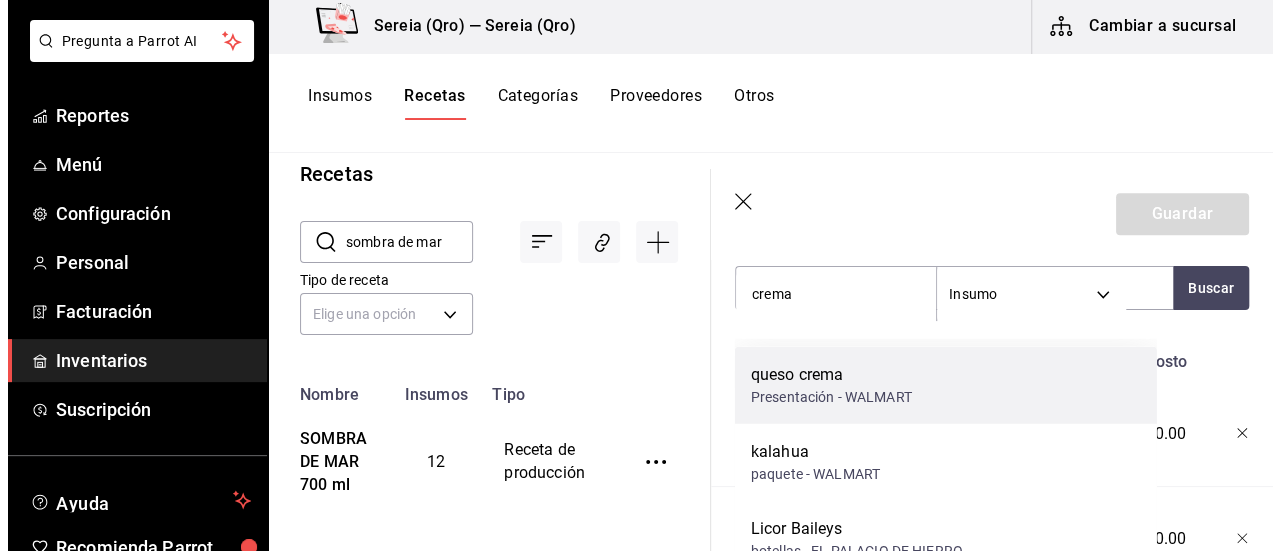 scroll, scrollTop: 0, scrollLeft: 0, axis: both 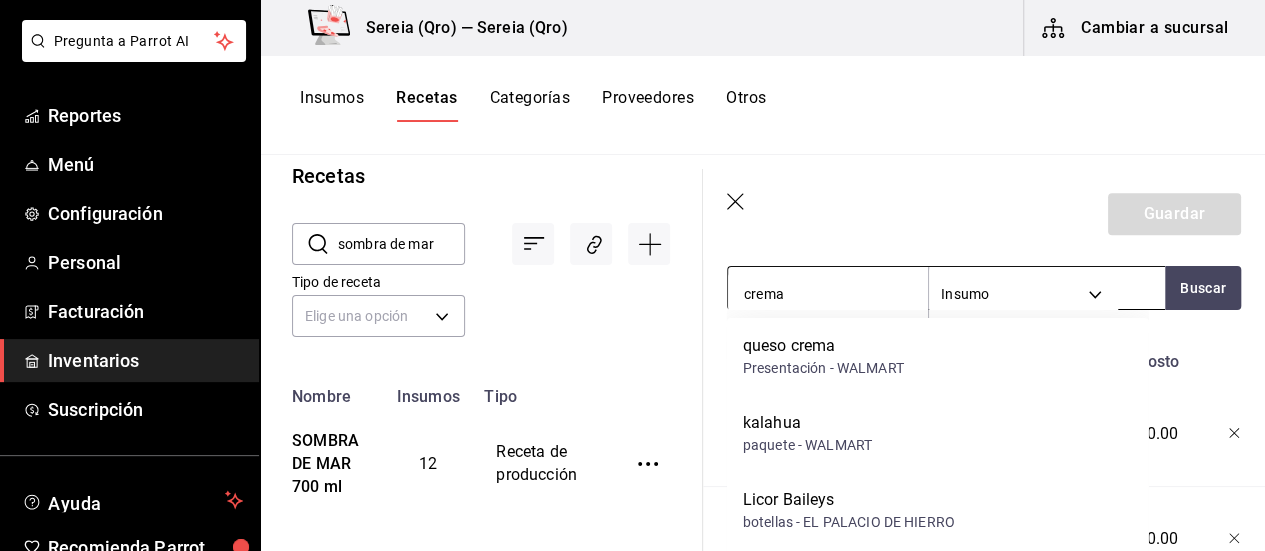 drag, startPoint x: 790, startPoint y: 299, endPoint x: 728, endPoint y: 292, distance: 62.39391 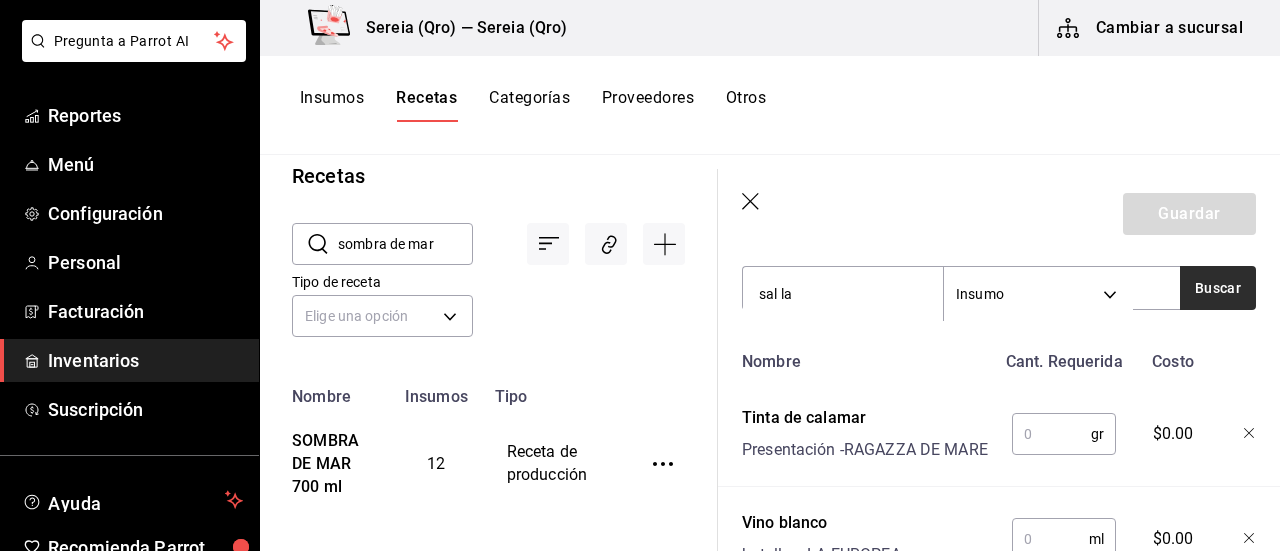 type on "sal la" 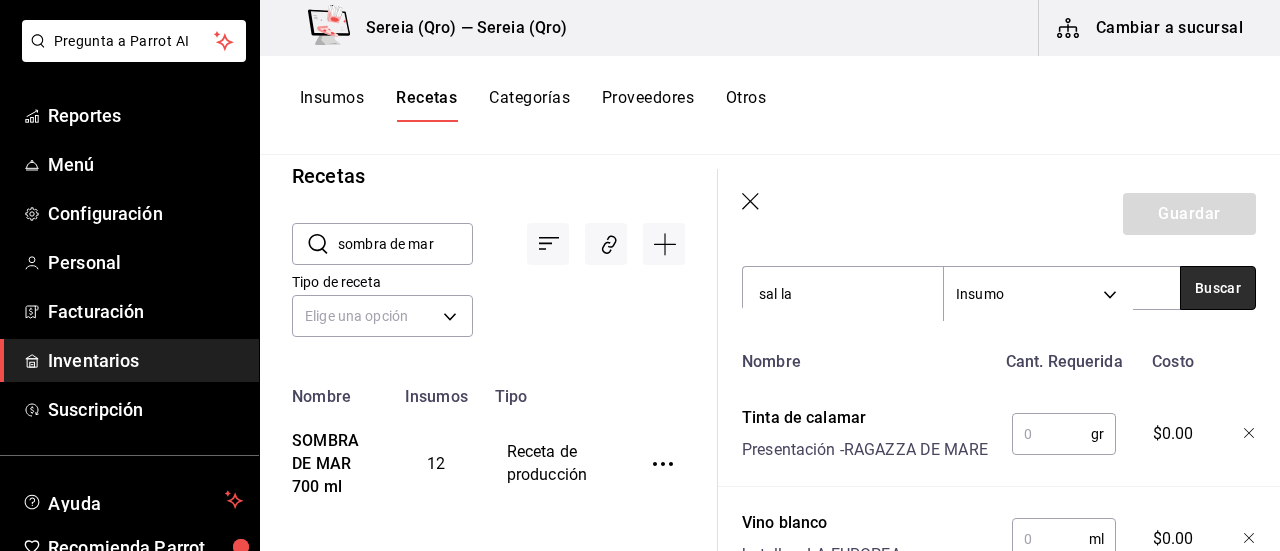 click on "Buscar" at bounding box center (1218, 288) 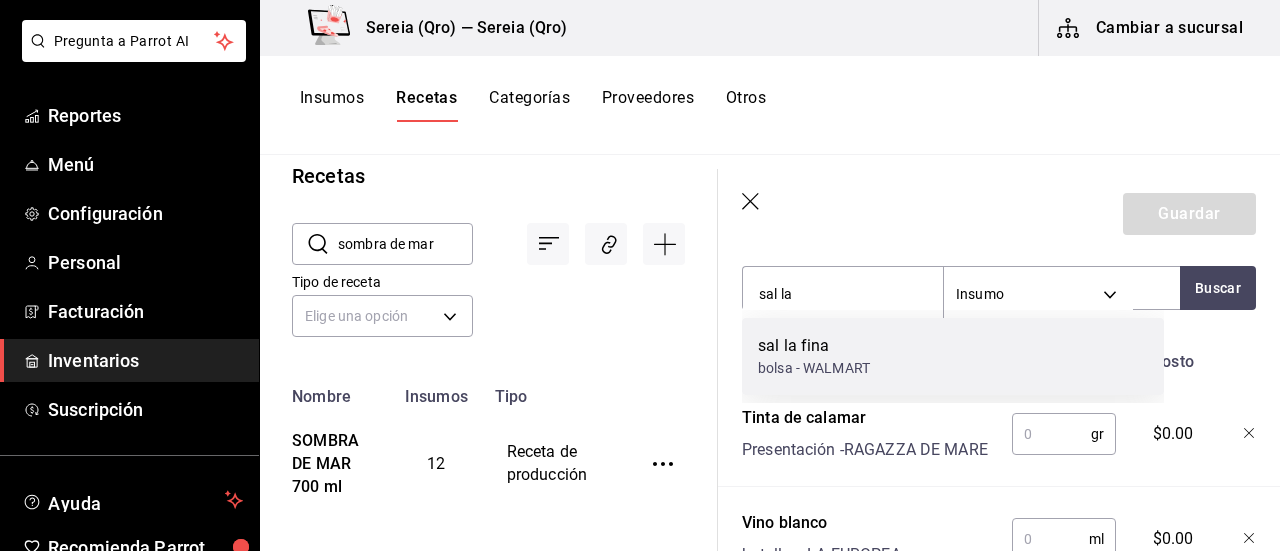 click on "bolsa - WALMART" at bounding box center (814, 368) 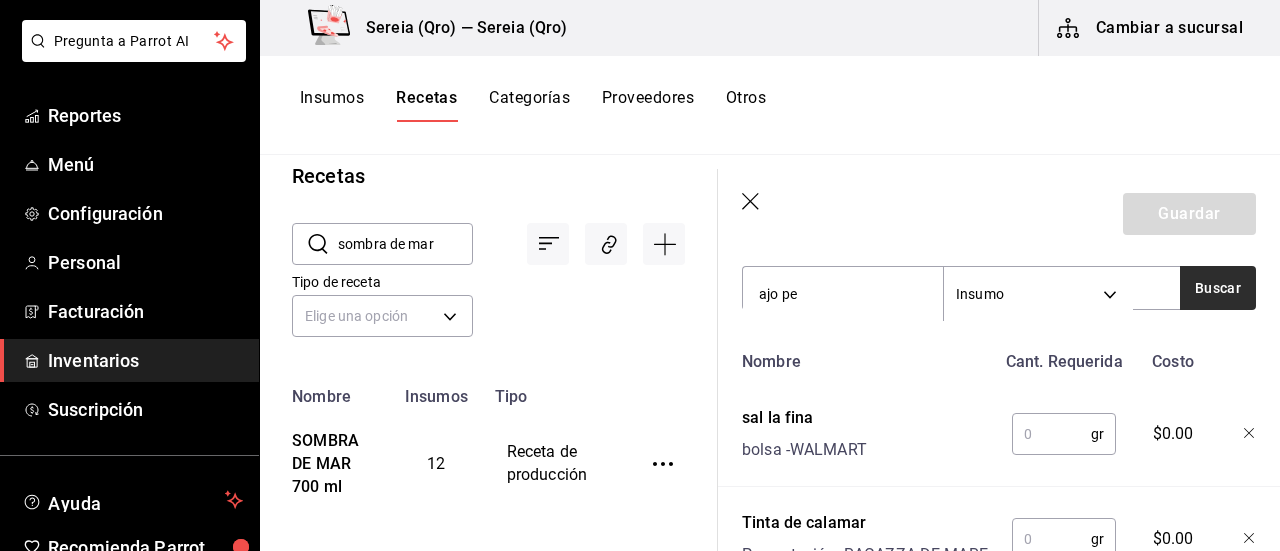 type on "ajo pe" 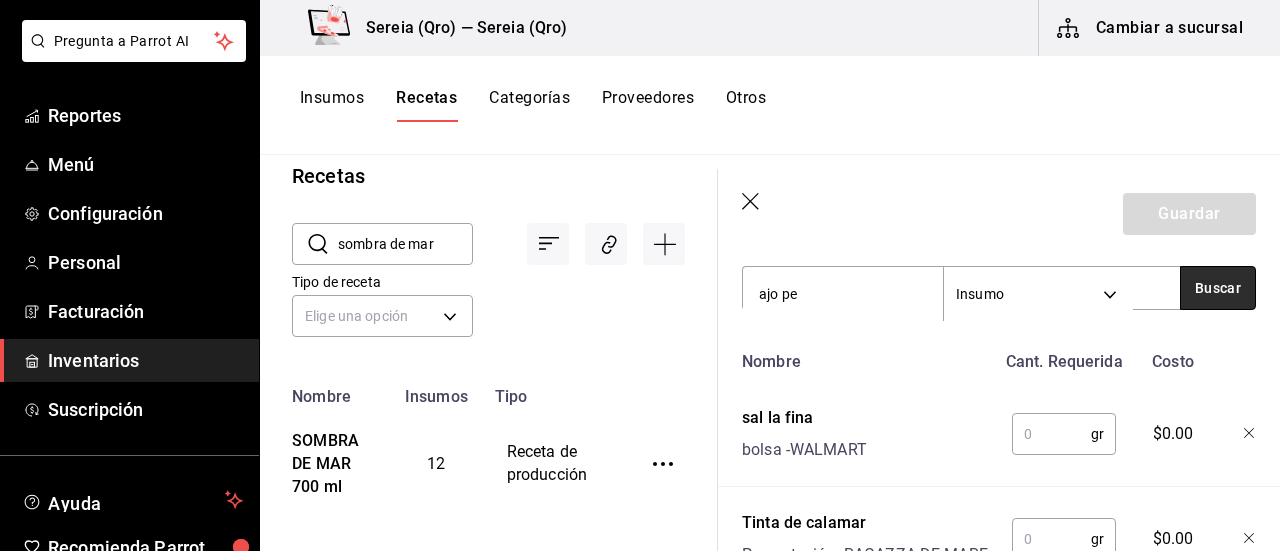 click on "Buscar" at bounding box center (1218, 288) 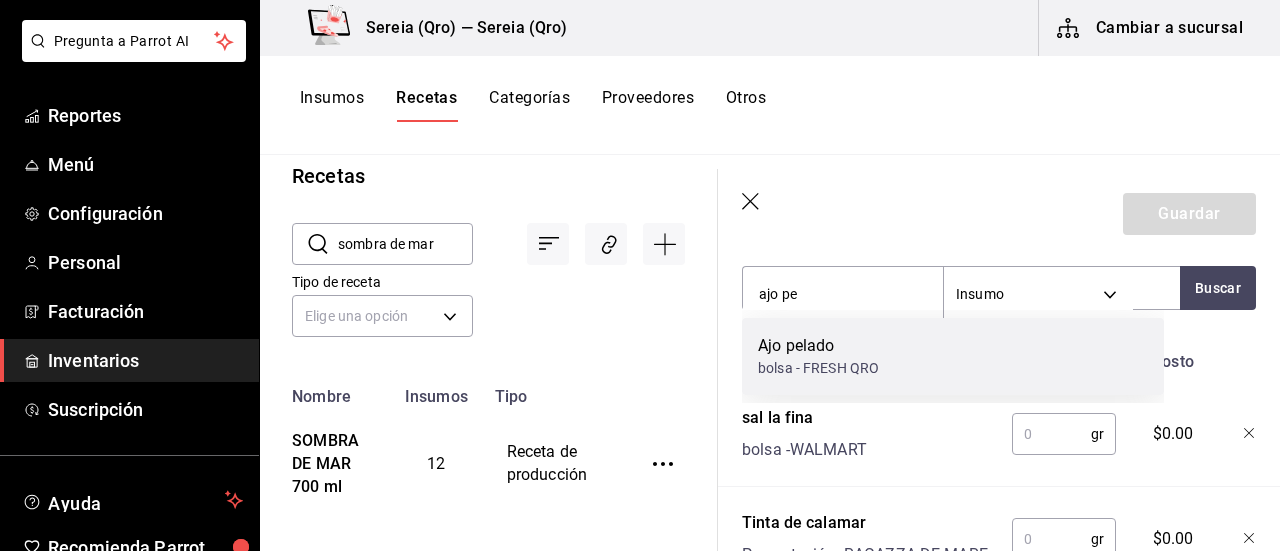 click on "Ajo pelado" at bounding box center (818, 346) 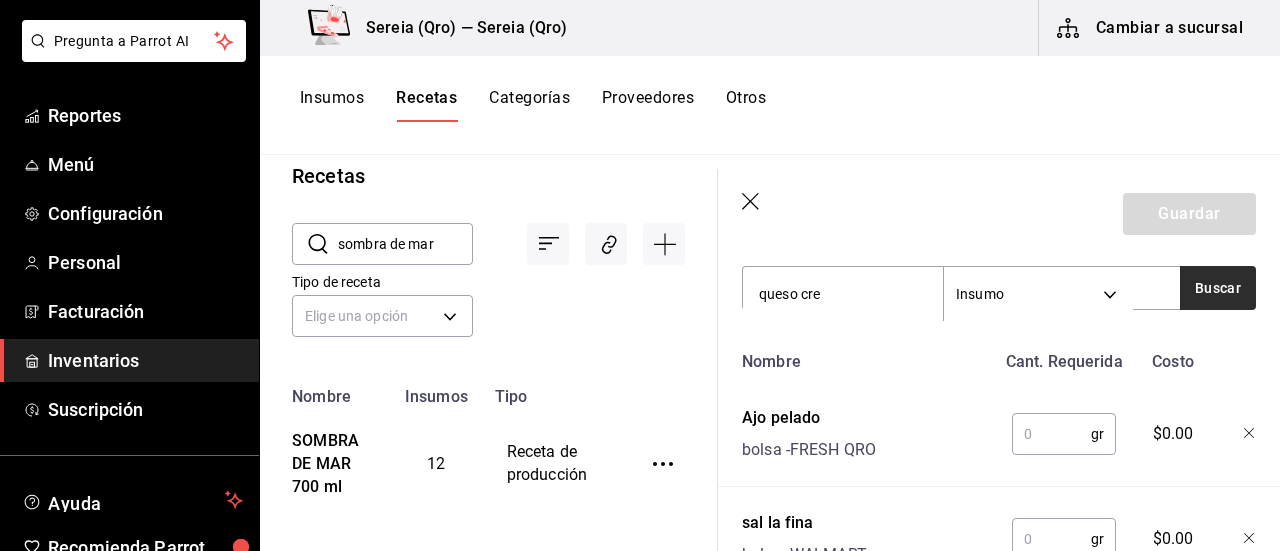 type on "queso cre" 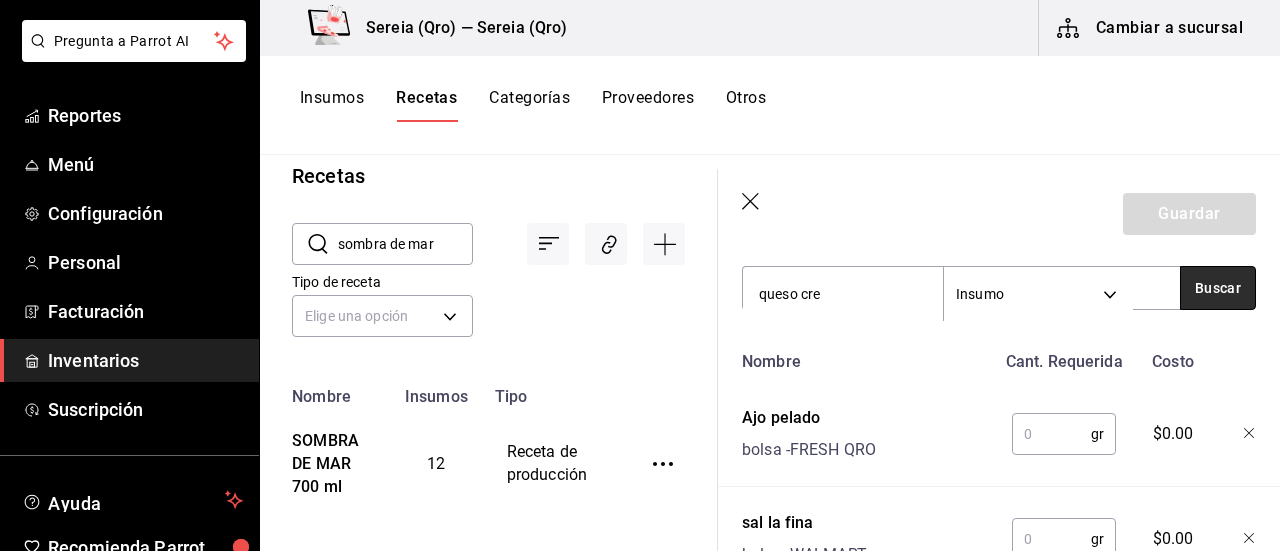 click on "Buscar" at bounding box center [1218, 288] 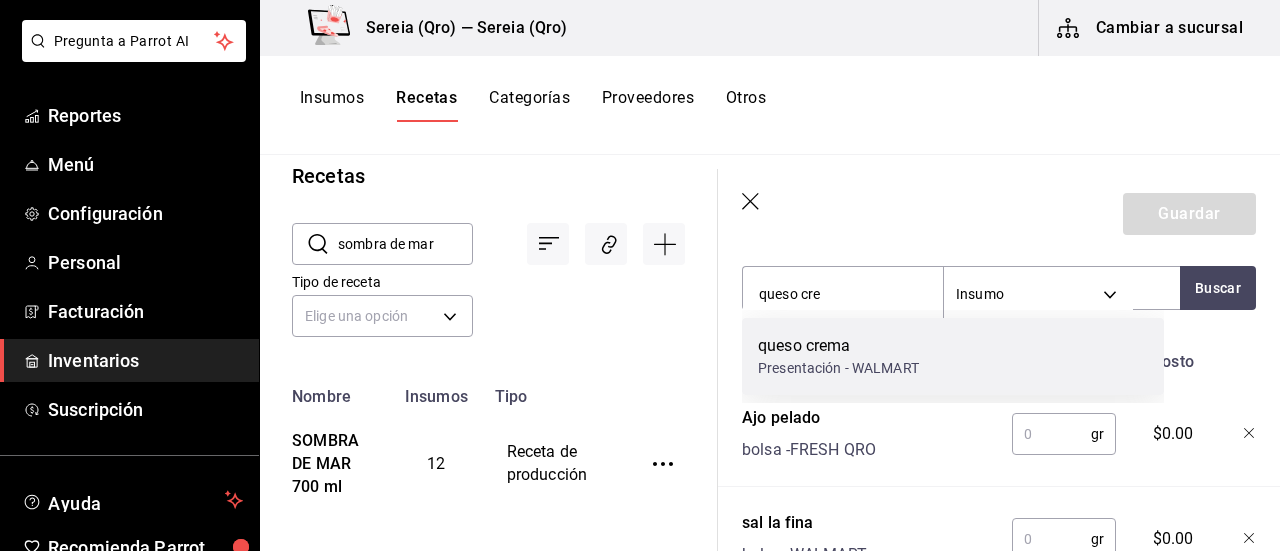 click on "Presentación - WALMART" at bounding box center (838, 368) 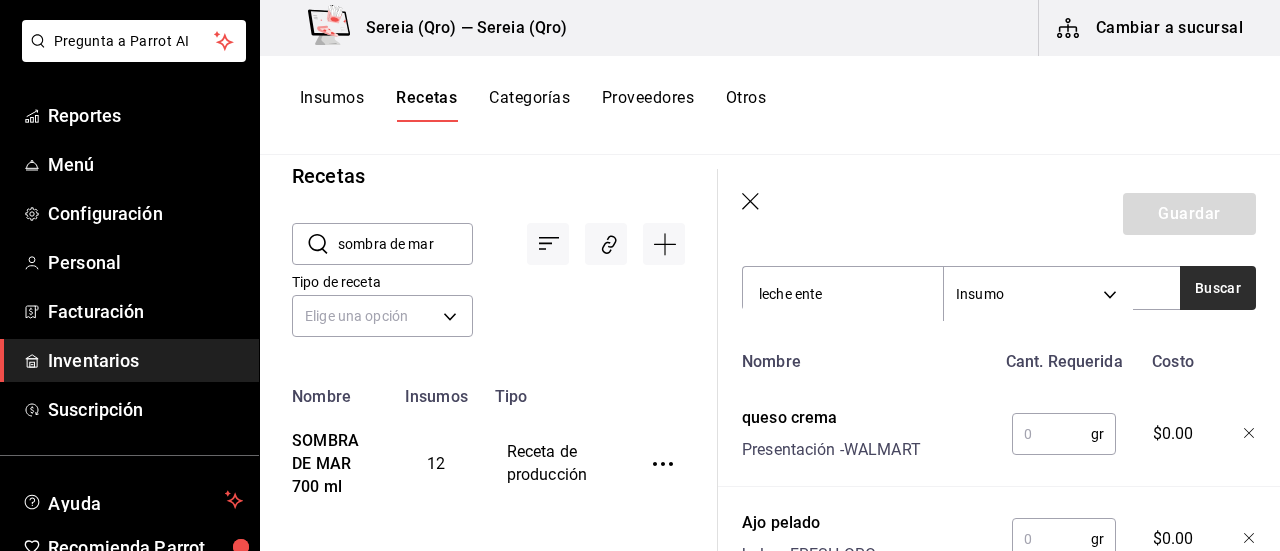 type on "leche ente" 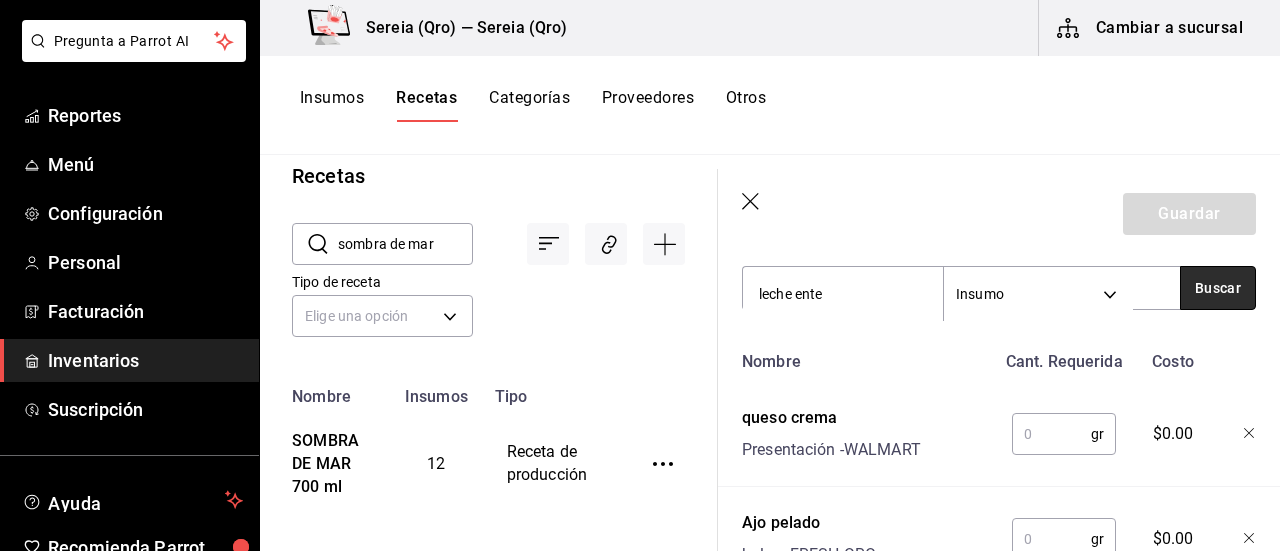 click on "Buscar" at bounding box center (1218, 288) 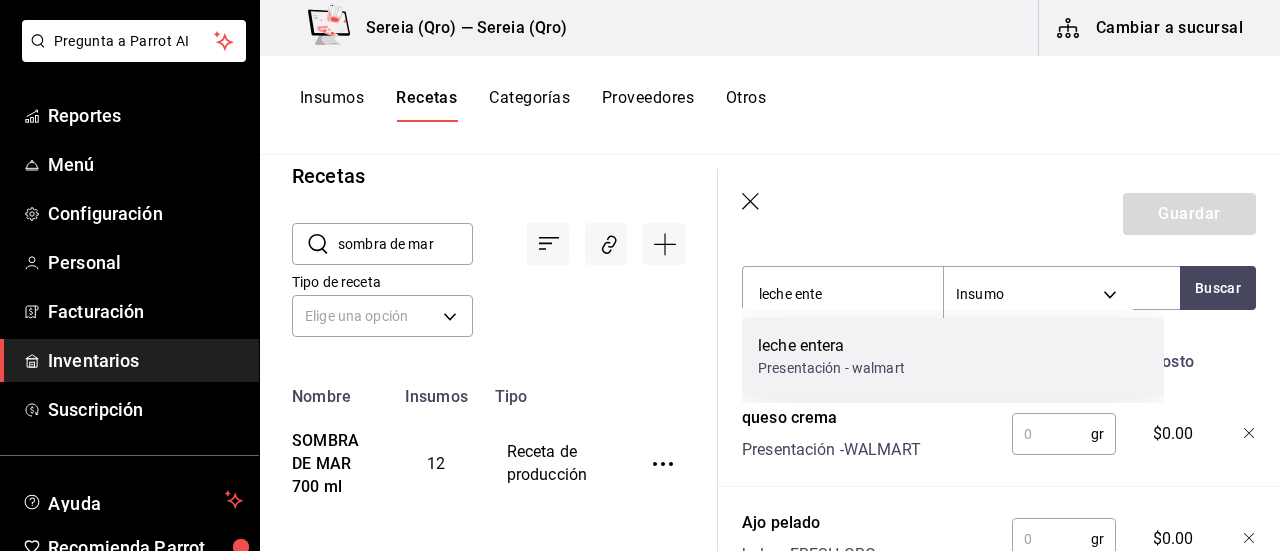 click on "Presentación - walmart" at bounding box center [831, 368] 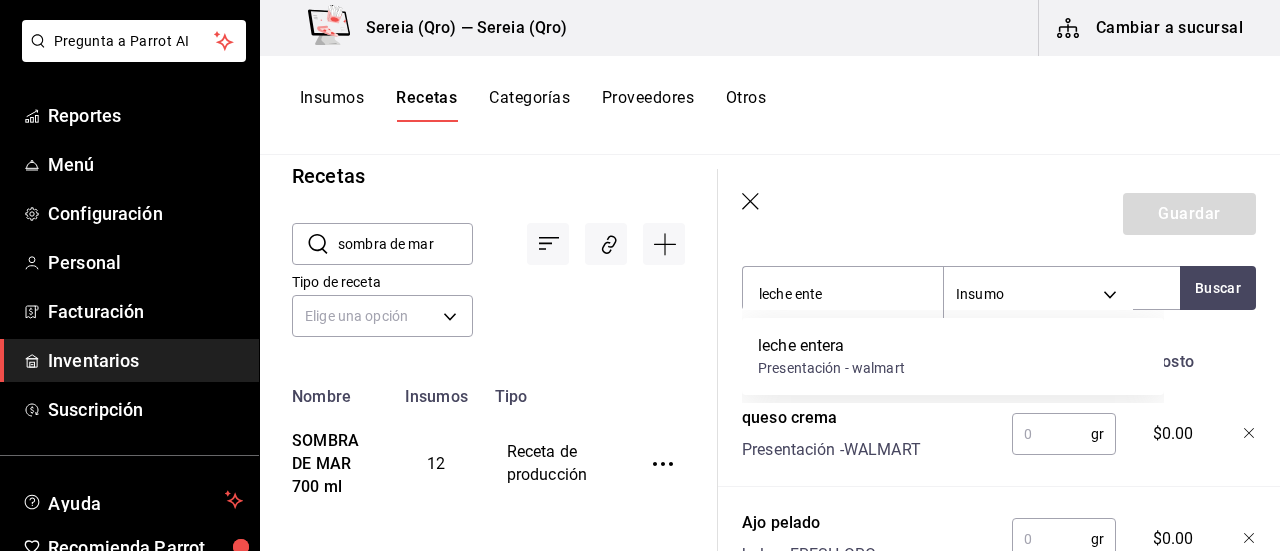type 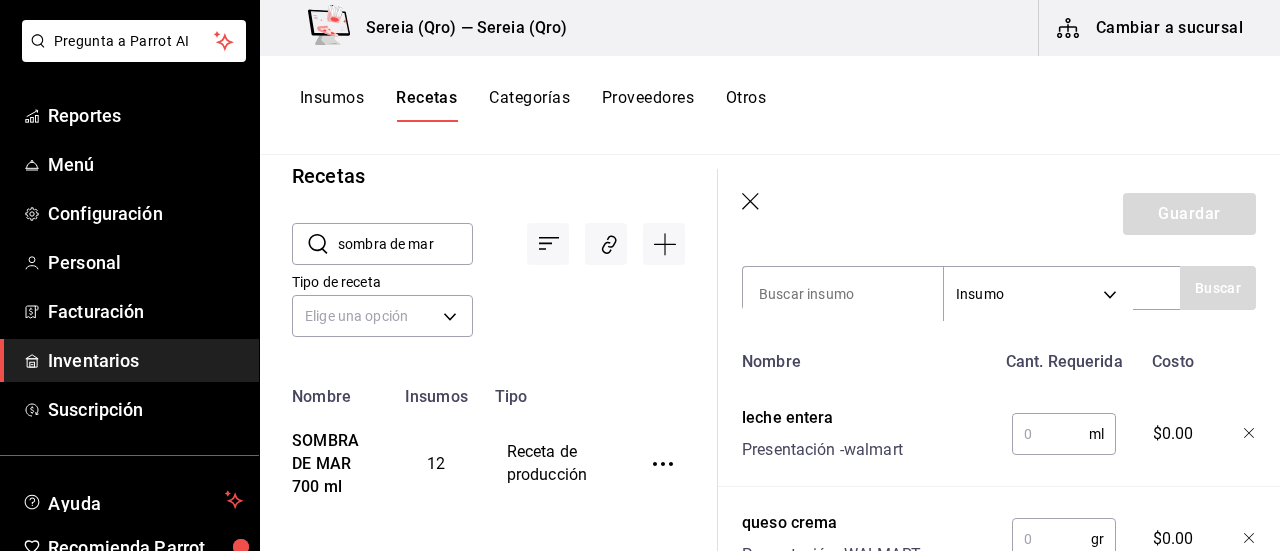 click at bounding box center (1050, 434) 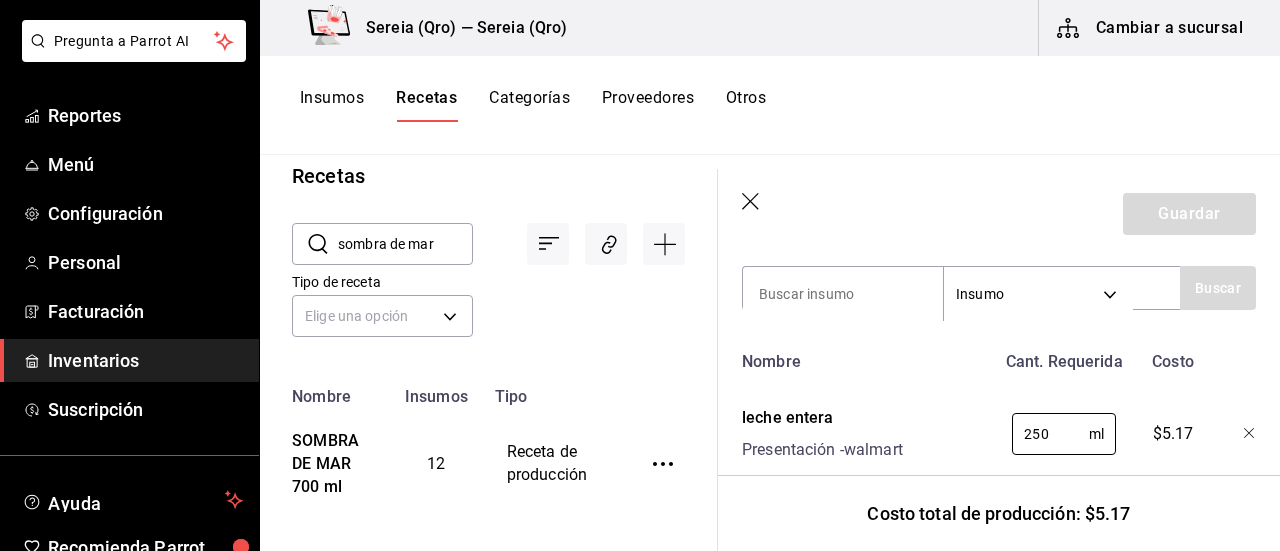 type on "250" 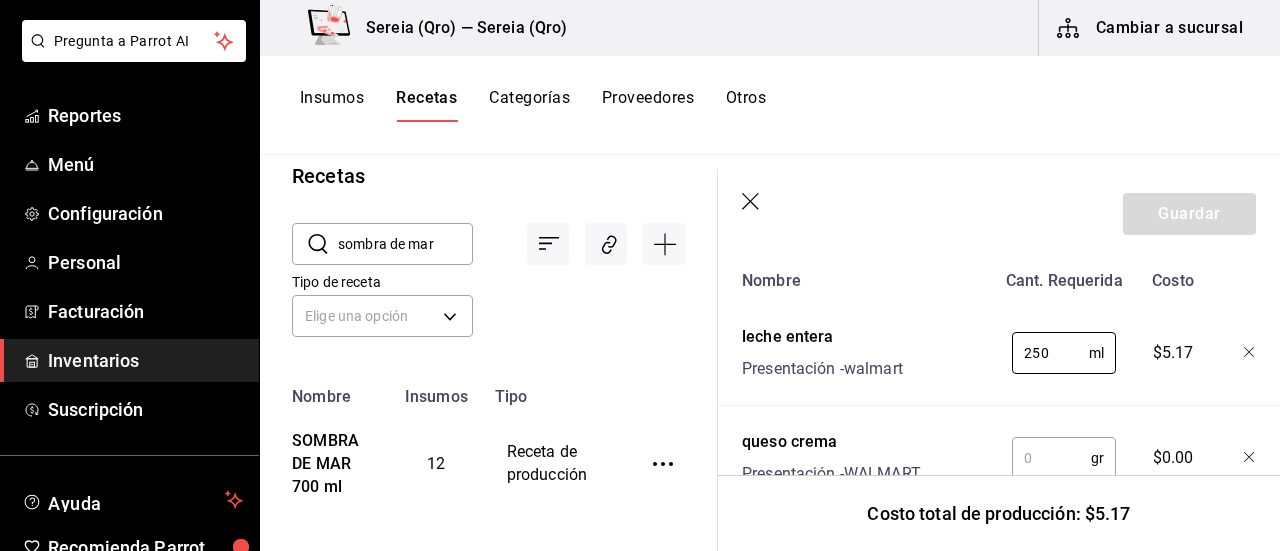 scroll, scrollTop: 800, scrollLeft: 0, axis: vertical 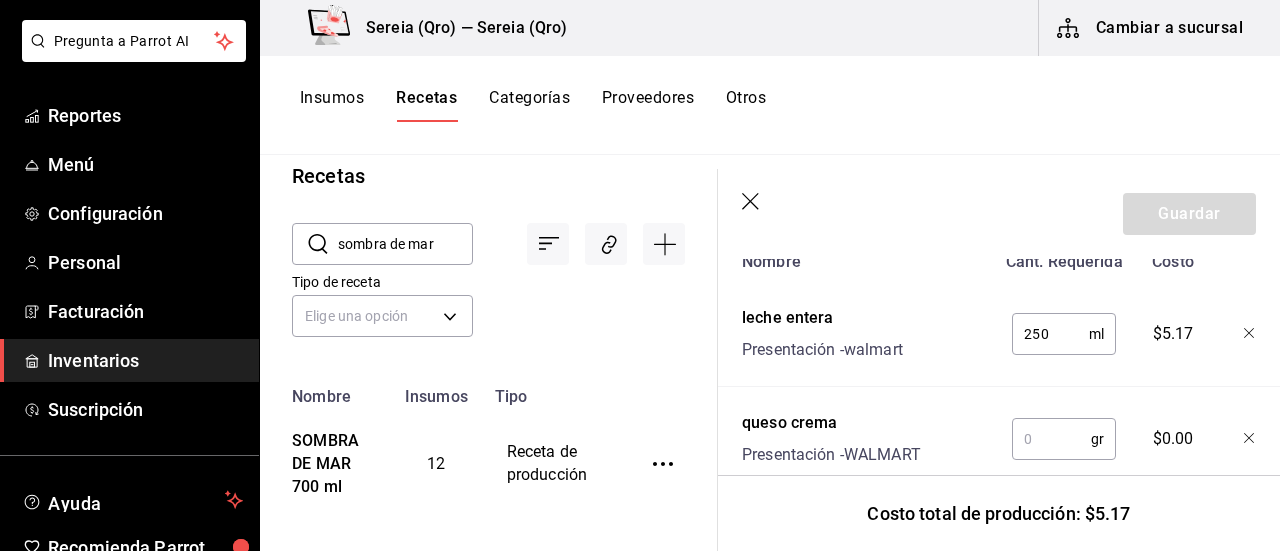 click at bounding box center [1051, 439] 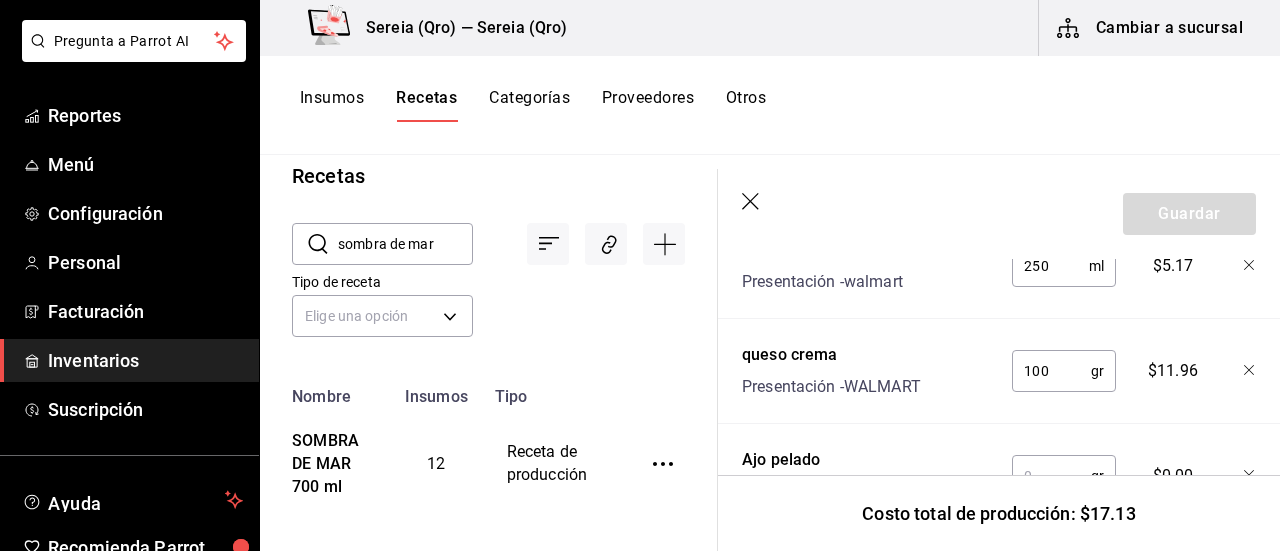 scroll, scrollTop: 900, scrollLeft: 0, axis: vertical 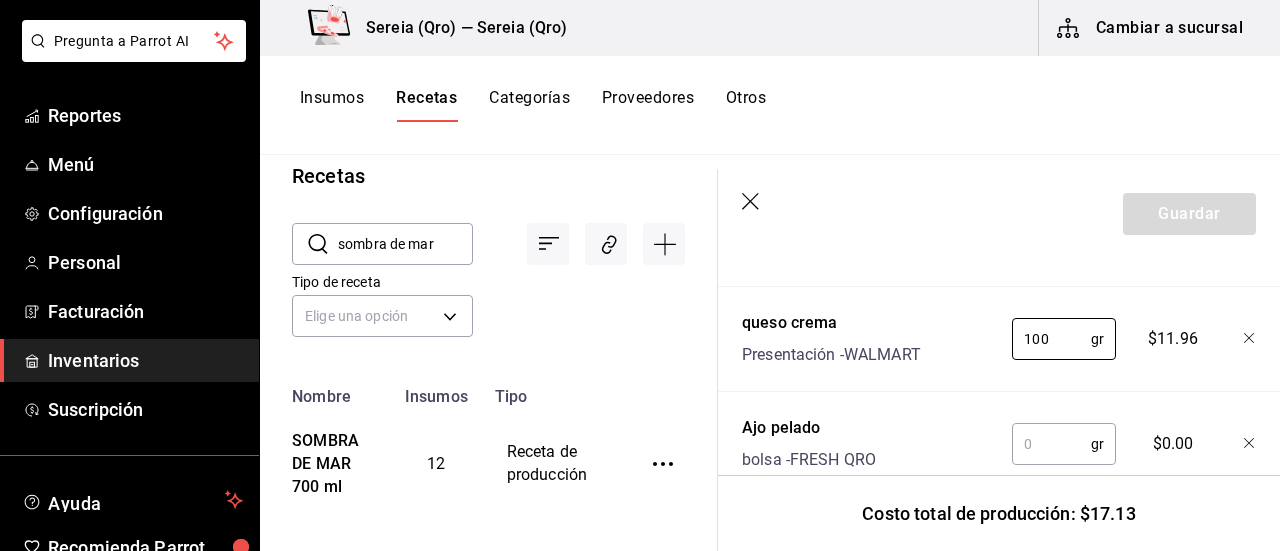 type on "100" 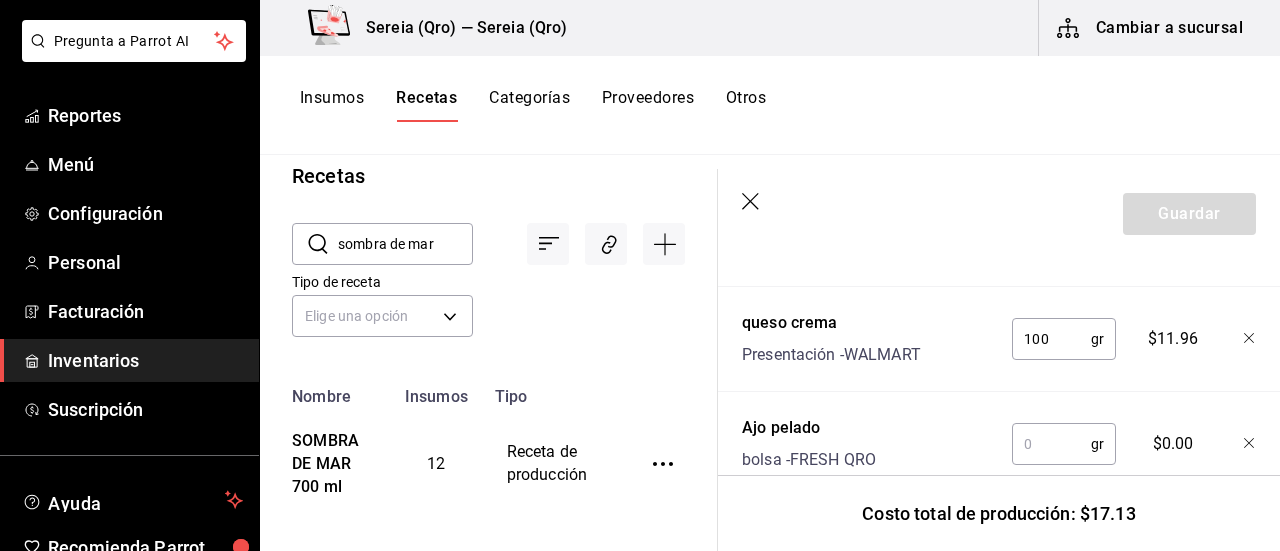 click at bounding box center (1051, 444) 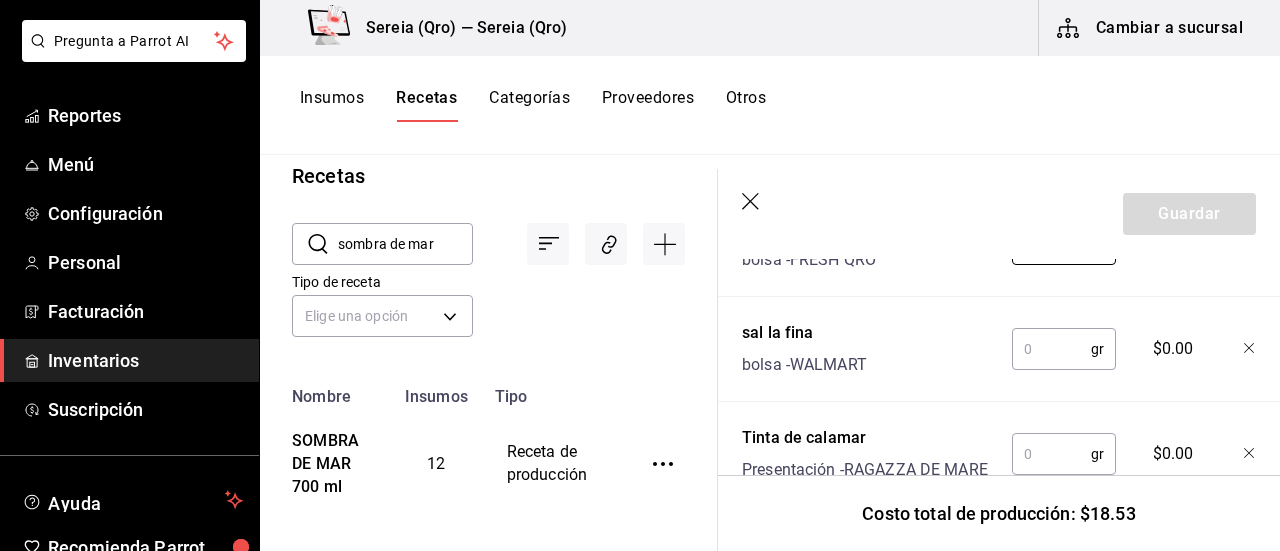 scroll, scrollTop: 1000, scrollLeft: 0, axis: vertical 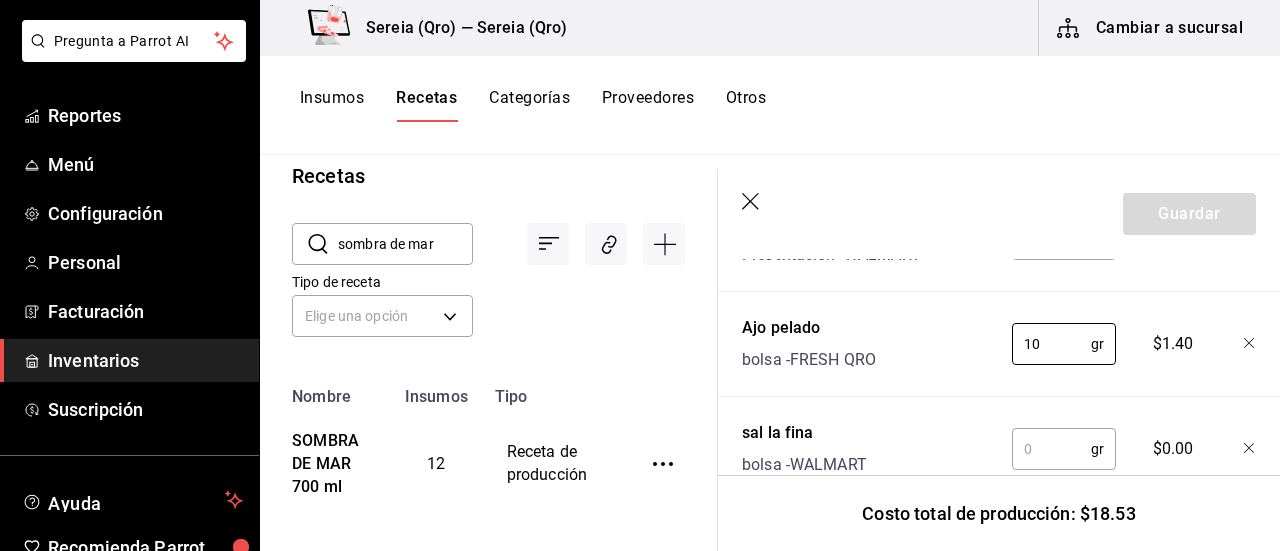 type on "10" 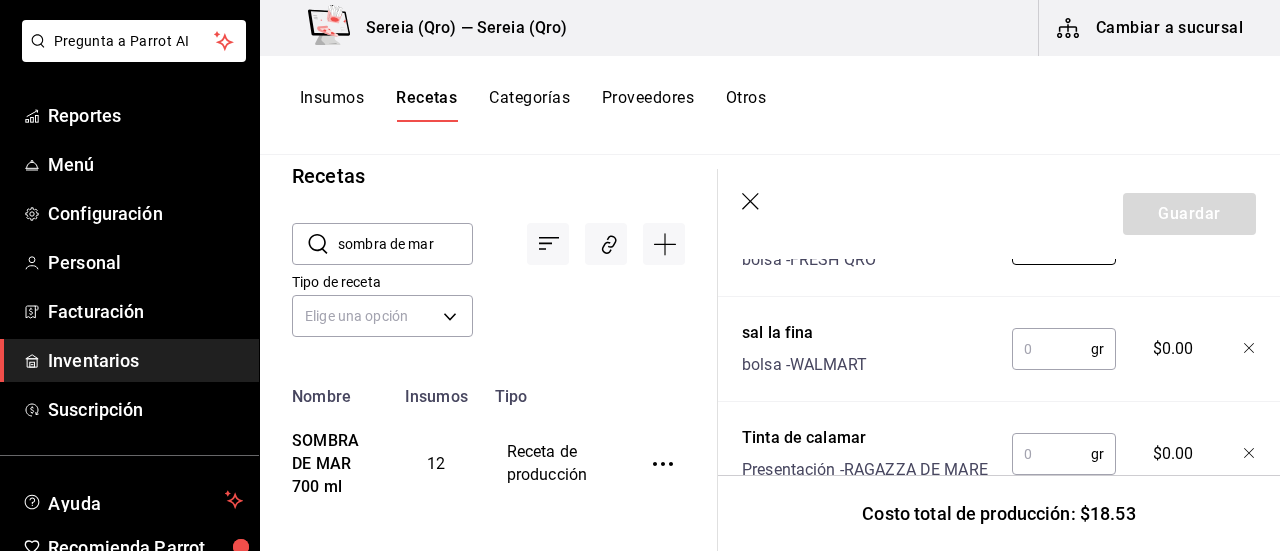 click at bounding box center (1051, 349) 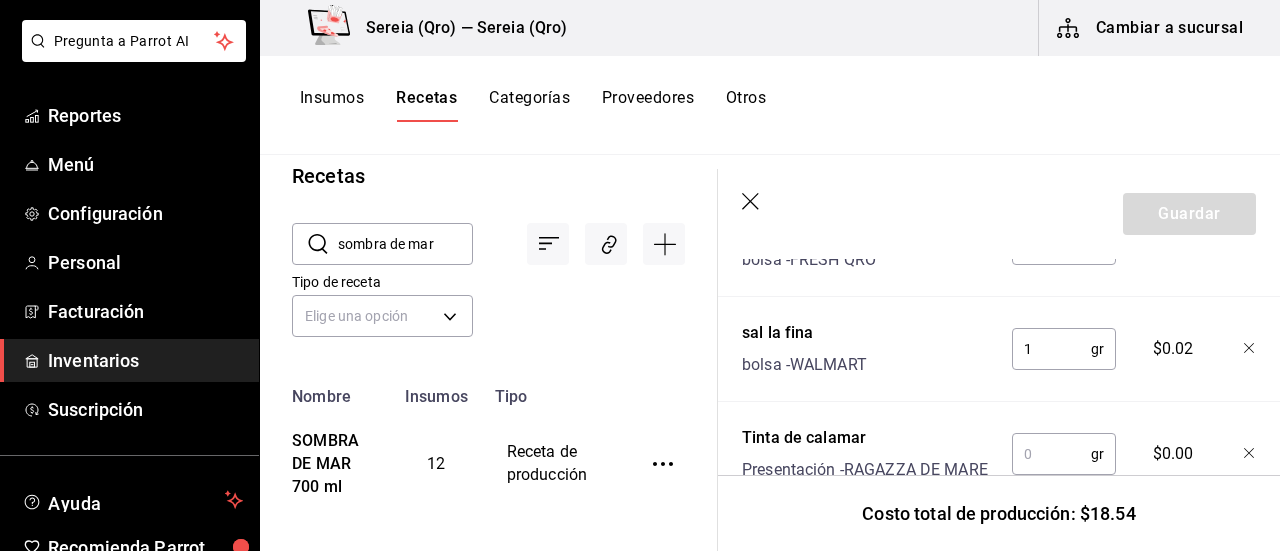 scroll, scrollTop: 1200, scrollLeft: 0, axis: vertical 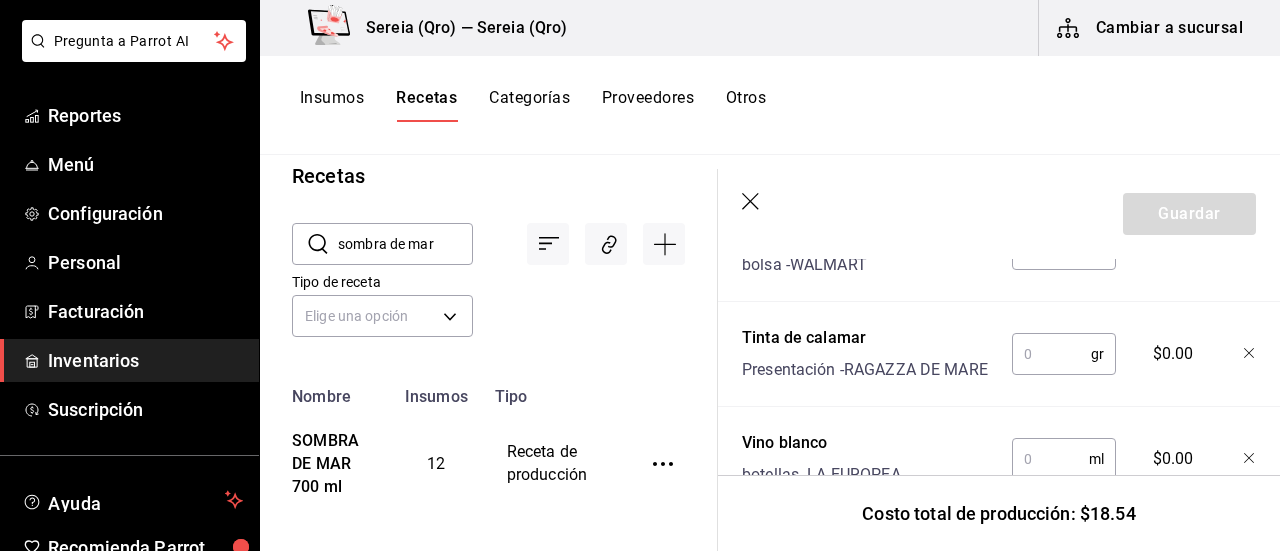 type on "1" 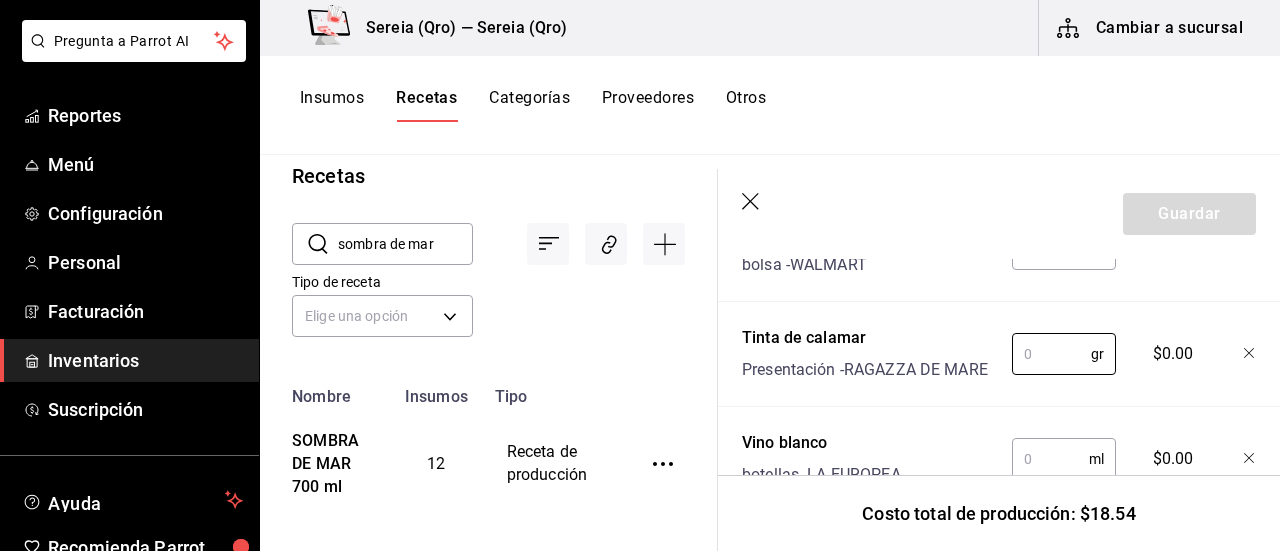 click at bounding box center (1051, 354) 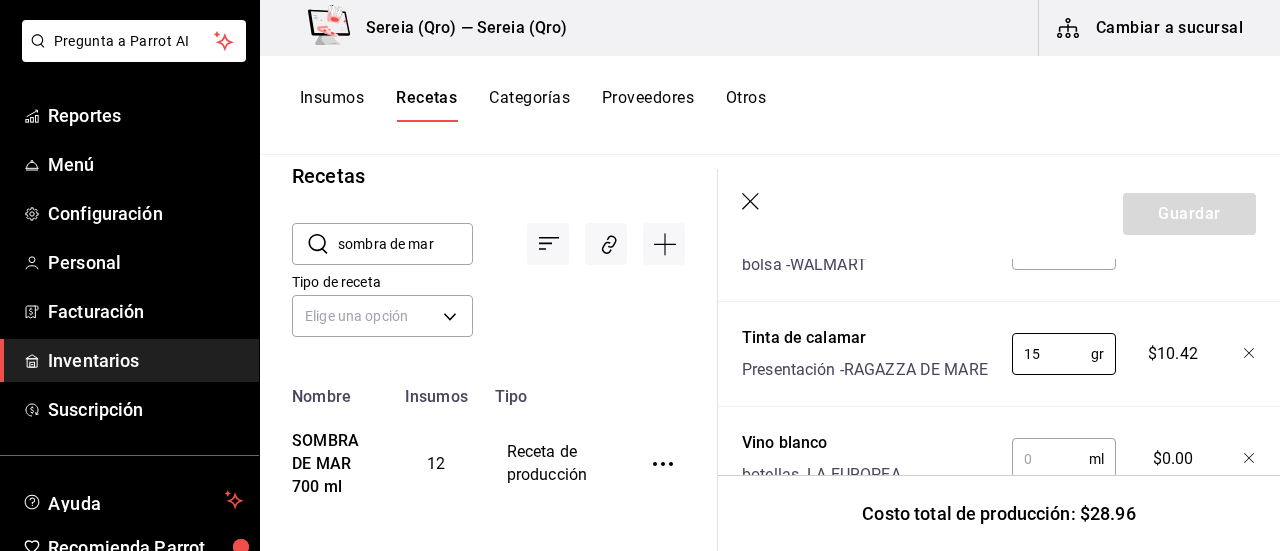 type on "15" 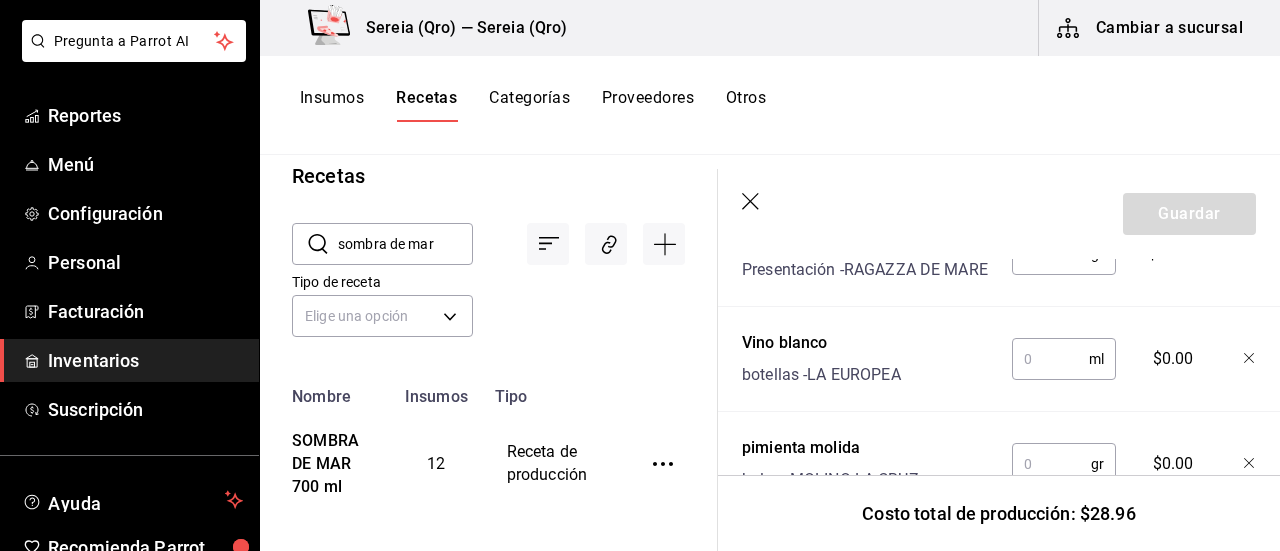 click at bounding box center (1050, 359) 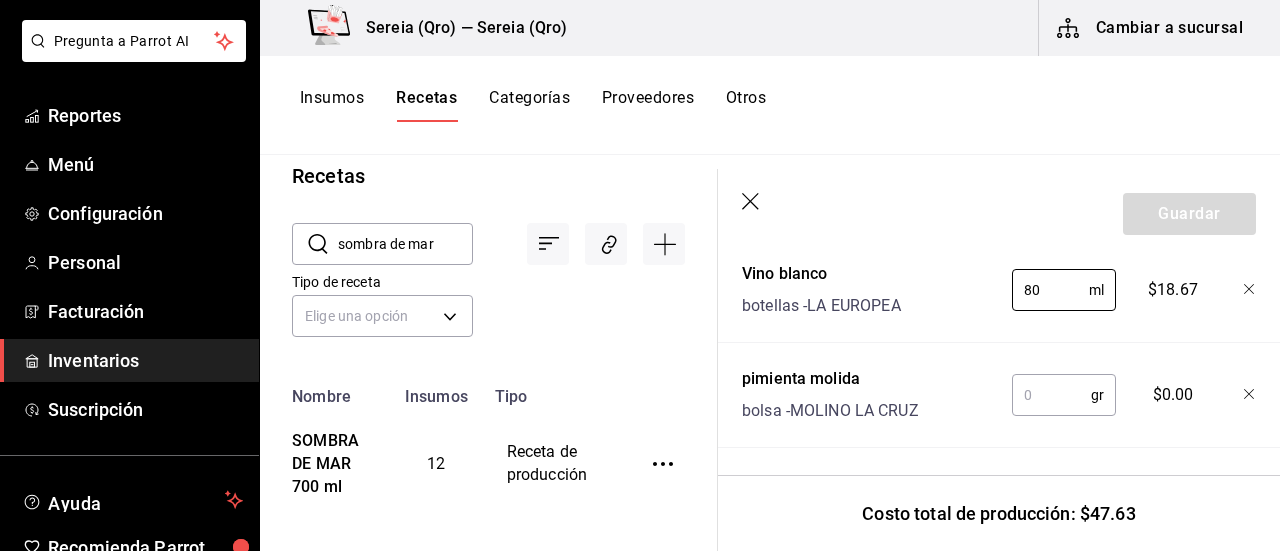 scroll, scrollTop: 1400, scrollLeft: 0, axis: vertical 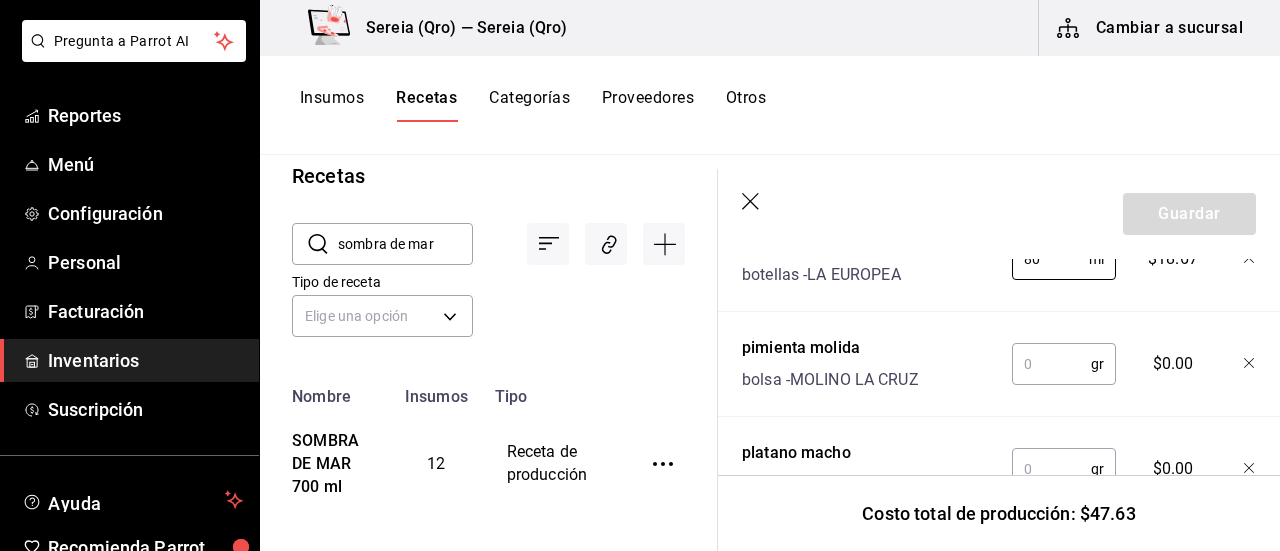 type on "80" 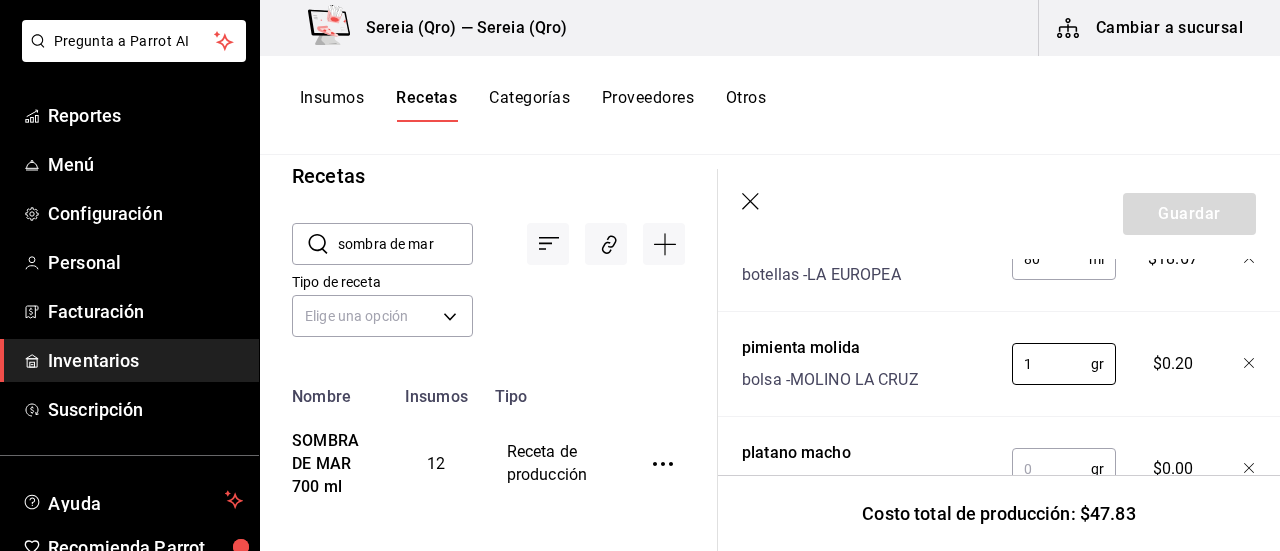 type on "1" 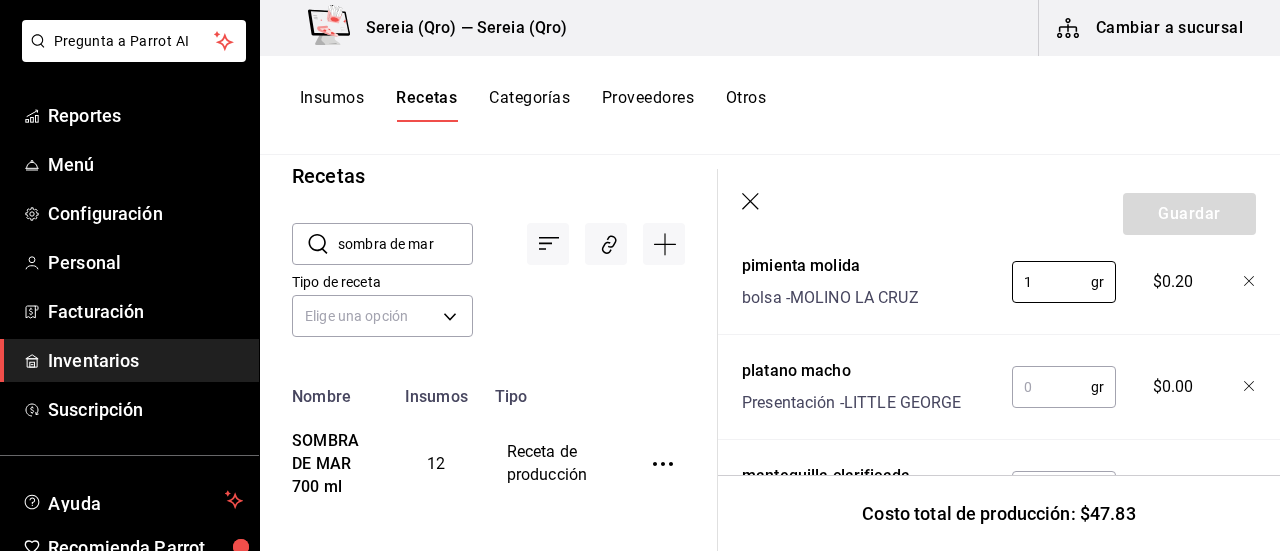scroll, scrollTop: 1500, scrollLeft: 0, axis: vertical 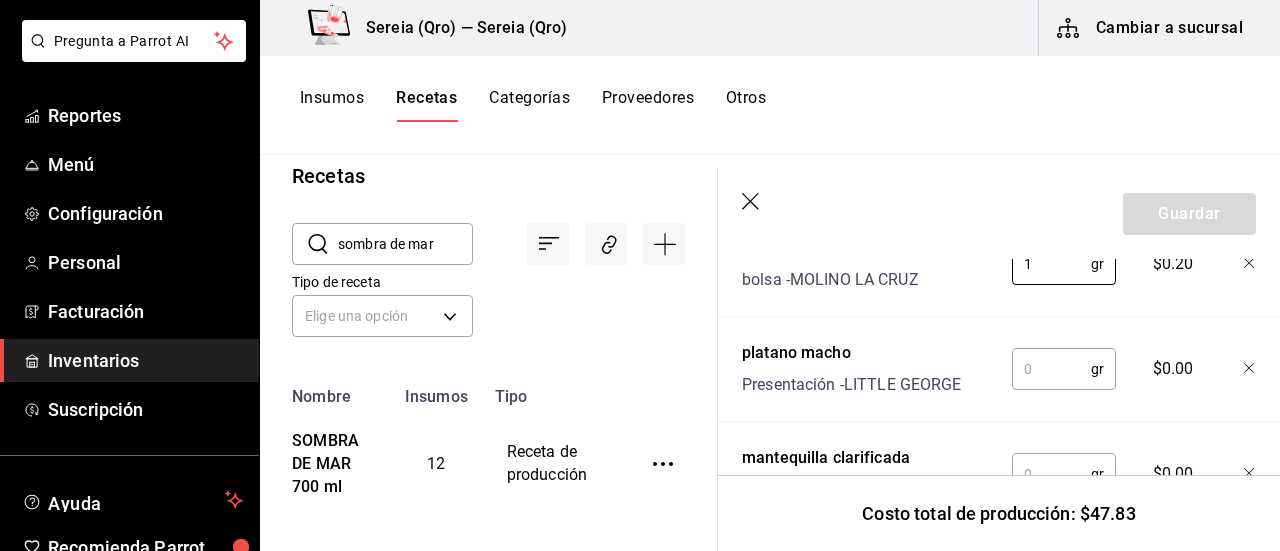 click at bounding box center (1051, 369) 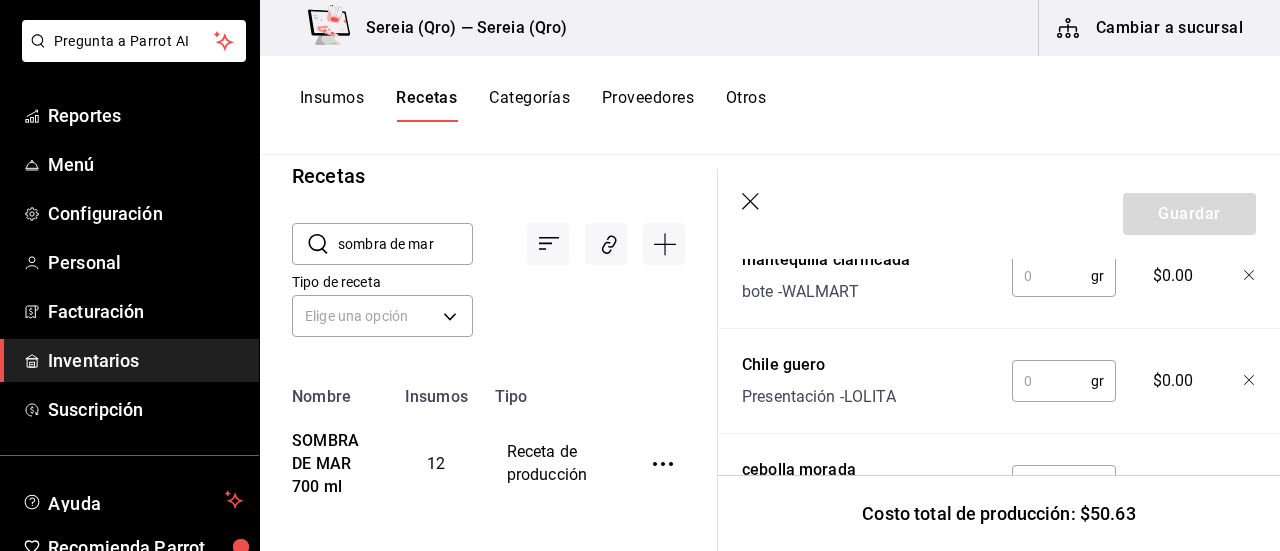 scroll, scrollTop: 1700, scrollLeft: 0, axis: vertical 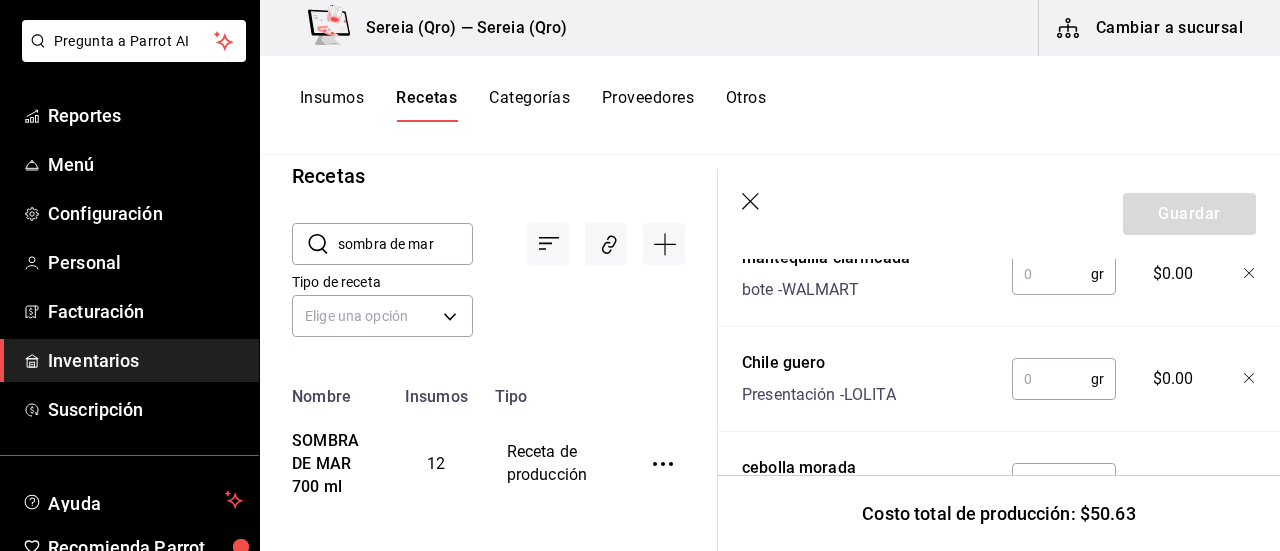 type on "80" 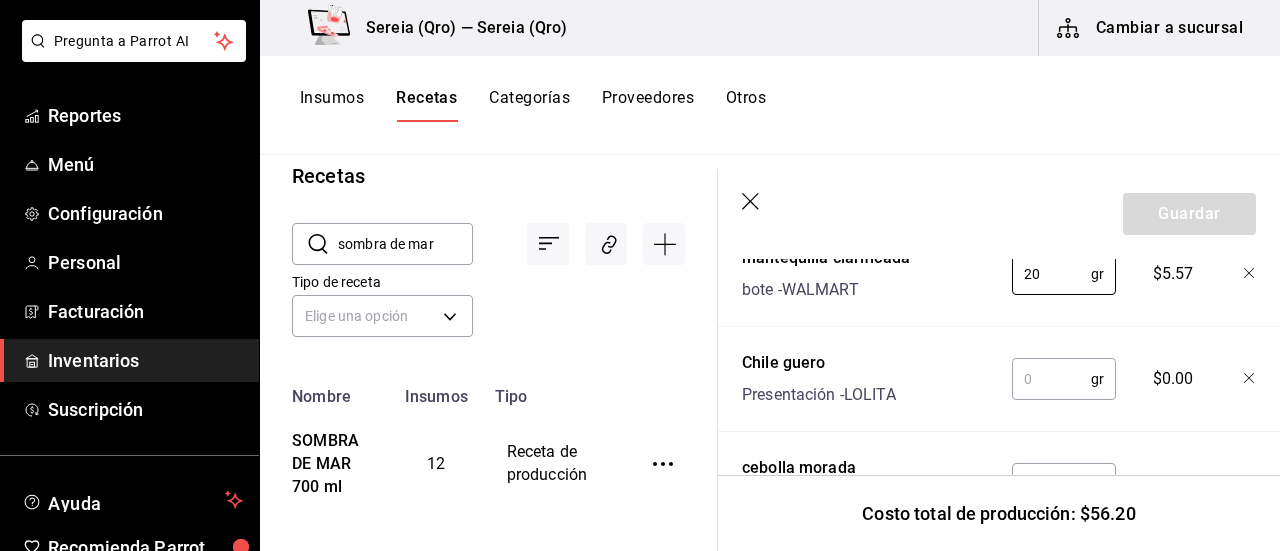 type on "20" 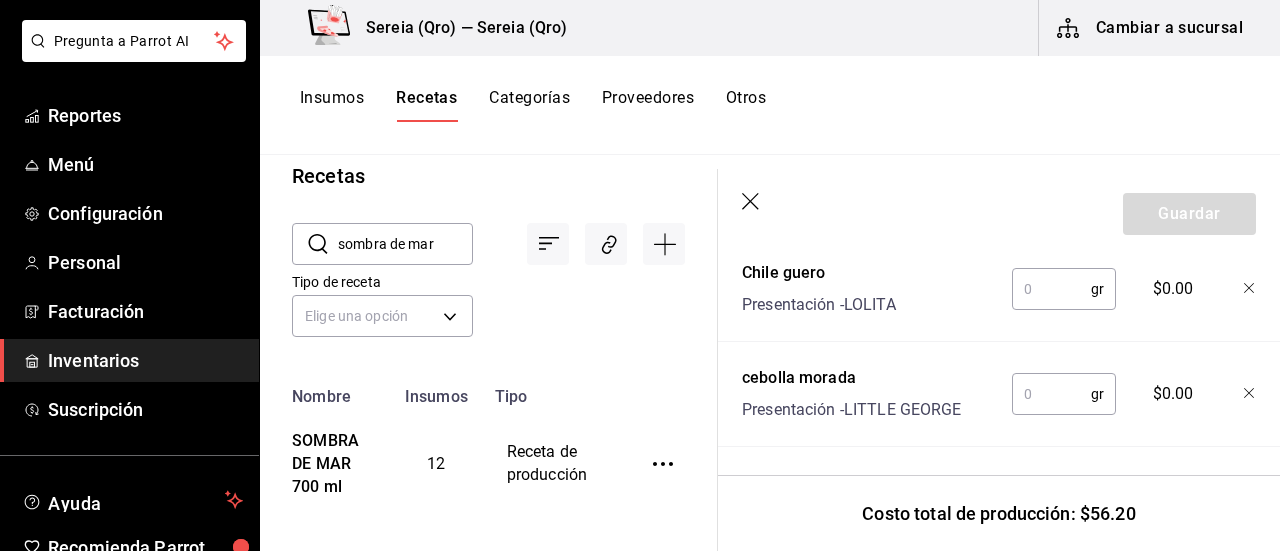 click at bounding box center [1051, 289] 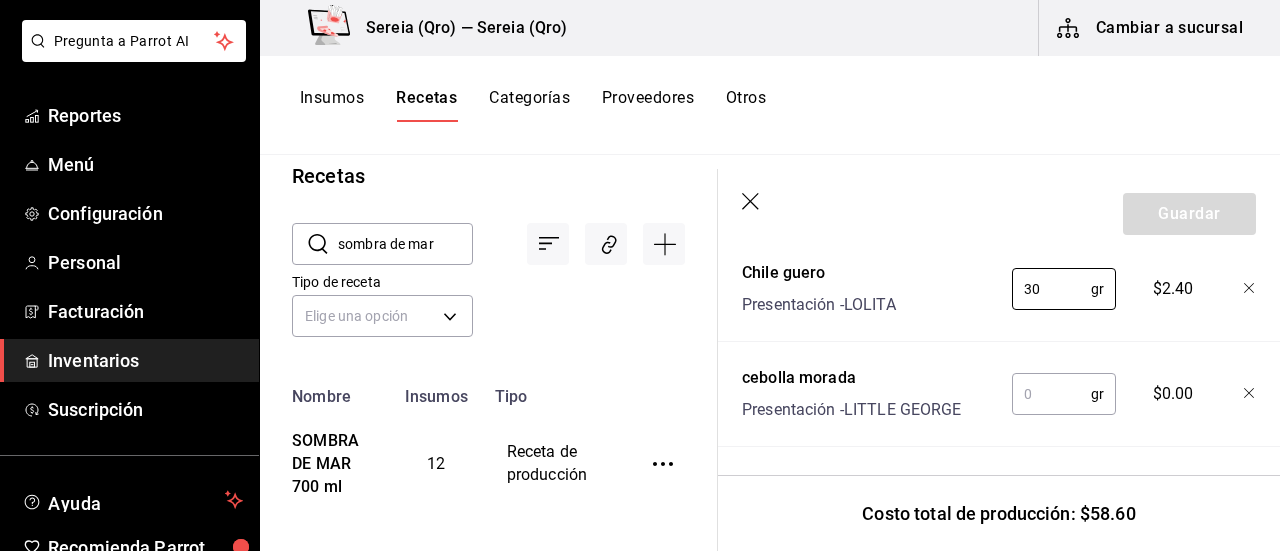 scroll, scrollTop: 1828, scrollLeft: 0, axis: vertical 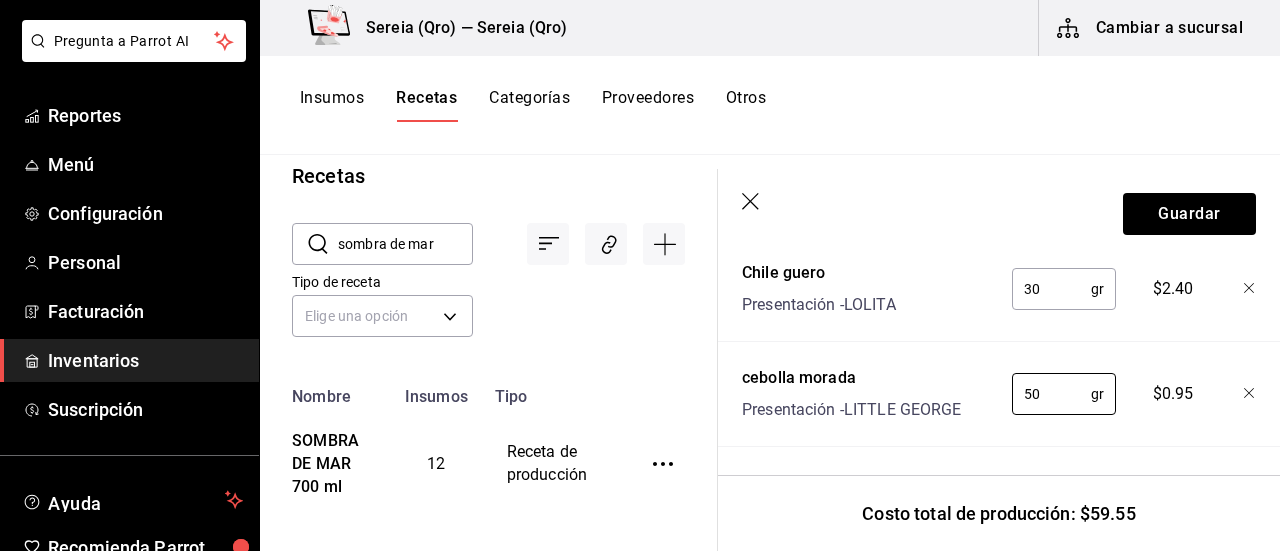 type on "50" 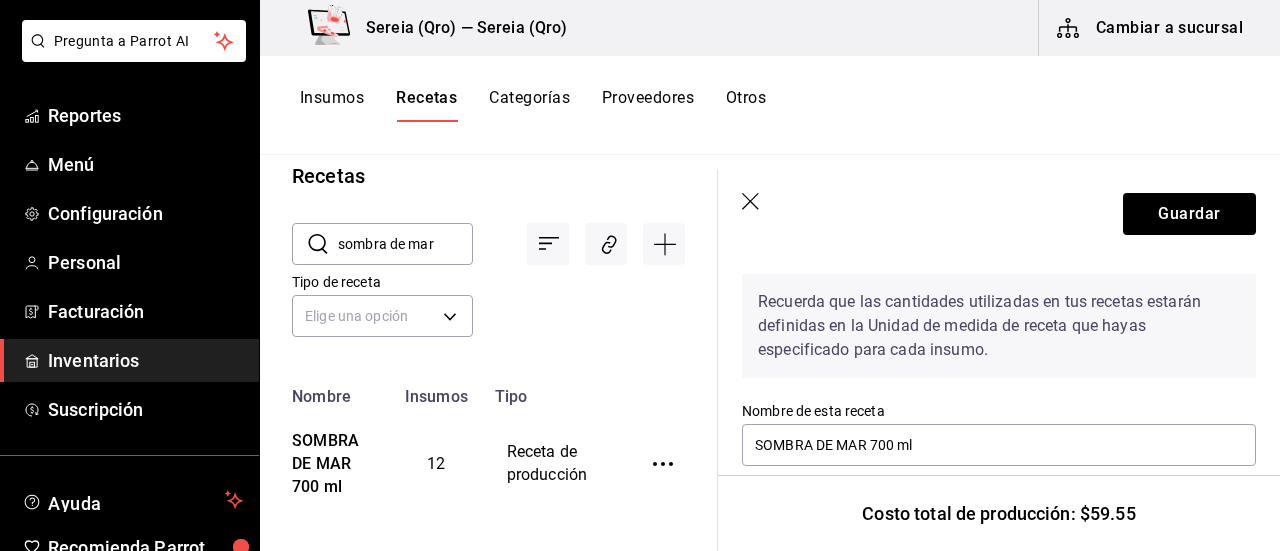 scroll, scrollTop: 100, scrollLeft: 0, axis: vertical 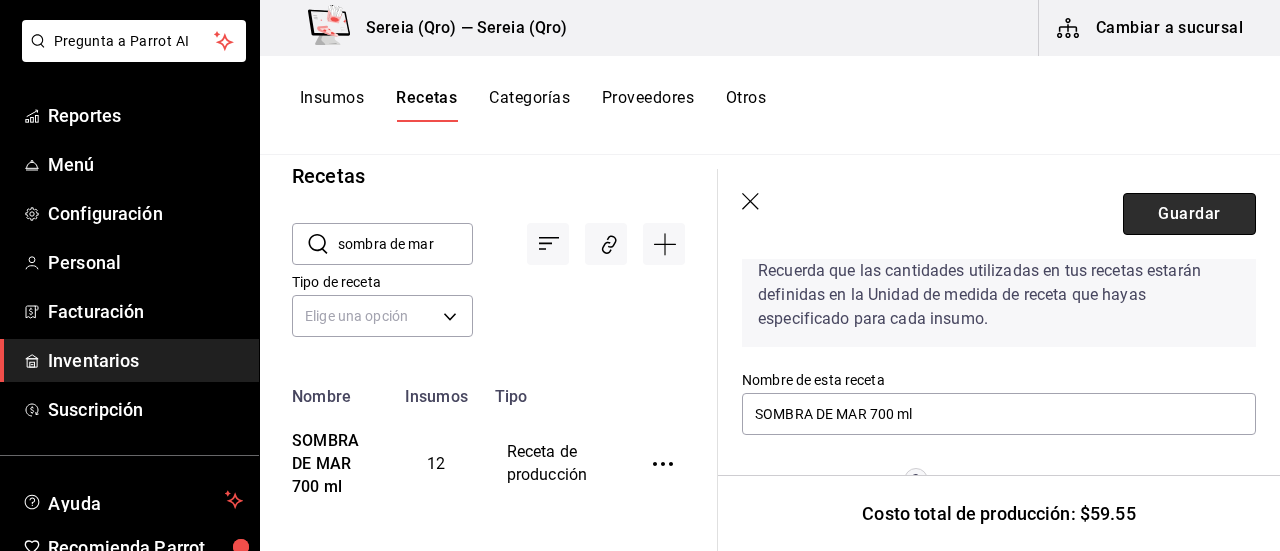 click on "Guardar" at bounding box center [1189, 214] 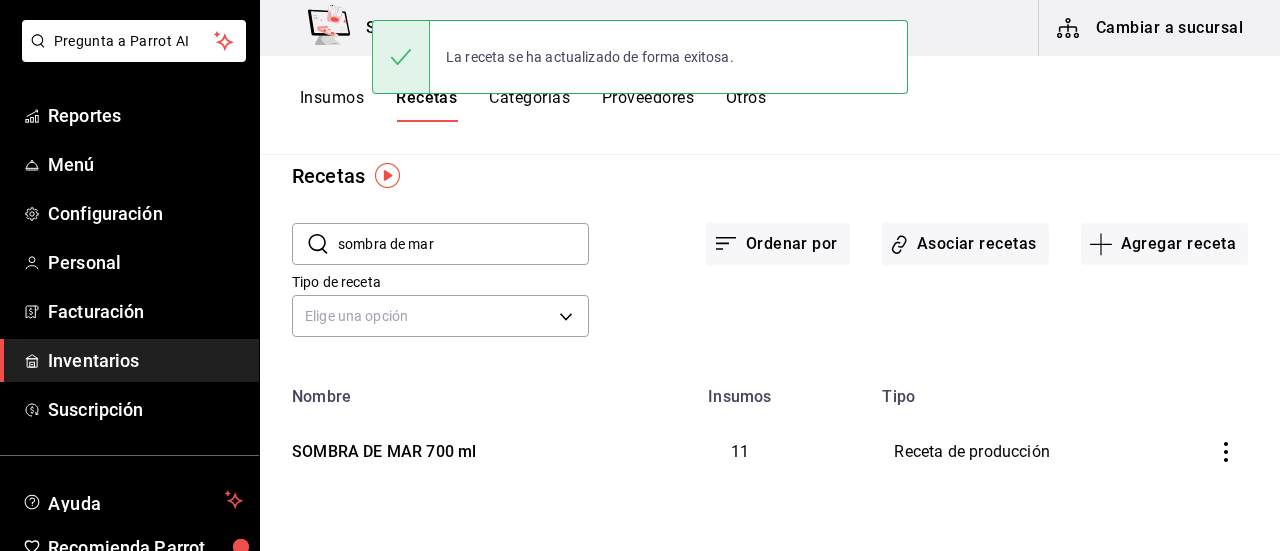 scroll, scrollTop: 0, scrollLeft: 0, axis: both 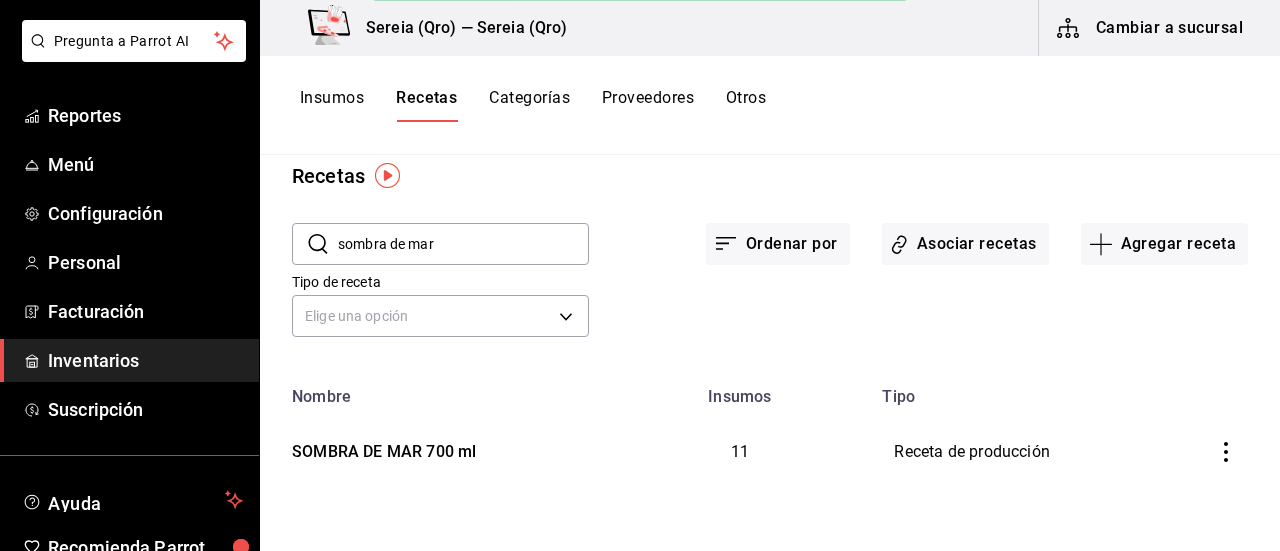 click on "Insumos" at bounding box center [332, 105] 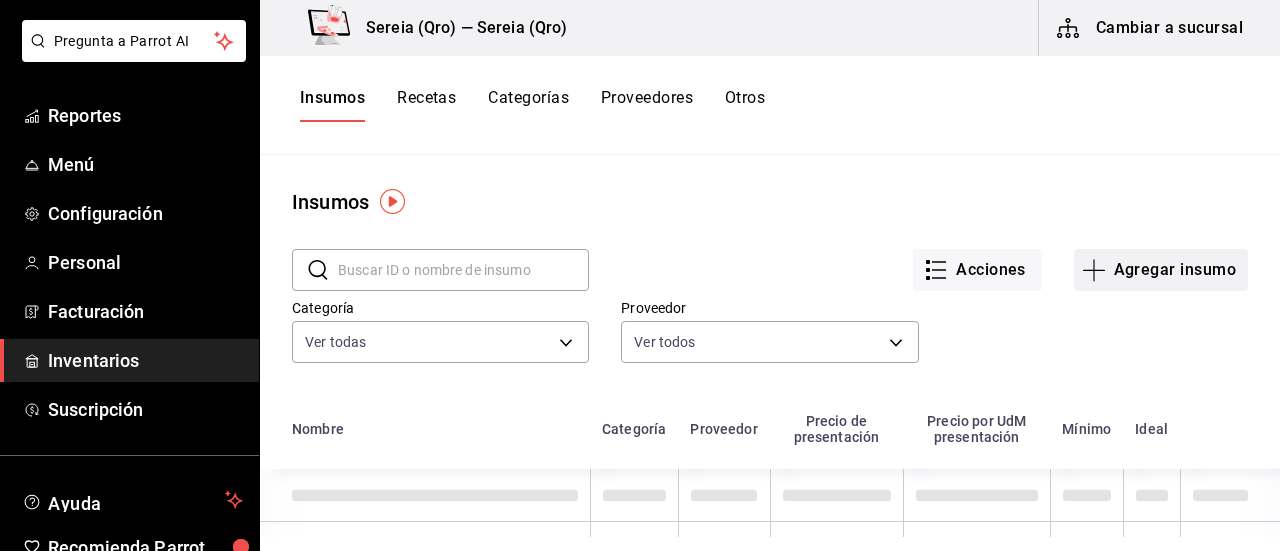 click 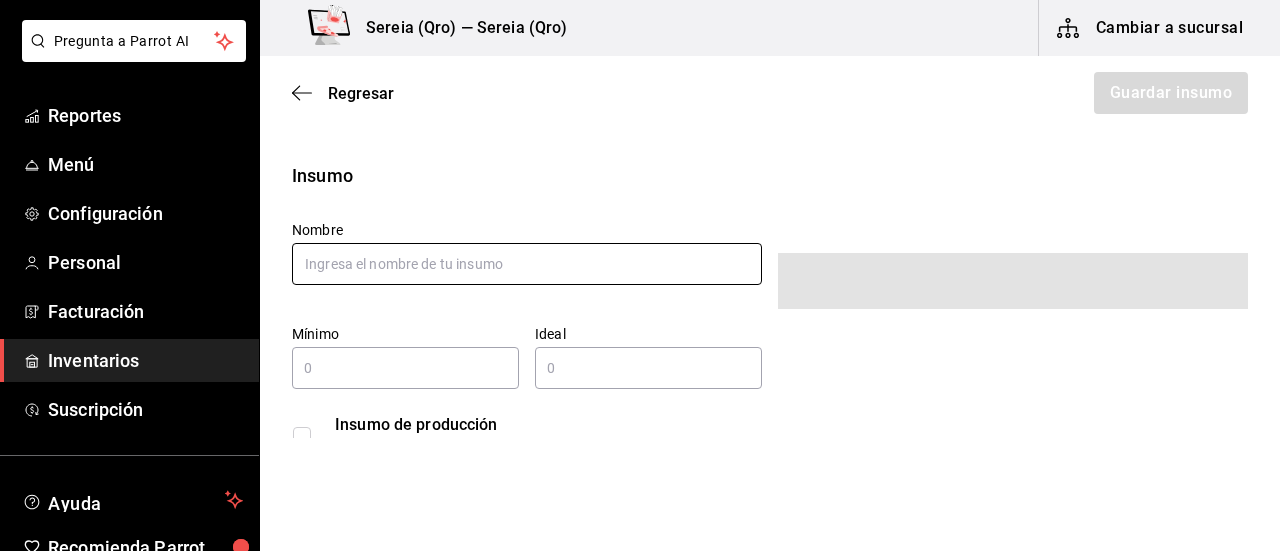 type on "$0.00" 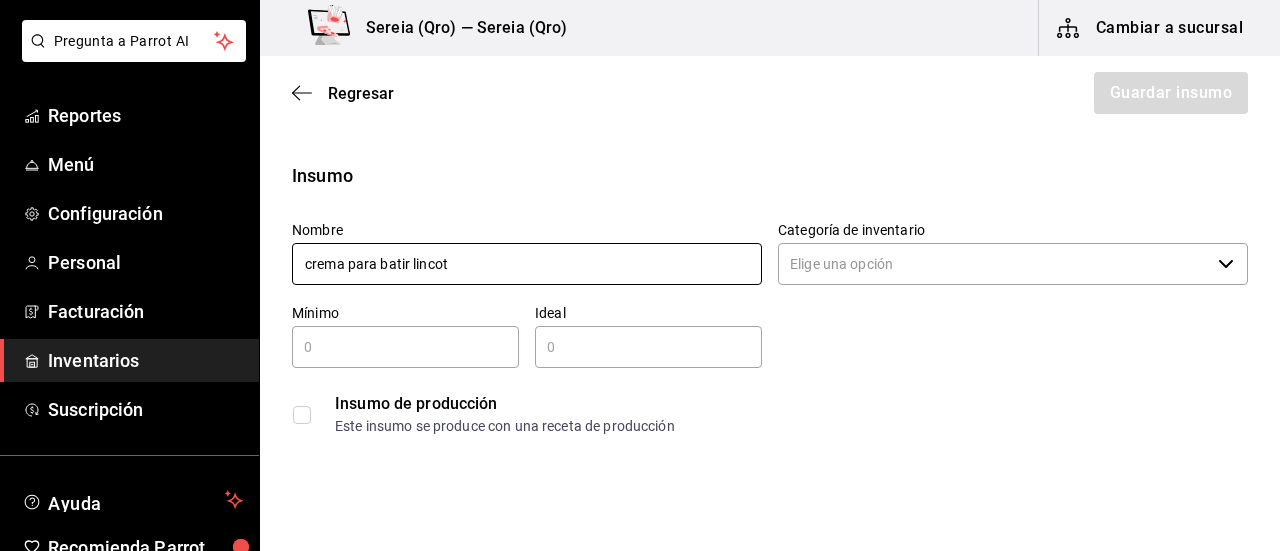 click on "crema para batir lincot" at bounding box center (527, 264) 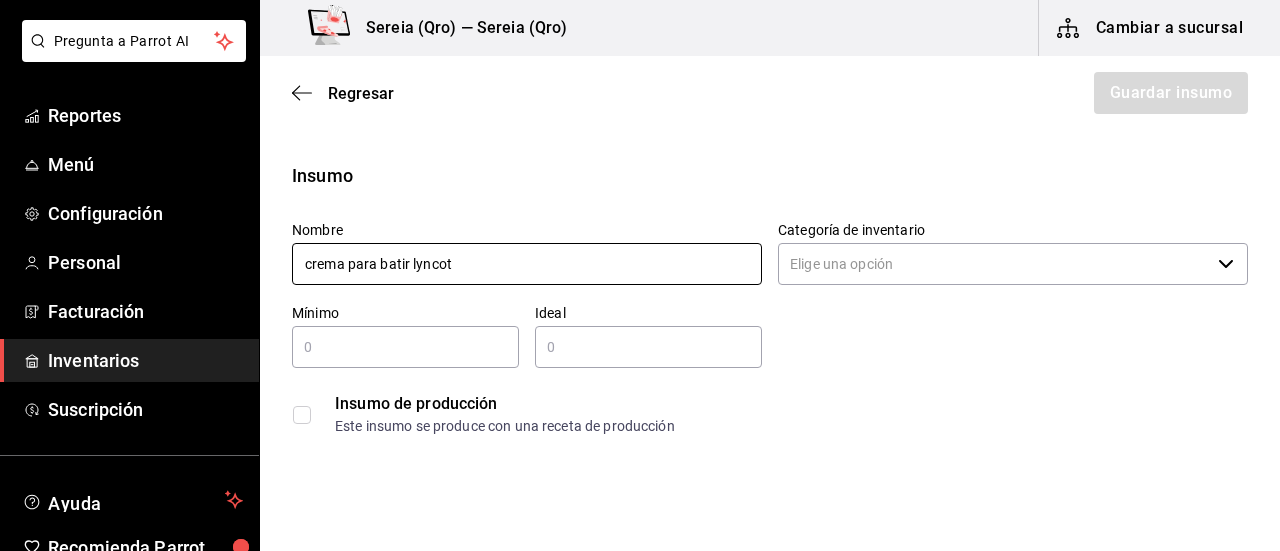 click on "crema para batir lyncot" at bounding box center [527, 264] 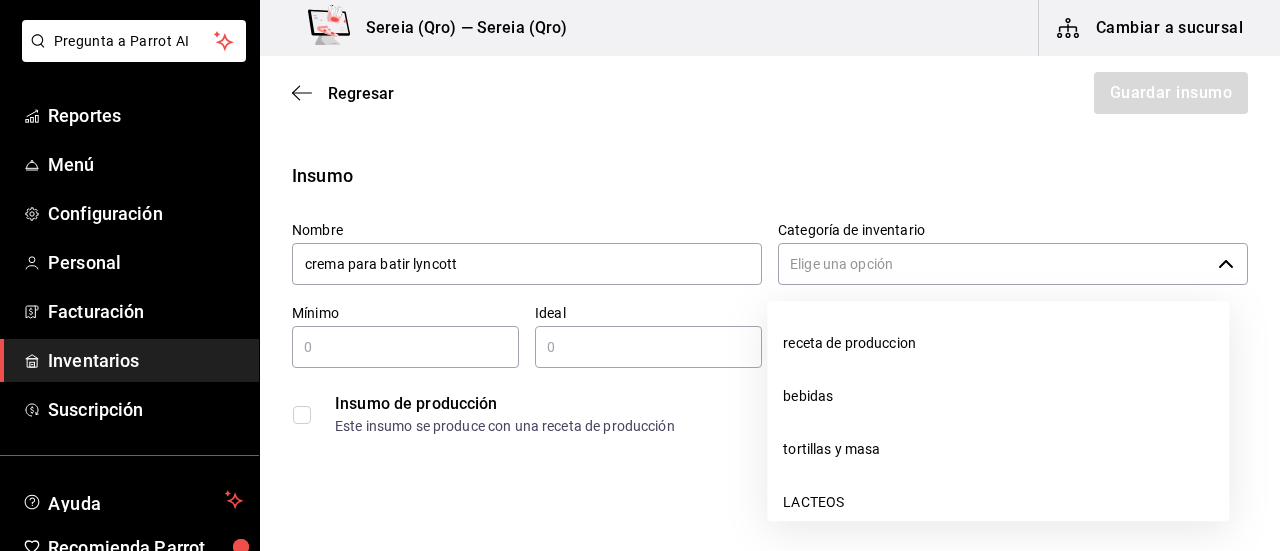 click 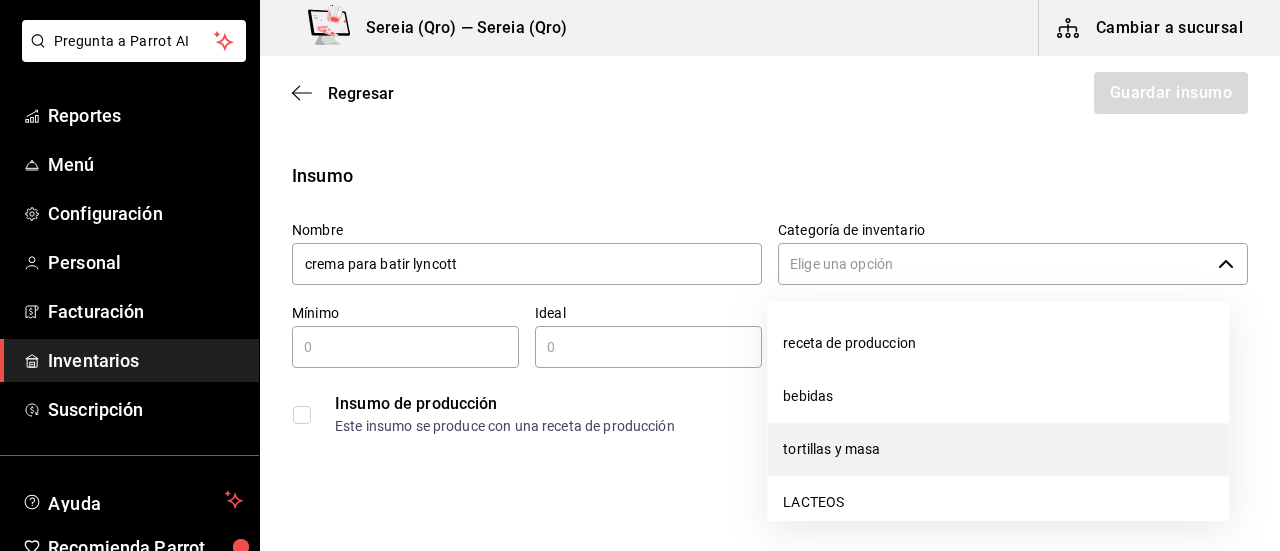 scroll, scrollTop: 100, scrollLeft: 0, axis: vertical 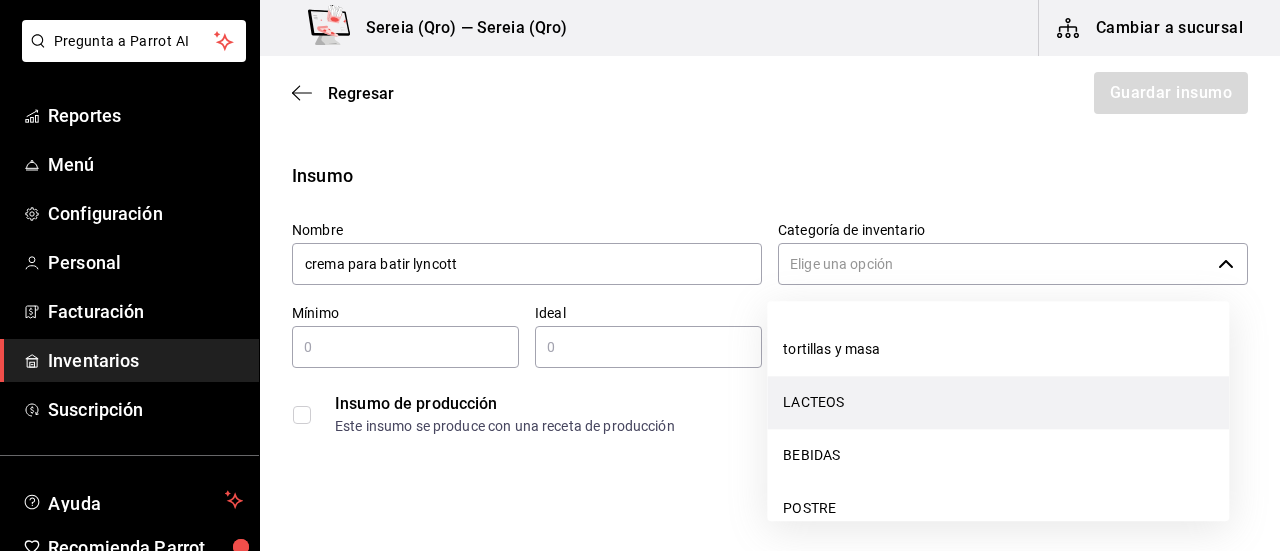click on "LACTEOS" at bounding box center (998, 402) 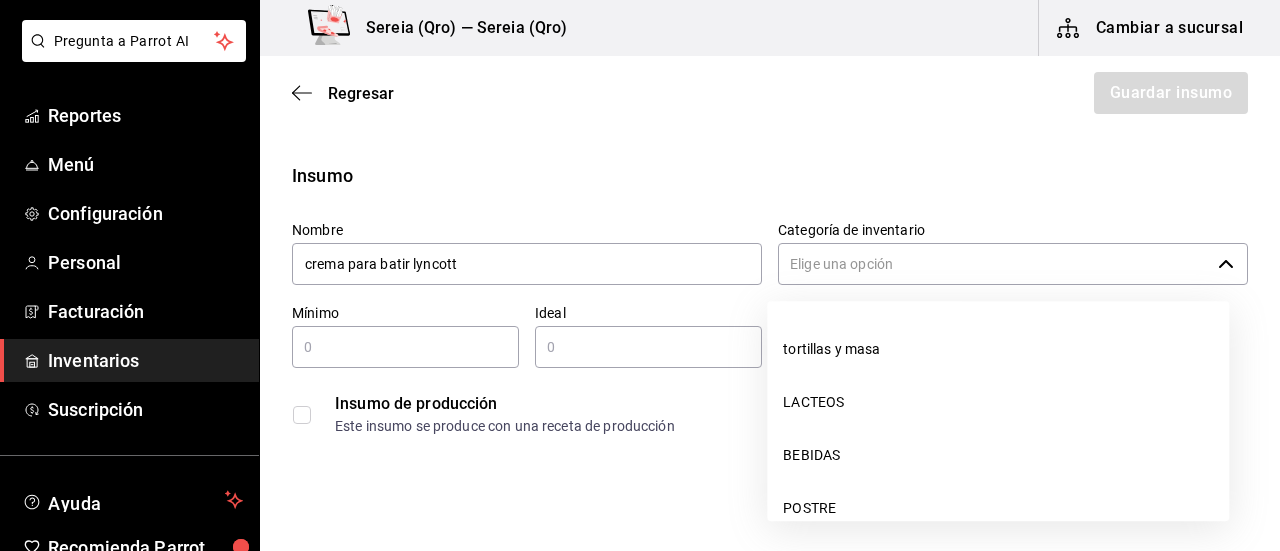 type on "LACTEOS" 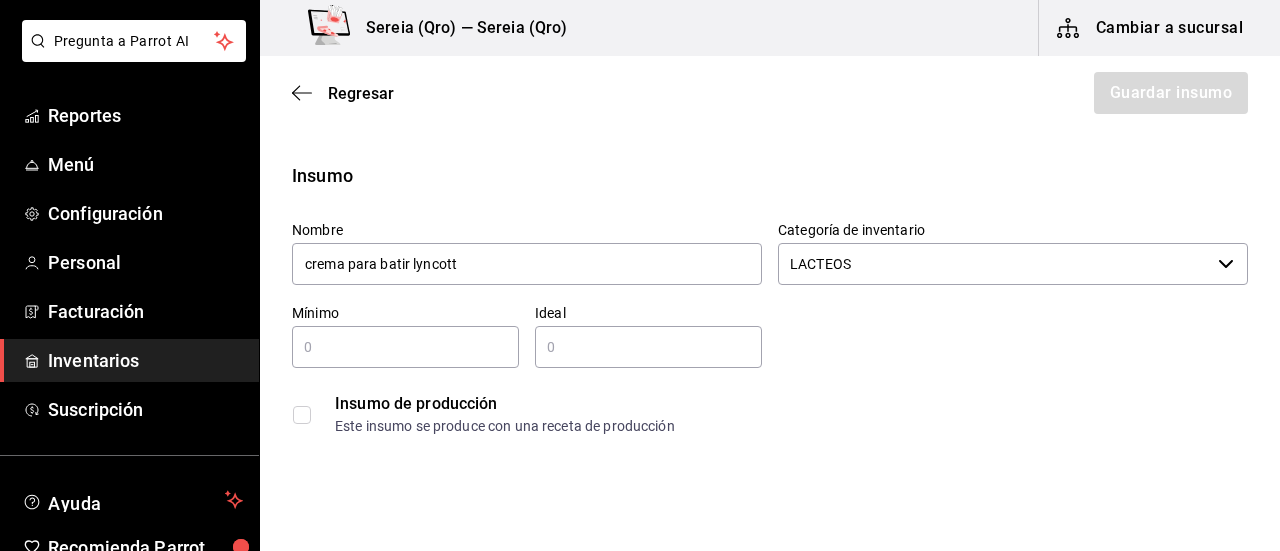 type on "crema para batir lyncott" 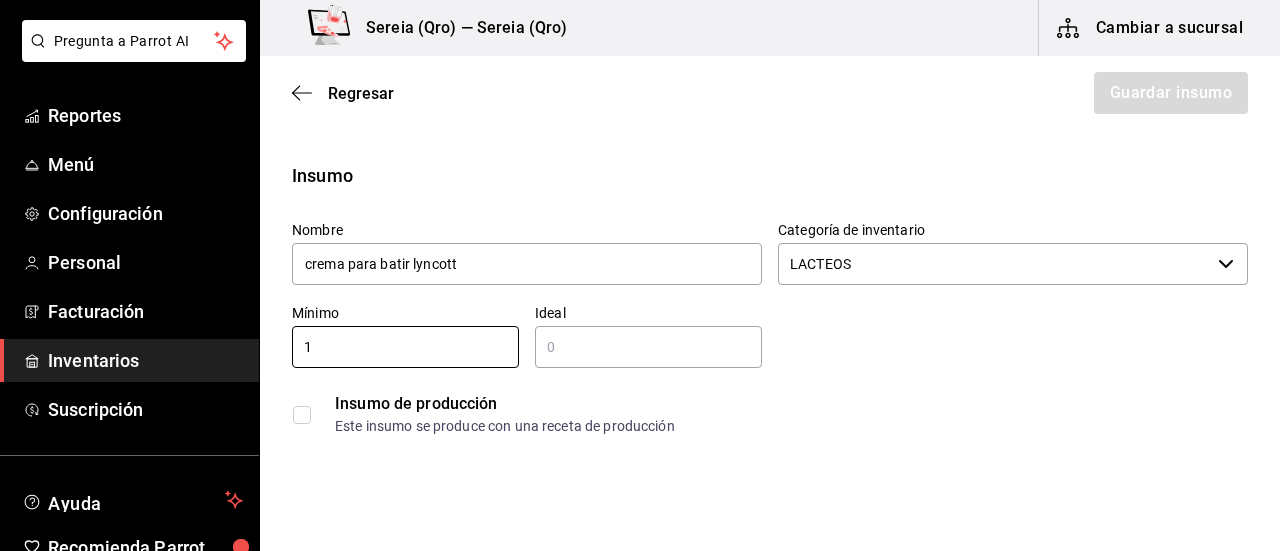 type on "1" 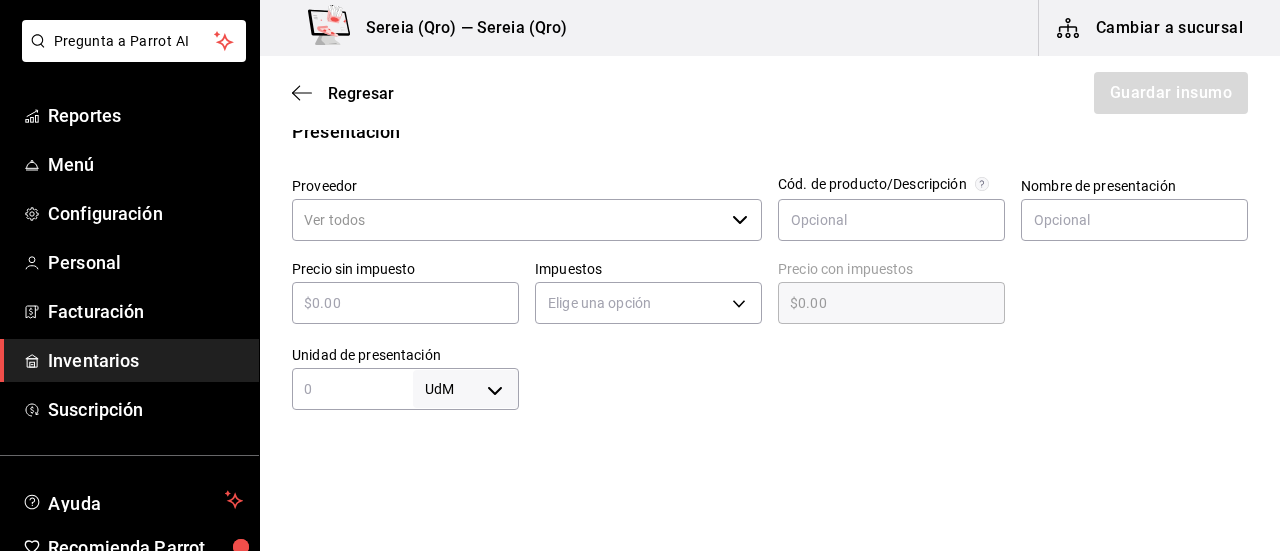 scroll, scrollTop: 500, scrollLeft: 0, axis: vertical 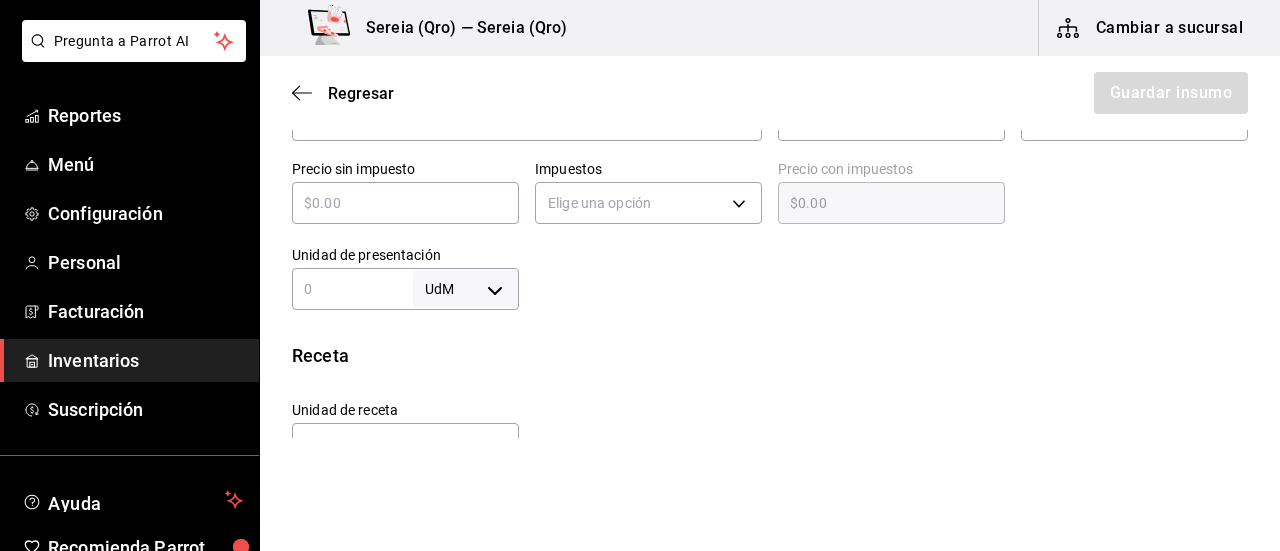 type on "2" 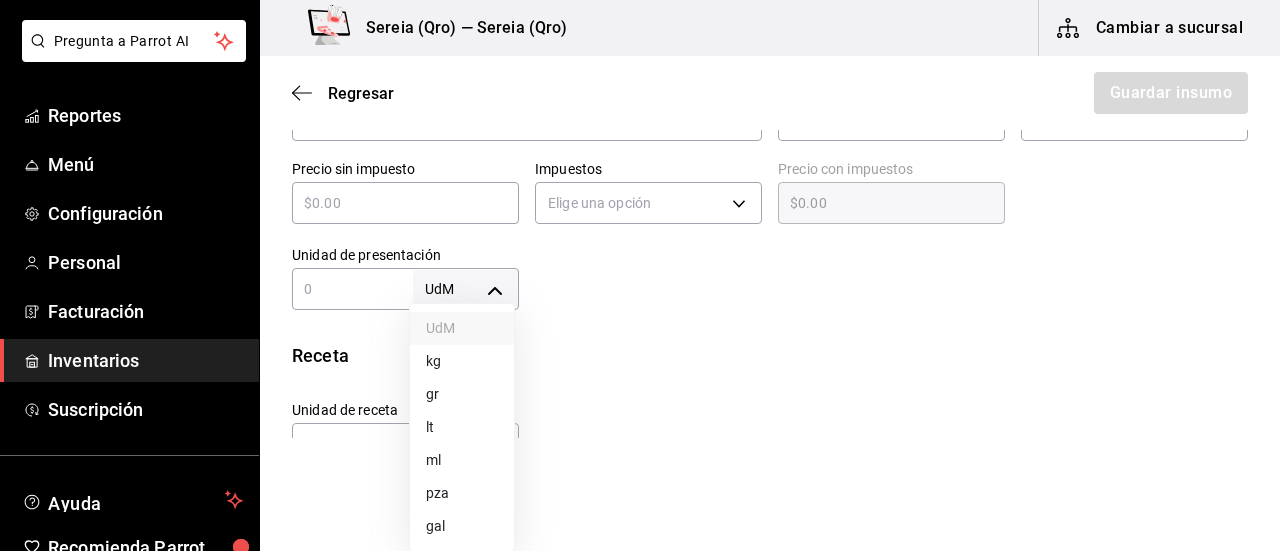 click at bounding box center (640, 275) 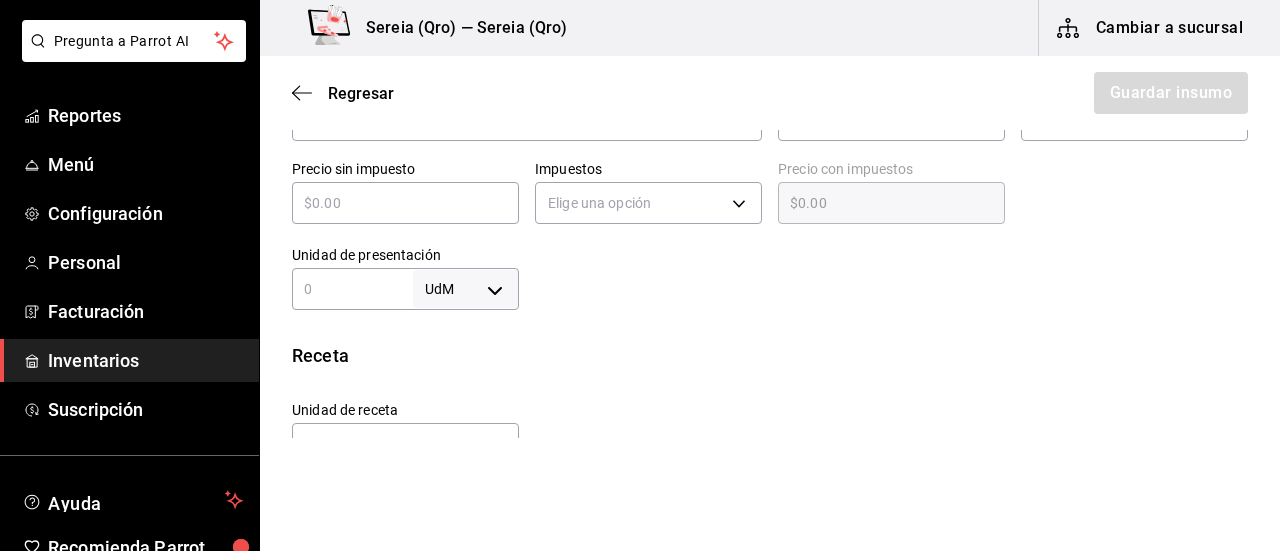 click at bounding box center [352, 289] 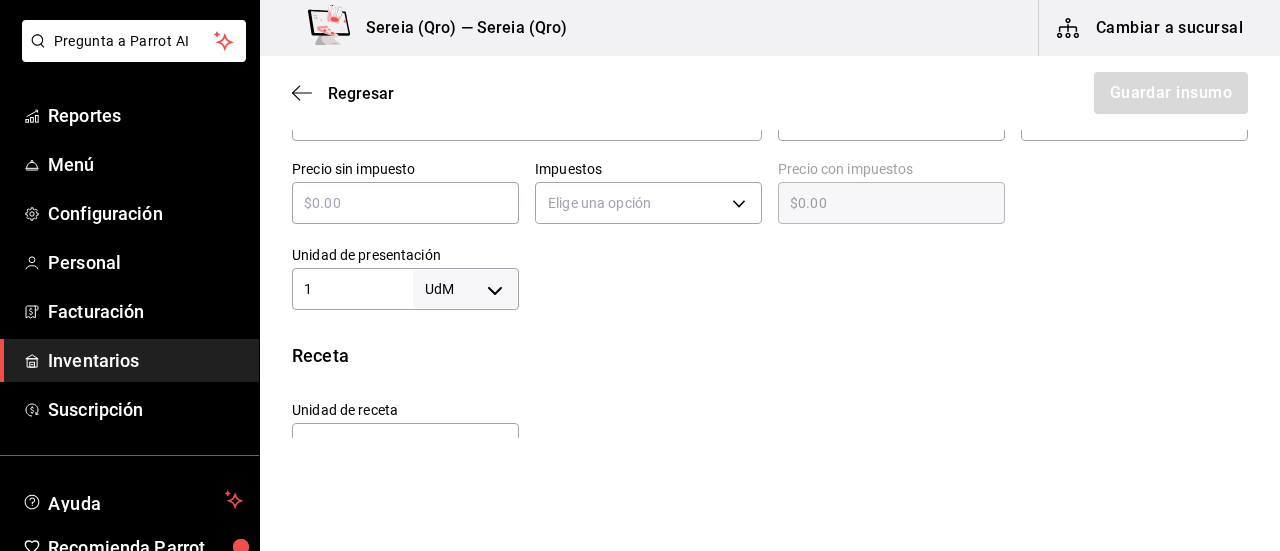 type on "1" 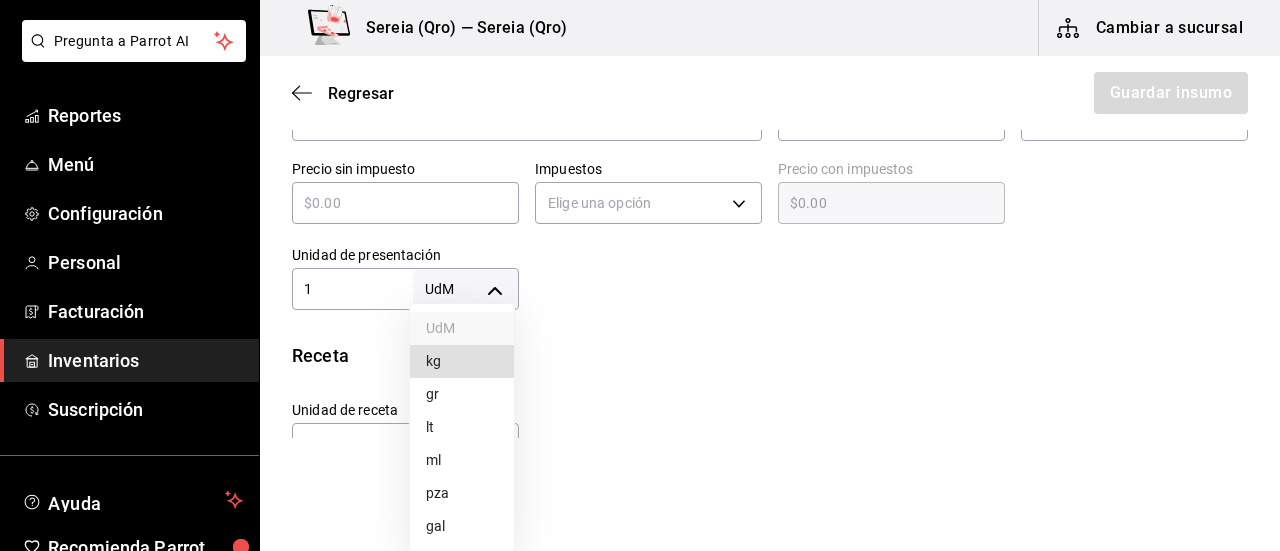 click on "pza" at bounding box center (462, 493) 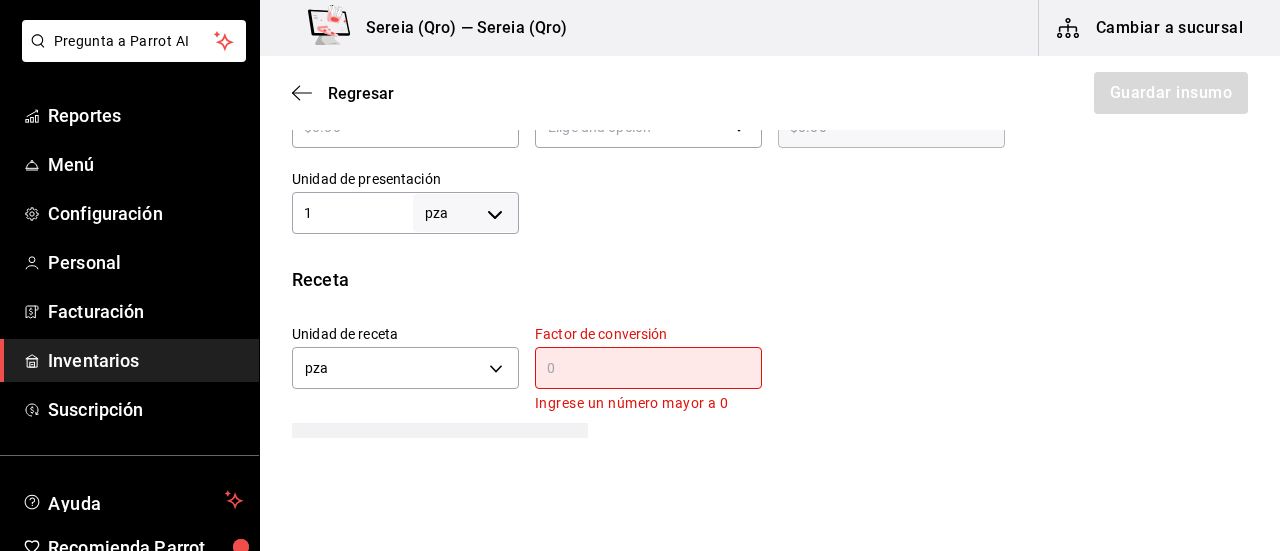 scroll, scrollTop: 700, scrollLeft: 0, axis: vertical 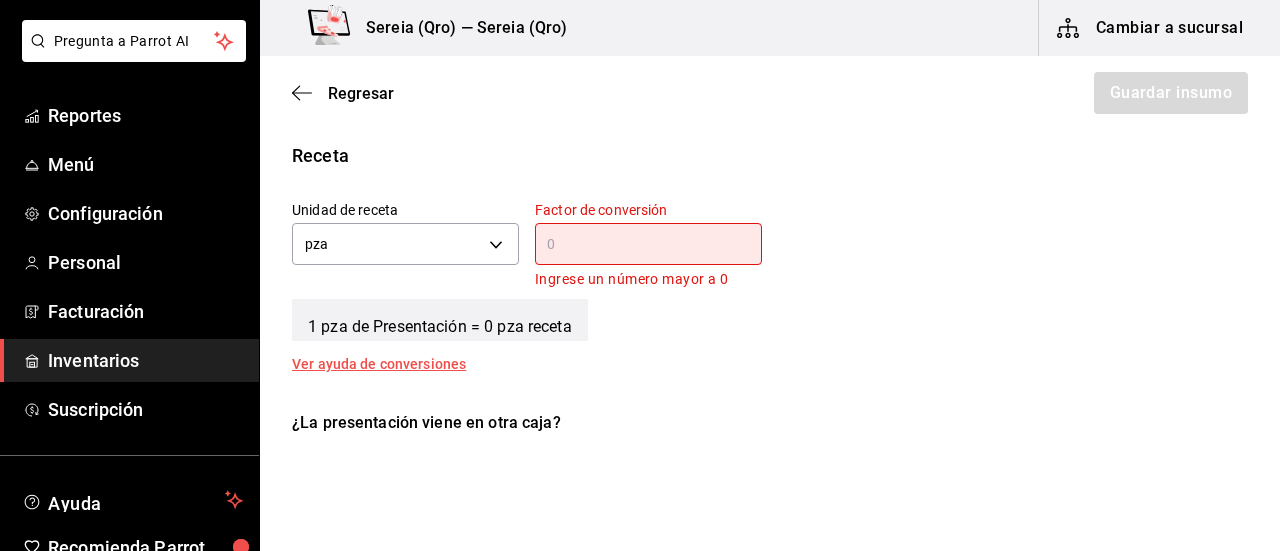 click at bounding box center (648, 244) 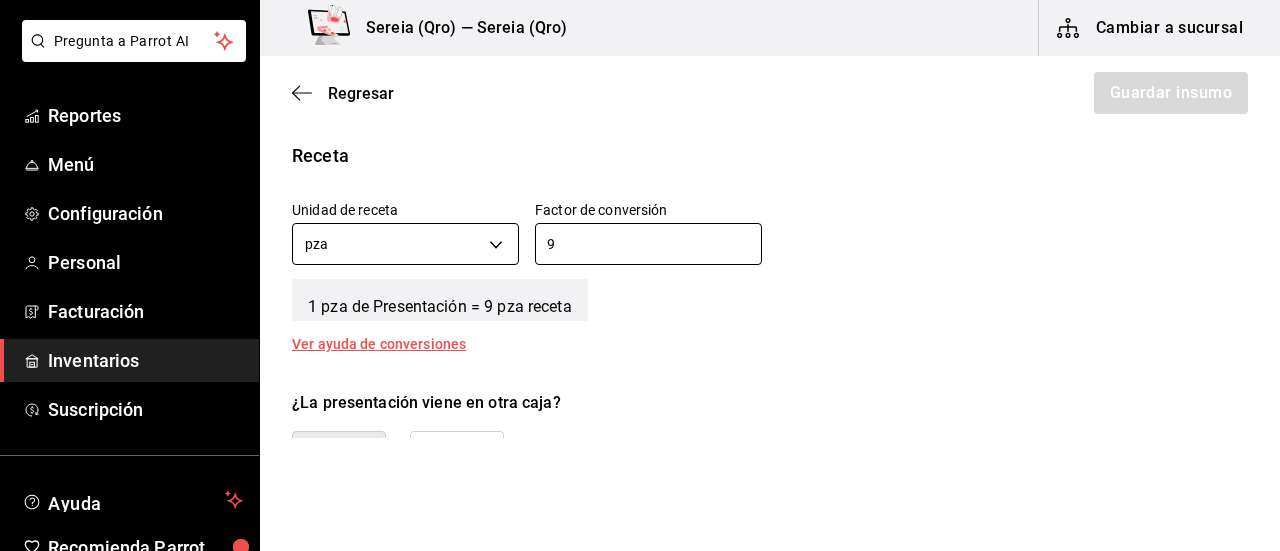 type on "9" 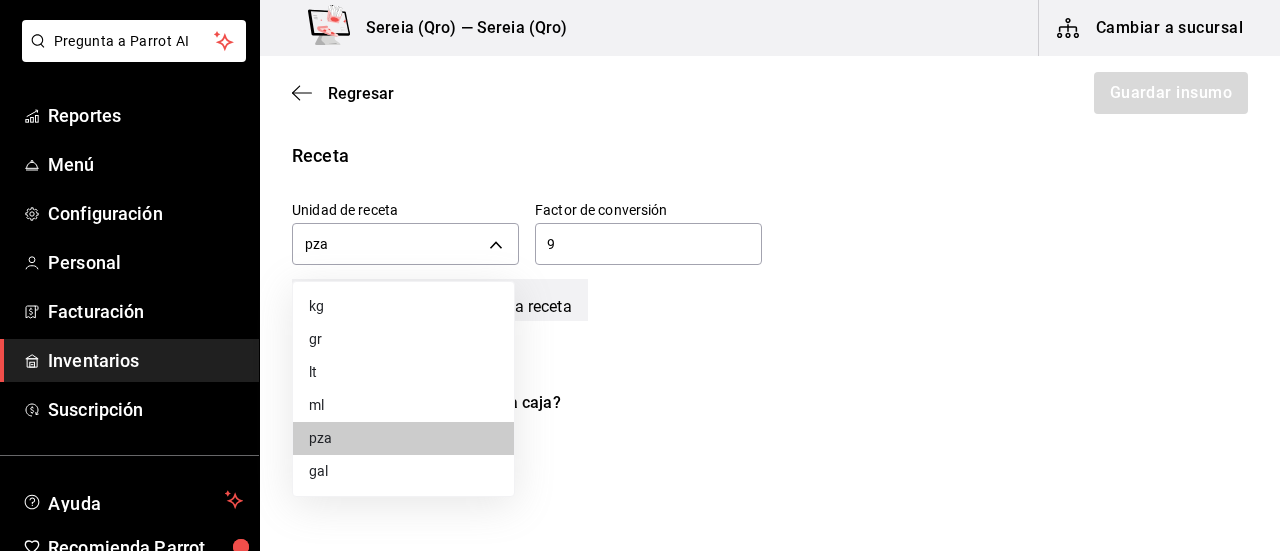 drag, startPoint x: 334, startPoint y: 410, endPoint x: 411, endPoint y: 344, distance: 101.414986 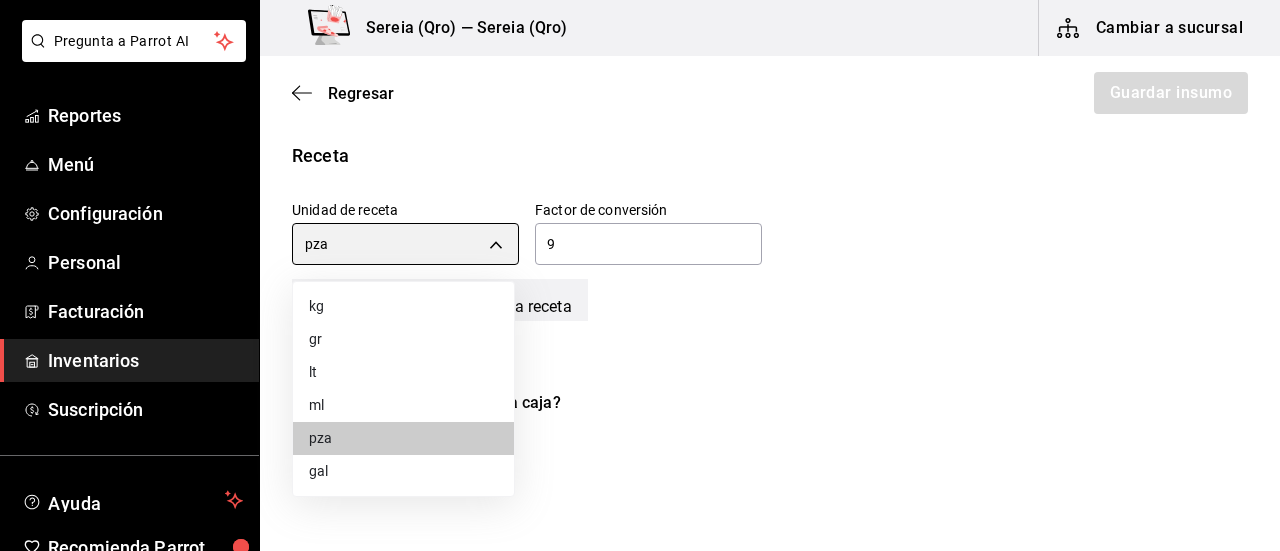 type on "MILLILITER" 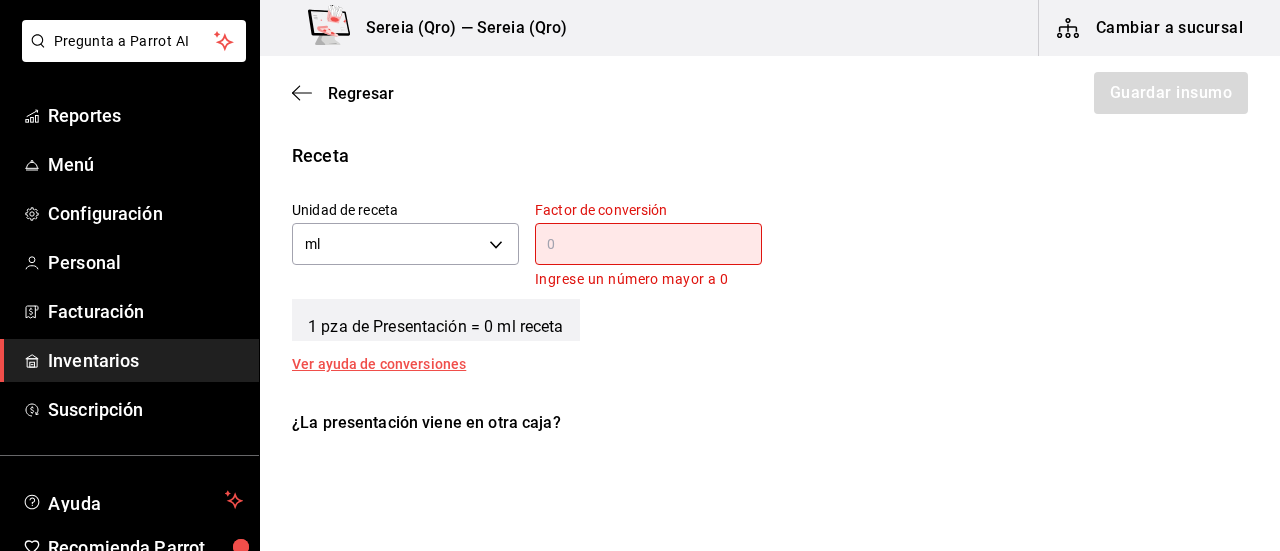 click at bounding box center (648, 244) 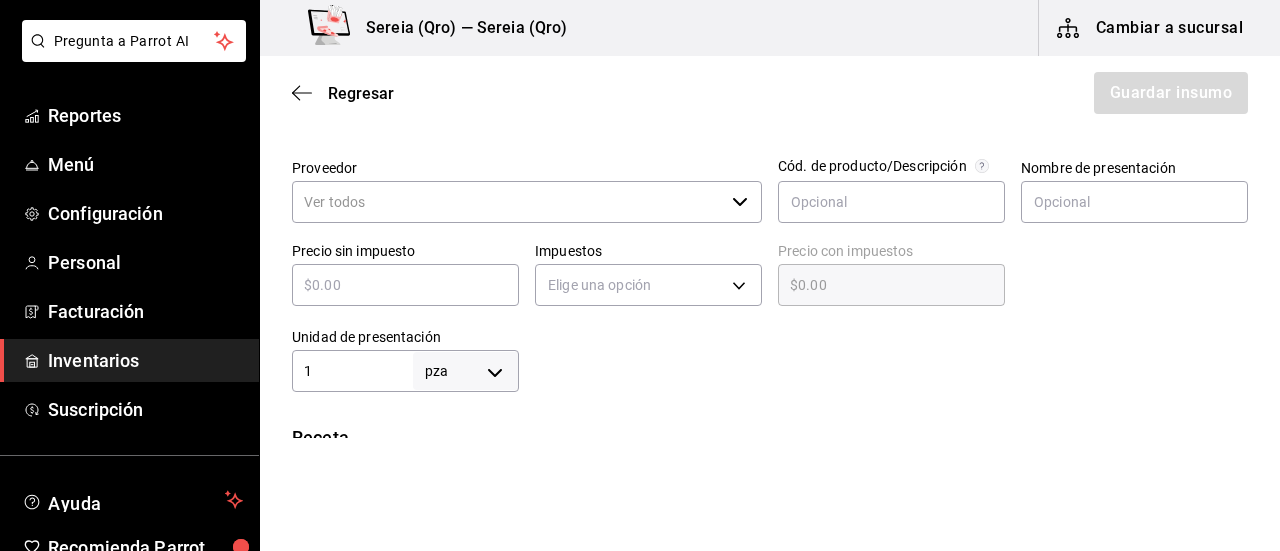 scroll, scrollTop: 400, scrollLeft: 0, axis: vertical 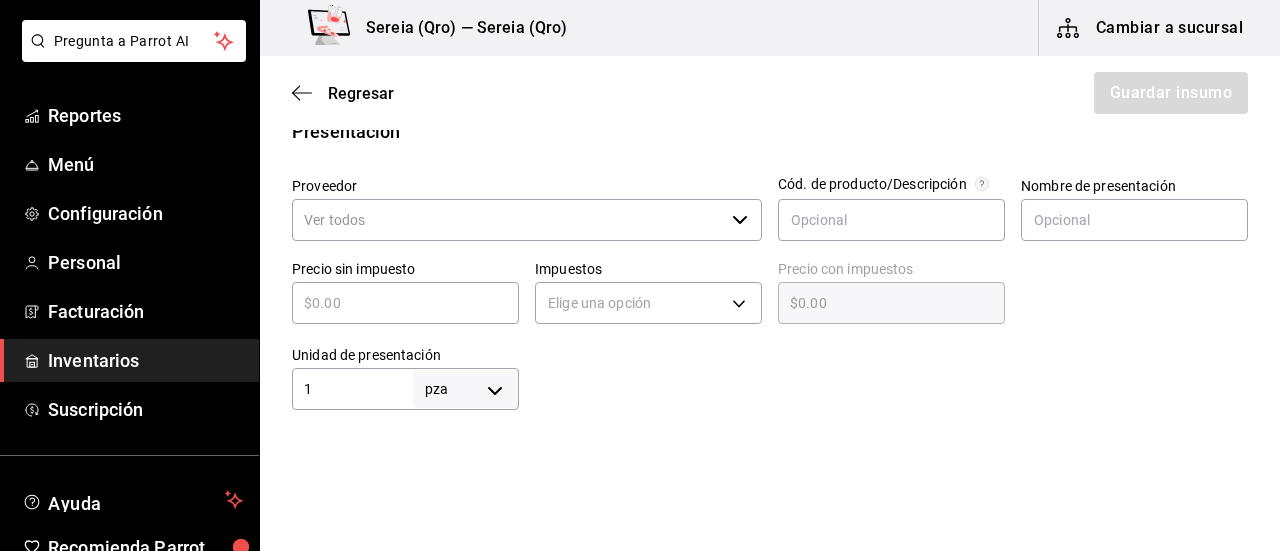 type on "980" 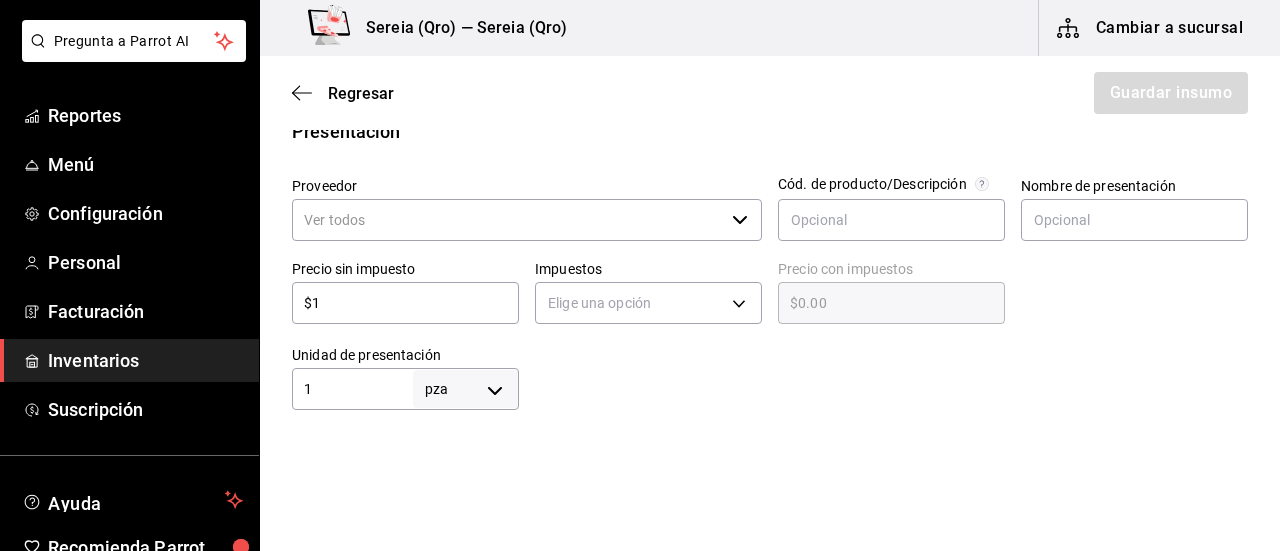 type on "$1.00" 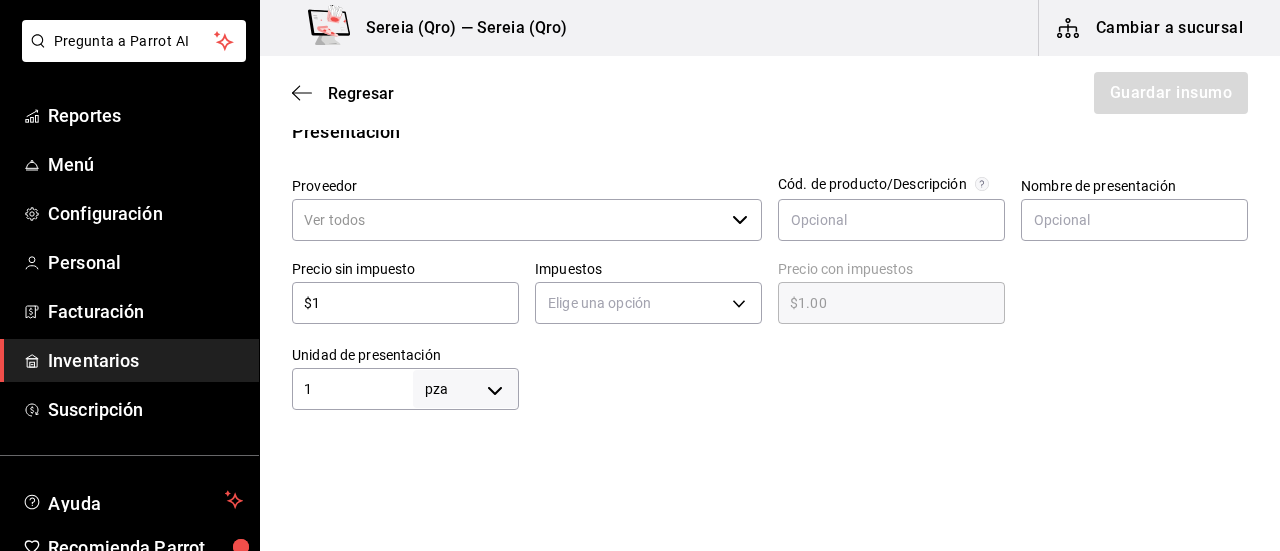 type on "$12" 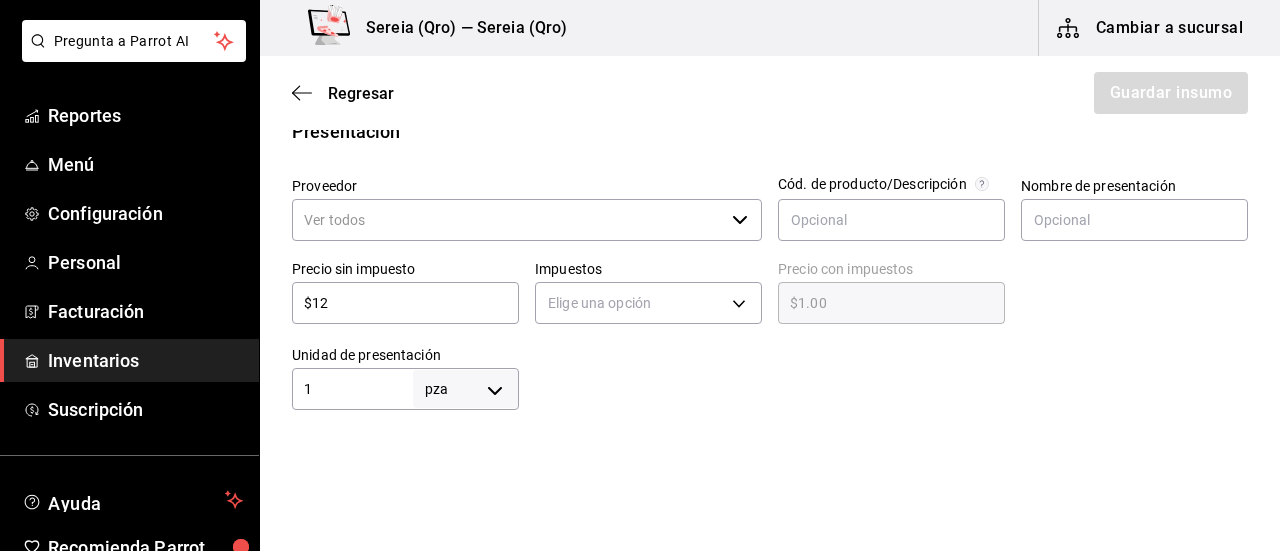 type on "$12.00" 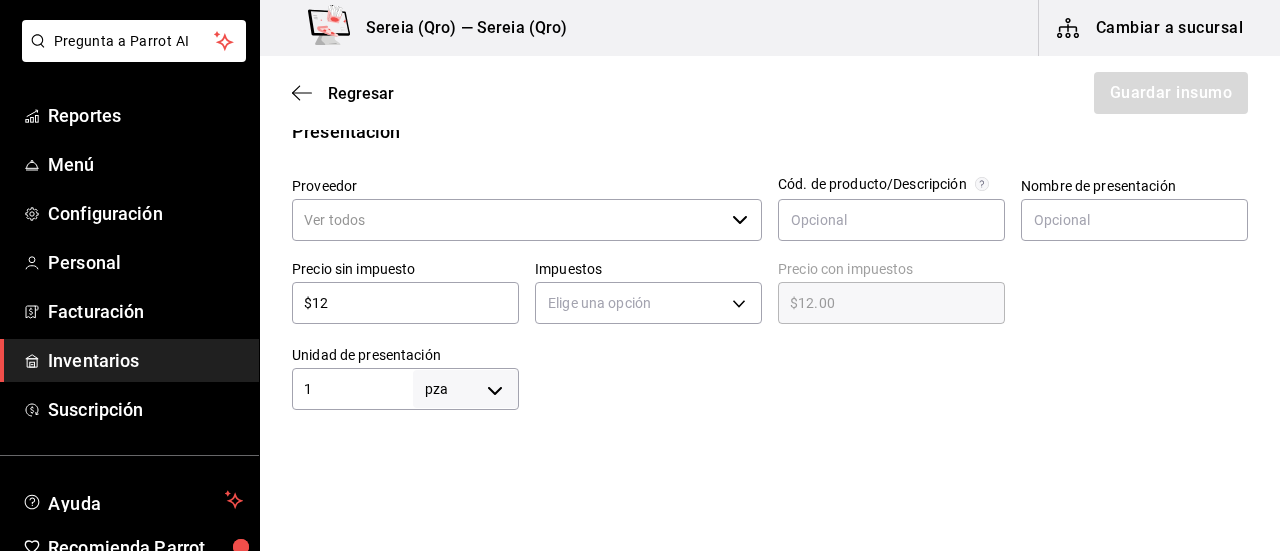 type on "$128" 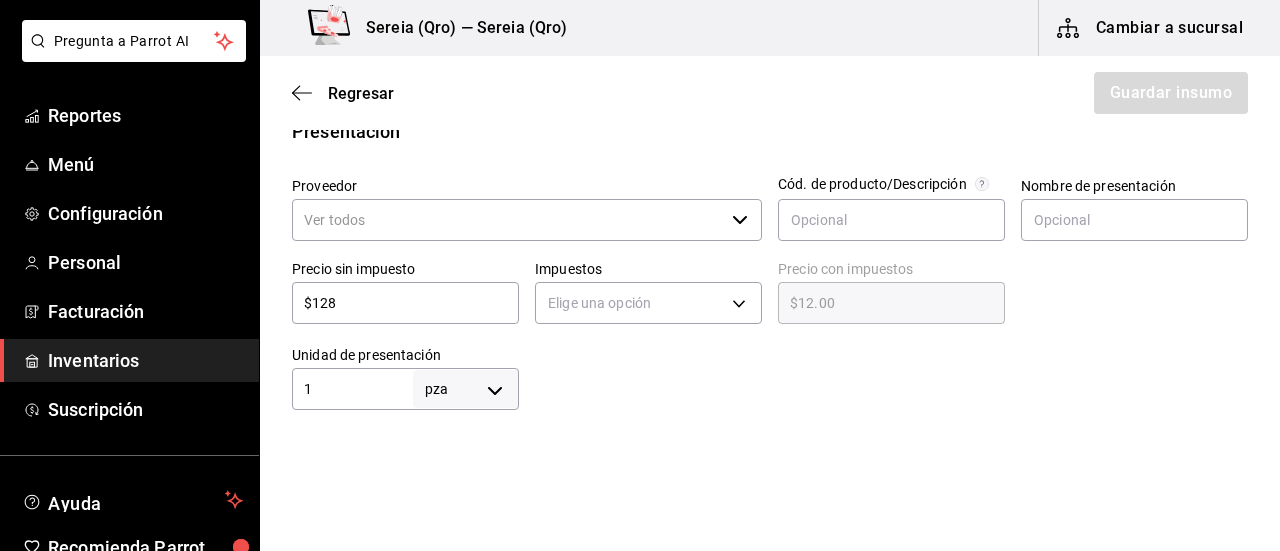 type on "$128.00" 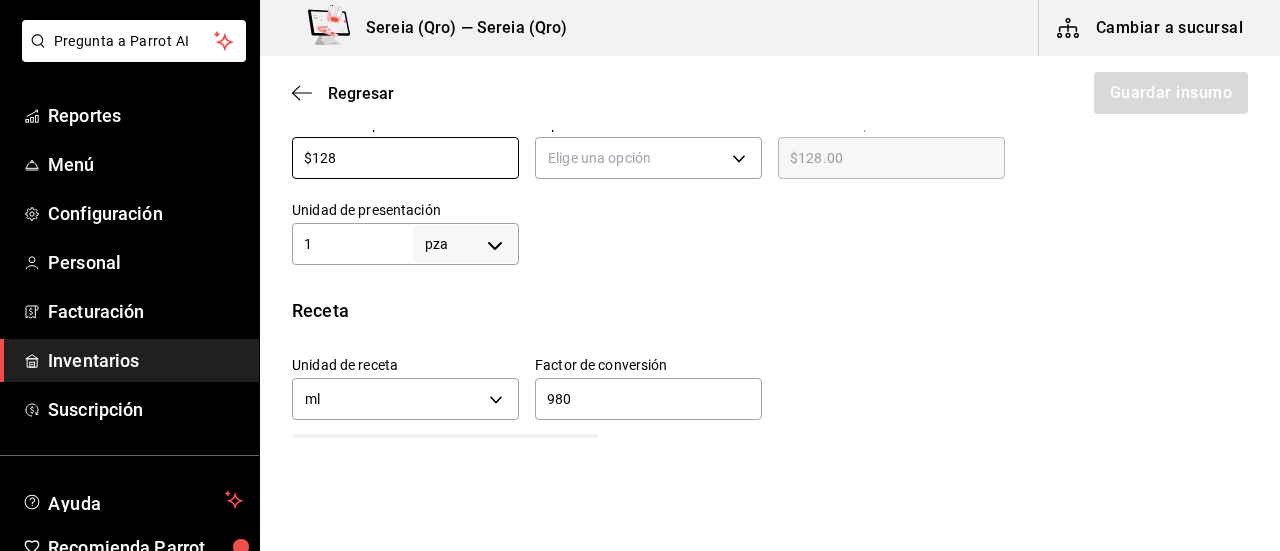 scroll, scrollTop: 500, scrollLeft: 0, axis: vertical 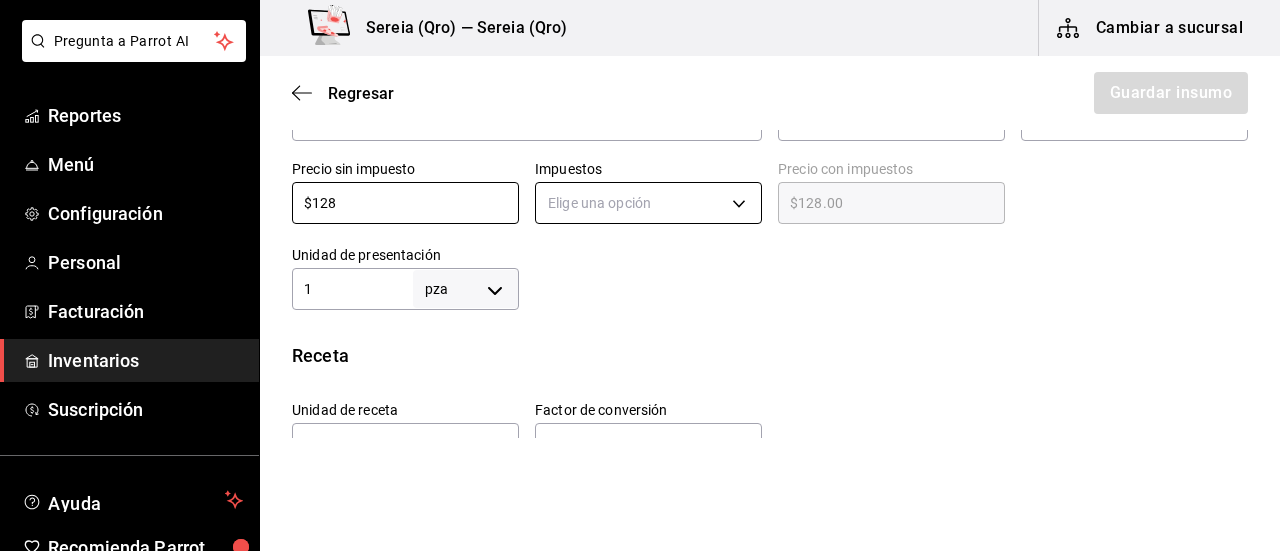 type on "$128" 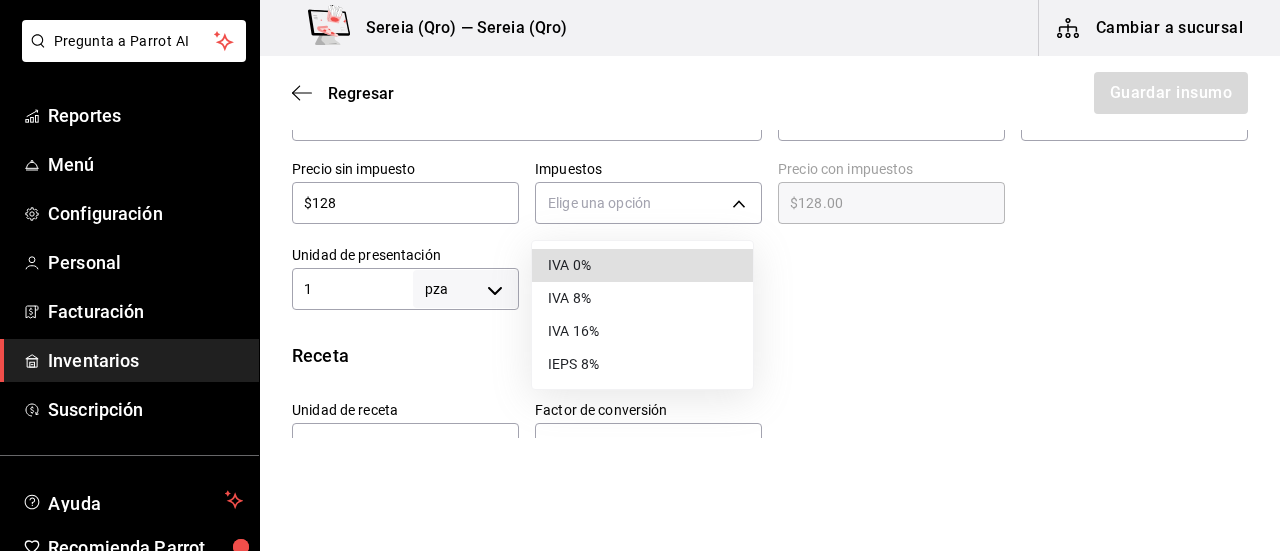 click on "IVA 16%" at bounding box center (642, 331) 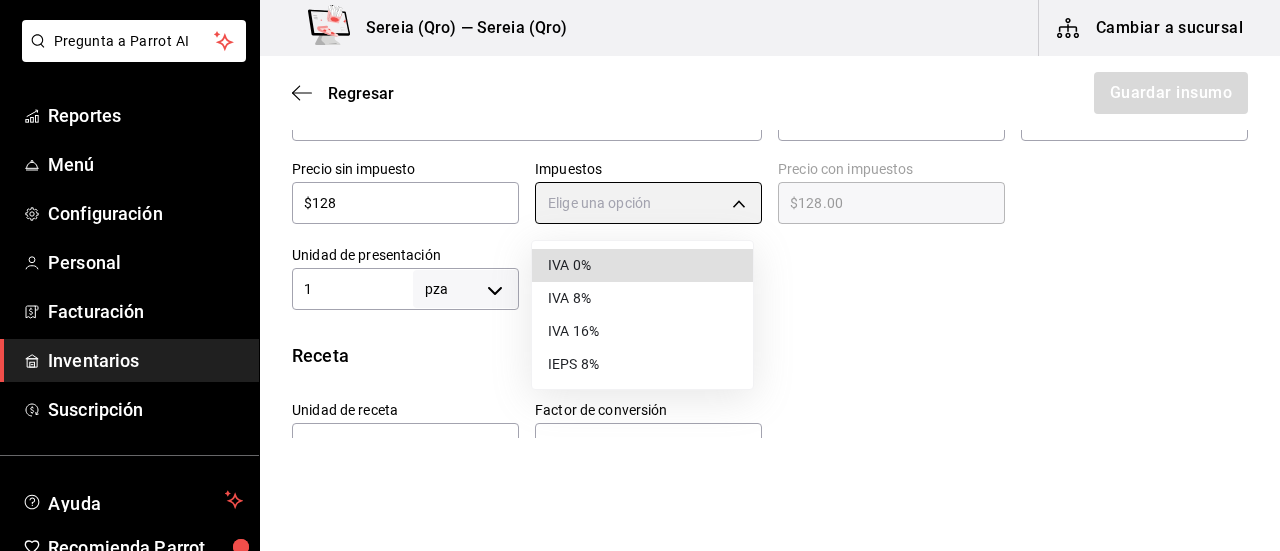 type on "IVA_16" 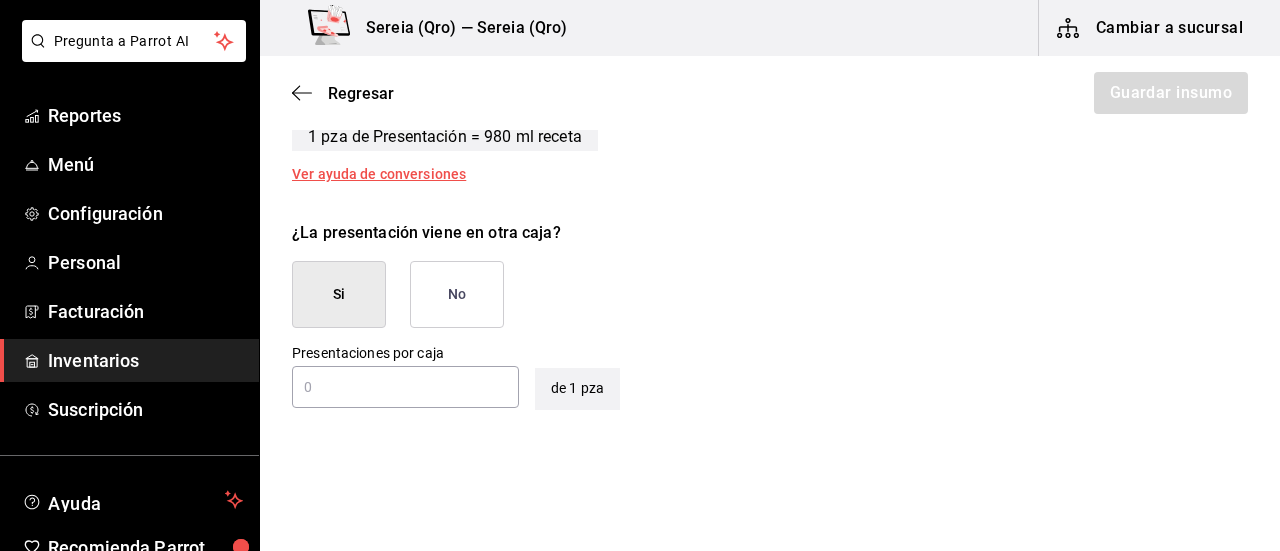 scroll, scrollTop: 900, scrollLeft: 0, axis: vertical 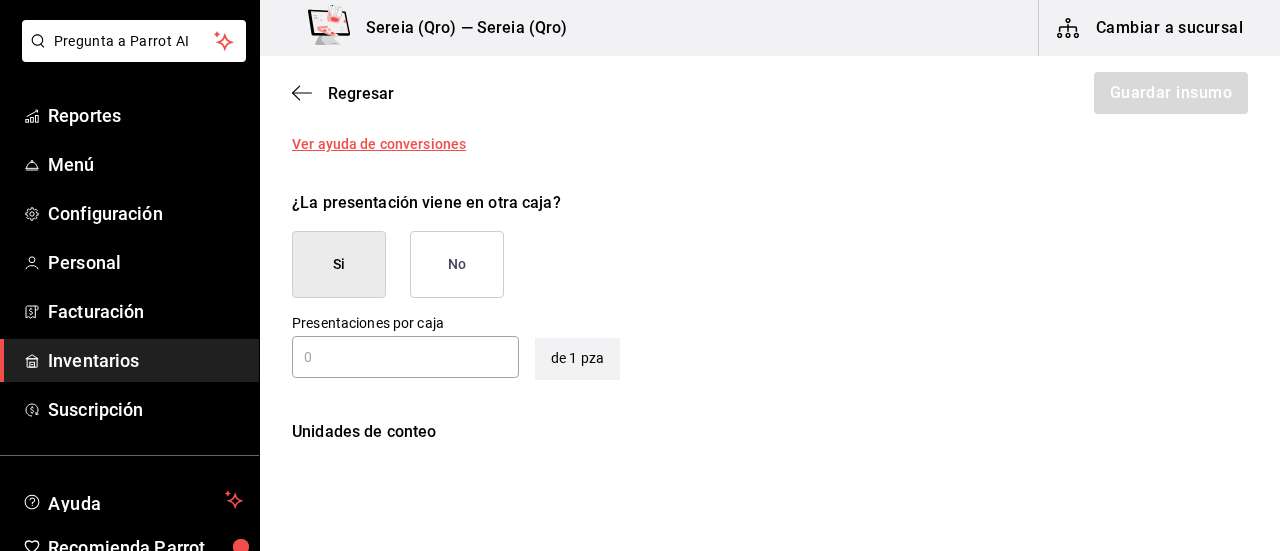click on "No" at bounding box center (457, 264) 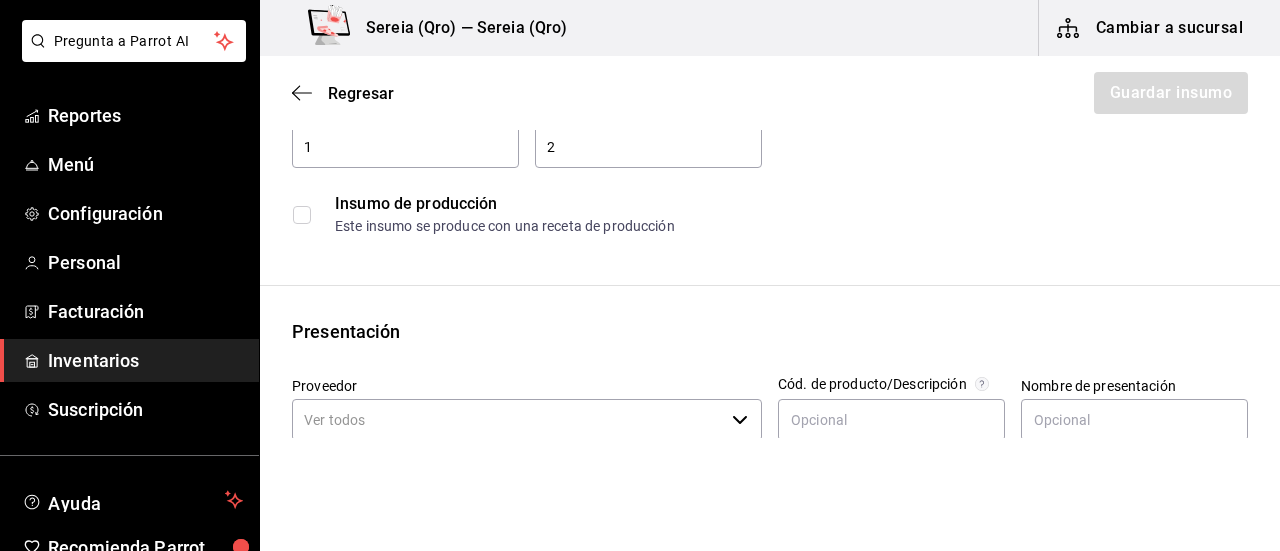 scroll, scrollTop: 300, scrollLeft: 0, axis: vertical 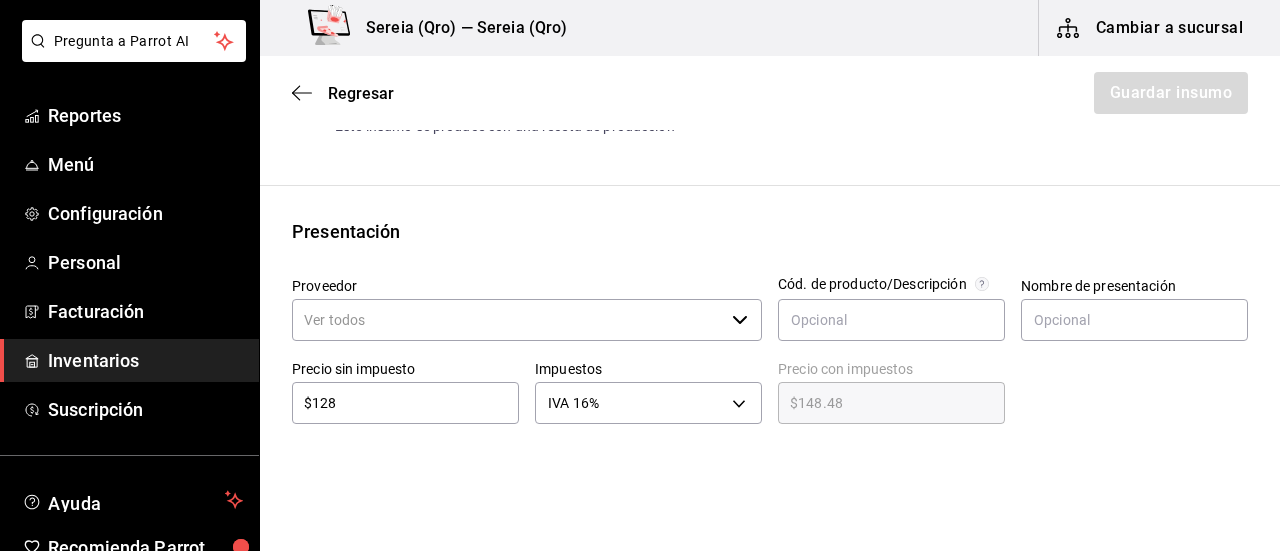 click 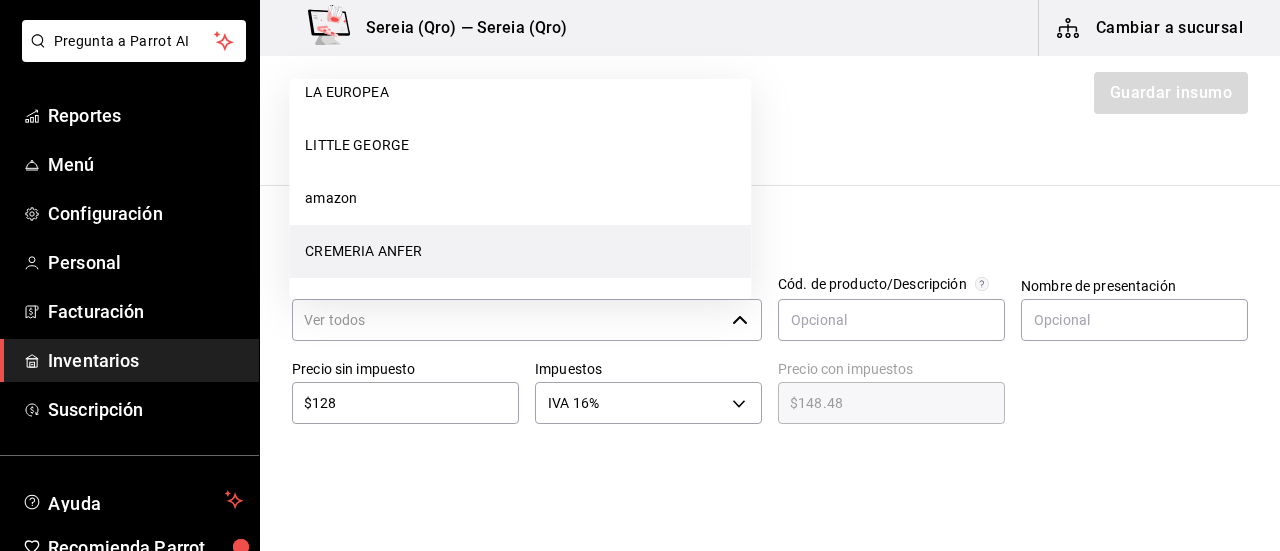 scroll, scrollTop: 600, scrollLeft: 0, axis: vertical 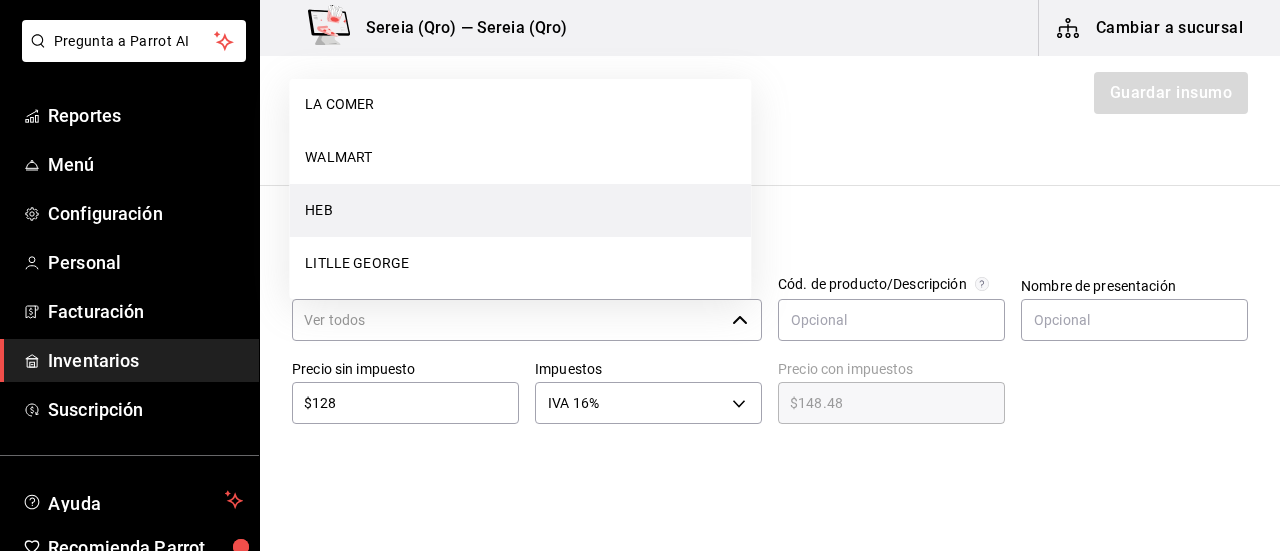 click on "HEB" at bounding box center [520, 210] 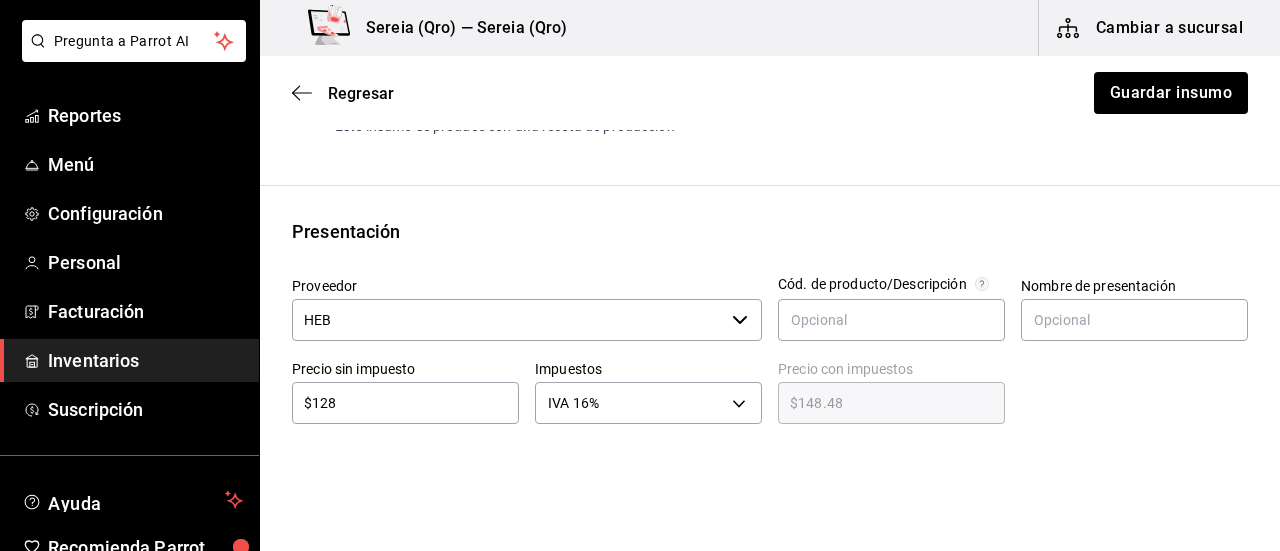 type on "HEB" 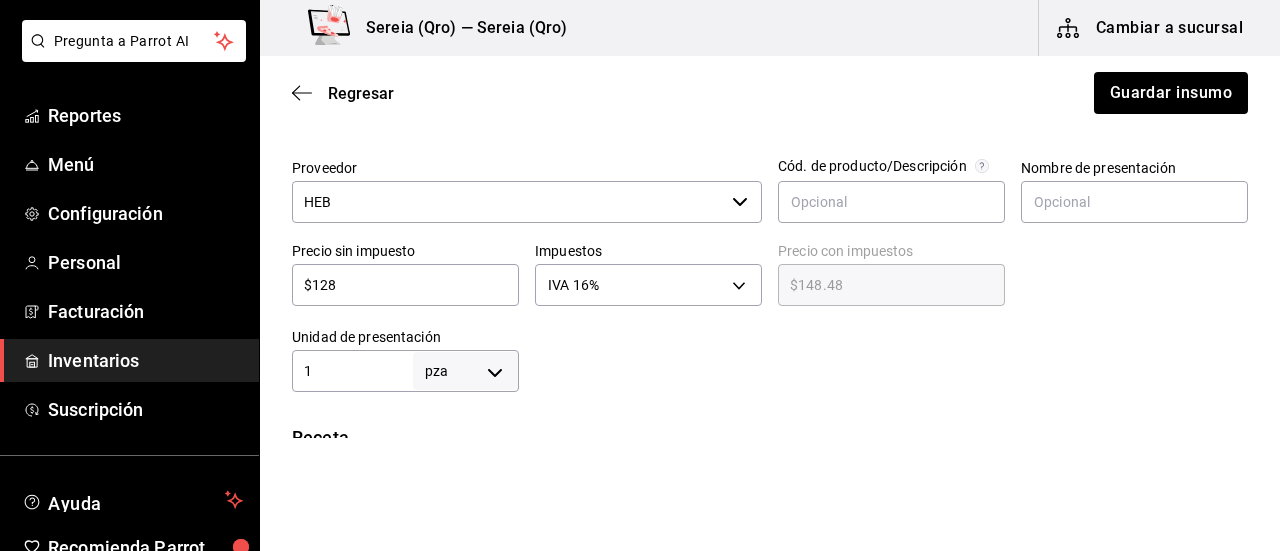 scroll, scrollTop: 500, scrollLeft: 0, axis: vertical 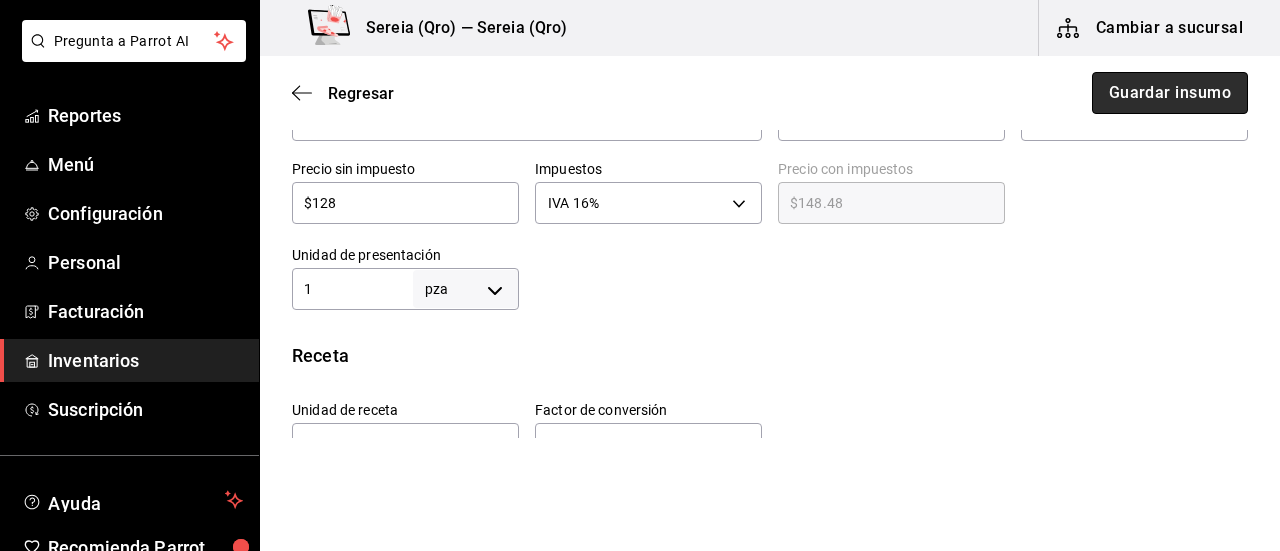 click on "Guardar insumo" at bounding box center (1170, 93) 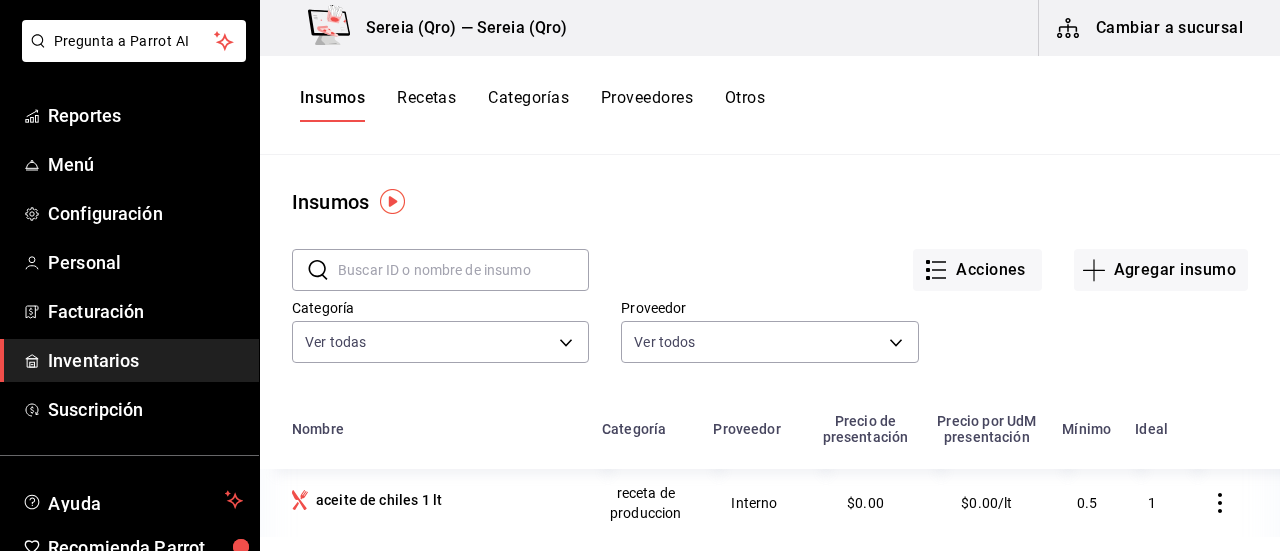 click on "Recetas" at bounding box center [426, 105] 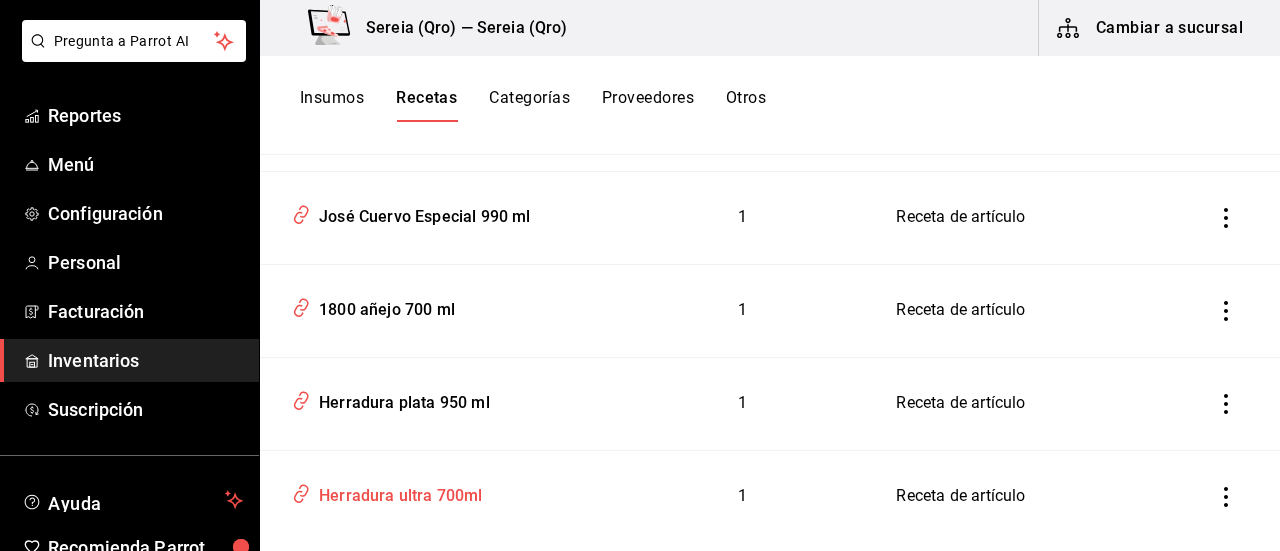 scroll, scrollTop: 700, scrollLeft: 0, axis: vertical 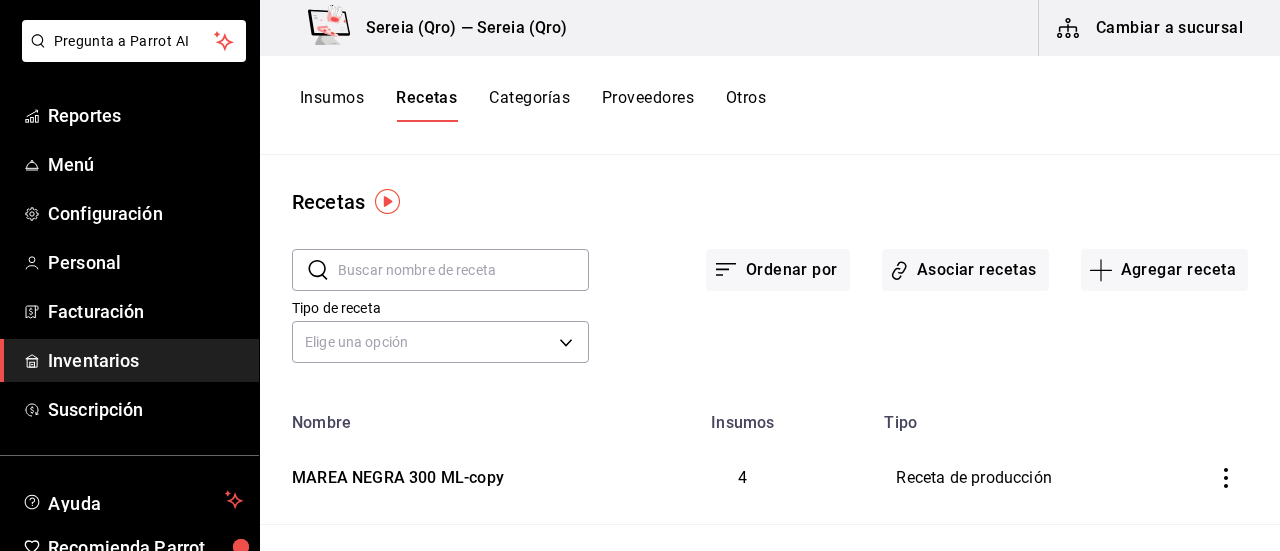 click at bounding box center [463, 270] 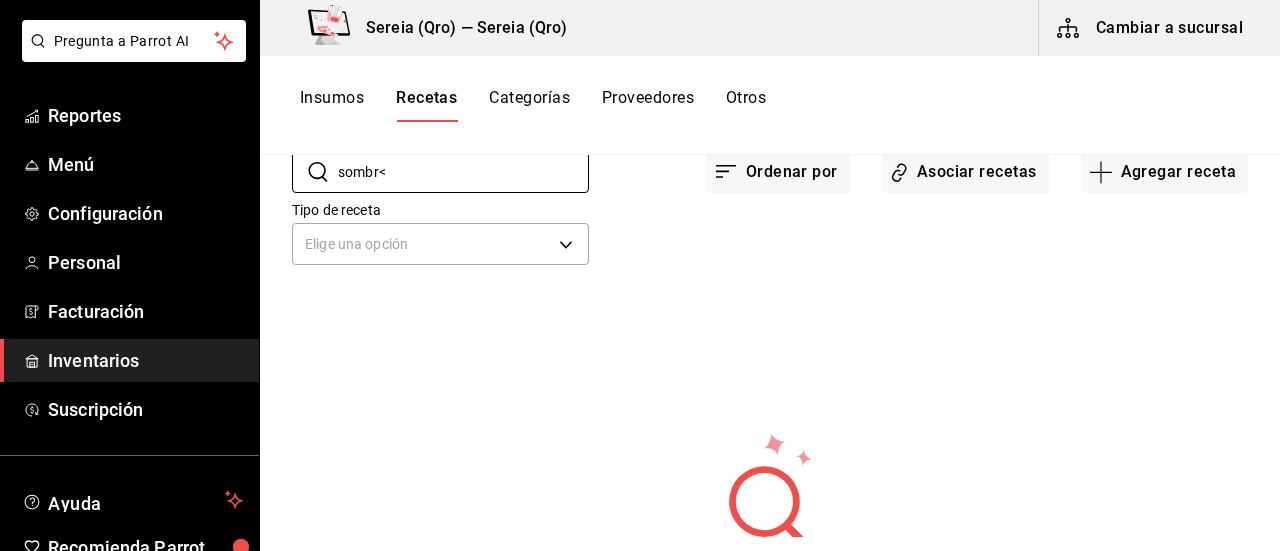 scroll, scrollTop: 100, scrollLeft: 0, axis: vertical 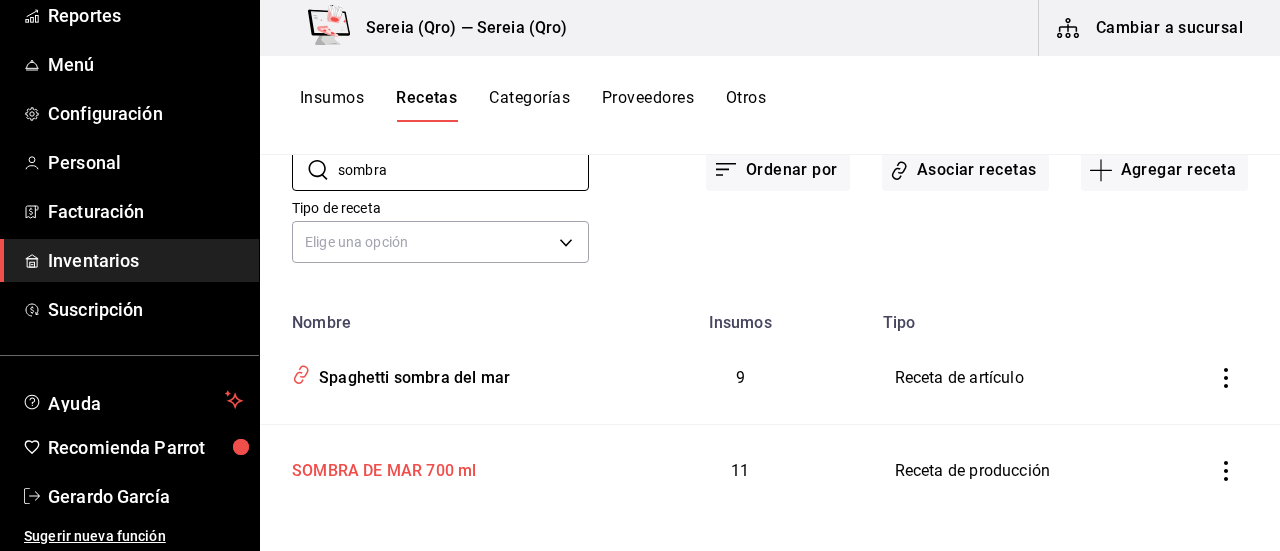 type on "sombra" 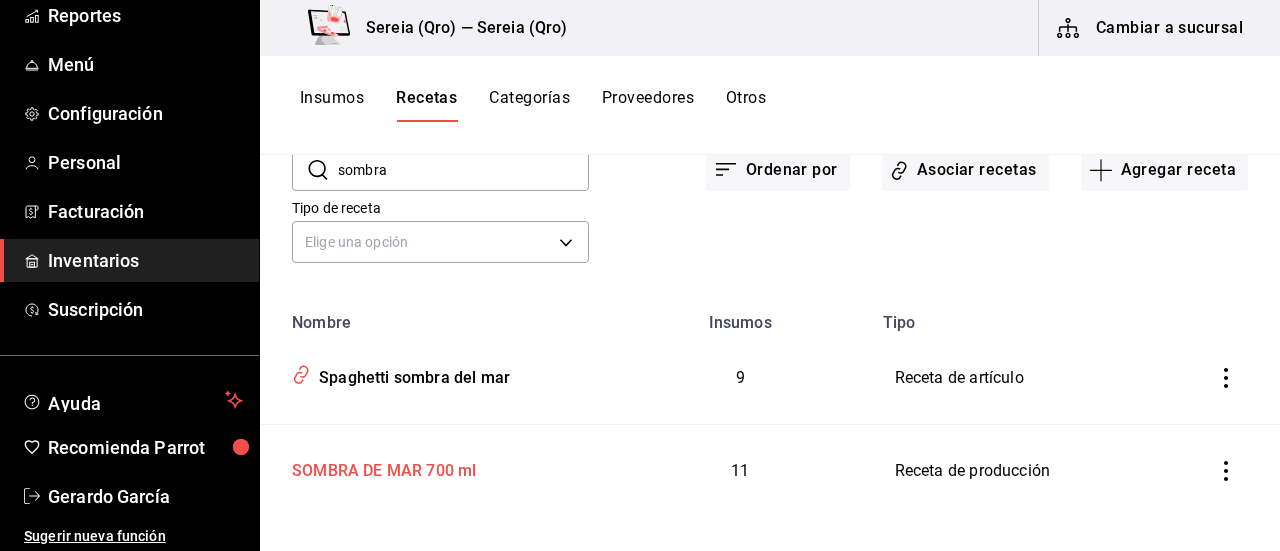 click on "SOMBRA DE MAR 700 ml" at bounding box center [380, 467] 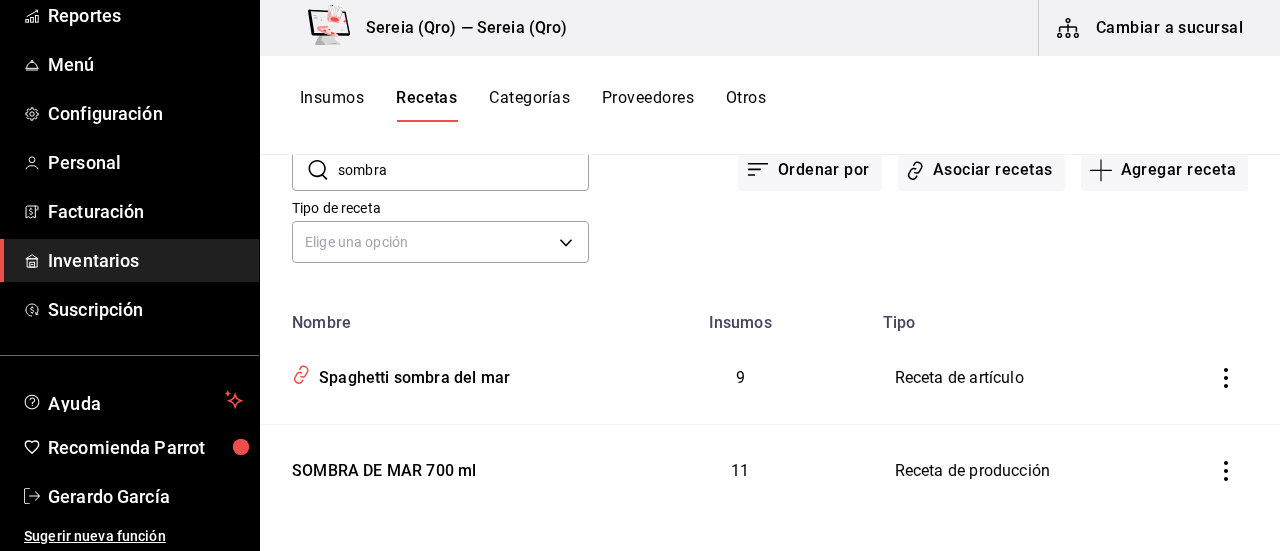 type on "SOMBRA DE MAR 700 ml" 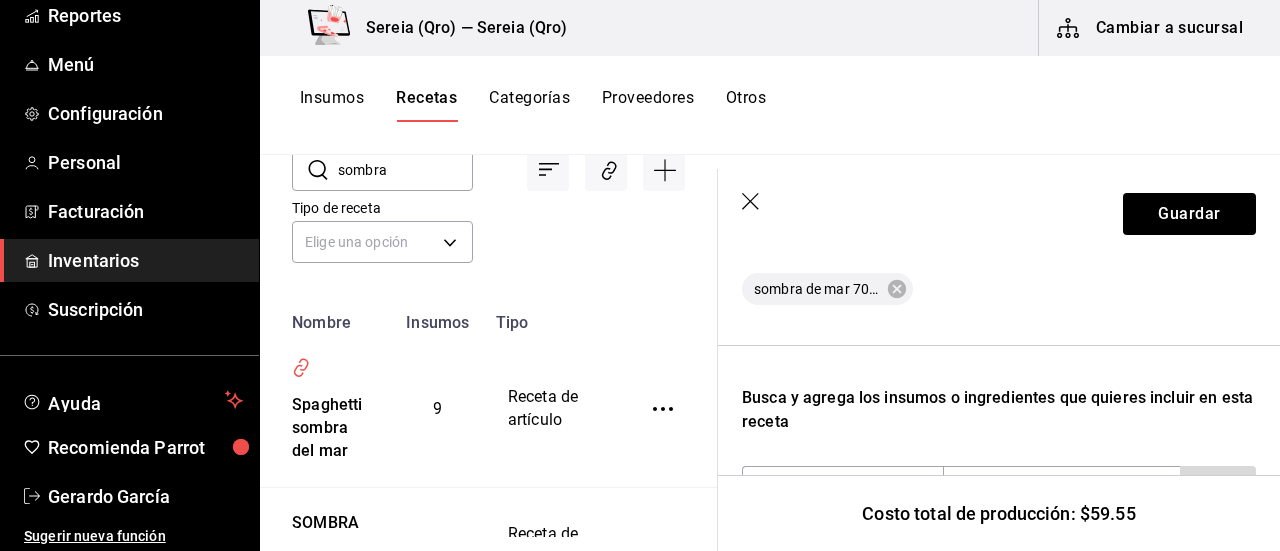 scroll, scrollTop: 600, scrollLeft: 0, axis: vertical 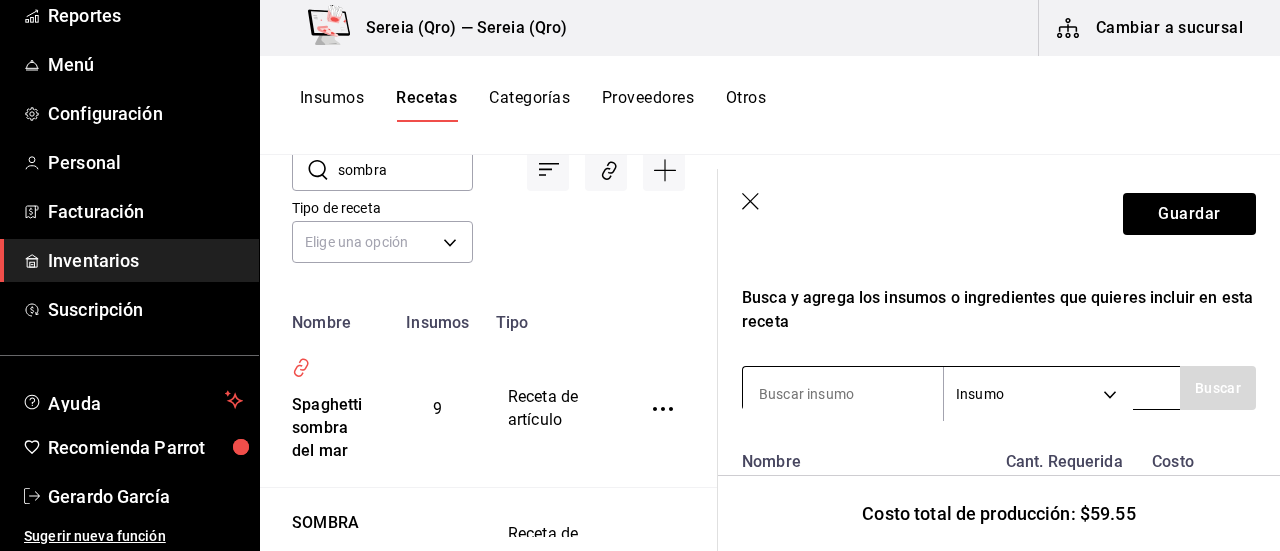 click at bounding box center [843, 394] 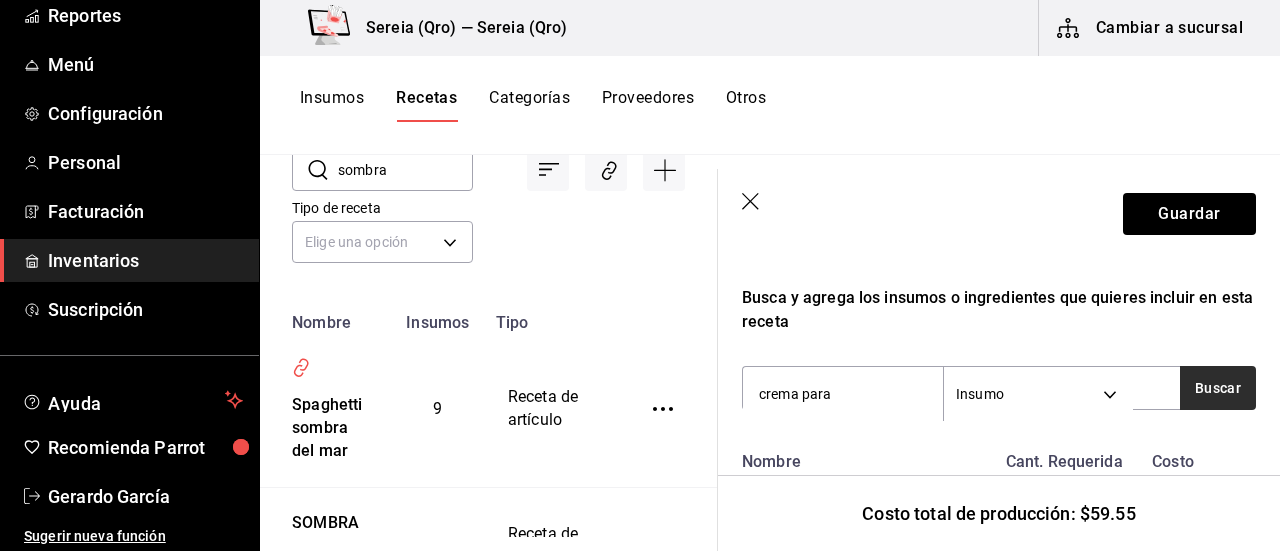 type on "crema para" 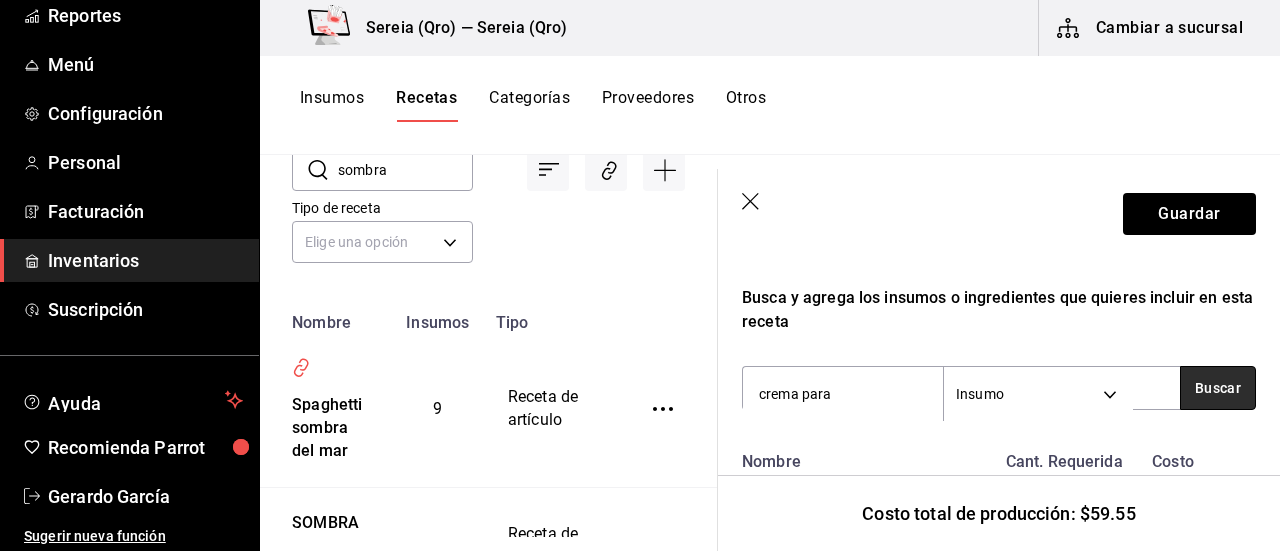 click on "Buscar" at bounding box center [1218, 388] 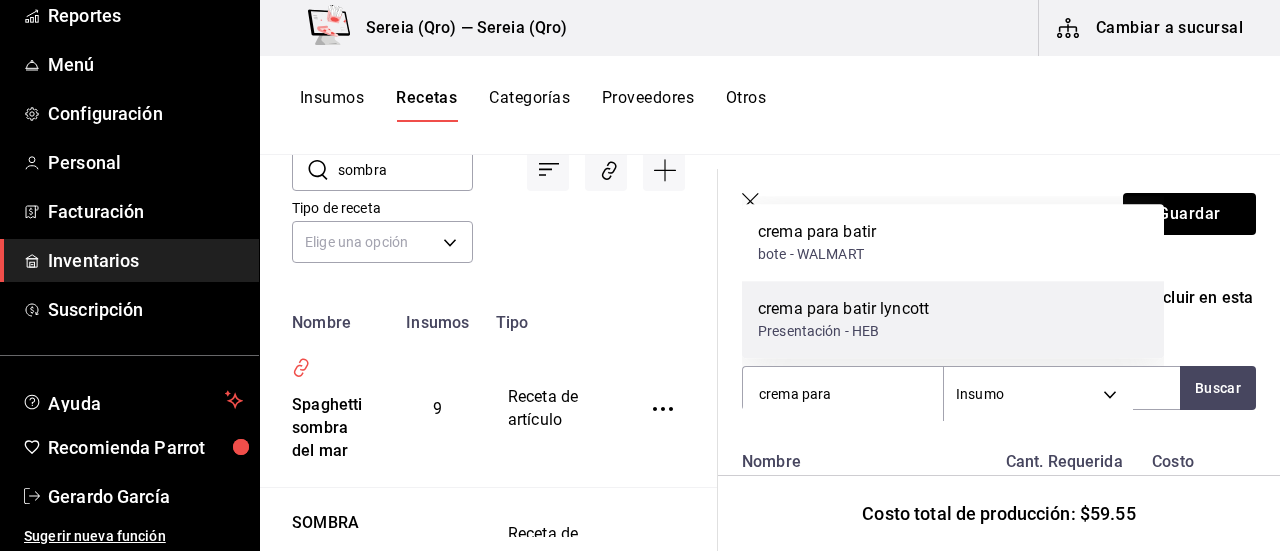 click on "Presentación - HEB" at bounding box center (843, 331) 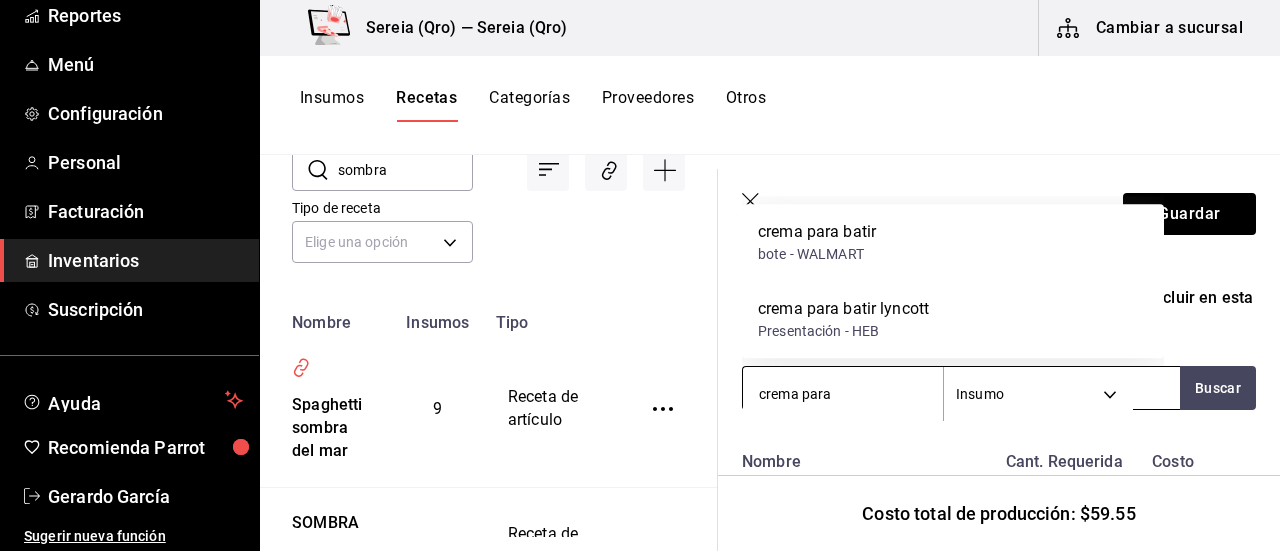 type 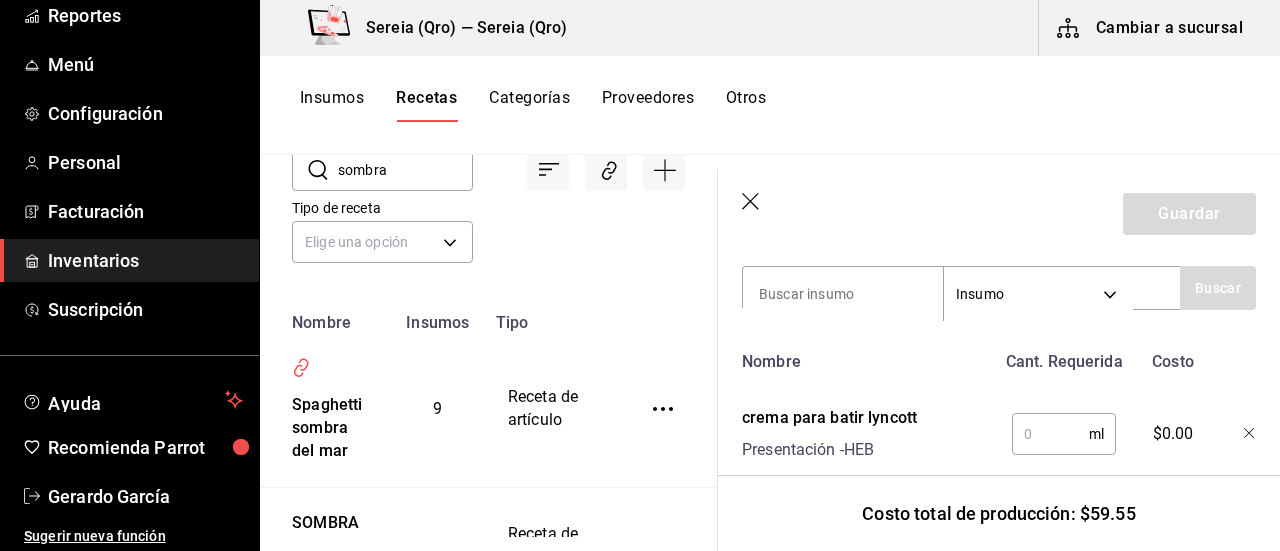 scroll, scrollTop: 800, scrollLeft: 0, axis: vertical 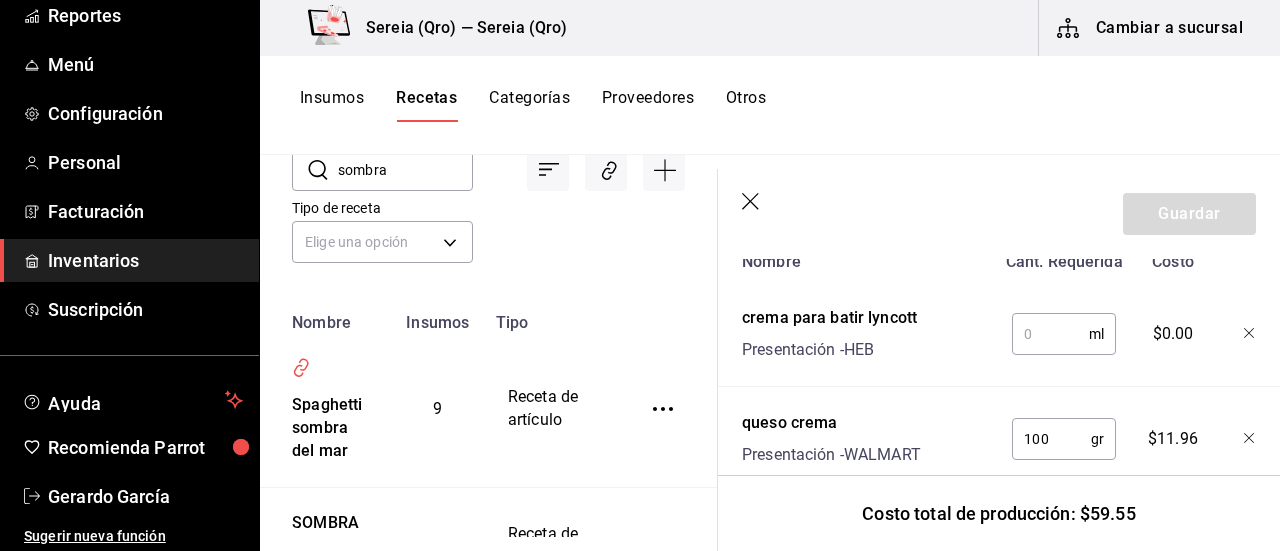 click at bounding box center [1050, 334] 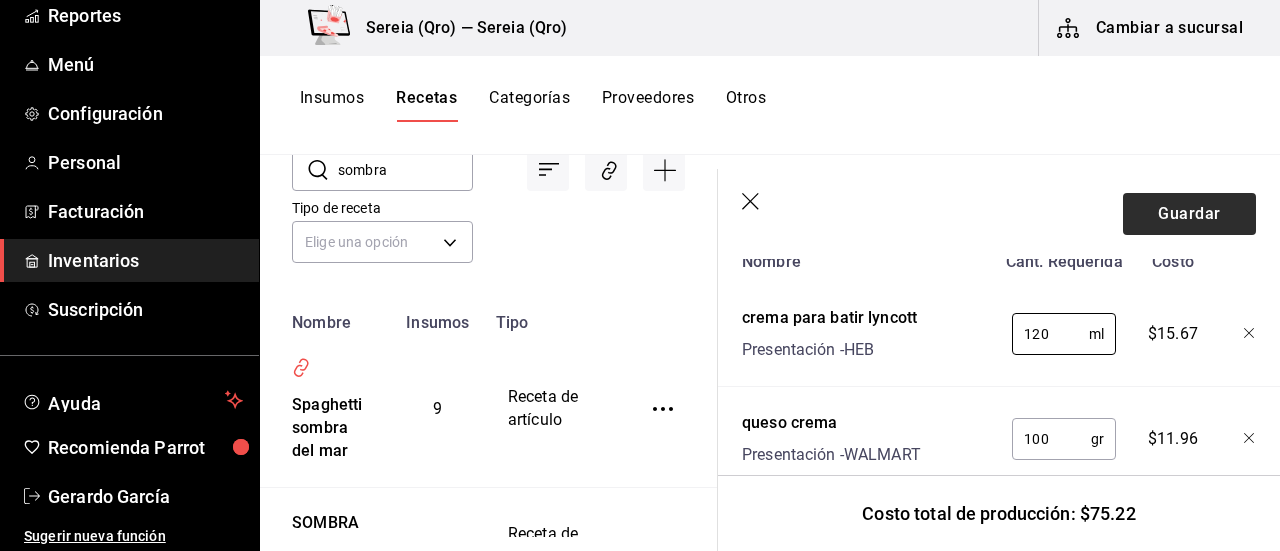 type on "120" 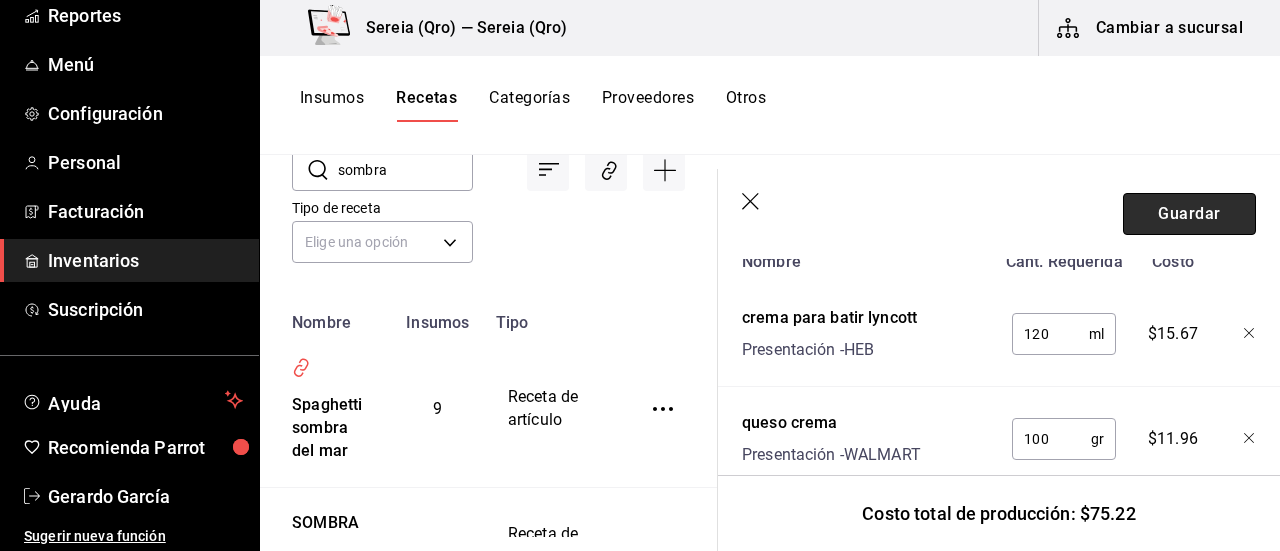 click on "Guardar" at bounding box center [1189, 214] 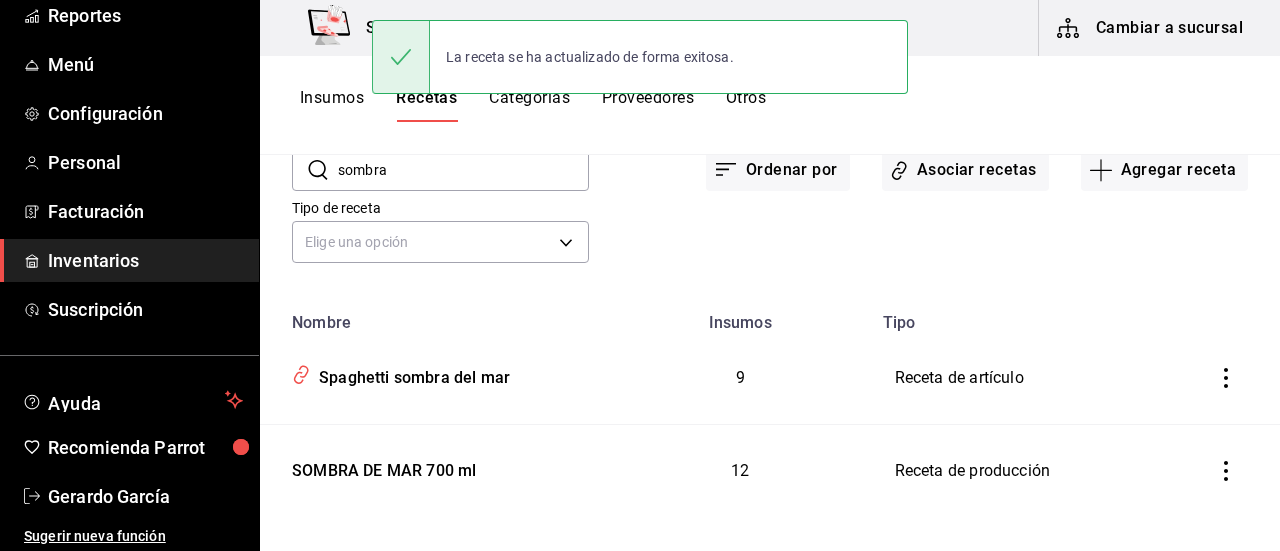 scroll, scrollTop: 0, scrollLeft: 0, axis: both 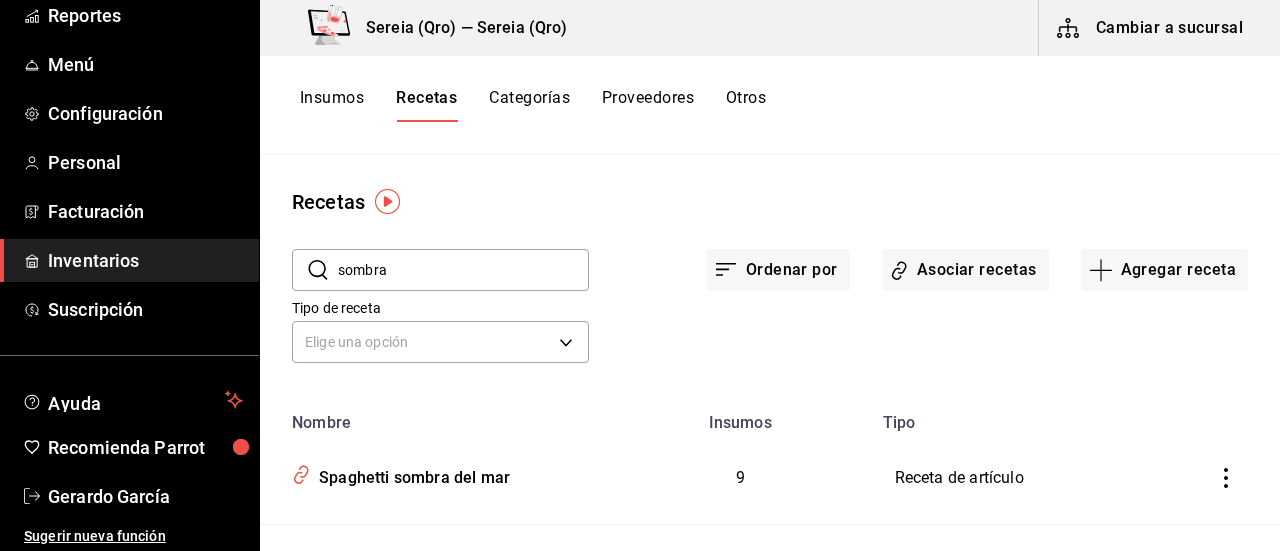 drag, startPoint x: 404, startPoint y: 279, endPoint x: 330, endPoint y: 275, distance: 74.10803 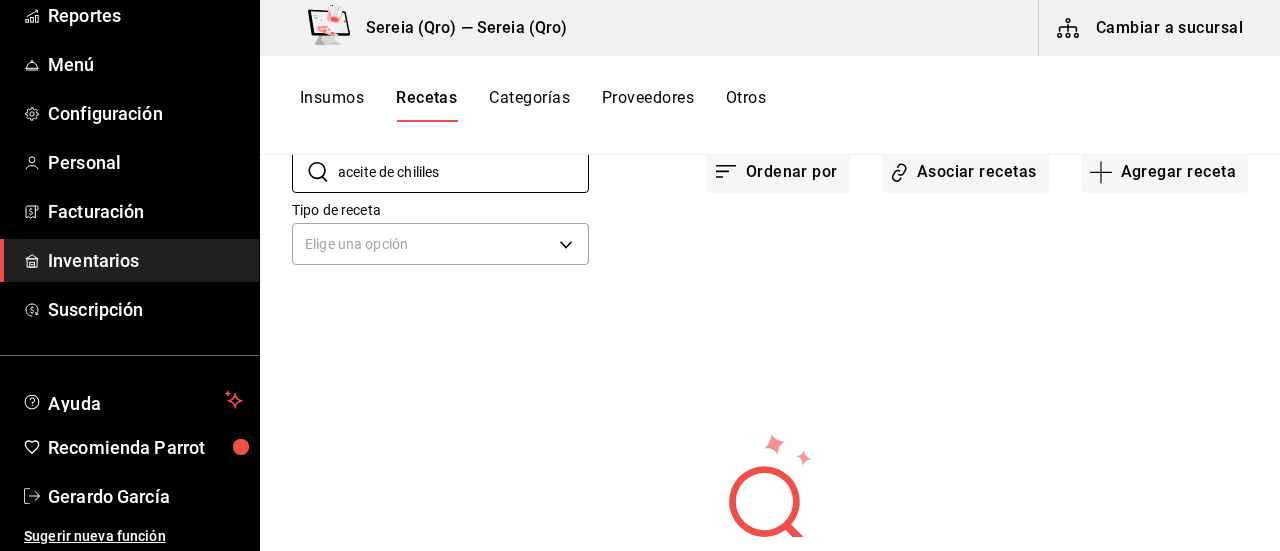 scroll, scrollTop: 100, scrollLeft: 0, axis: vertical 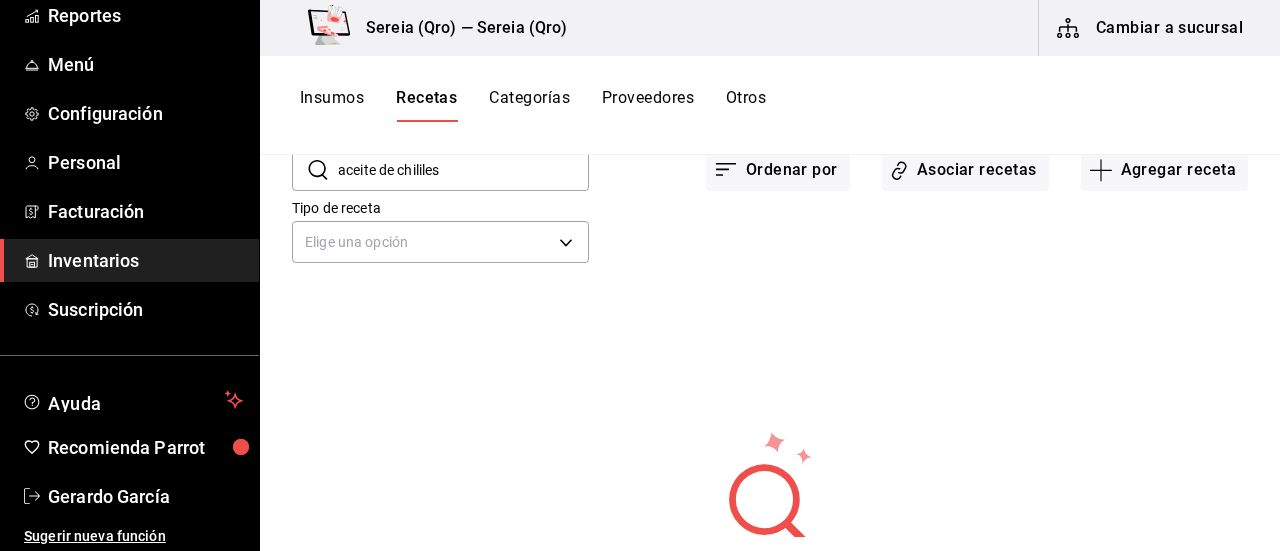 click on "​ aceite de chililes ​ Ordenar por Asociar recetas Agregar receta Tipo de receta Elige una opción default No hay recetas a mostrar. Intenta otra búsqueda." at bounding box center (770, 369) 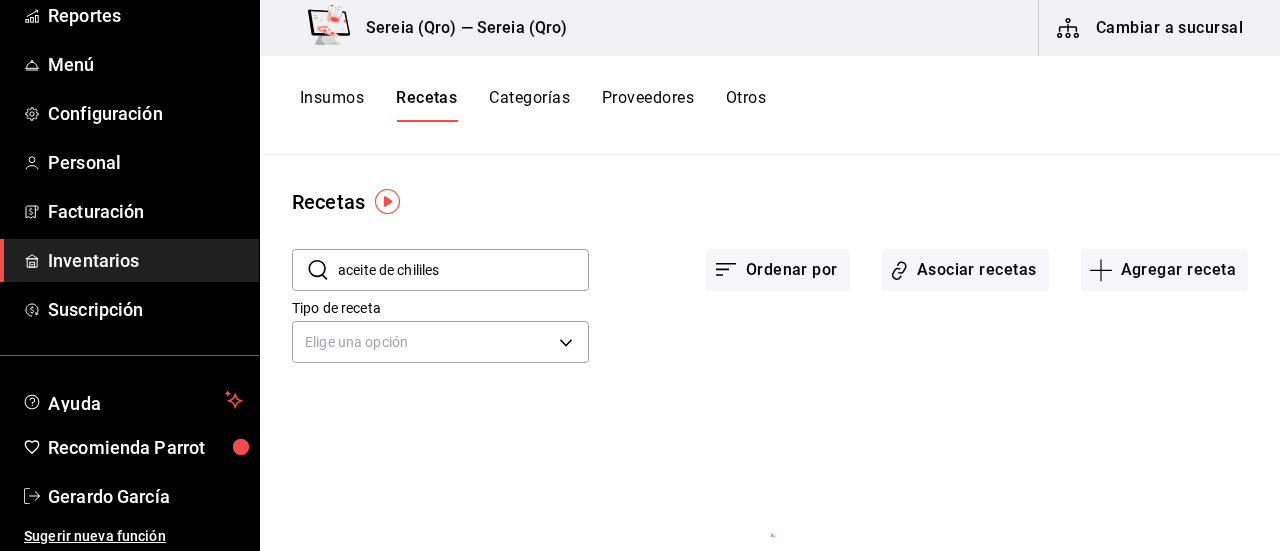 scroll, scrollTop: 0, scrollLeft: 0, axis: both 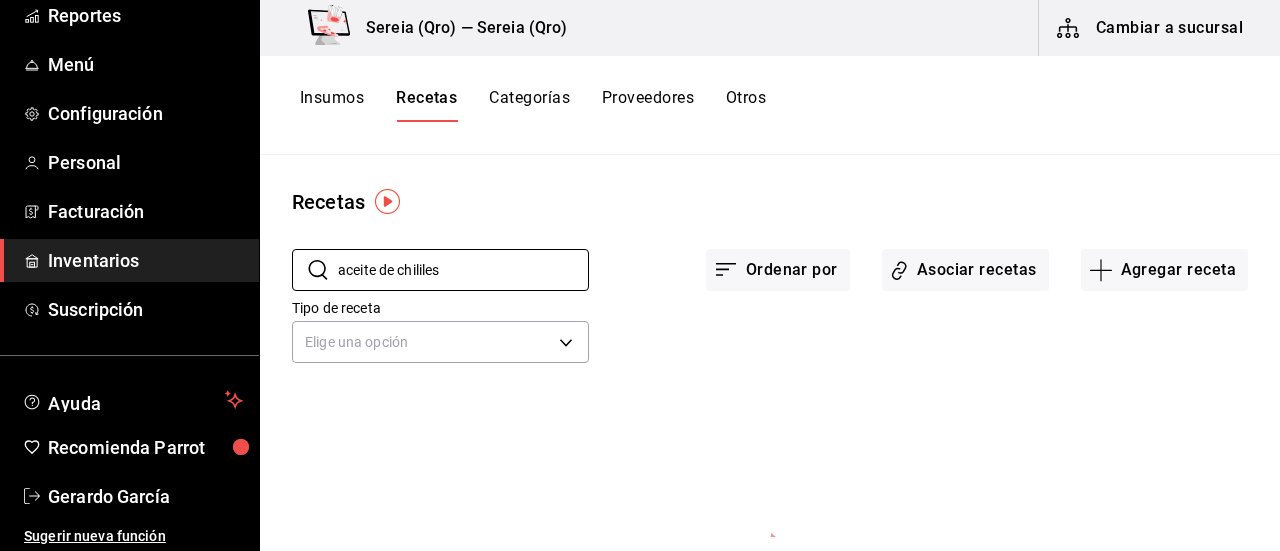 type on "a" 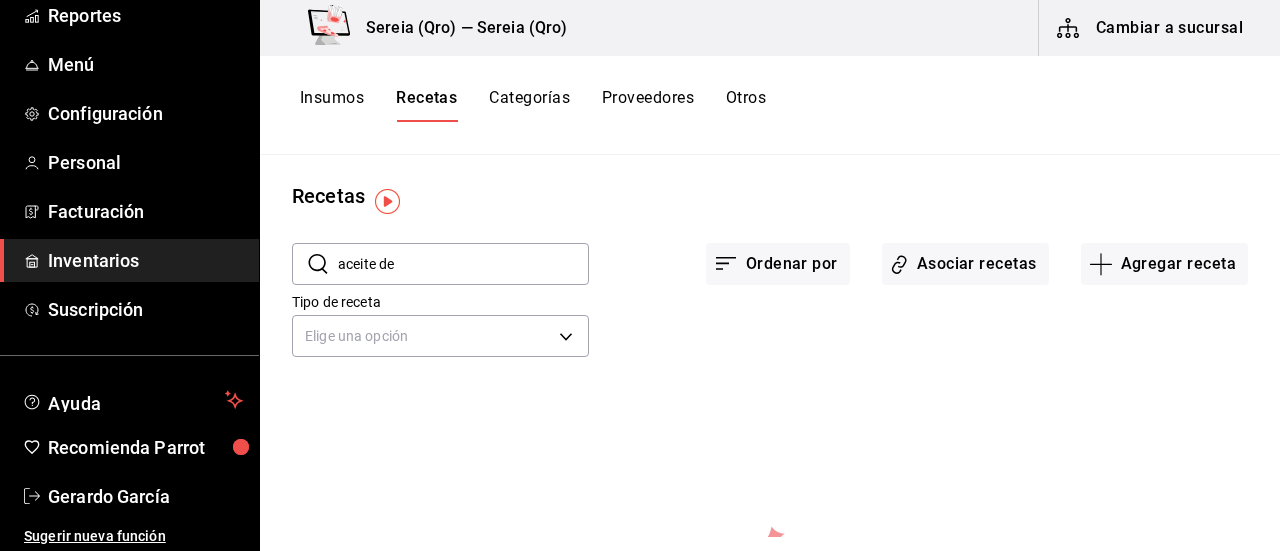 scroll, scrollTop: 0, scrollLeft: 0, axis: both 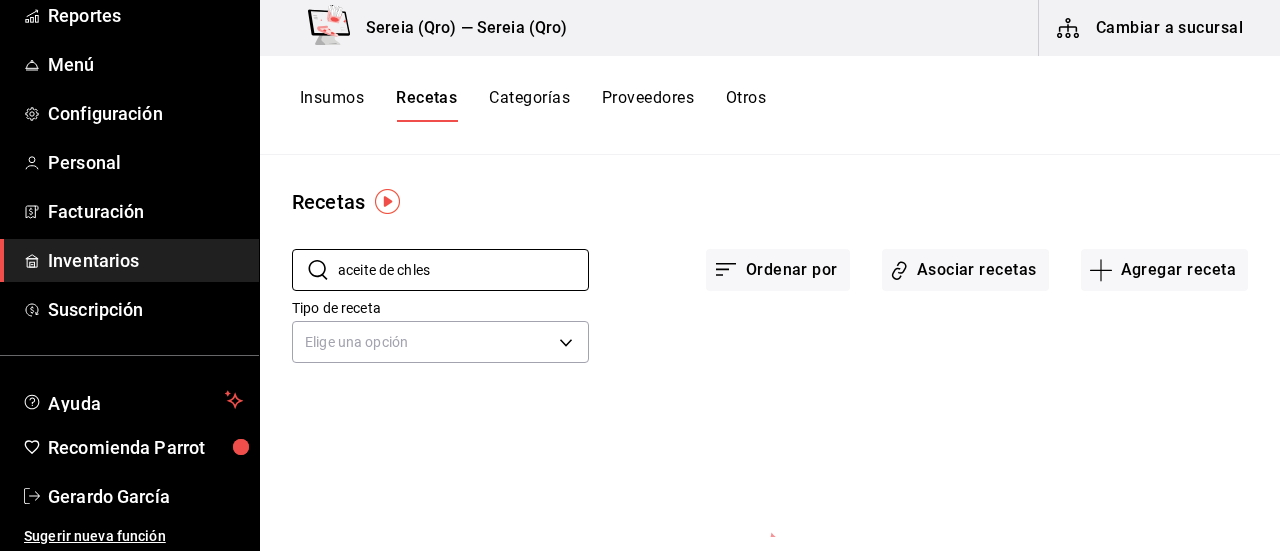 type on "aceite de chles" 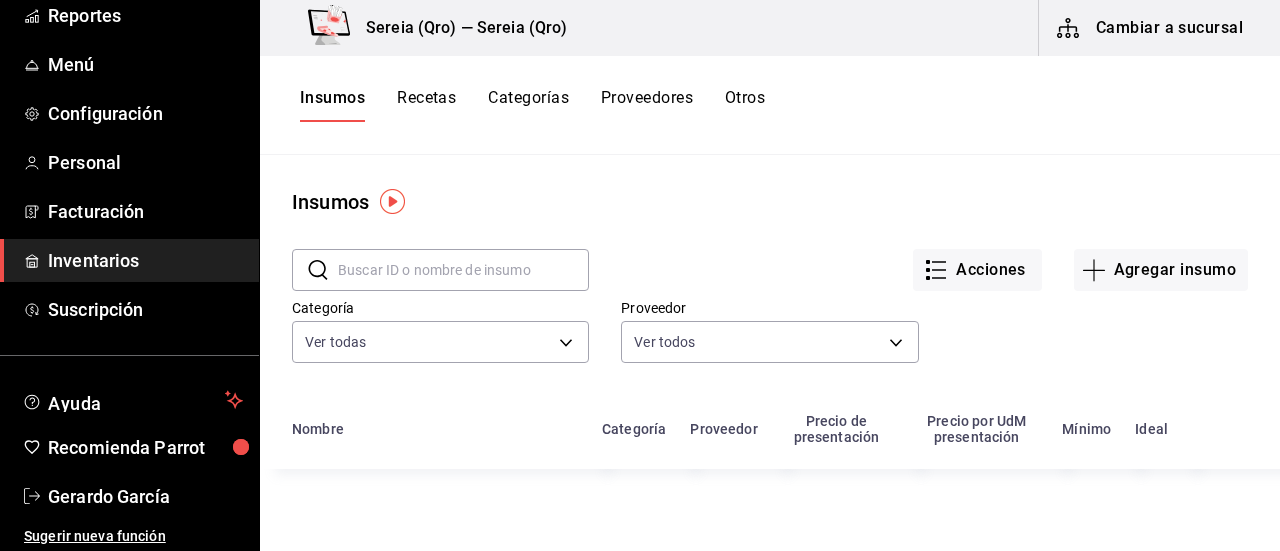 click at bounding box center [463, 270] 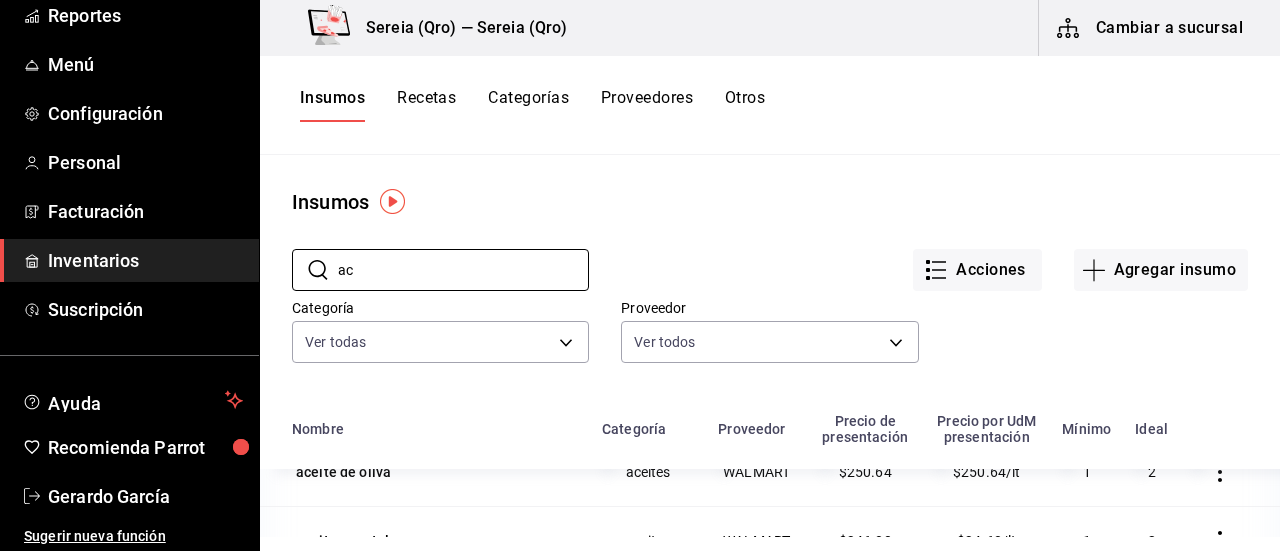 scroll, scrollTop: 0, scrollLeft: 0, axis: both 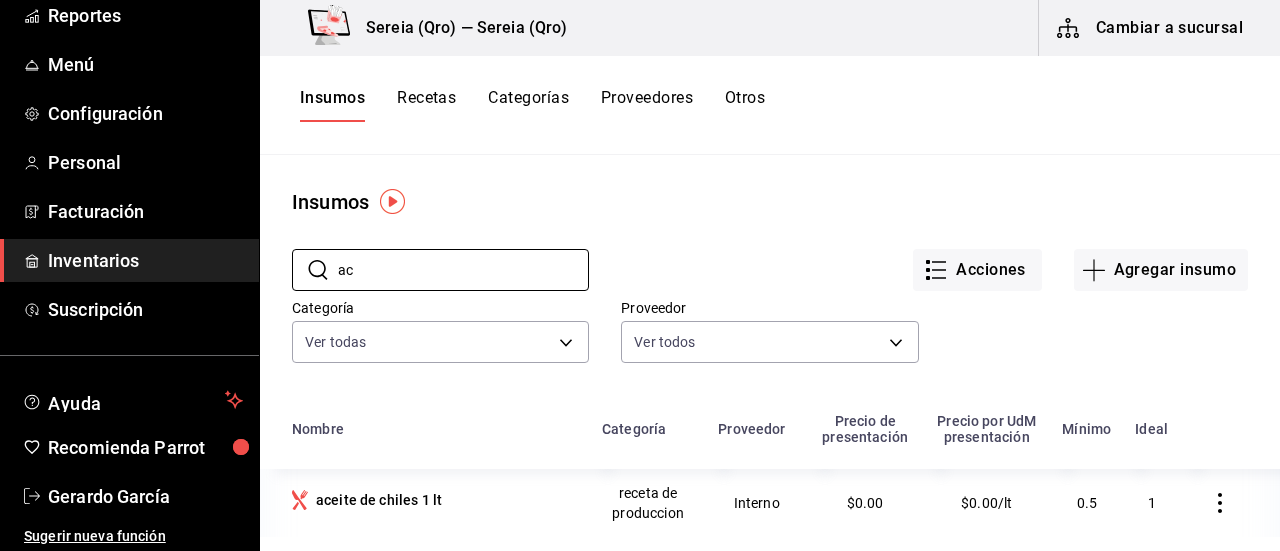 type on "ac" 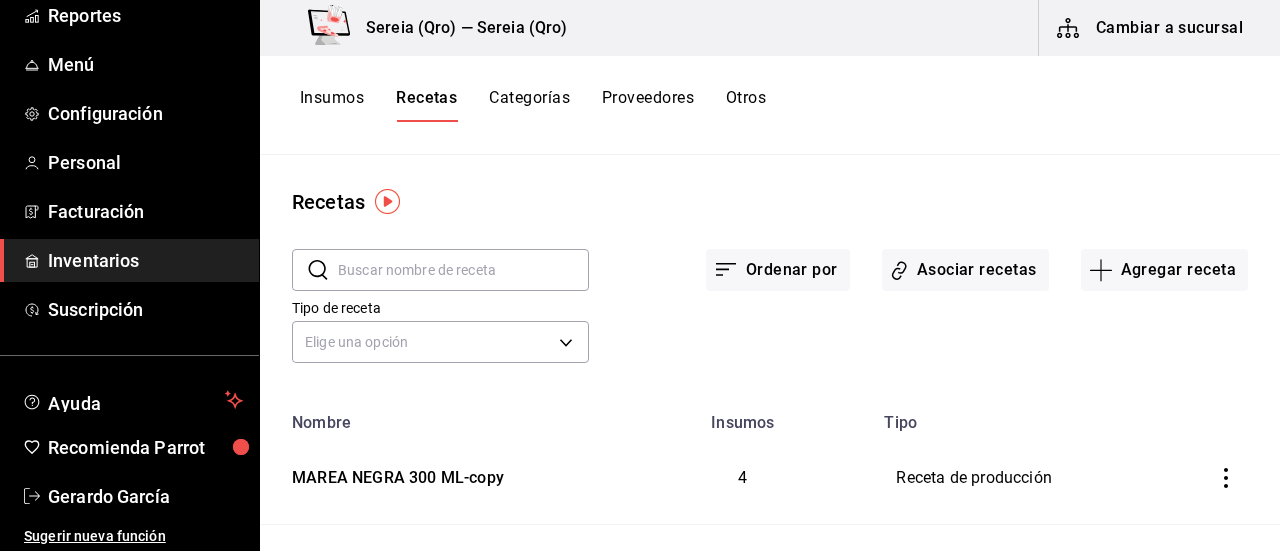 click at bounding box center (463, 270) 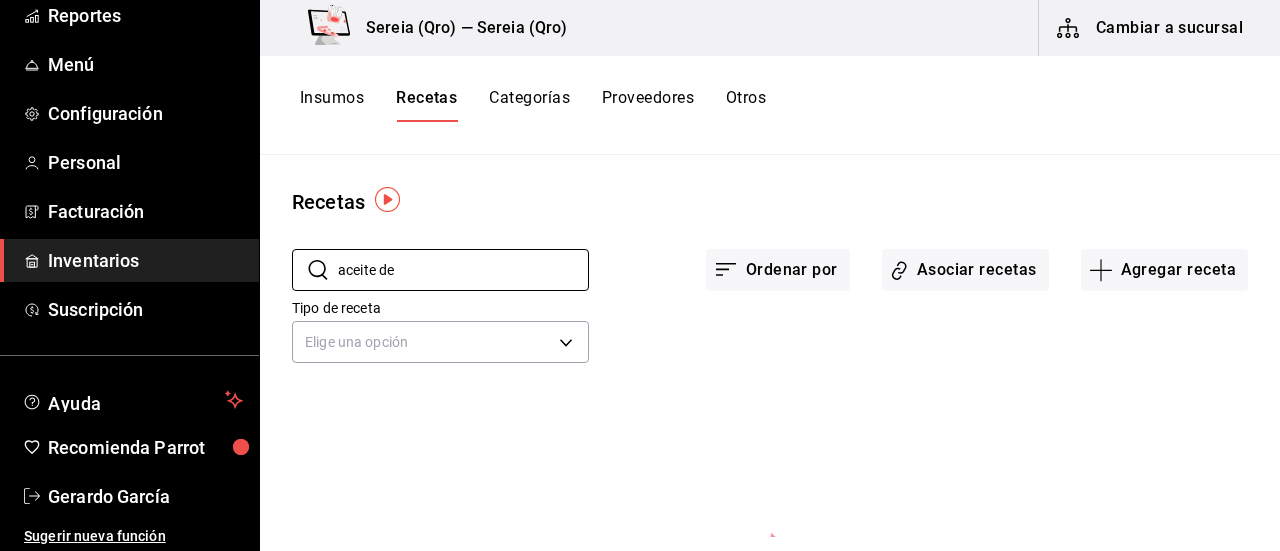 scroll, scrollTop: 200, scrollLeft: 0, axis: vertical 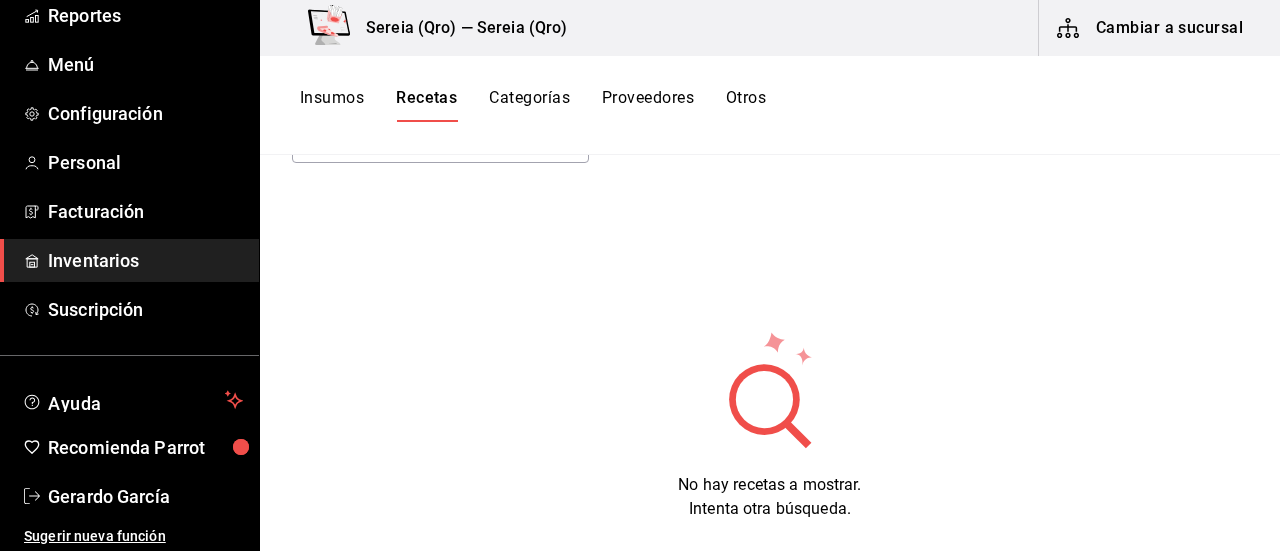 type on "aceite de" 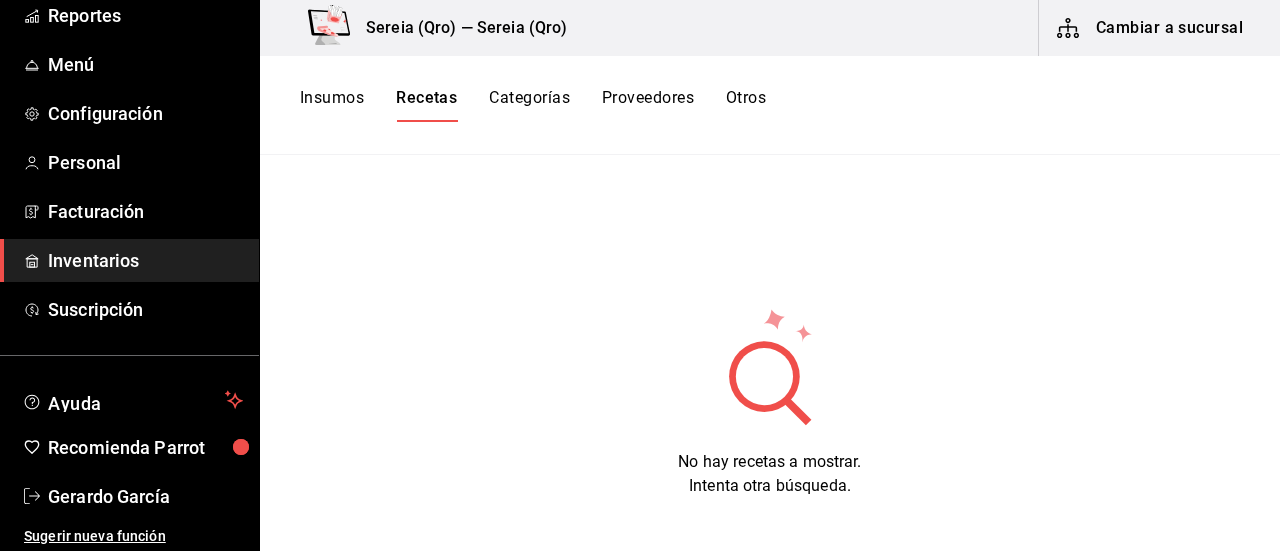 scroll, scrollTop: 0, scrollLeft: 0, axis: both 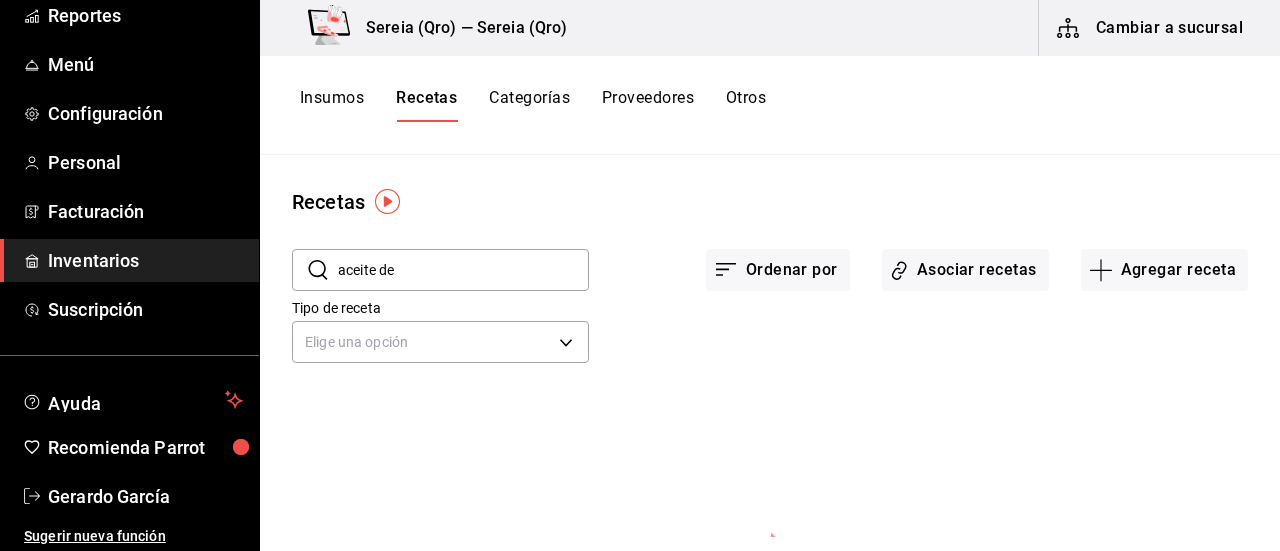 drag, startPoint x: 396, startPoint y: 265, endPoint x: 328, endPoint y: 265, distance: 68 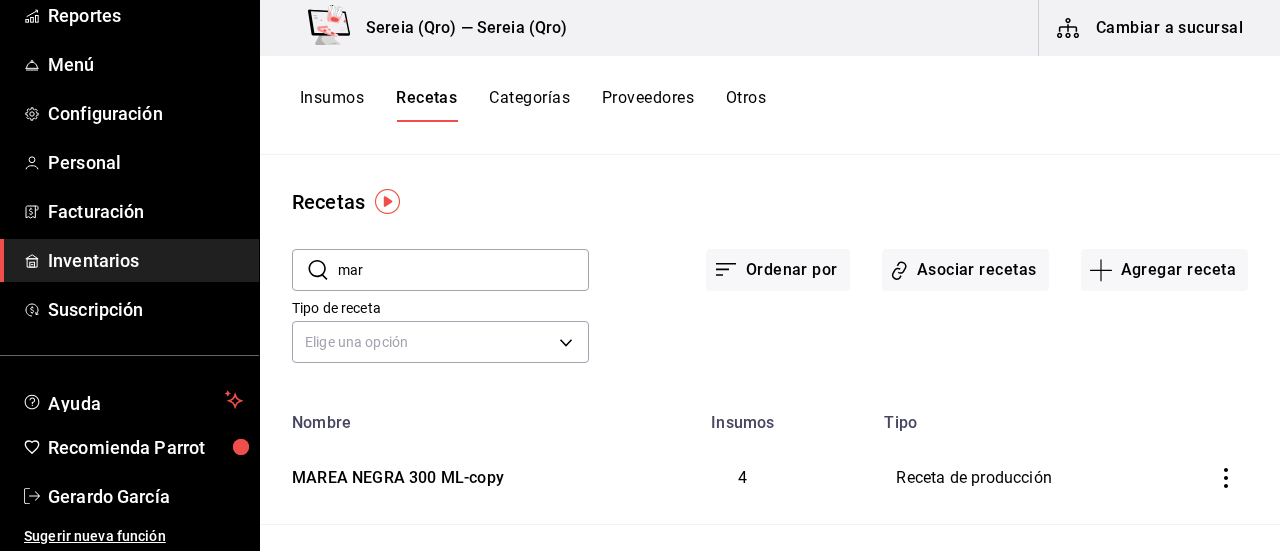 type on "mare" 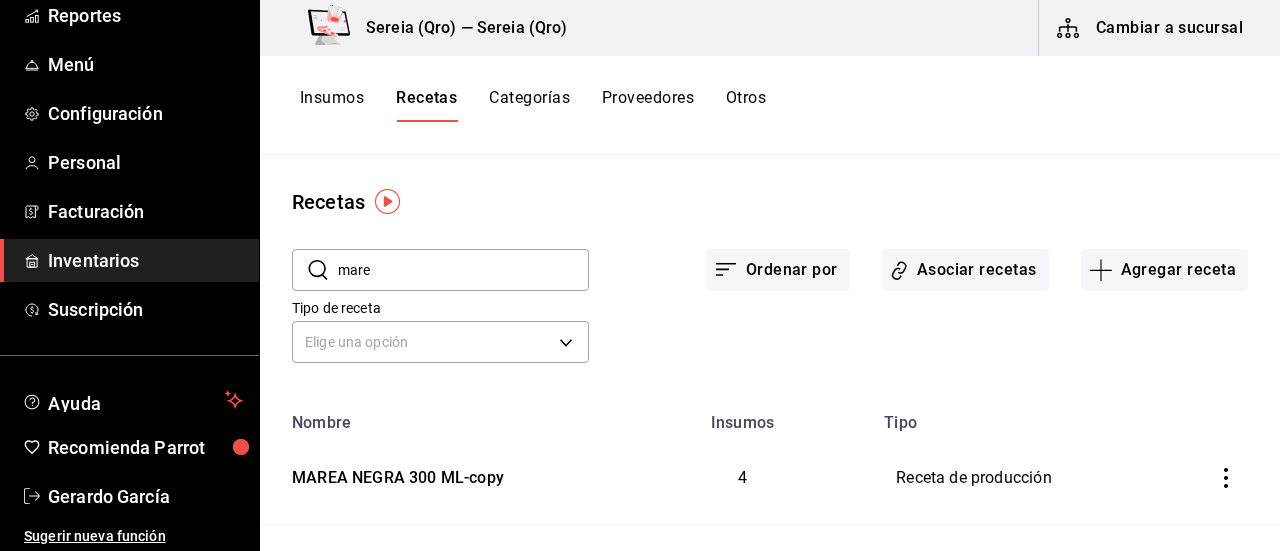 drag, startPoint x: 412, startPoint y: 259, endPoint x: 339, endPoint y: 274, distance: 74.52516 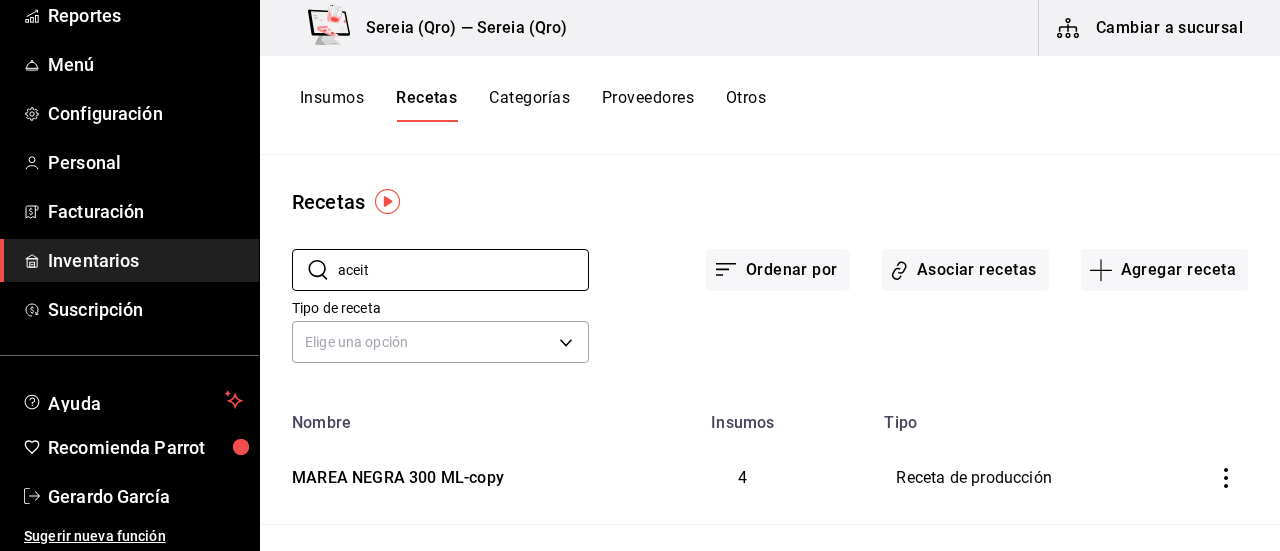 type on "aceite" 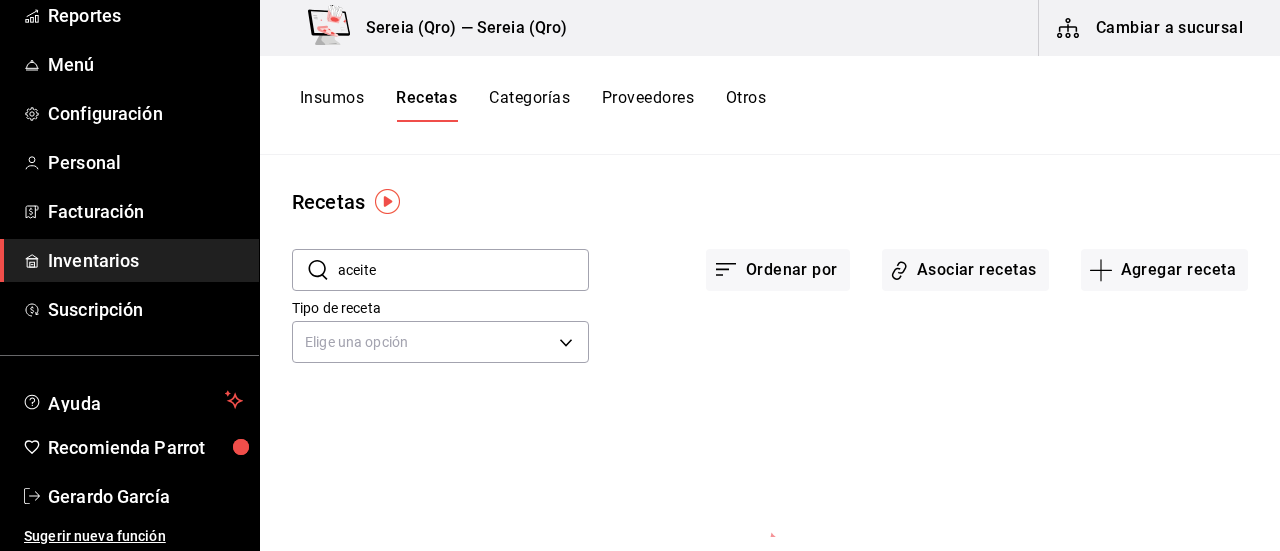 drag, startPoint x: 418, startPoint y: 283, endPoint x: 324, endPoint y: 278, distance: 94.13288 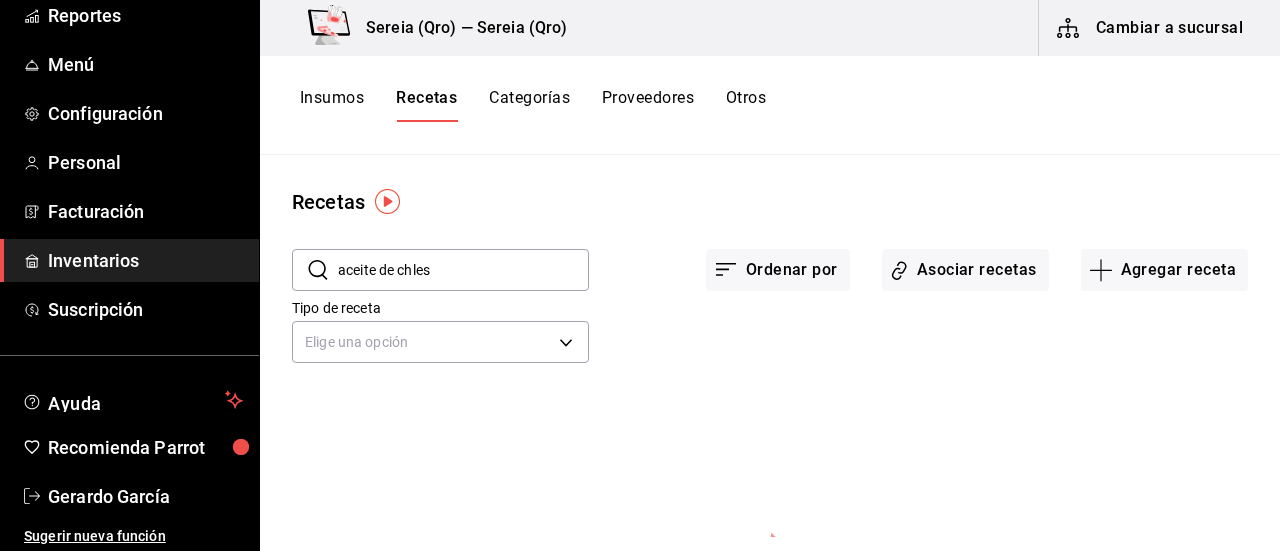 click on "aceite de chles" at bounding box center (463, 270) 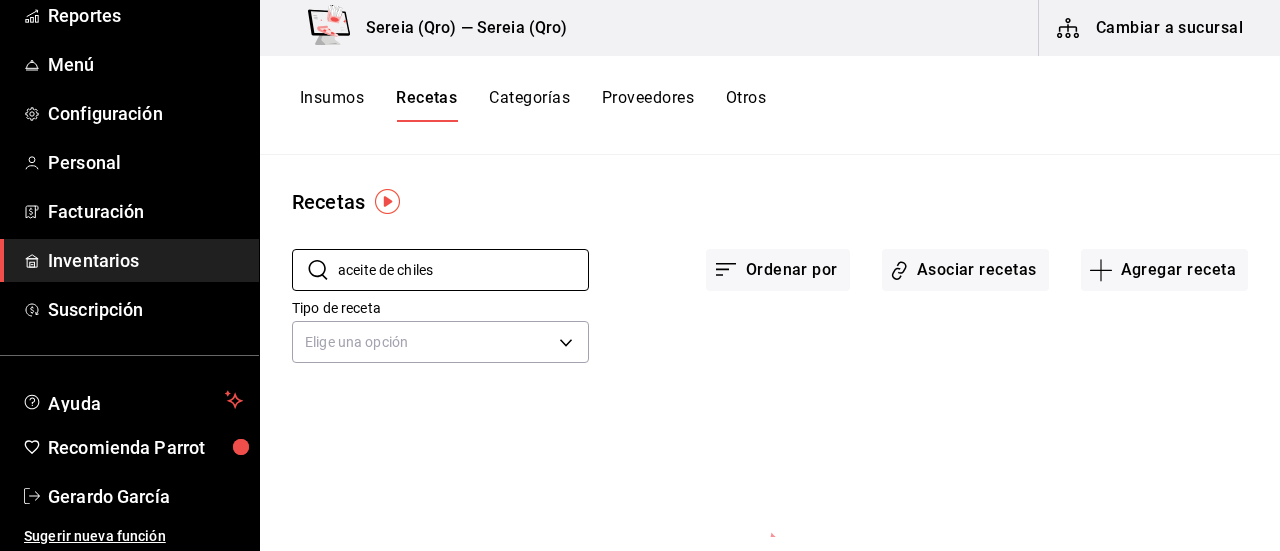 type on "aceite de chiles" 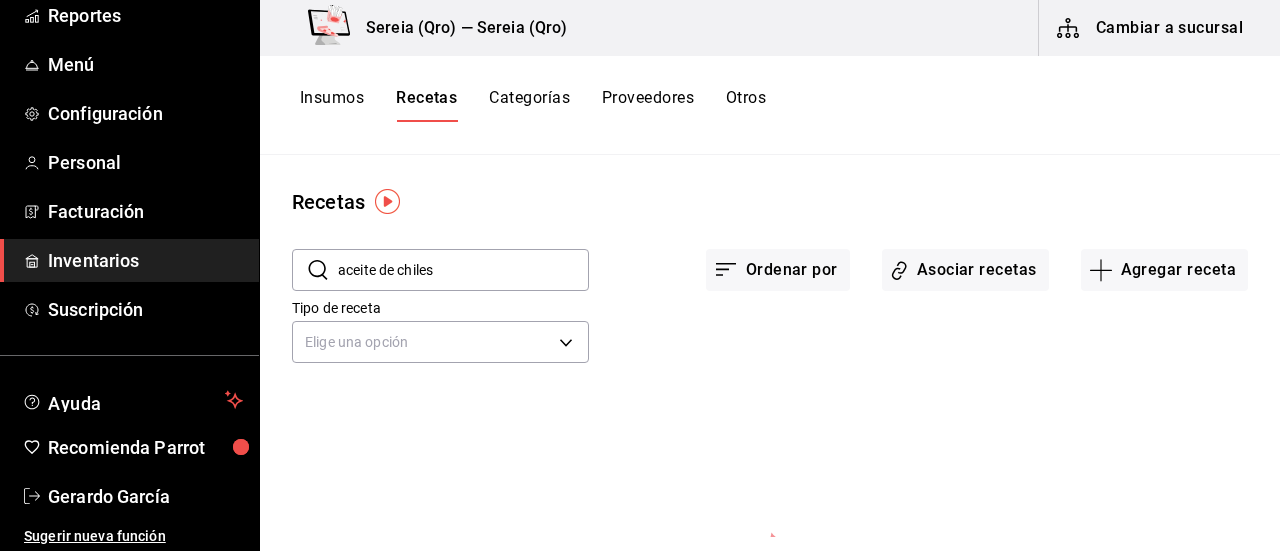 click on "​ aceite de chiles ​ Ordenar por Asociar recetas Agregar receta Tipo de receta Elige una opción default No hay recetas a mostrar. Intenta otra búsqueda." at bounding box center [770, 469] 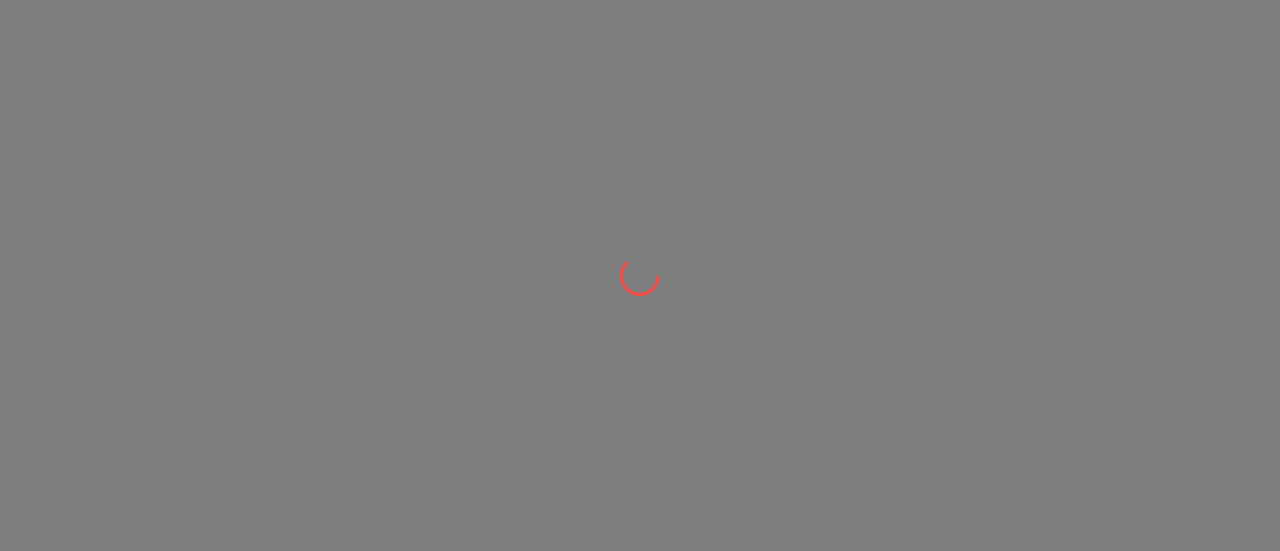 scroll, scrollTop: 0, scrollLeft: 0, axis: both 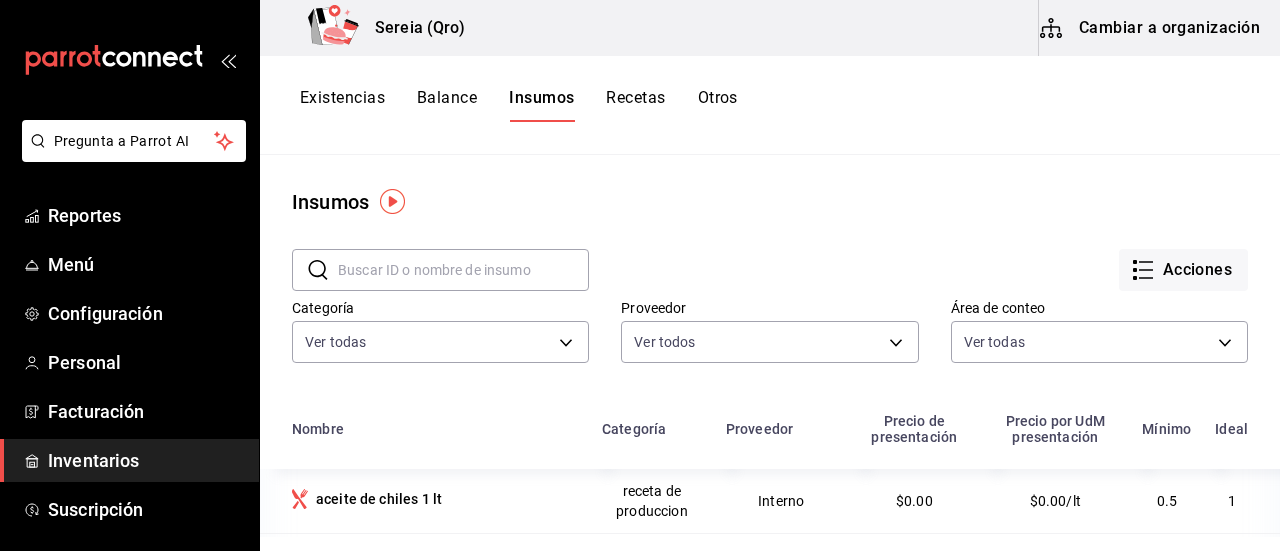 click at bounding box center [463, 270] 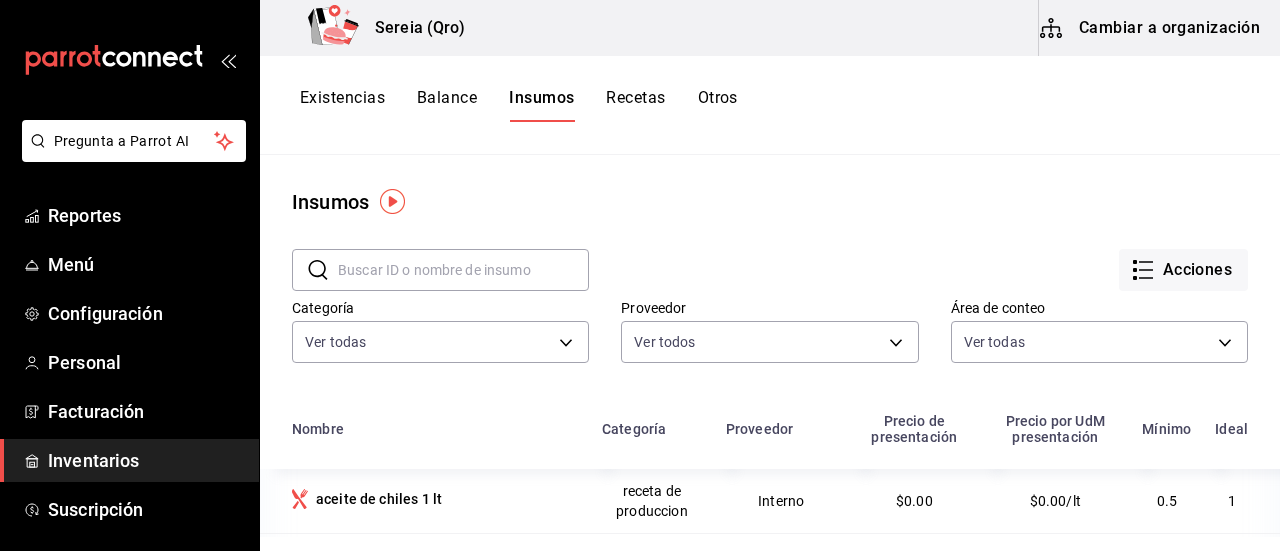 click on "Cambiar a organización" at bounding box center [1151, 28] 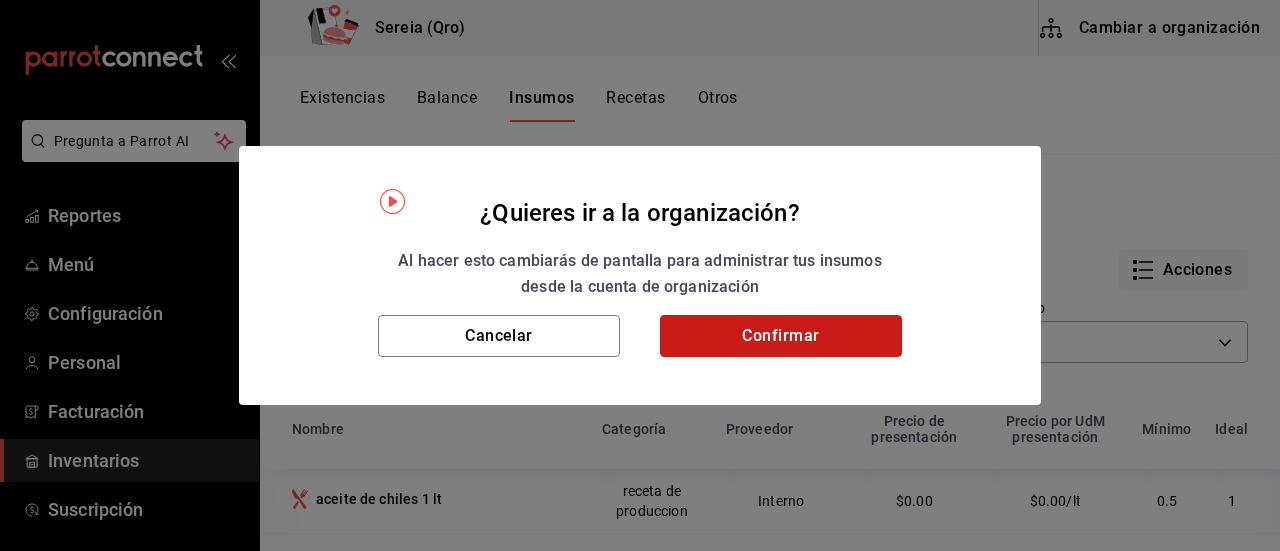 click on "Confirmar" at bounding box center [781, 336] 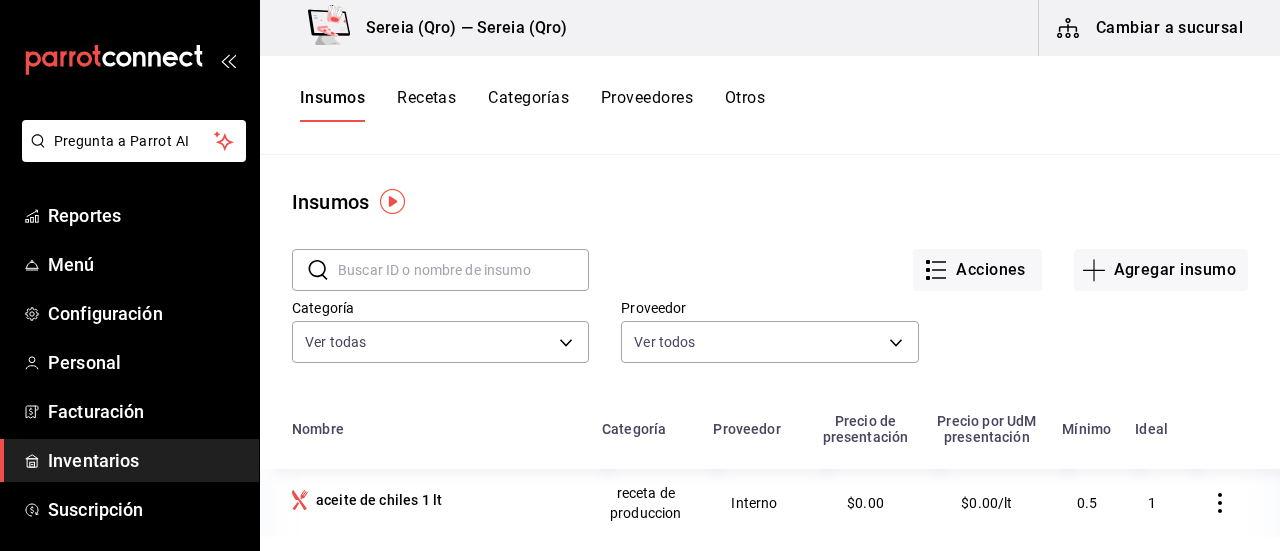 click on "Recetas" at bounding box center [426, 105] 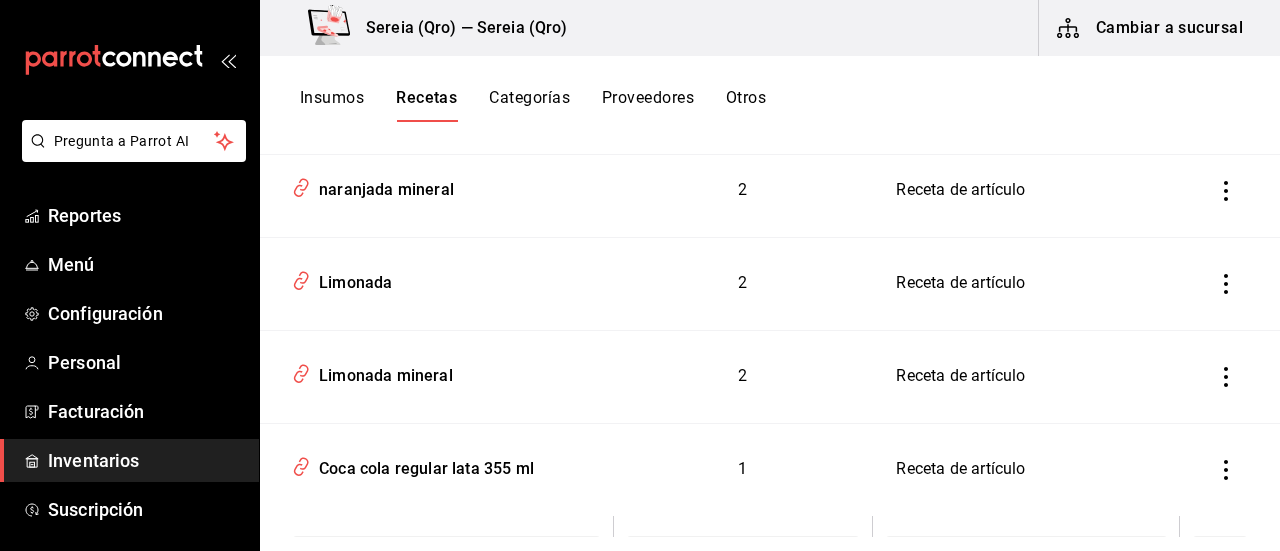 scroll, scrollTop: 9300, scrollLeft: 0, axis: vertical 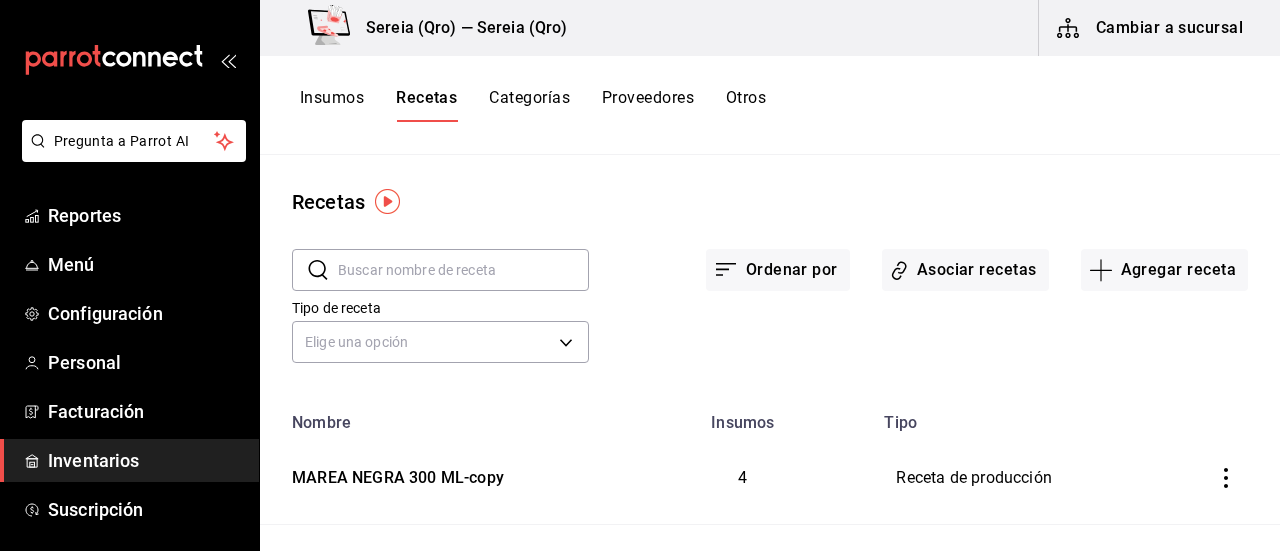 click at bounding box center (463, 270) 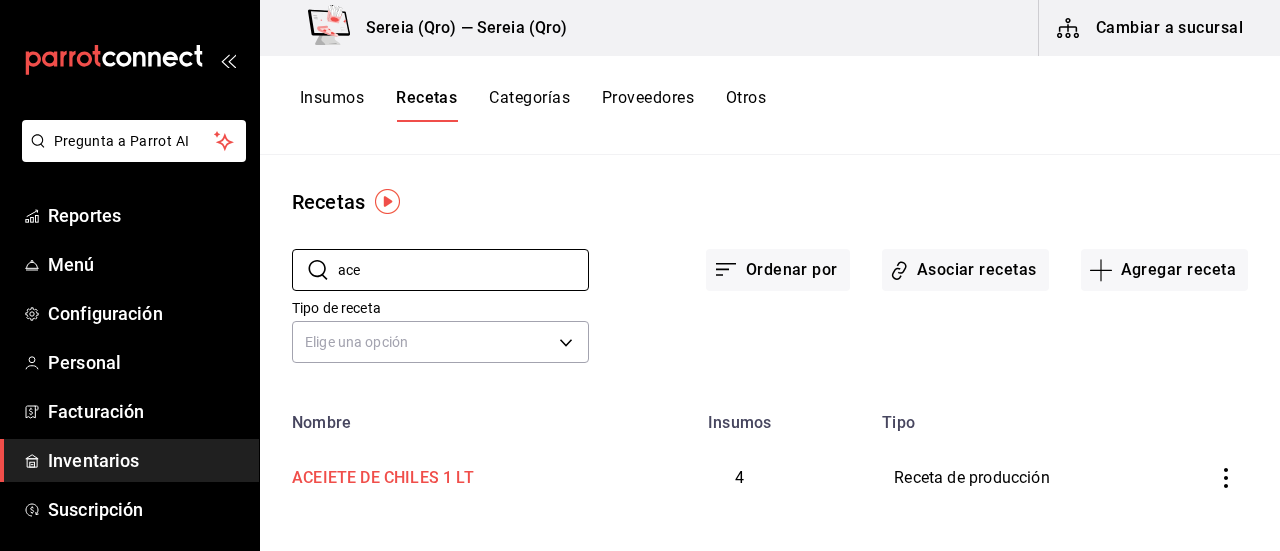 type on "ace" 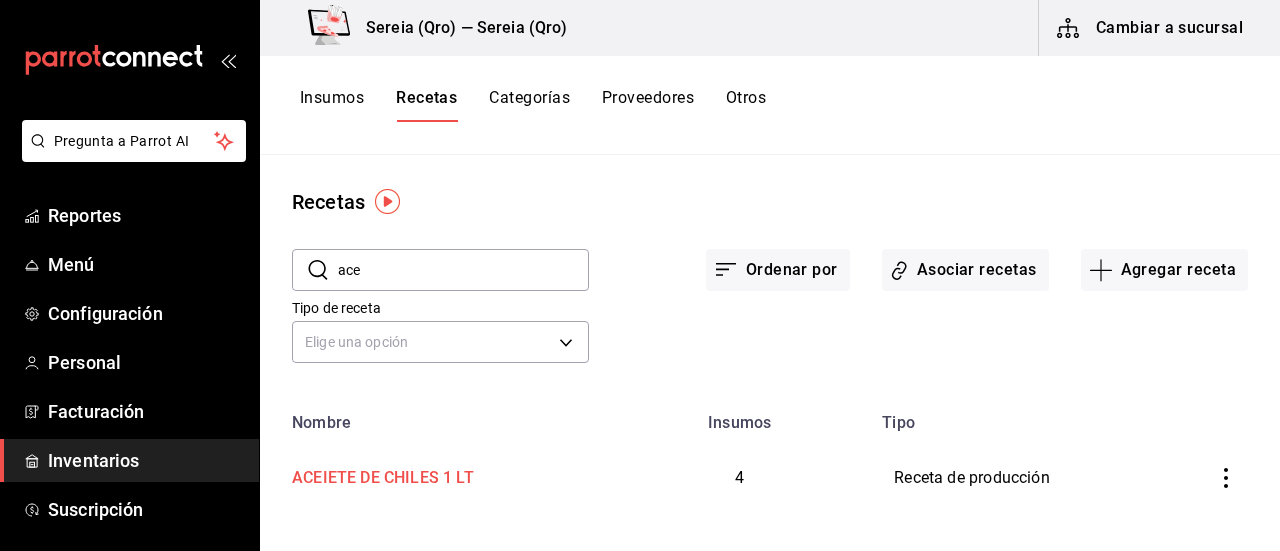 click on "ACEIETE DE CHILES 1 LT" at bounding box center [379, 474] 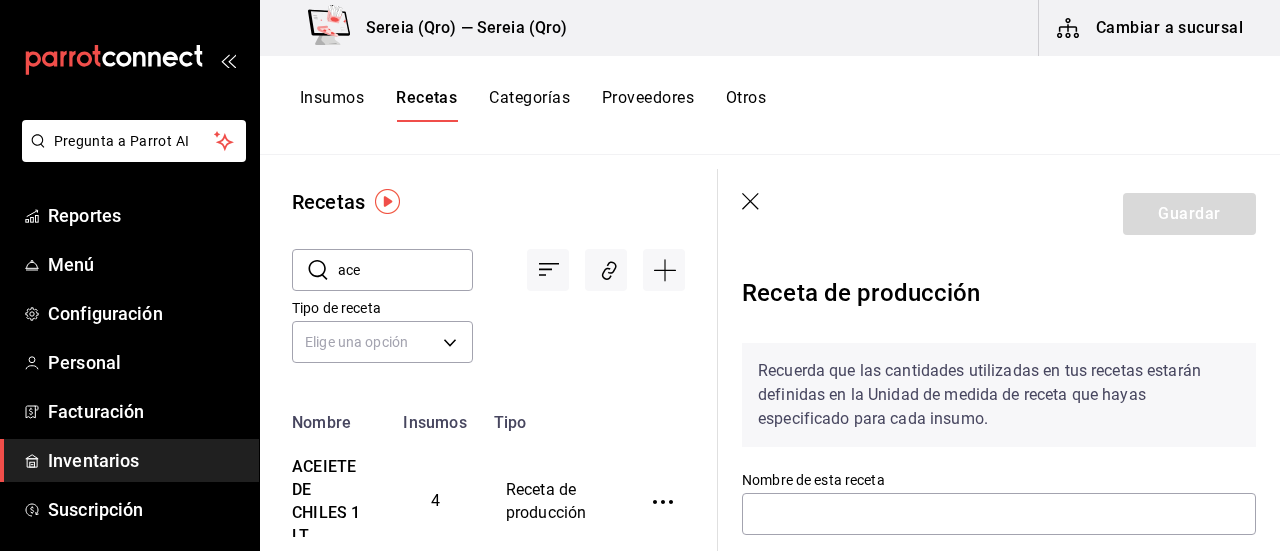 type on "ACEIETE DE CHILES 1 LT" 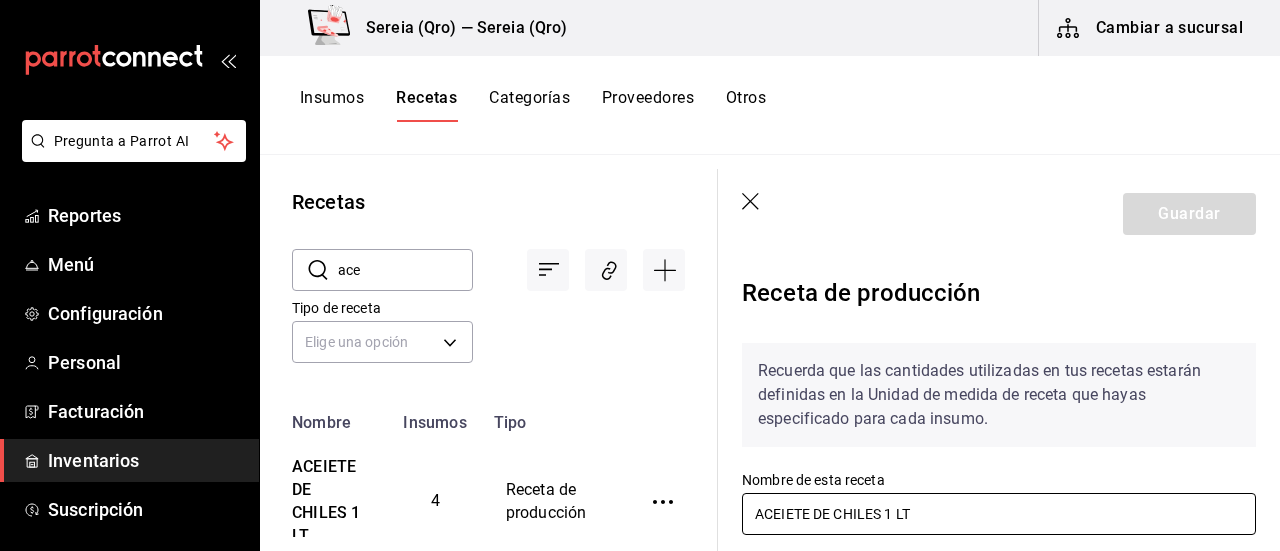 click on "ACEIETE DE CHILES 1 LT" at bounding box center (999, 514) 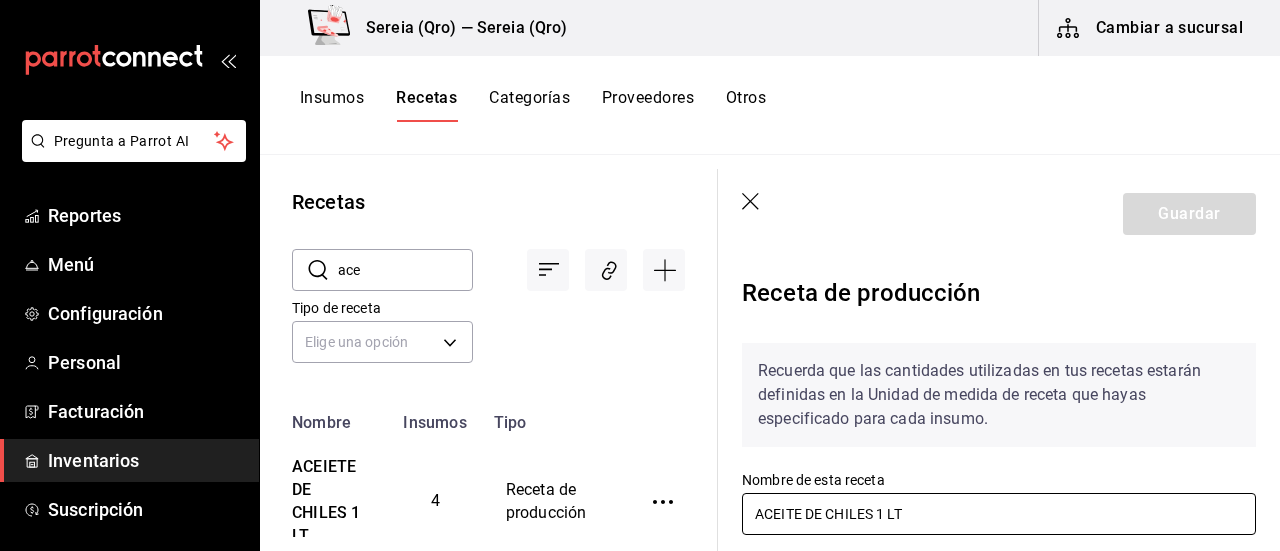 type on "ACEITE DE CHILES 1 LT" 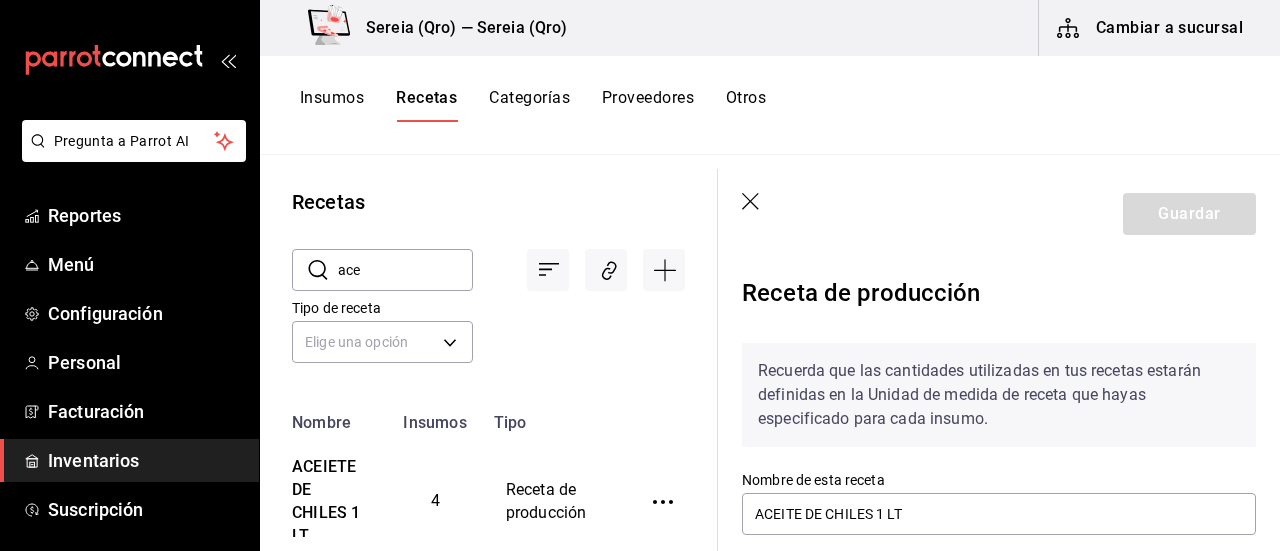 click 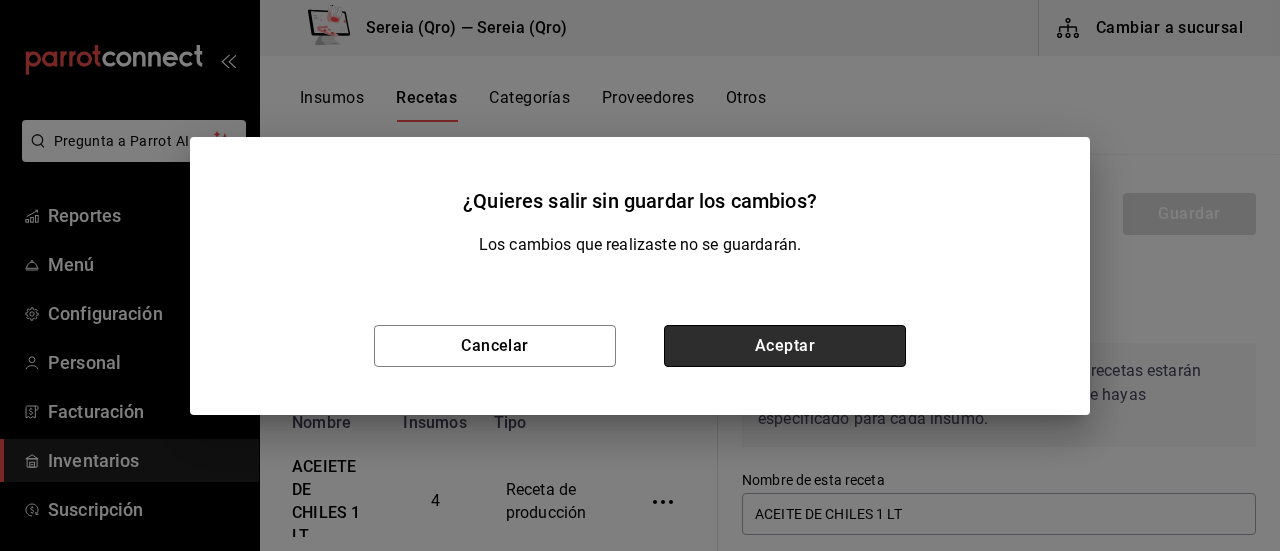 click on "Aceptar" at bounding box center (785, 346) 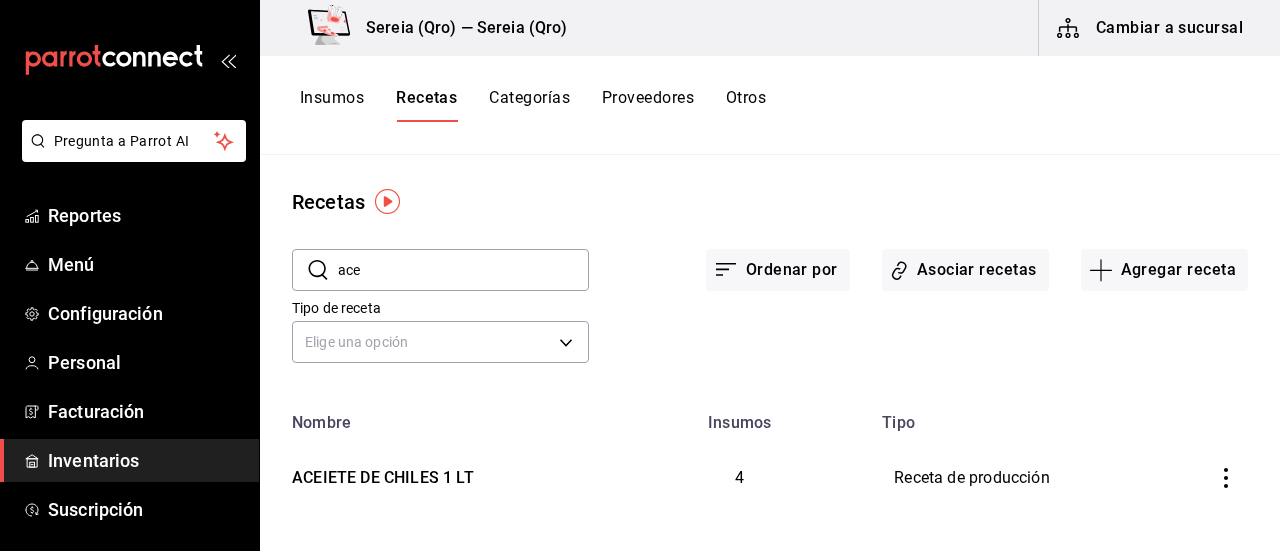 click 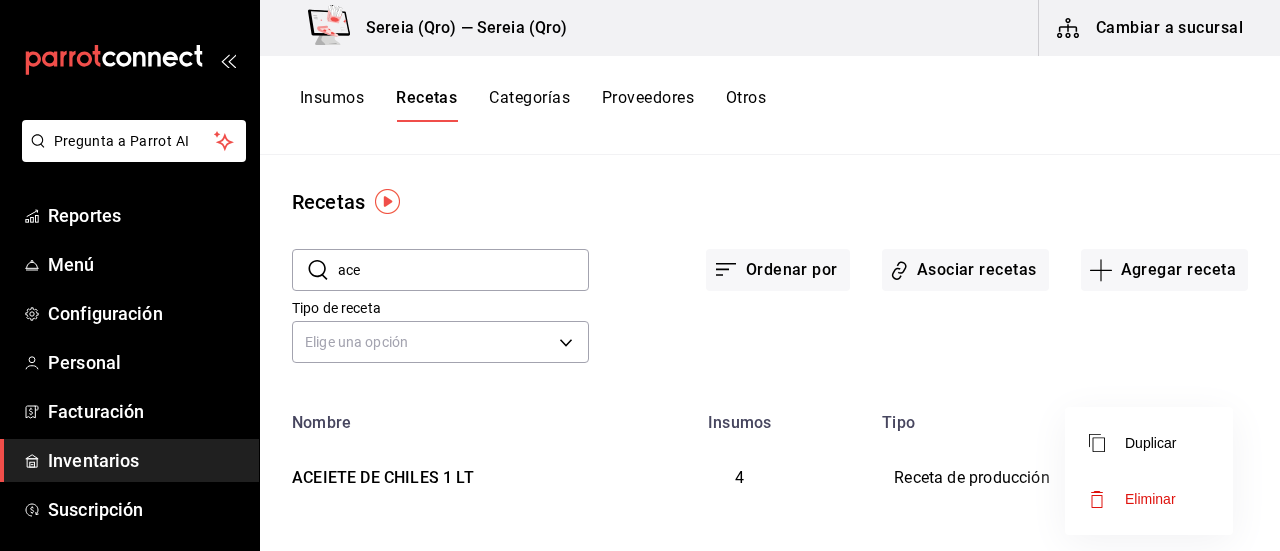 click at bounding box center (640, 275) 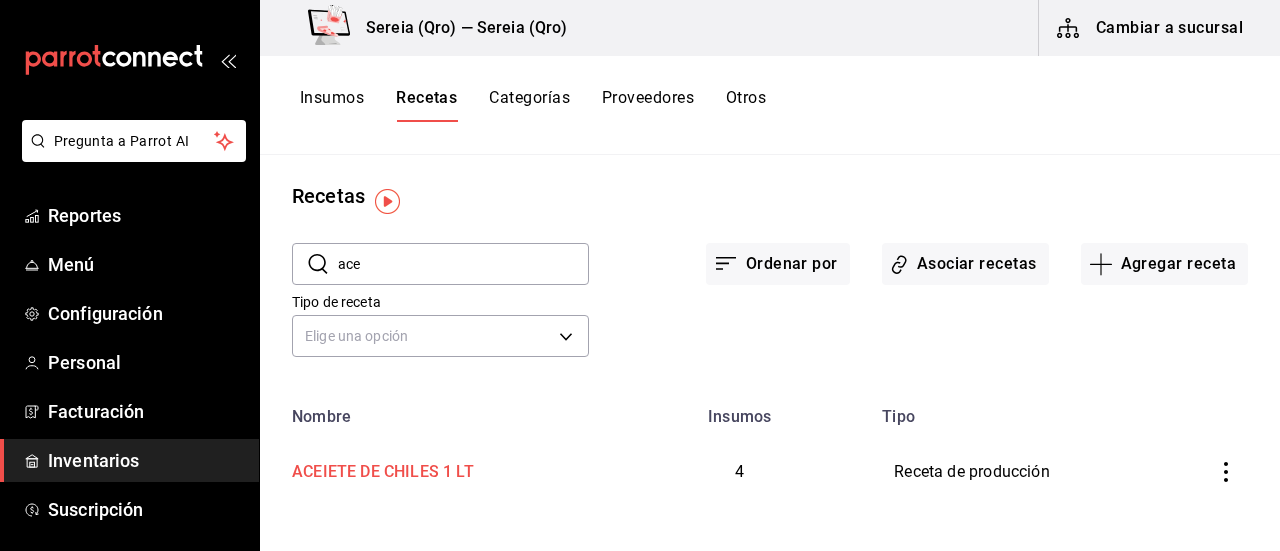 scroll, scrollTop: 0, scrollLeft: 0, axis: both 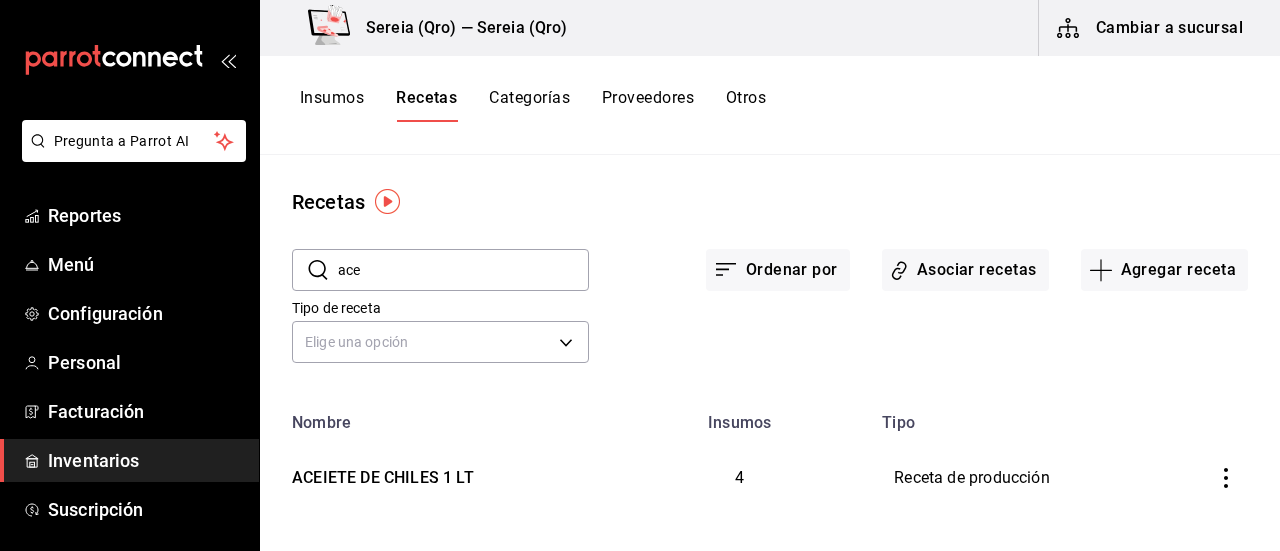 click on "Insumos" at bounding box center (332, 105) 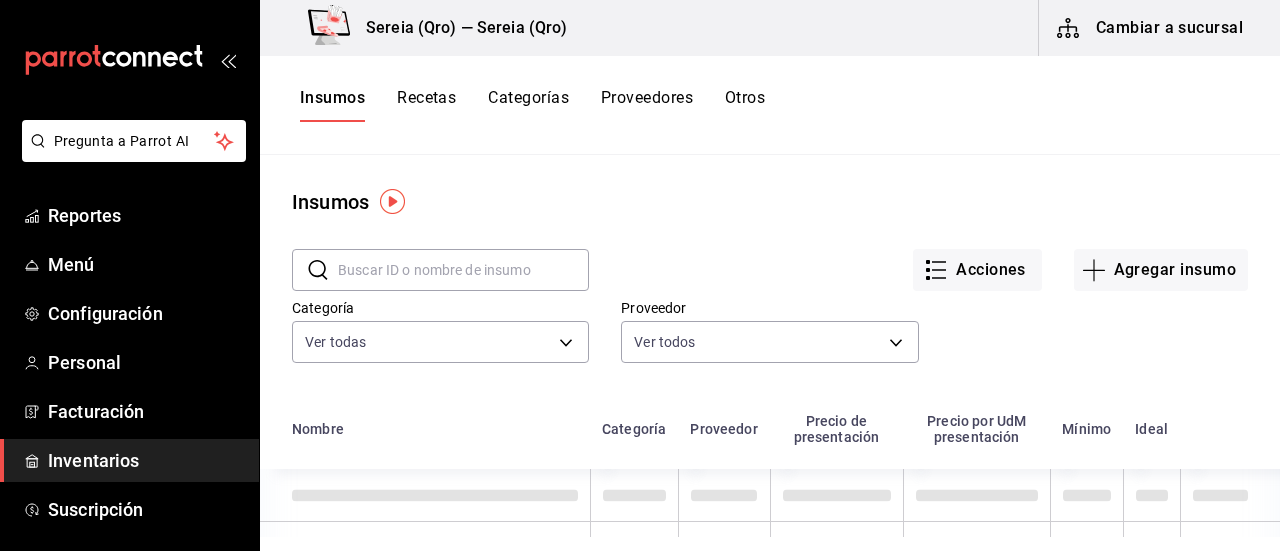 click at bounding box center (463, 270) 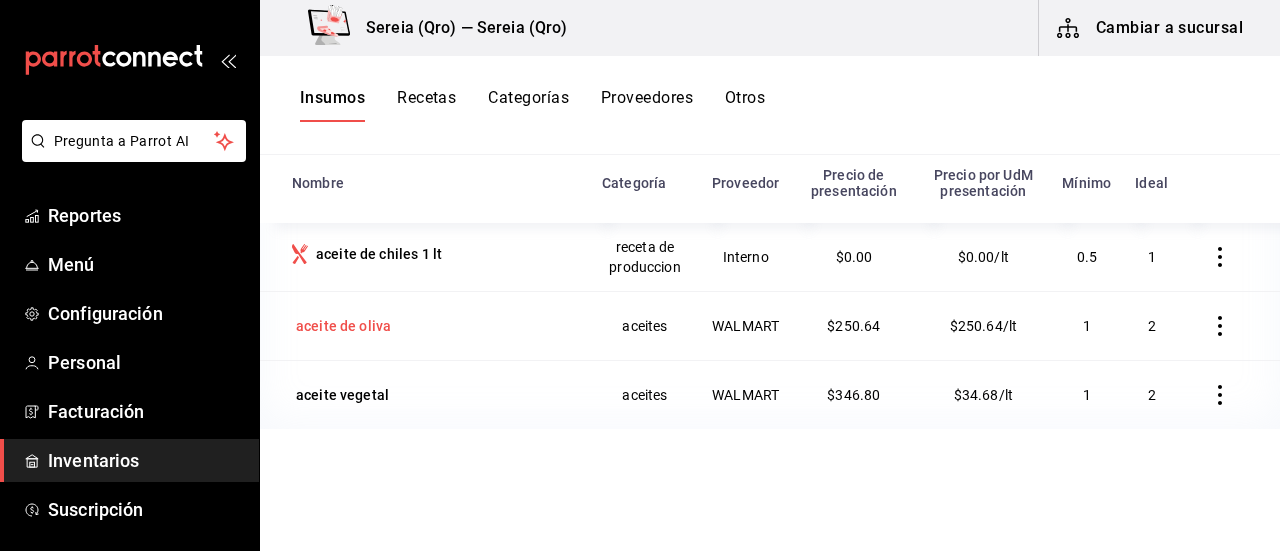 scroll, scrollTop: 146, scrollLeft: 0, axis: vertical 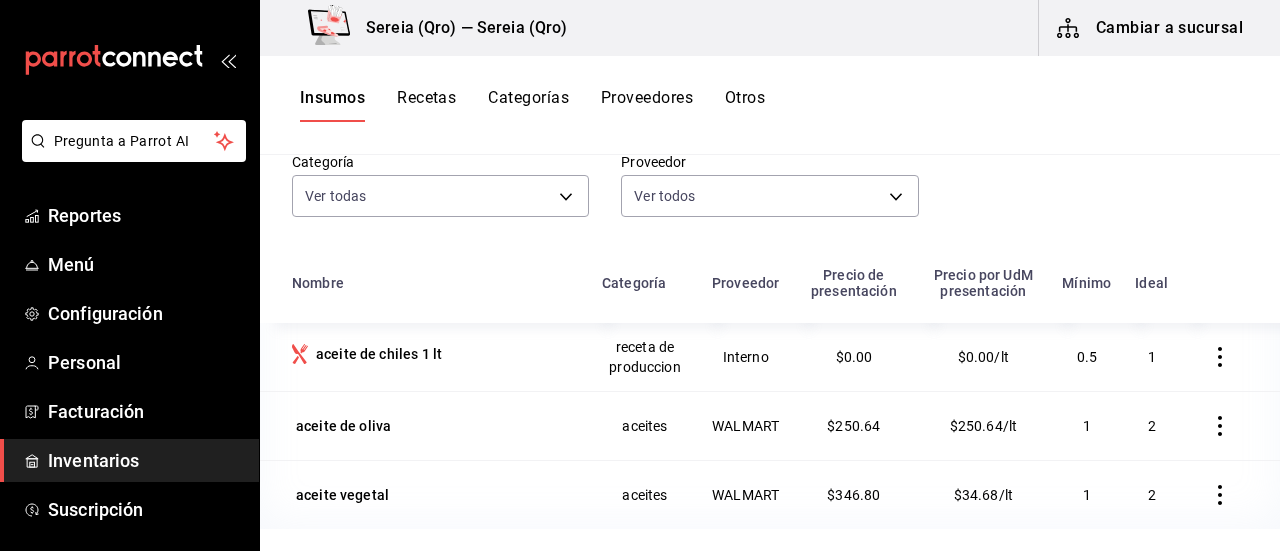 type on "aceite" 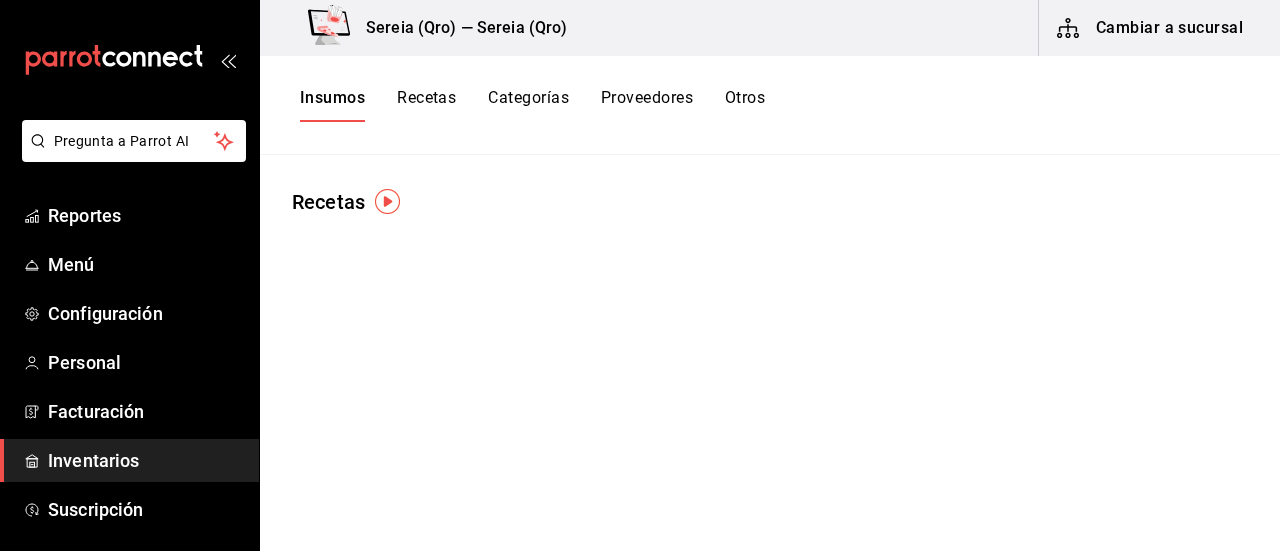 scroll, scrollTop: 0, scrollLeft: 0, axis: both 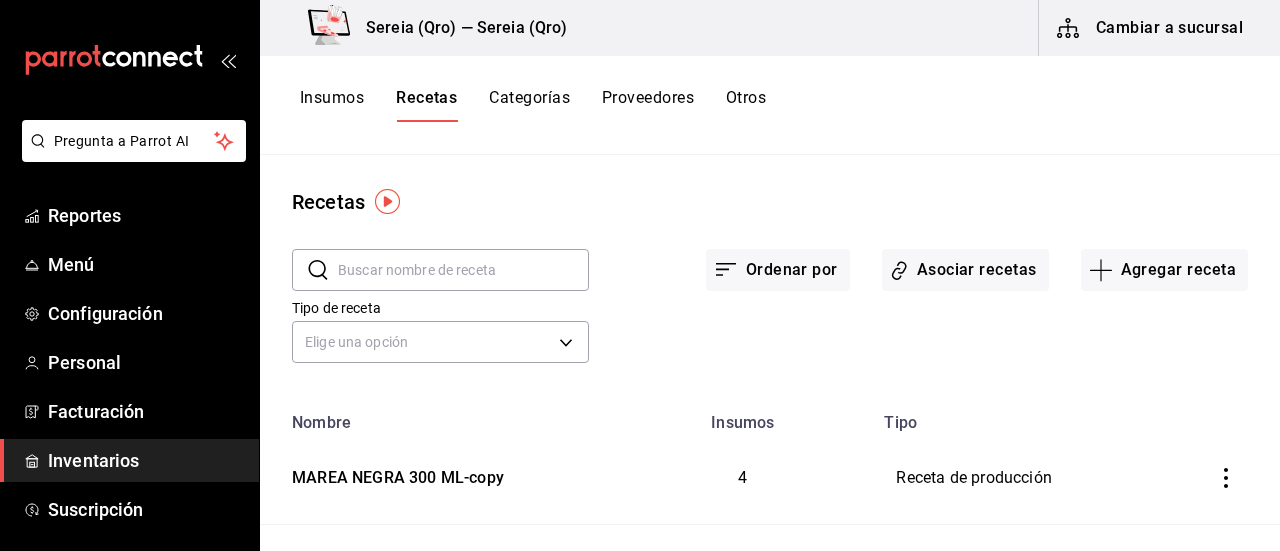 click at bounding box center (463, 270) 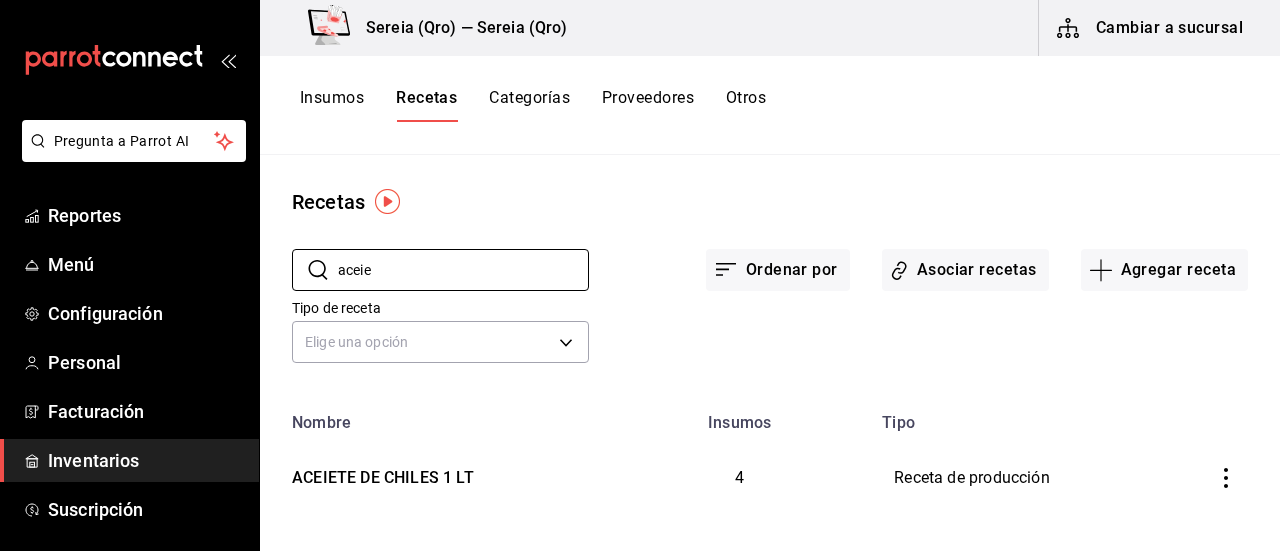 type on "aceie" 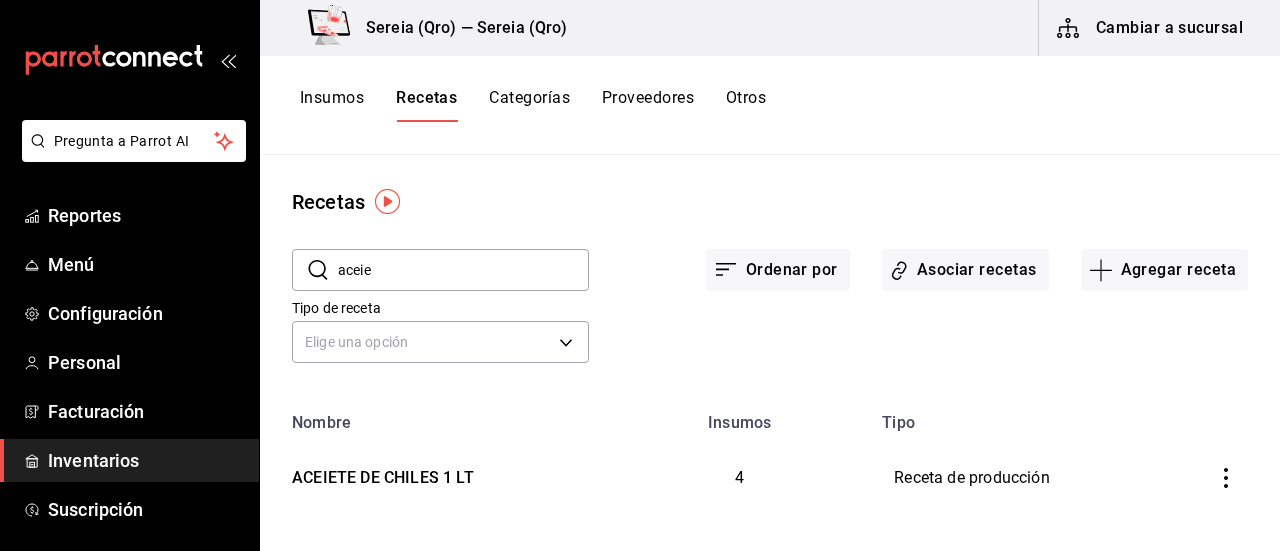 click 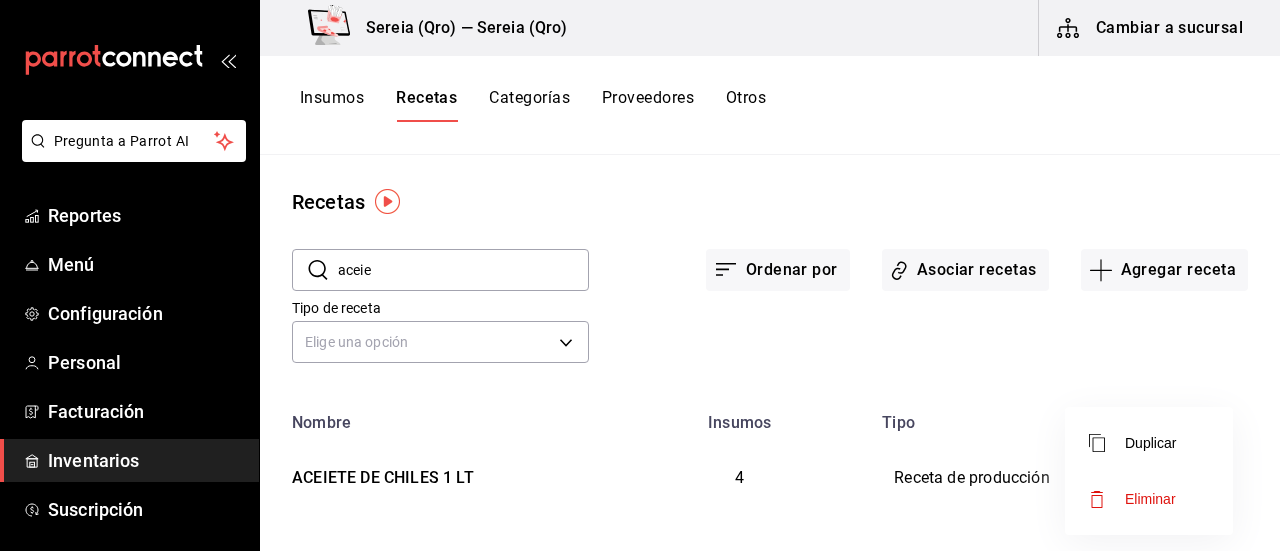 click at bounding box center (640, 275) 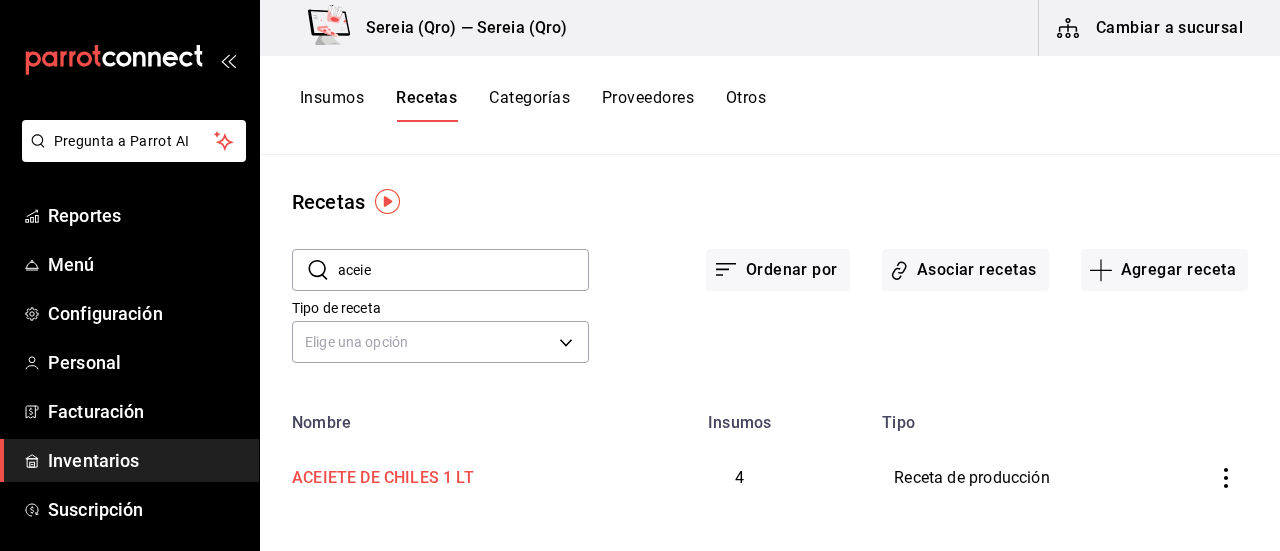 click on "ACEIETE DE CHILES 1 LT" at bounding box center (379, 474) 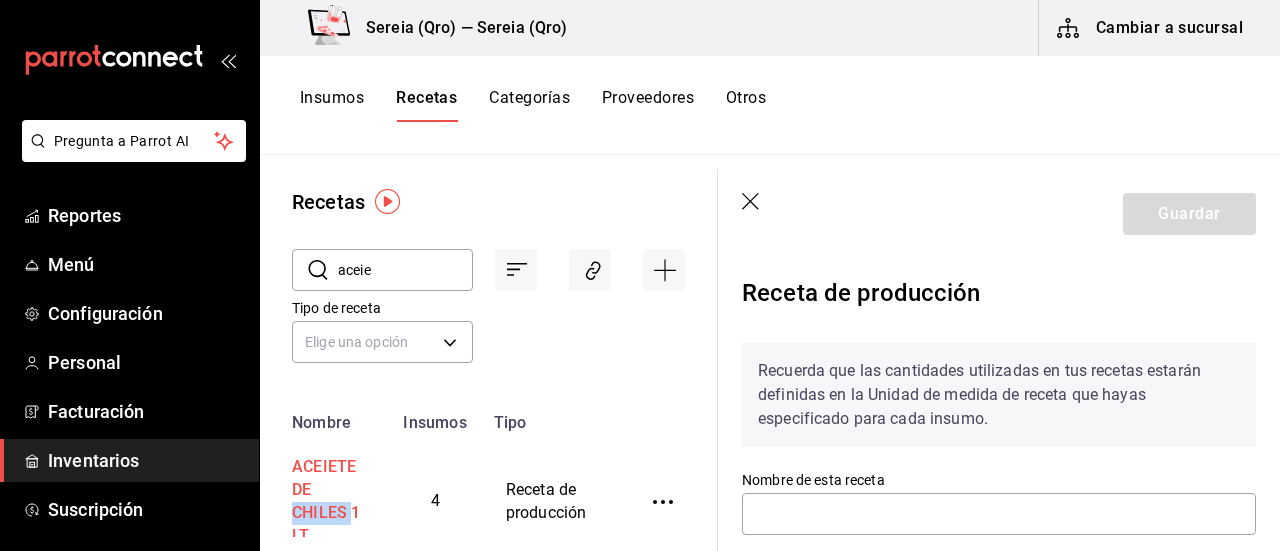 type on "ACEIETE DE CHILES 1 LT" 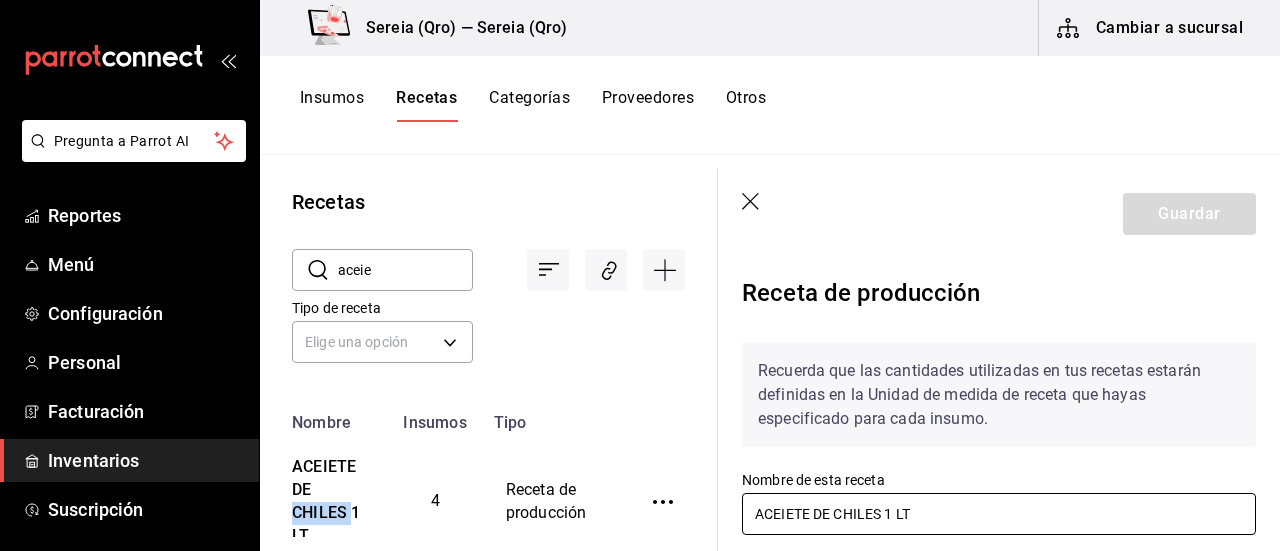 scroll, scrollTop: 100, scrollLeft: 0, axis: vertical 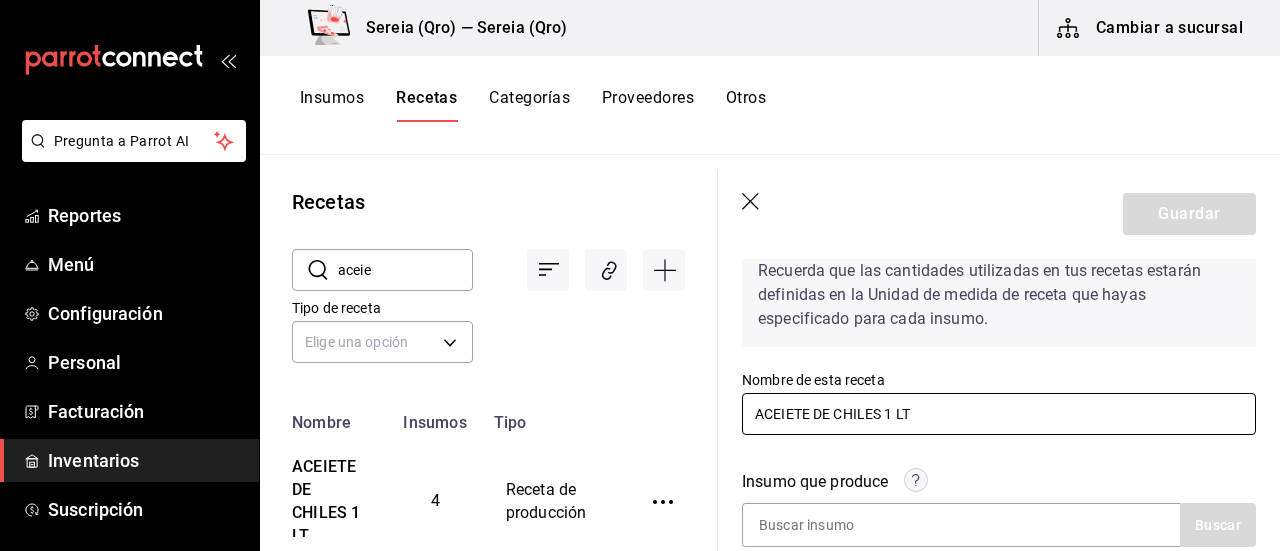 drag, startPoint x: 884, startPoint y: 411, endPoint x: 742, endPoint y: 415, distance: 142.05632 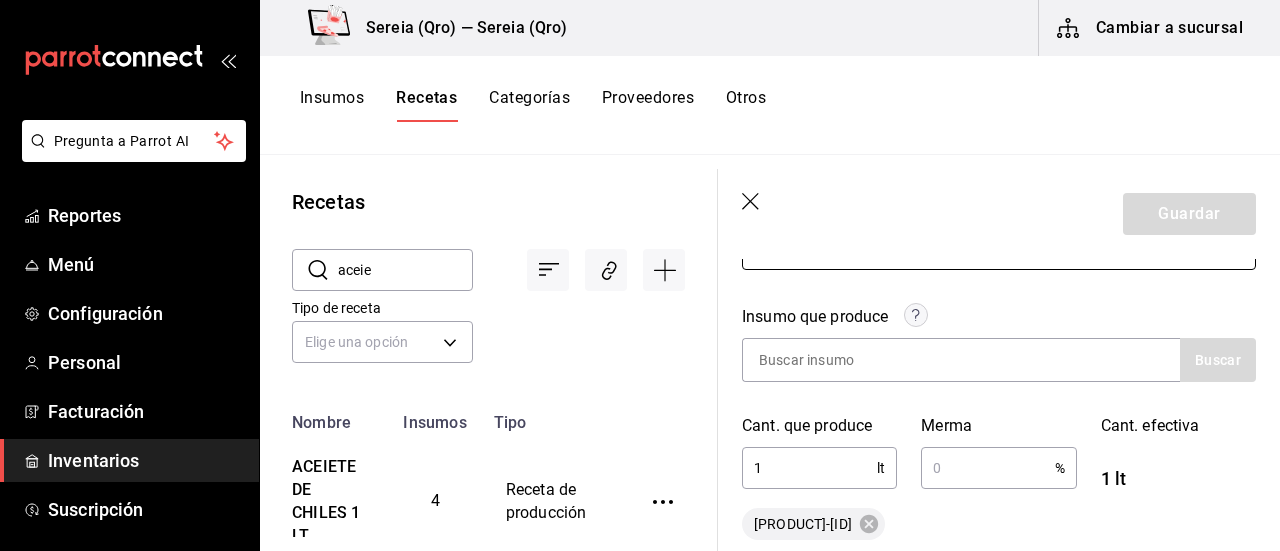 scroll, scrollTop: 300, scrollLeft: 0, axis: vertical 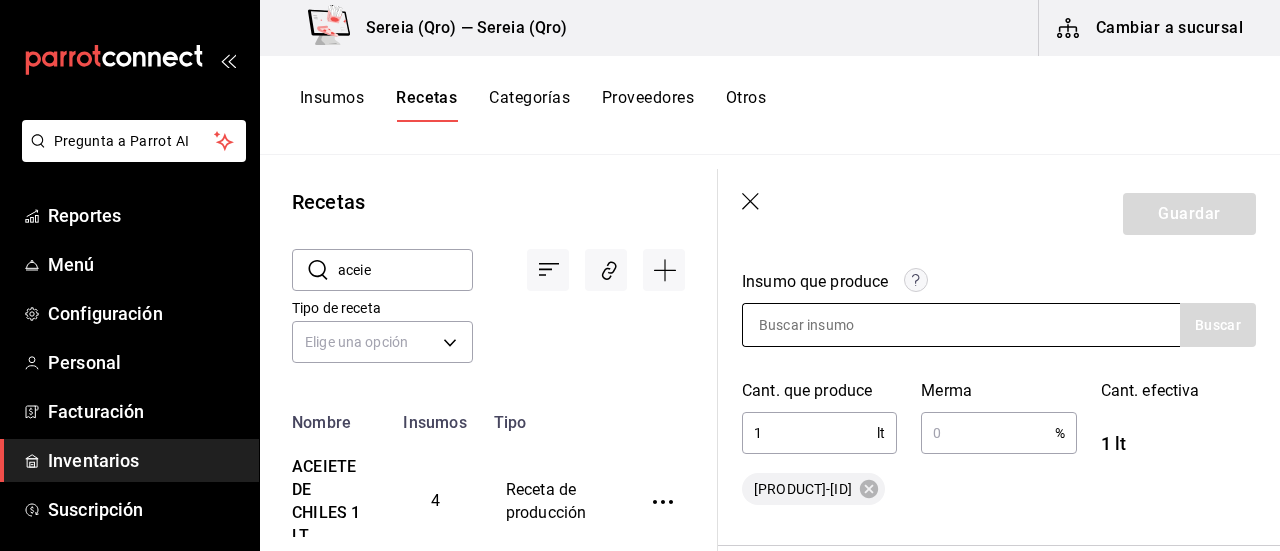 type on "aceite de chiles 1 LT" 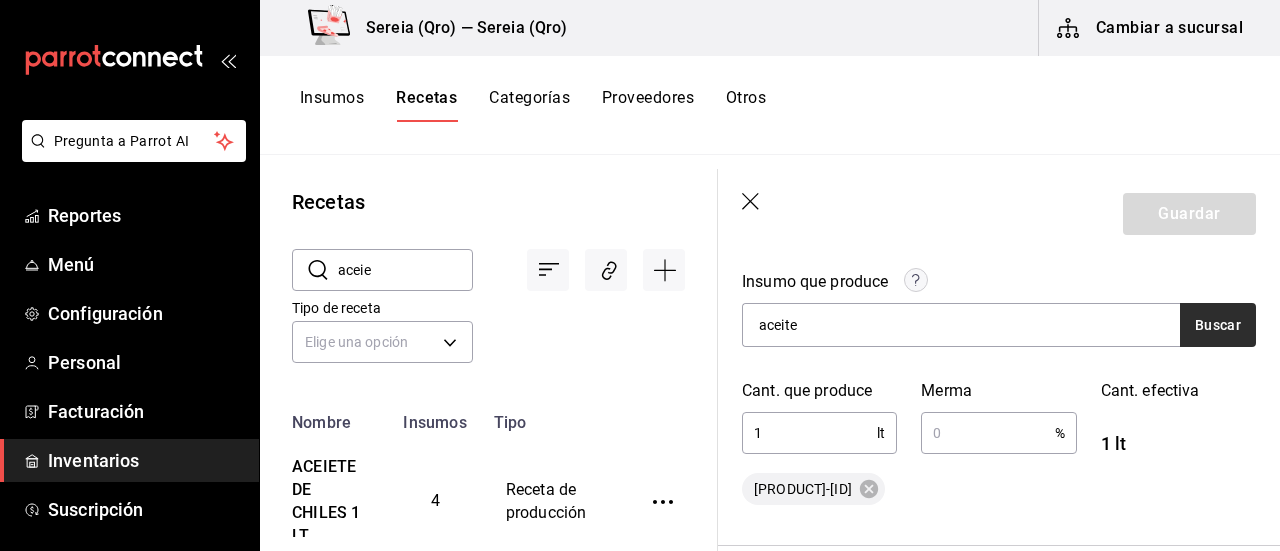 type on "aceite" 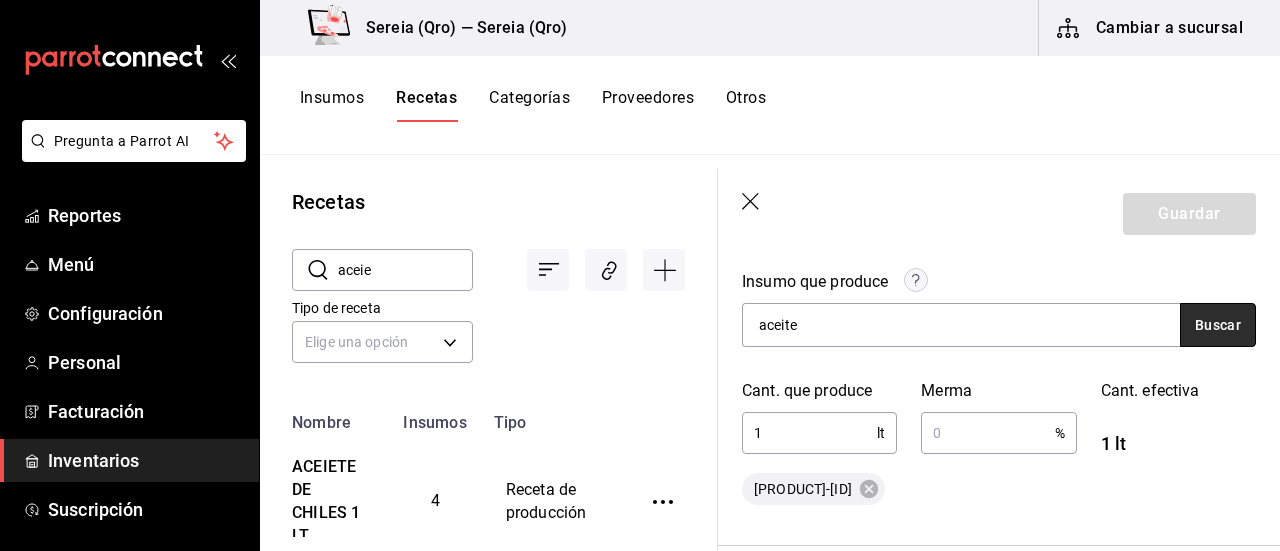 click on "Buscar" at bounding box center (1218, 325) 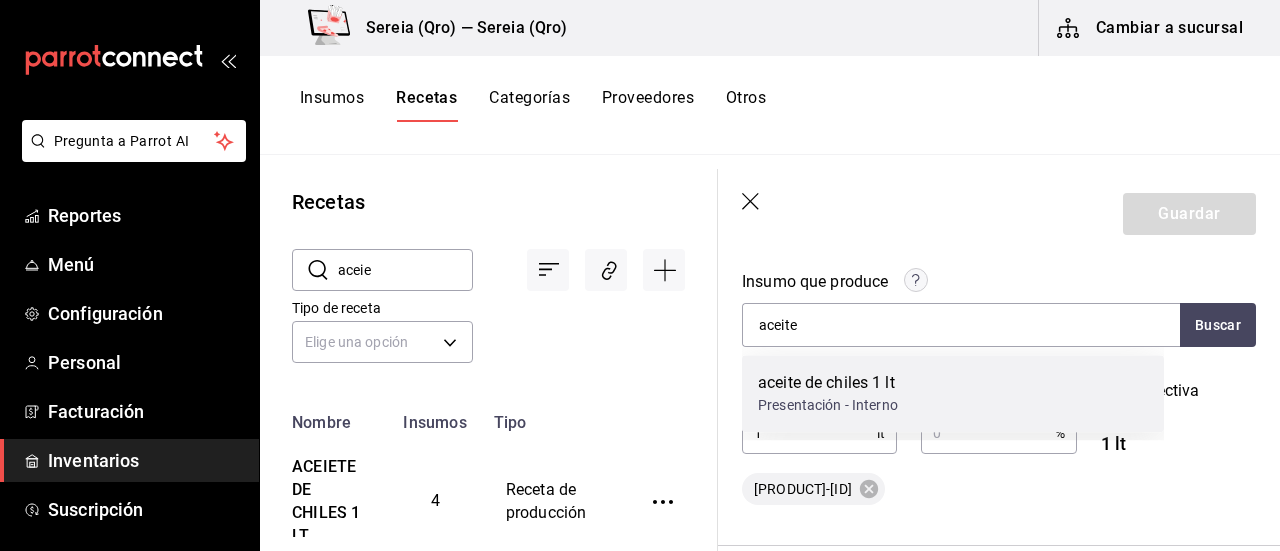 click on "aceite de chiles 1 lt" at bounding box center [828, 383] 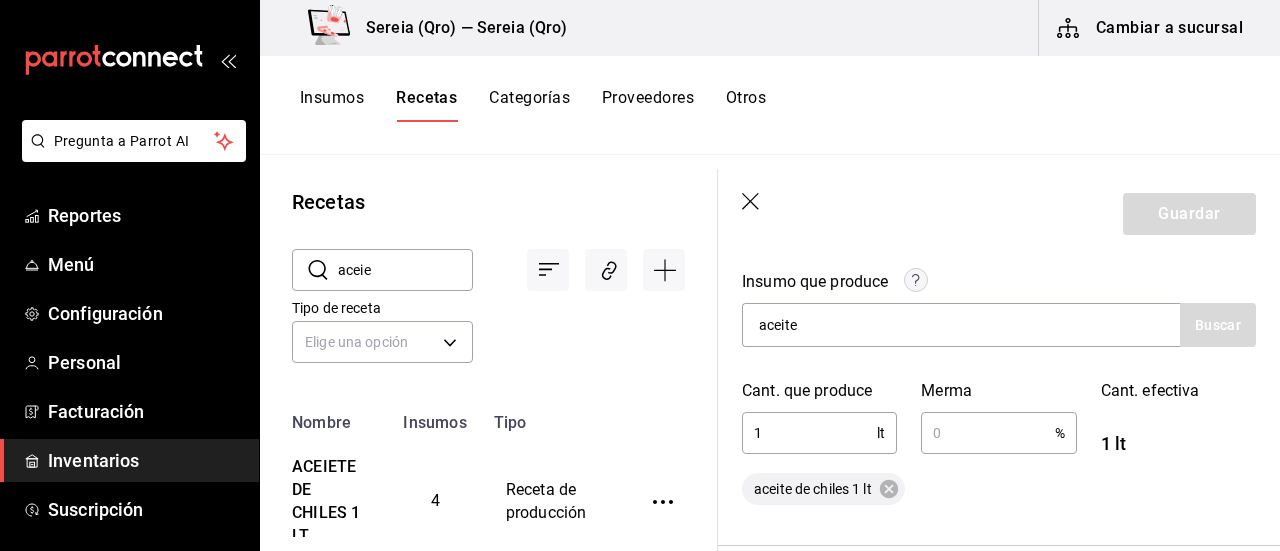 type 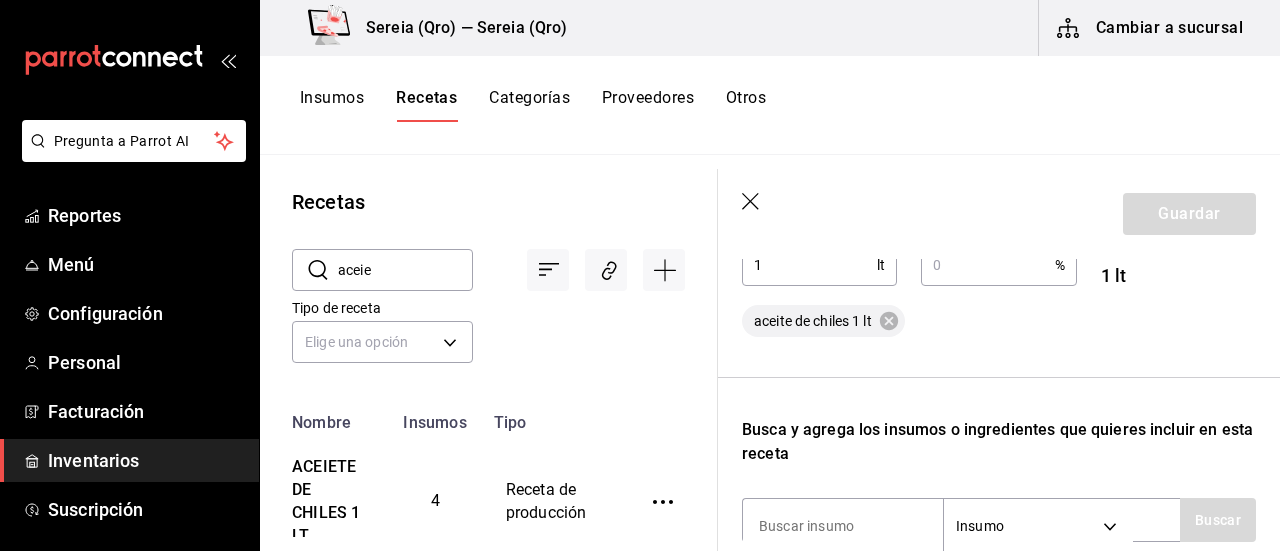 scroll, scrollTop: 500, scrollLeft: 0, axis: vertical 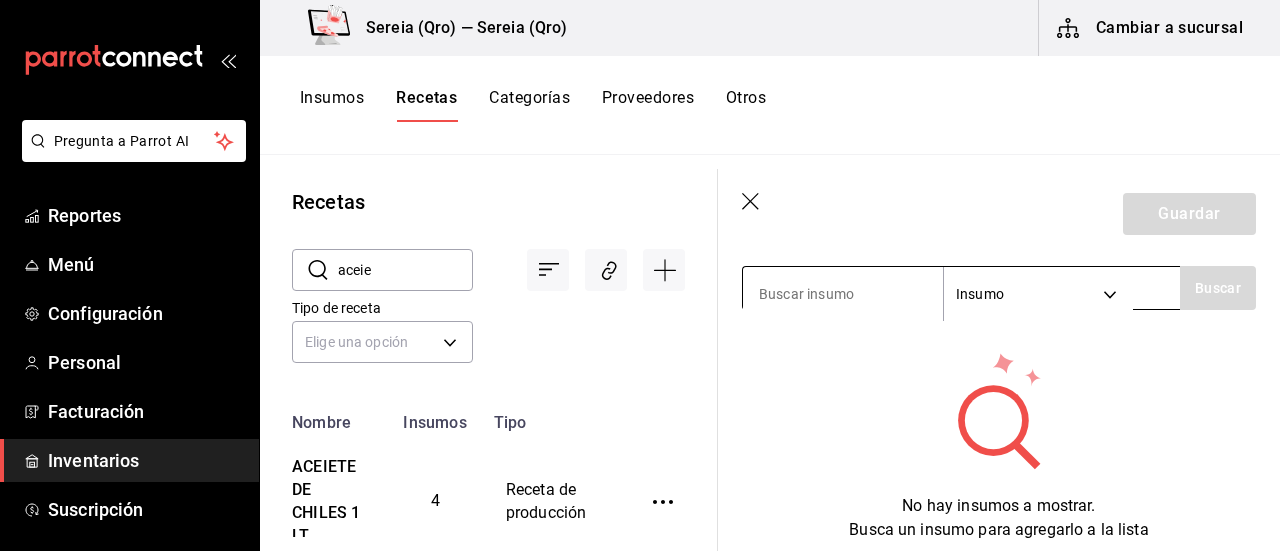 click at bounding box center [843, 294] 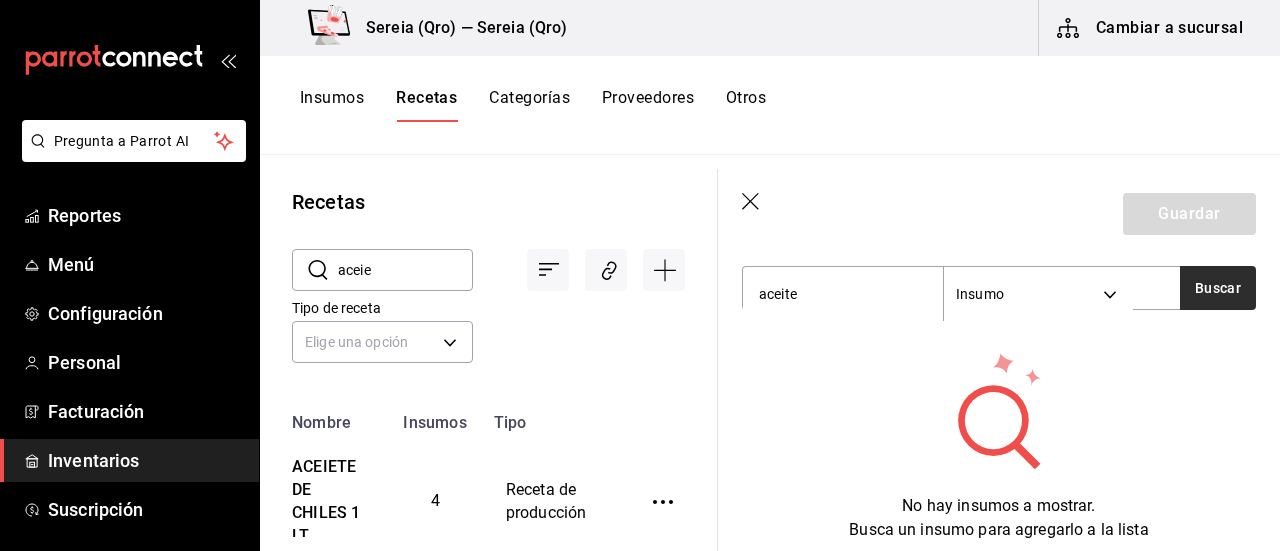 type on "aceite" 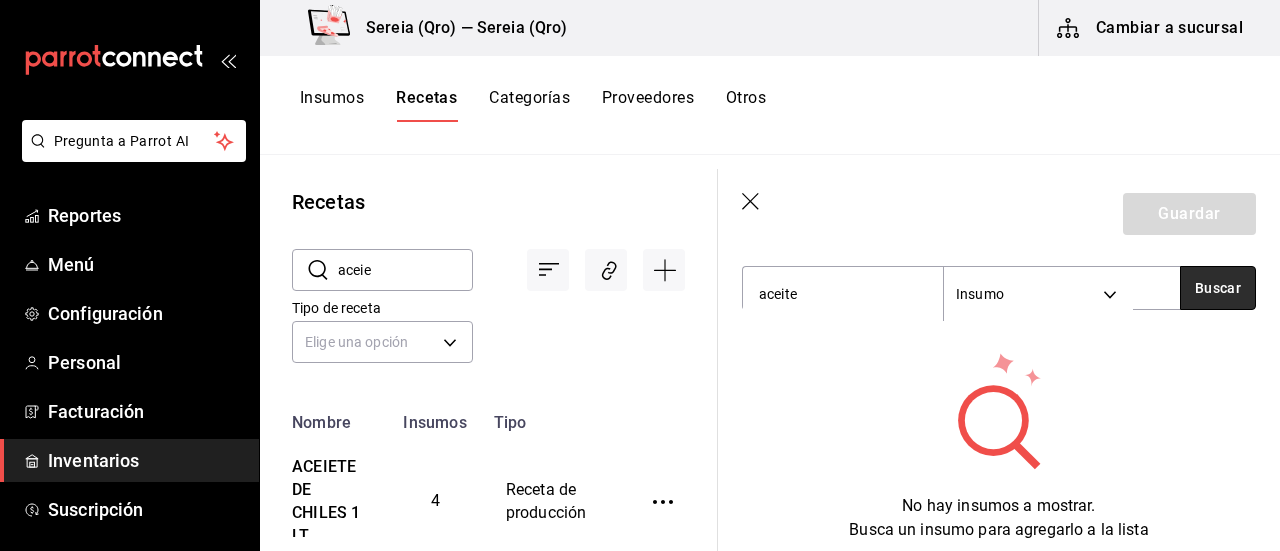 click on "Buscar" at bounding box center [1218, 288] 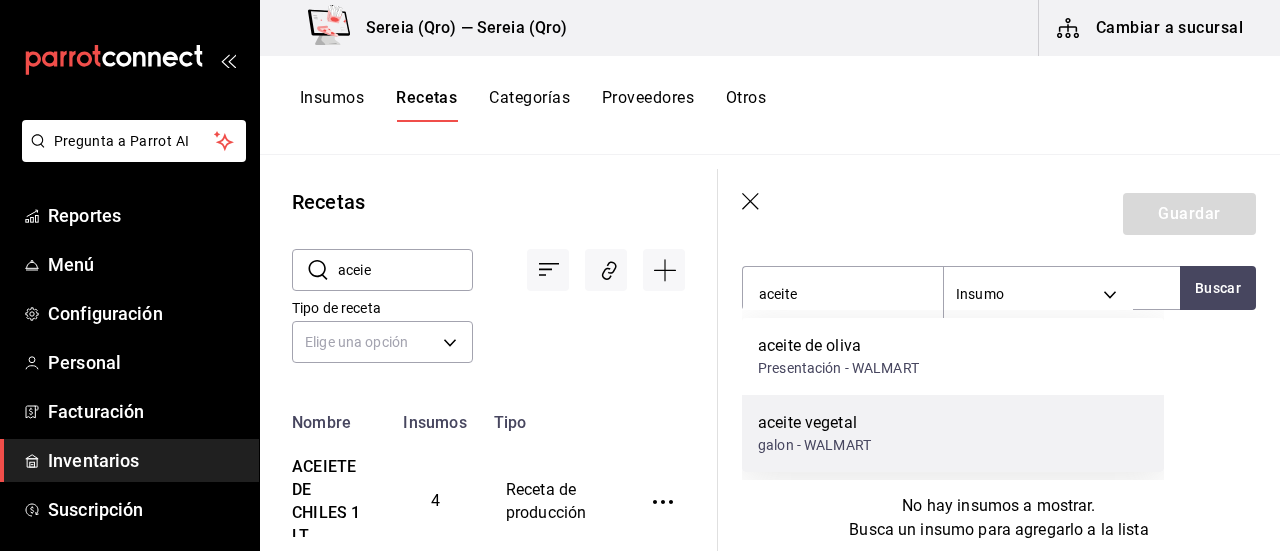 click on "aceite vegetal" at bounding box center [814, 423] 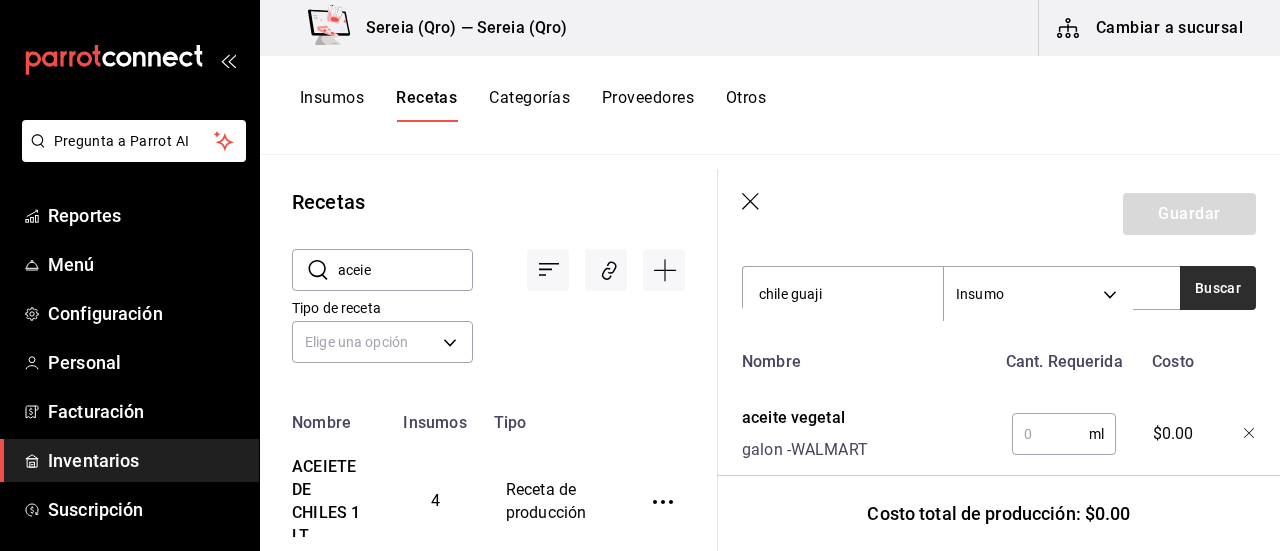 type on "chile guaji" 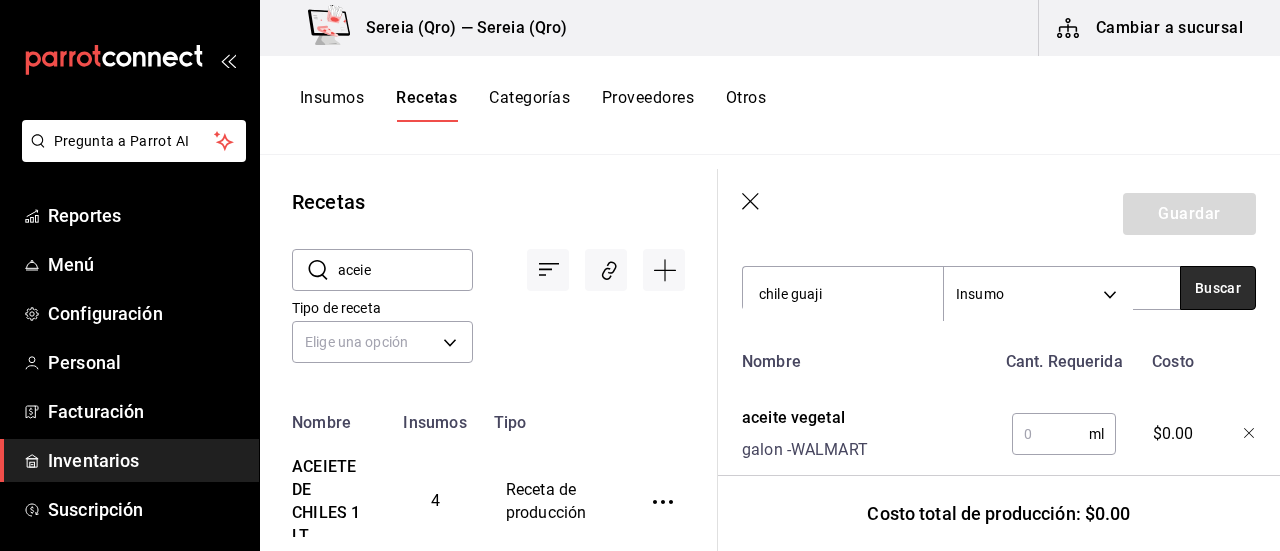click on "Buscar" at bounding box center (1218, 288) 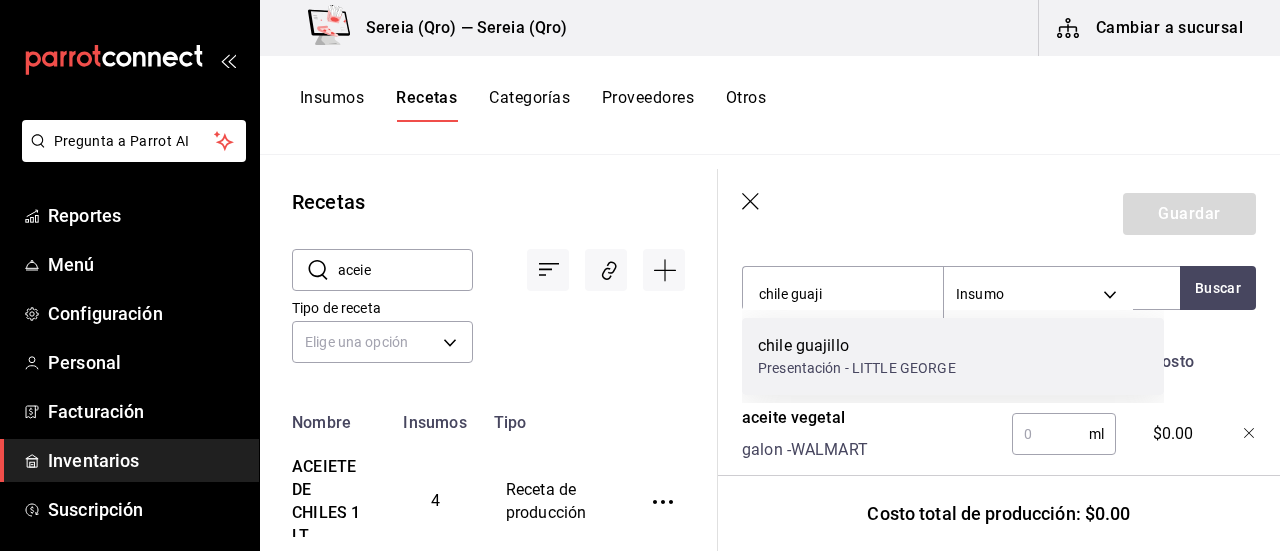 click on "chile guajillo" at bounding box center [857, 346] 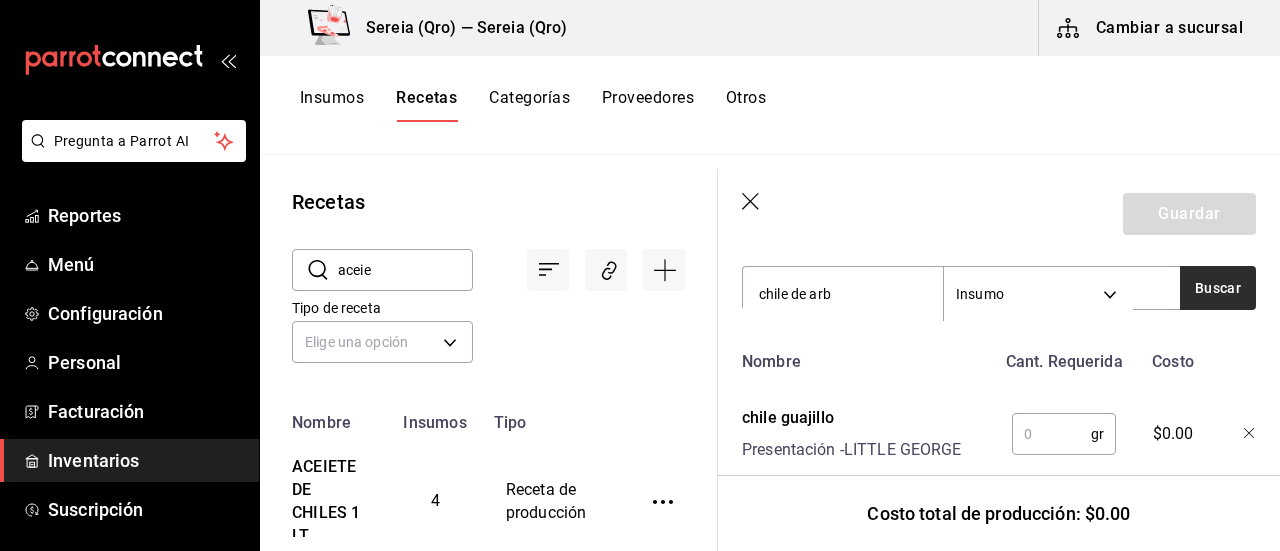 type on "chile de arb" 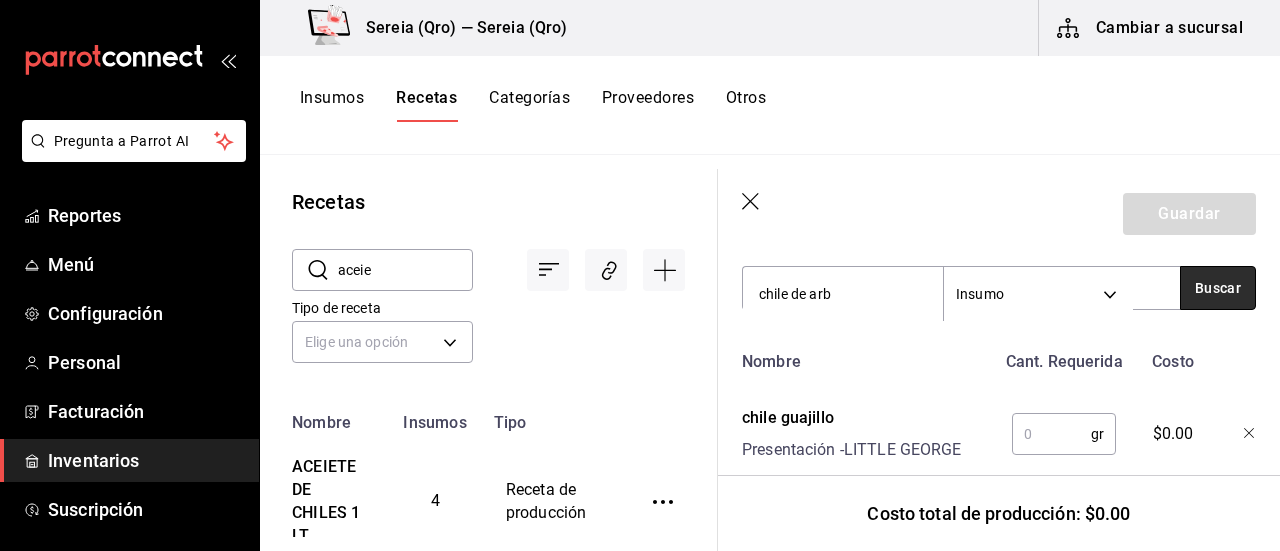 click on "Buscar" at bounding box center (1218, 288) 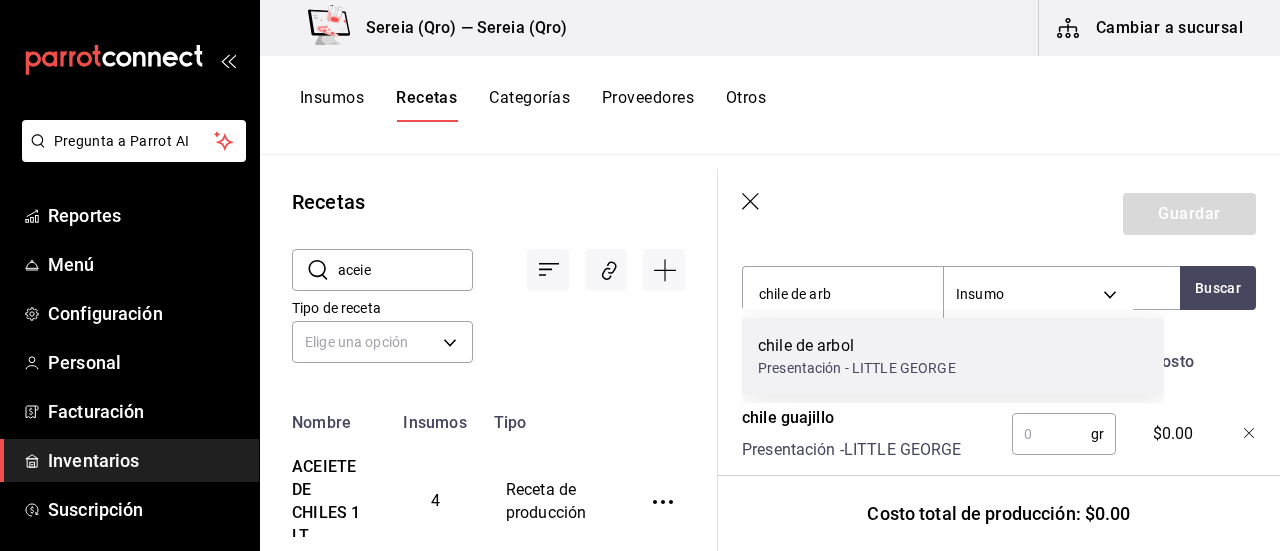 click on "Presentación - LITTLE GEORGE" at bounding box center [857, 368] 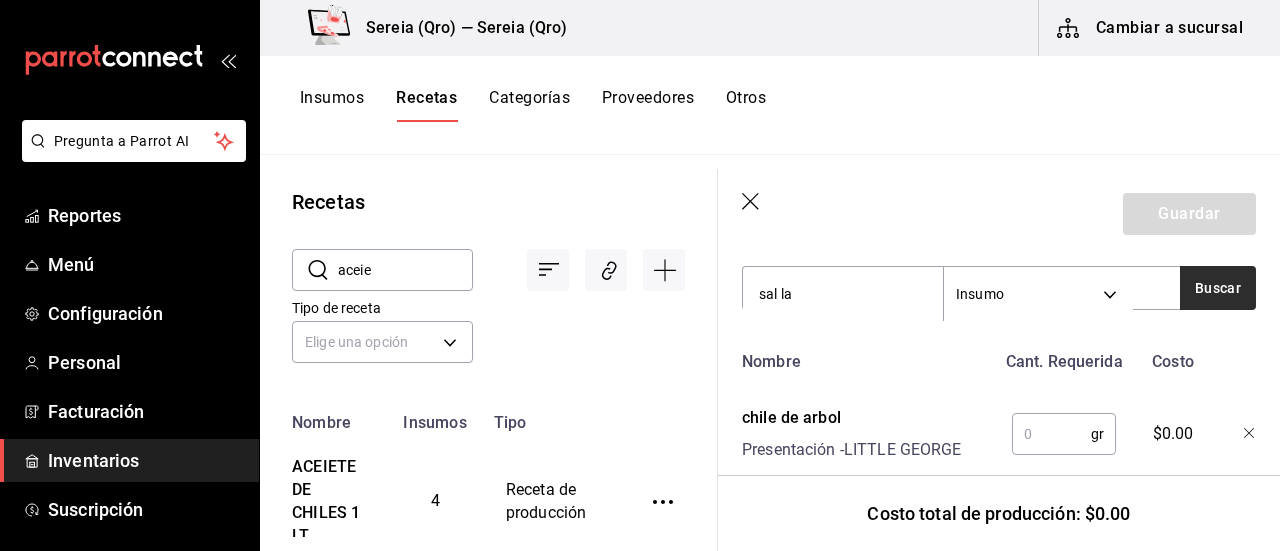 type on "sal la" 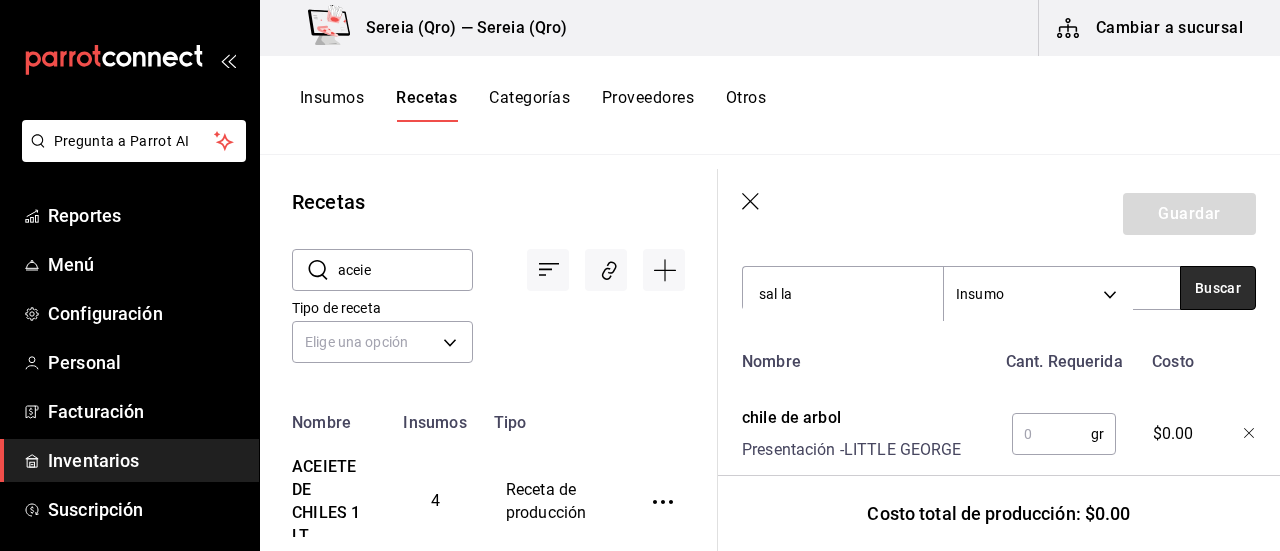 click on "Buscar" at bounding box center [1218, 288] 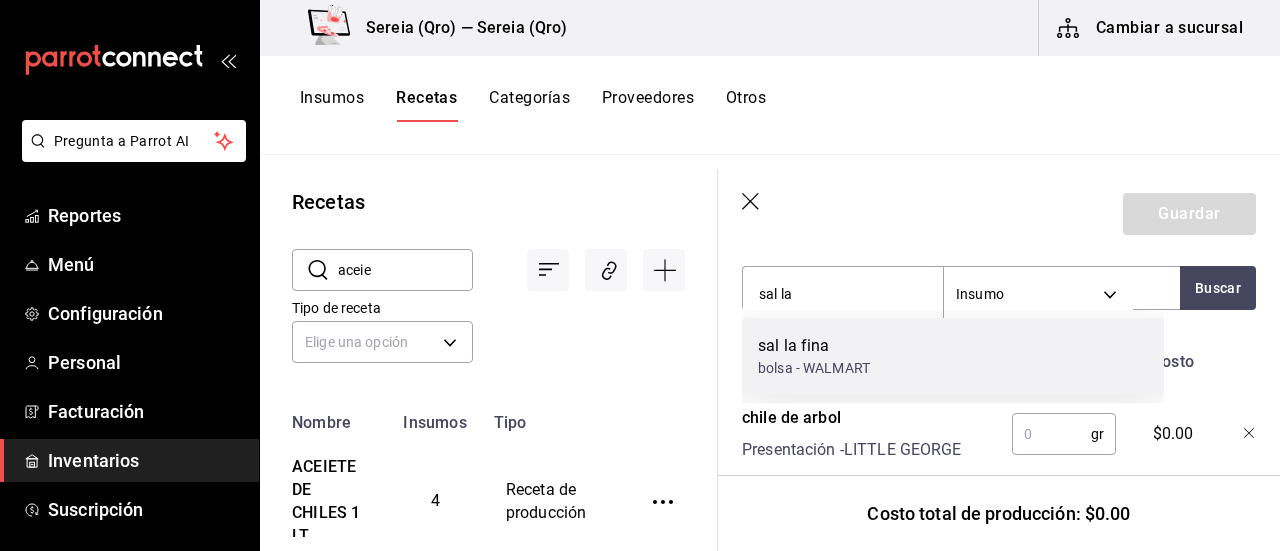 click on "sal la fina" at bounding box center [814, 346] 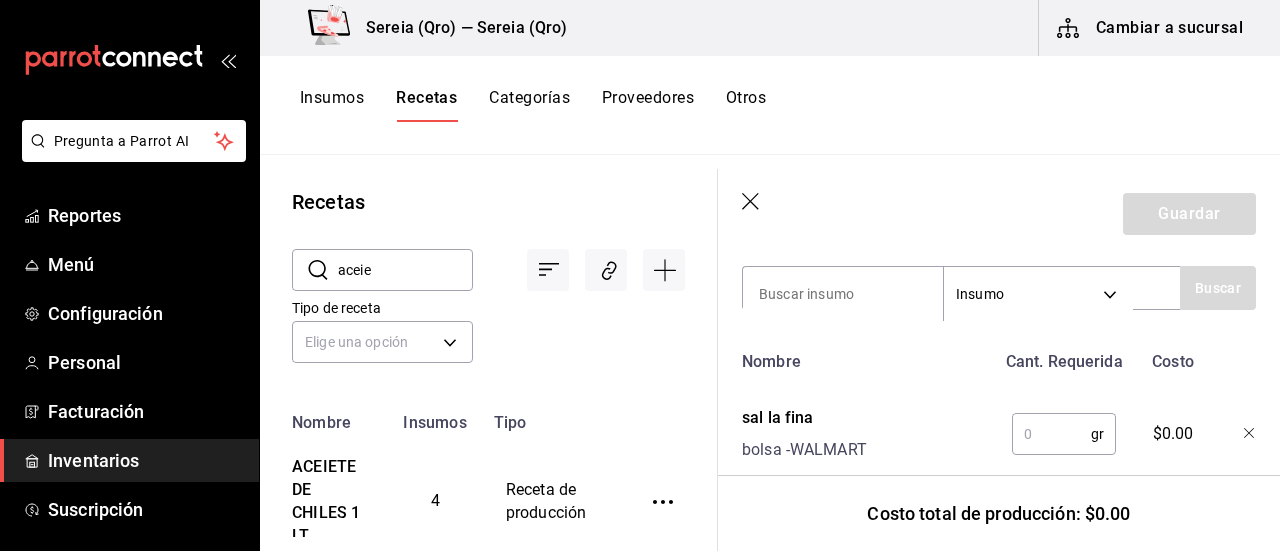 click at bounding box center [1051, 434] 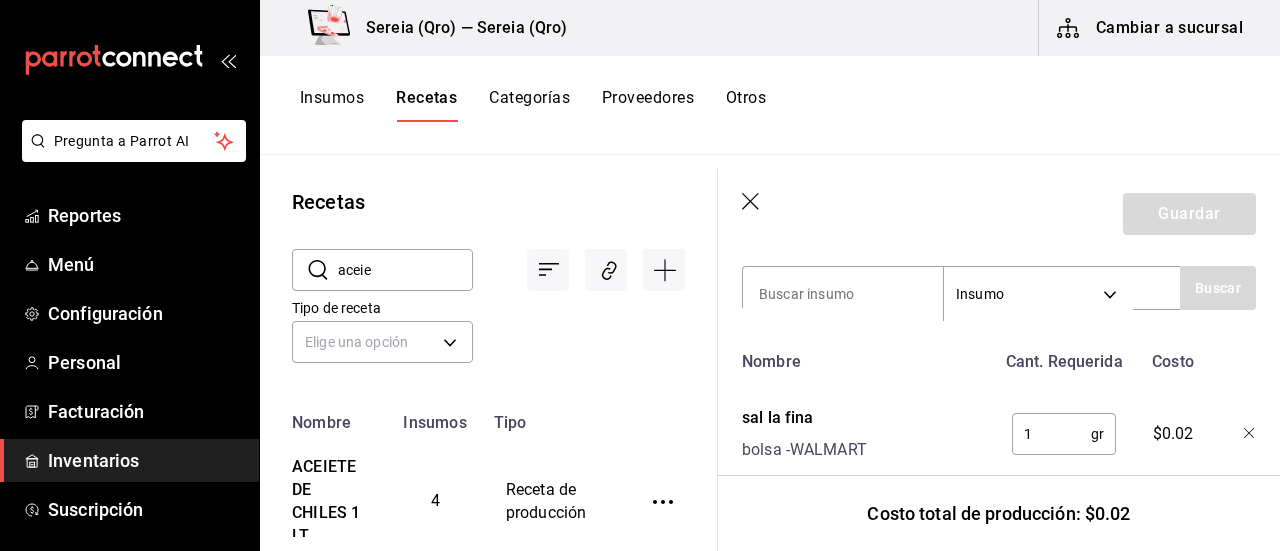 scroll, scrollTop: 800, scrollLeft: 0, axis: vertical 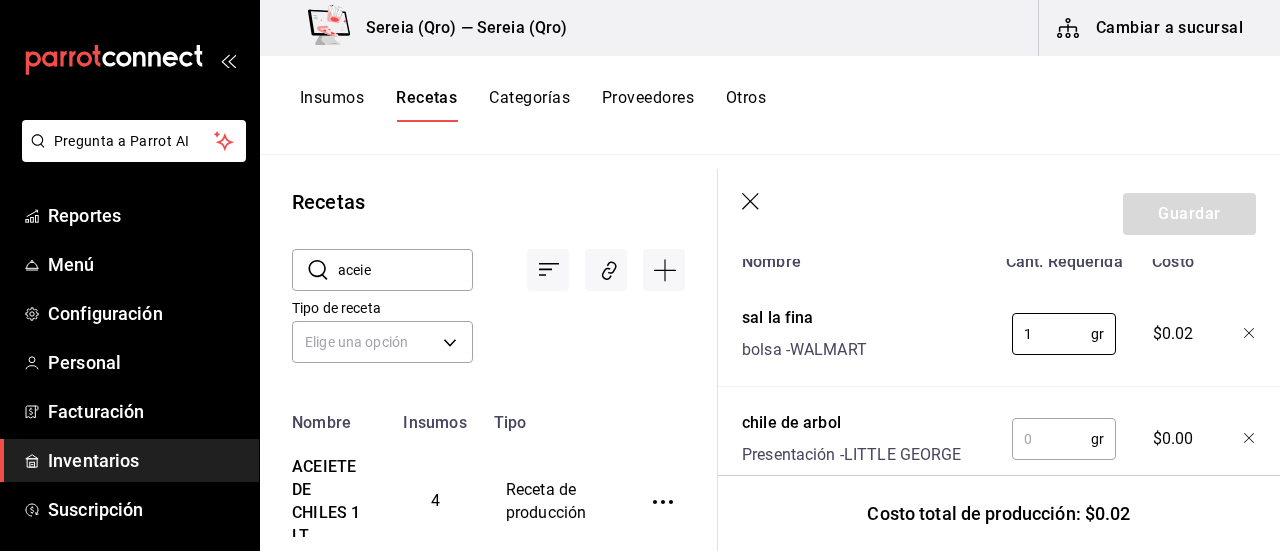 type on "1" 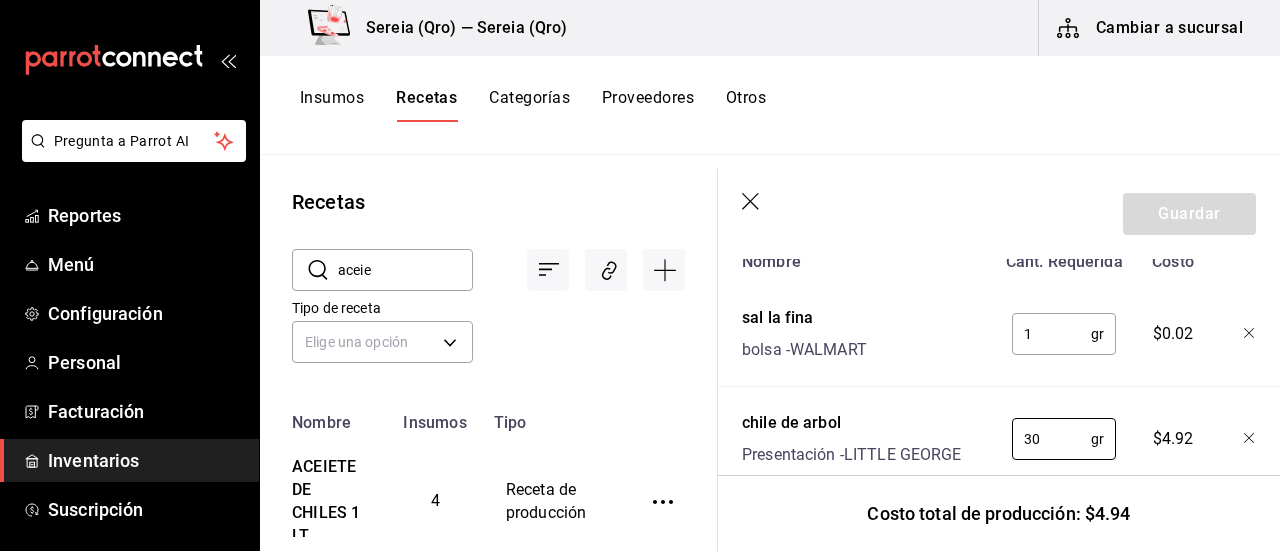 type on "30" 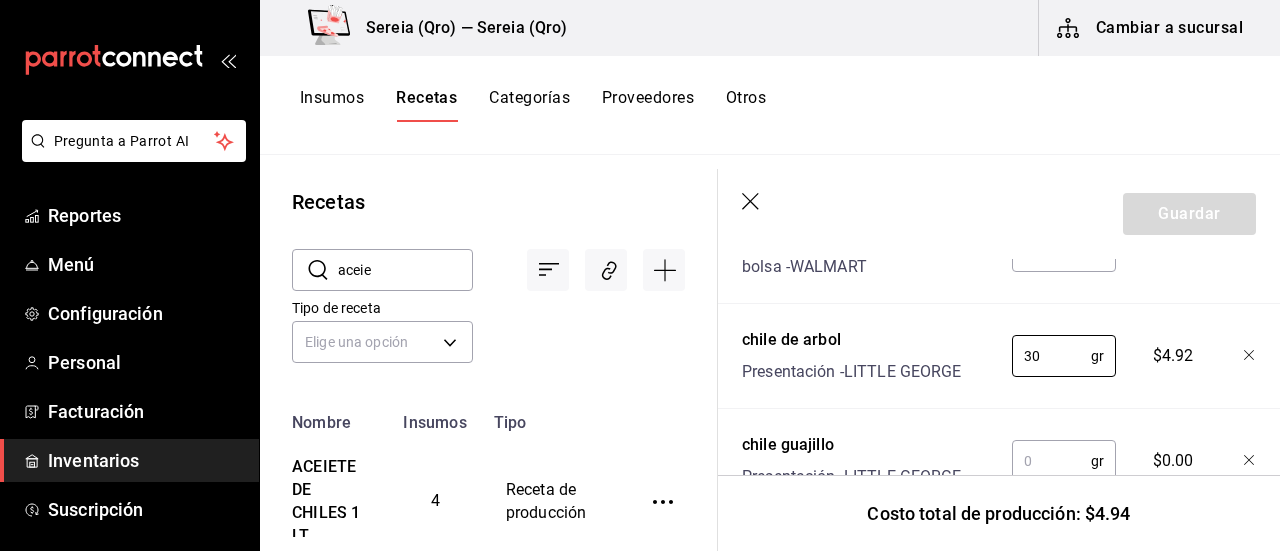scroll, scrollTop: 900, scrollLeft: 0, axis: vertical 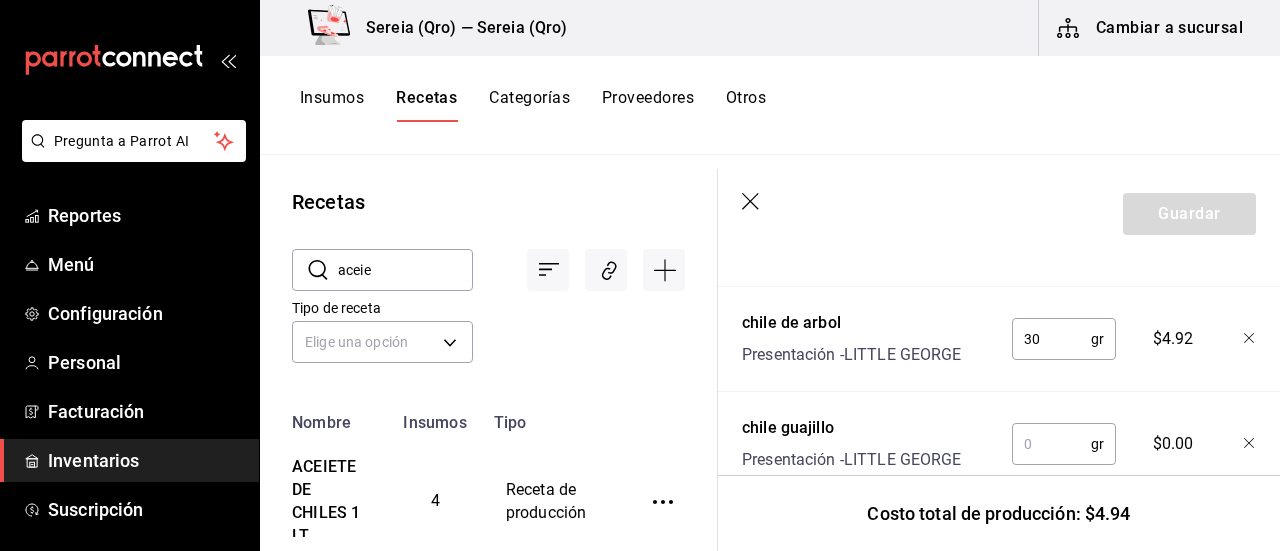 click at bounding box center [1051, 444] 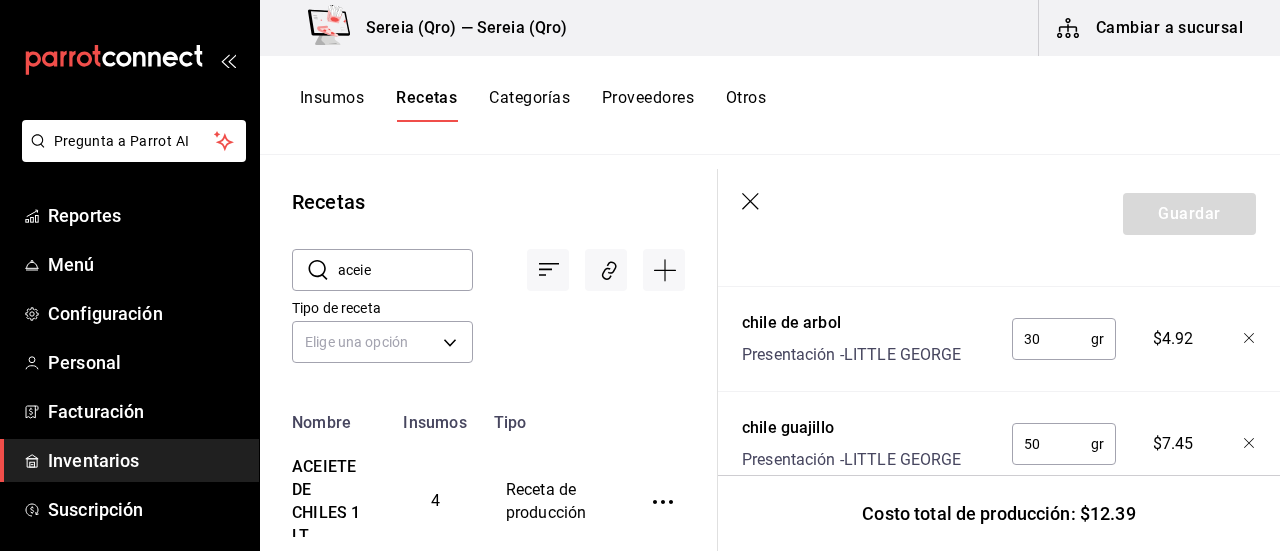 scroll, scrollTop: 1000, scrollLeft: 0, axis: vertical 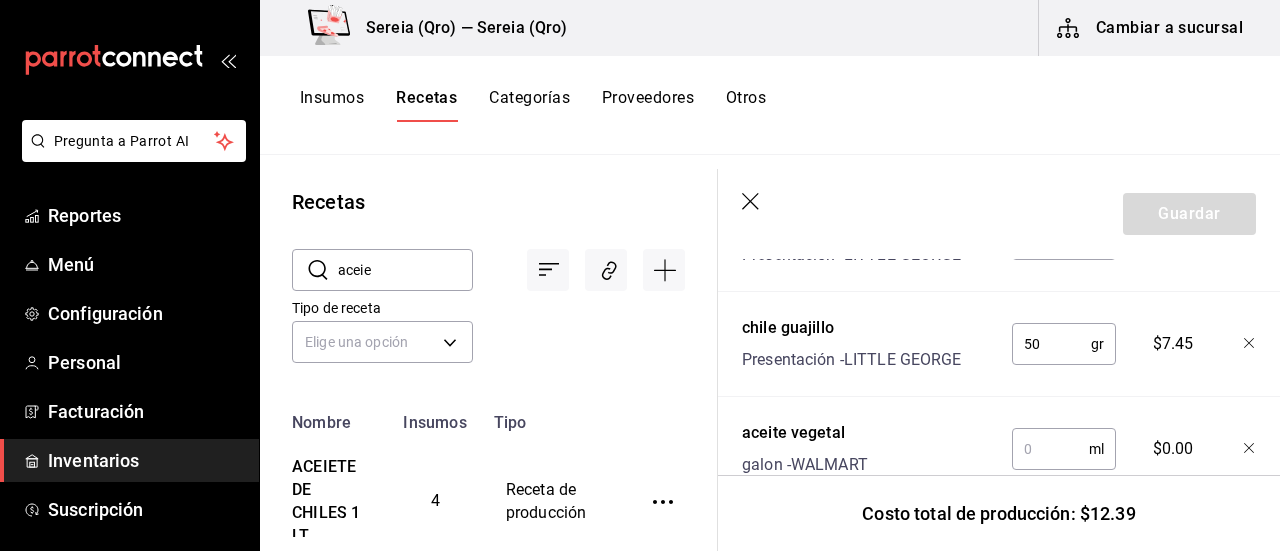 type on "50" 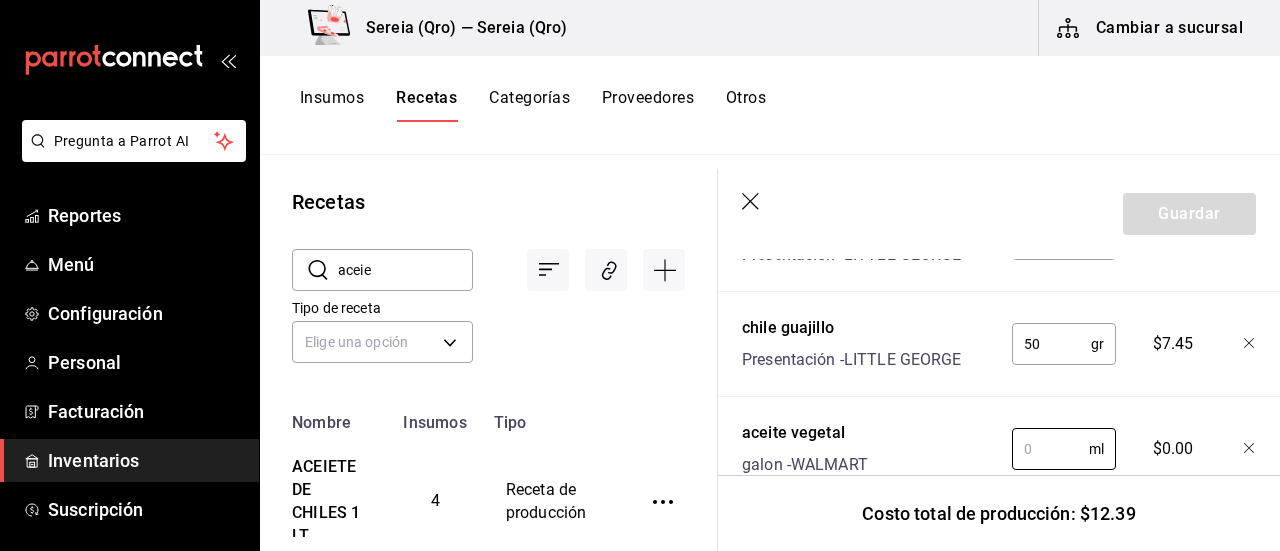 click at bounding box center (1050, 449) 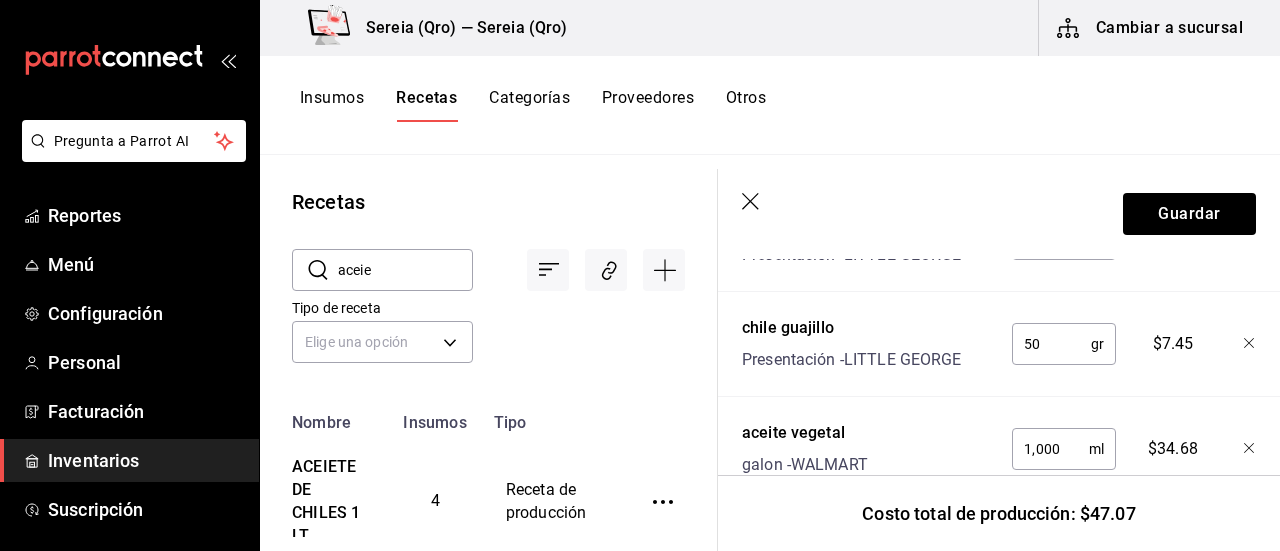 scroll, scrollTop: 1070, scrollLeft: 0, axis: vertical 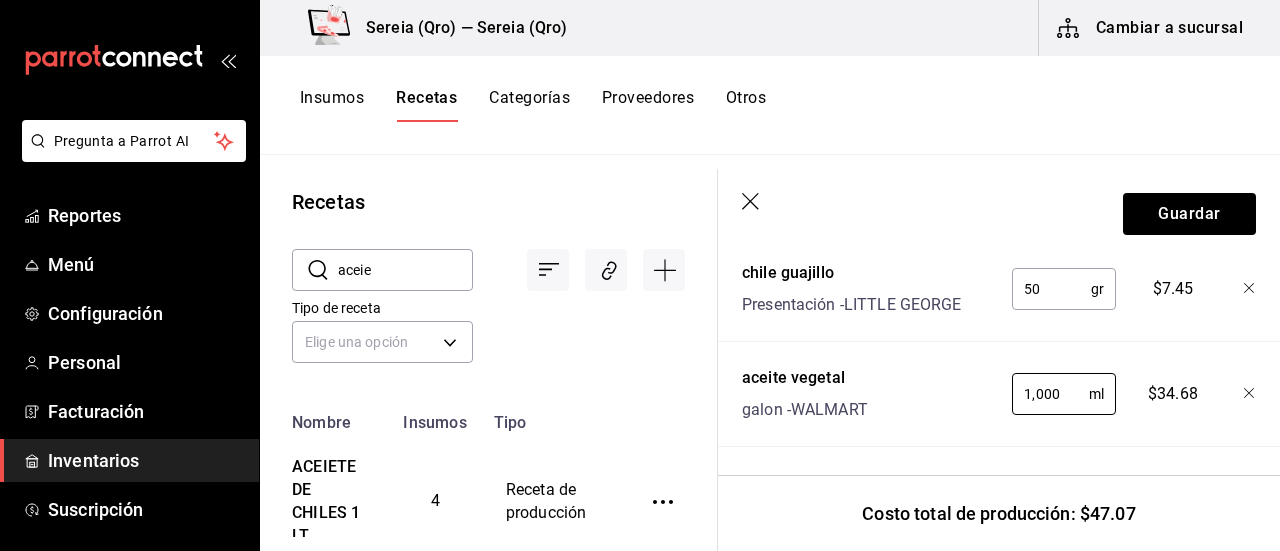 type on "1,000" 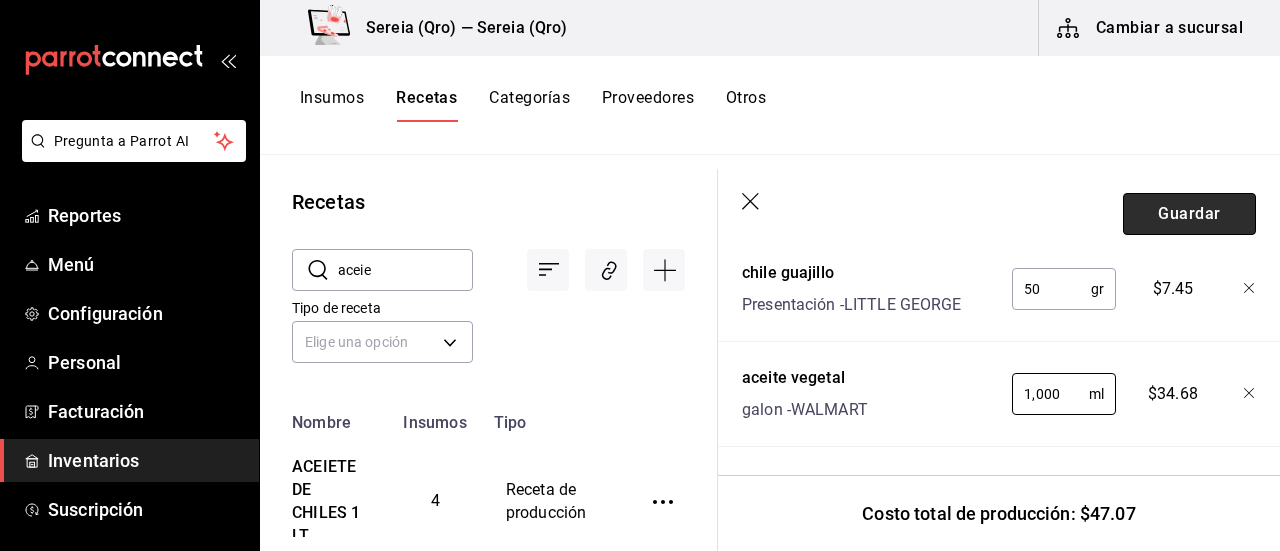 click on "Guardar" at bounding box center [1189, 214] 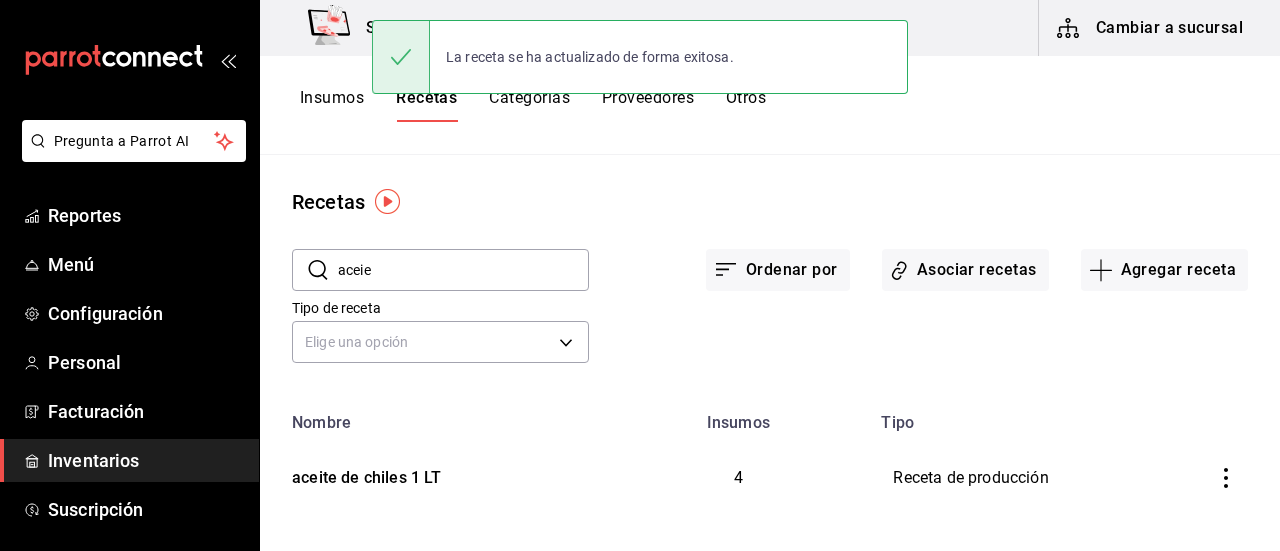 scroll, scrollTop: 0, scrollLeft: 0, axis: both 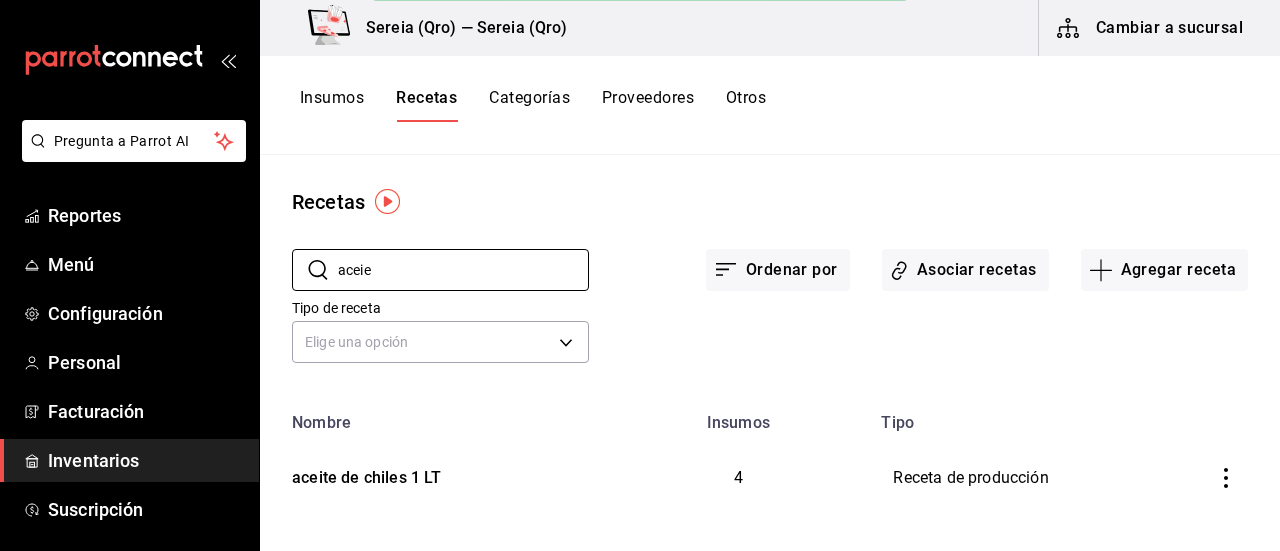 drag, startPoint x: 376, startPoint y: 267, endPoint x: 284, endPoint y: 272, distance: 92.13577 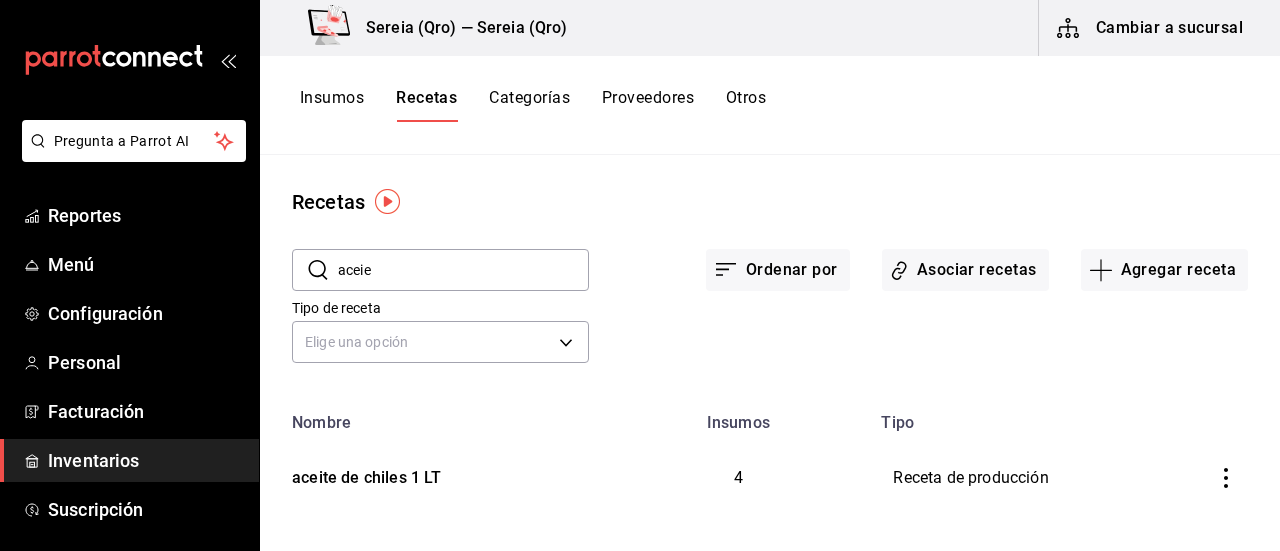 click on "aceie" at bounding box center [463, 270] 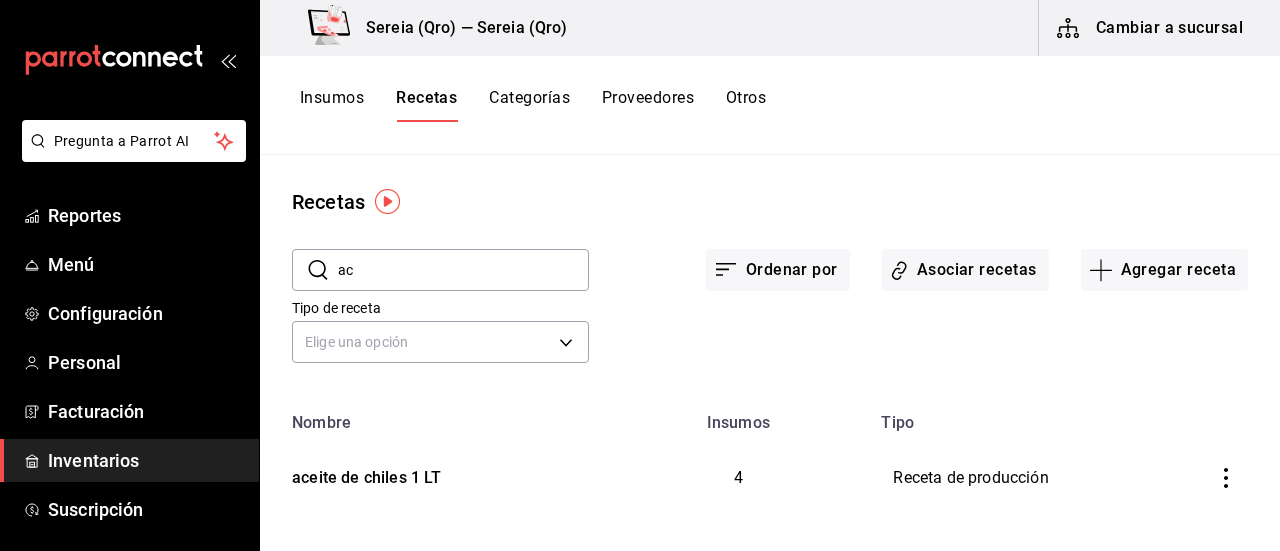 type on "a" 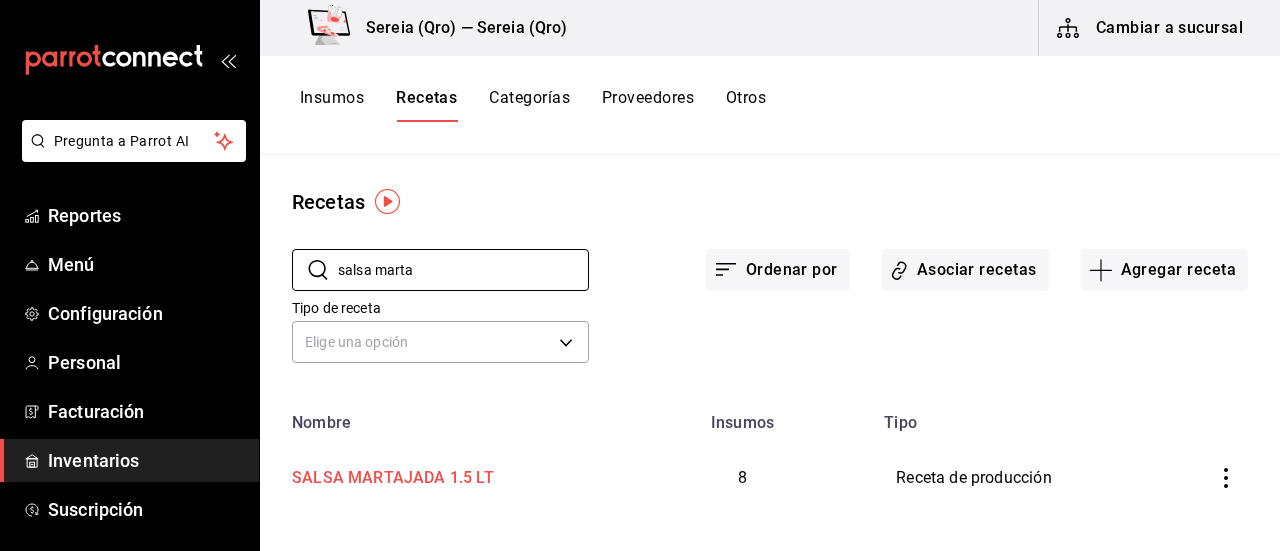 type on "salsa marta" 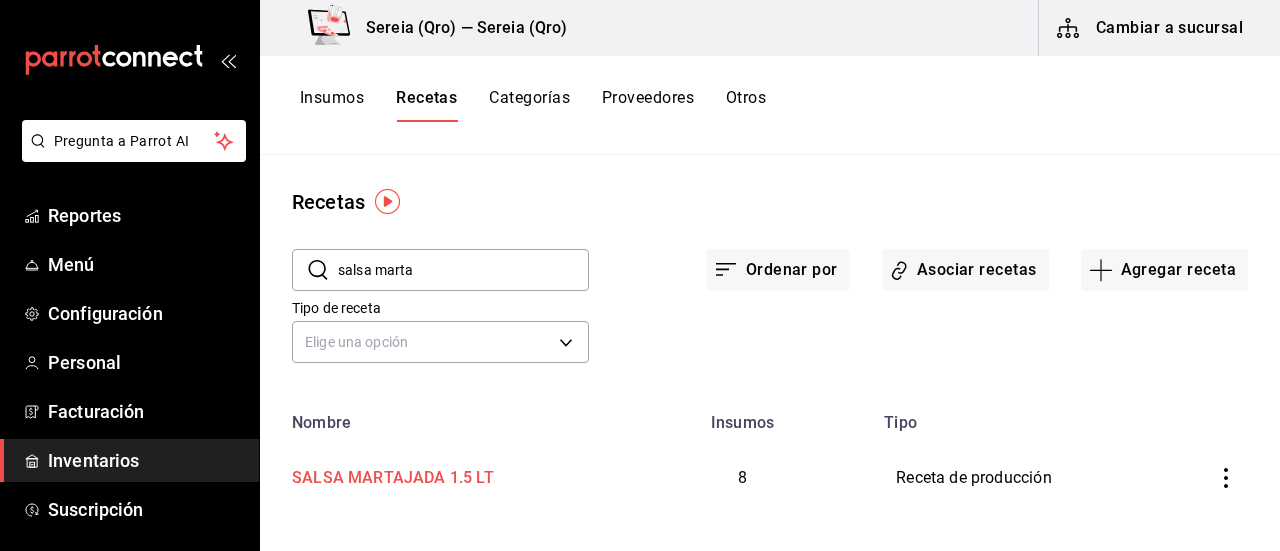 click on "SALSA MARTAJADA 1.5 LT" at bounding box center (389, 474) 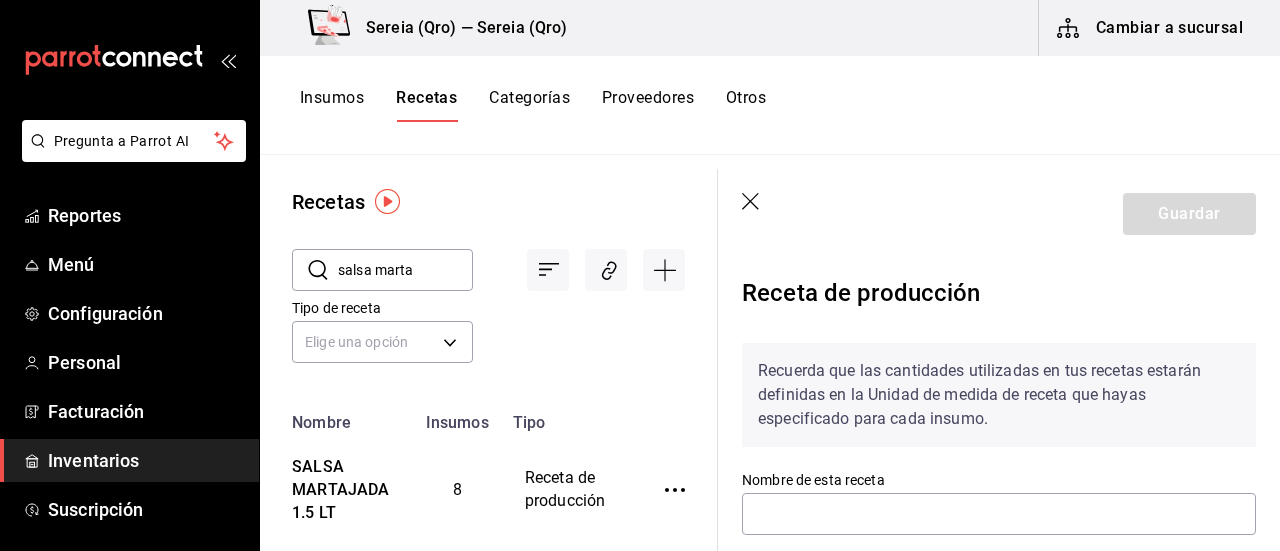 type on "SALSA MARTAJADA 1.5 LT" 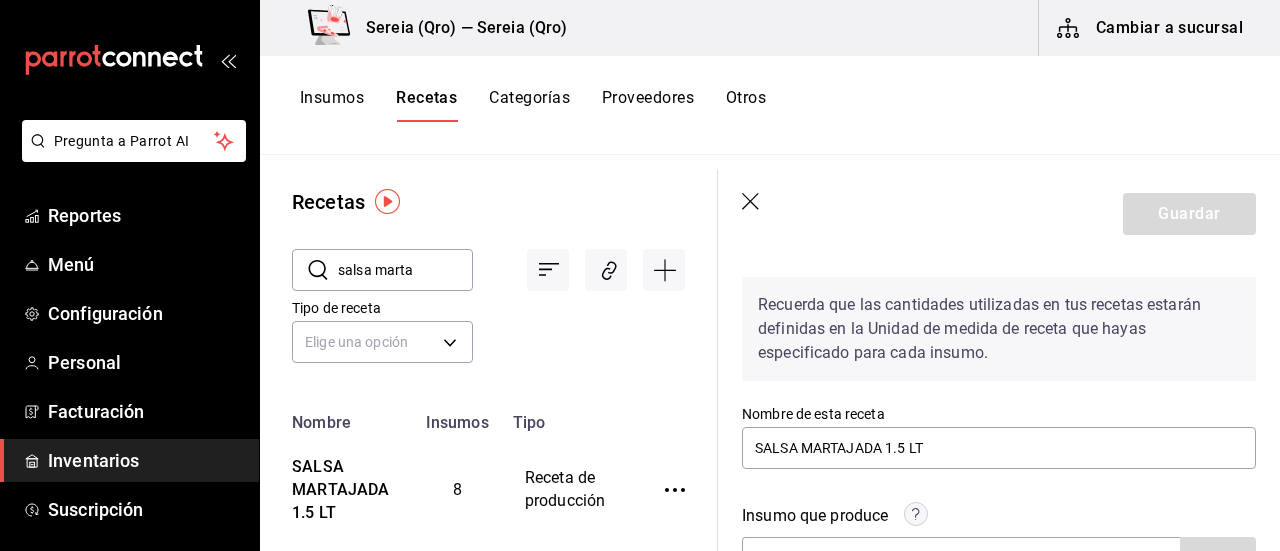 scroll, scrollTop: 100, scrollLeft: 0, axis: vertical 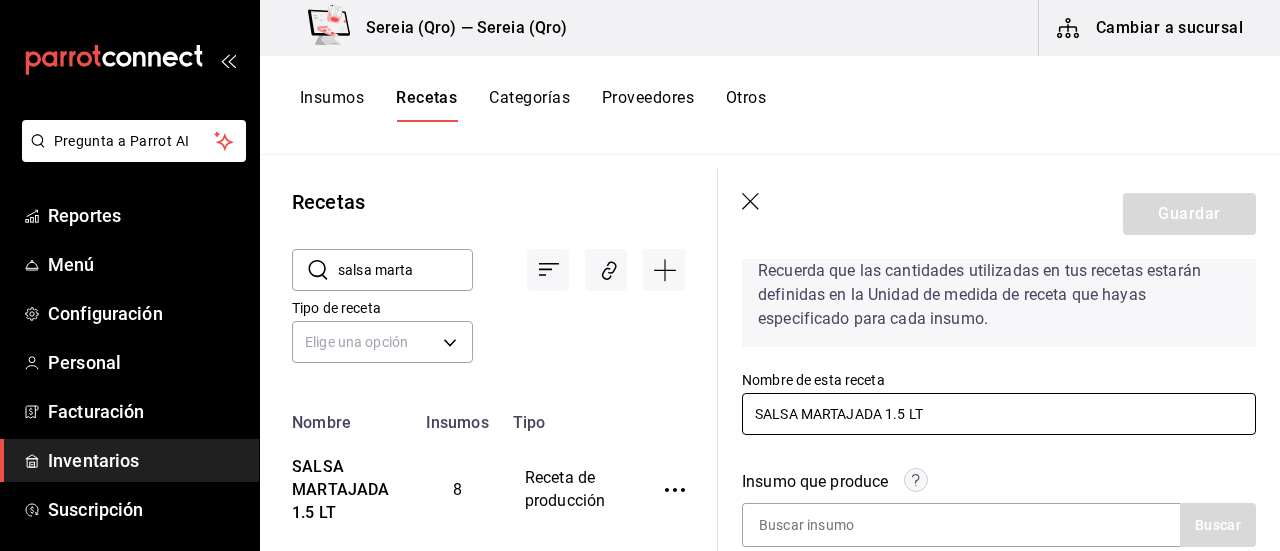 drag, startPoint x: 884, startPoint y: 413, endPoint x: 720, endPoint y: 410, distance: 164.02744 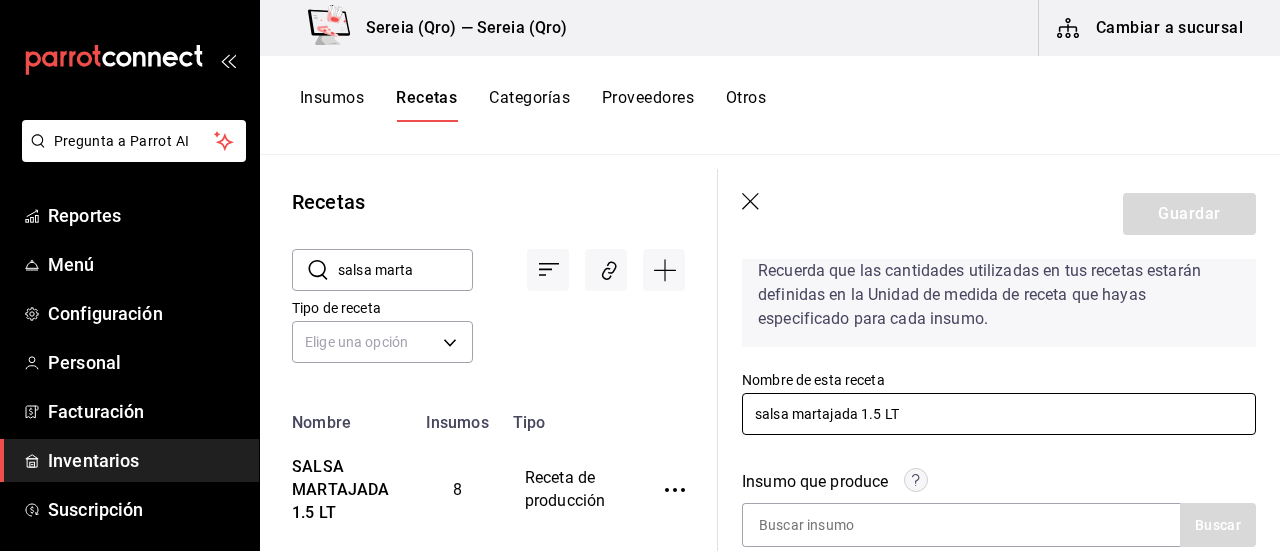 click on "salsa martajada 1.5 LT" at bounding box center (999, 414) 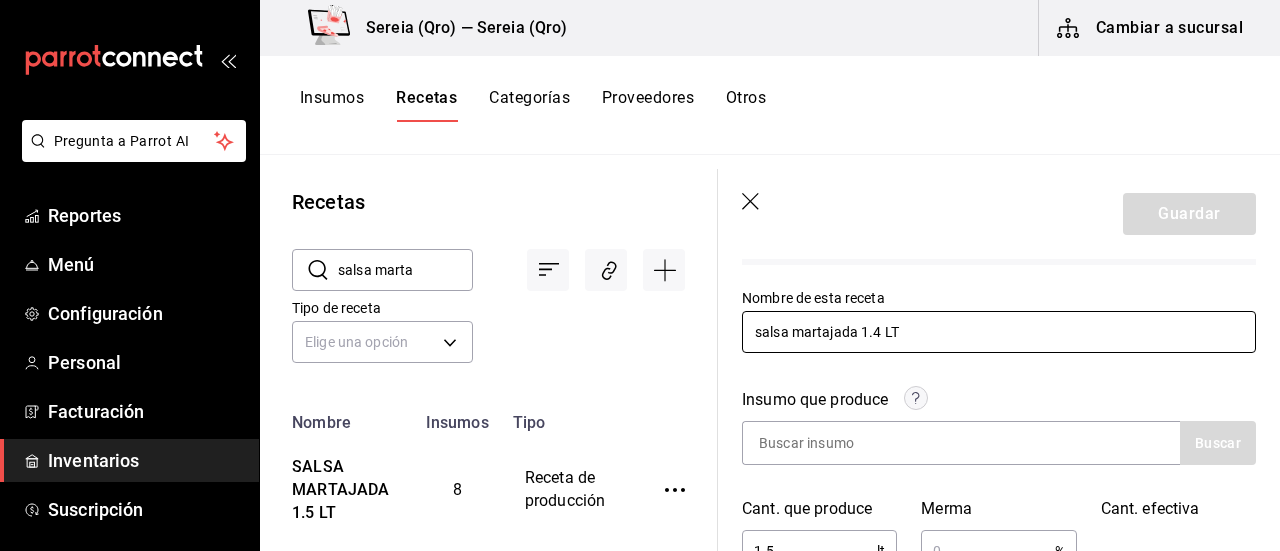 scroll, scrollTop: 200, scrollLeft: 0, axis: vertical 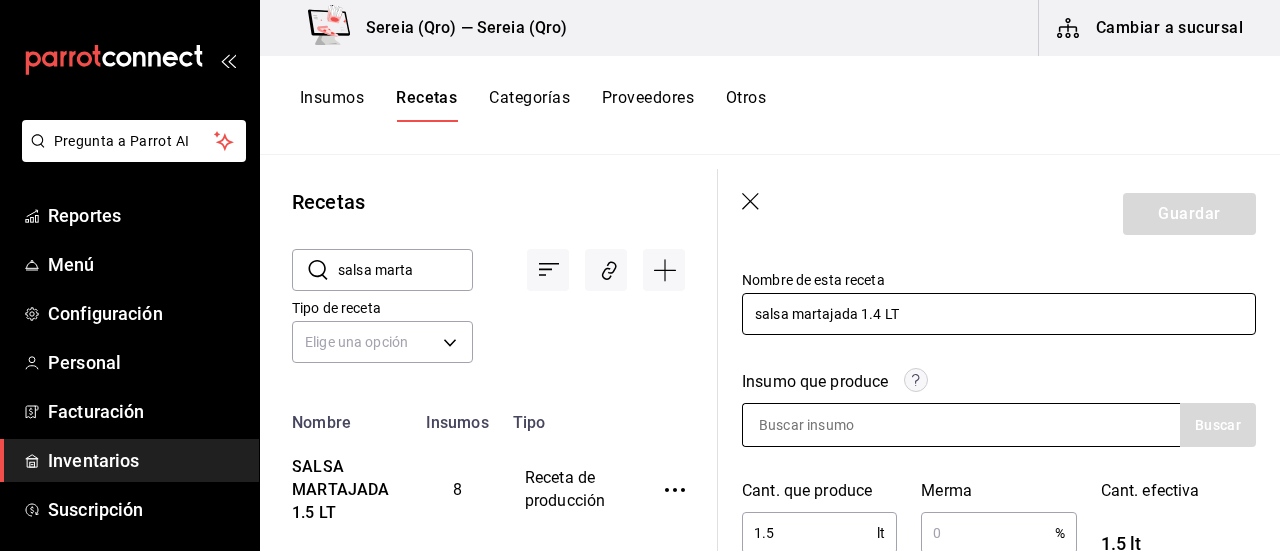 type on "salsa martajada 1.4 LT" 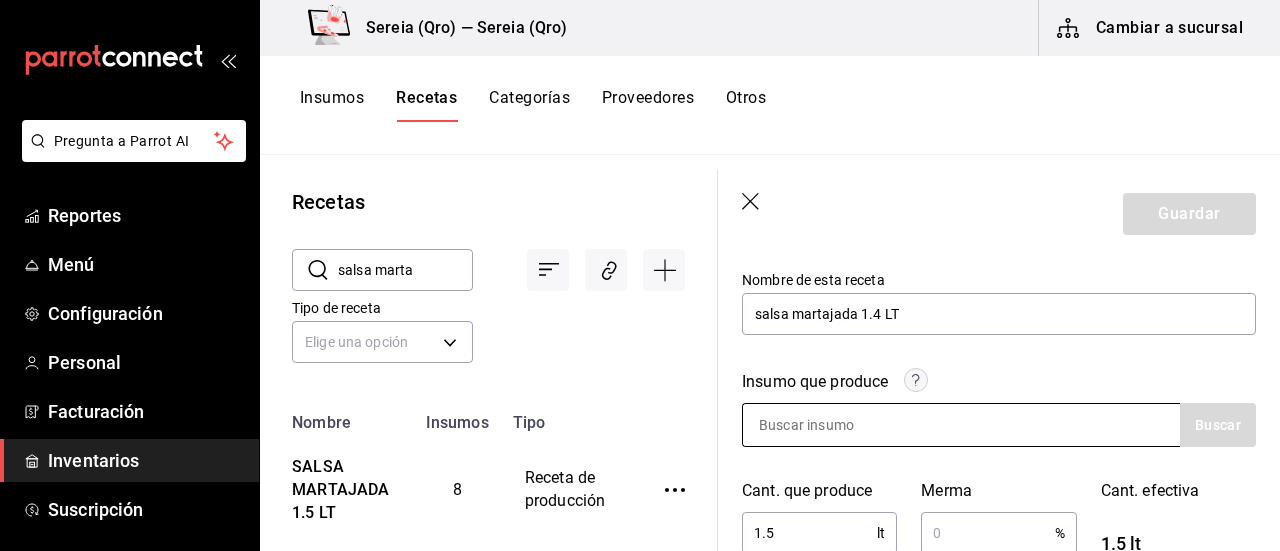 click at bounding box center [843, 425] 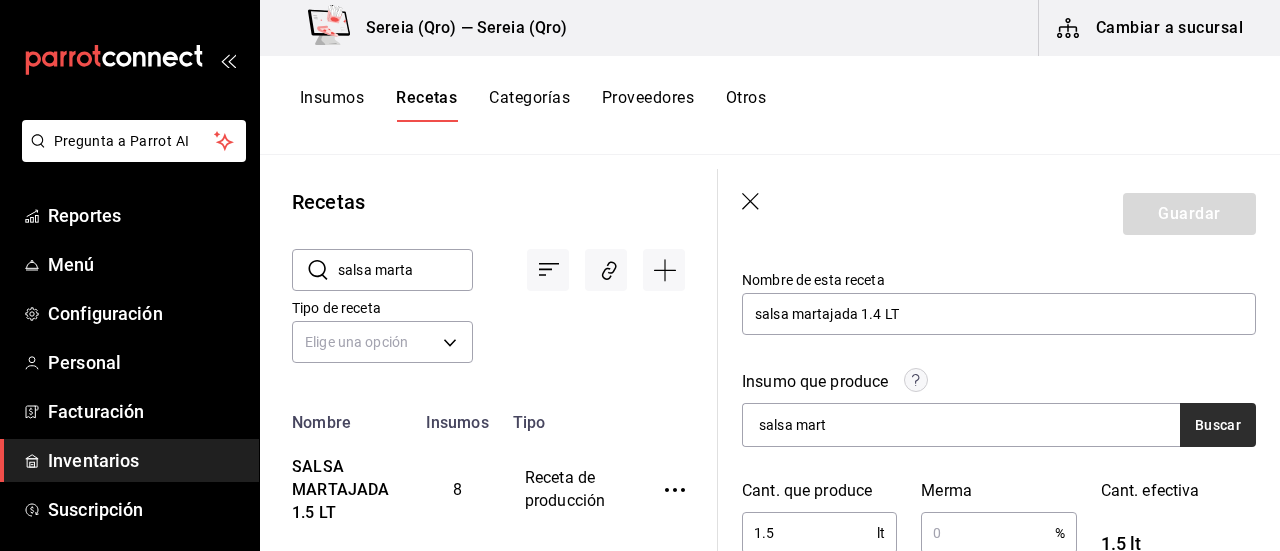 type on "salsa mart" 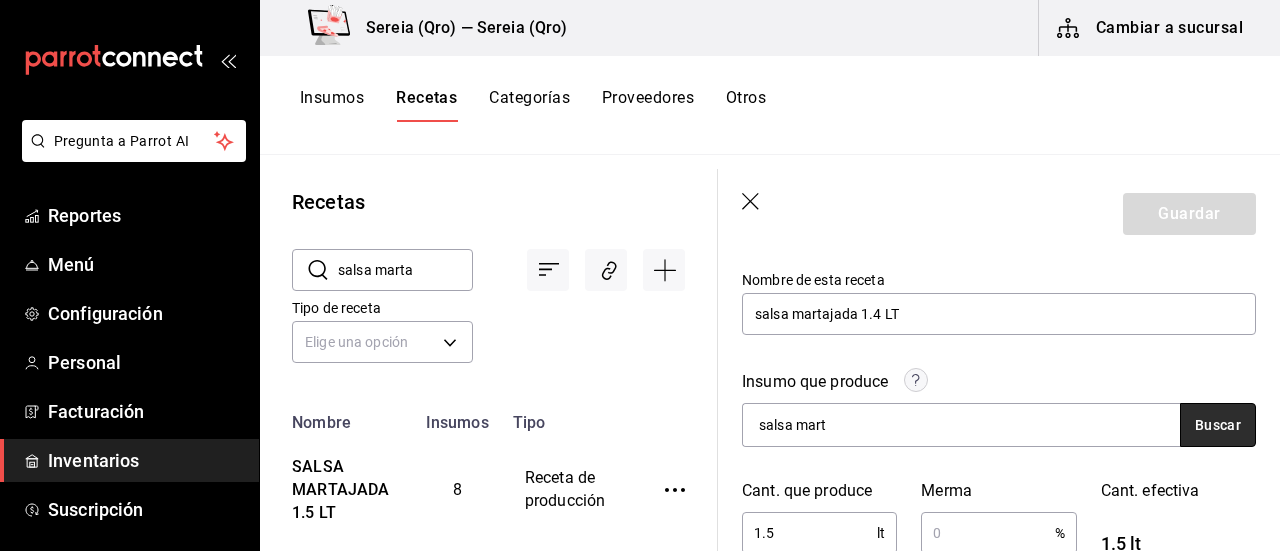 click on "Buscar" at bounding box center [1218, 425] 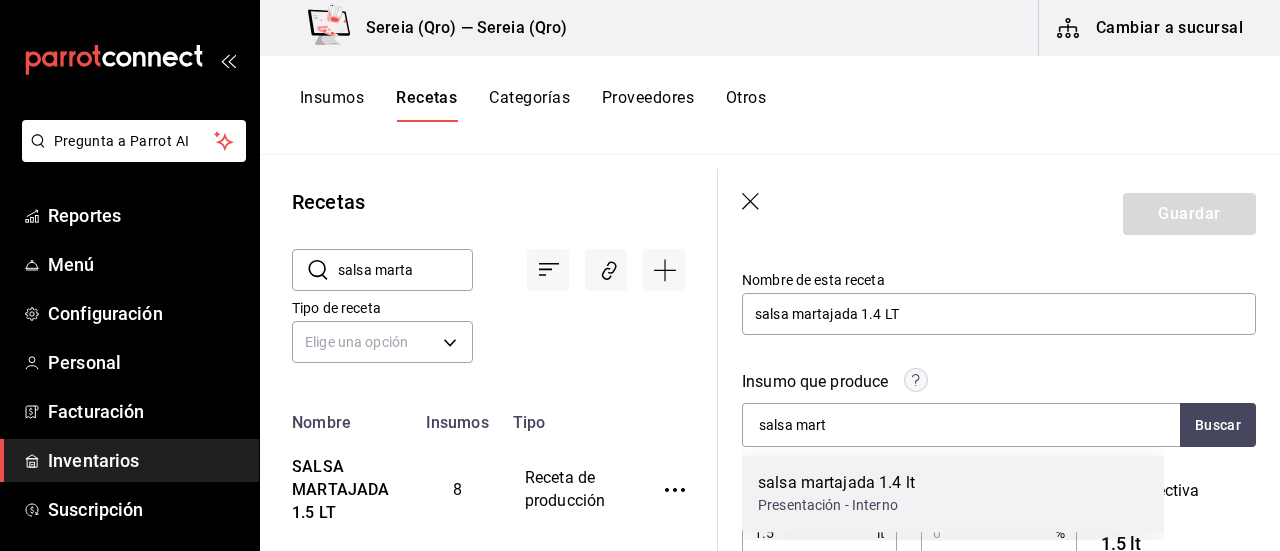 click on "Presentación - Interno" at bounding box center (836, 505) 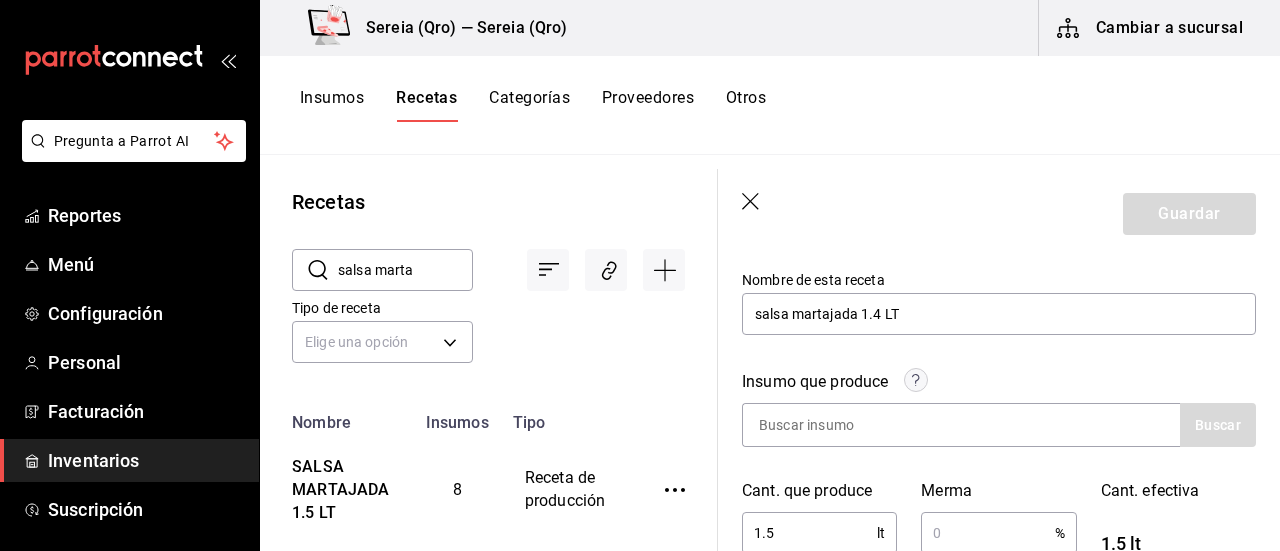 scroll, scrollTop: 300, scrollLeft: 0, axis: vertical 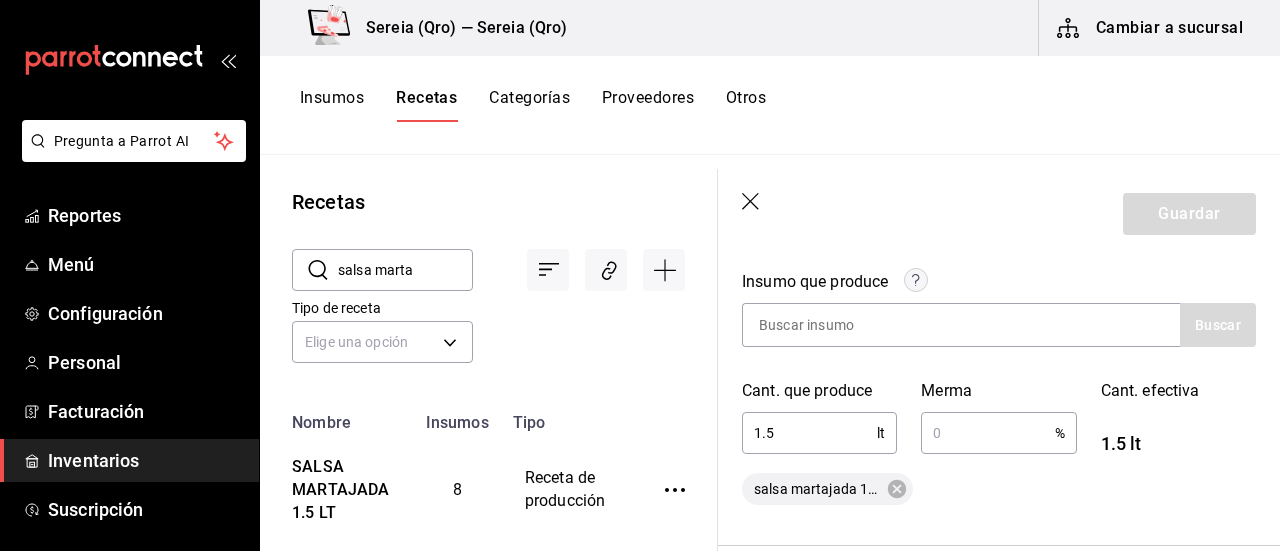click on "1.5" at bounding box center (809, 433) 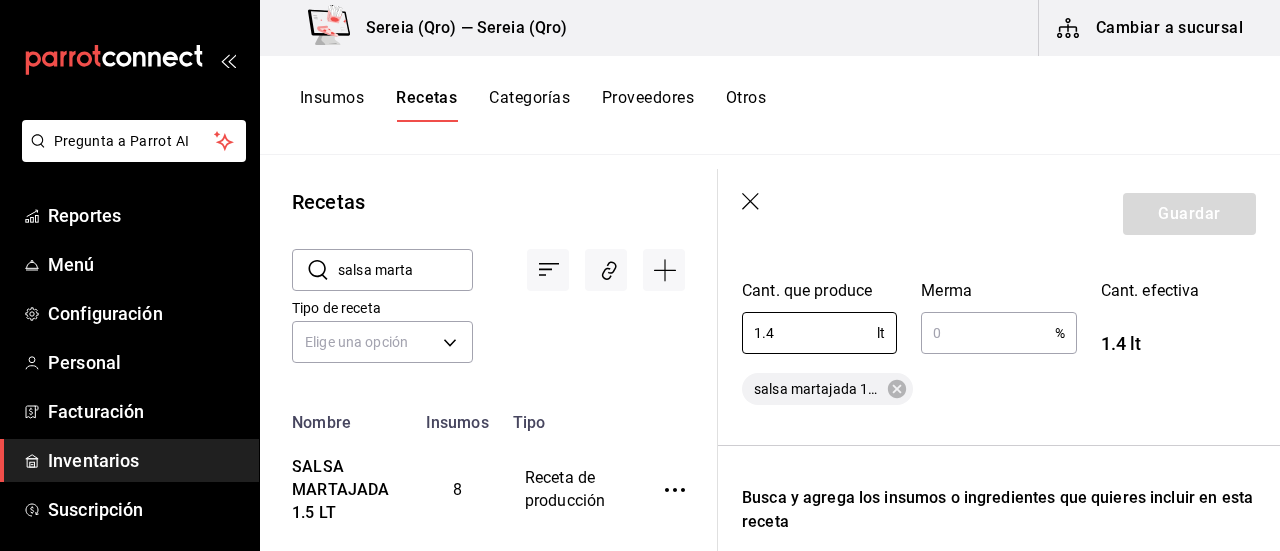 scroll, scrollTop: 600, scrollLeft: 0, axis: vertical 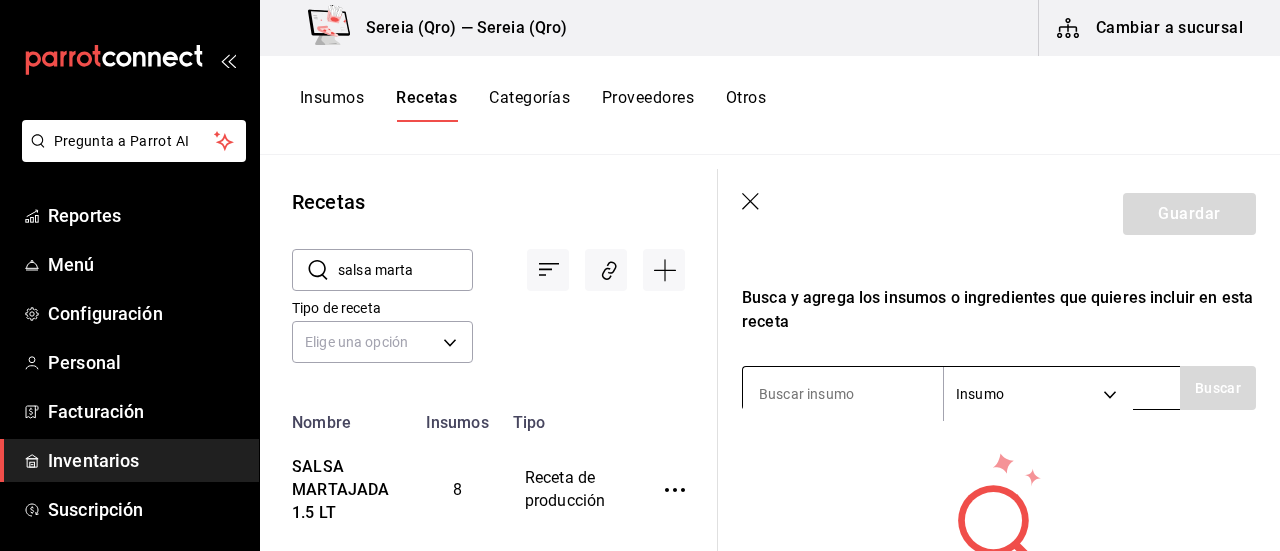 type on "1.4" 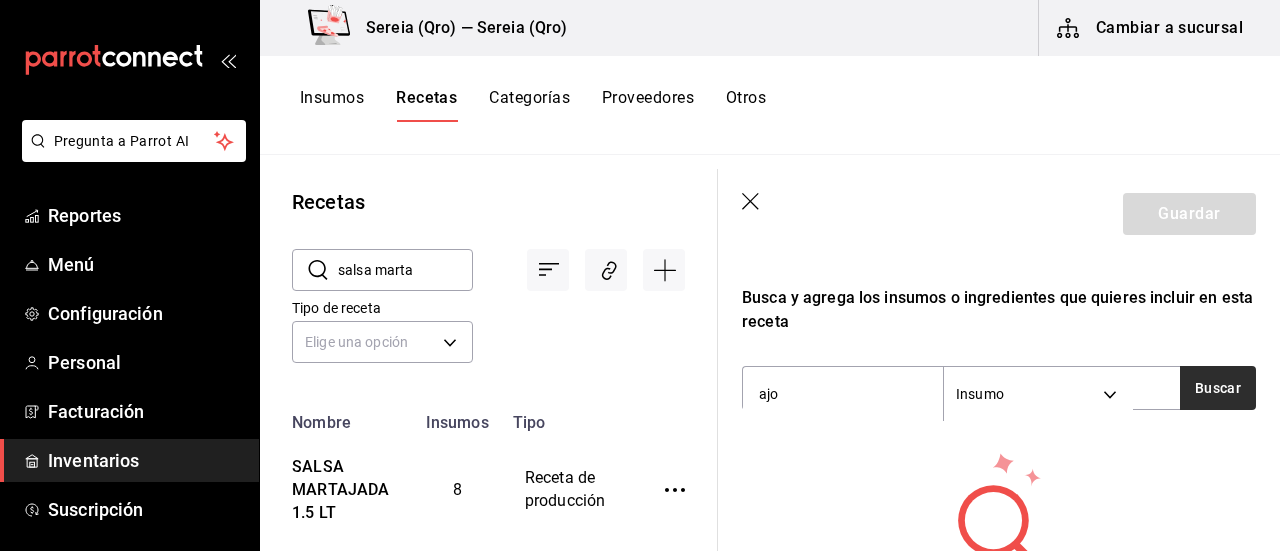 type on "ajo" 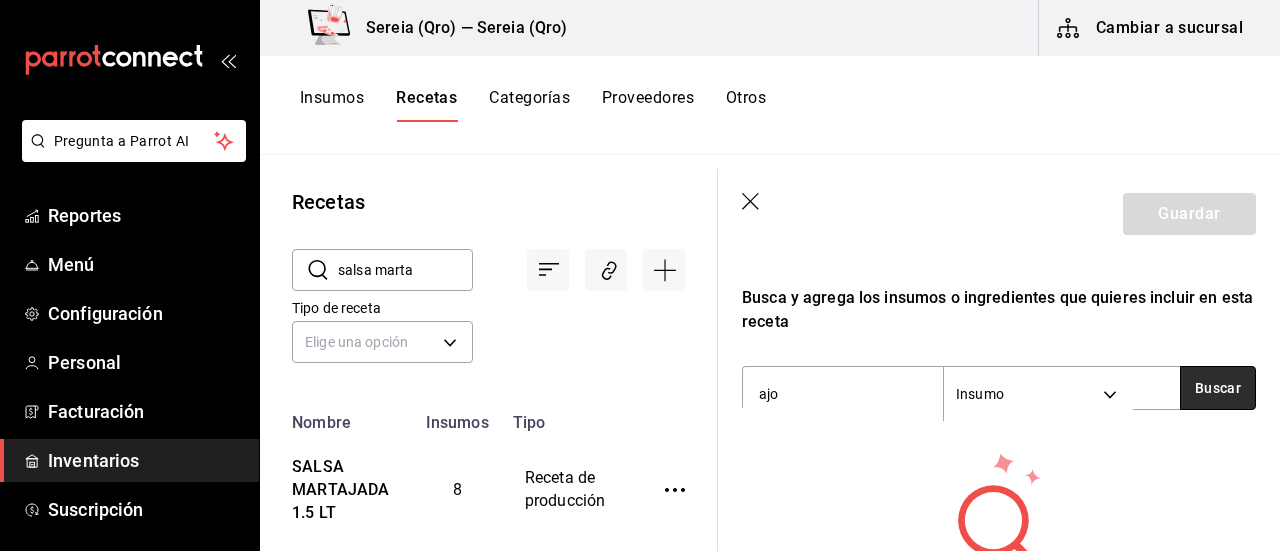 click on "Buscar" at bounding box center [1218, 388] 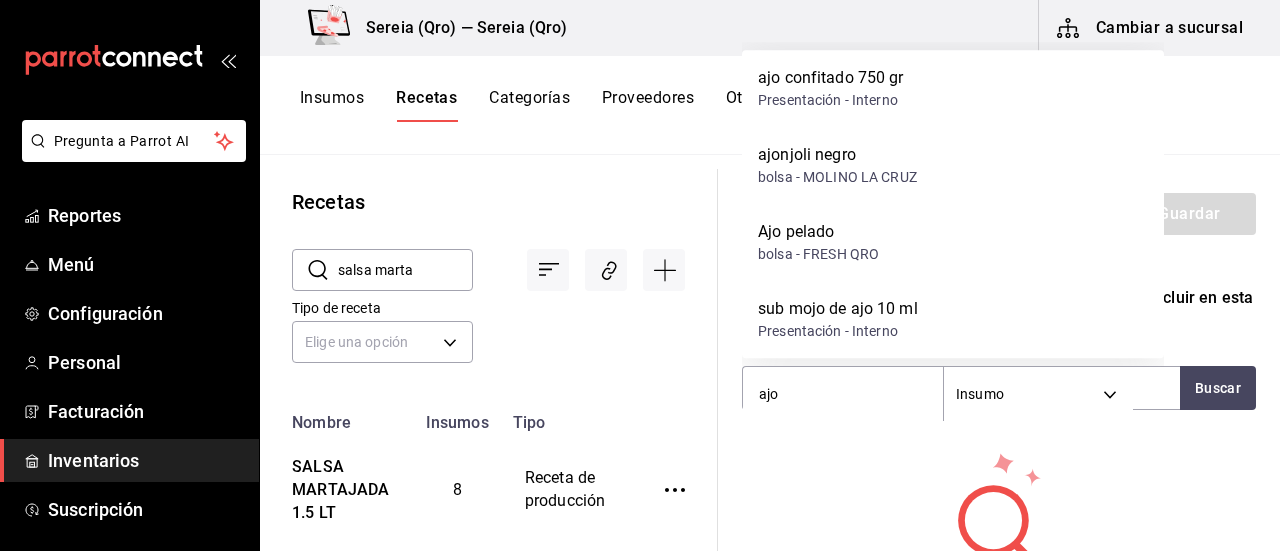 click on "bolsa - FRESH QRO" at bounding box center (818, 254) 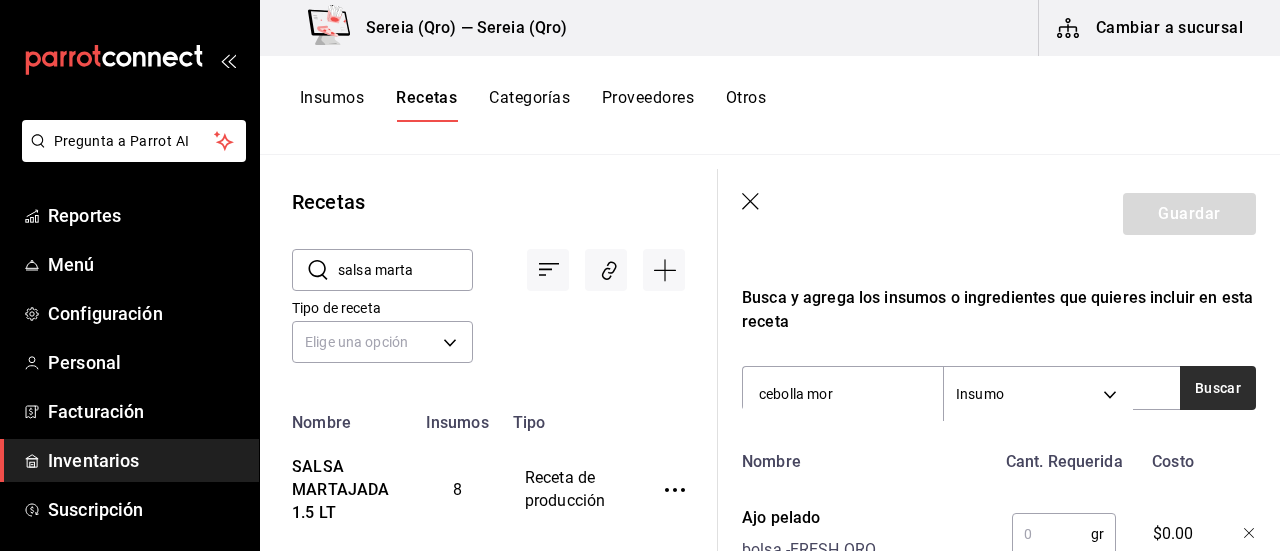 type on "cebolla mor" 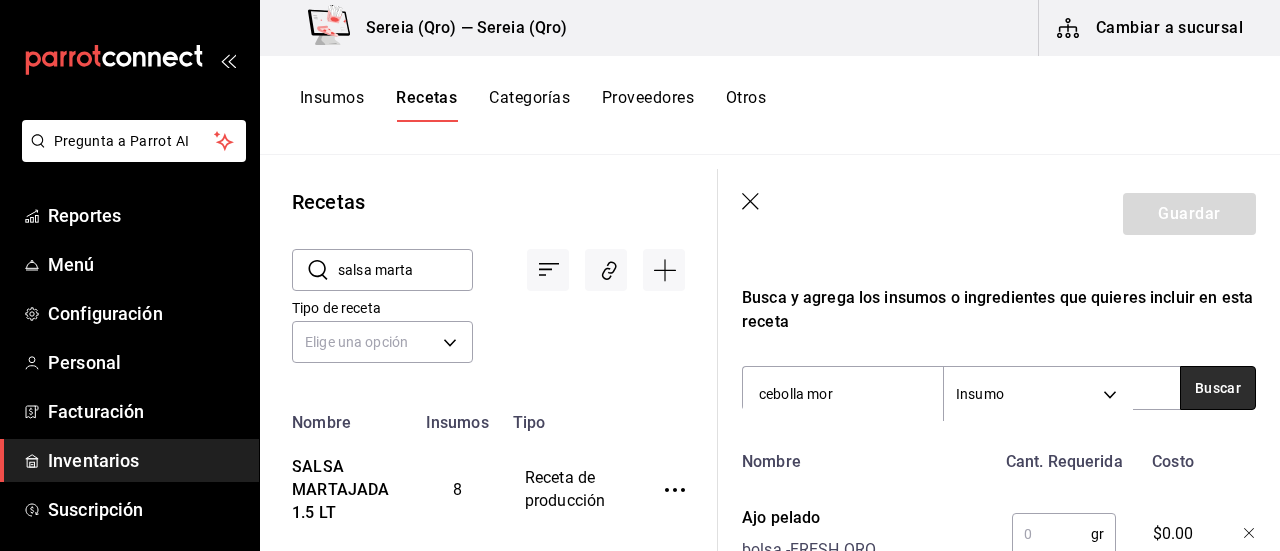 click on "Buscar" at bounding box center (1218, 388) 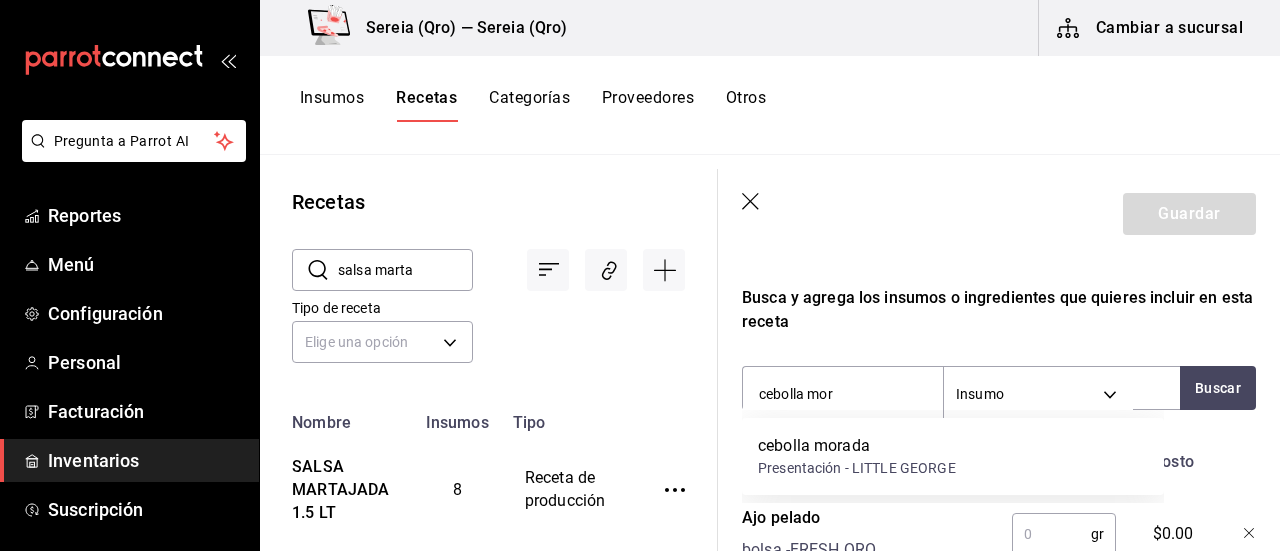 click on "Presentación - LITTLE GEORGE" at bounding box center [857, 468] 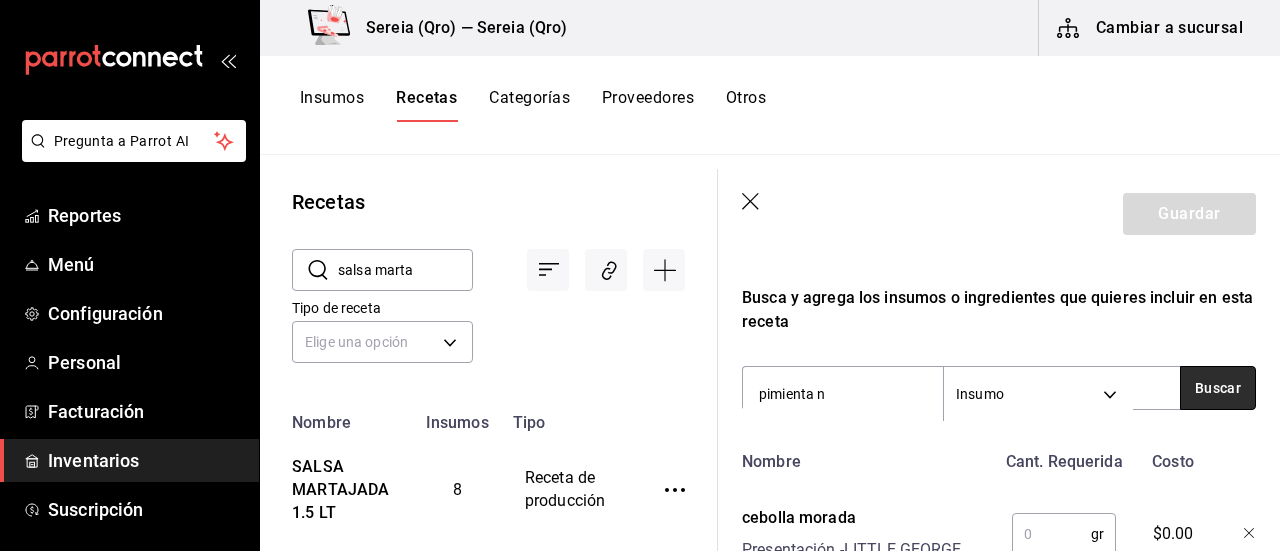 click on "Buscar" at bounding box center (1218, 388) 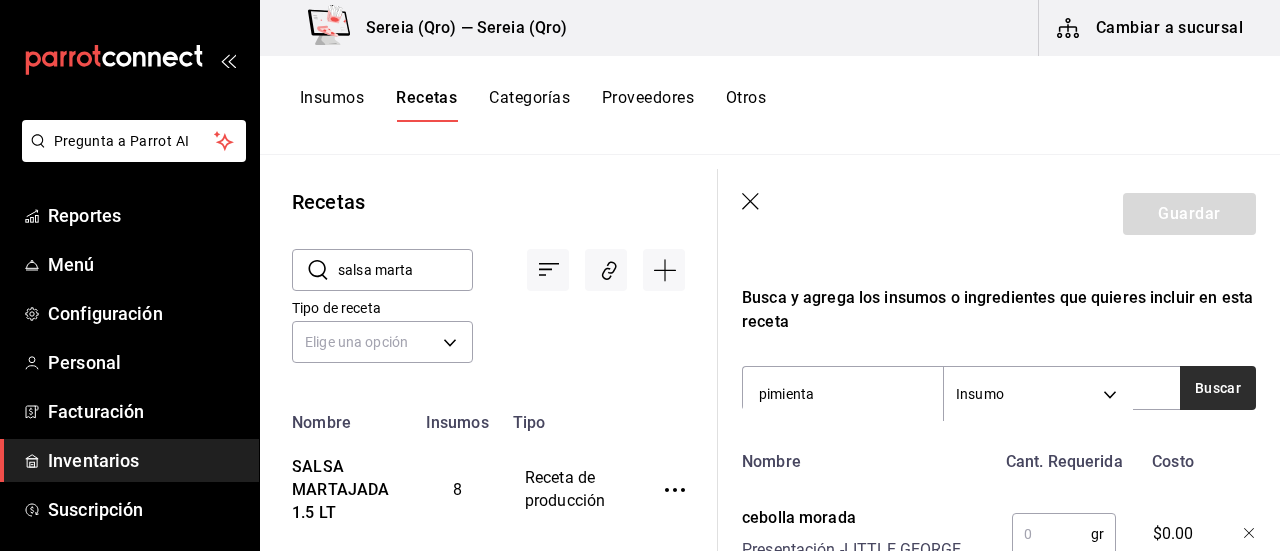 type on "pimienta" 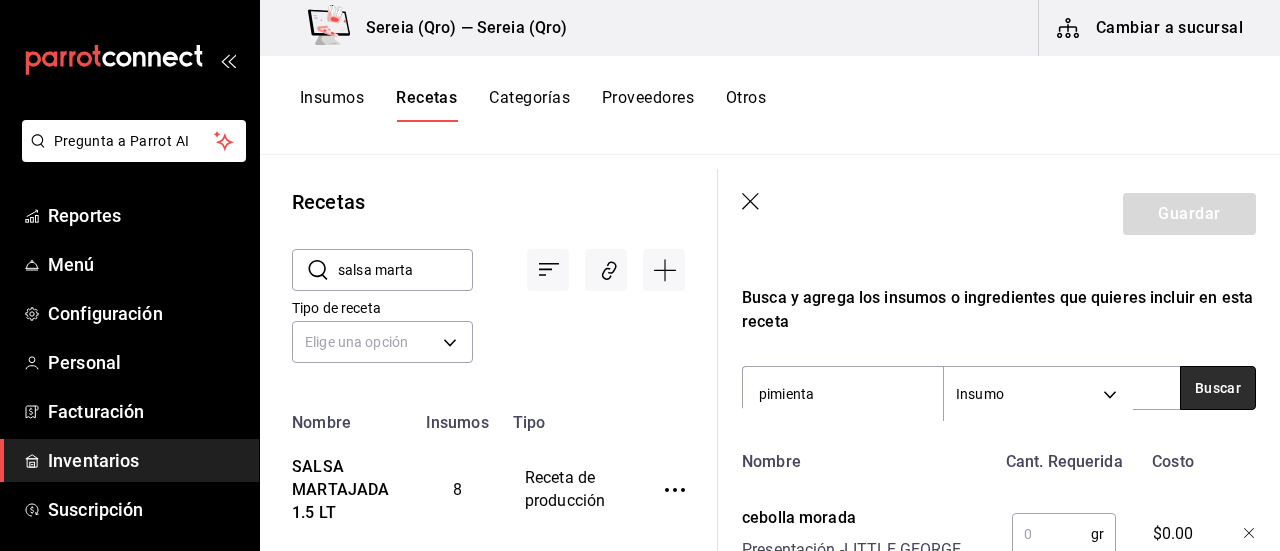 click on "Buscar" at bounding box center [1218, 388] 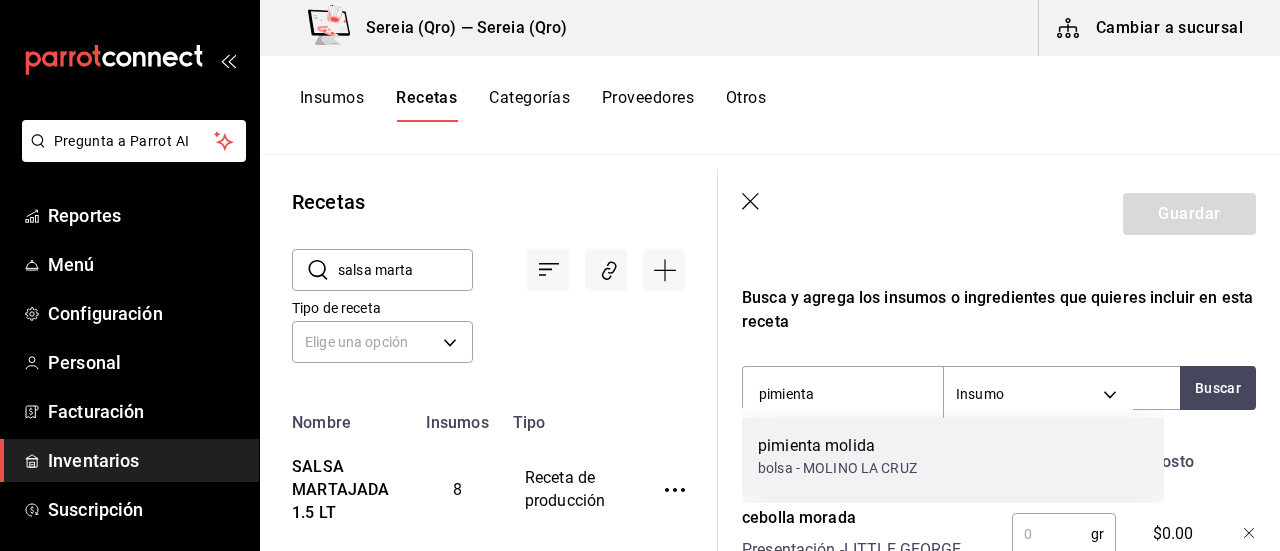 click on "bolsa - MOLINO LA CRUZ" at bounding box center [837, 468] 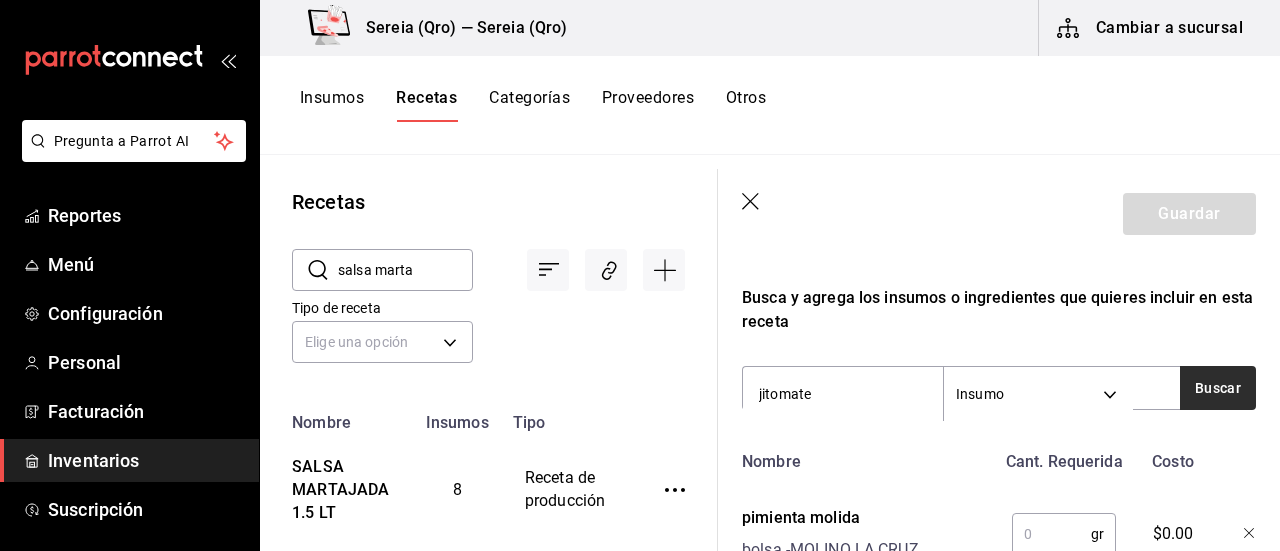 type on "jitomate" 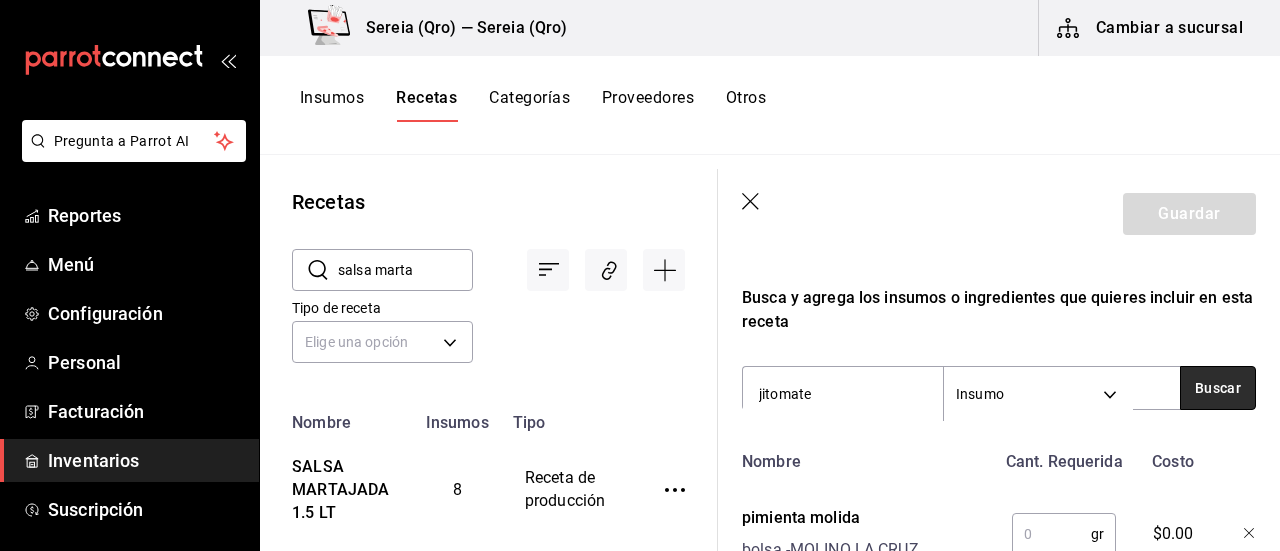 click on "Buscar" at bounding box center [1218, 388] 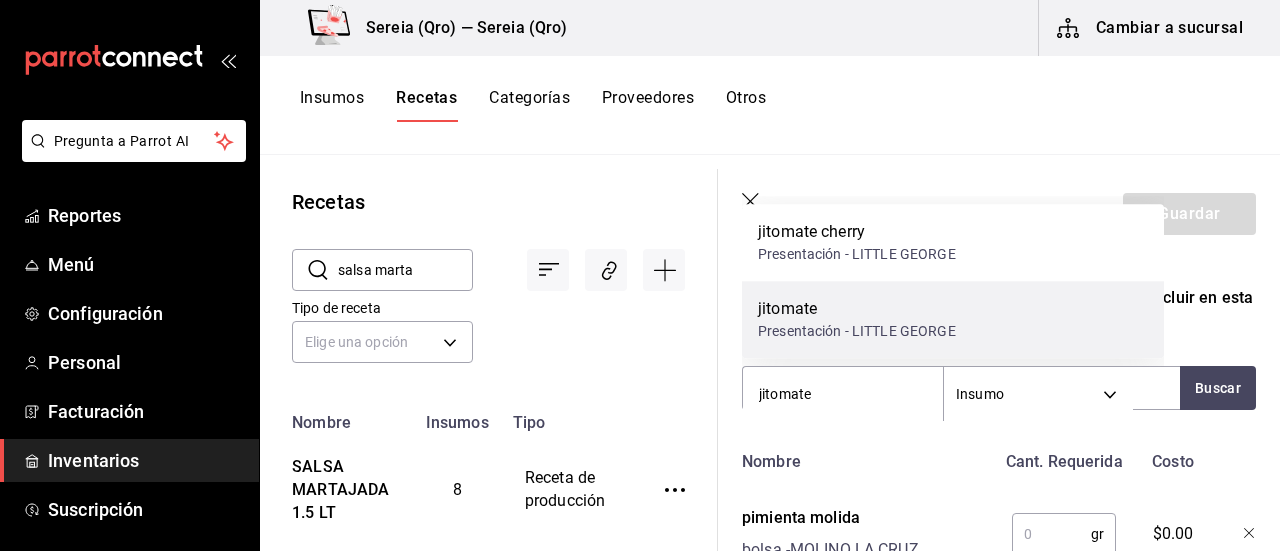 click on "Presentación - LITTLE GEORGE" at bounding box center [857, 331] 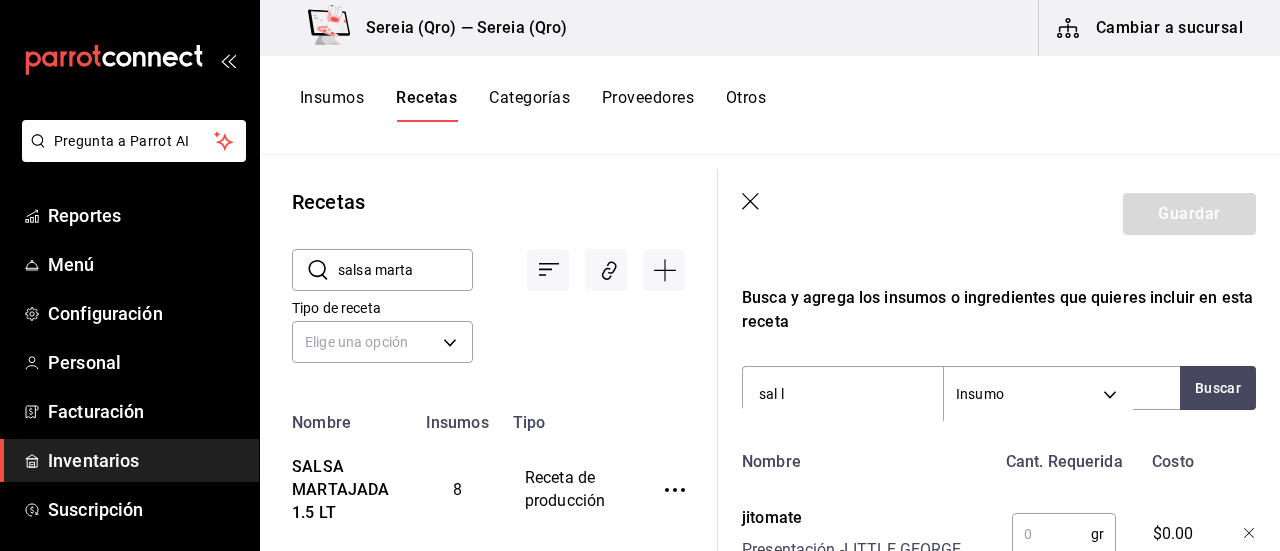 type on "sal la" 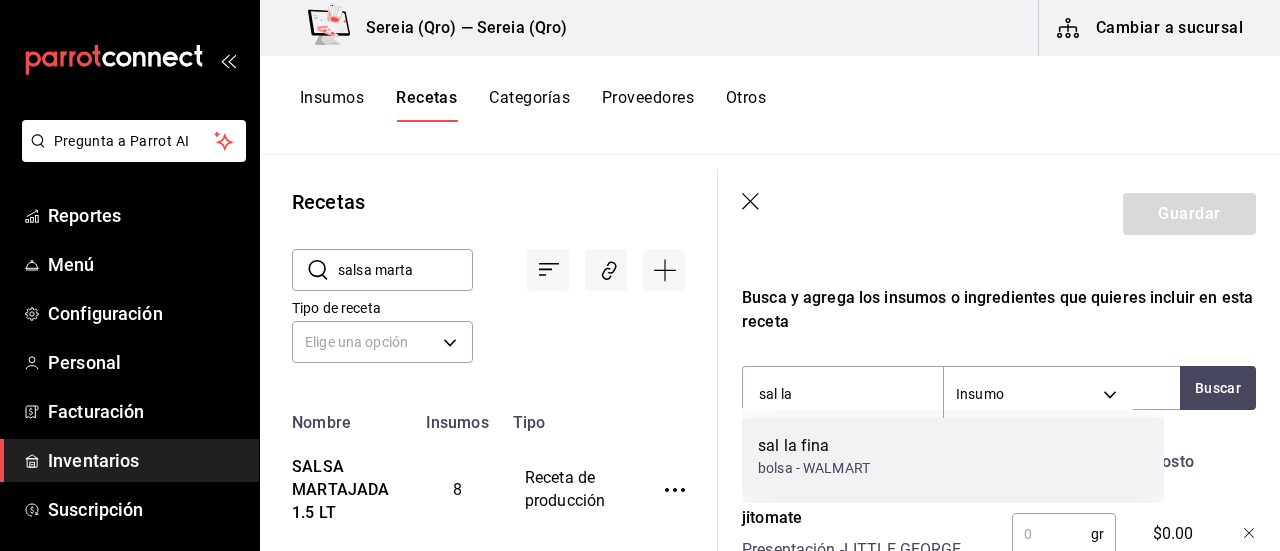 click on "sal la fina" at bounding box center (814, 446) 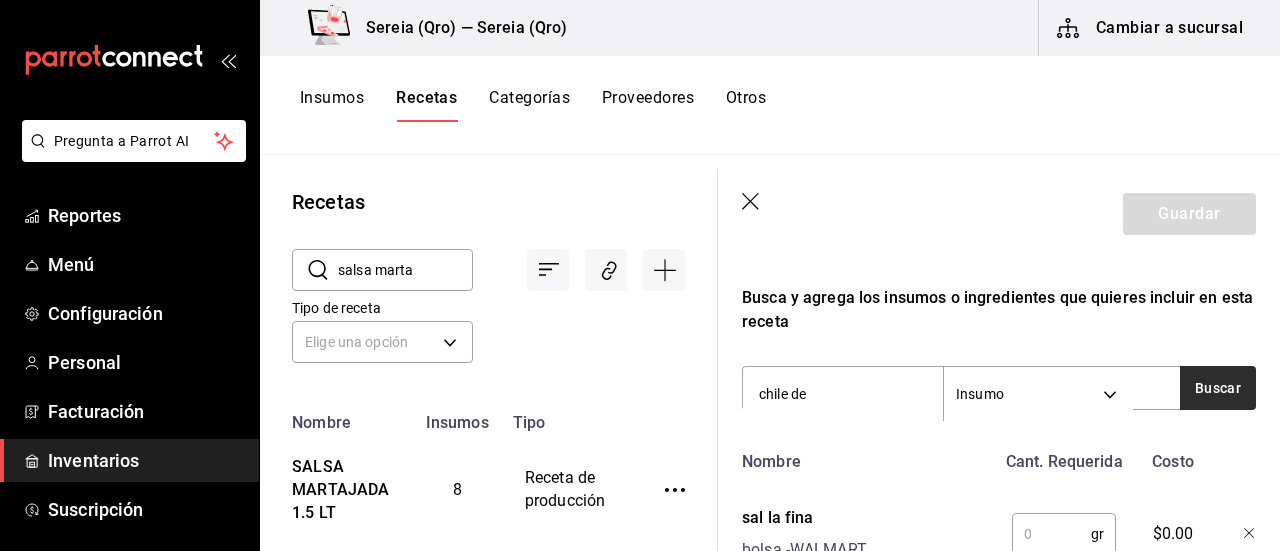type on "chile de" 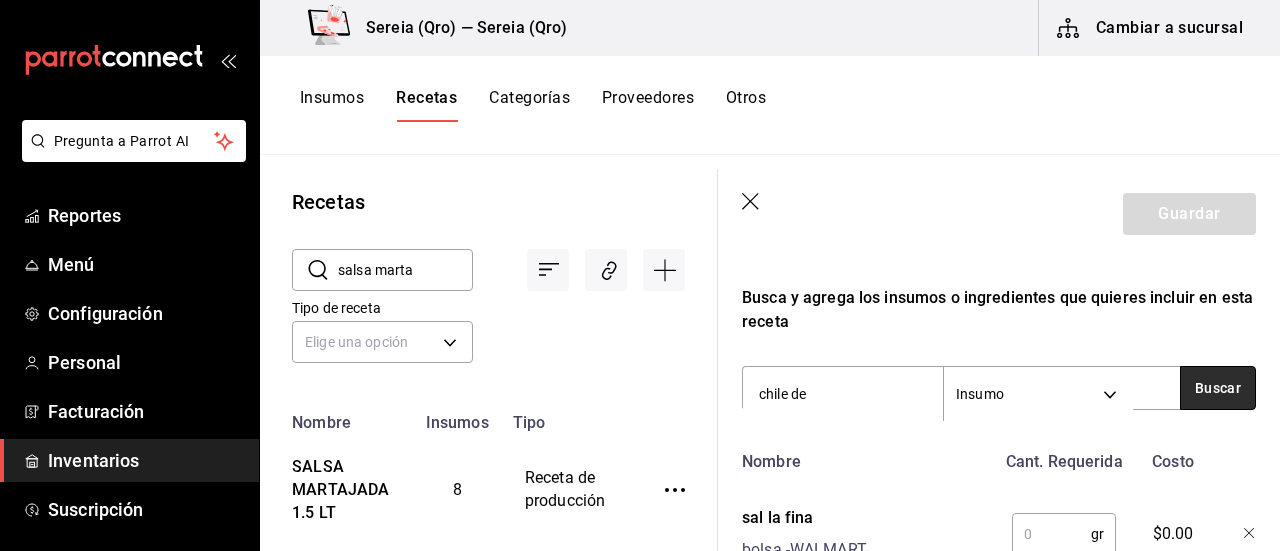 click on "Buscar" at bounding box center (1218, 388) 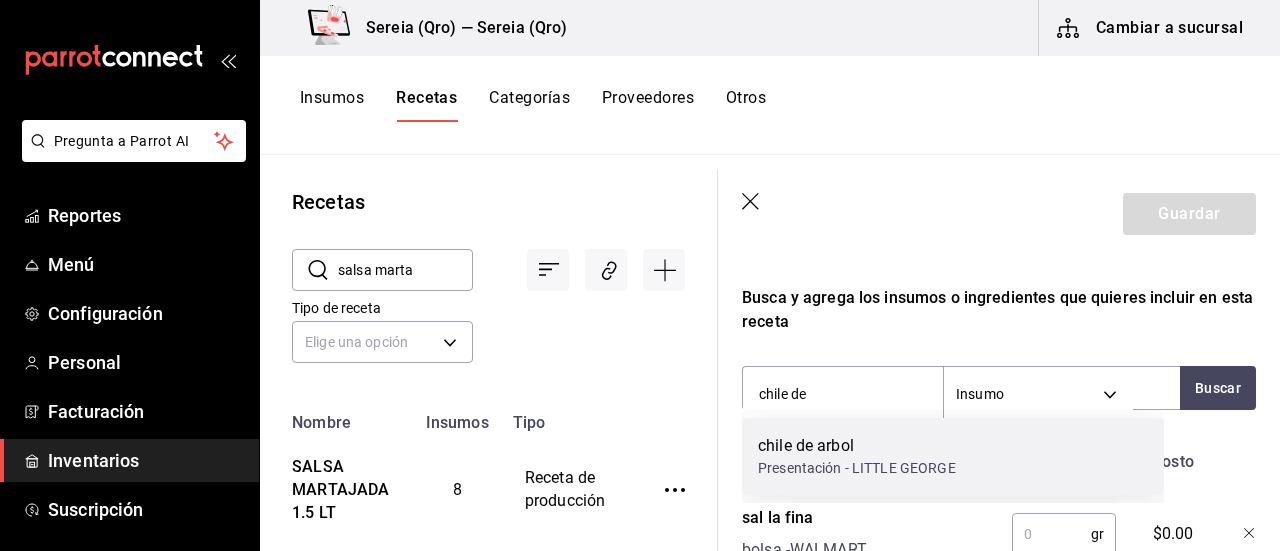 click on "chile de arbol" at bounding box center [857, 446] 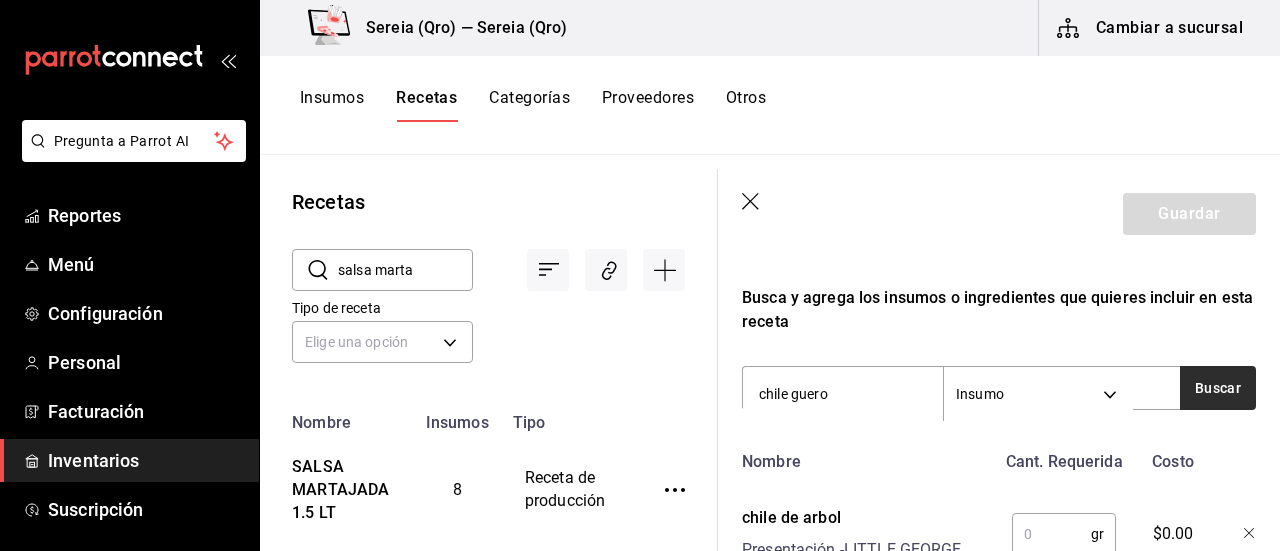 type on "chile guero" 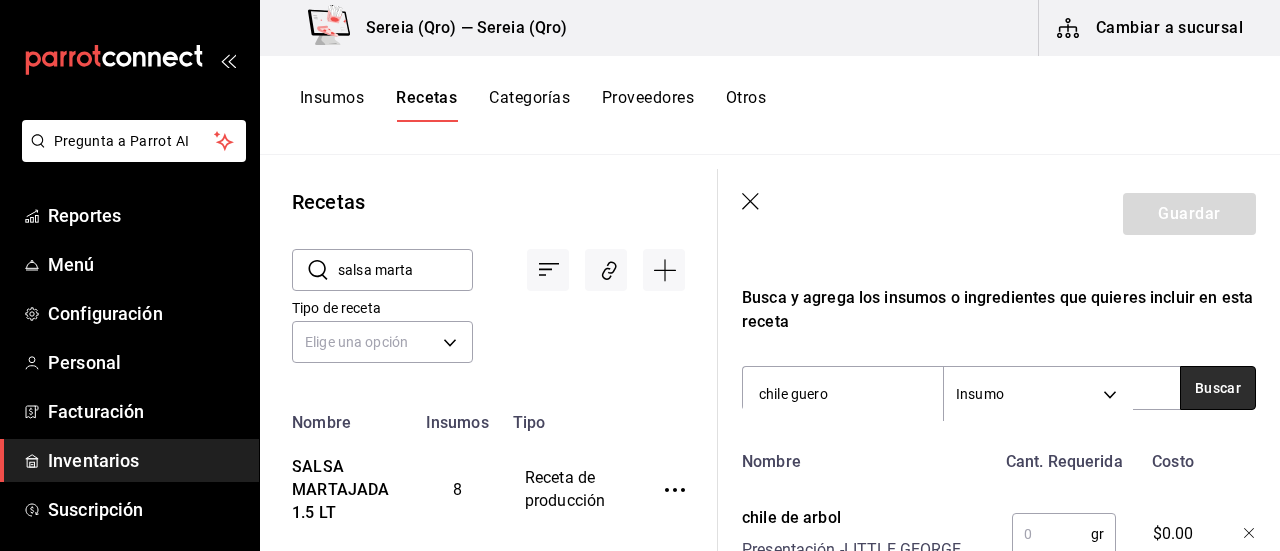 click on "Buscar" at bounding box center [1218, 388] 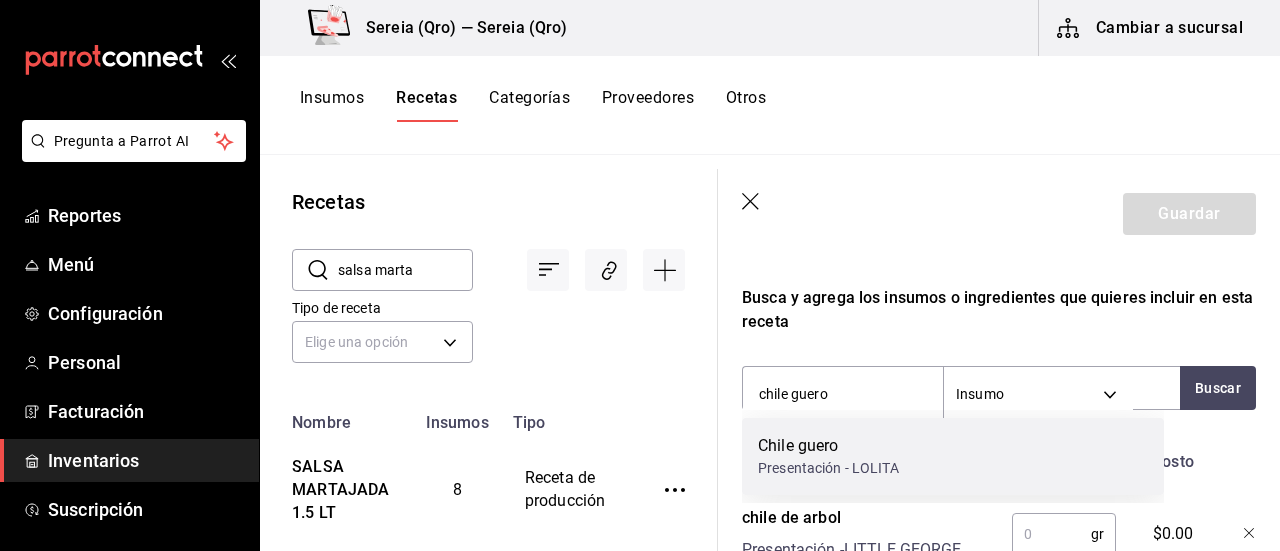 click on "Presentación - LOLITA" at bounding box center (828, 468) 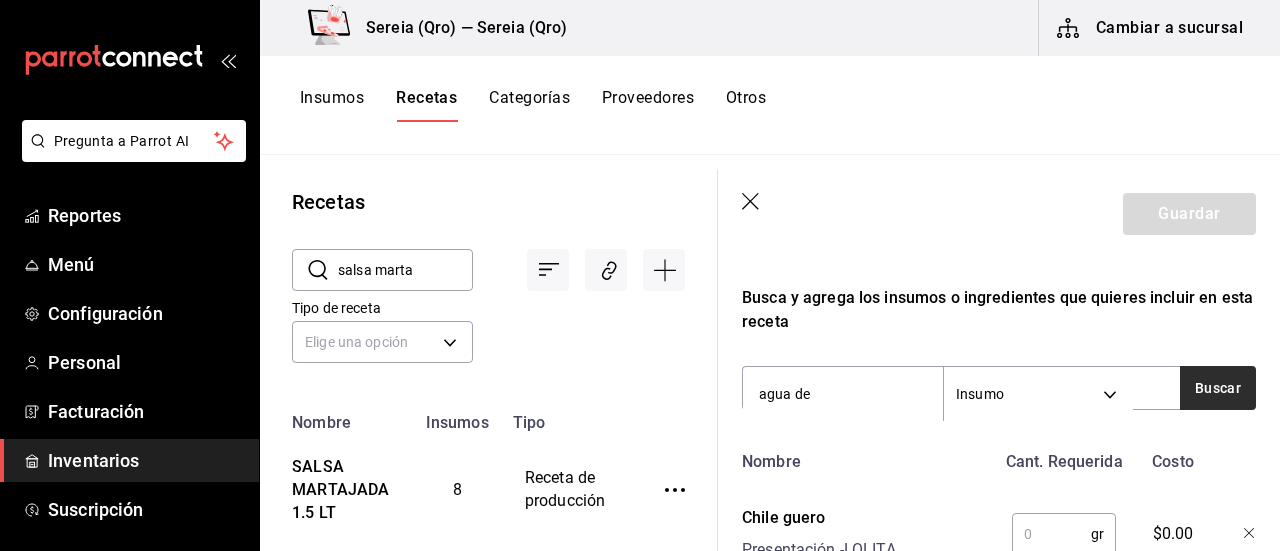 type on "agua de" 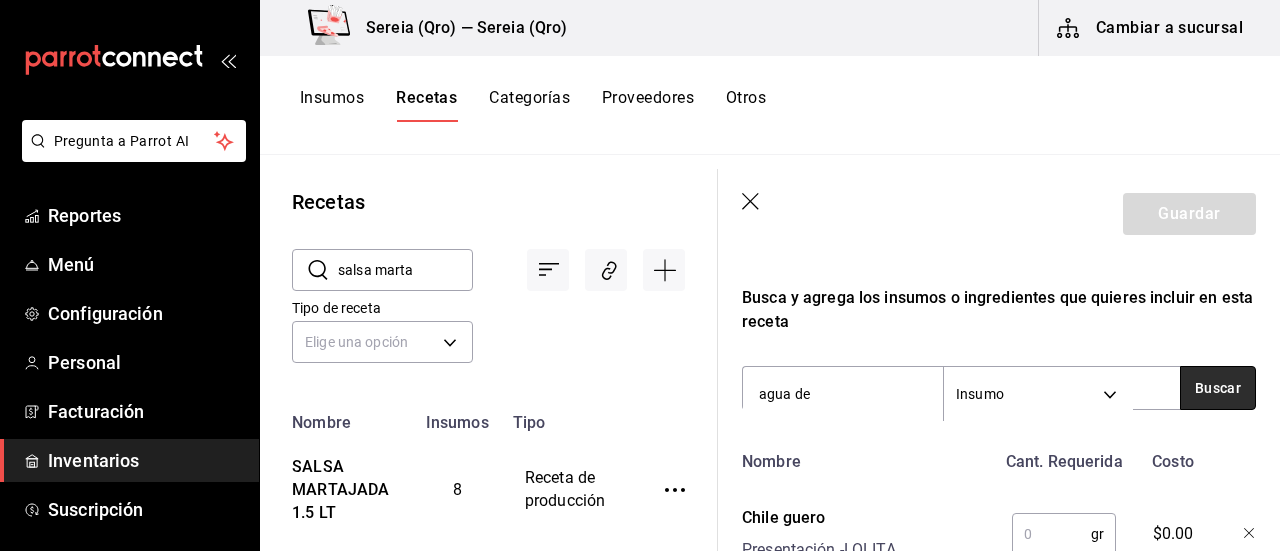click on "Buscar" at bounding box center (1218, 388) 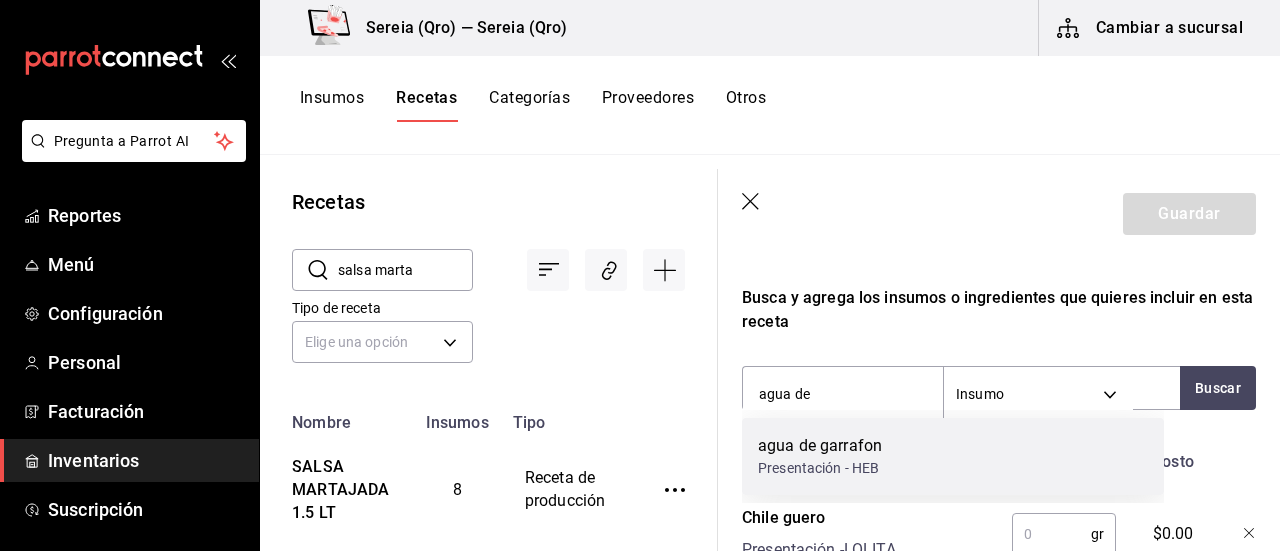 click on "agua de garrafon" at bounding box center (820, 446) 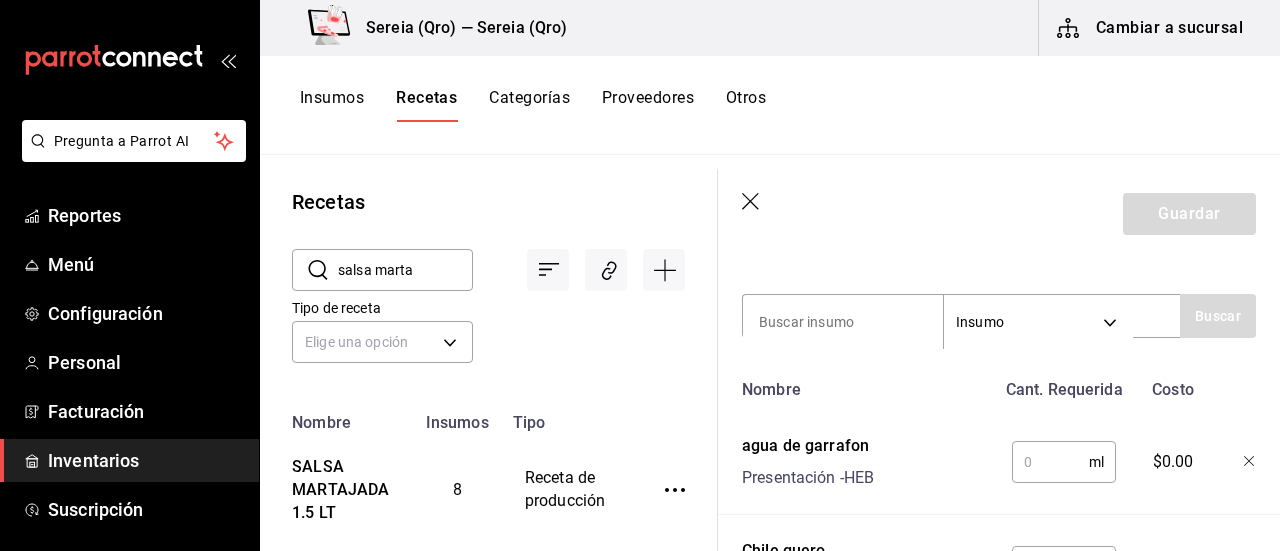 scroll, scrollTop: 700, scrollLeft: 0, axis: vertical 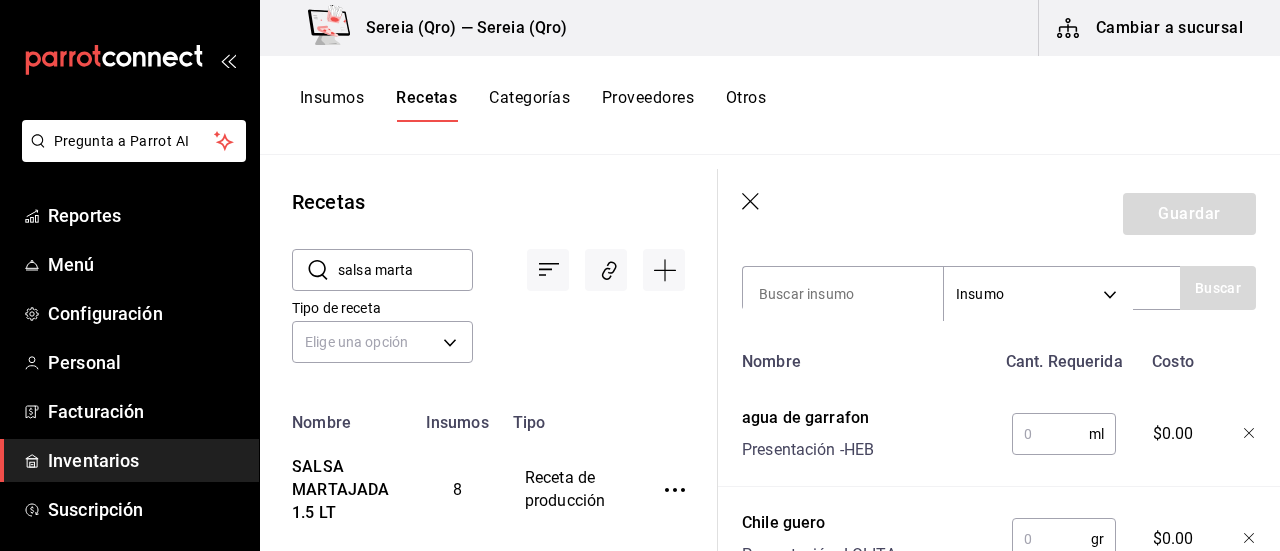 click at bounding box center (1050, 434) 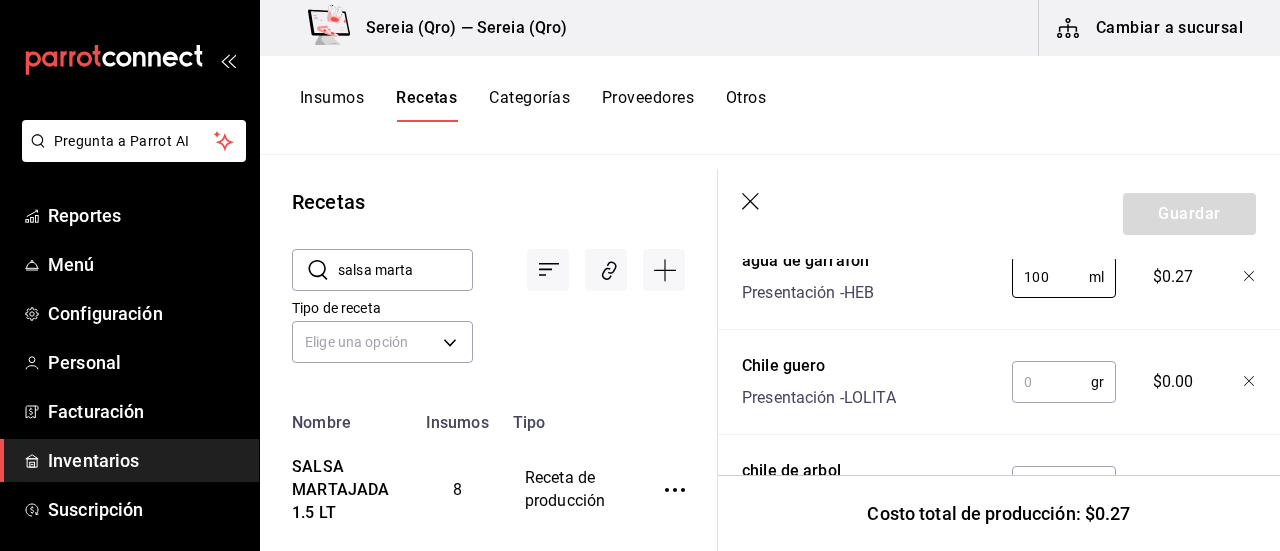 scroll, scrollTop: 900, scrollLeft: 0, axis: vertical 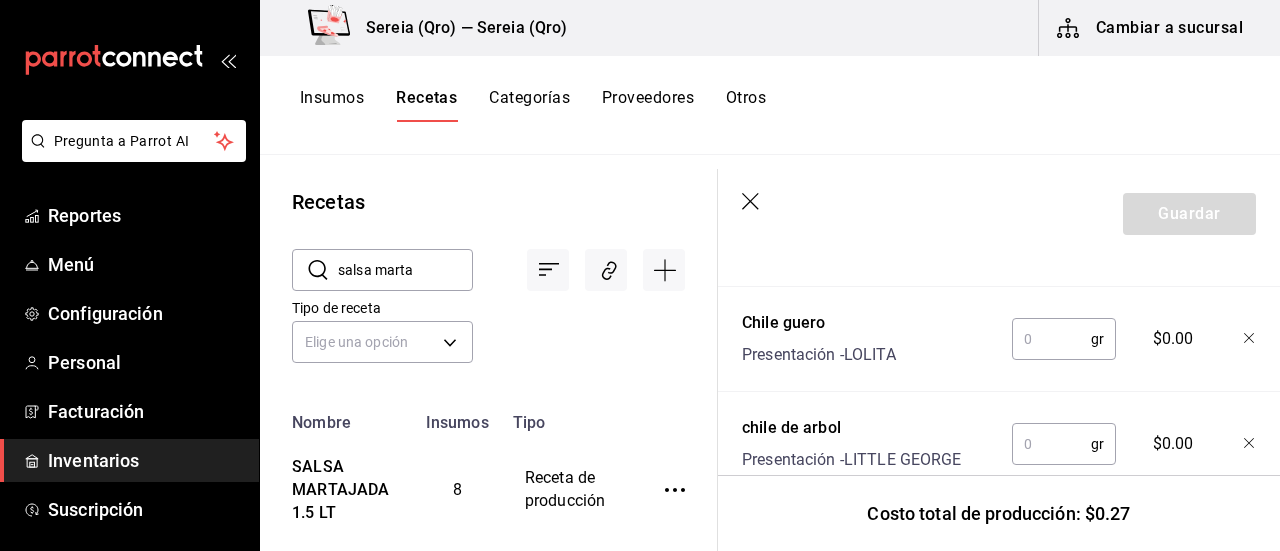 type on "100" 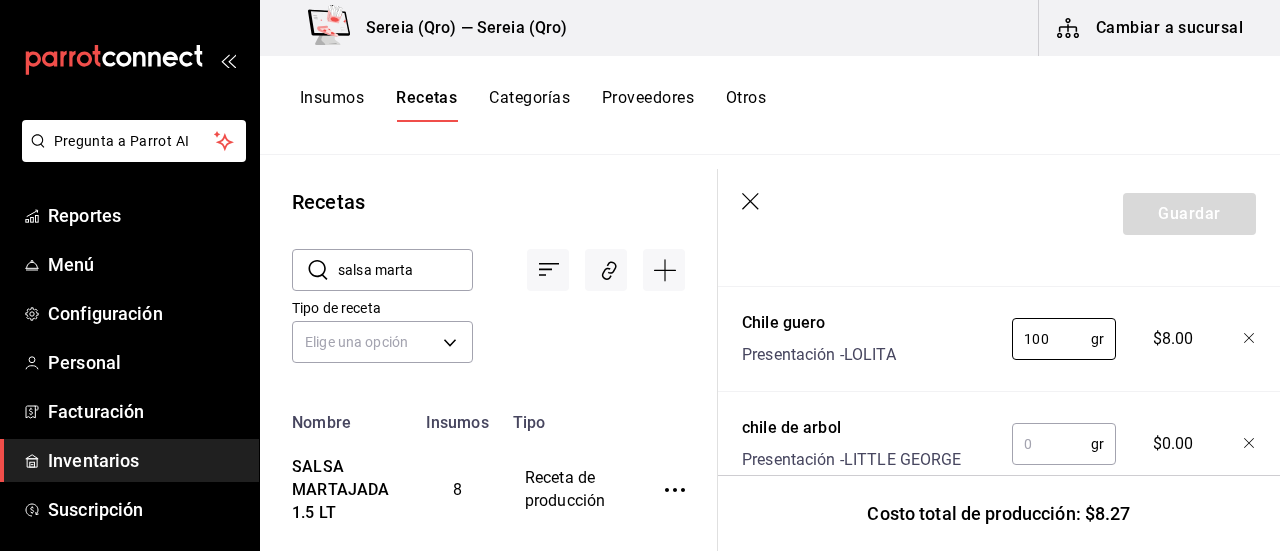 type on "100" 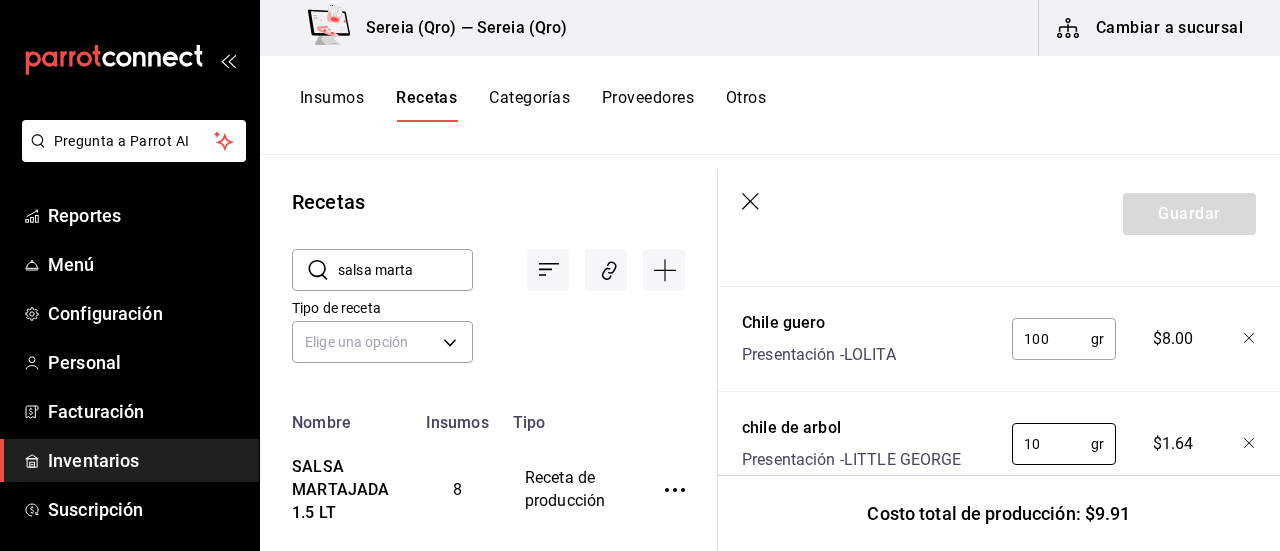 type on "10" 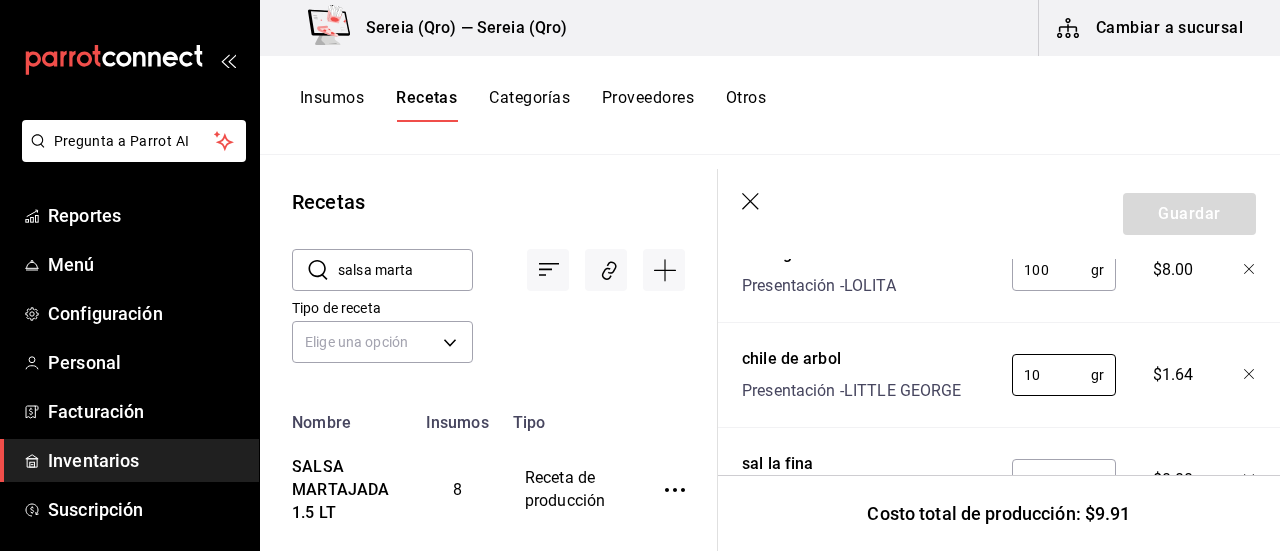 scroll, scrollTop: 1000, scrollLeft: 0, axis: vertical 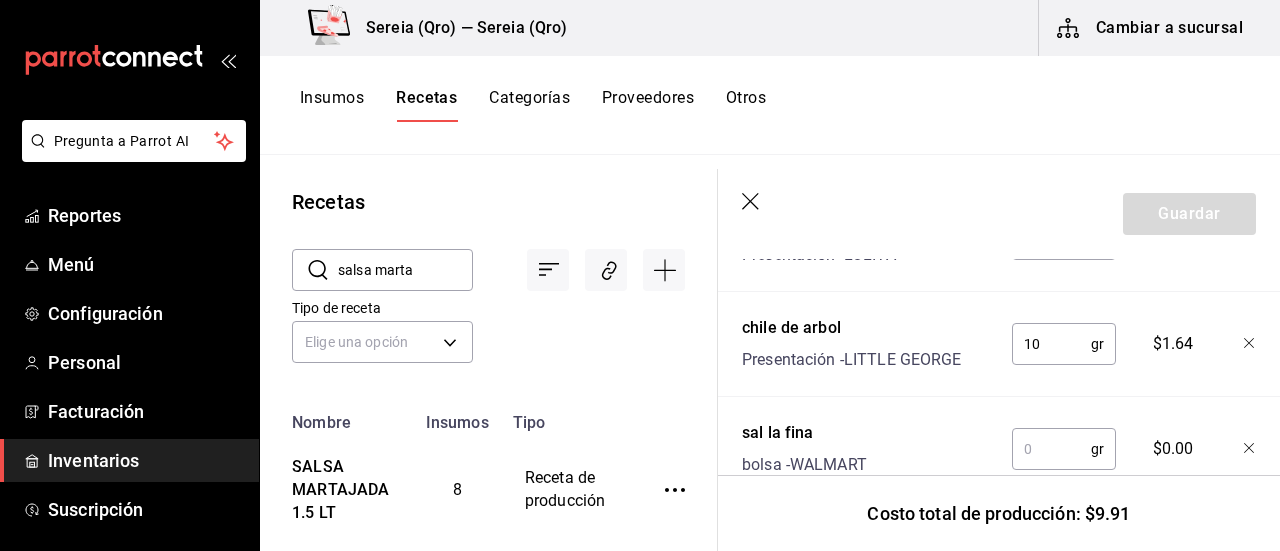 click at bounding box center [1051, 449] 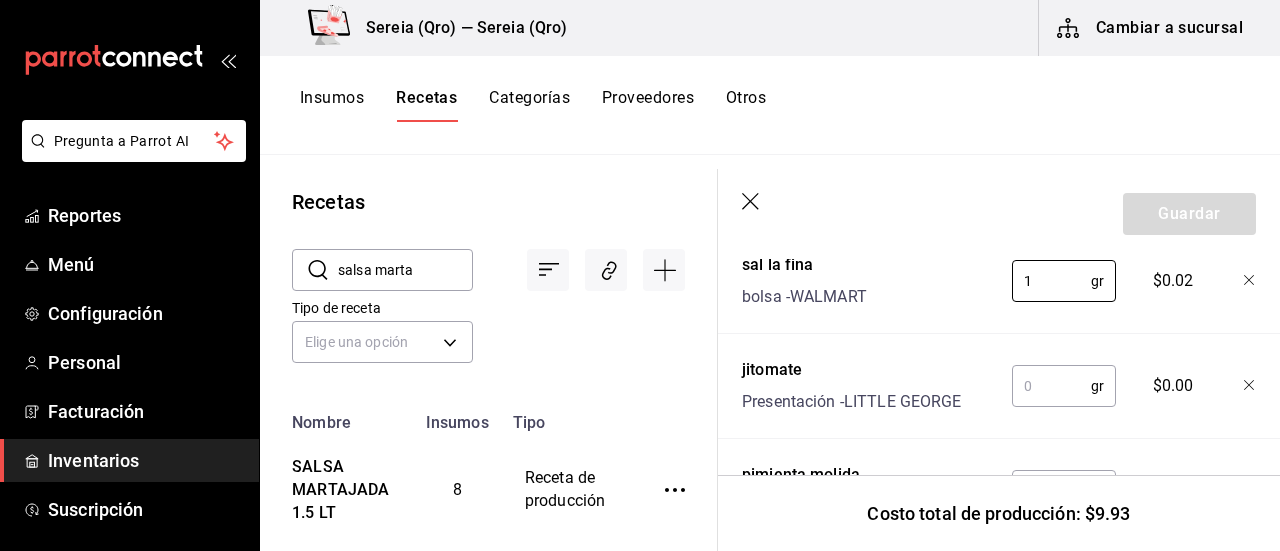 scroll, scrollTop: 1200, scrollLeft: 0, axis: vertical 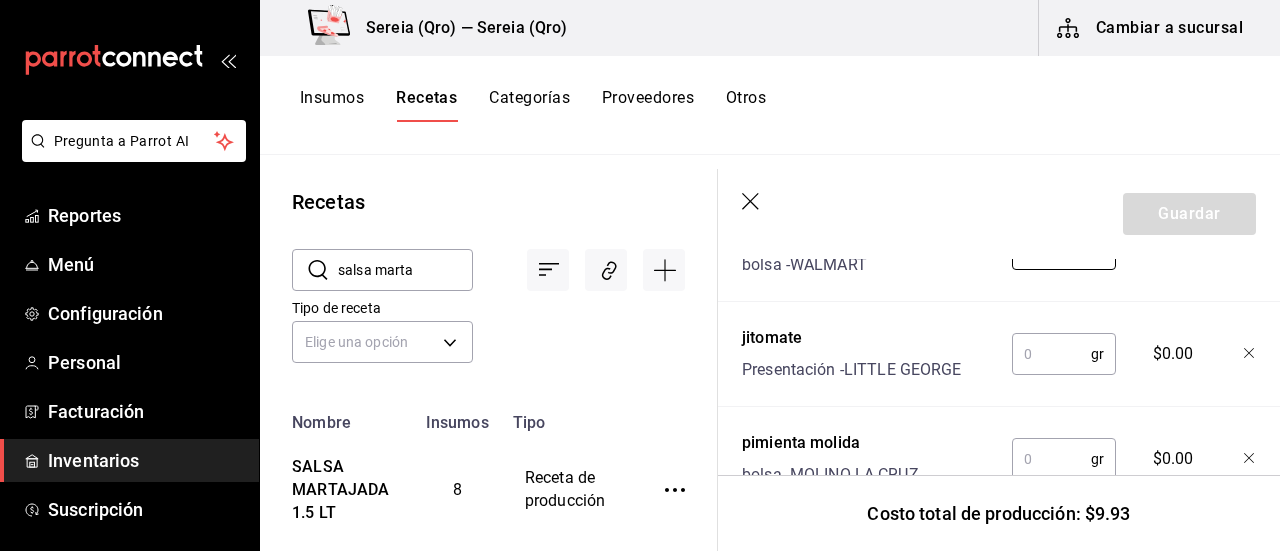 type on "1" 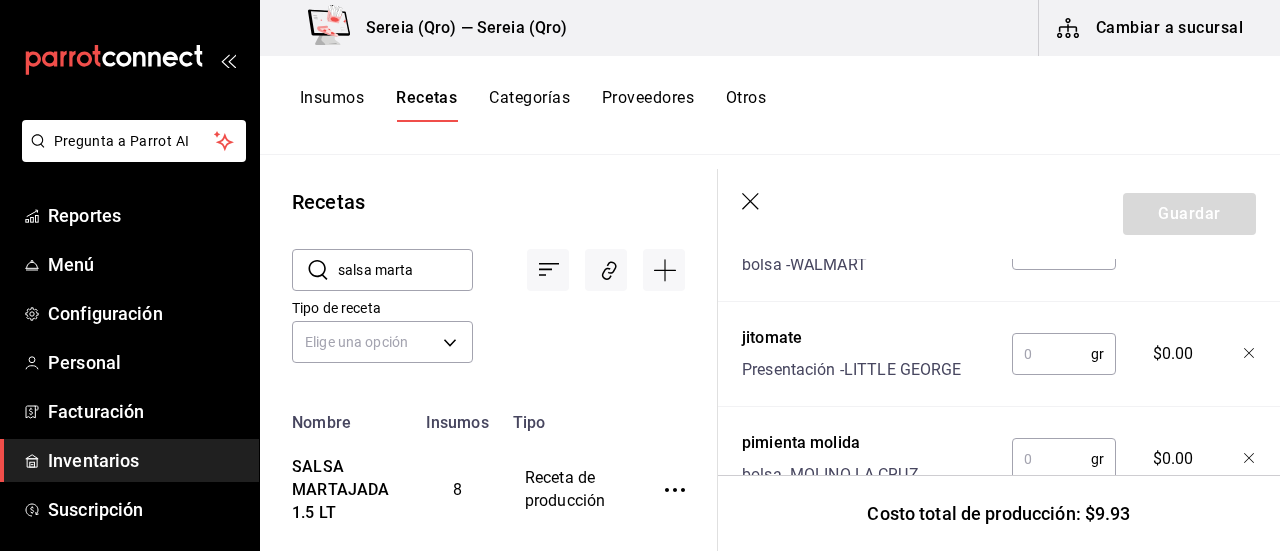 click at bounding box center [1051, 354] 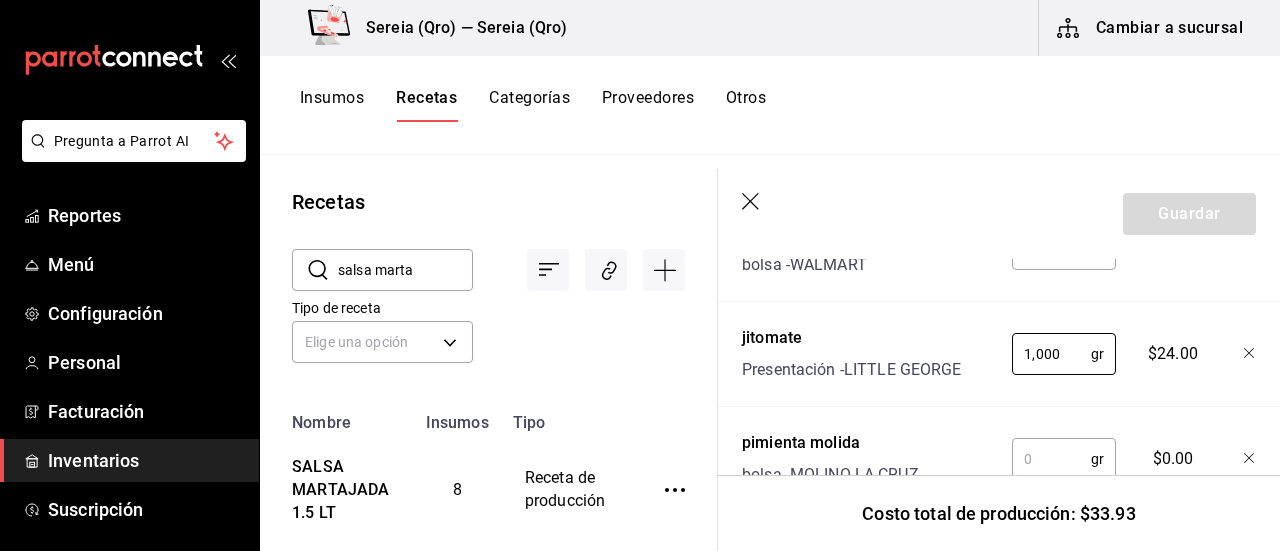 type on "1,000" 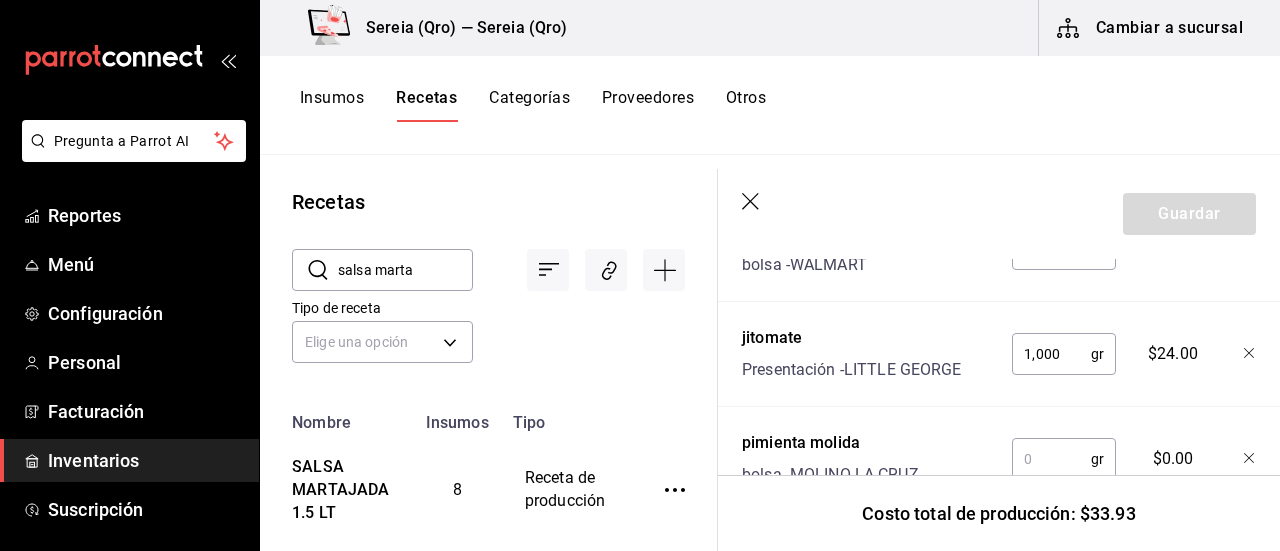 click at bounding box center (1051, 459) 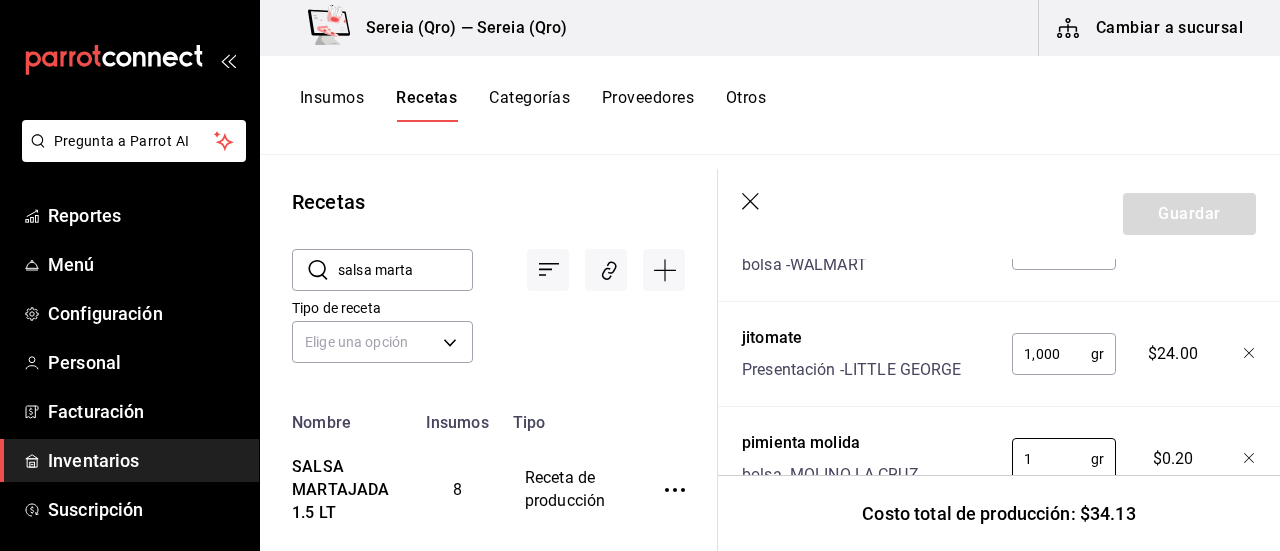 scroll, scrollTop: 1300, scrollLeft: 0, axis: vertical 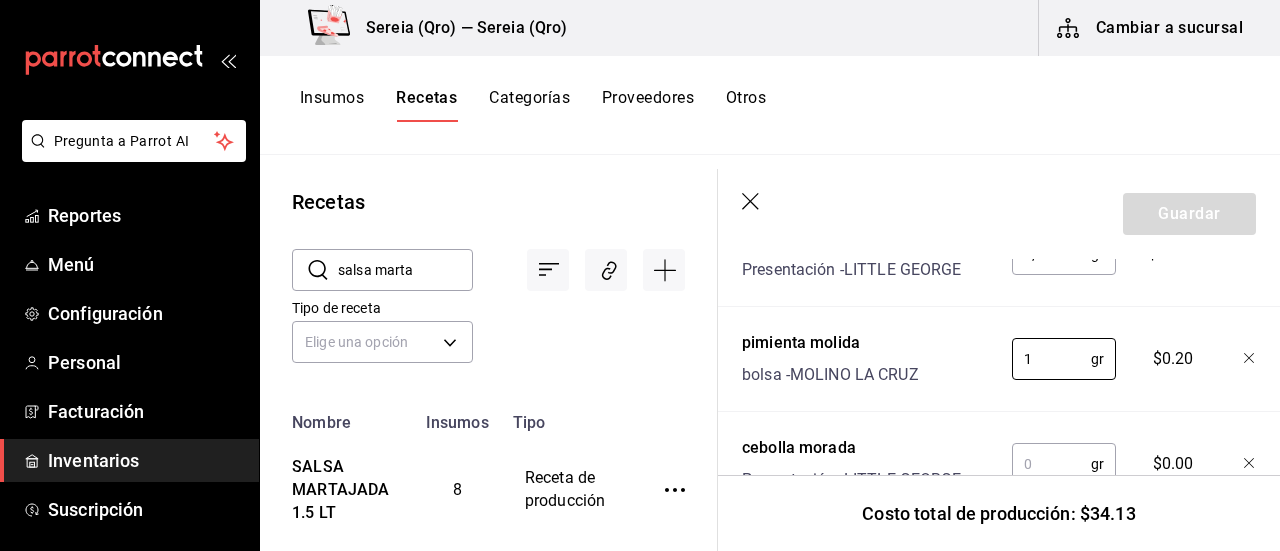 type on "1" 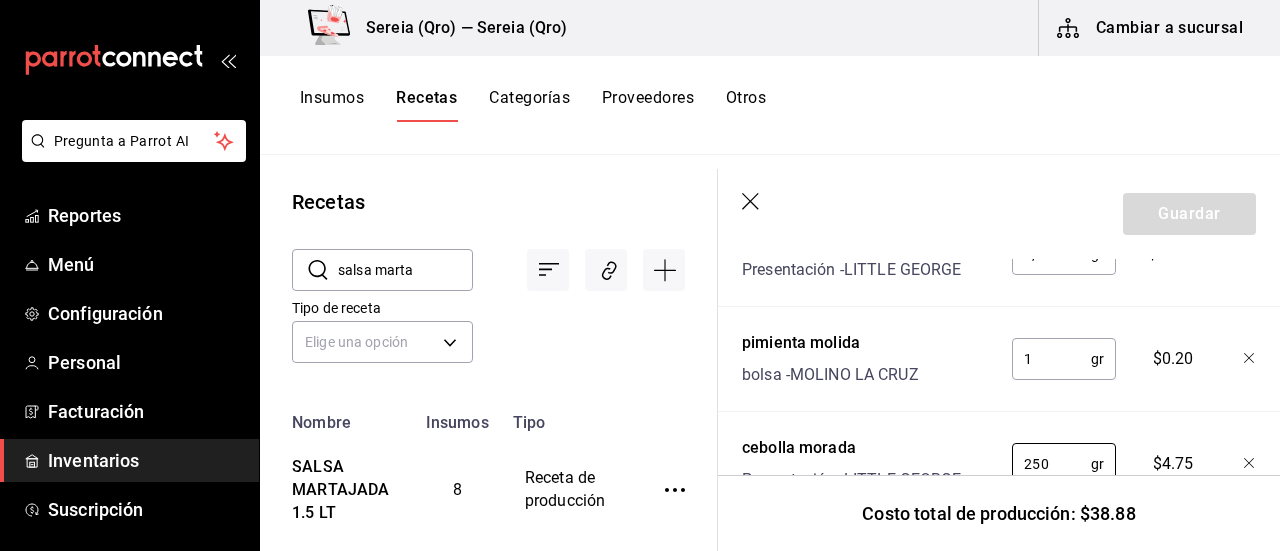 type on "250" 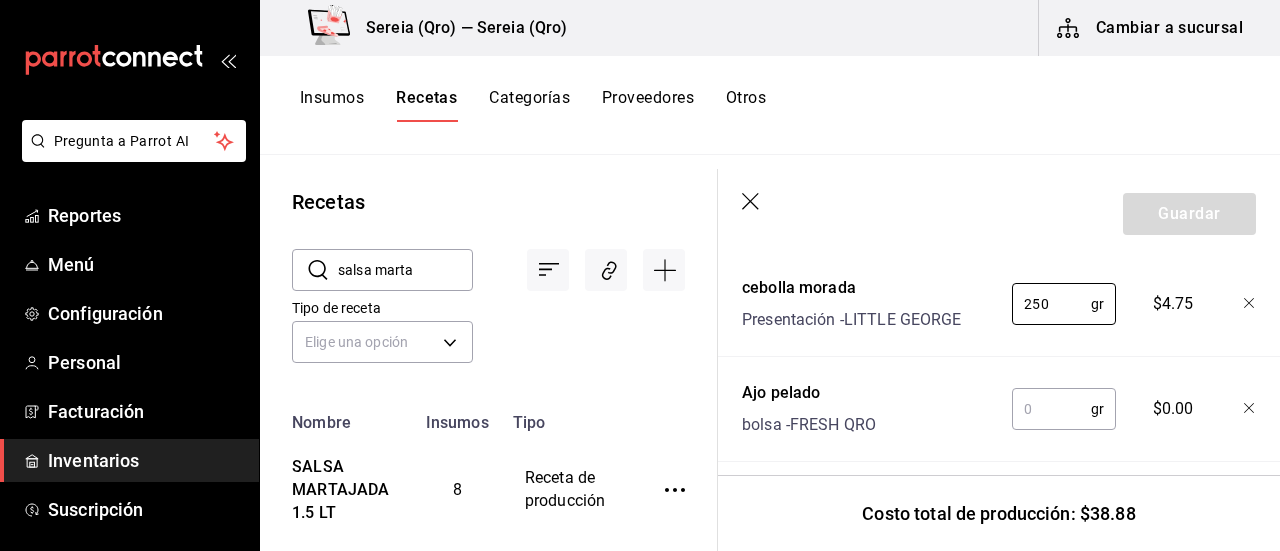 scroll, scrollTop: 1490, scrollLeft: 0, axis: vertical 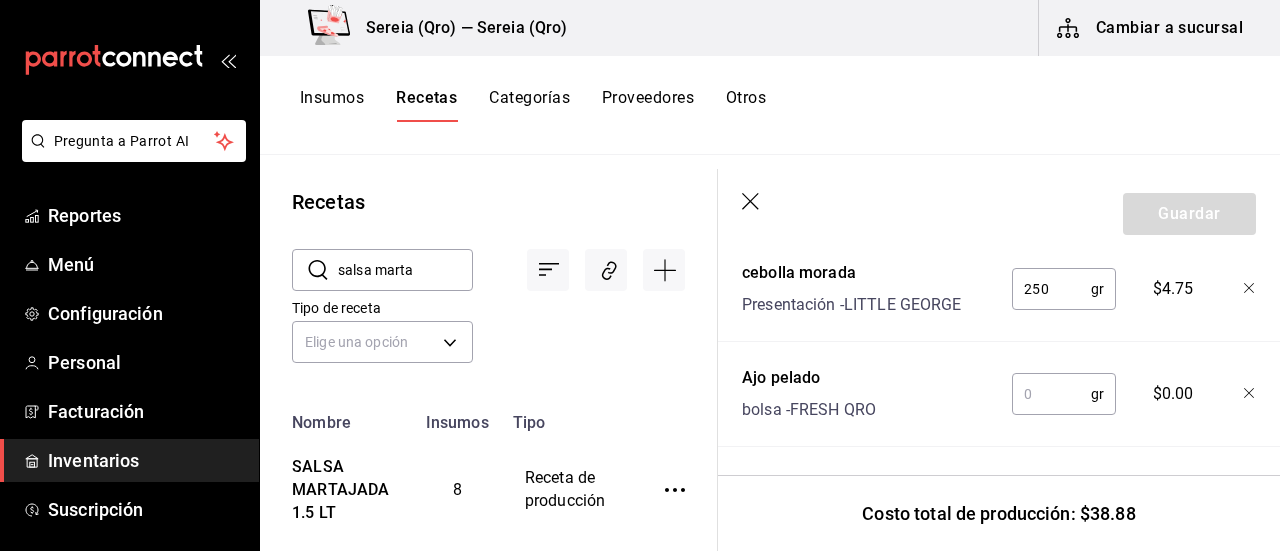 click at bounding box center (1051, 394) 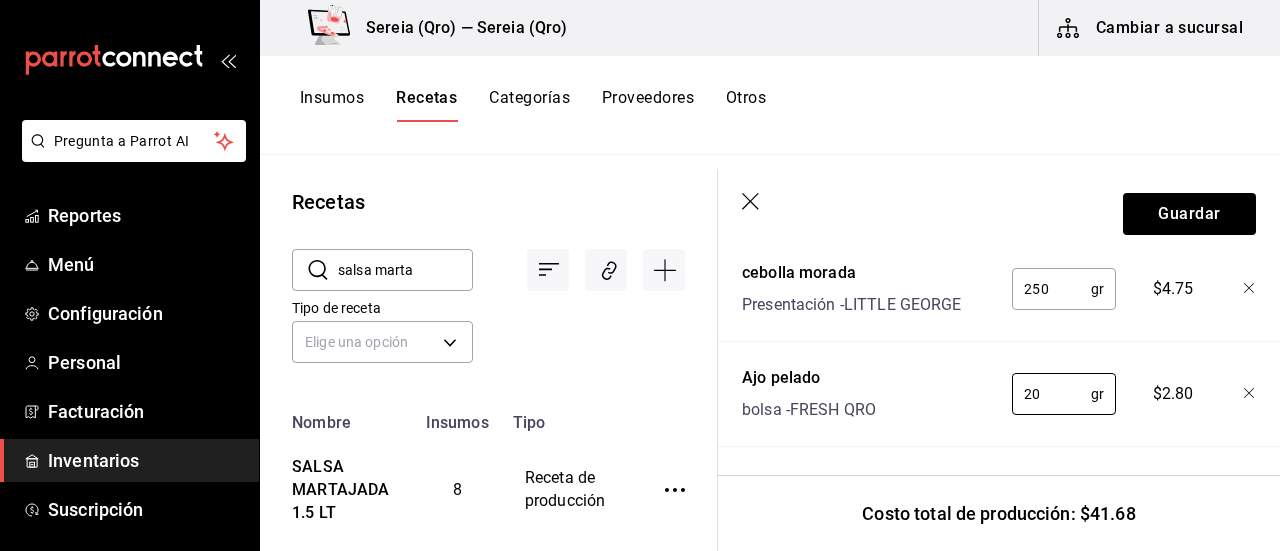 type on "20" 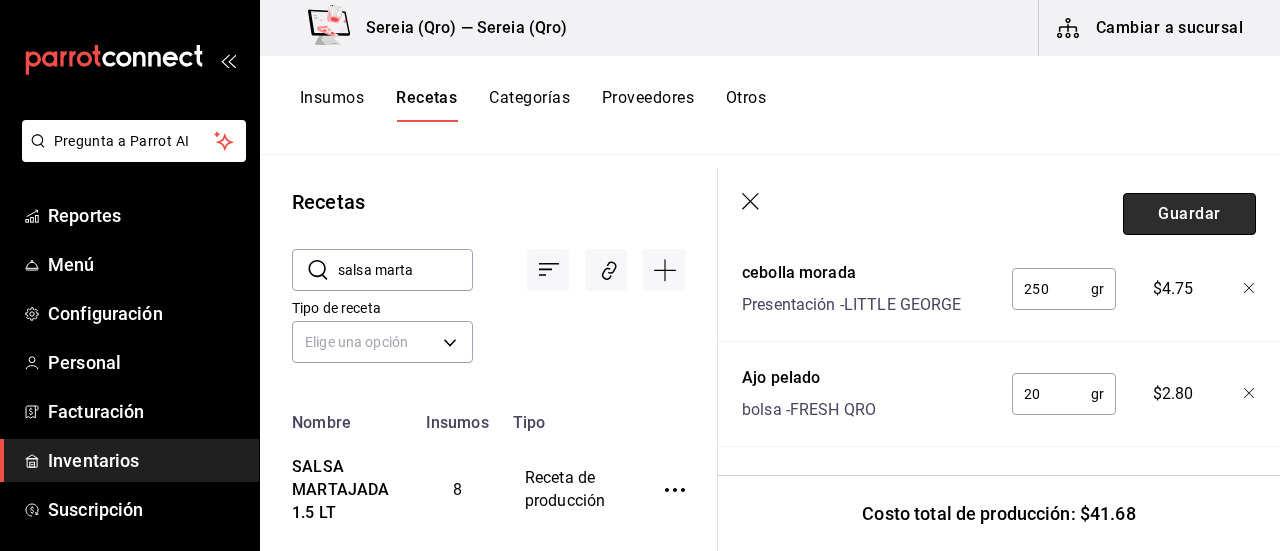 click on "Guardar" at bounding box center [1189, 214] 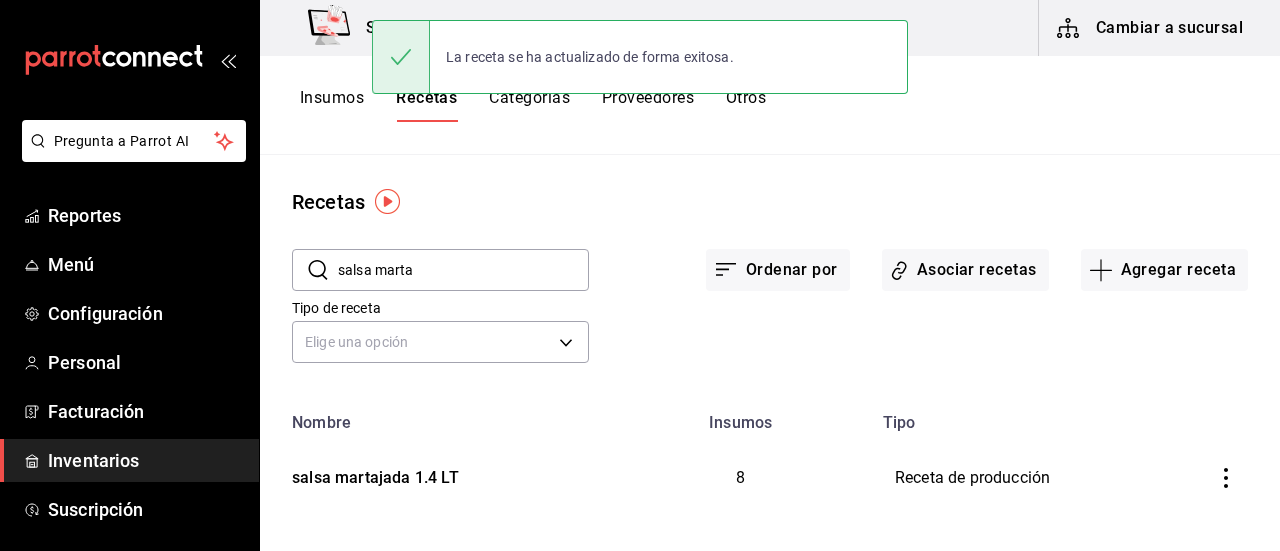 scroll, scrollTop: 0, scrollLeft: 0, axis: both 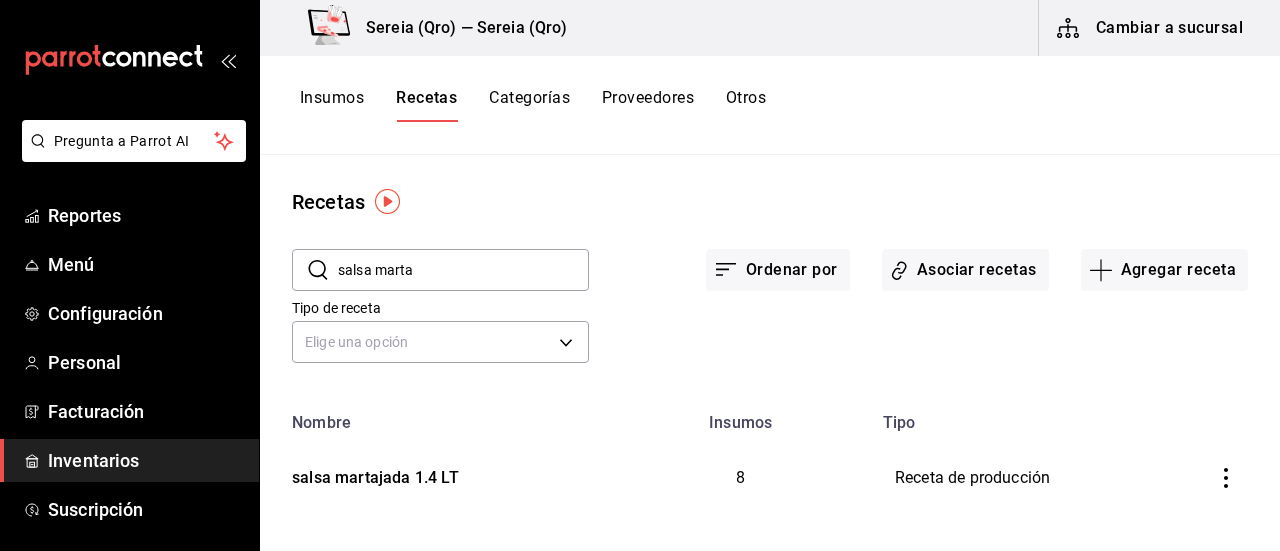 drag, startPoint x: 421, startPoint y: 261, endPoint x: 337, endPoint y: 266, distance: 84.14868 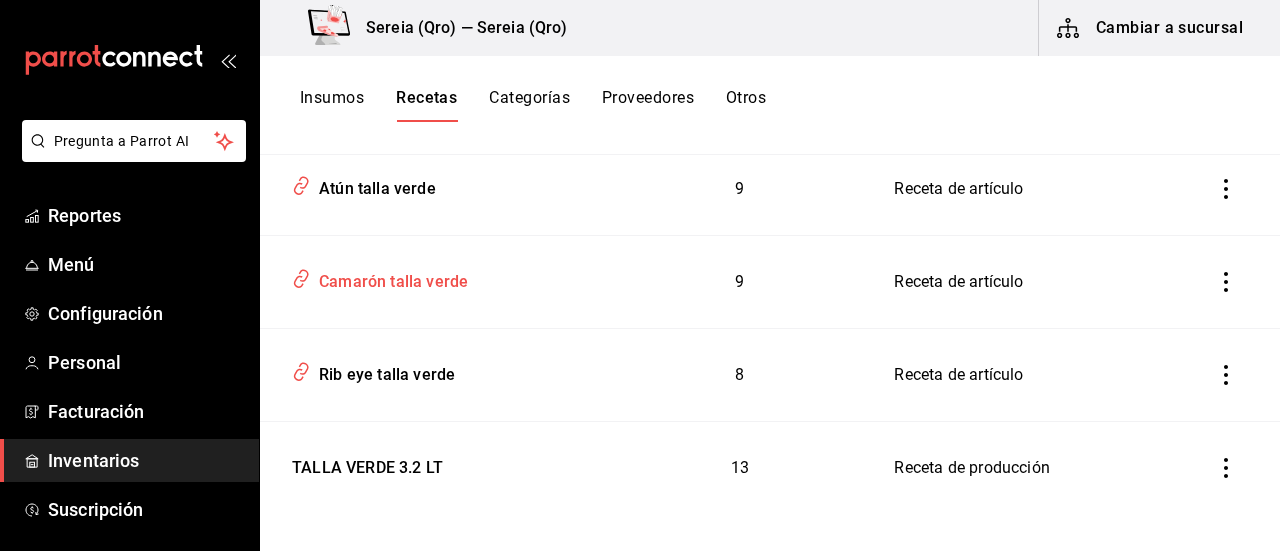 scroll, scrollTop: 490, scrollLeft: 0, axis: vertical 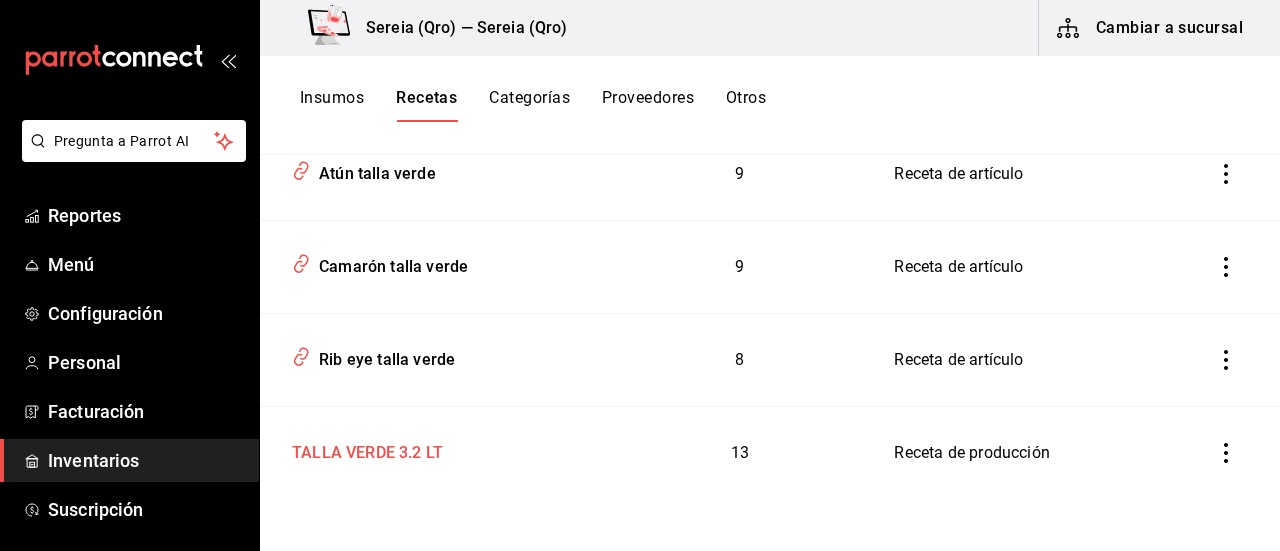 type on "talla verde" 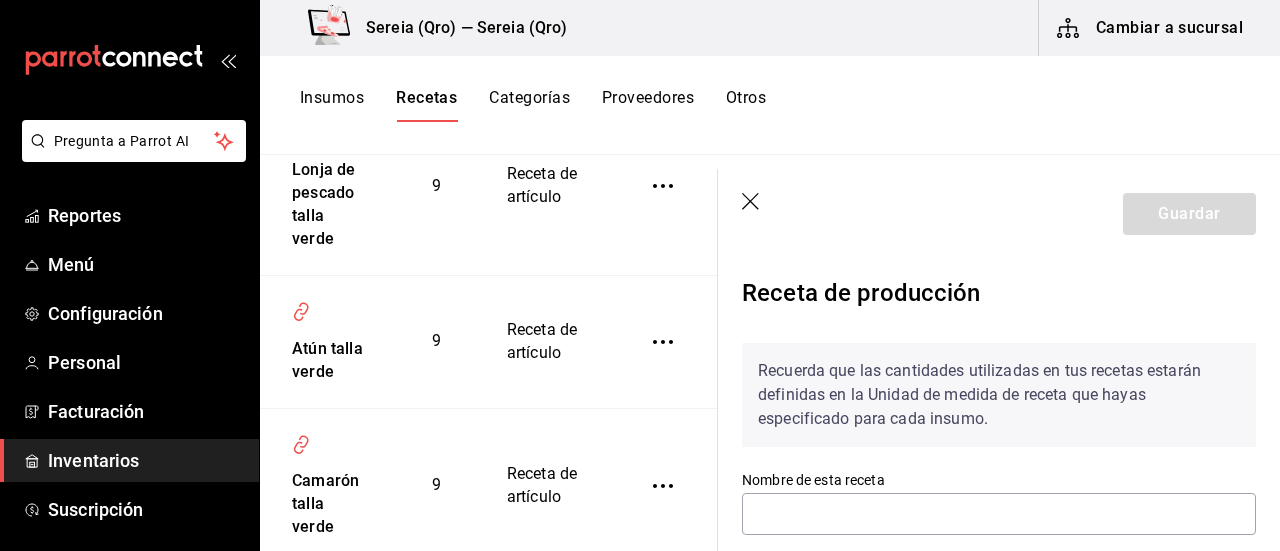 type on "TALLA VERDE 3.2 LT" 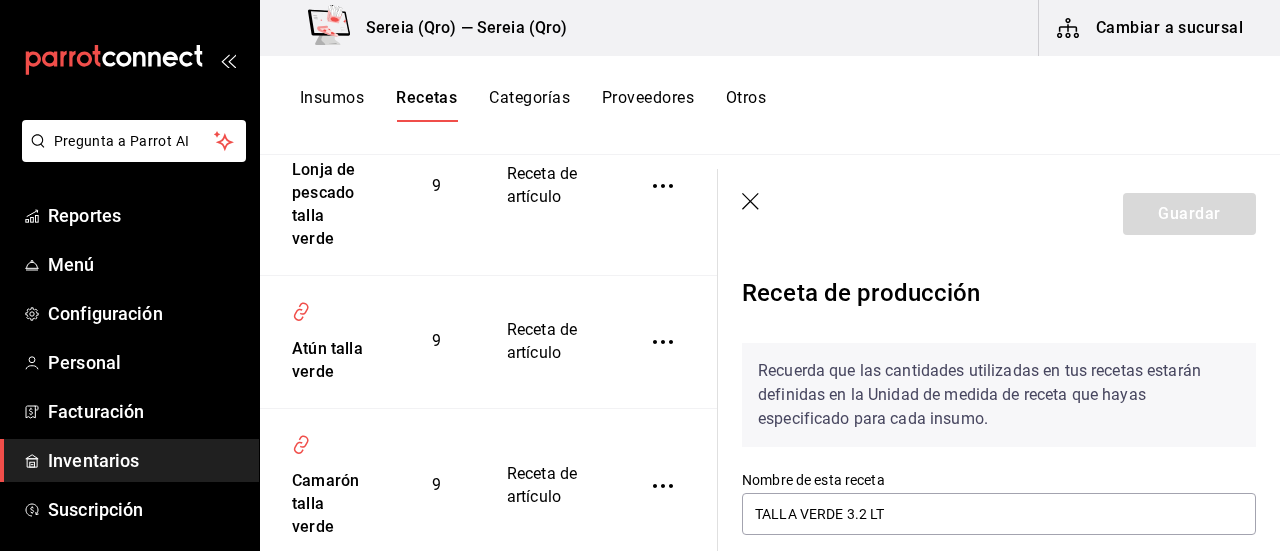 scroll, scrollTop: 100, scrollLeft: 0, axis: vertical 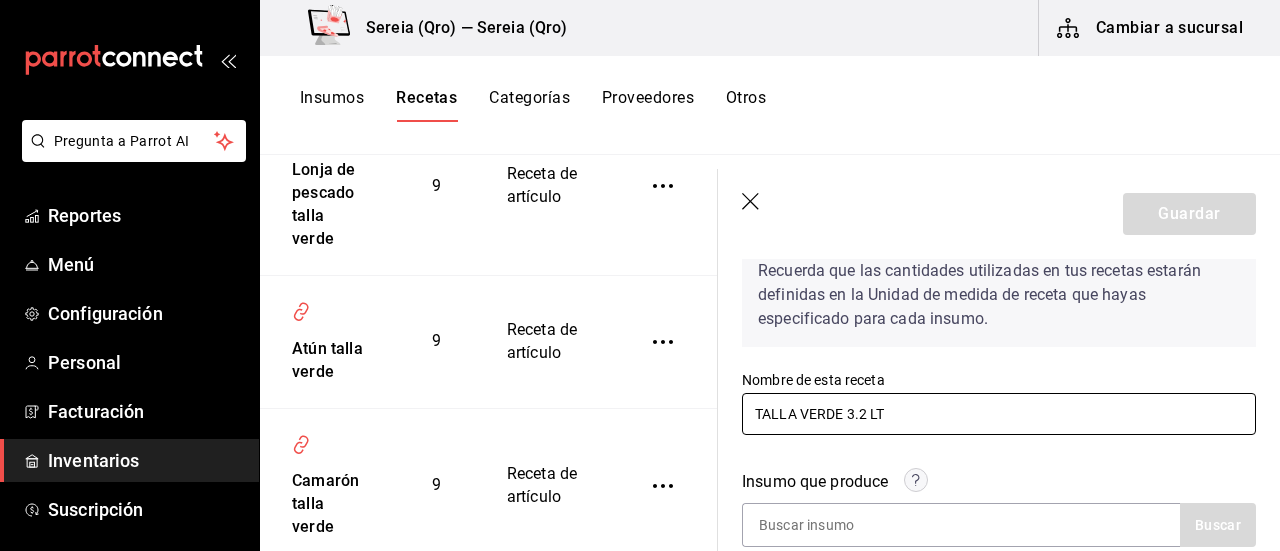 drag, startPoint x: 882, startPoint y: 411, endPoint x: 743, endPoint y: 423, distance: 139.51703 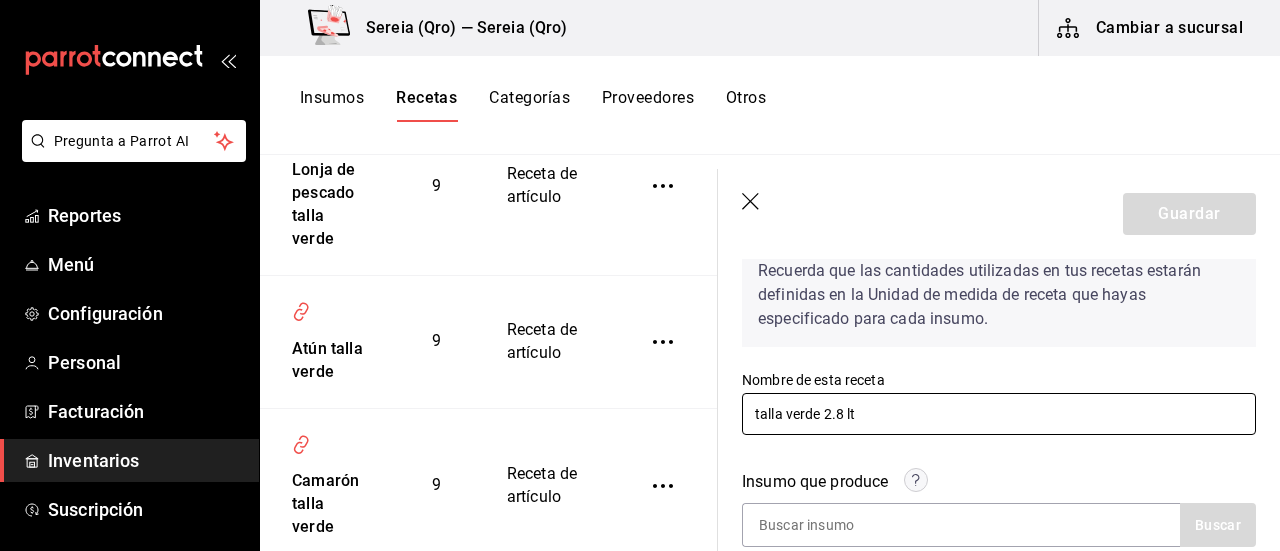 type on "talla verde 2.8 lt" 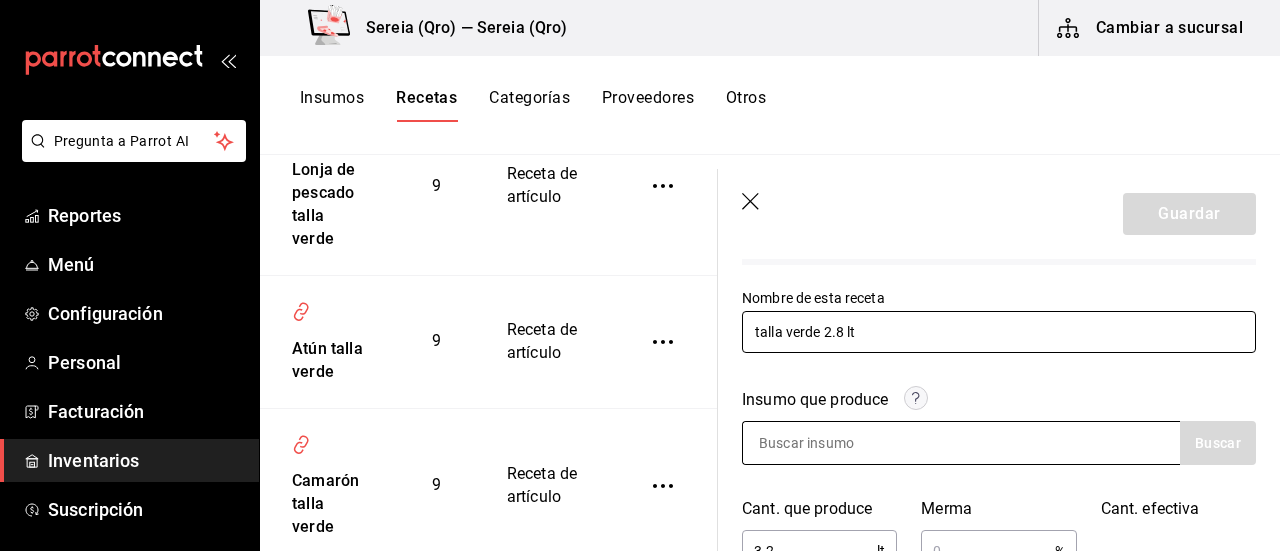 scroll, scrollTop: 200, scrollLeft: 0, axis: vertical 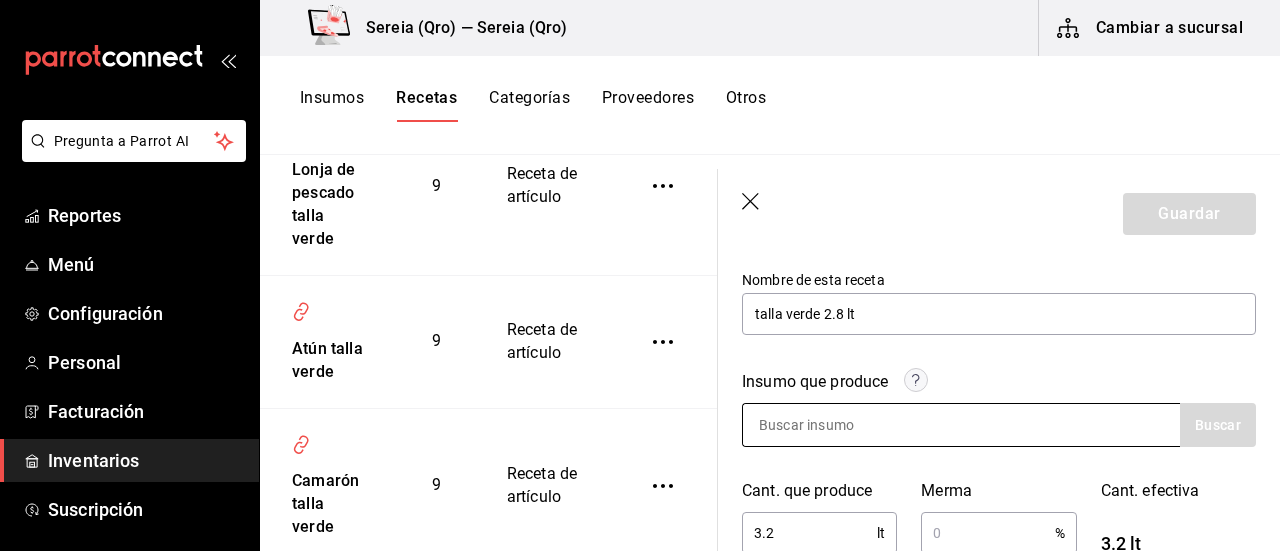 click at bounding box center [843, 425] 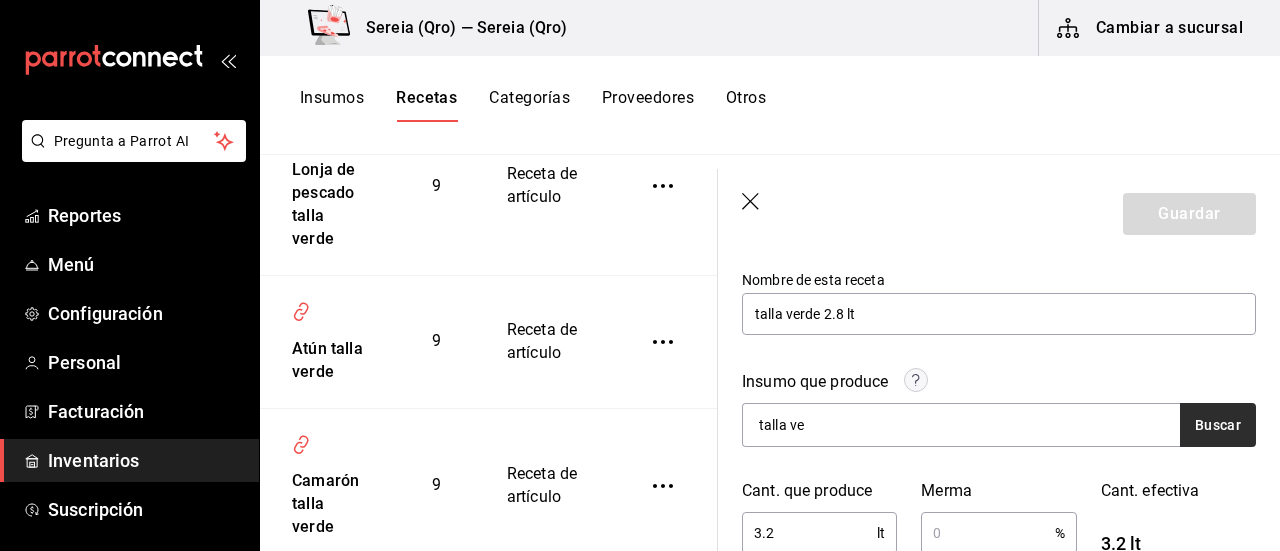 type on "talla ve" 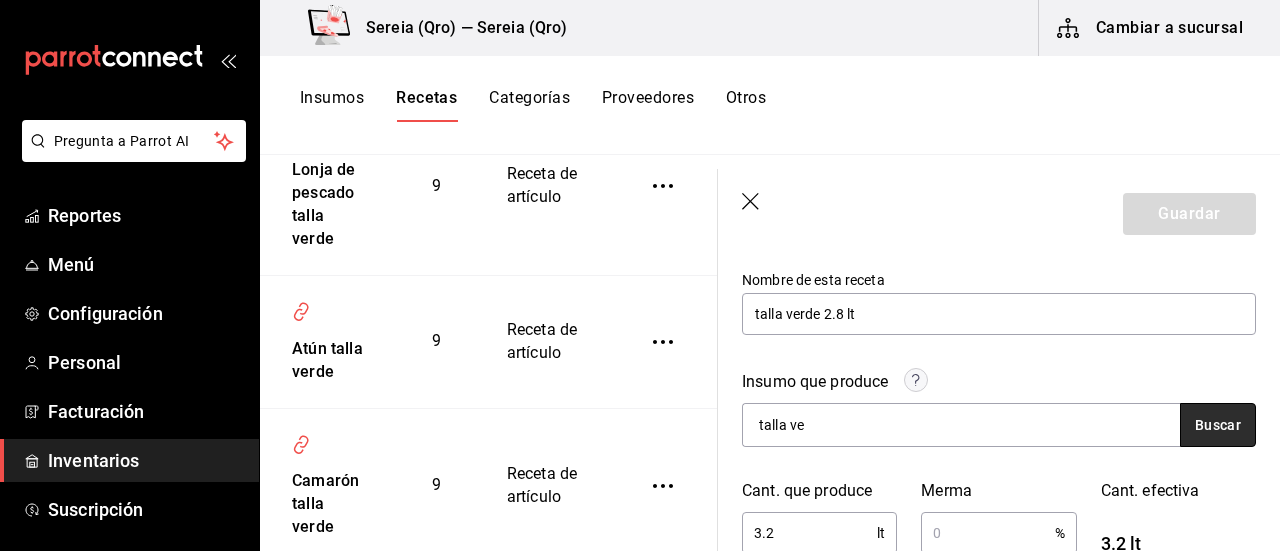 click on "Buscar" at bounding box center (1218, 425) 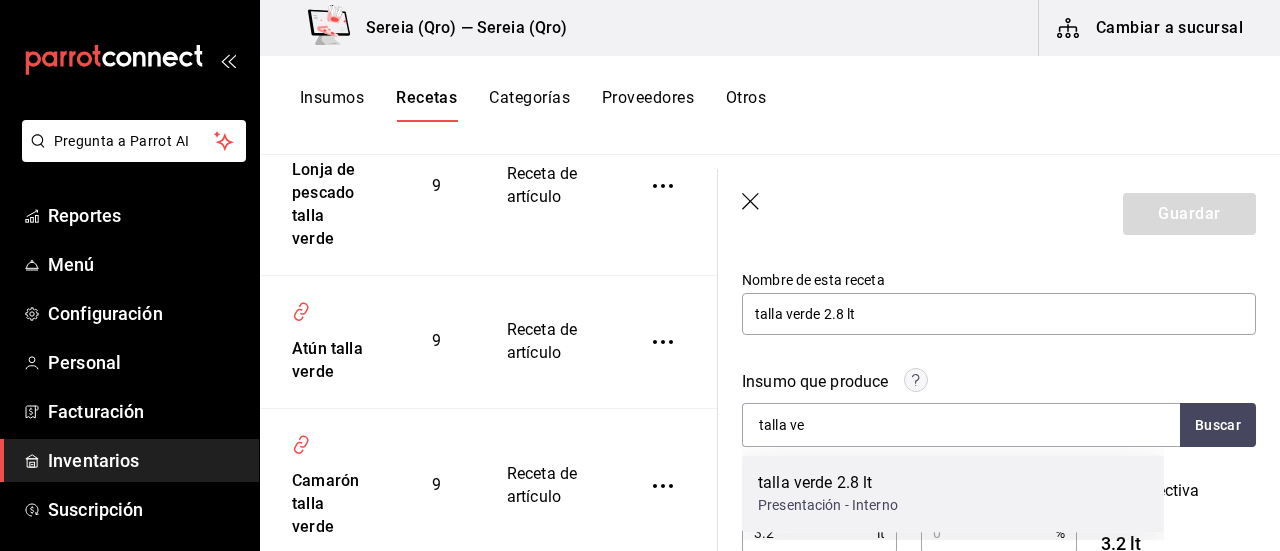 click on "talla verde 2.8 lt" at bounding box center [828, 483] 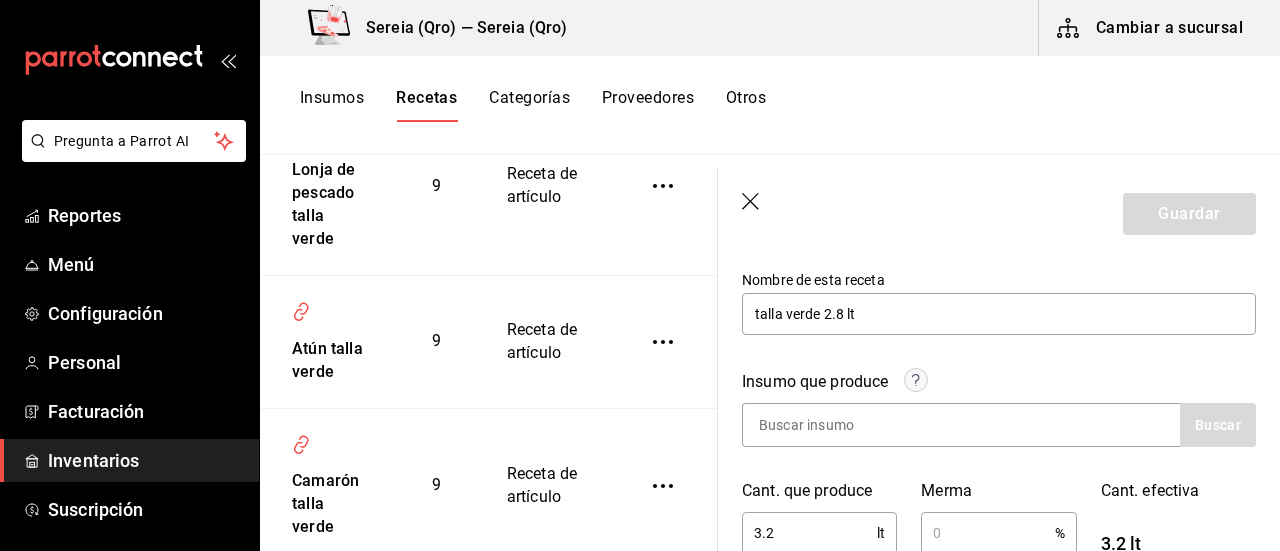 scroll, scrollTop: 300, scrollLeft: 0, axis: vertical 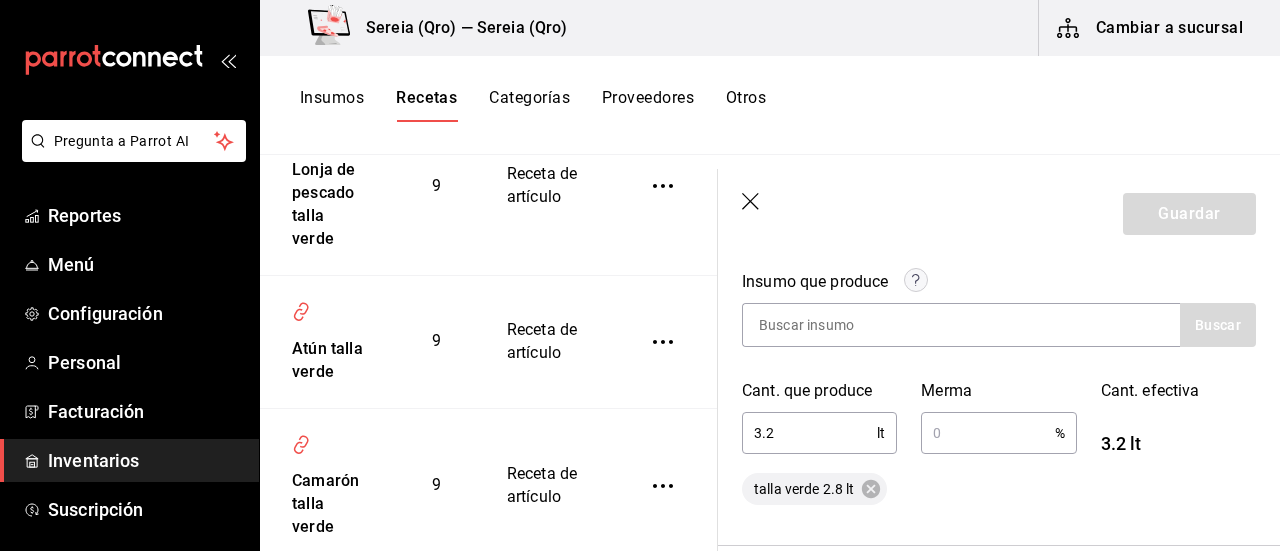 drag, startPoint x: 790, startPoint y: 438, endPoint x: 754, endPoint y: 441, distance: 36.124783 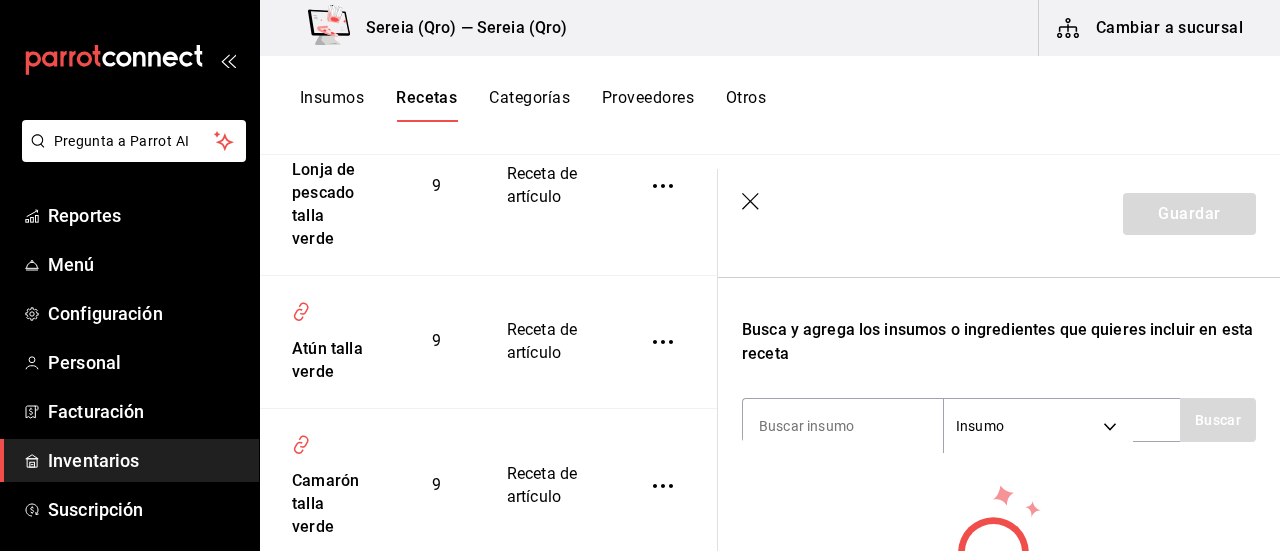 scroll, scrollTop: 600, scrollLeft: 0, axis: vertical 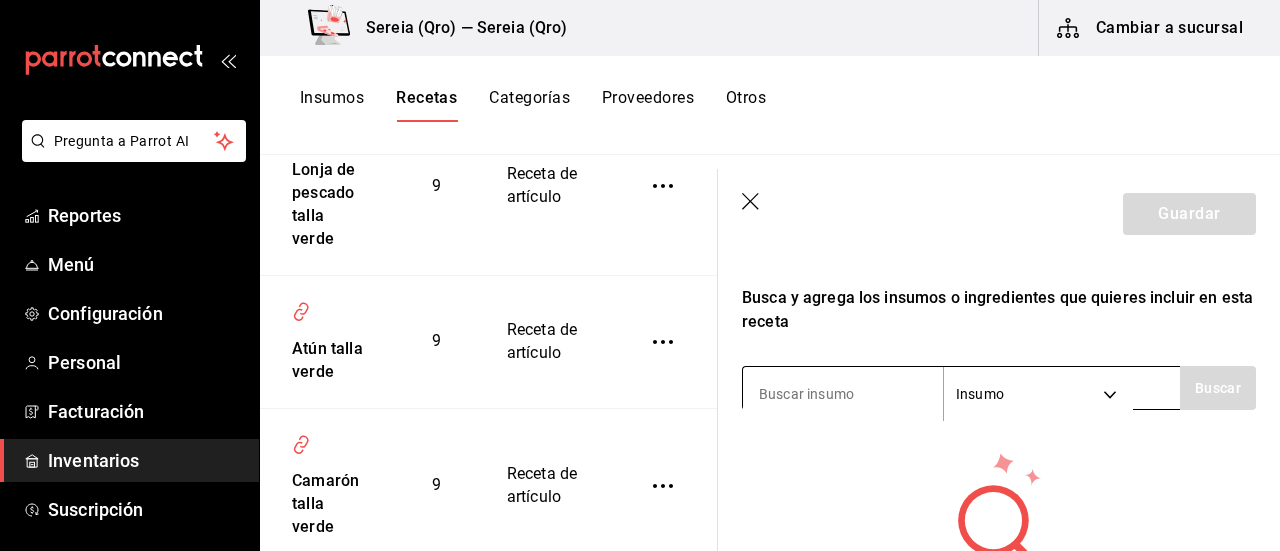 type on "2.8" 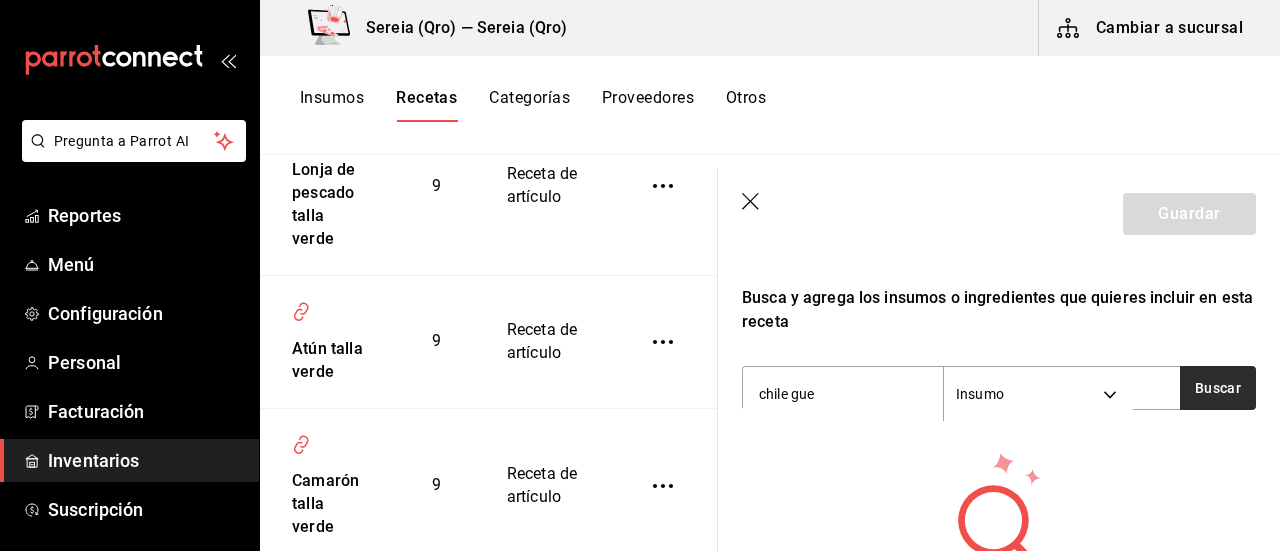 type on "chile gue" 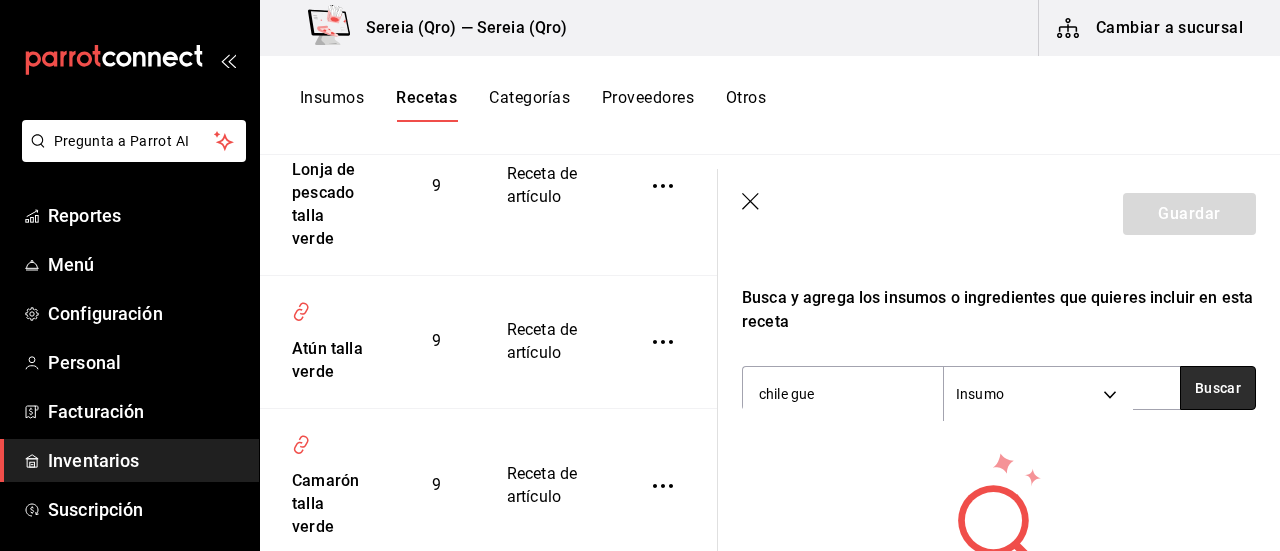 click on "Buscar" at bounding box center [1218, 388] 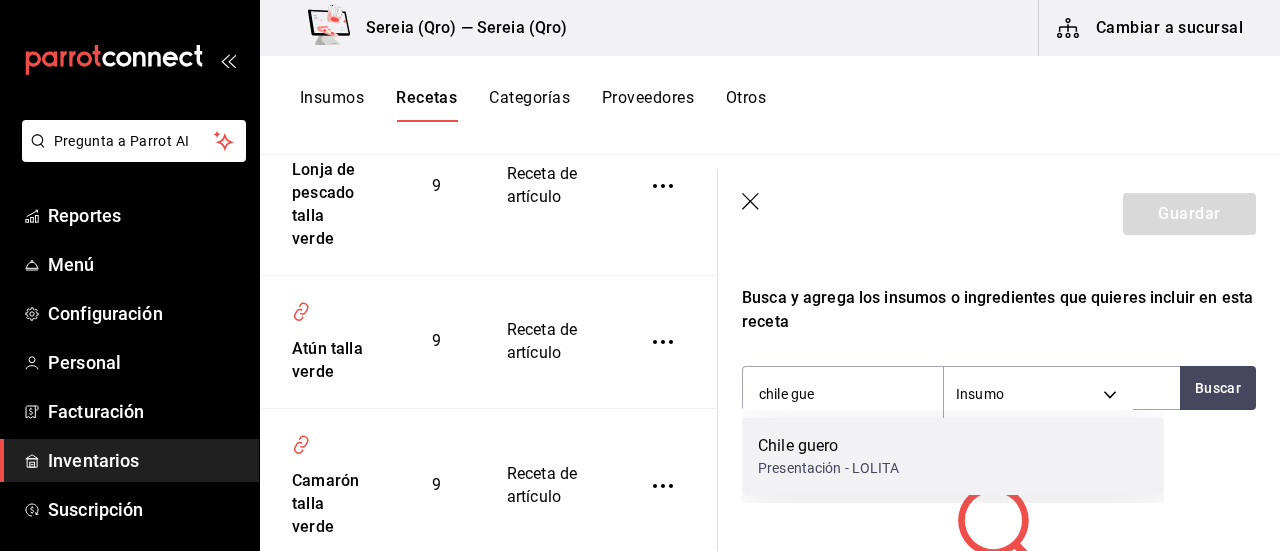 click on "Chile guero" at bounding box center [828, 446] 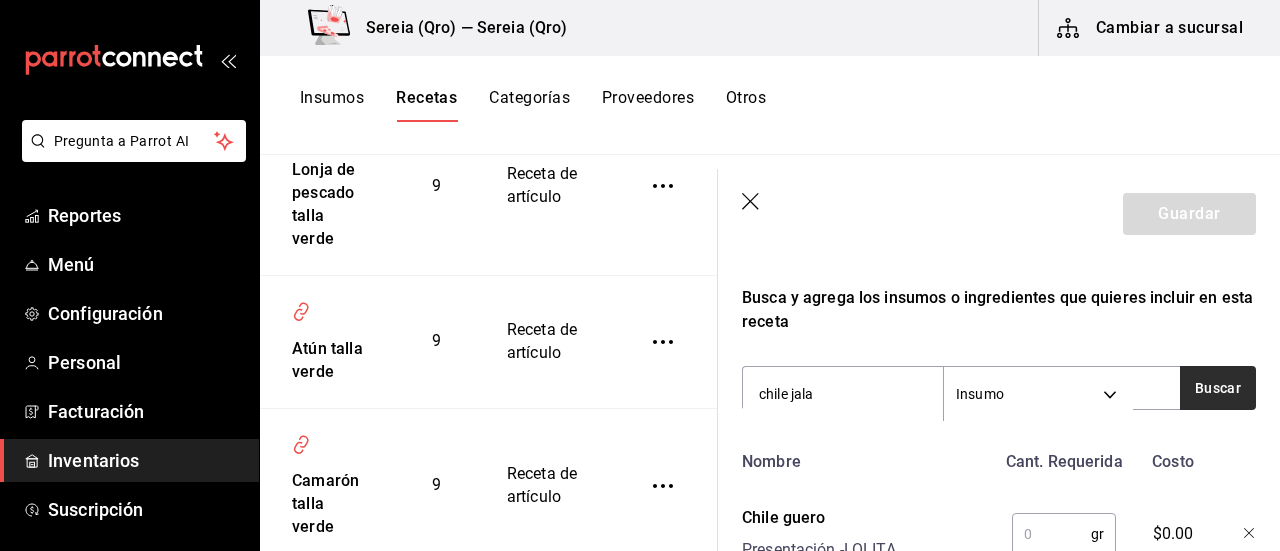 type on "chile jala" 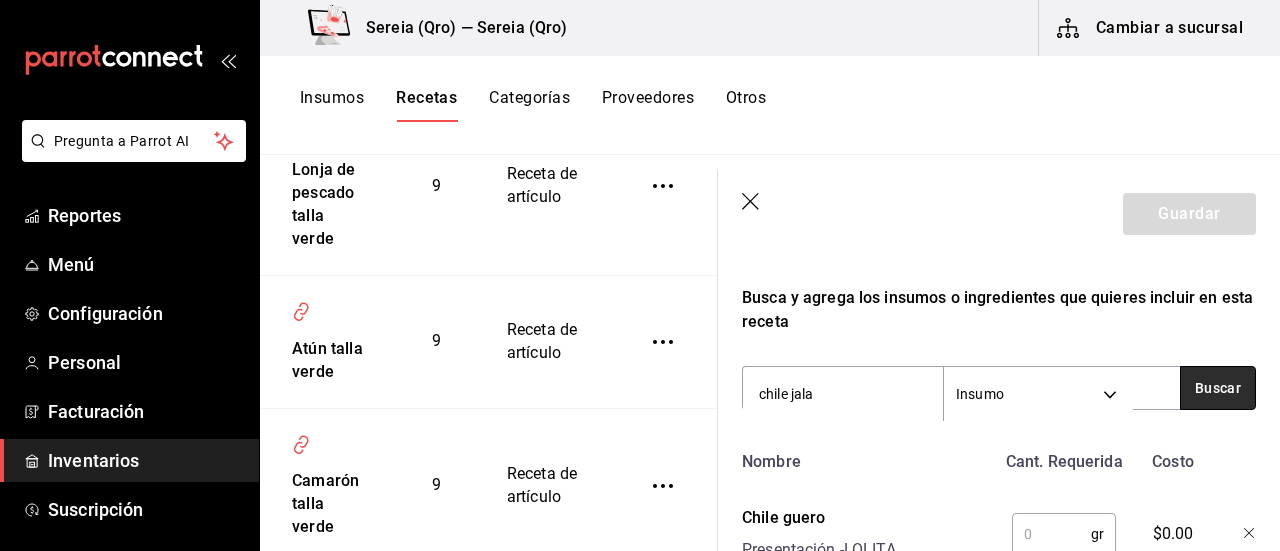 click on "Buscar" at bounding box center [1218, 388] 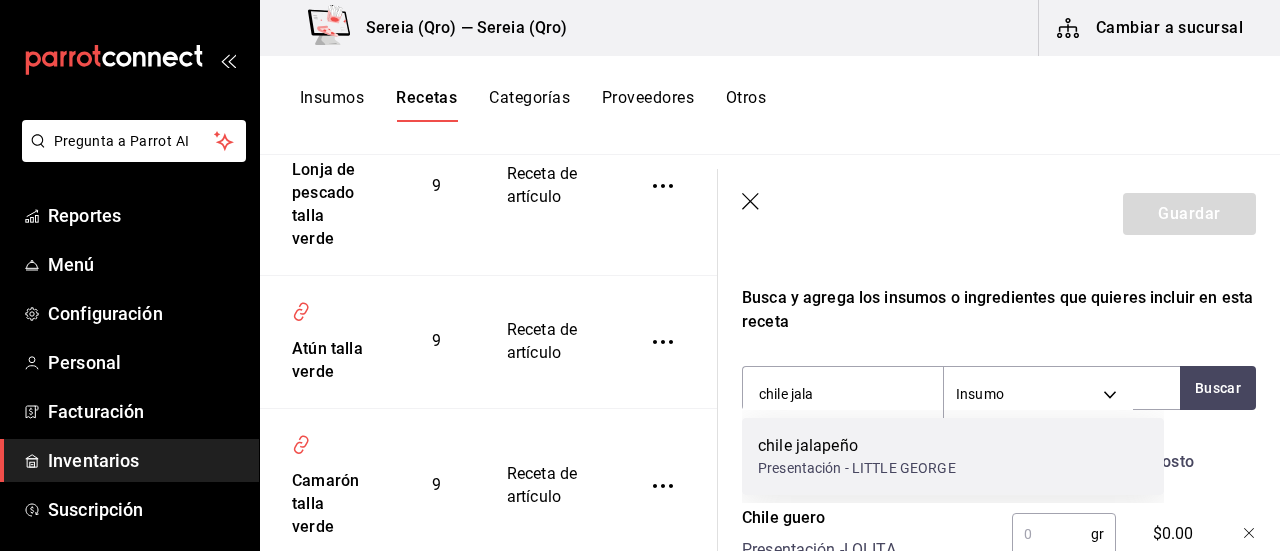 click on "chile jalapeño" at bounding box center (857, 446) 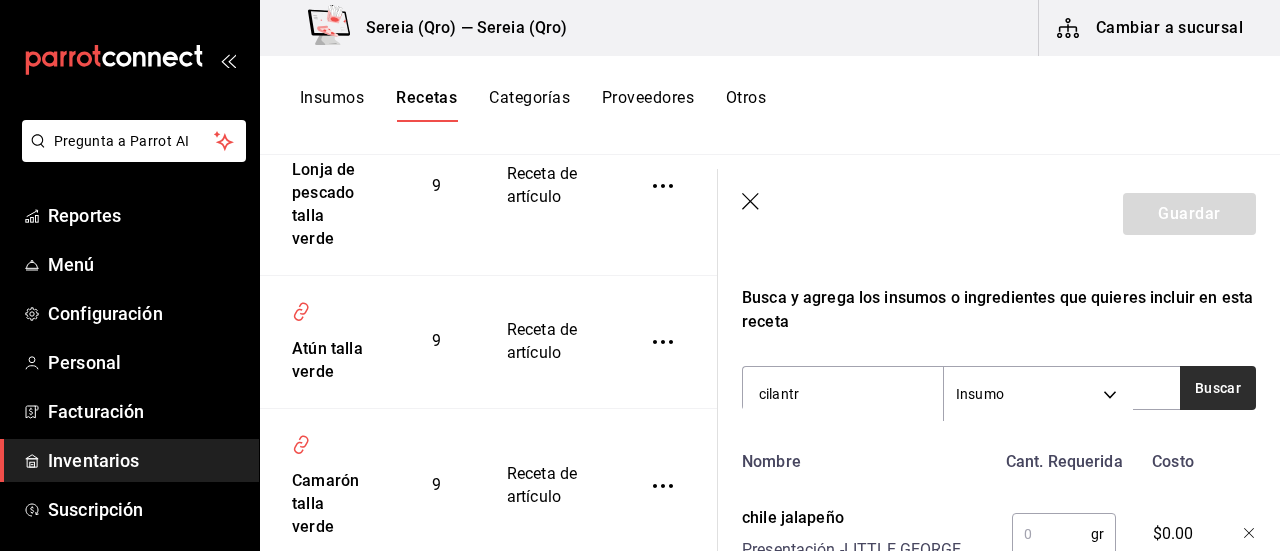 type on "cilantr" 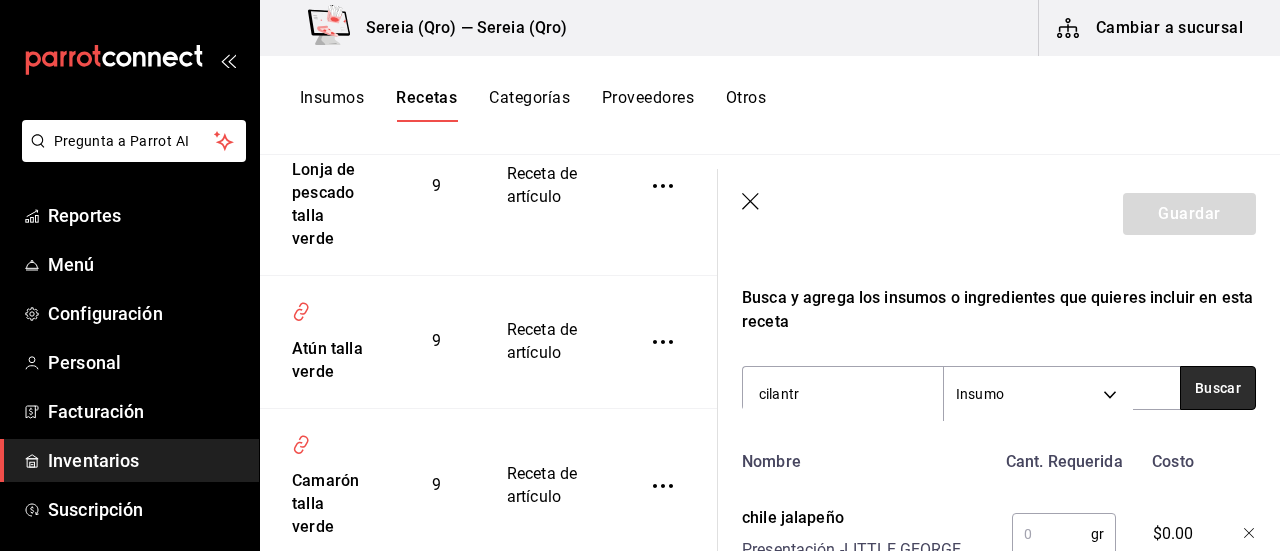 click on "Buscar" at bounding box center (1218, 388) 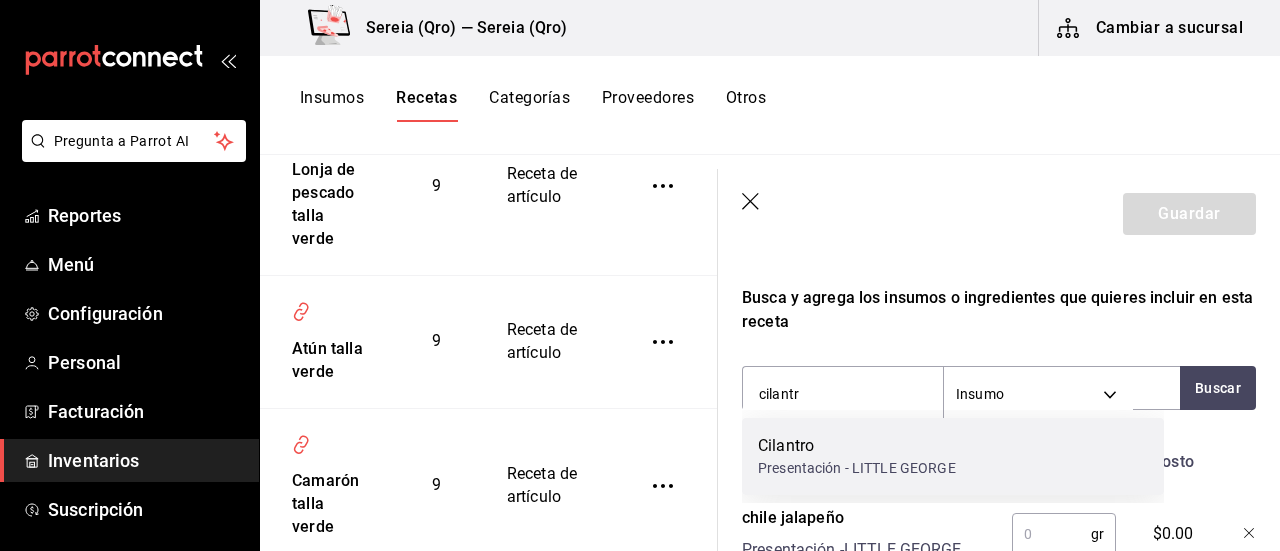 click on "Presentación - LITTLE GEORGE" at bounding box center (857, 468) 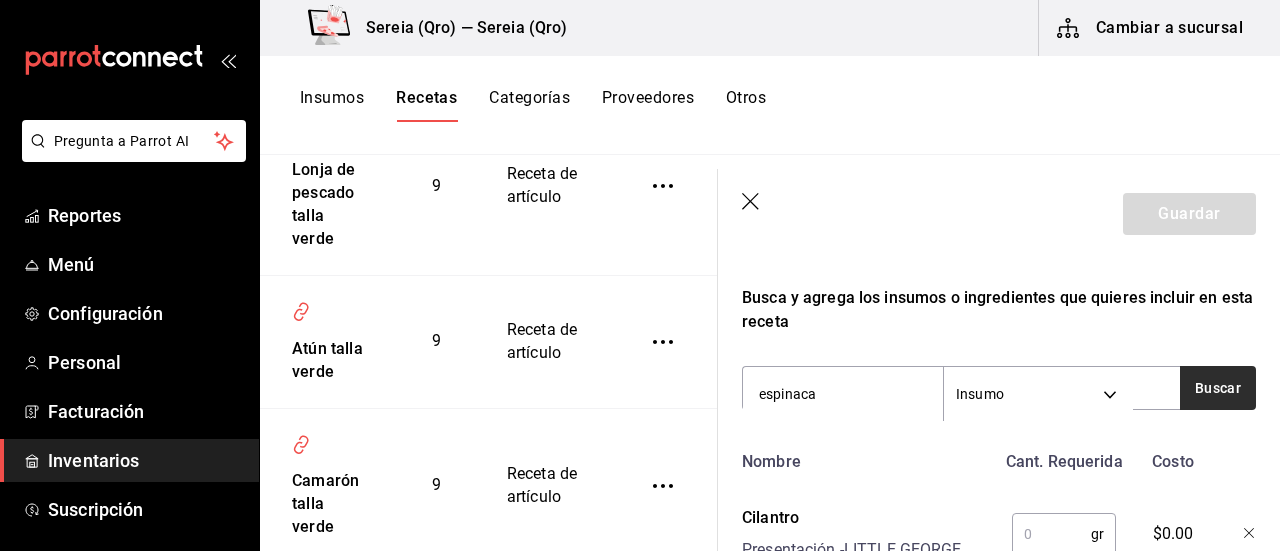 type on "espinaca" 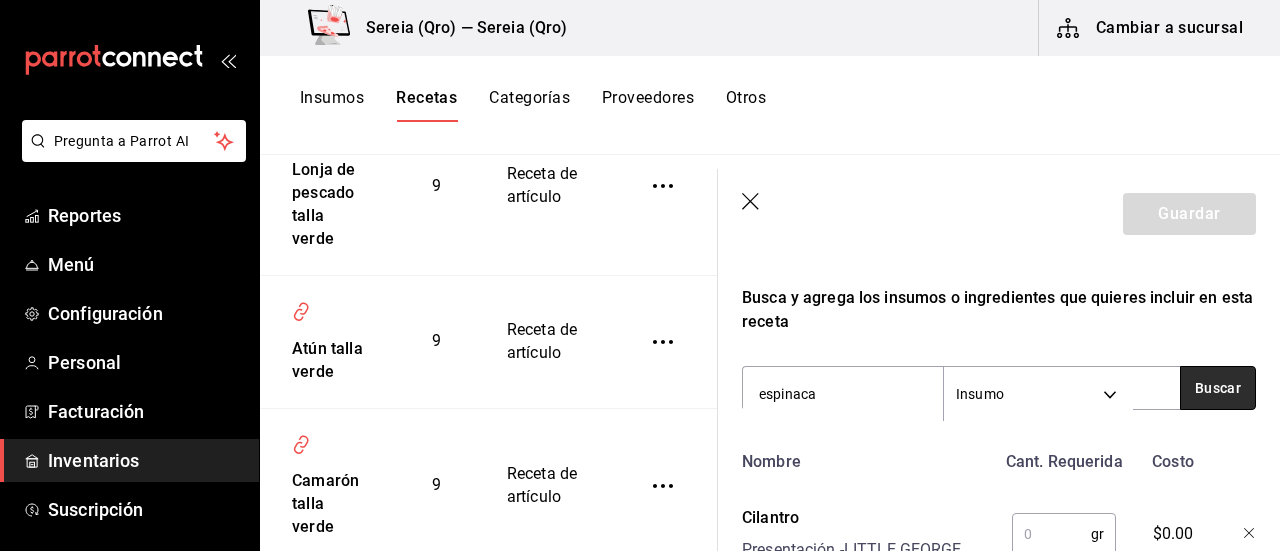 click on "Buscar" at bounding box center (1218, 388) 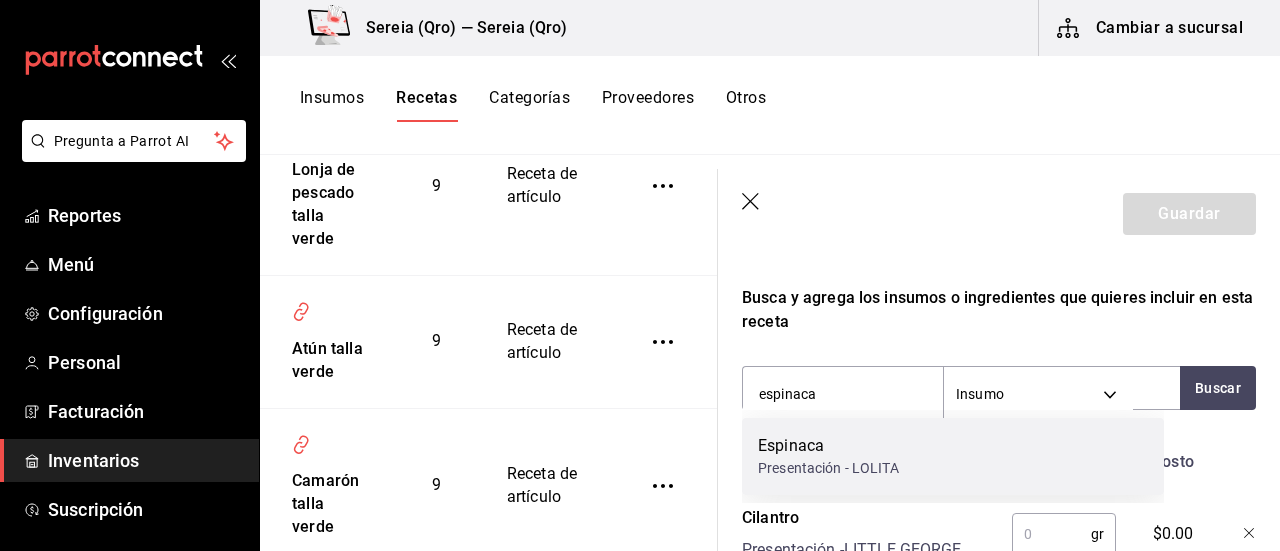 click on "Espinaca" at bounding box center (828, 446) 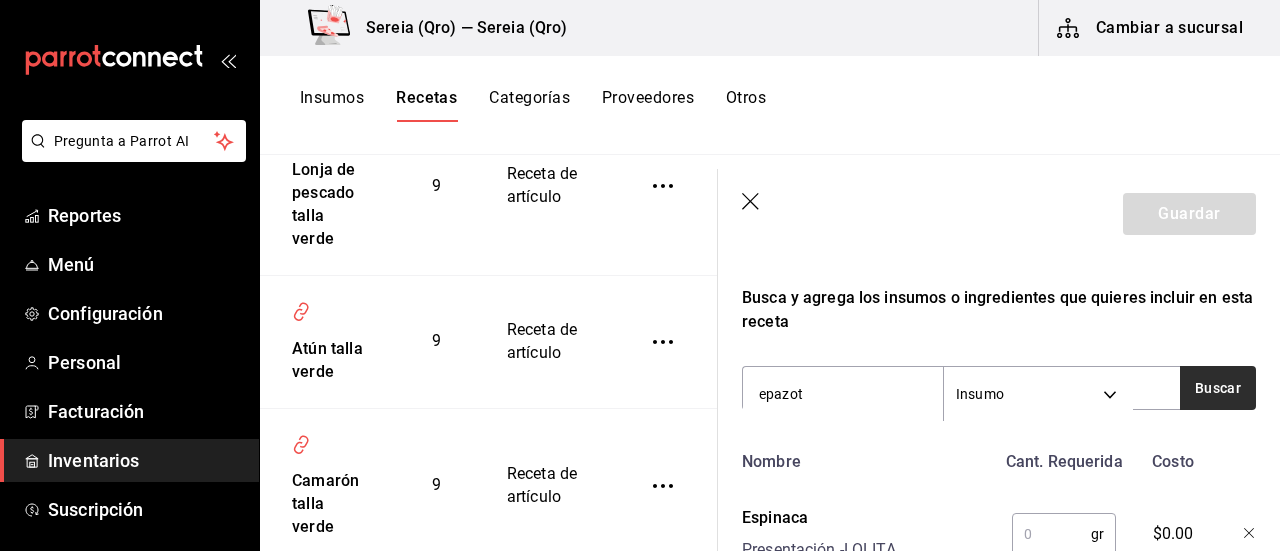 type on "epazot" 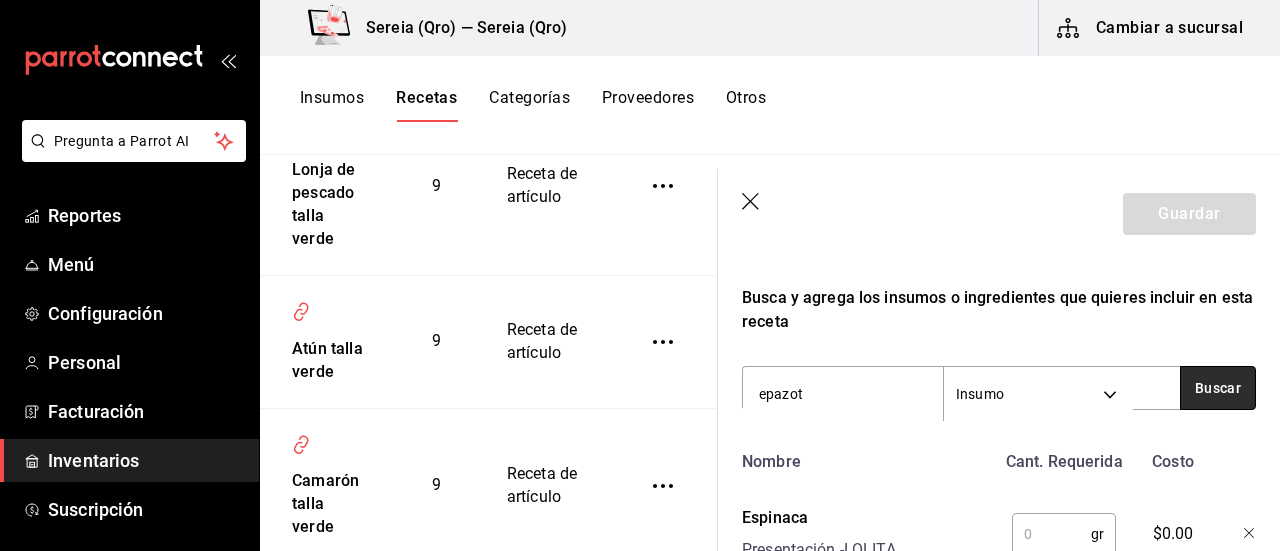 click on "Buscar" at bounding box center [1218, 388] 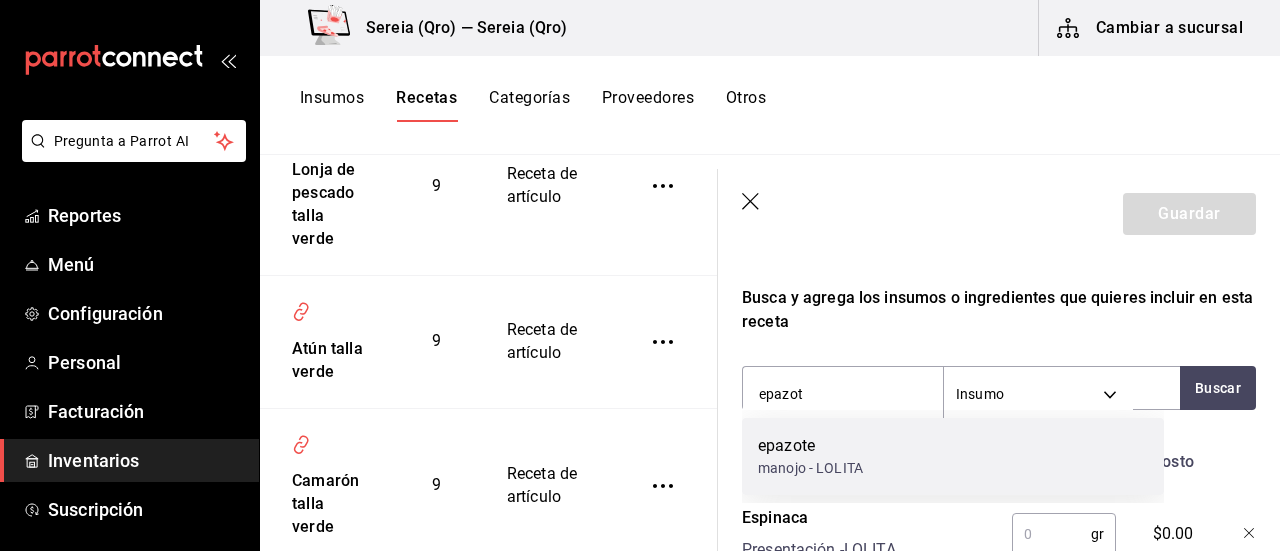 click on "manojo - LOLITA" at bounding box center [810, 468] 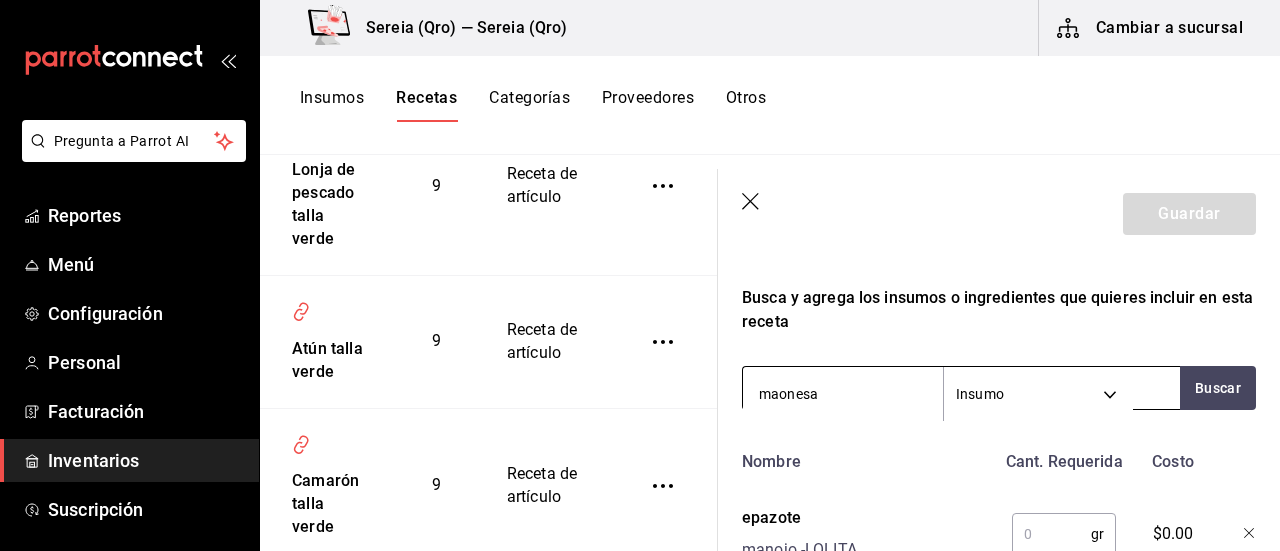 click on "maonesa" at bounding box center (843, 394) 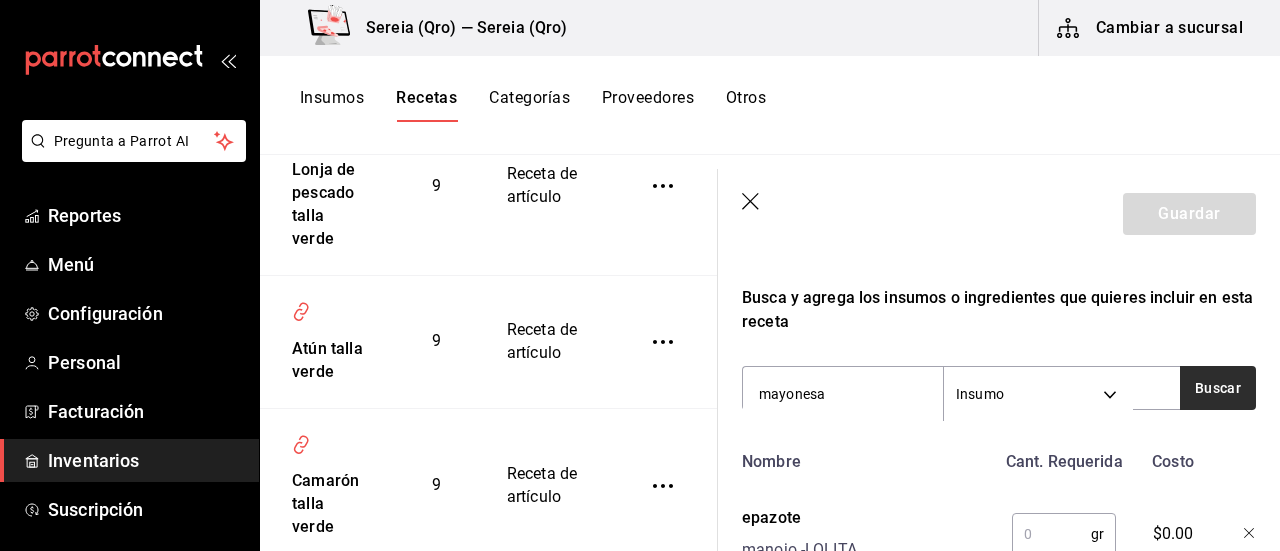type on "mayonesa" 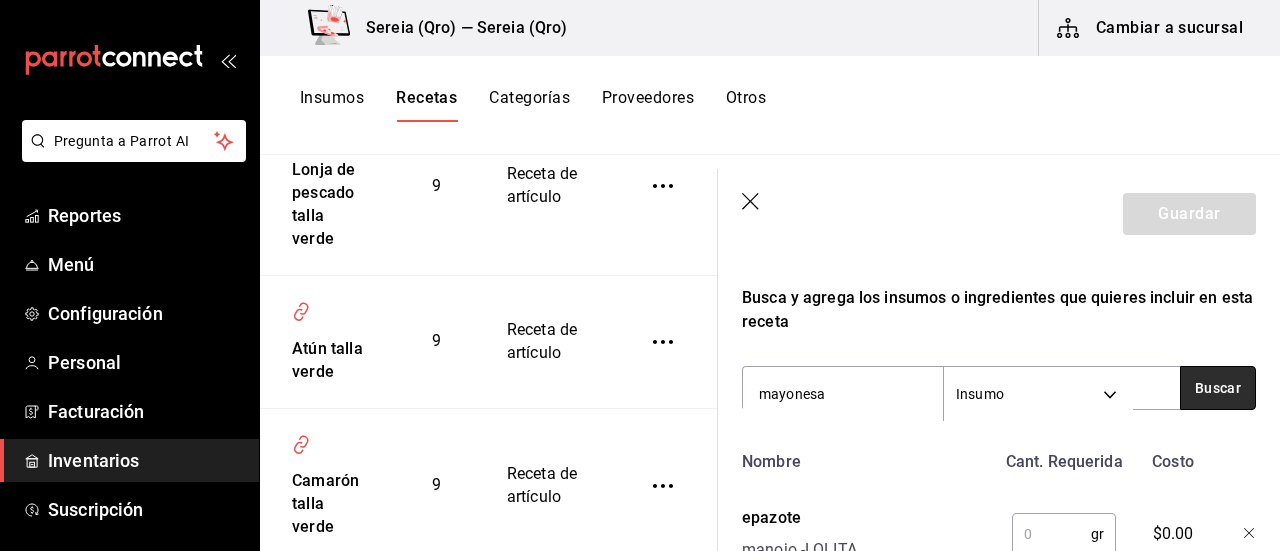 click on "Buscar" at bounding box center (1218, 388) 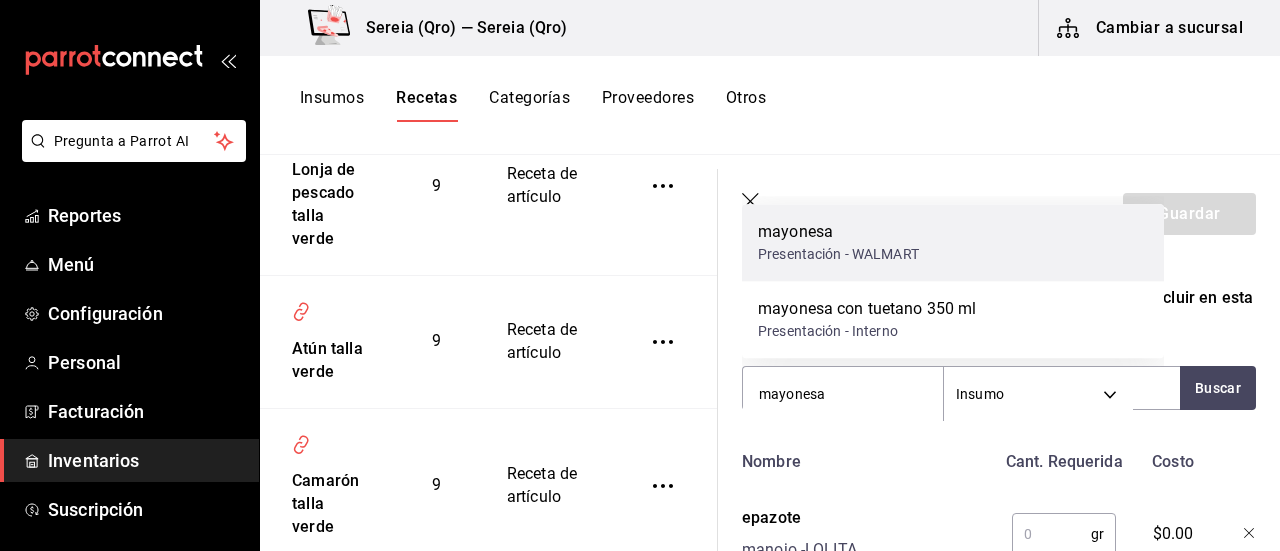 click on "mayonesa" at bounding box center (838, 232) 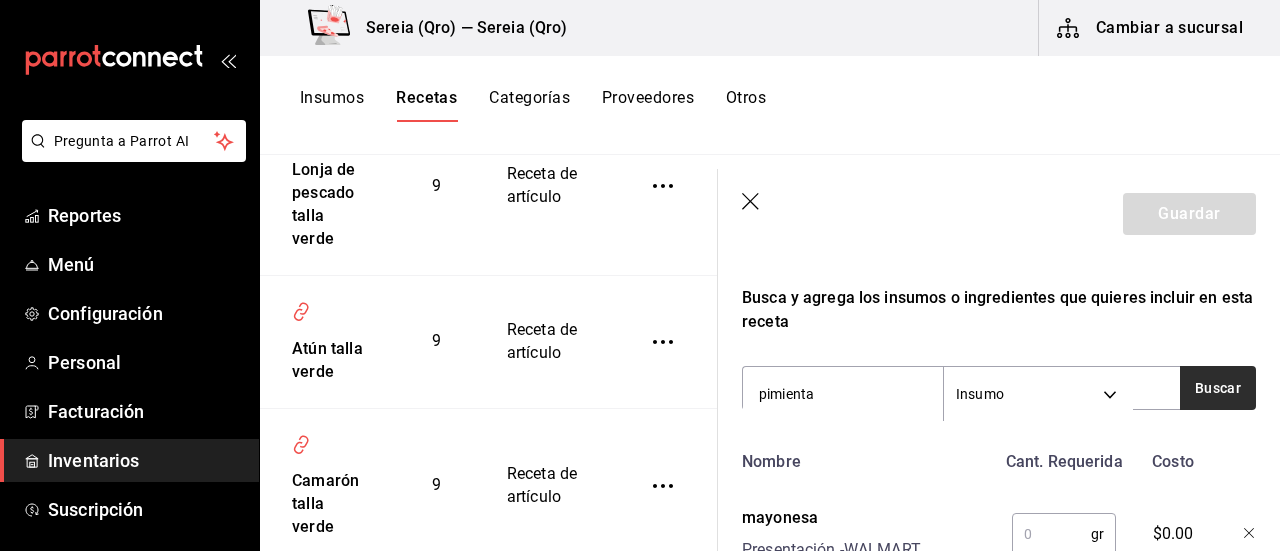 type on "pimienta" 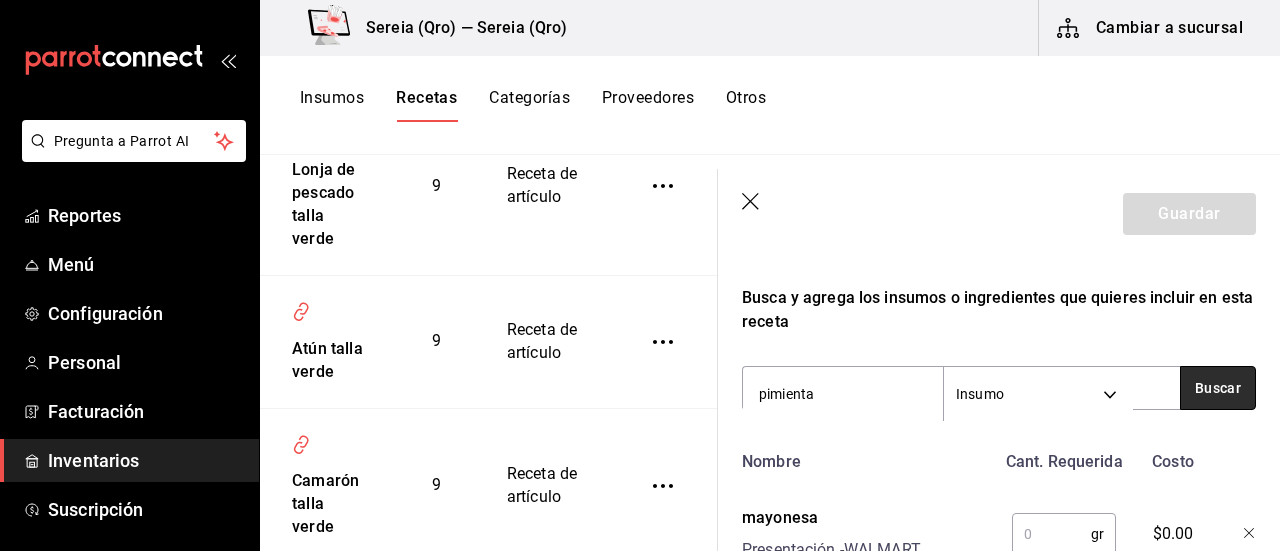 click on "Buscar" at bounding box center (1218, 388) 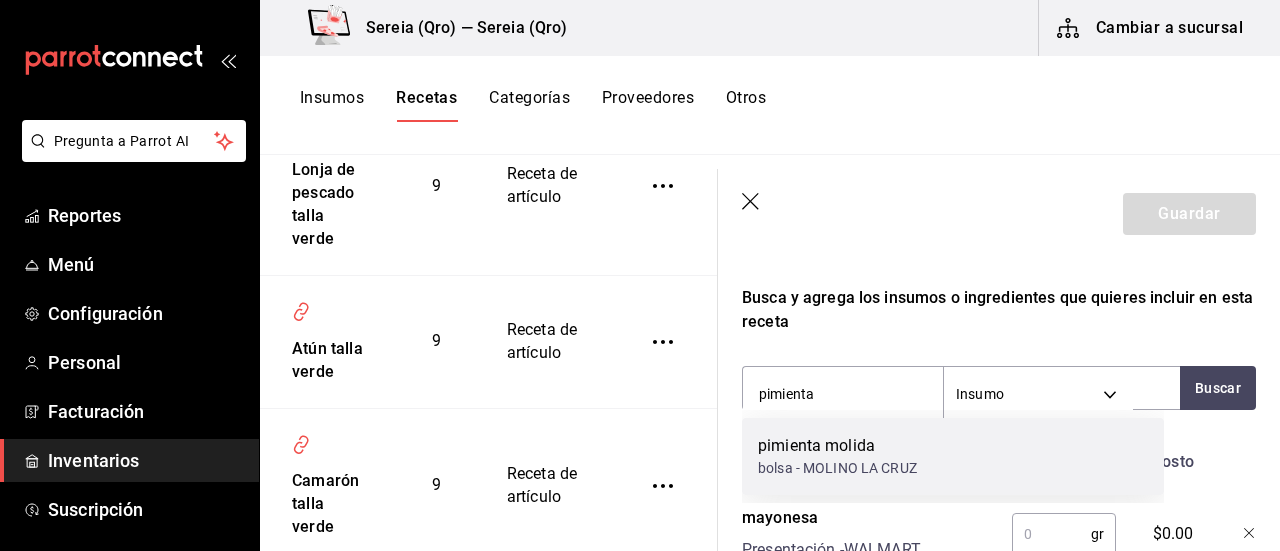 click on "pimienta molida" at bounding box center [837, 446] 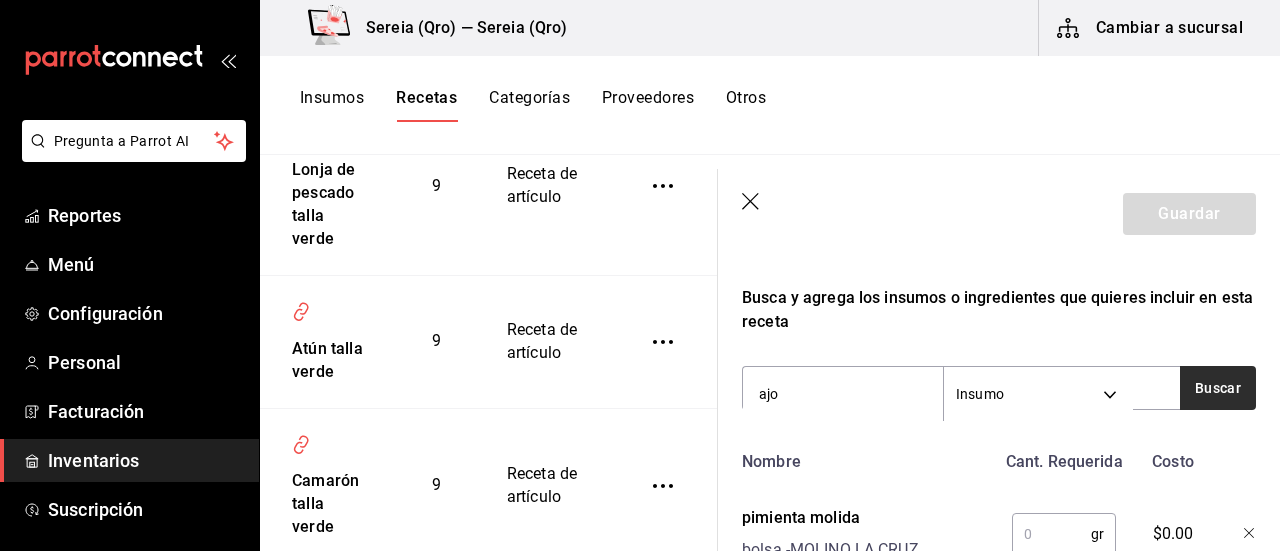 type on "ajo" 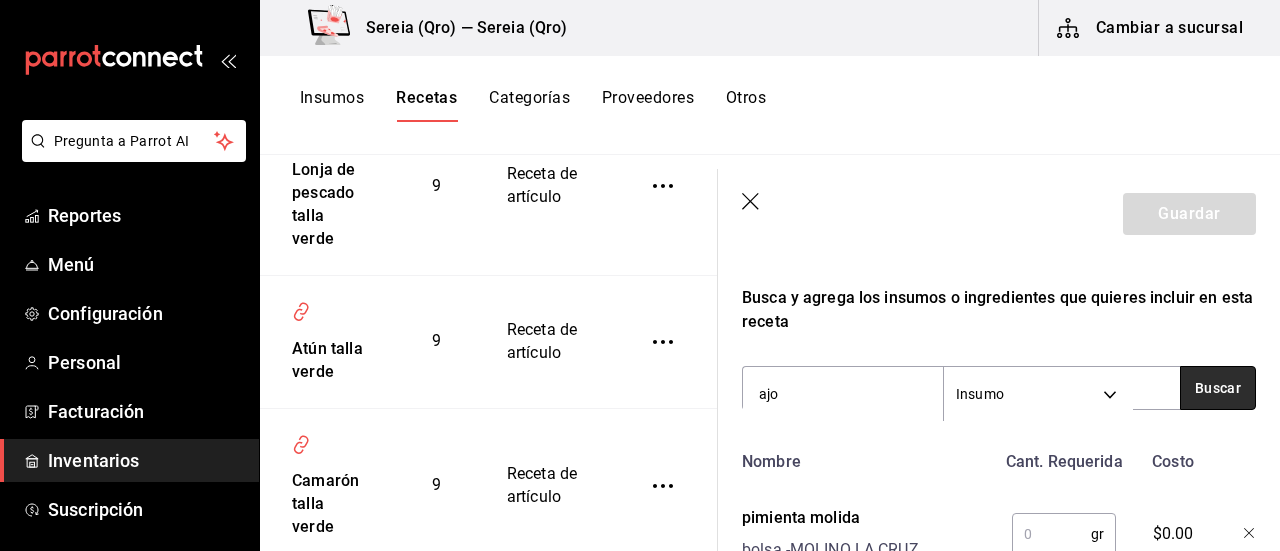 click on "Buscar" at bounding box center [1218, 388] 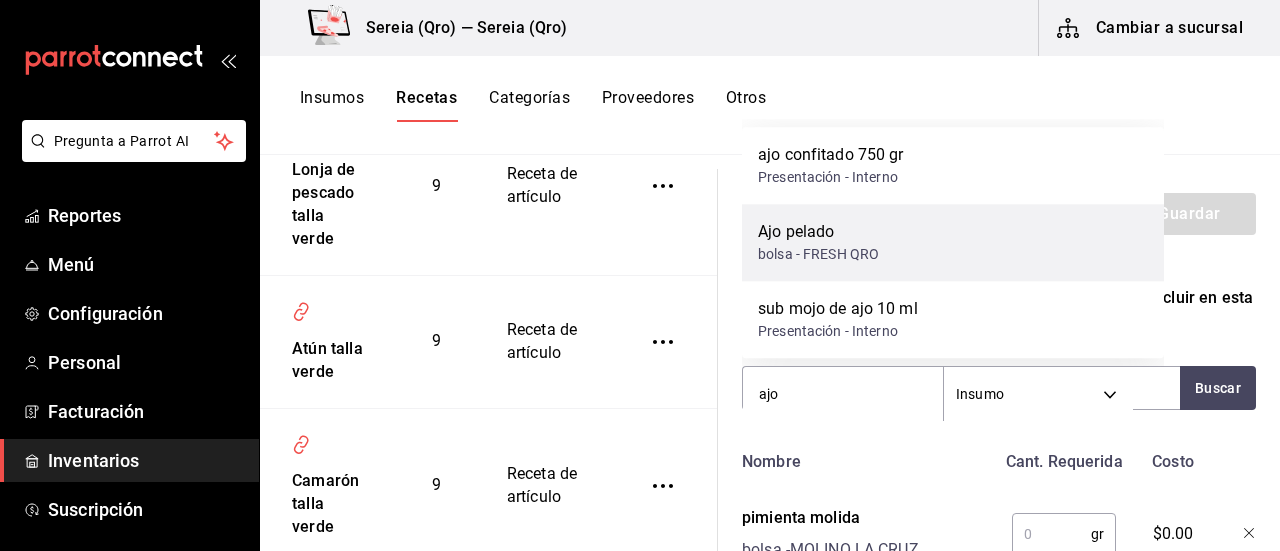 click on "bolsa - FRESH QRO" at bounding box center [818, 254] 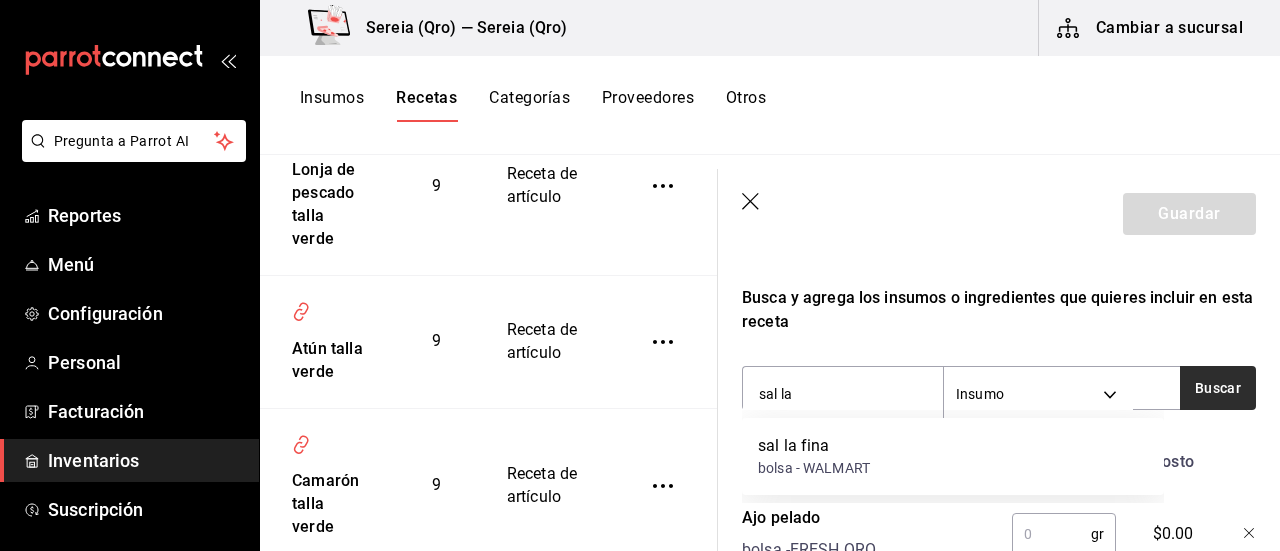 type on "sal la" 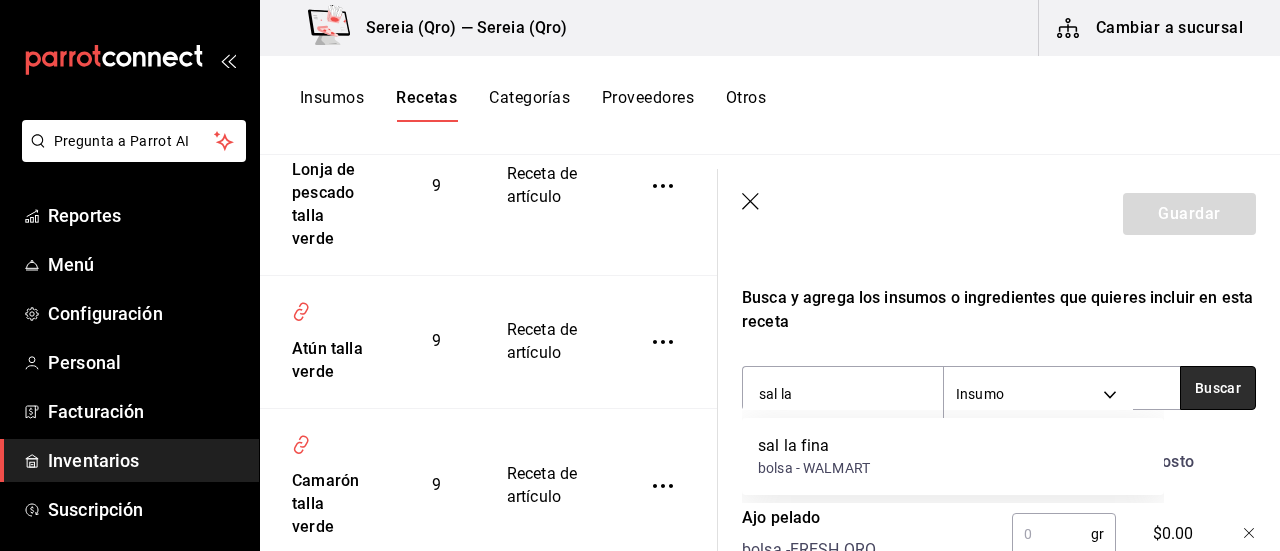 click on "Buscar" at bounding box center (1218, 388) 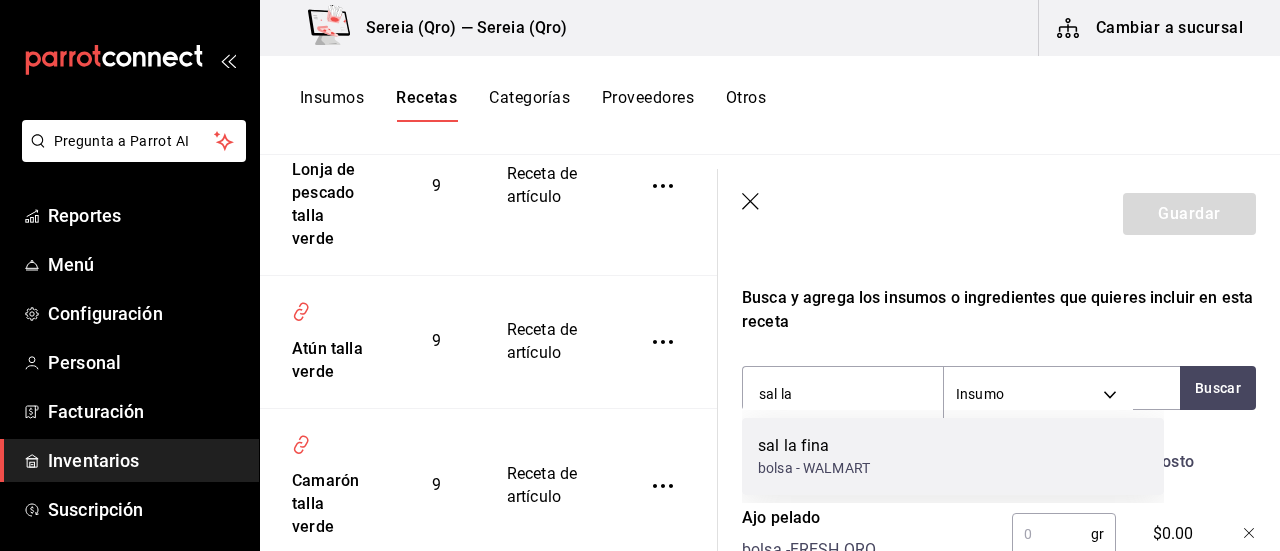 click on "sal la fina" at bounding box center (814, 446) 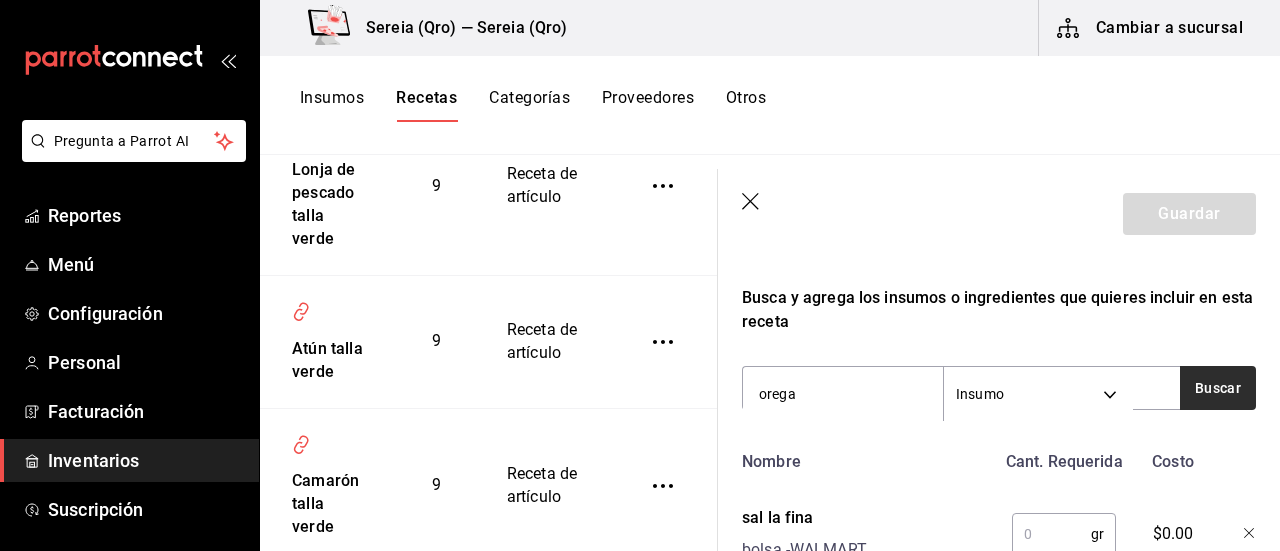 type on "orega" 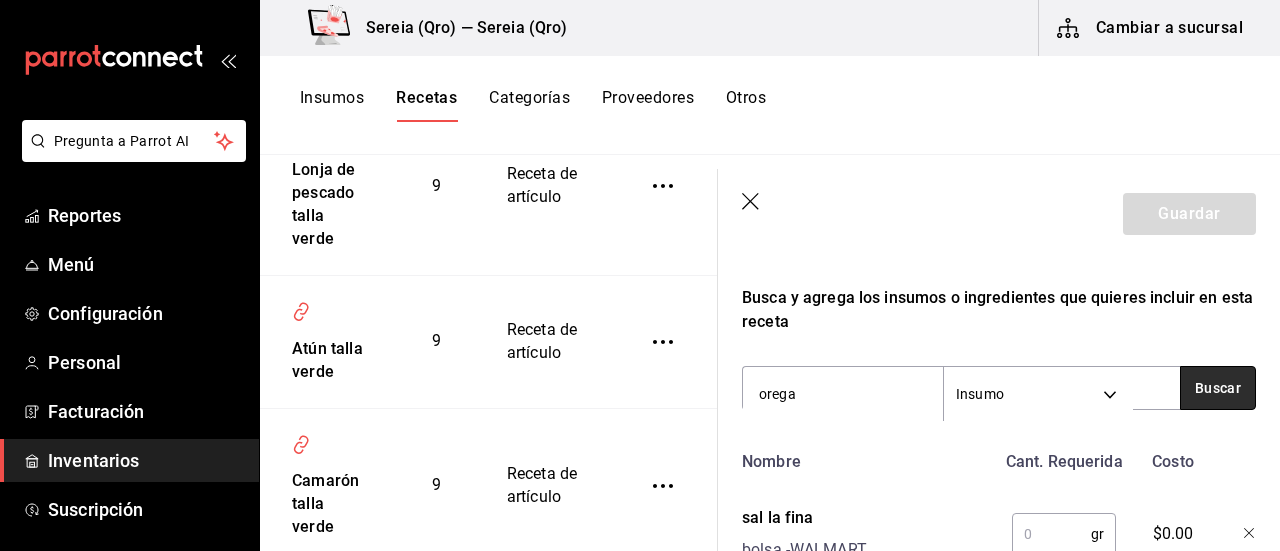 click on "Buscar" at bounding box center (1218, 388) 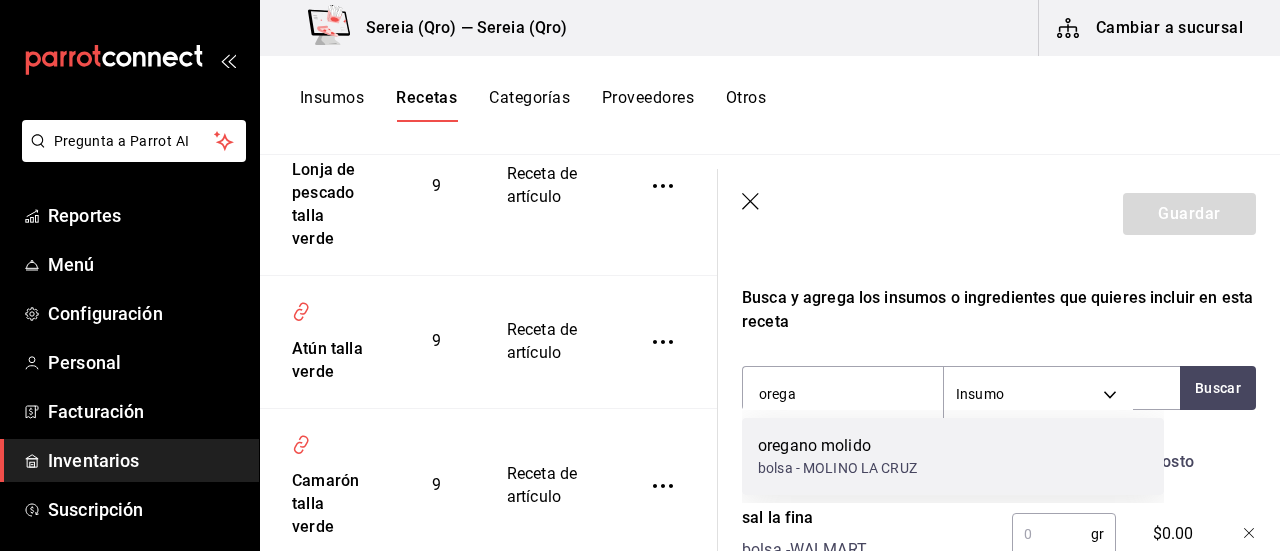 click on "bolsa - MOLINO LA CRUZ" at bounding box center (837, 468) 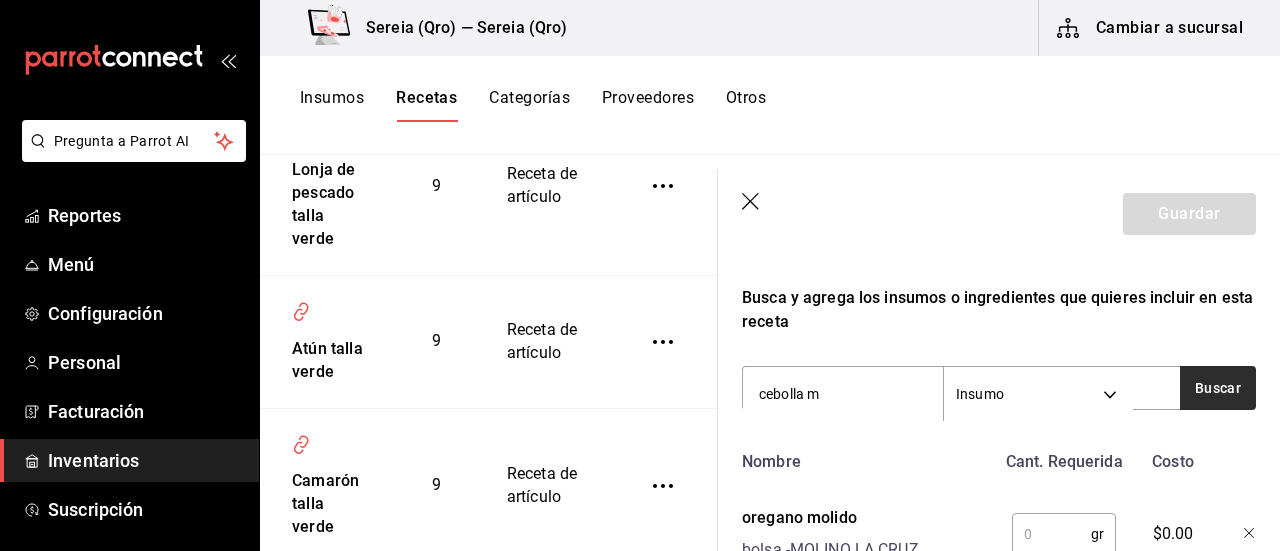 type on "cebolla m" 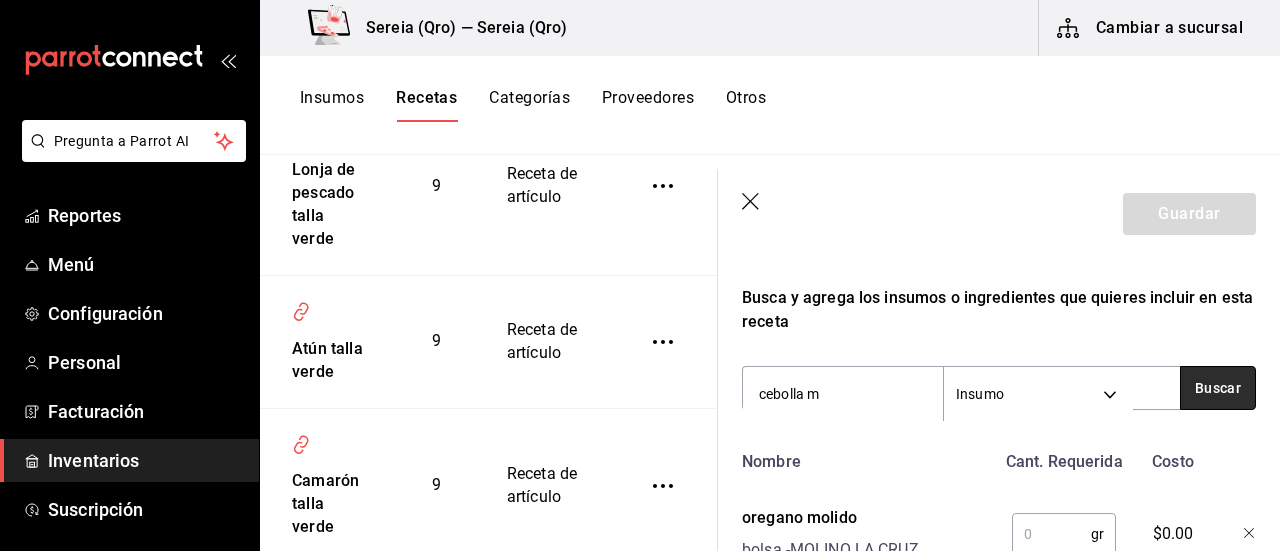 click on "Buscar" at bounding box center [1218, 388] 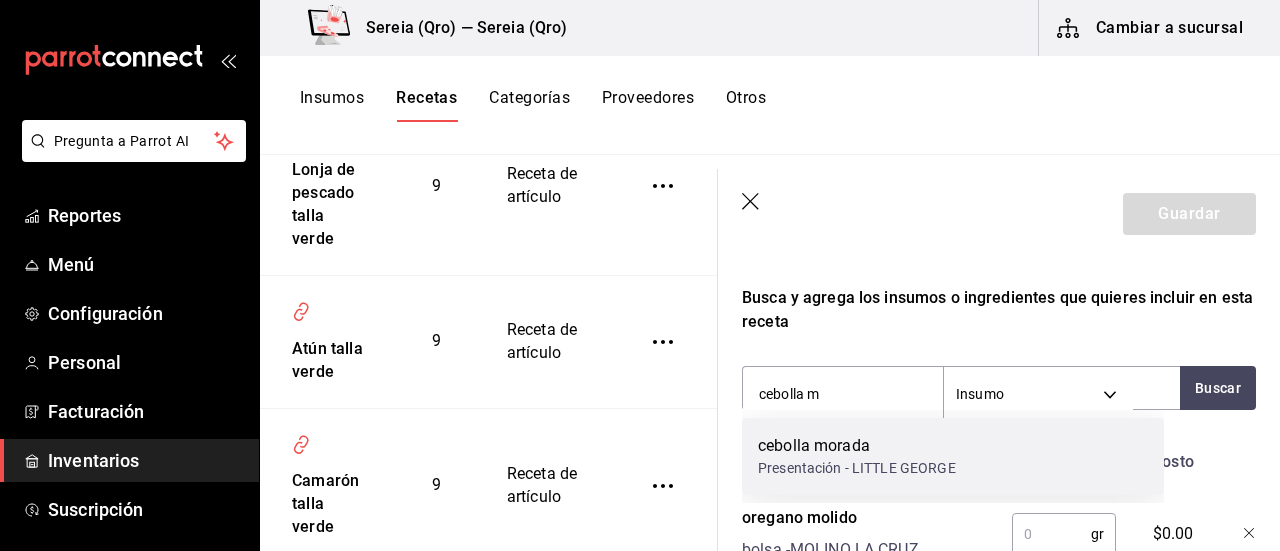 click on "cebolla morada" at bounding box center (857, 446) 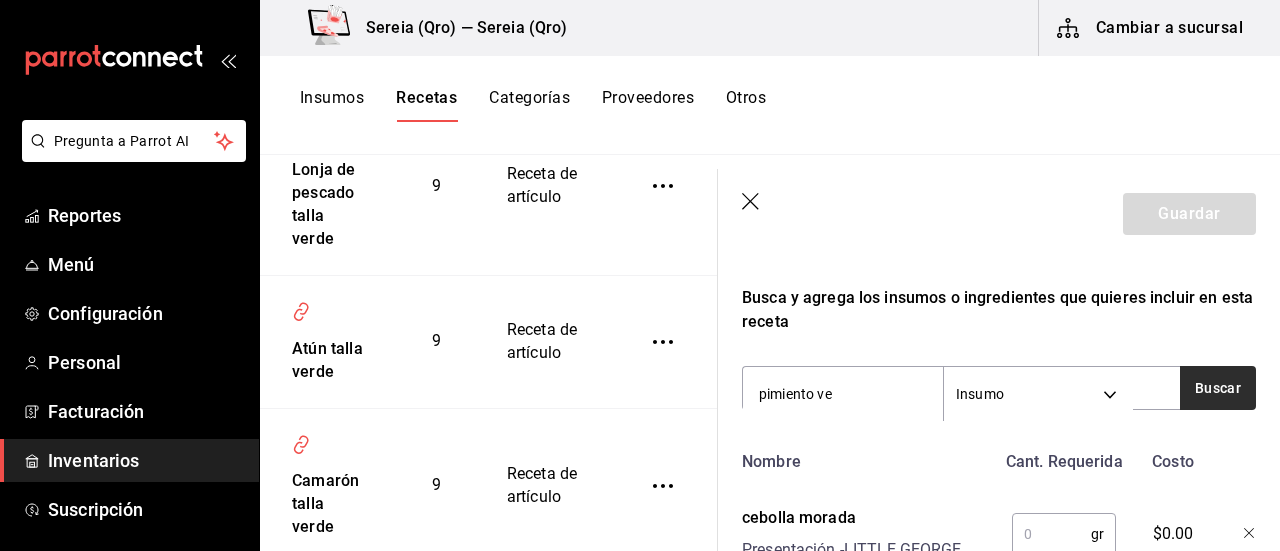 type on "pimiento ve" 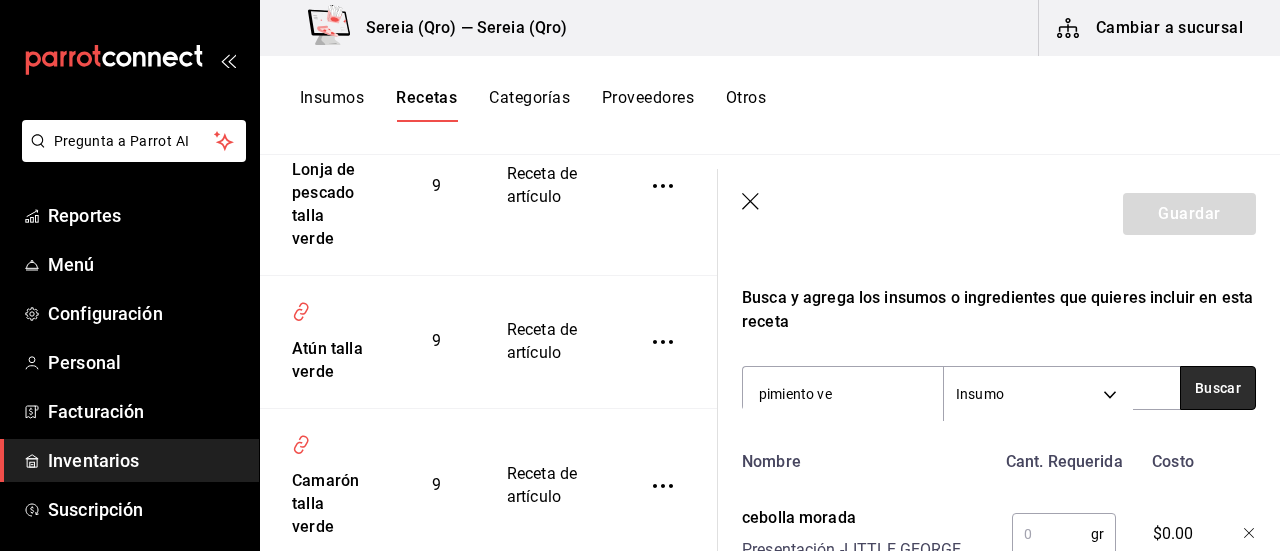 click on "Buscar" at bounding box center [1218, 388] 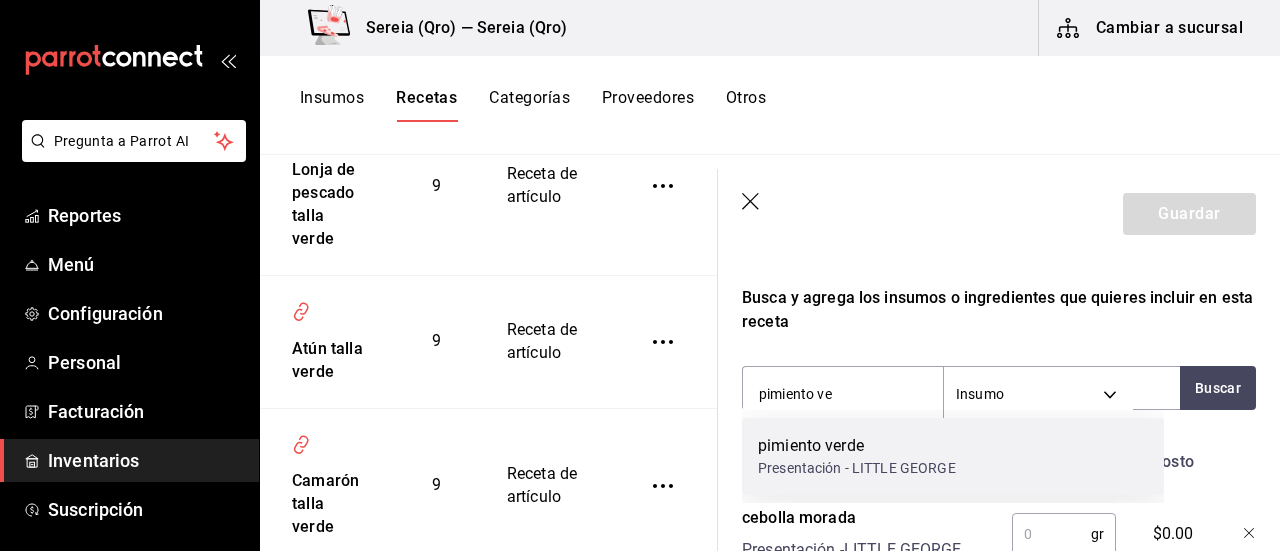 click on "pimiento verde" at bounding box center [857, 446] 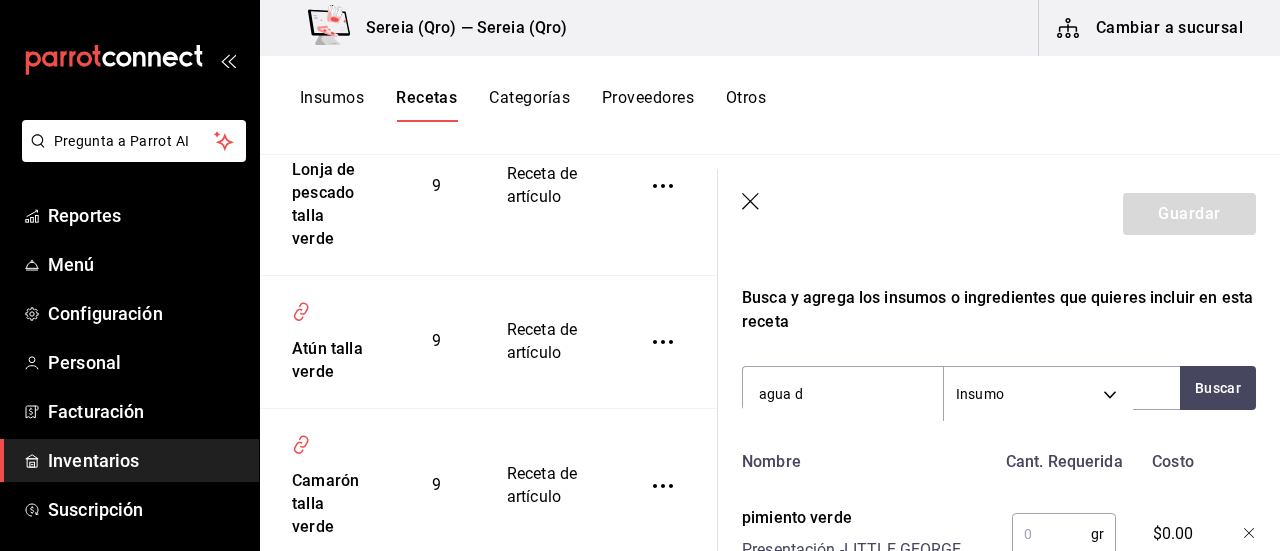 type on "agua de" 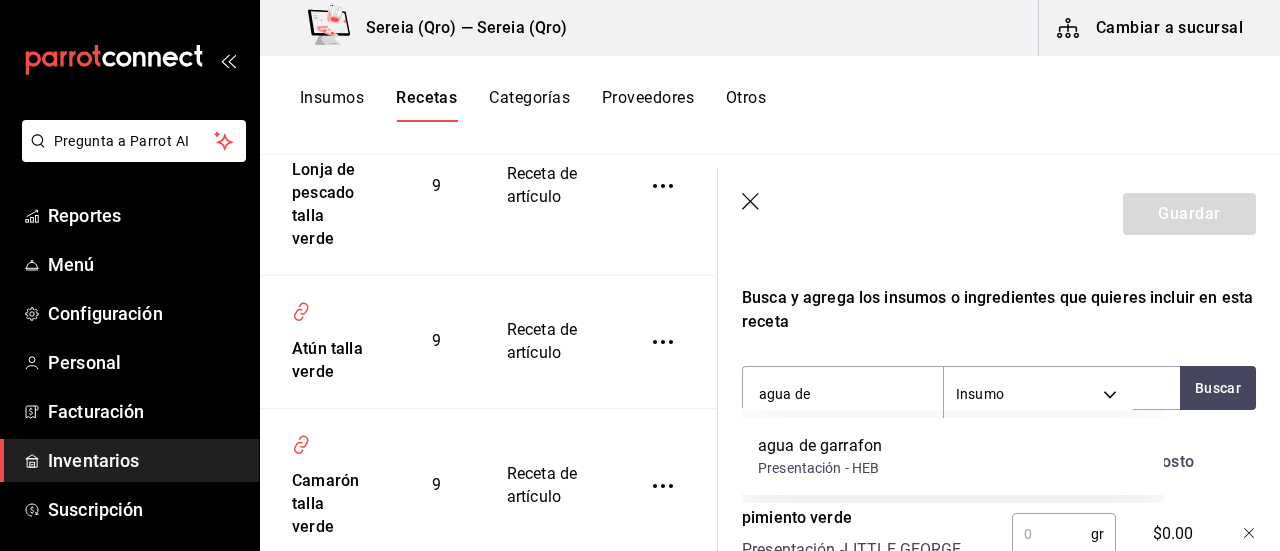 click on "agua de garrafon" at bounding box center [820, 446] 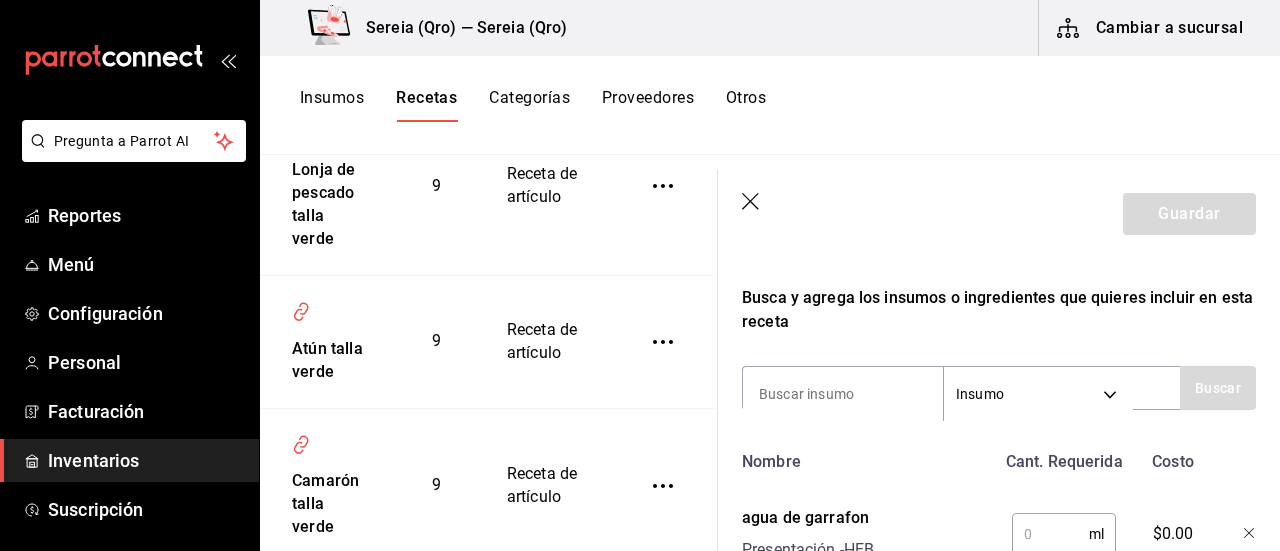 scroll, scrollTop: 800, scrollLeft: 0, axis: vertical 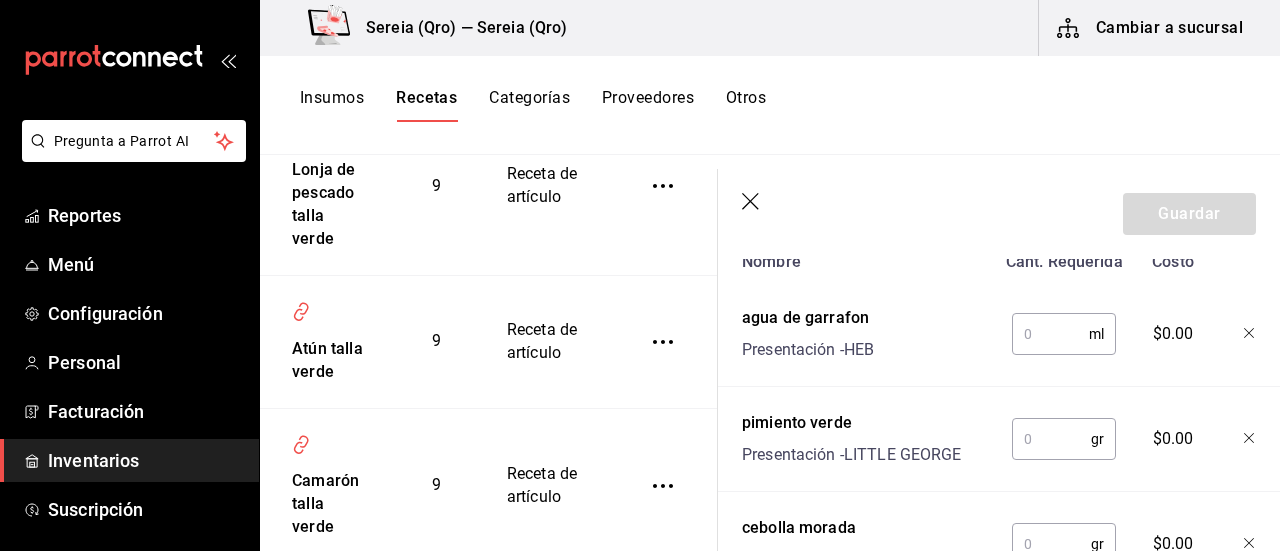 click at bounding box center [1050, 334] 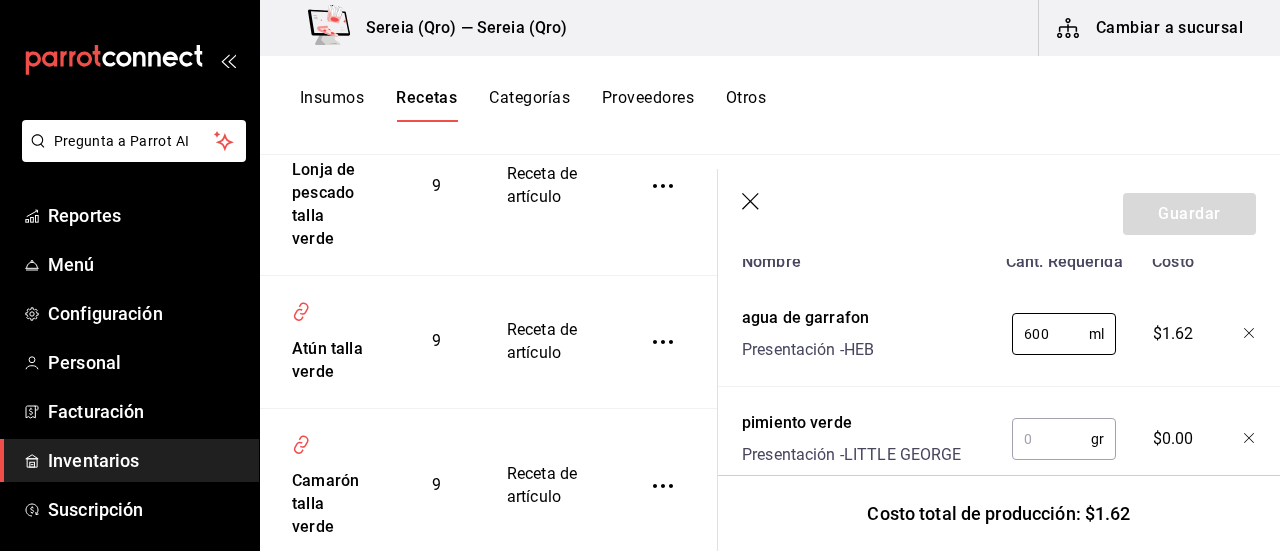 type on "600" 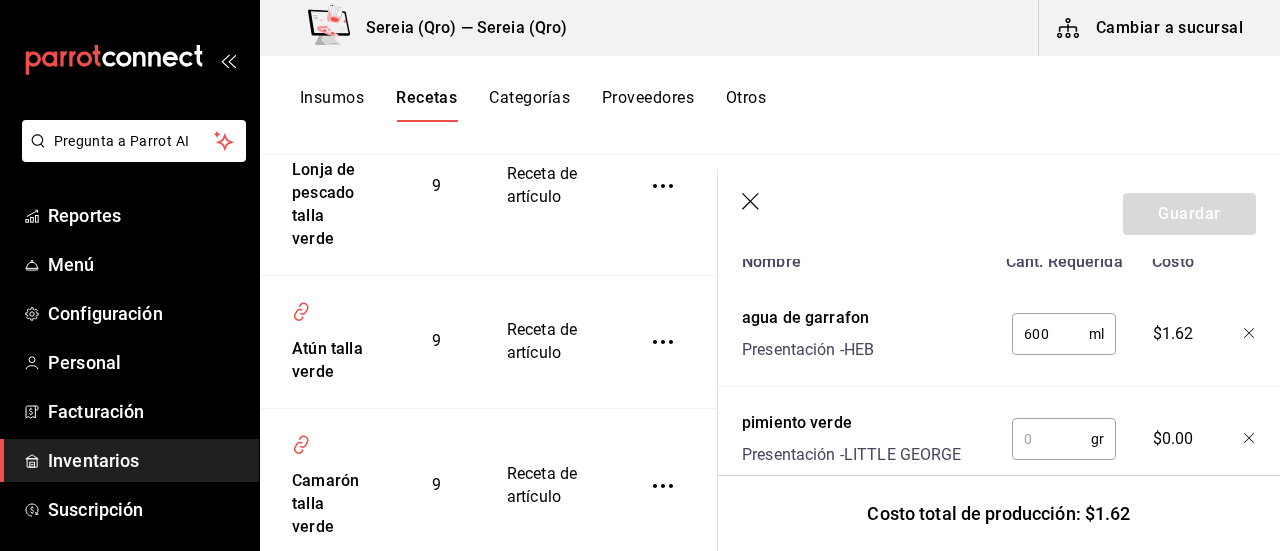 click at bounding box center (1051, 439) 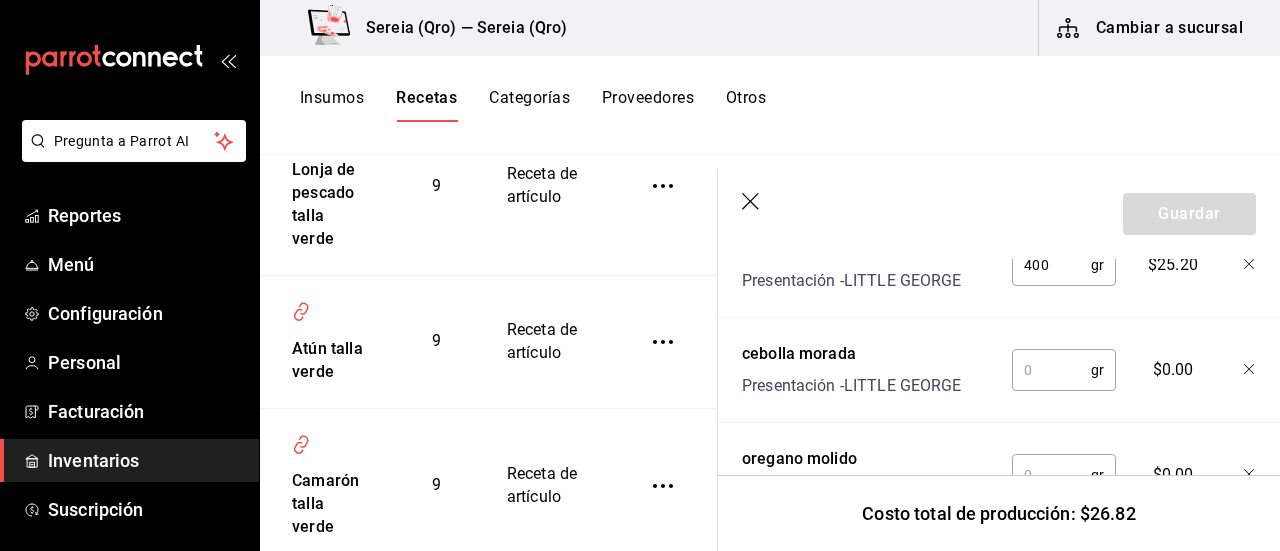 scroll, scrollTop: 1000, scrollLeft: 0, axis: vertical 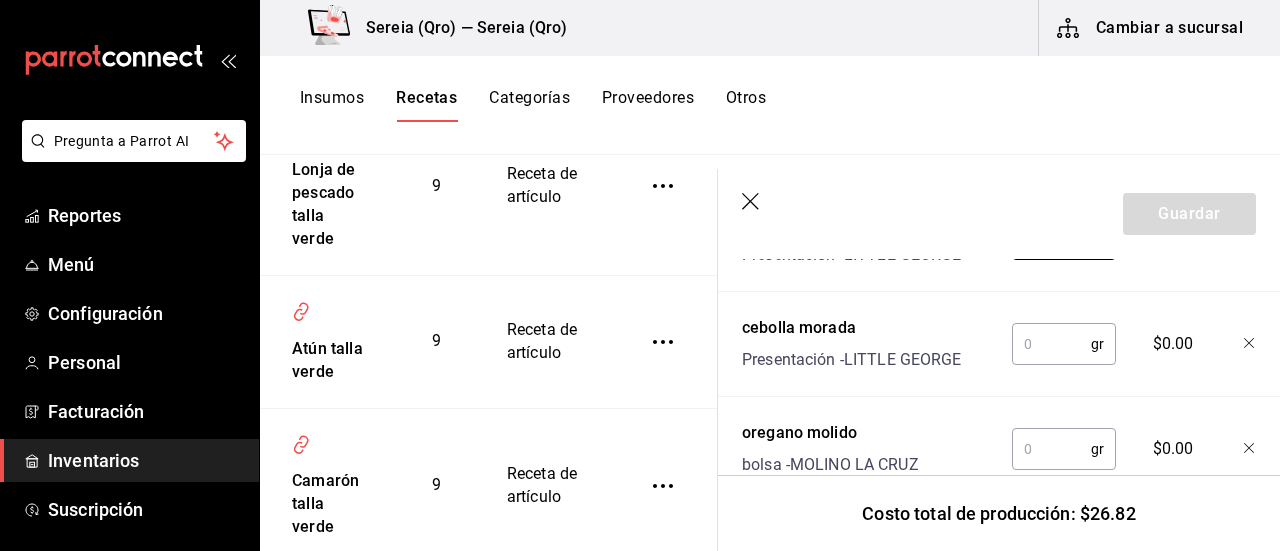 type on "400" 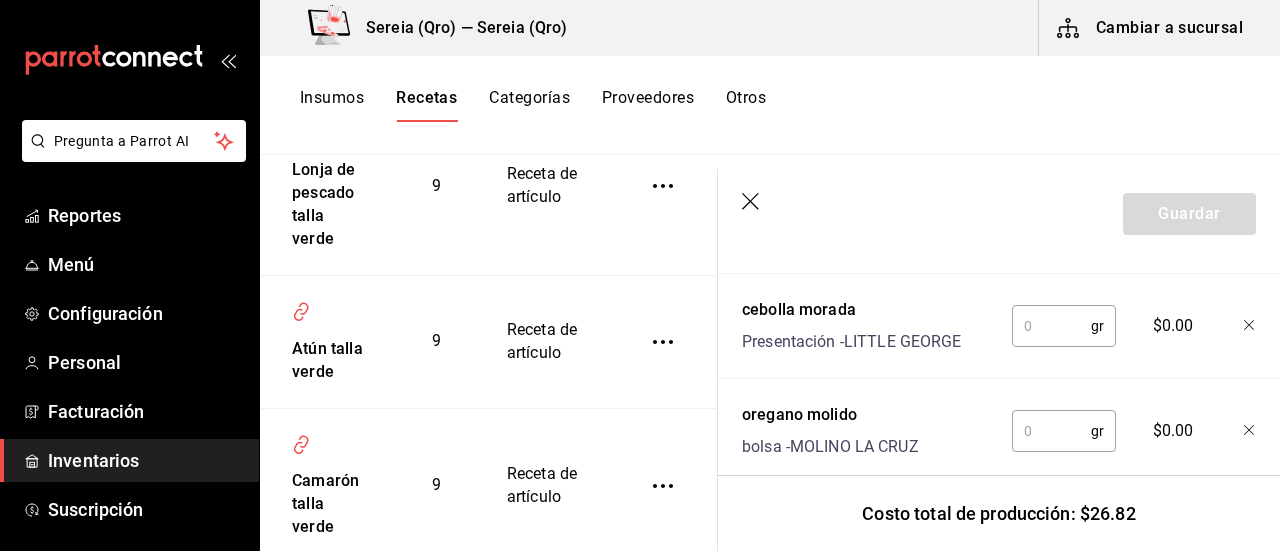 scroll, scrollTop: 1000, scrollLeft: 0, axis: vertical 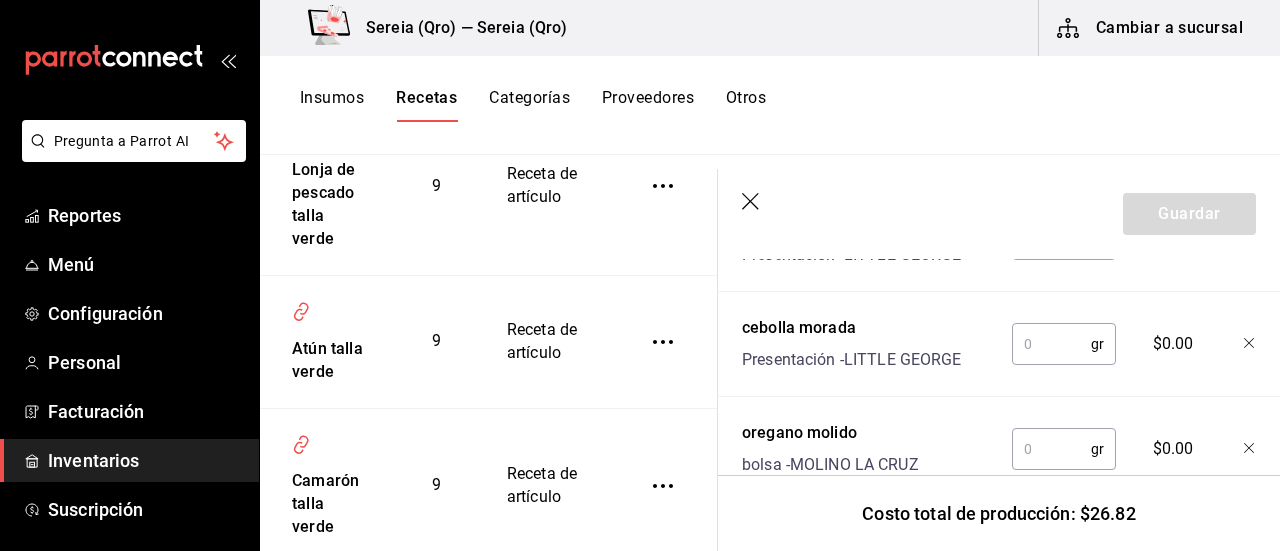 click at bounding box center [1051, 344] 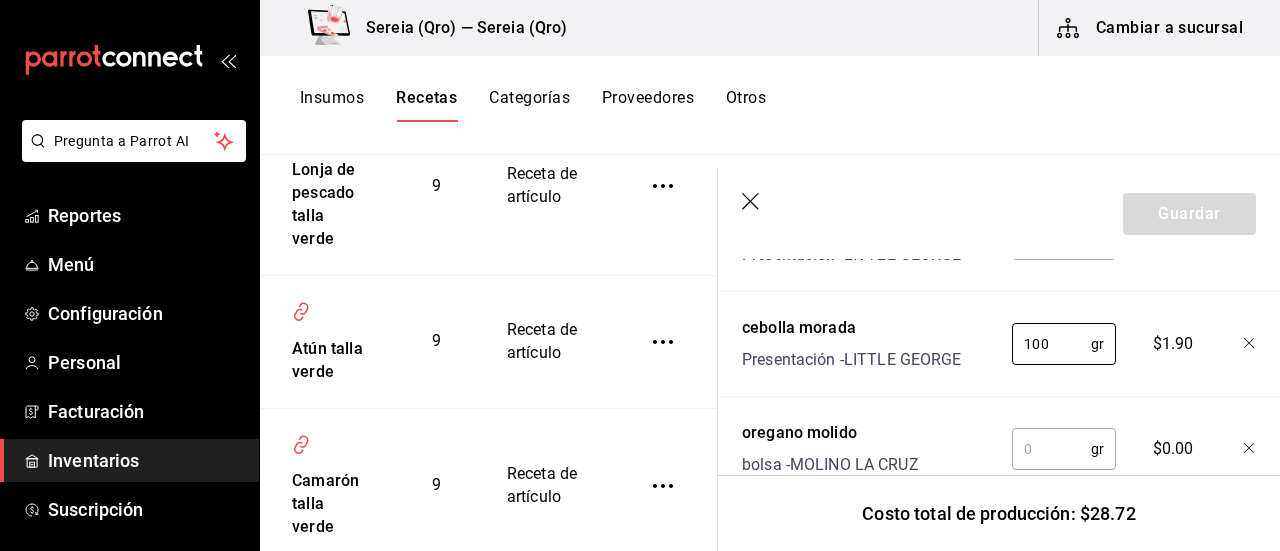 type on "100" 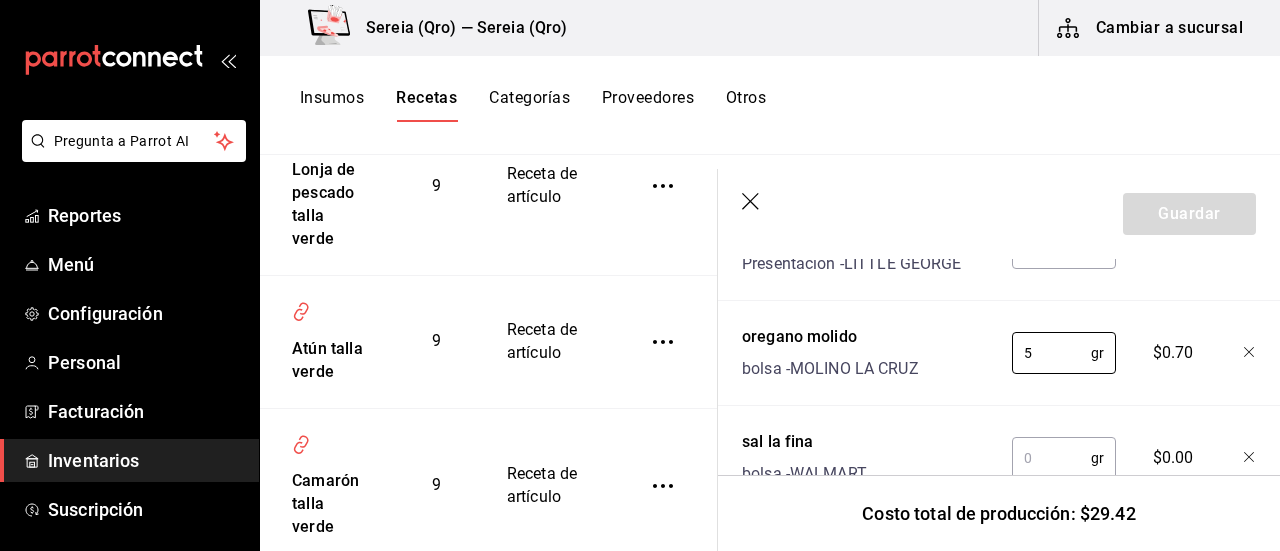 scroll, scrollTop: 1100, scrollLeft: 0, axis: vertical 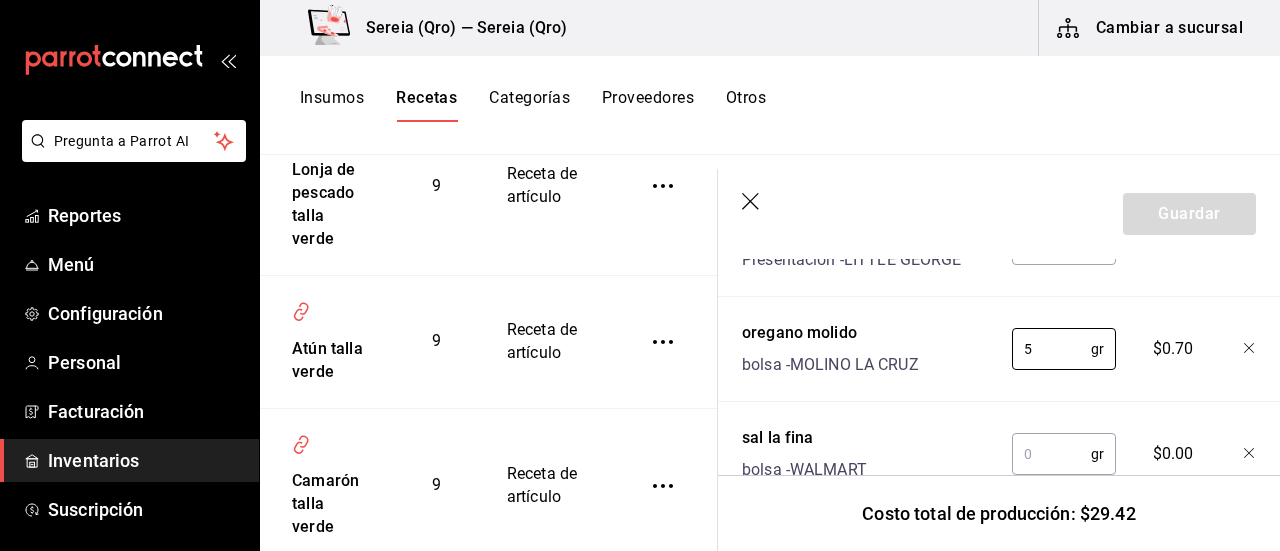 type on "5" 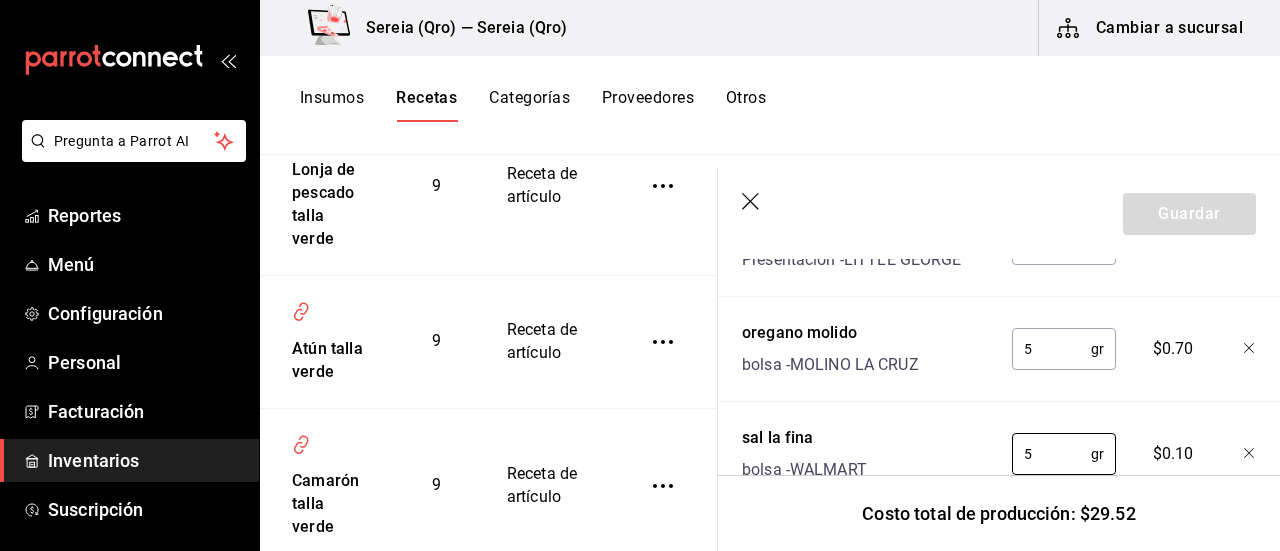 type on "5" 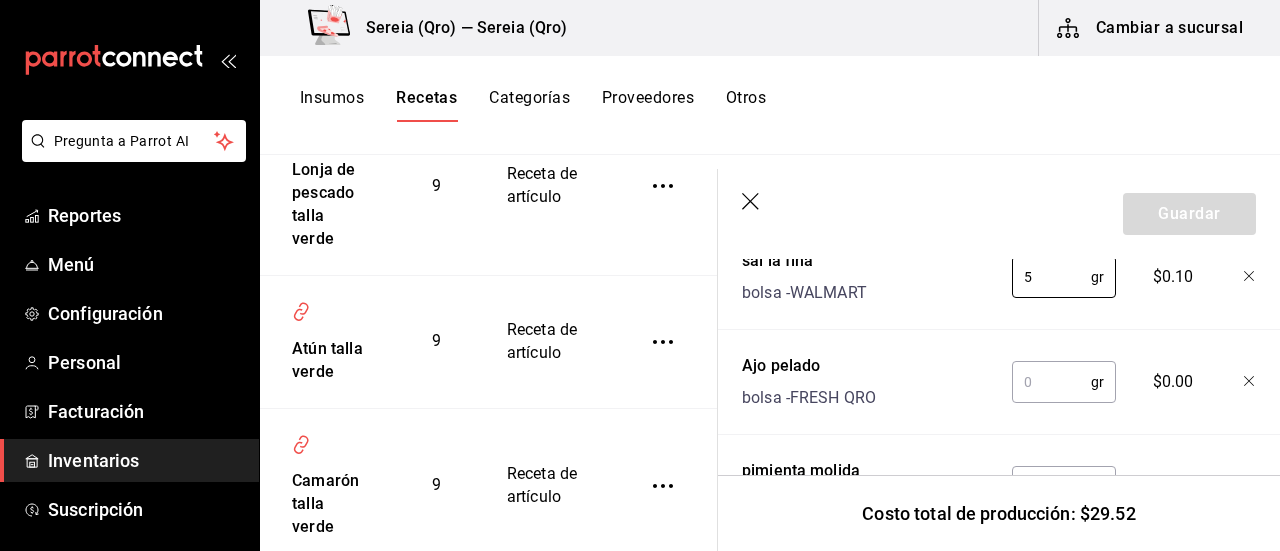 scroll, scrollTop: 1300, scrollLeft: 0, axis: vertical 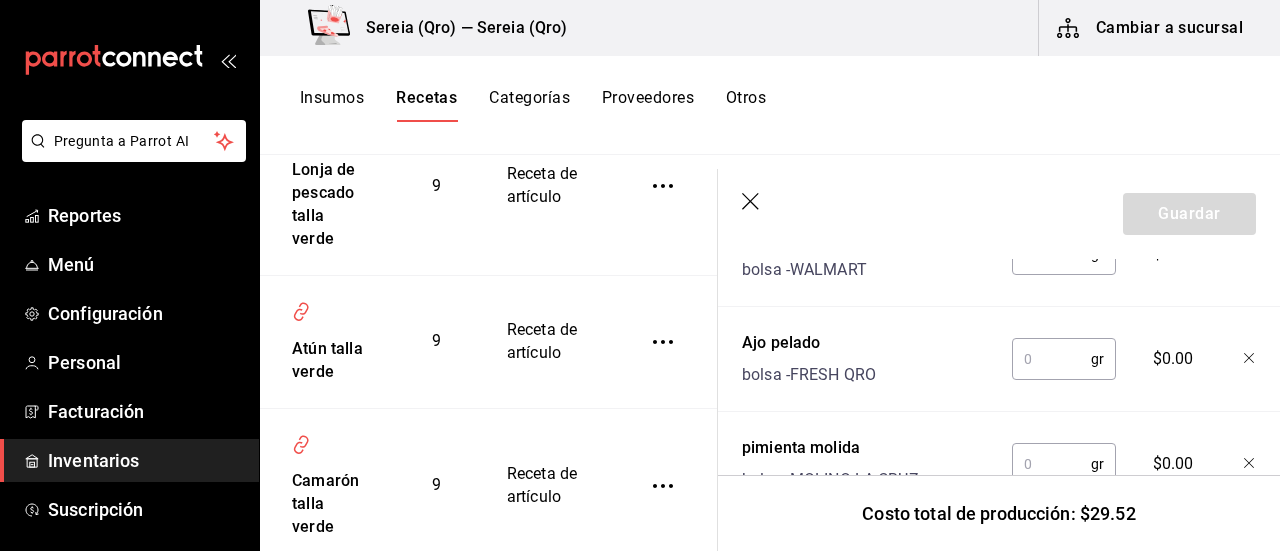 click at bounding box center (1051, 359) 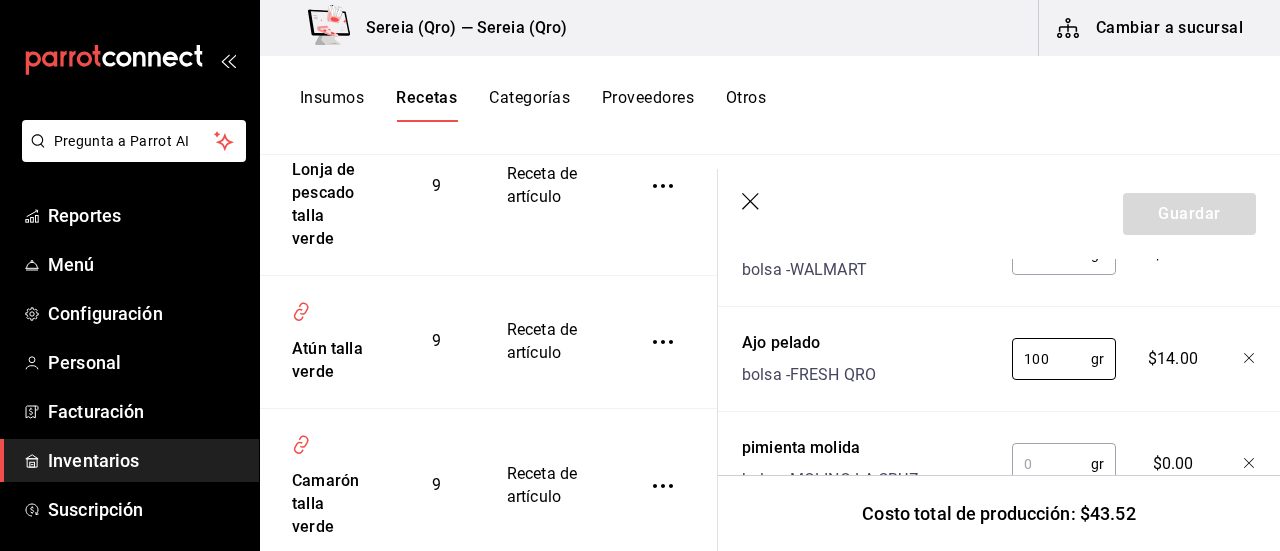 type on "100" 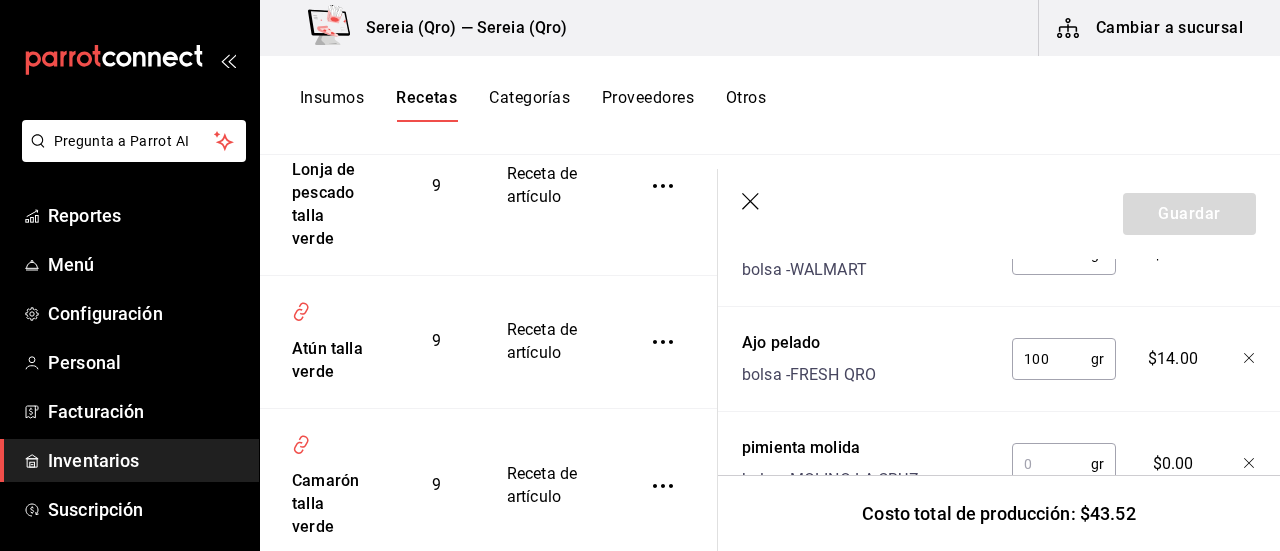 click at bounding box center [1051, 464] 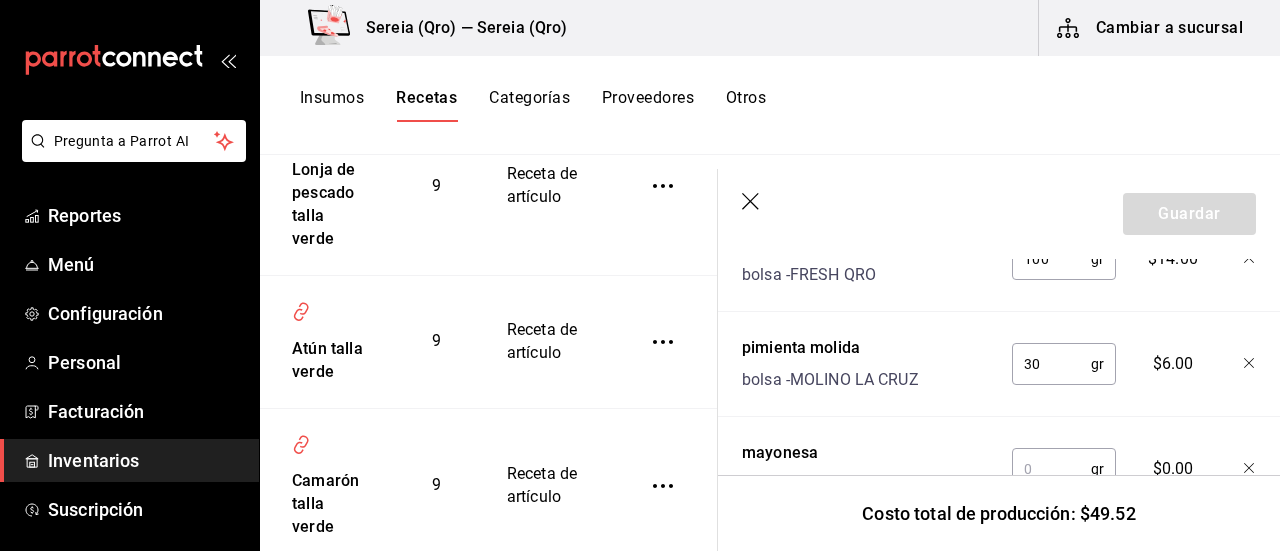 scroll, scrollTop: 1500, scrollLeft: 0, axis: vertical 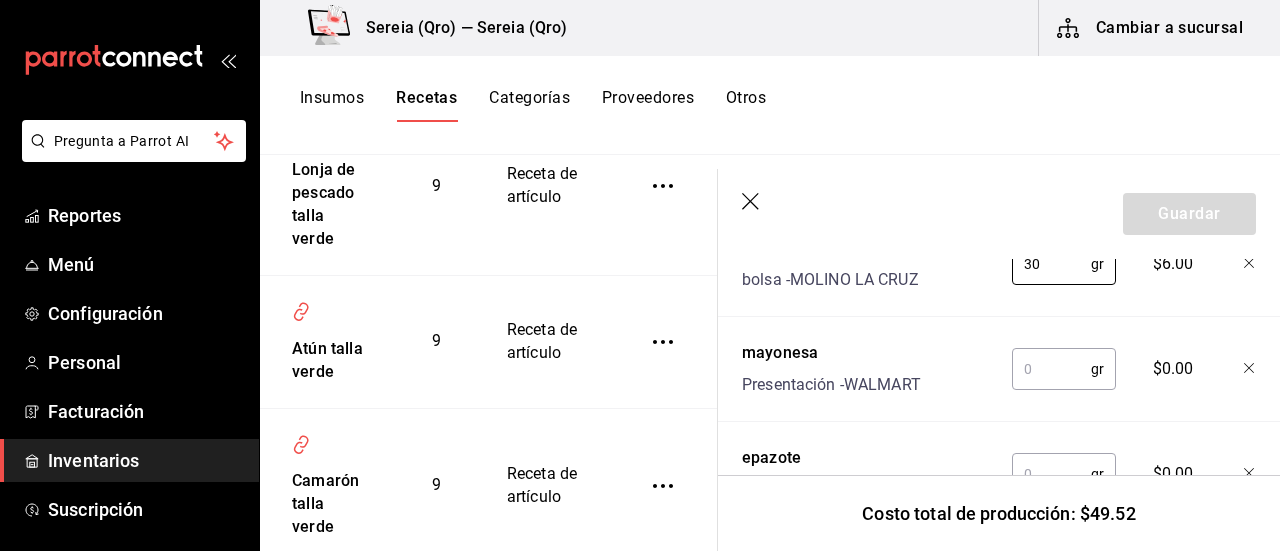 type on "30" 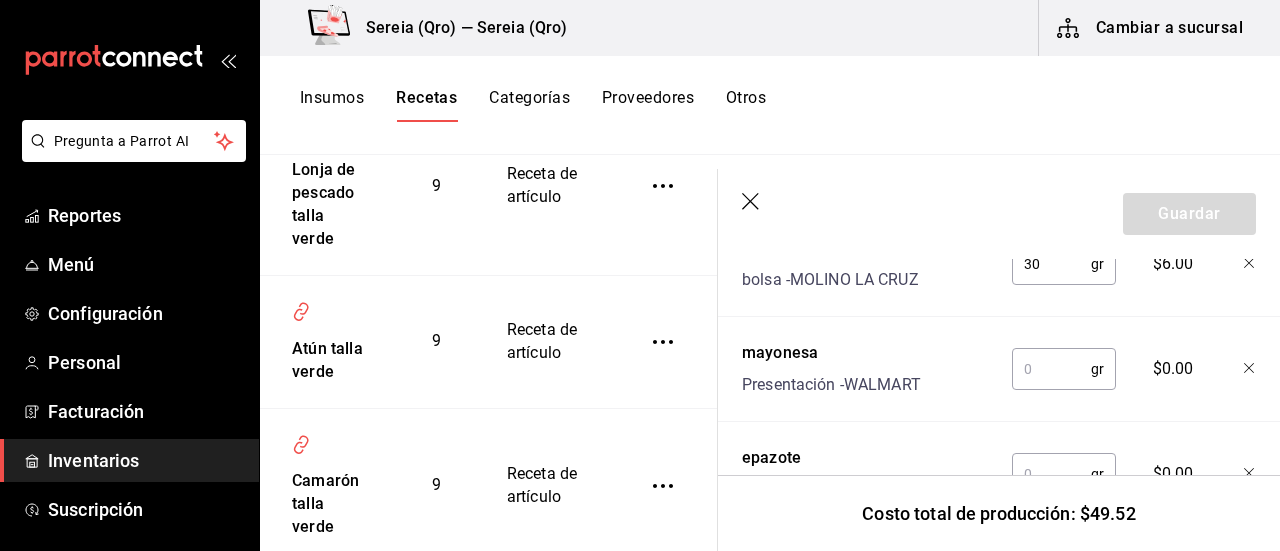 click at bounding box center [1051, 369] 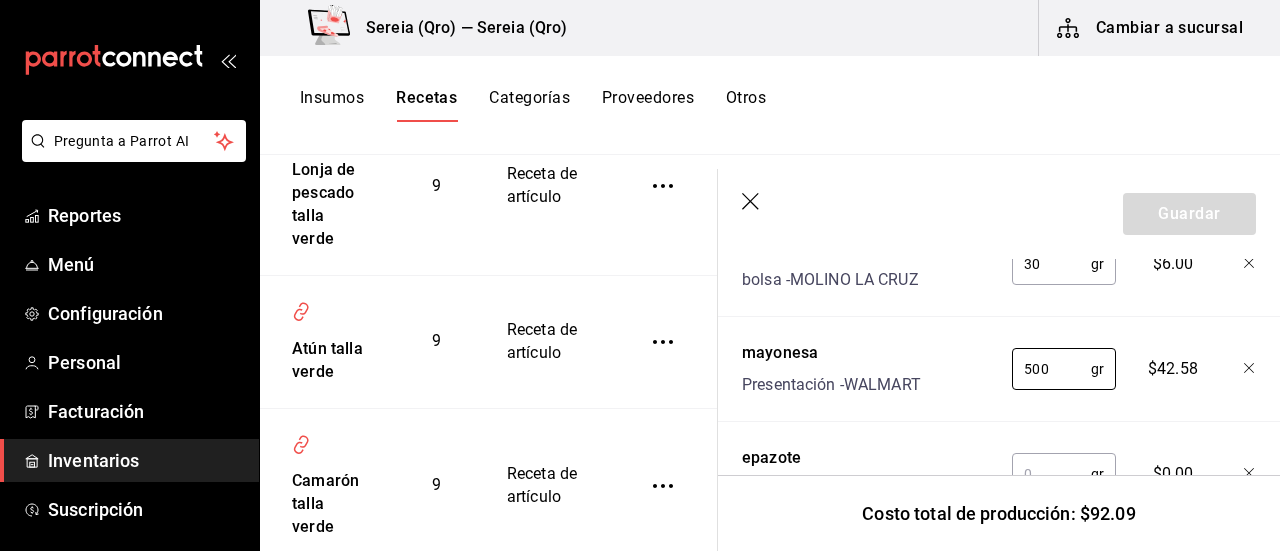 type on "500" 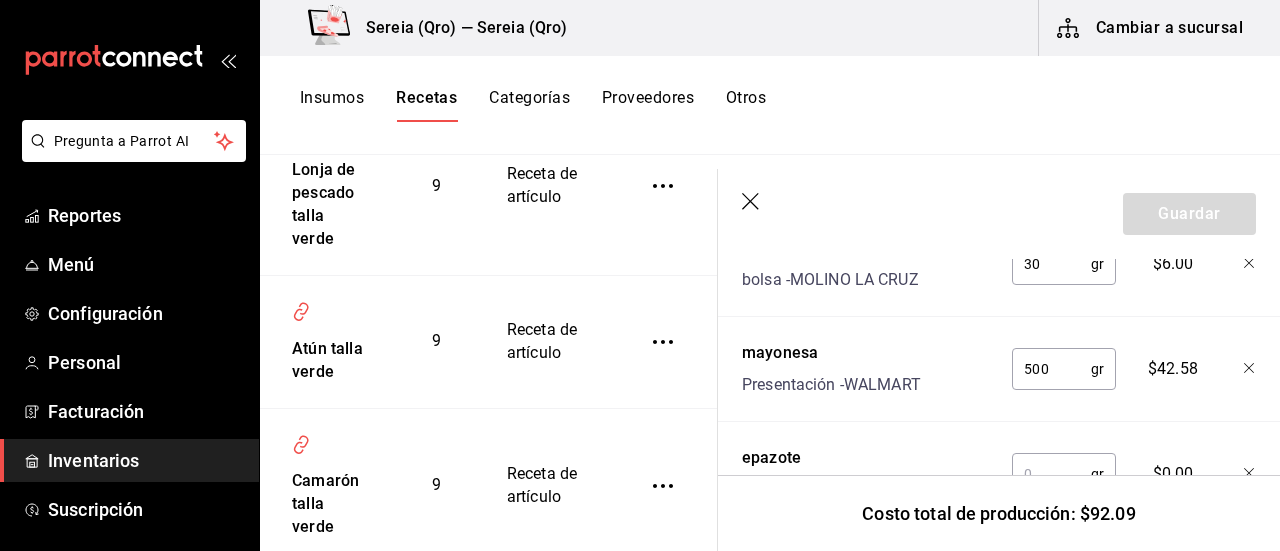 click at bounding box center (1051, 474) 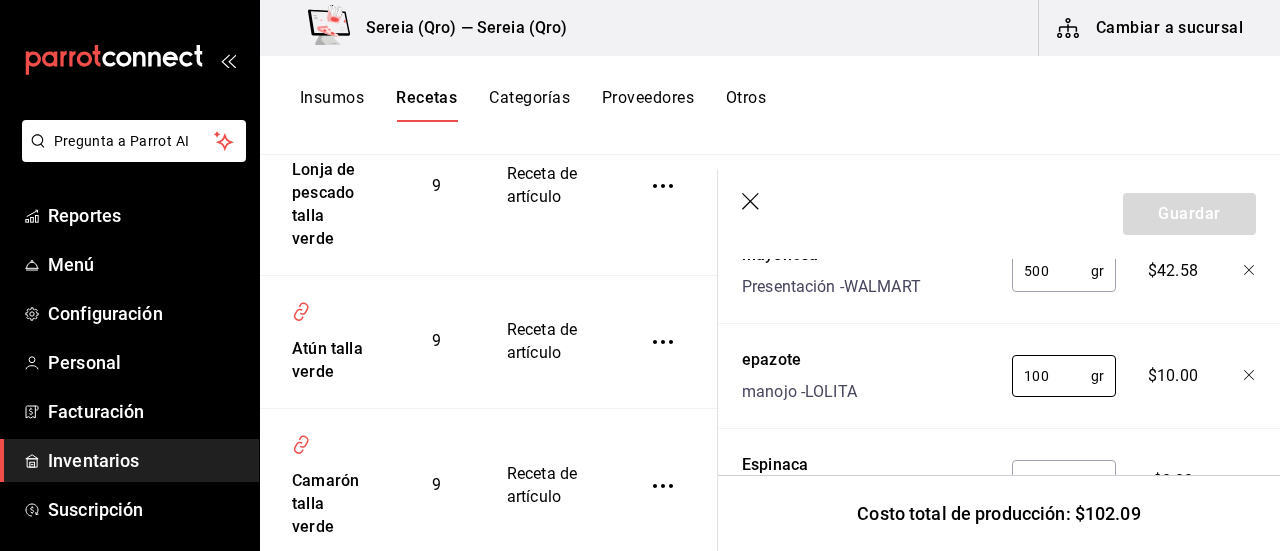 scroll, scrollTop: 1700, scrollLeft: 0, axis: vertical 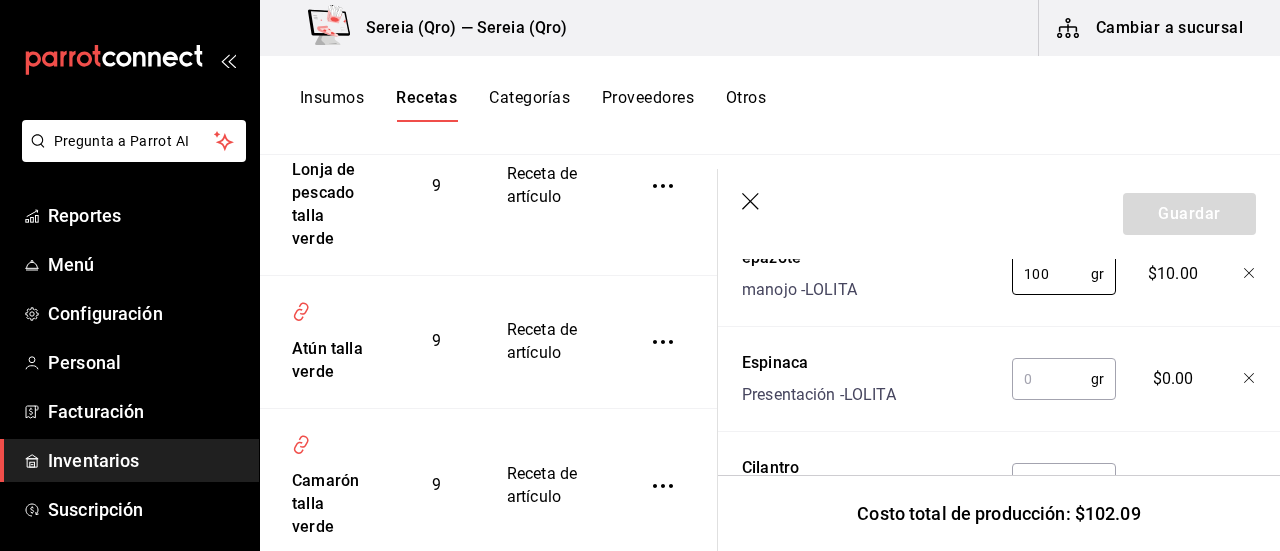 type on "100" 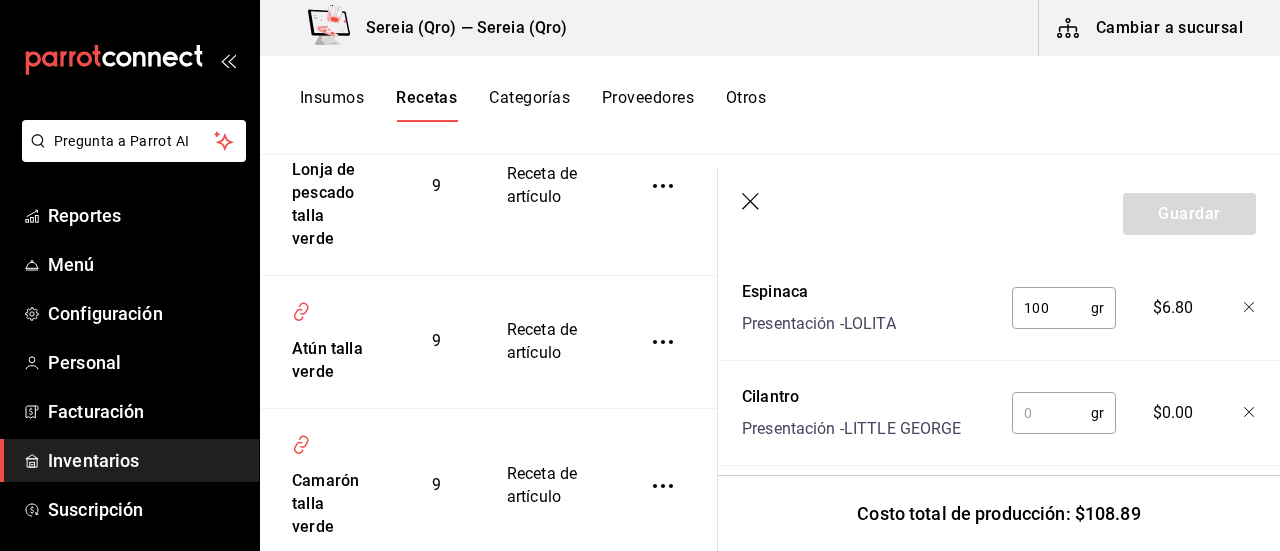 scroll, scrollTop: 1800, scrollLeft: 0, axis: vertical 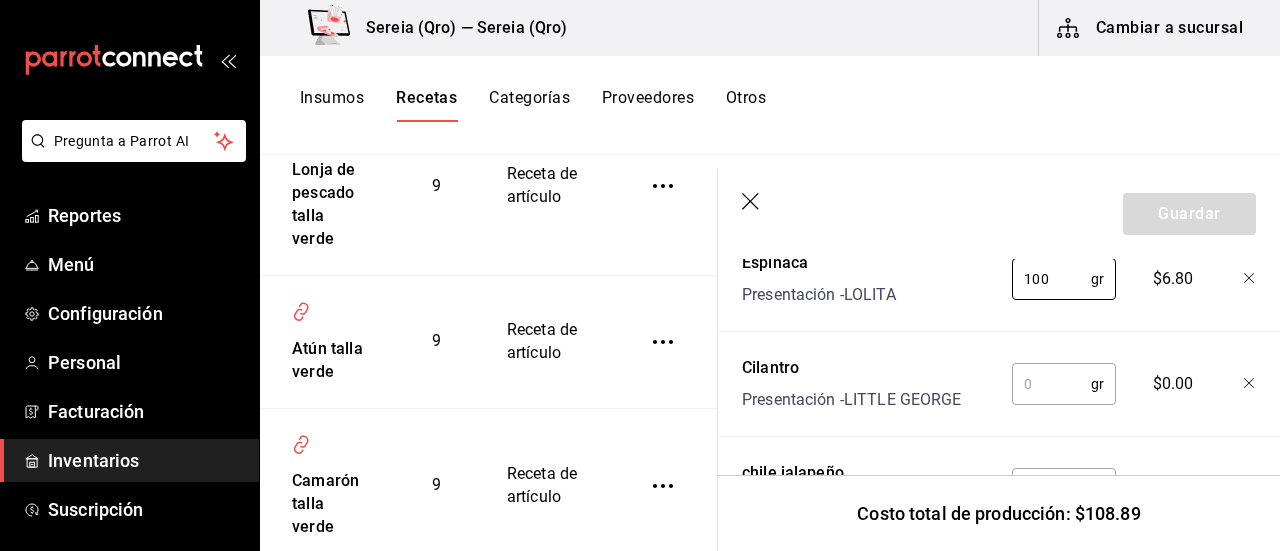 type on "100" 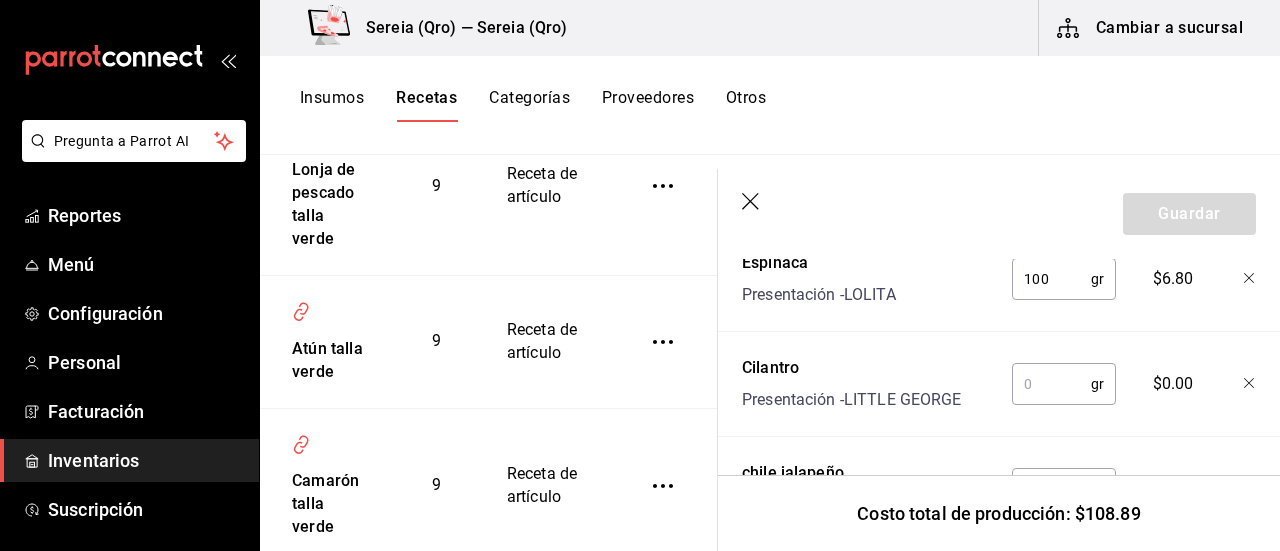 click at bounding box center (1051, 384) 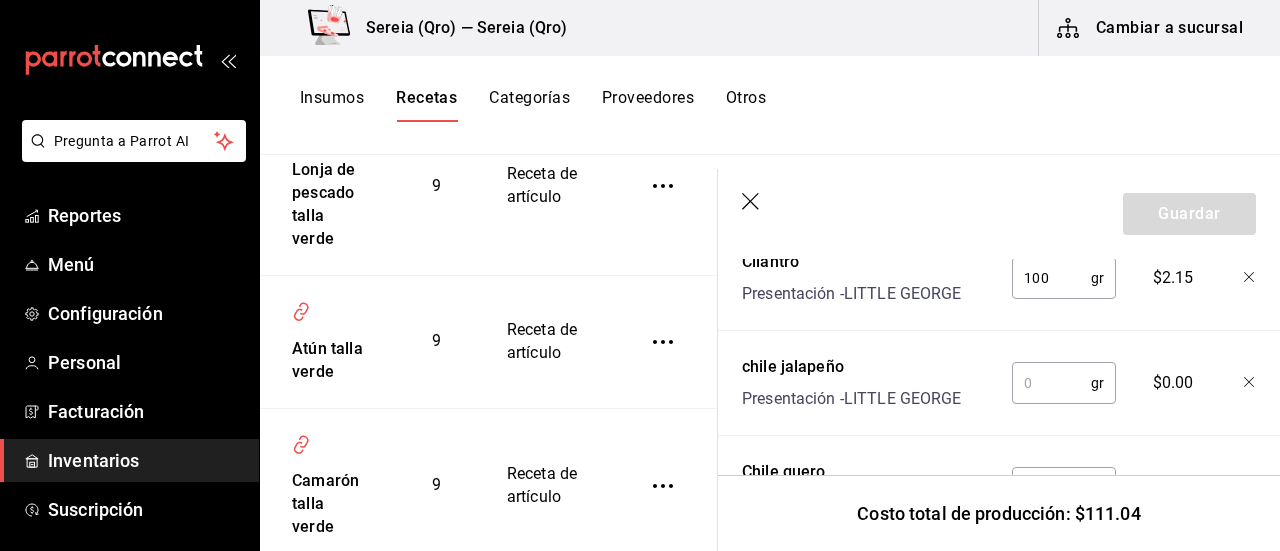 scroll, scrollTop: 2000, scrollLeft: 0, axis: vertical 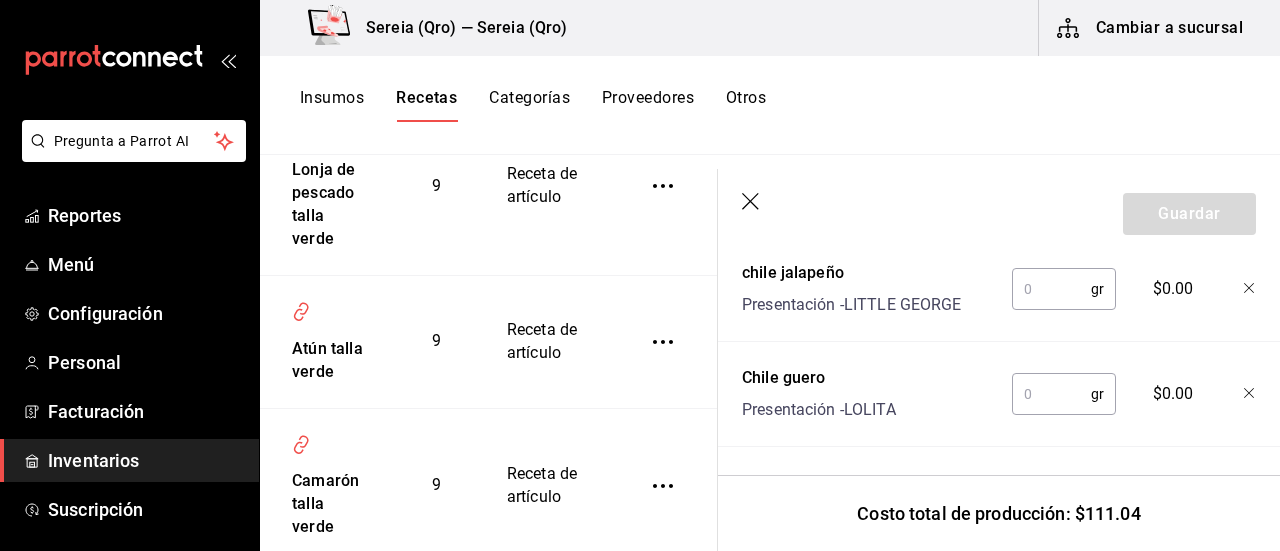 type on "100" 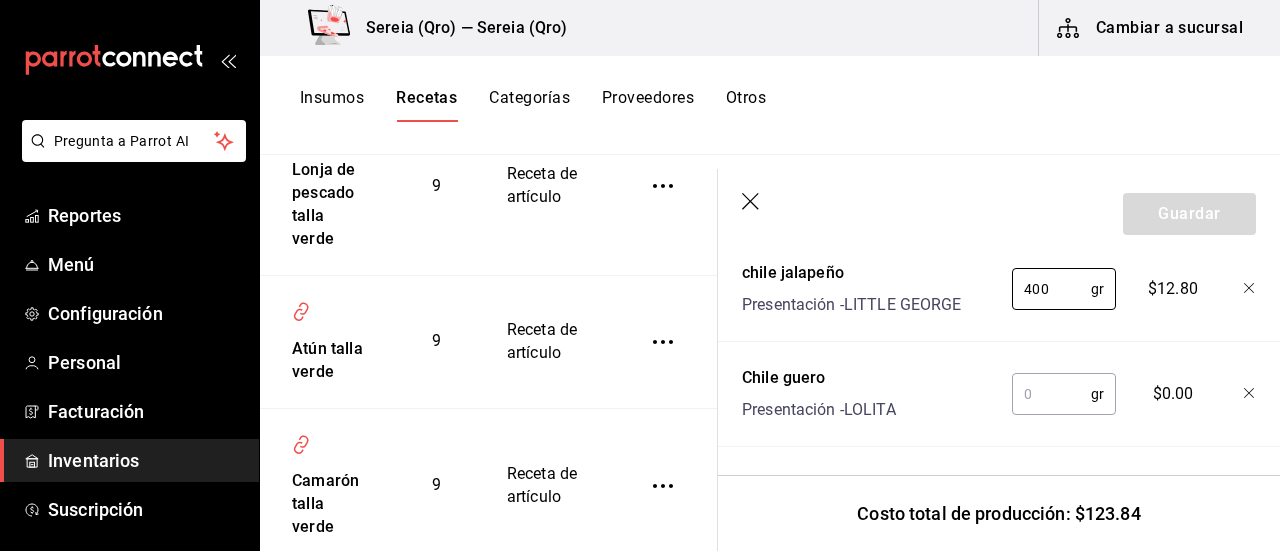 type on "400" 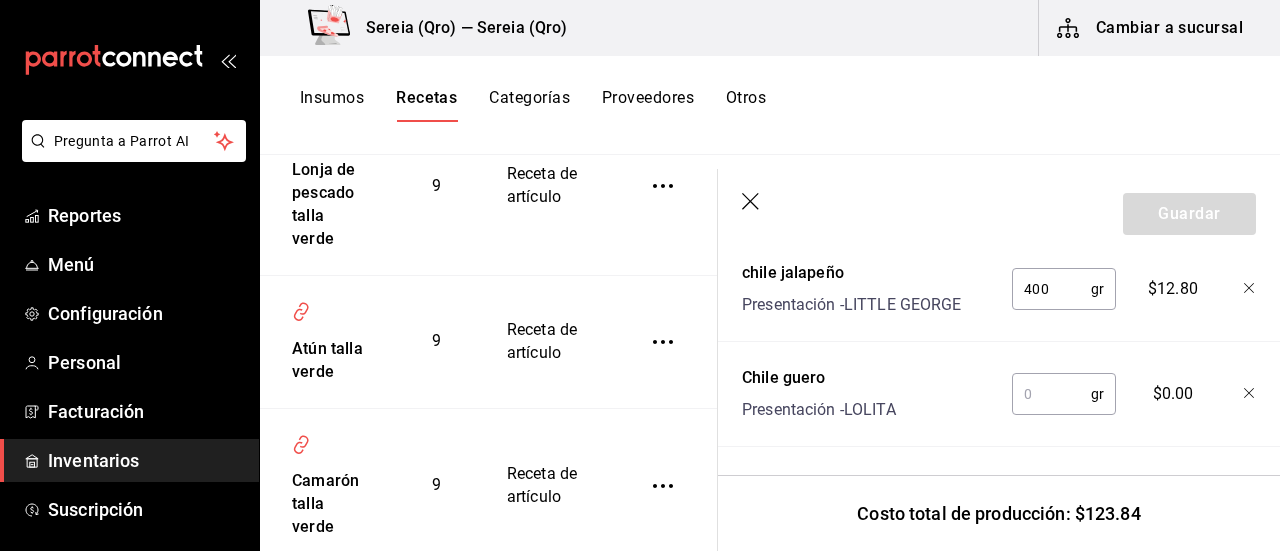click at bounding box center (1051, 394) 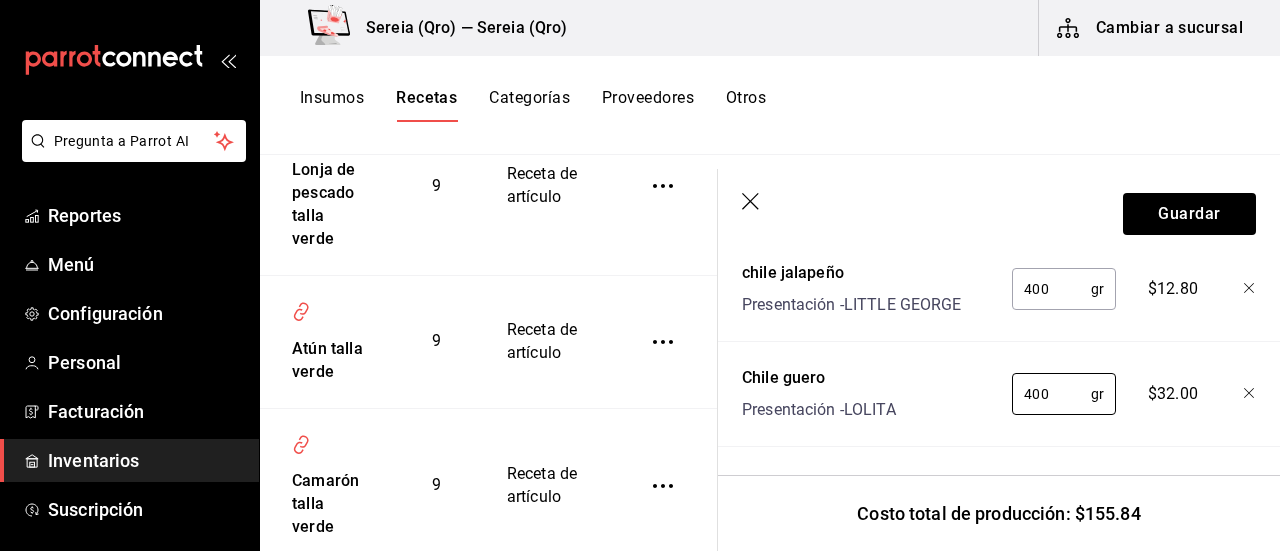 type on "400" 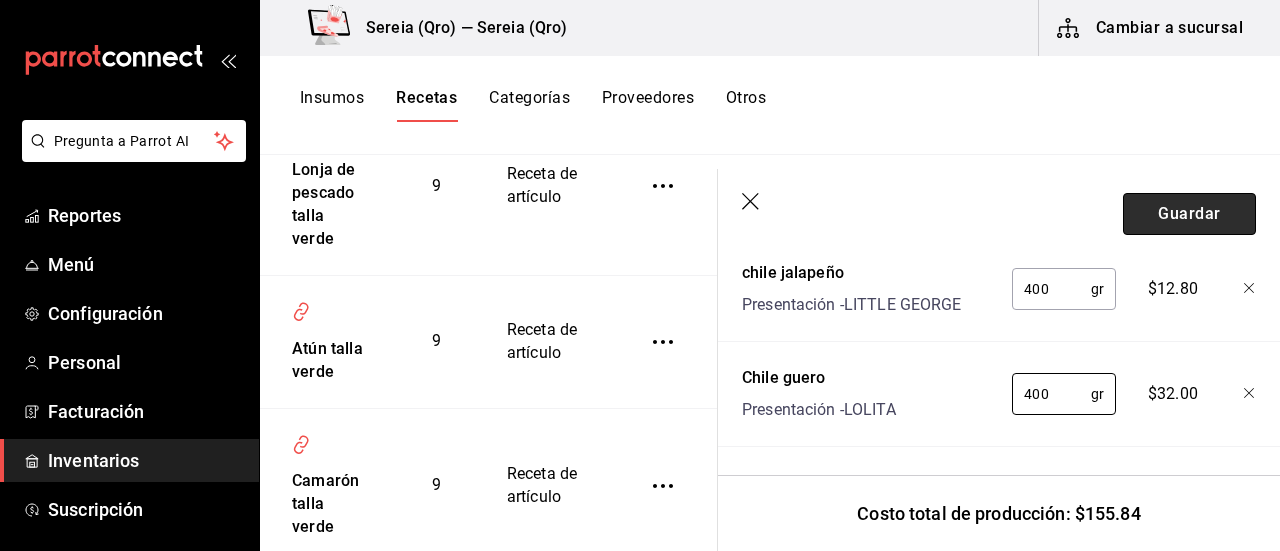 click on "Guardar" at bounding box center [1189, 214] 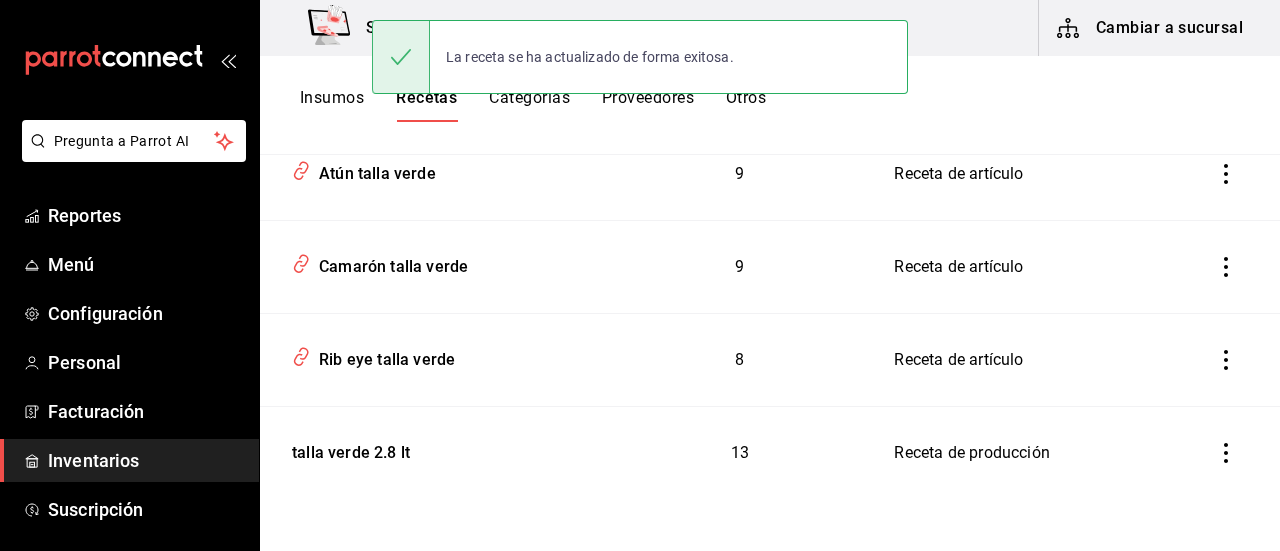 scroll, scrollTop: 0, scrollLeft: 0, axis: both 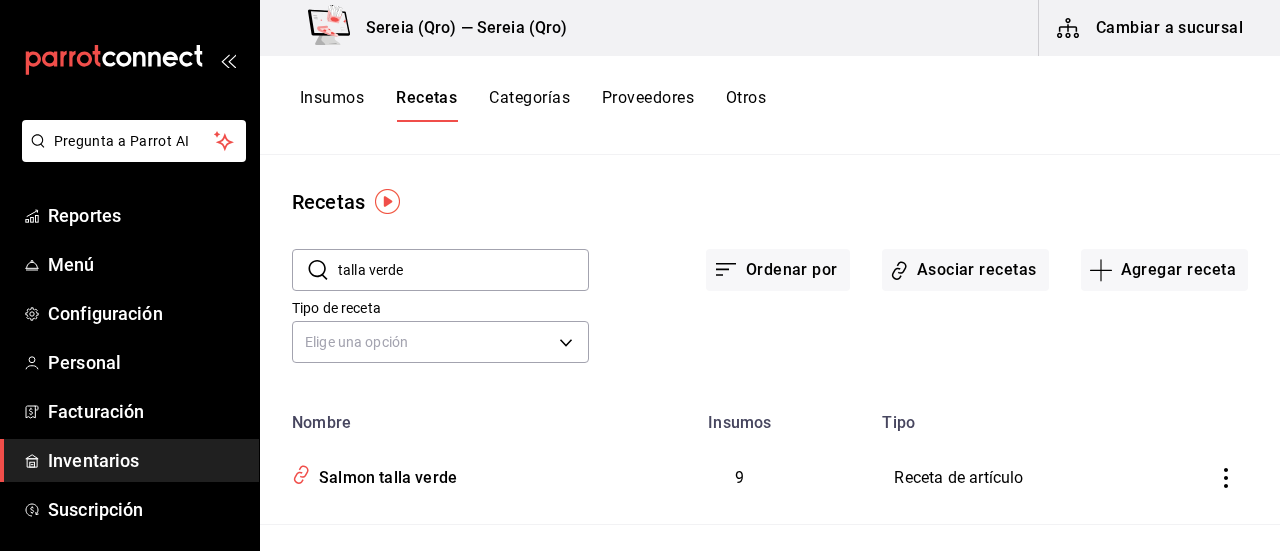 drag, startPoint x: 416, startPoint y: 265, endPoint x: 334, endPoint y: 272, distance: 82.29824 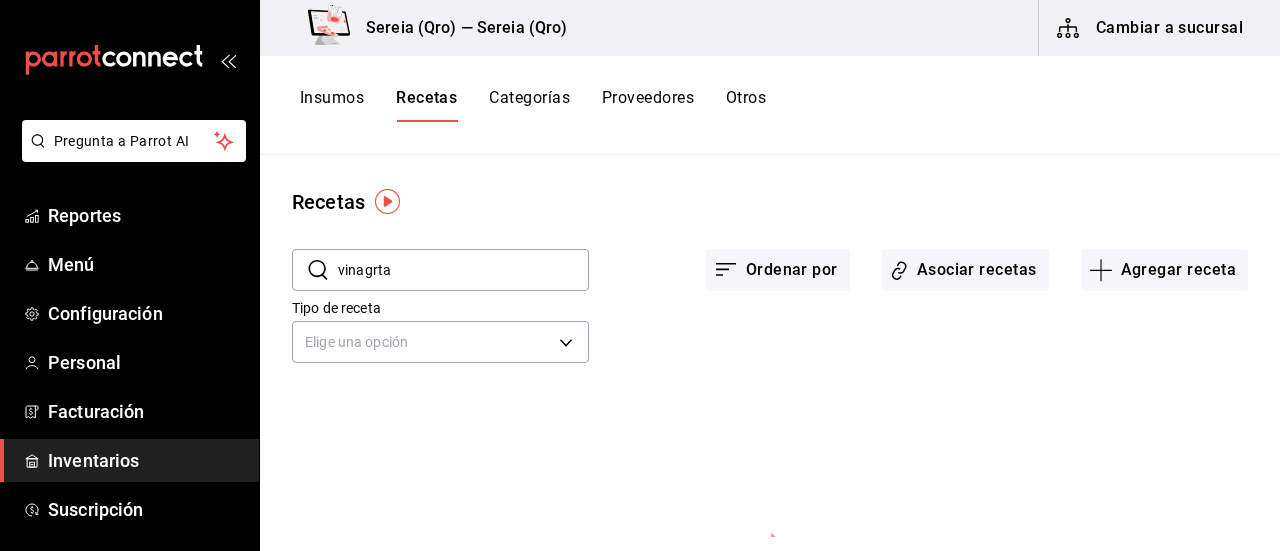 click on "vinagrta" at bounding box center (463, 270) 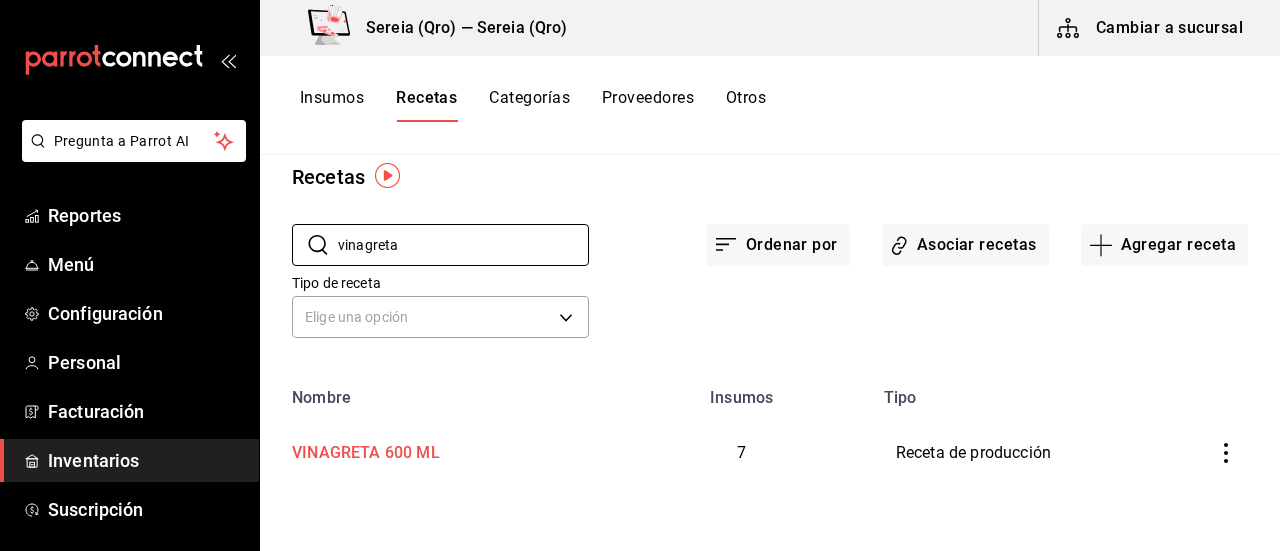 scroll, scrollTop: 26, scrollLeft: 0, axis: vertical 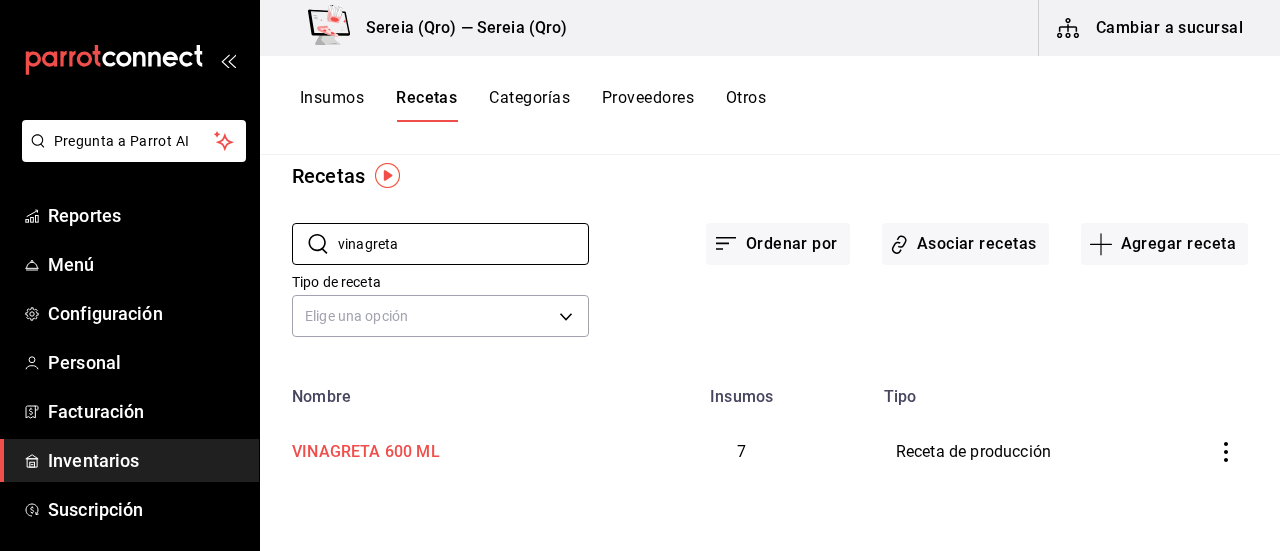 type on "vinagreta" 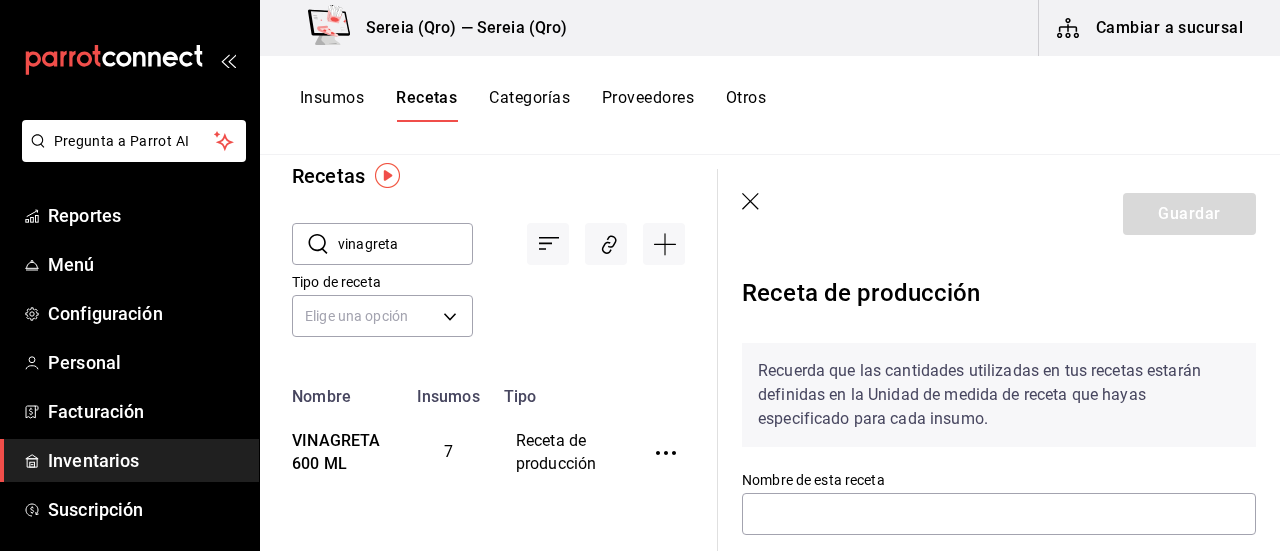 type on "VINAGRETA 600 ML" 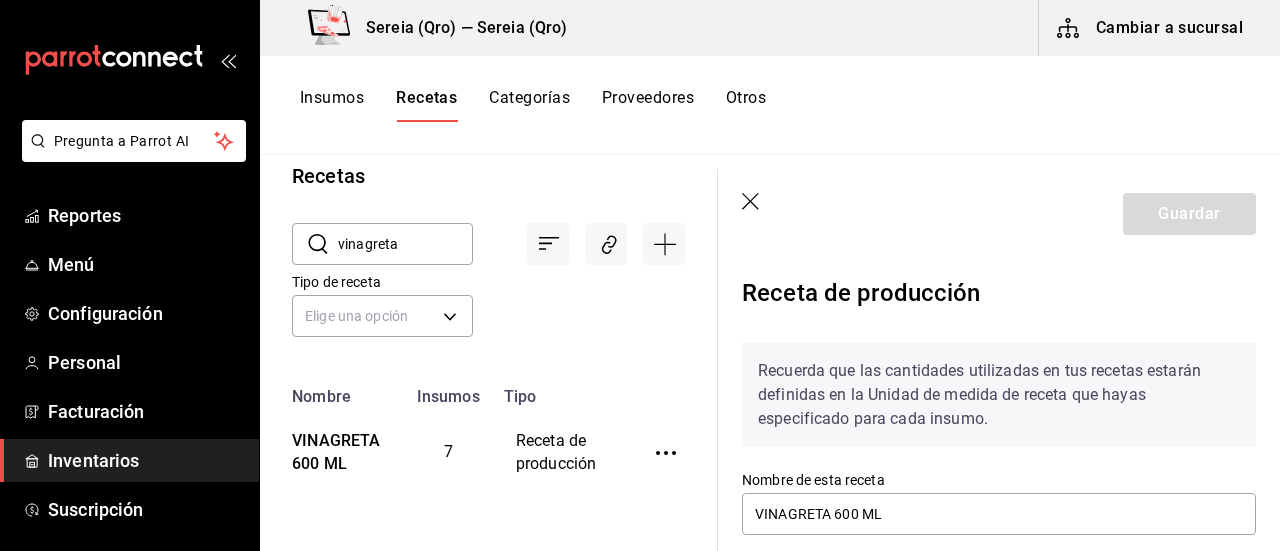 scroll, scrollTop: 100, scrollLeft: 0, axis: vertical 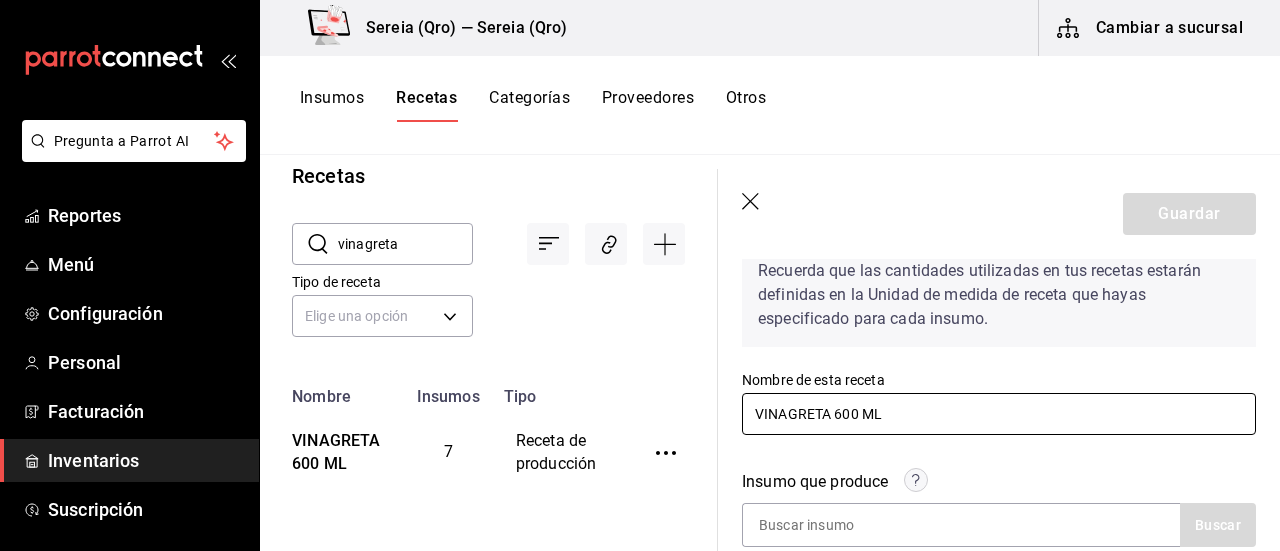 drag, startPoint x: 878, startPoint y: 408, endPoint x: 868, endPoint y: 415, distance: 12.206555 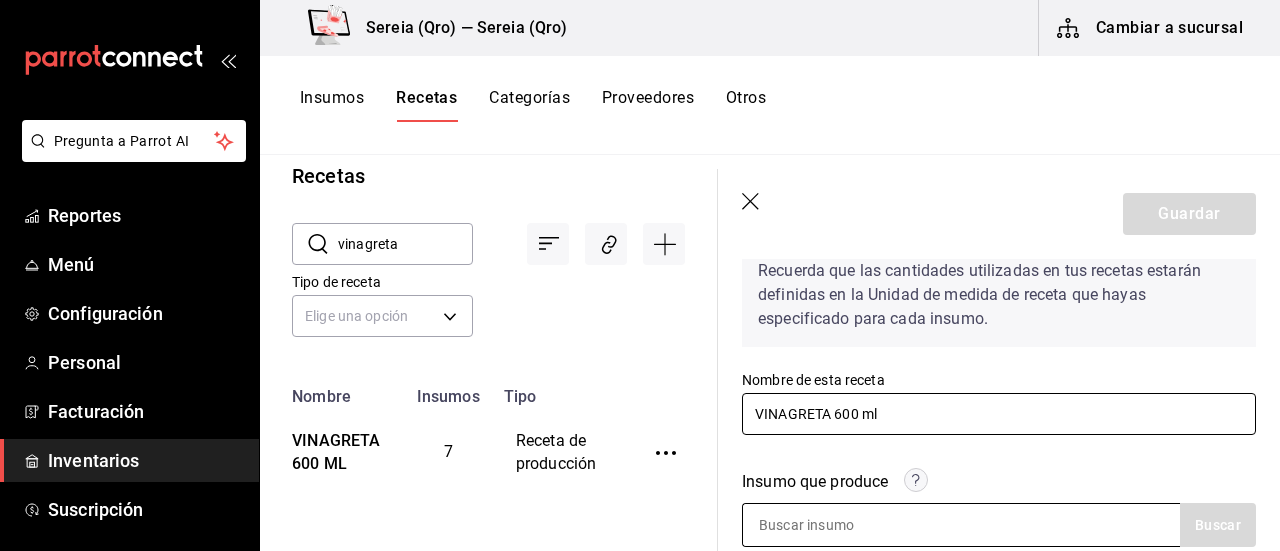 type on "vinagreta 600 ml" 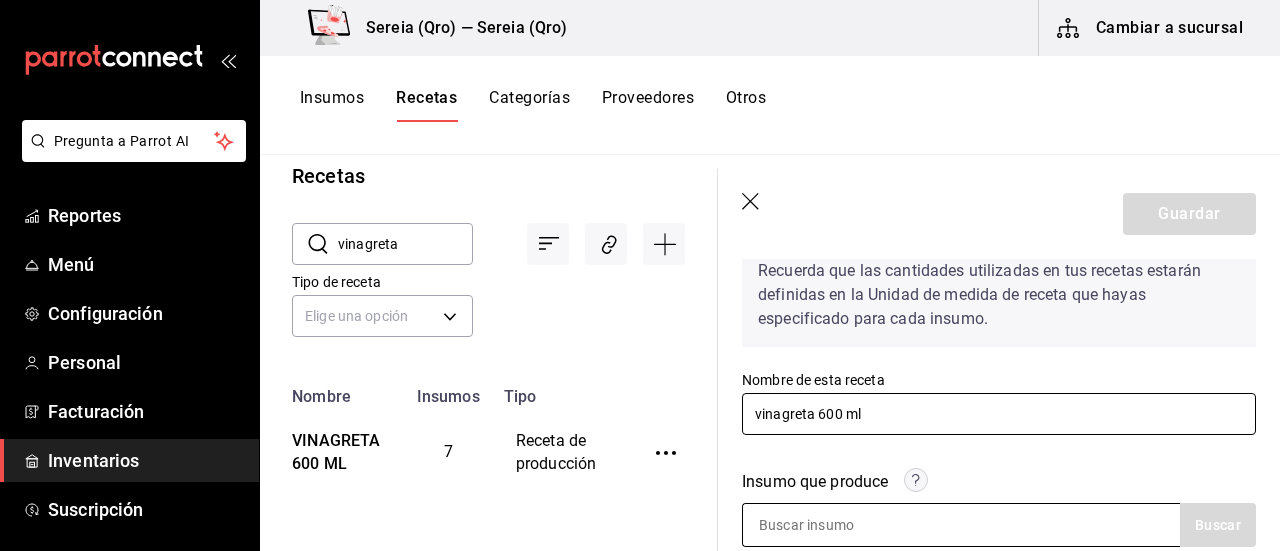 scroll, scrollTop: 200, scrollLeft: 0, axis: vertical 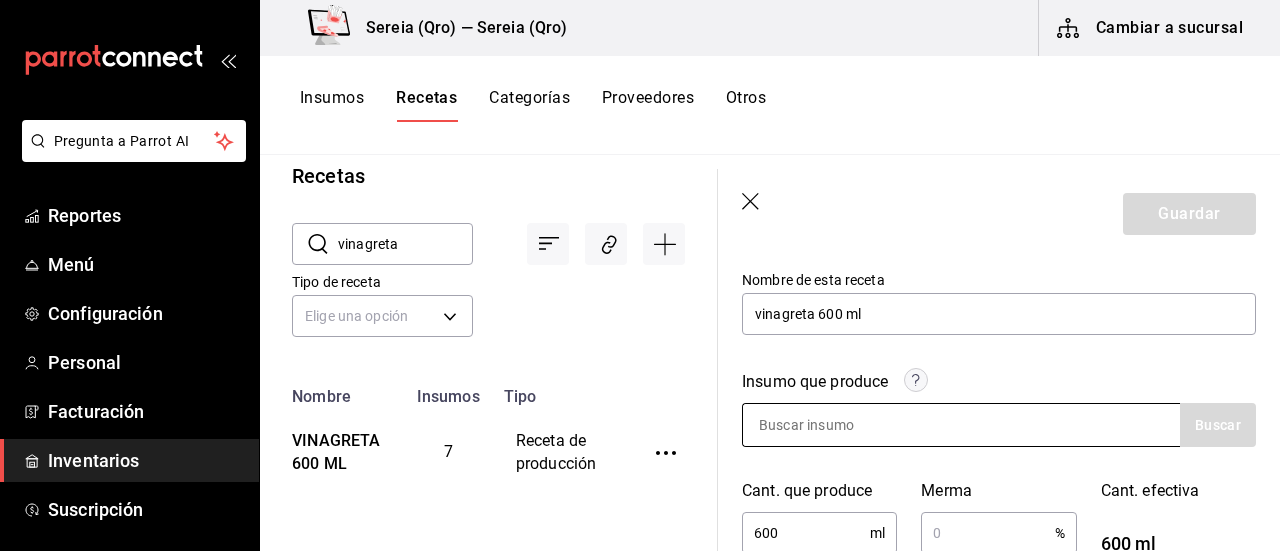 click at bounding box center [843, 425] 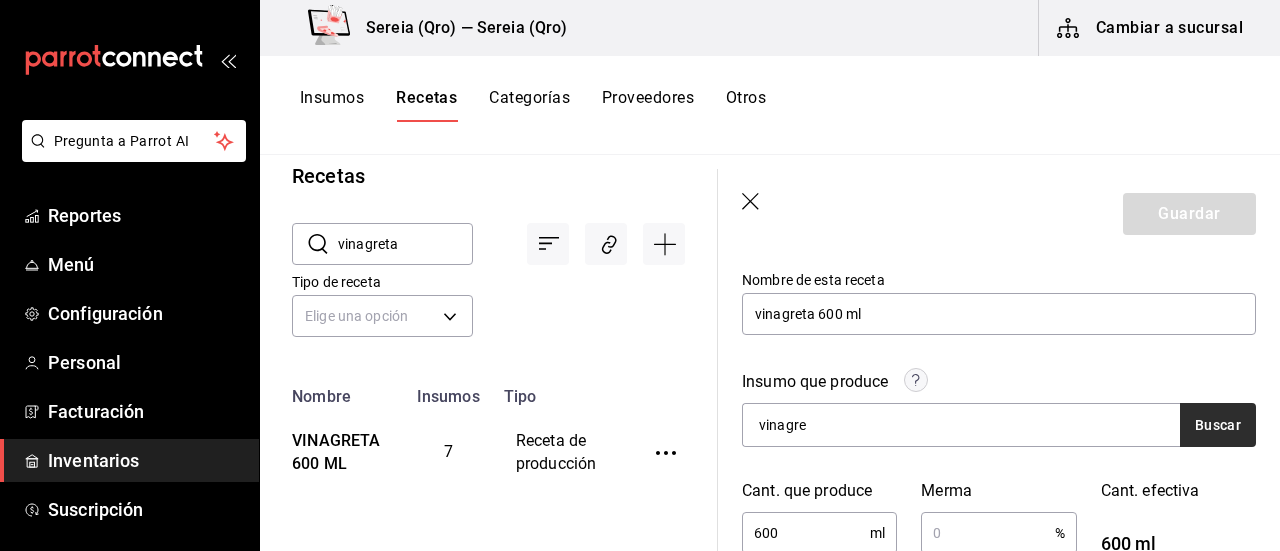 type on "vinagre" 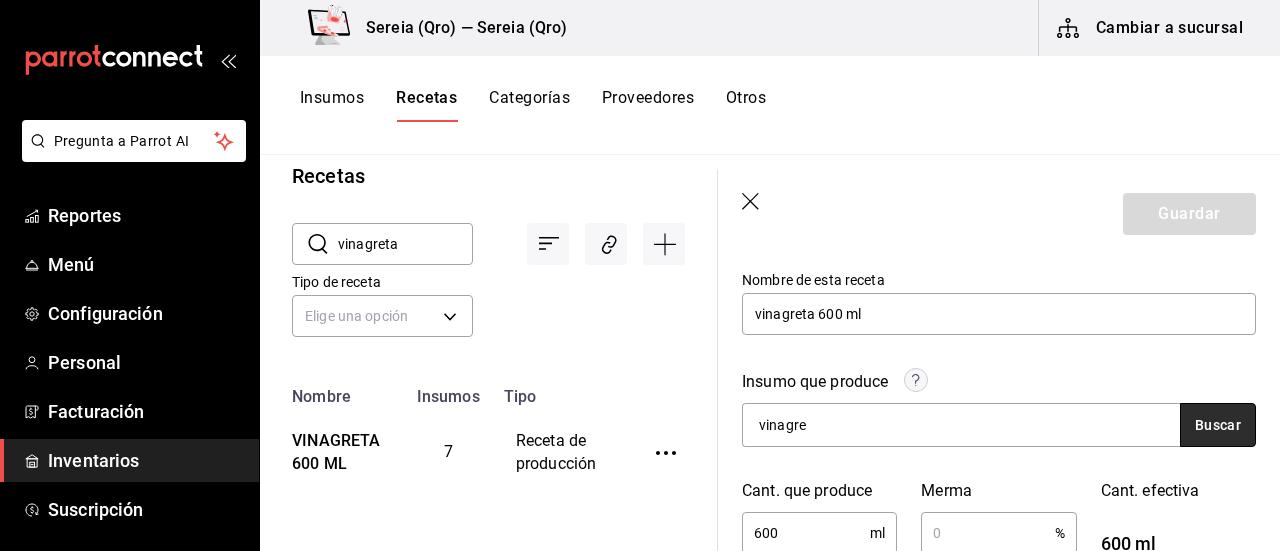 click on "Buscar" at bounding box center (1218, 425) 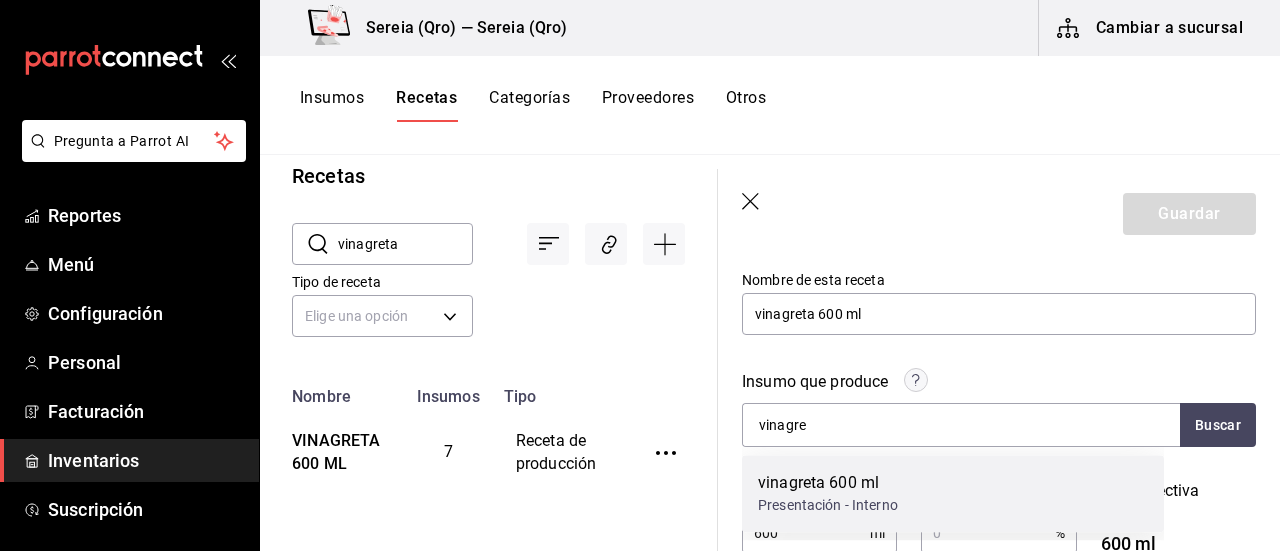 click on "vinagreta 600 ml" at bounding box center (828, 483) 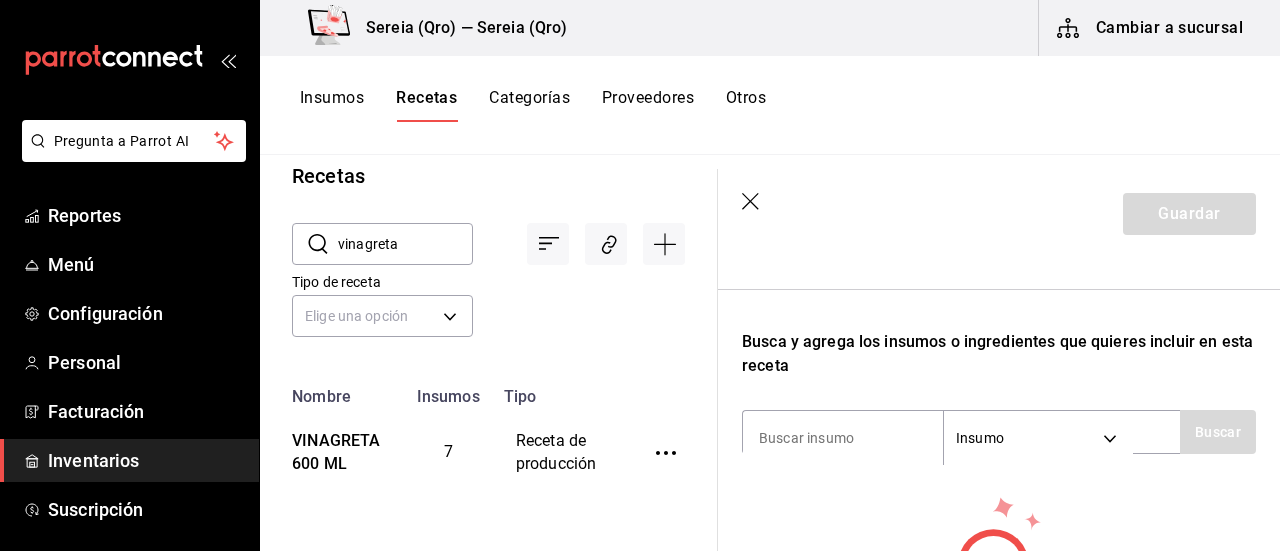 scroll, scrollTop: 600, scrollLeft: 0, axis: vertical 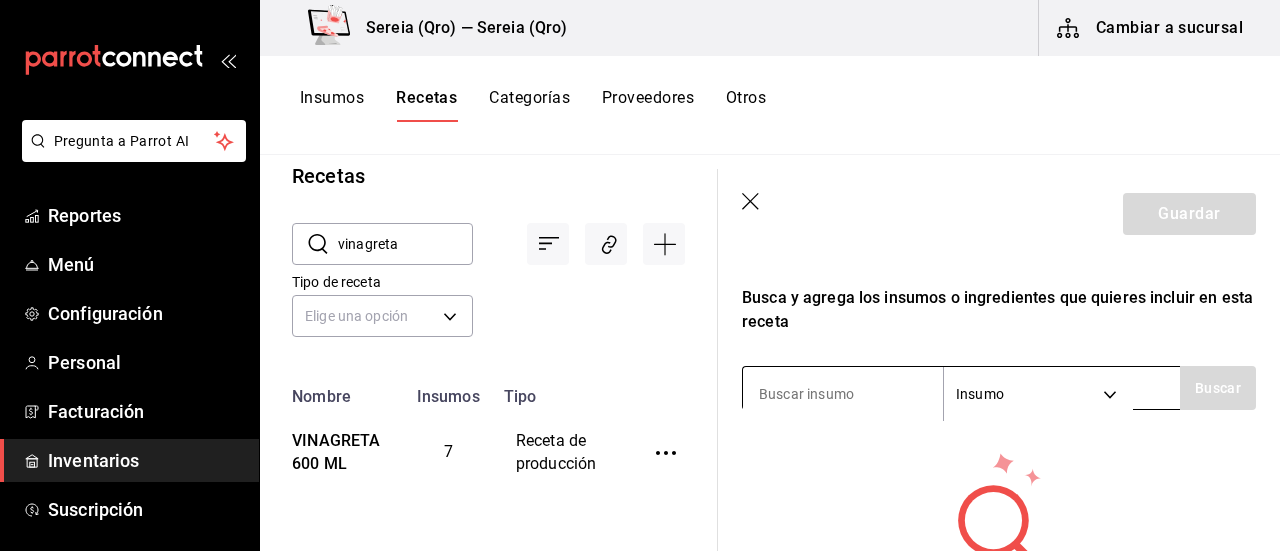 click at bounding box center [843, 394] 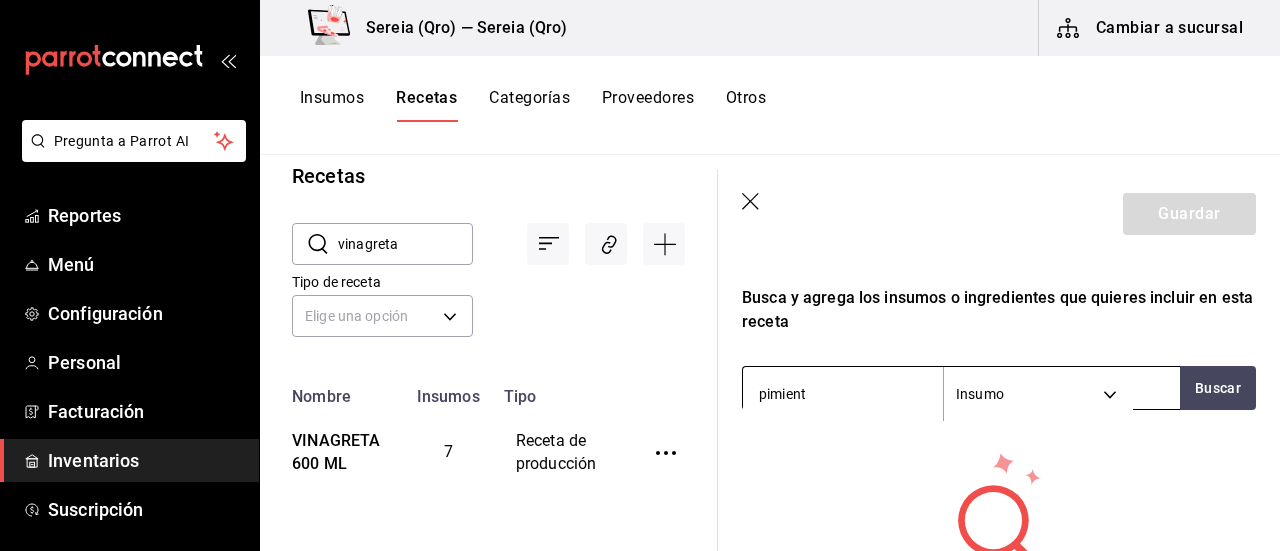 type on "pimienta" 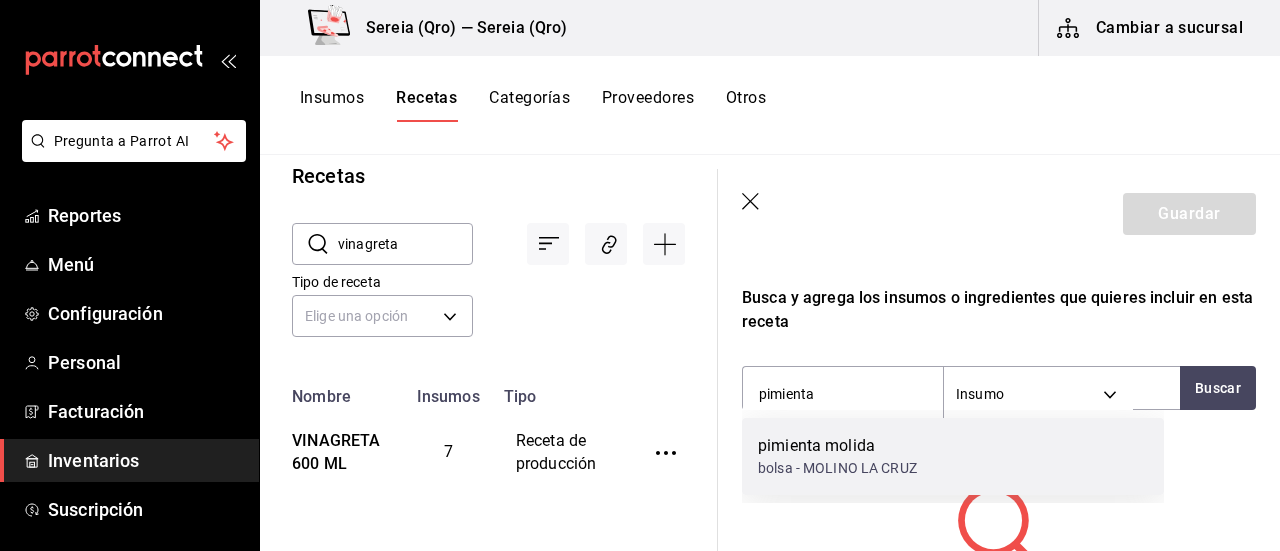 click on "pimienta molida" at bounding box center [837, 446] 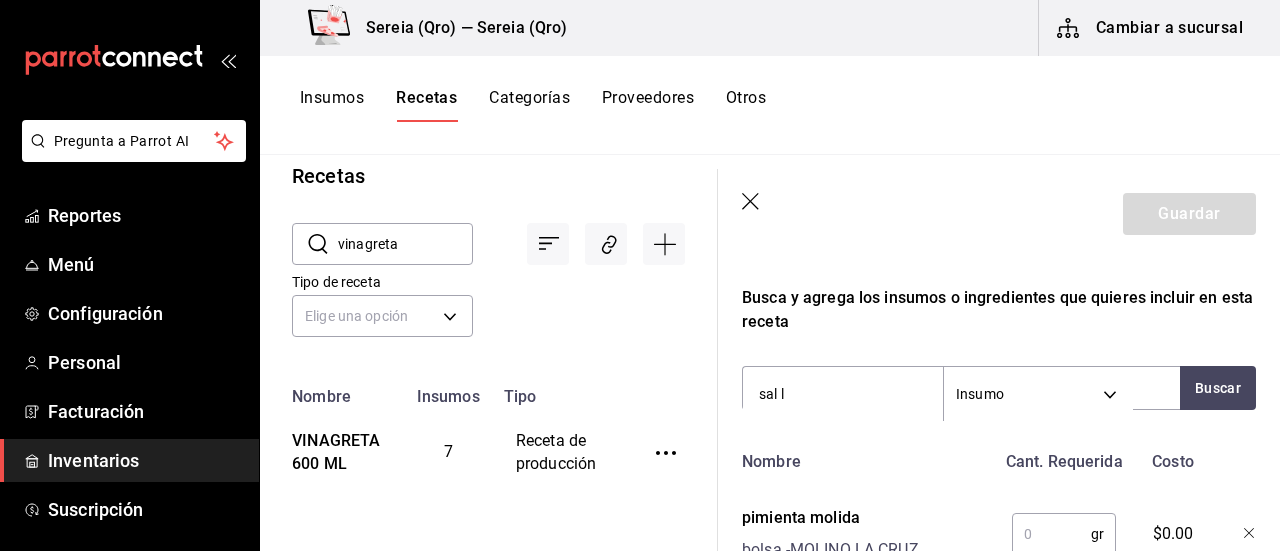 type on "sal la" 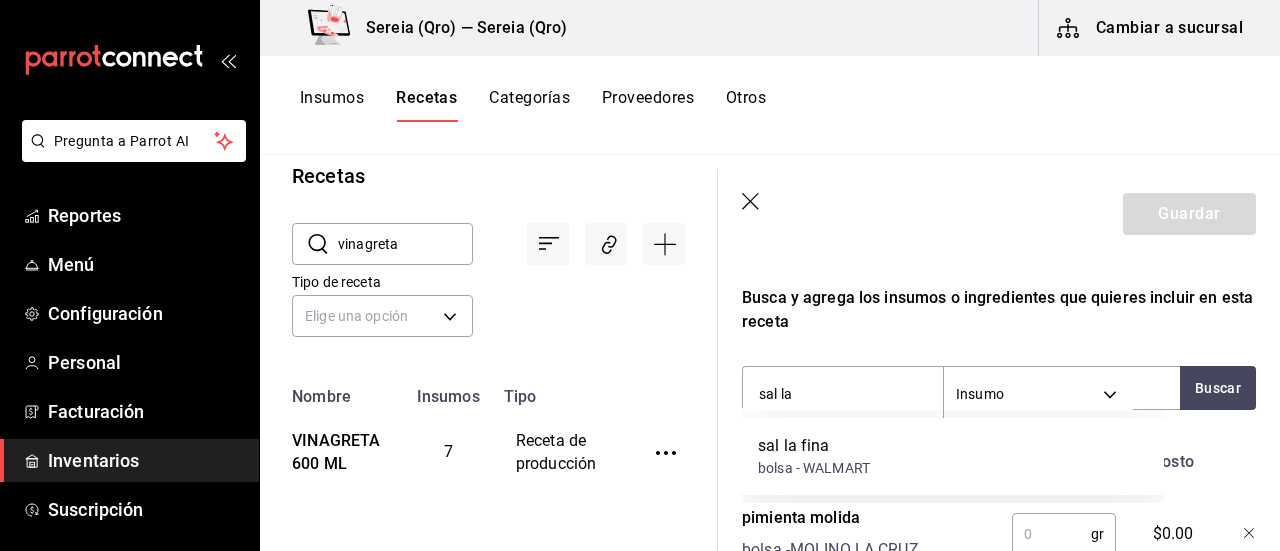click on "sal la fina" at bounding box center [814, 446] 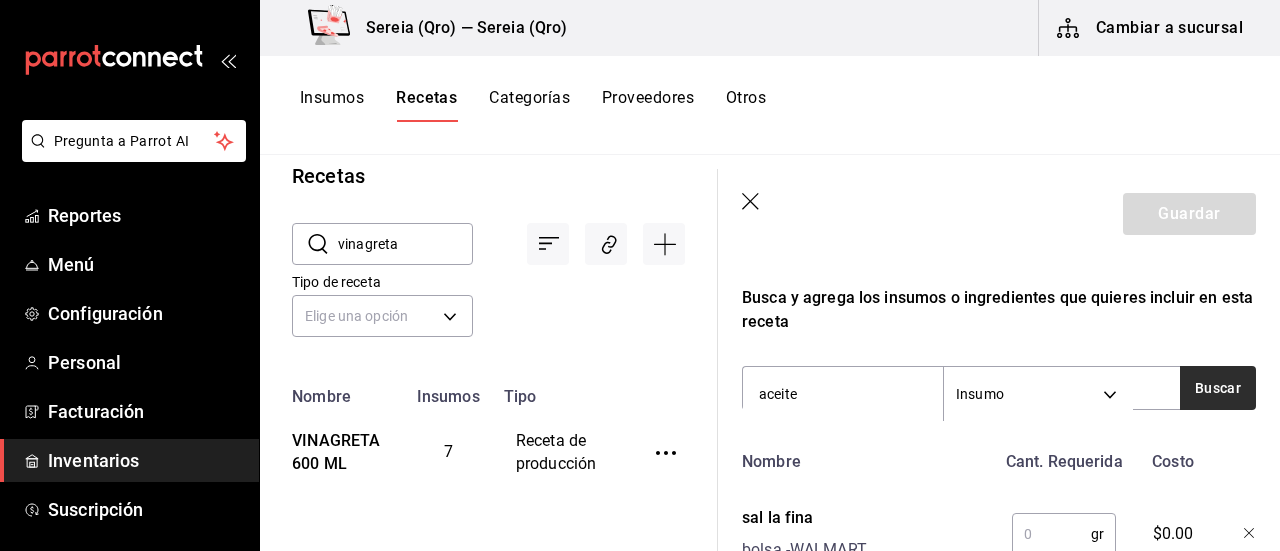 type on "aceite" 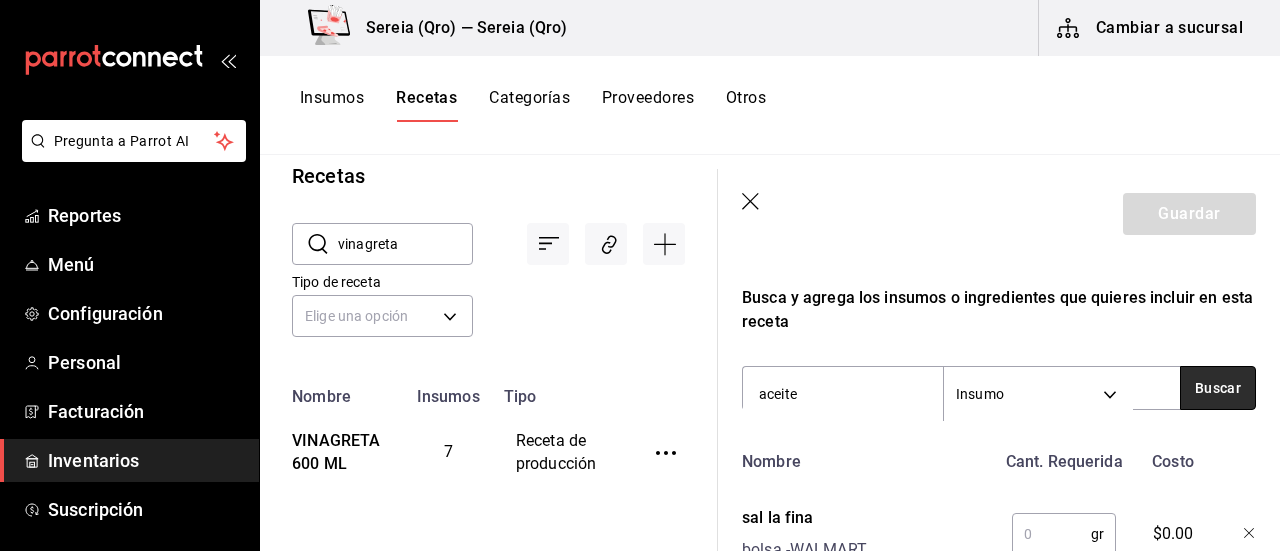 click on "Buscar" at bounding box center [1218, 388] 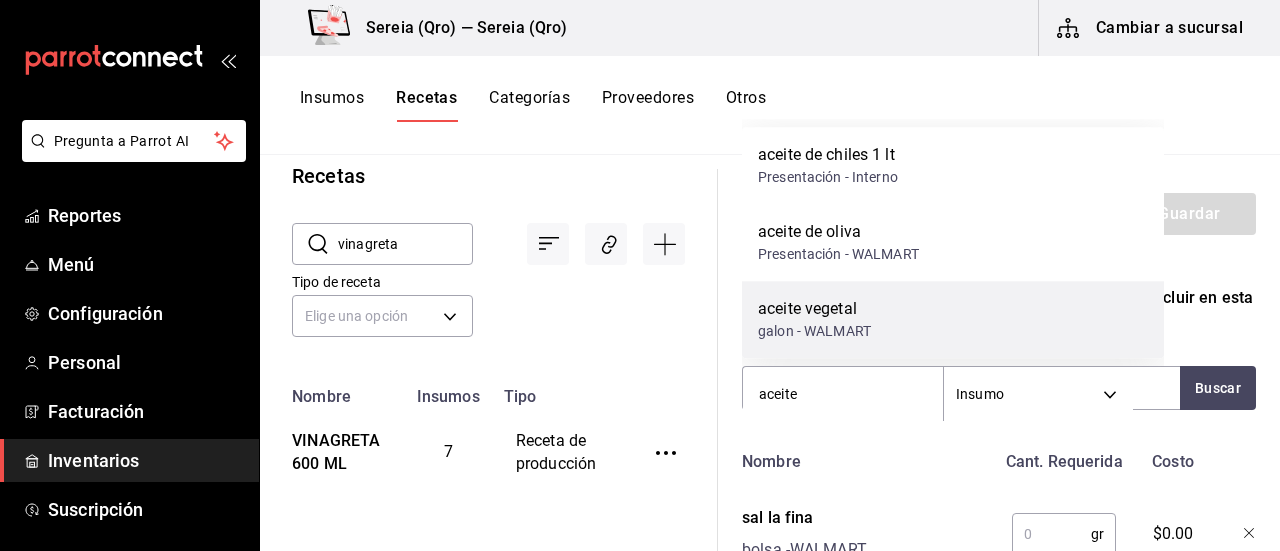 click on "galon - WALMART" at bounding box center [814, 331] 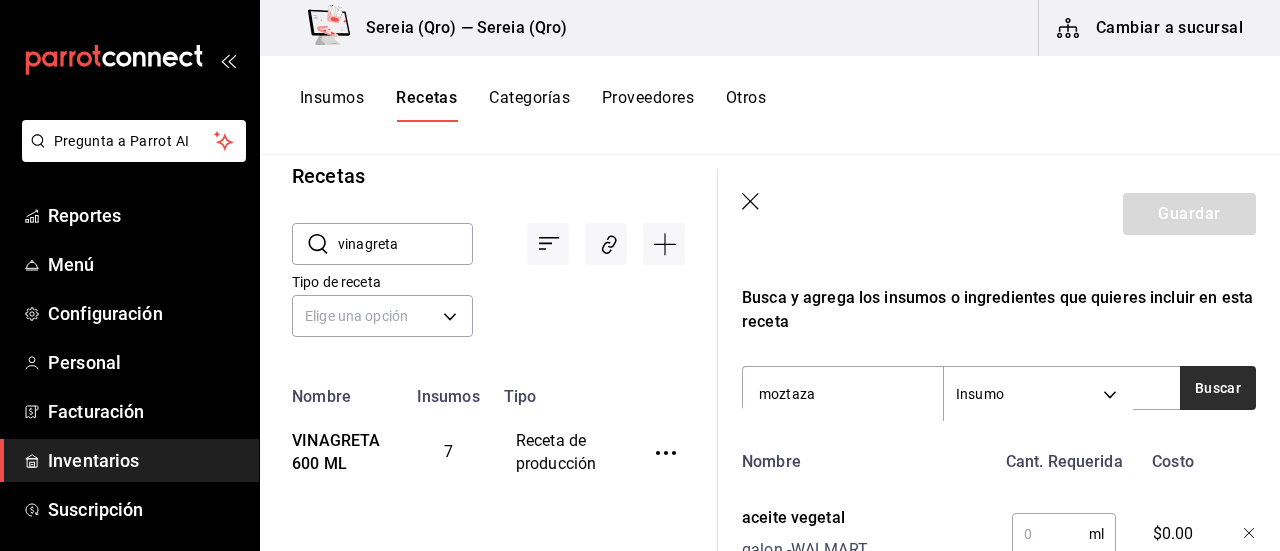 type on "moztaza" 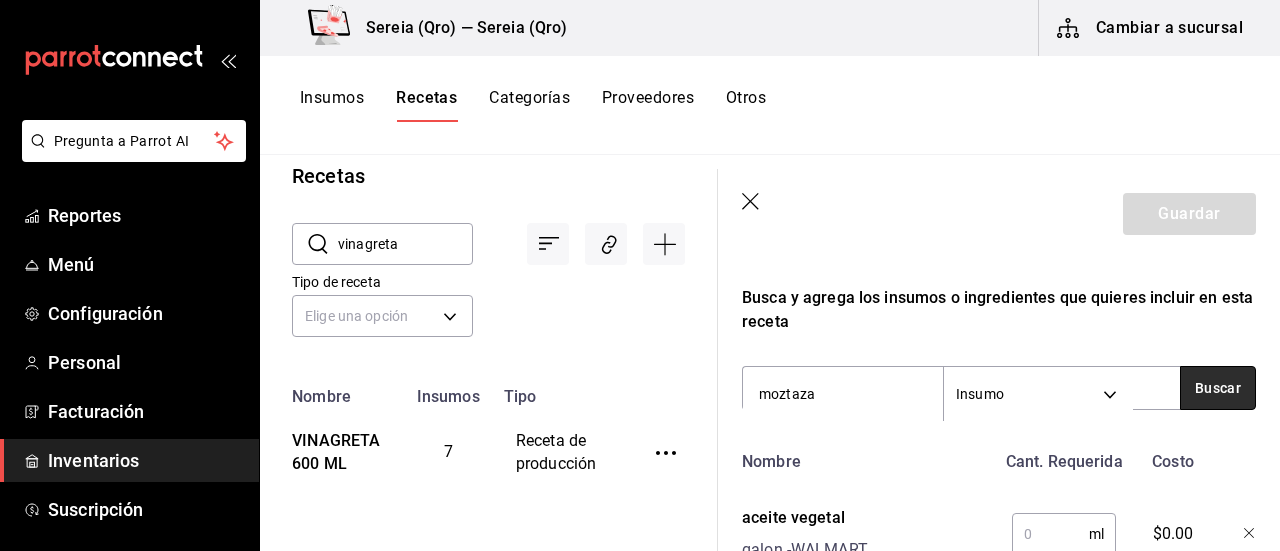 click on "Buscar" at bounding box center (1218, 388) 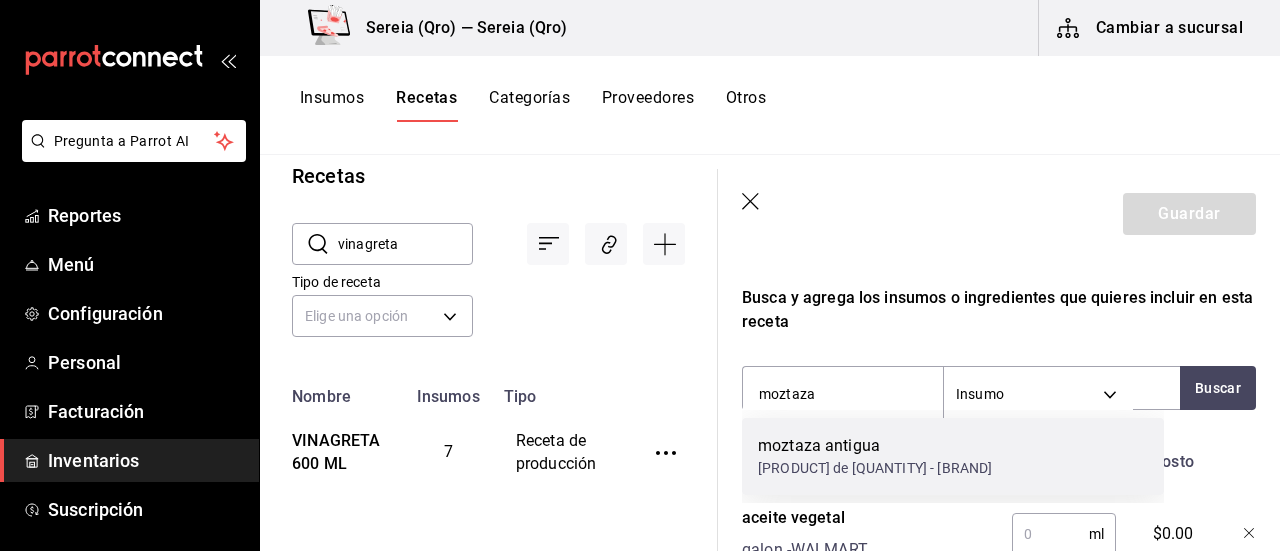 click on "pieza de 200 gr - HEB" at bounding box center [875, 468] 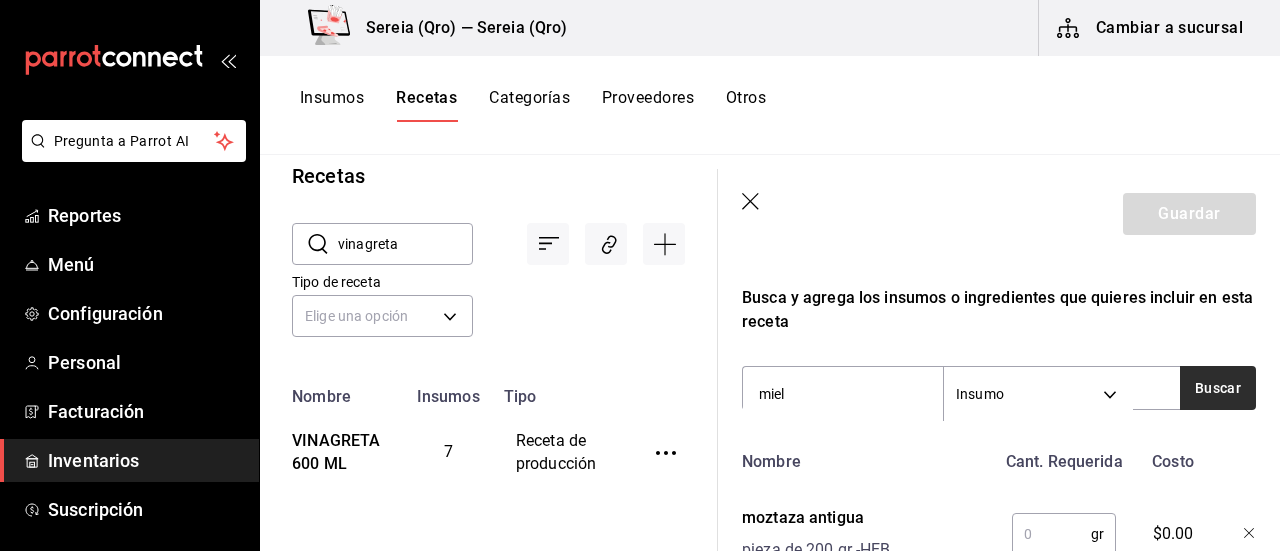 type on "miel" 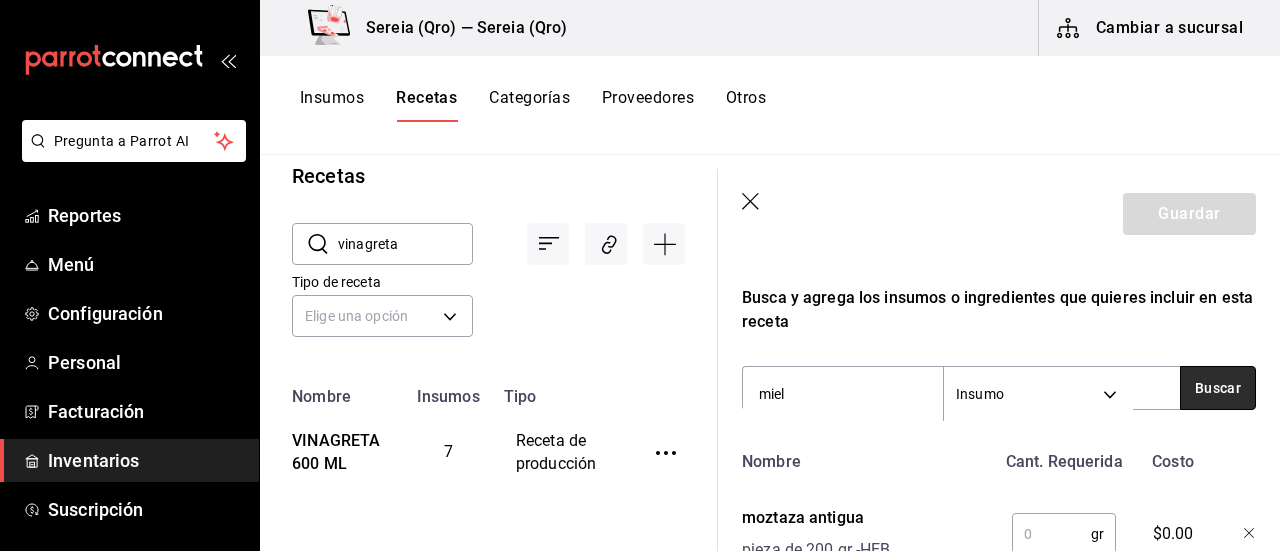 click on "Buscar" at bounding box center (1218, 388) 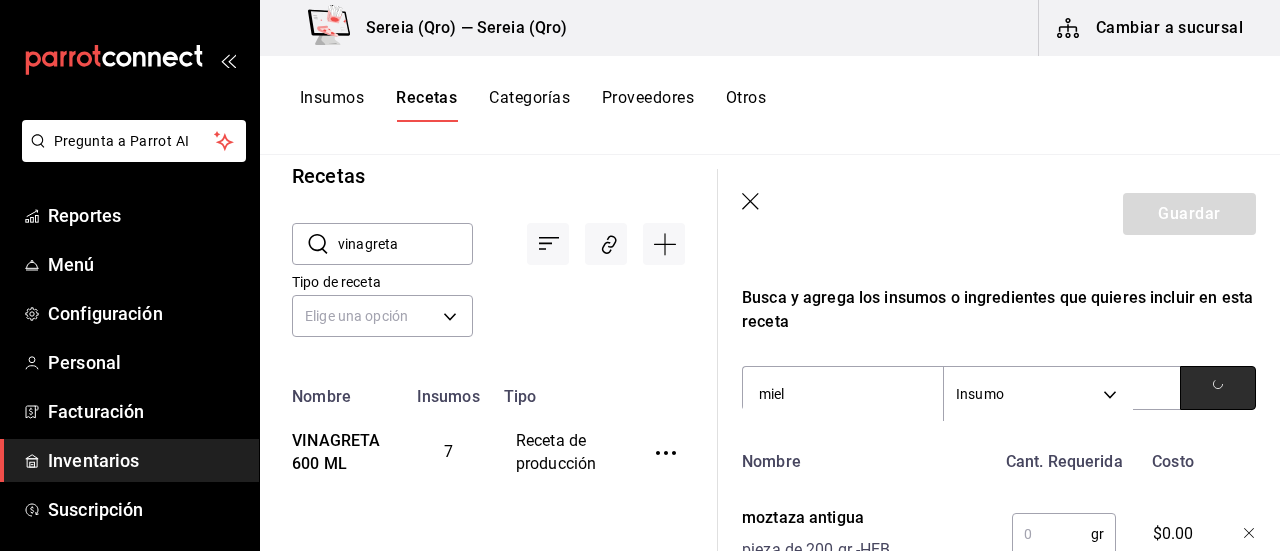 click at bounding box center (1218, 388) 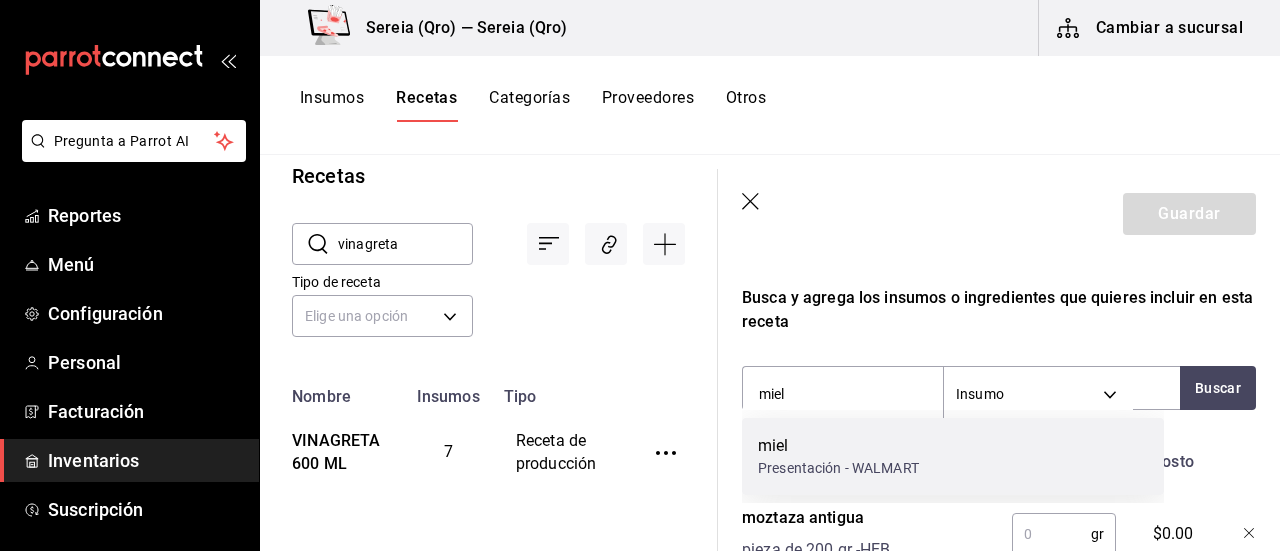 click on "Presentación - WALMART" at bounding box center [838, 468] 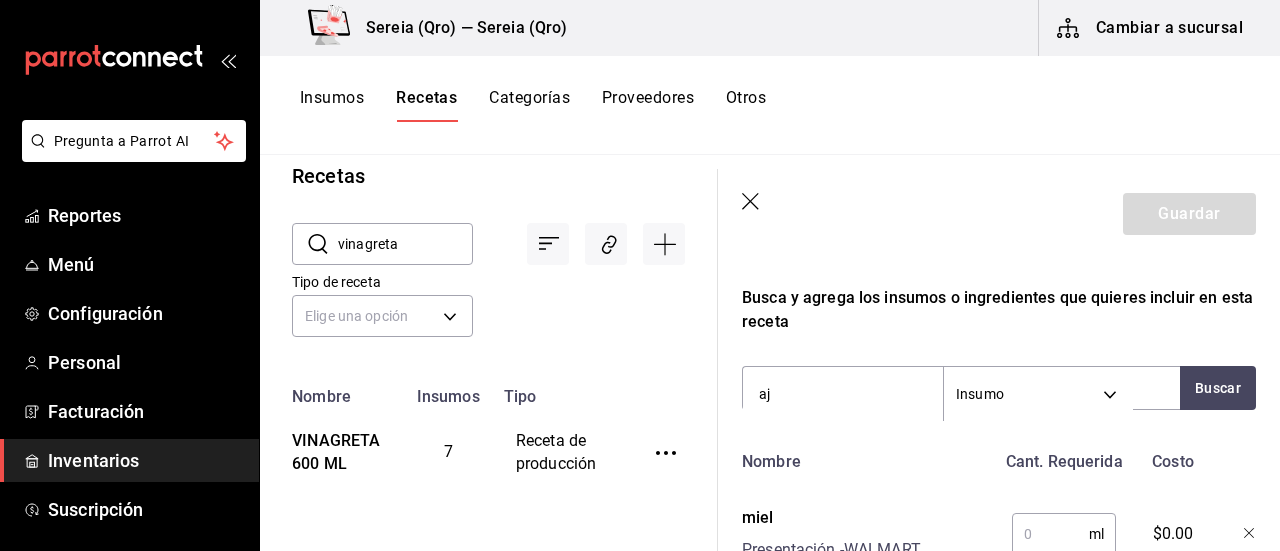 type on "ajo" 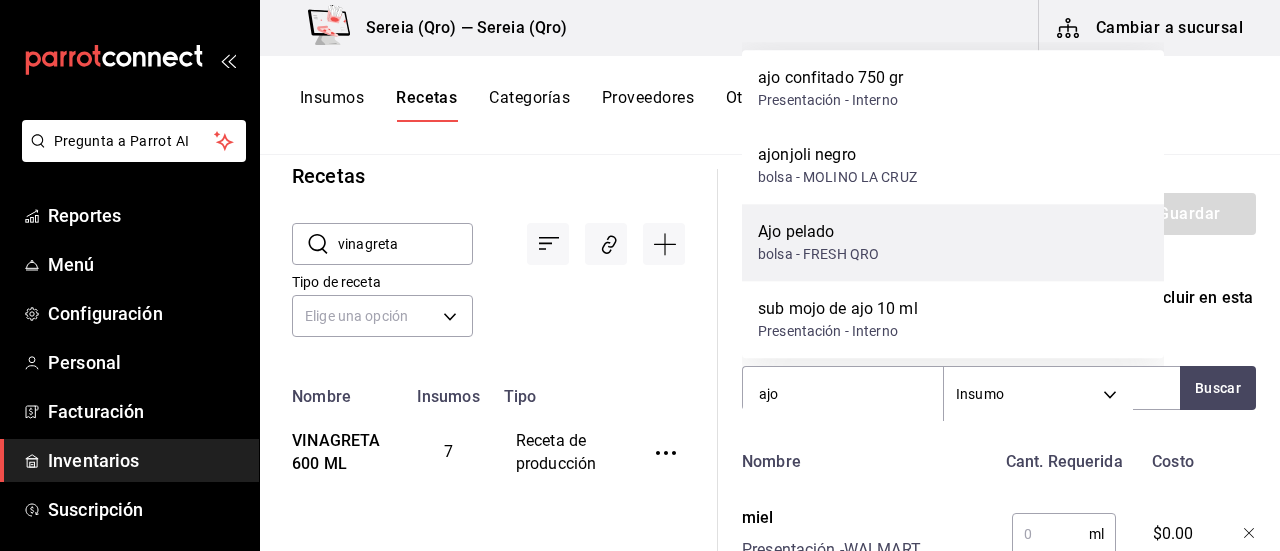 click on "Ajo pelado" at bounding box center (818, 232) 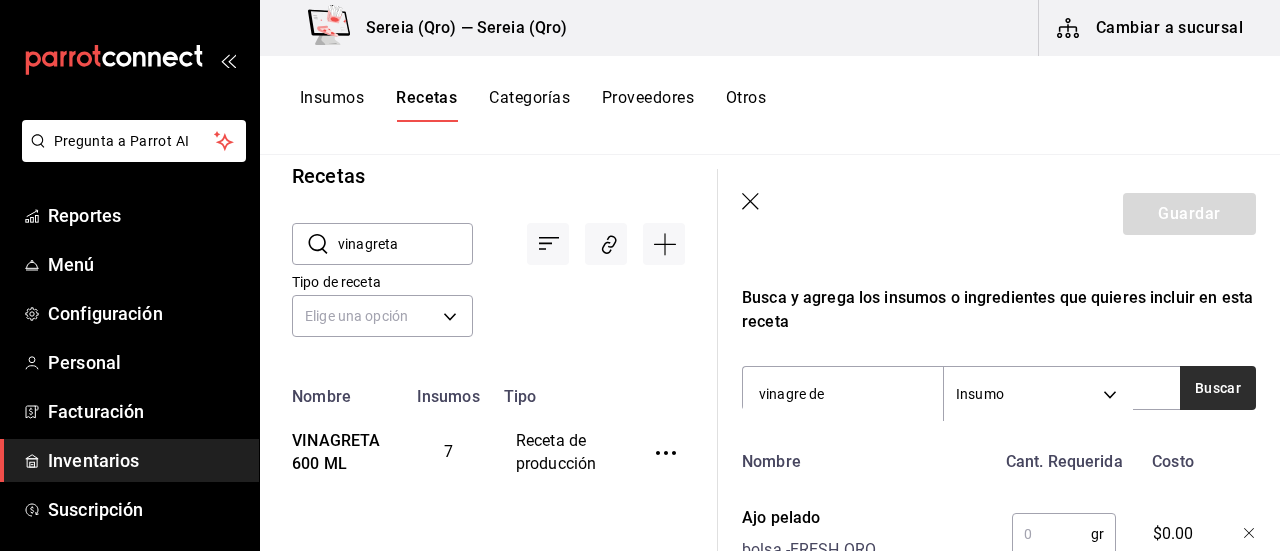type on "vinagre de" 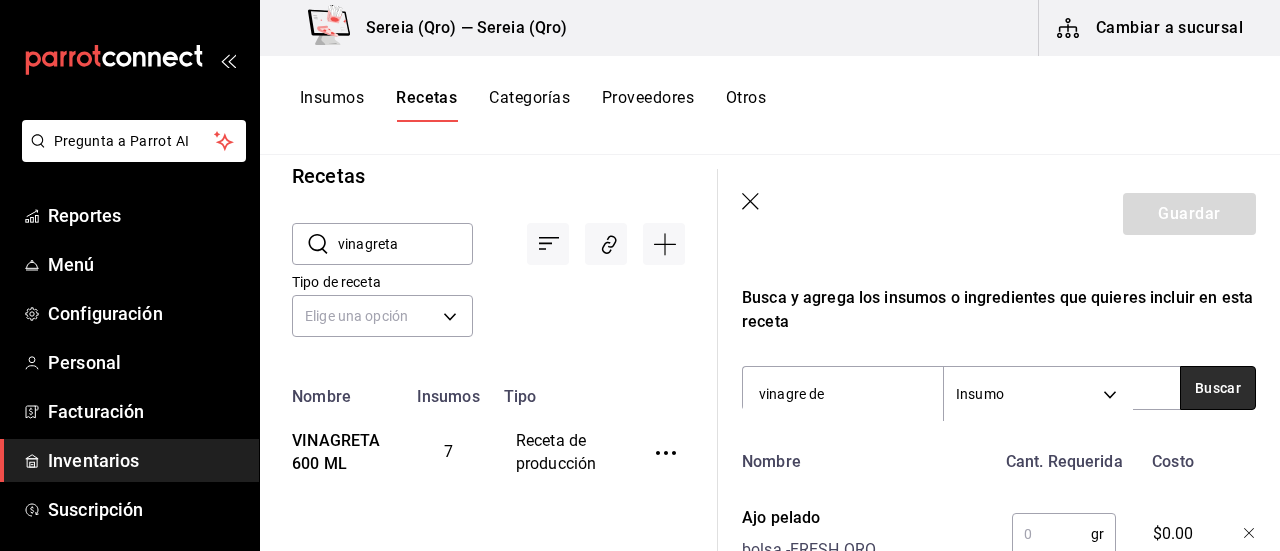 click on "Buscar" at bounding box center (1218, 388) 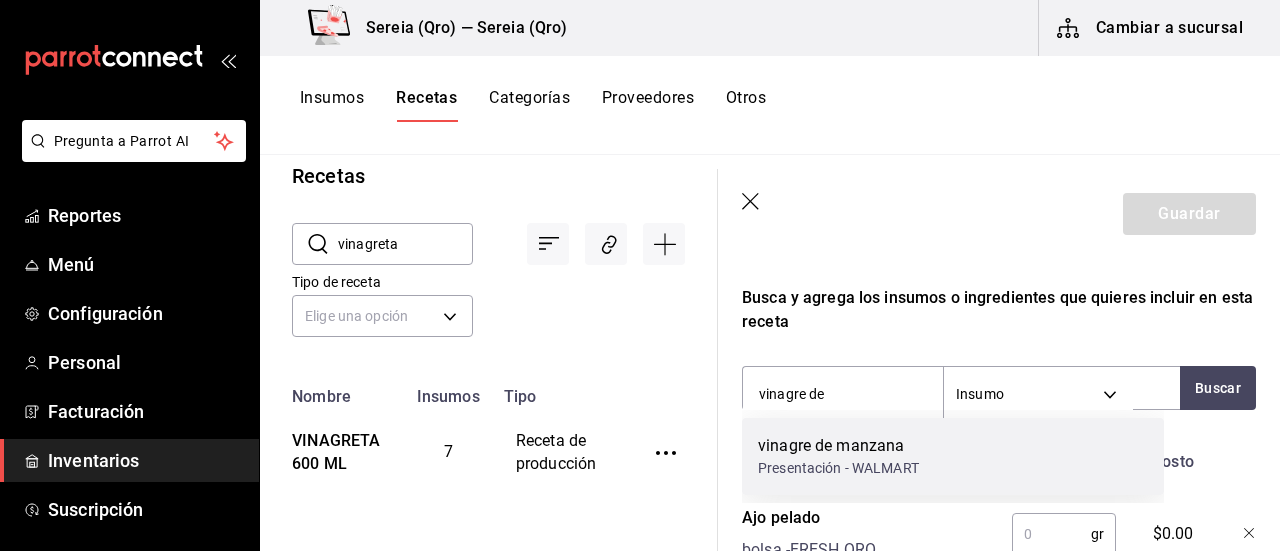 click on "vinagre de manzana" at bounding box center (838, 446) 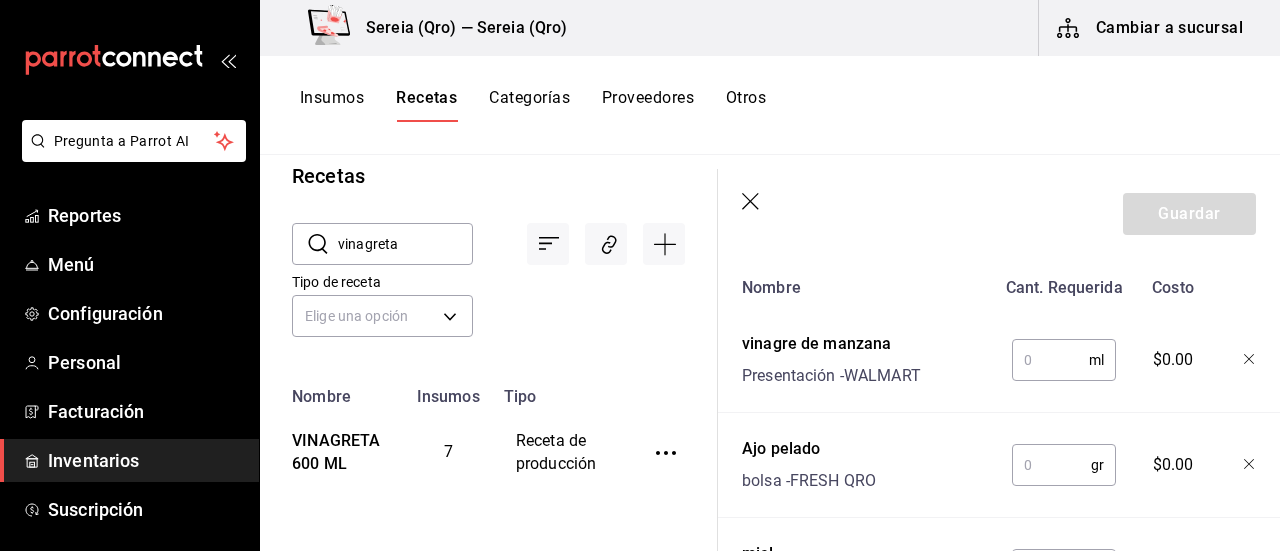 scroll, scrollTop: 800, scrollLeft: 0, axis: vertical 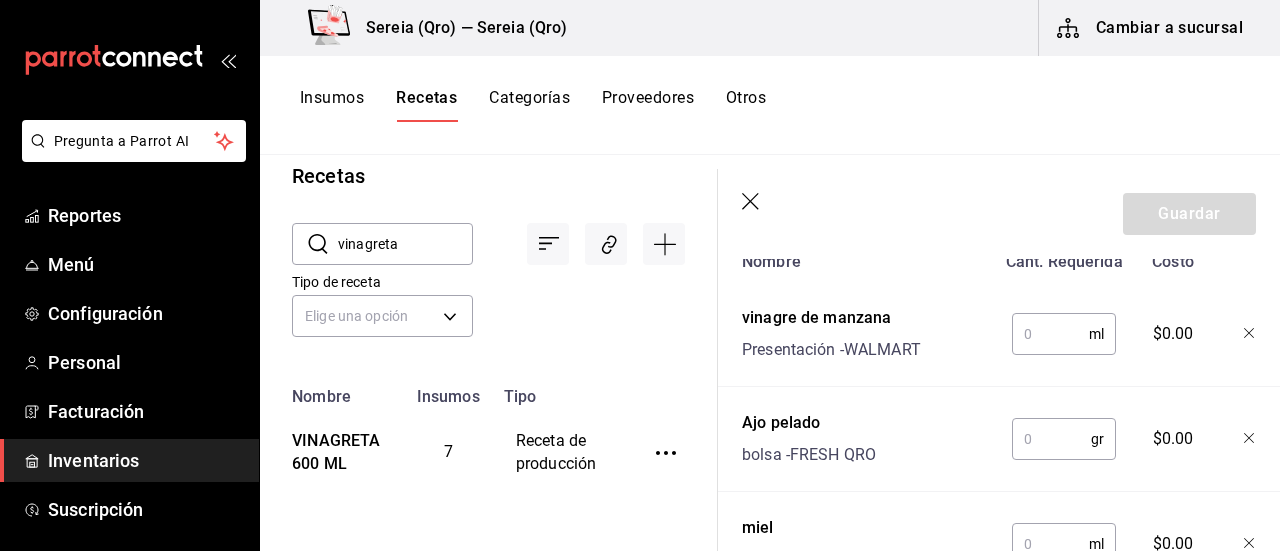 click at bounding box center [1050, 334] 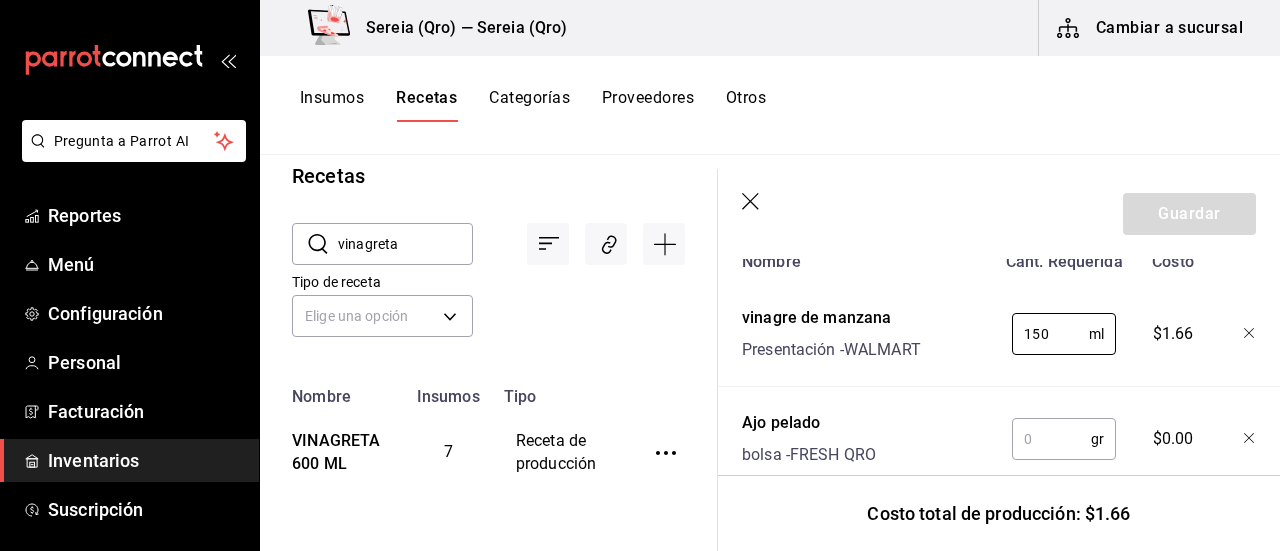 type on "150" 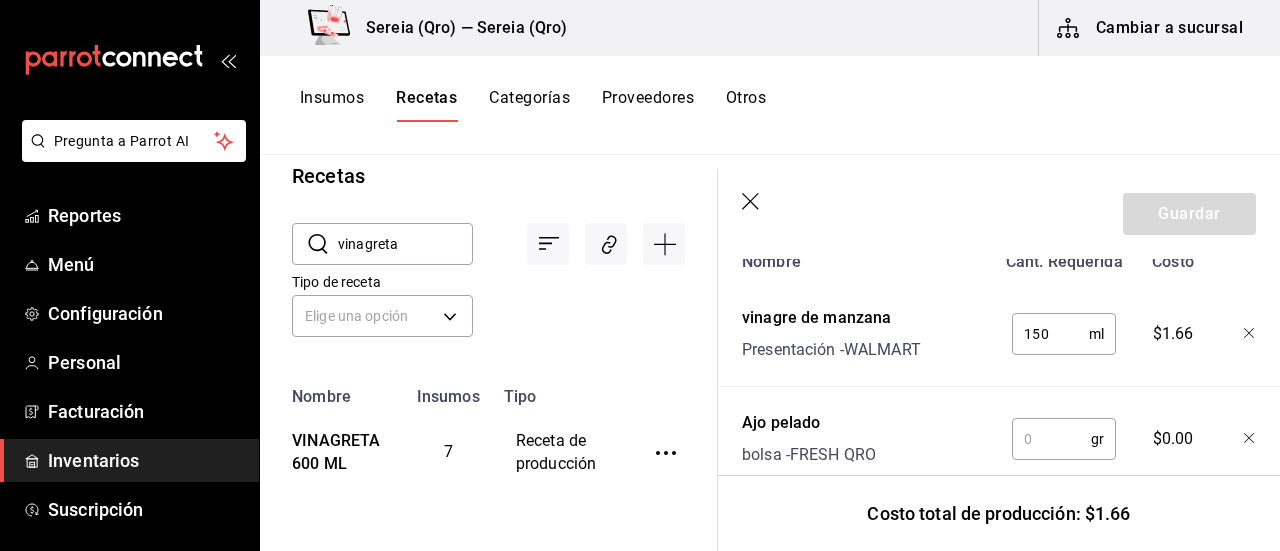 click at bounding box center (1051, 439) 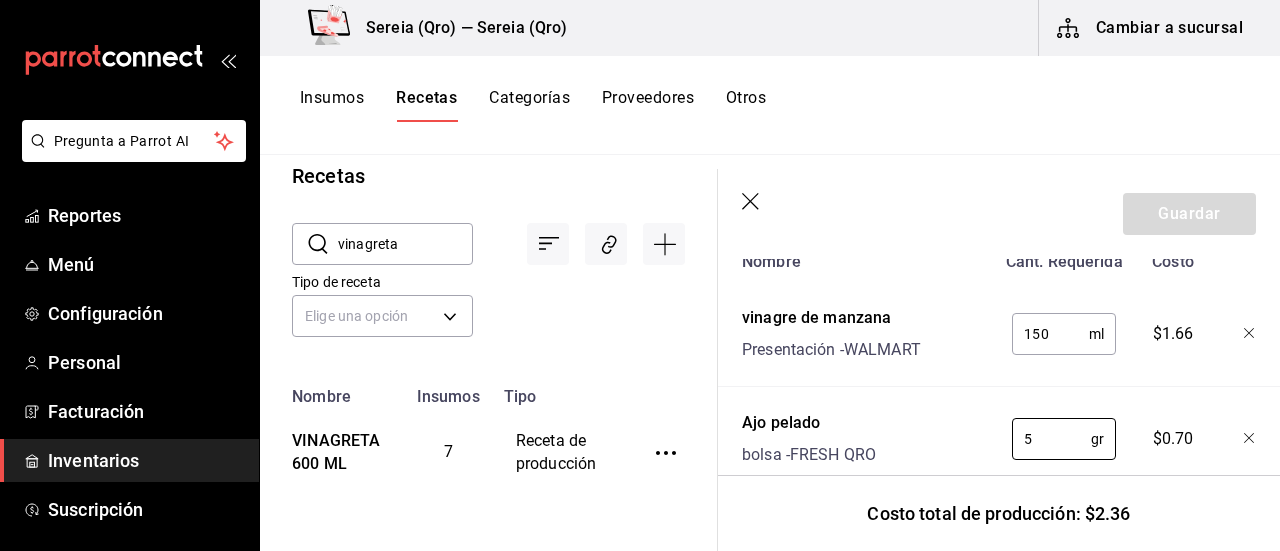 type on "5" 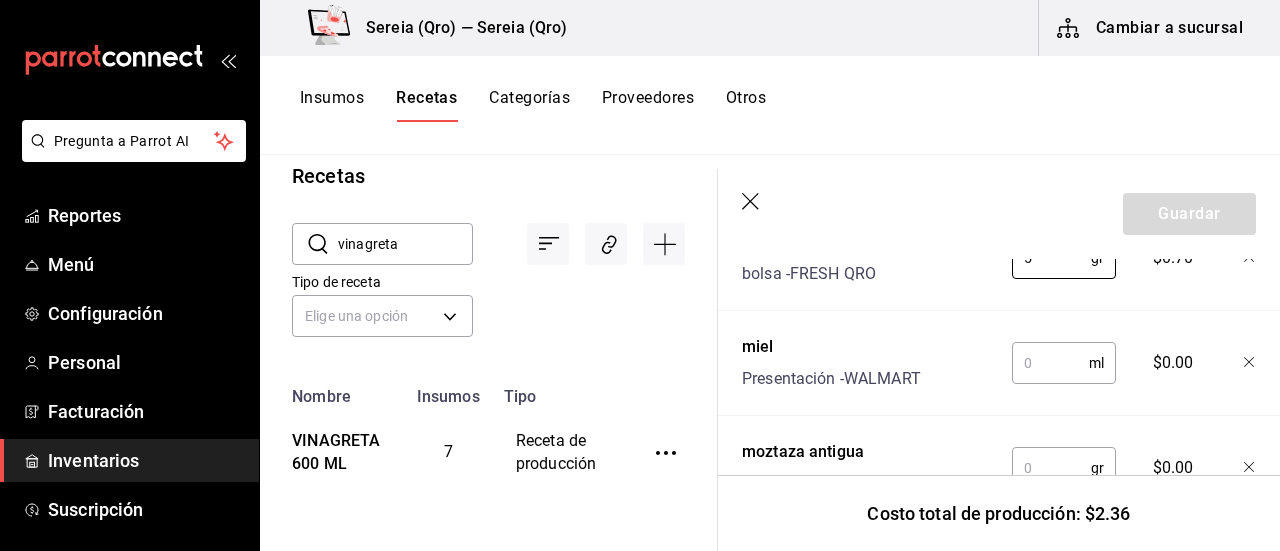 scroll, scrollTop: 1000, scrollLeft: 0, axis: vertical 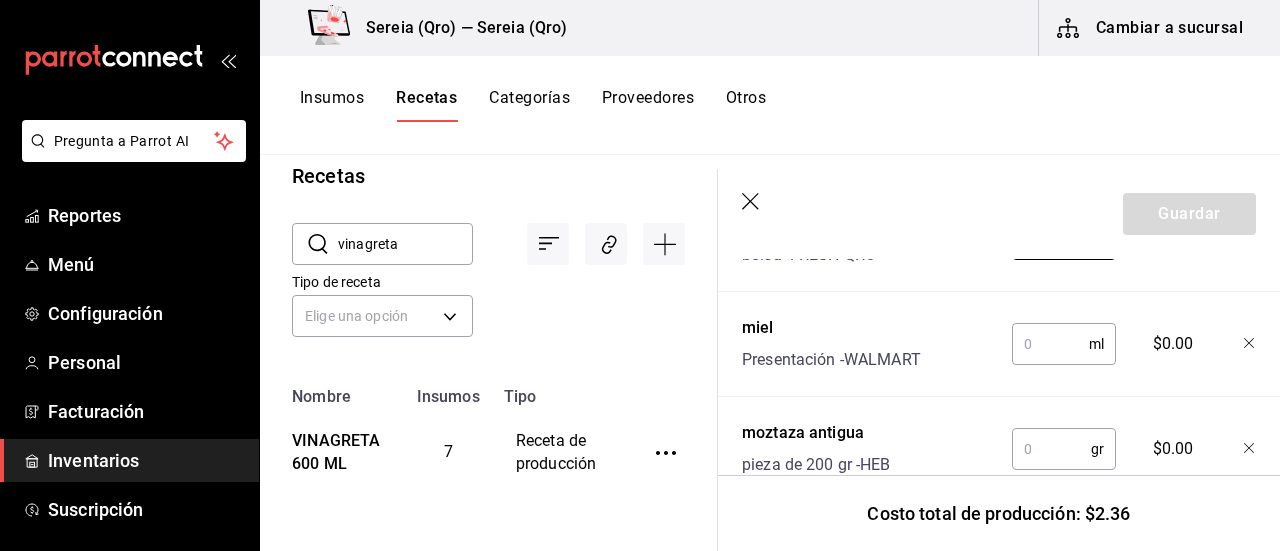 click at bounding box center (1050, 344) 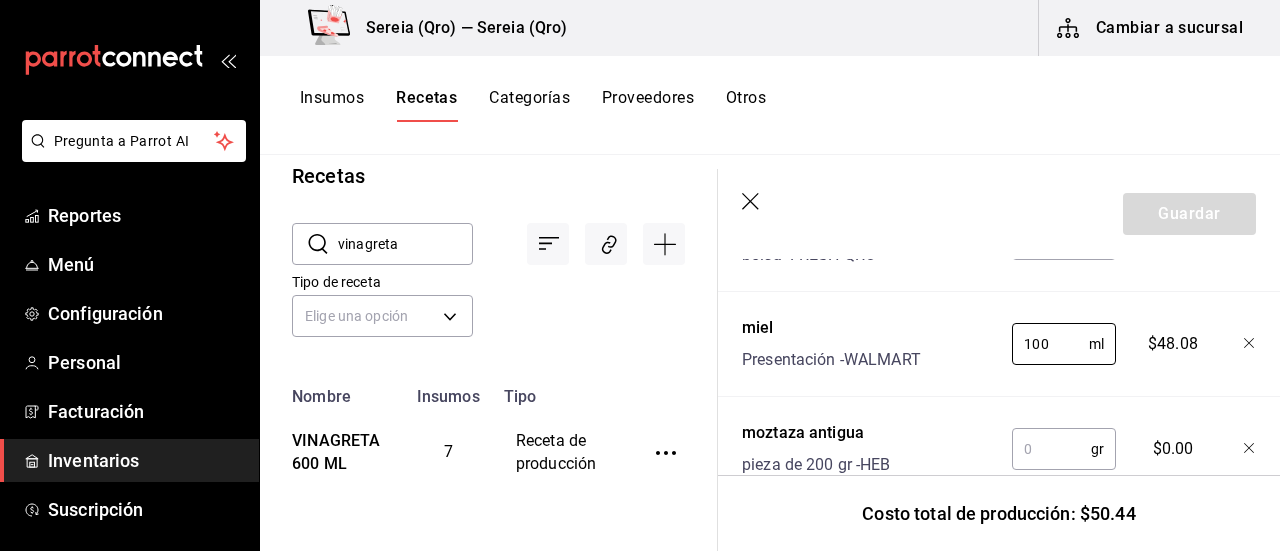 type on "100" 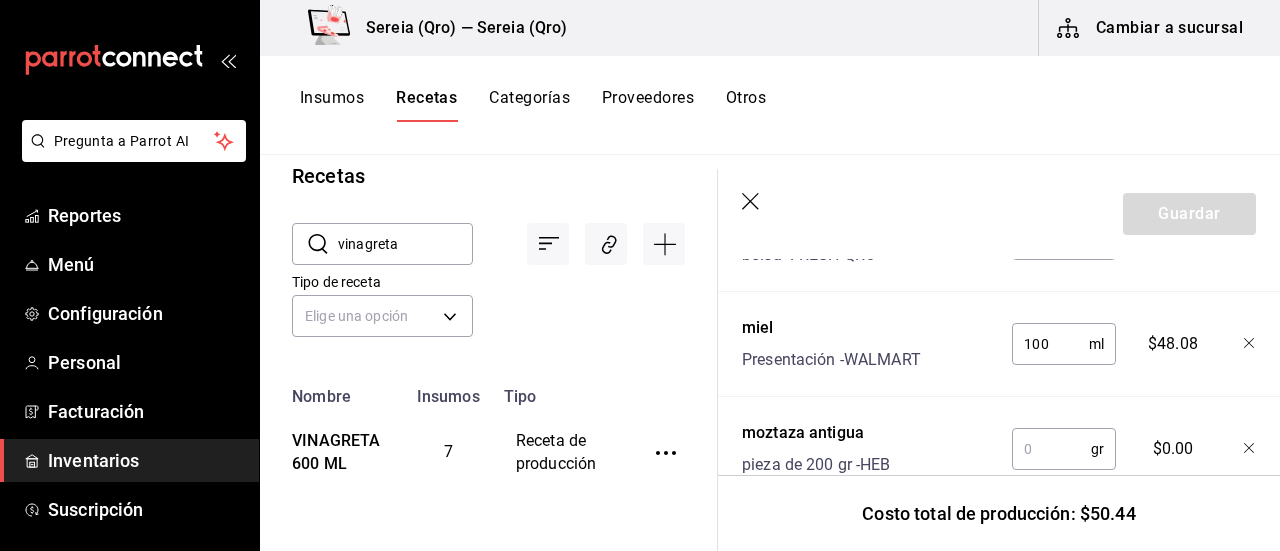 click at bounding box center (1051, 449) 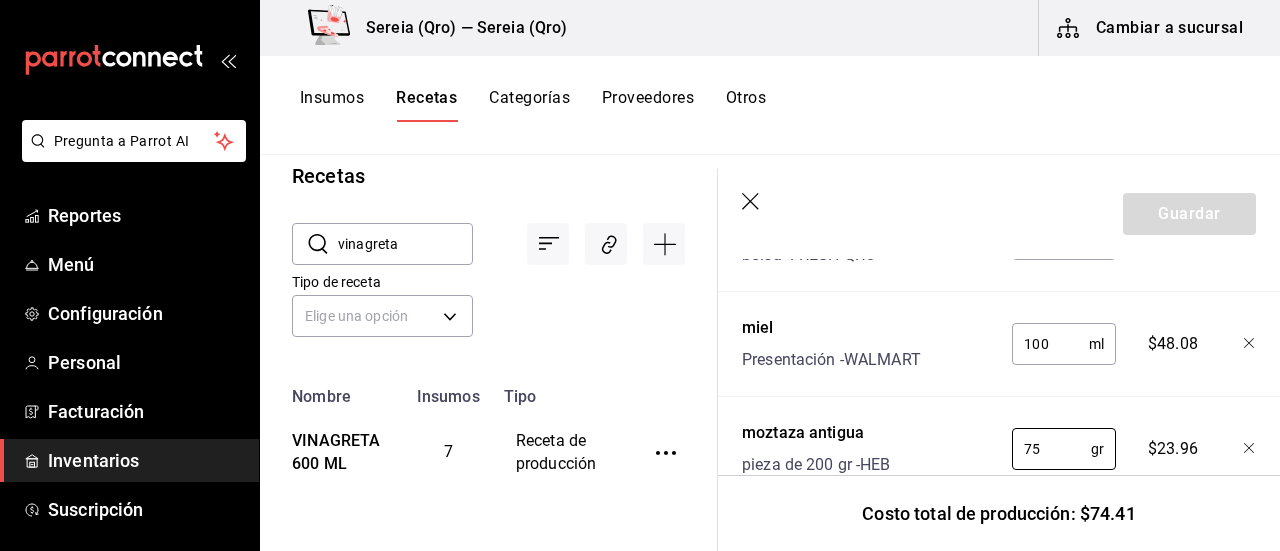 type on "75" 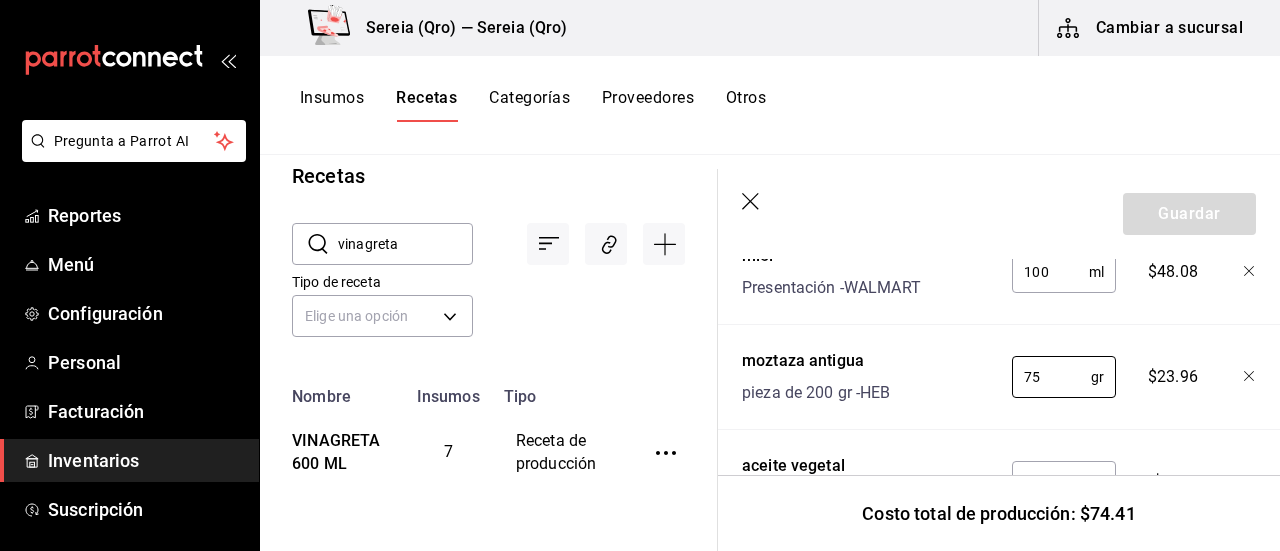 scroll, scrollTop: 1100, scrollLeft: 0, axis: vertical 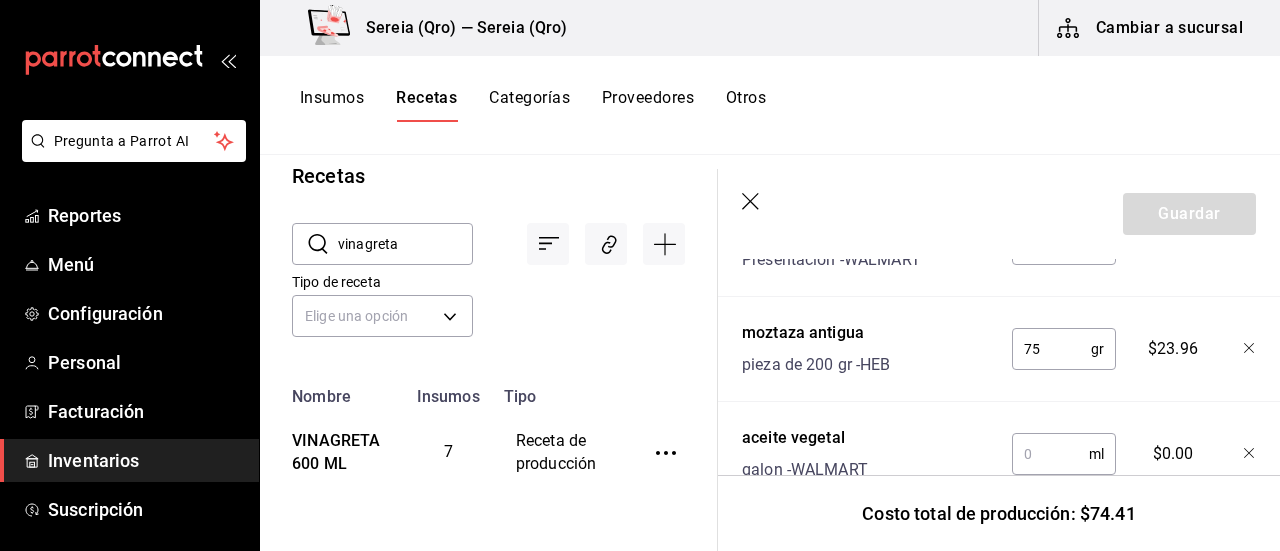 click at bounding box center (1050, 454) 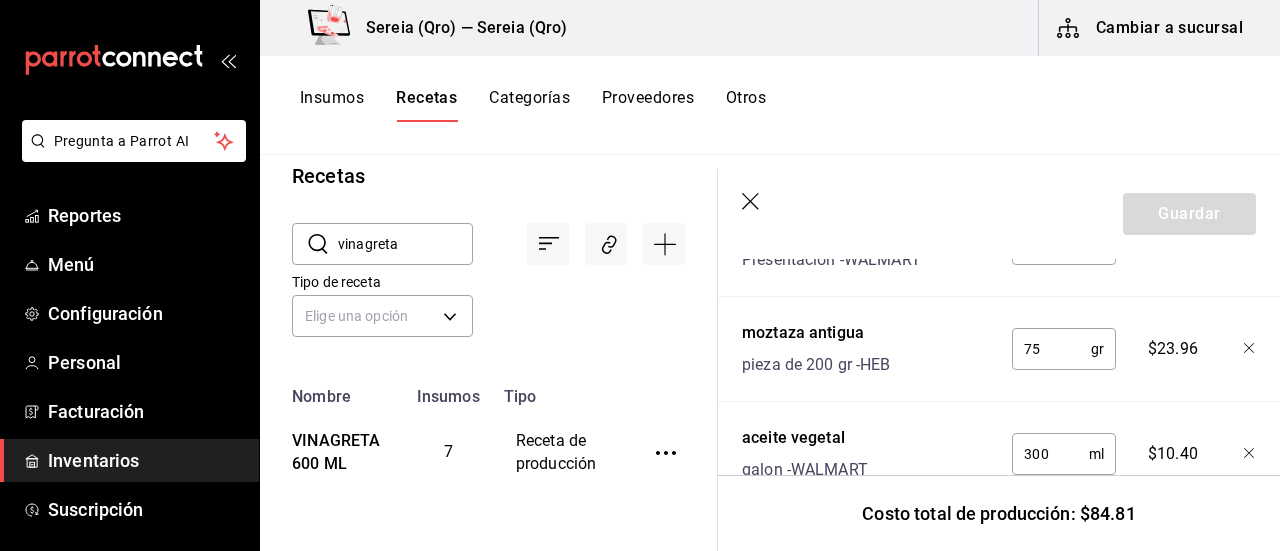 scroll, scrollTop: 1200, scrollLeft: 0, axis: vertical 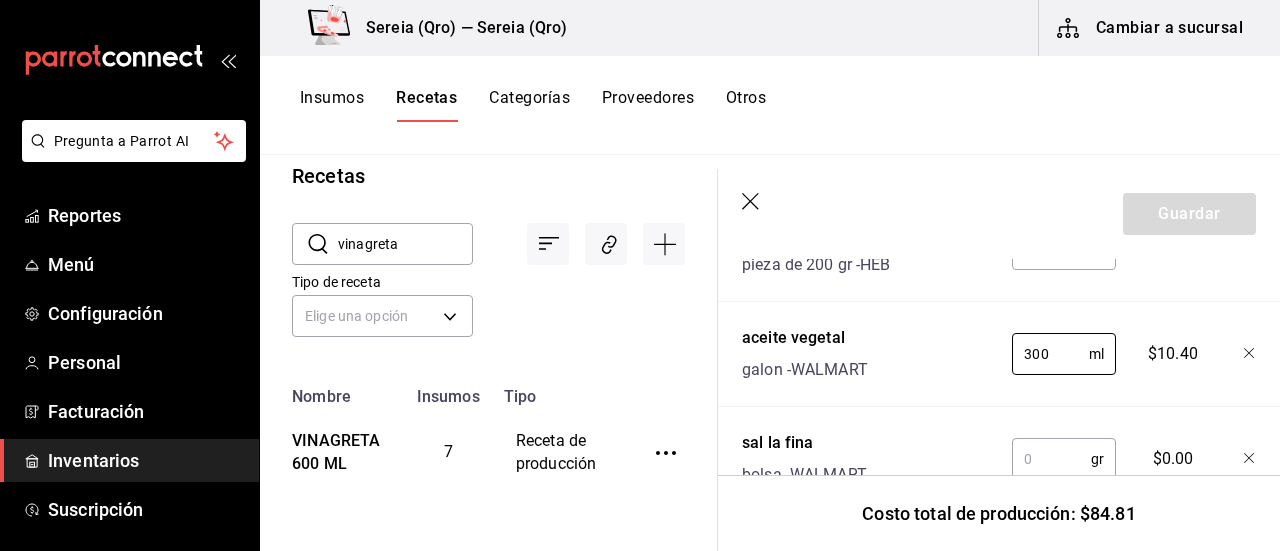 type on "300" 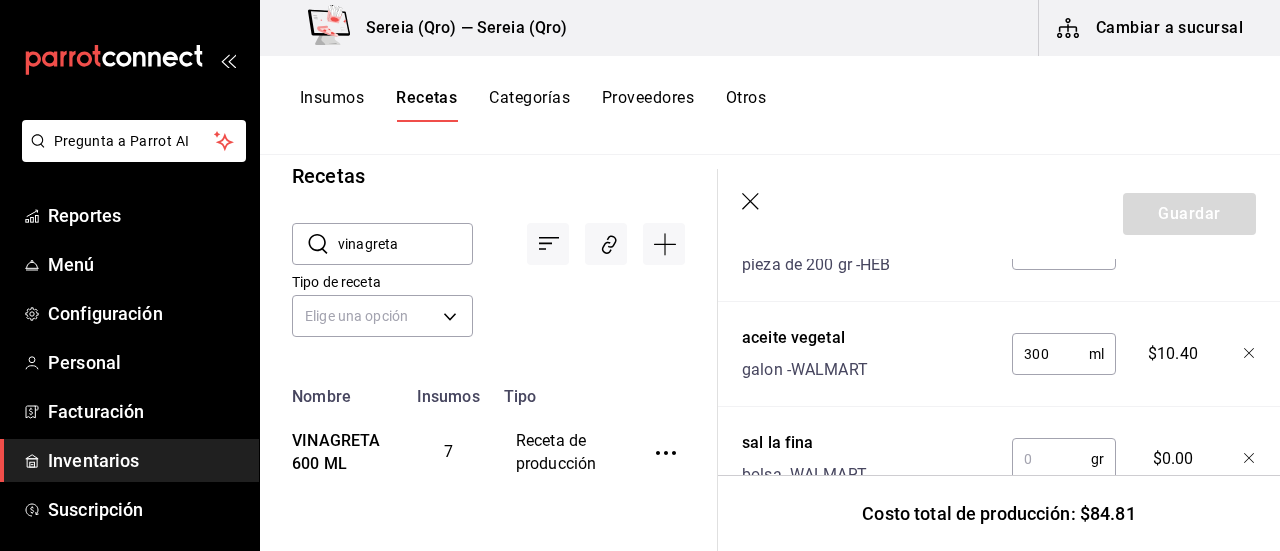 click at bounding box center [1051, 459] 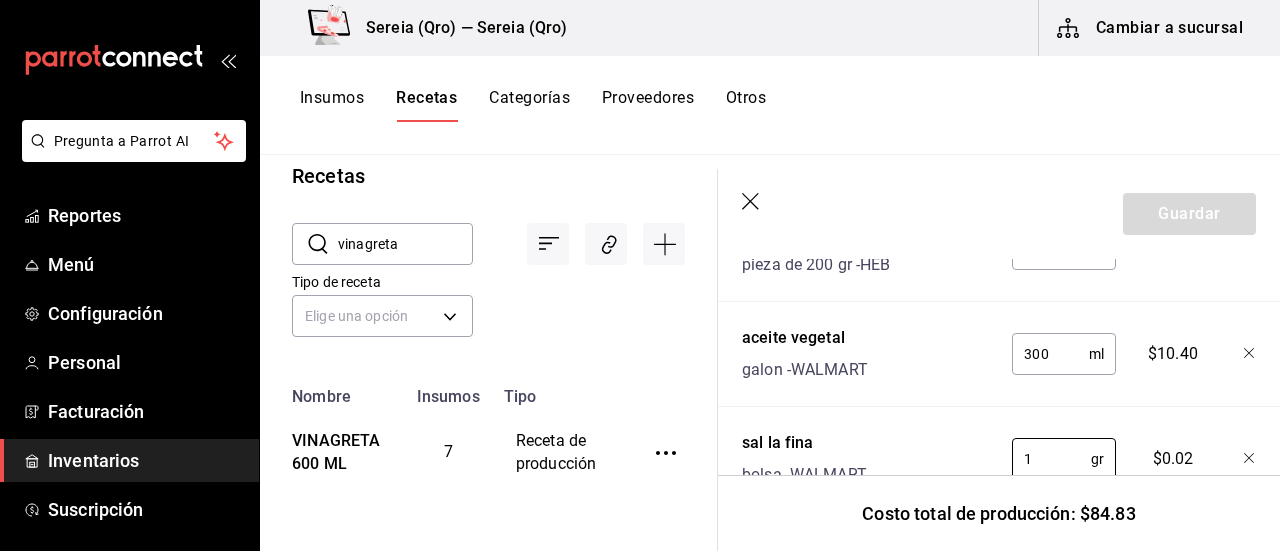 type on "1" 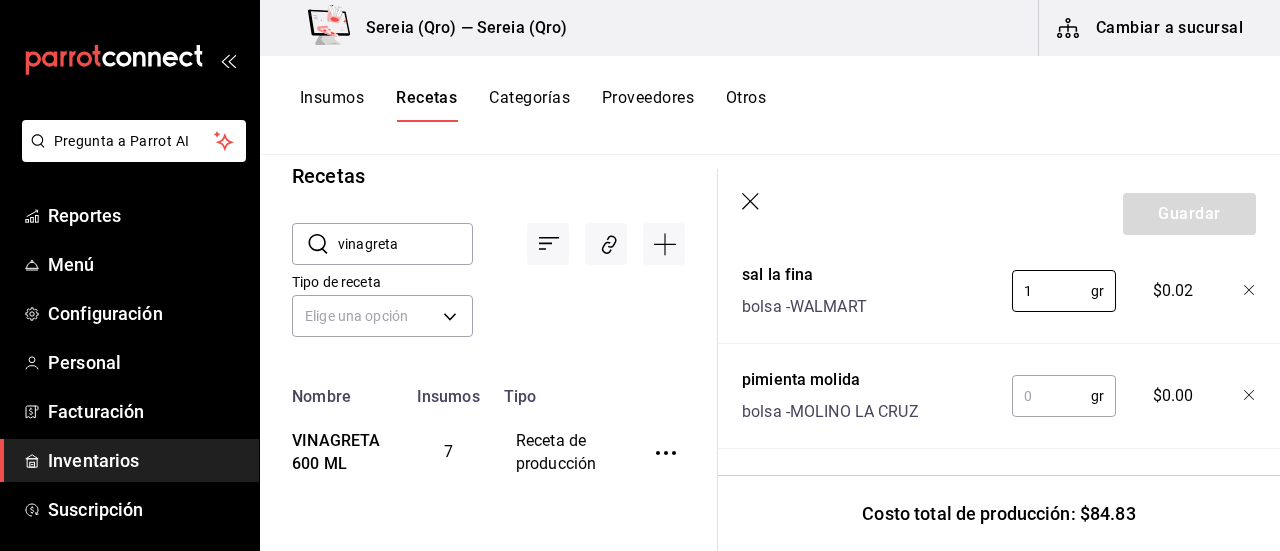 scroll, scrollTop: 1384, scrollLeft: 0, axis: vertical 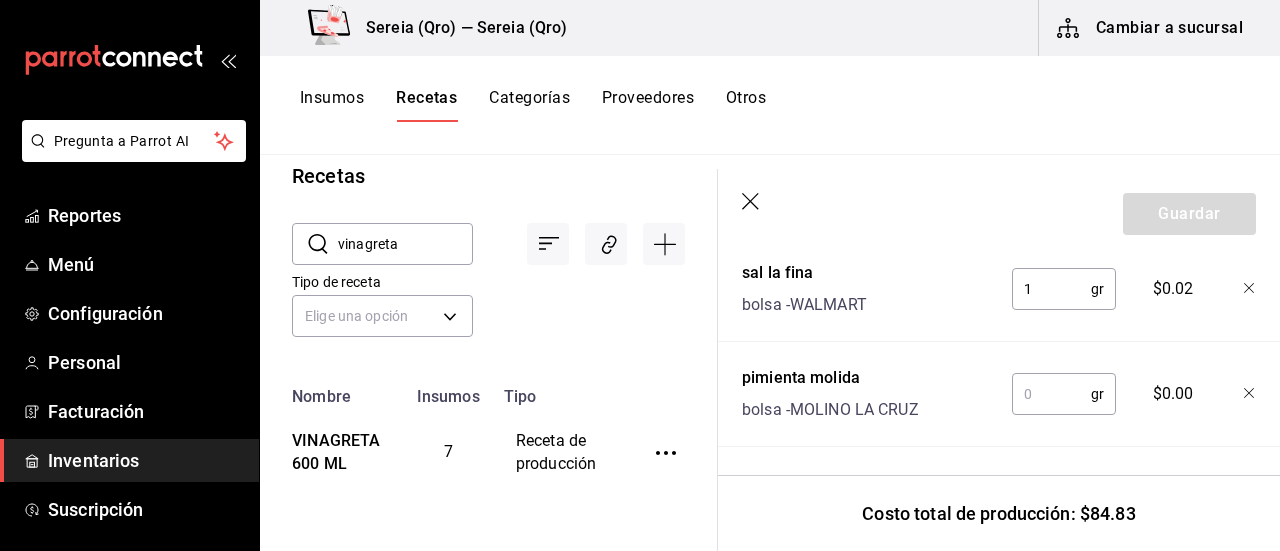 click at bounding box center (1051, 394) 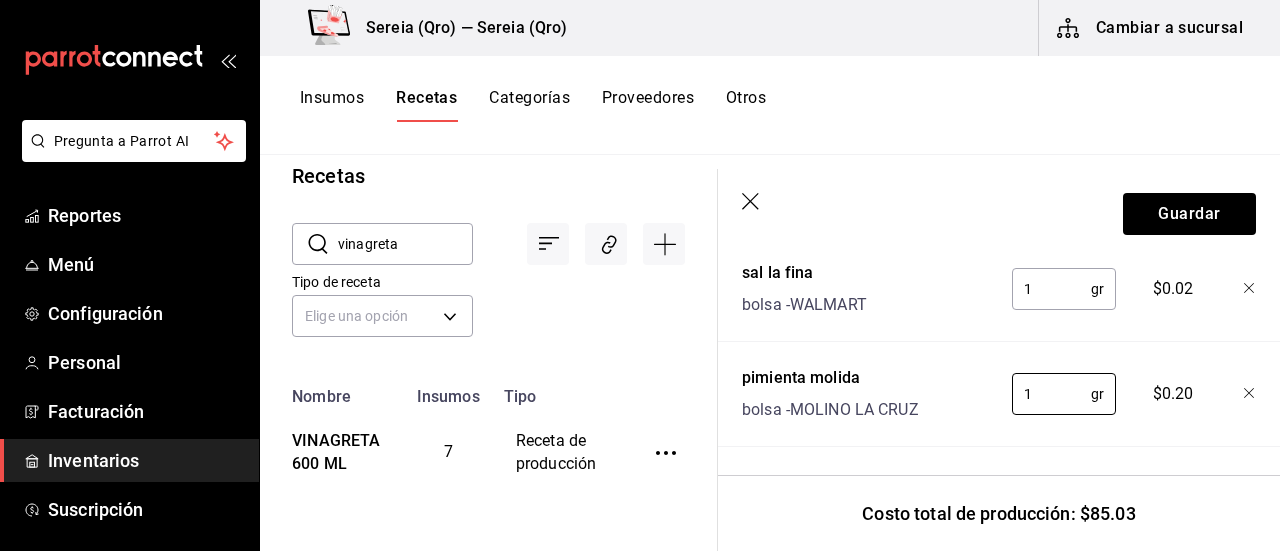 type on "1" 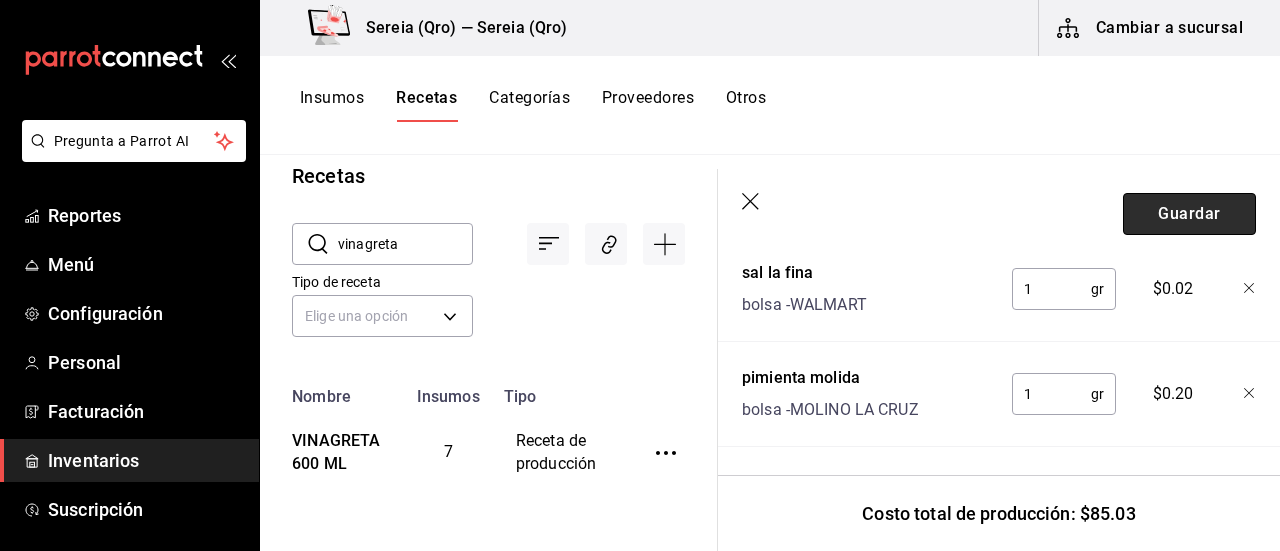 click on "Guardar" at bounding box center (1189, 214) 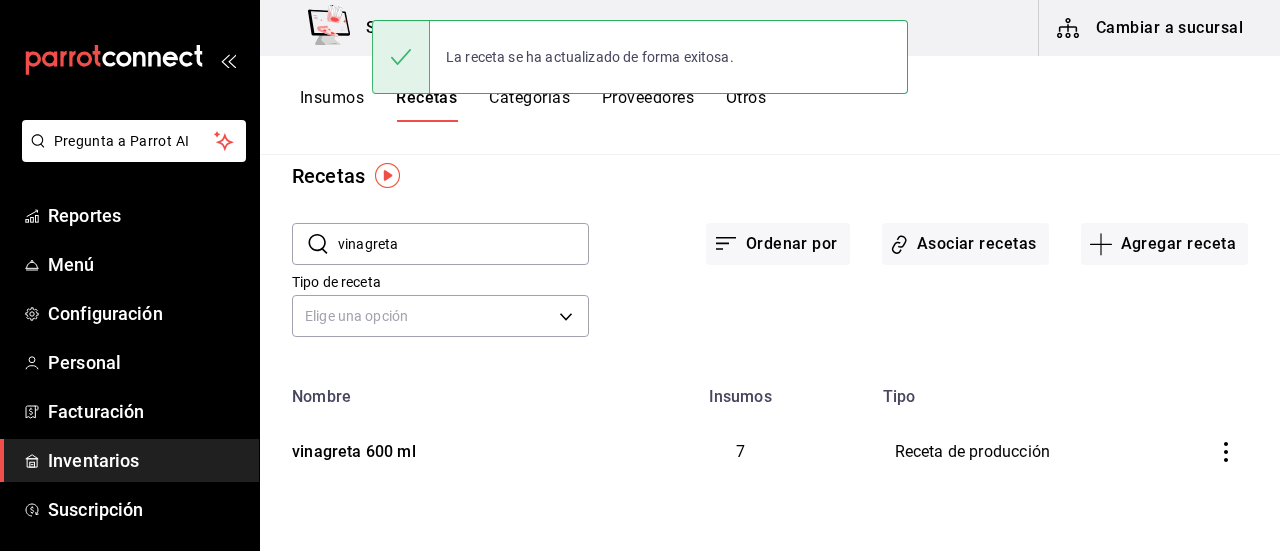 scroll, scrollTop: 0, scrollLeft: 0, axis: both 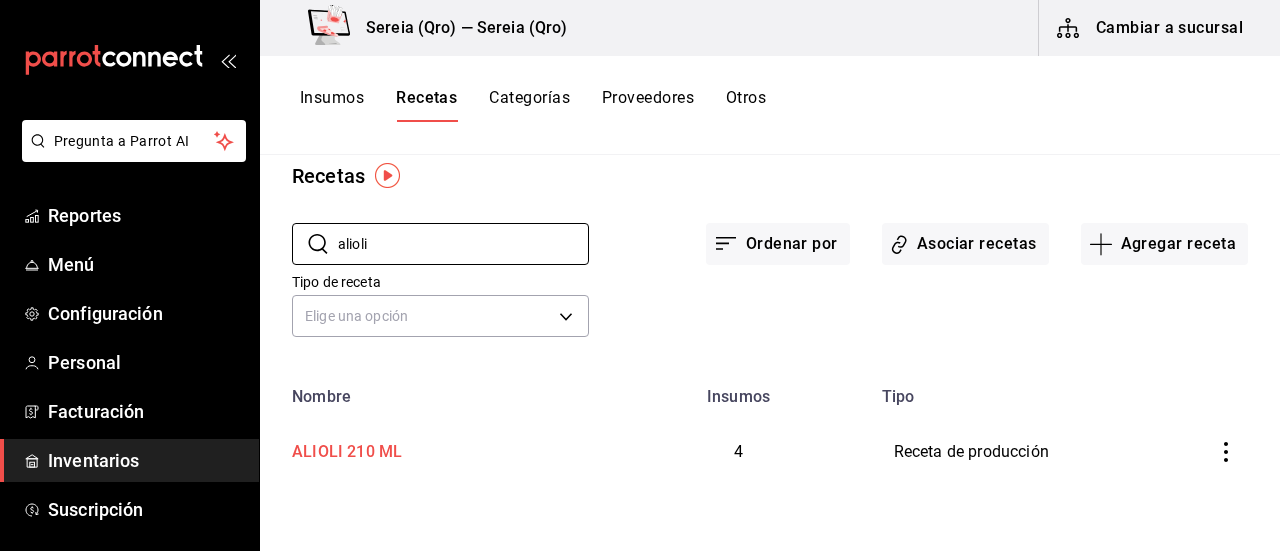 type on "alioli" 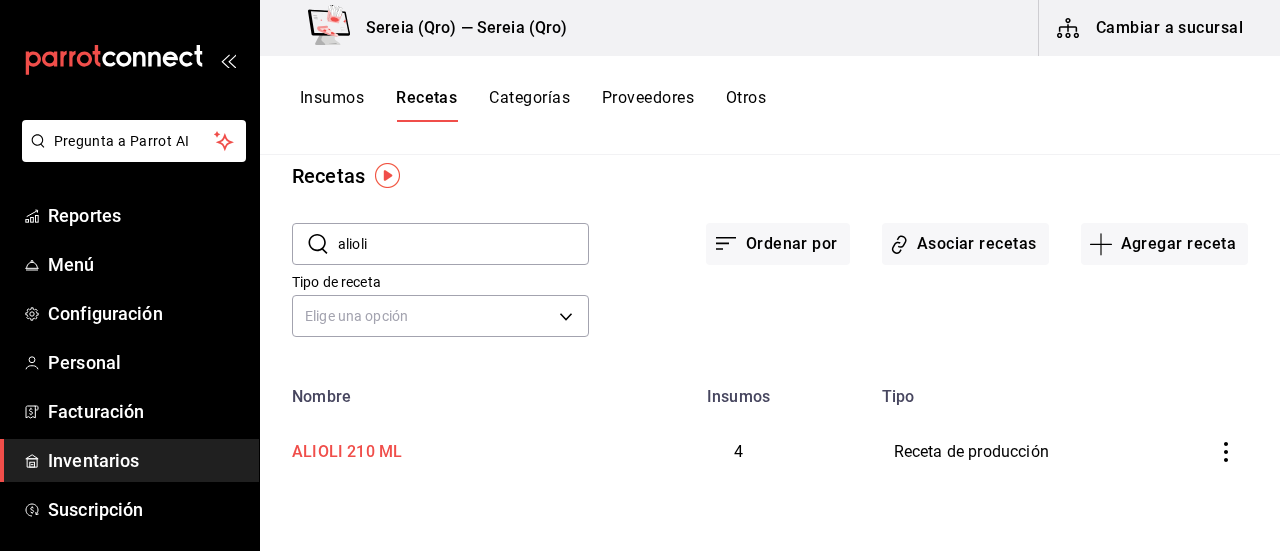 click on "ALIOLI 210 ML" at bounding box center (343, 448) 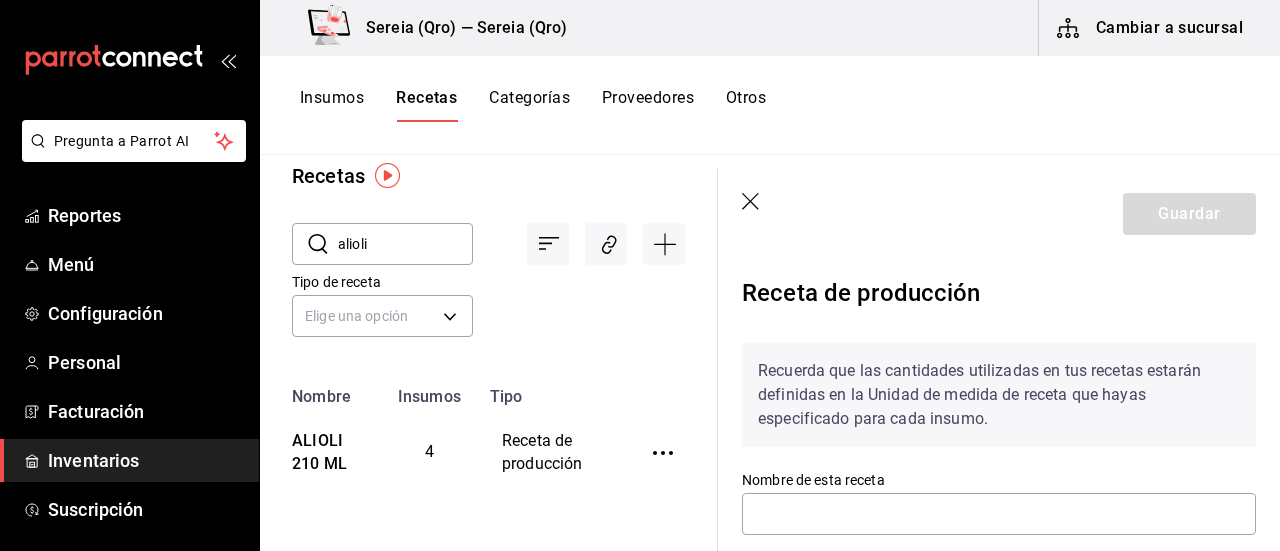 type on "ALIOLI 210 ML" 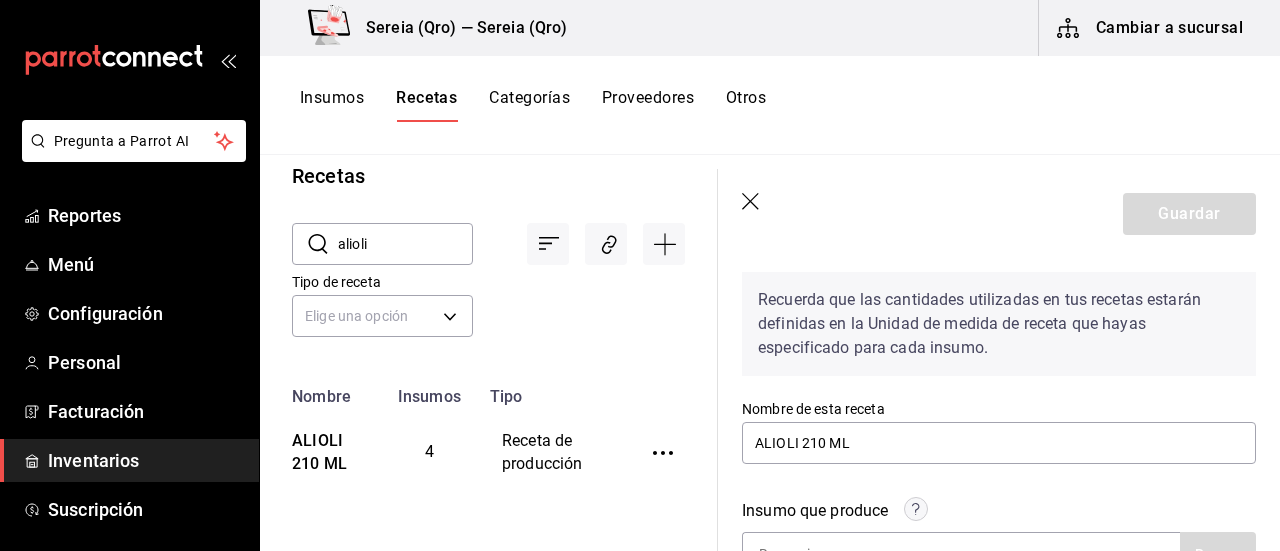 scroll, scrollTop: 100, scrollLeft: 0, axis: vertical 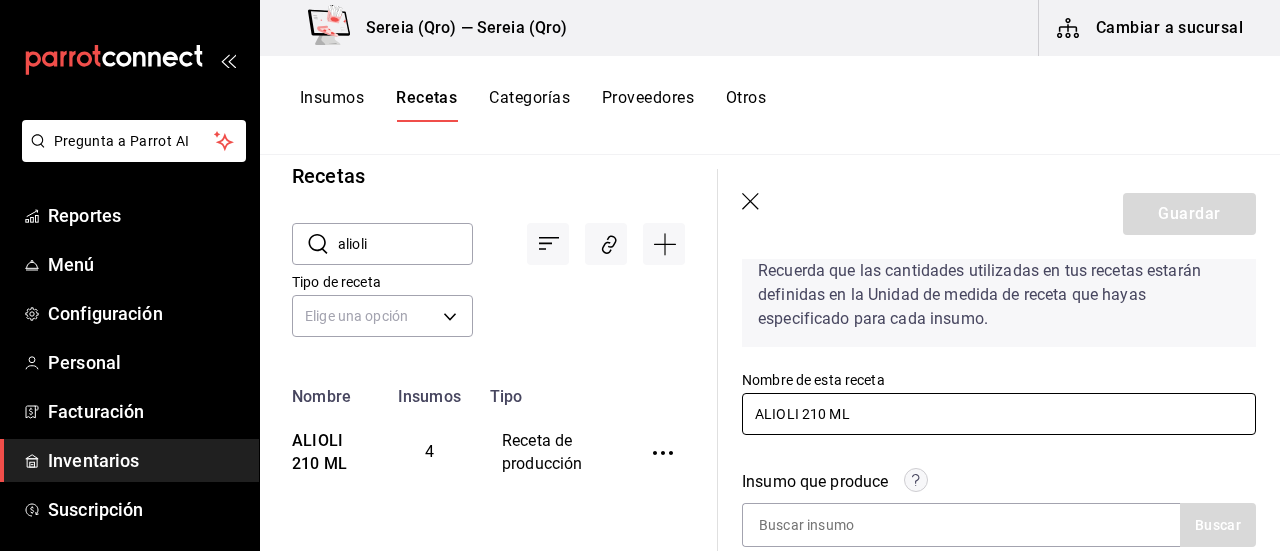 drag, startPoint x: 854, startPoint y: 412, endPoint x: 748, endPoint y: 412, distance: 106 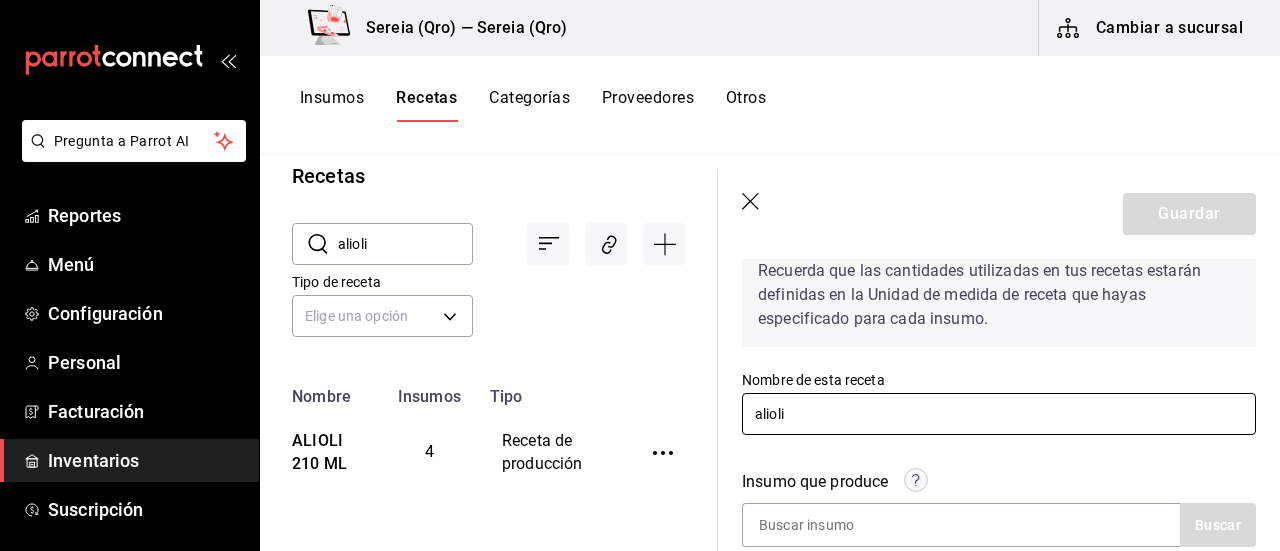 type on "alioli 230 ml" 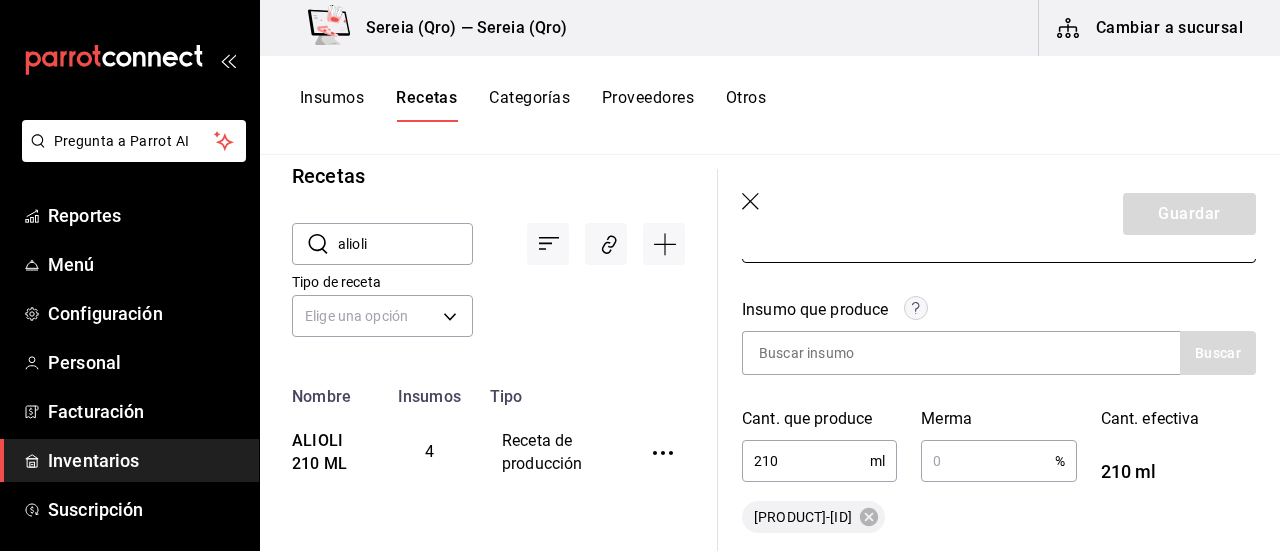 scroll, scrollTop: 300, scrollLeft: 0, axis: vertical 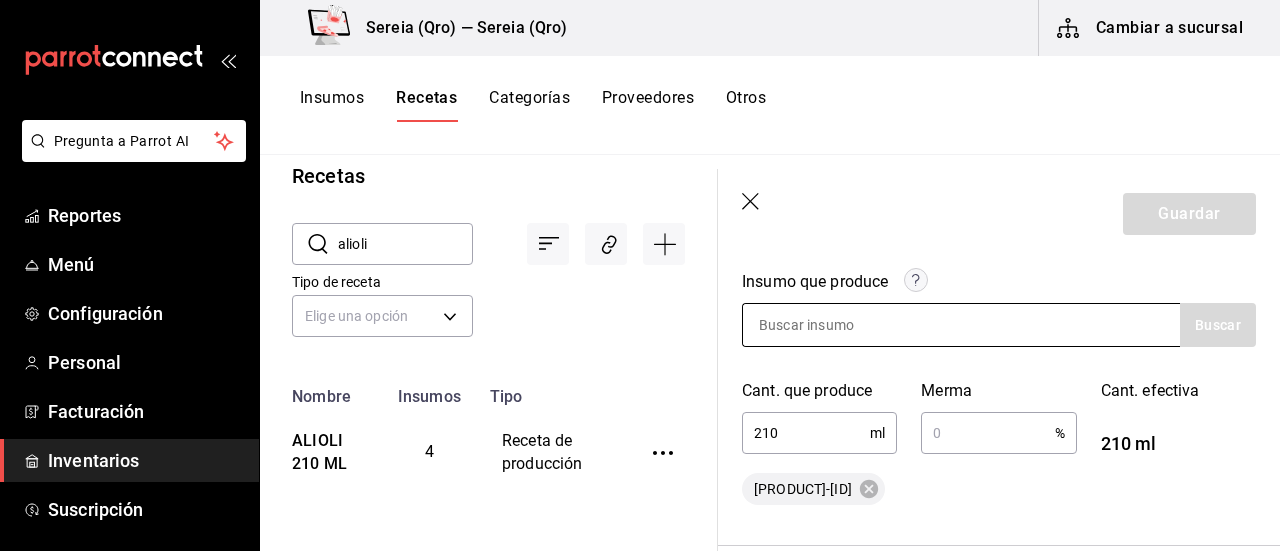 click at bounding box center [843, 325] 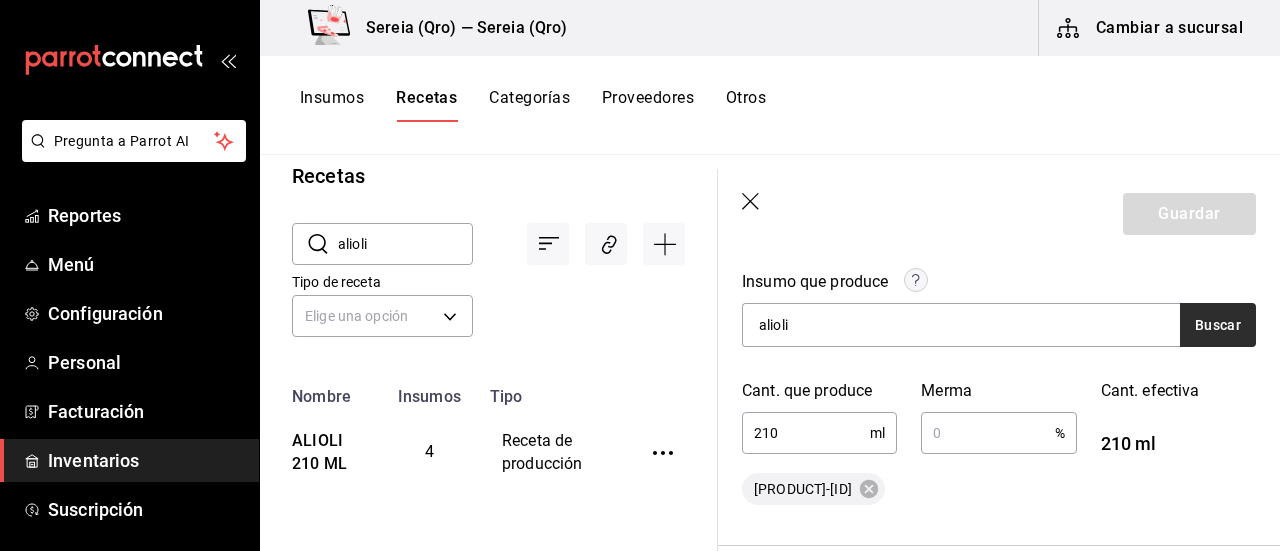 type on "alioli" 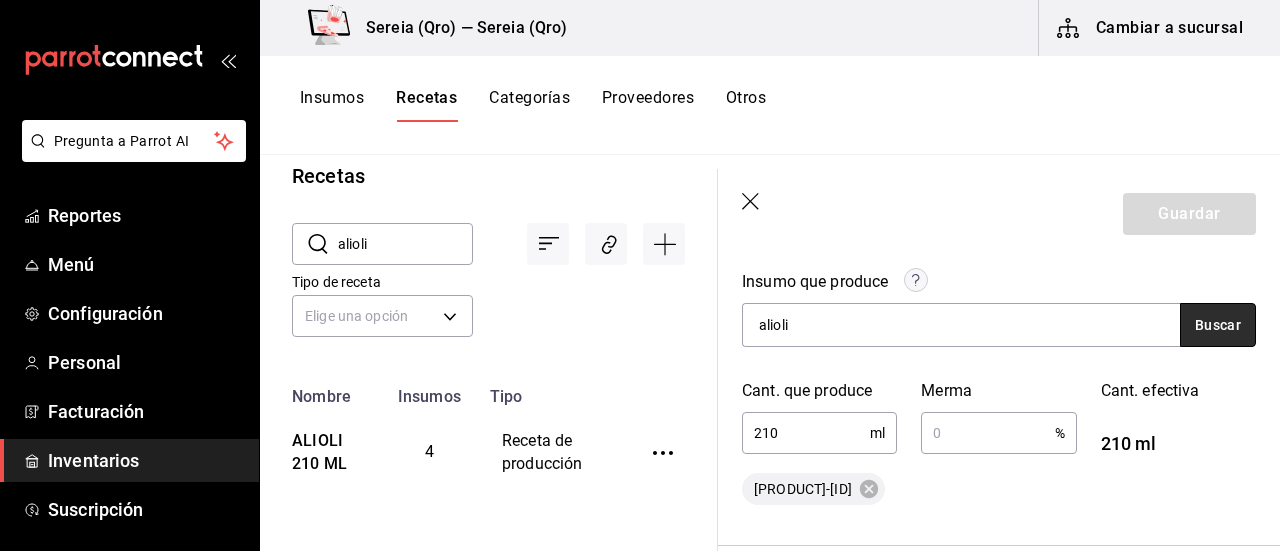 click on "Buscar" at bounding box center [1218, 325] 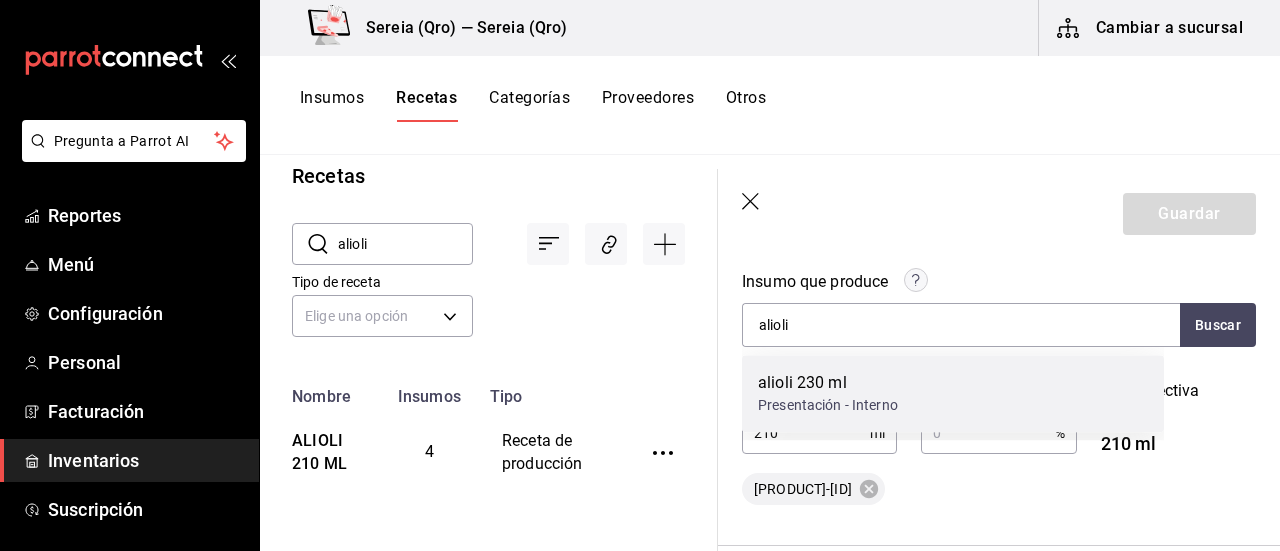 click on "alioli 230 ml" at bounding box center (828, 383) 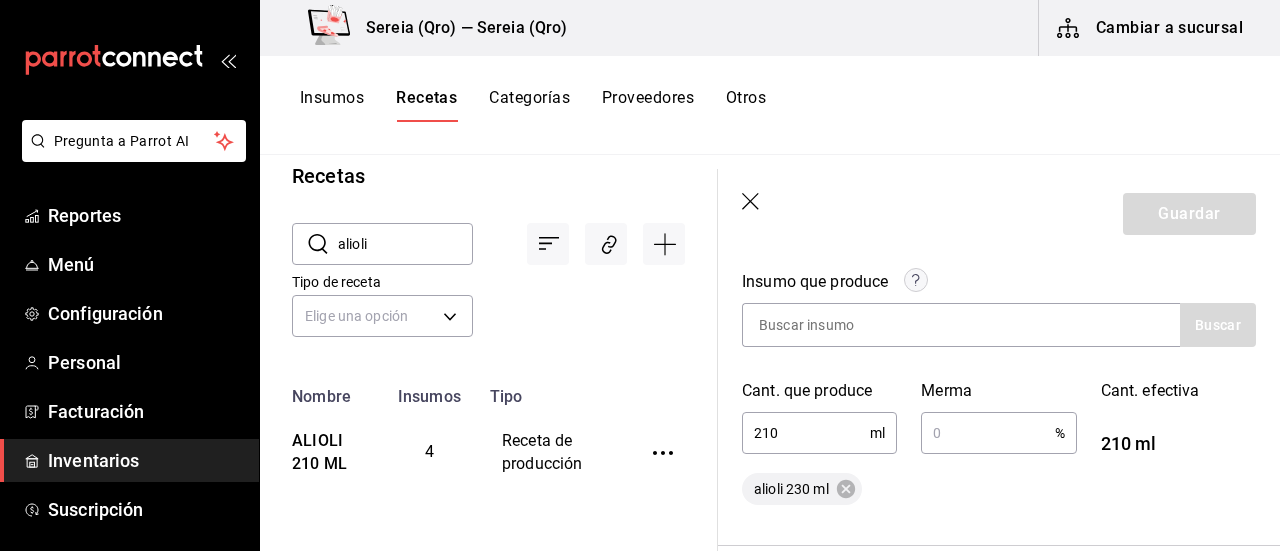 click on "210" at bounding box center (806, 433) 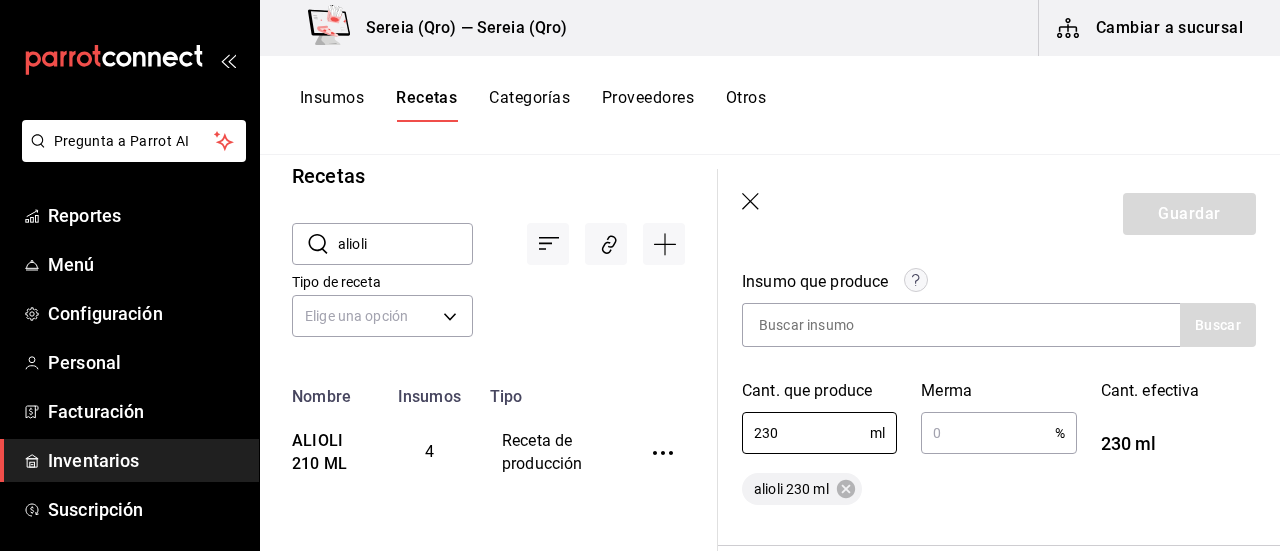 type on "230" 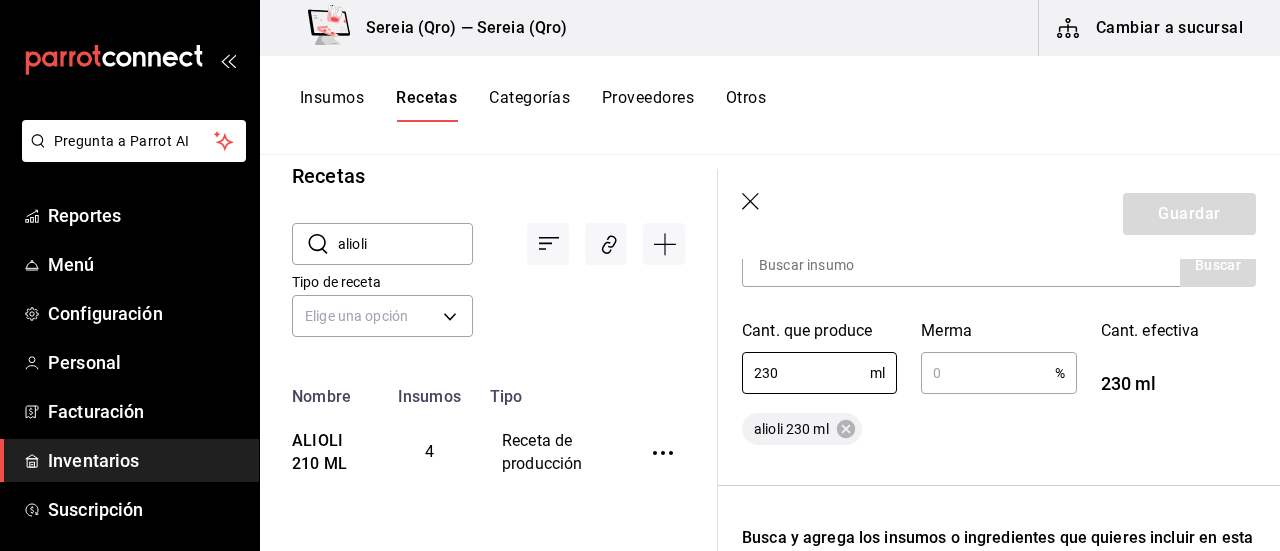 scroll, scrollTop: 500, scrollLeft: 0, axis: vertical 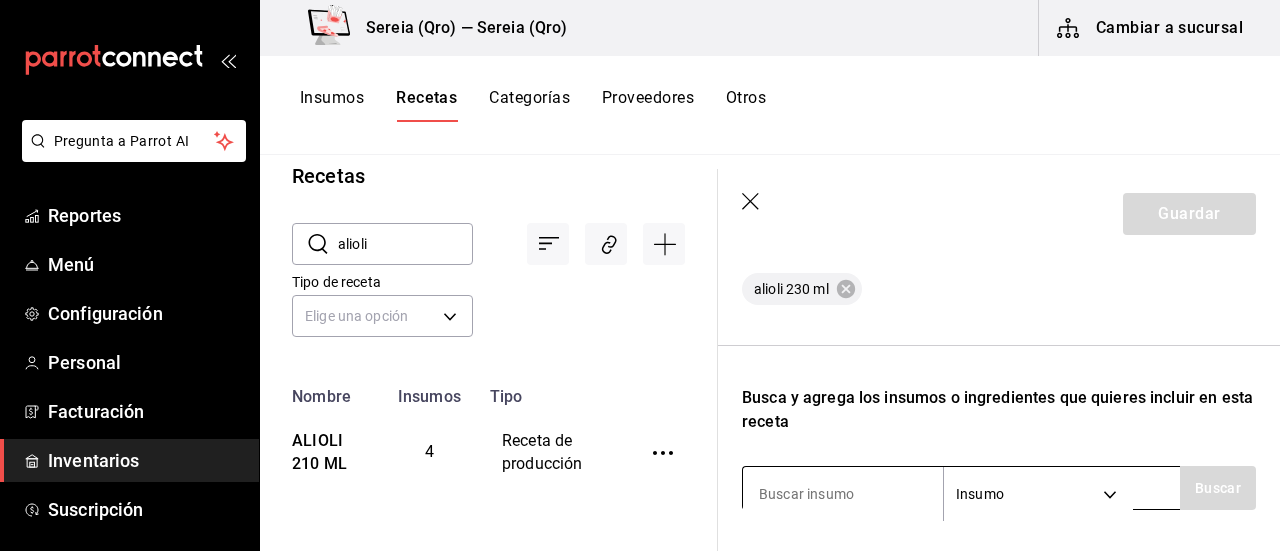 click at bounding box center [843, 494] 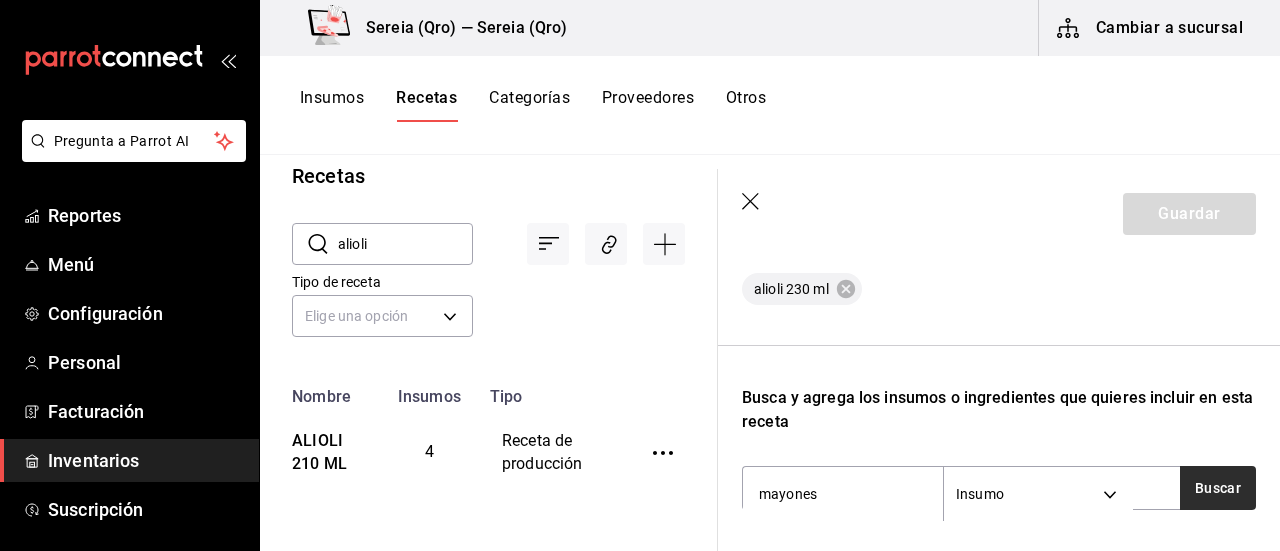 type on "mayones" 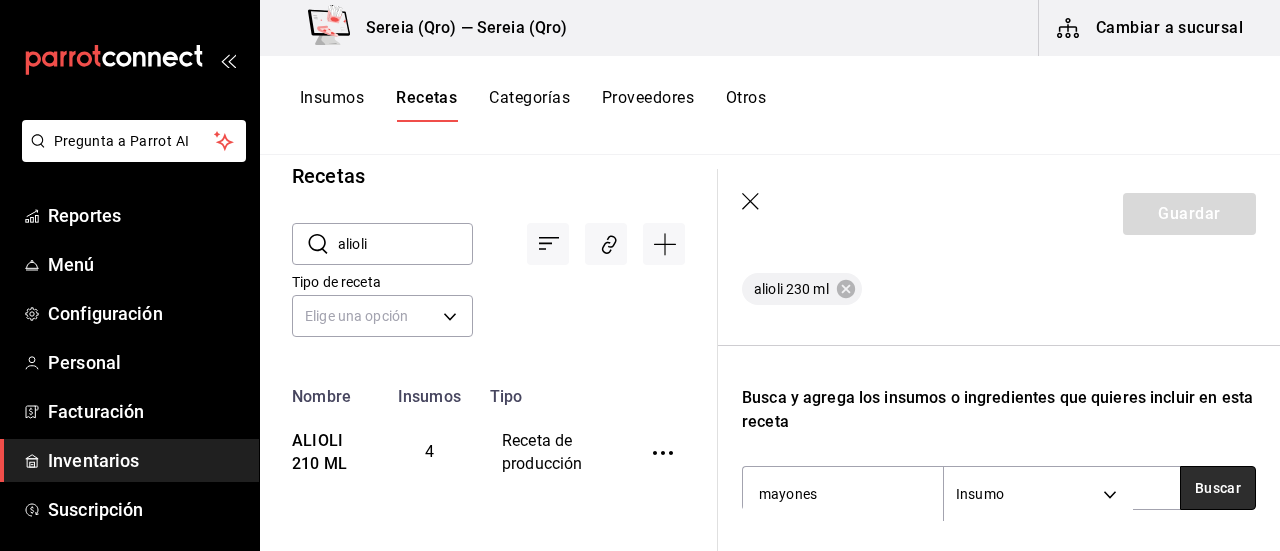 click on "Buscar" at bounding box center [1218, 488] 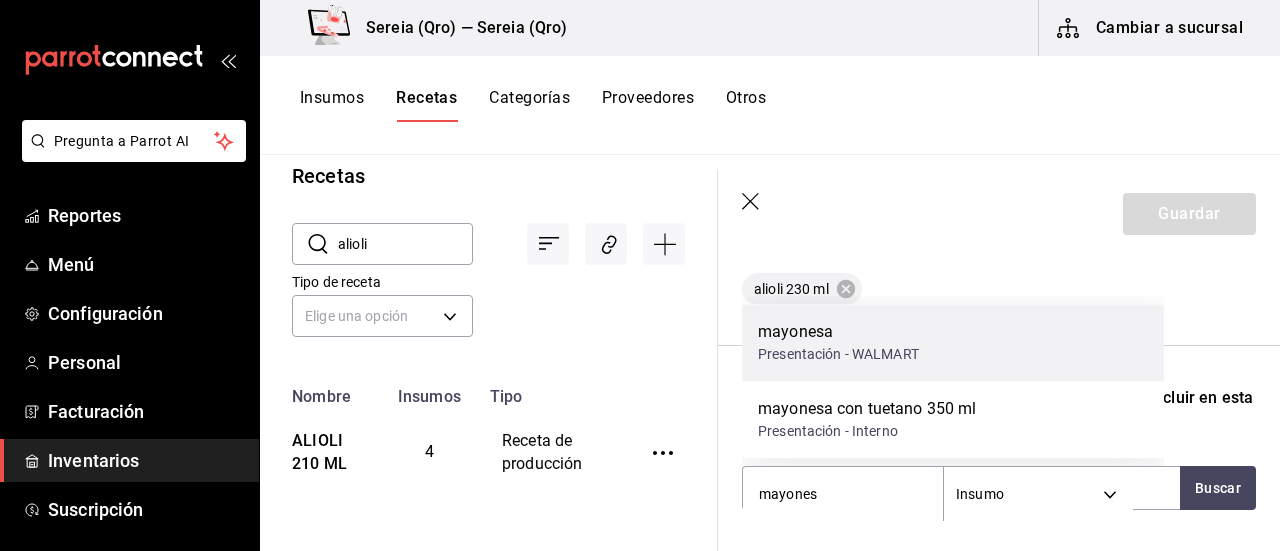 click on "mayonesa" at bounding box center [838, 332] 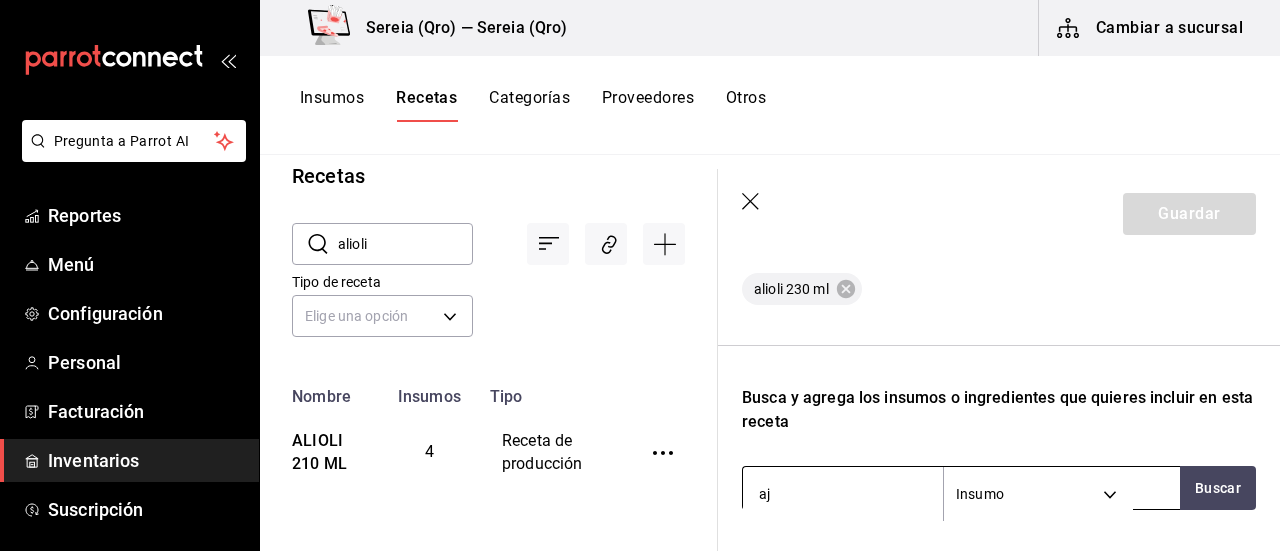 type on "ajo" 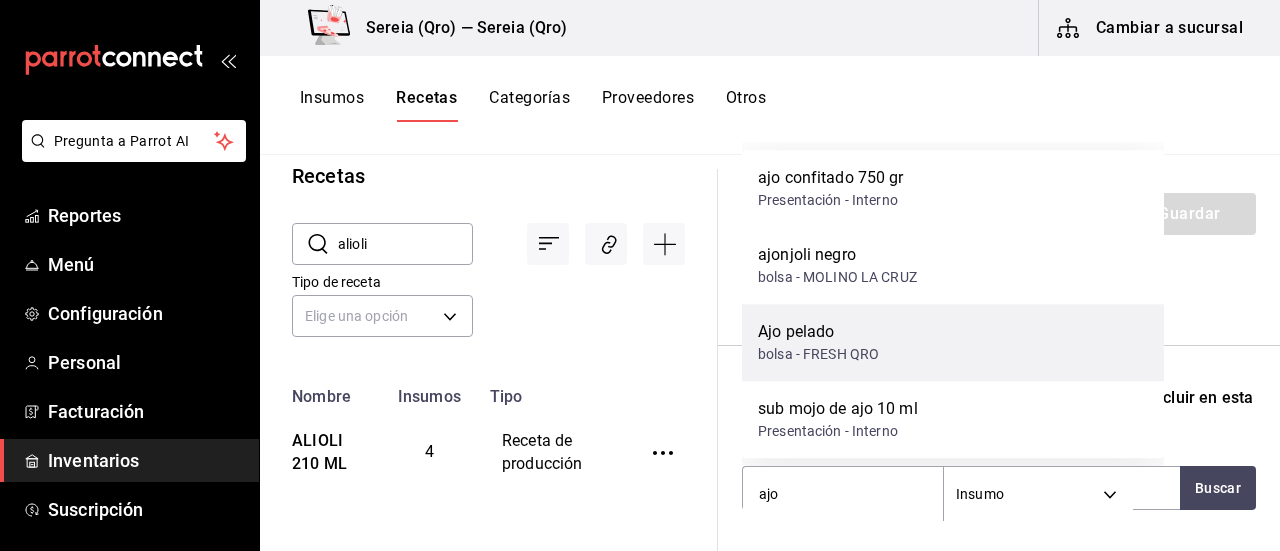 click on "Ajo pelado" at bounding box center (818, 332) 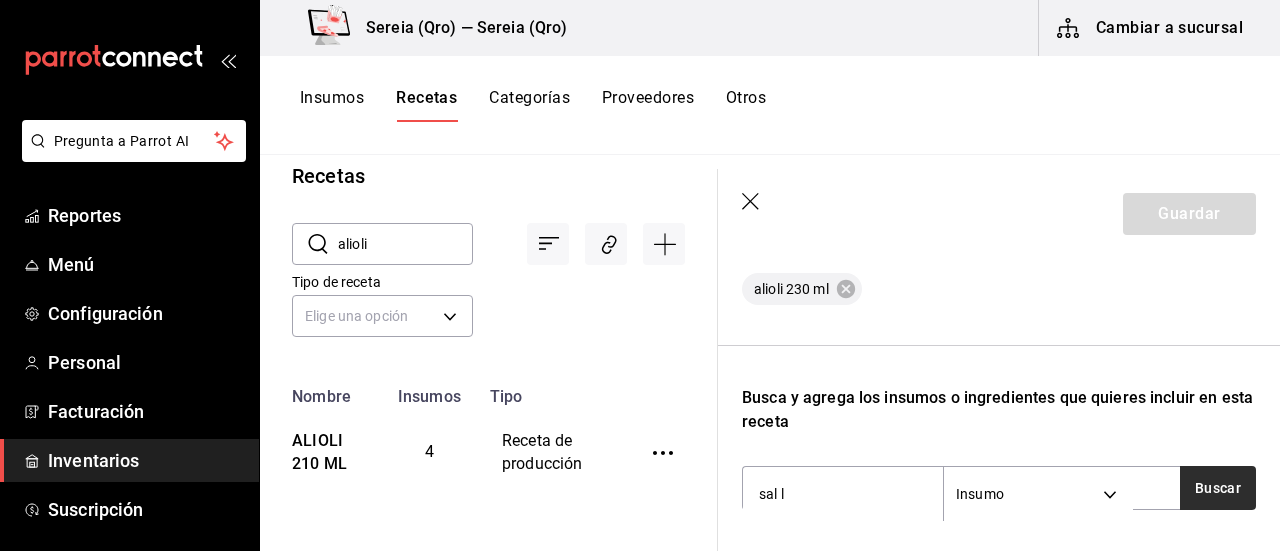 type on "sal l" 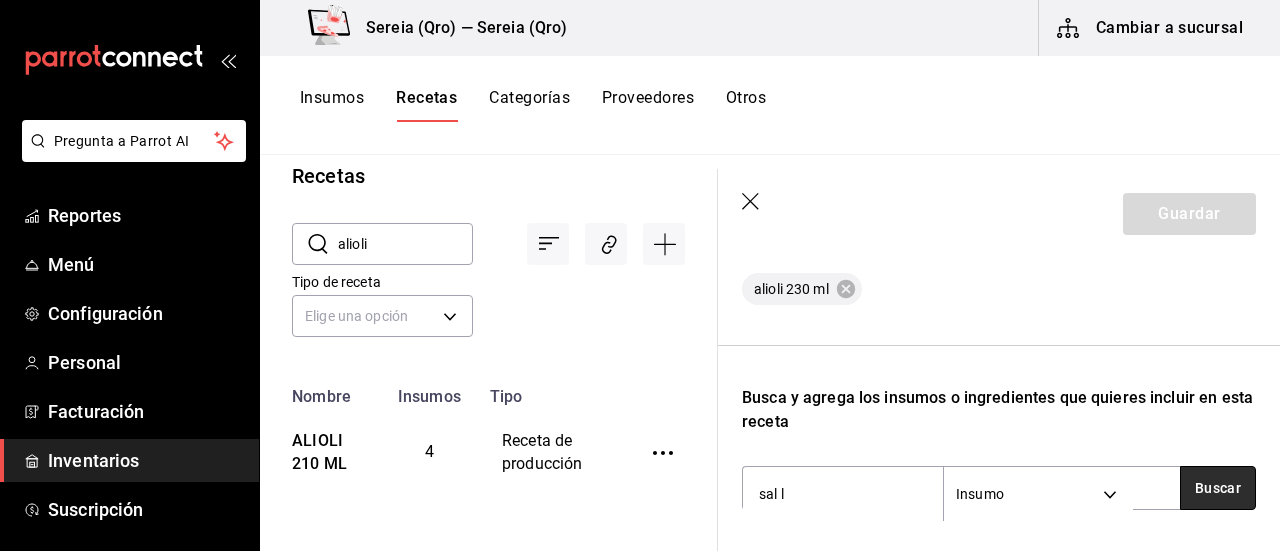 drag, startPoint x: 1218, startPoint y: 498, endPoint x: 1209, endPoint y: 492, distance: 10.816654 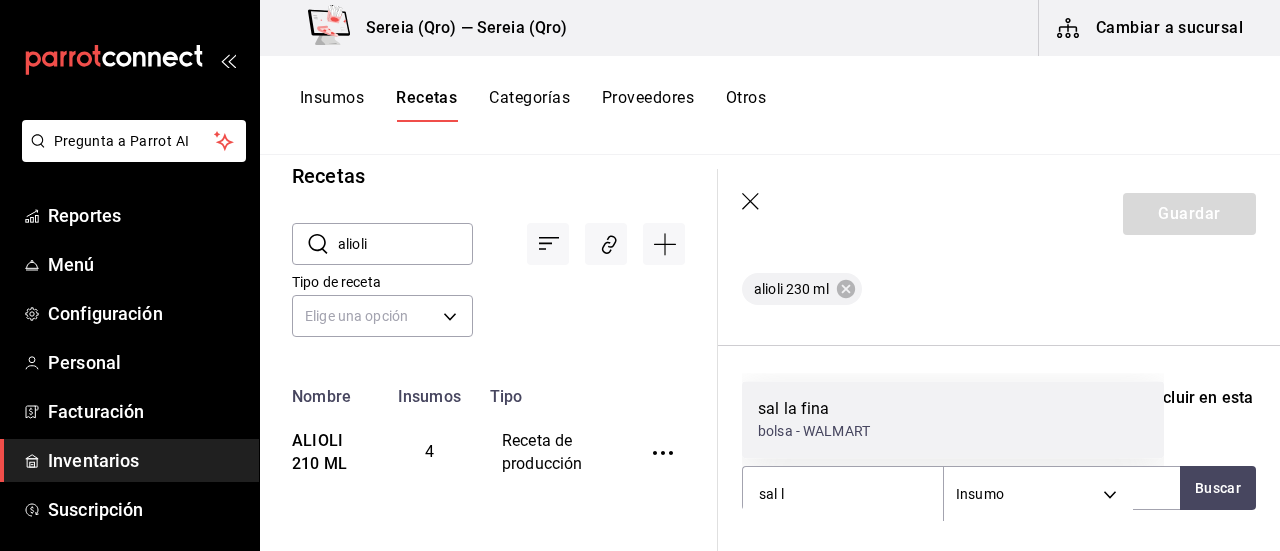 click on "sal la fina" at bounding box center [814, 409] 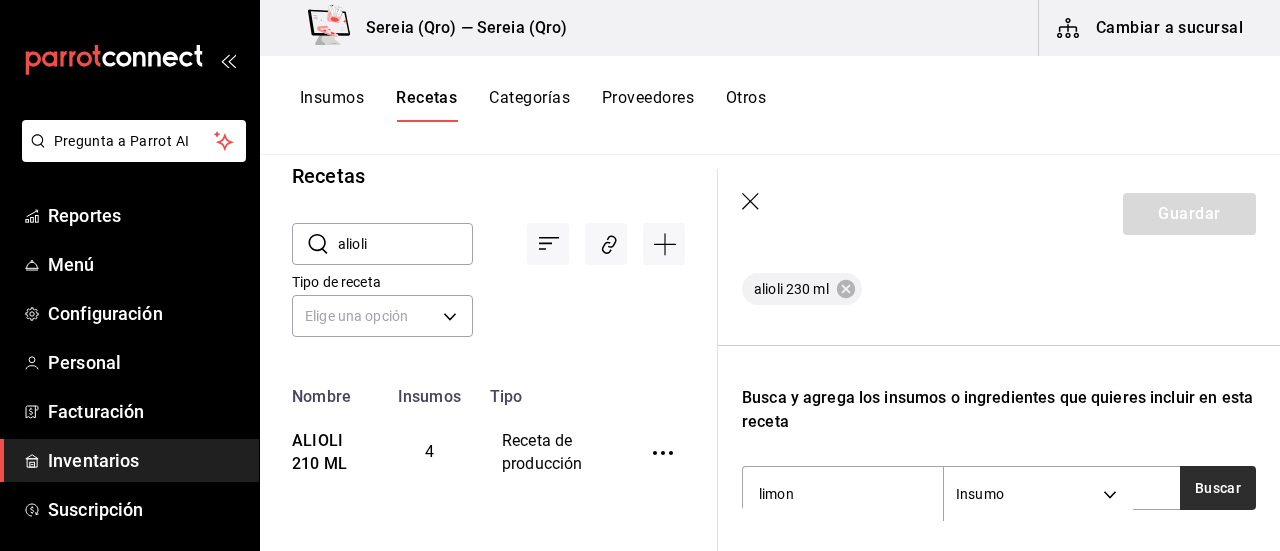 type on "limon" 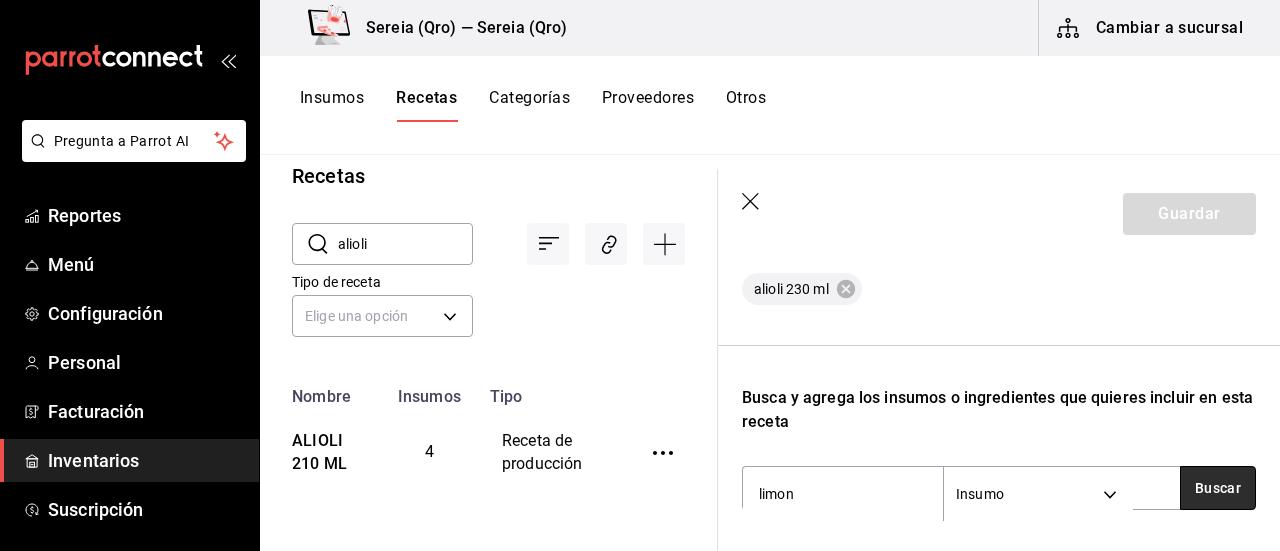 click on "Buscar" at bounding box center [1218, 488] 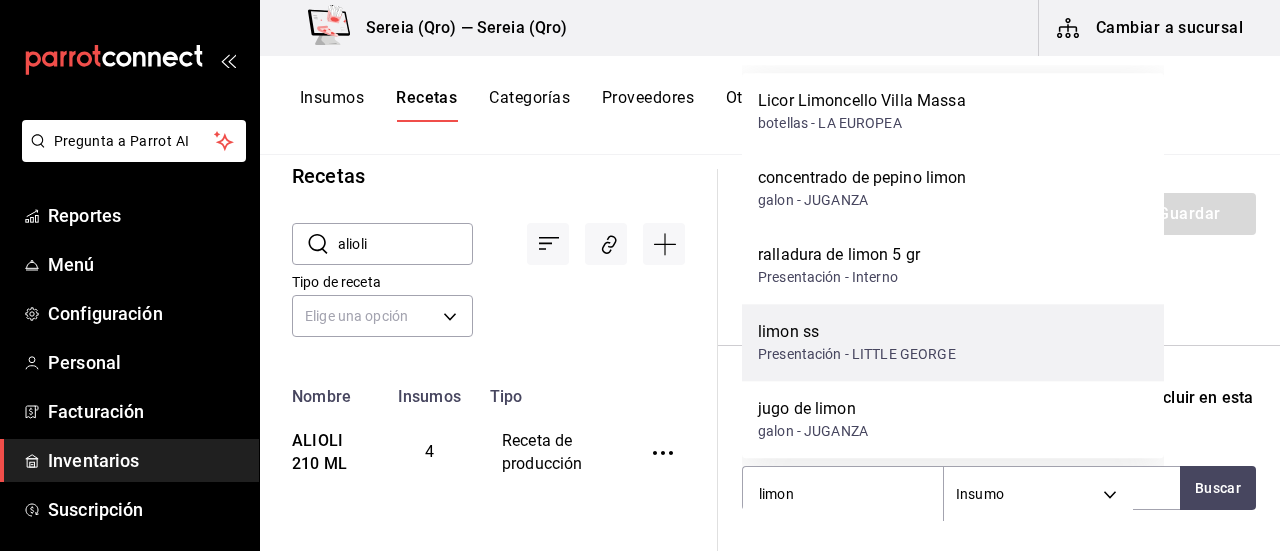 click on "Presentación - LITTLE GEORGE" at bounding box center [857, 354] 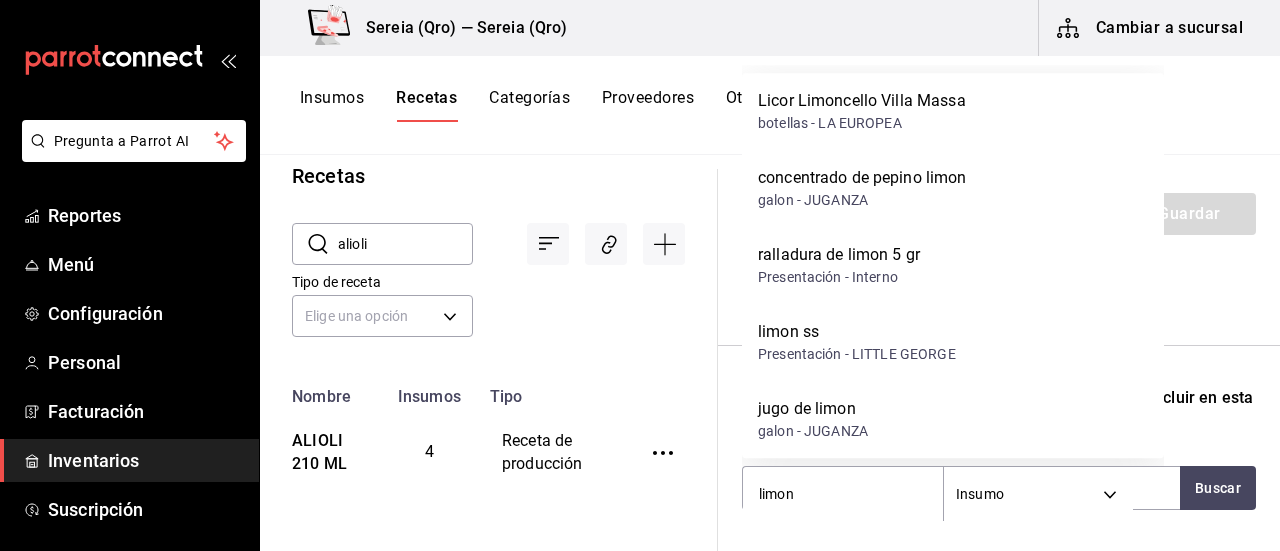 type 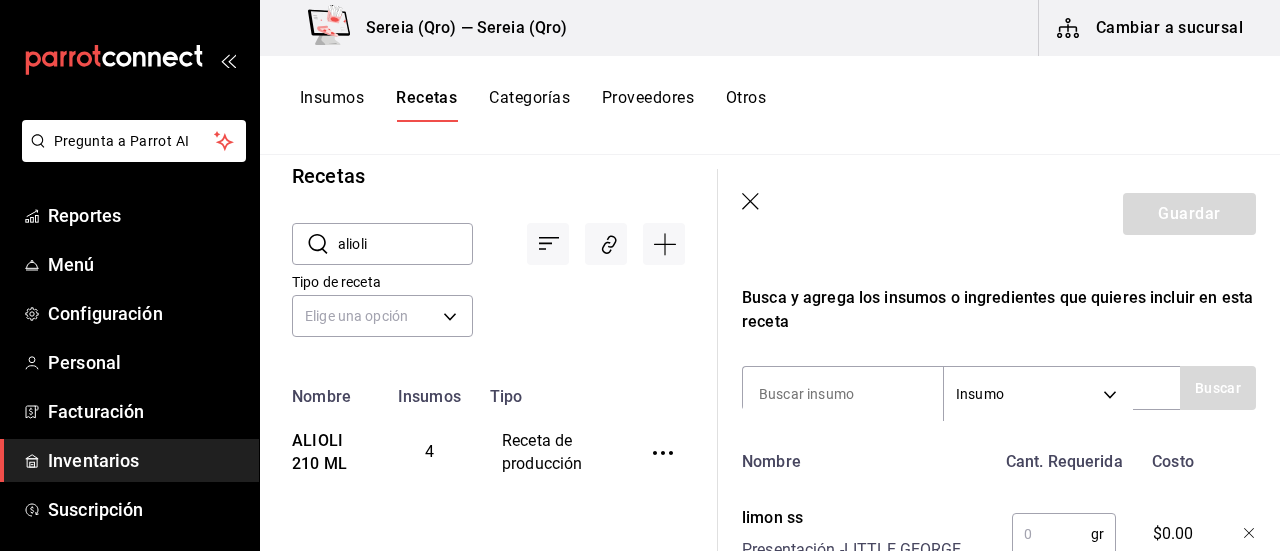 scroll, scrollTop: 800, scrollLeft: 0, axis: vertical 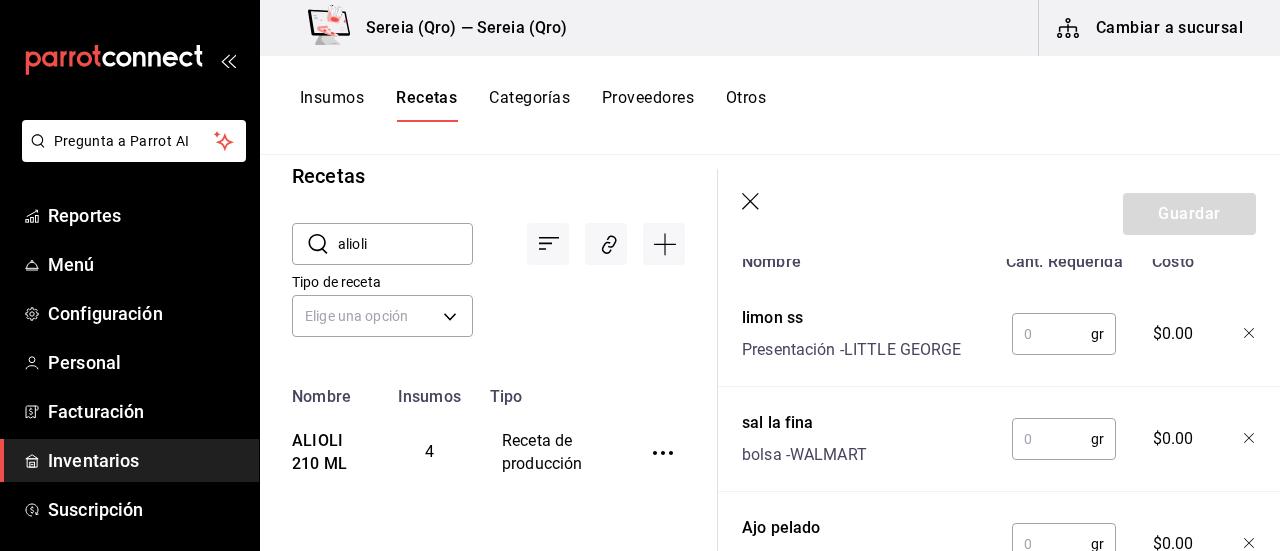 click at bounding box center (1051, 334) 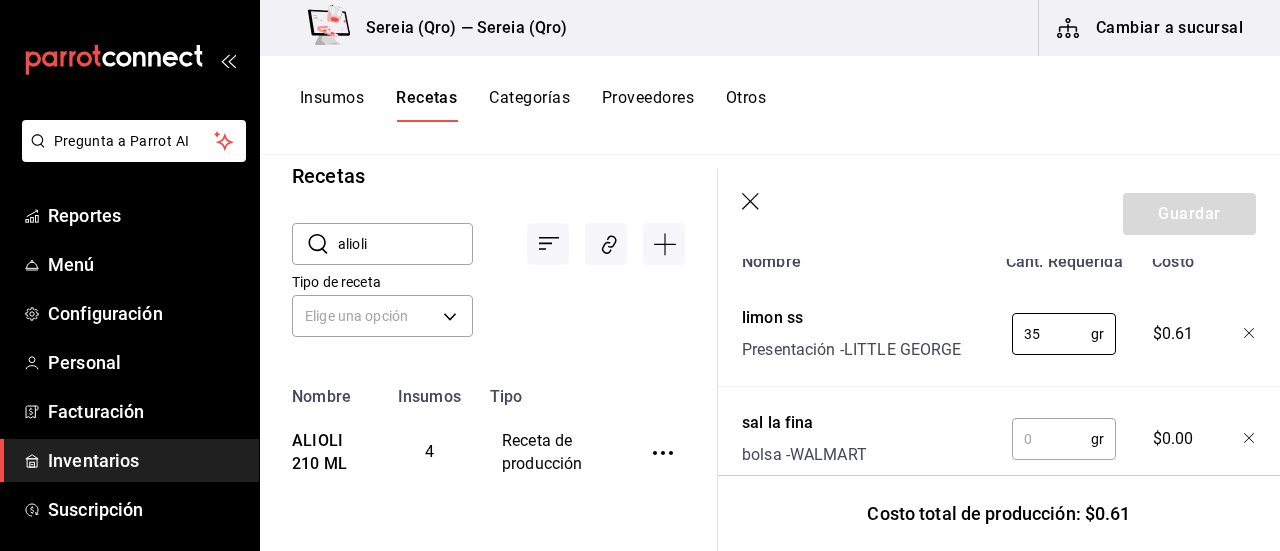 type on "35" 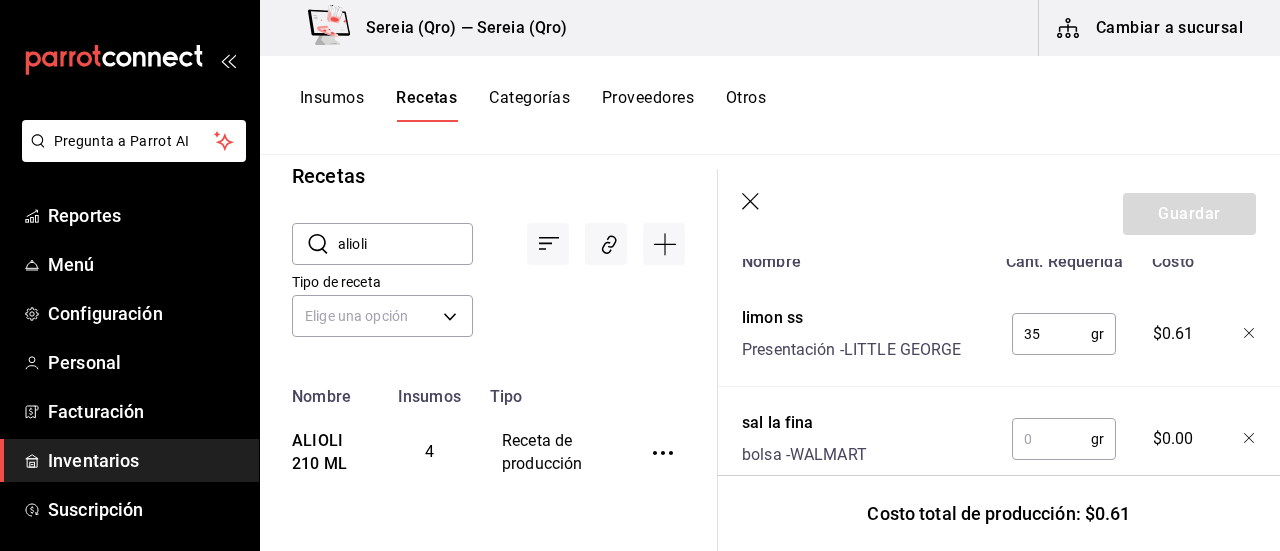 click at bounding box center (1051, 439) 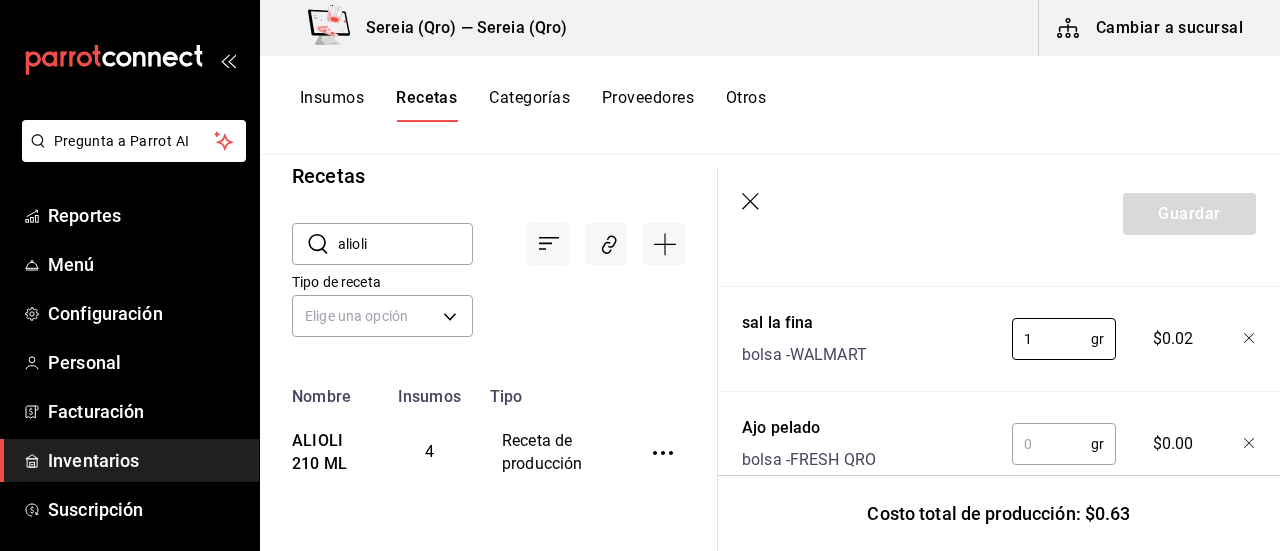 scroll, scrollTop: 1000, scrollLeft: 0, axis: vertical 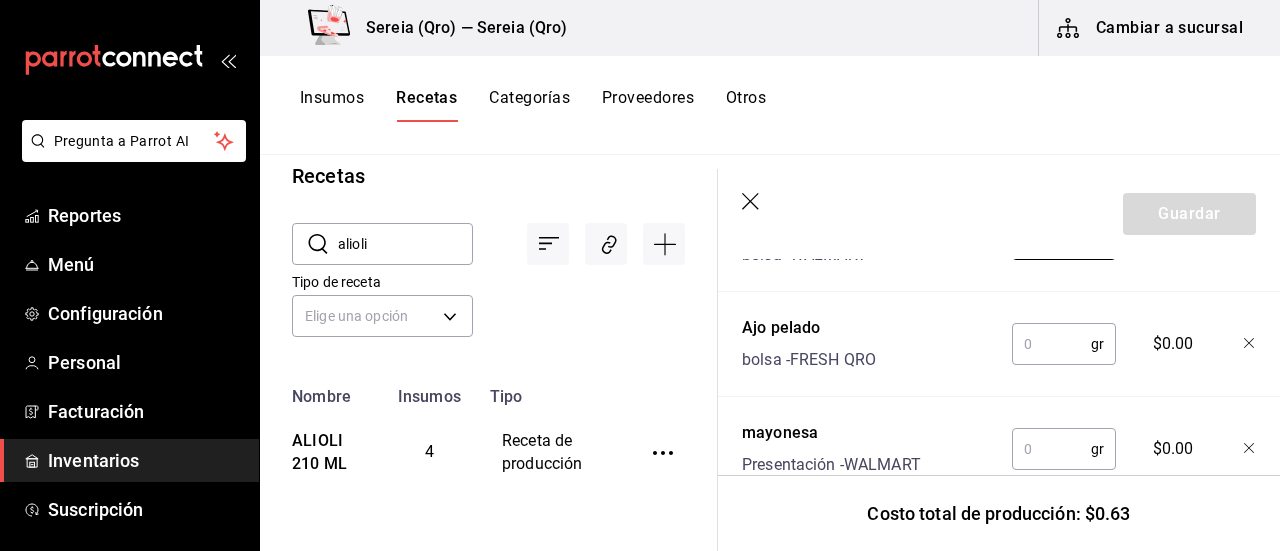 type on "1" 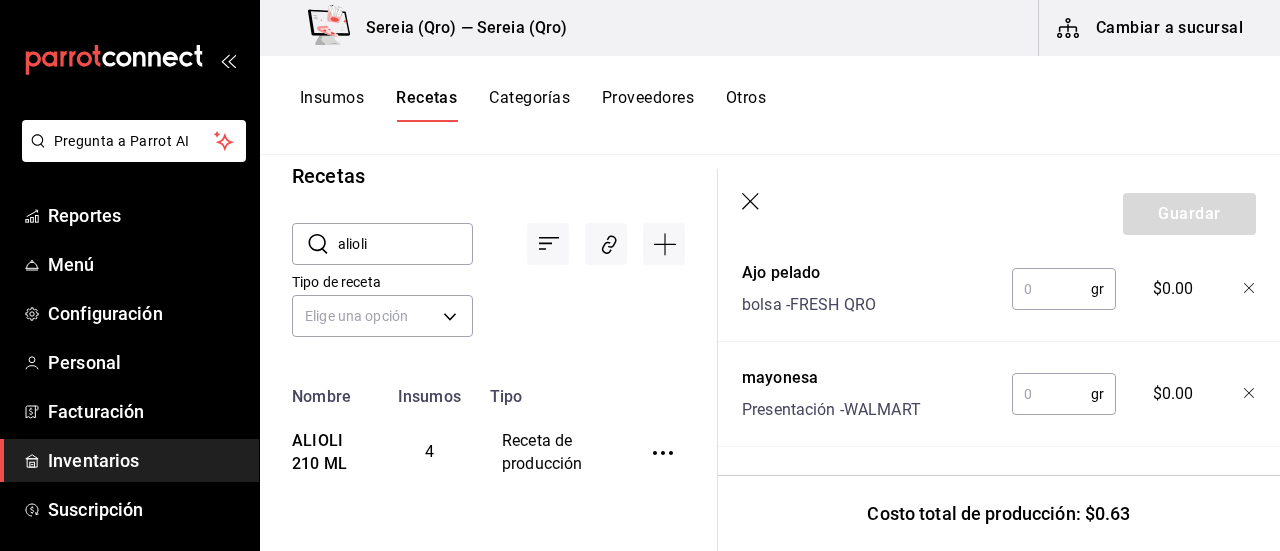 scroll, scrollTop: 1070, scrollLeft: 0, axis: vertical 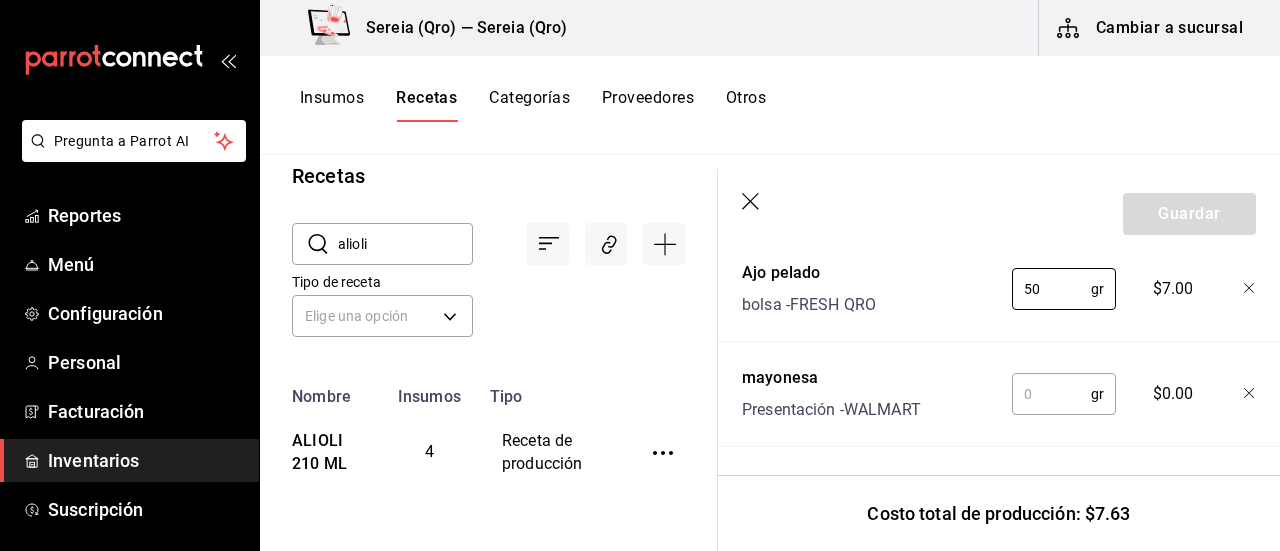 type on "50" 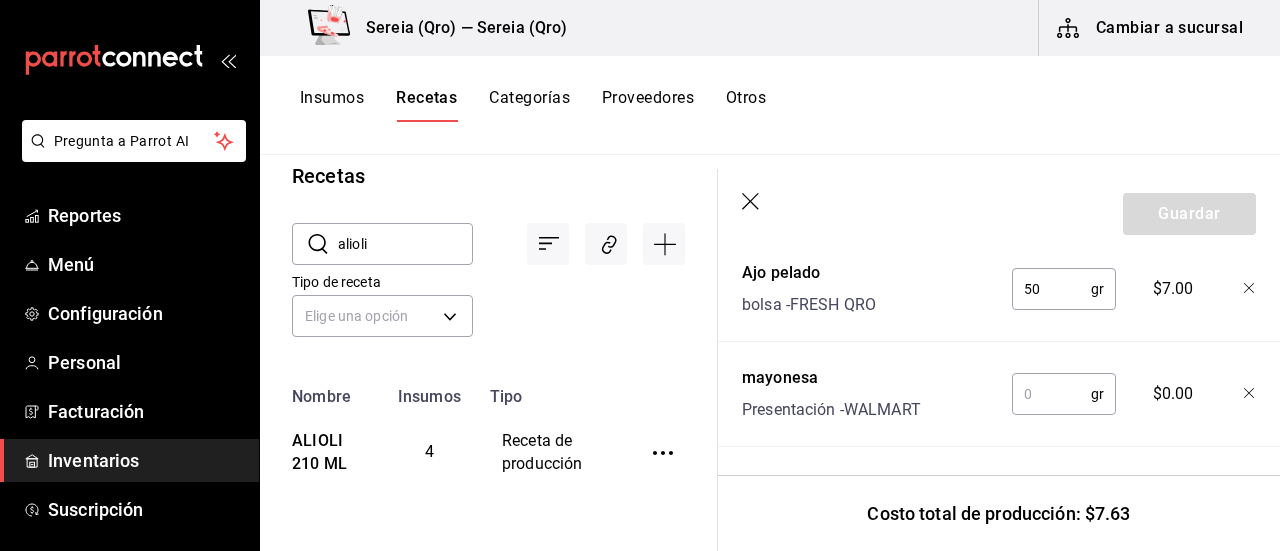 click at bounding box center [1051, 394] 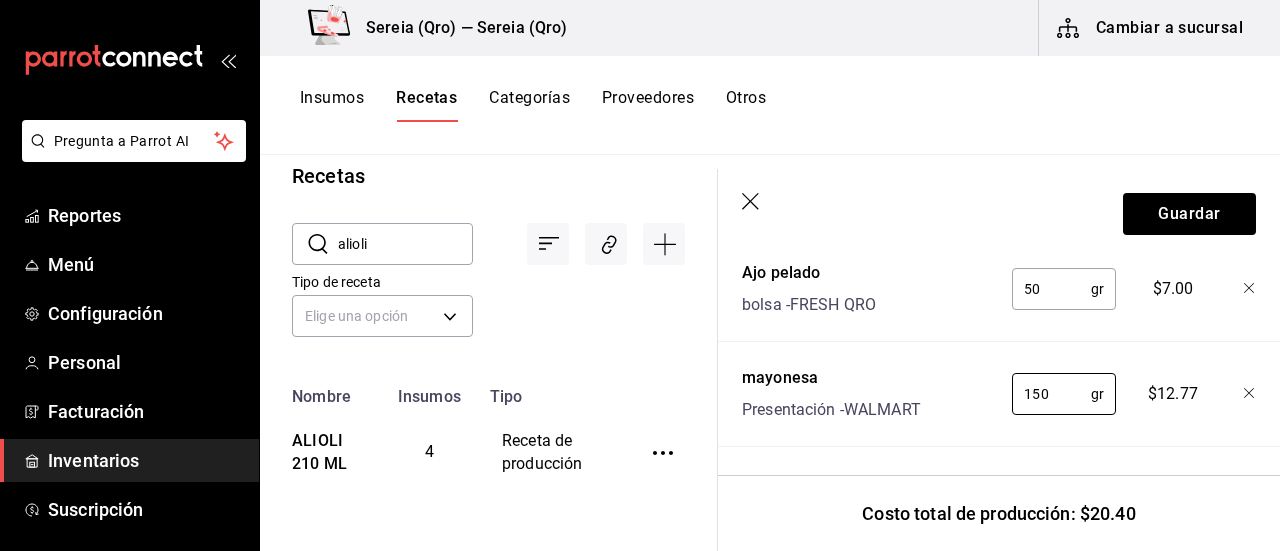 type on "150" 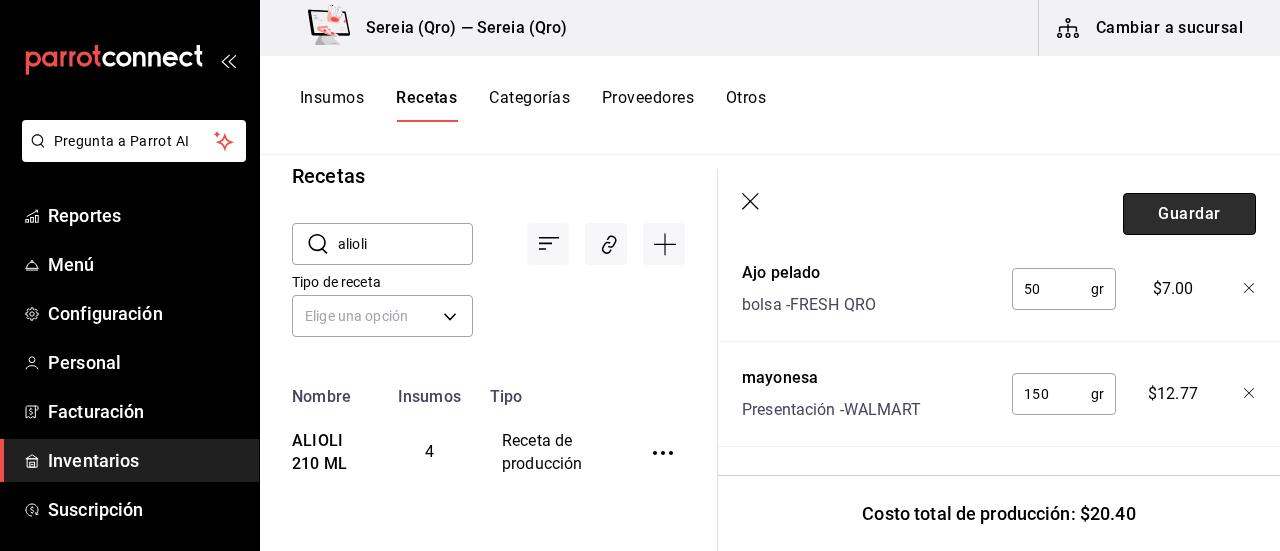 click on "Guardar" at bounding box center [1189, 214] 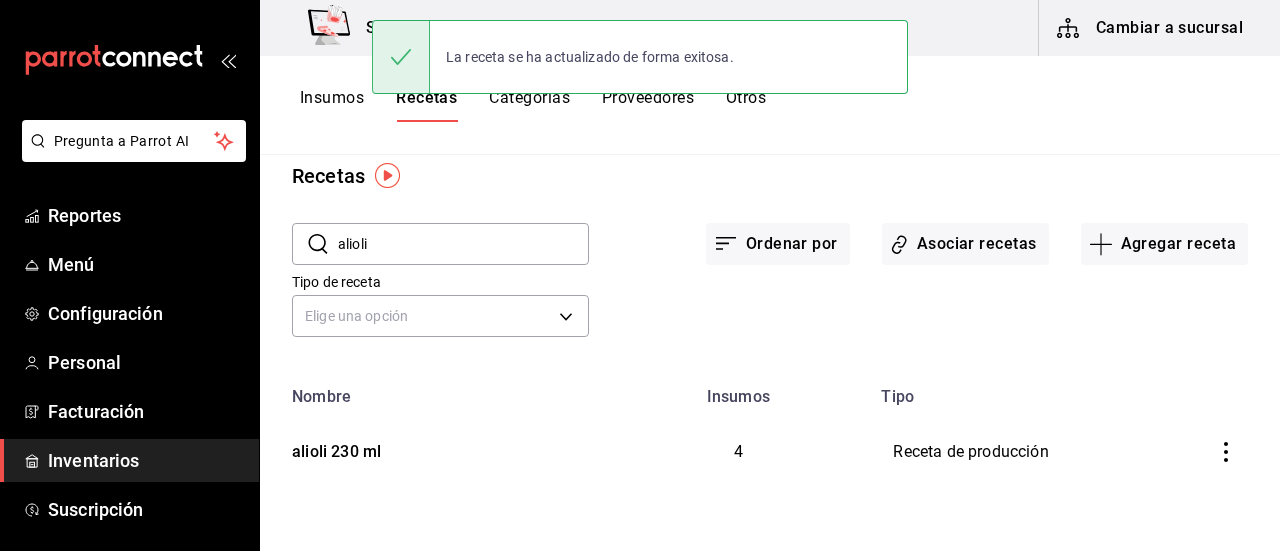 scroll, scrollTop: 0, scrollLeft: 0, axis: both 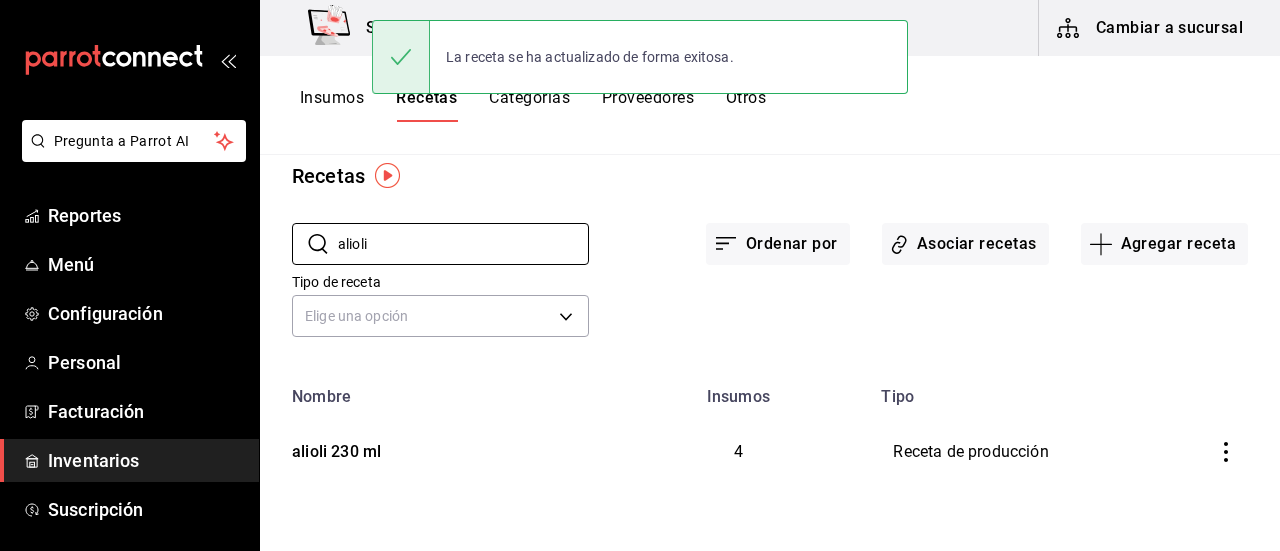 drag, startPoint x: 398, startPoint y: 245, endPoint x: 275, endPoint y: 245, distance: 123 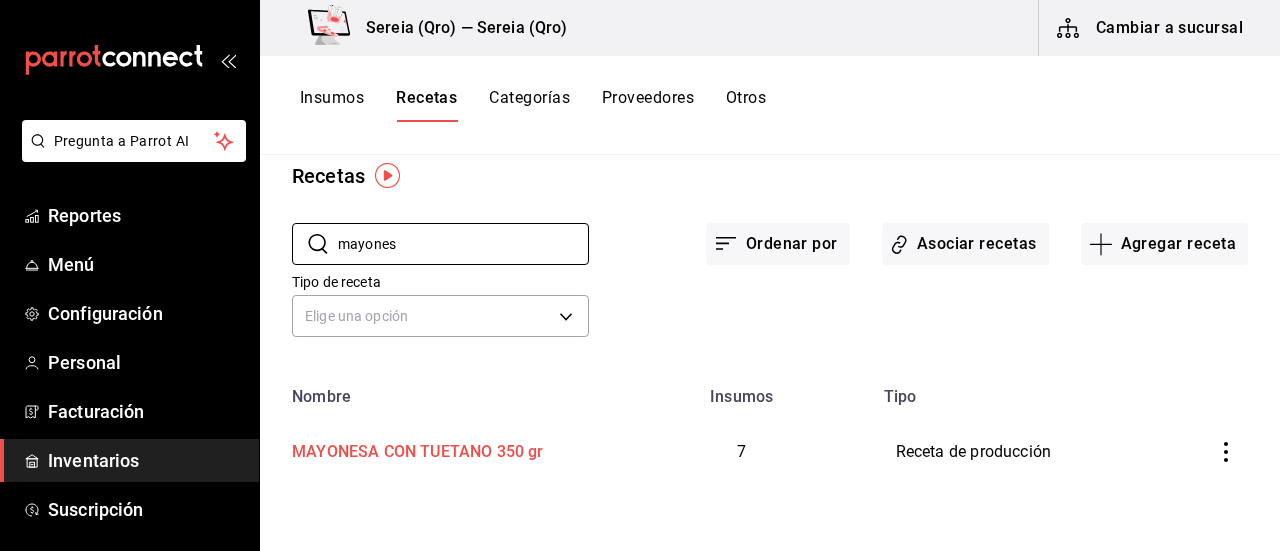 type on "mayones" 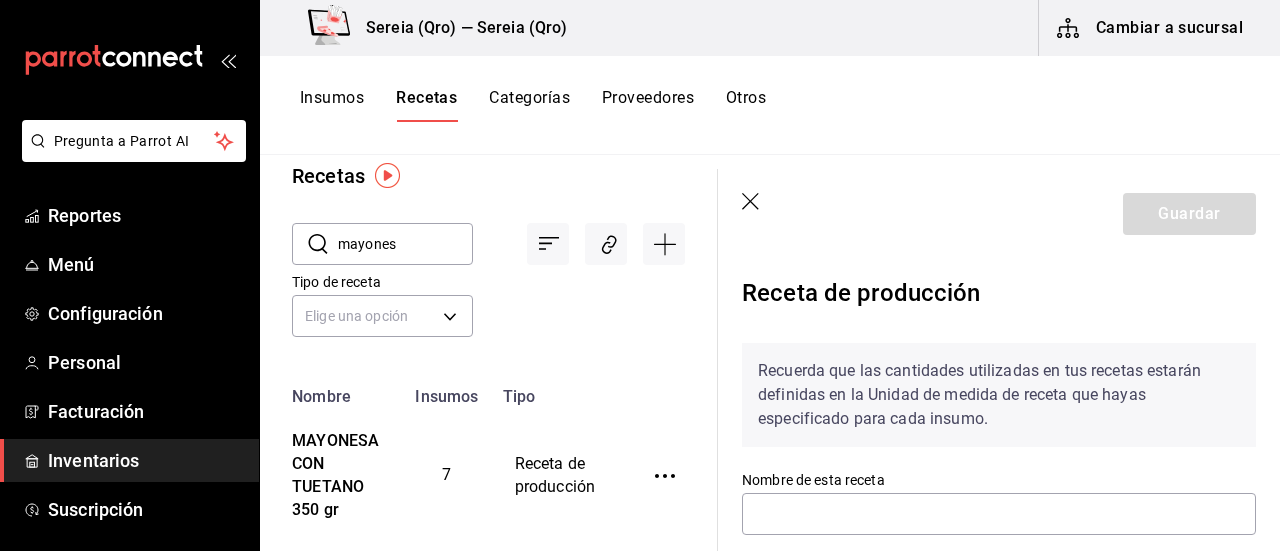 type on "MAYONESA CON TUETANO 350 gr" 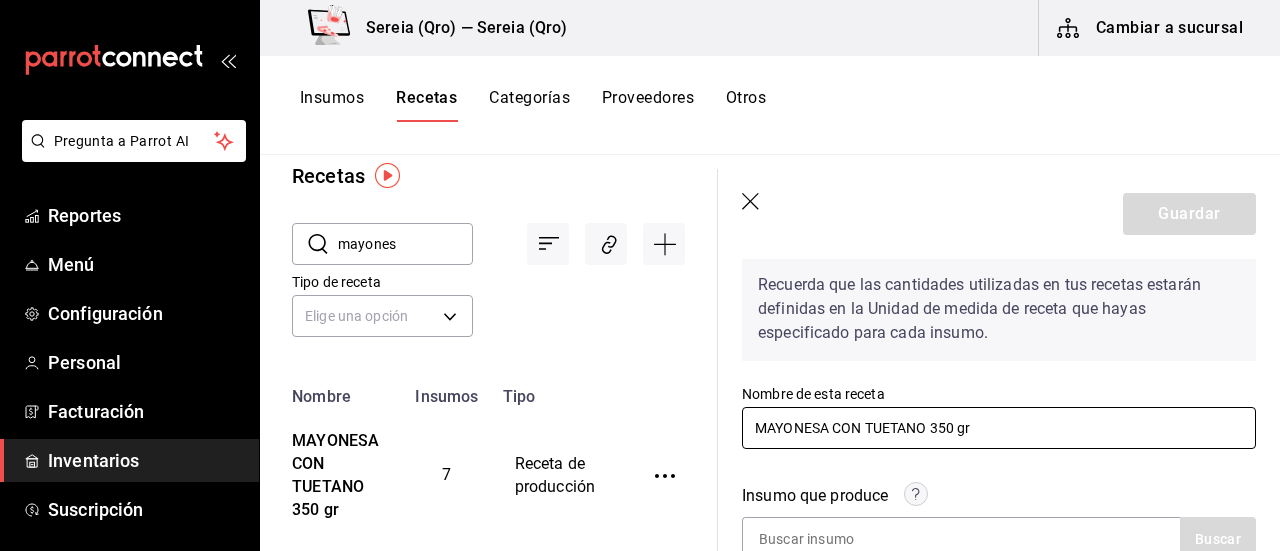 scroll, scrollTop: 100, scrollLeft: 0, axis: vertical 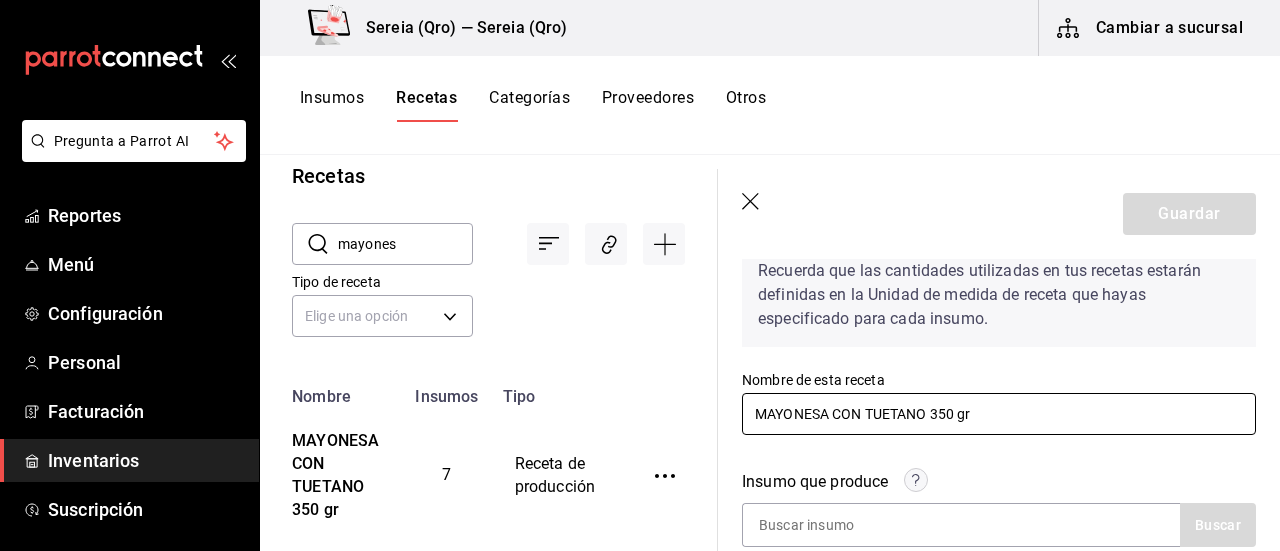 drag, startPoint x: 834, startPoint y: 421, endPoint x: 735, endPoint y: 418, distance: 99.04544 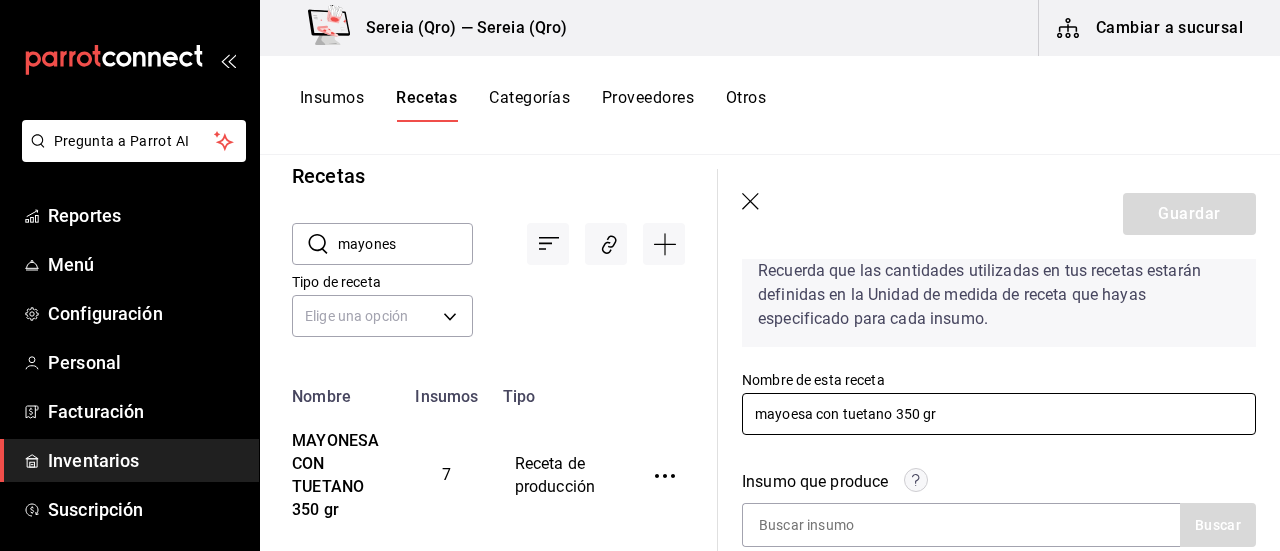 click on "mayoesa con tuetano 350 gr" at bounding box center (999, 414) 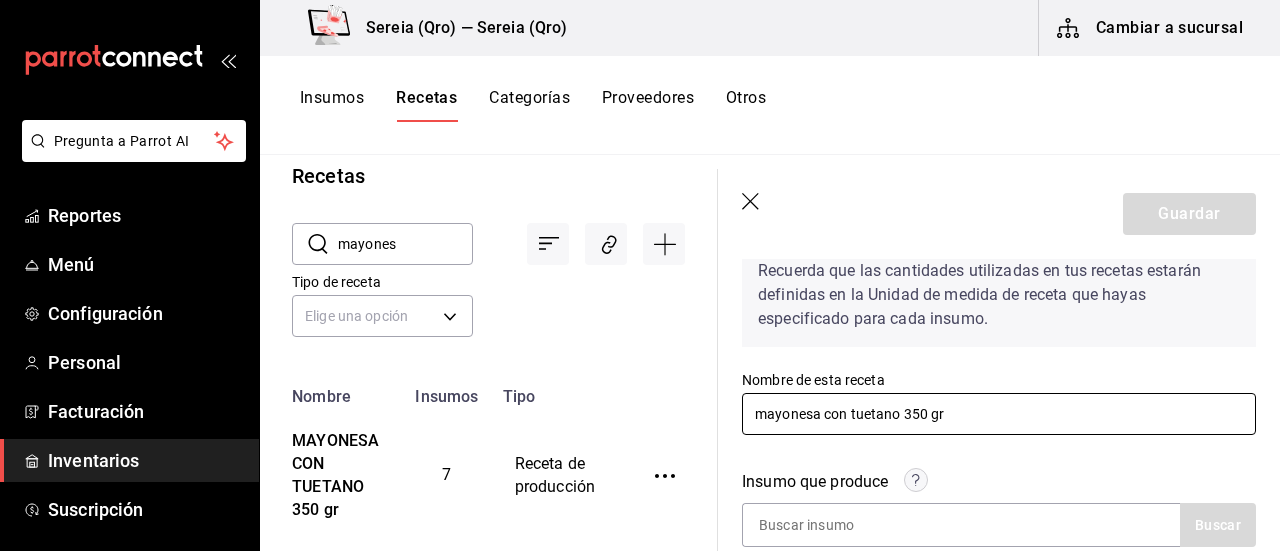 scroll, scrollTop: 200, scrollLeft: 0, axis: vertical 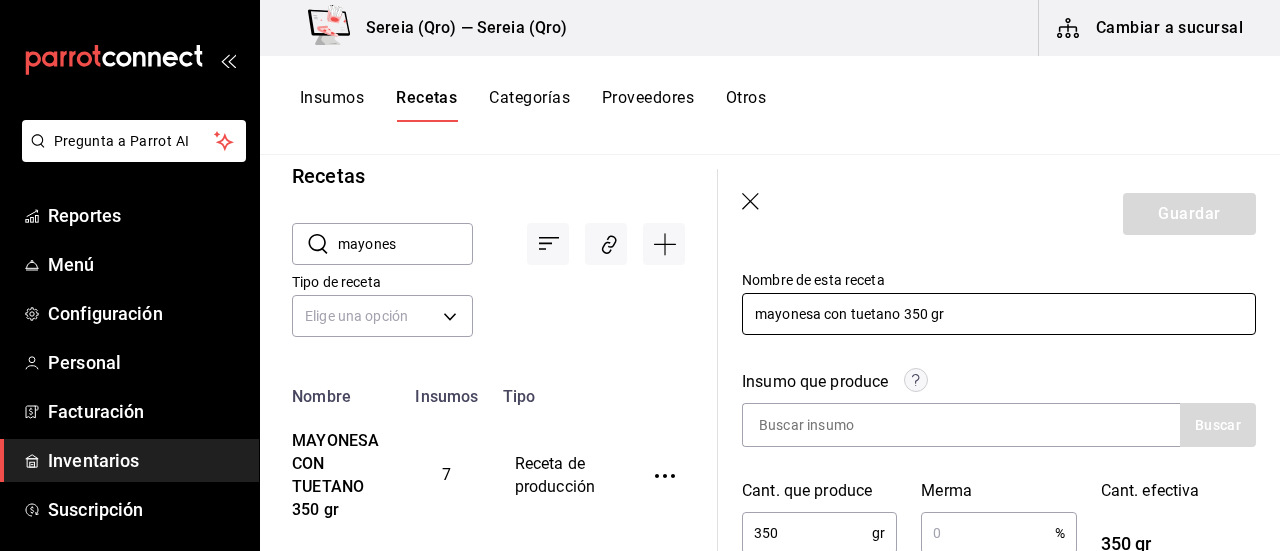 type on "mayonesa con tuetano 350 gr" 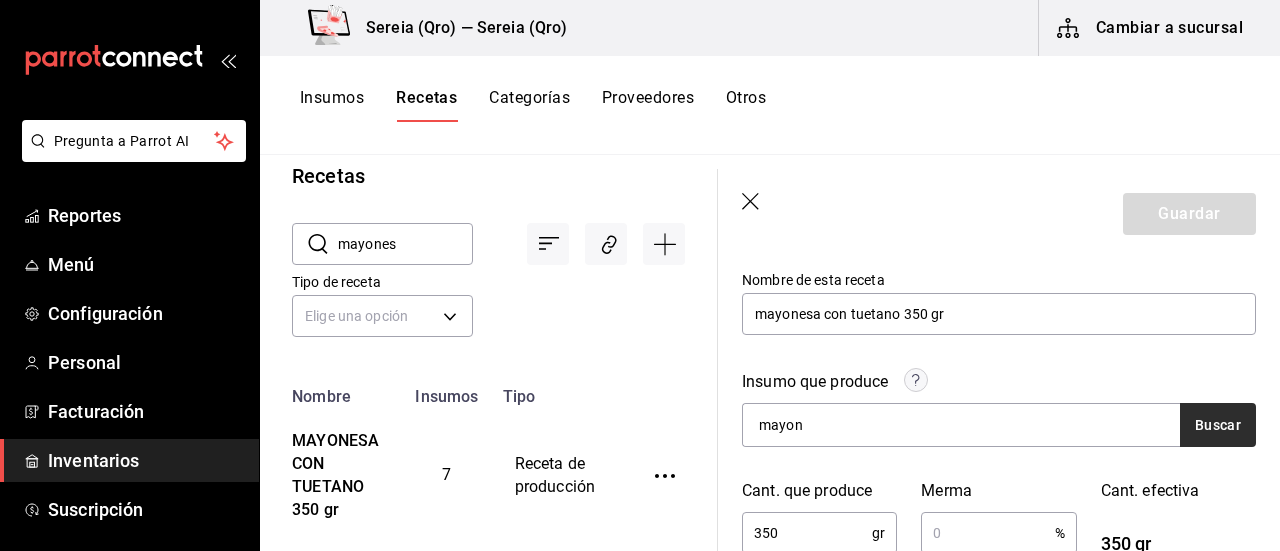type on "mayon" 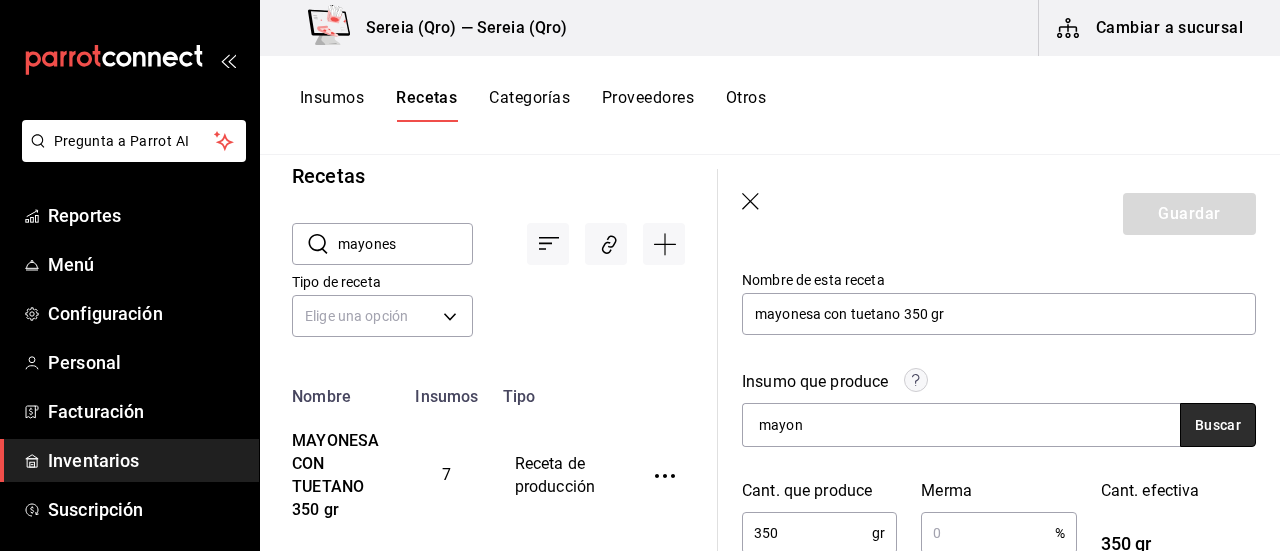 click on "Buscar" at bounding box center (1218, 425) 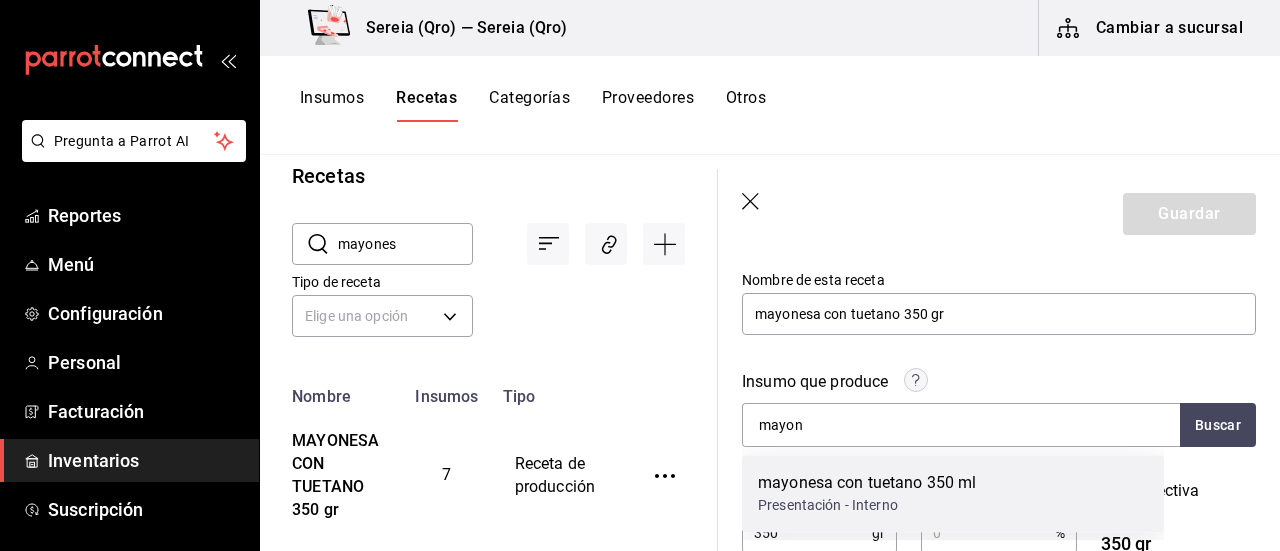 click on "mayonesa con tuetano 350 ml" at bounding box center (867, 483) 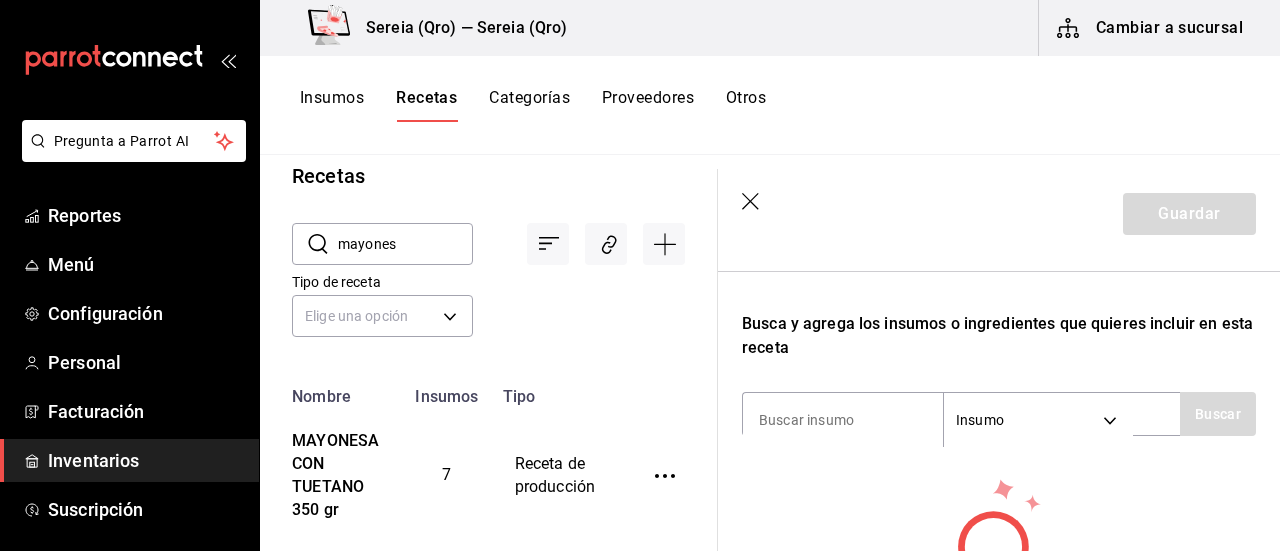 scroll, scrollTop: 600, scrollLeft: 0, axis: vertical 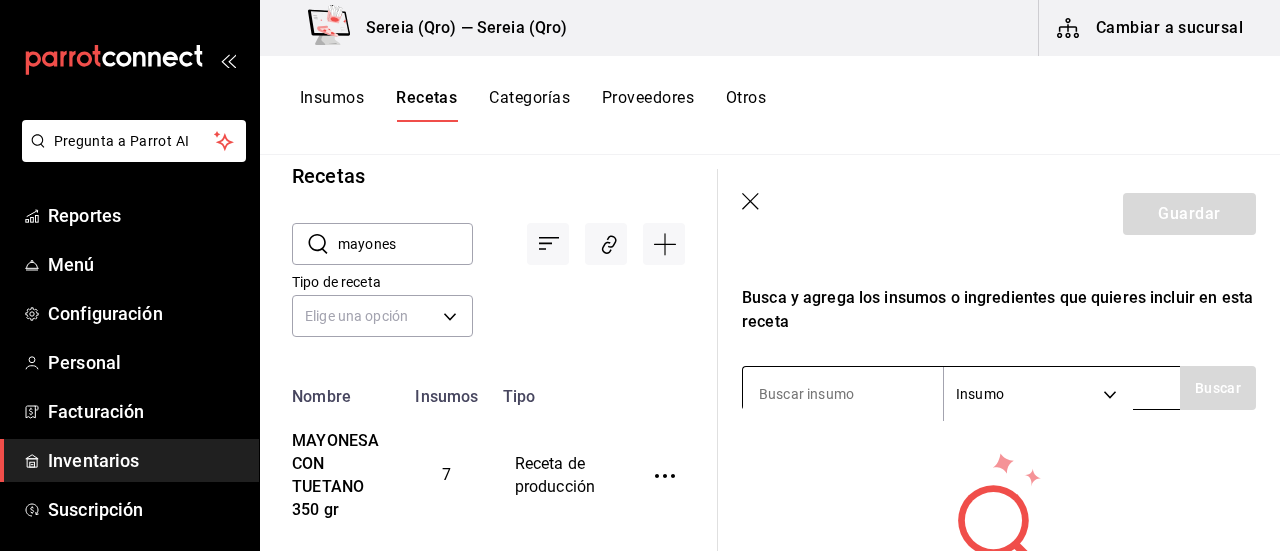 click at bounding box center (843, 394) 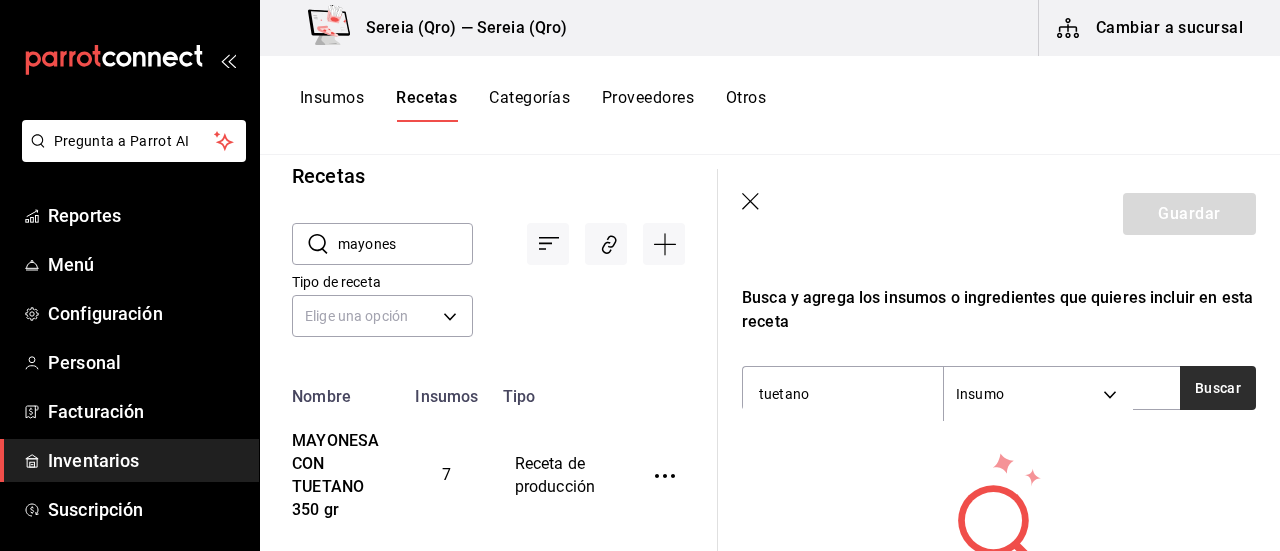 type on "tuetano" 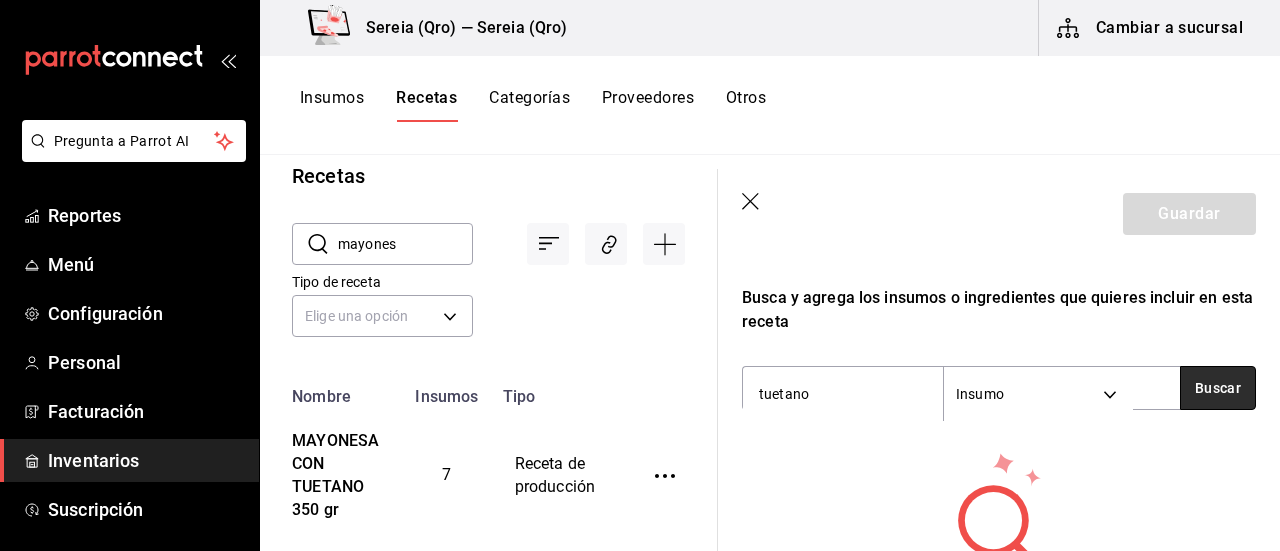 click on "Buscar" at bounding box center [1218, 388] 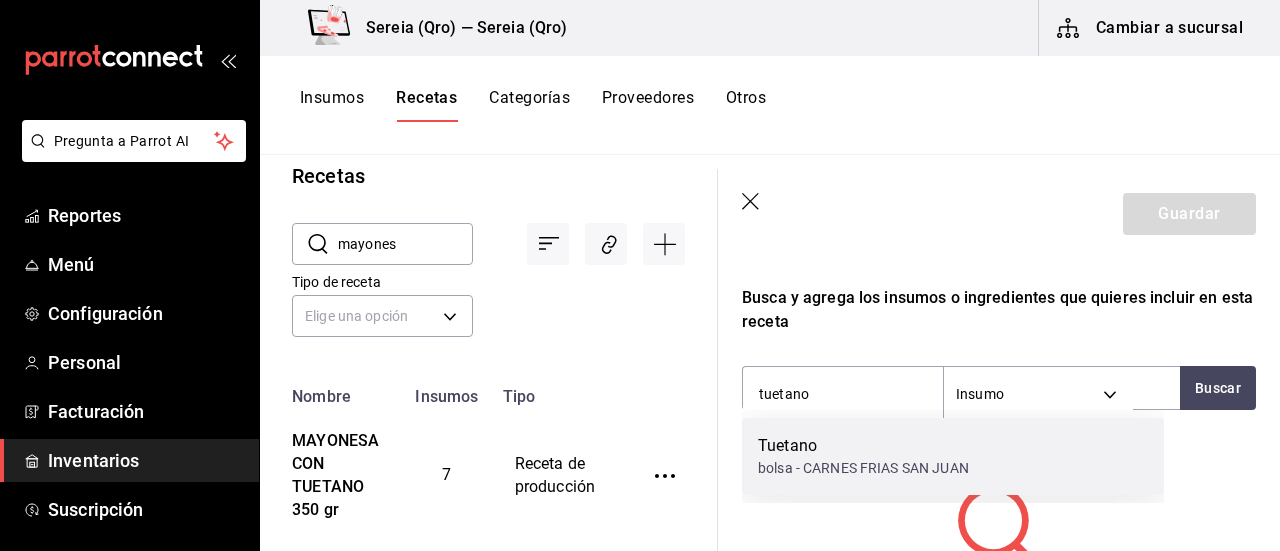 click on "Tuetano" at bounding box center [863, 446] 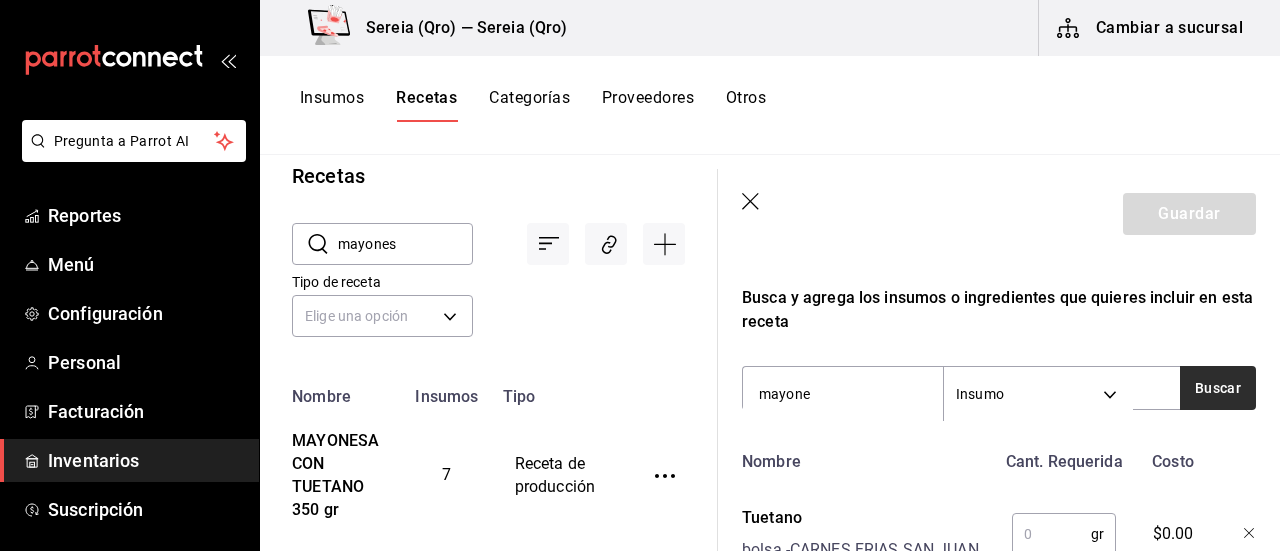 type on "mayone" 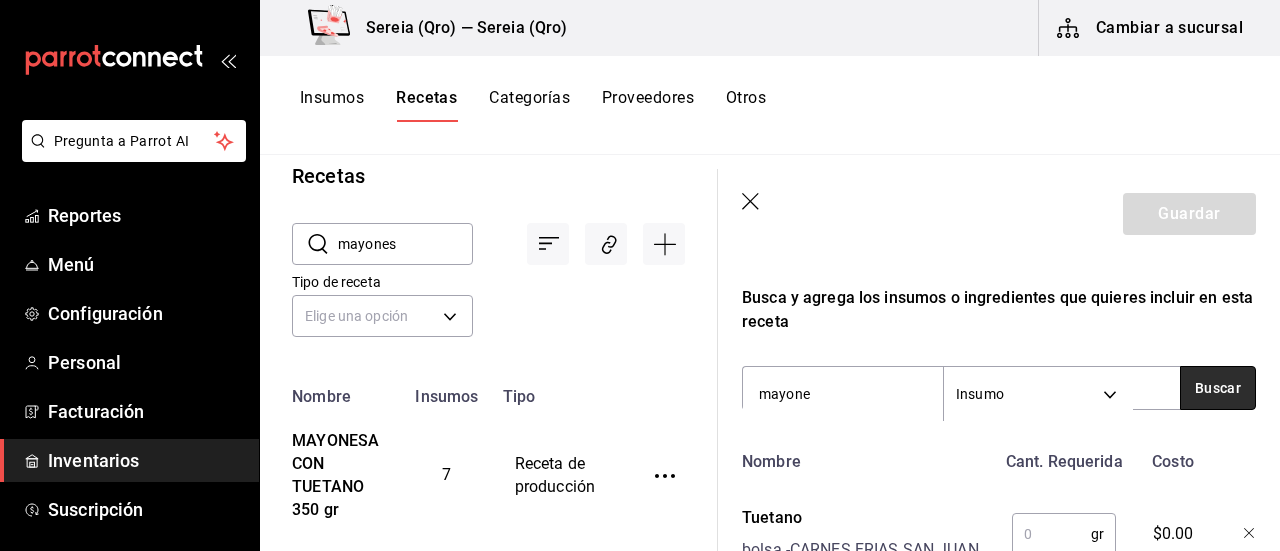 click on "Buscar" at bounding box center (1218, 388) 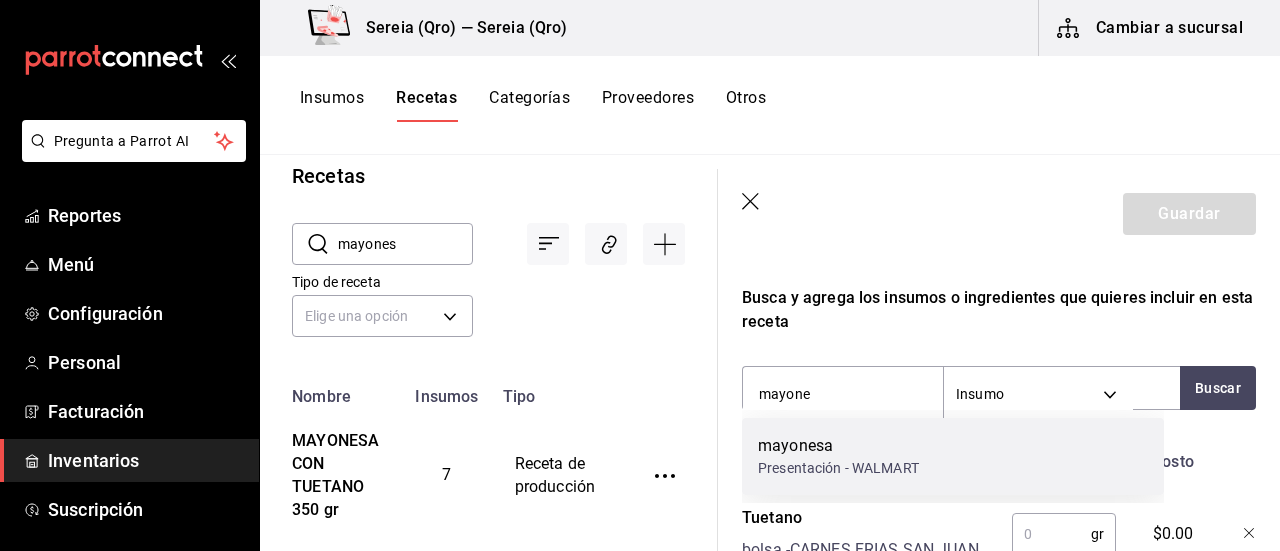 click on "Presentación - WALMART" at bounding box center (838, 468) 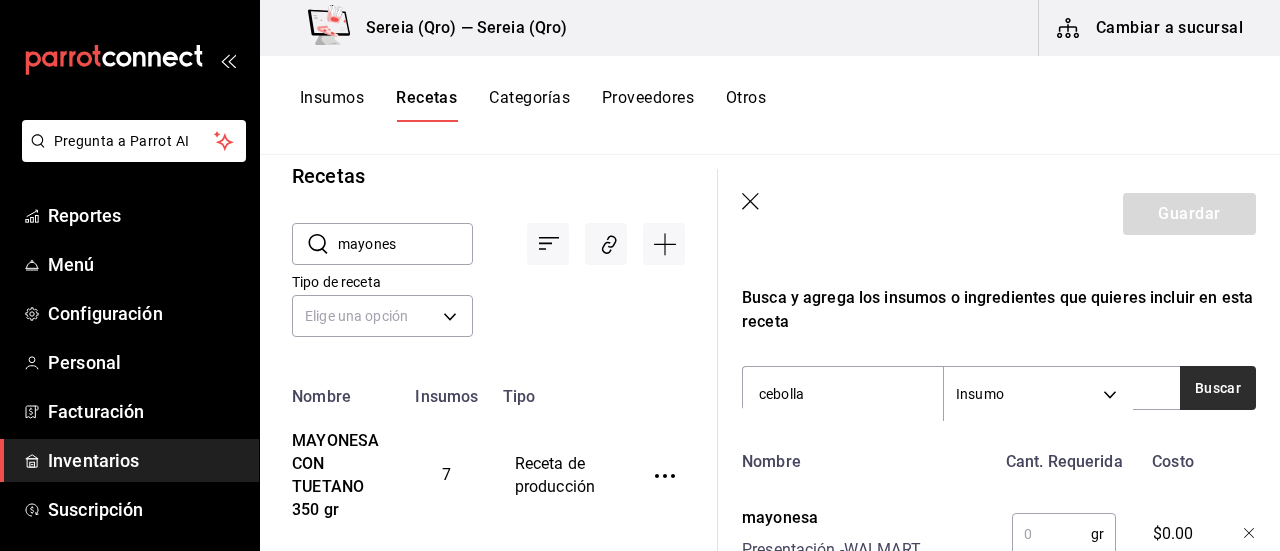 type on "cebolla" 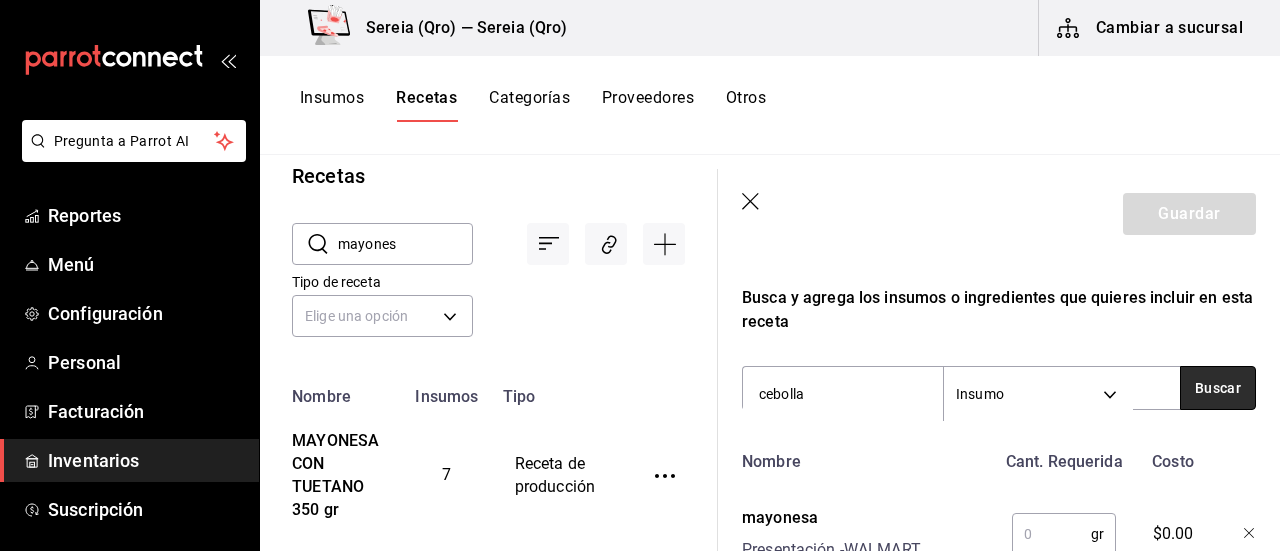 click on "Buscar" at bounding box center (1218, 388) 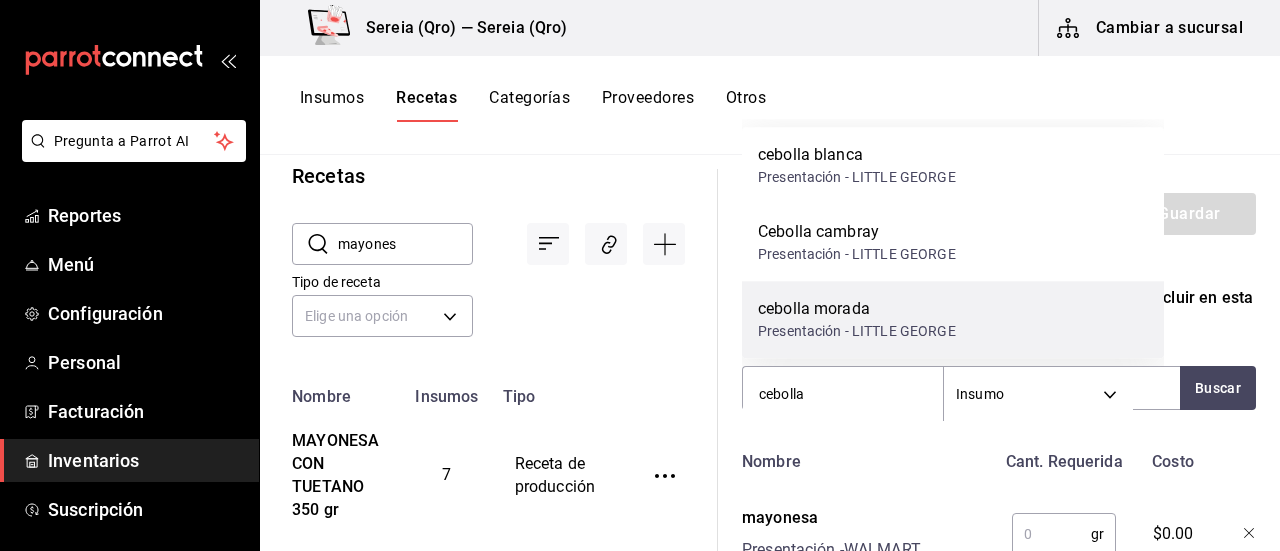 click on "cebolla morada" at bounding box center (857, 309) 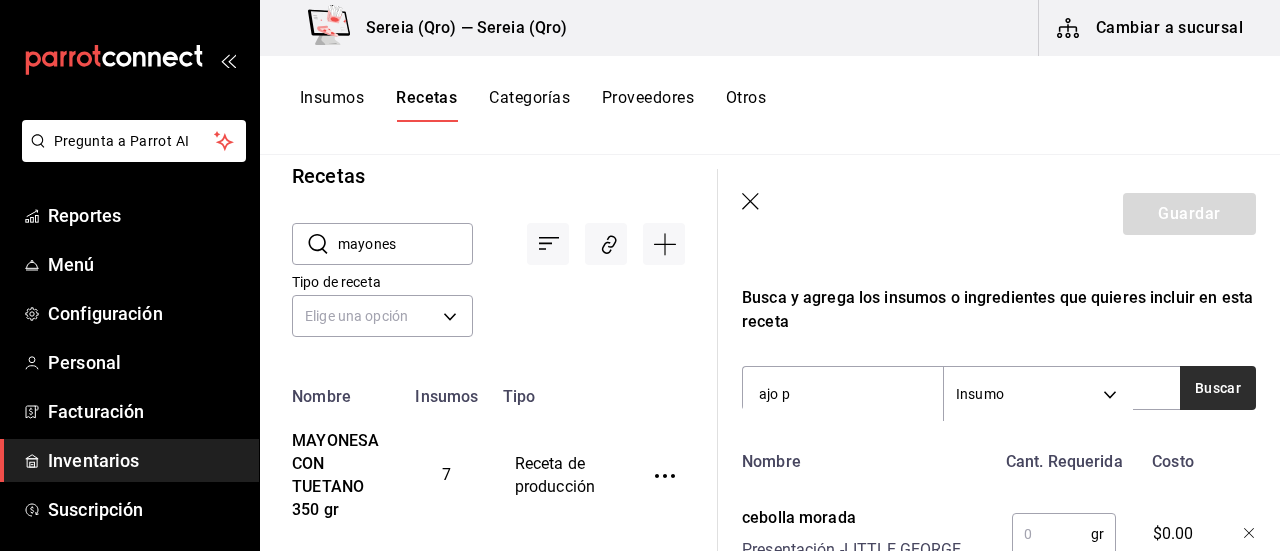 type on "ajo p" 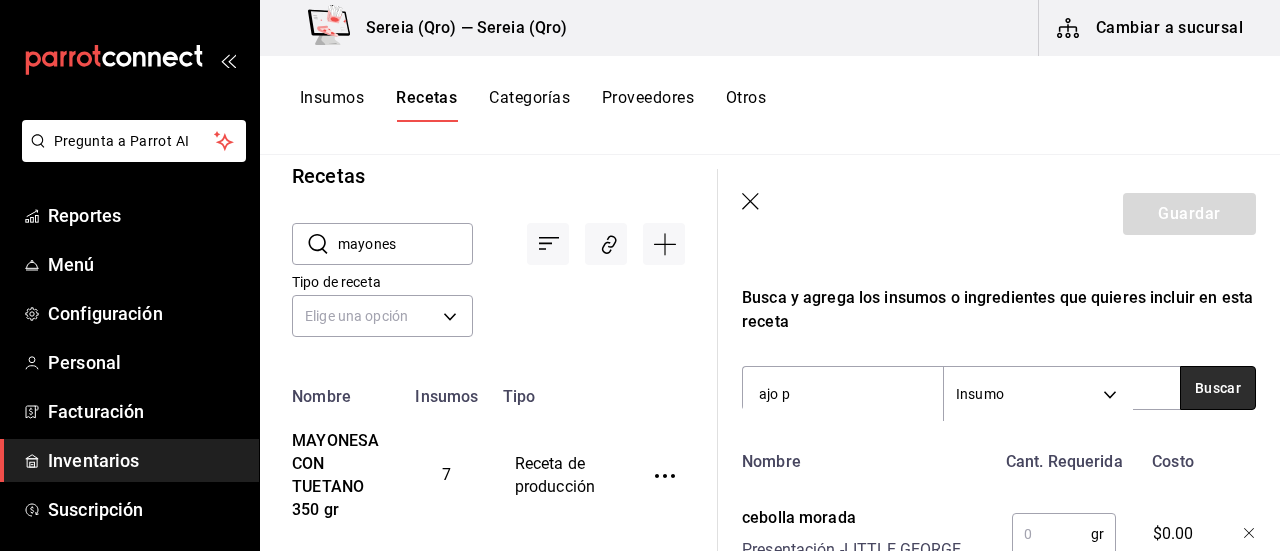 click on "Buscar" at bounding box center (1218, 388) 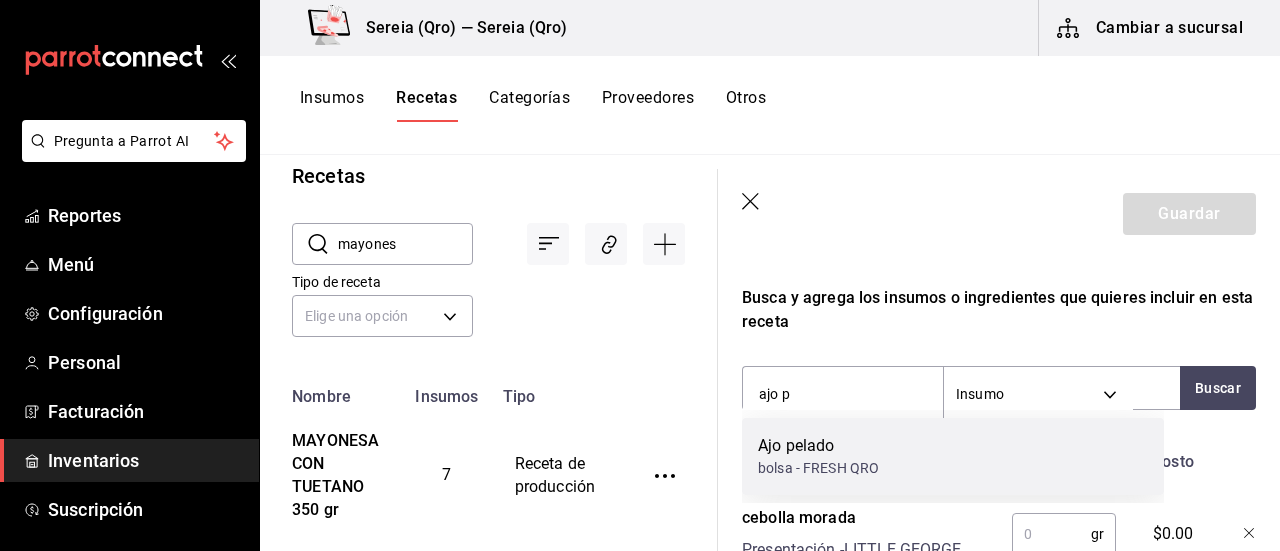 click on "Ajo pelado" at bounding box center [818, 446] 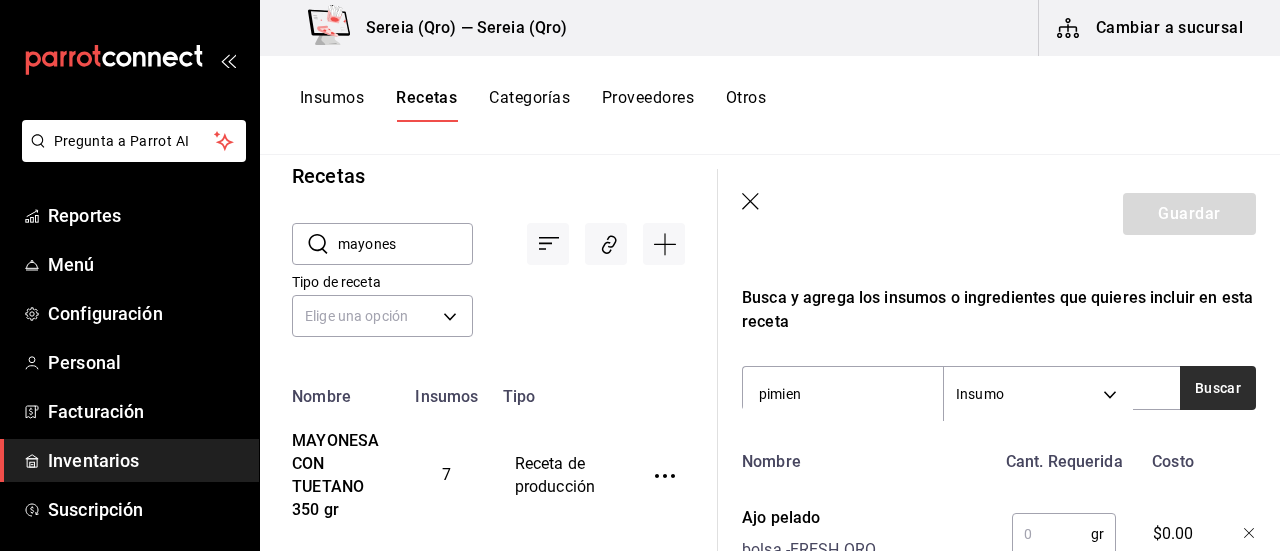 type on "pimien" 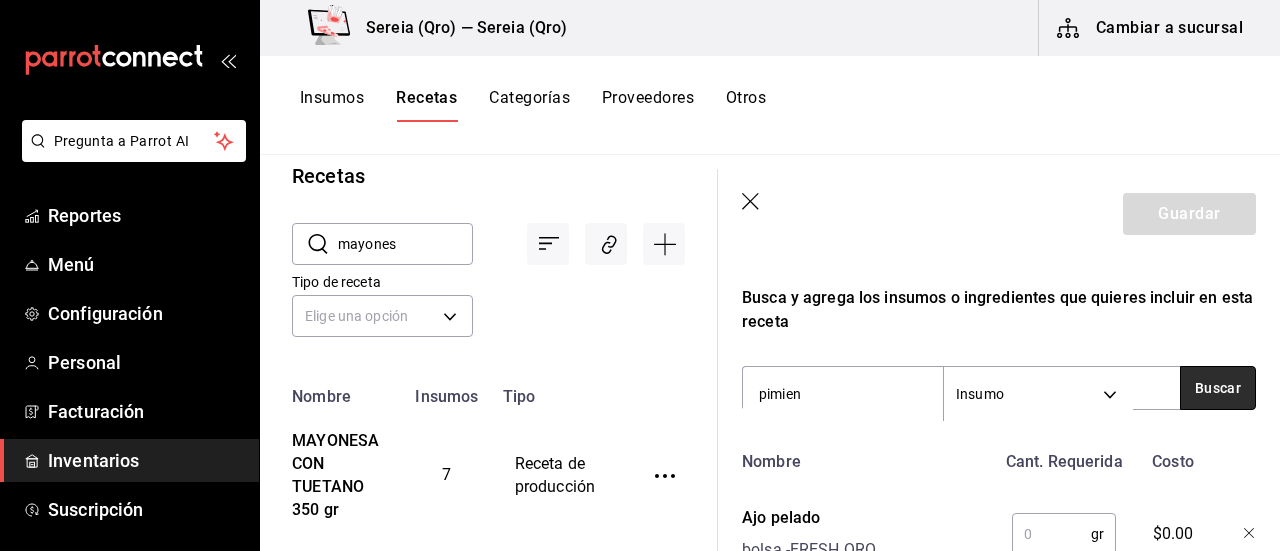 click on "Buscar" at bounding box center (1218, 388) 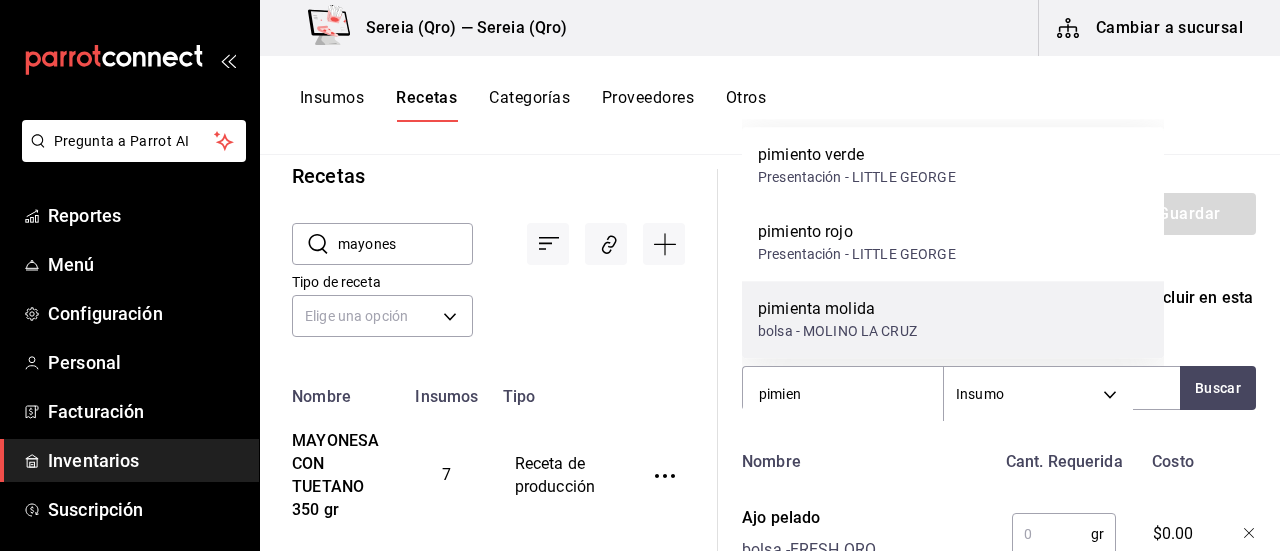 click on "pimienta molida" at bounding box center [837, 309] 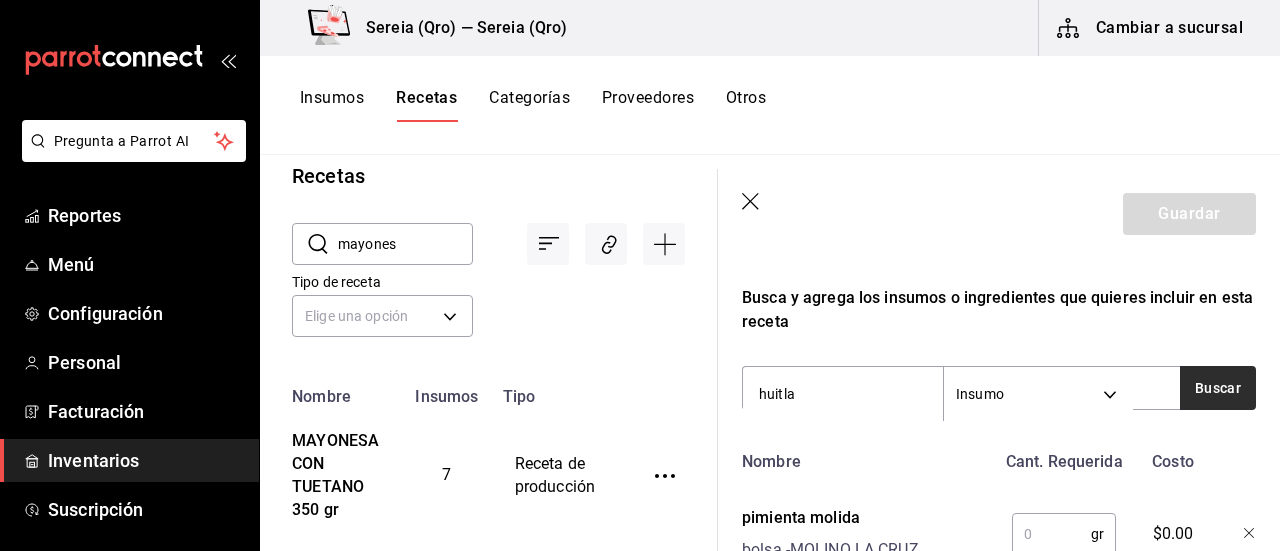 type on "huitla" 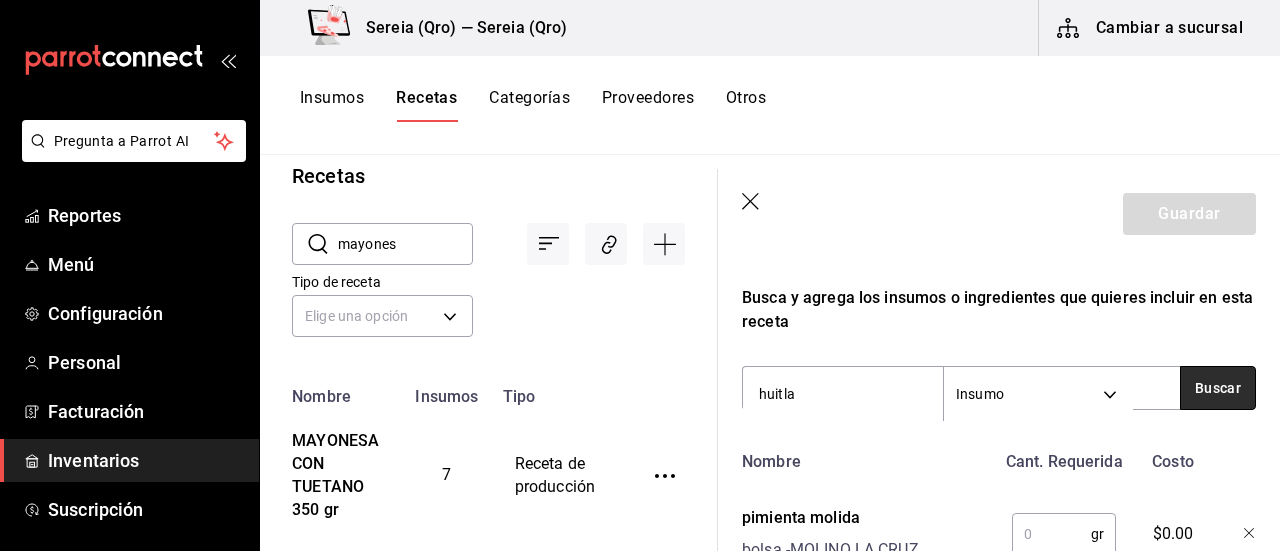click on "Buscar" at bounding box center [1218, 388] 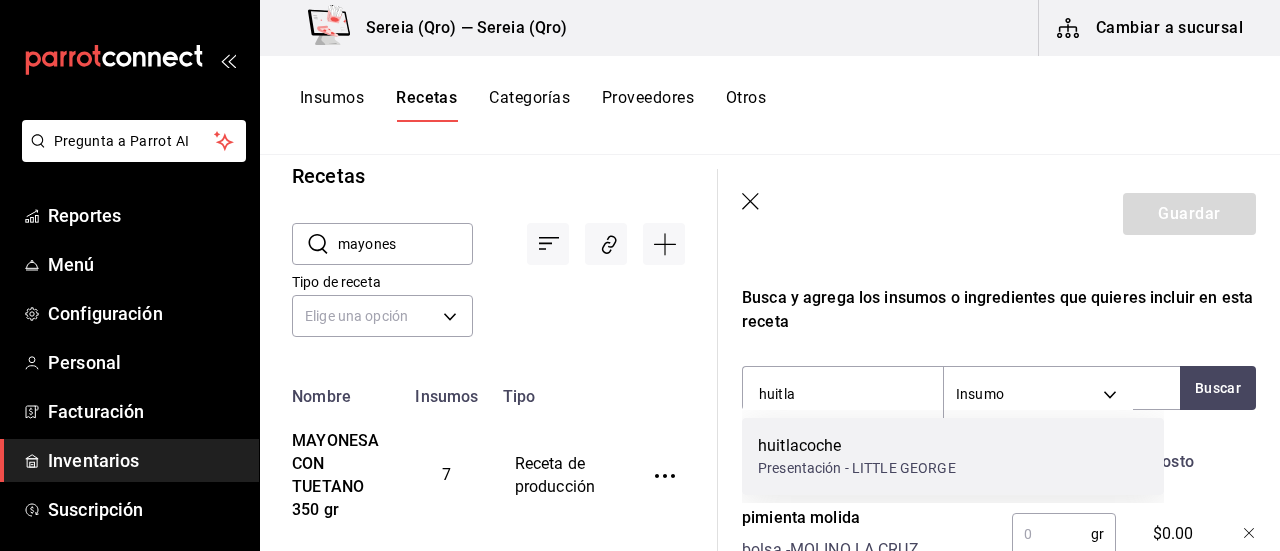 click on "Presentación - LITTLE GEORGE" at bounding box center [857, 468] 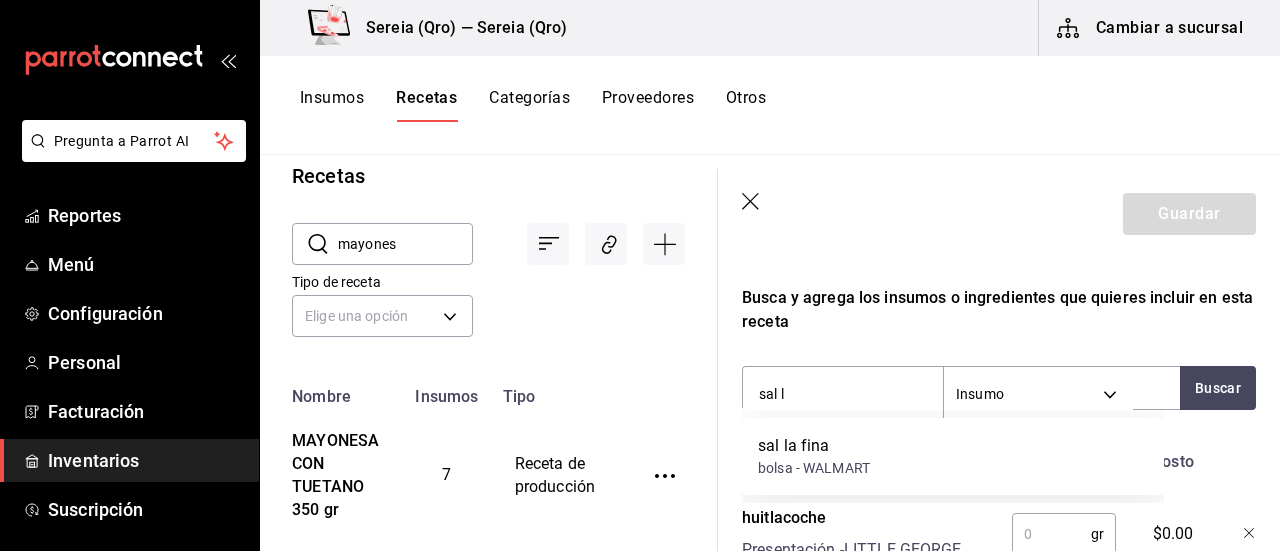 type on "sal la" 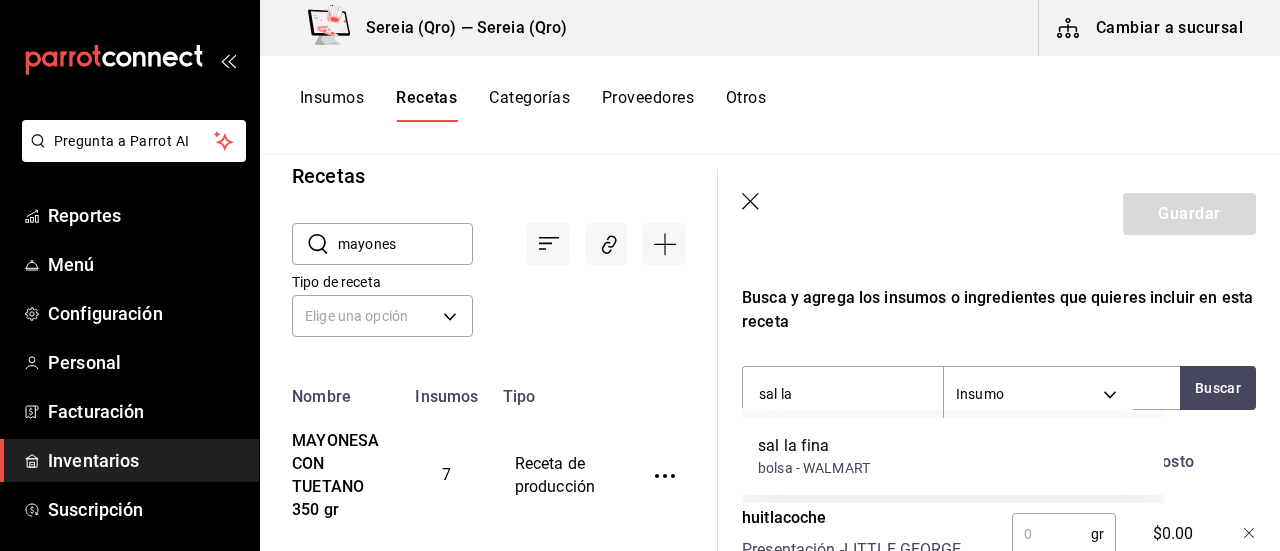 click on "bolsa - WALMART" at bounding box center (814, 468) 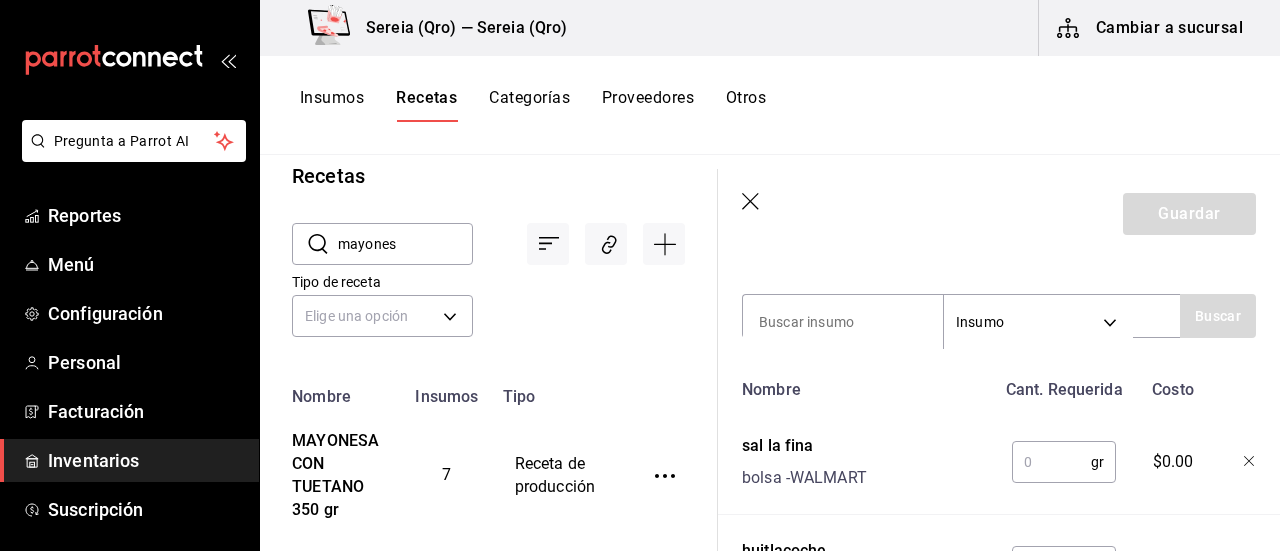 scroll, scrollTop: 700, scrollLeft: 0, axis: vertical 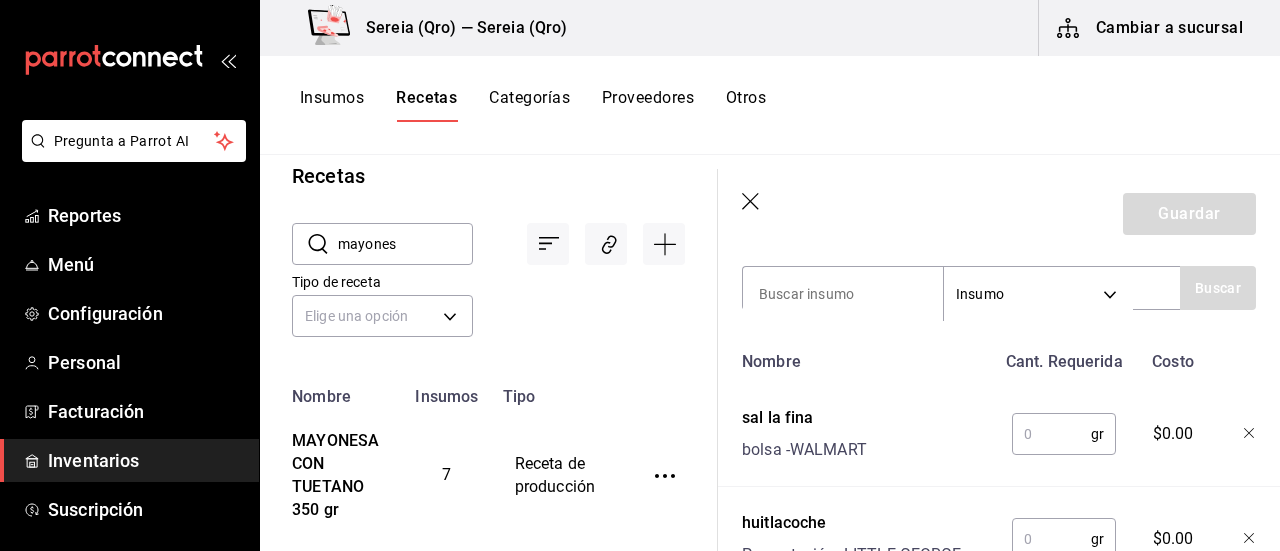 click at bounding box center (1051, 434) 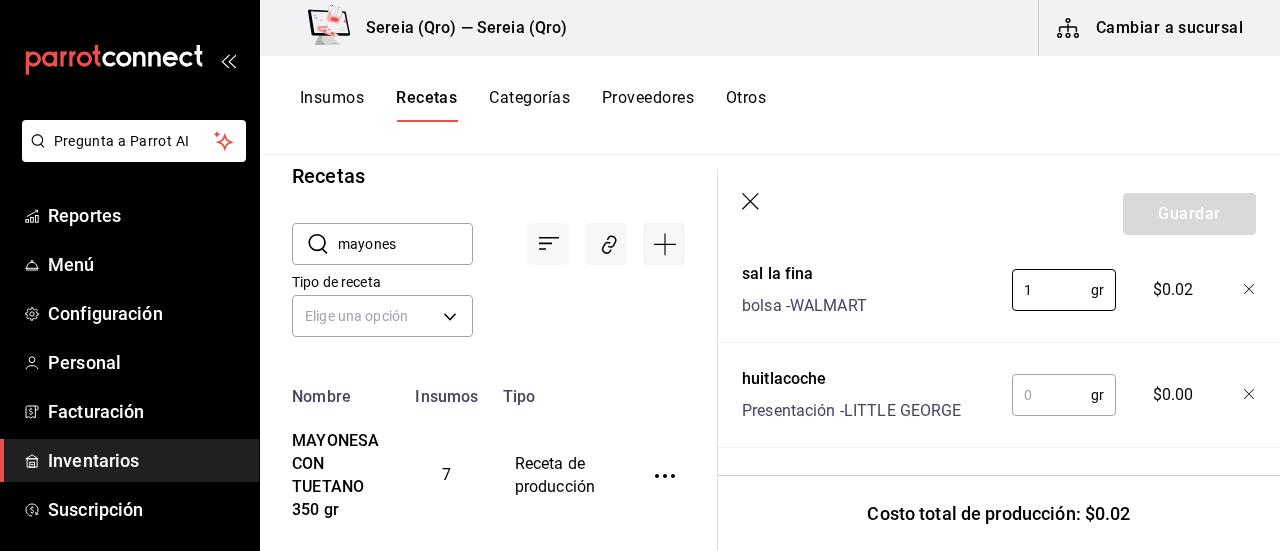 scroll, scrollTop: 900, scrollLeft: 0, axis: vertical 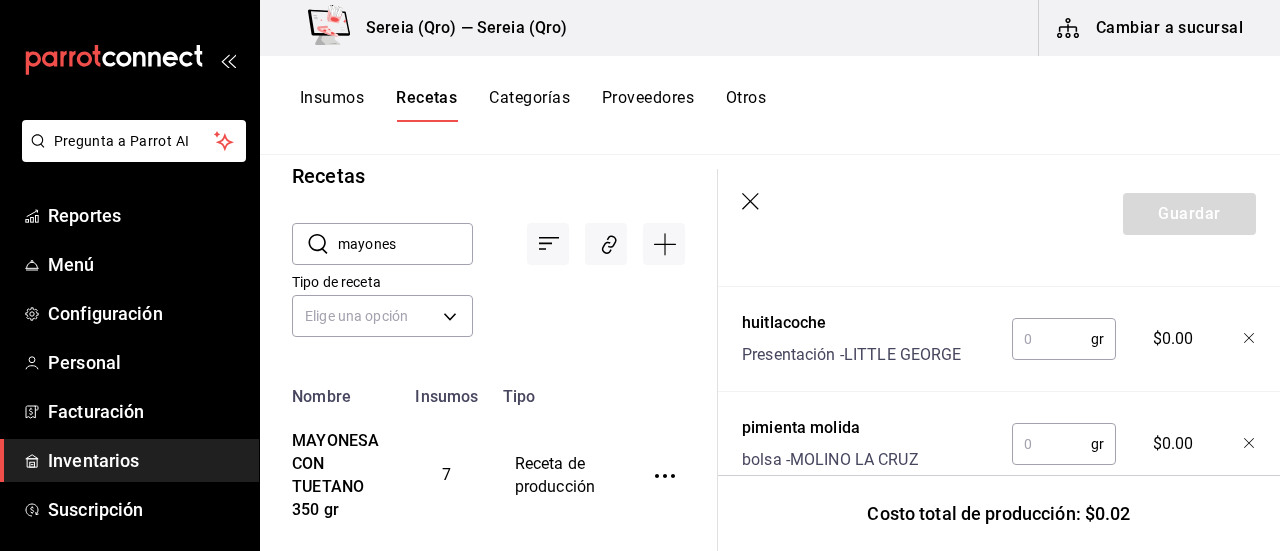 type on "1" 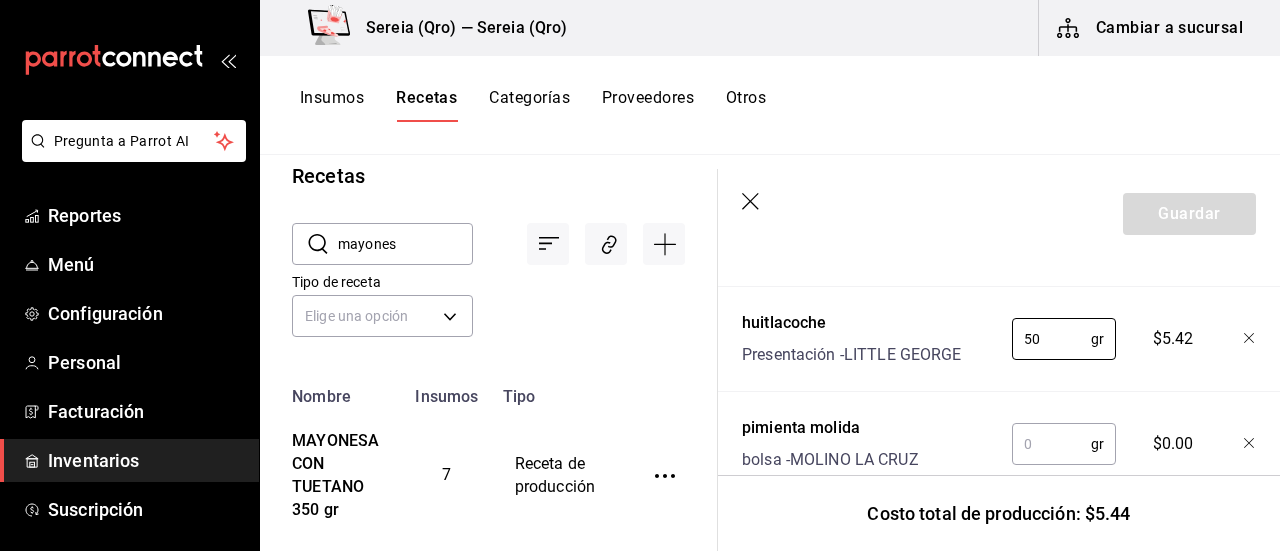 type on "50" 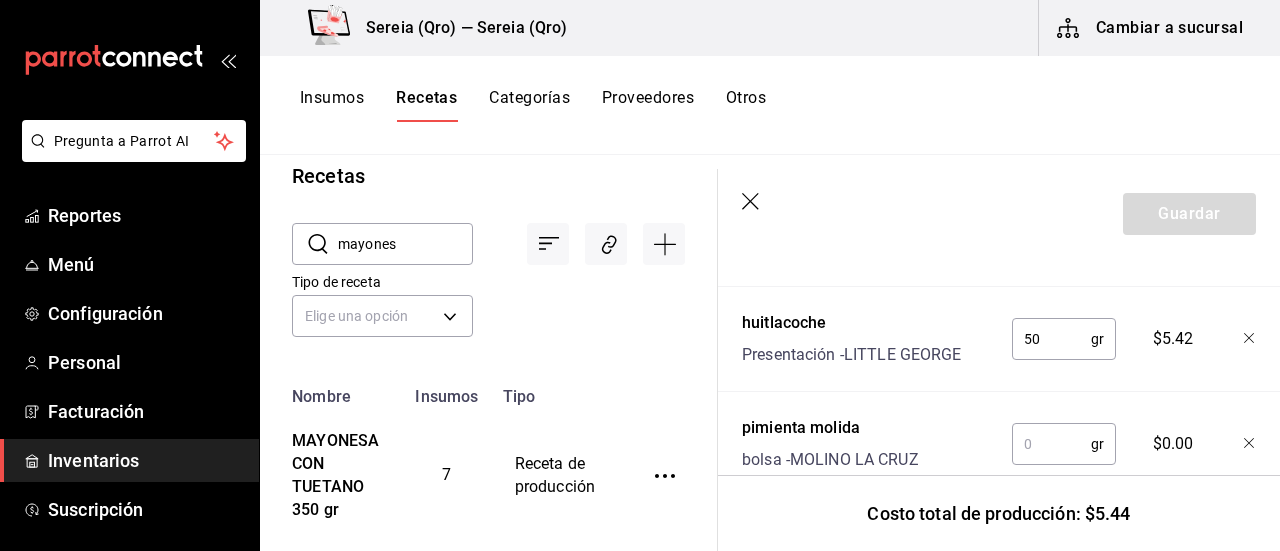 click at bounding box center (1051, 444) 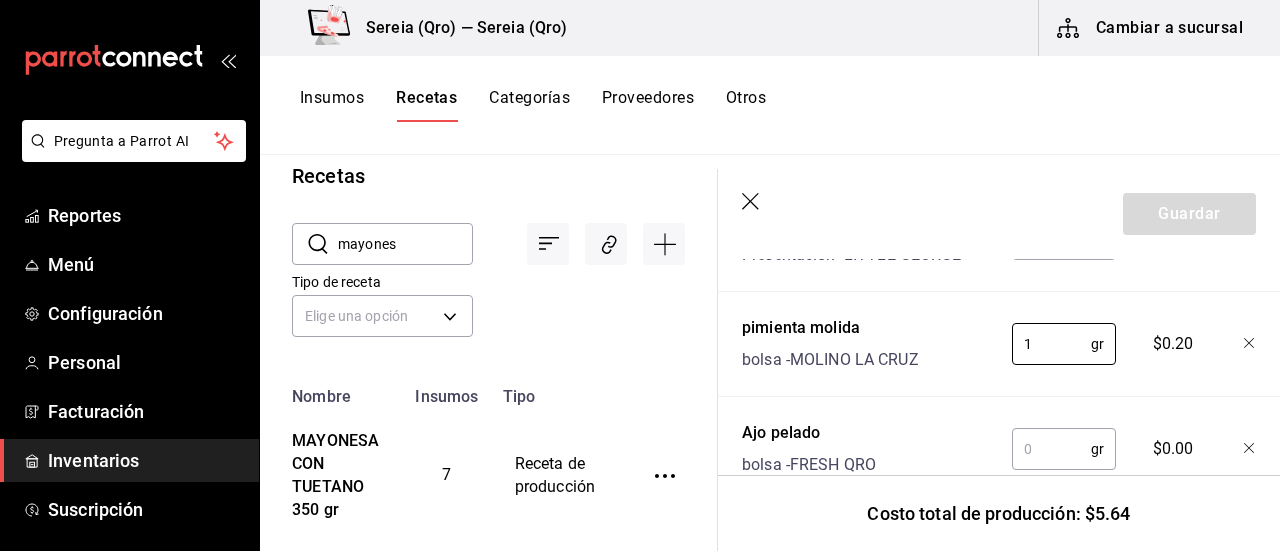 scroll, scrollTop: 1100, scrollLeft: 0, axis: vertical 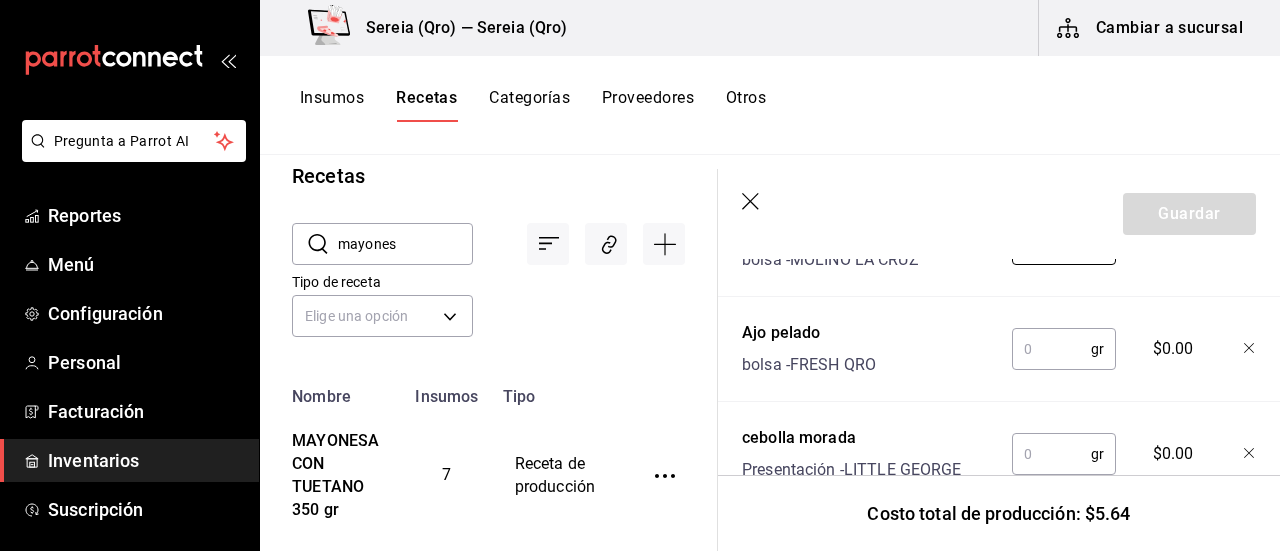 type on "1" 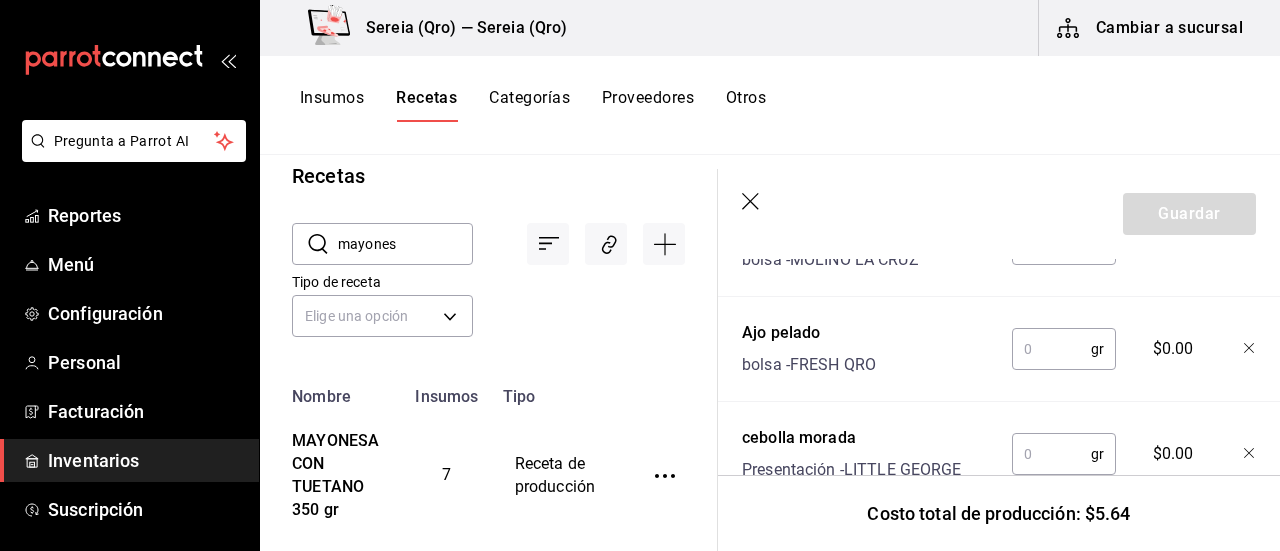 click at bounding box center [1051, 349] 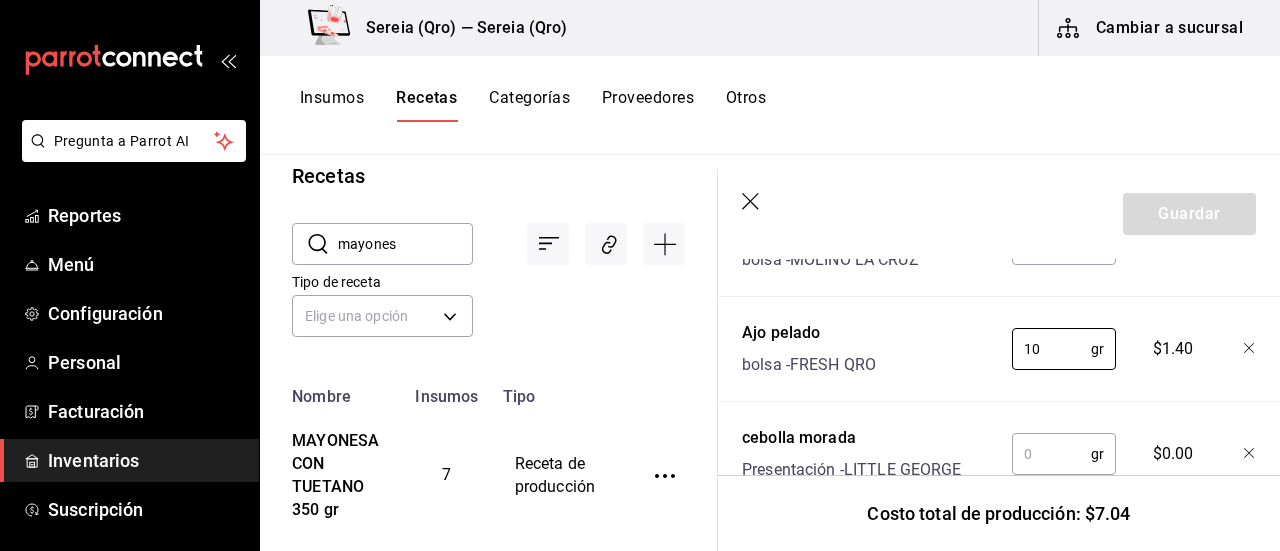 type on "10" 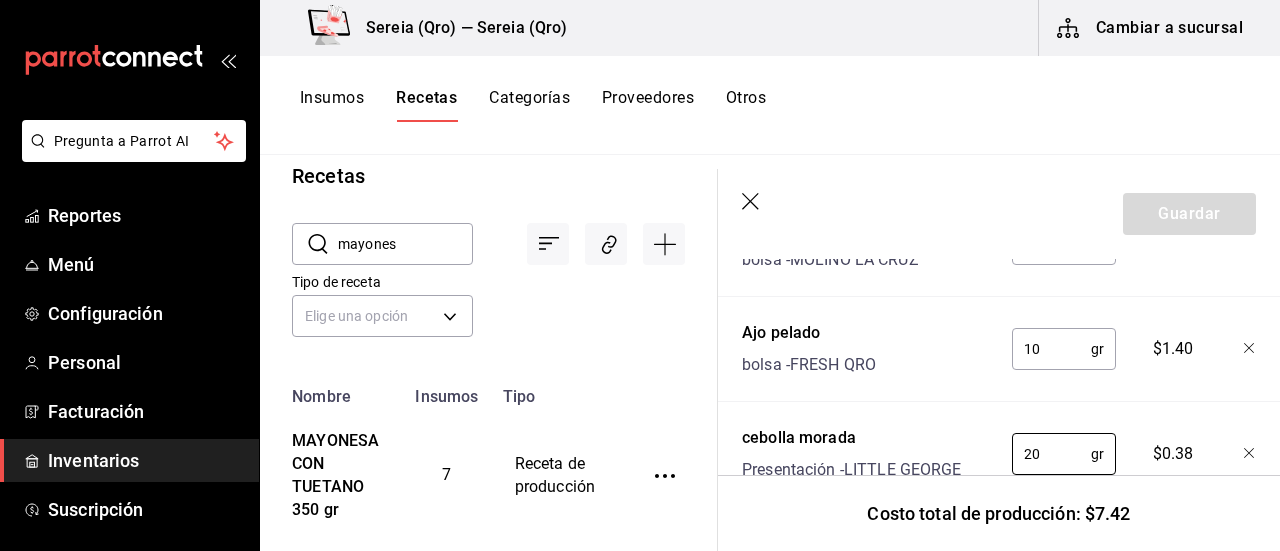 type on "20" 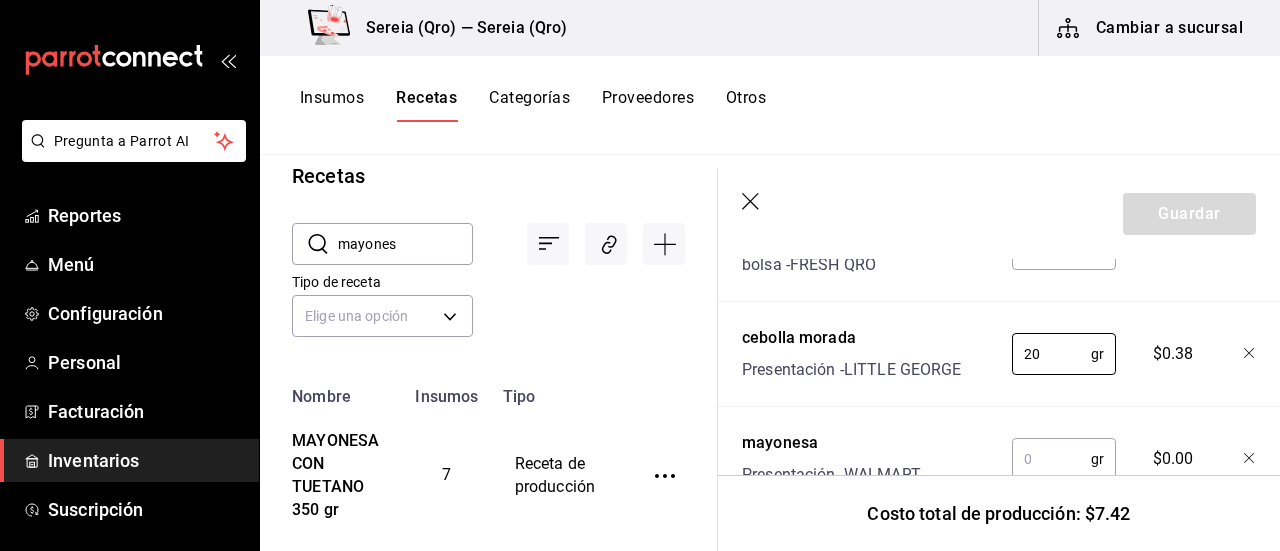 scroll, scrollTop: 1300, scrollLeft: 0, axis: vertical 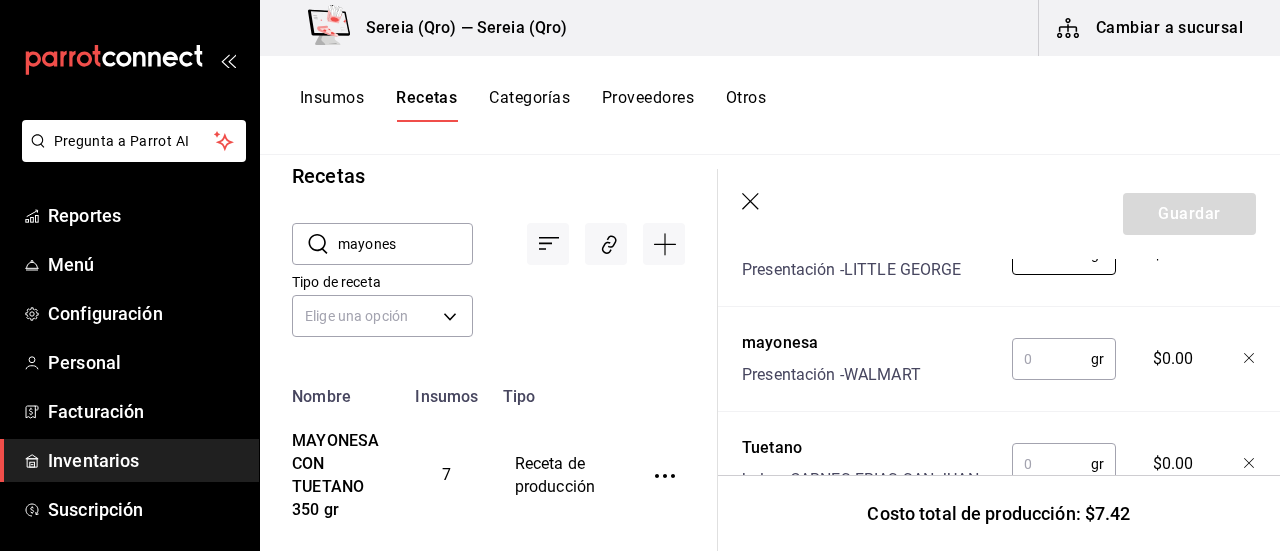 click at bounding box center (1051, 359) 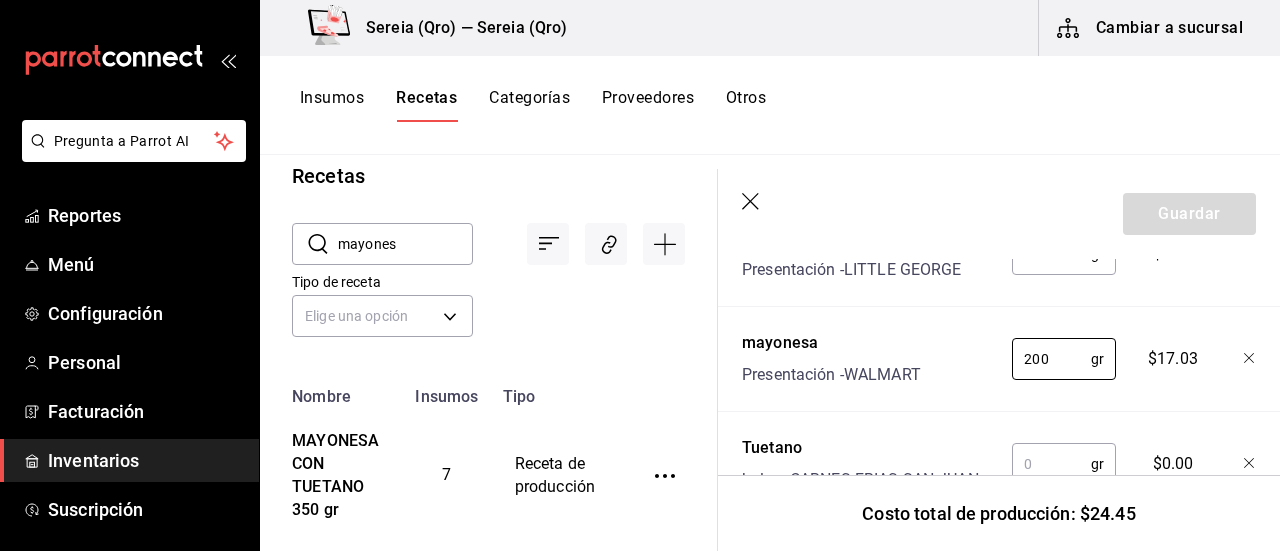 type on "200" 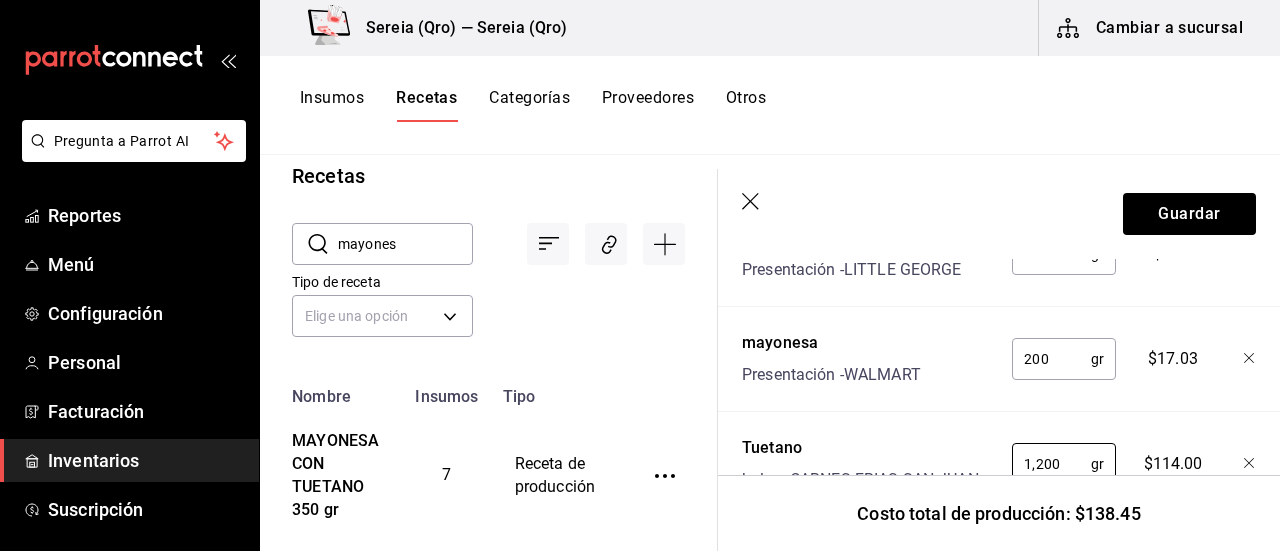 type on "1,200" 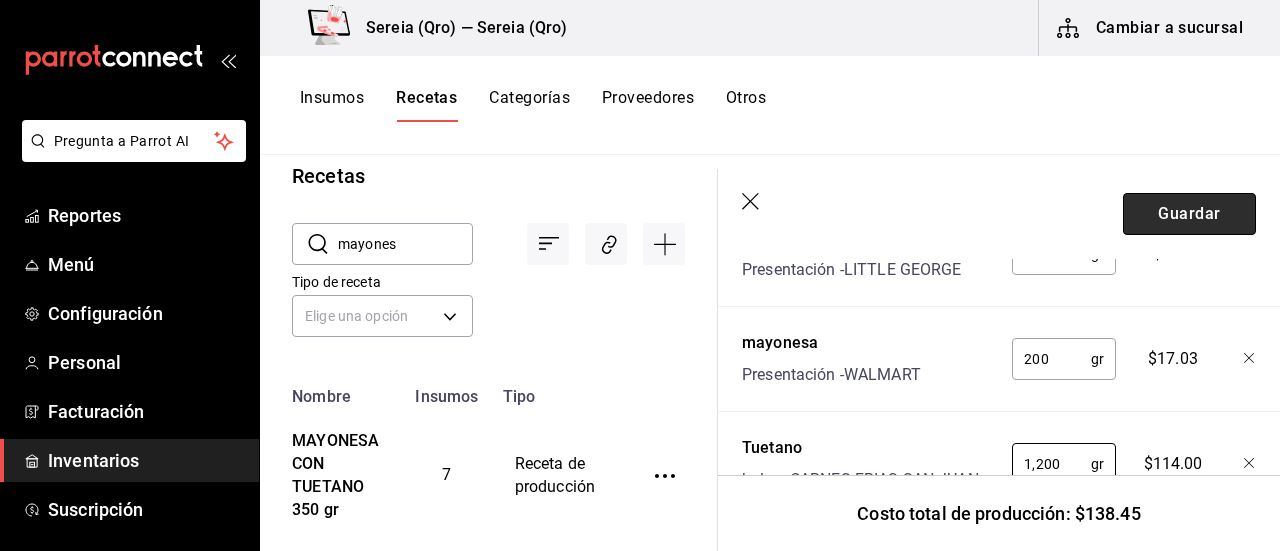 click on "Guardar" at bounding box center [1189, 214] 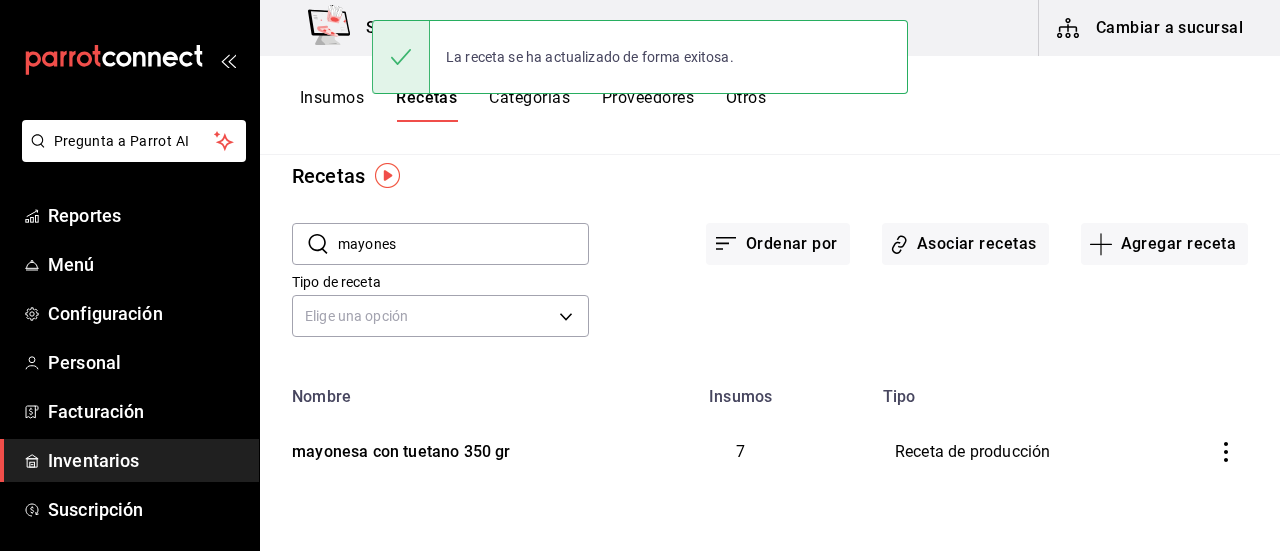 scroll, scrollTop: 0, scrollLeft: 0, axis: both 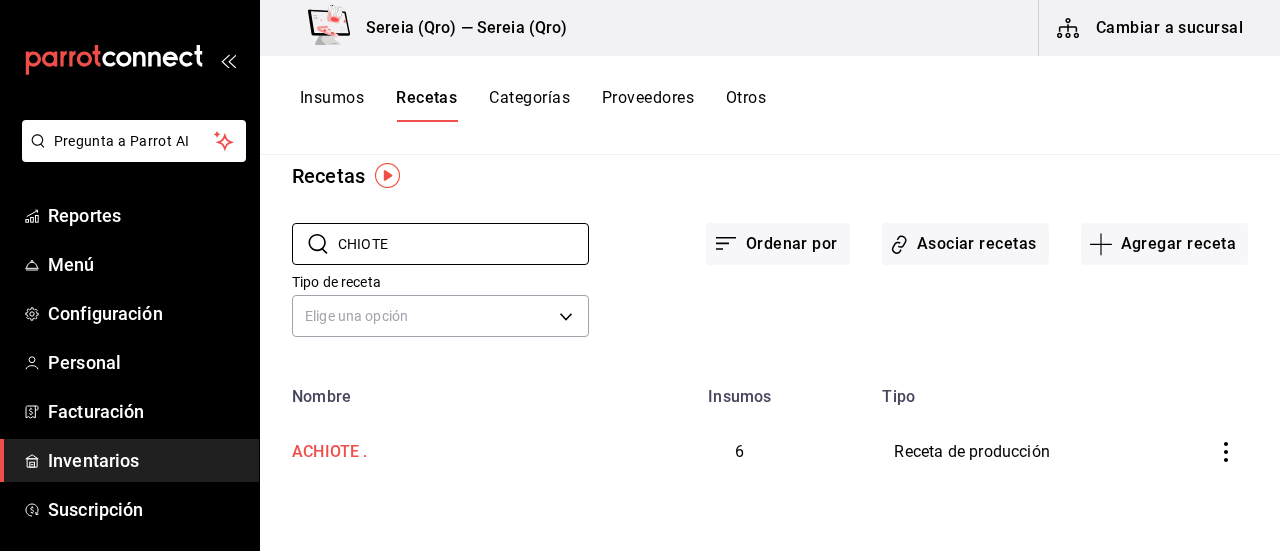 type on "CHIOTE" 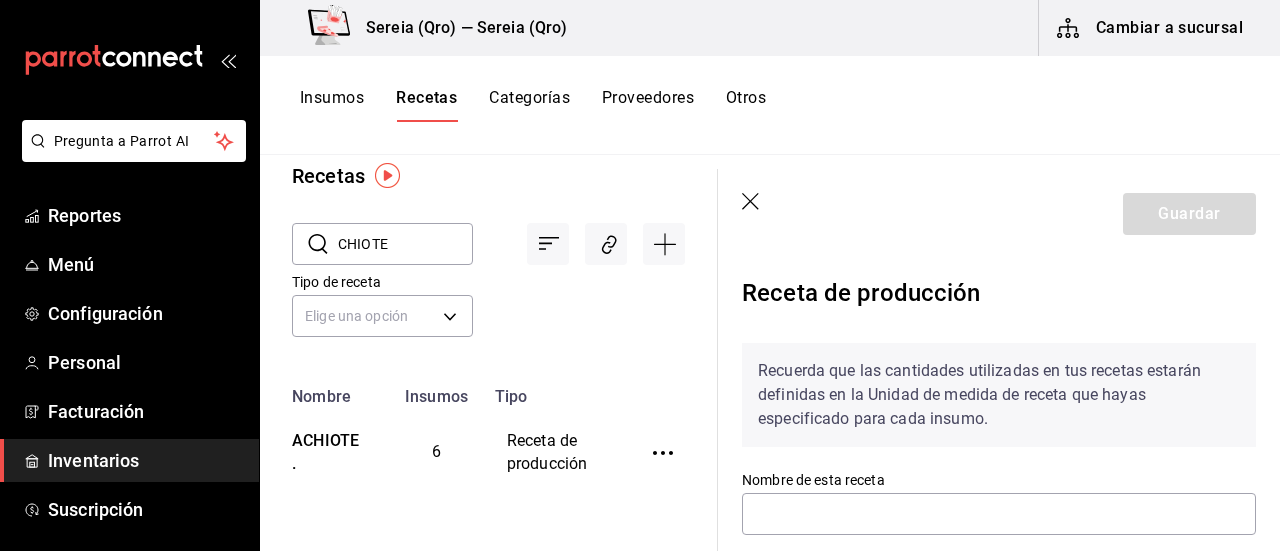type on "ACHIOTE ." 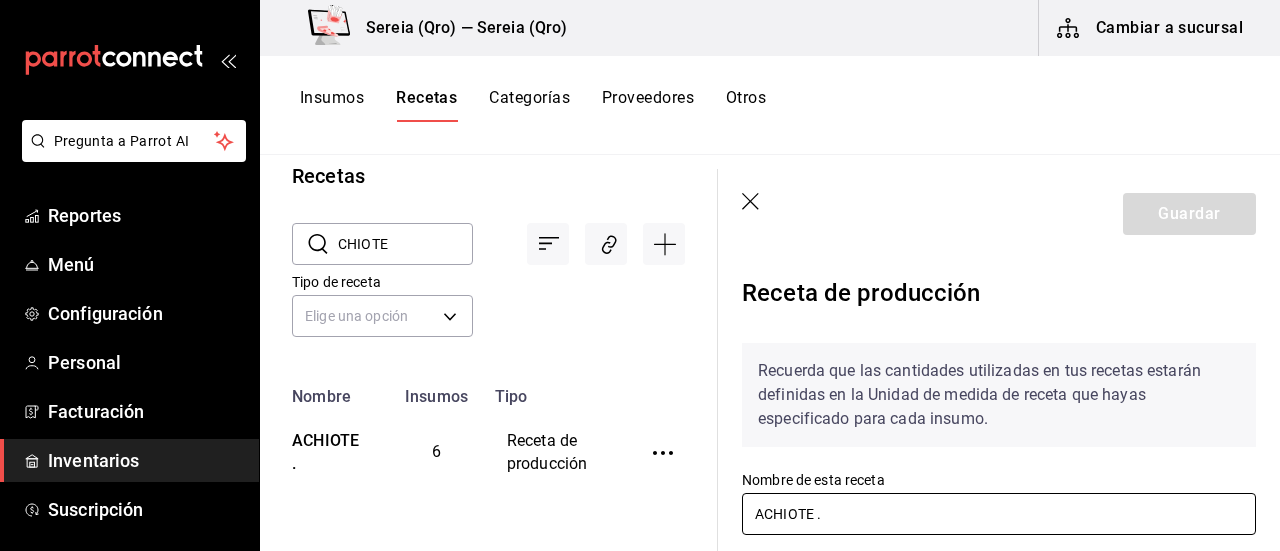 drag, startPoint x: 707, startPoint y: 513, endPoint x: 696, endPoint y: 513, distance: 11 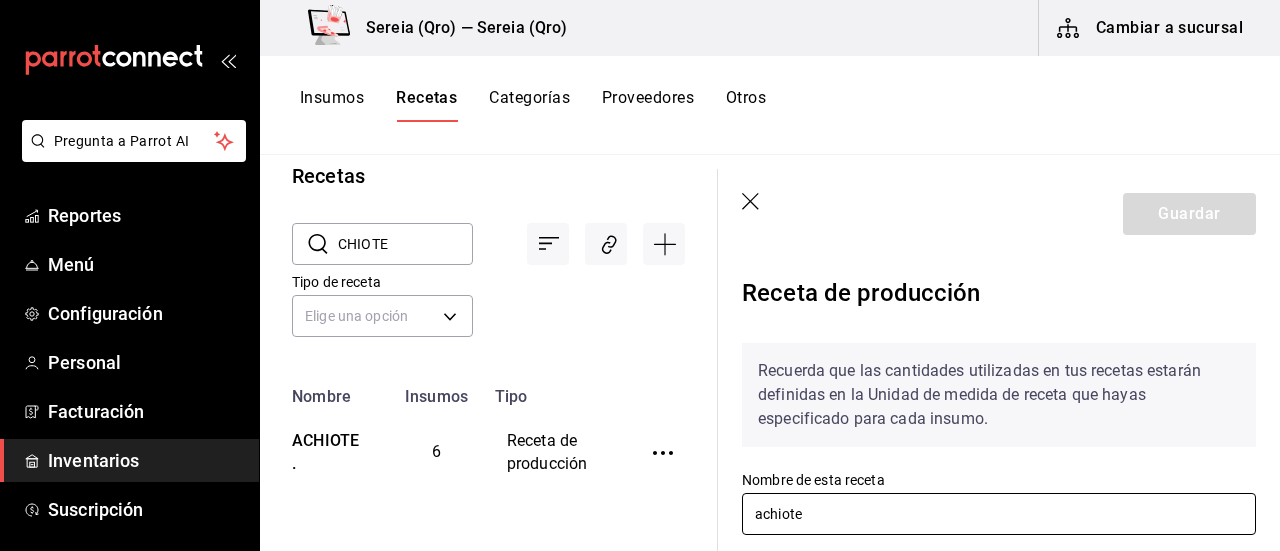 scroll, scrollTop: 28, scrollLeft: 0, axis: vertical 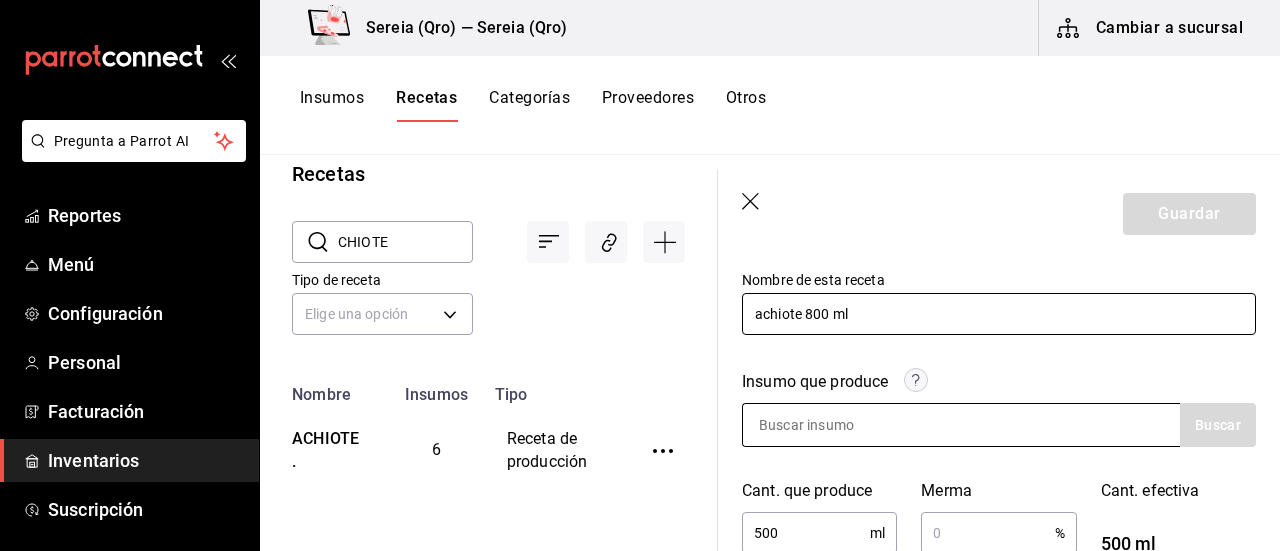type on "achiote 800 ml" 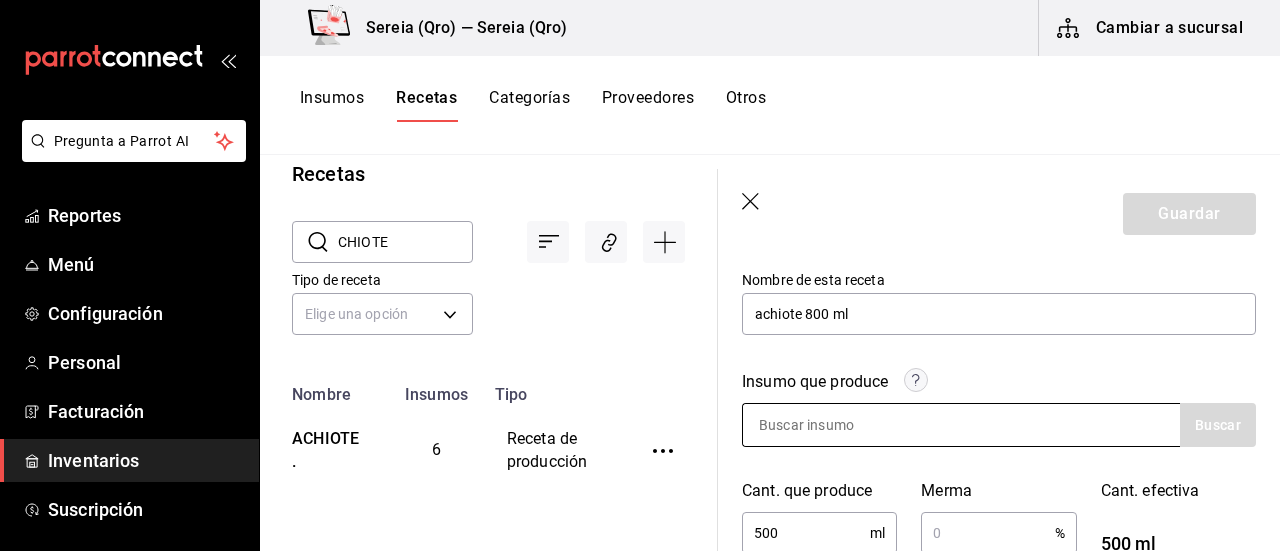 click at bounding box center (843, 425) 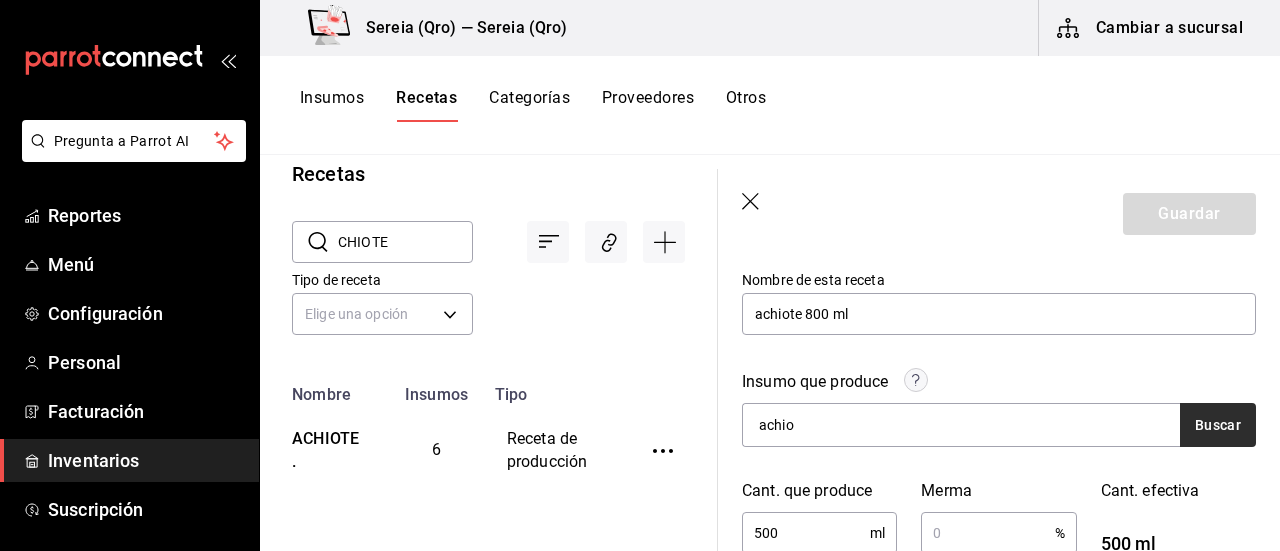 type on "achio" 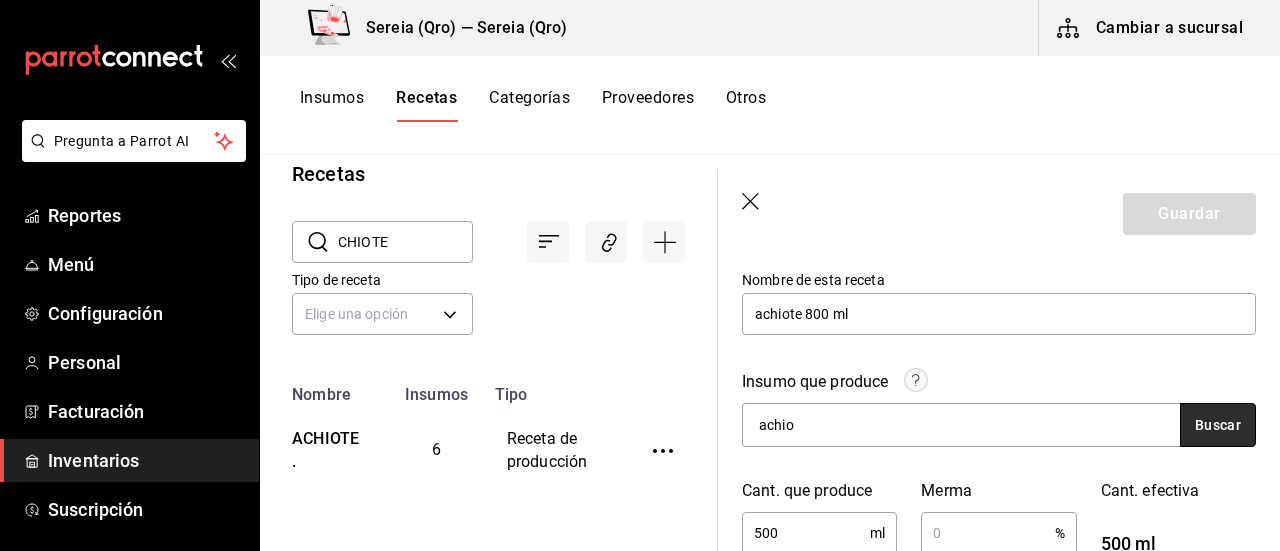 click on "Buscar" at bounding box center (1218, 425) 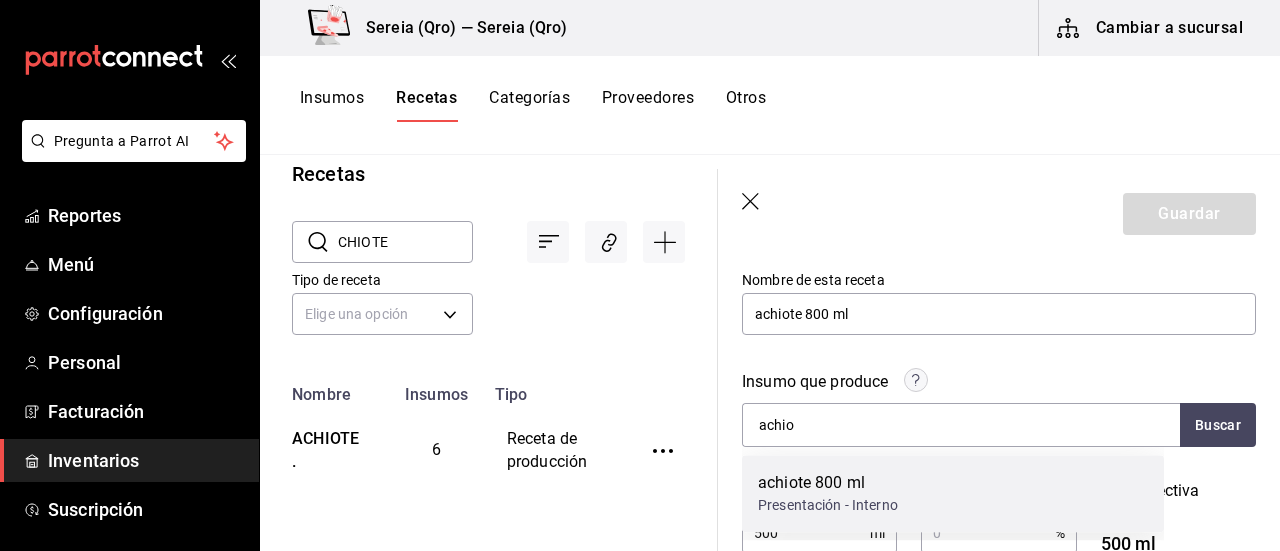 click on "achiote 800 ml" at bounding box center (828, 483) 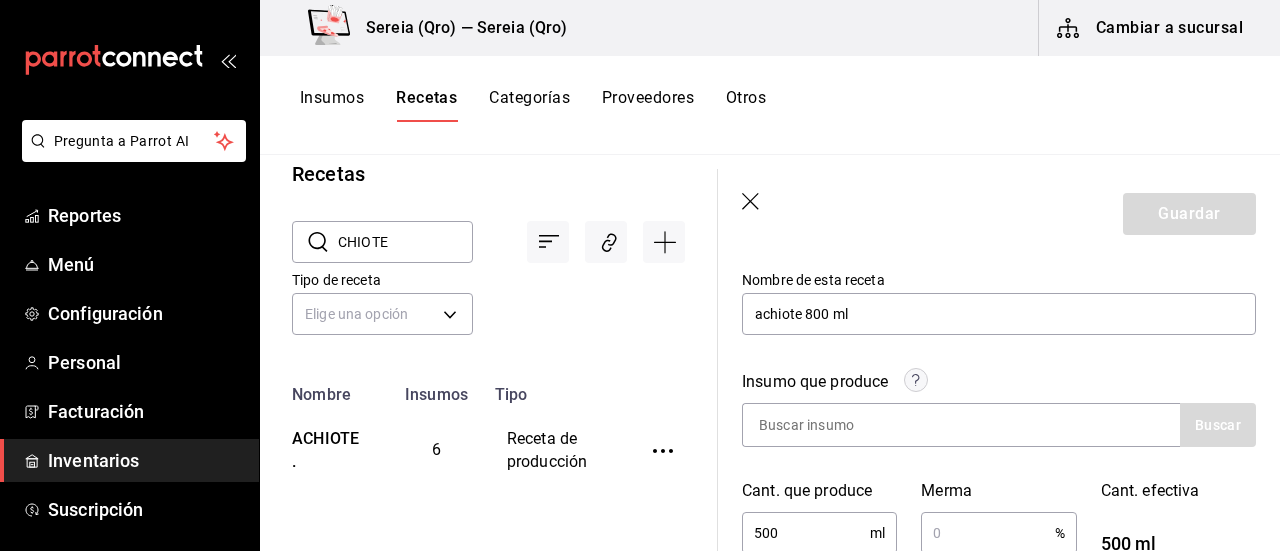 scroll, scrollTop: 300, scrollLeft: 0, axis: vertical 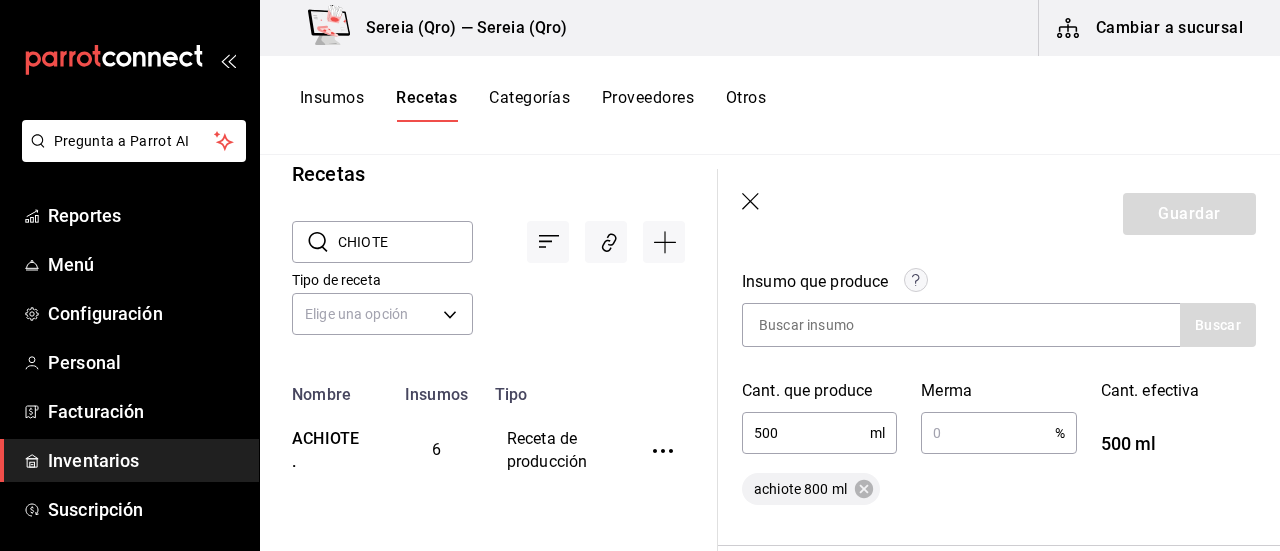 click on "500" at bounding box center [806, 433] 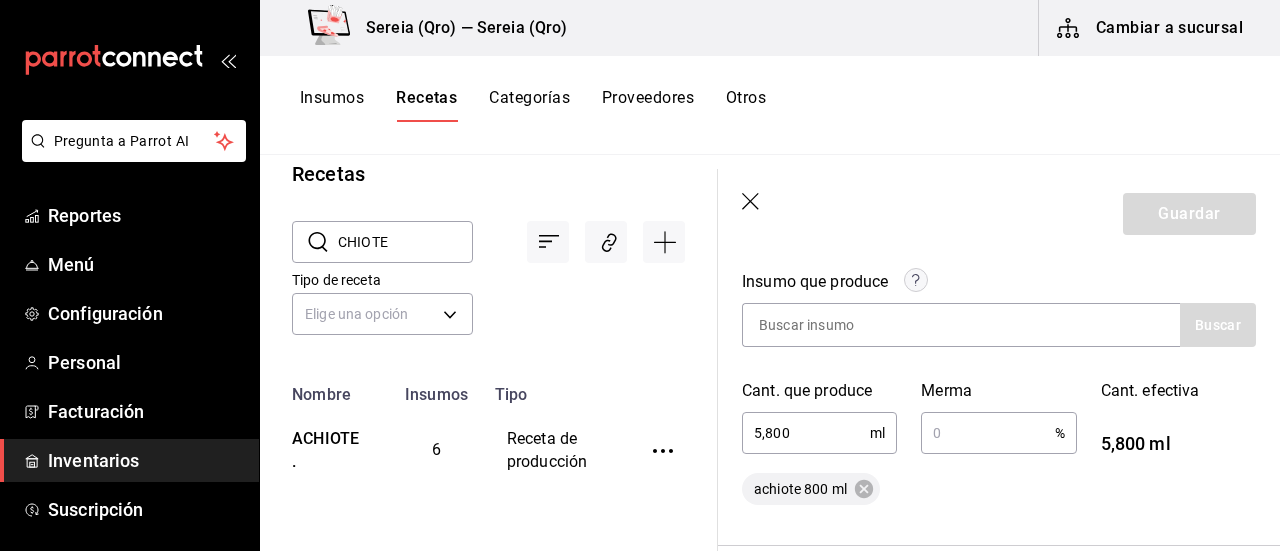 type on "500" 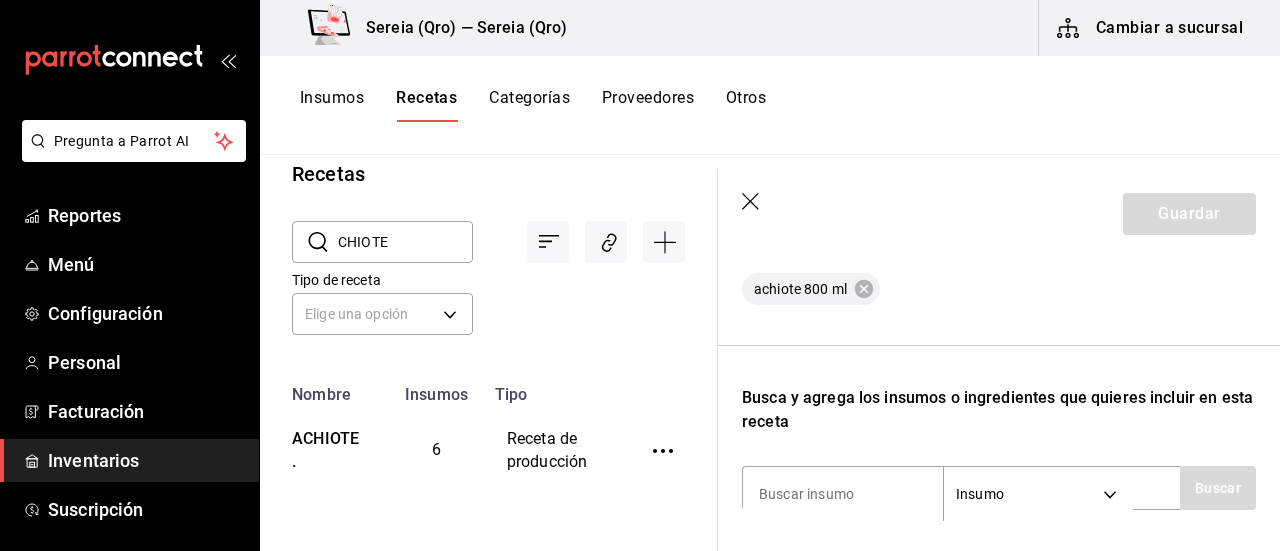 scroll, scrollTop: 600, scrollLeft: 0, axis: vertical 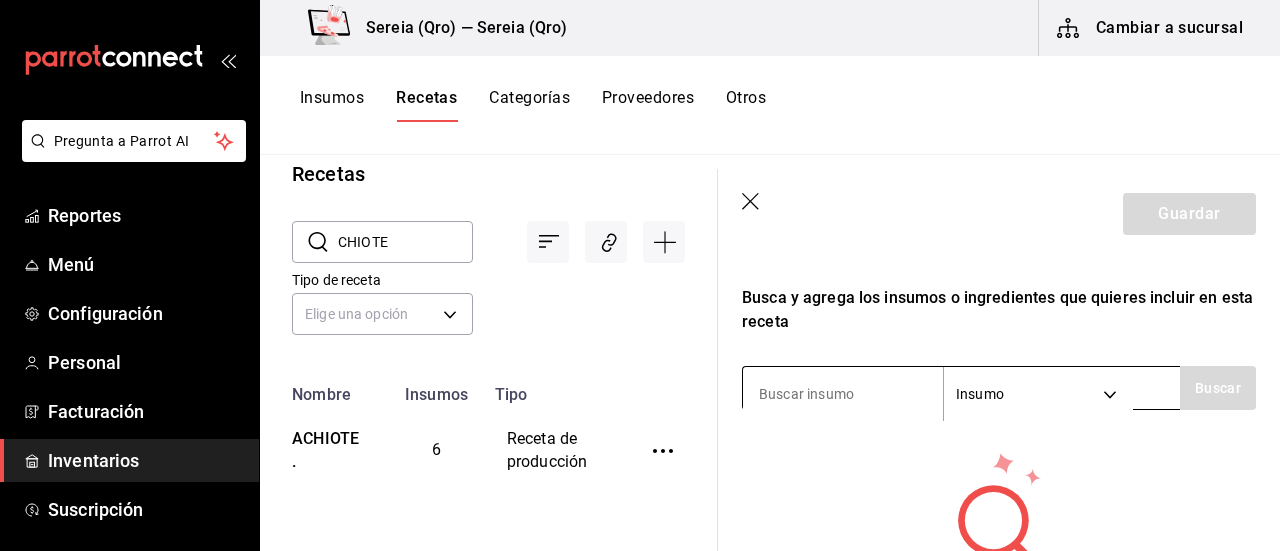 type on "800" 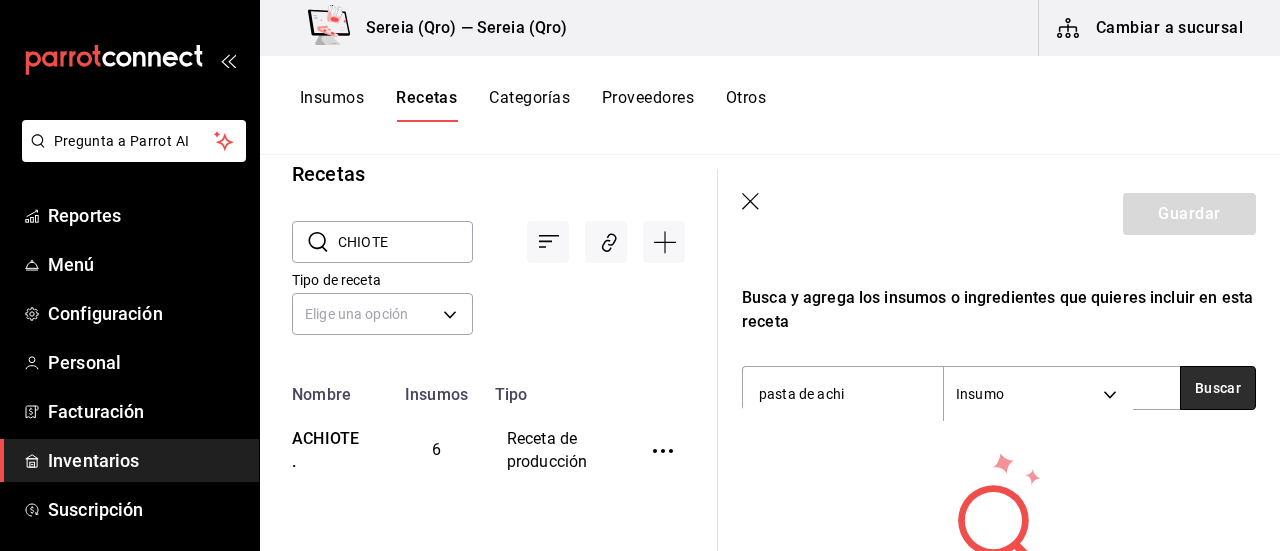 click on "Buscar" at bounding box center (1218, 388) 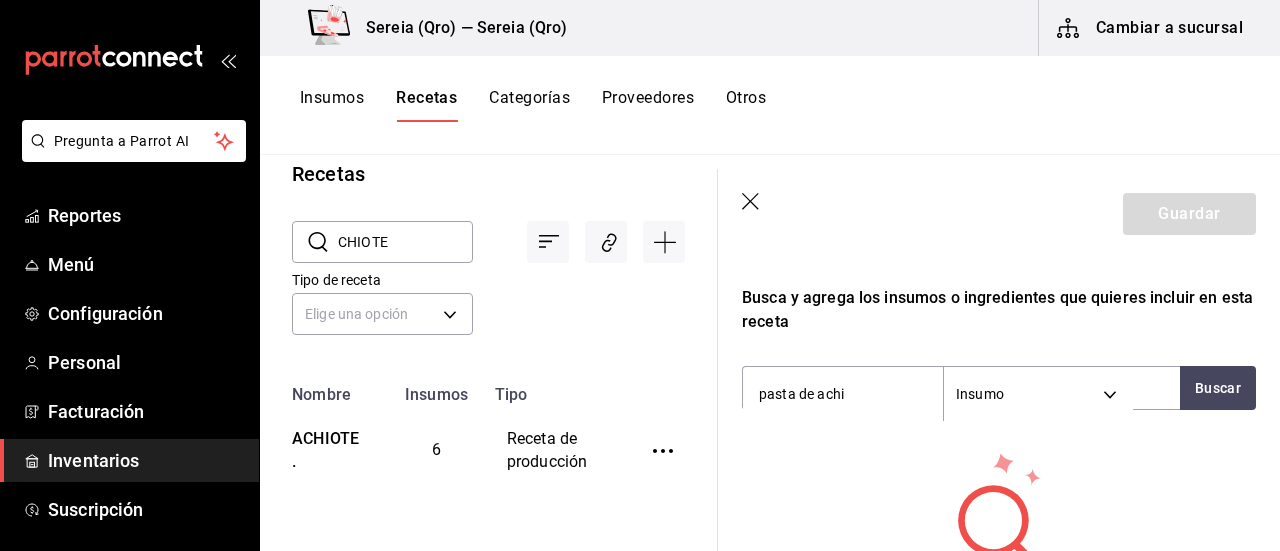drag, startPoint x: 858, startPoint y: 403, endPoint x: 738, endPoint y: 395, distance: 120.26637 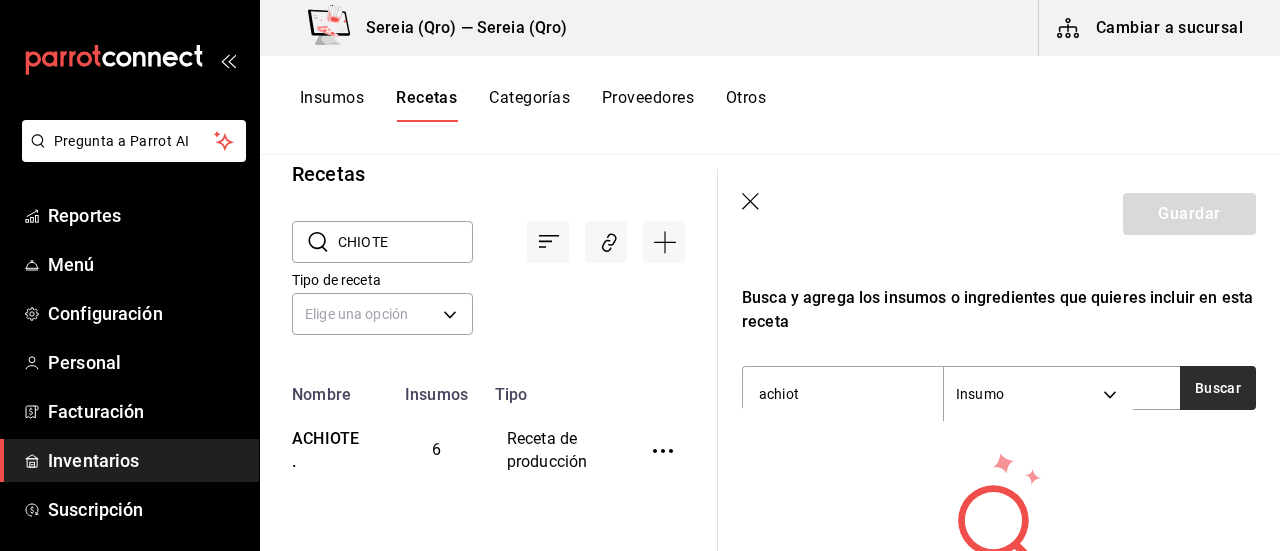 type on "achiot" 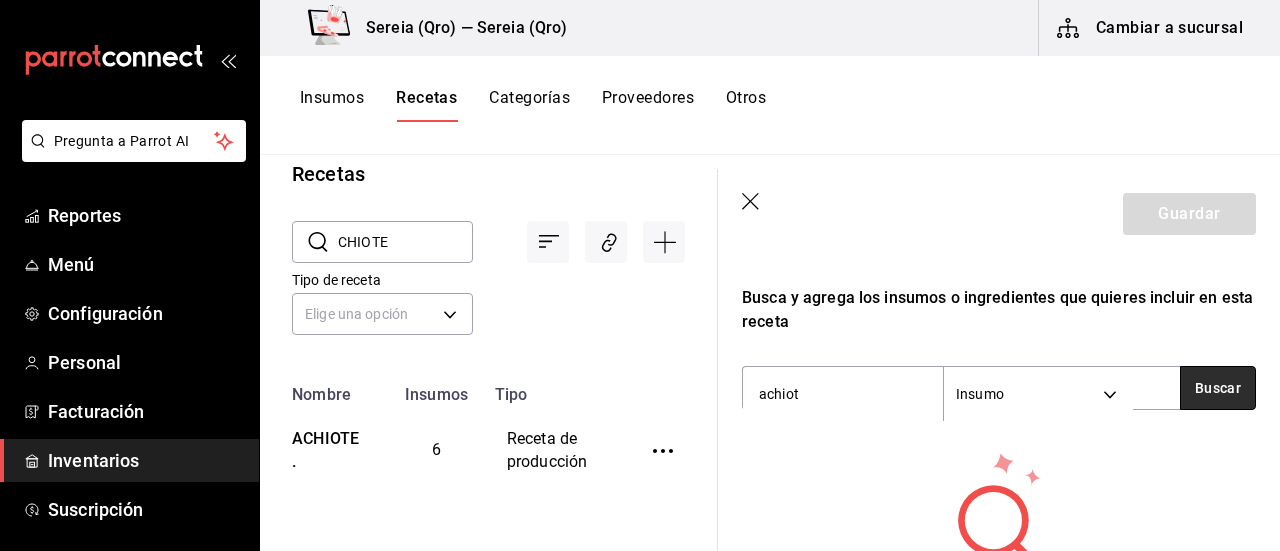 click on "Buscar" at bounding box center (1218, 388) 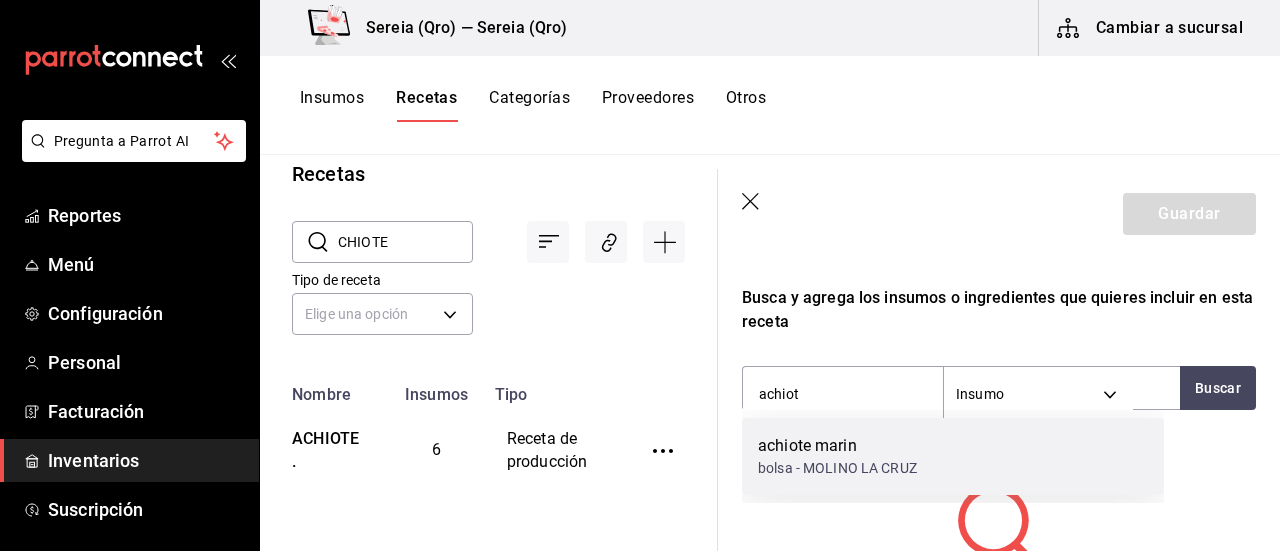click on "bolsa - MOLINO LA CRUZ" at bounding box center [837, 468] 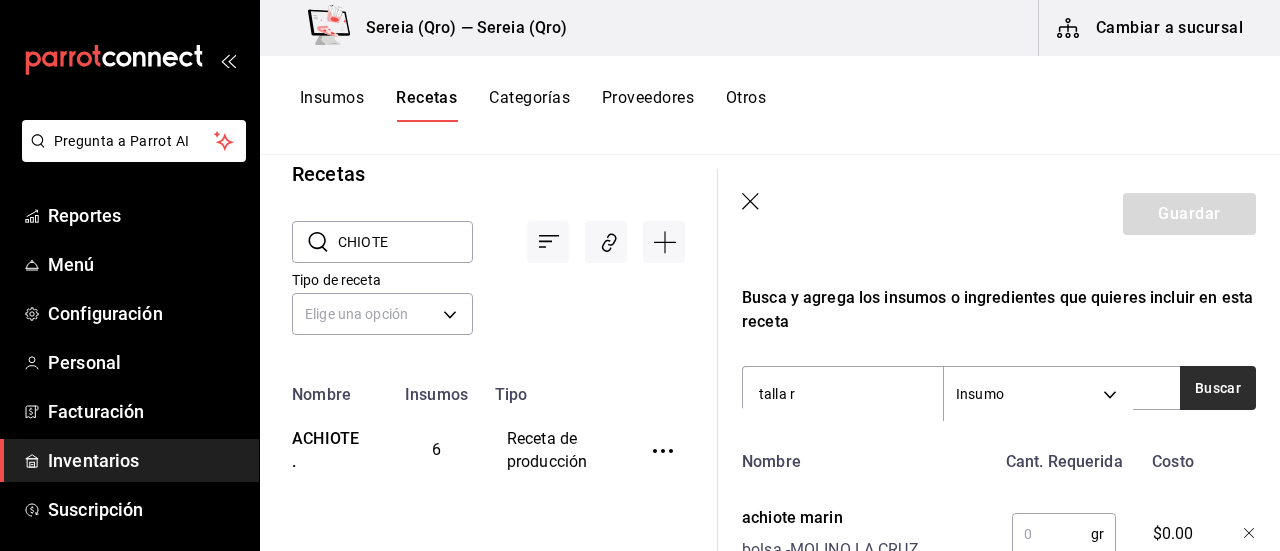 type on "talla r" 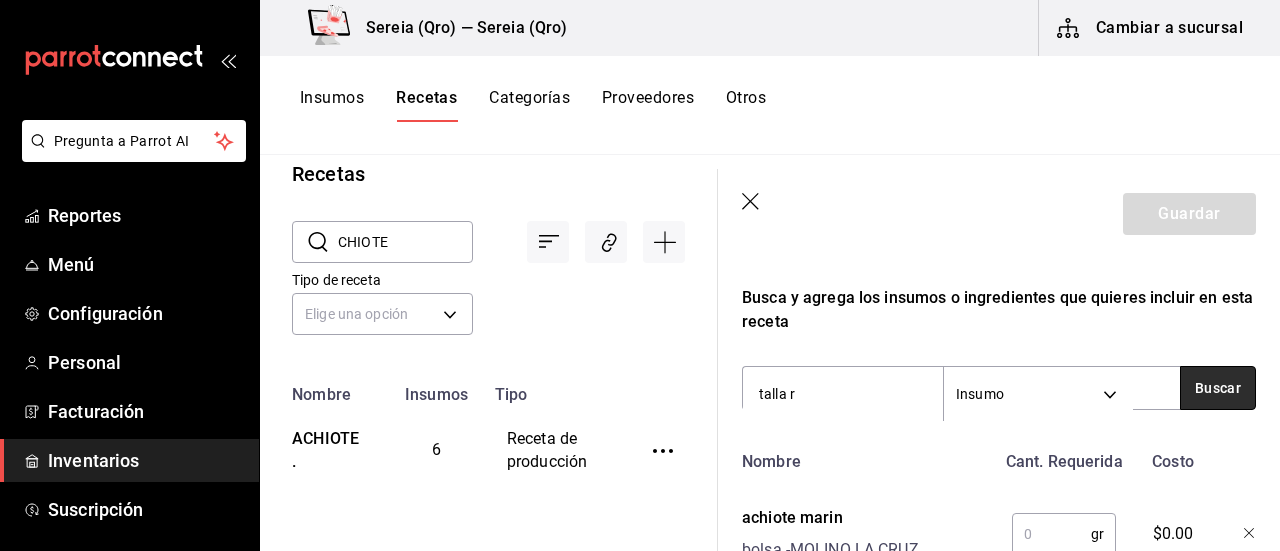 click on "Buscar" at bounding box center [1218, 388] 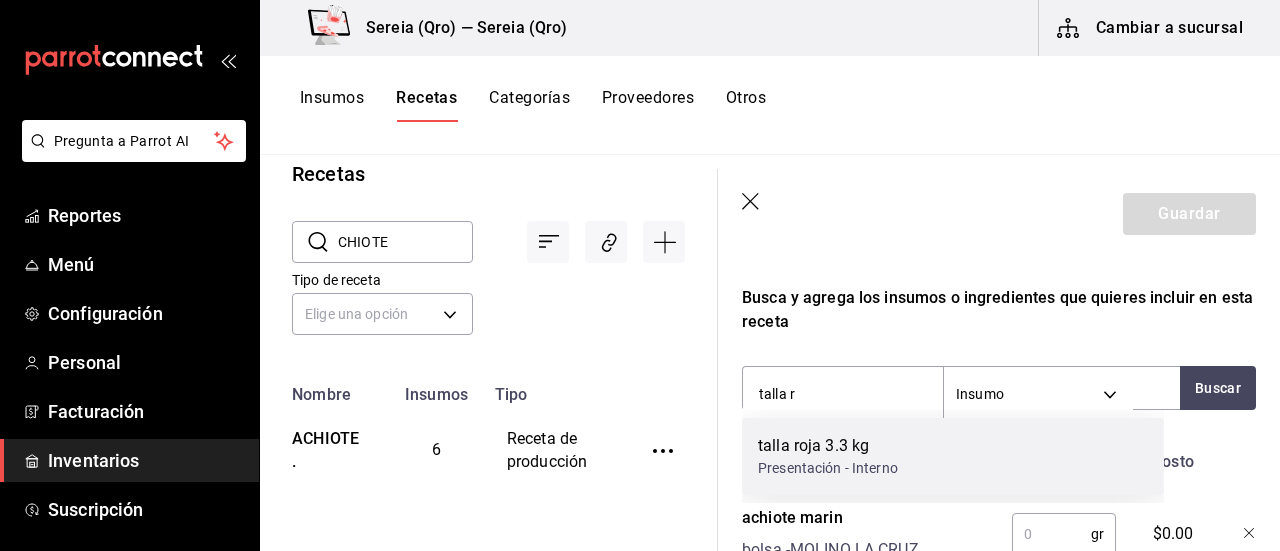 click on "Presentación - Interno" at bounding box center [828, 468] 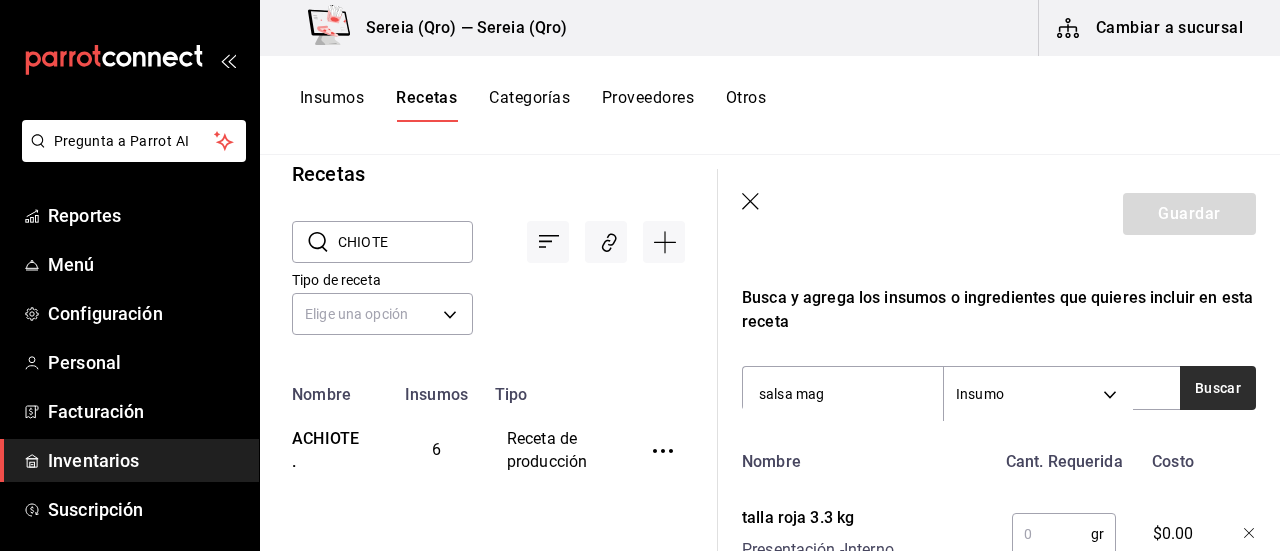 type on "salsa mag" 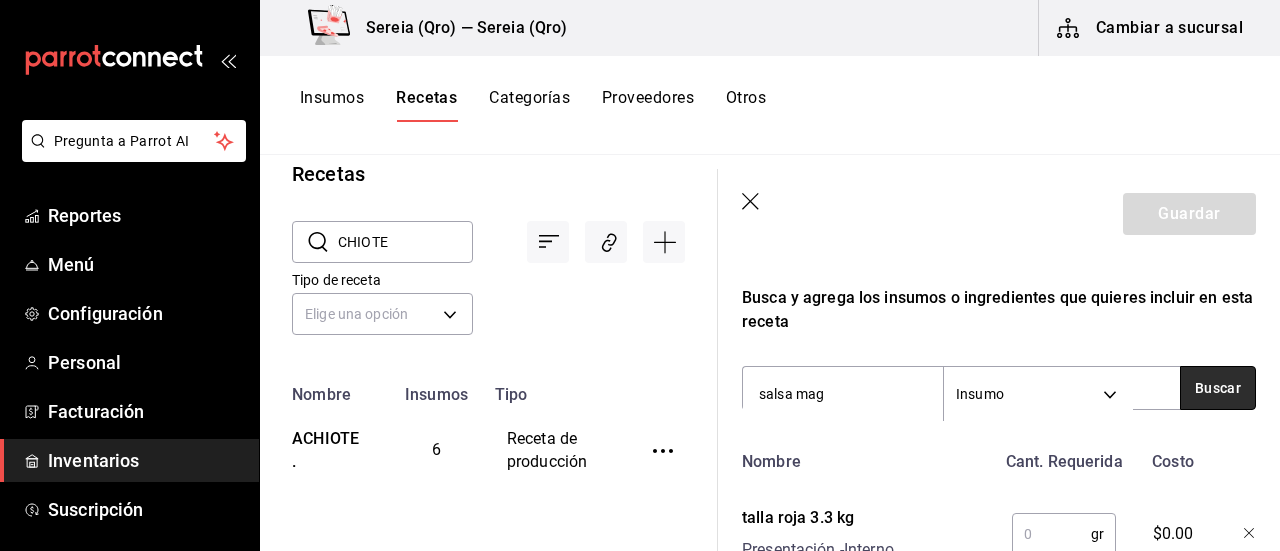 click on "Buscar" at bounding box center (1218, 388) 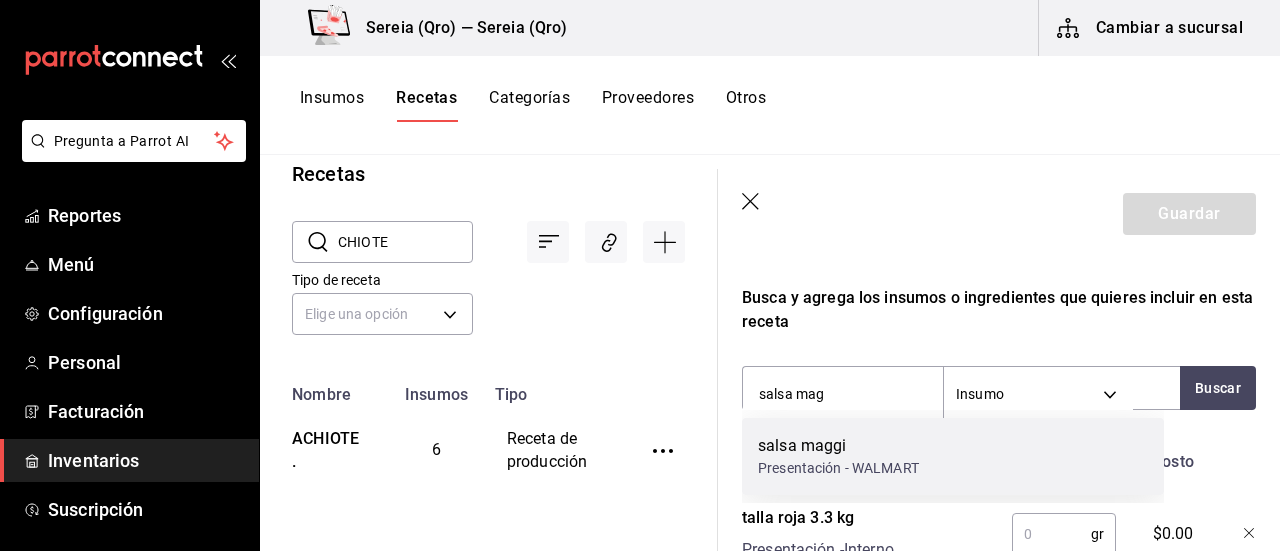 click on "salsa maggi" at bounding box center [838, 446] 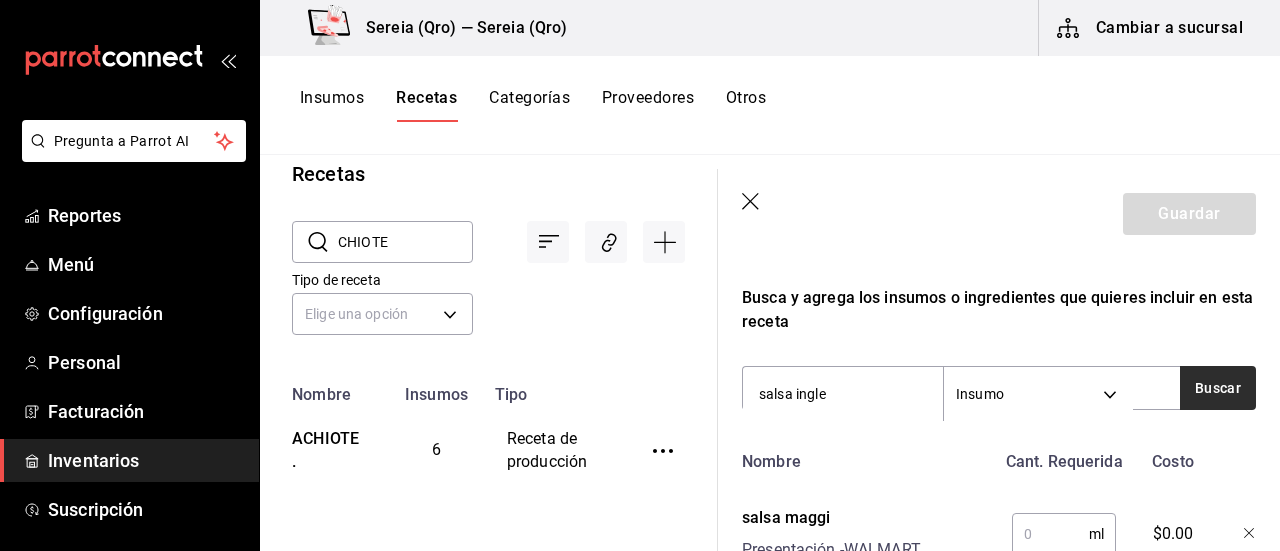 type on "salsa ingle" 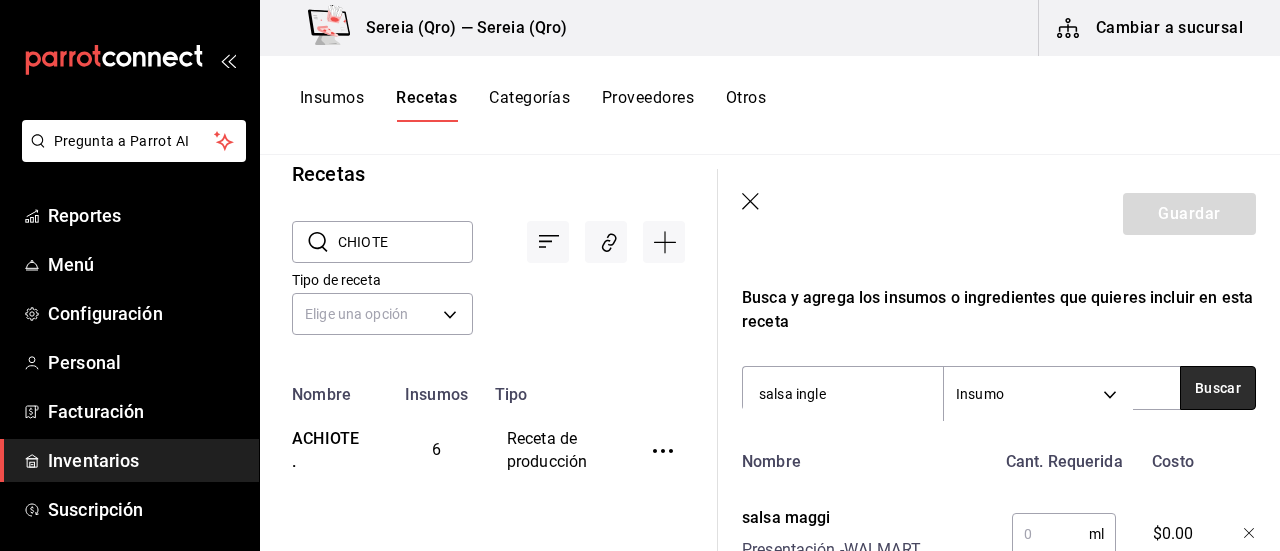 click on "Buscar" at bounding box center [1218, 388] 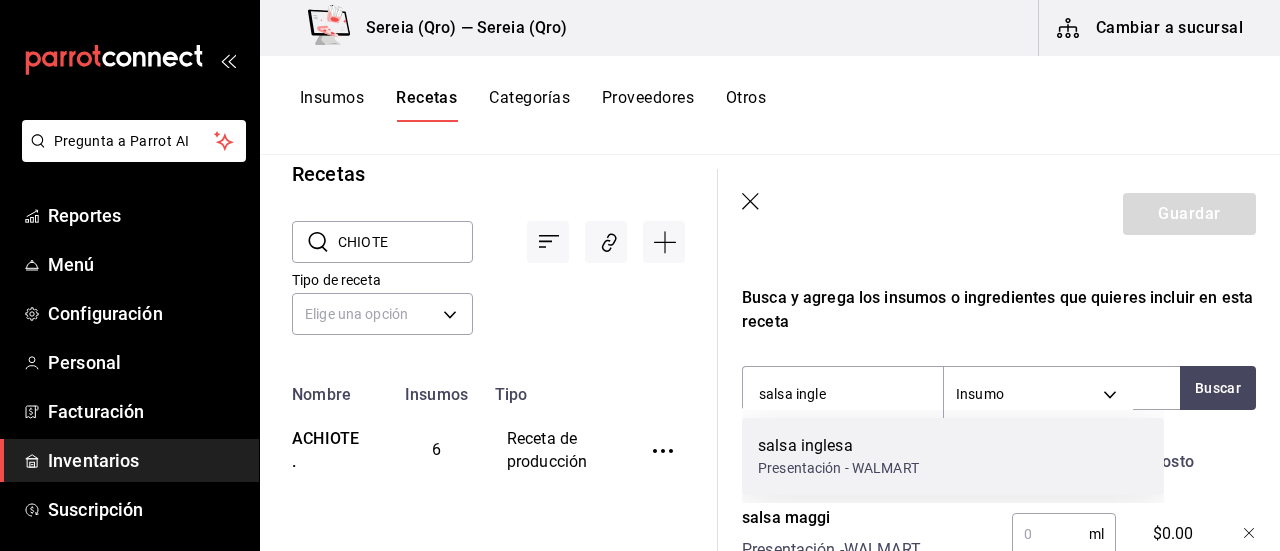 click on "salsa inglesa" at bounding box center [838, 446] 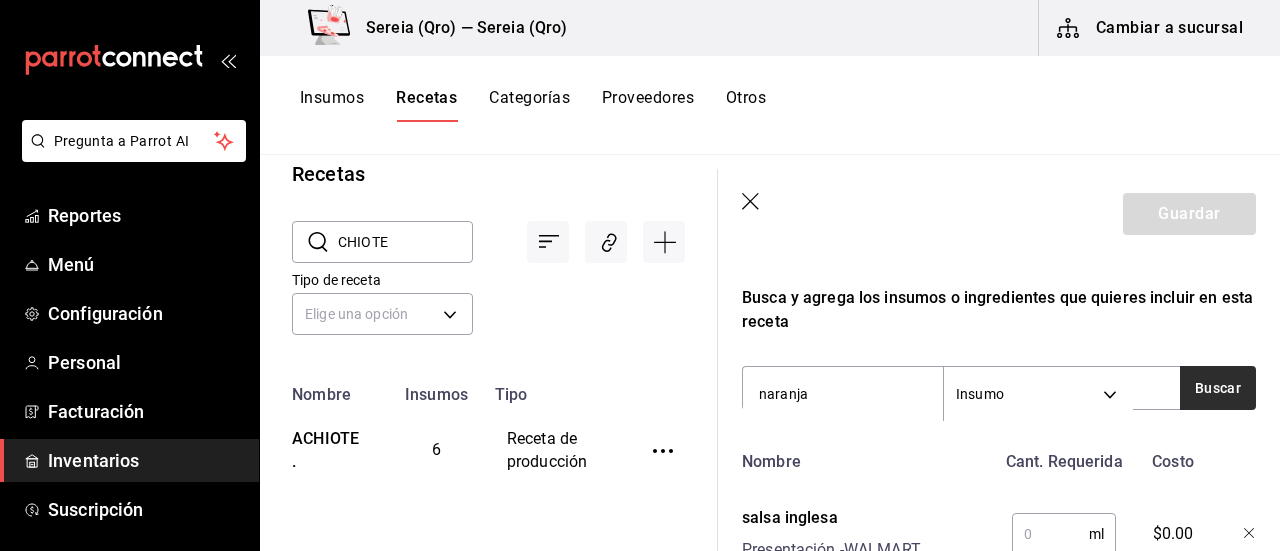 type on "naranja" 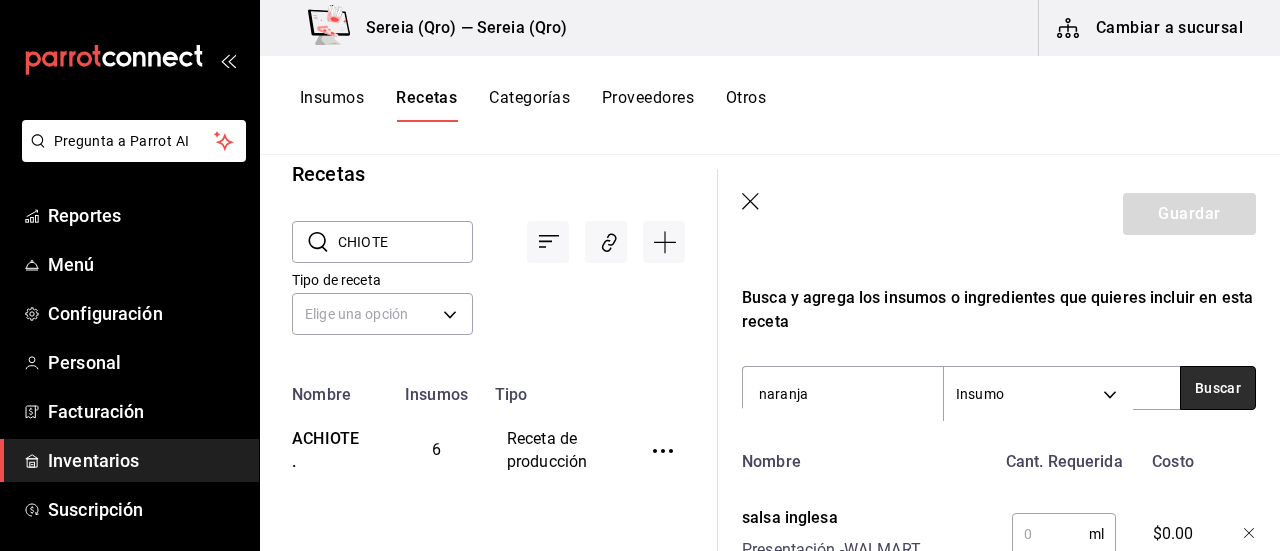 click on "Buscar" at bounding box center (1218, 388) 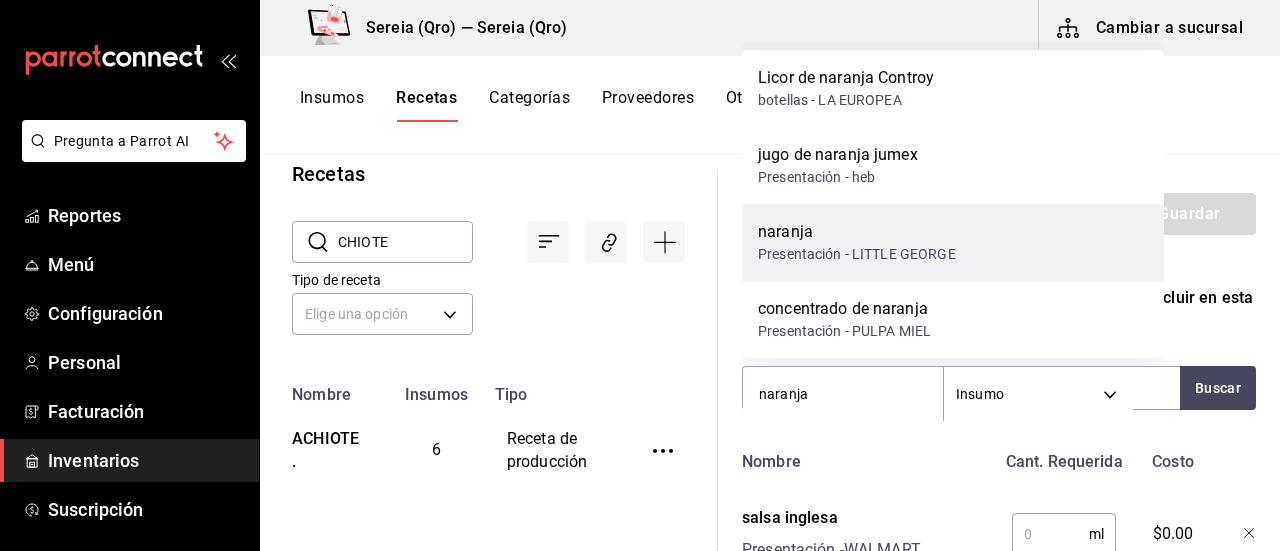 click on "Presentación - LITTLE GEORGE" at bounding box center [857, 254] 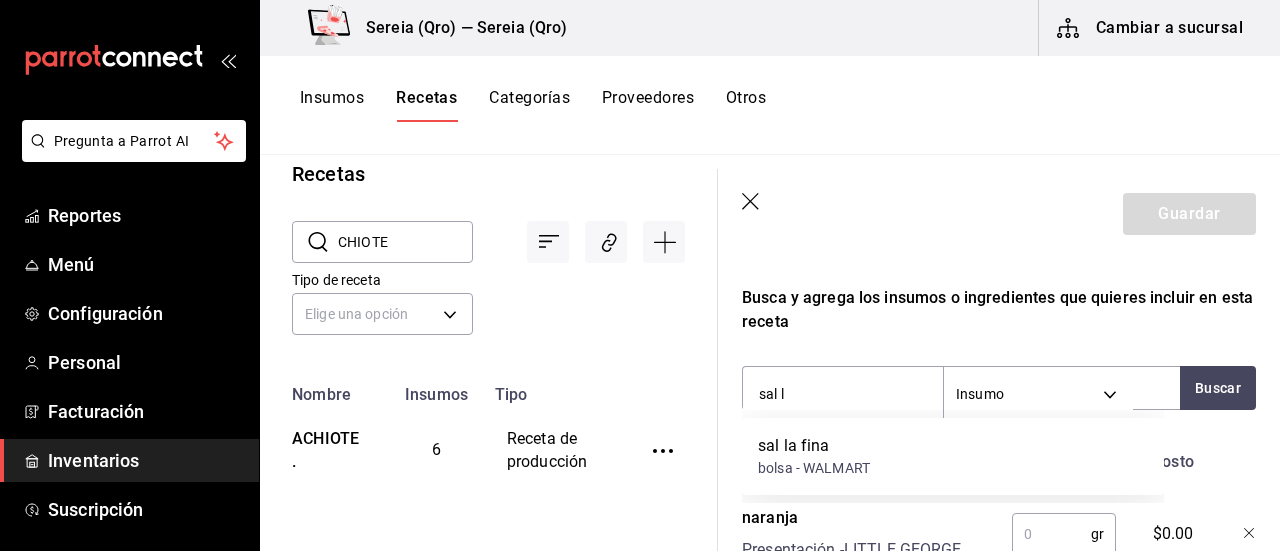 type on "sal la" 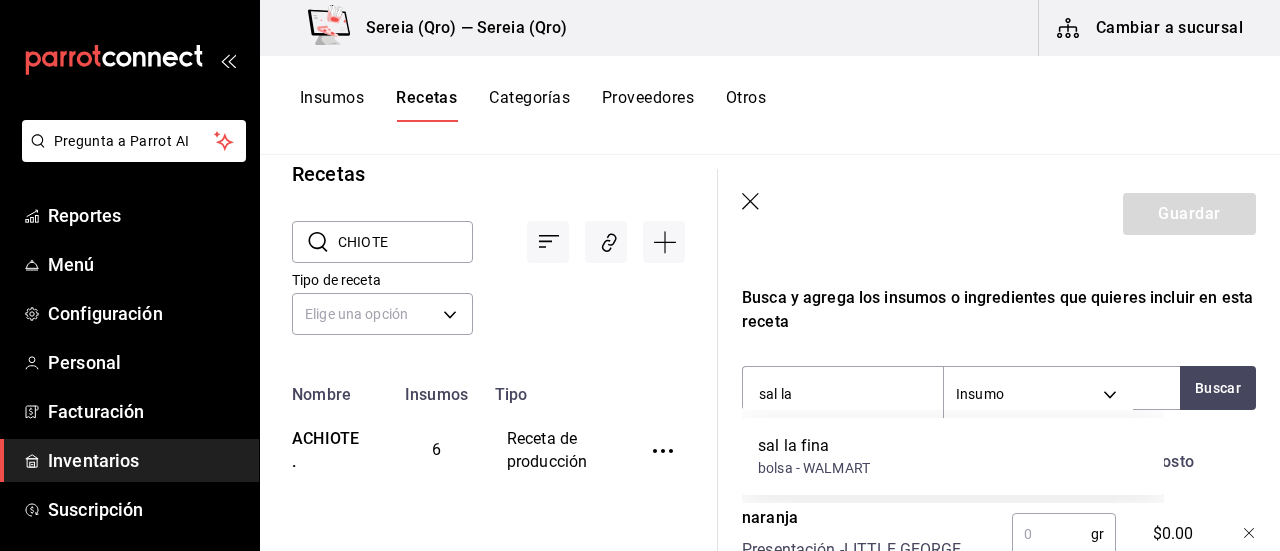 click on "sal la fina" at bounding box center [814, 446] 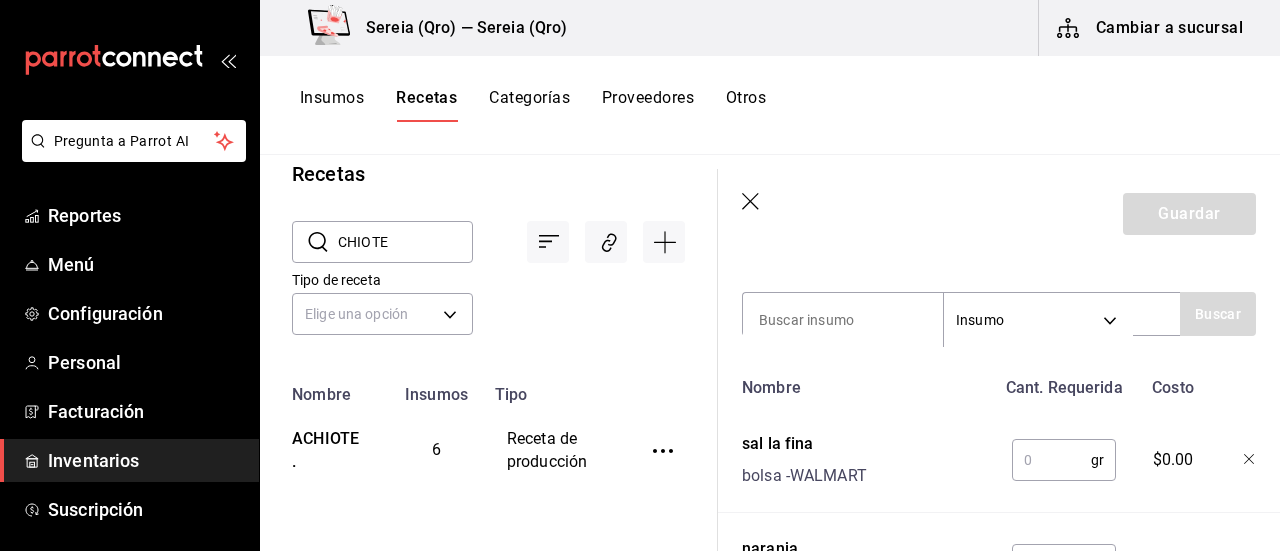 scroll, scrollTop: 700, scrollLeft: 0, axis: vertical 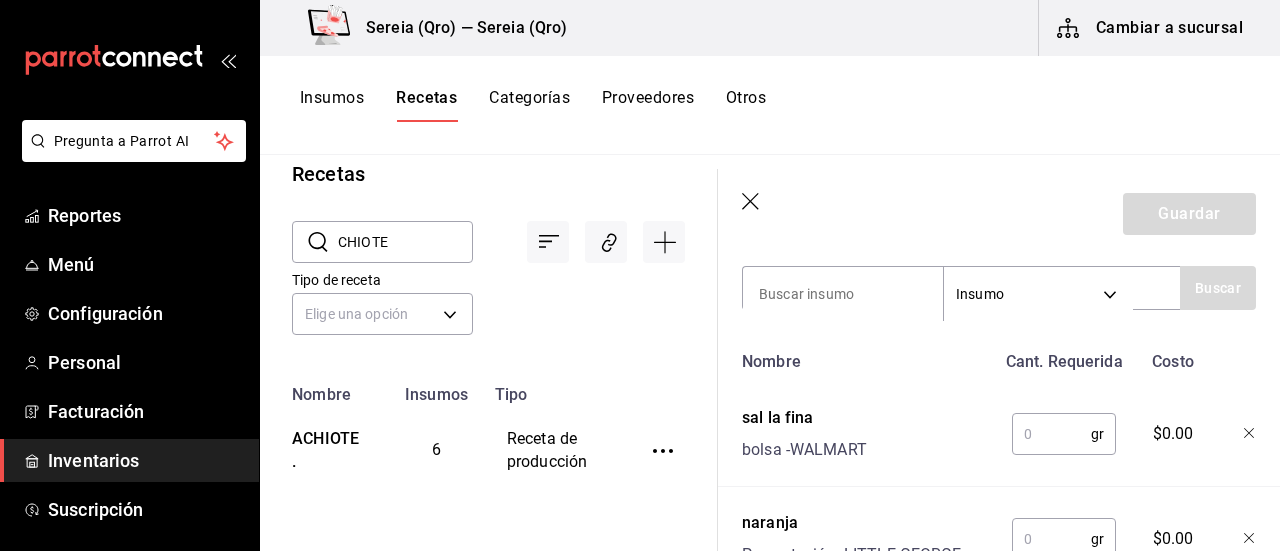click at bounding box center (1051, 434) 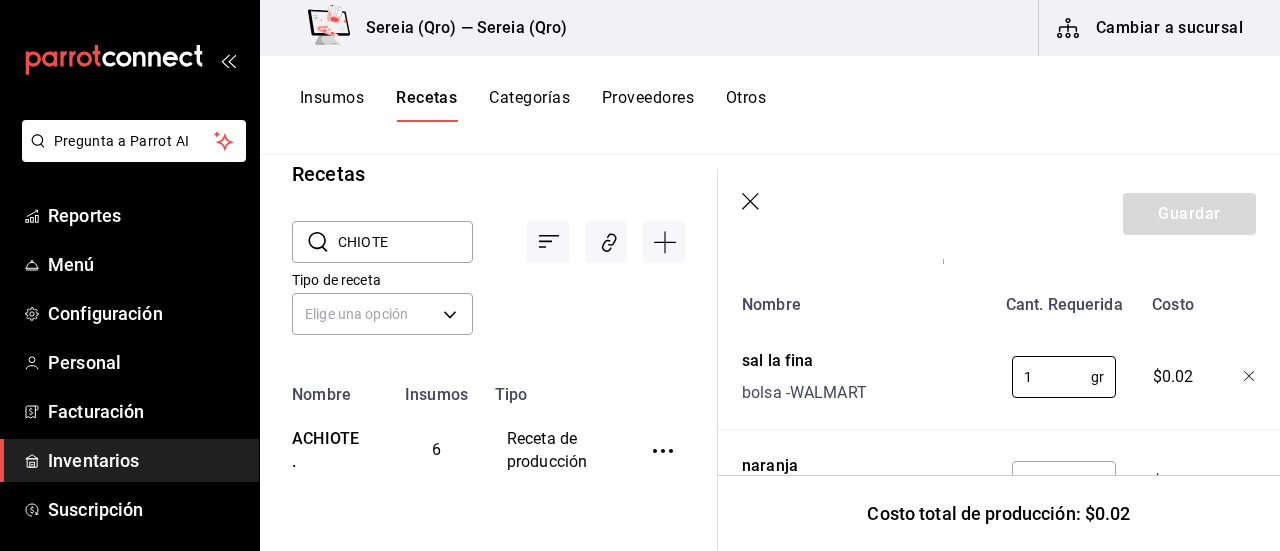 scroll, scrollTop: 800, scrollLeft: 0, axis: vertical 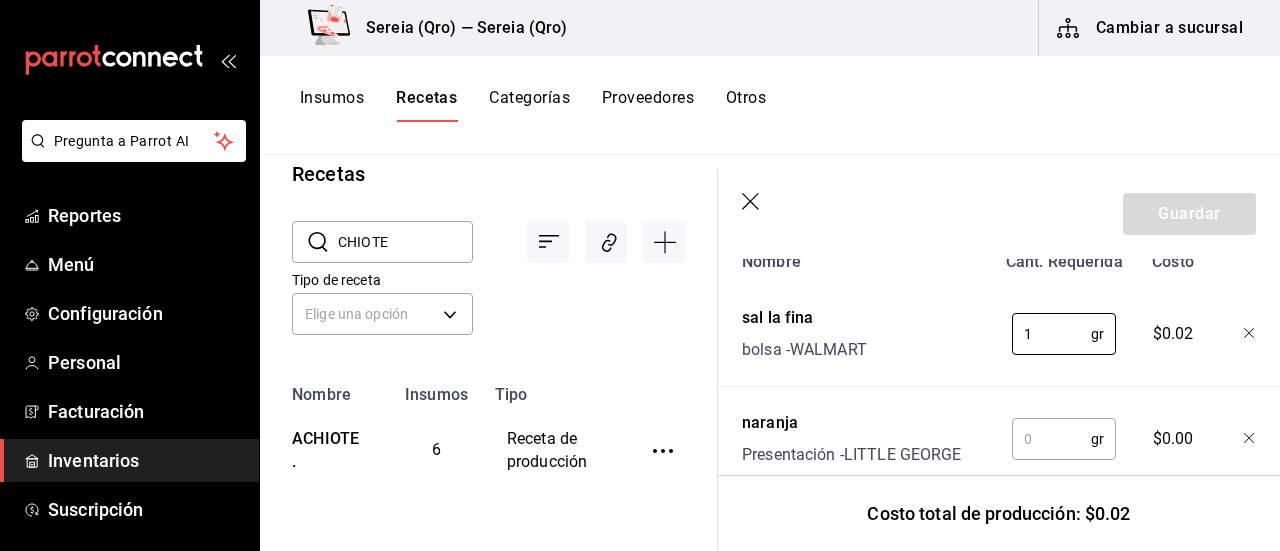 type on "1" 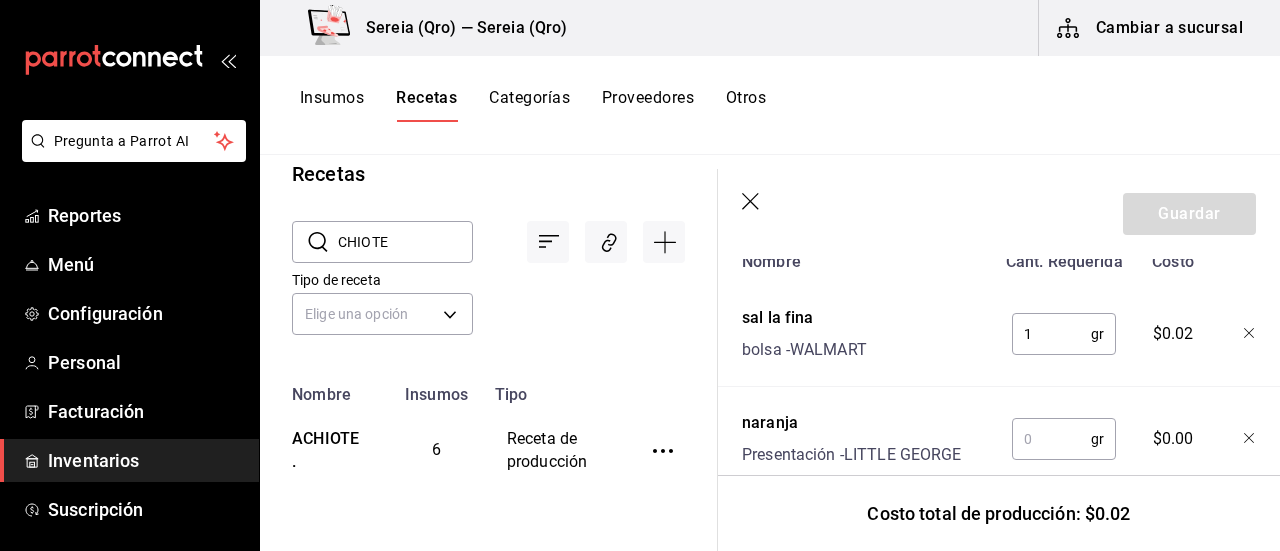 click at bounding box center (1051, 439) 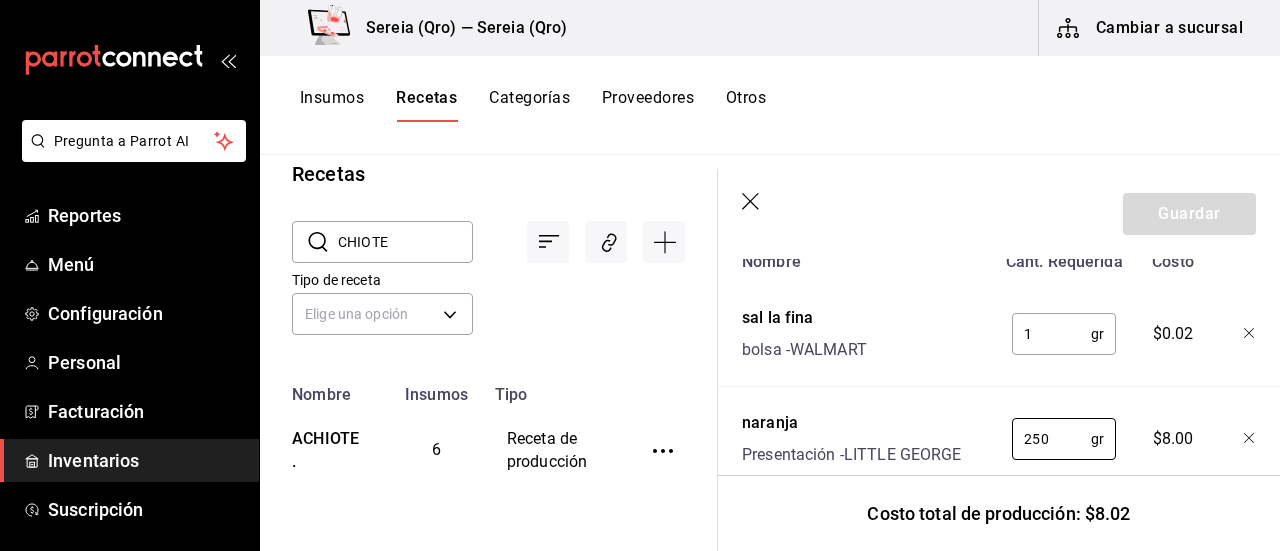 type on "250" 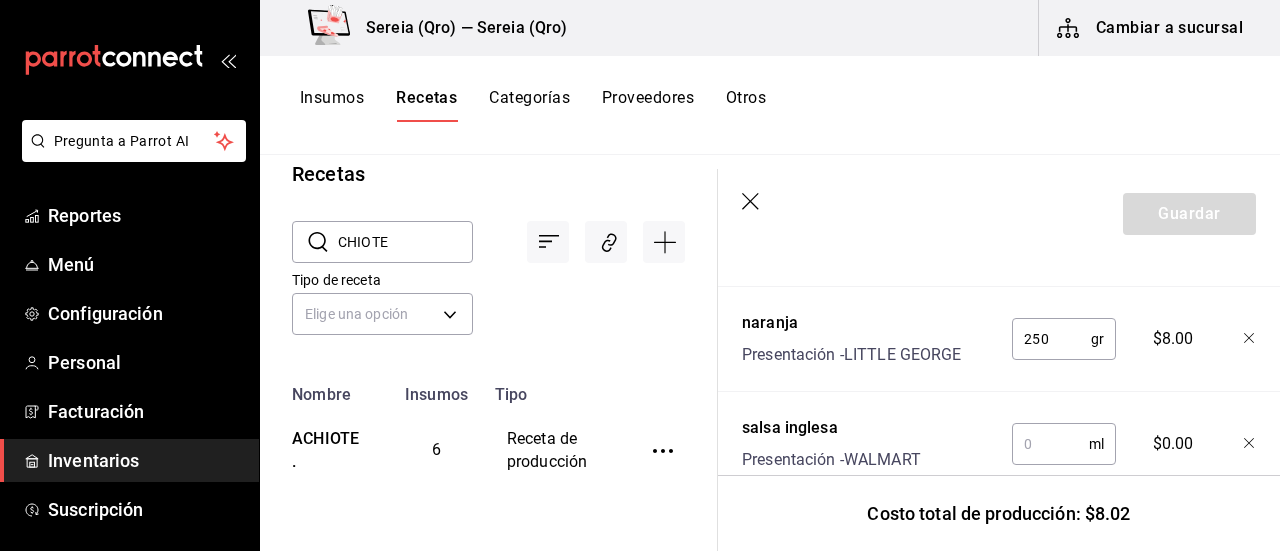 click at bounding box center [1050, 444] 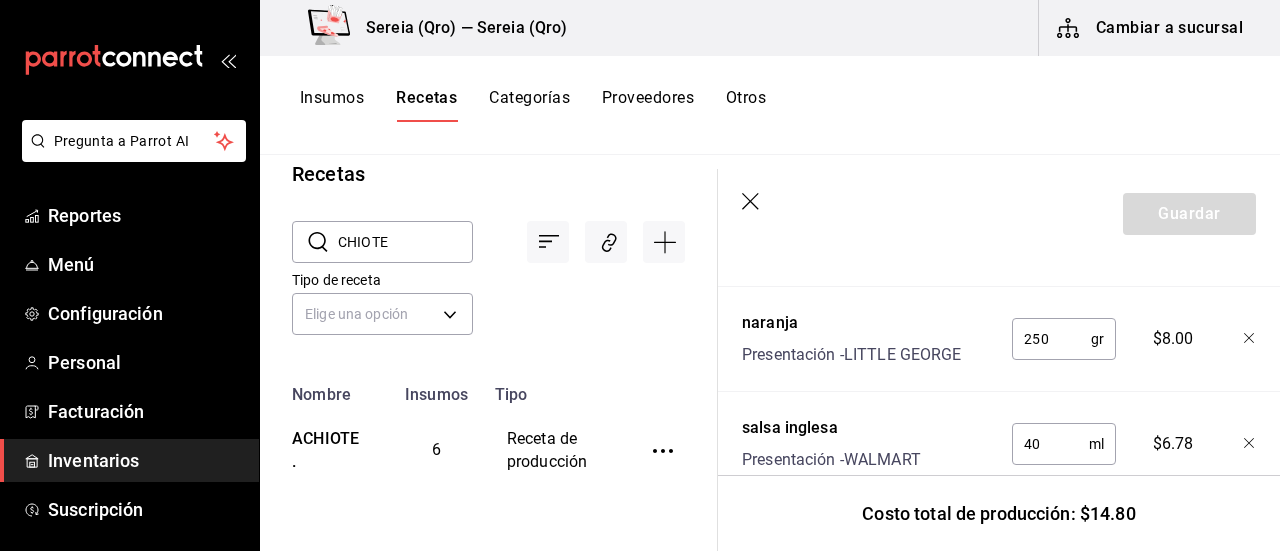 scroll, scrollTop: 1000, scrollLeft: 0, axis: vertical 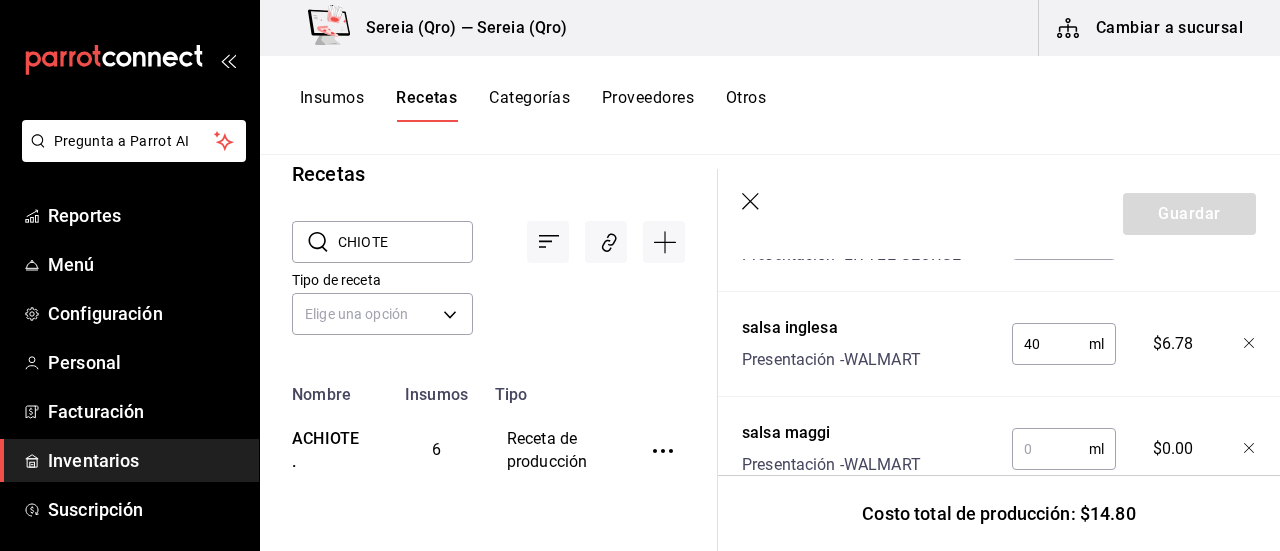 type on "40" 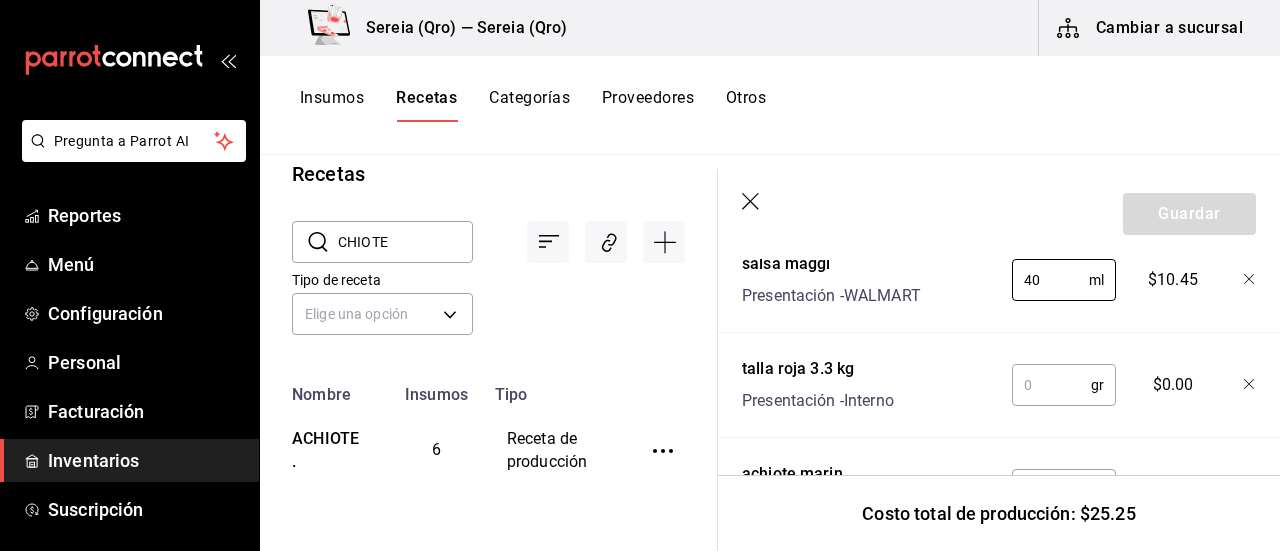 scroll, scrollTop: 1200, scrollLeft: 0, axis: vertical 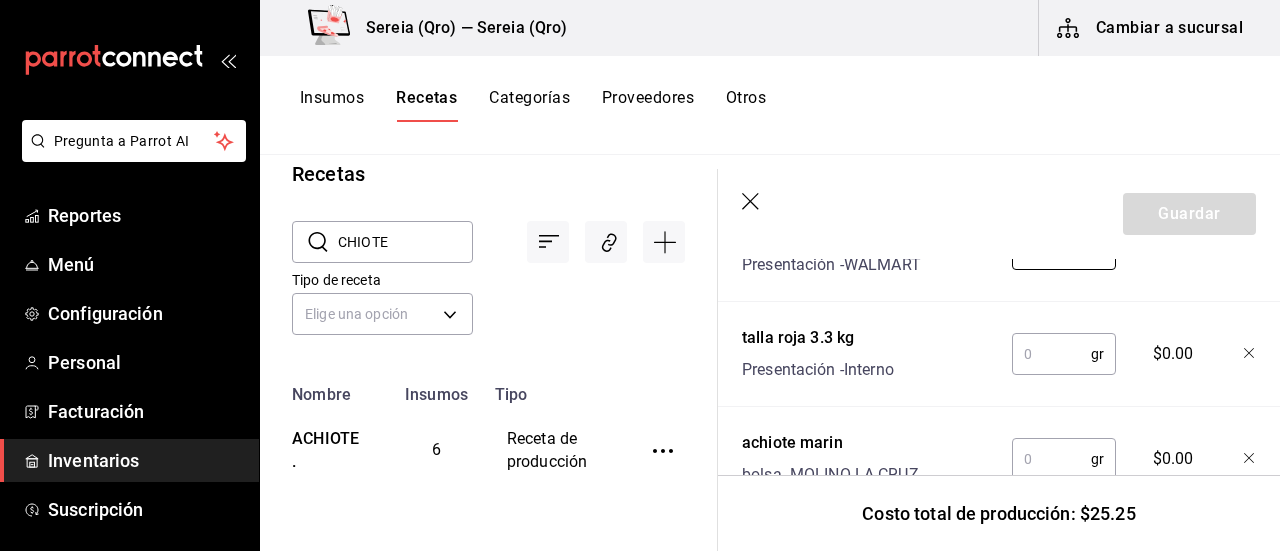 type on "40" 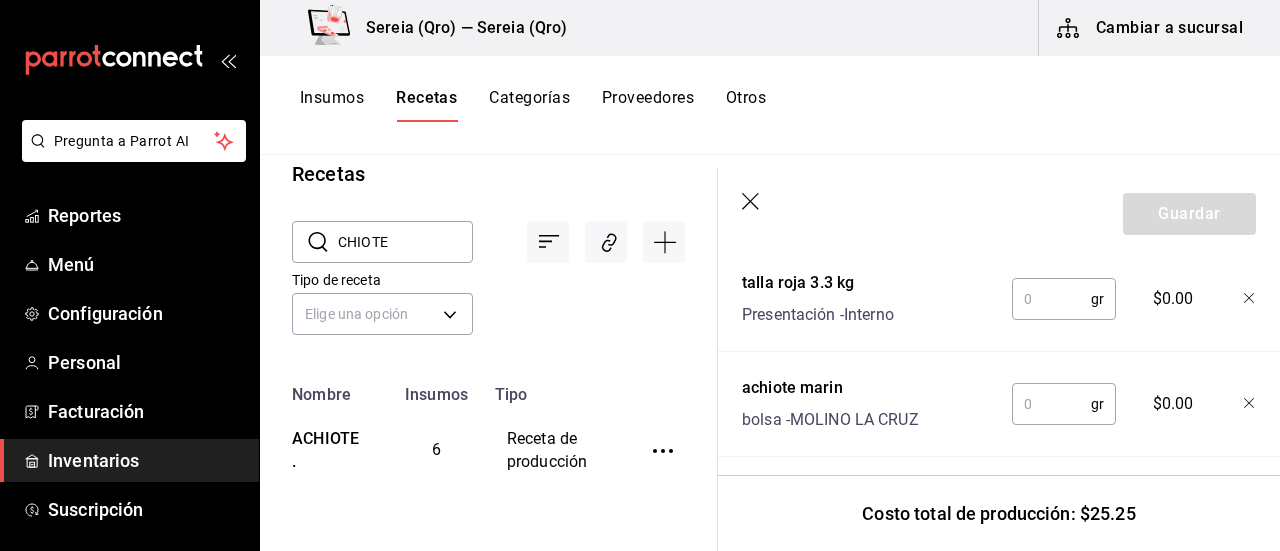 scroll, scrollTop: 1280, scrollLeft: 0, axis: vertical 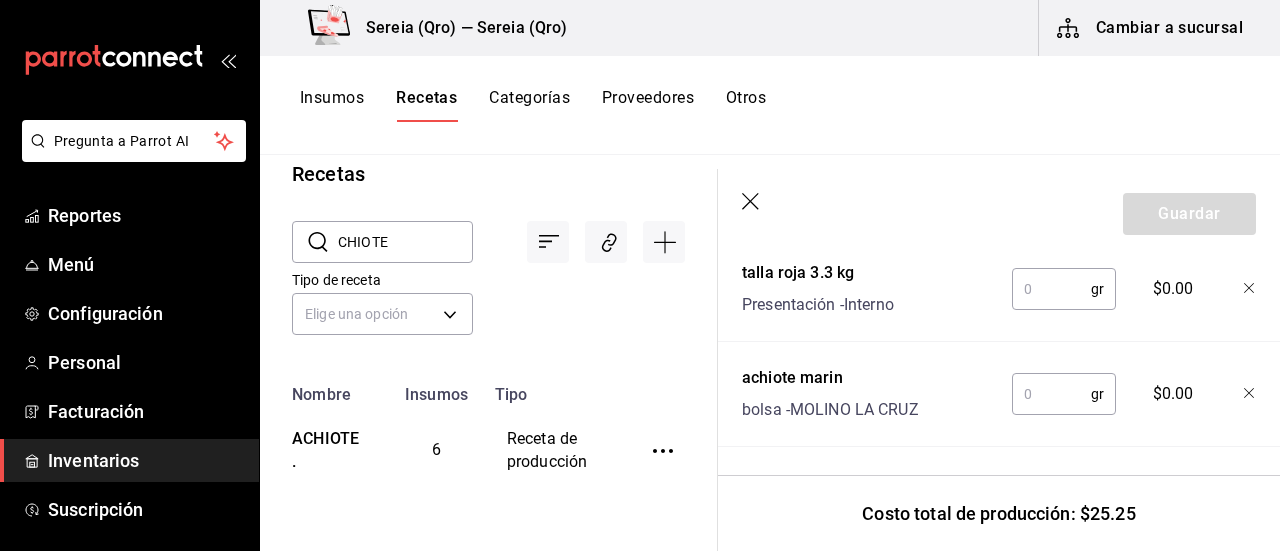 click at bounding box center [1051, 394] 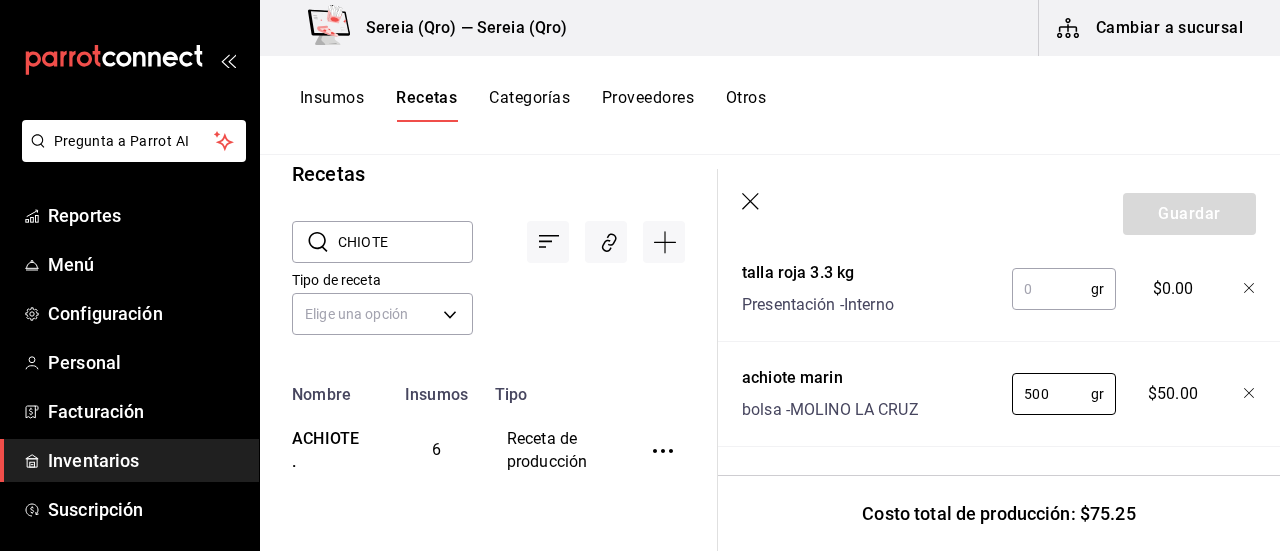 scroll, scrollTop: 1180, scrollLeft: 0, axis: vertical 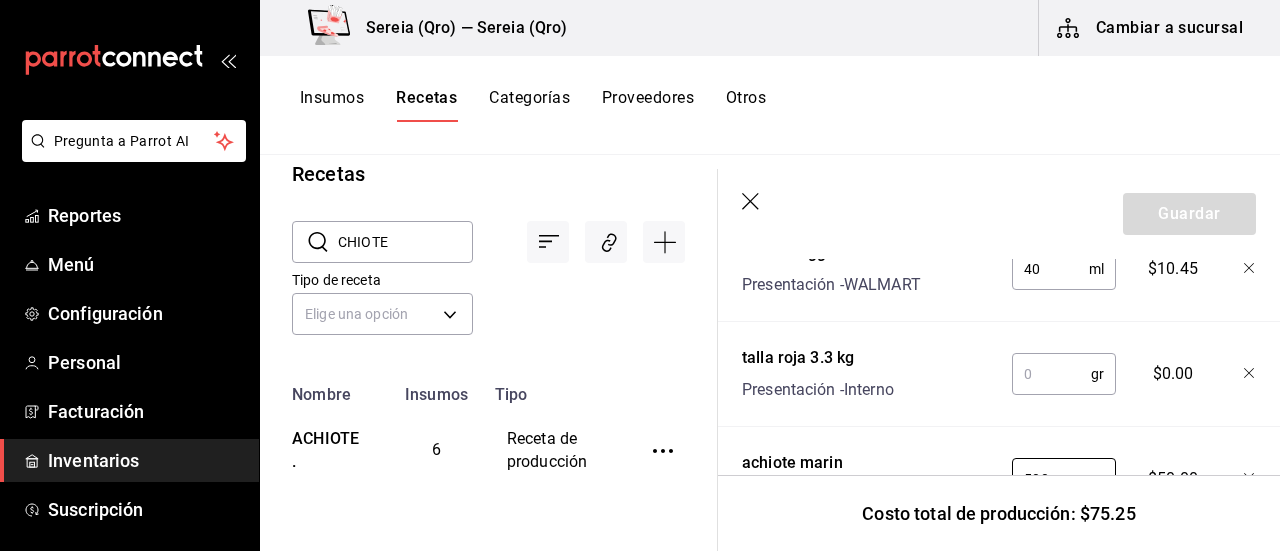 type on "500" 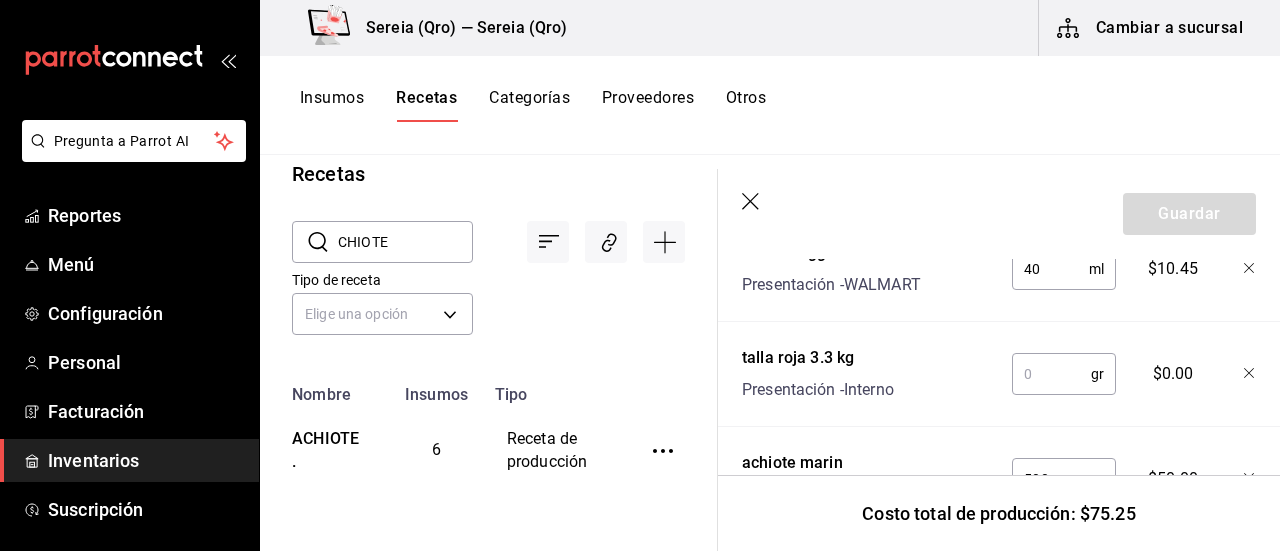 click at bounding box center [1051, 374] 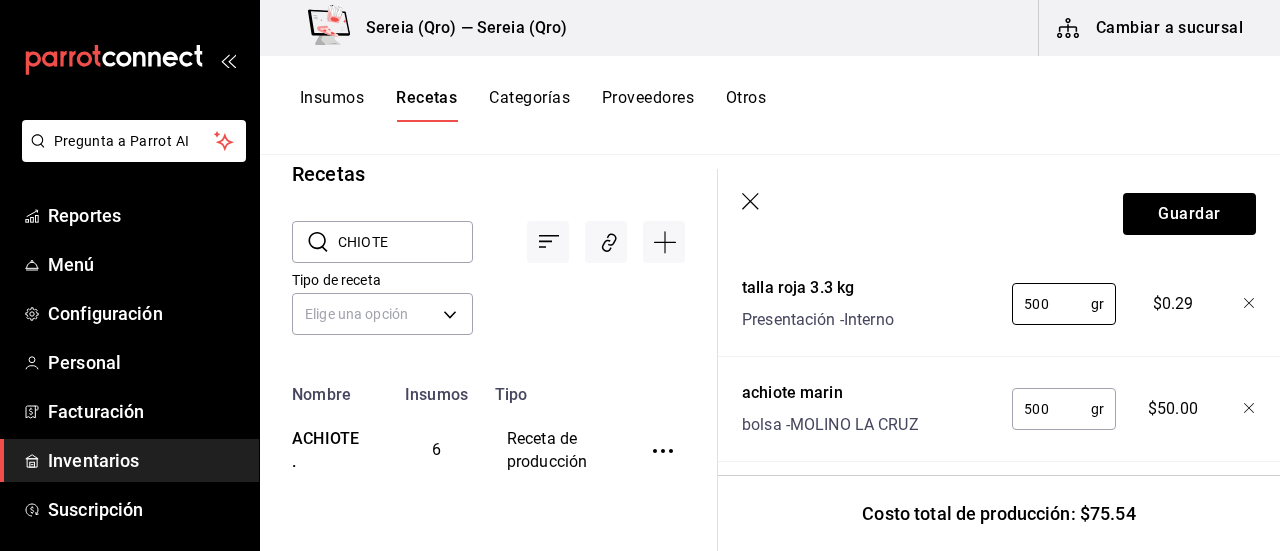 scroll, scrollTop: 1280, scrollLeft: 0, axis: vertical 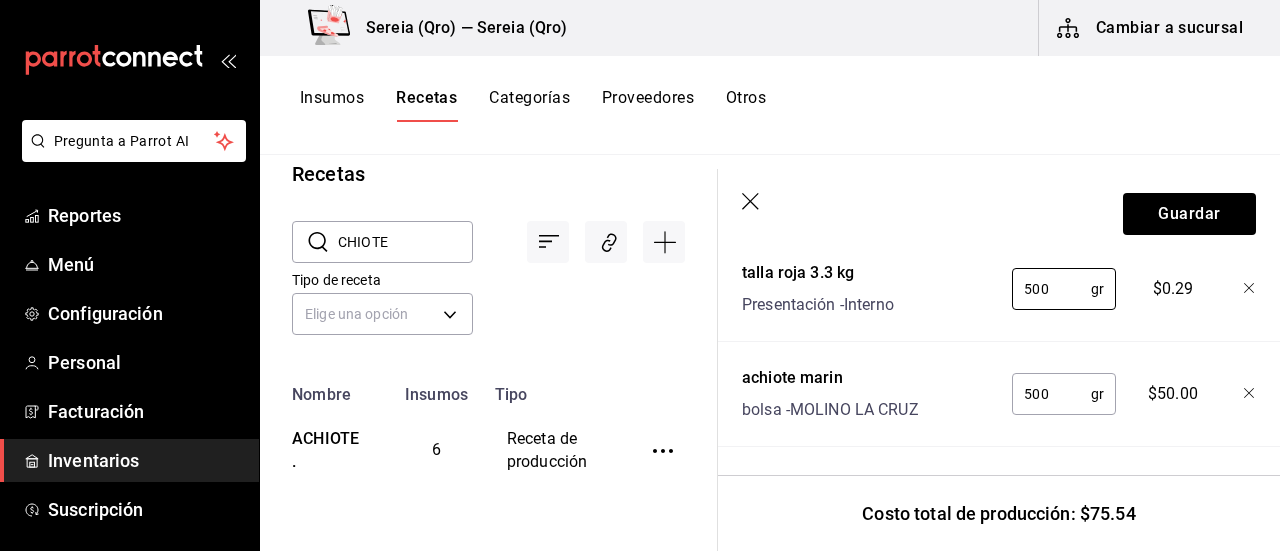 type on "500" 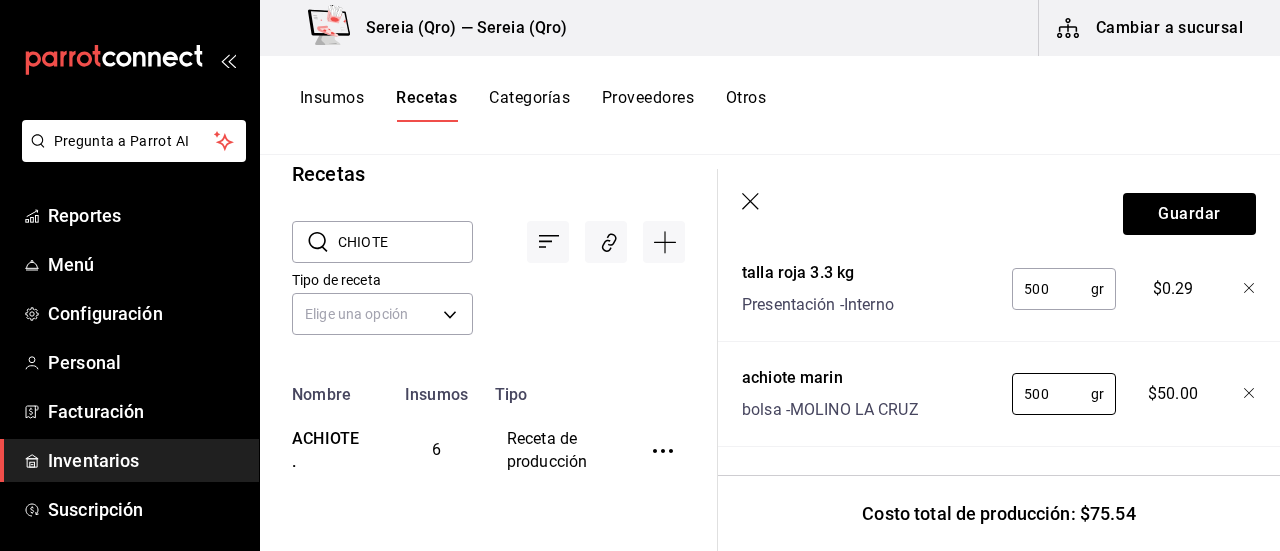 drag, startPoint x: 1042, startPoint y: 381, endPoint x: 968, endPoint y: 383, distance: 74.02702 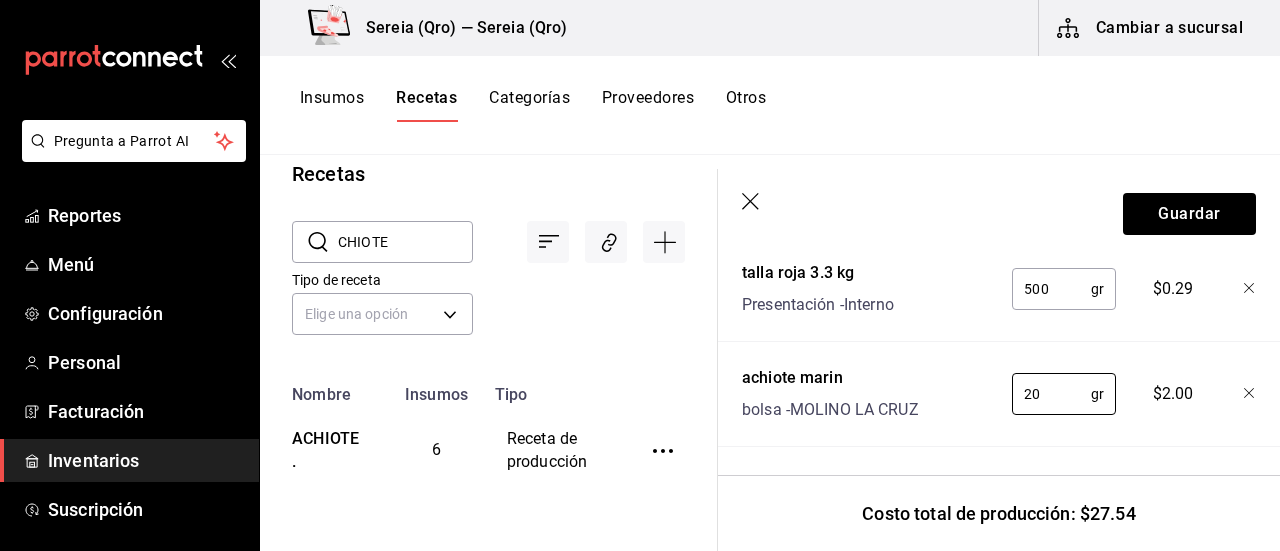 type on "20" 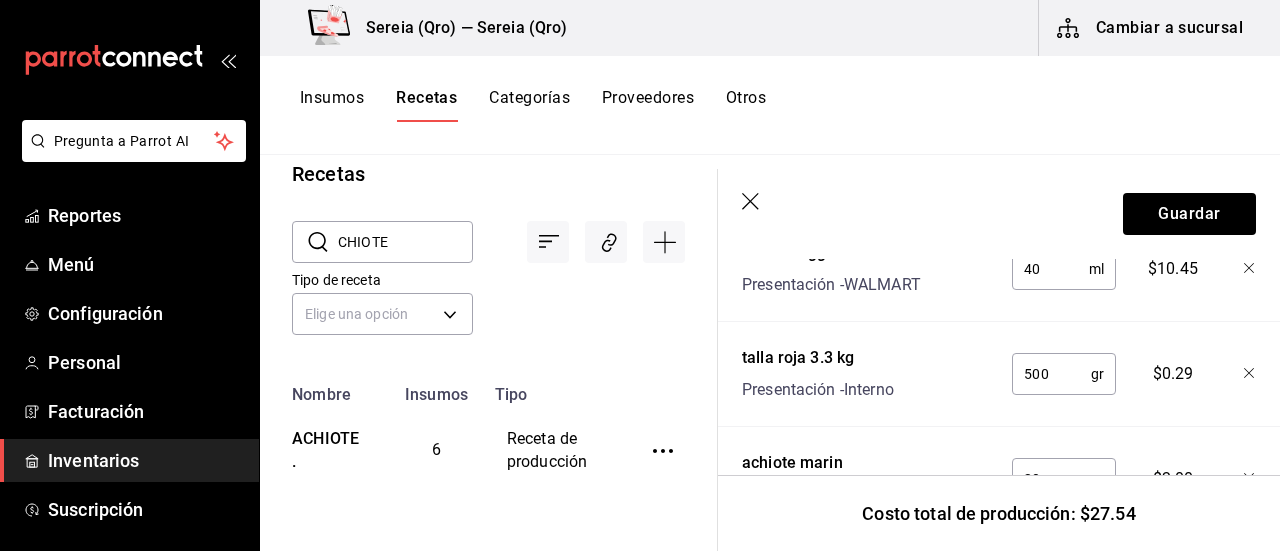 click 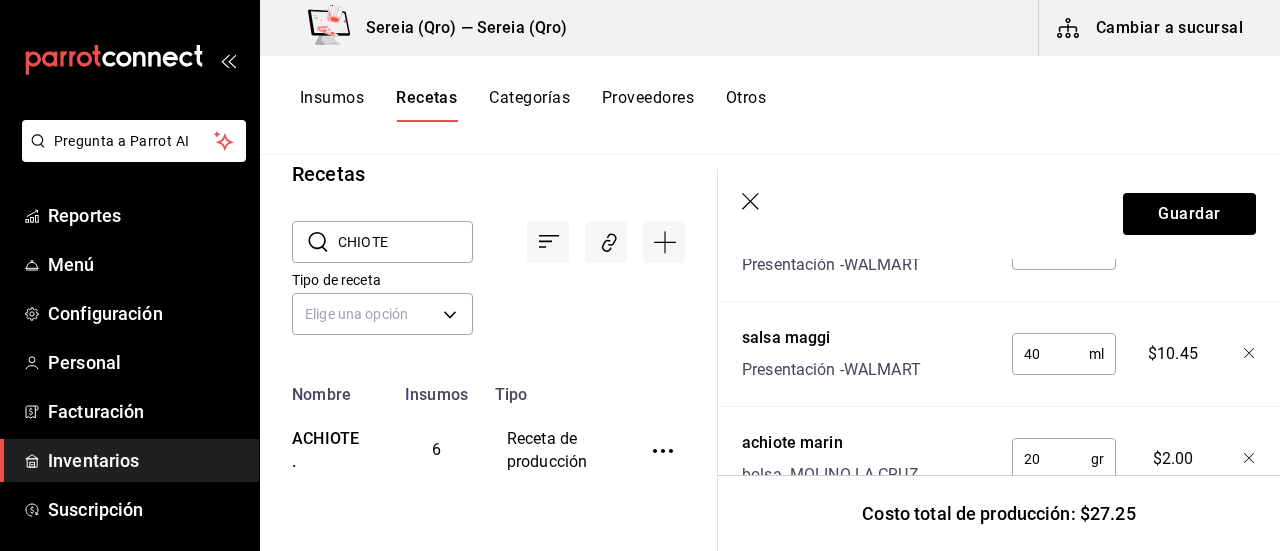 scroll, scrollTop: 974, scrollLeft: 0, axis: vertical 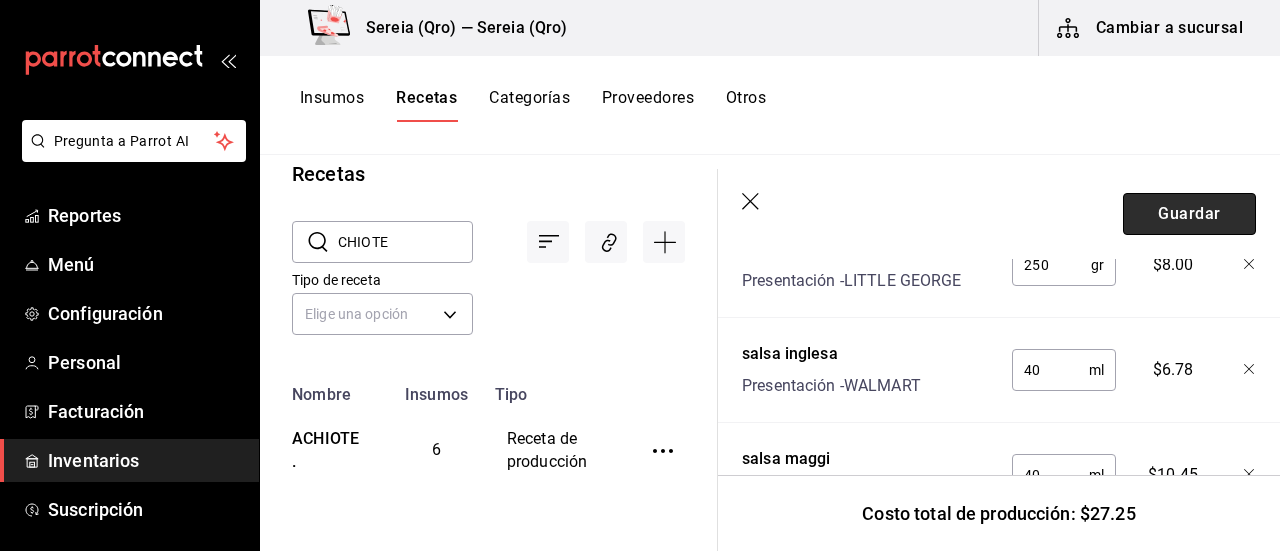 click on "Guardar" at bounding box center (1189, 214) 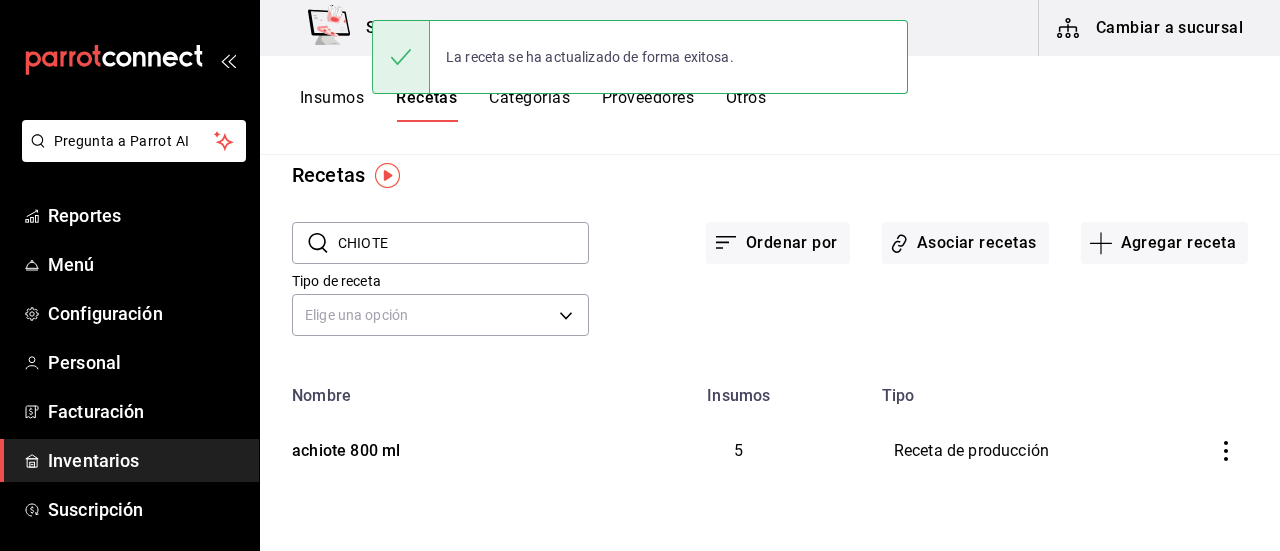 scroll, scrollTop: 0, scrollLeft: 0, axis: both 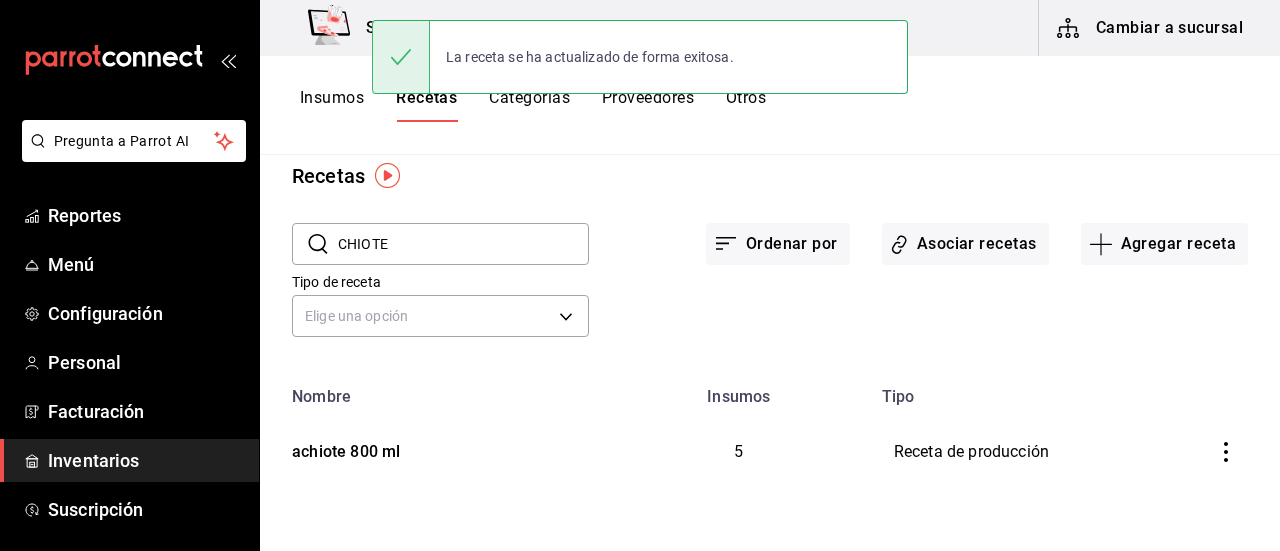 drag, startPoint x: 416, startPoint y: 255, endPoint x: 329, endPoint y: 245, distance: 87.57283 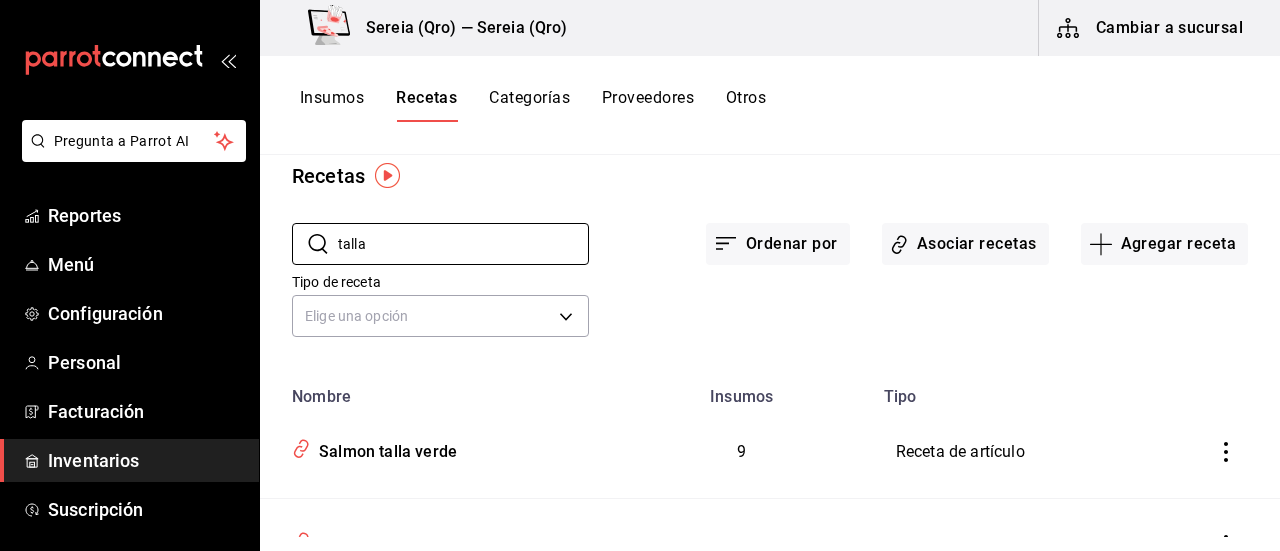 type on "talla" 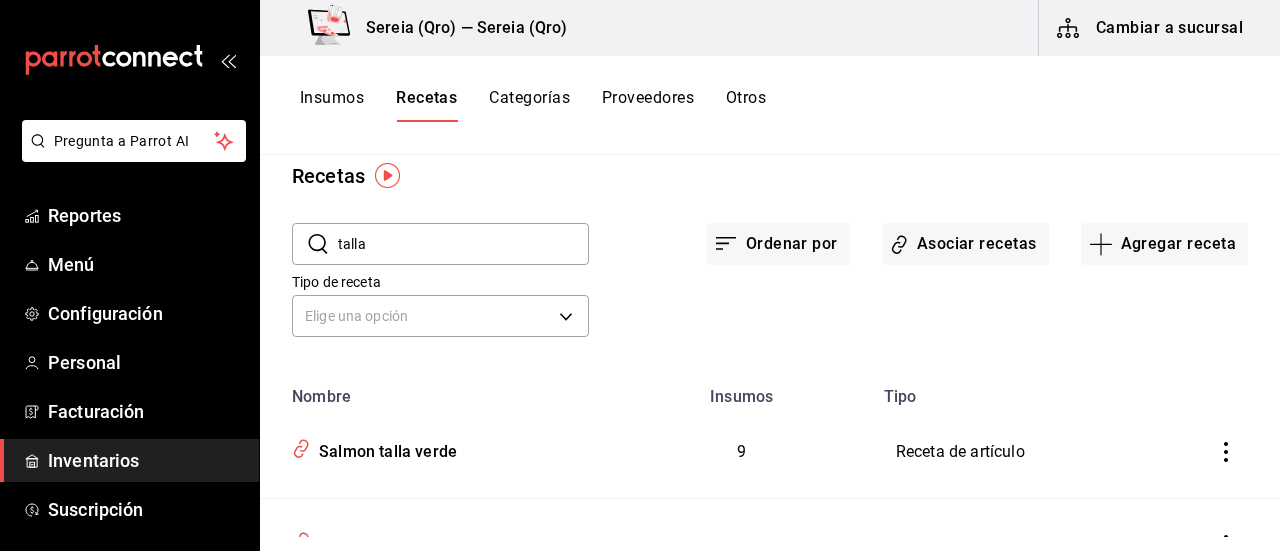 click on "Insumos" at bounding box center (332, 105) 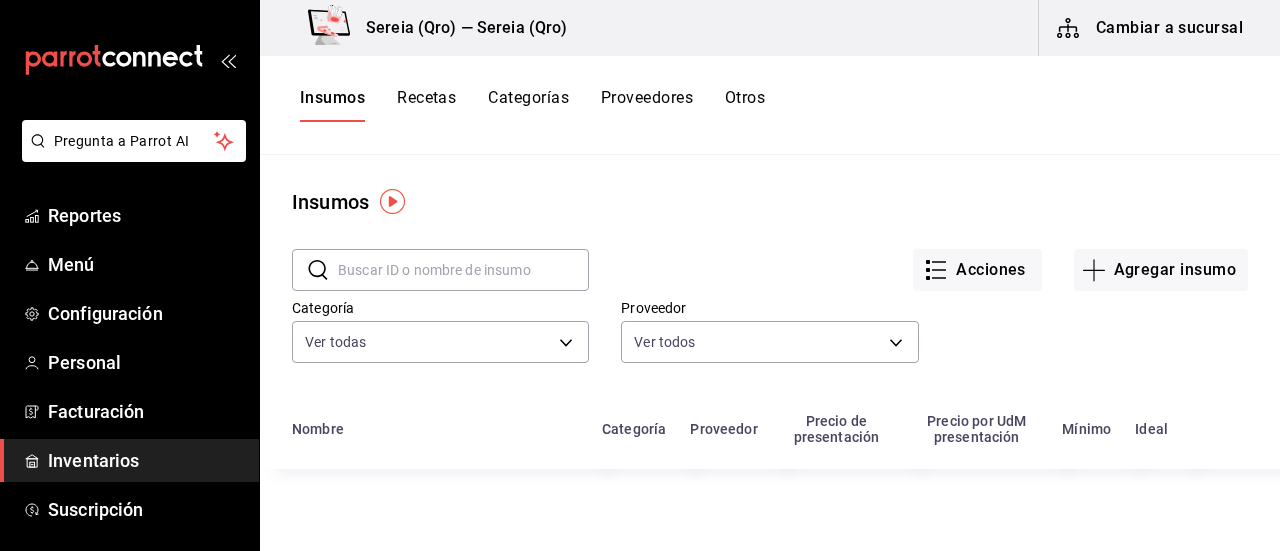 type 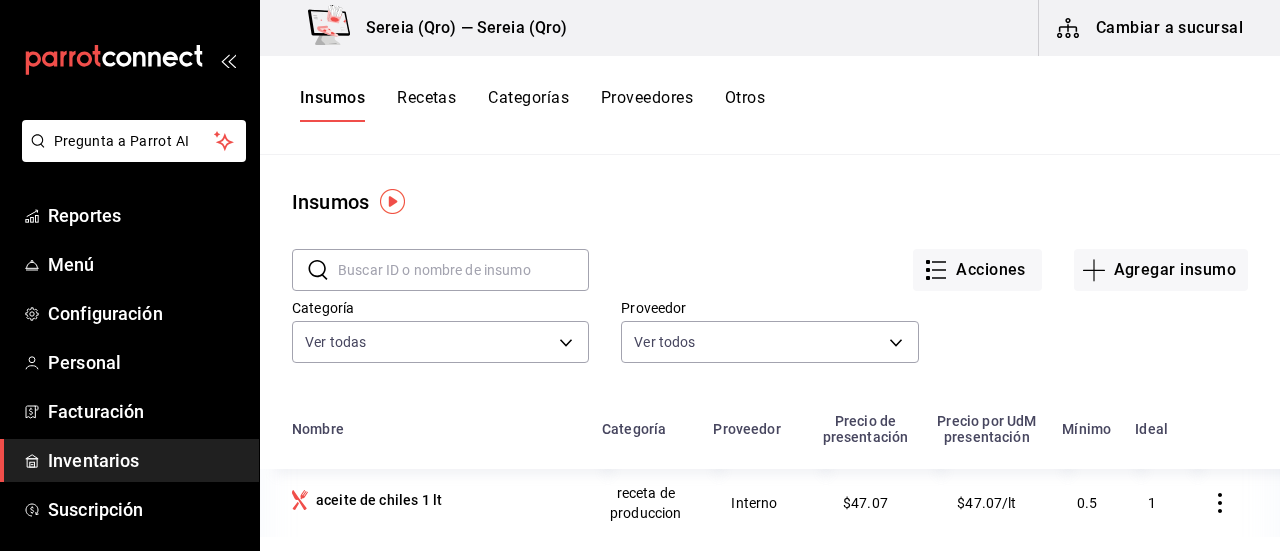 click at bounding box center [463, 270] 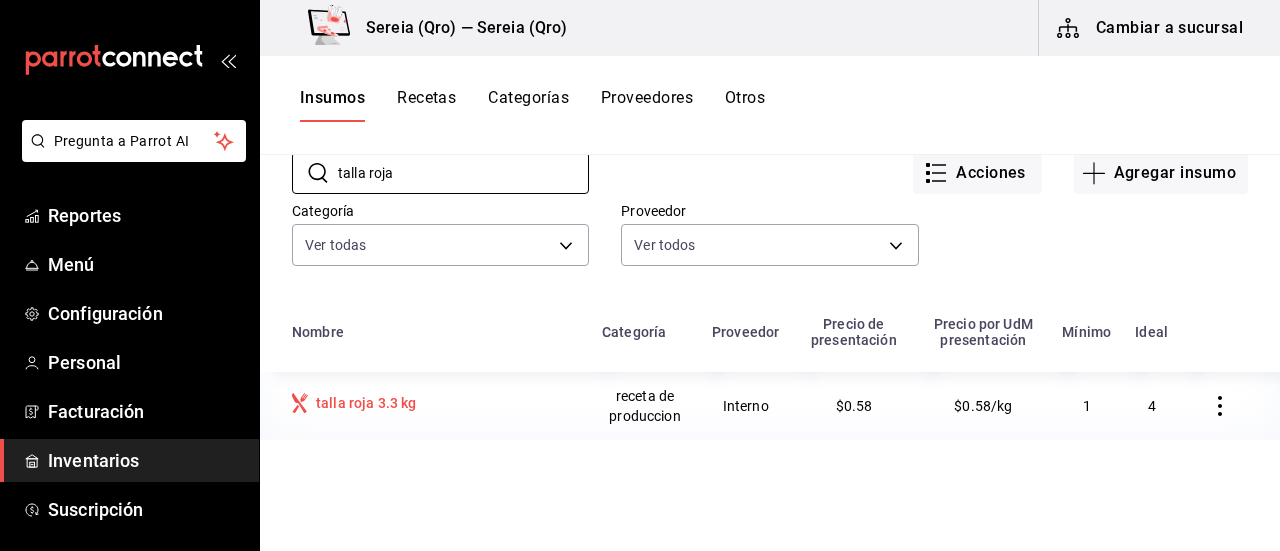 scroll, scrollTop: 100, scrollLeft: 0, axis: vertical 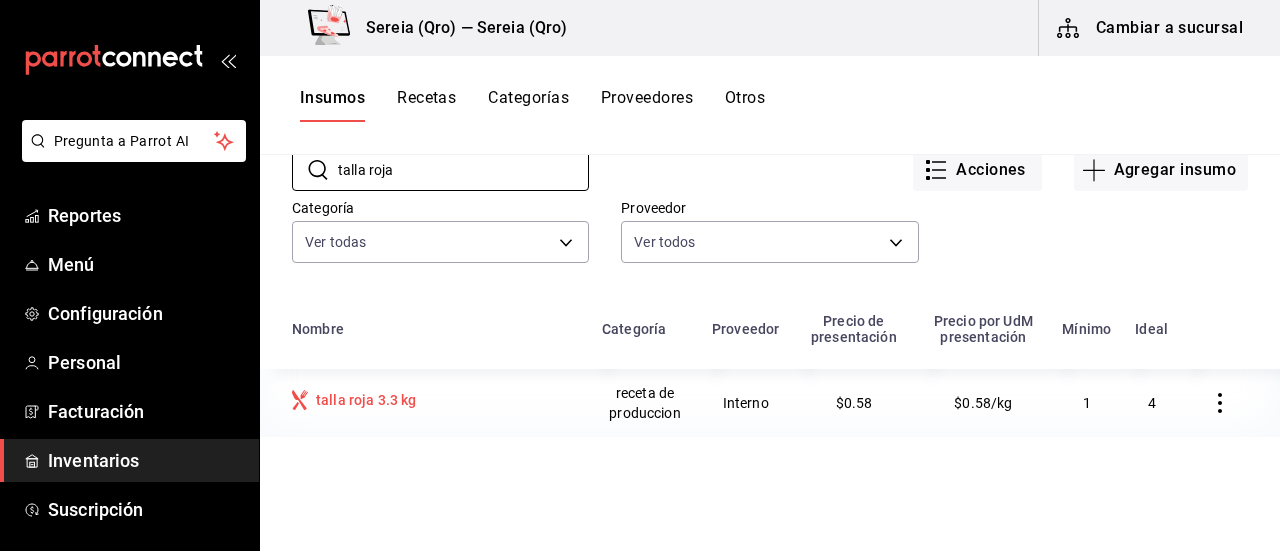 type on "talla roja" 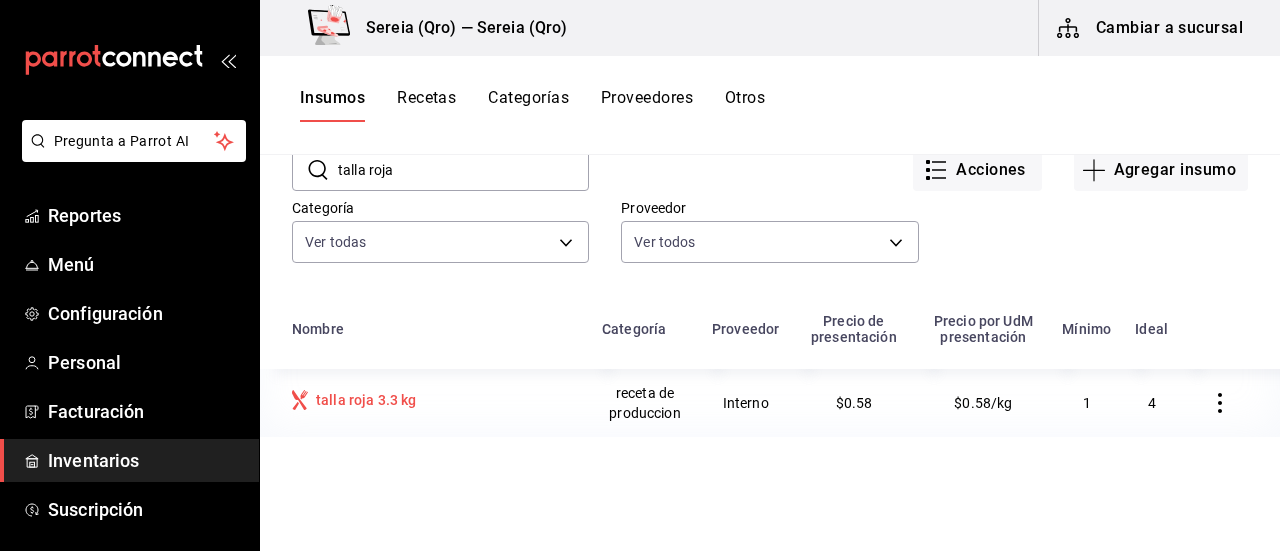 click on "talla roja 3.3 kg" at bounding box center [366, 400] 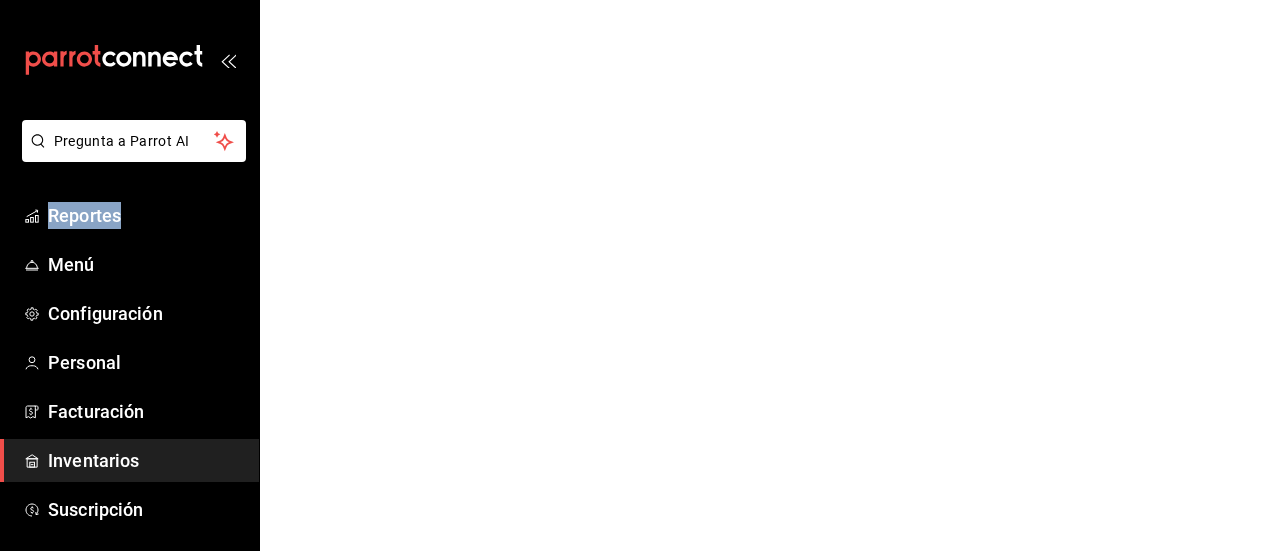 click on "Pregunta a Parrot AI Reportes   Menú   Configuración   Personal   Facturación   Inventarios   Suscripción   Ayuda Recomienda Parrot   Gerardo García   Sugerir nueva función   Pregunta a Parrot AI Reportes   Menú   Configuración   Personal   Facturación   Inventarios   Suscripción   Ayuda Recomienda Parrot   Gerardo García   Sugerir nueva función   GANA 1 MES GRATIS EN TU SUSCRIPCIÓN AQUÍ ¿Recuerdas cómo empezó tu restaurante?
Hoy puedes ayudar a un colega a tener el mismo cambio que tú viviste.
Recomienda Parrot directamente desde tu Portal Administrador.
Es fácil y rápido.
🎁 Por cada restaurante que se una, ganas 1 mes gratis. Ver video tutorial Ir a video Visitar centro de ayuda (81) 2046 6363 soporte@parrotsoftware.io Visitar centro de ayuda (81) 2046 6363 soporte@parrotsoftware.io" at bounding box center (640, 0) 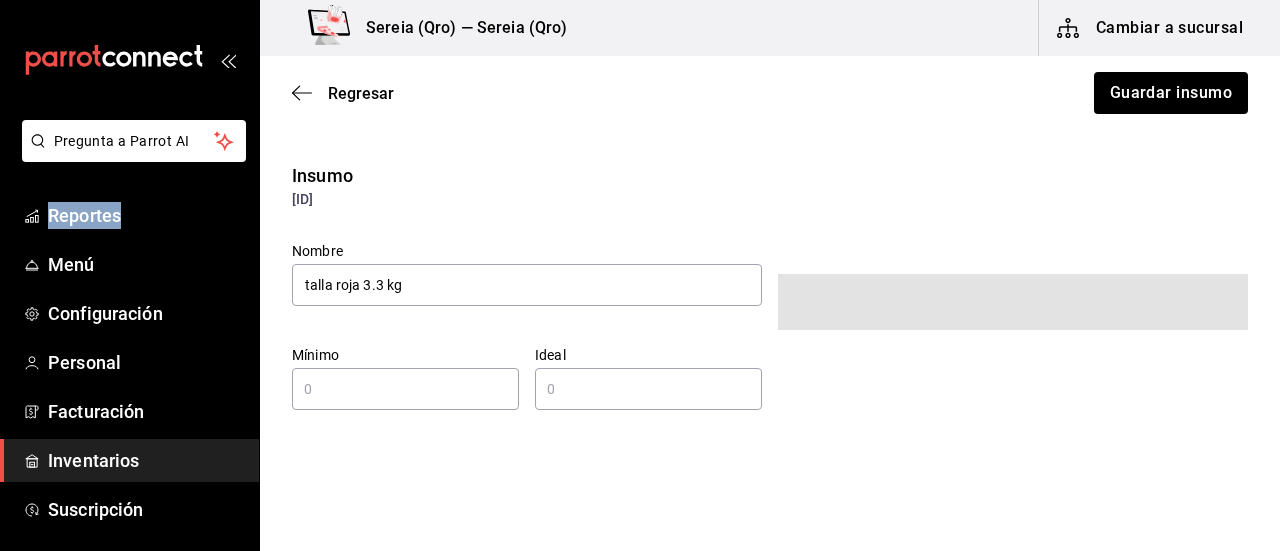 type on "1" 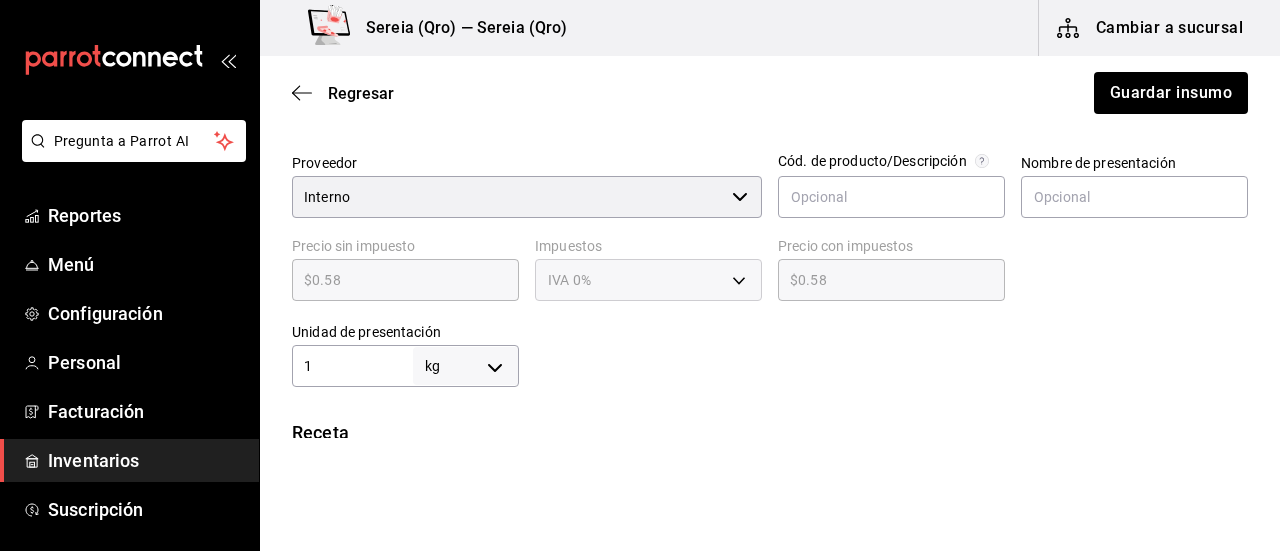 scroll, scrollTop: 400, scrollLeft: 0, axis: vertical 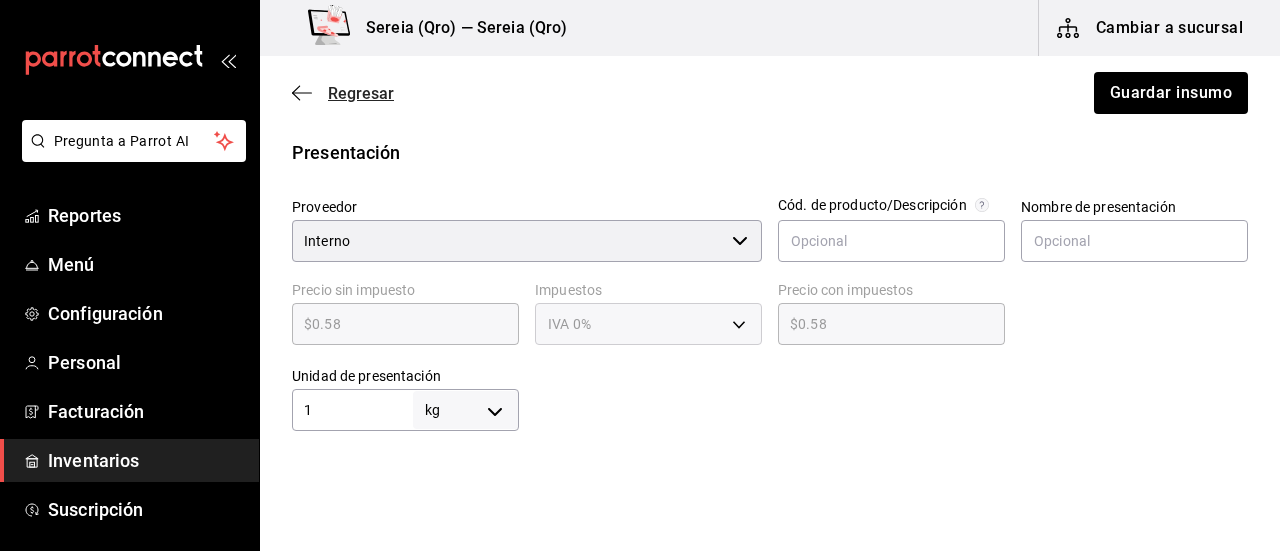 click 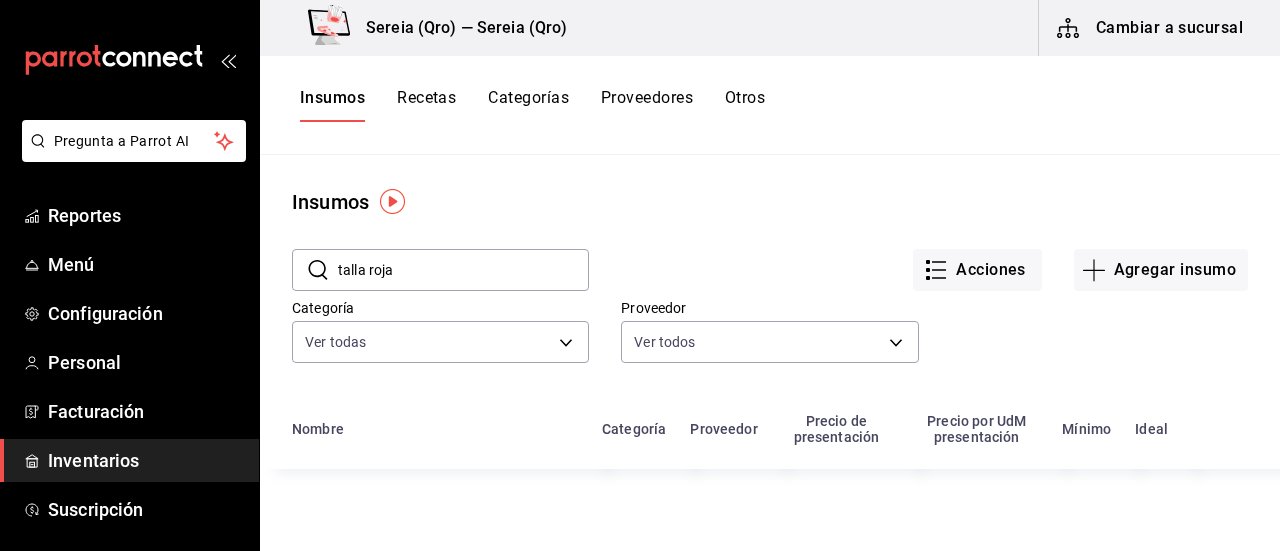 click on "Recetas" at bounding box center (426, 105) 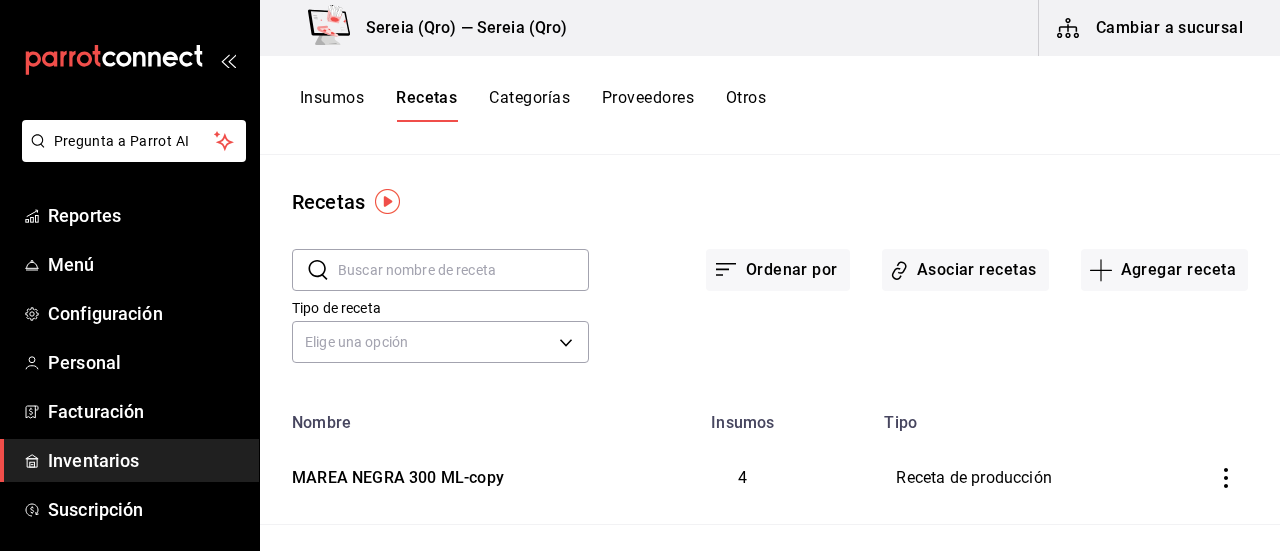 click at bounding box center (463, 270) 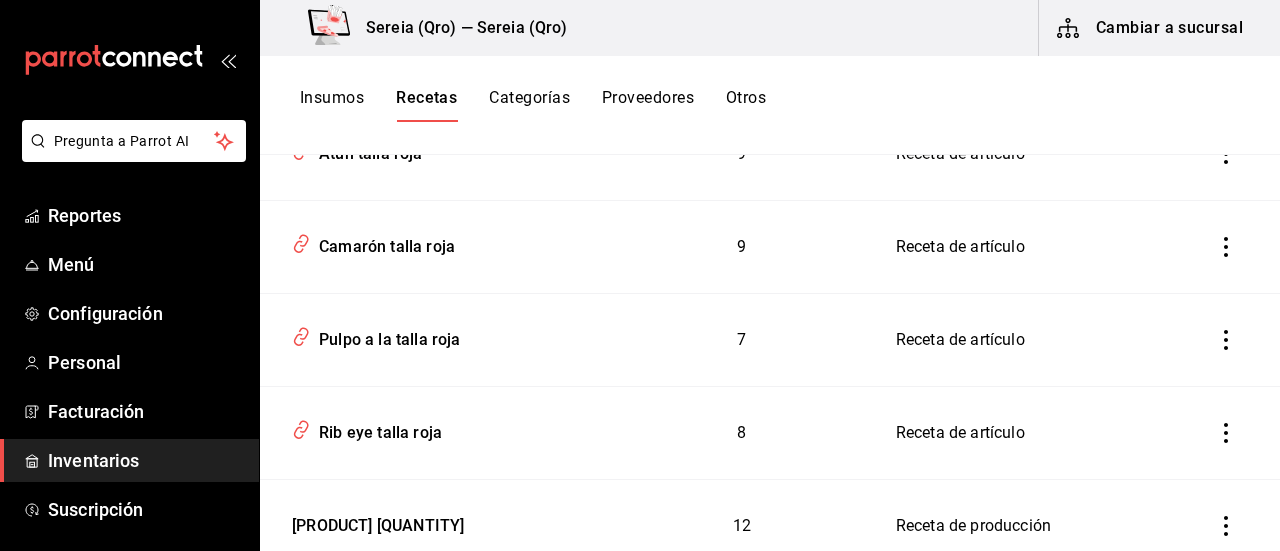 scroll, scrollTop: 582, scrollLeft: 0, axis: vertical 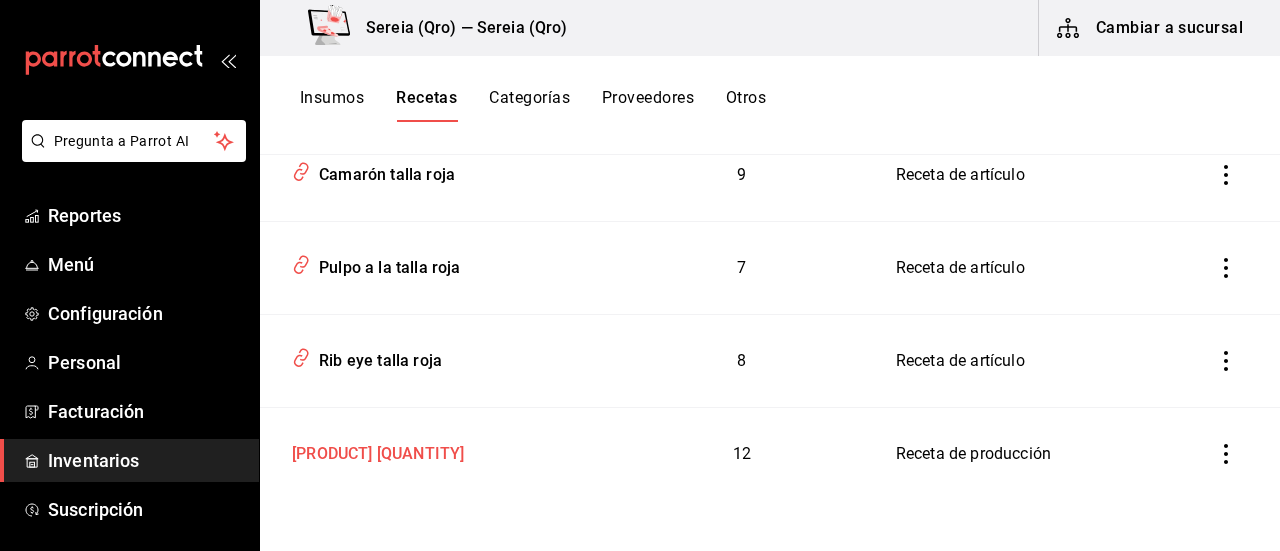 type on "talla roja" 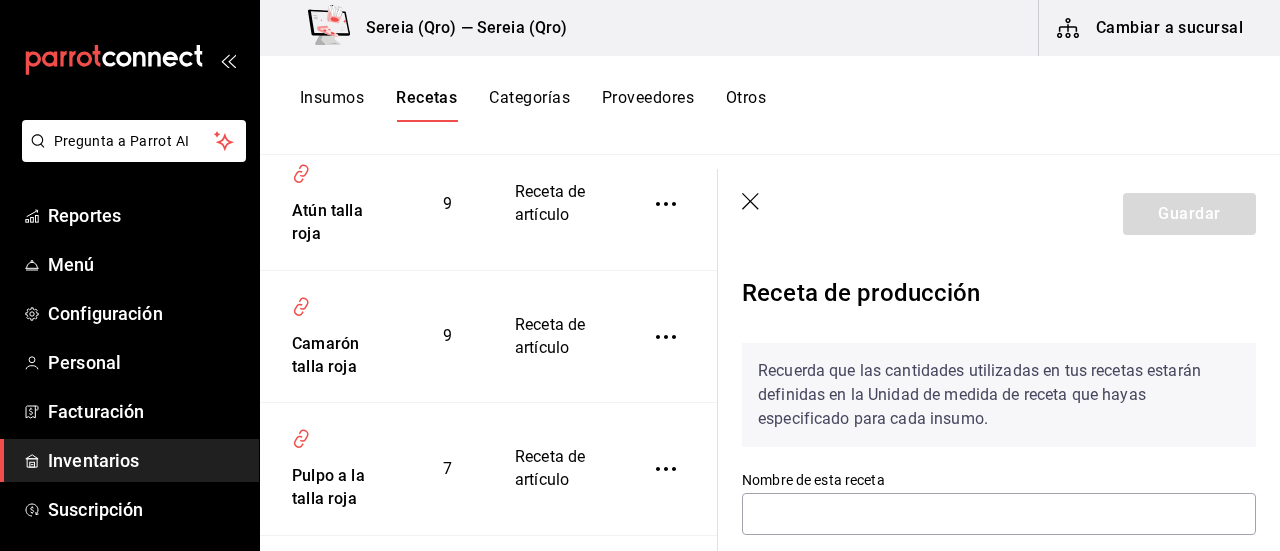 type on "TALLA ROJA  330gr" 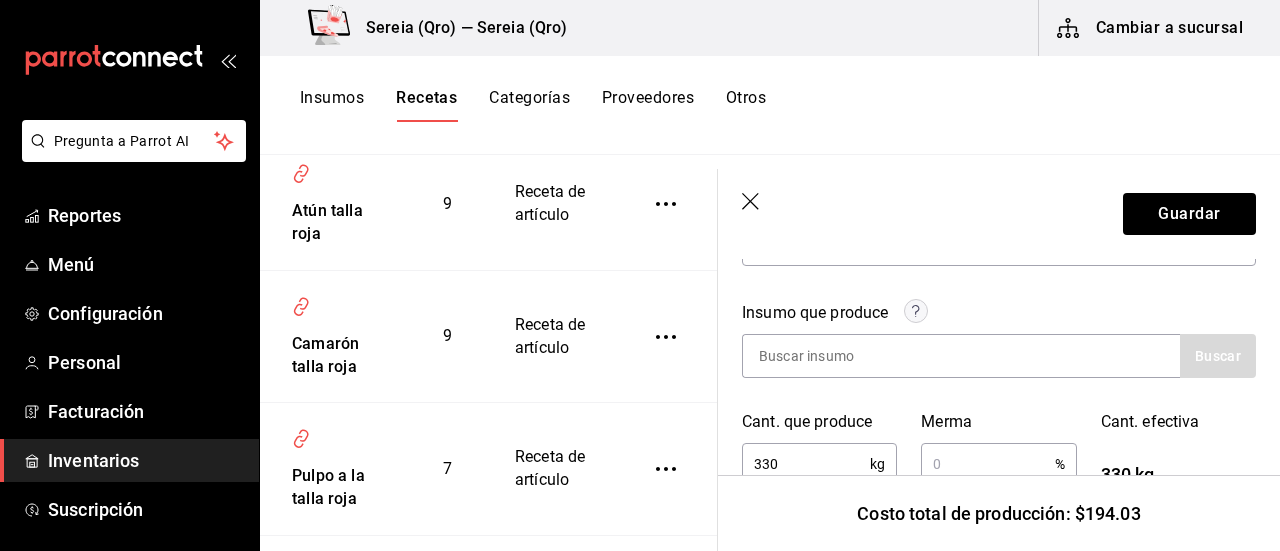 scroll, scrollTop: 300, scrollLeft: 0, axis: vertical 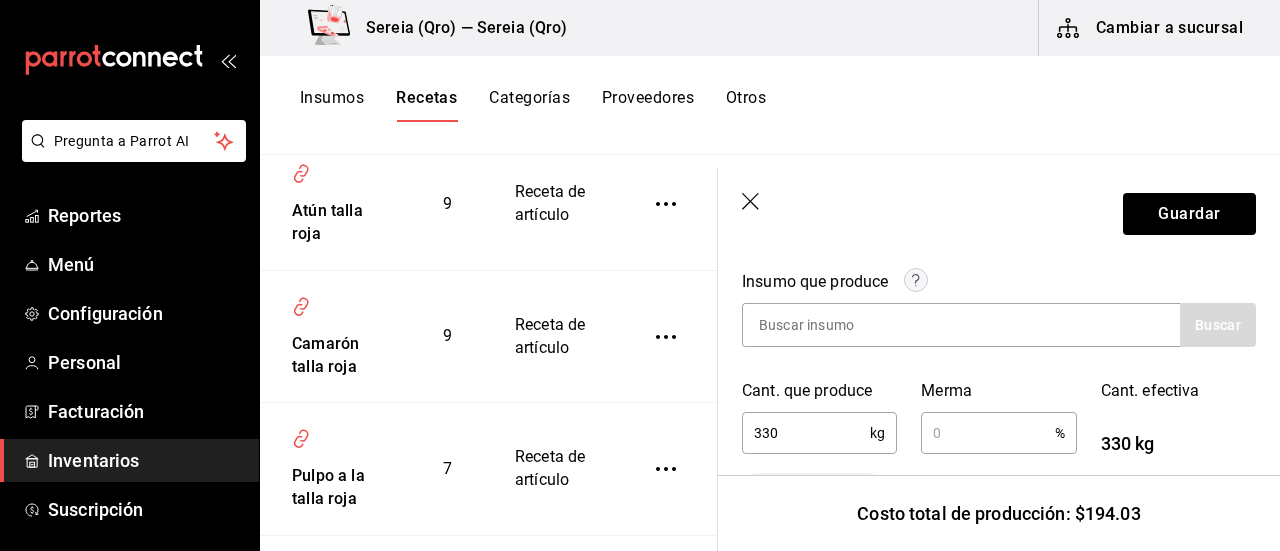 click on "330" at bounding box center [806, 433] 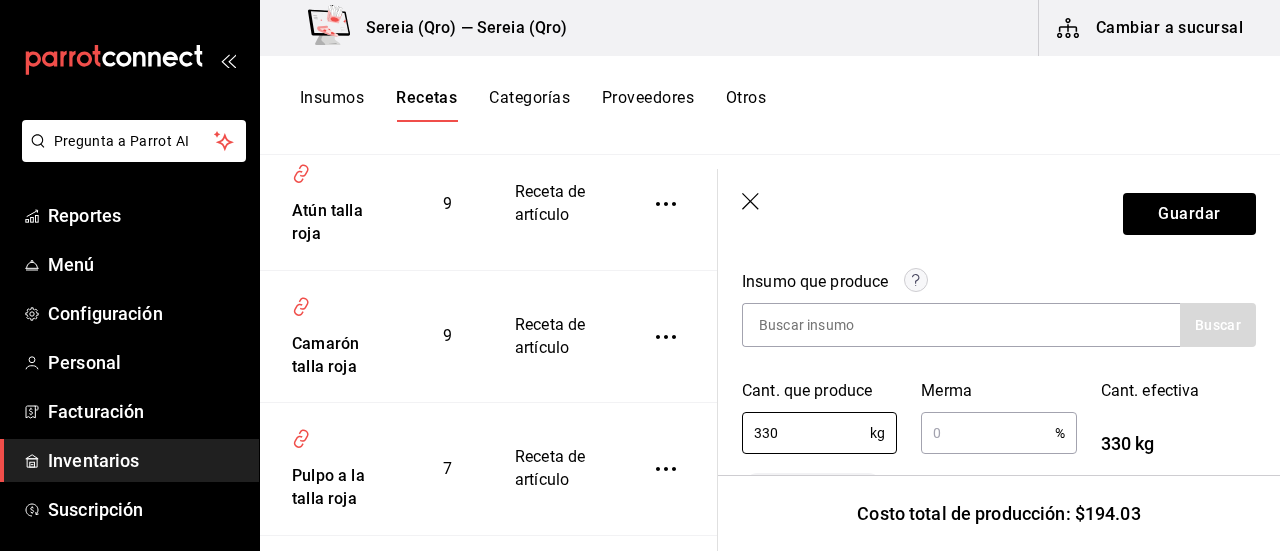 scroll, scrollTop: 200, scrollLeft: 0, axis: vertical 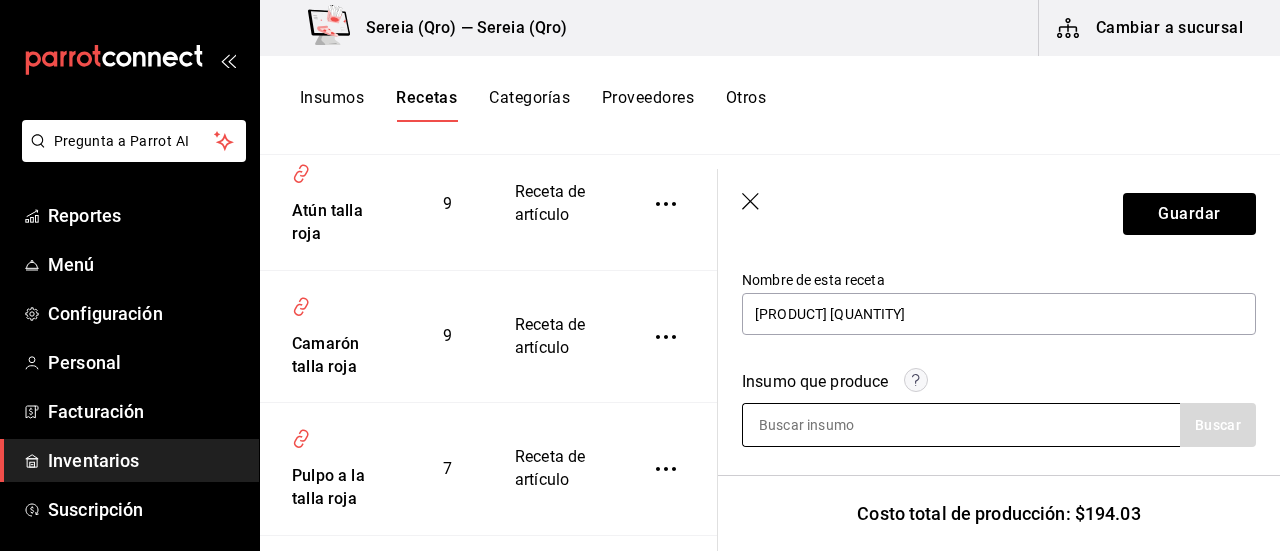 click at bounding box center [843, 425] 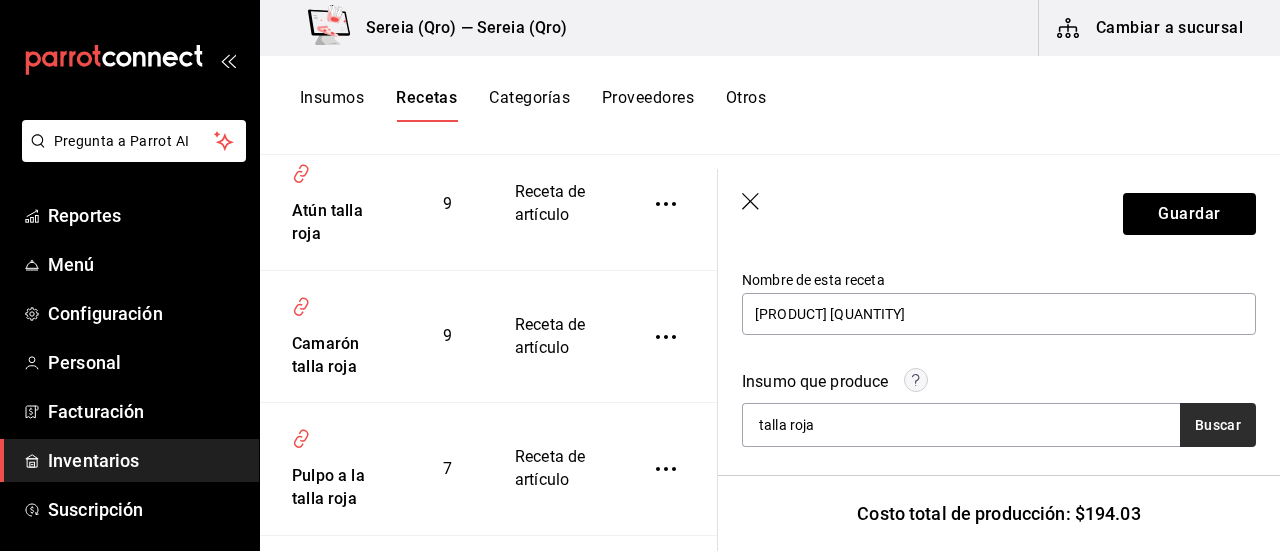 type on "talla roja" 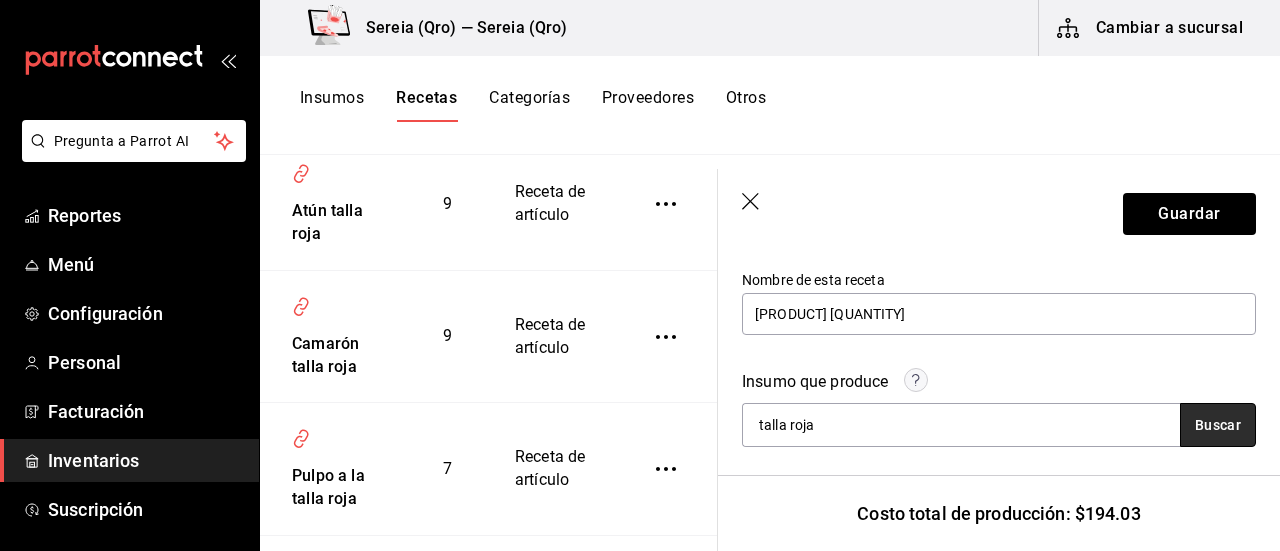 click on "Buscar" at bounding box center [1218, 425] 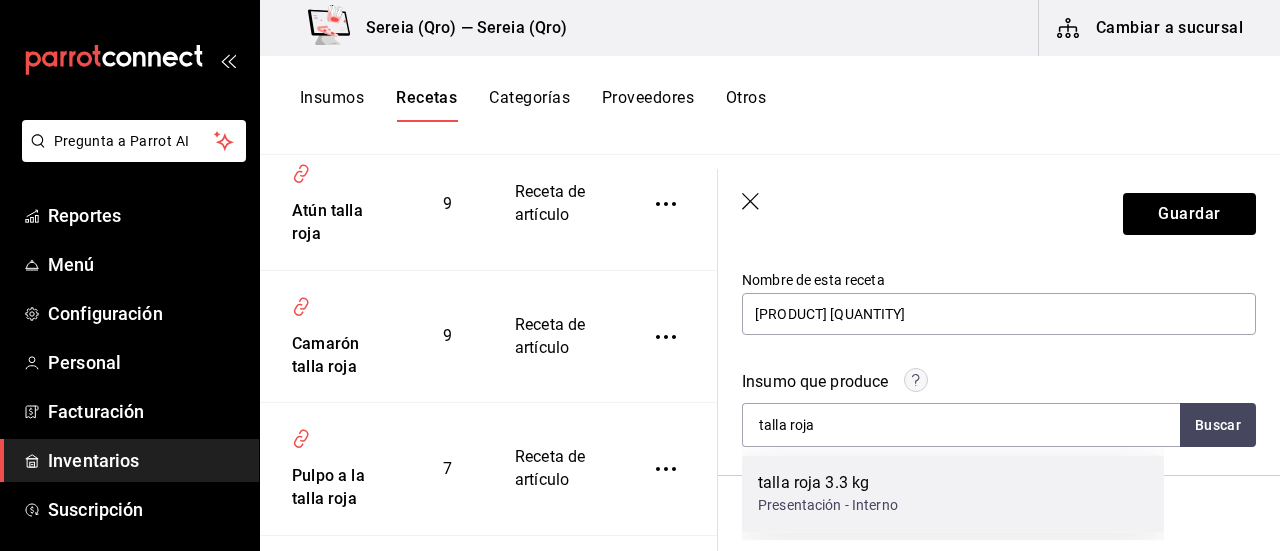 click on "Presentación - Interno" at bounding box center [828, 505] 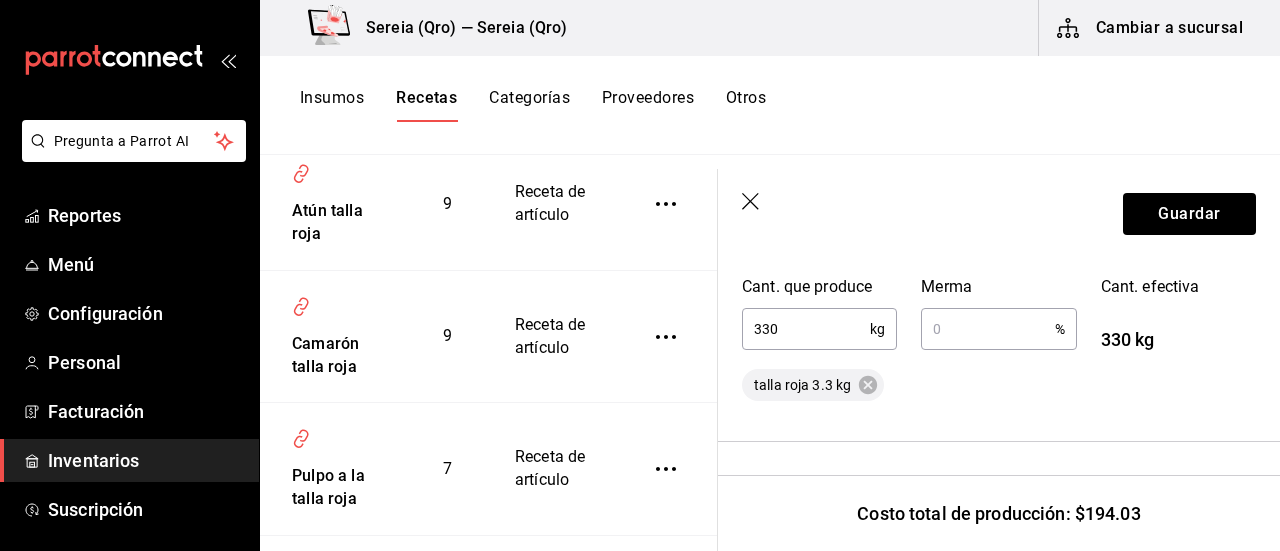 scroll, scrollTop: 400, scrollLeft: 0, axis: vertical 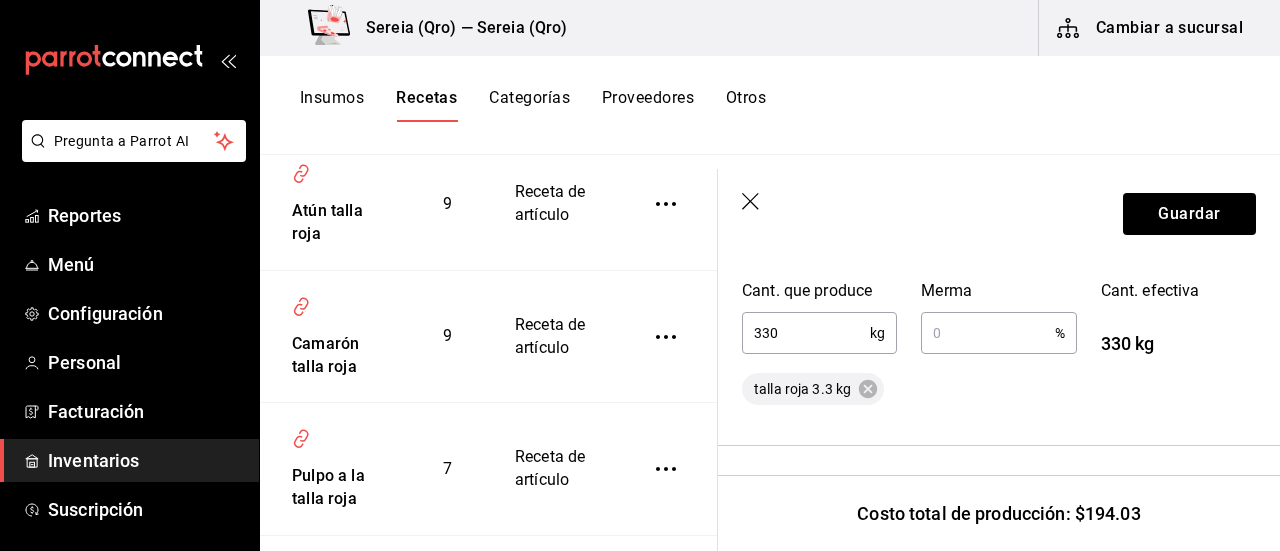 click on "330" at bounding box center [806, 333] 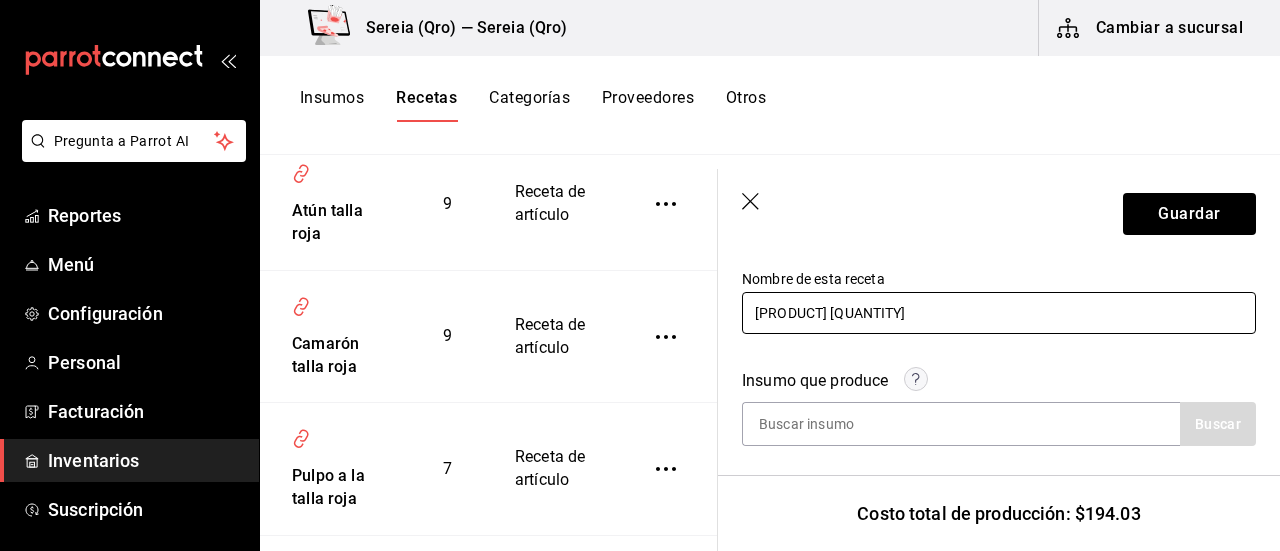 scroll, scrollTop: 200, scrollLeft: 0, axis: vertical 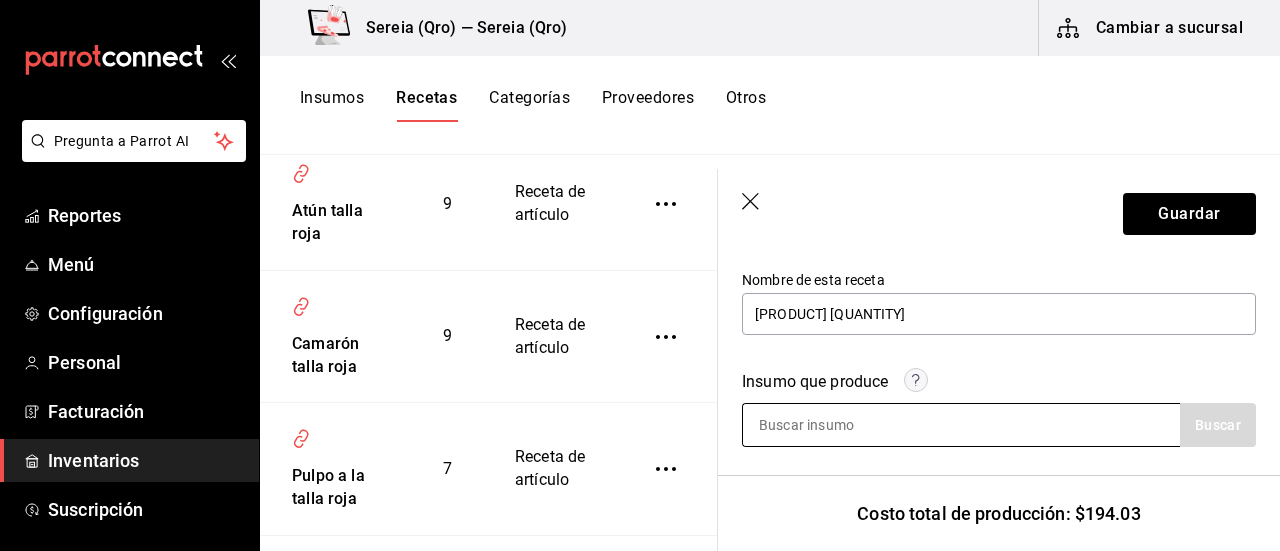 click at bounding box center (843, 425) 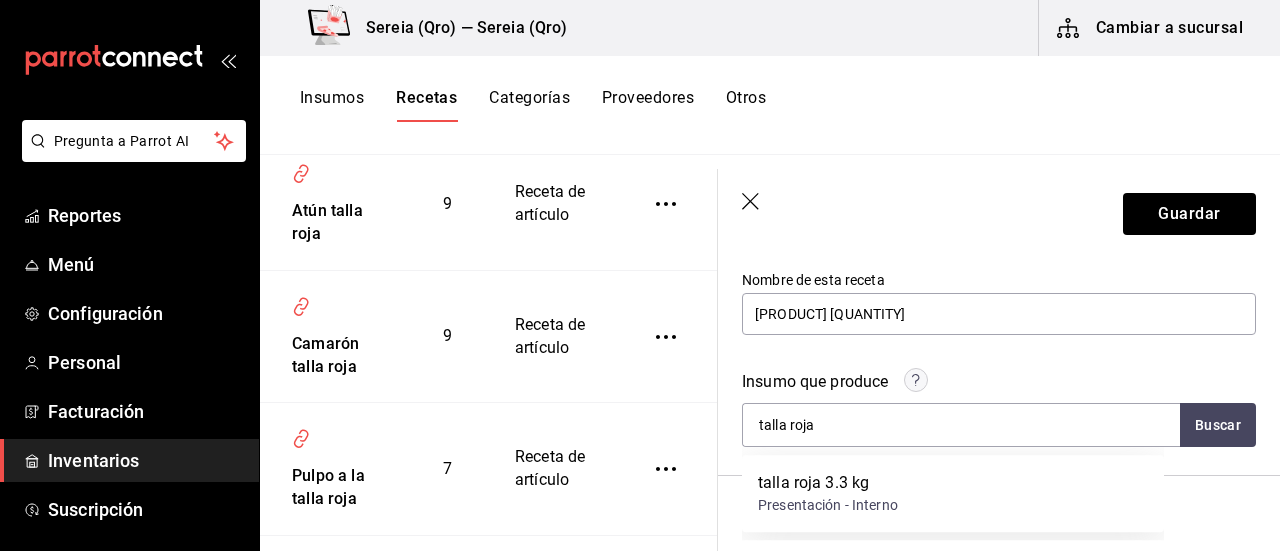 type on "talla roja" 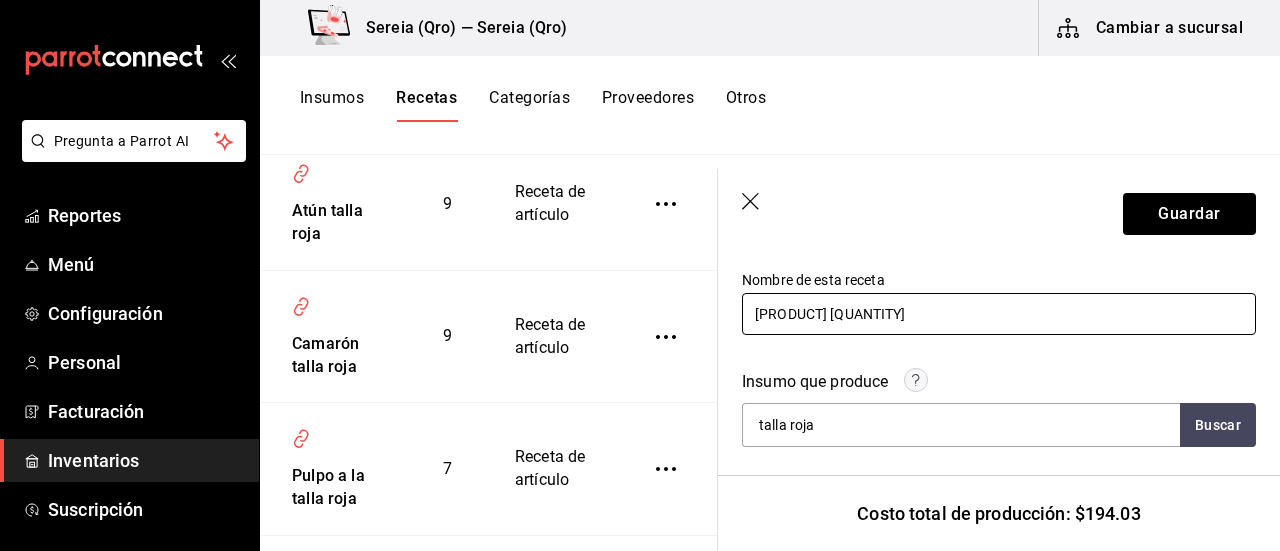 drag, startPoint x: 884, startPoint y: 315, endPoint x: 844, endPoint y: 315, distance: 40 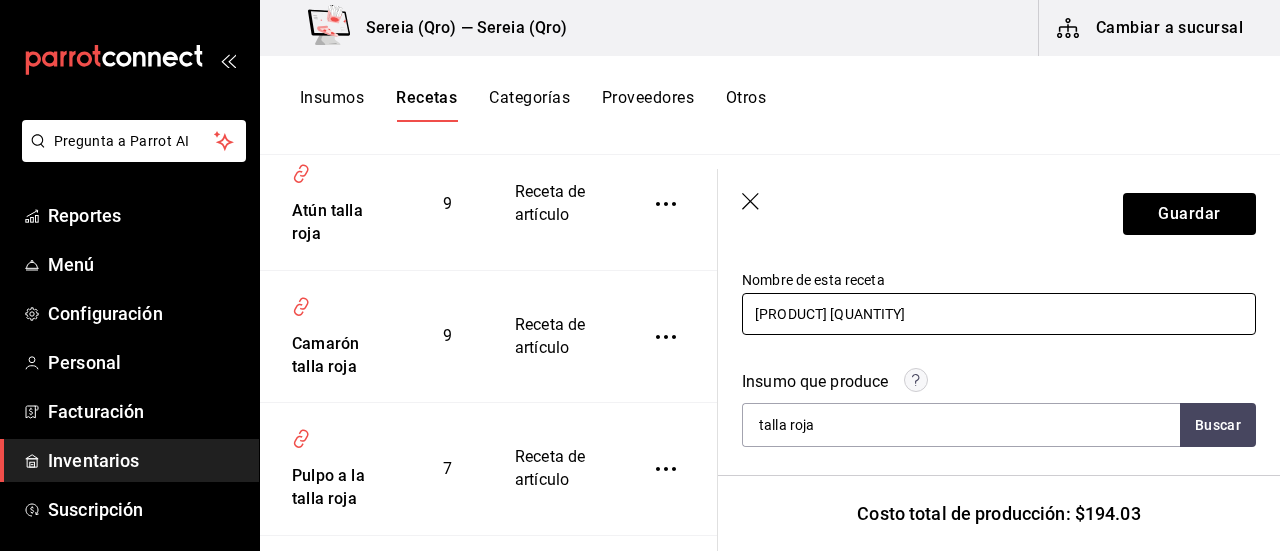 click on "TALLA ROJA  330gr" at bounding box center (999, 314) 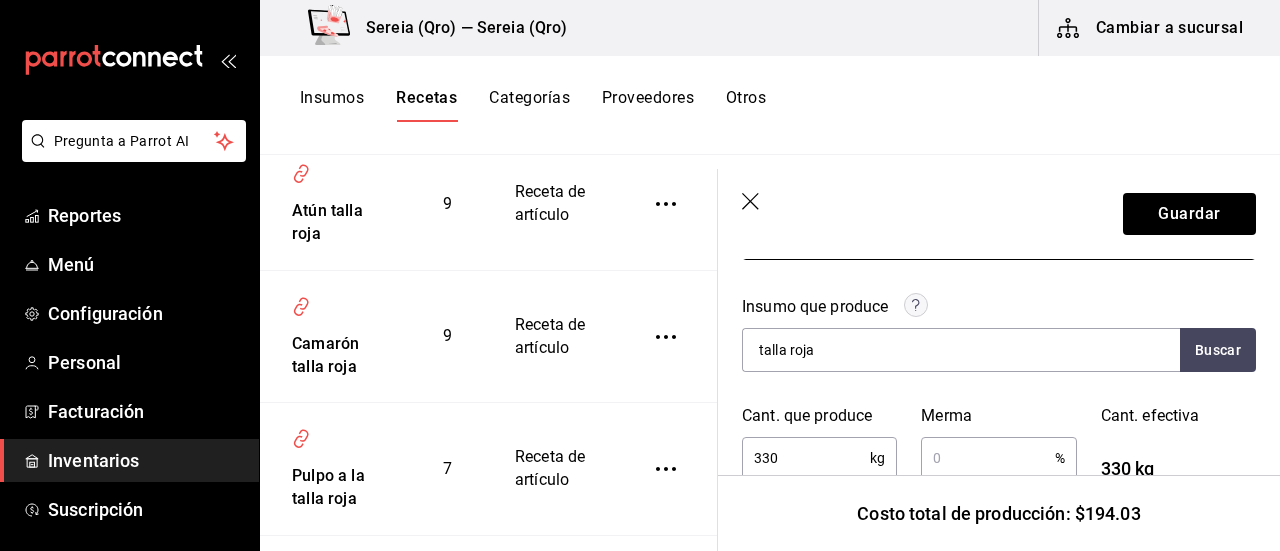 scroll, scrollTop: 300, scrollLeft: 0, axis: vertical 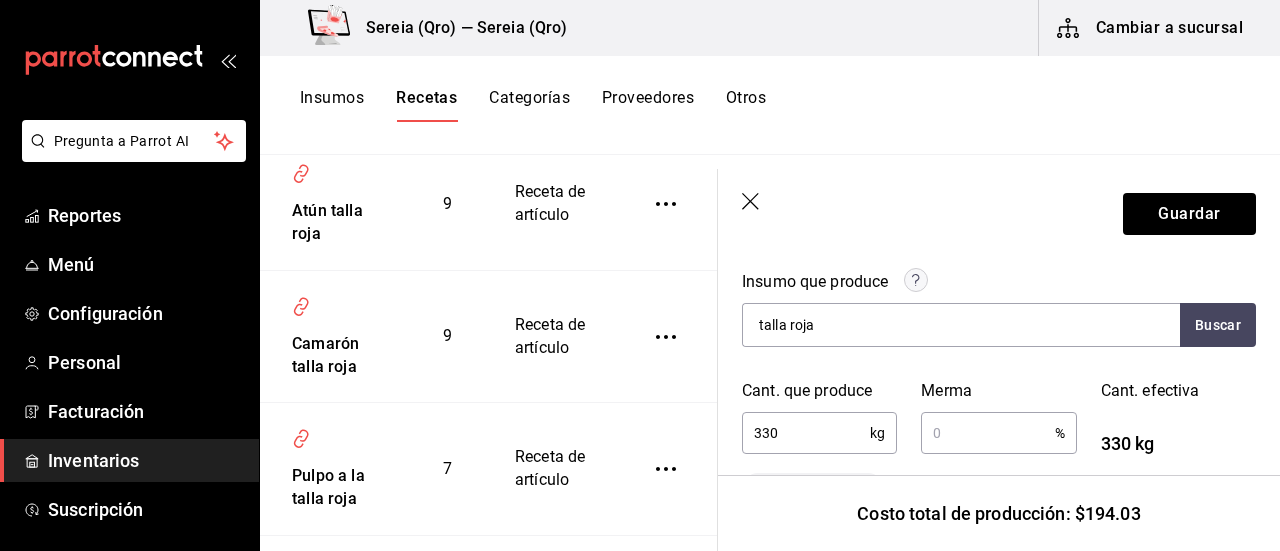type on "TALLA ROJA  3.300 kg" 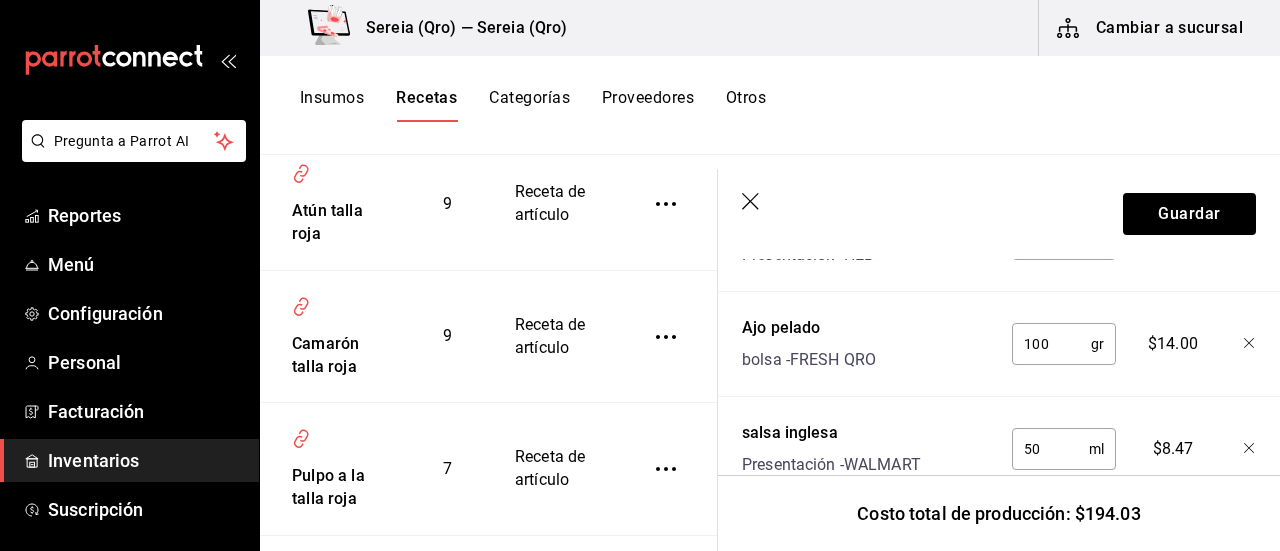 scroll, scrollTop: 1100, scrollLeft: 0, axis: vertical 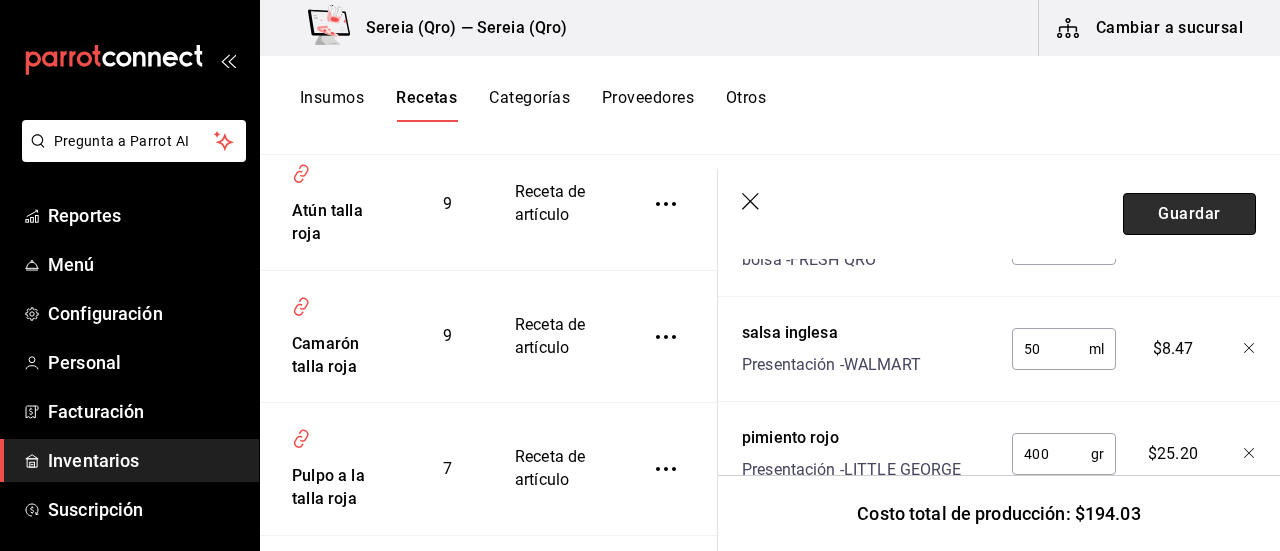 click on "Guardar" at bounding box center [1189, 214] 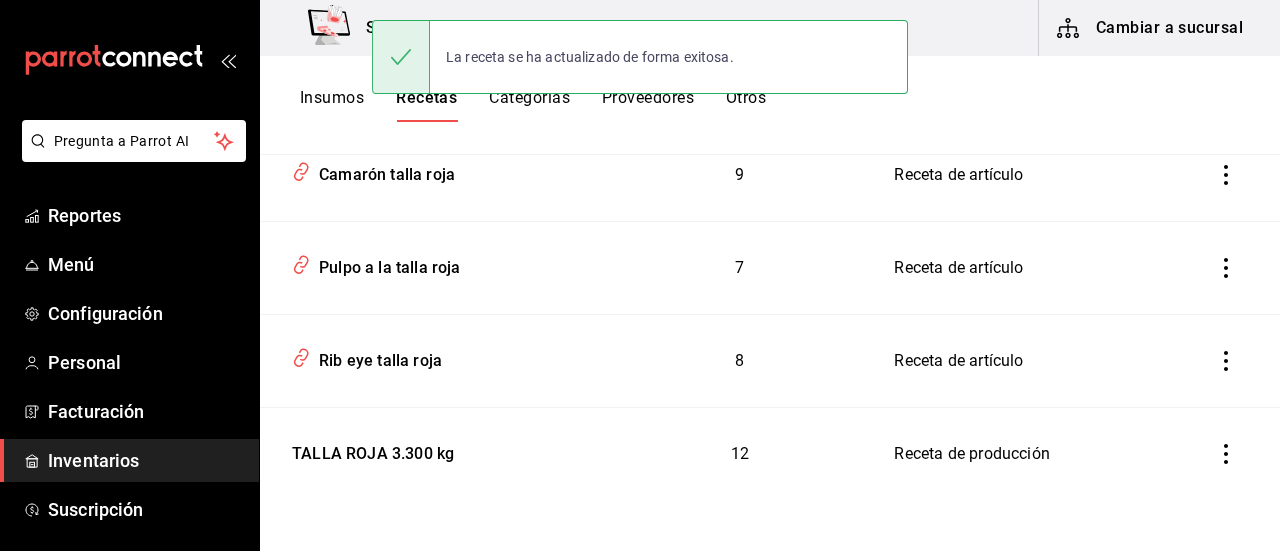 scroll, scrollTop: 0, scrollLeft: 0, axis: both 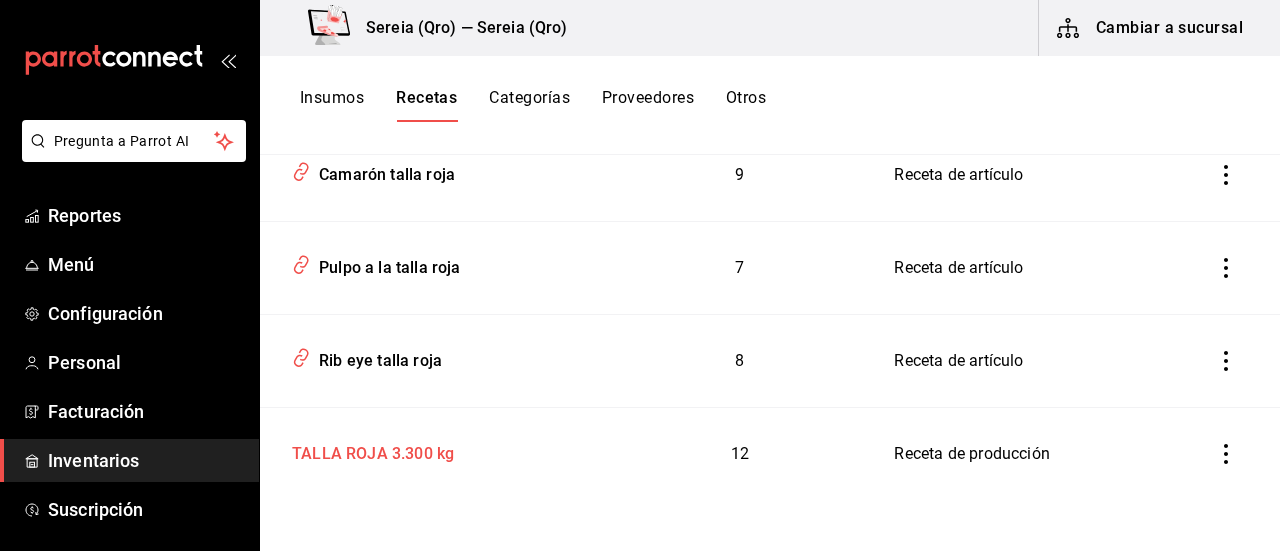 click on "TALLA ROJA  3.300 kg" at bounding box center [369, 450] 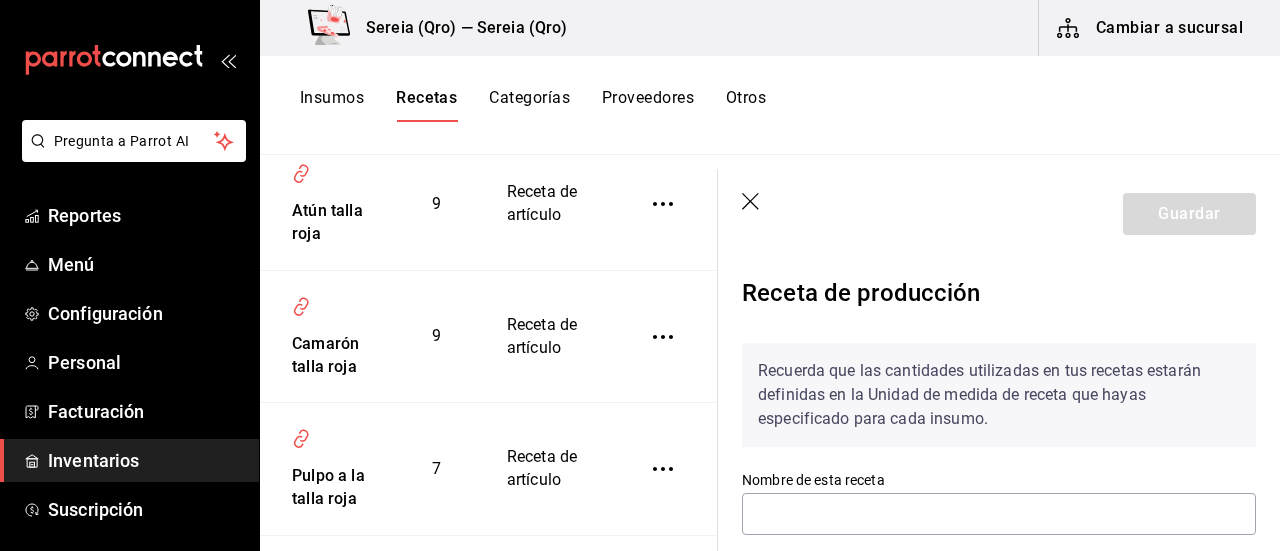 type on "TALLA ROJA  3.300 kg" 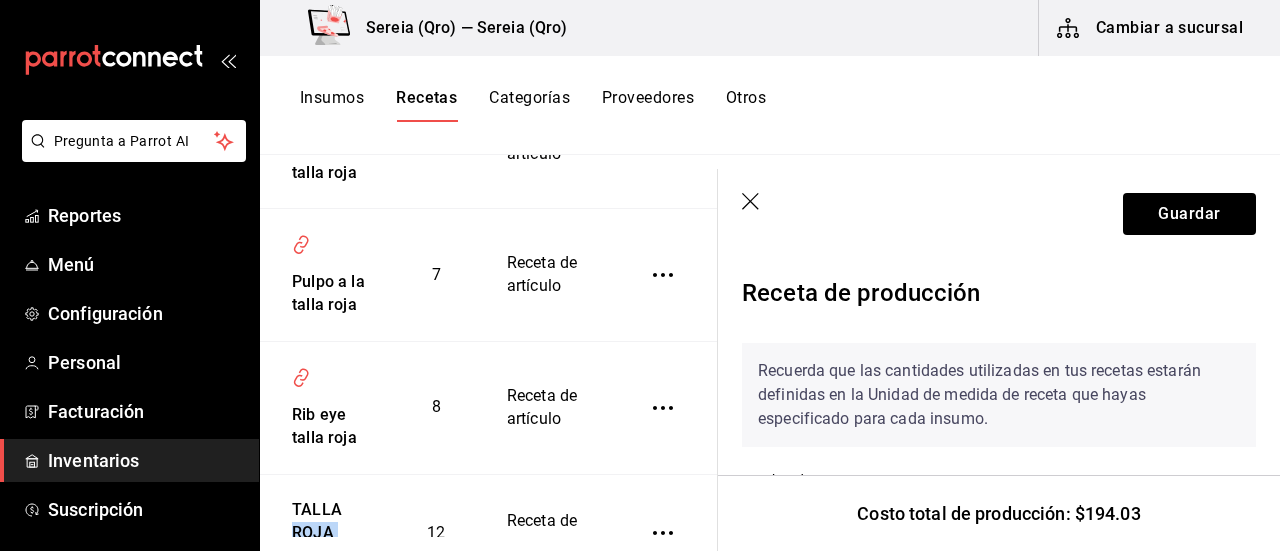 scroll, scrollTop: 782, scrollLeft: 0, axis: vertical 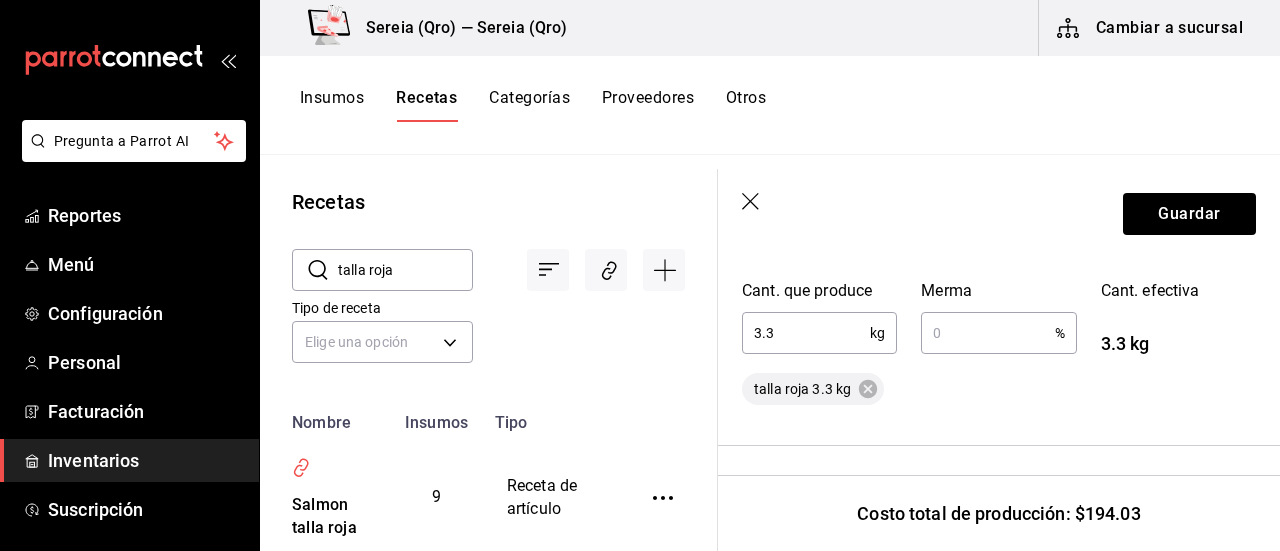 click on "talla roja" at bounding box center [405, 270] 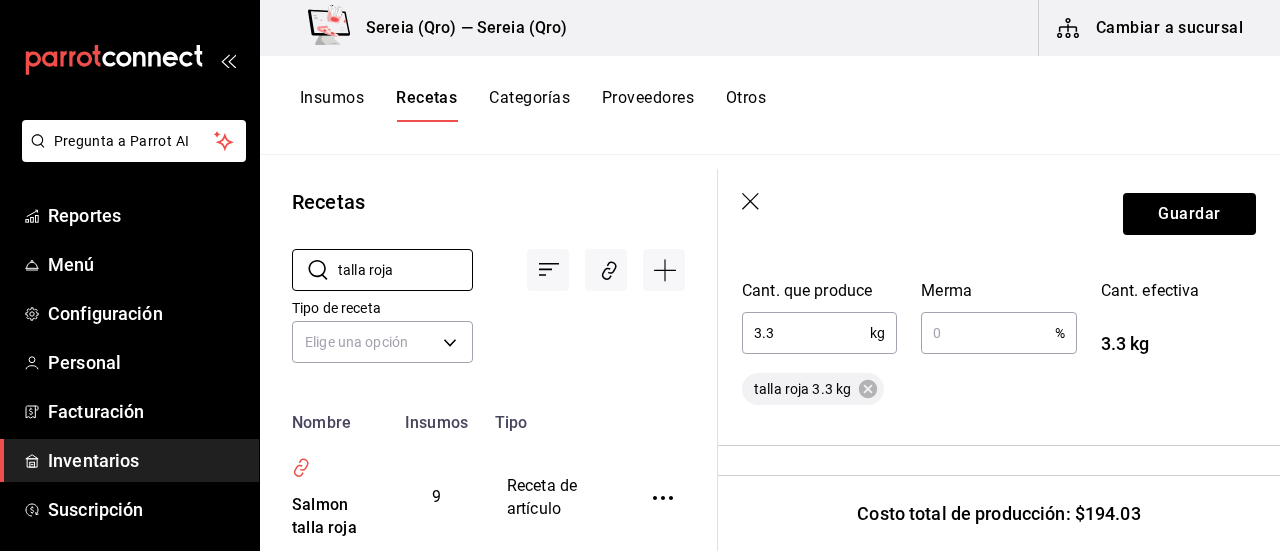 click 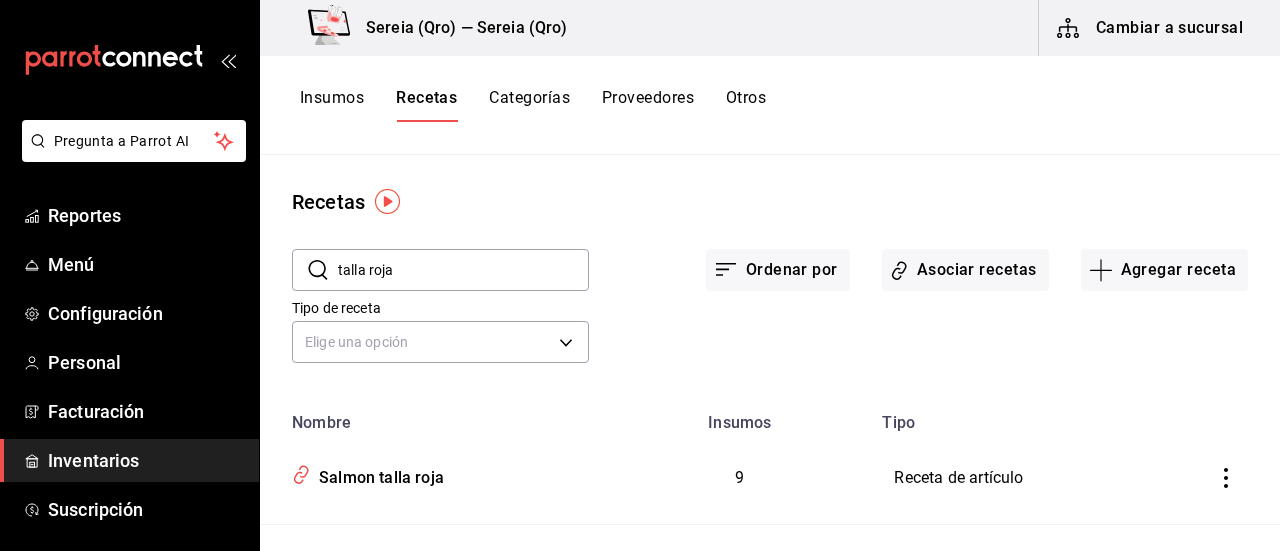 scroll, scrollTop: 0, scrollLeft: 0, axis: both 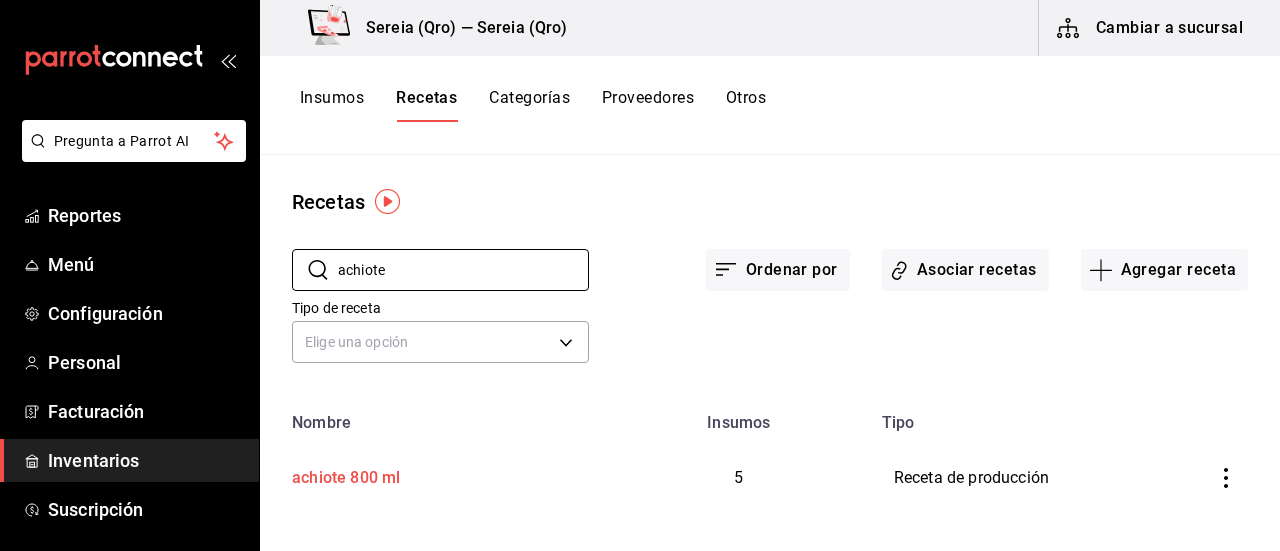 type on "achiote" 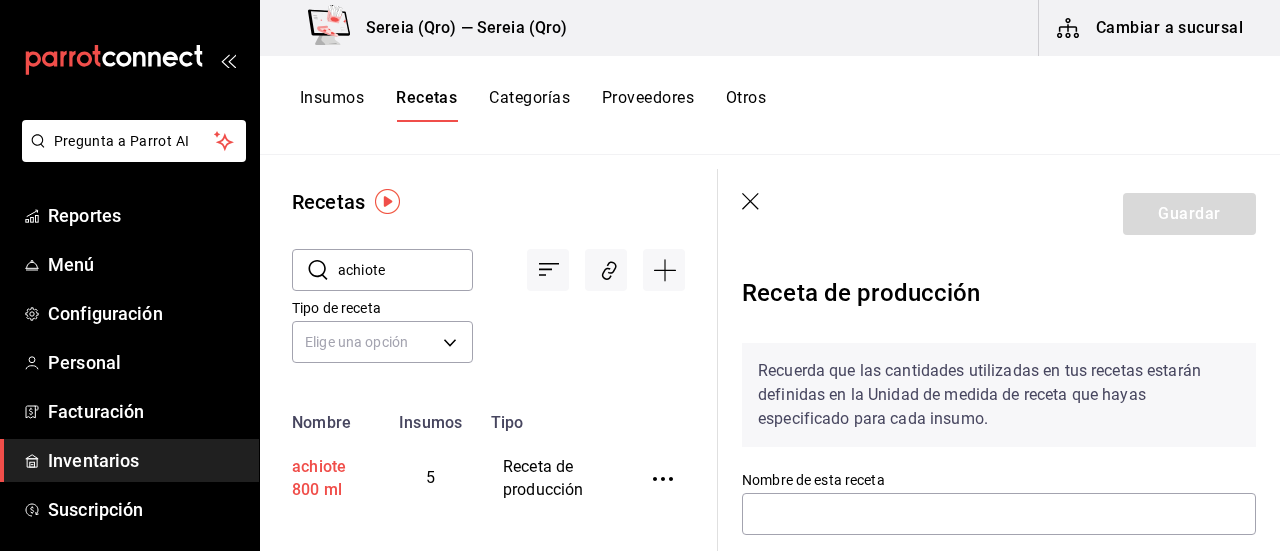 type on "achiote 800 ml" 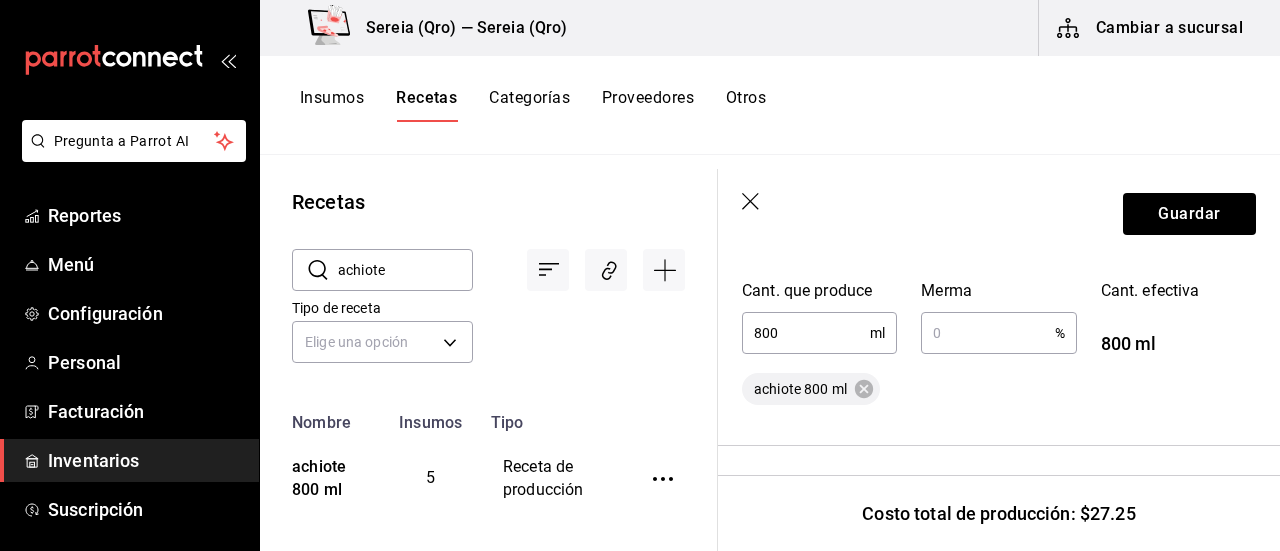 scroll, scrollTop: 600, scrollLeft: 0, axis: vertical 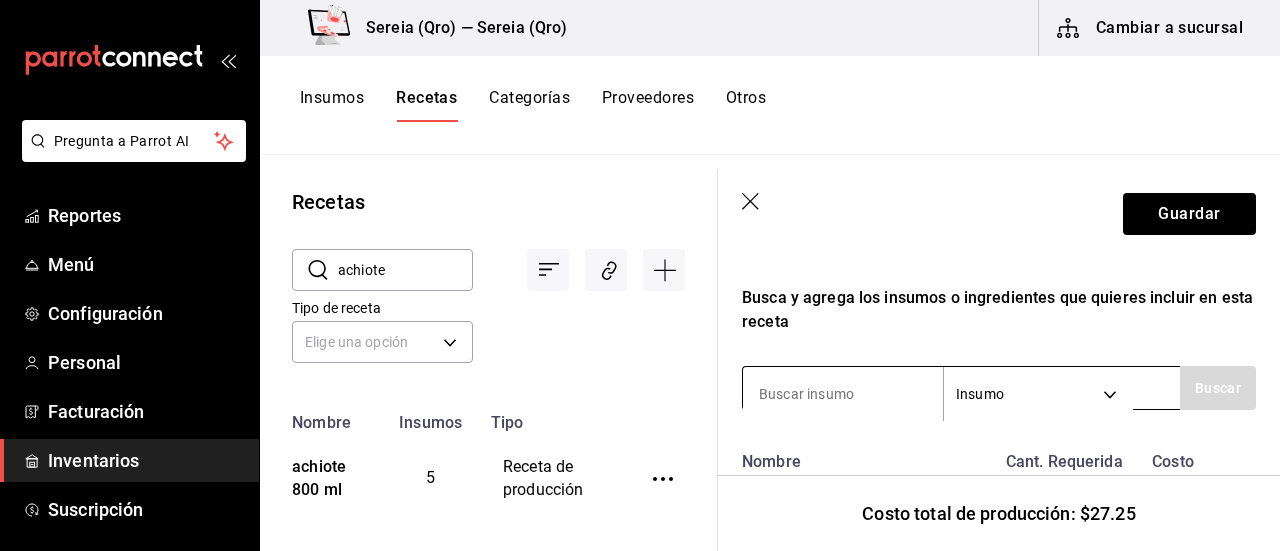 click at bounding box center (843, 394) 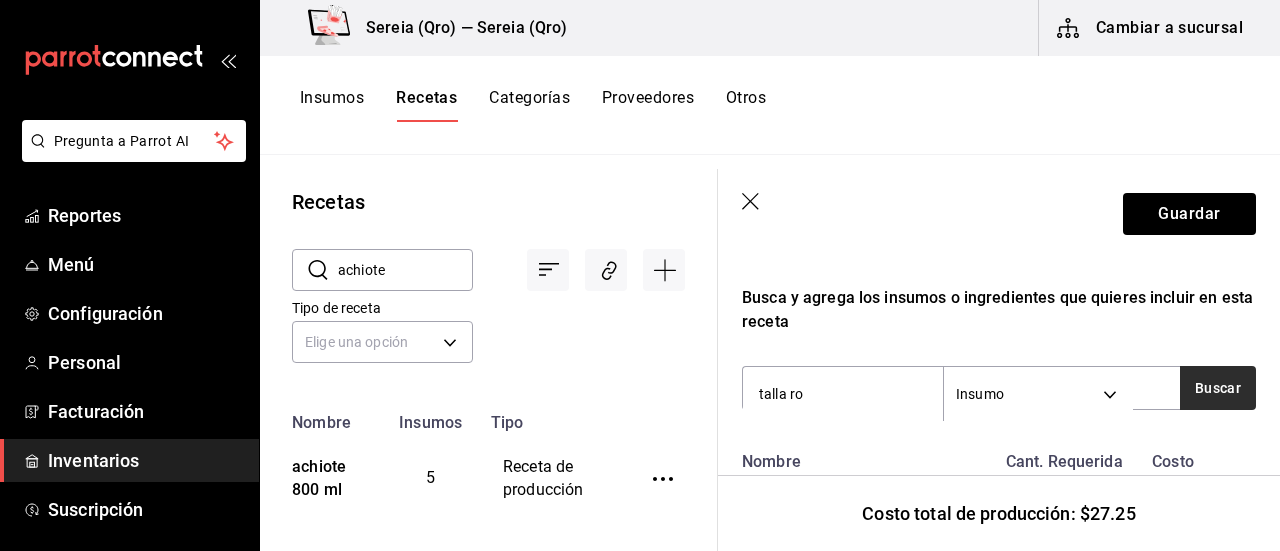 type on "talla ro" 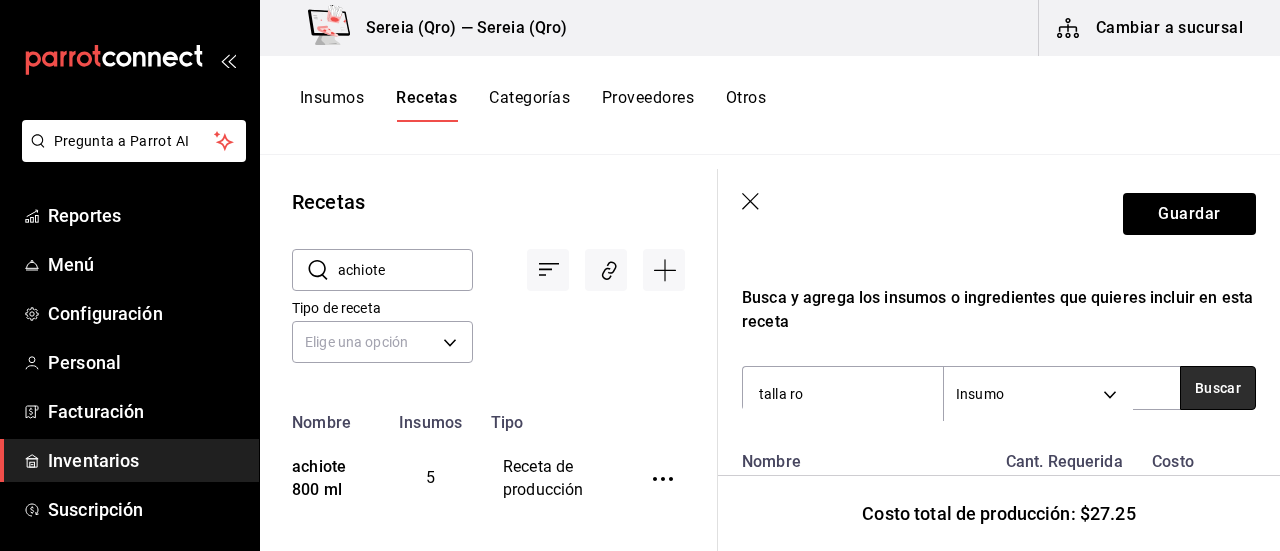 click on "Buscar" at bounding box center [1218, 388] 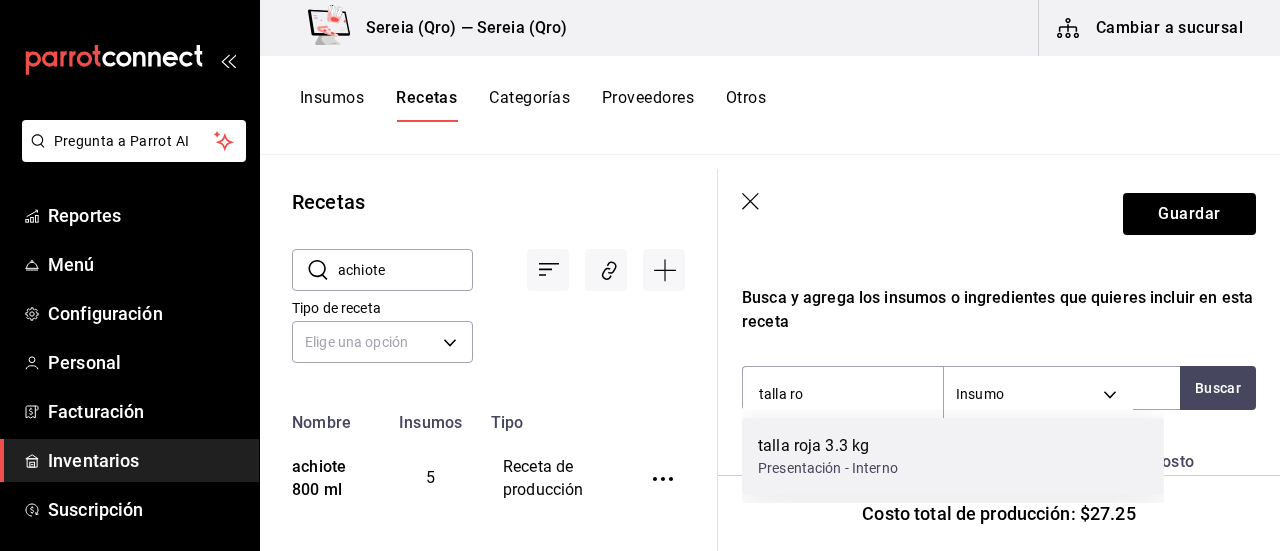 click on "talla roja 3.3 kg" at bounding box center [828, 446] 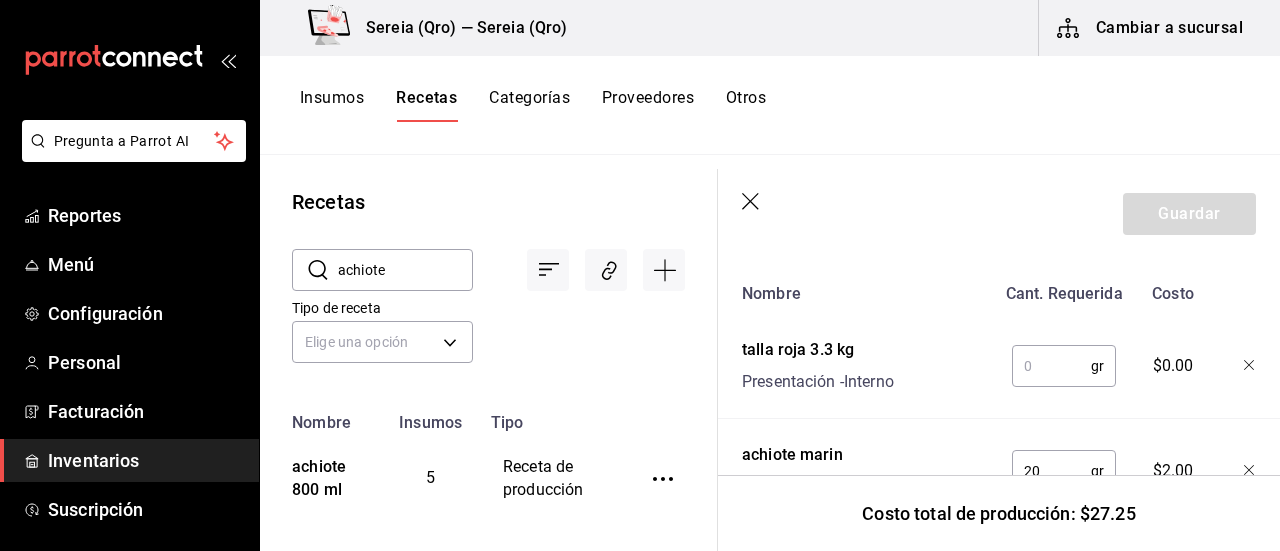 scroll, scrollTop: 800, scrollLeft: 0, axis: vertical 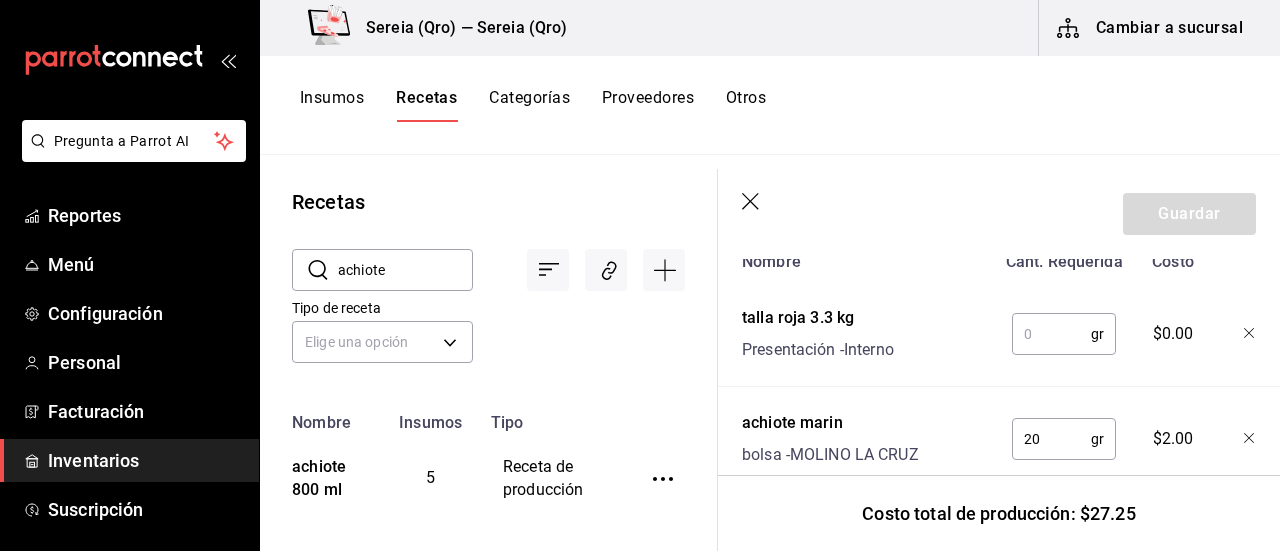 click at bounding box center [1051, 334] 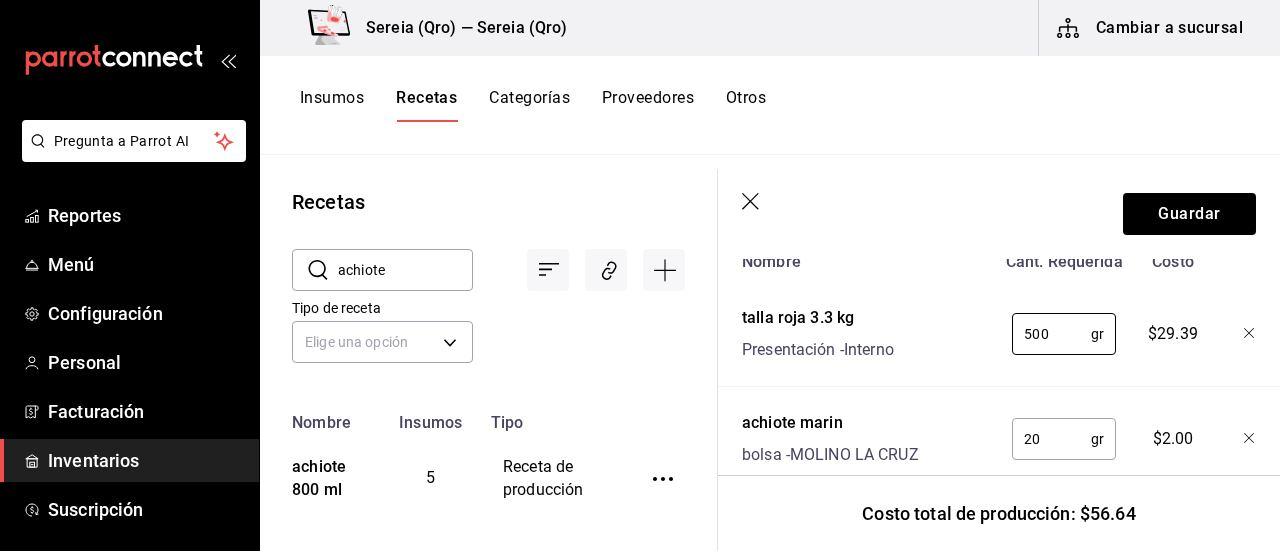 type on "500" 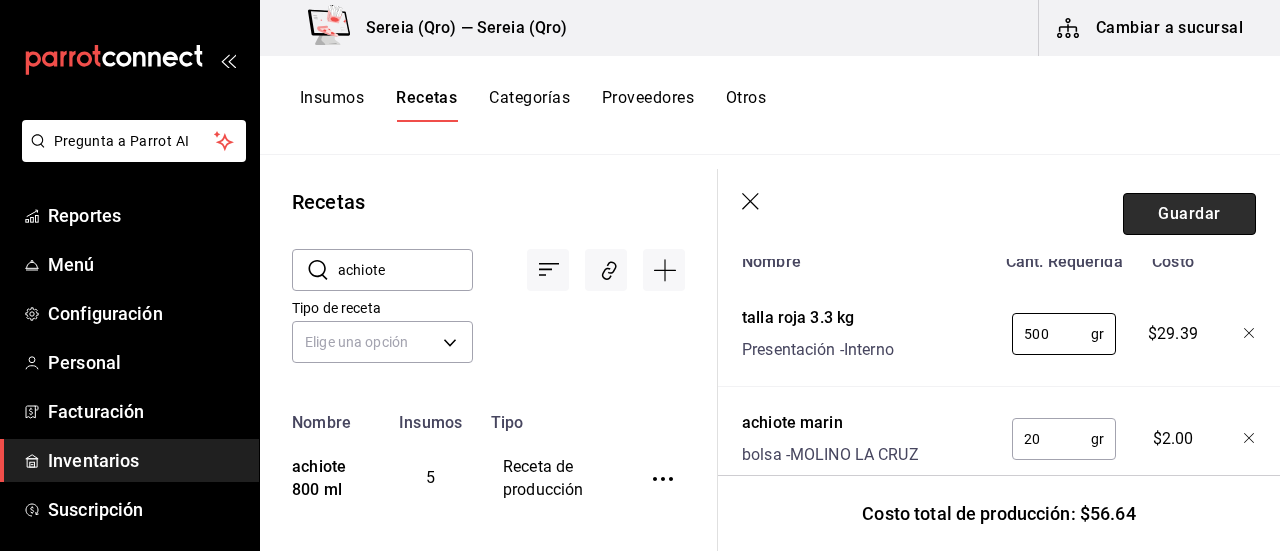 click on "Guardar" at bounding box center [1189, 214] 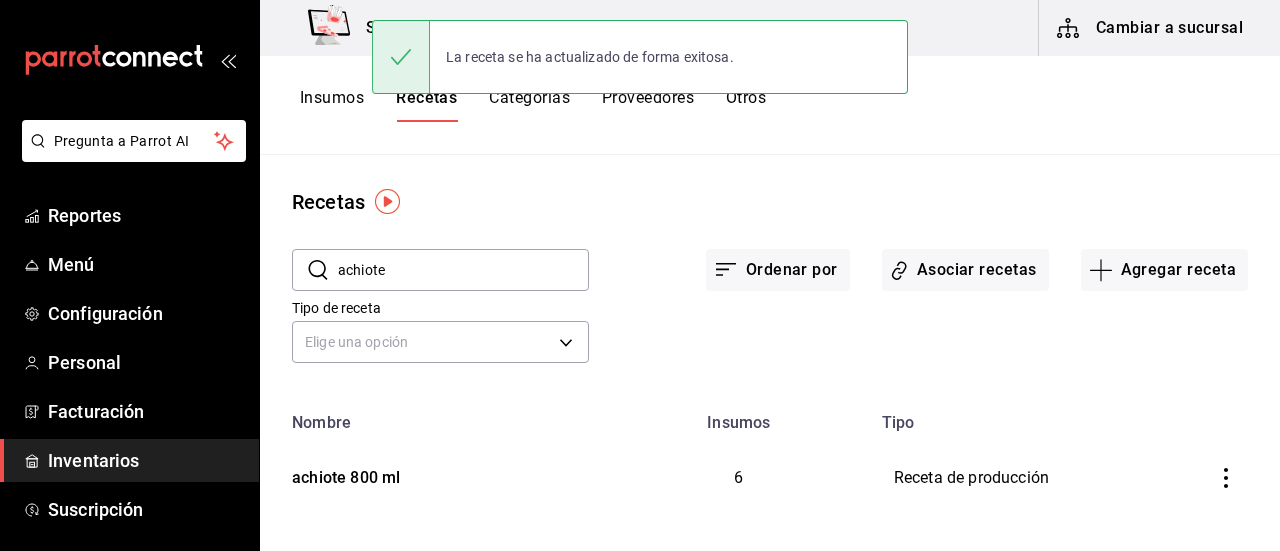 scroll, scrollTop: 0, scrollLeft: 0, axis: both 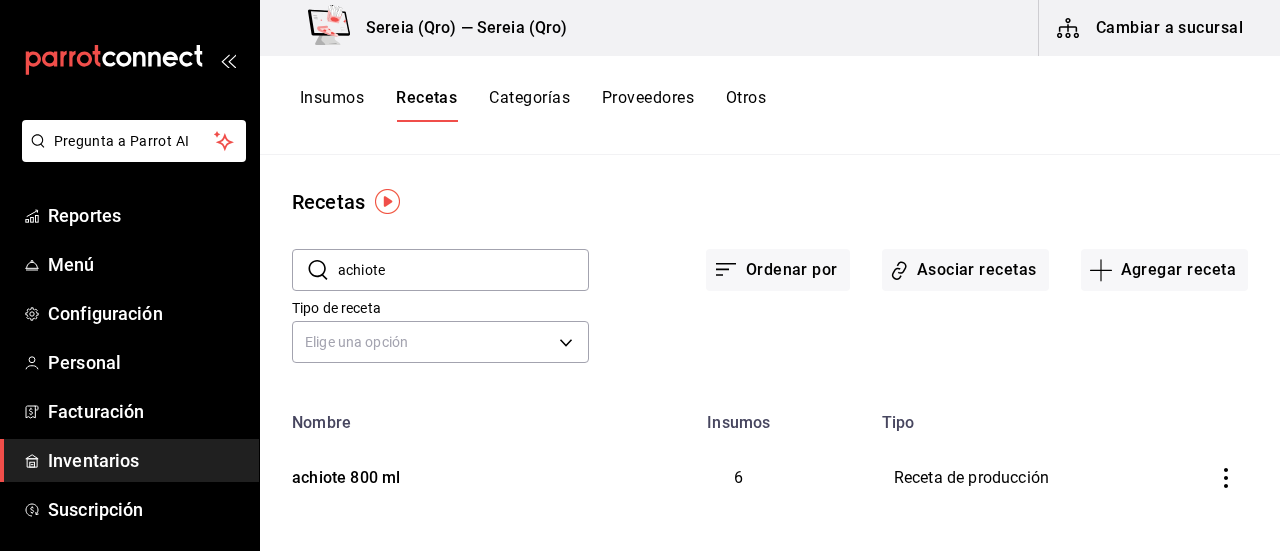 drag, startPoint x: 405, startPoint y: 265, endPoint x: 330, endPoint y: 276, distance: 75.802376 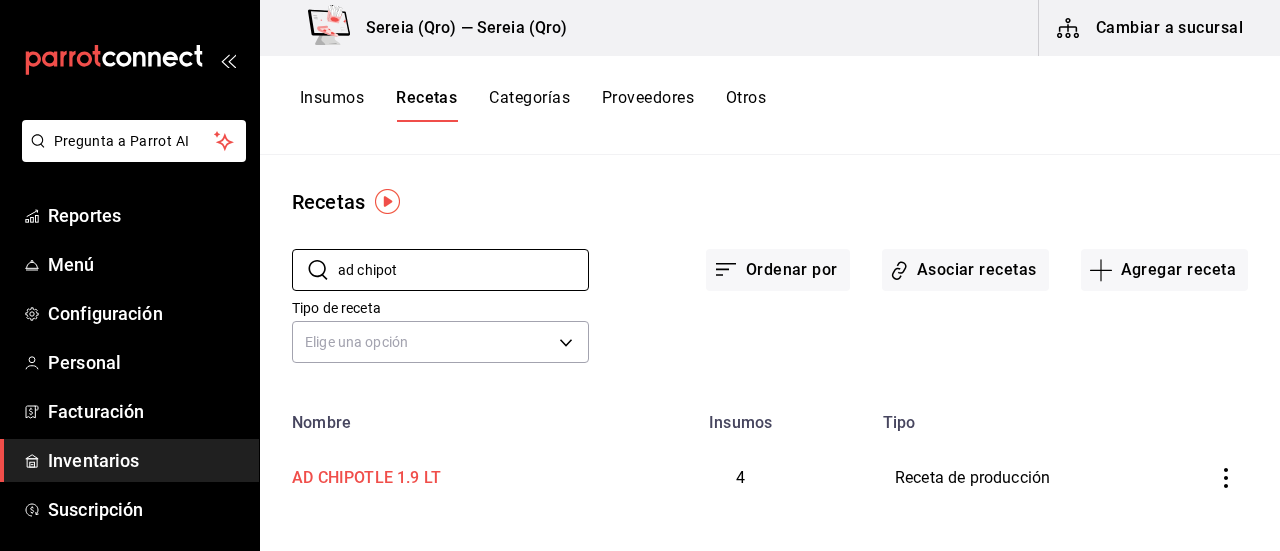 type on "ad chipot" 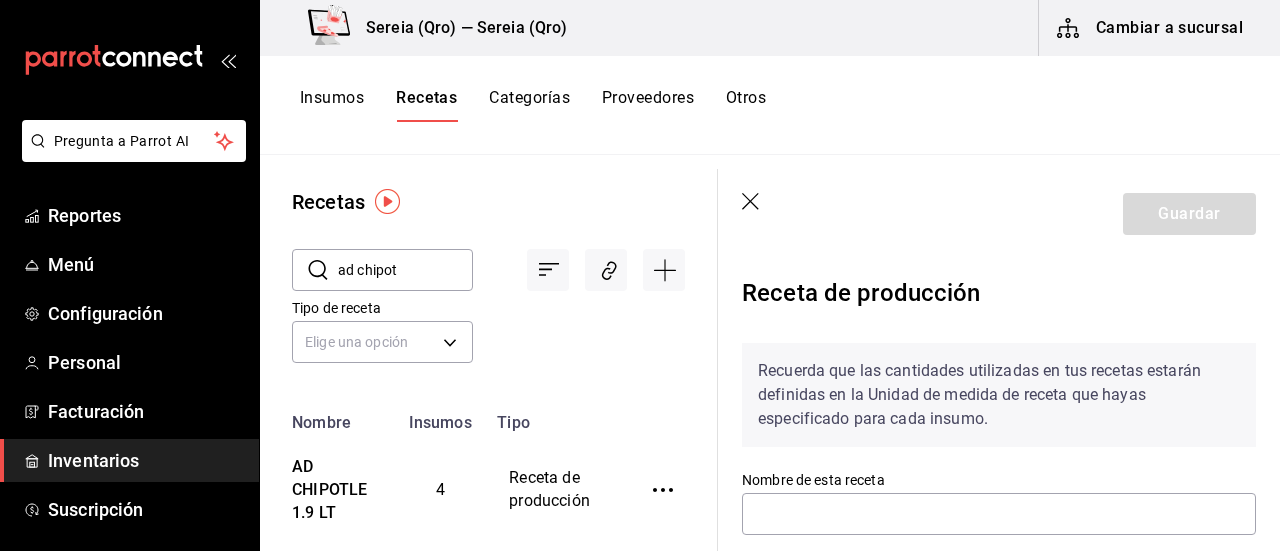 type on "AD CHIPOTLE 1.9 LT" 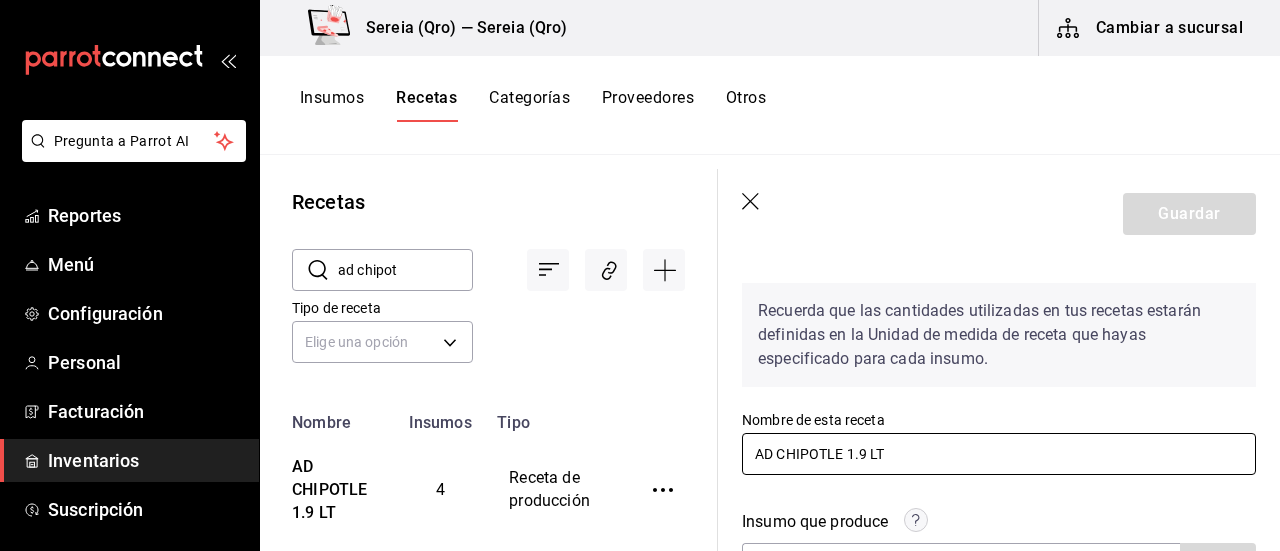 scroll, scrollTop: 100, scrollLeft: 0, axis: vertical 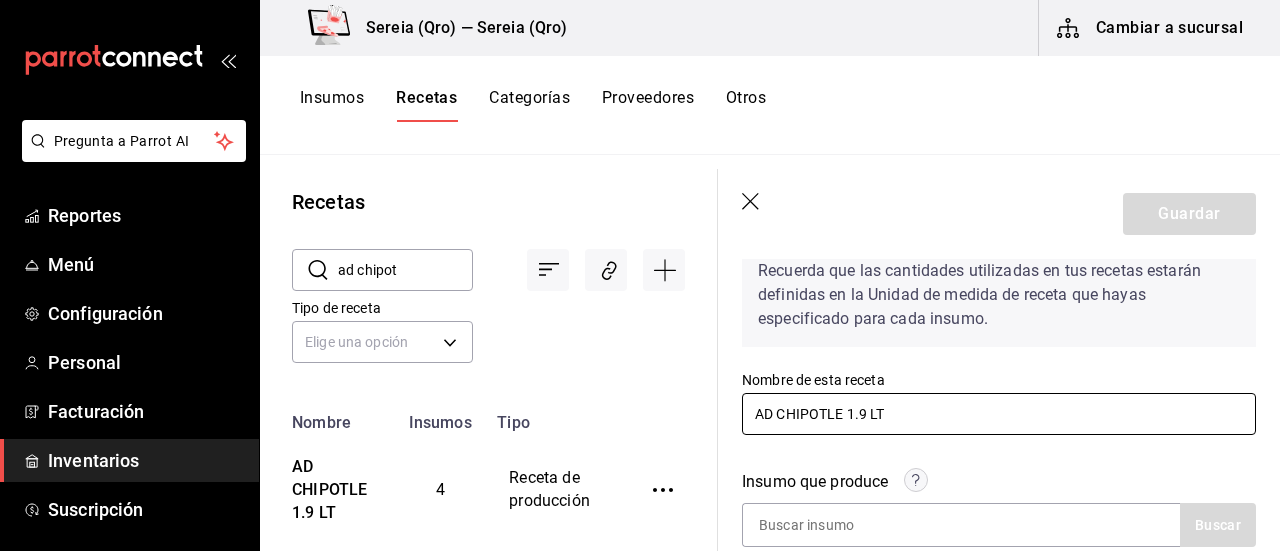 drag, startPoint x: 841, startPoint y: 412, endPoint x: 750, endPoint y: 421, distance: 91.44397 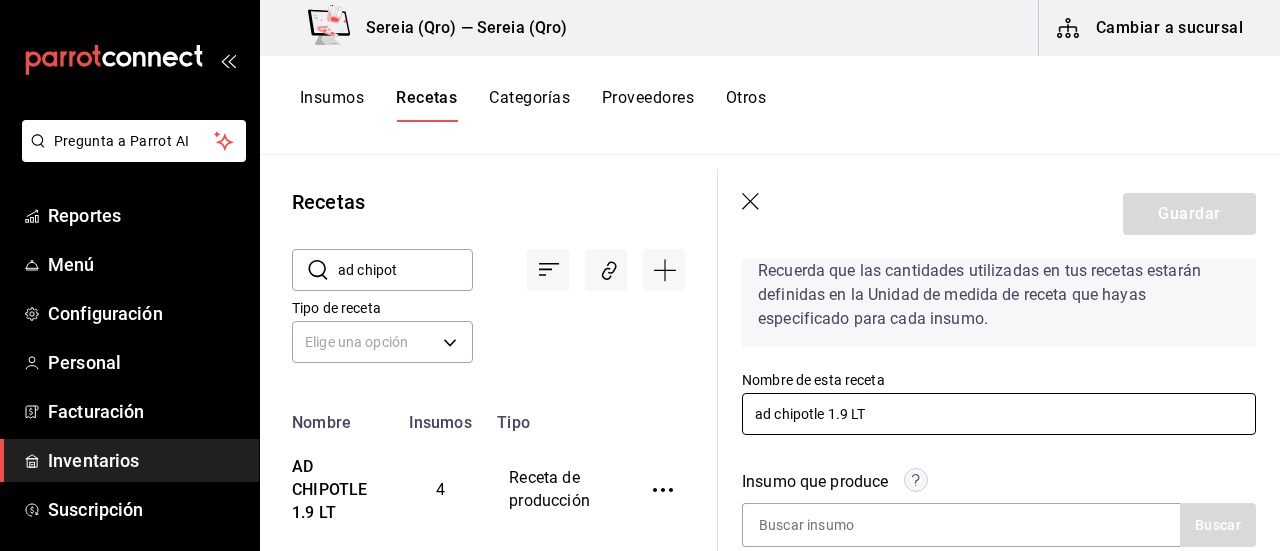click on "ad chipotle 1.9 LT" at bounding box center (999, 414) 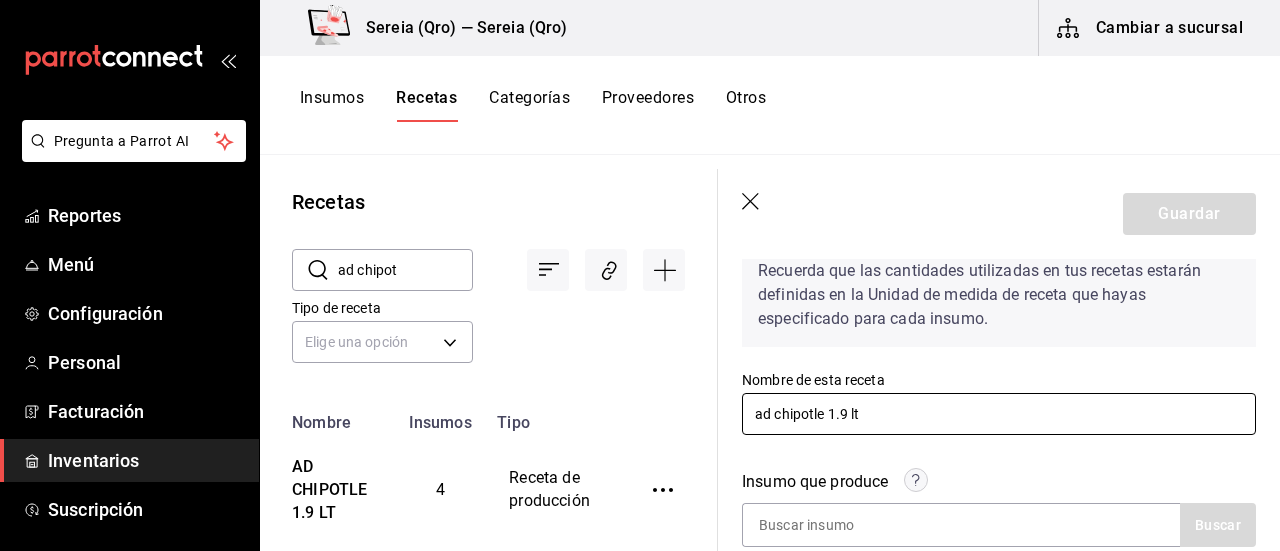 type on "ad chipotle 1.9 lt" 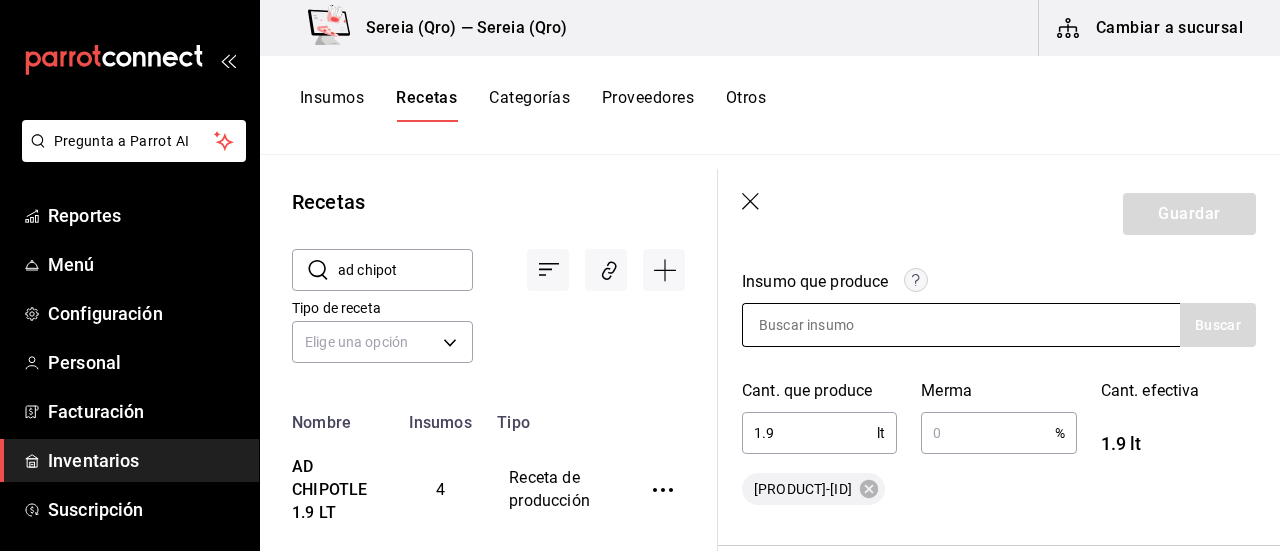 click at bounding box center [843, 325] 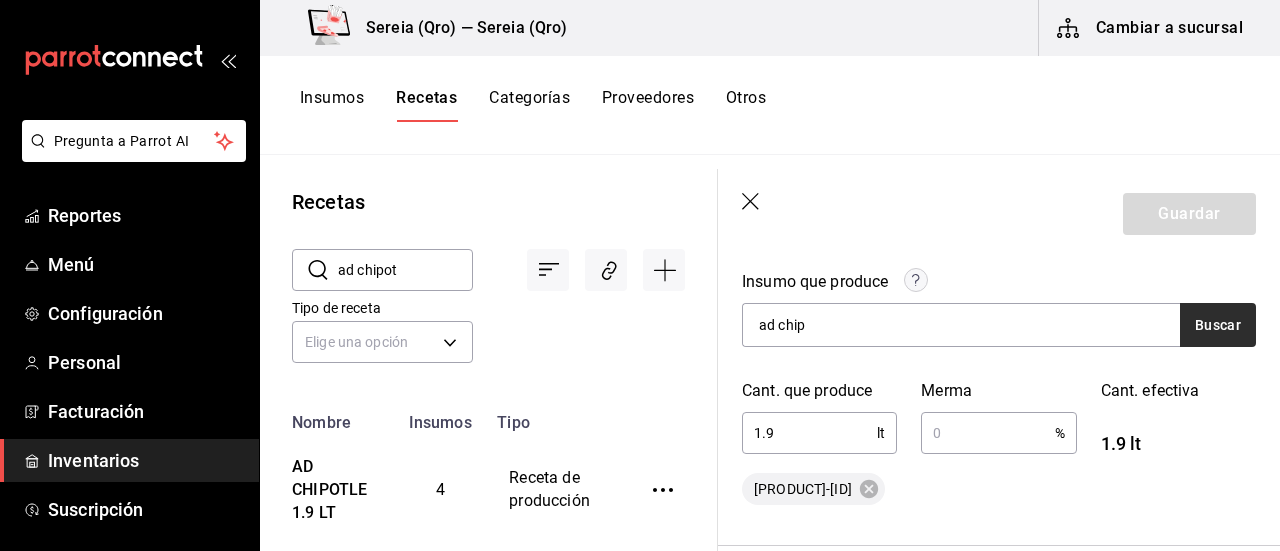 type on "ad chip" 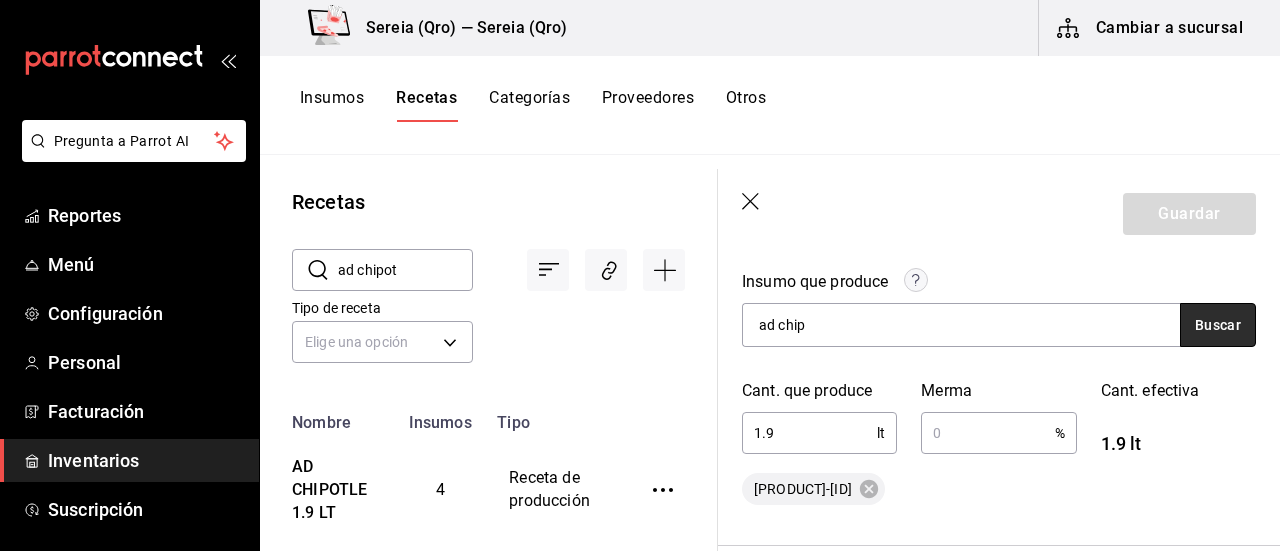click on "Buscar" at bounding box center [1218, 325] 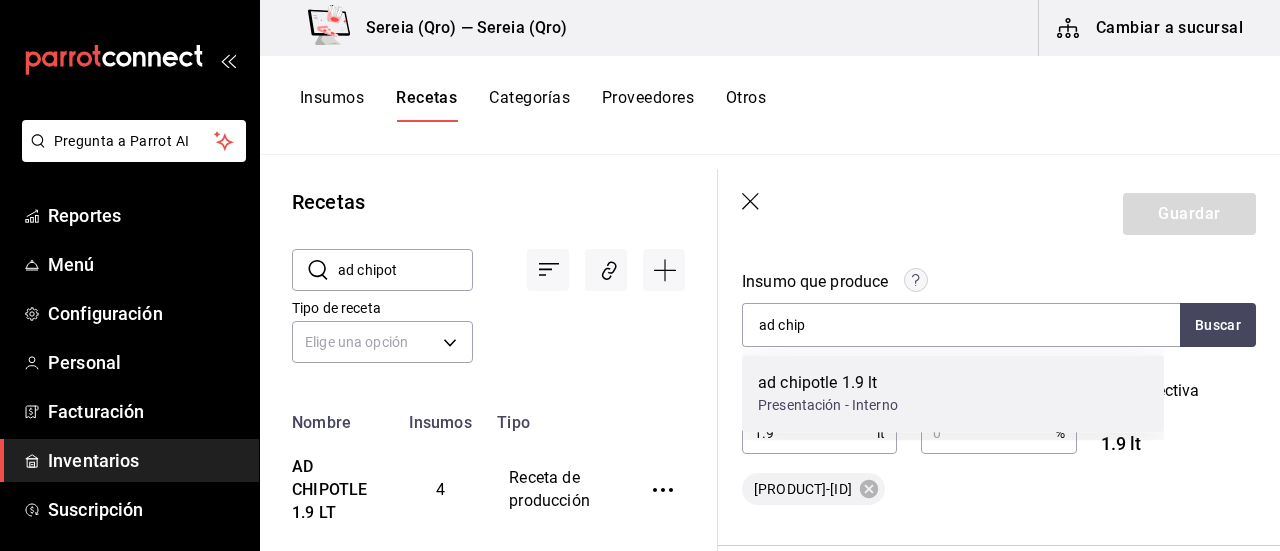 click on "ad chipotle 1.9 lt" at bounding box center [828, 383] 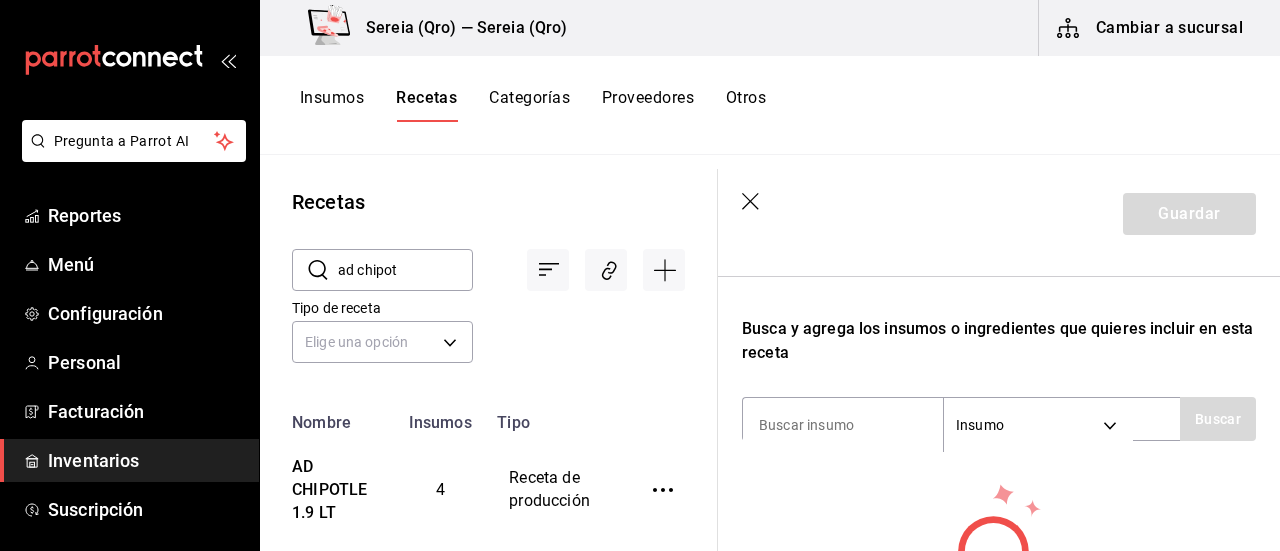 scroll, scrollTop: 600, scrollLeft: 0, axis: vertical 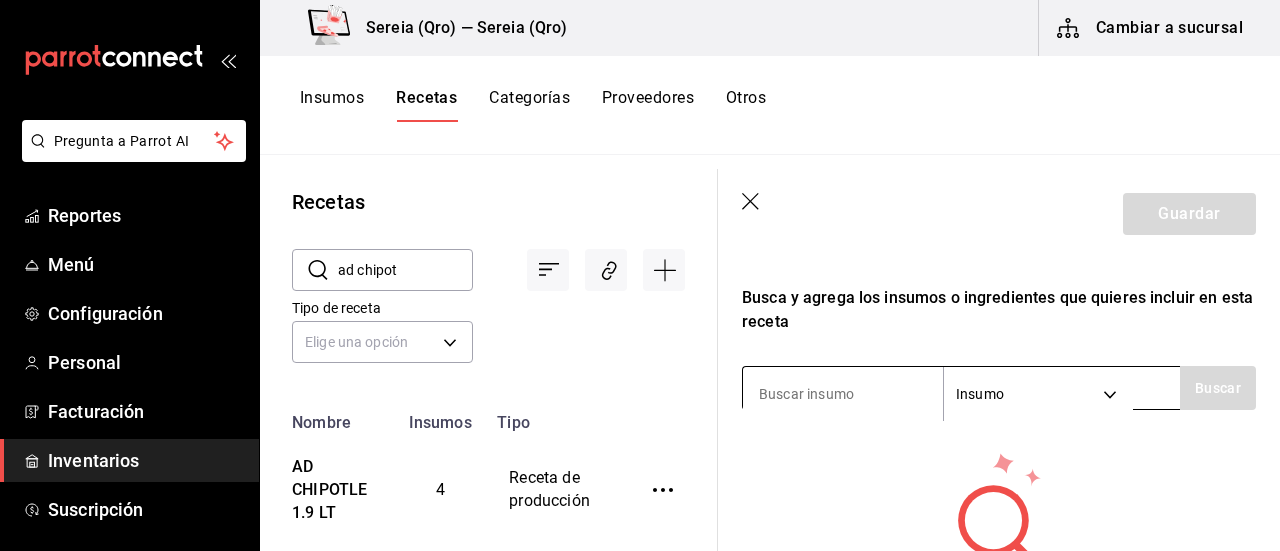 click at bounding box center [843, 394] 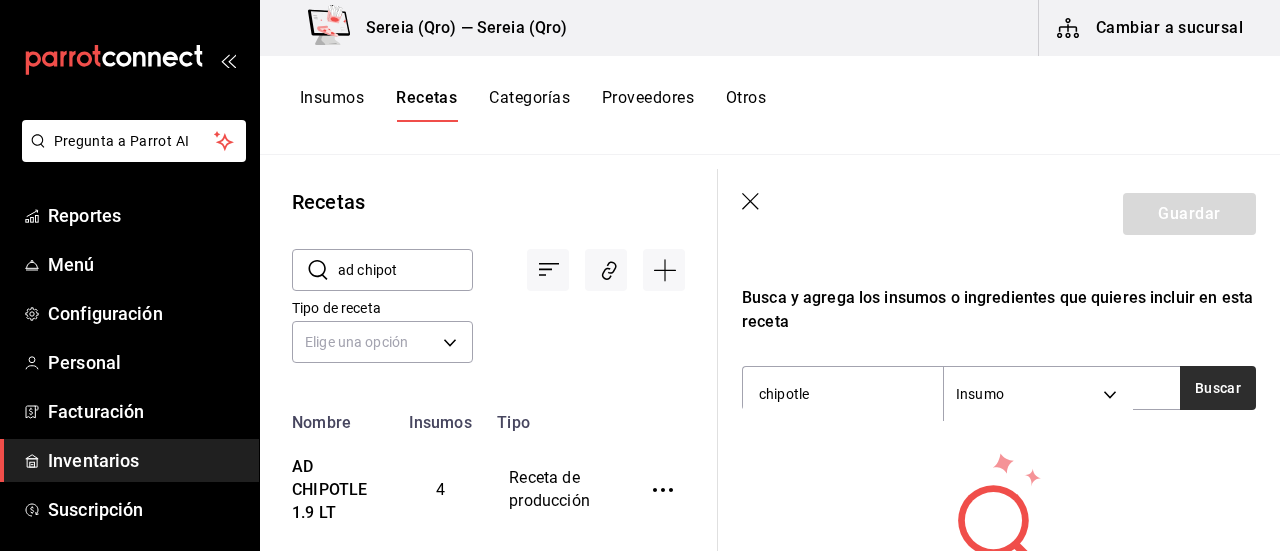 type on "chipotle" 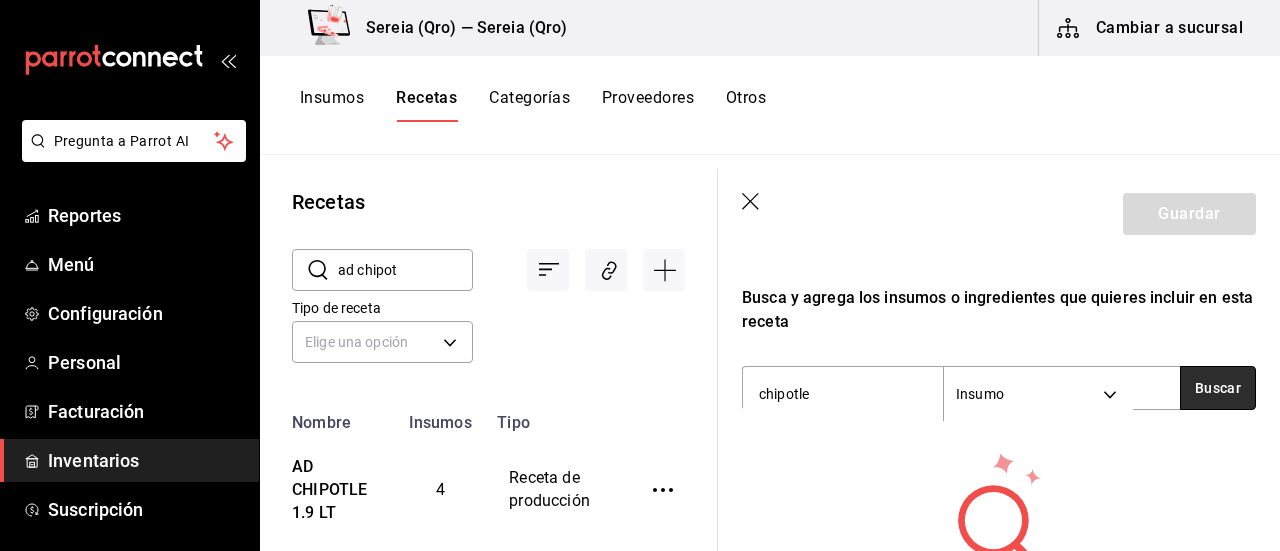 click on "Buscar" at bounding box center (1218, 388) 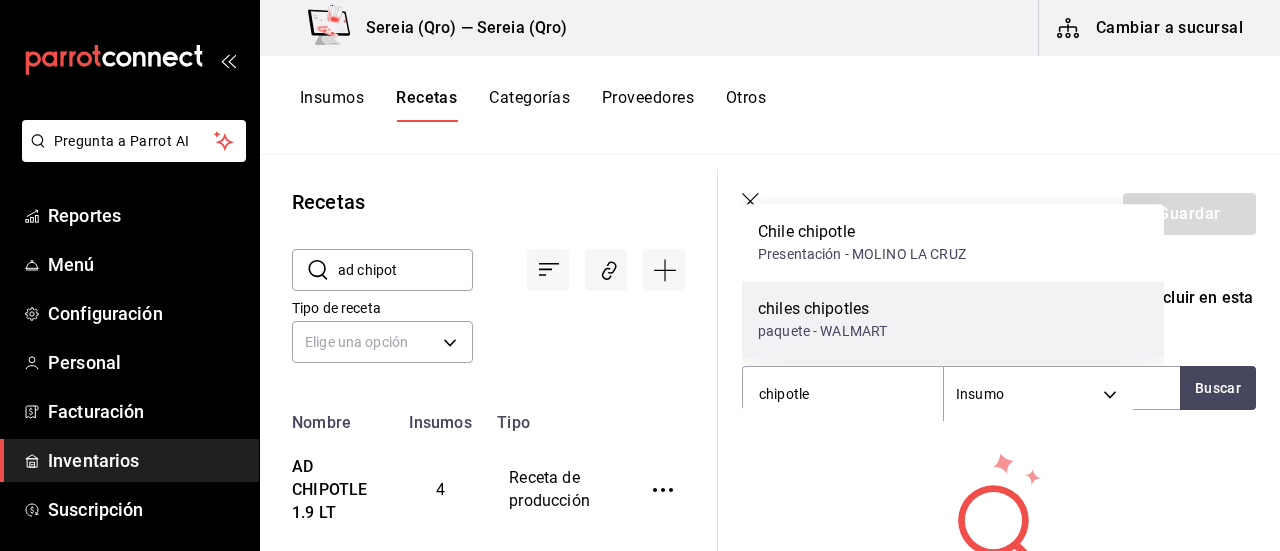 click on "chiles chipotles" at bounding box center (822, 309) 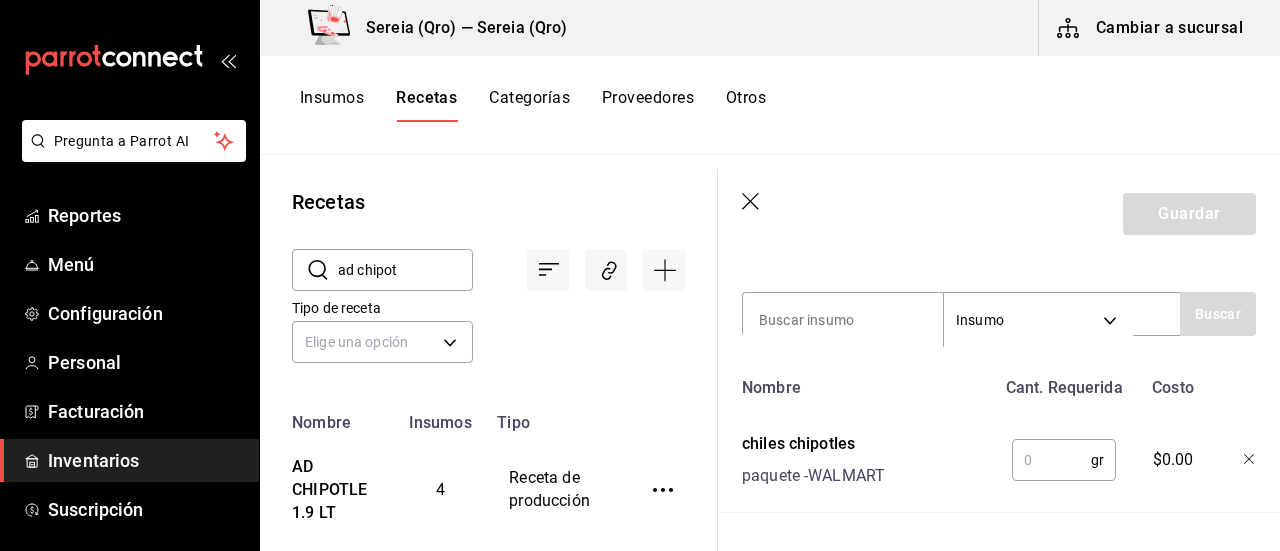 scroll, scrollTop: 700, scrollLeft: 0, axis: vertical 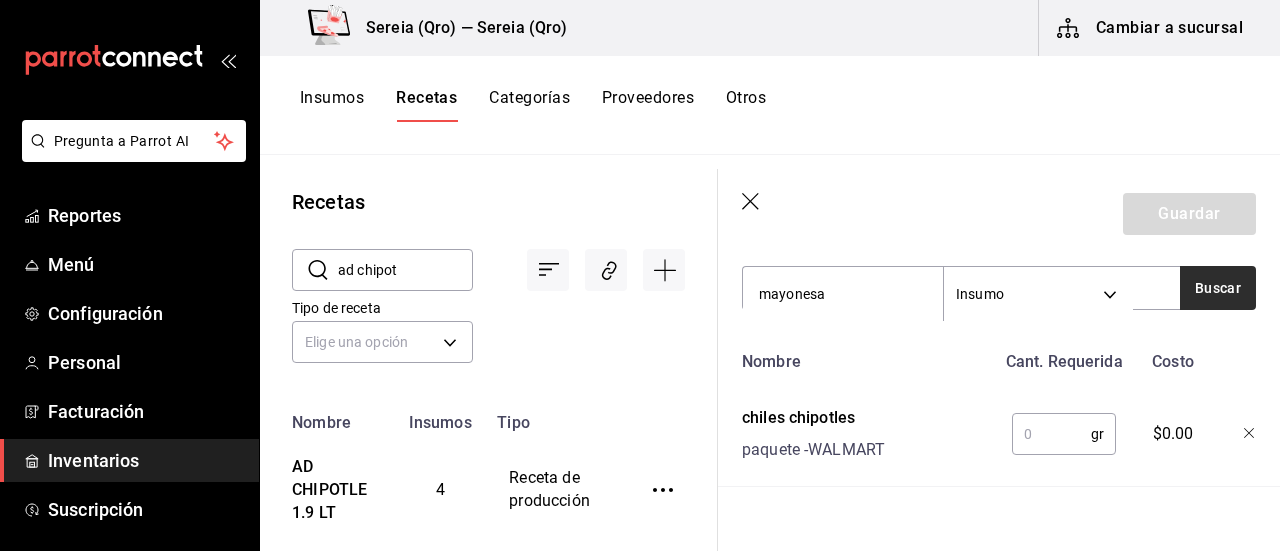 type on "mayonesa" 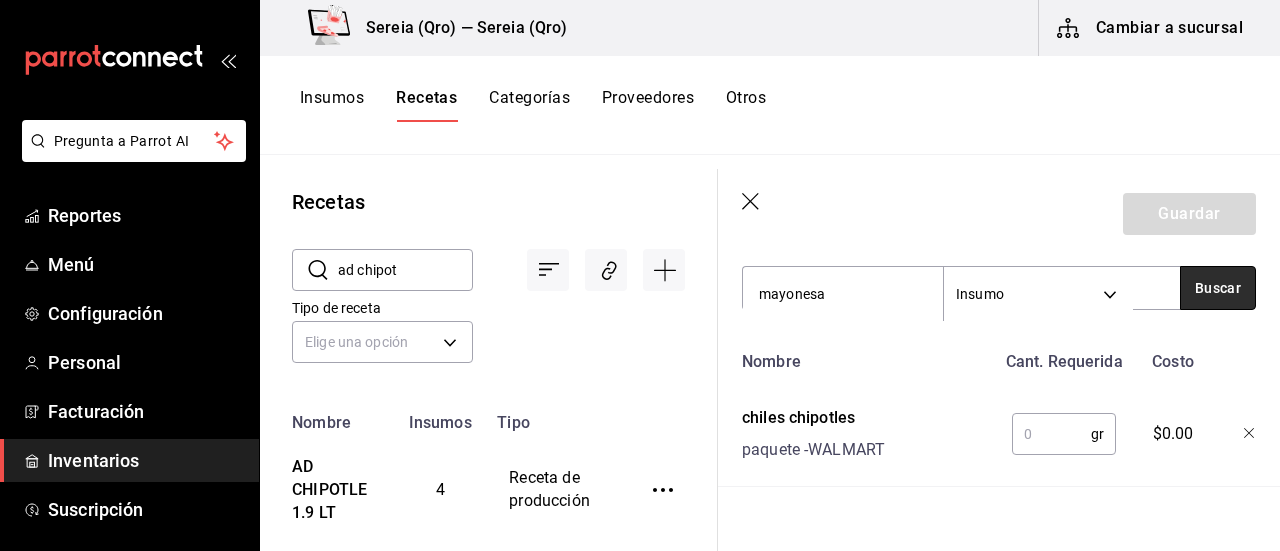 click on "Buscar" at bounding box center [1218, 288] 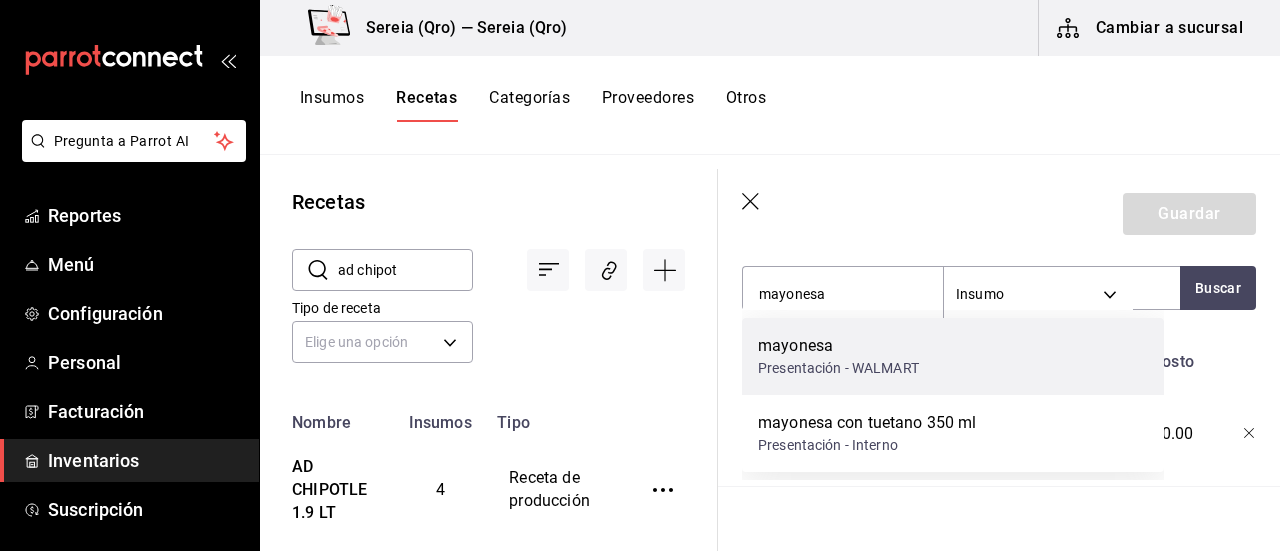 click on "Presentación - WALMART" at bounding box center (838, 368) 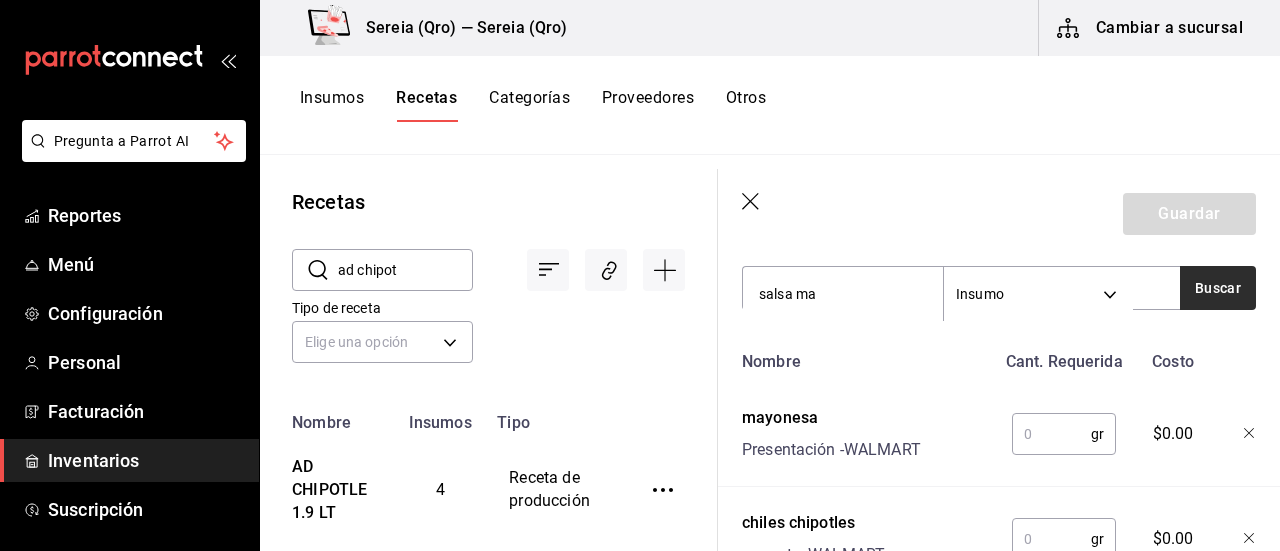 type on "salsa ma" 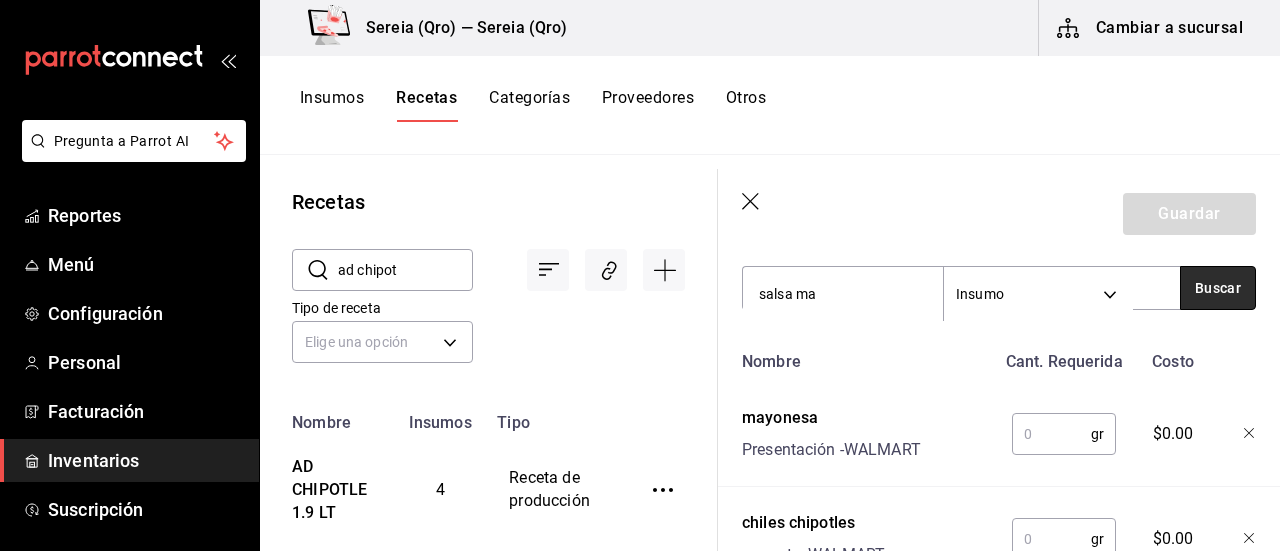 click on "Buscar" at bounding box center (1218, 288) 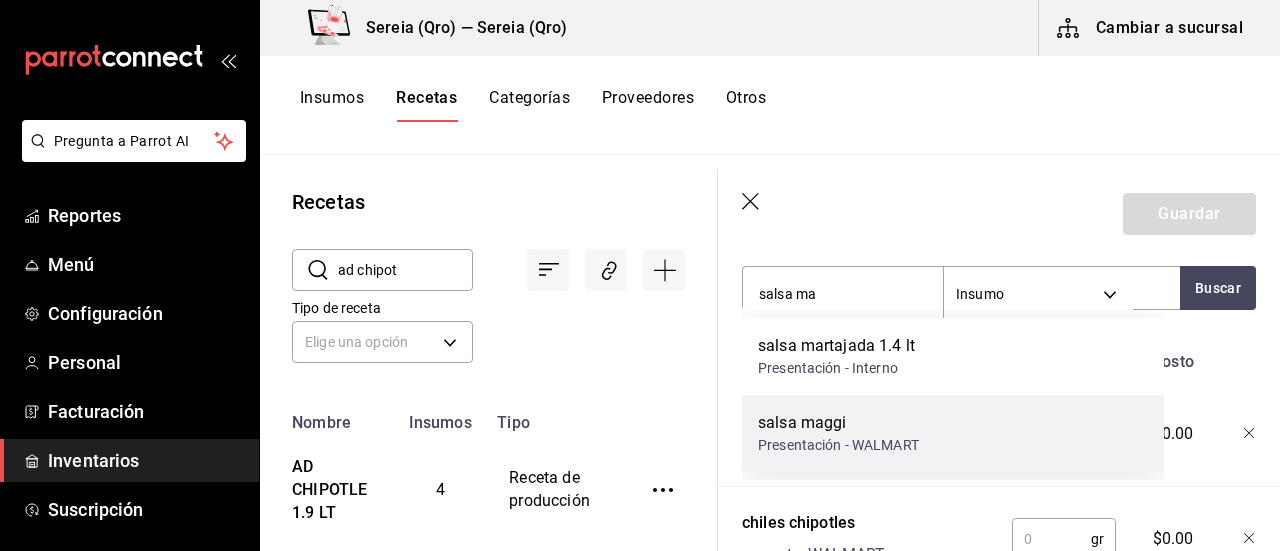 click on "salsa maggi" at bounding box center (838, 423) 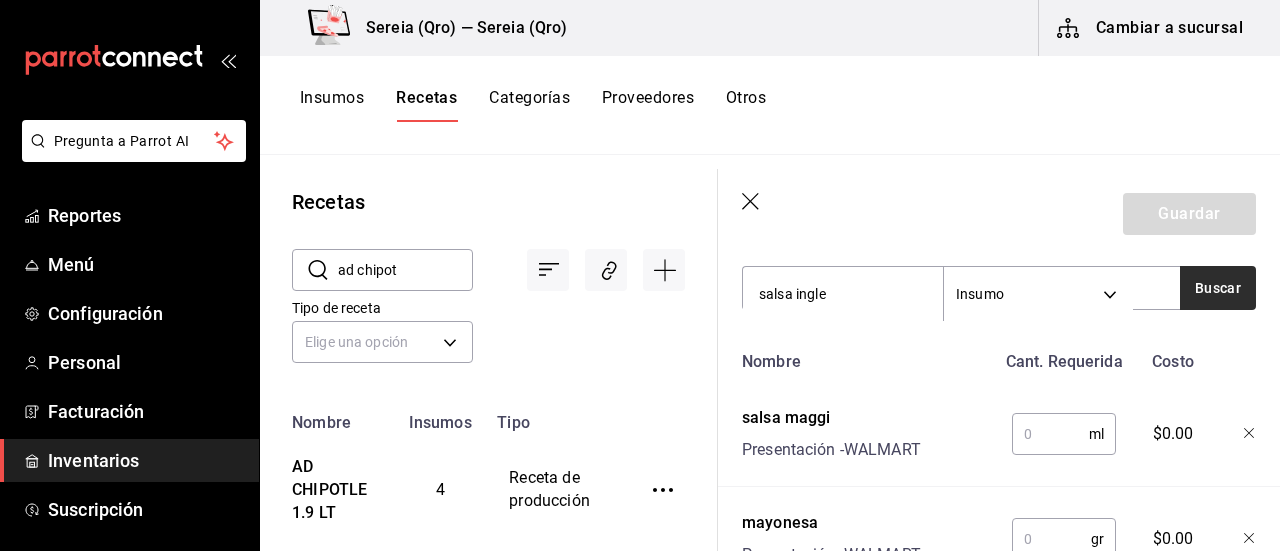 type on "salsa ingle" 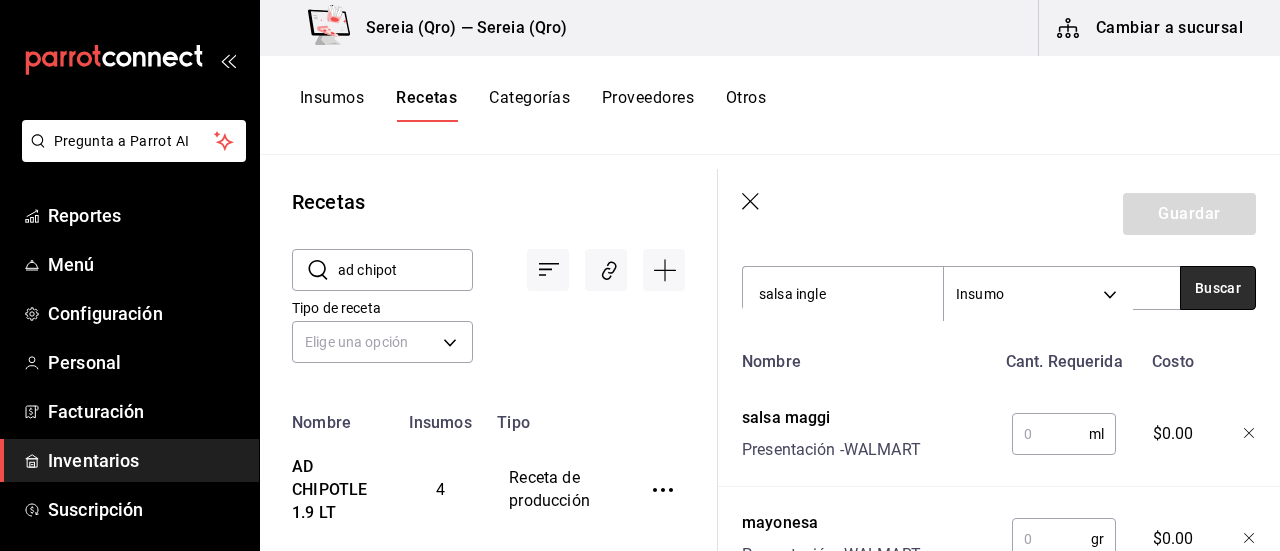 click on "Buscar" at bounding box center (1218, 288) 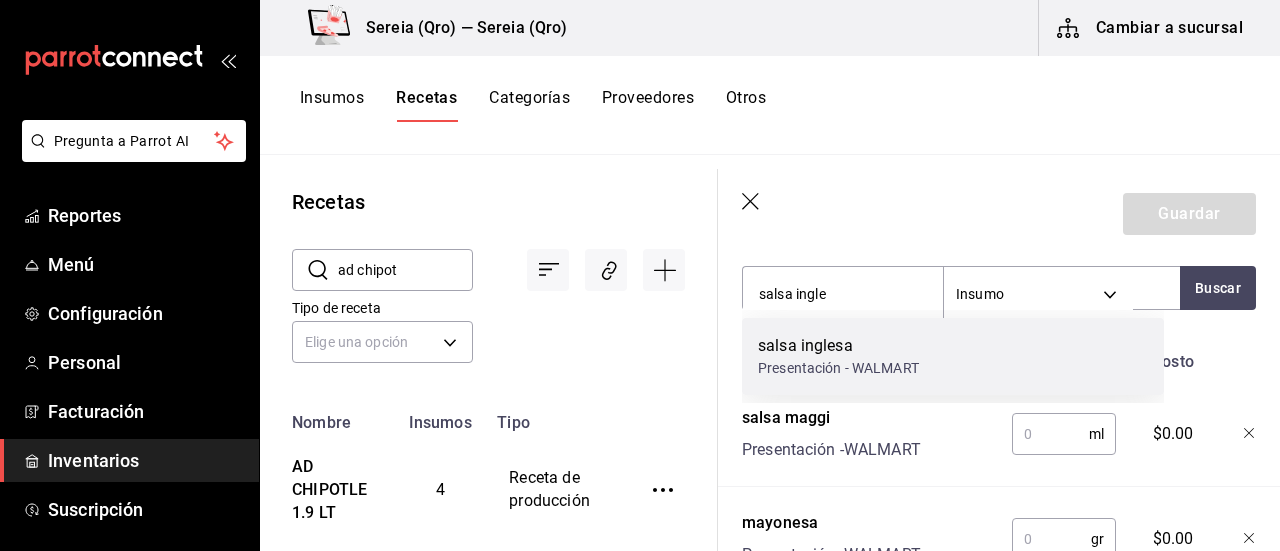 click on "salsa inglesa" at bounding box center (838, 346) 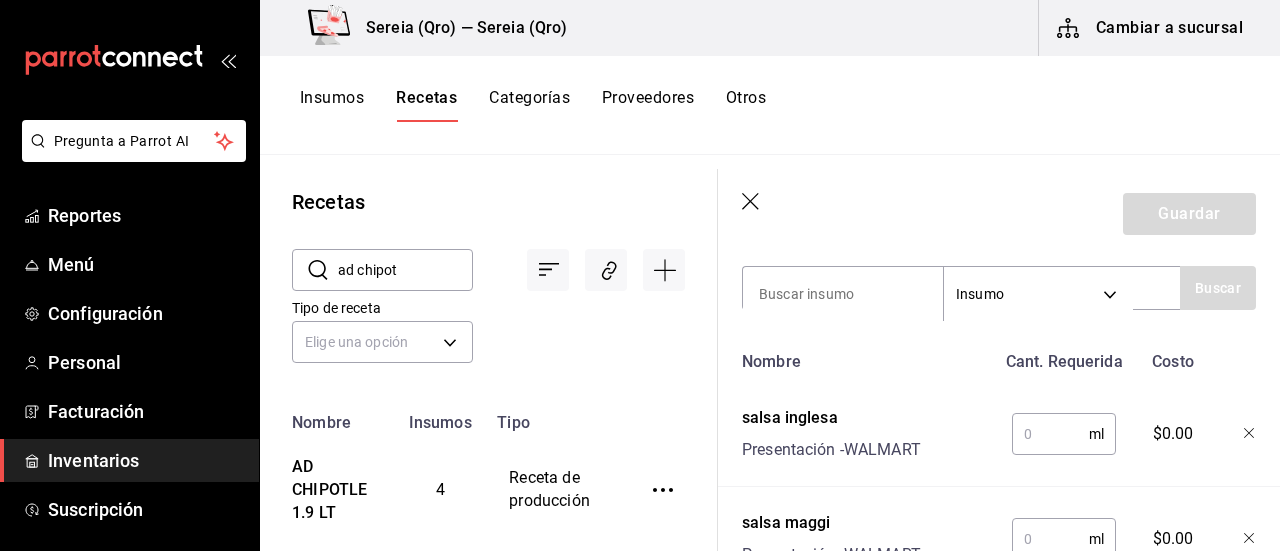 click at bounding box center (1050, 434) 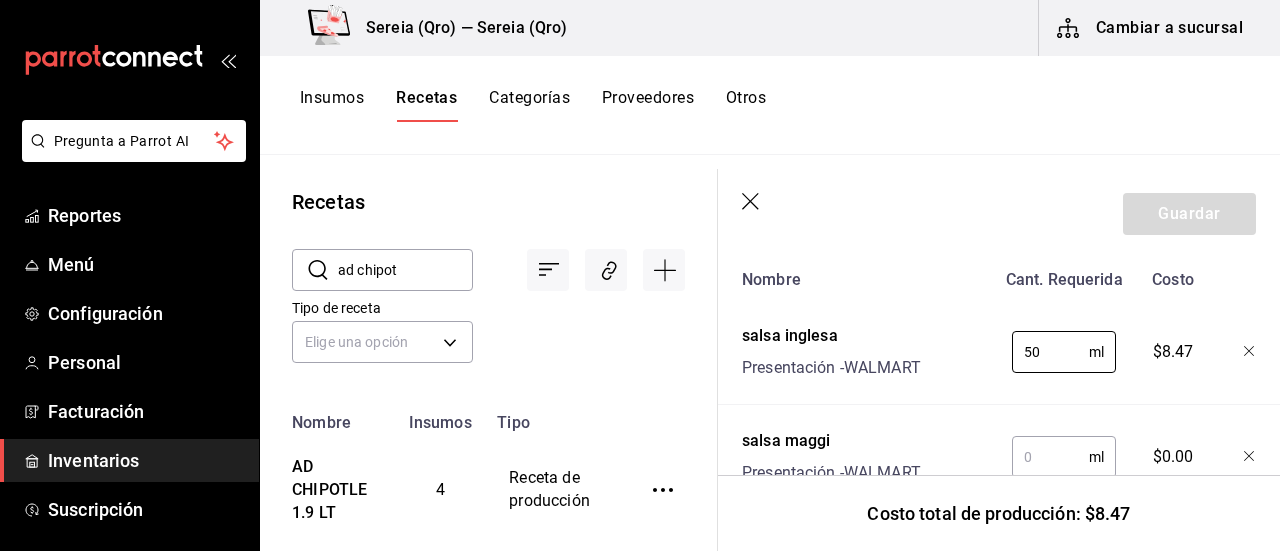 scroll, scrollTop: 800, scrollLeft: 0, axis: vertical 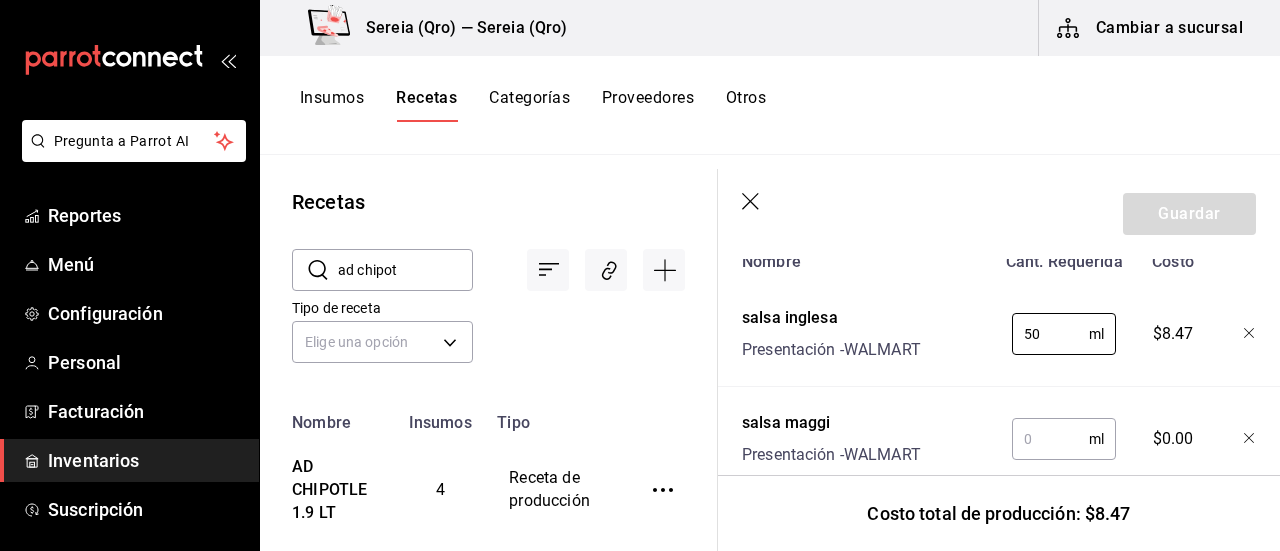 type on "50" 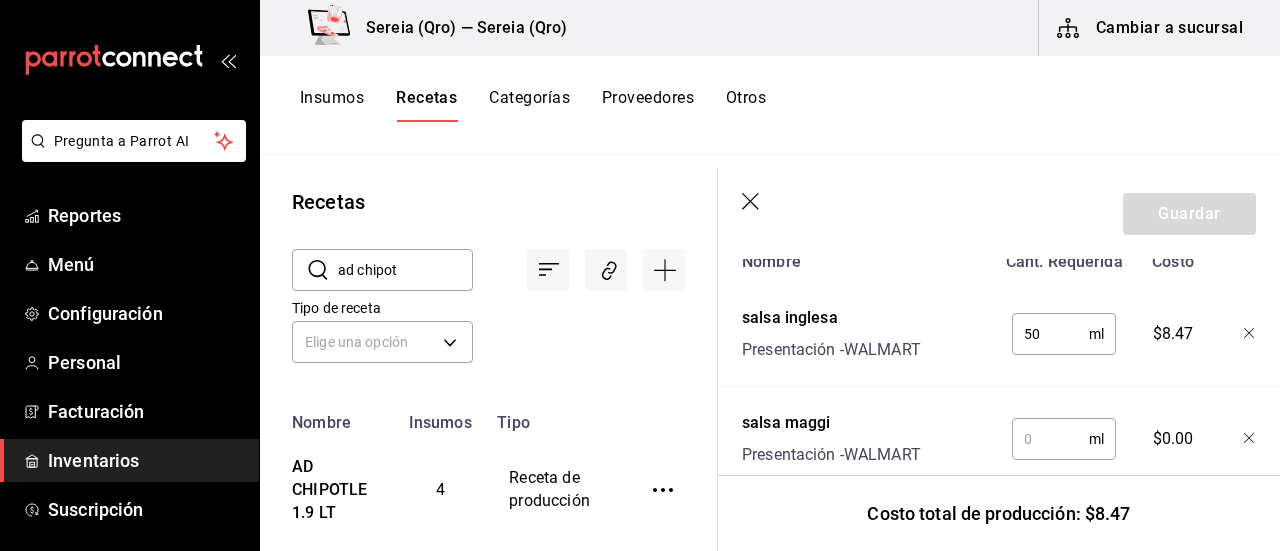 click at bounding box center (1050, 439) 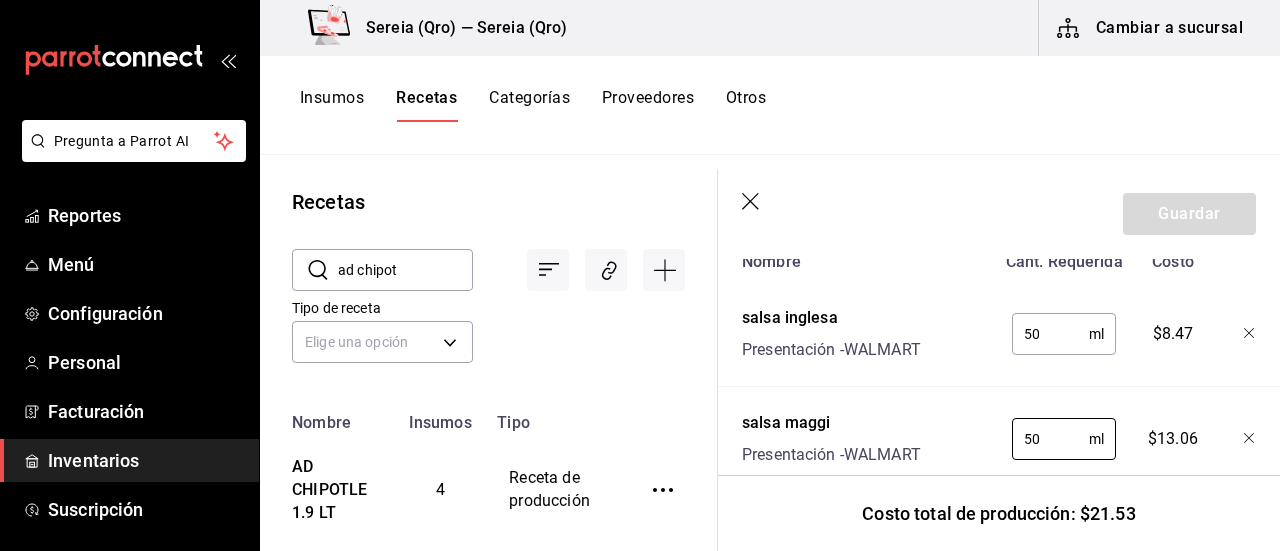 type on "50" 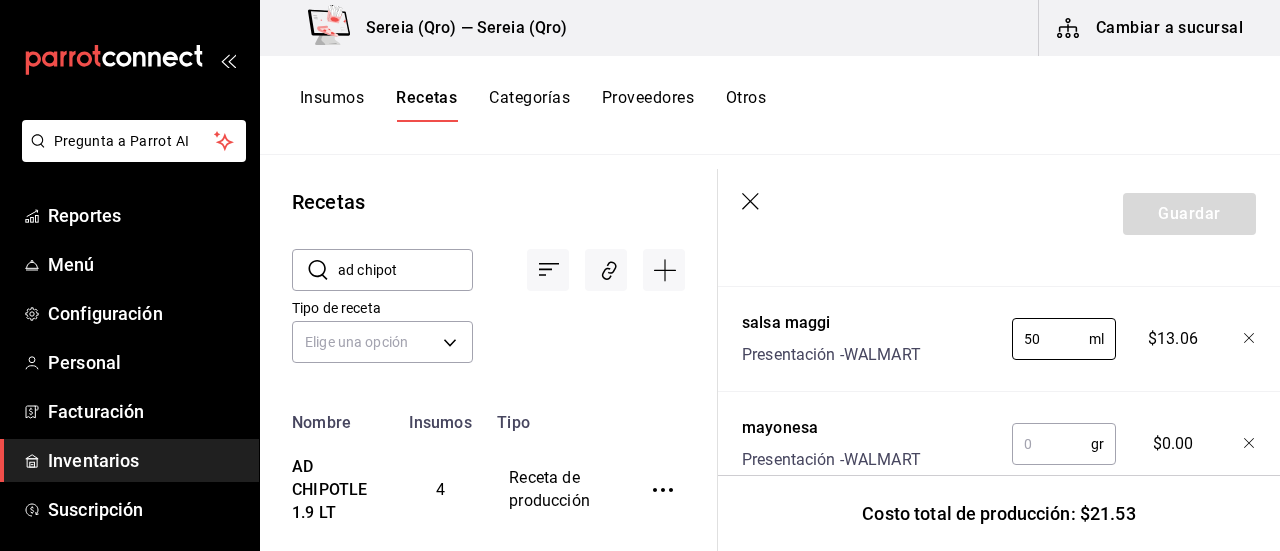 click at bounding box center (1051, 444) 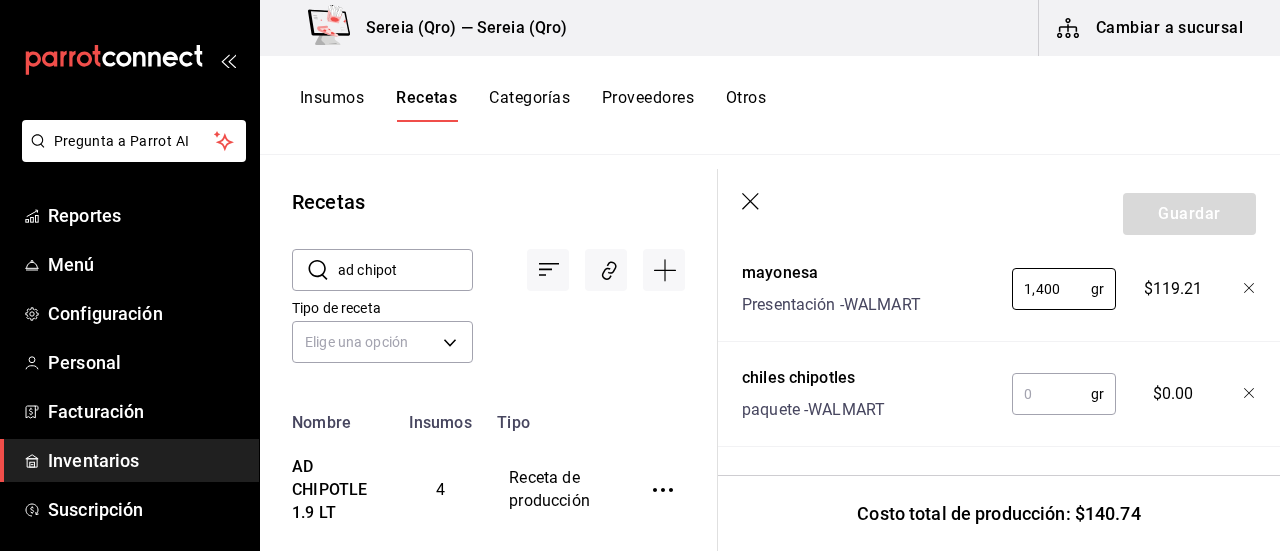 scroll, scrollTop: 1070, scrollLeft: 0, axis: vertical 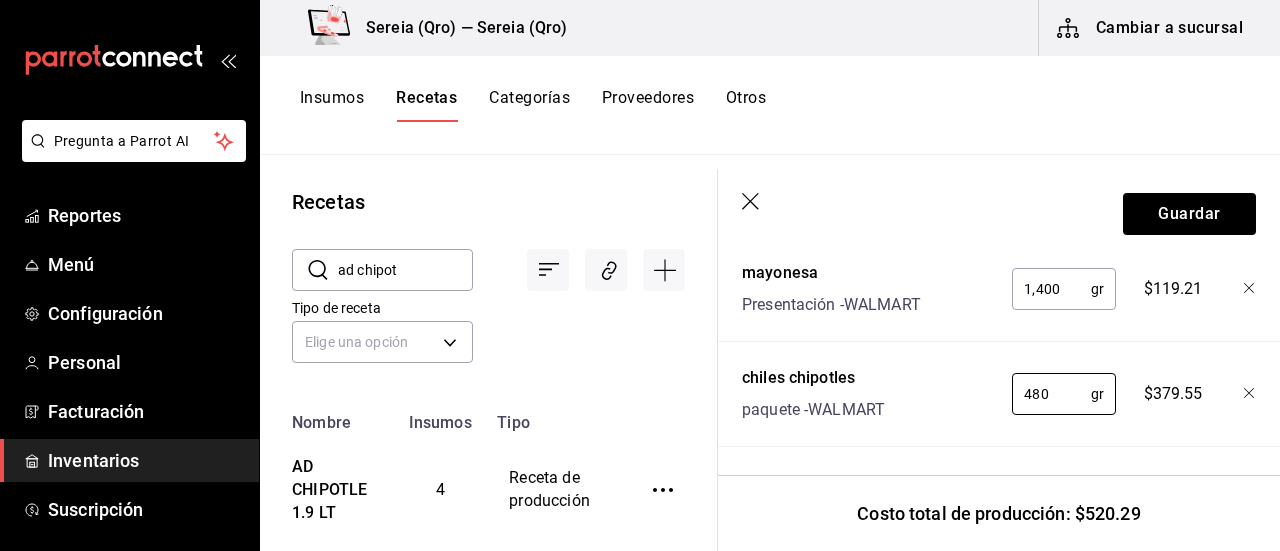 type on "480" 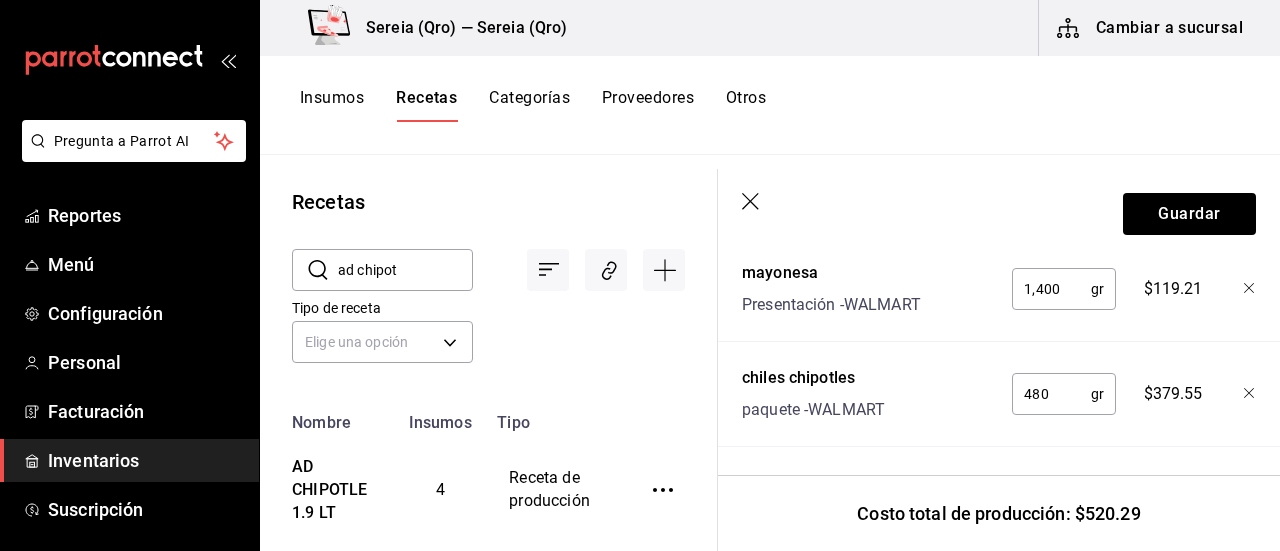 scroll, scrollTop: 970, scrollLeft: 0, axis: vertical 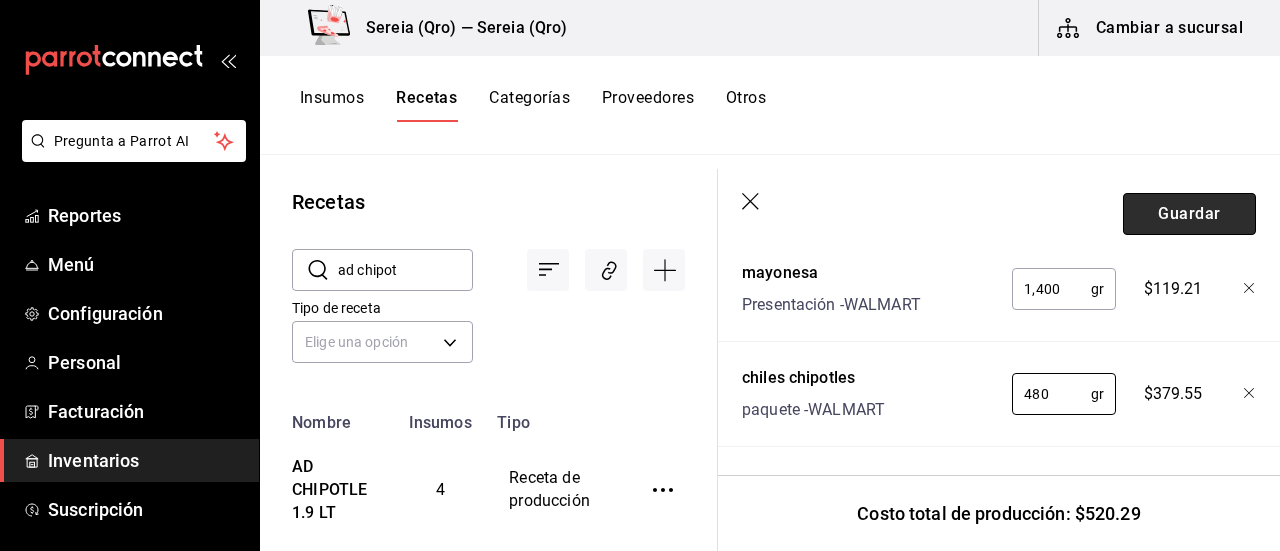 click on "Guardar" at bounding box center (1189, 214) 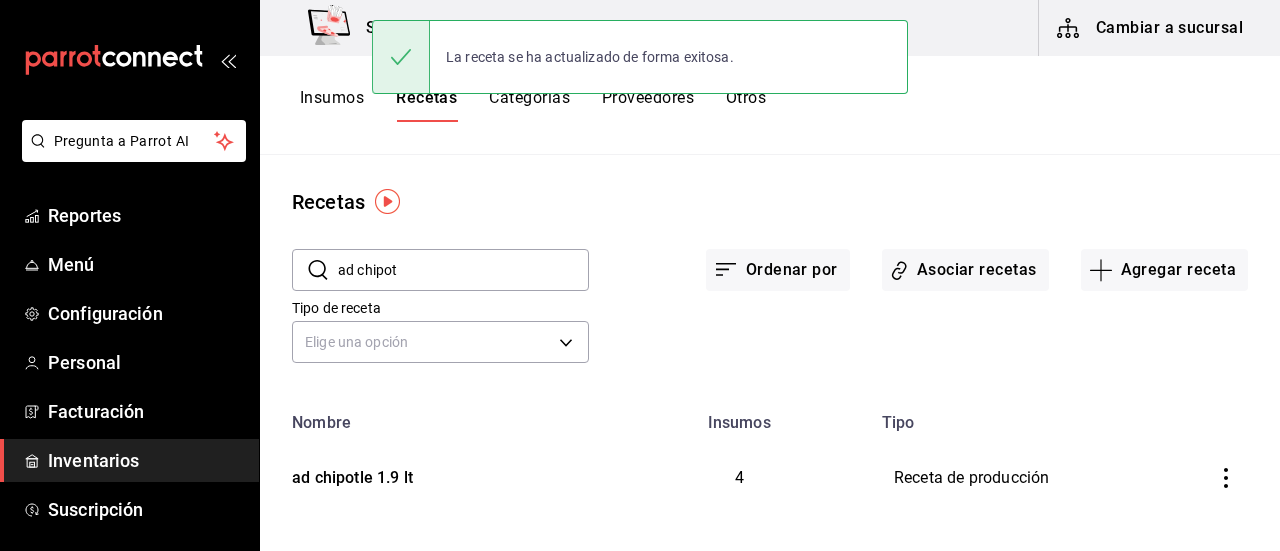 scroll, scrollTop: 0, scrollLeft: 0, axis: both 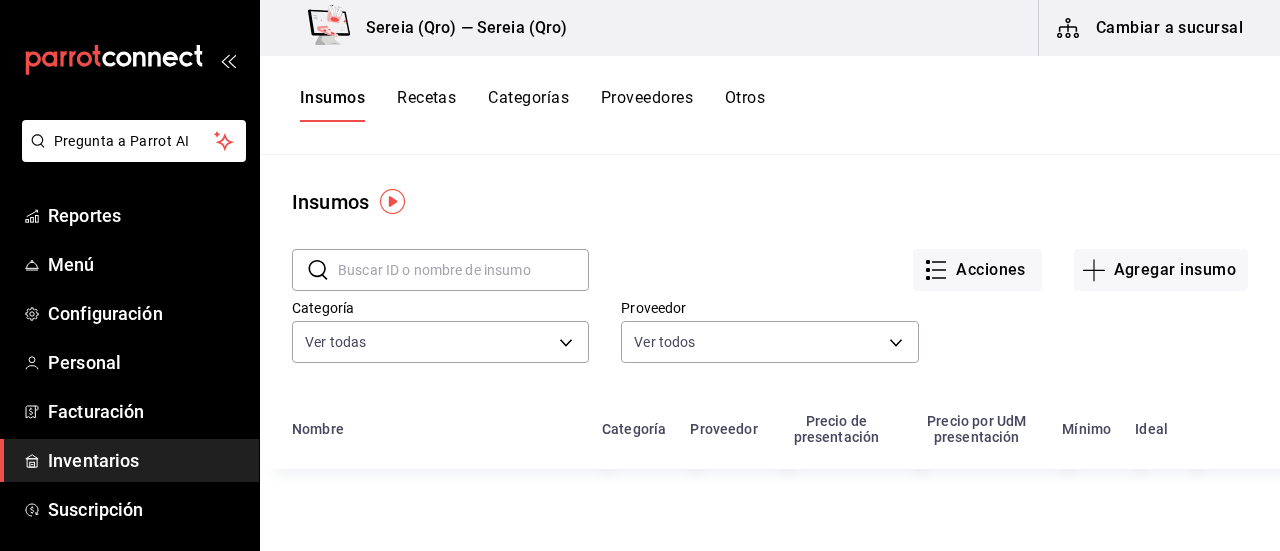 click at bounding box center (463, 270) 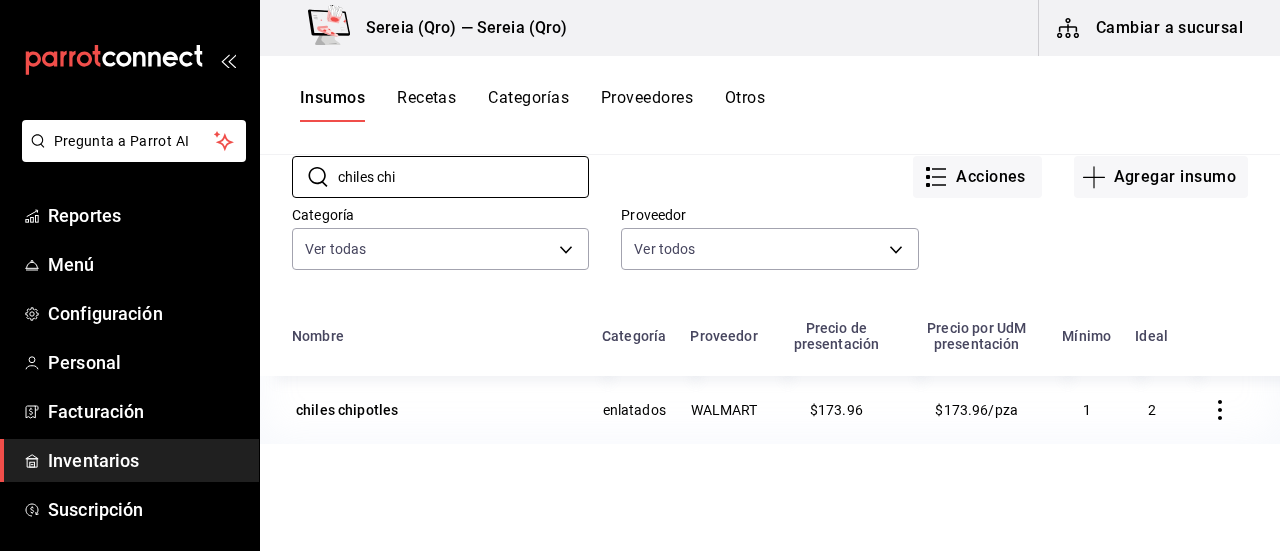 scroll, scrollTop: 100, scrollLeft: 0, axis: vertical 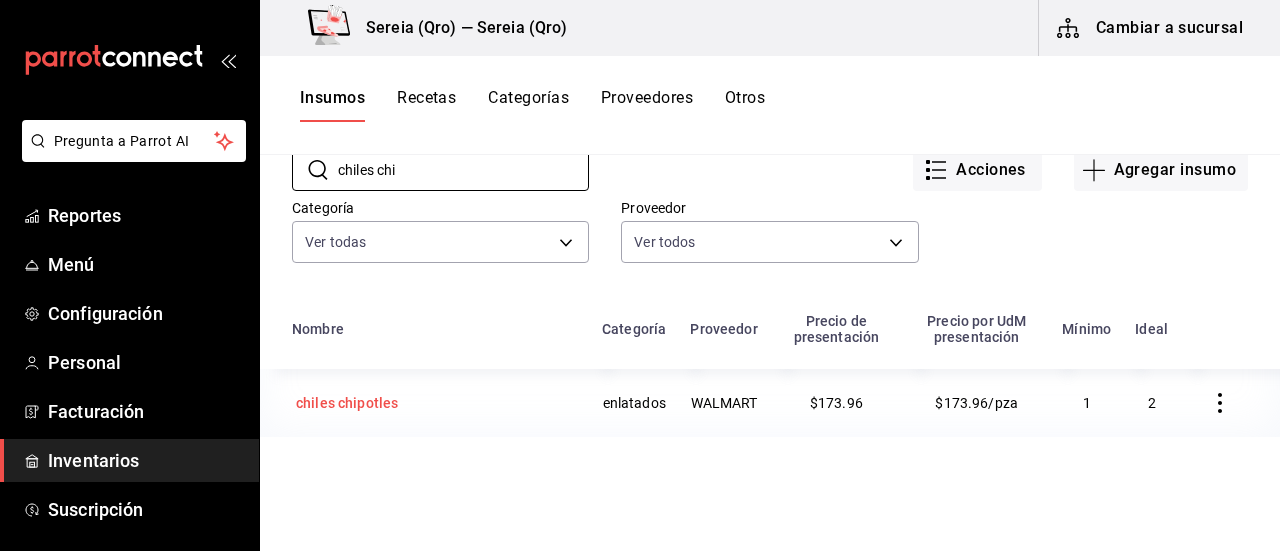 type on "chiles chi" 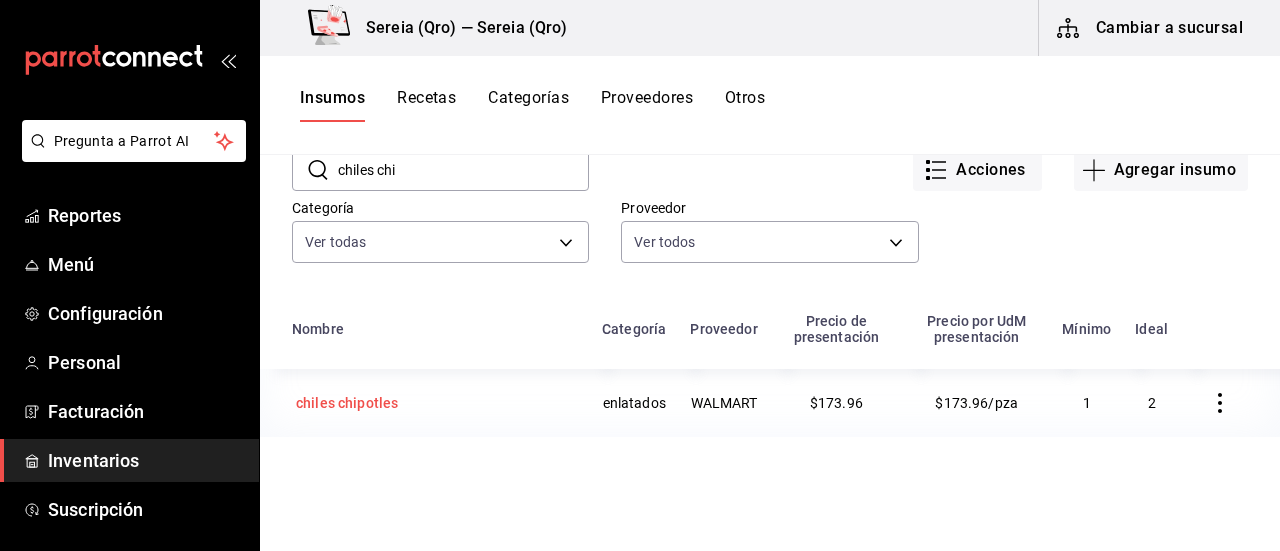 click on "chiles chipotles" at bounding box center [347, 403] 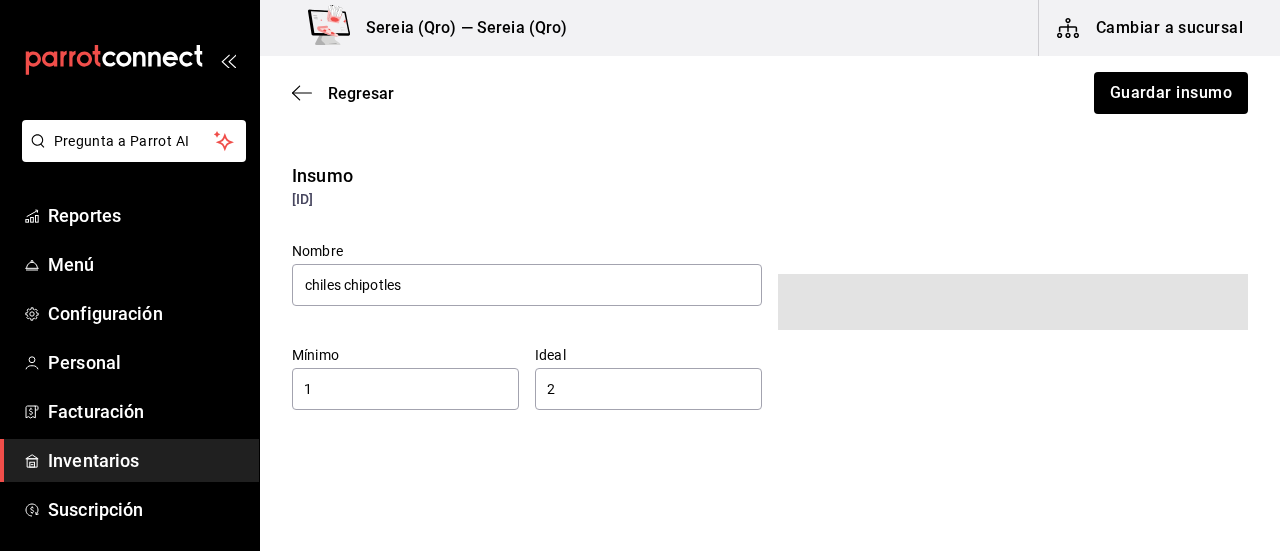 type on "$201.79" 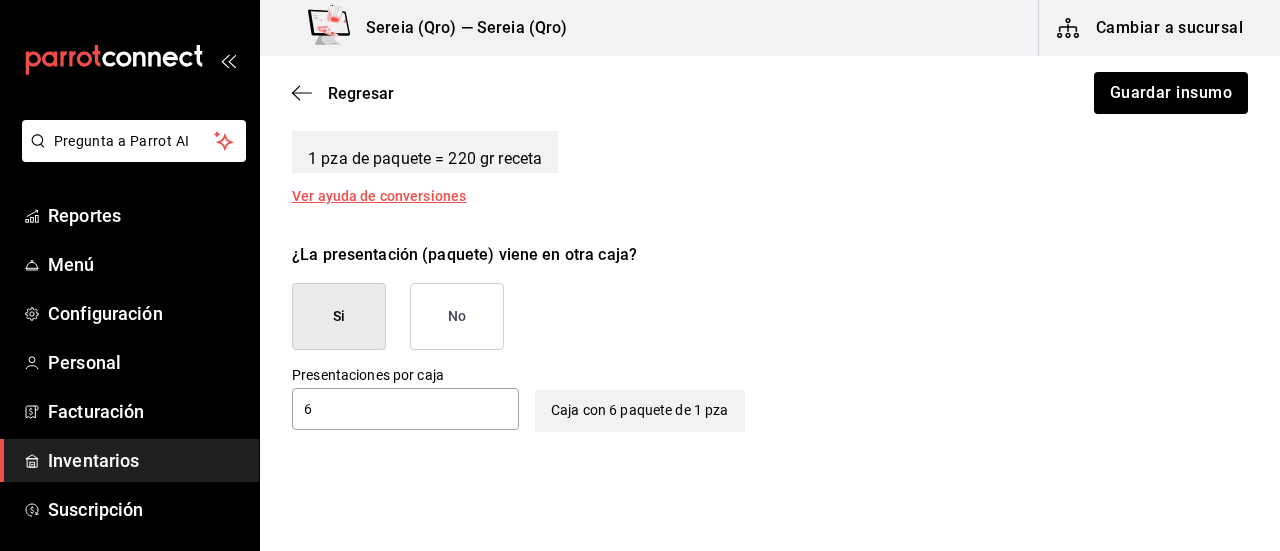 scroll, scrollTop: 1098, scrollLeft: 0, axis: vertical 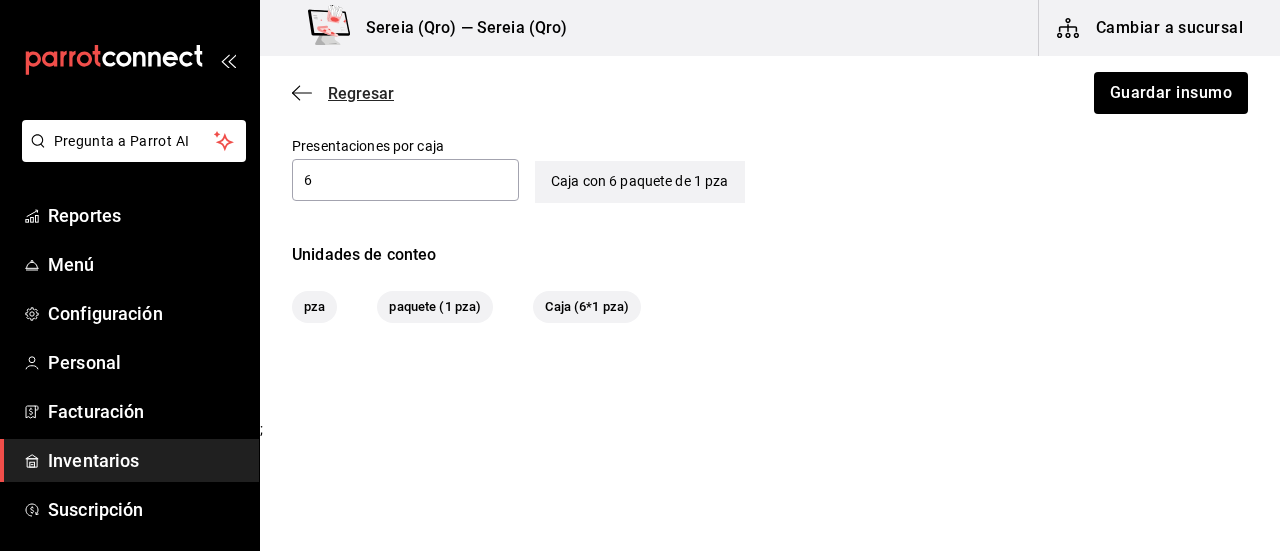 click 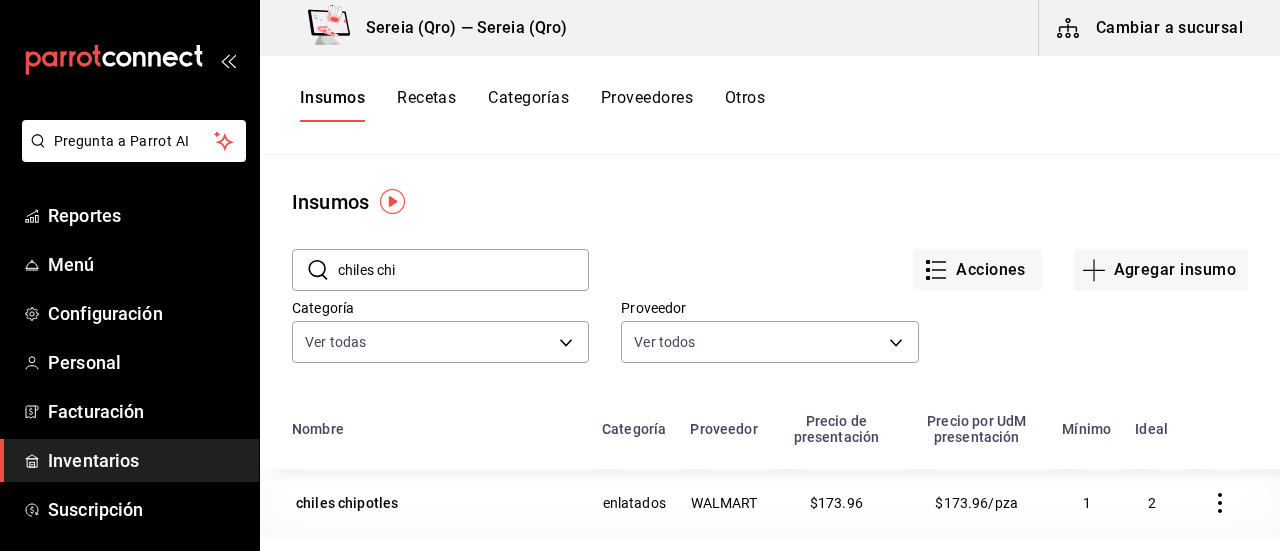 click 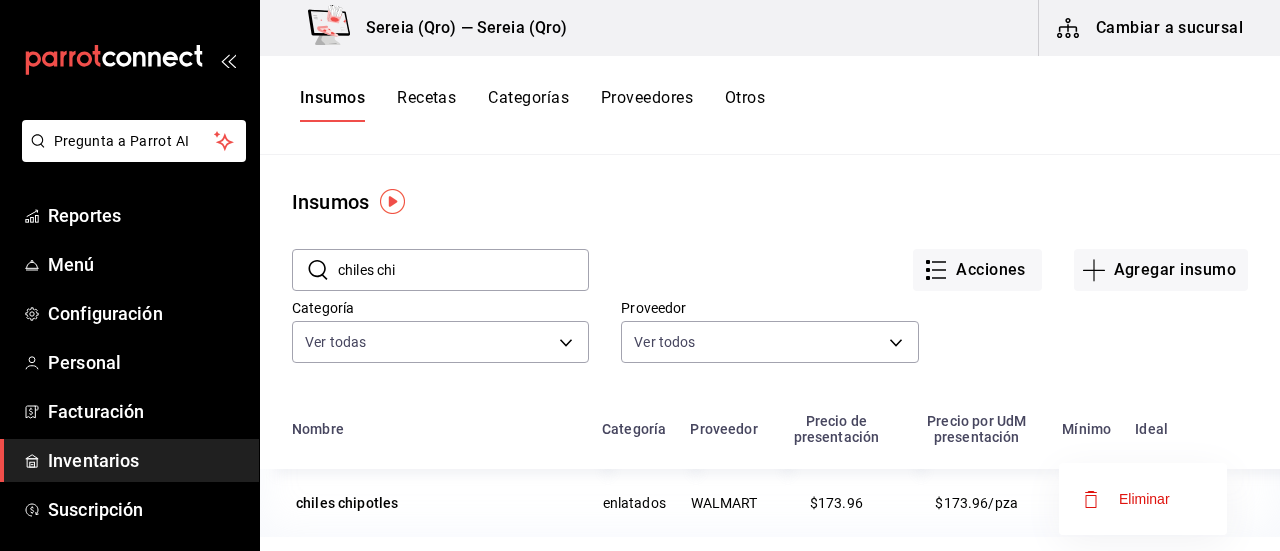 click on "Eliminar" at bounding box center (1144, 499) 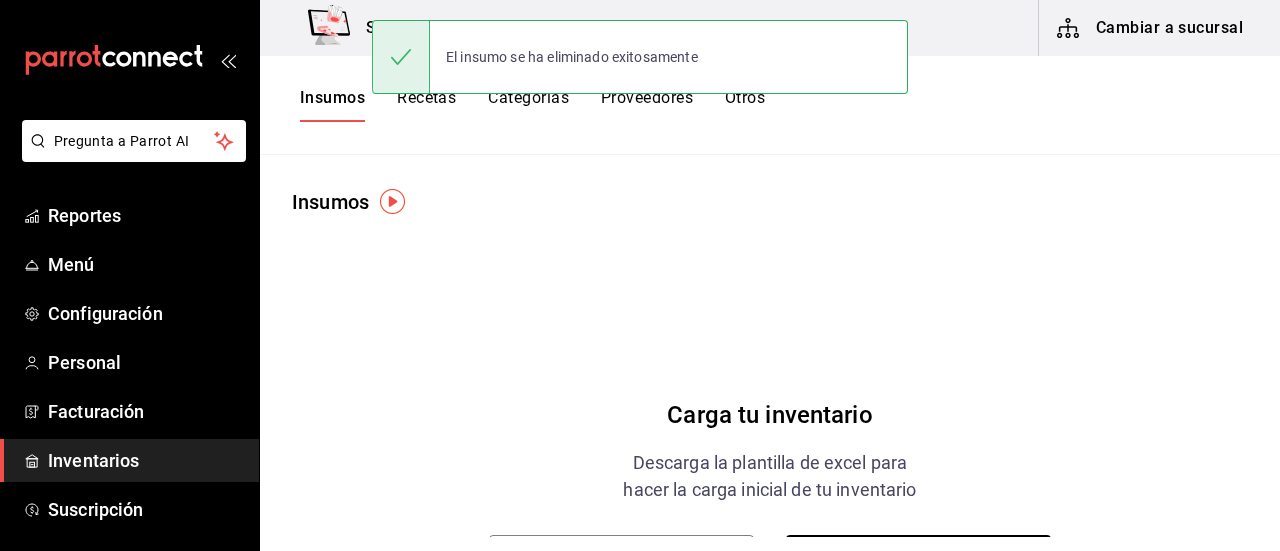 drag, startPoint x: 410, startPoint y: 273, endPoint x: 357, endPoint y: 273, distance: 53 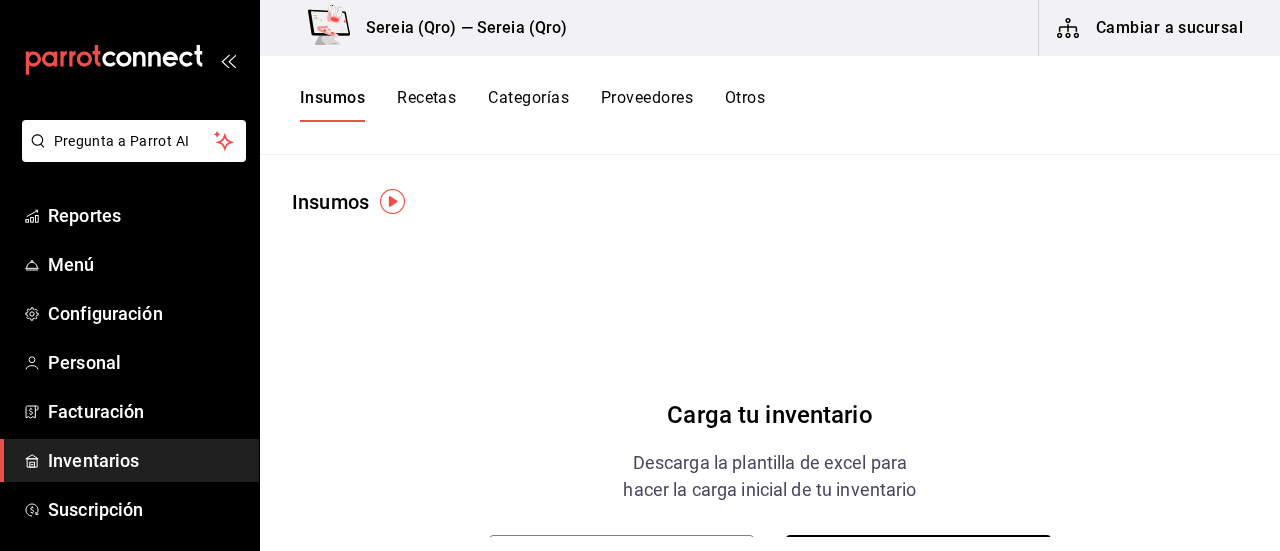 click on "Insumos" at bounding box center [332, 105] 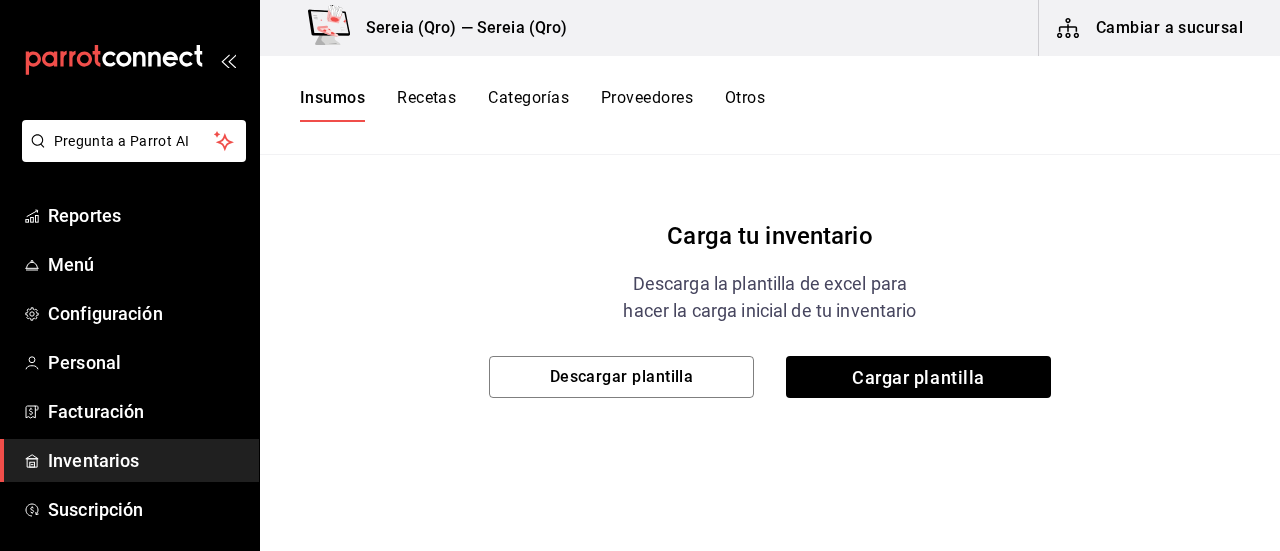 scroll, scrollTop: 0, scrollLeft: 0, axis: both 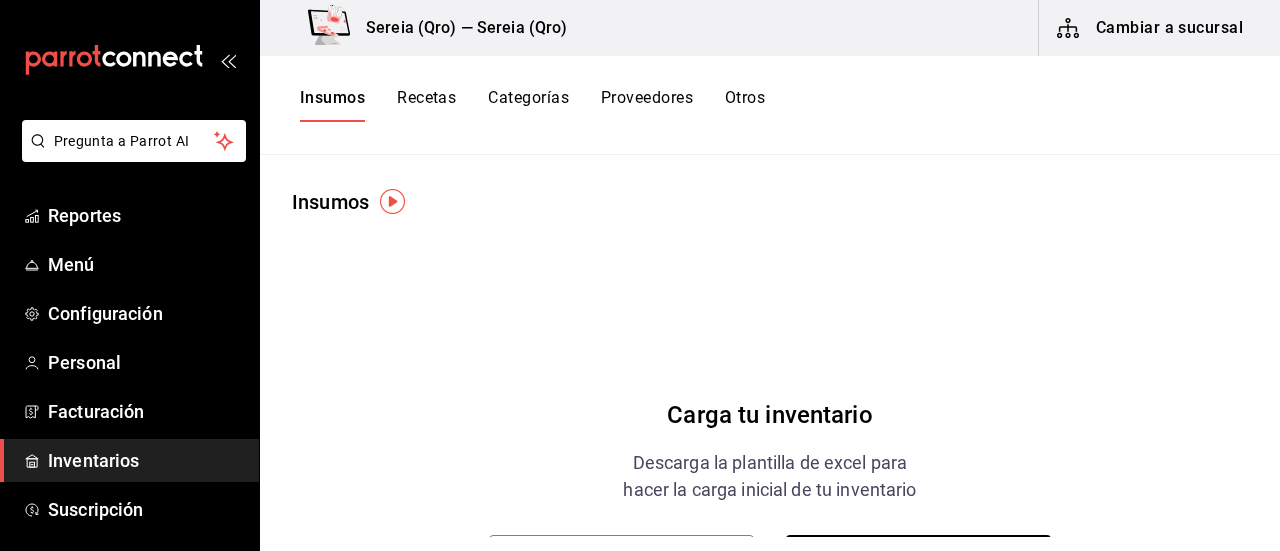 click on "Insumos" at bounding box center (332, 105) 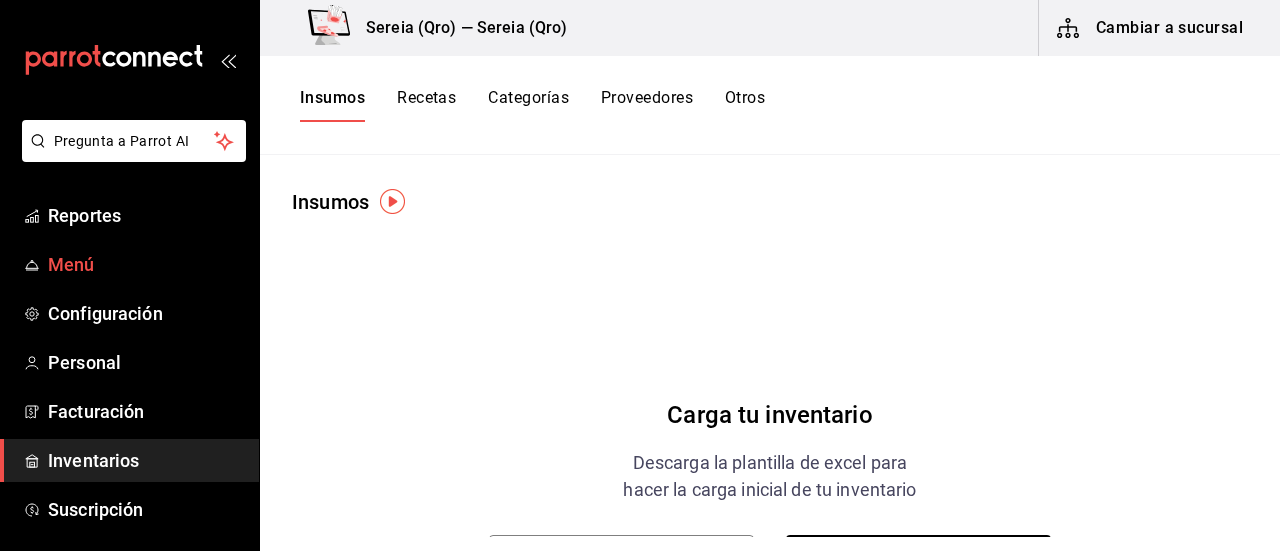 click on "Carga tu inventario Descarga la plantilla de excel para hacer la carga inicial de tu inventario Descargar plantilla Cargar plantilla" at bounding box center [770, 467] 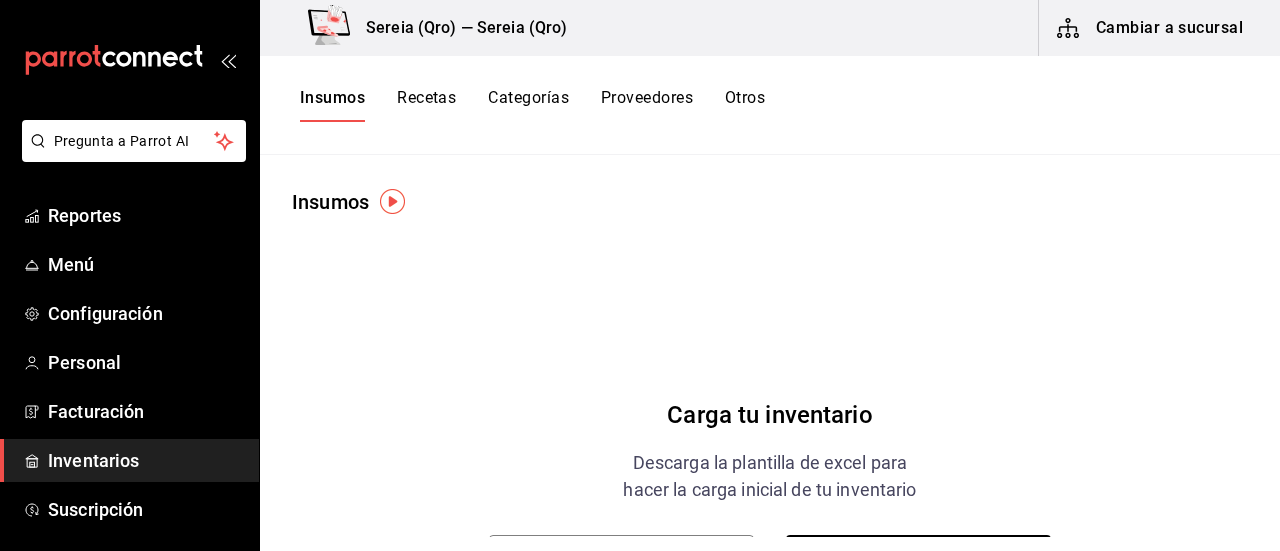 click on "Recetas" at bounding box center (426, 105) 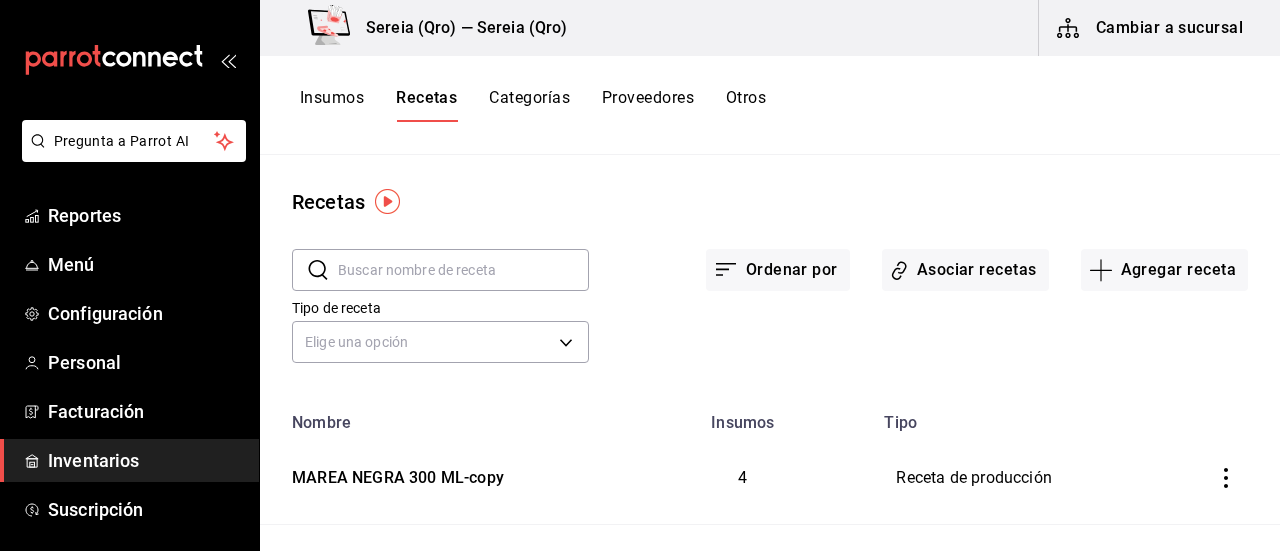 click on "Insumos" at bounding box center [332, 105] 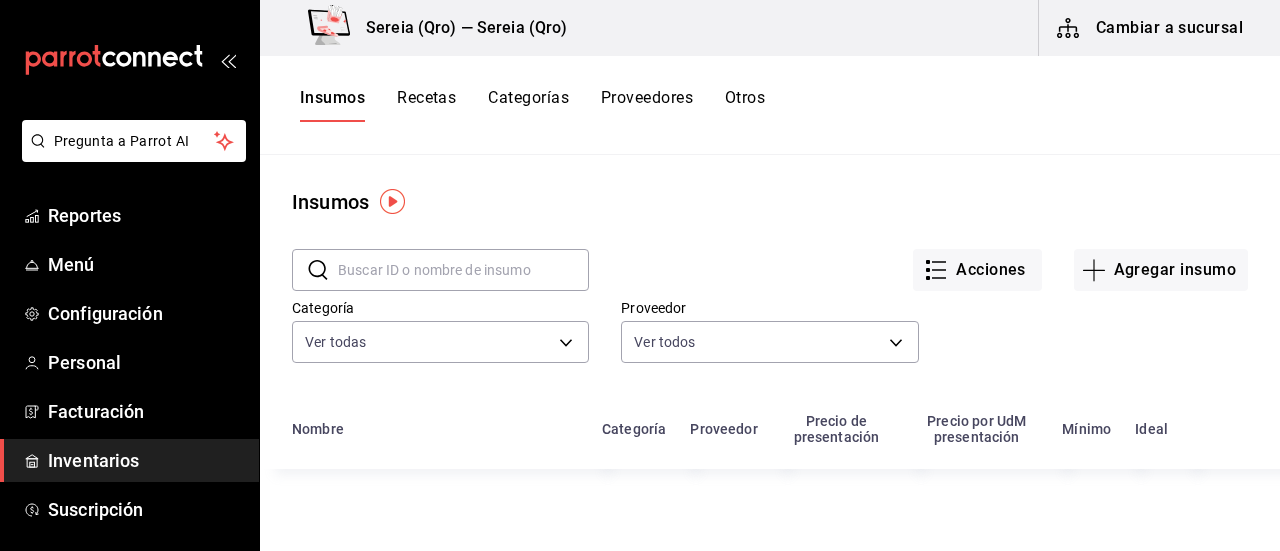 click at bounding box center (463, 270) 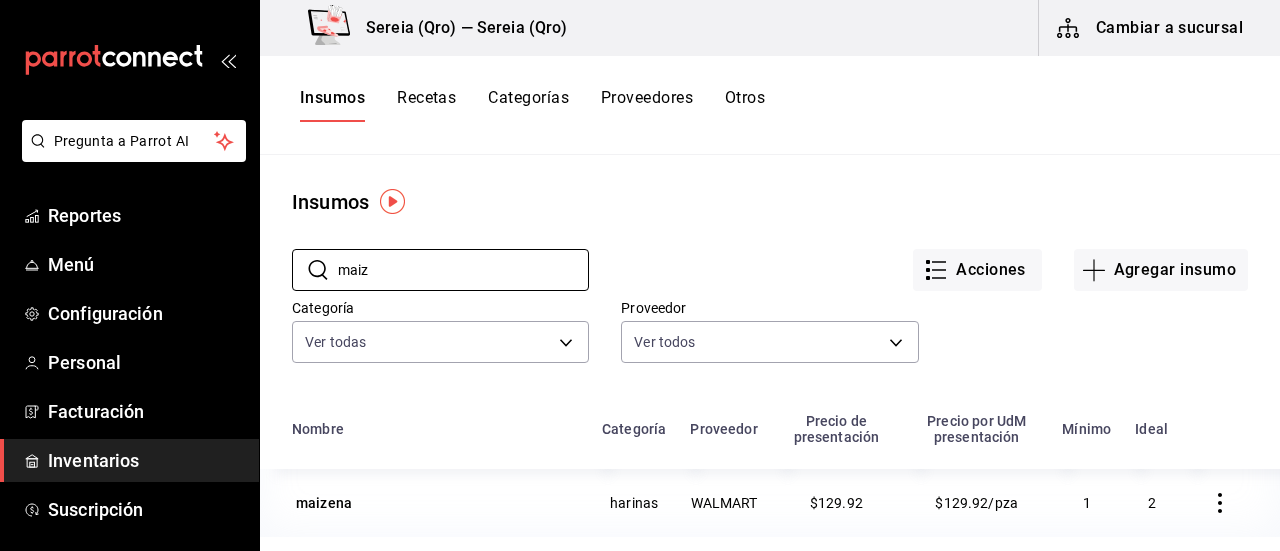 click 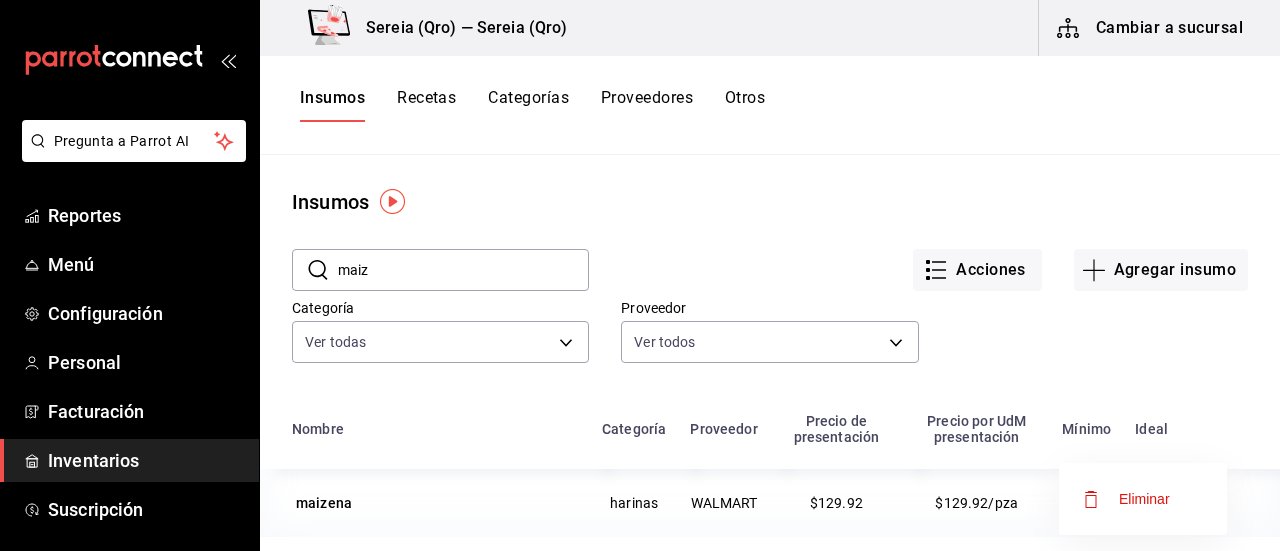 click on "Eliminar" at bounding box center (1144, 499) 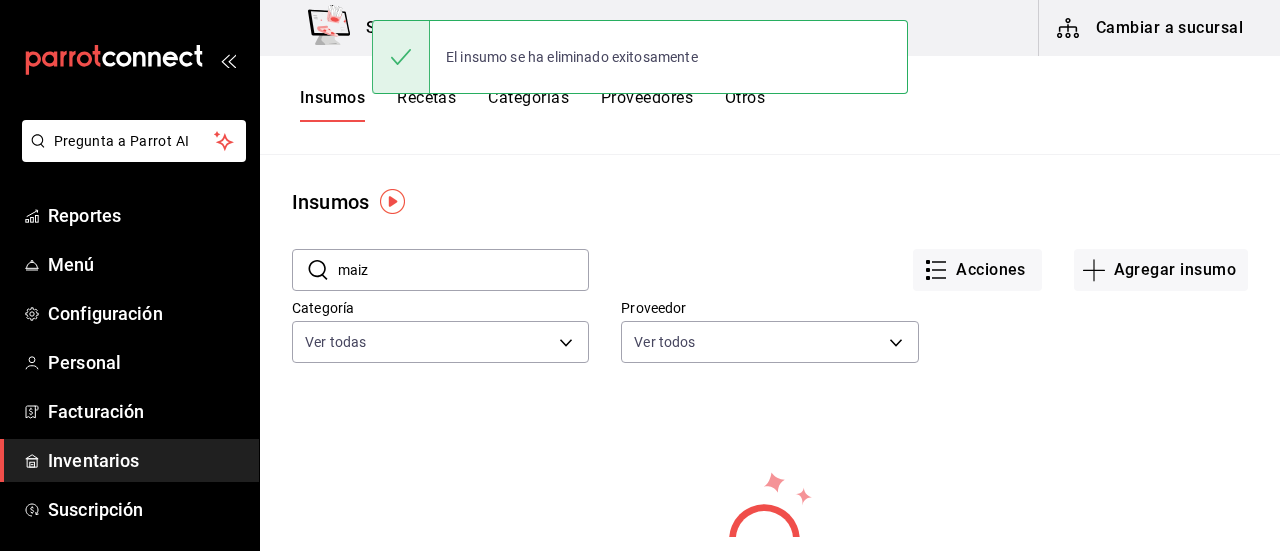 drag, startPoint x: 376, startPoint y: 276, endPoint x: 318, endPoint y: 271, distance: 58.21512 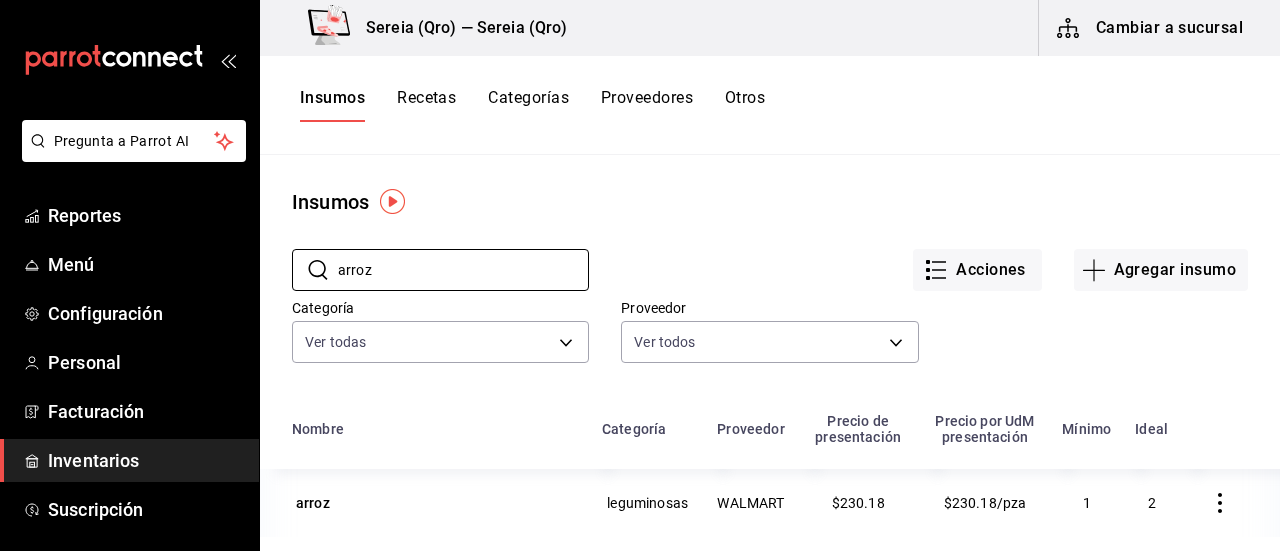 type 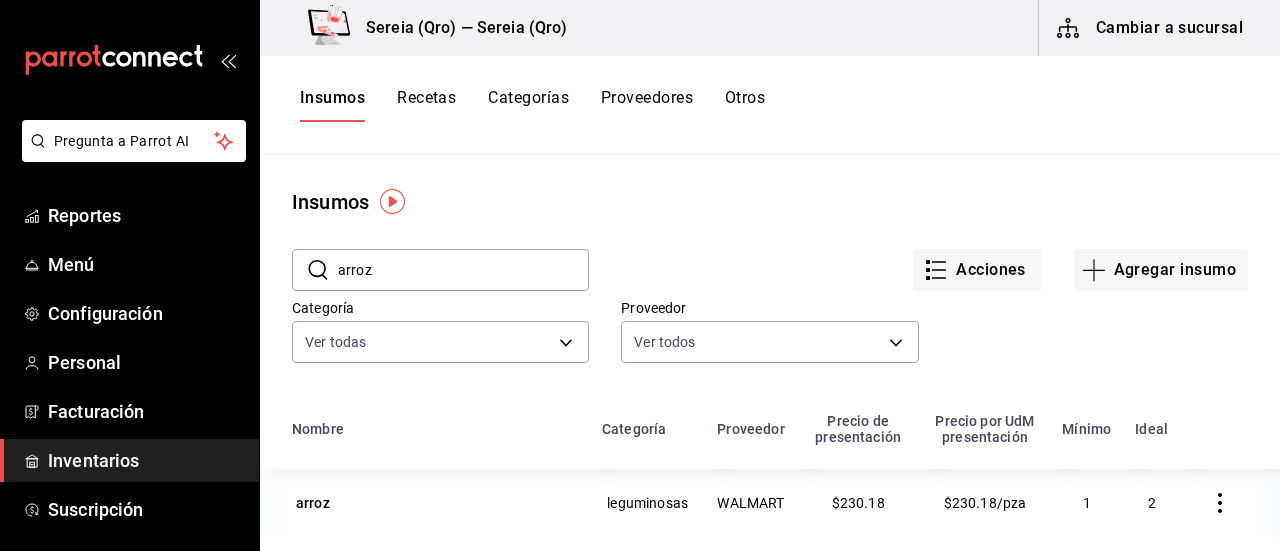 click 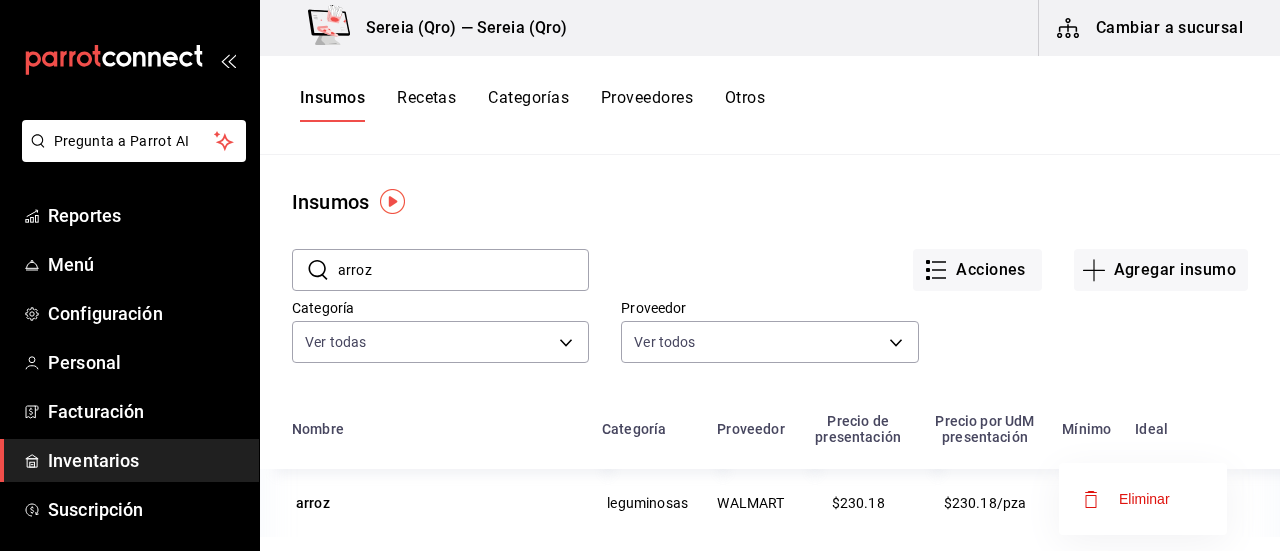 click on "Eliminar" at bounding box center [1144, 499] 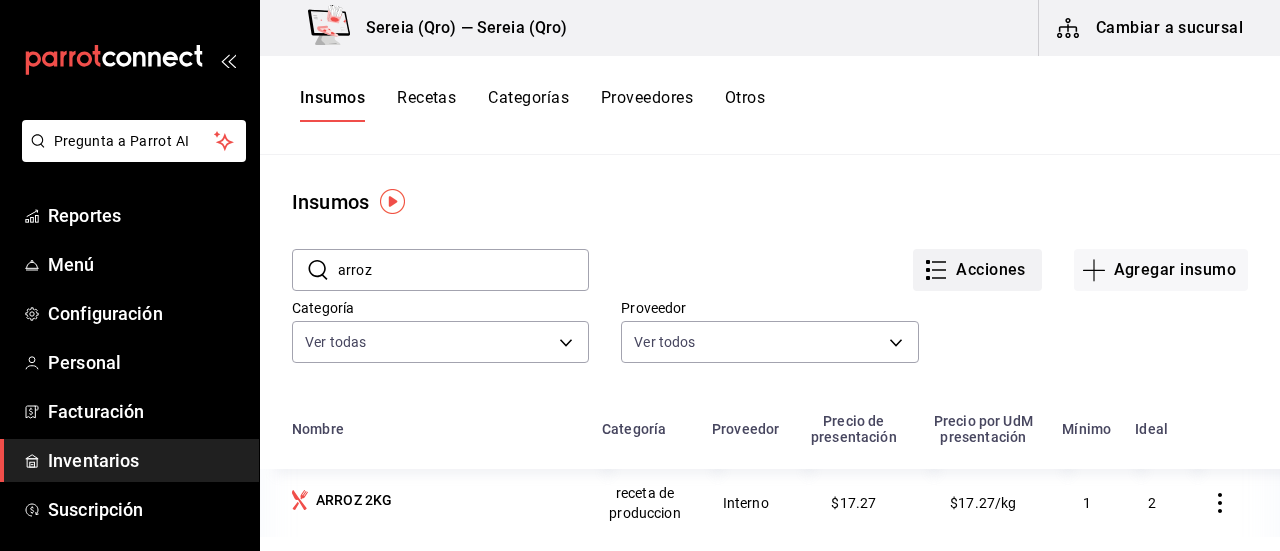 click on "Acciones" at bounding box center [977, 270] 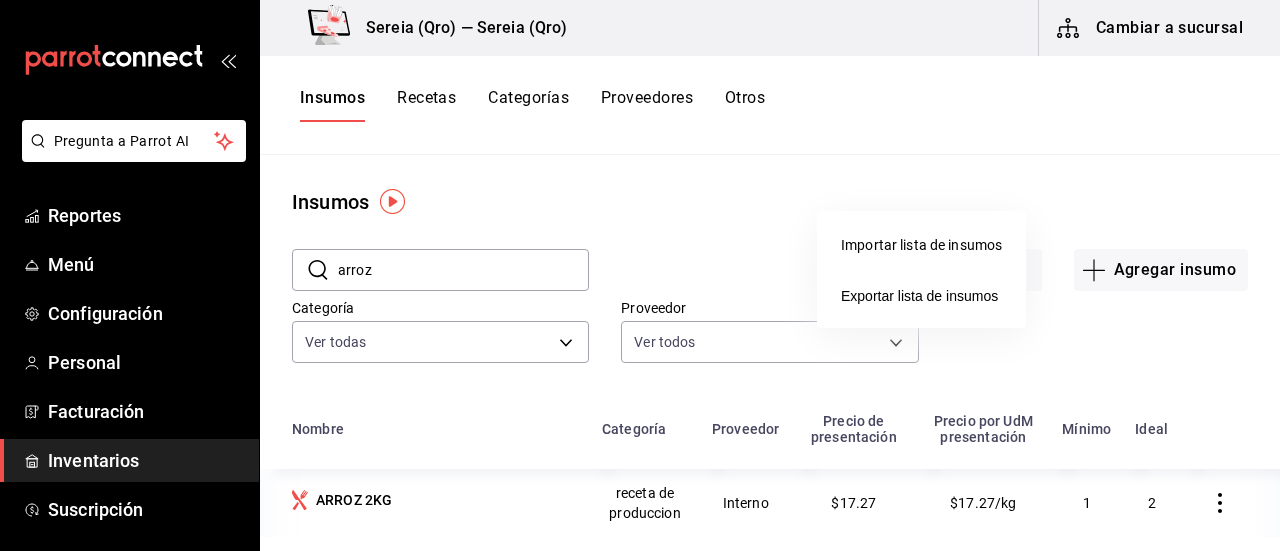 click on "Importar lista de insumos" at bounding box center [921, 245] 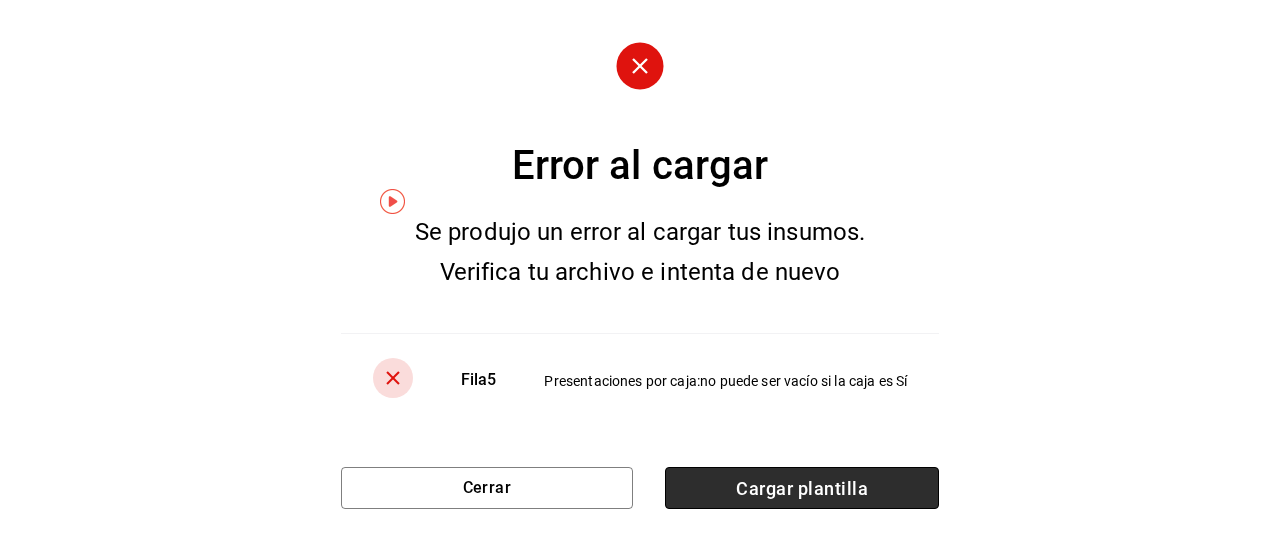 click on "Cargar plantilla" at bounding box center [802, 488] 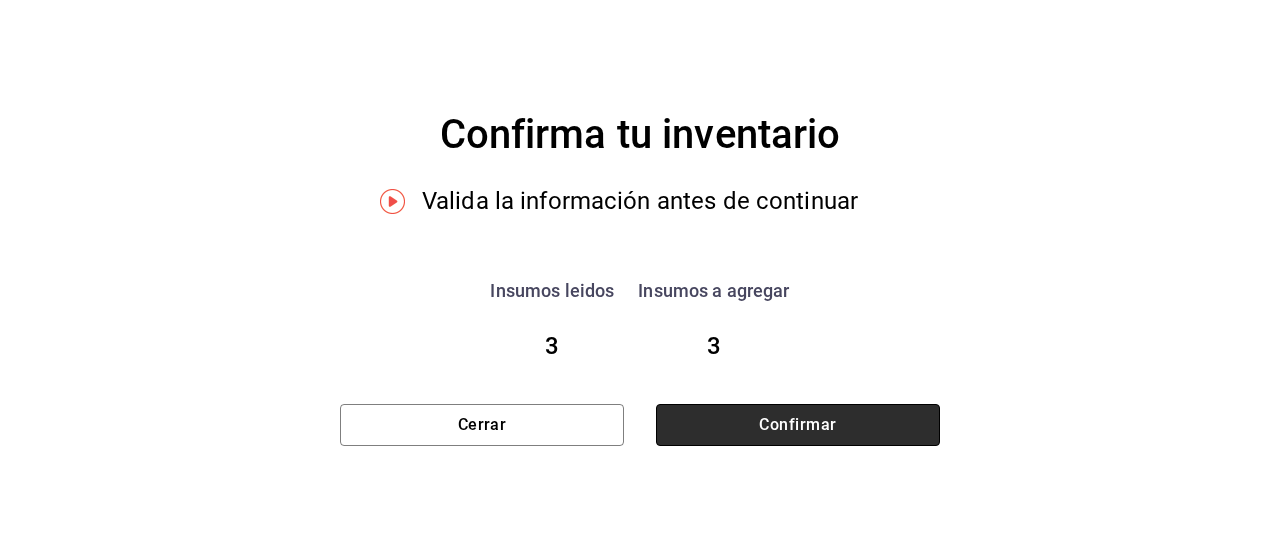 click on "Confirmar" at bounding box center [798, 425] 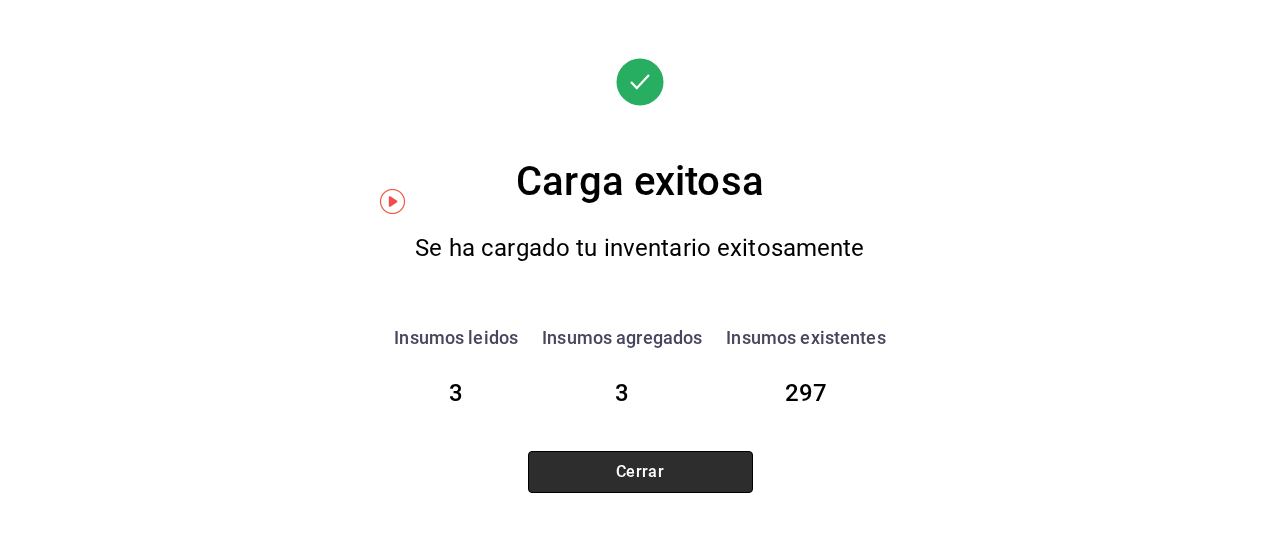 click on "Cerrar" at bounding box center [640, 472] 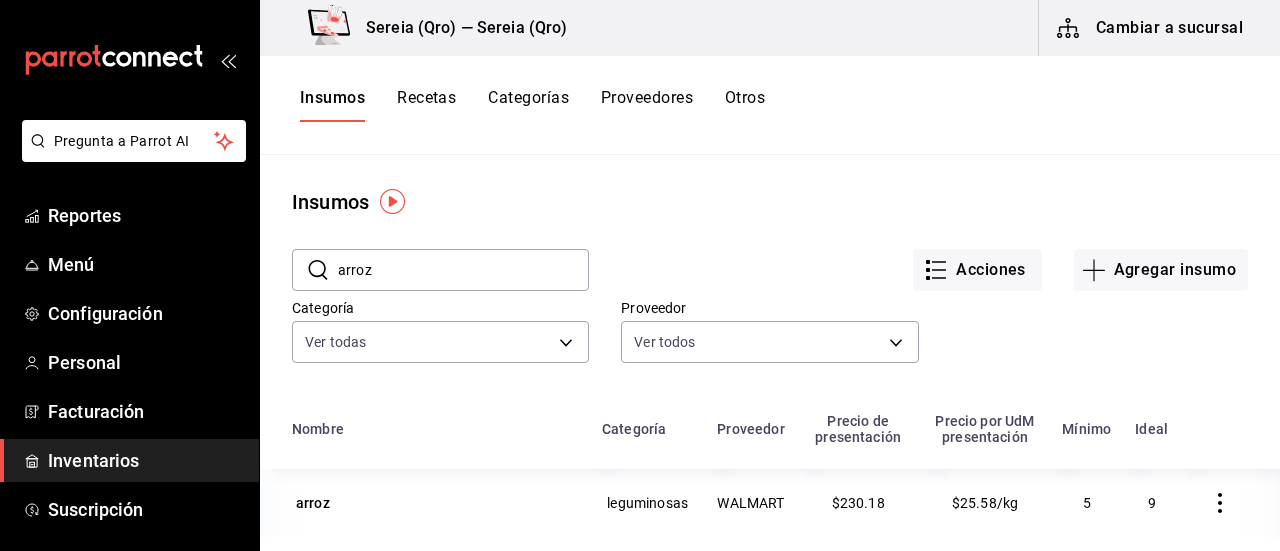 click on "Recetas" at bounding box center [426, 105] 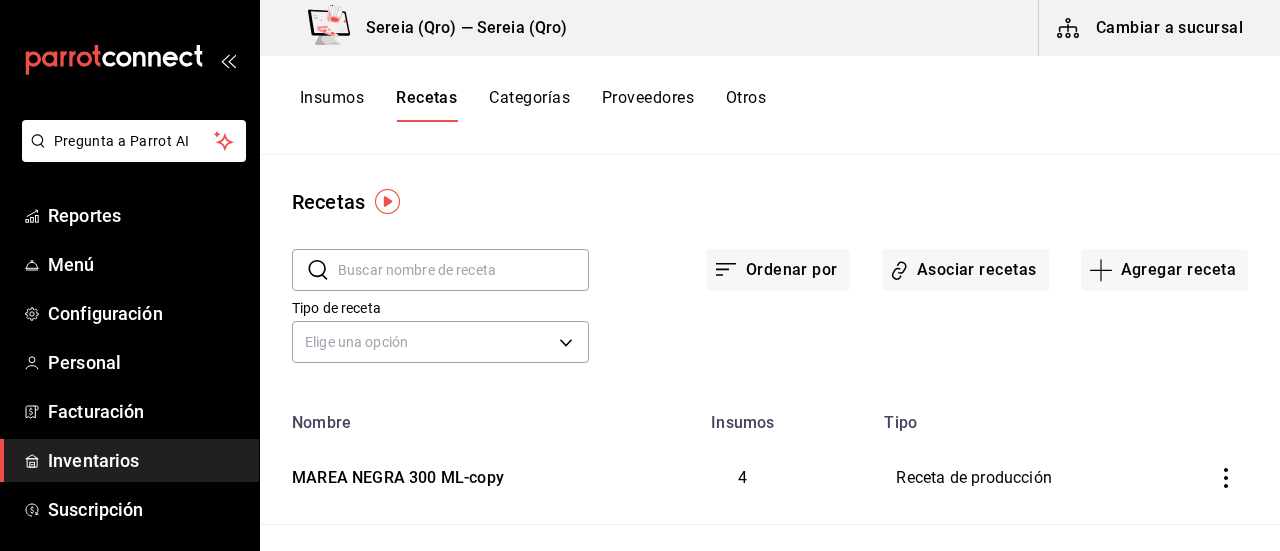 scroll, scrollTop: 0, scrollLeft: 0, axis: both 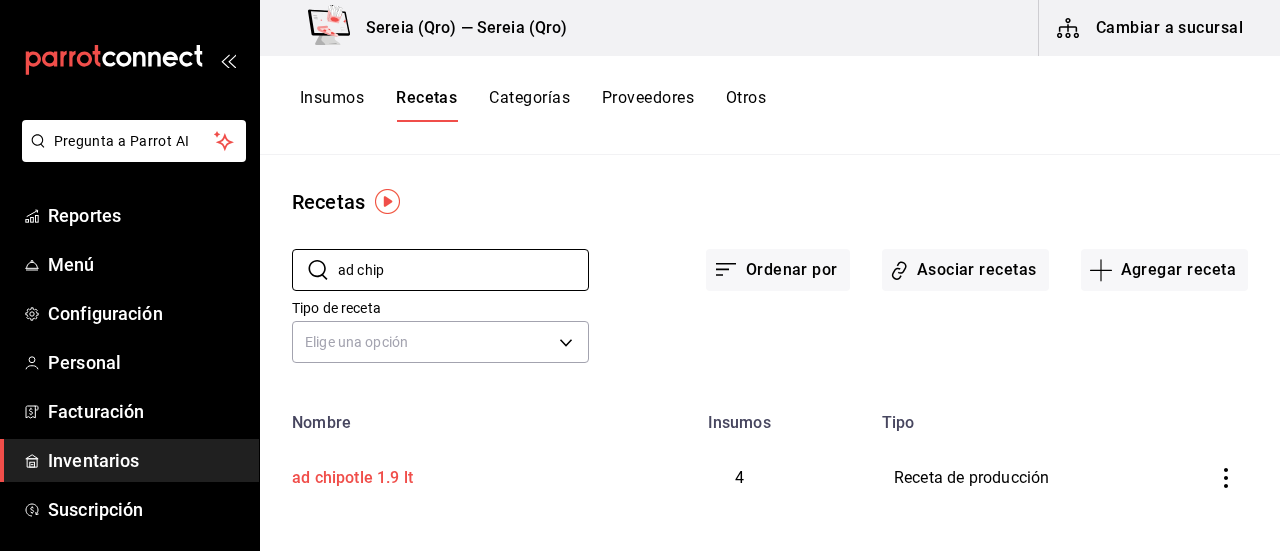 type on "ad chip" 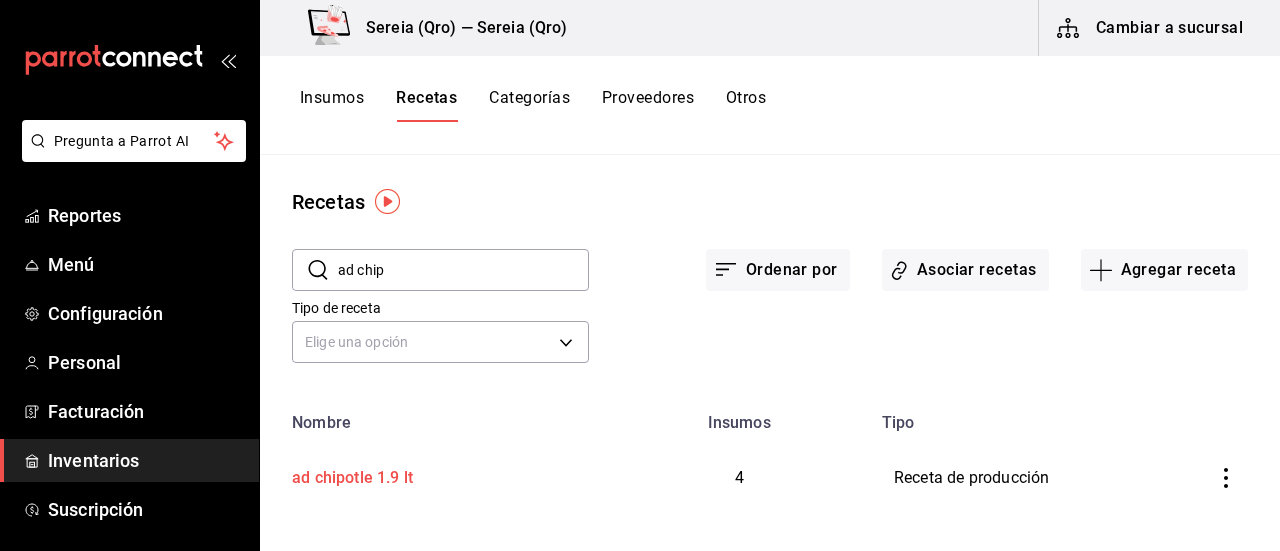 click on "ad chipotle 1.9 lt" at bounding box center (348, 474) 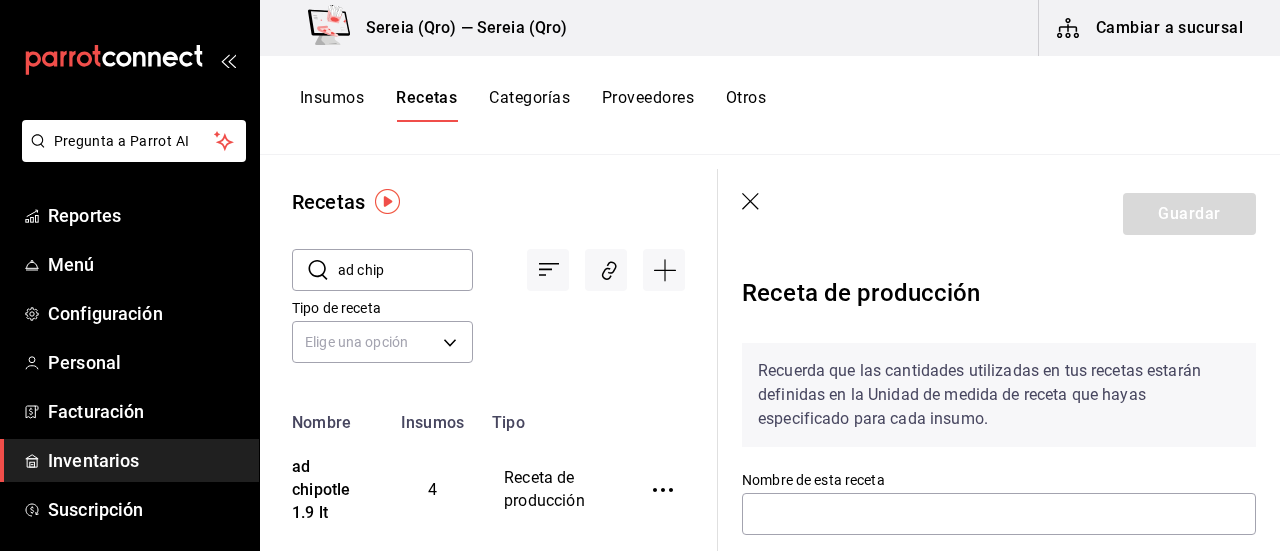 type on "ad chipotle 1.9 lt" 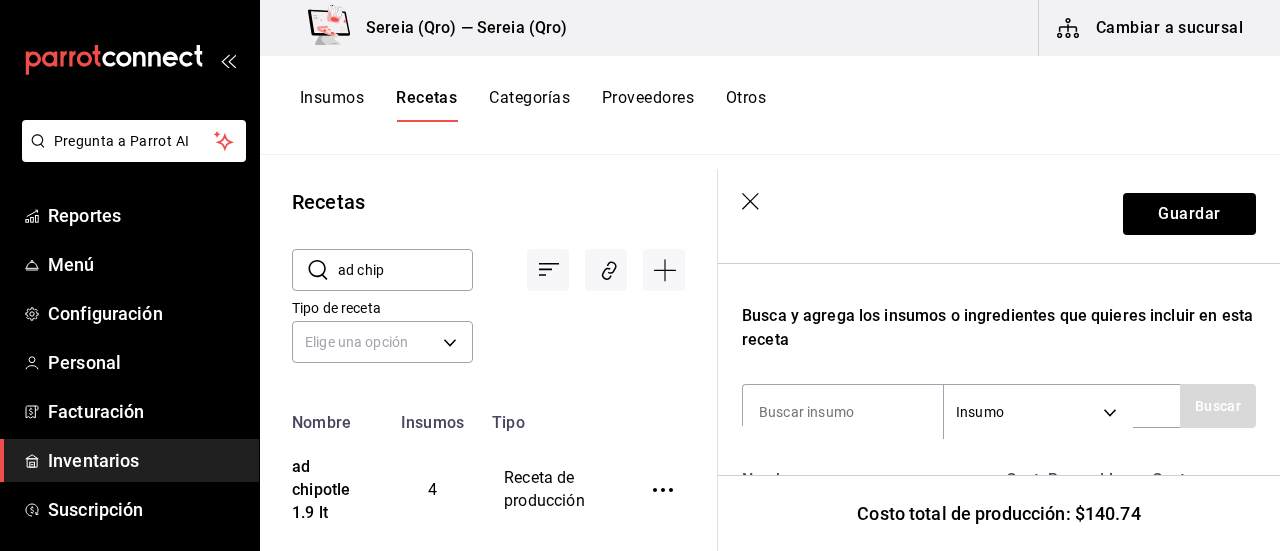 scroll, scrollTop: 600, scrollLeft: 0, axis: vertical 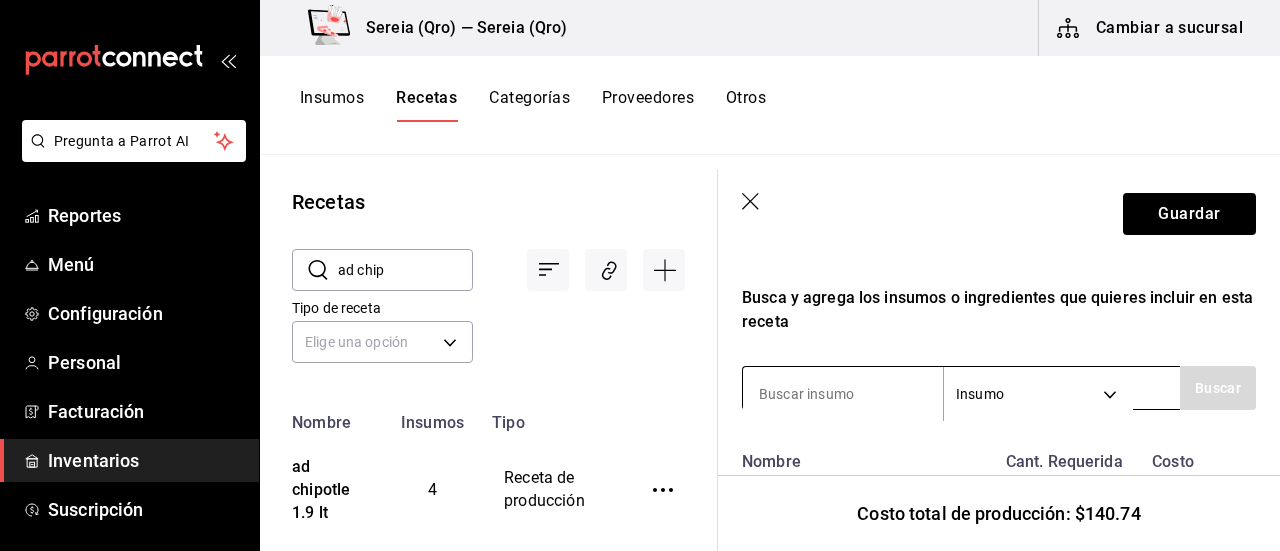 click at bounding box center (843, 394) 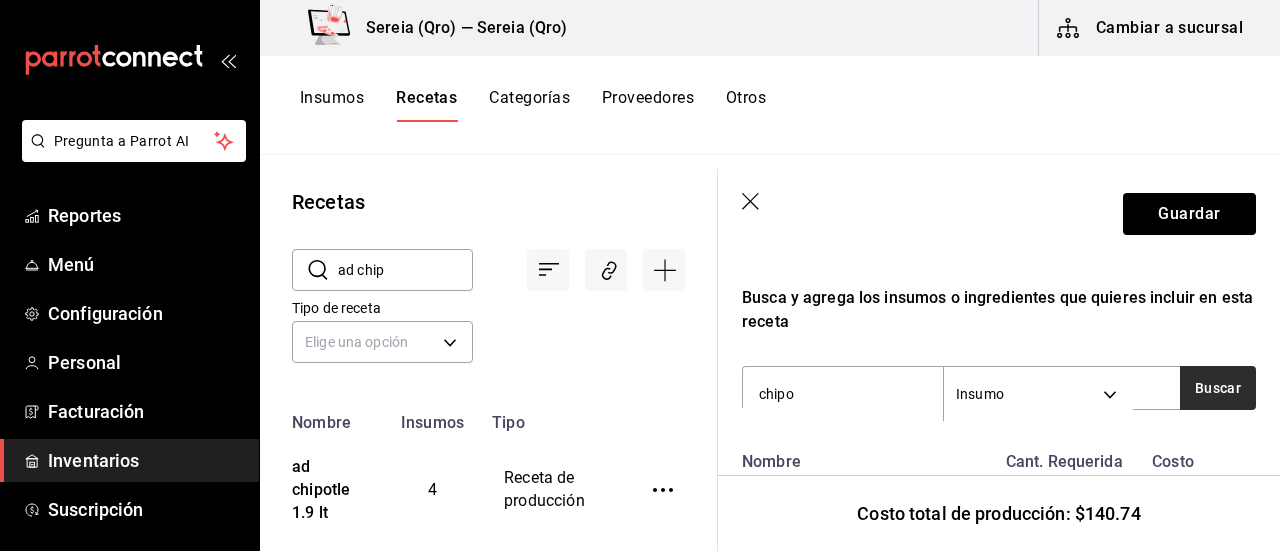 type on "chipo" 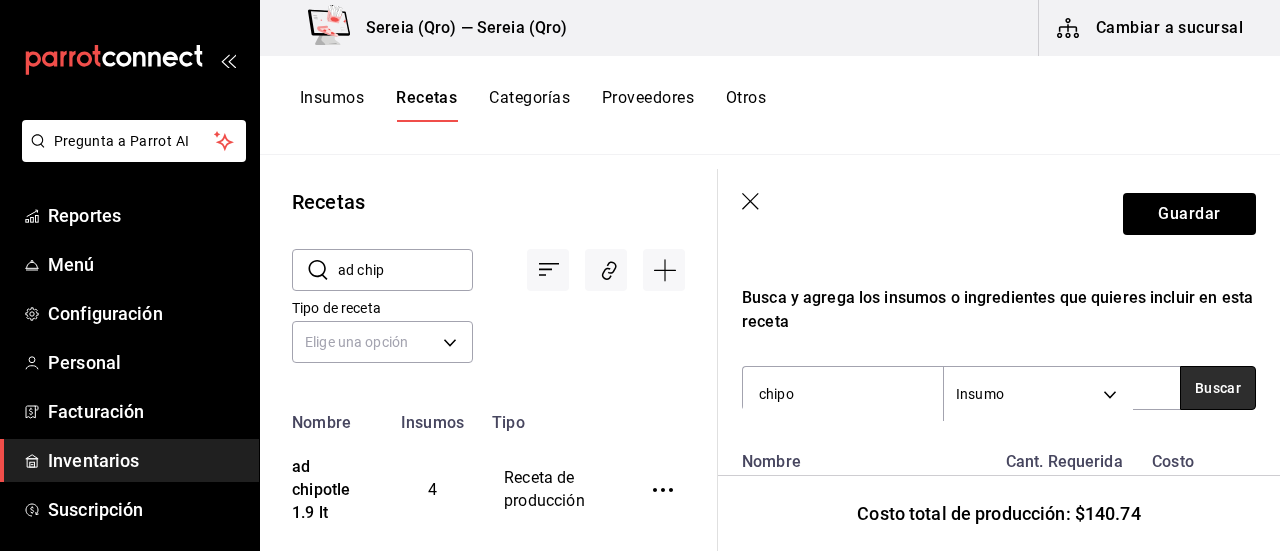click on "Buscar" at bounding box center (1218, 388) 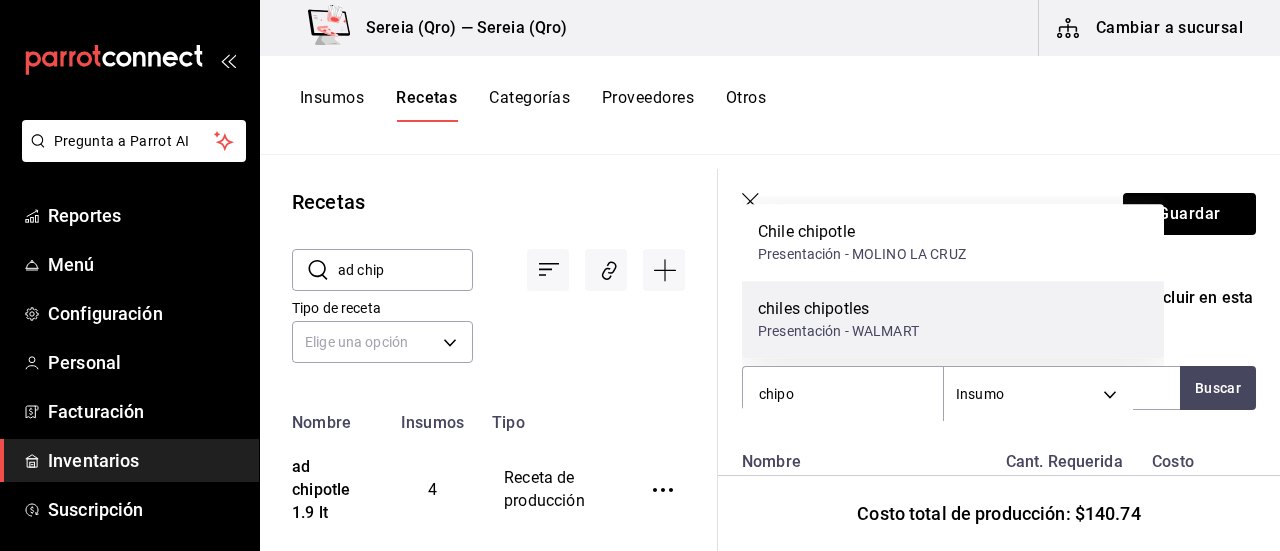 click on "chiles chipotles" at bounding box center (838, 309) 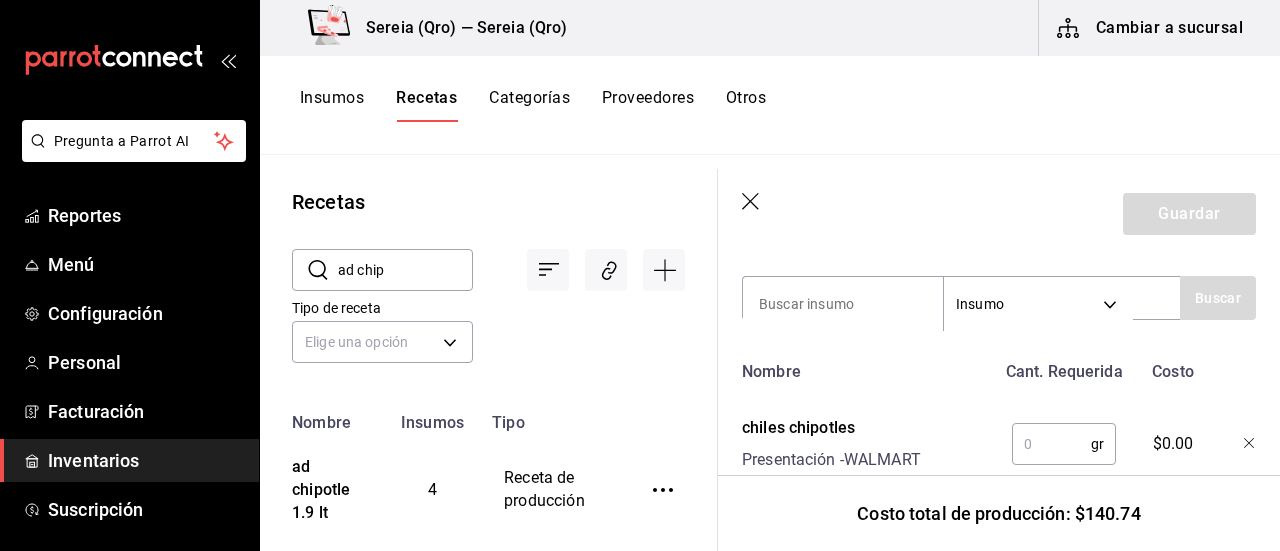 scroll, scrollTop: 700, scrollLeft: 0, axis: vertical 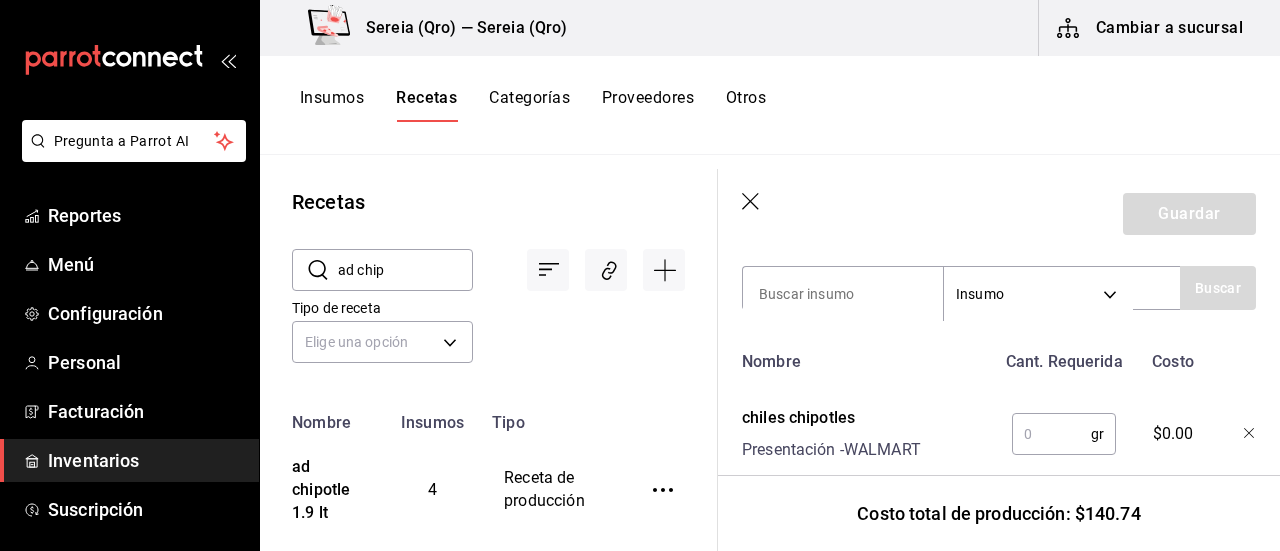 click at bounding box center [1051, 434] 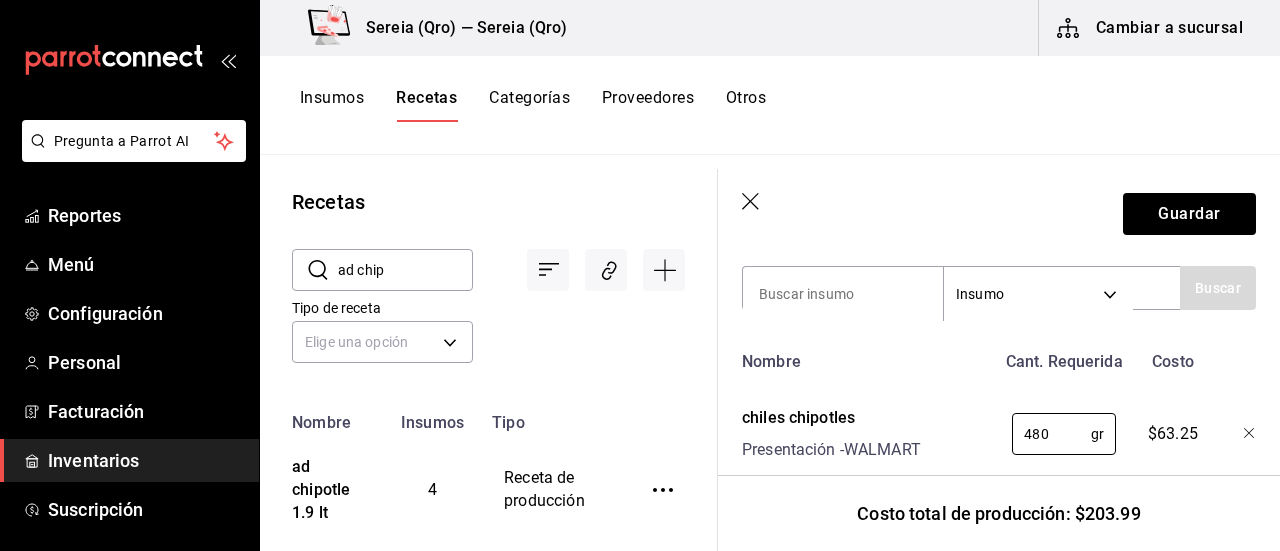 type on "480" 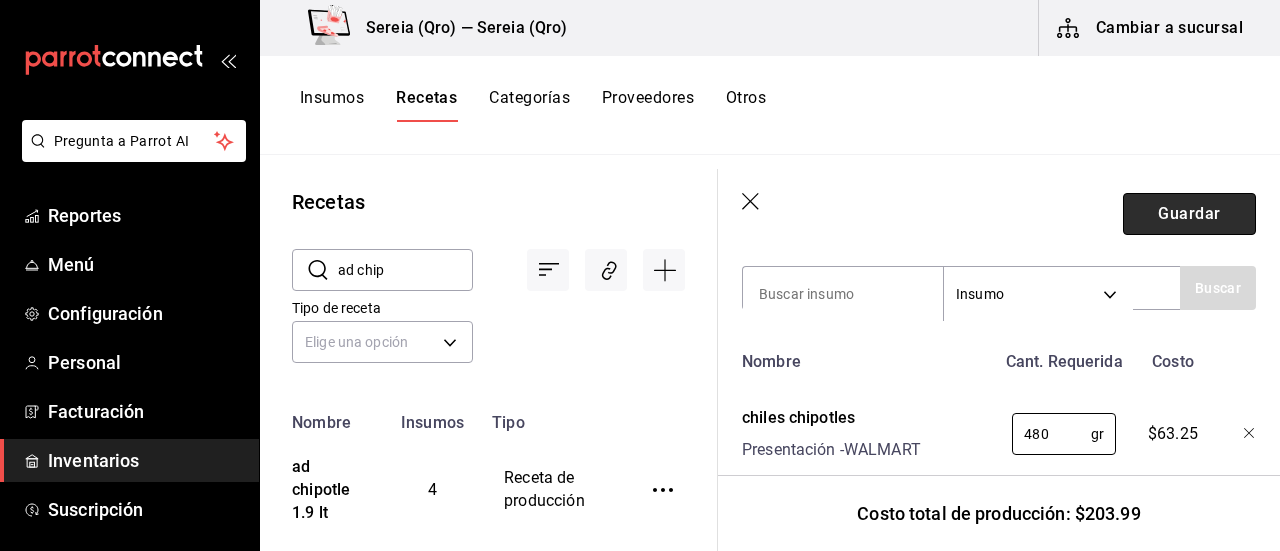 click on "Guardar" at bounding box center [1189, 214] 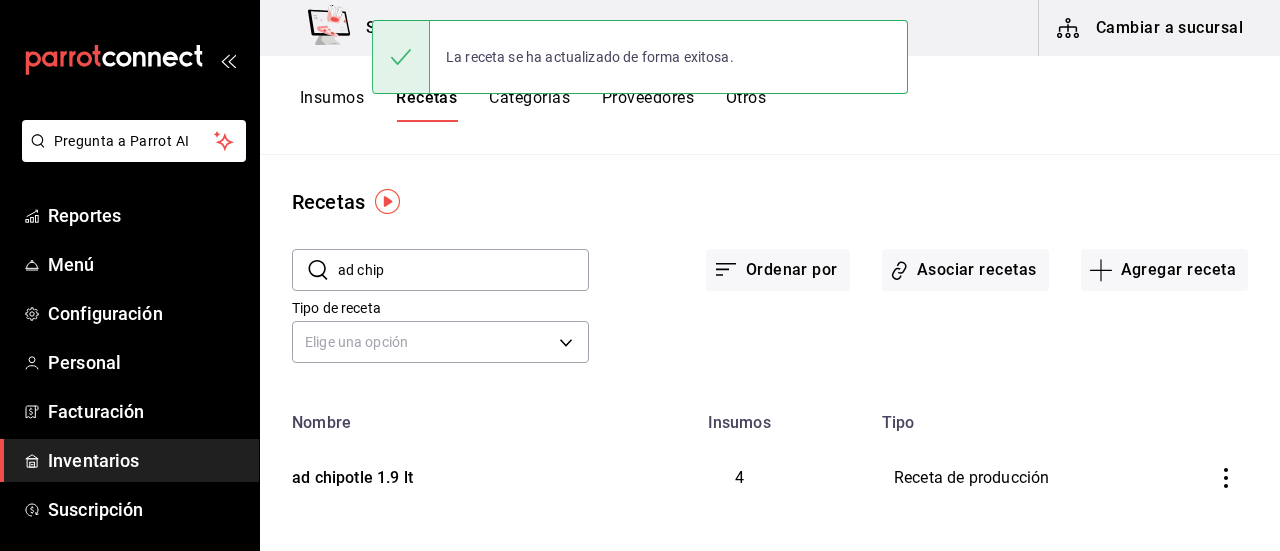 scroll, scrollTop: 0, scrollLeft: 0, axis: both 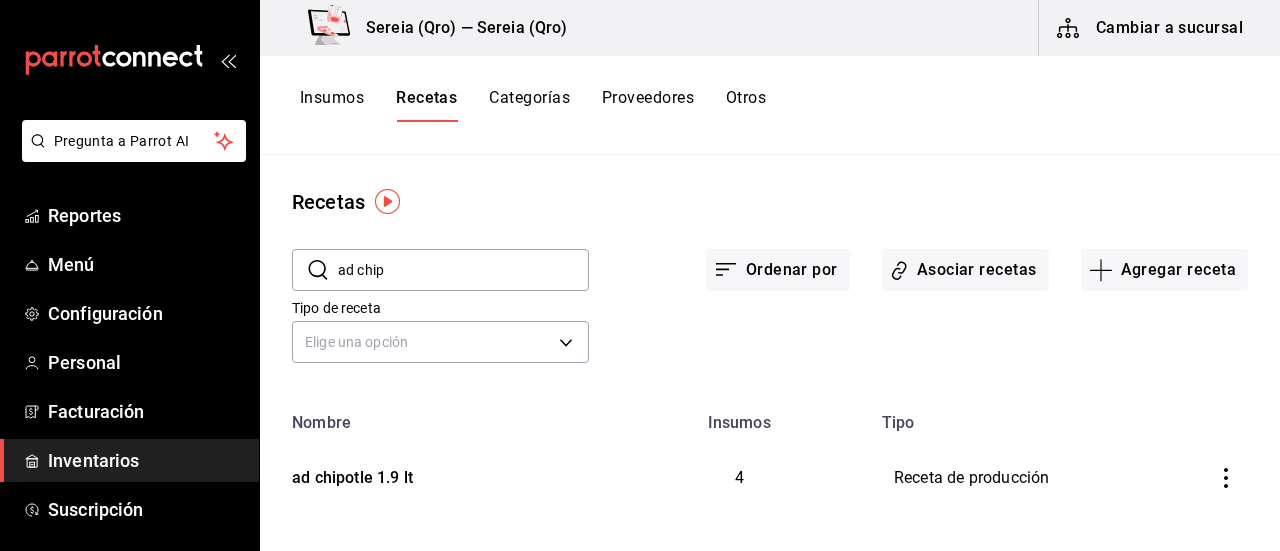 click on "​ ad chip ​" at bounding box center (440, 270) 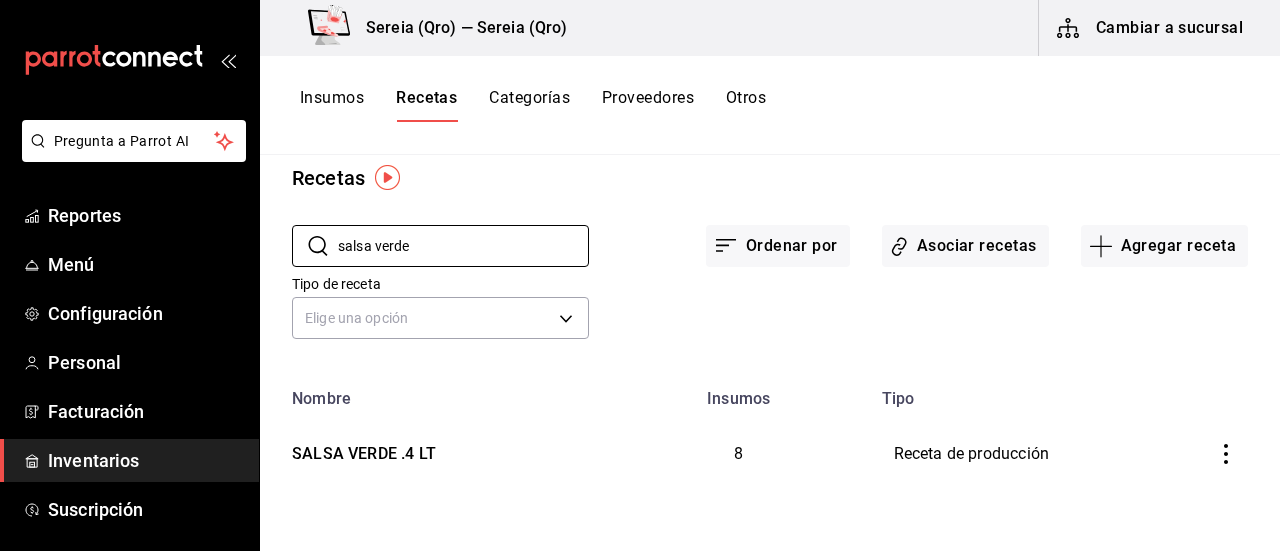 scroll, scrollTop: 26, scrollLeft: 0, axis: vertical 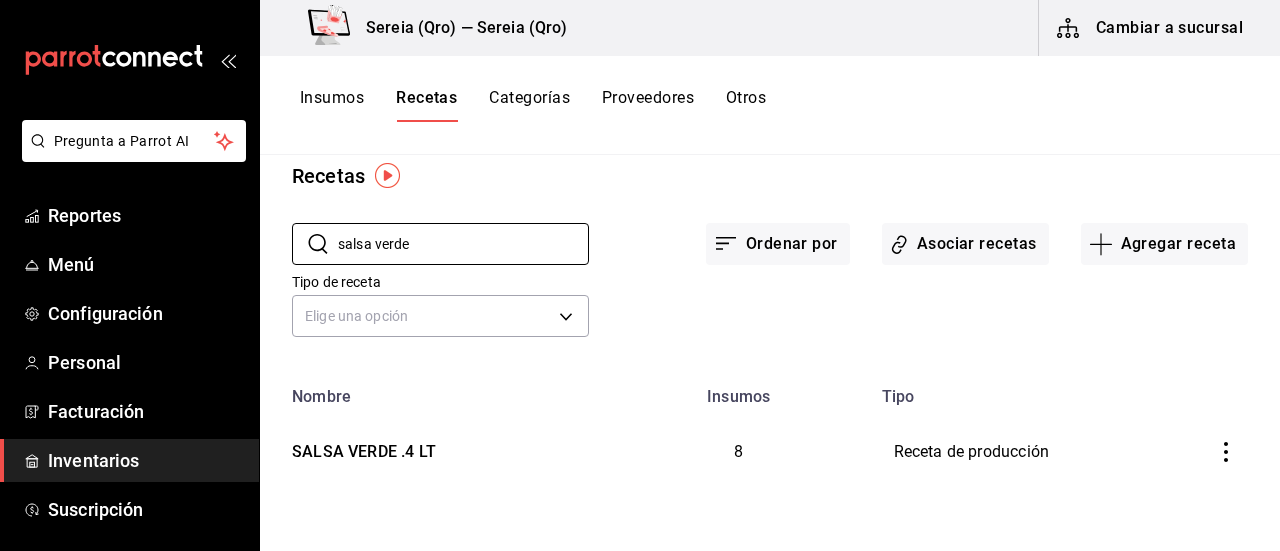 type on "salsa verde" 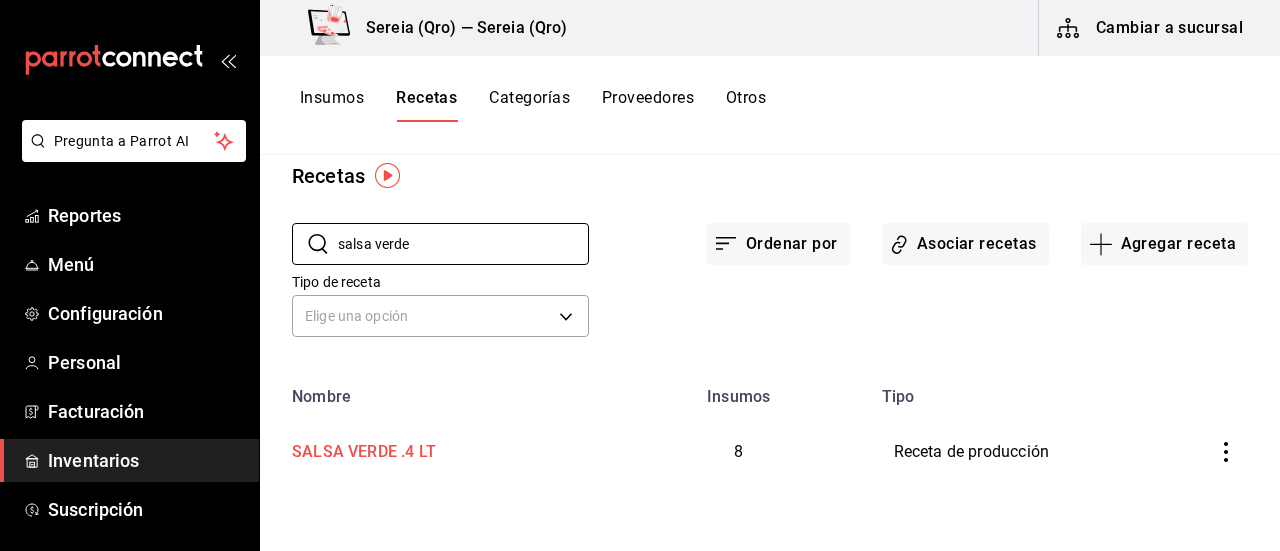 click on "SALSA VERDE .4 LT" at bounding box center [360, 448] 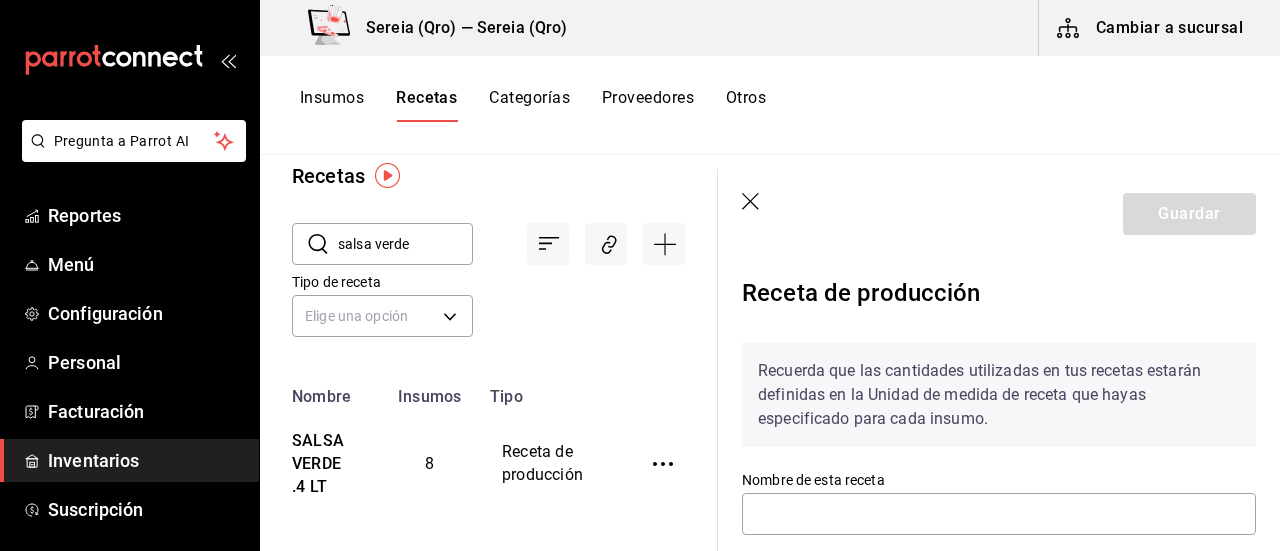 type on "SALSA VERDE .4 LT" 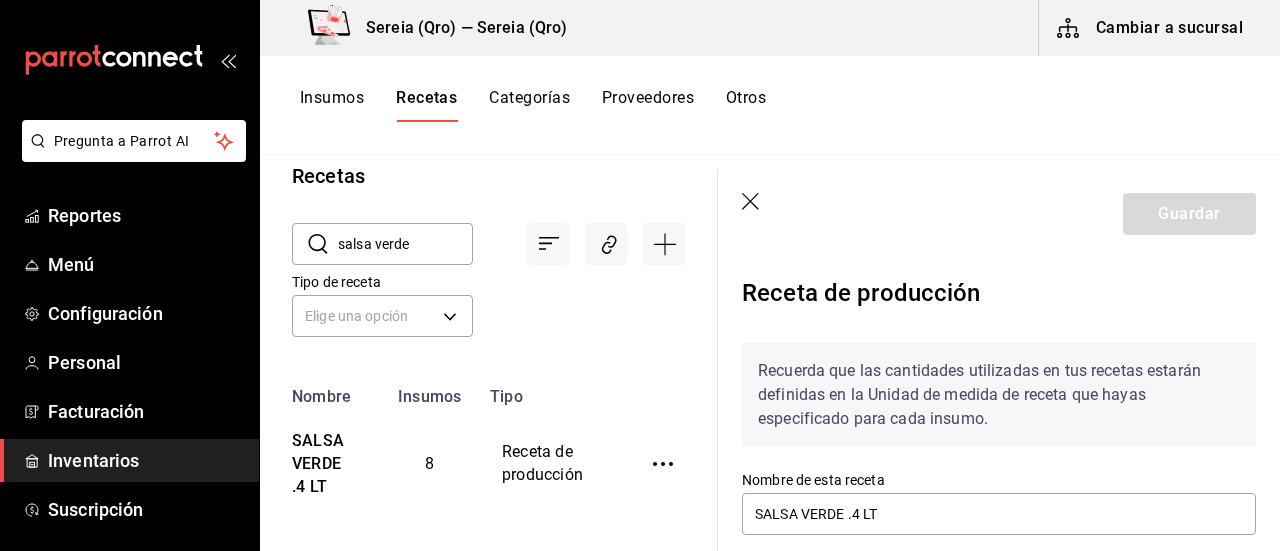 scroll, scrollTop: 100, scrollLeft: 0, axis: vertical 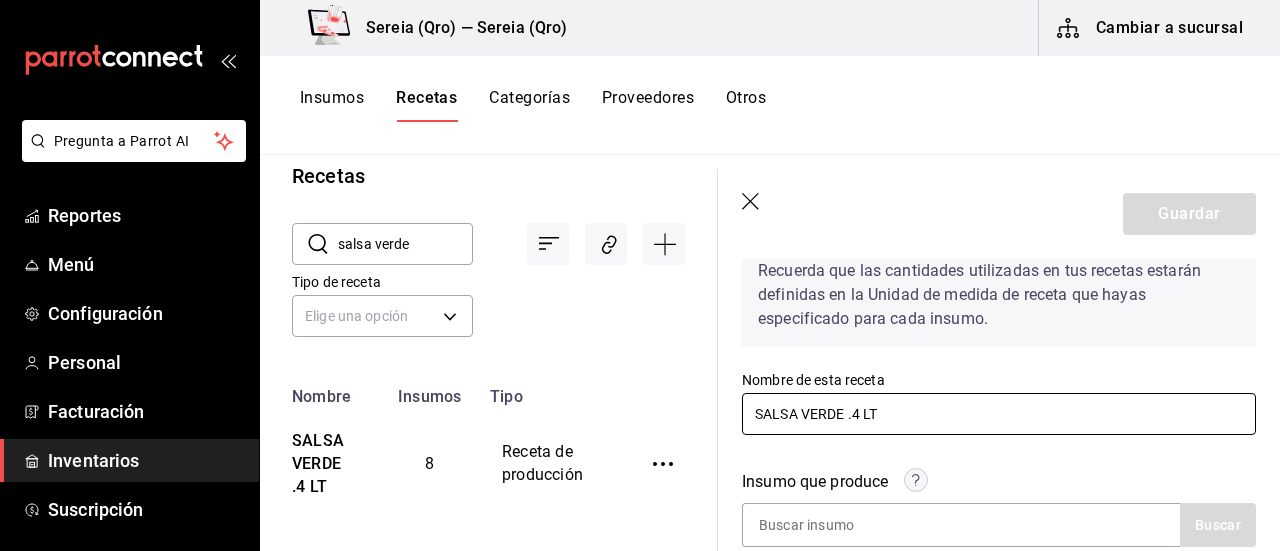 drag, startPoint x: 842, startPoint y: 413, endPoint x: 702, endPoint y: 421, distance: 140.22838 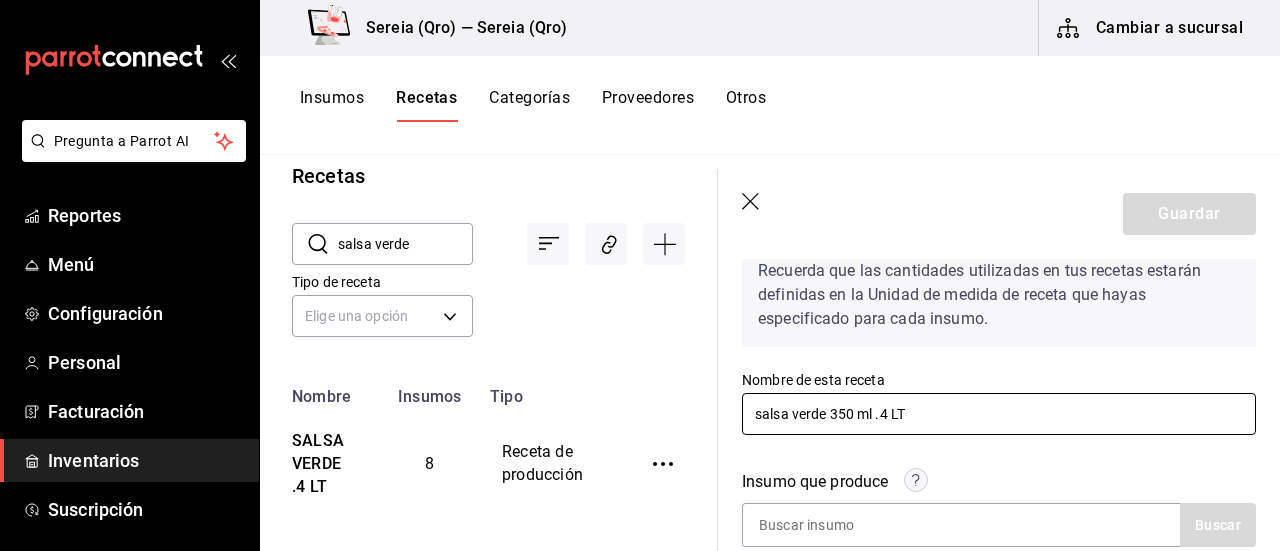 click on "salsa verde 350 ml .4 LT" at bounding box center (999, 414) 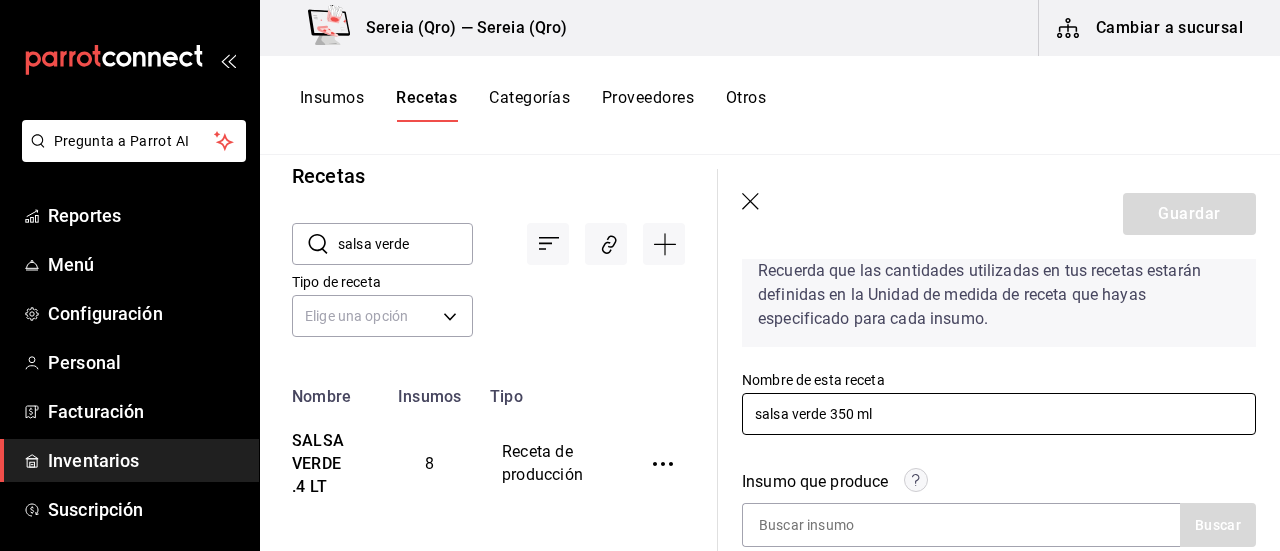 type on "salsa verde 350 ml" 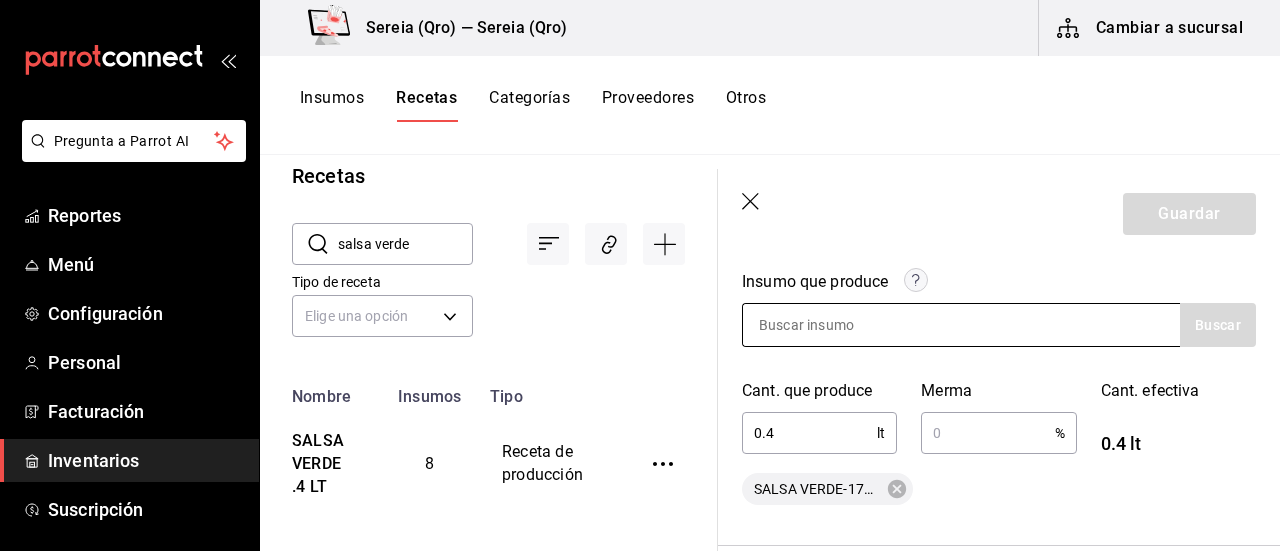 click at bounding box center (843, 325) 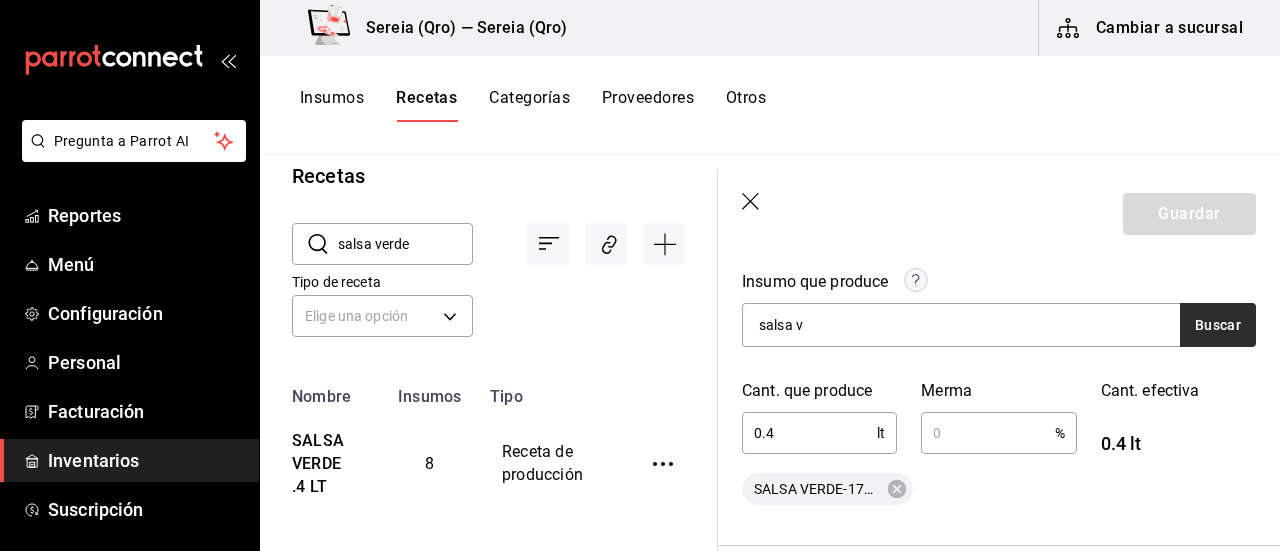 type on "salsa v" 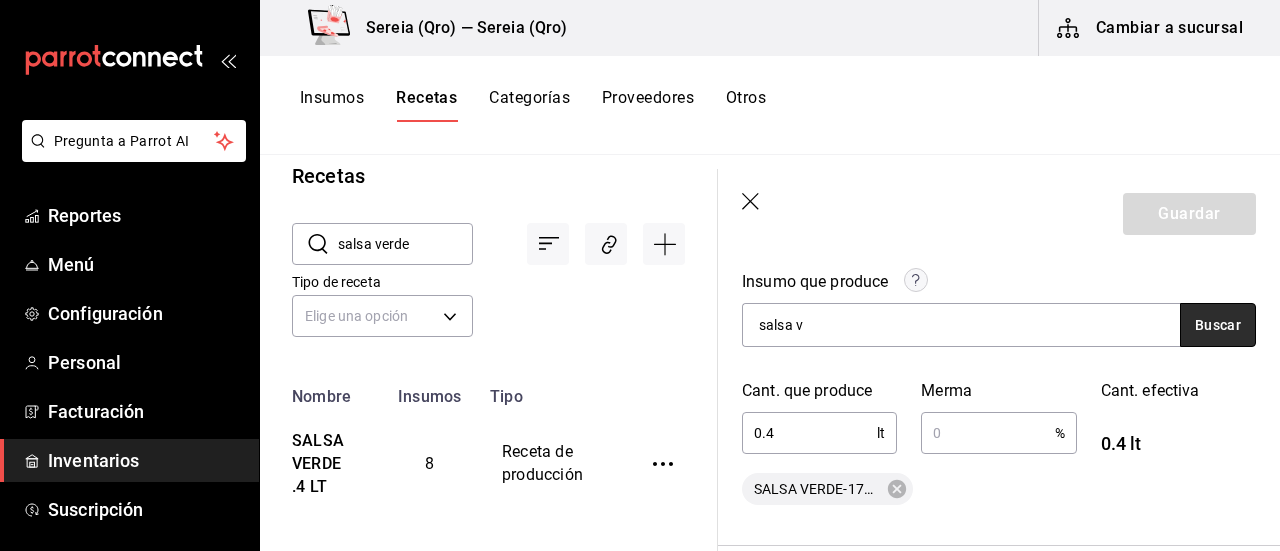 click on "Buscar" at bounding box center (1218, 325) 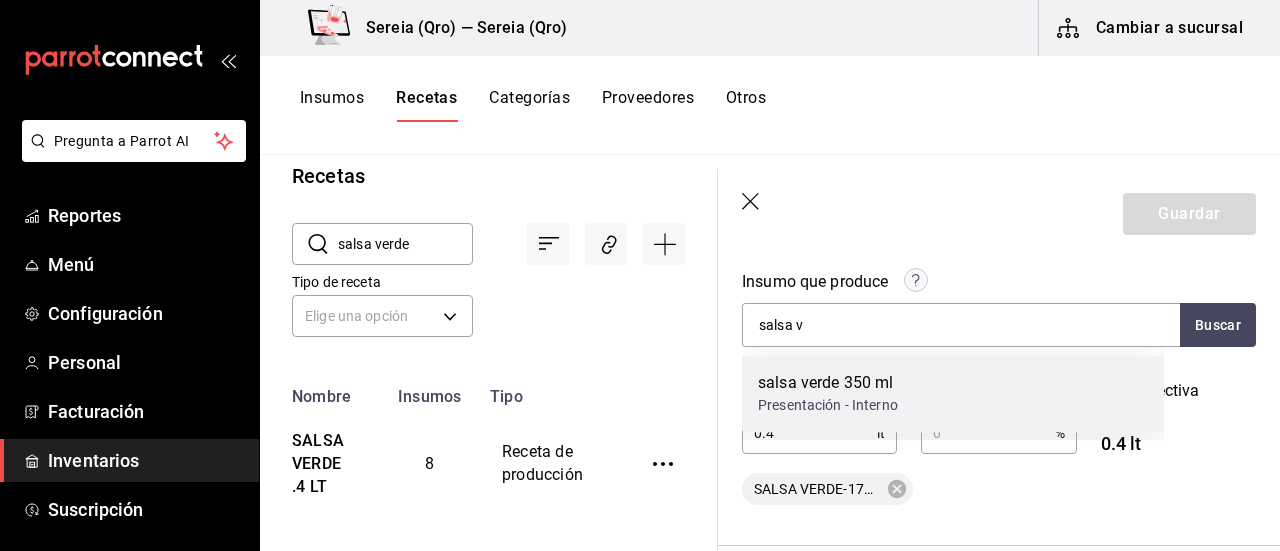 click on "salsa verde  350 ml" at bounding box center [828, 383] 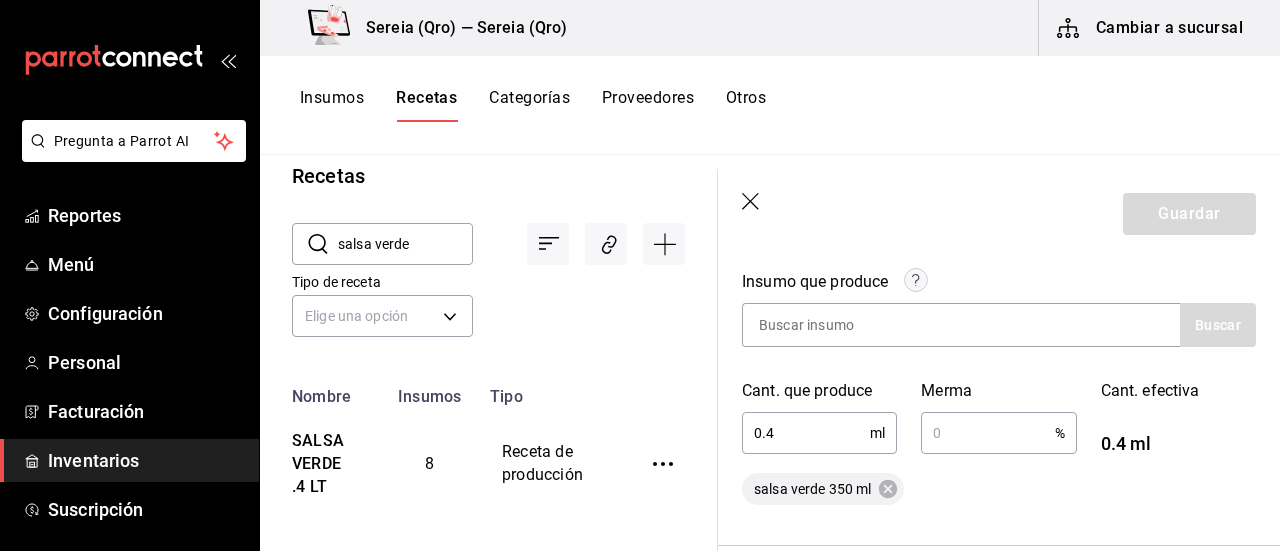 click on "0.4" at bounding box center [806, 433] 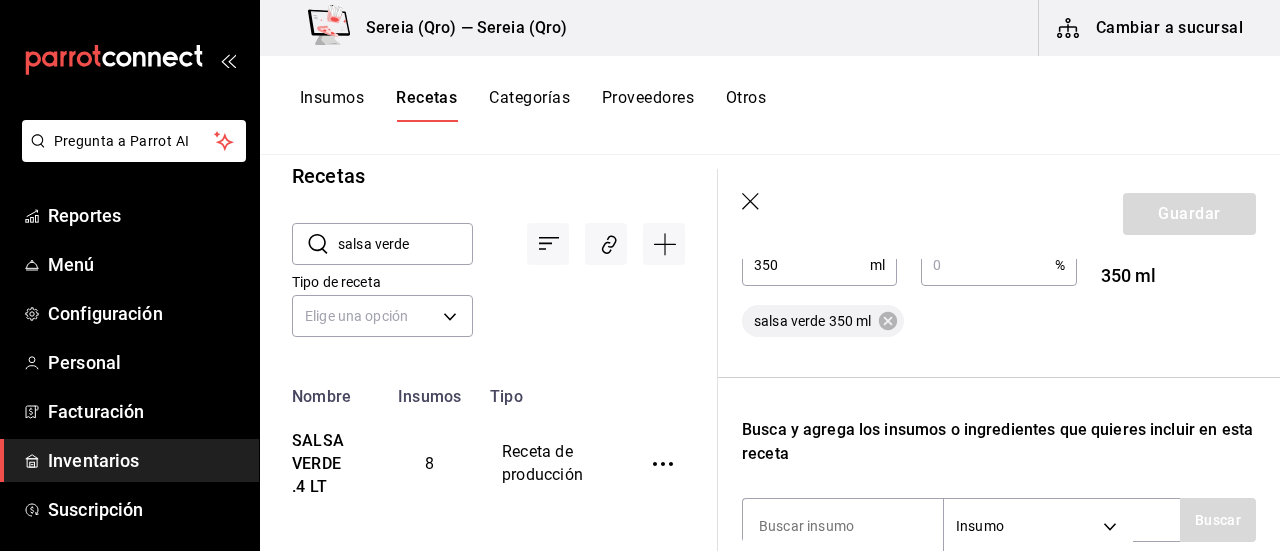 scroll, scrollTop: 500, scrollLeft: 0, axis: vertical 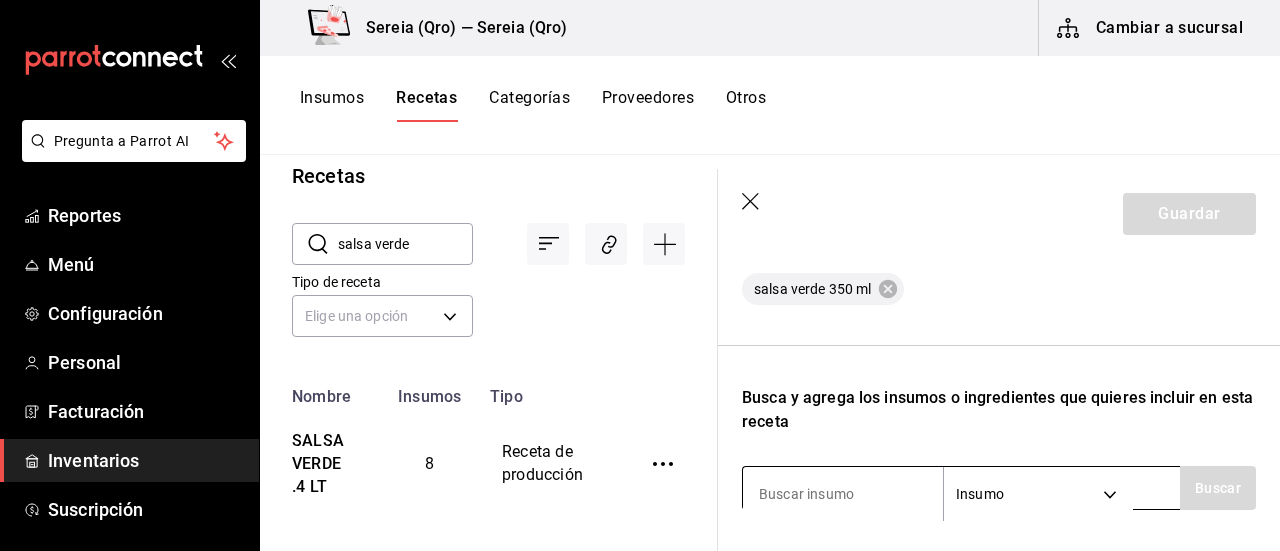 type on "350" 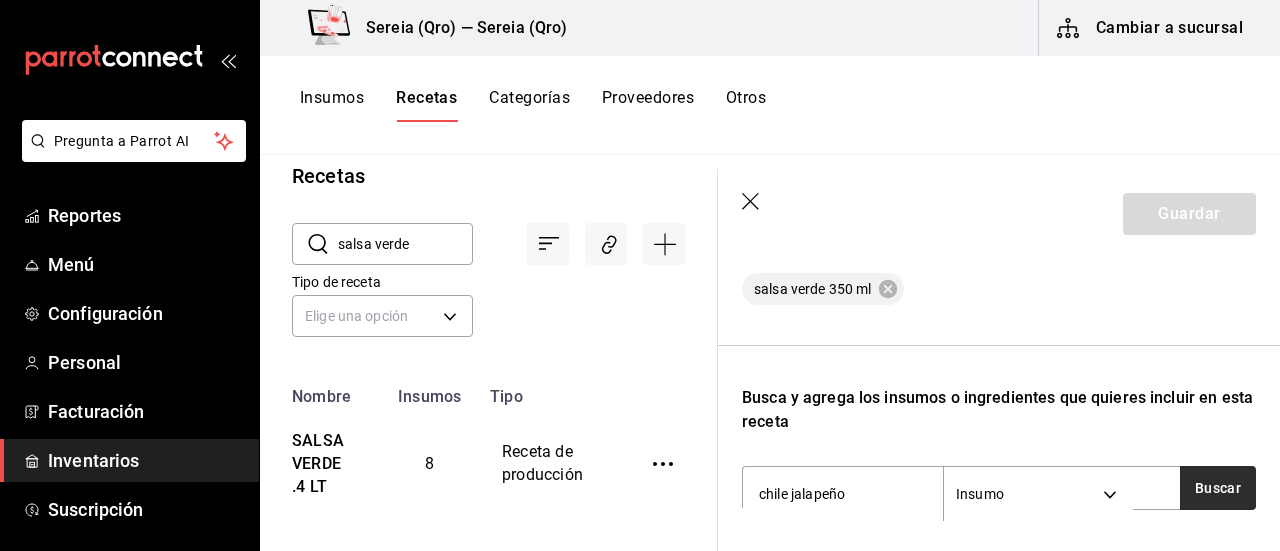 type on "chile jalapeño" 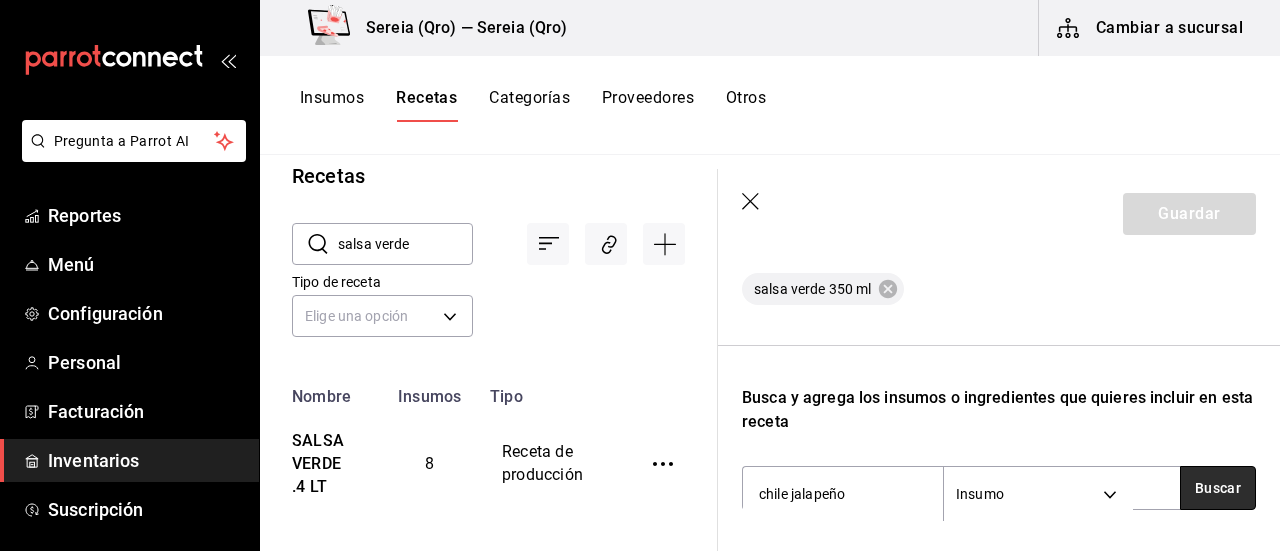 click on "Buscar" at bounding box center [1218, 488] 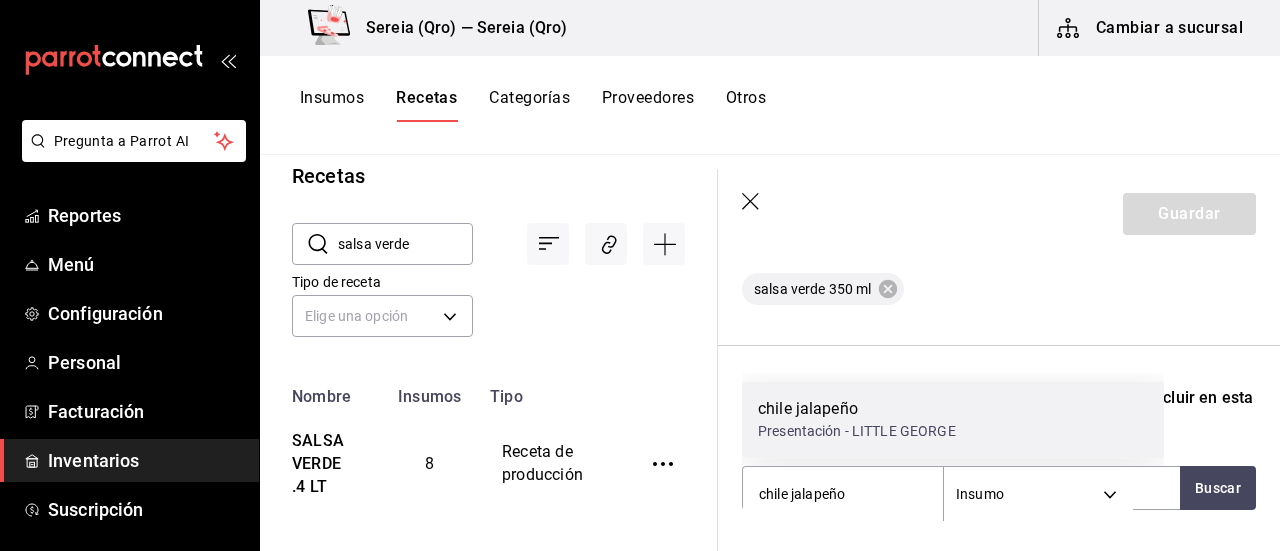 click on "chile jalapeño" at bounding box center [857, 409] 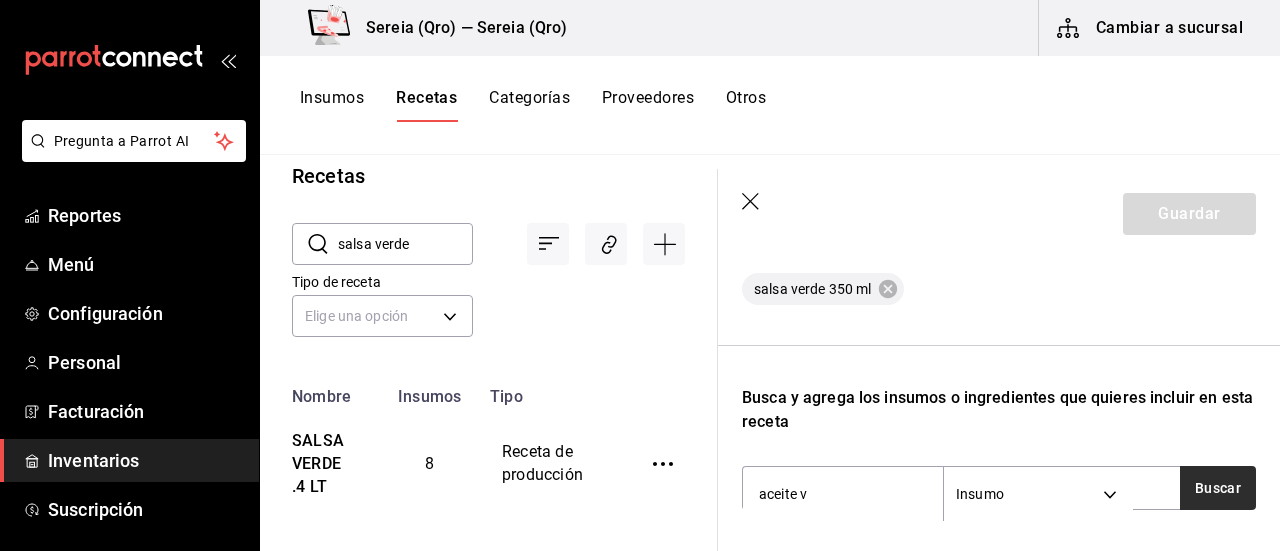 type on "aceite v" 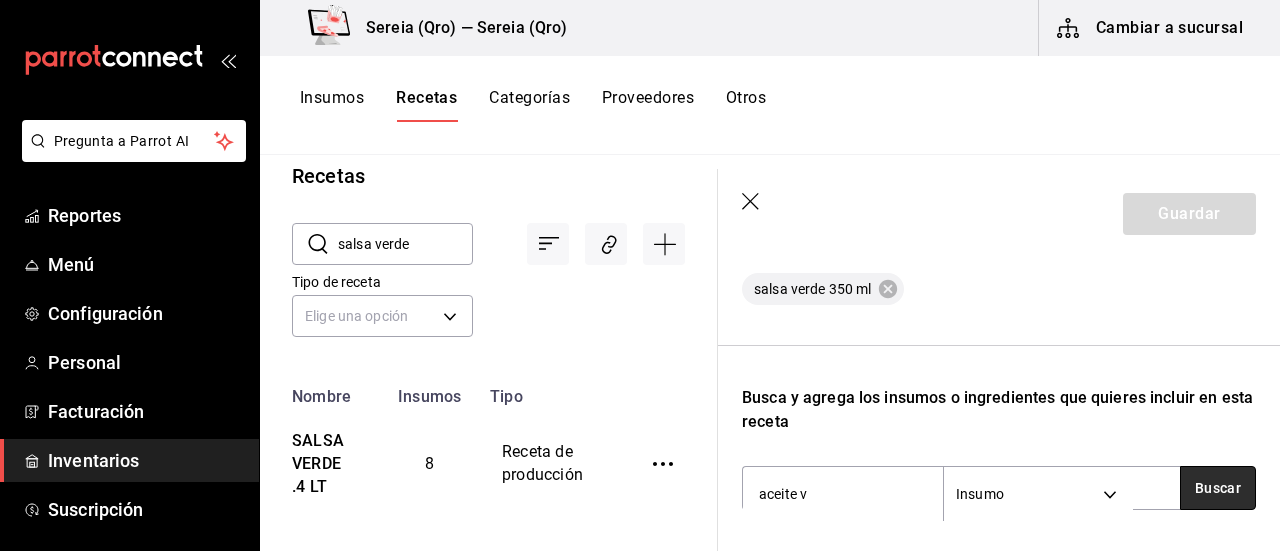 click on "Buscar" at bounding box center (1218, 488) 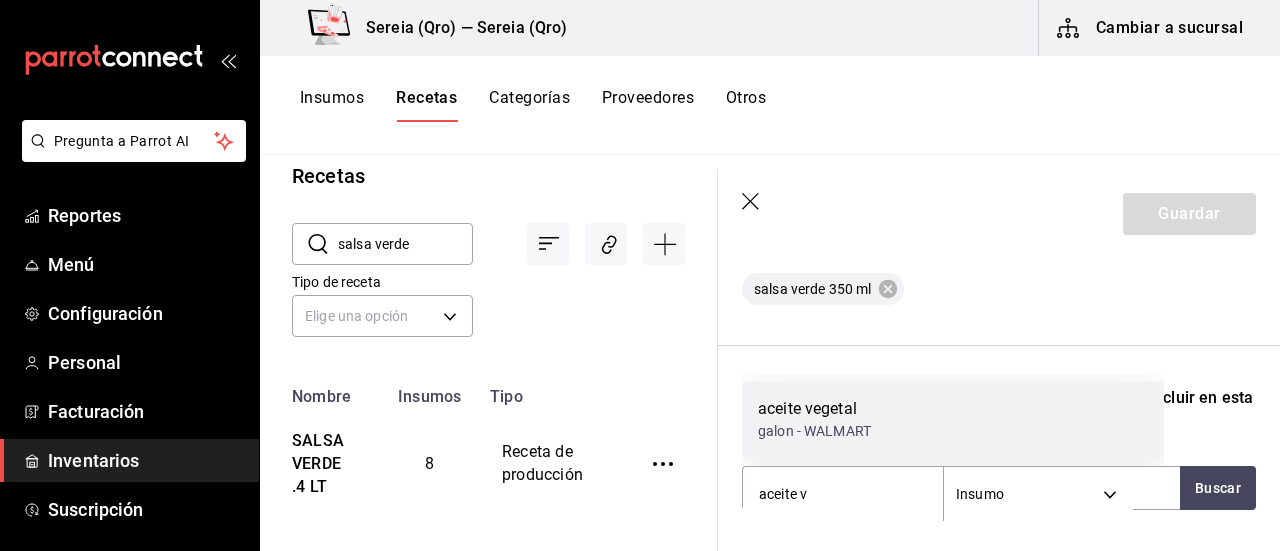 click on "galon - WALMART" at bounding box center [814, 431] 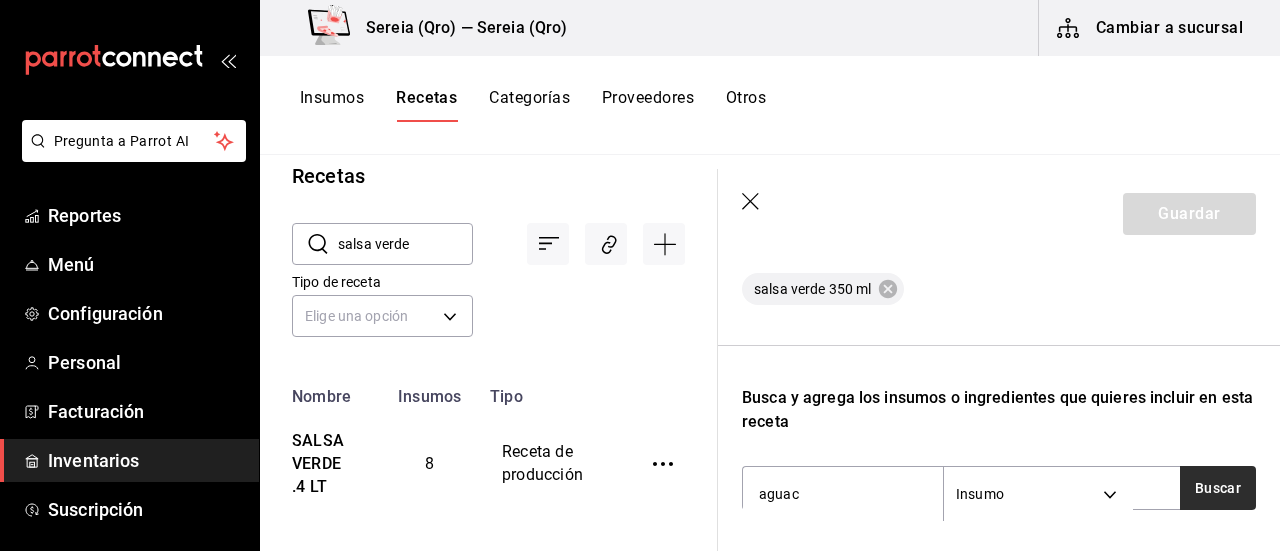 type on "aguac" 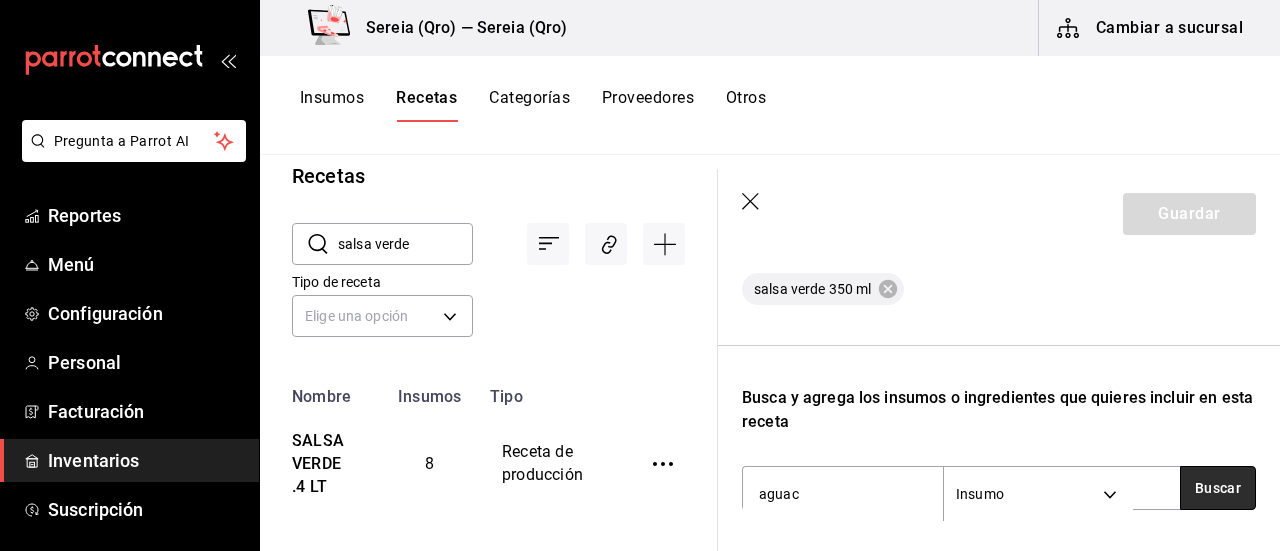 click on "Buscar" at bounding box center (1218, 488) 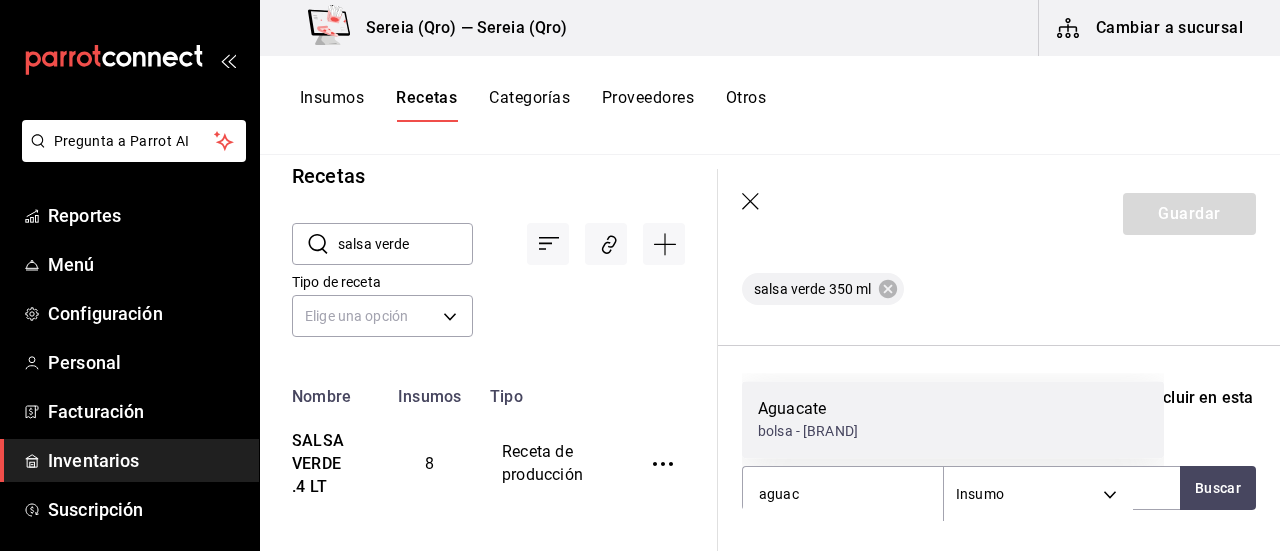 click on "Aguacate" at bounding box center (808, 409) 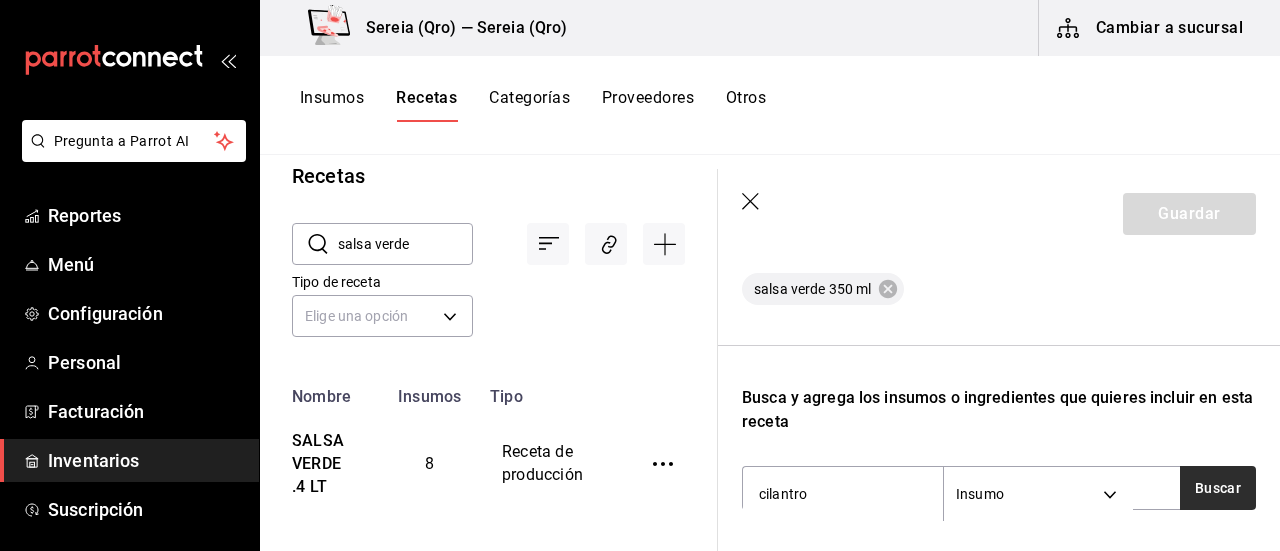 type on "cilantro" 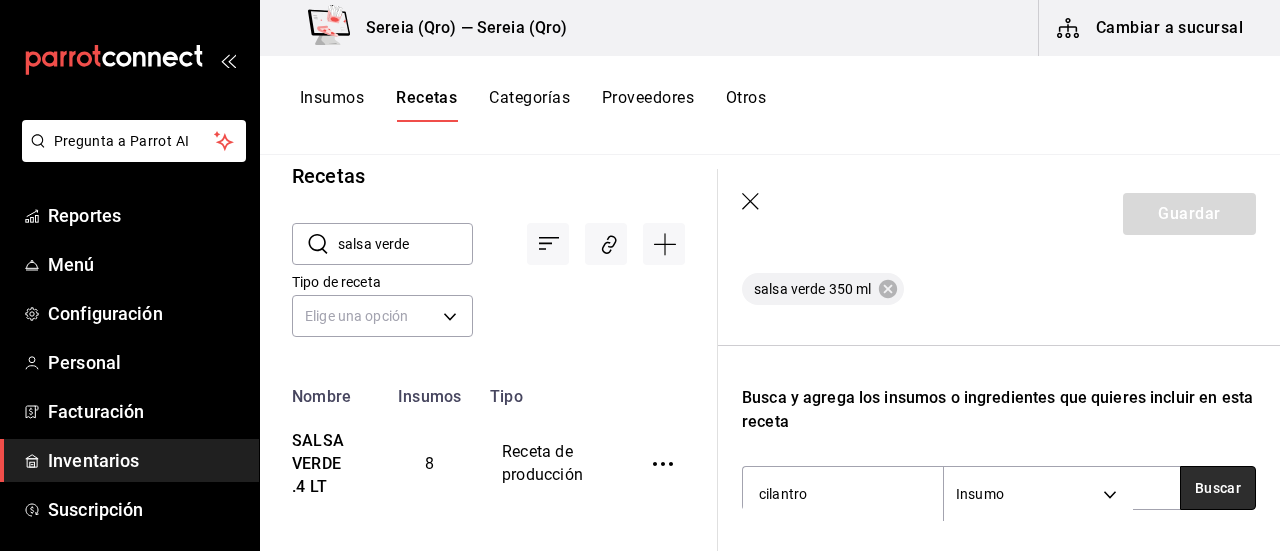 click on "Buscar" at bounding box center [1218, 488] 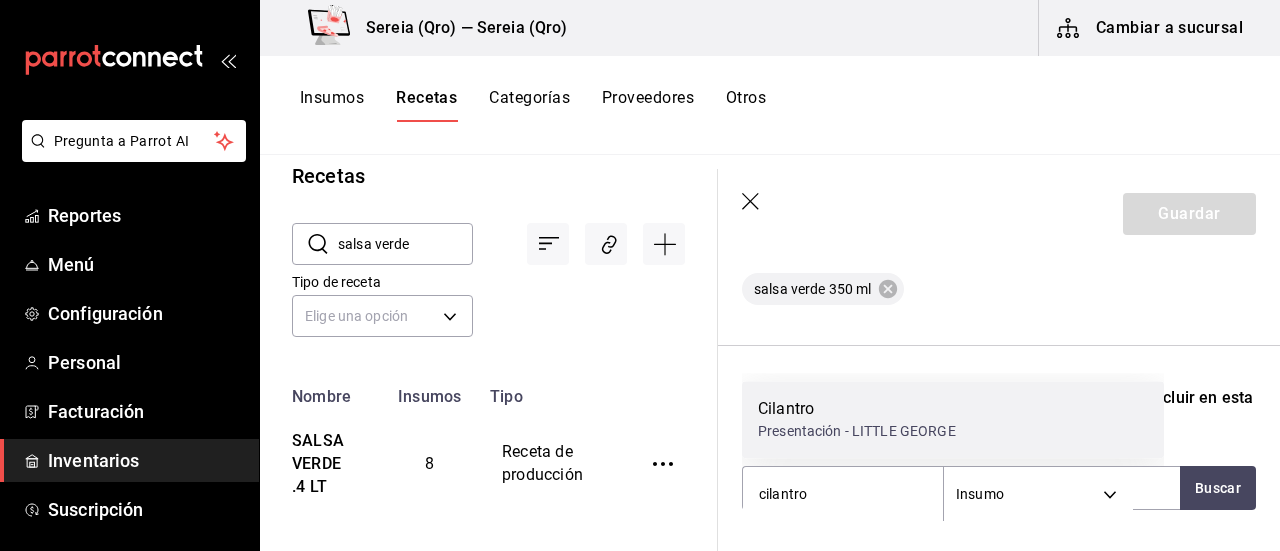 click on "Cilantro" at bounding box center [857, 409] 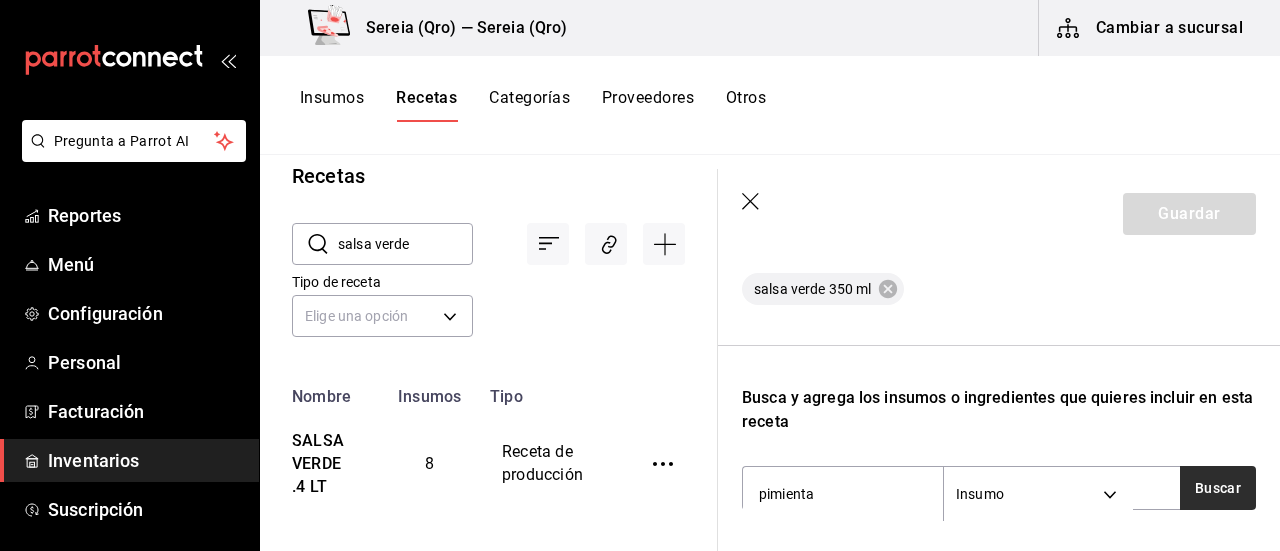 type on "pimienta" 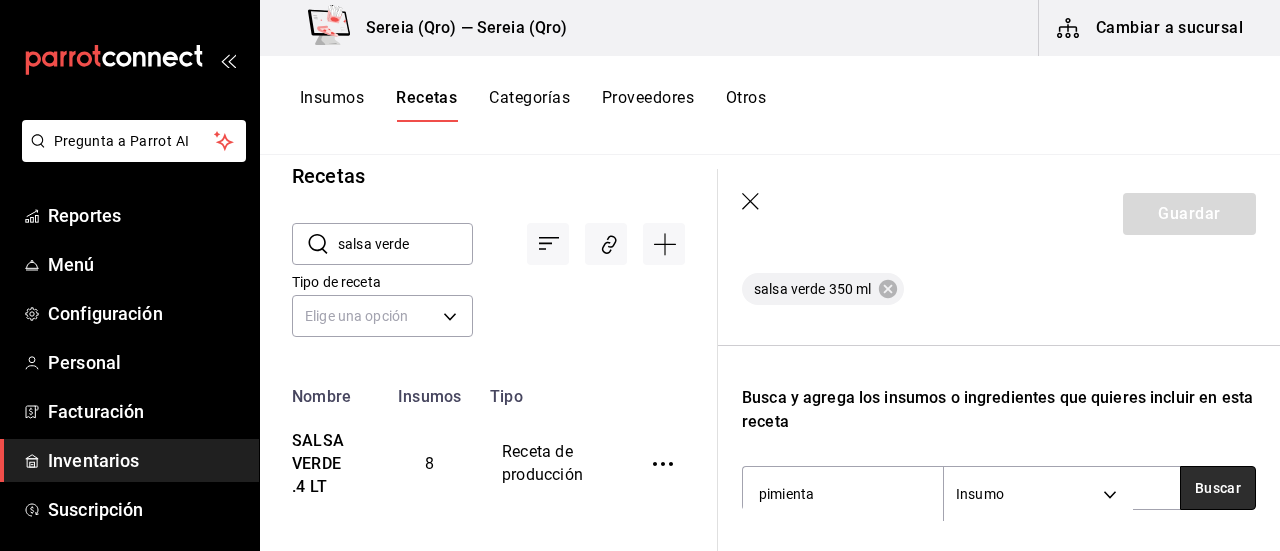 click on "Buscar" at bounding box center [1218, 488] 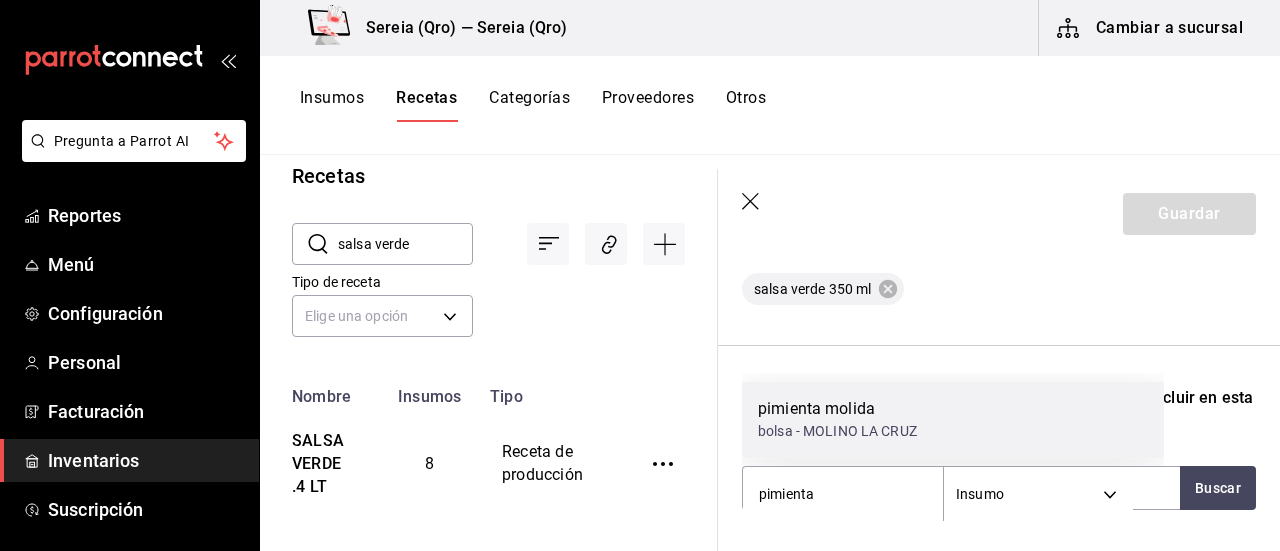click on "pimienta molida" at bounding box center (837, 409) 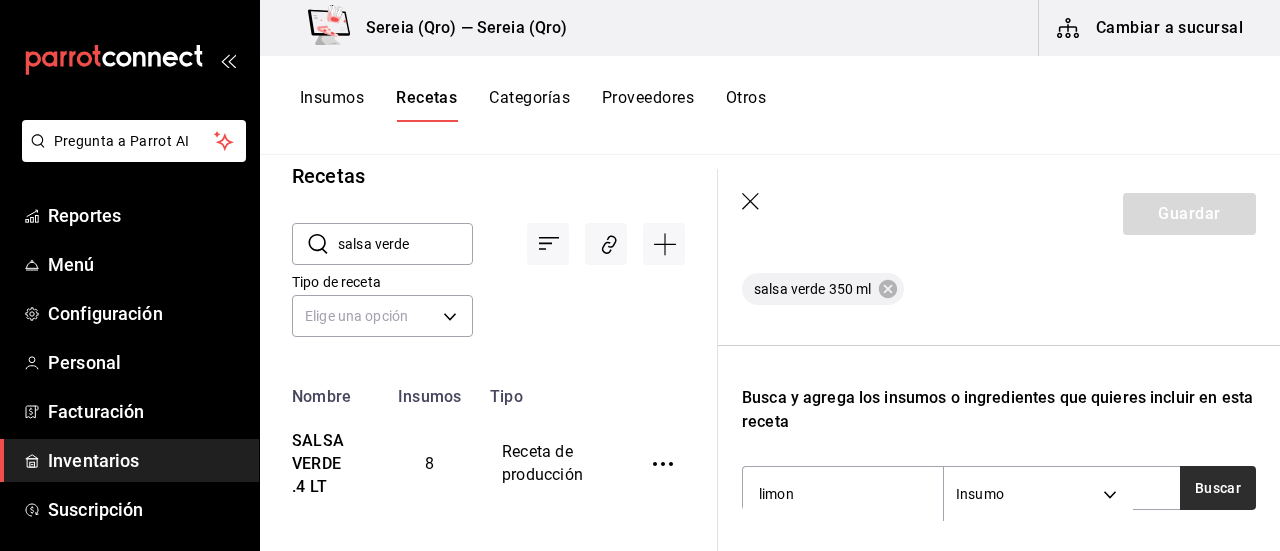 type on "limon" 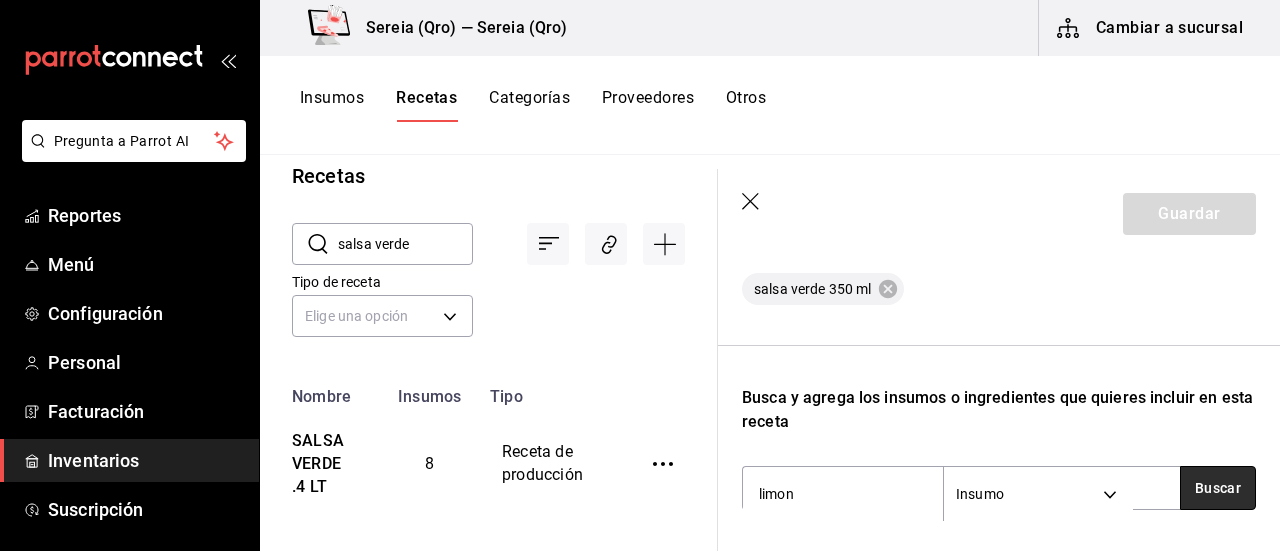 click on "Buscar" at bounding box center [1218, 488] 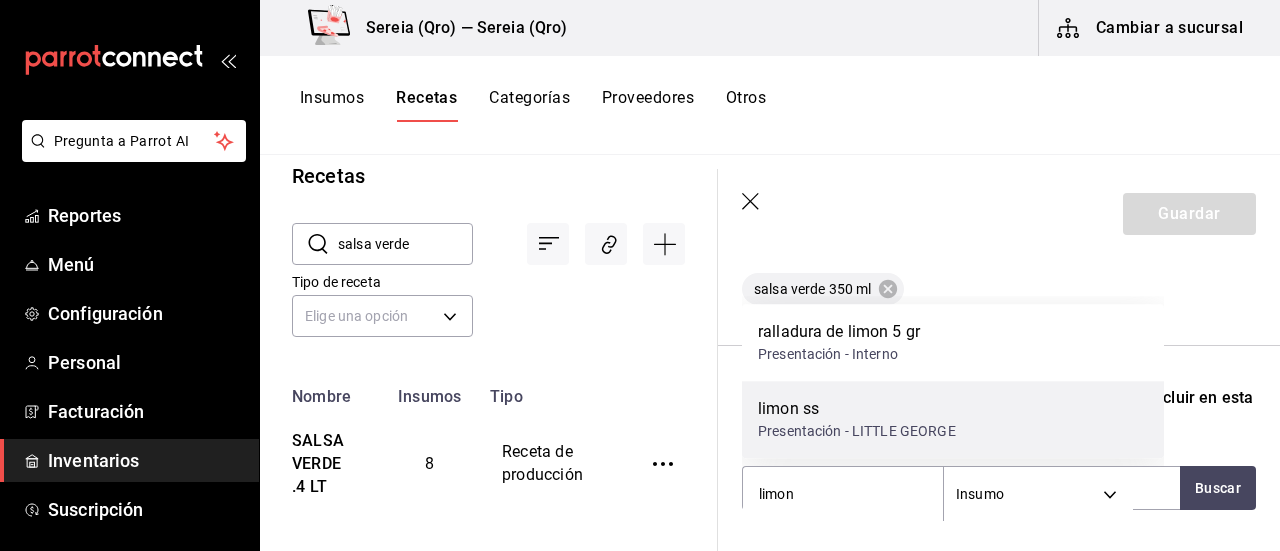 click on "limon ss" at bounding box center [857, 409] 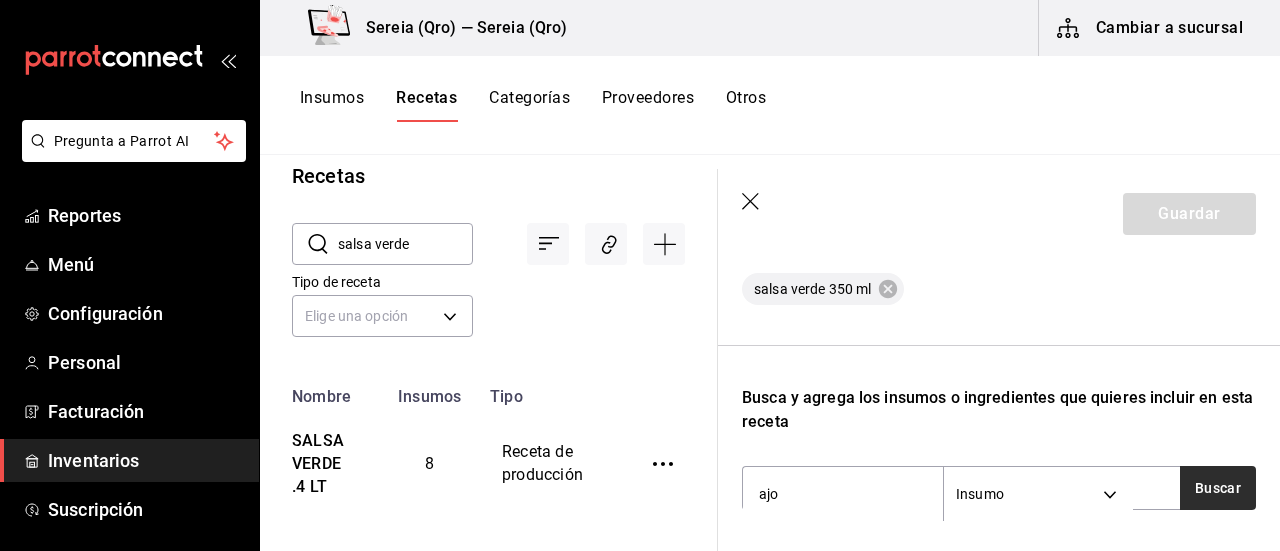 type on "ajo" 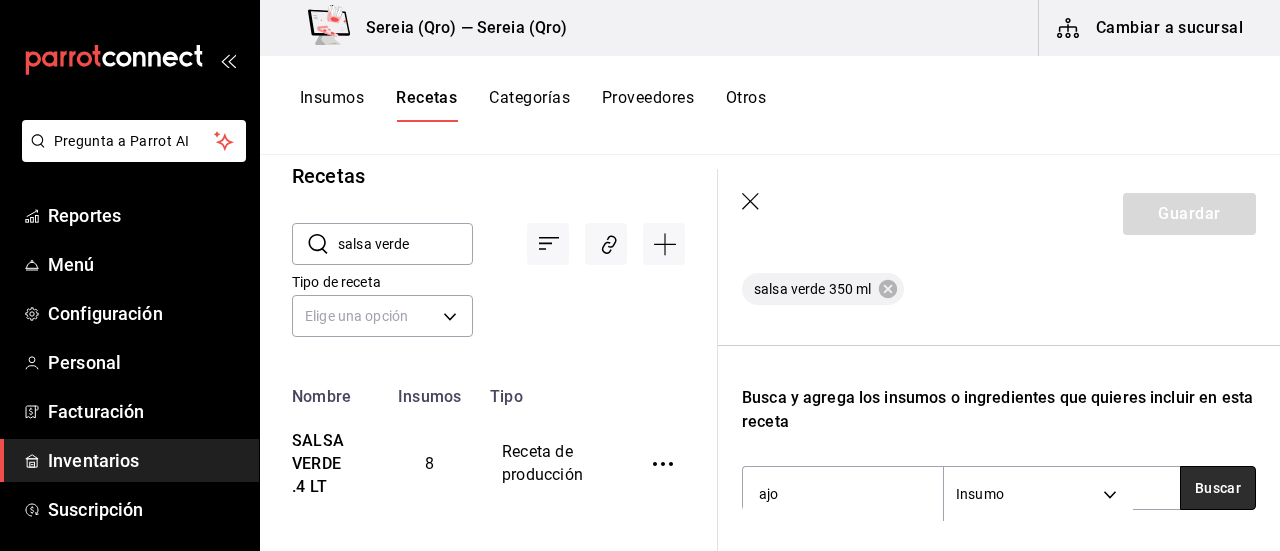 type 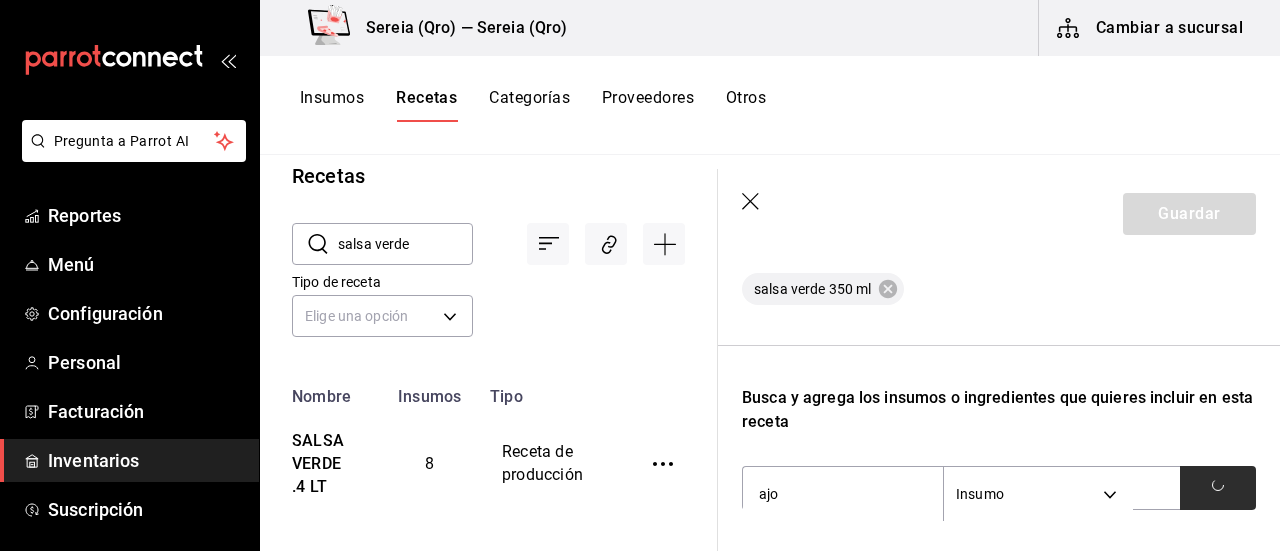 click at bounding box center [1218, 488] 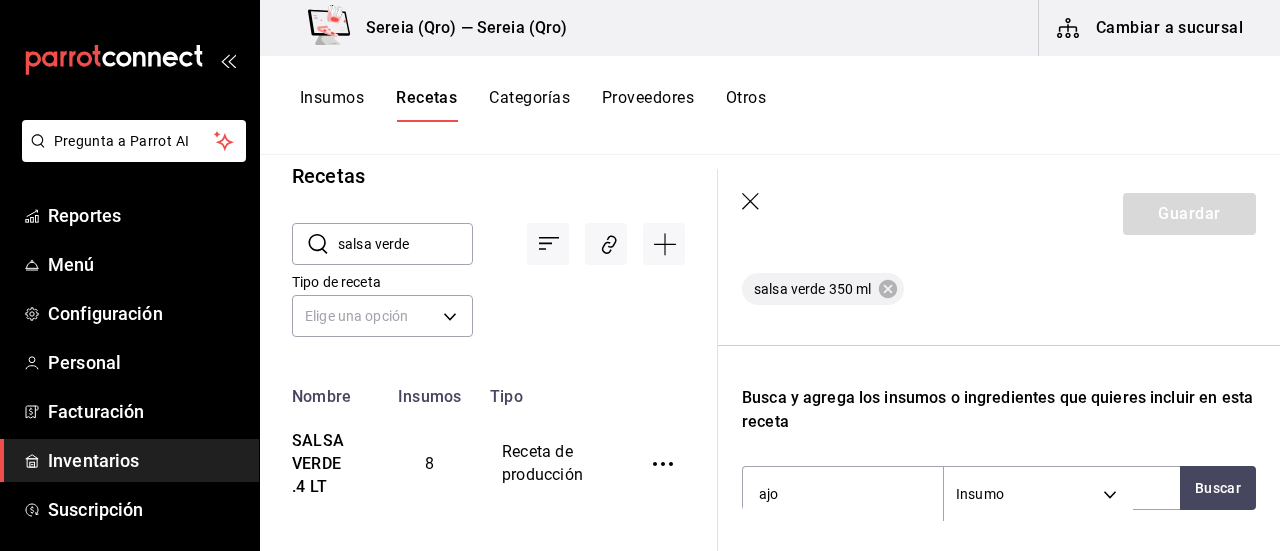 click on "Receta de producción  Recuerda que las cantidades utilizadas en tus recetas estarán definidas en la Unidad de medida de receta que hayas especificado para cada insumo. Nombre de esta receta salsa verde 350 ml Insumo que produce Buscar Cant. que produce 350 ml ​ Merma % ​ Cant. efectiva 350 ml salsa verde  350 ml Busca y agrega los insumos o ingredientes que quieres incluir en esta receta ajo Insumo SUPPLY Buscar Nombre Cant. Requerida Costo limon ss Presentación -  LITTLE GEORGE gr ​ $0.00 pimienta molida bolsa -  MOLINO LA CRUZ gr ​ $0.00 Cilantro Presentación -  LITTLE GEORGE gr ​ $0.00 Aguacate bolsa -  LITTLE GEORGE gr ​ $0.00 aceite vegetal galon -  WALMART ml ​ $0.00 chile jalapeño Presentación -  LITTLE GEORGE gr ​ $0.00" at bounding box center [999, 537] 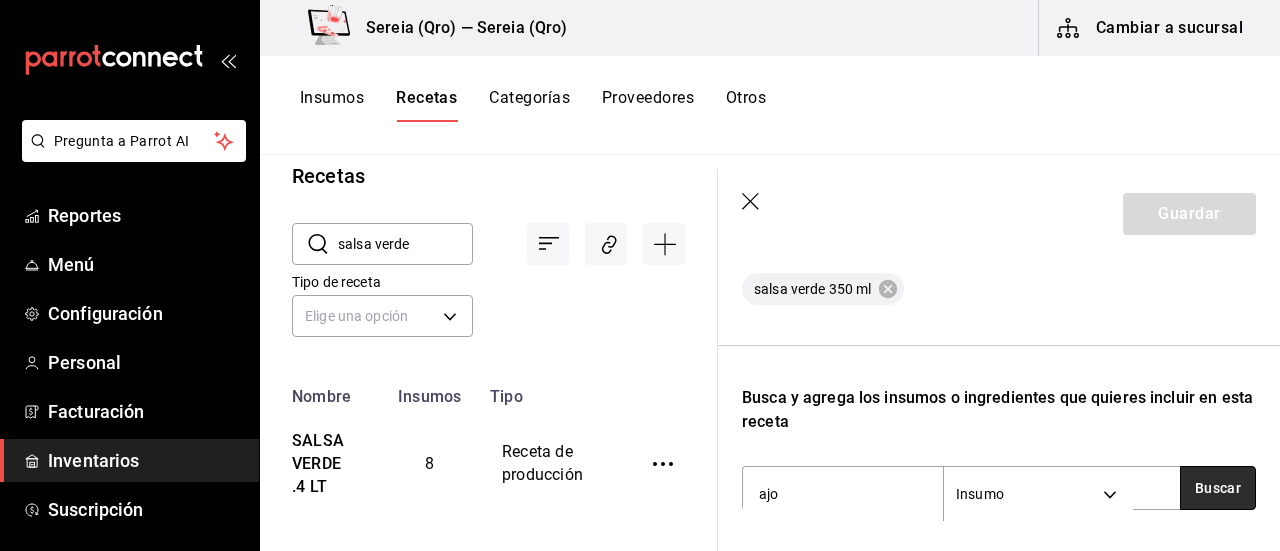 click on "Buscar" at bounding box center (1218, 488) 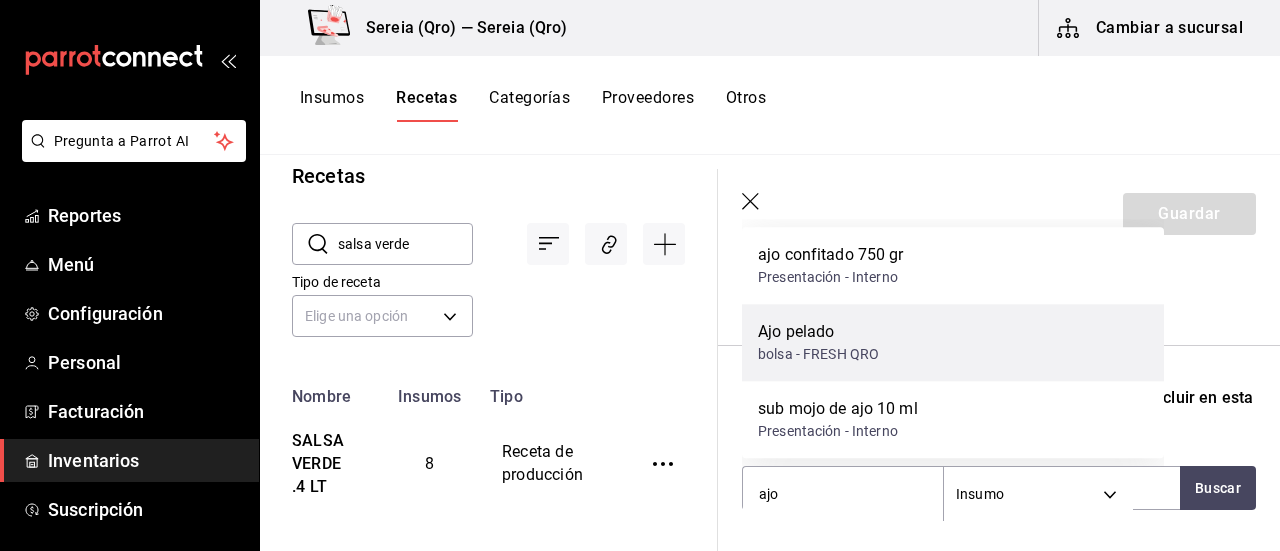 click on "Ajo pelado" at bounding box center (818, 332) 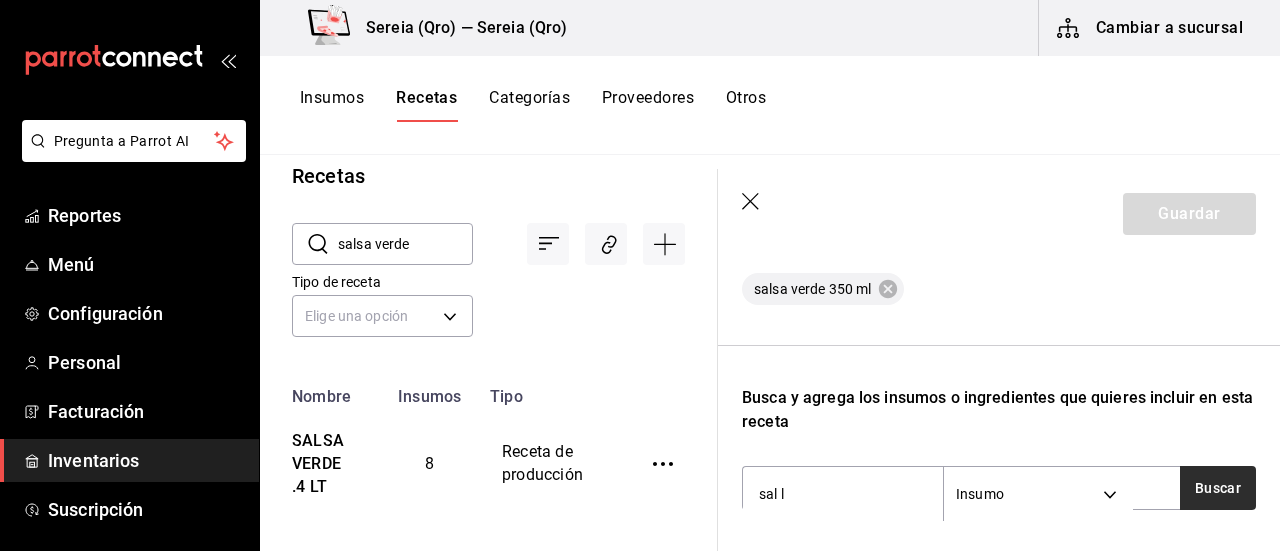type on "sal l" 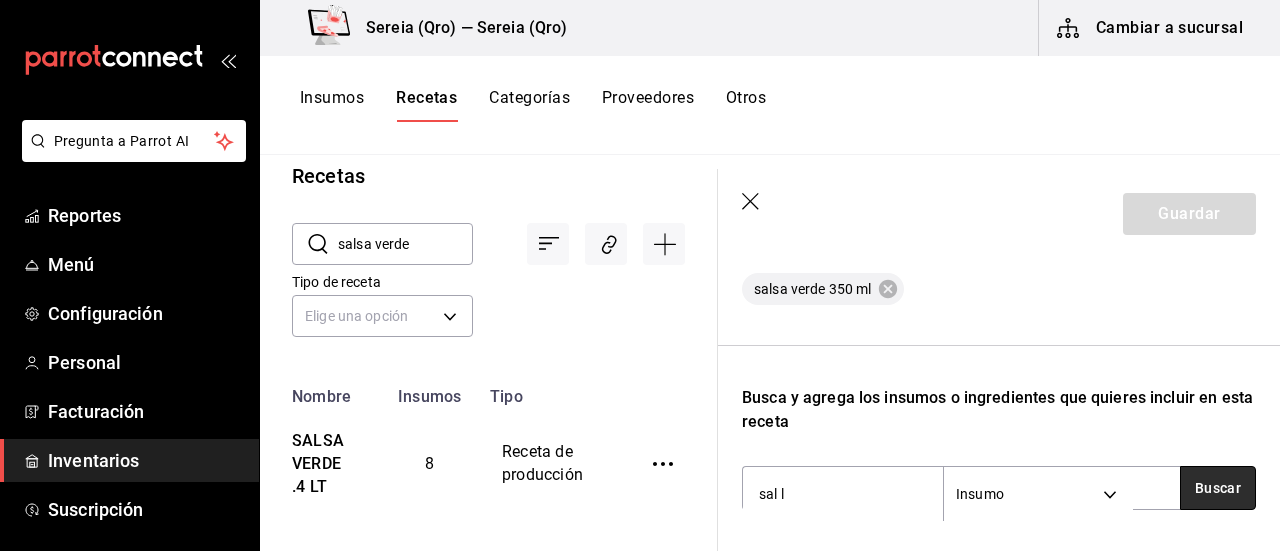 click on "Buscar" at bounding box center [1218, 488] 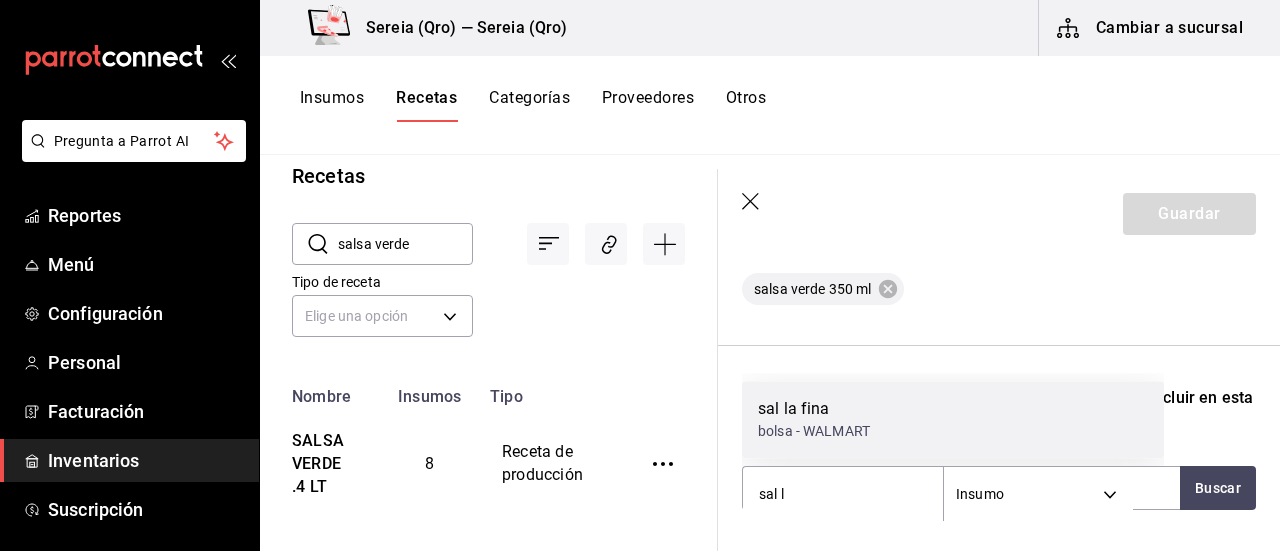 click on "sal la fina" at bounding box center (814, 409) 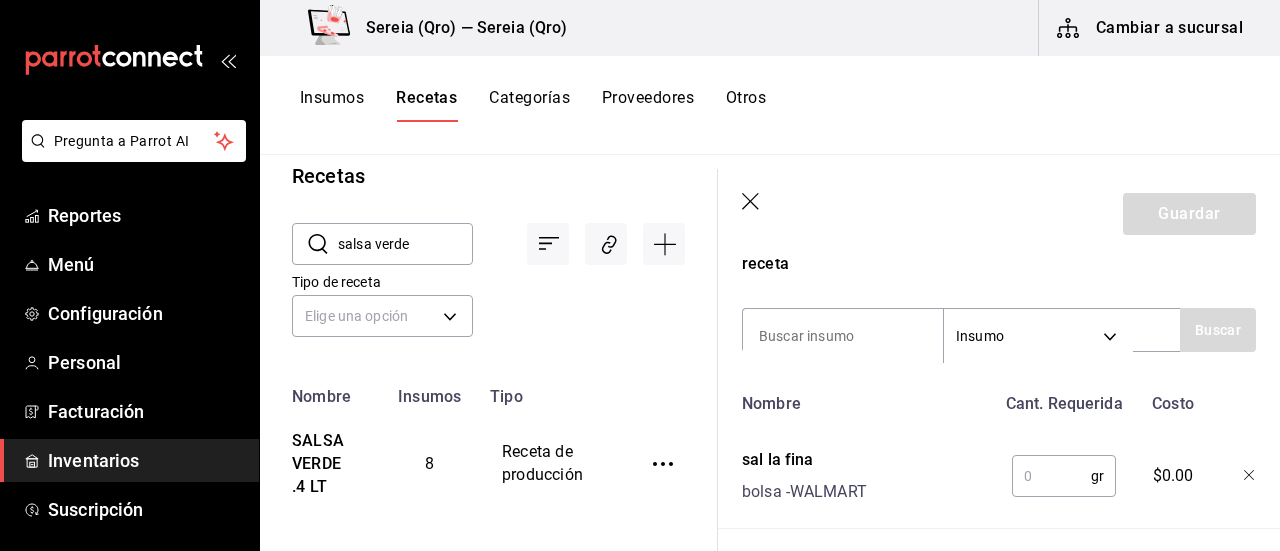 scroll, scrollTop: 700, scrollLeft: 0, axis: vertical 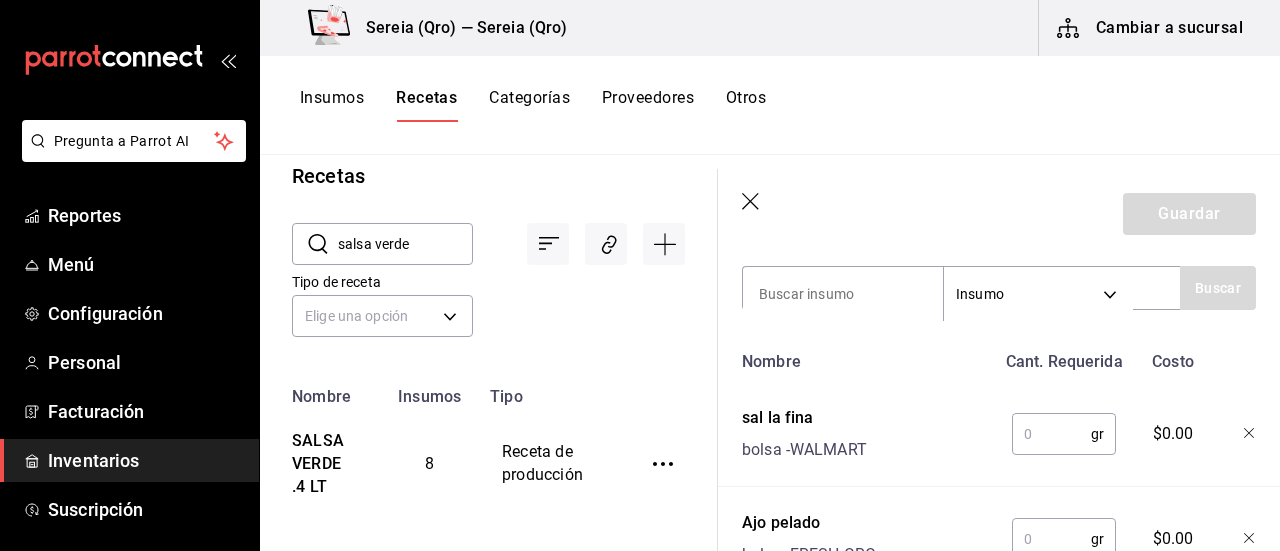 click at bounding box center (1051, 434) 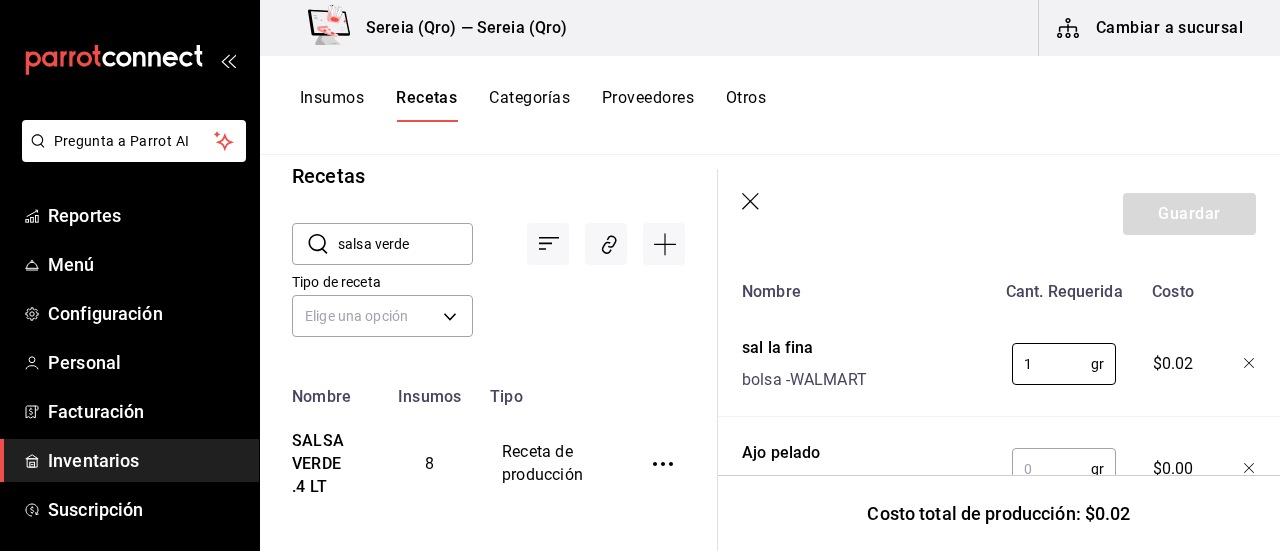 scroll, scrollTop: 800, scrollLeft: 0, axis: vertical 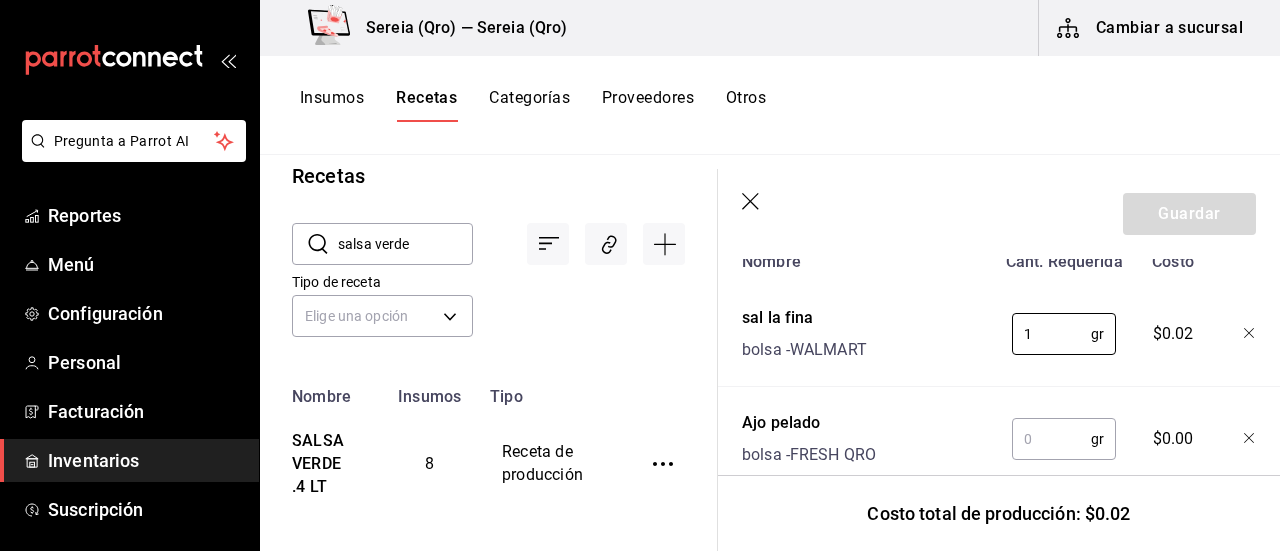type on "1" 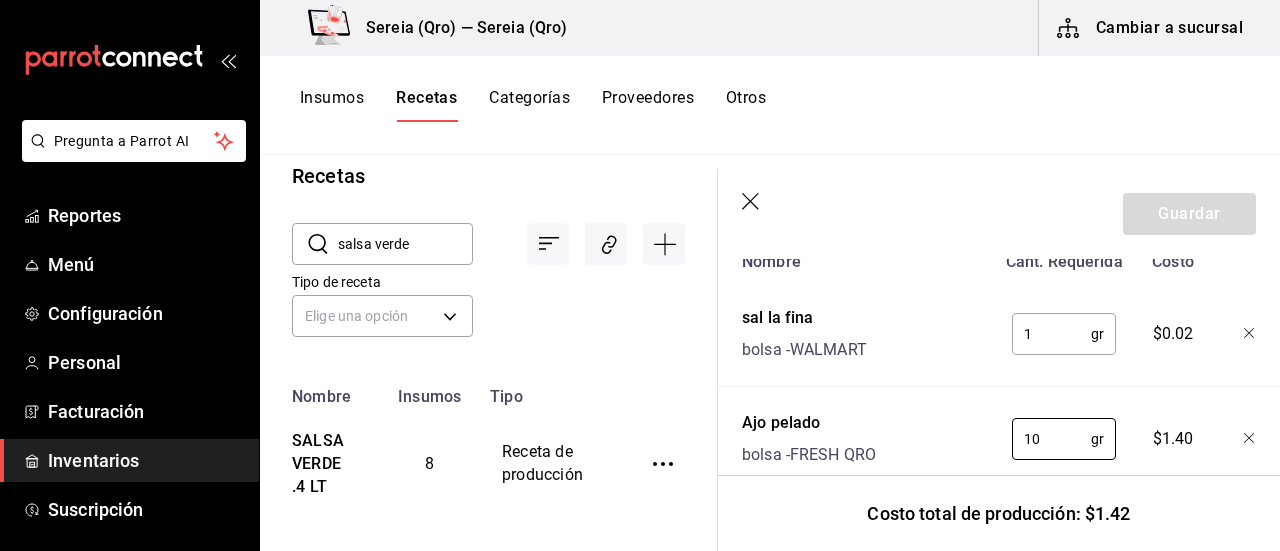 scroll, scrollTop: 900, scrollLeft: 0, axis: vertical 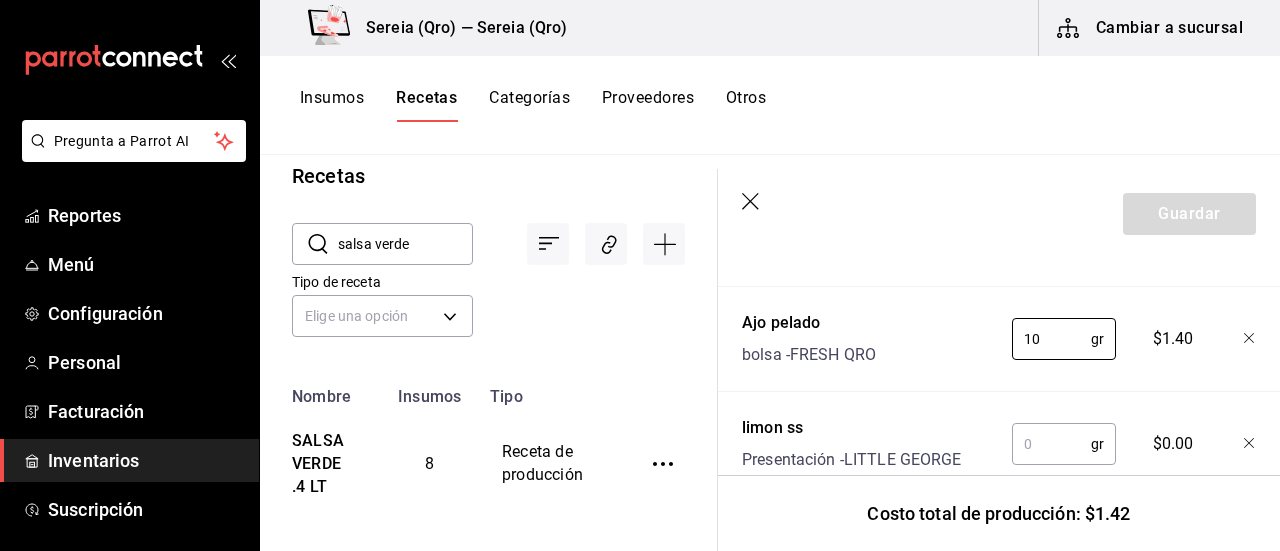 type on "10" 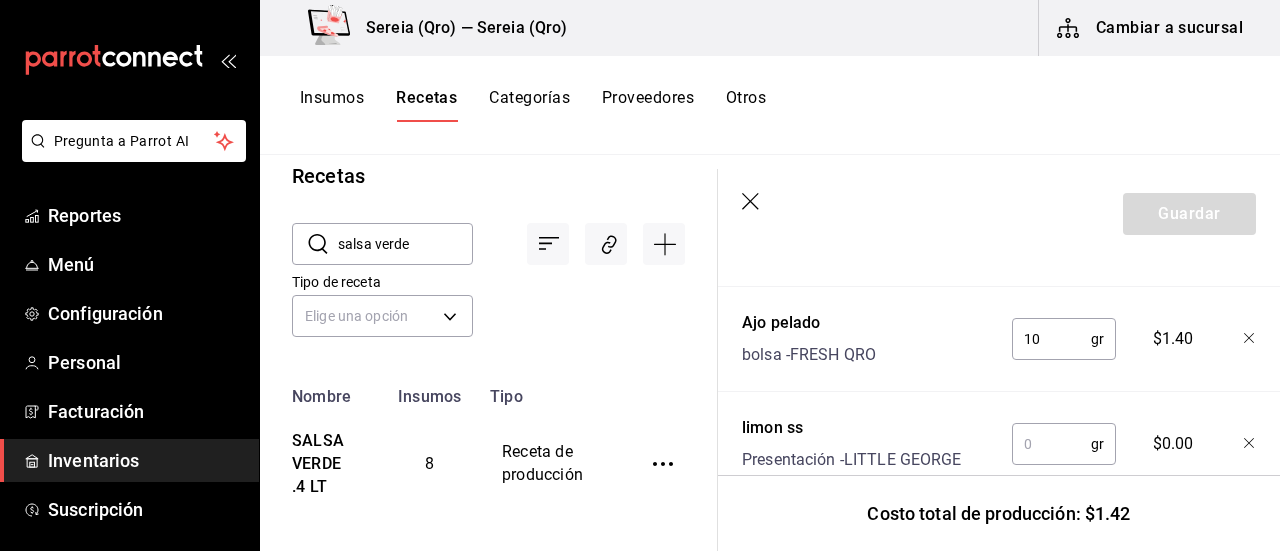 click at bounding box center [1051, 444] 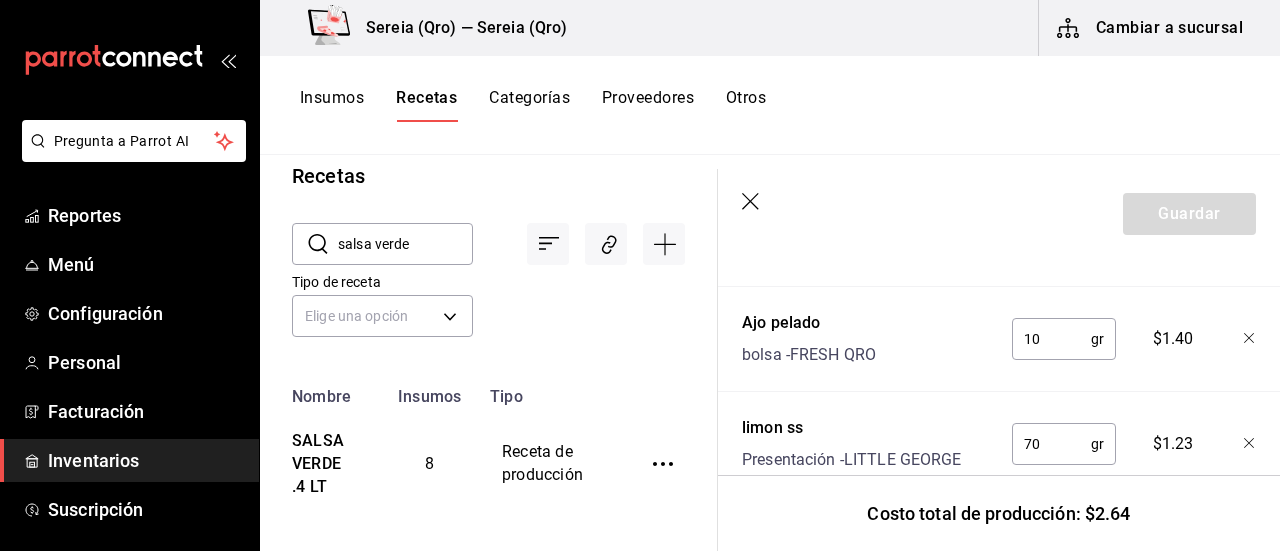 scroll, scrollTop: 1000, scrollLeft: 0, axis: vertical 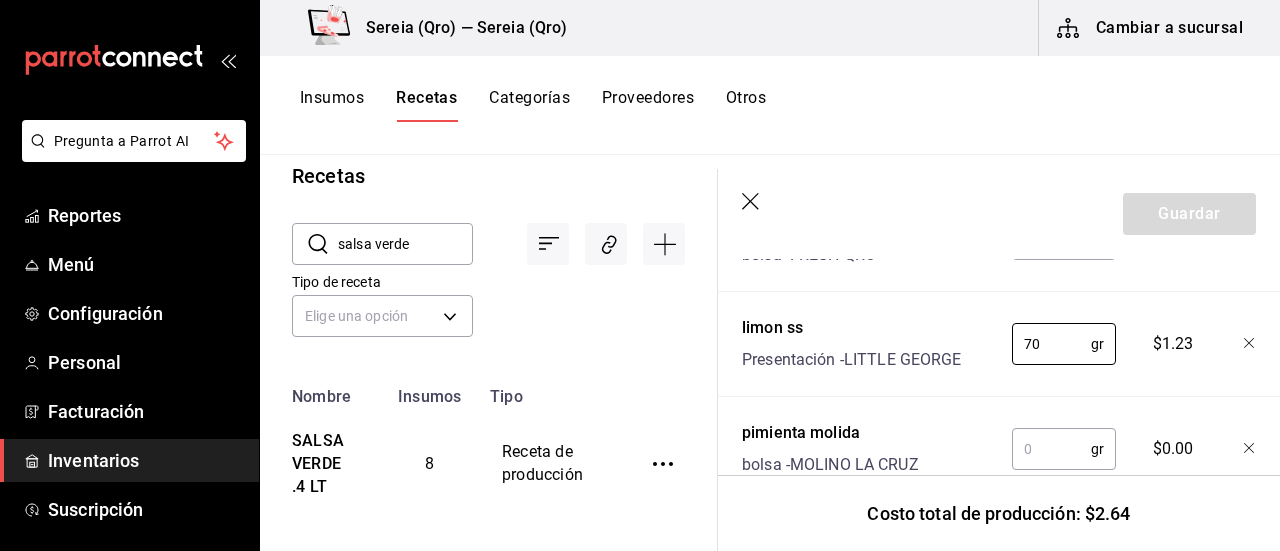 type on "70" 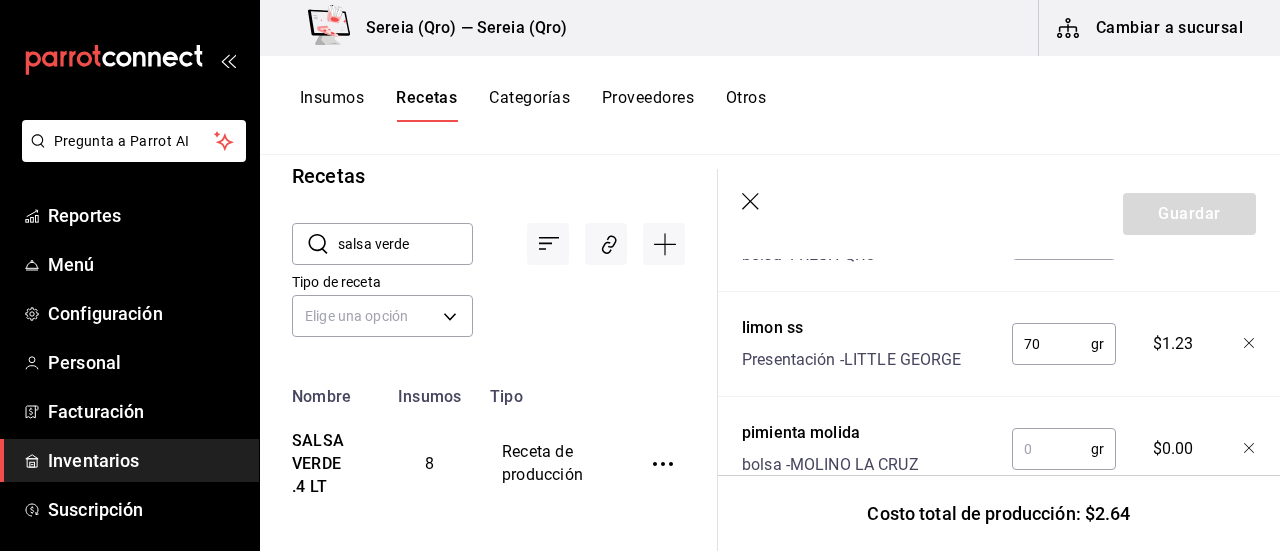 click at bounding box center [1051, 449] 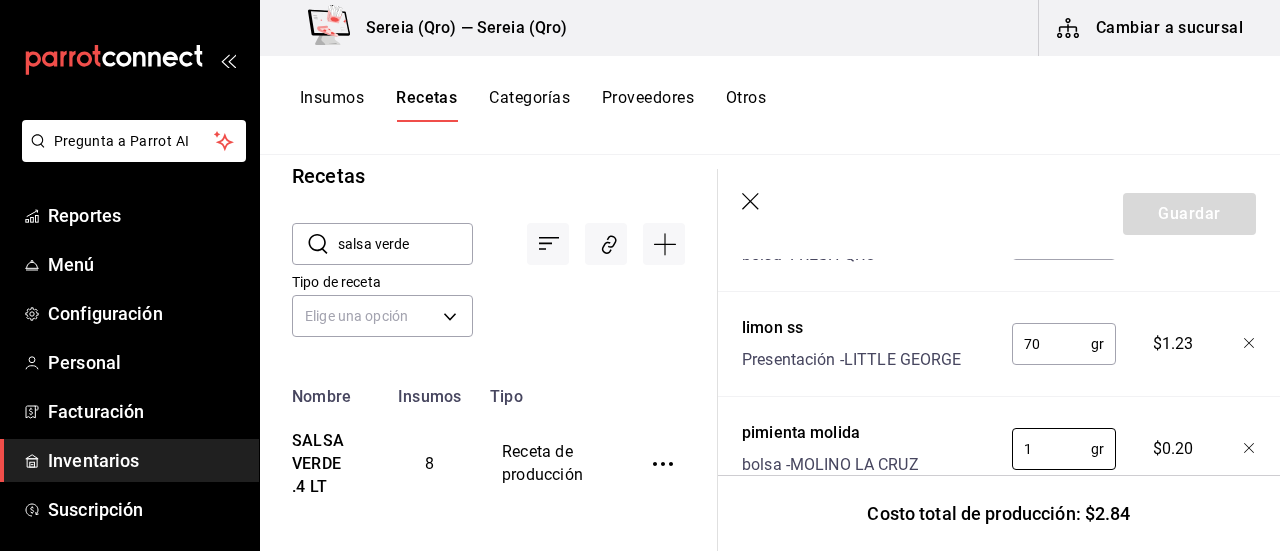 type on "1" 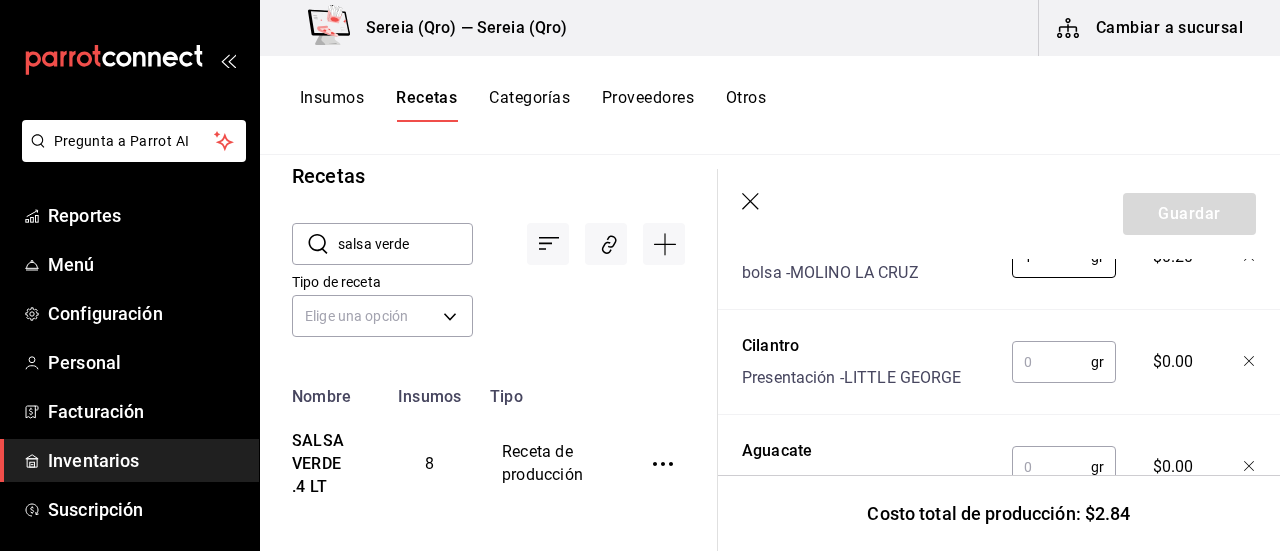 scroll, scrollTop: 1200, scrollLeft: 0, axis: vertical 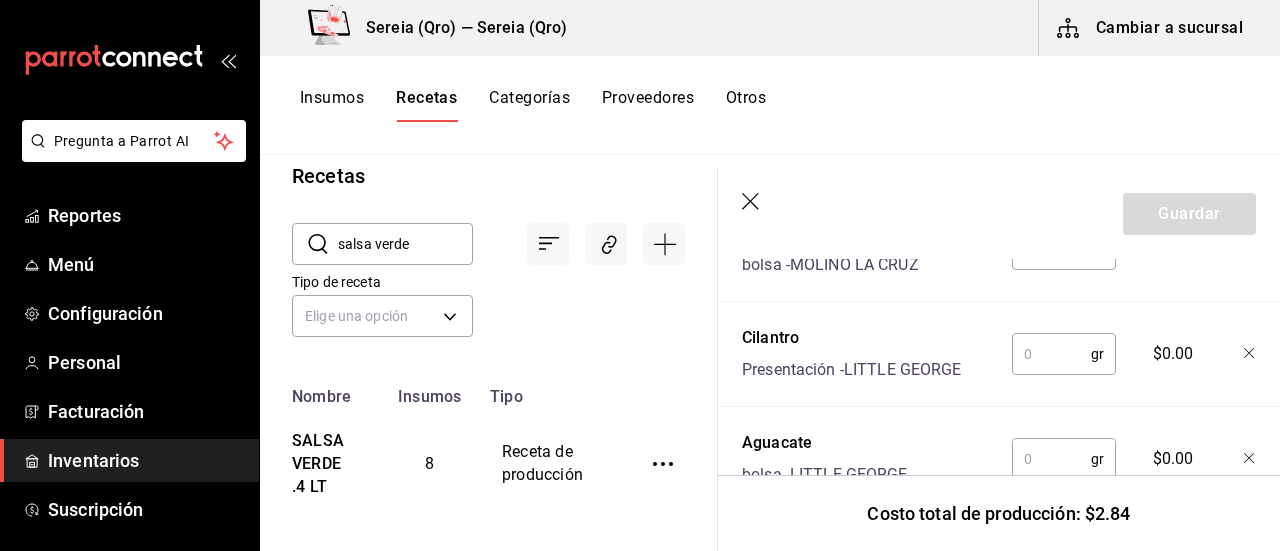 click at bounding box center [1051, 354] 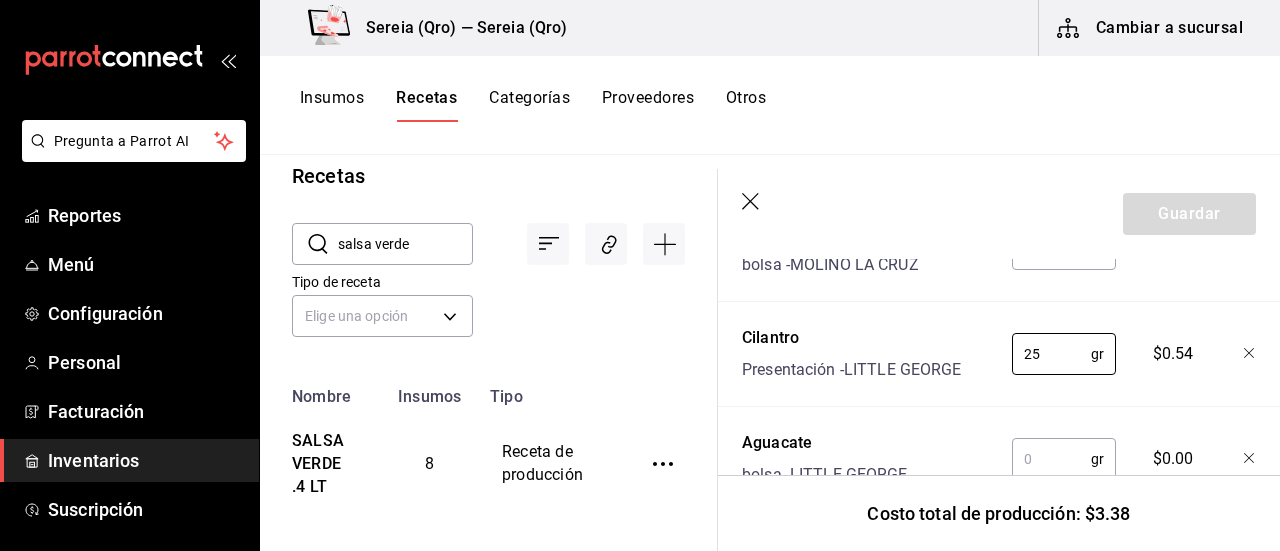 type on "25" 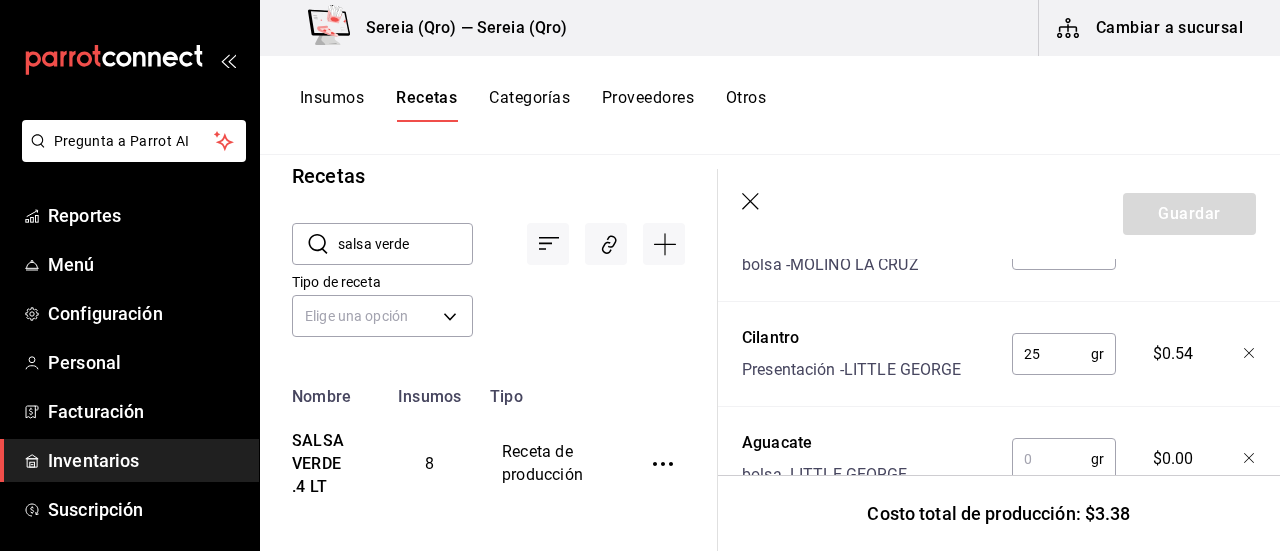 click at bounding box center (1051, 459) 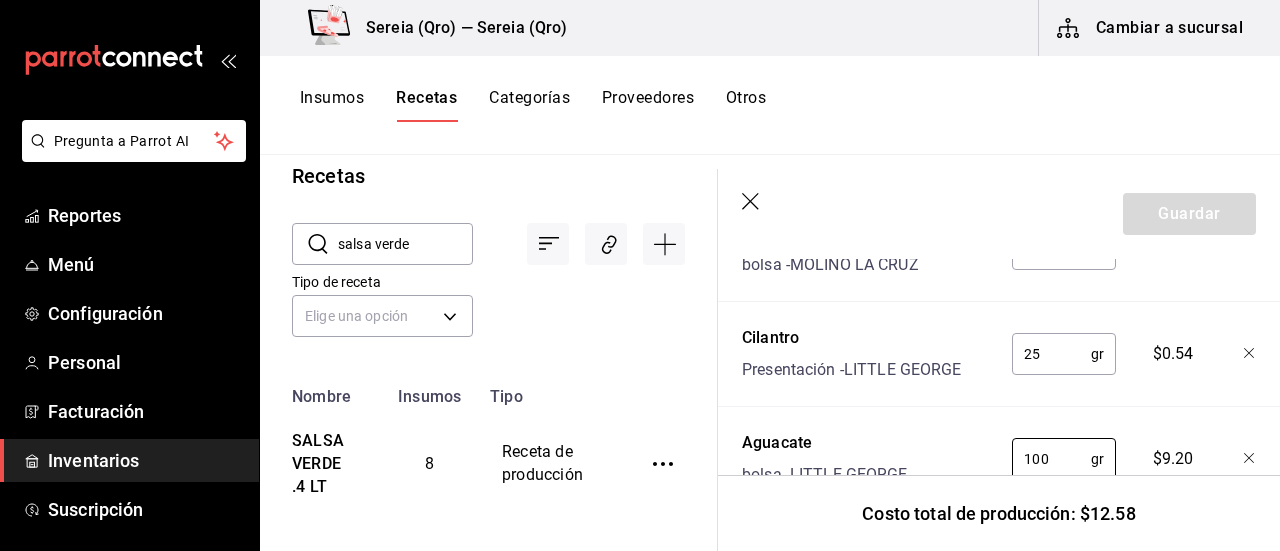 type on "100" 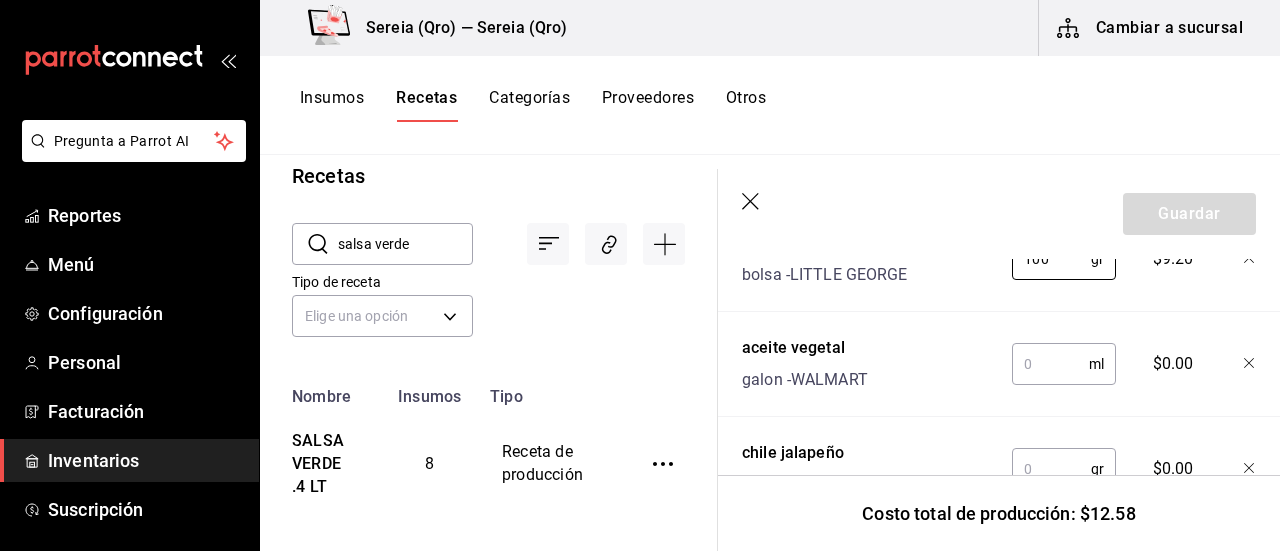 click at bounding box center [1050, 364] 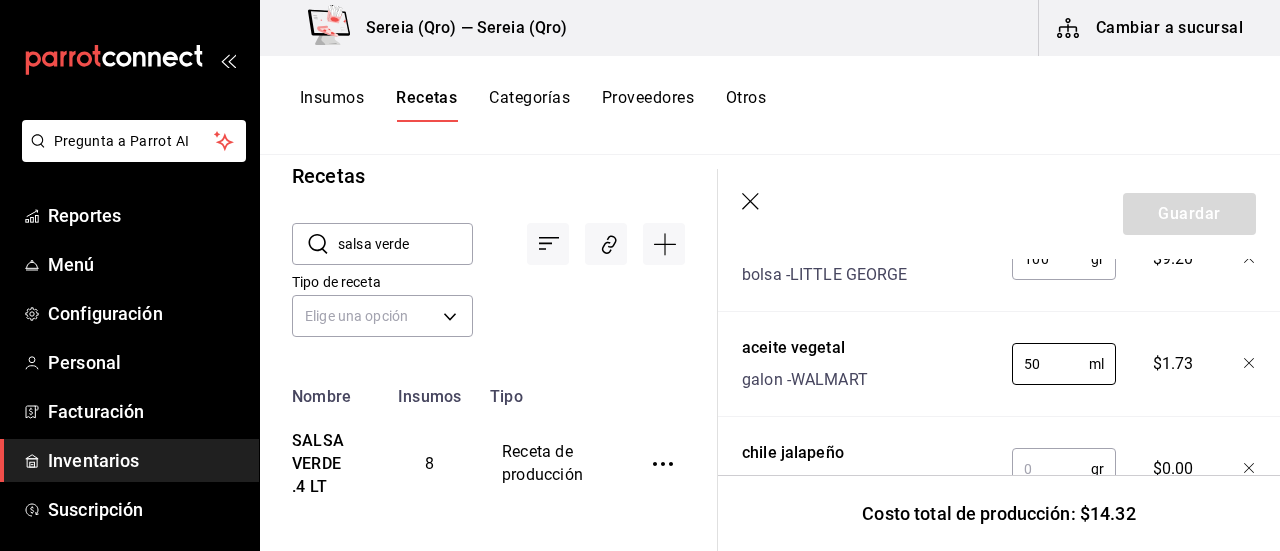 scroll, scrollTop: 1490, scrollLeft: 0, axis: vertical 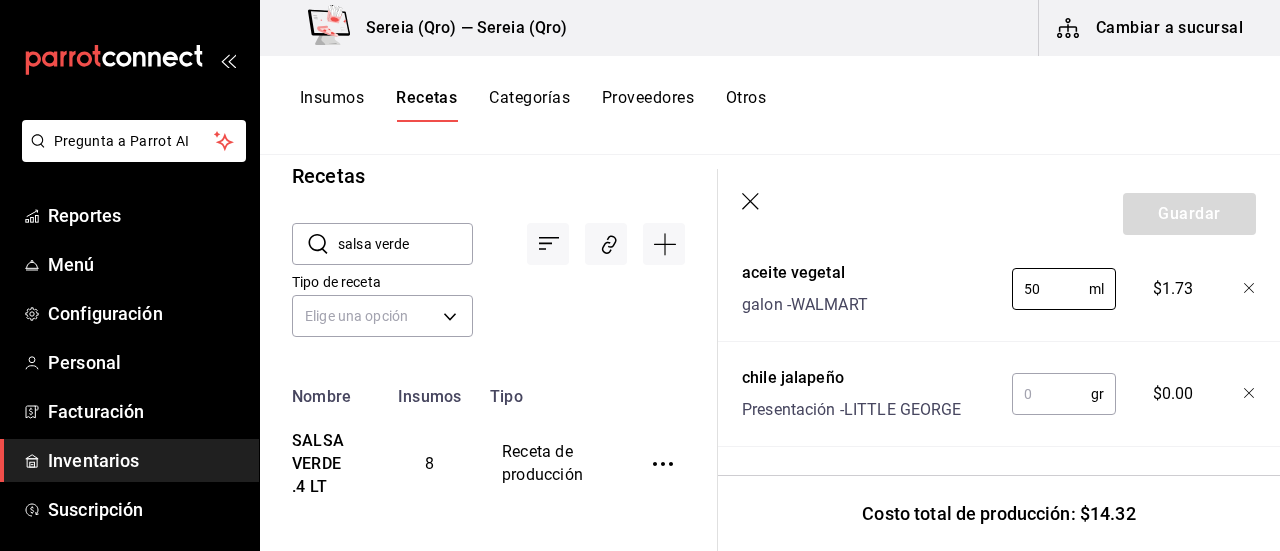 type on "50" 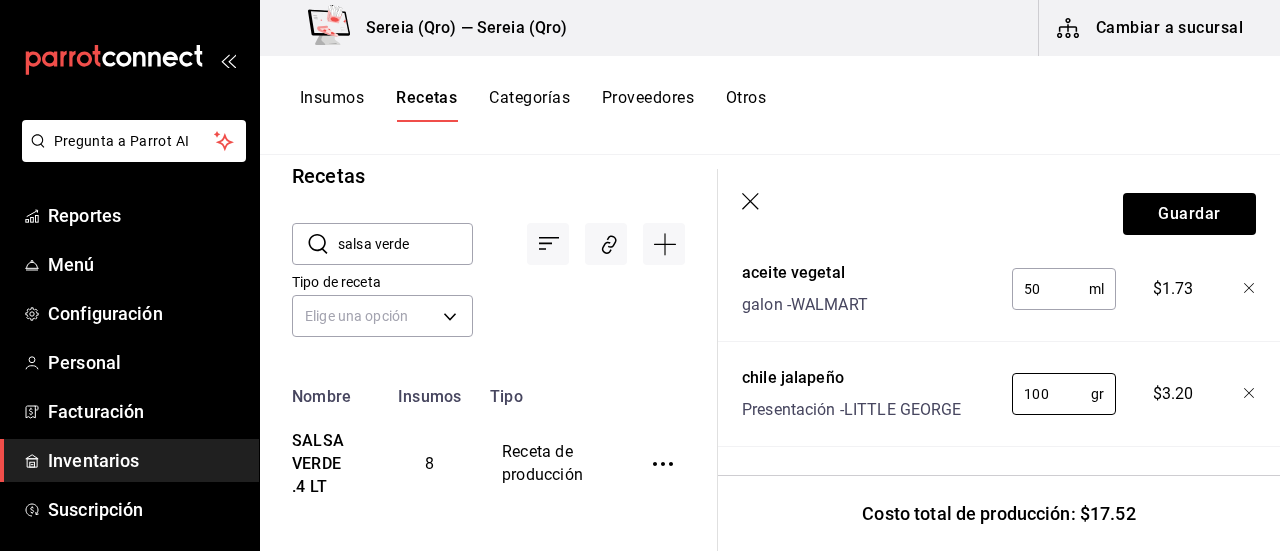 type on "100" 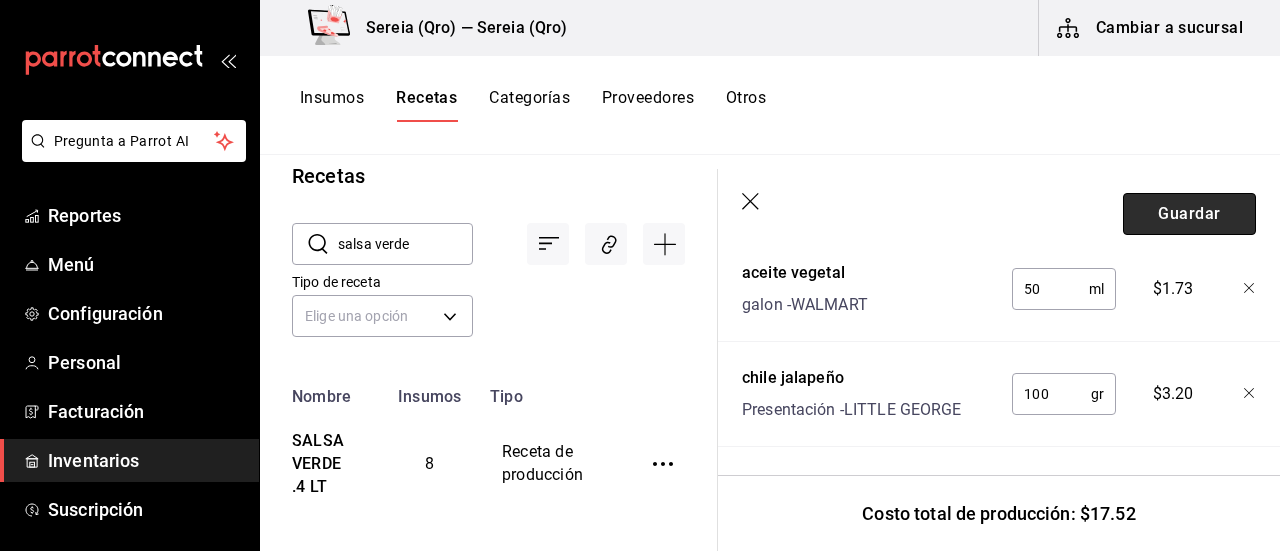 click on "Guardar" at bounding box center [1189, 214] 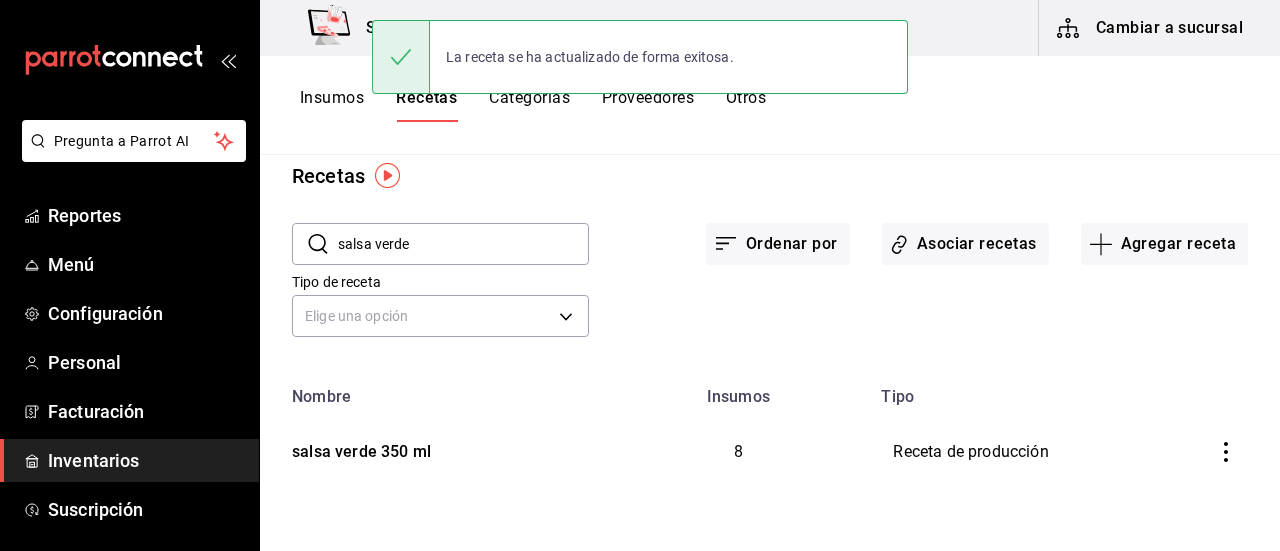 scroll, scrollTop: 0, scrollLeft: 0, axis: both 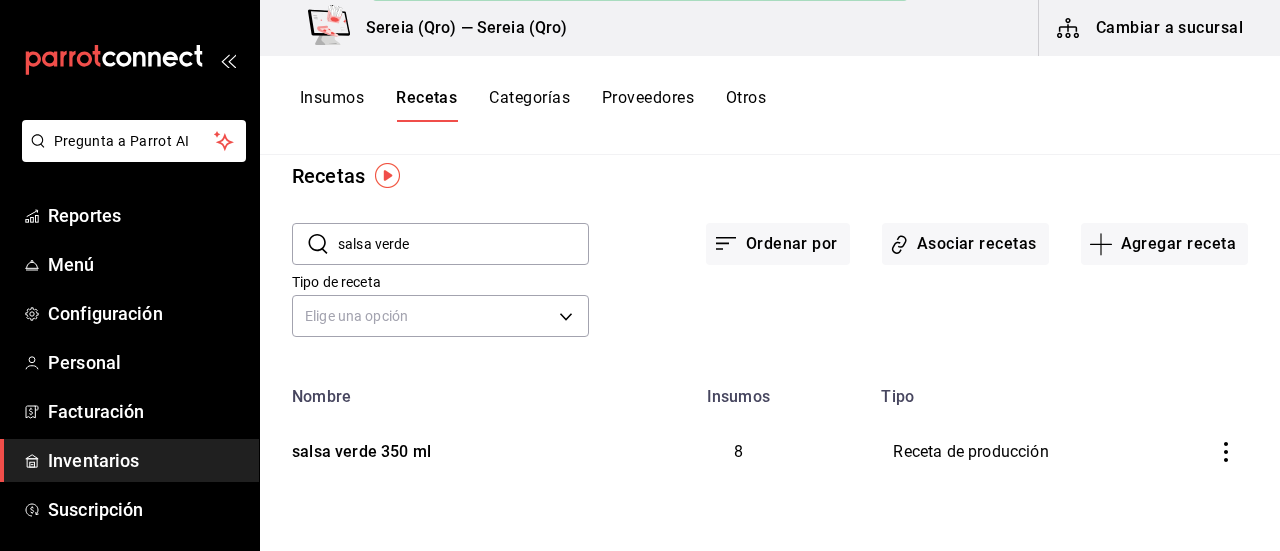 drag, startPoint x: 410, startPoint y: 243, endPoint x: 340, endPoint y: 249, distance: 70.256676 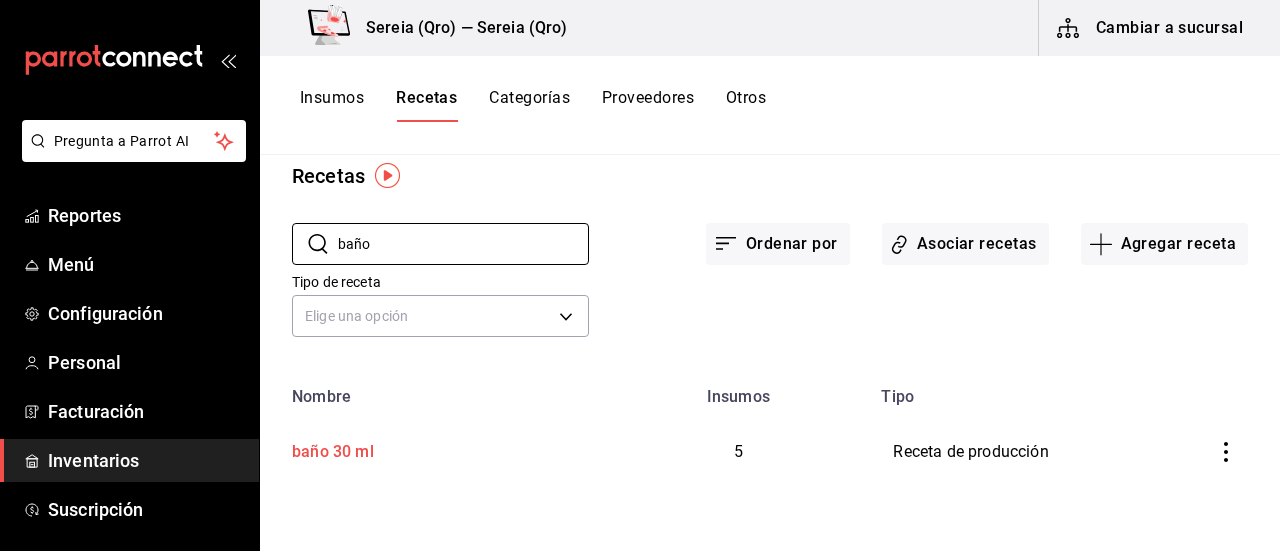 type on "baño" 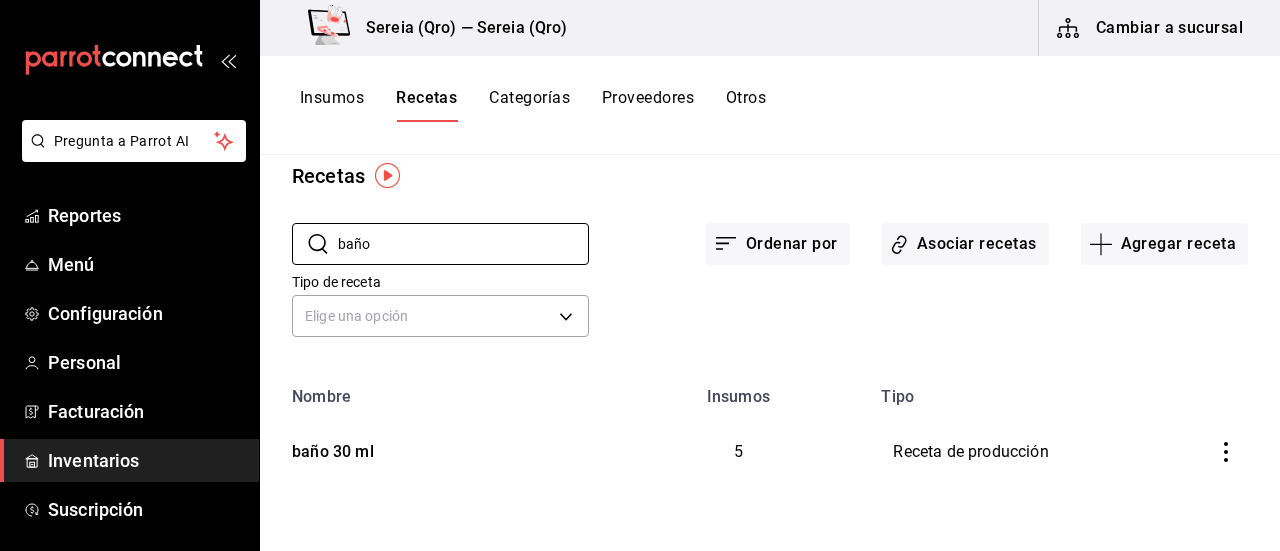 drag, startPoint x: 318, startPoint y: 448, endPoint x: 307, endPoint y: 370, distance: 78.77182 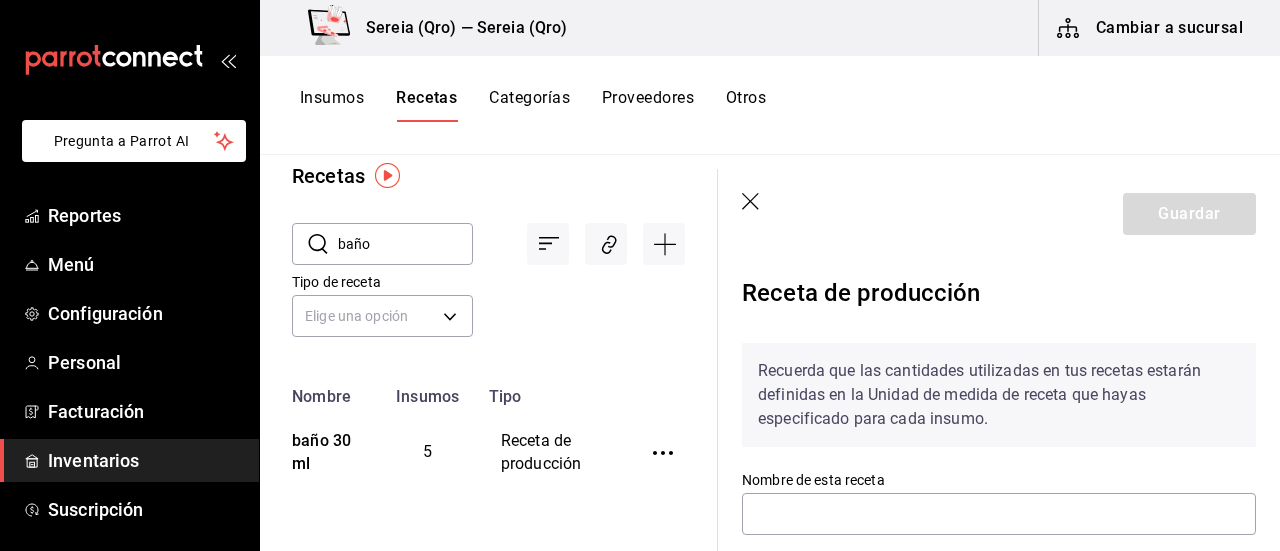 type on "baño 30 ml" 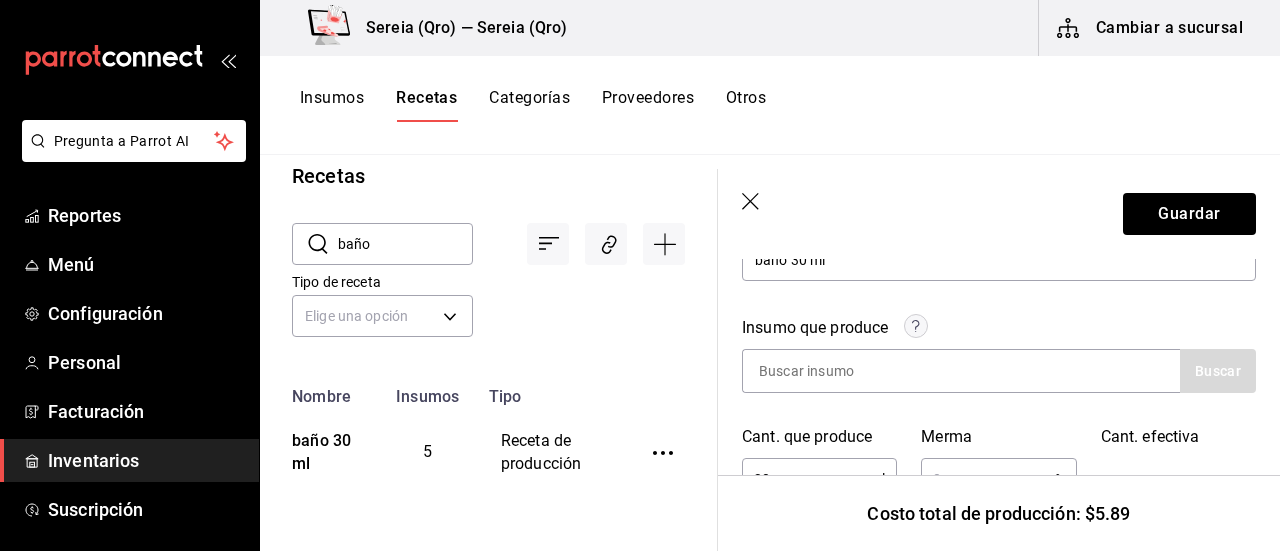 scroll, scrollTop: 300, scrollLeft: 0, axis: vertical 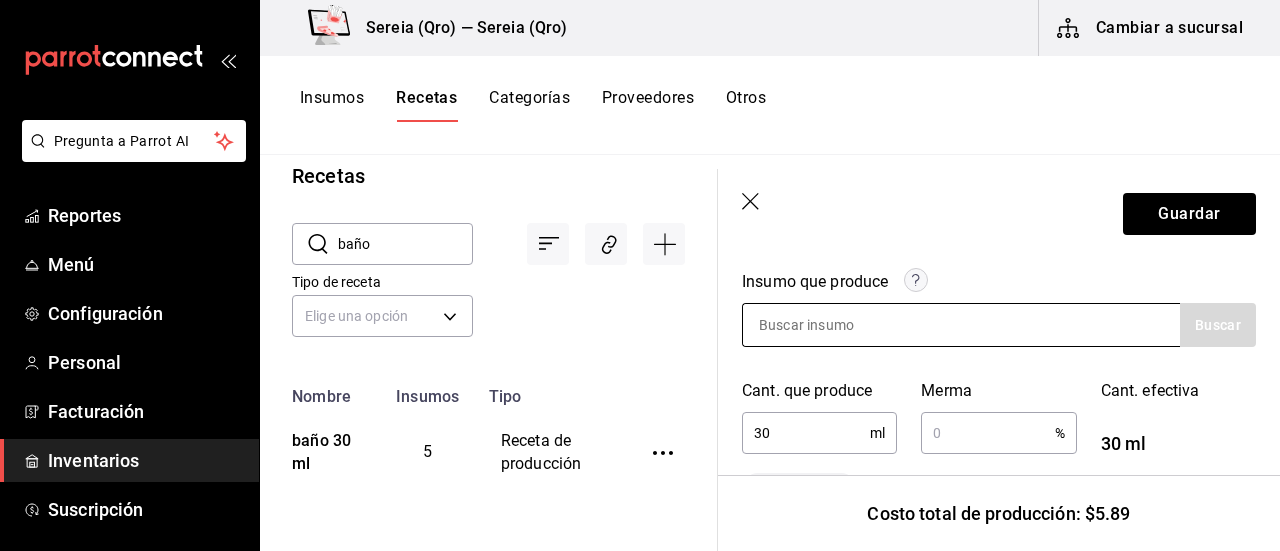 click at bounding box center [843, 325] 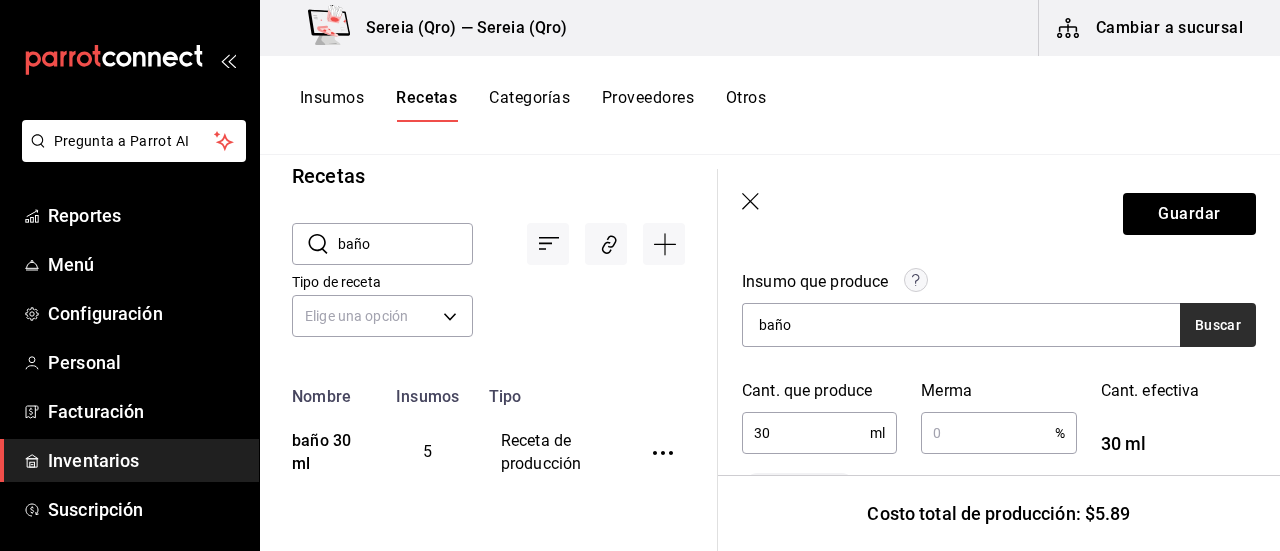 type on "baño" 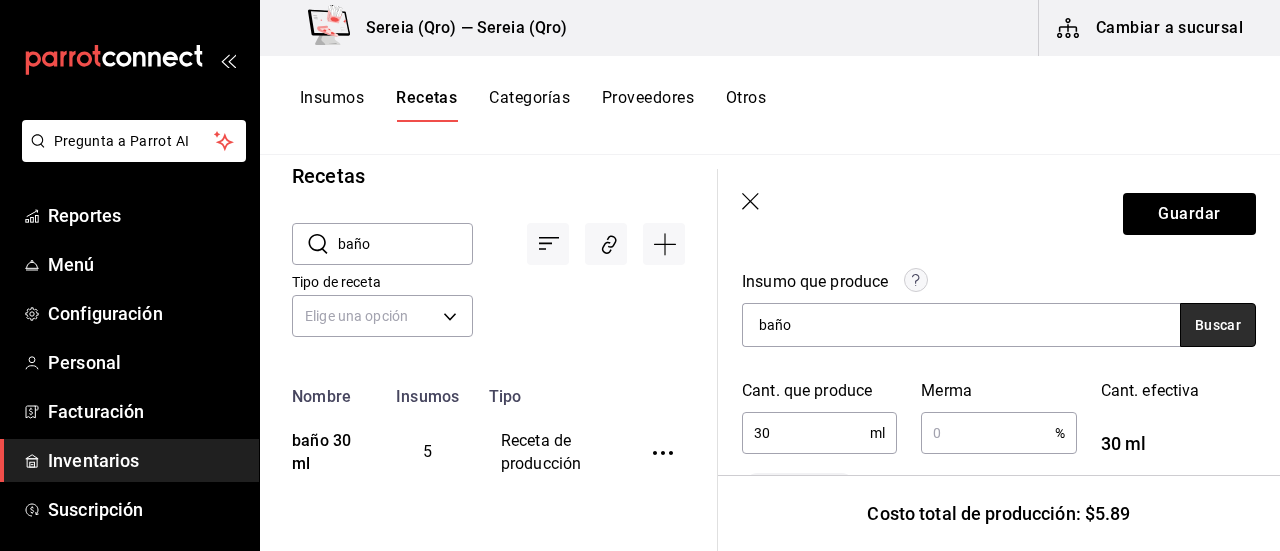 click on "Buscar" at bounding box center (1218, 325) 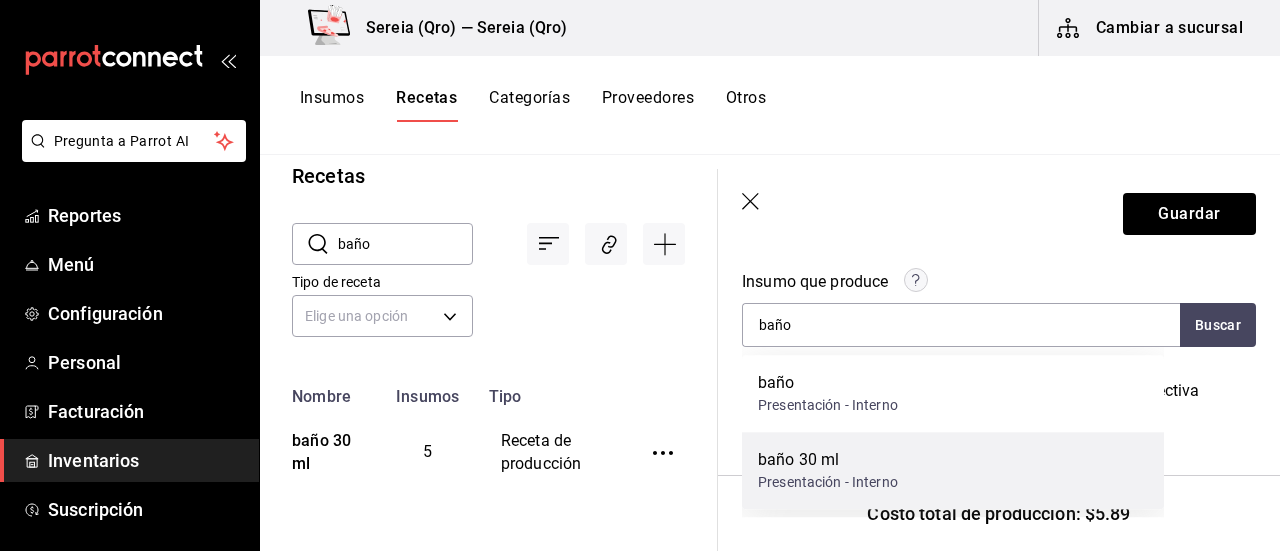 click on "baño 30 ml" at bounding box center (828, 460) 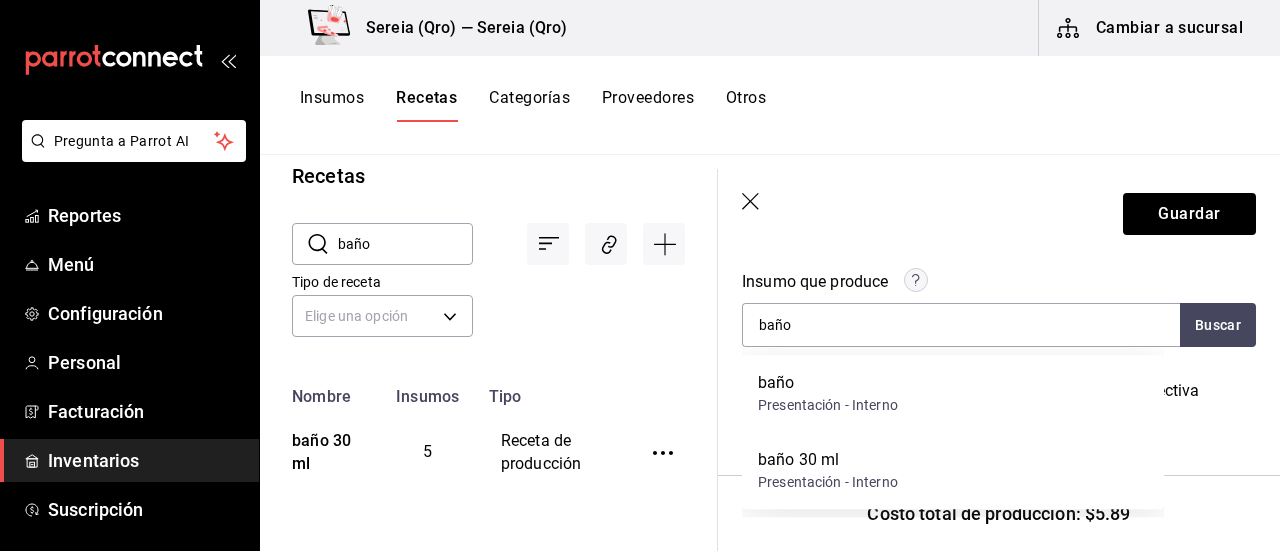 type 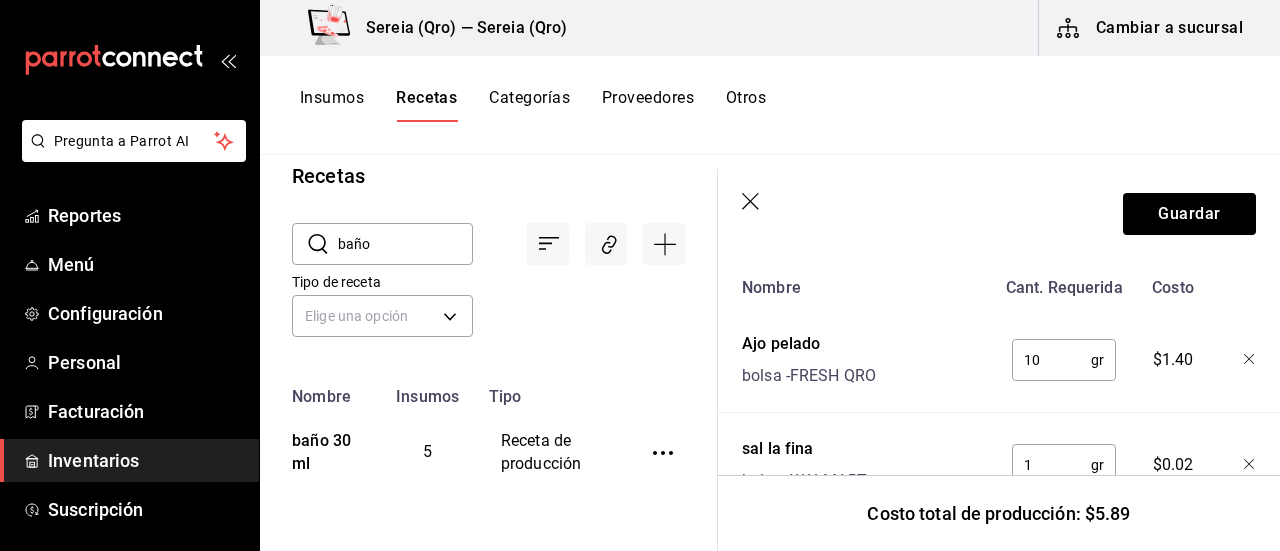 scroll, scrollTop: 674, scrollLeft: 0, axis: vertical 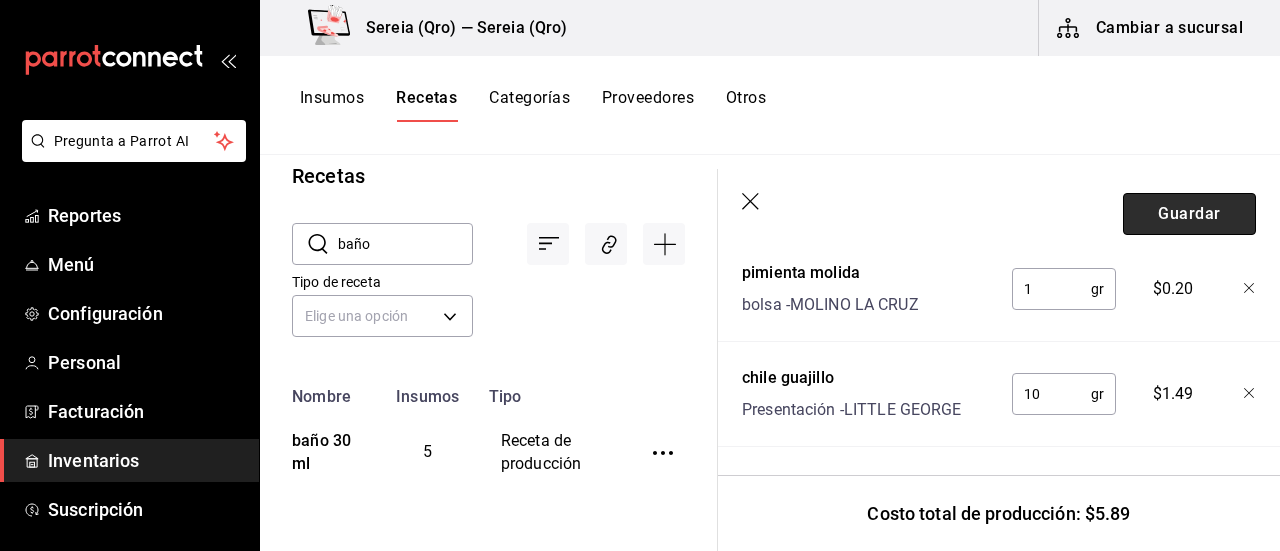 click on "Guardar" at bounding box center [1189, 214] 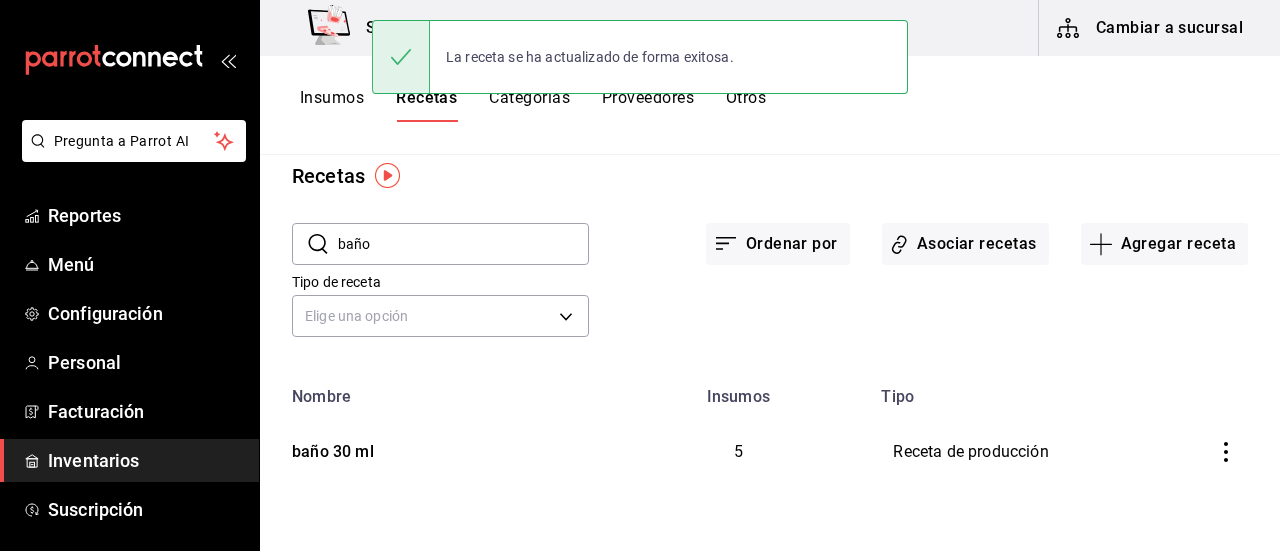 scroll, scrollTop: 0, scrollLeft: 0, axis: both 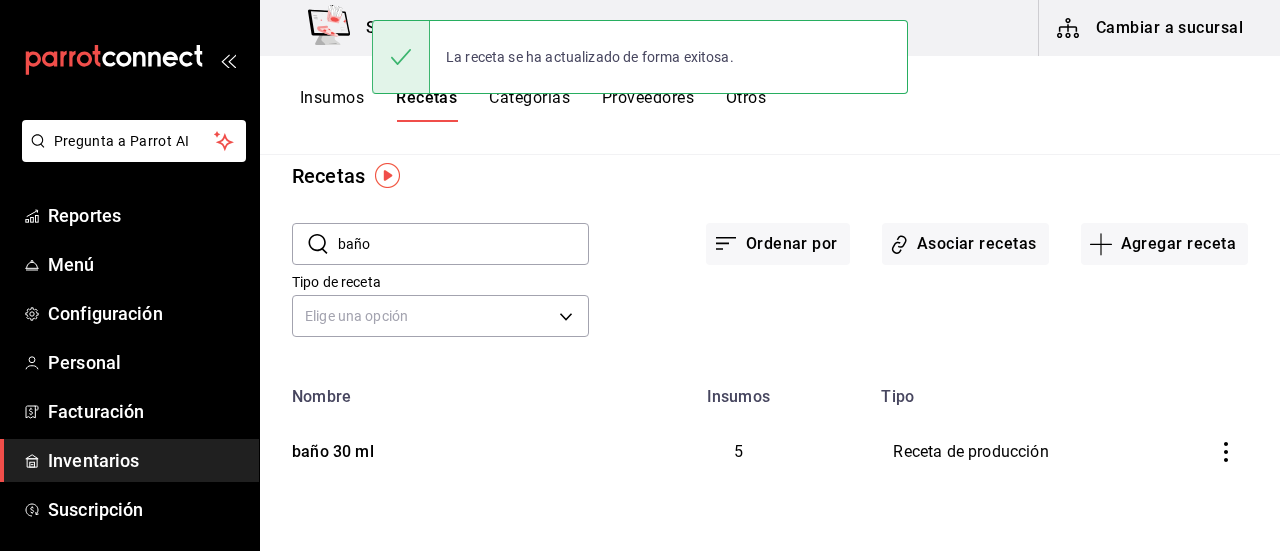 drag, startPoint x: 380, startPoint y: 254, endPoint x: 326, endPoint y: 249, distance: 54.230988 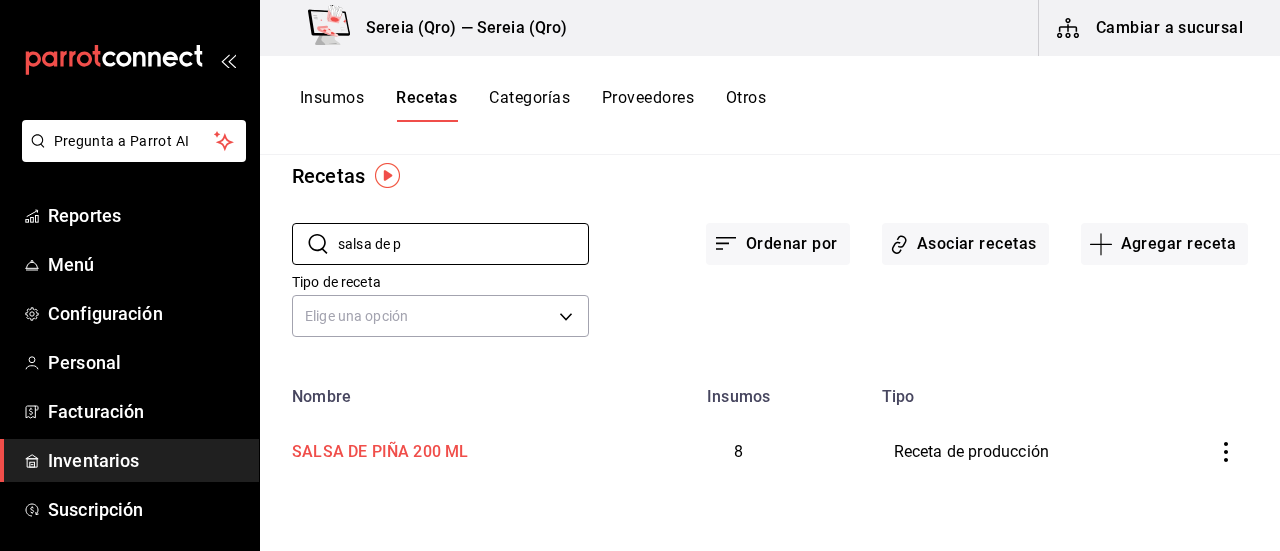 type on "salsa de p" 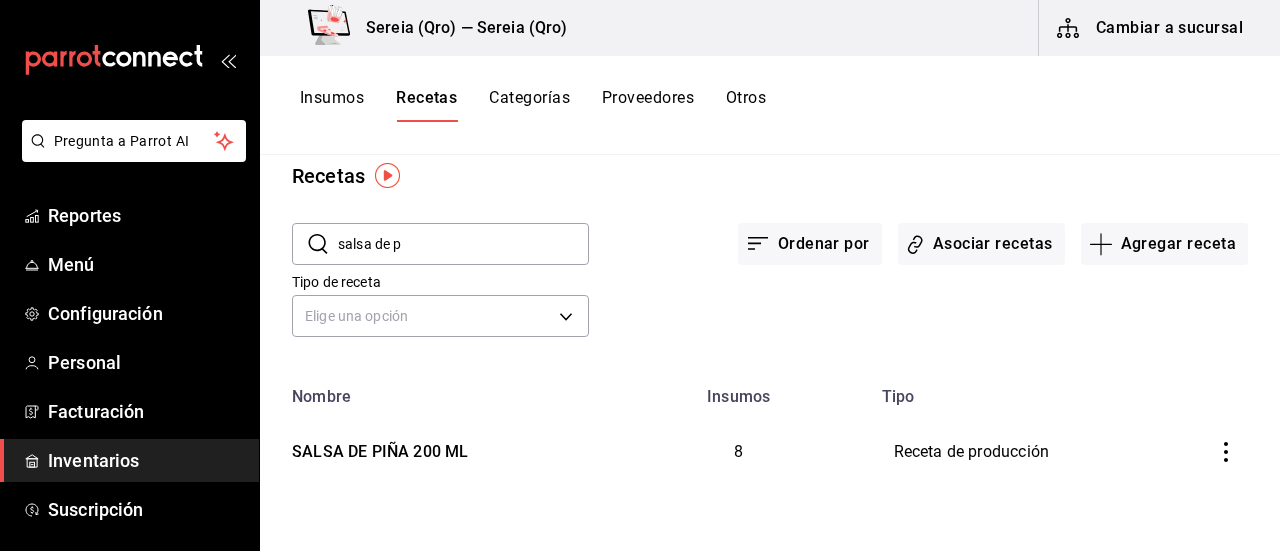 type on "SALSA DE PIÑA 200 ML" 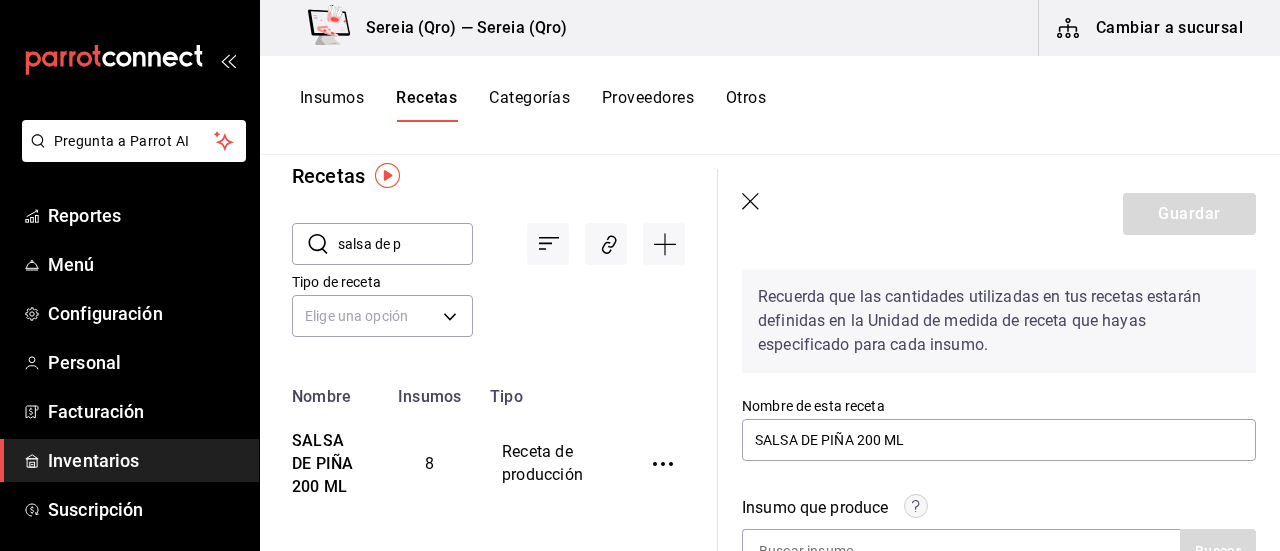 scroll, scrollTop: 100, scrollLeft: 0, axis: vertical 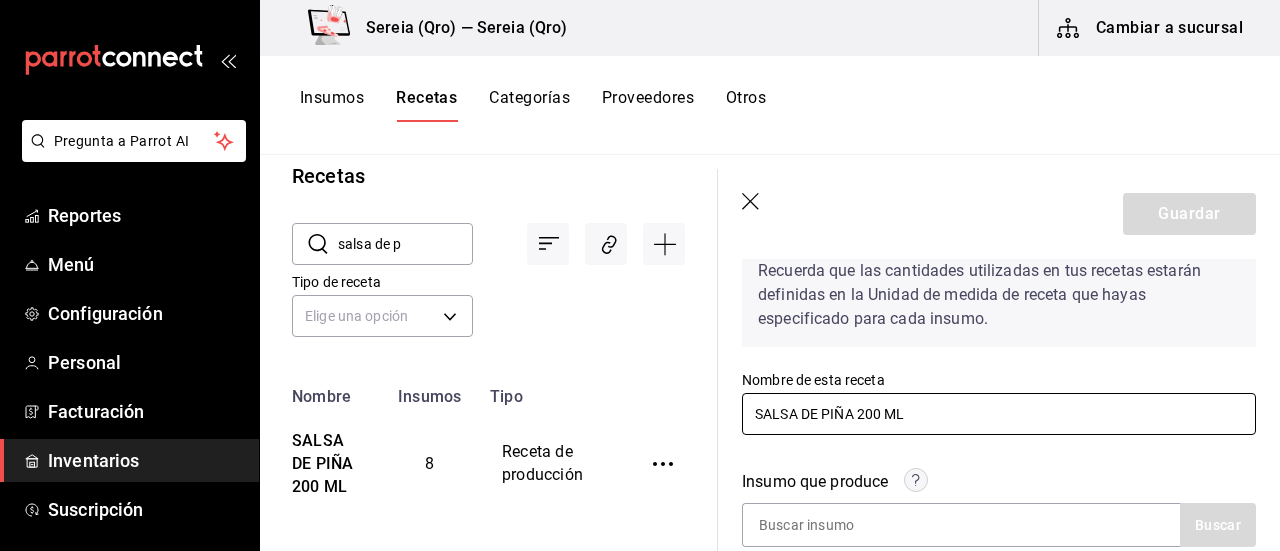 click on "Receta de producción  Recuerda que las cantidades utilizadas en tus recetas estarán definidas en la Unidad de medida de receta que hayas especificado para cada insumo. Nombre de esta receta SALSA DE PIÑA 200 ML Insumo que produce Buscar Cant. que produce 200 ml ​ Merma % ​ Cant. efectiva 200 ml SALSA DE PIÑA-1754013214029 Busca y agrega los insumos o ingredientes que quieres incluir en esta receta Insumo SUPPLY Buscar No hay insumos a mostrar. Busca un insumo para agregarlo a la lista" at bounding box center [999, 690] 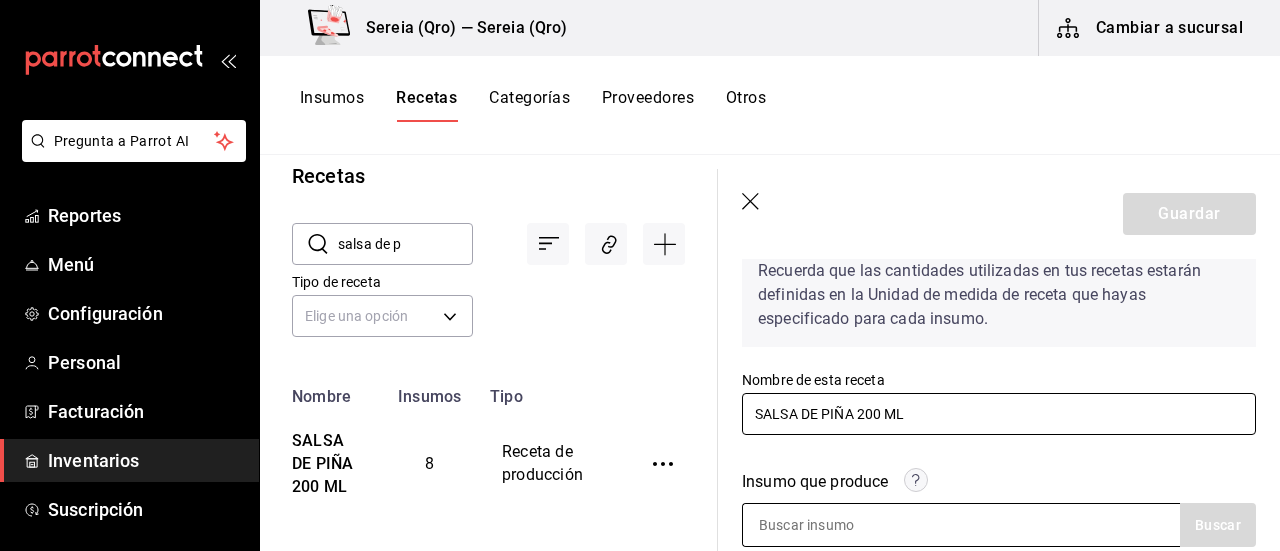type on "salsa de piña 200 ml" 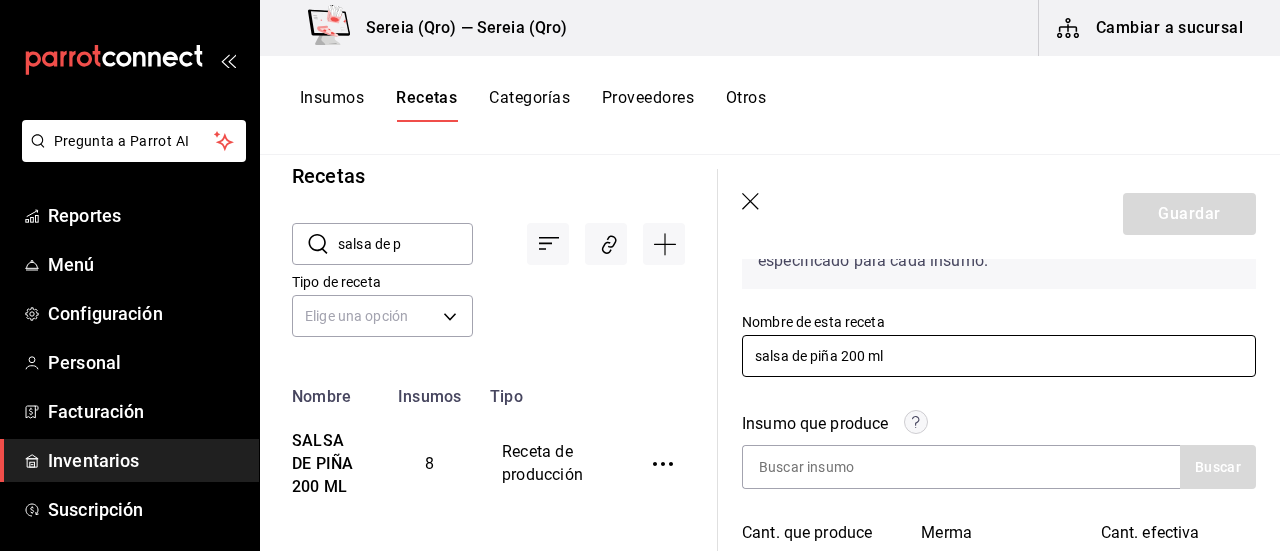scroll, scrollTop: 200, scrollLeft: 0, axis: vertical 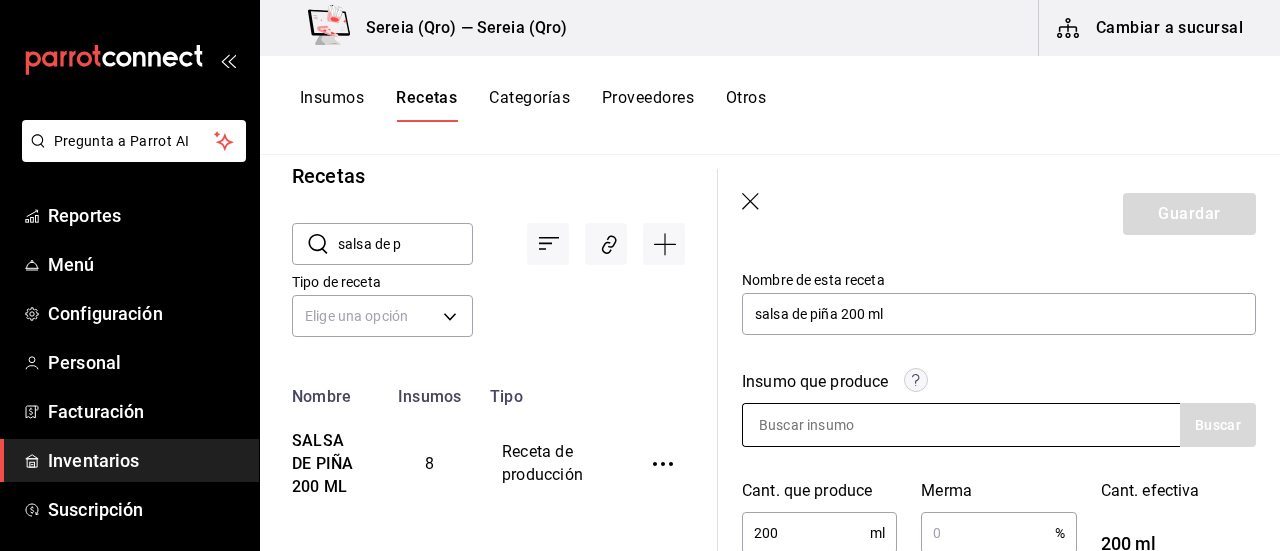 click at bounding box center (843, 425) 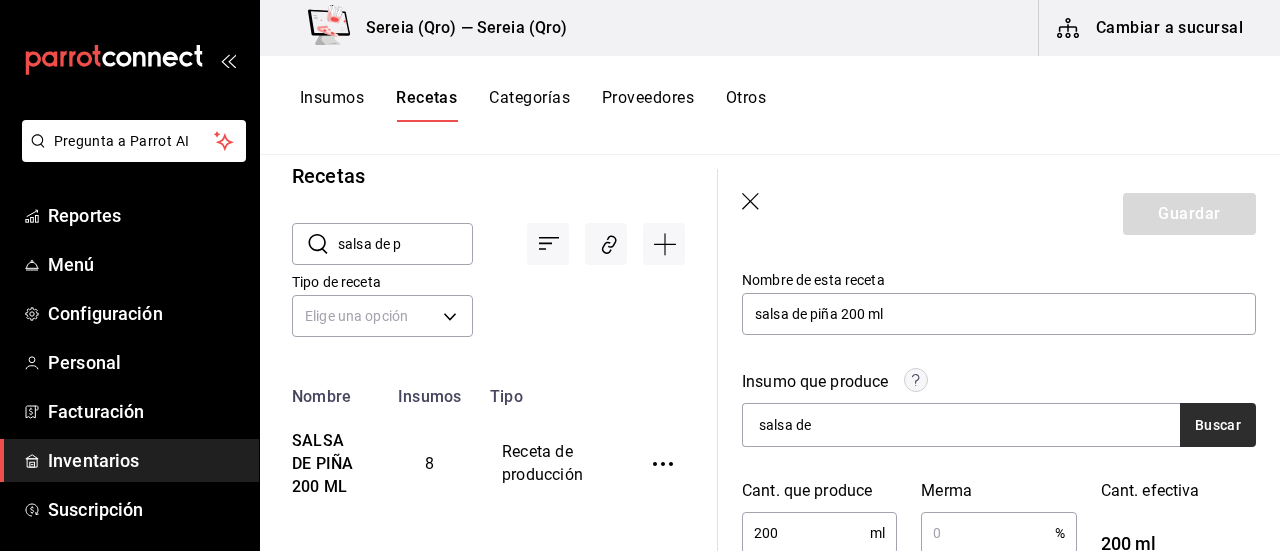 type on "salsa de" 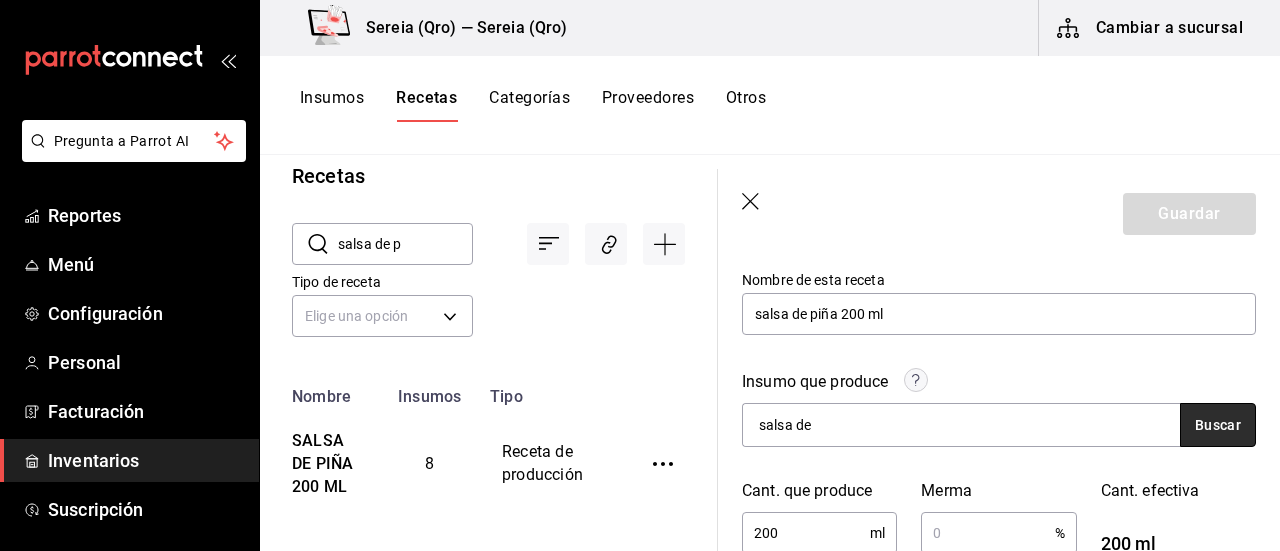 click on "Buscar" at bounding box center [1218, 425] 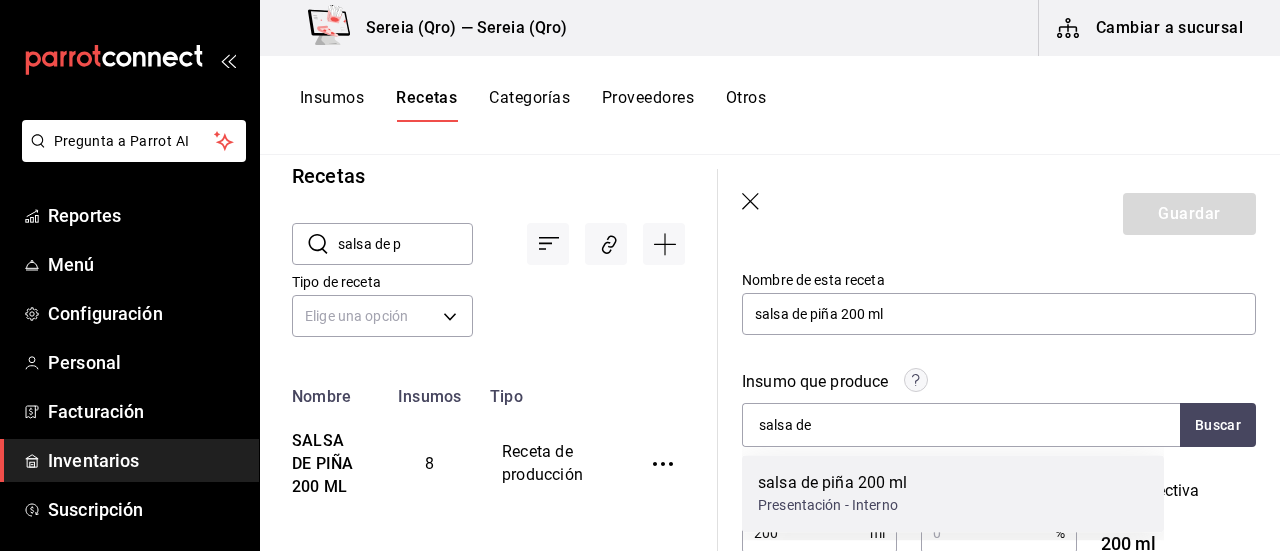 click on "salsa de piña 200 ml" at bounding box center [833, 483] 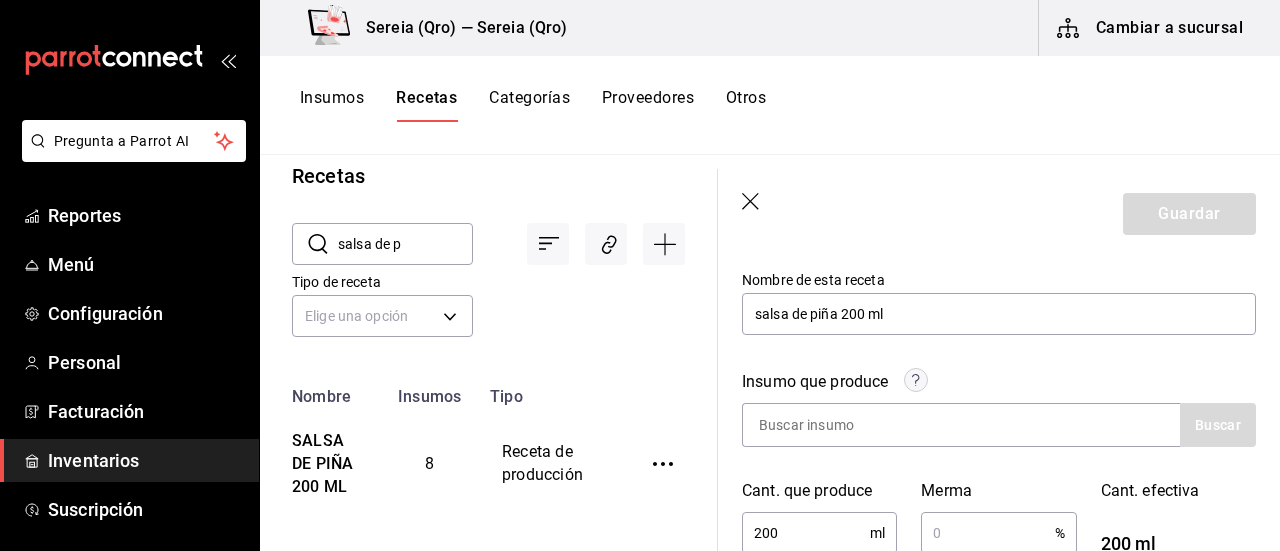 scroll, scrollTop: 300, scrollLeft: 0, axis: vertical 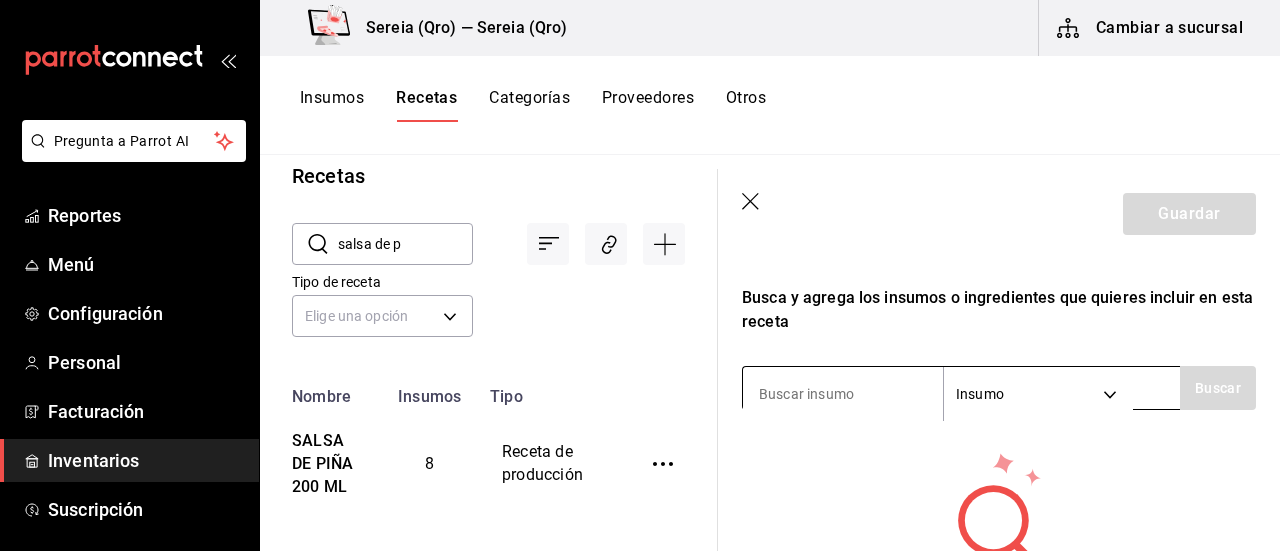click at bounding box center [843, 394] 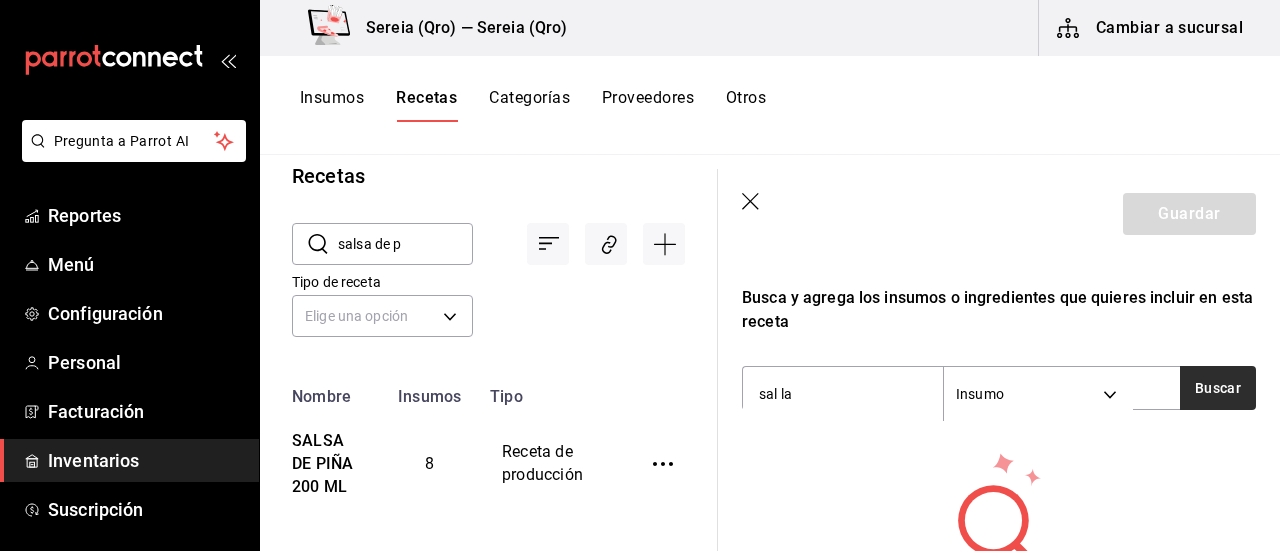 type on "sal la" 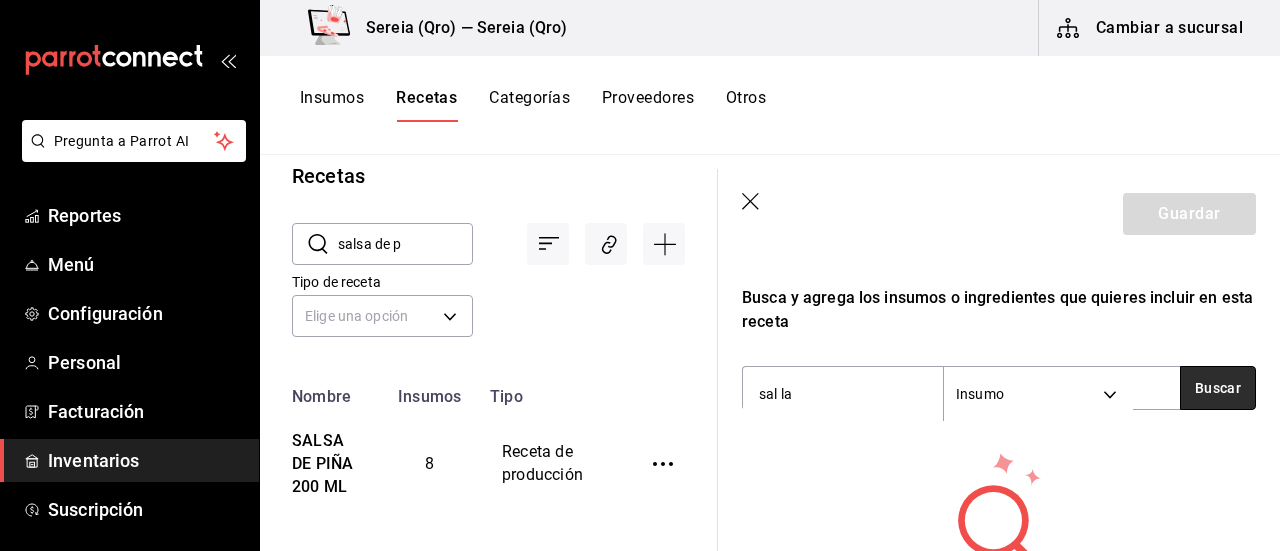 click on "Buscar" at bounding box center [1218, 388] 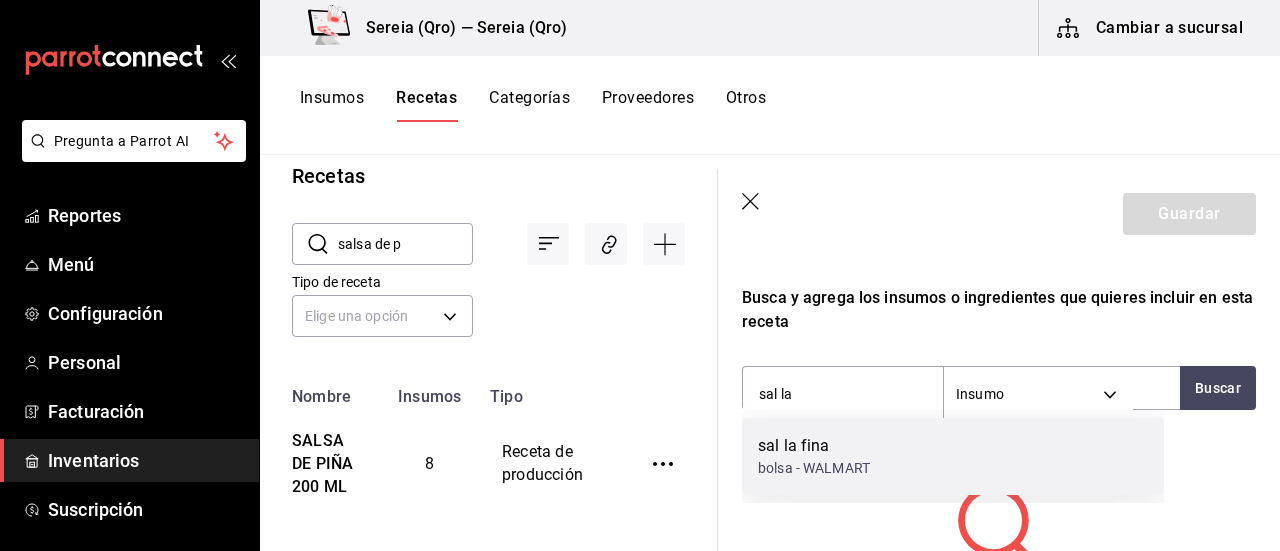 click on "sal la fina" at bounding box center [814, 446] 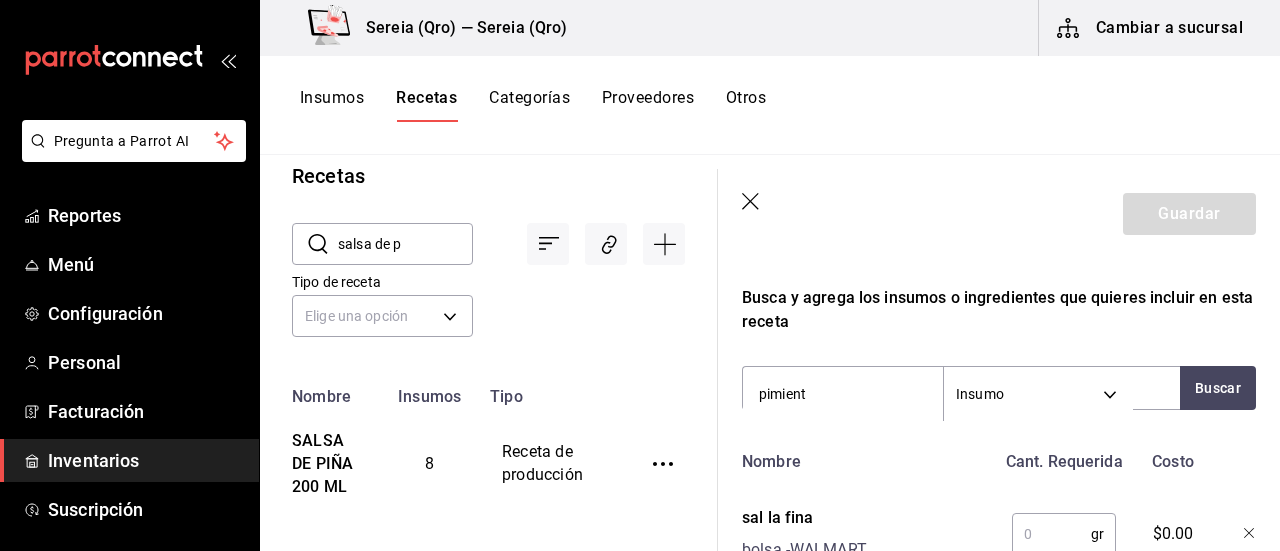 type on "pimienta" 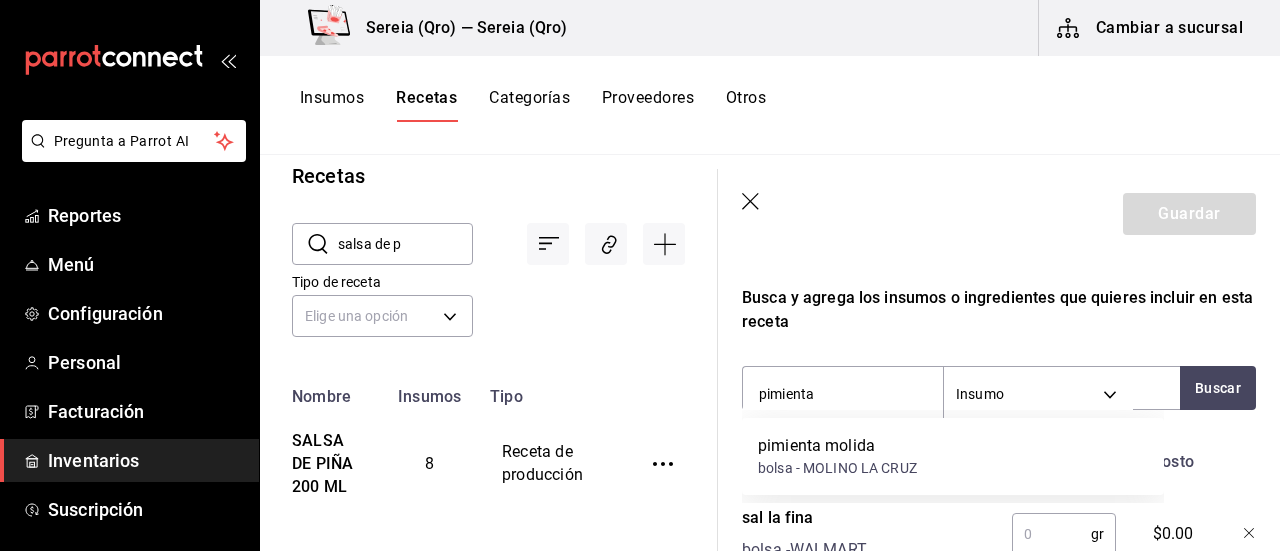 click on "pimienta molida" at bounding box center [837, 446] 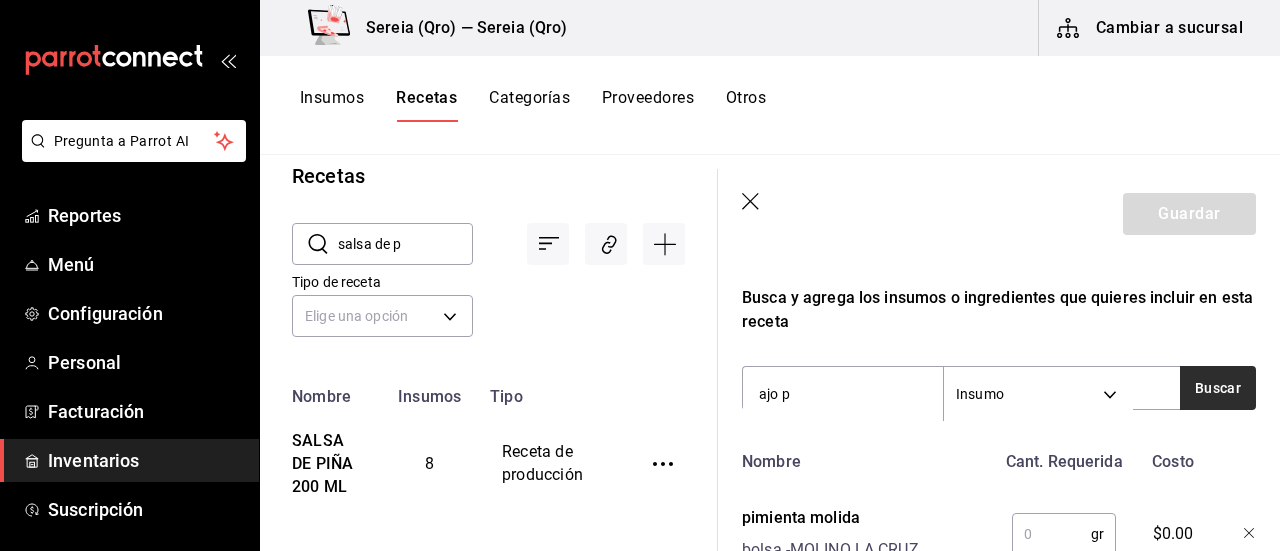 type on "ajo p" 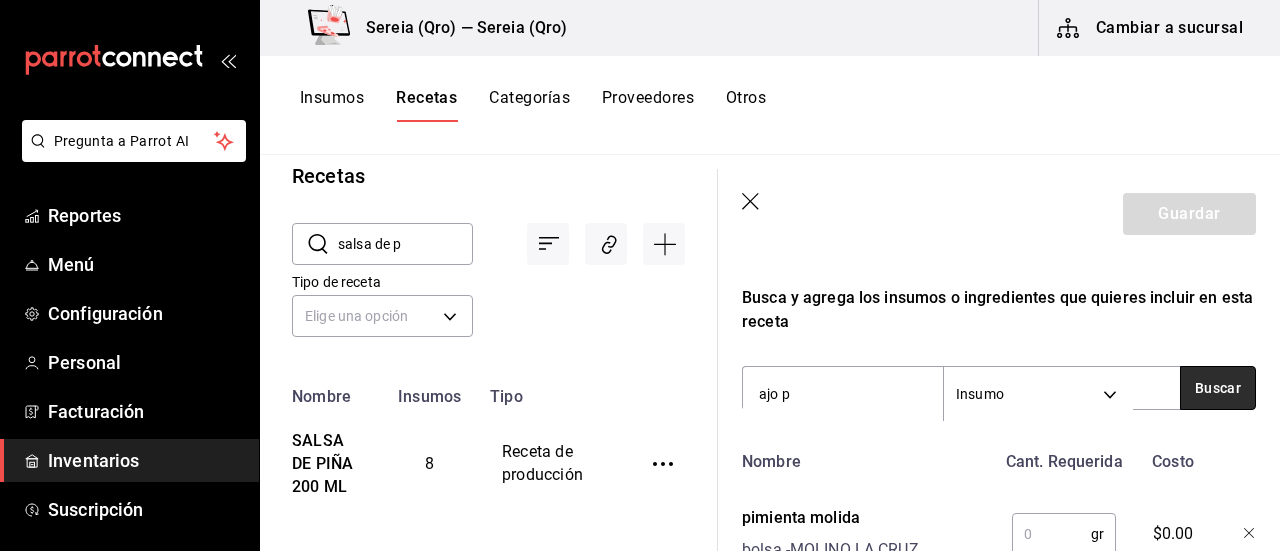 click on "Buscar" at bounding box center (1218, 388) 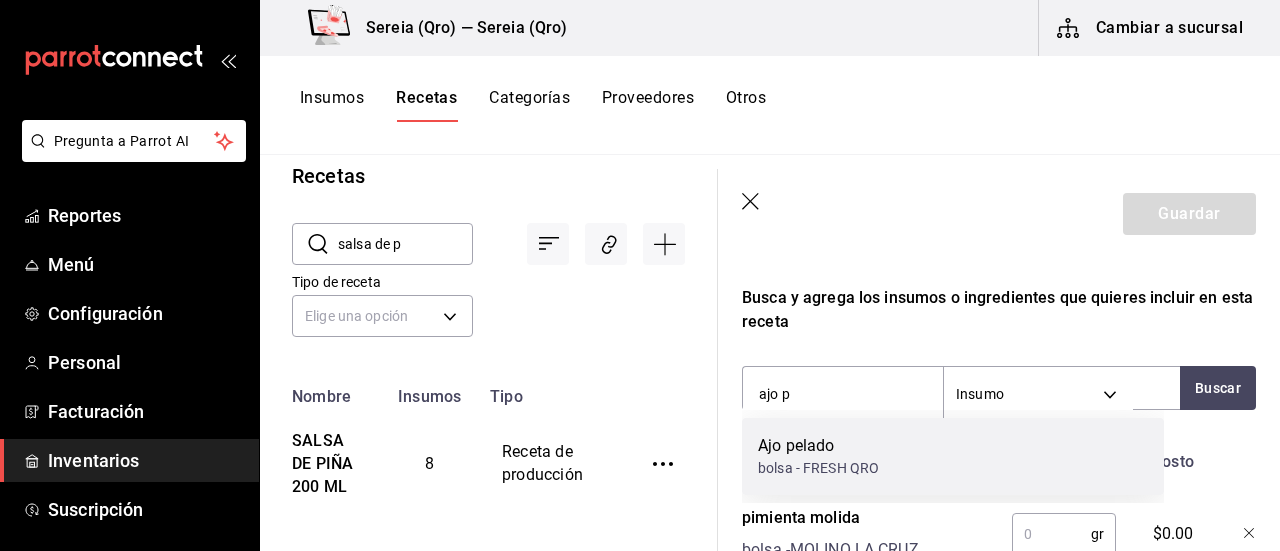 click on "Ajo pelado" at bounding box center [818, 446] 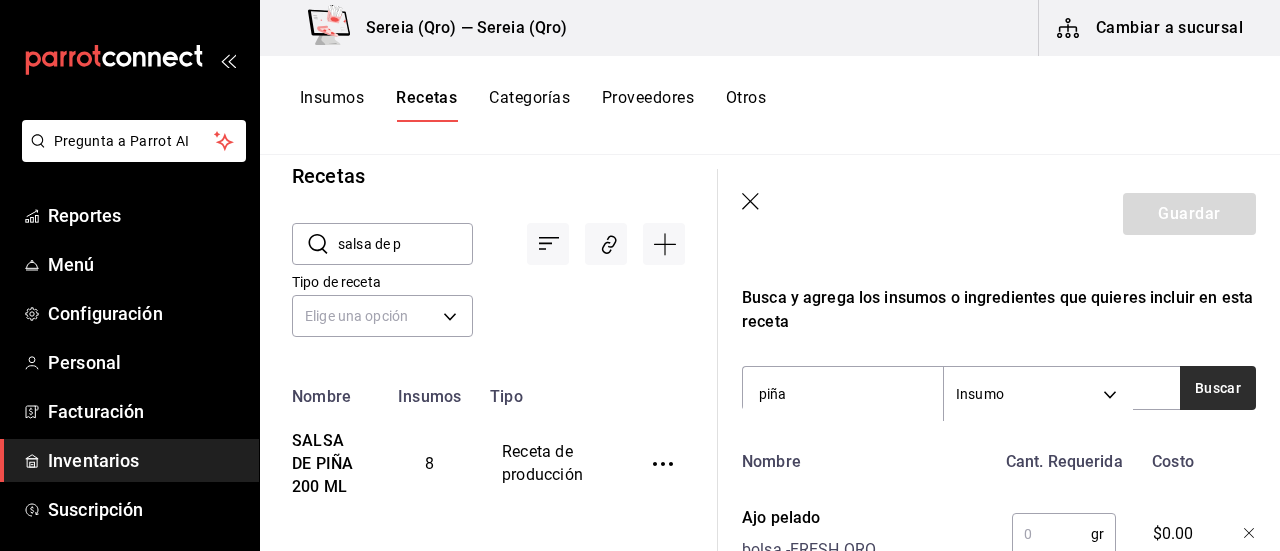 type on "piña" 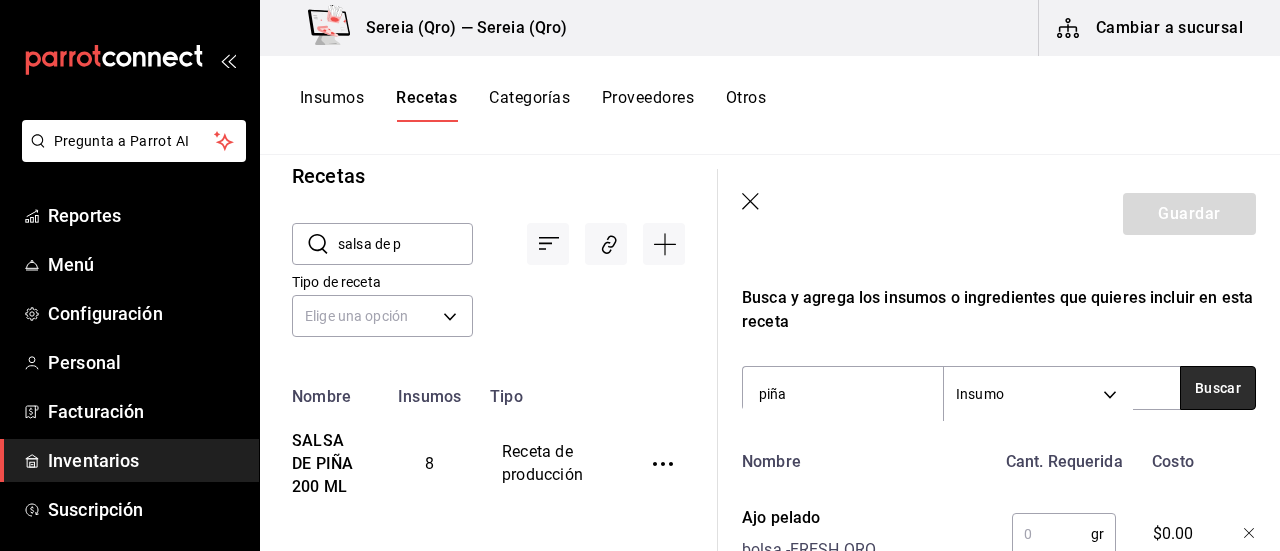 click on "Buscar" at bounding box center (1218, 388) 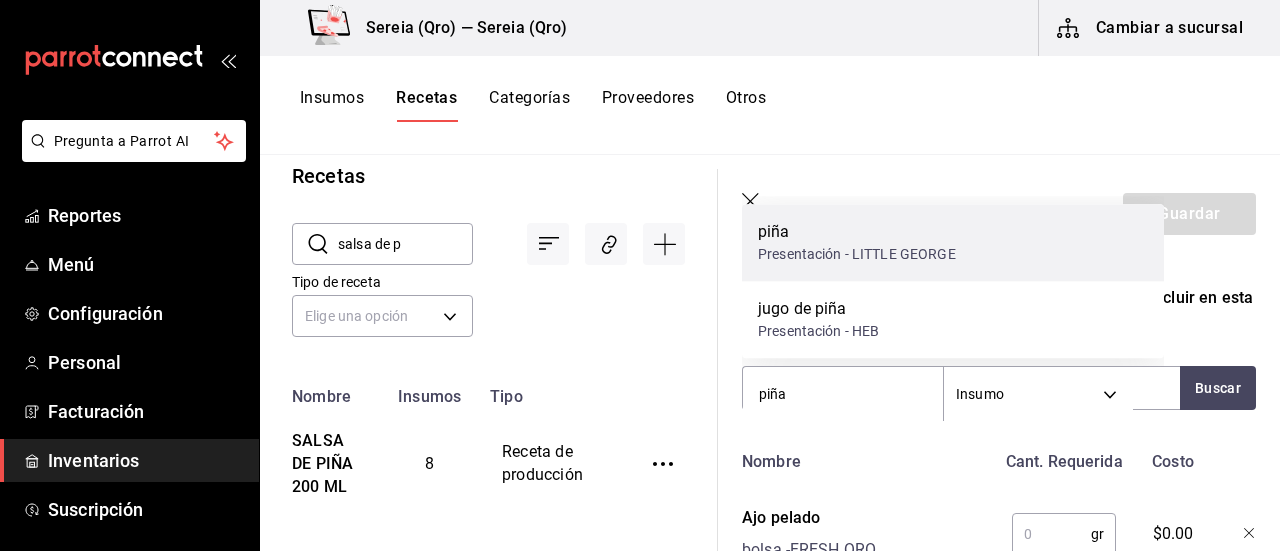 click on "piña" at bounding box center (857, 232) 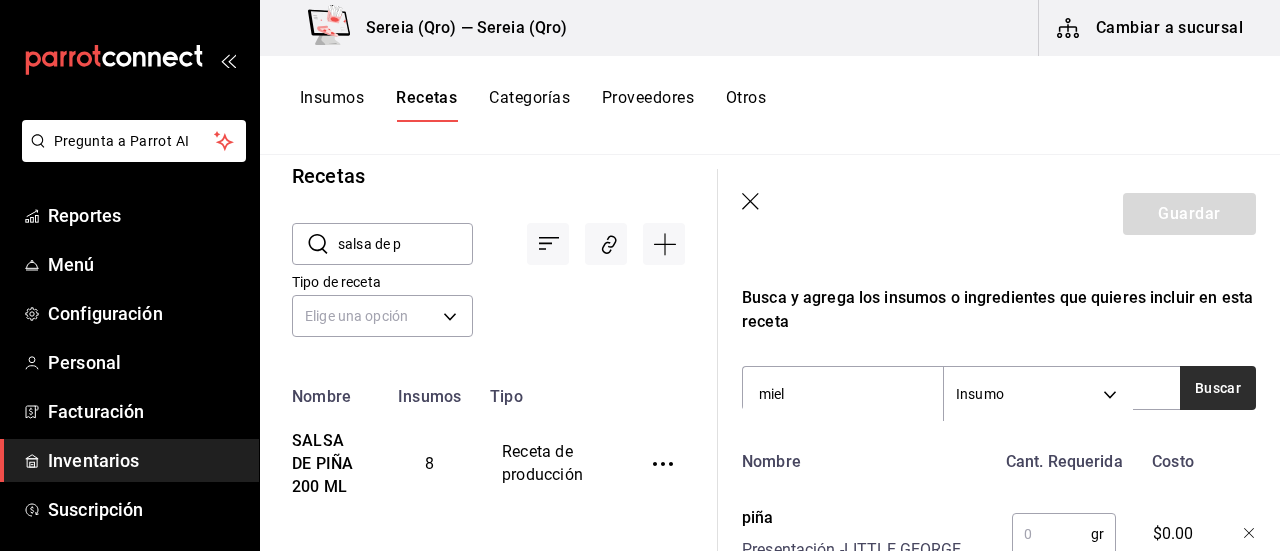 type on "miel" 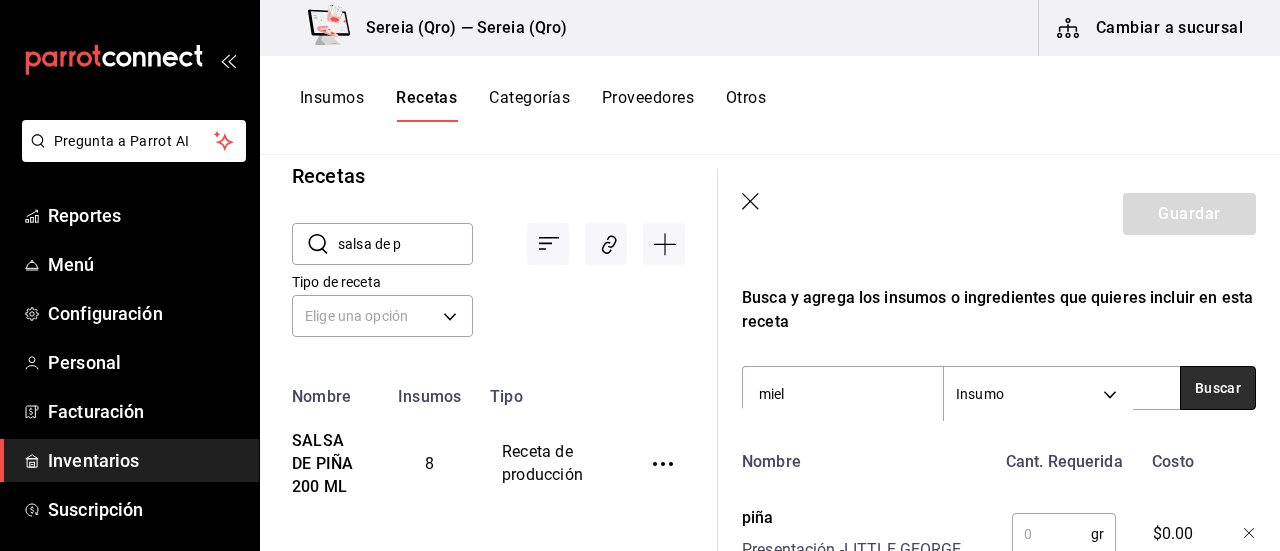 click on "Buscar" at bounding box center (1218, 388) 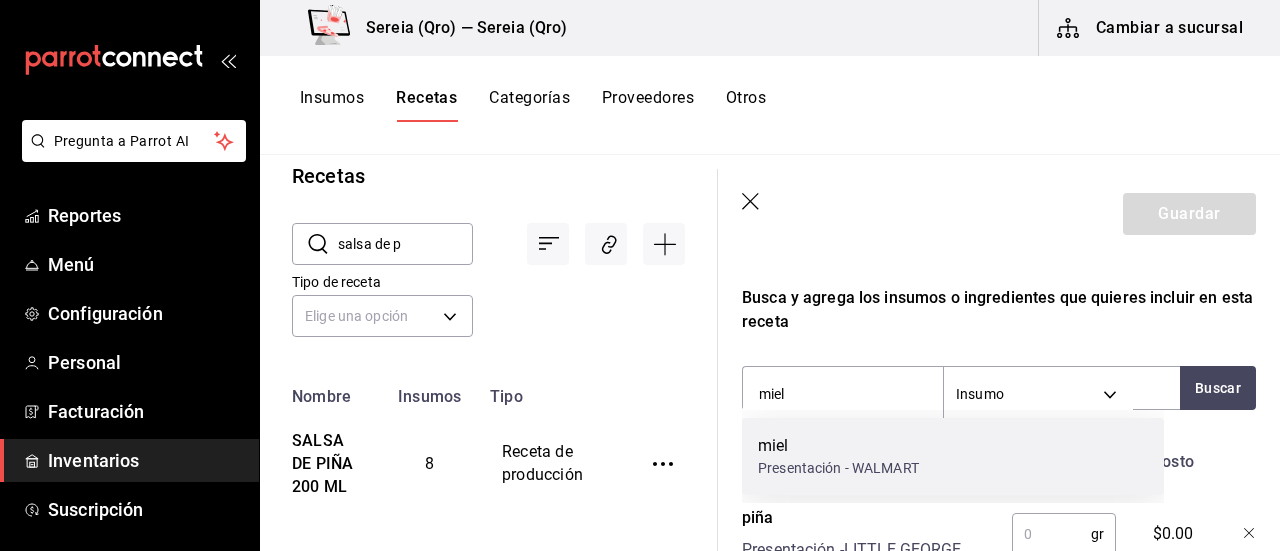 click on "miel" at bounding box center (838, 446) 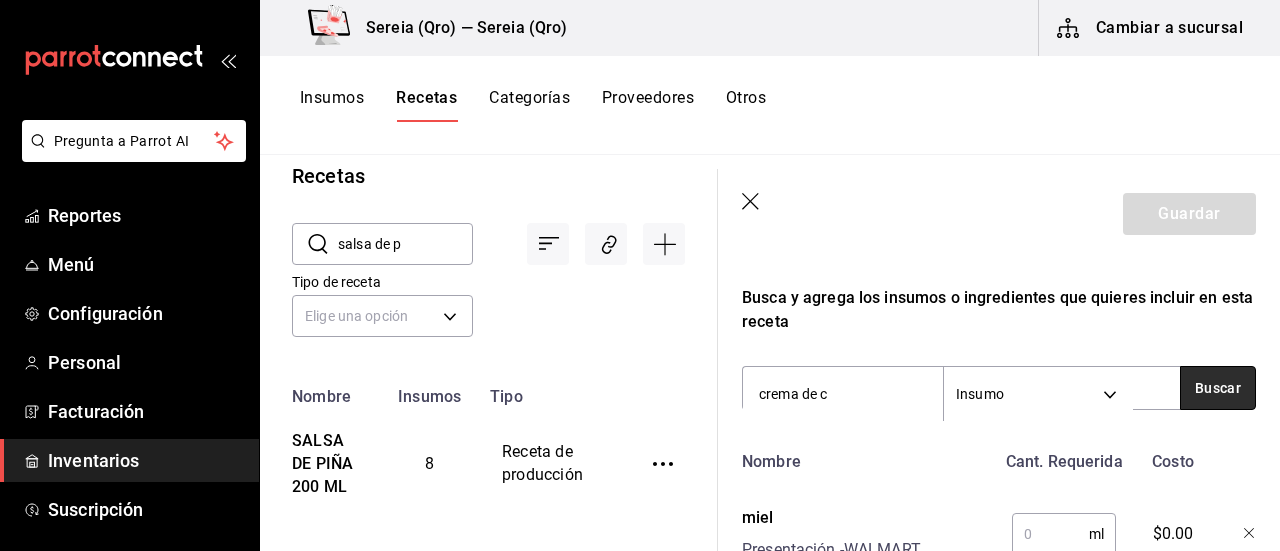 click on "Buscar" at bounding box center [1218, 388] 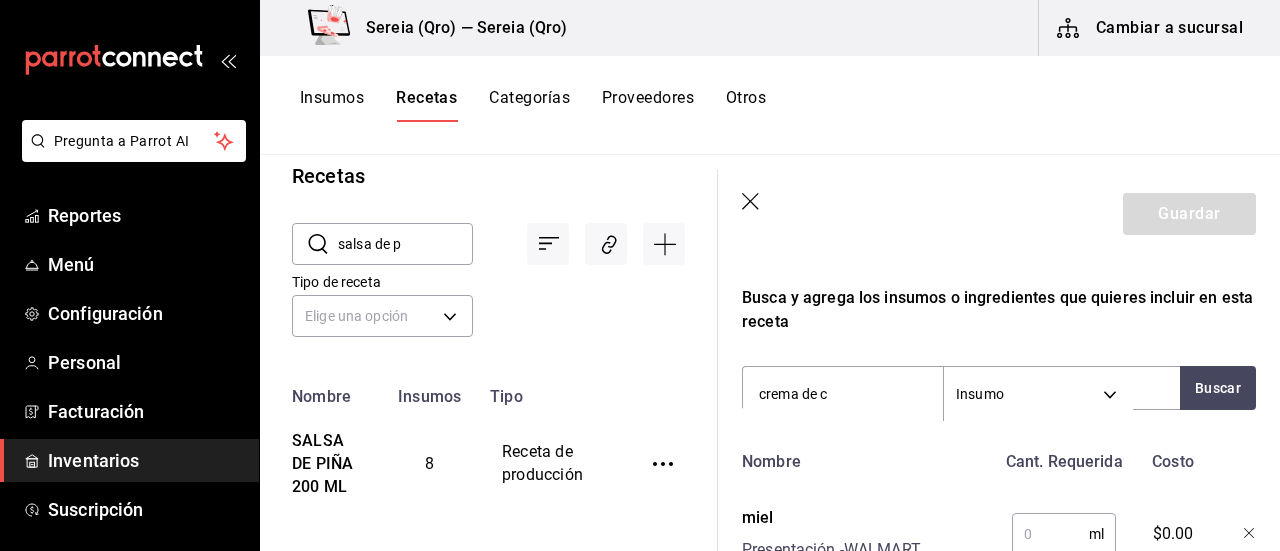 click on "Recetas ​ salsa de p ​ Tipo de receta Elige una opción default Nombre Insumos Tipo SALSA DE PIÑA 200 ML 8 Receta de producción Guardar Receta de producción  Recuerda que las cantidades utilizadas en tus recetas estarán definidas en la Unidad de medida de receta que hayas especificado para cada insumo. Nombre de esta receta salsa de piña 200 ml Insumo que produce Buscar Cant. que produce 200 ml ​ Merma % ​ Cant. efectiva 200 ml salsa de piña 200 ml Busca y agrega los insumos o ingredientes que quieres incluir en esta receta crema de c Insumo SUPPLY Buscar Nombre Cant. Requerida Costo miel Presentación -  WALMART ml ​ $0.00 piña Presentación -  LITTLE GEORGE gr ​ $0.00 Ajo pelado bolsa -  FRESH QRO gr ​ $0.00 pimienta molida bolsa -  MOLINO LA CRUZ gr ​ $0.00 sal la fina bolsa -  WALMART gr ​ $0.00" at bounding box center (770, 346) 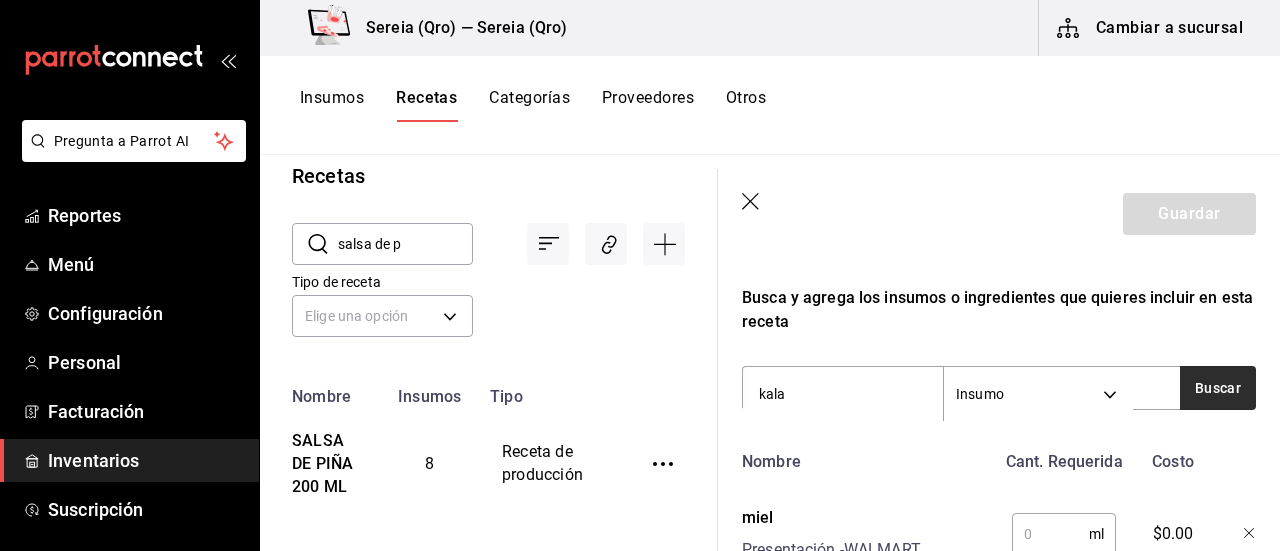 type on "kala" 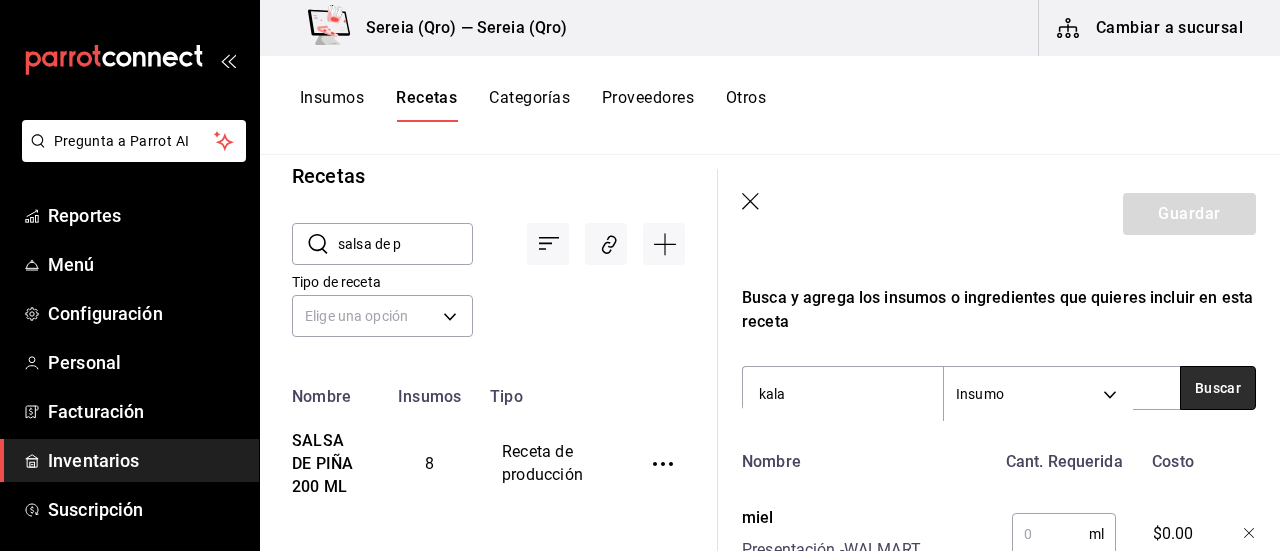 click on "Buscar" at bounding box center [1218, 388] 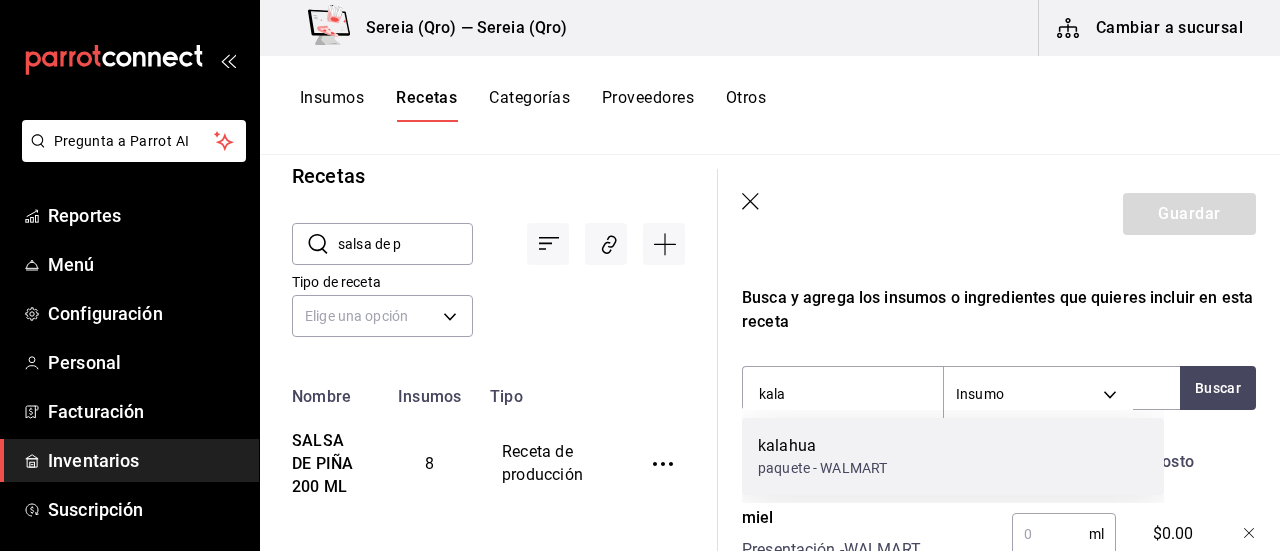 click on "kalahua" at bounding box center (822, 446) 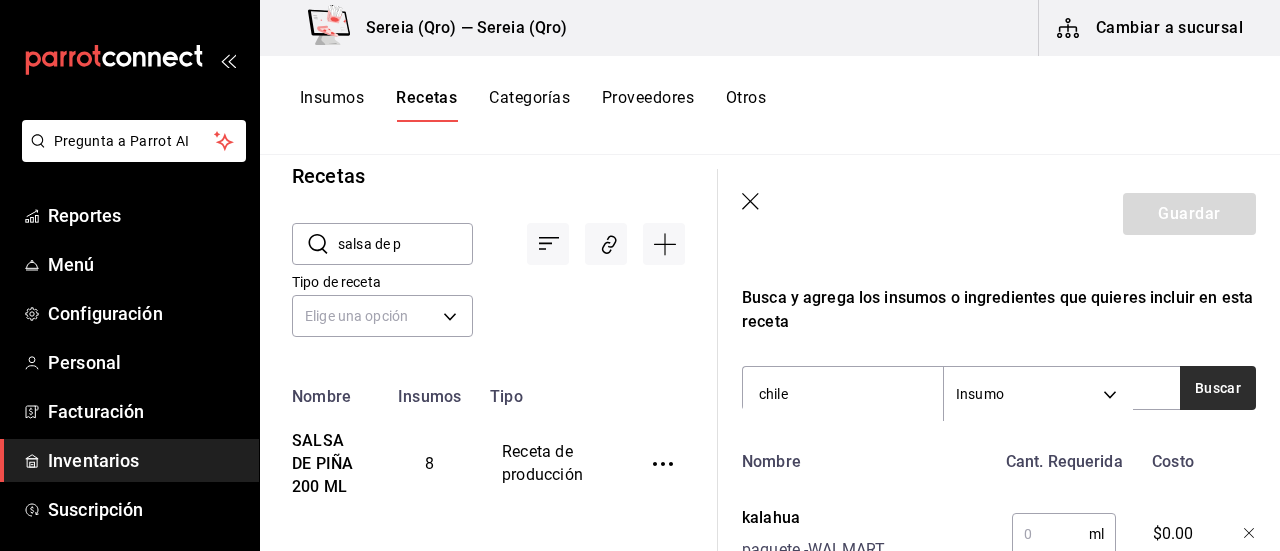 type on "chile" 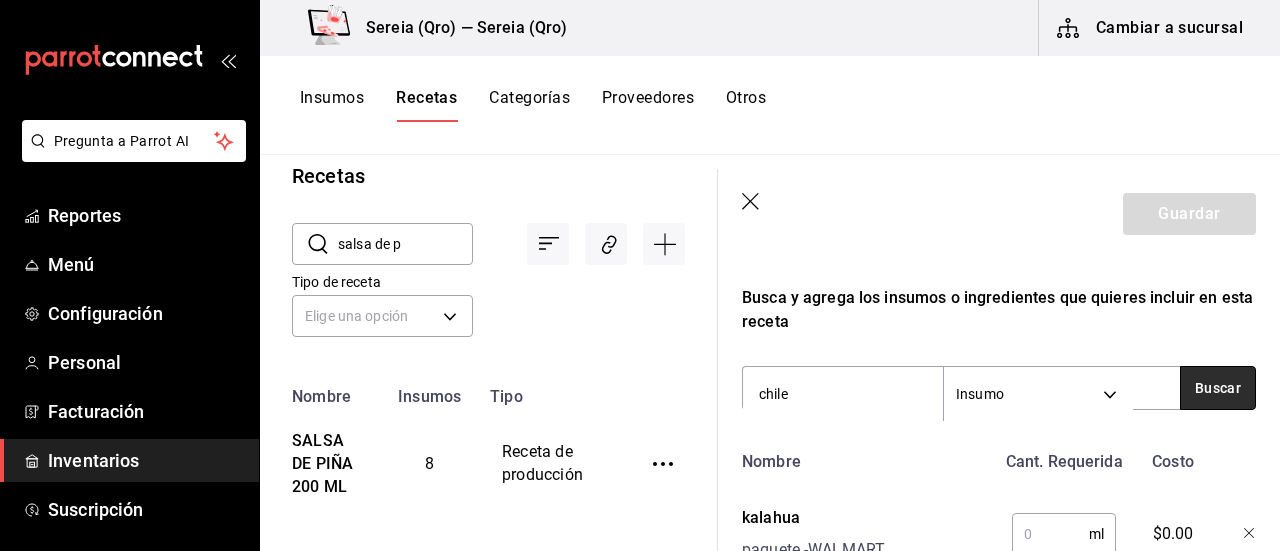 click on "Buscar" at bounding box center [1218, 388] 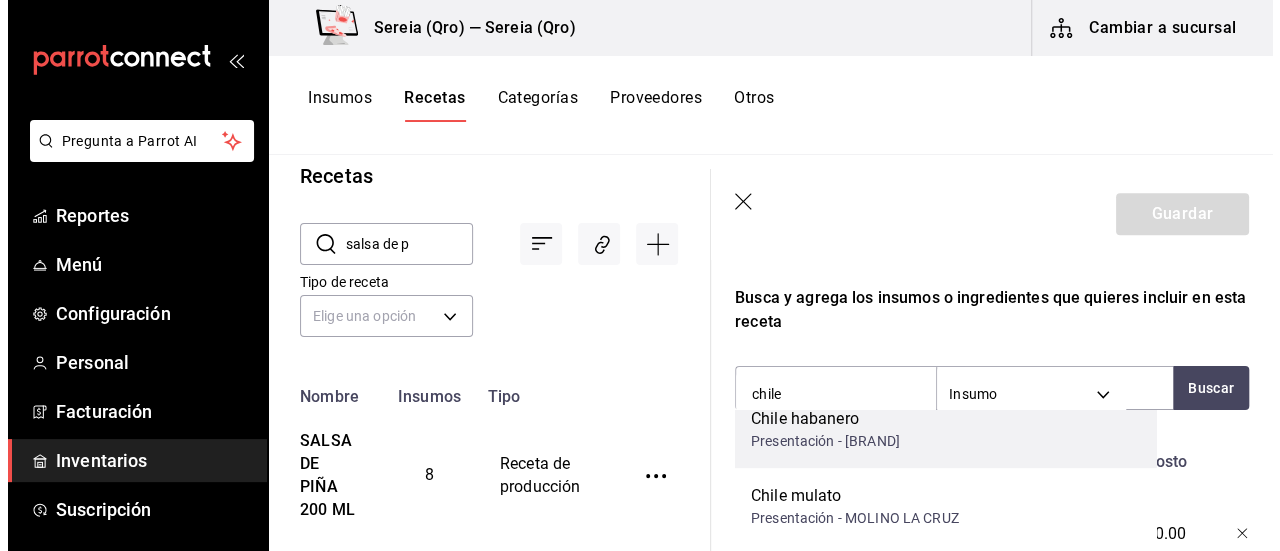 scroll, scrollTop: 721, scrollLeft: 0, axis: vertical 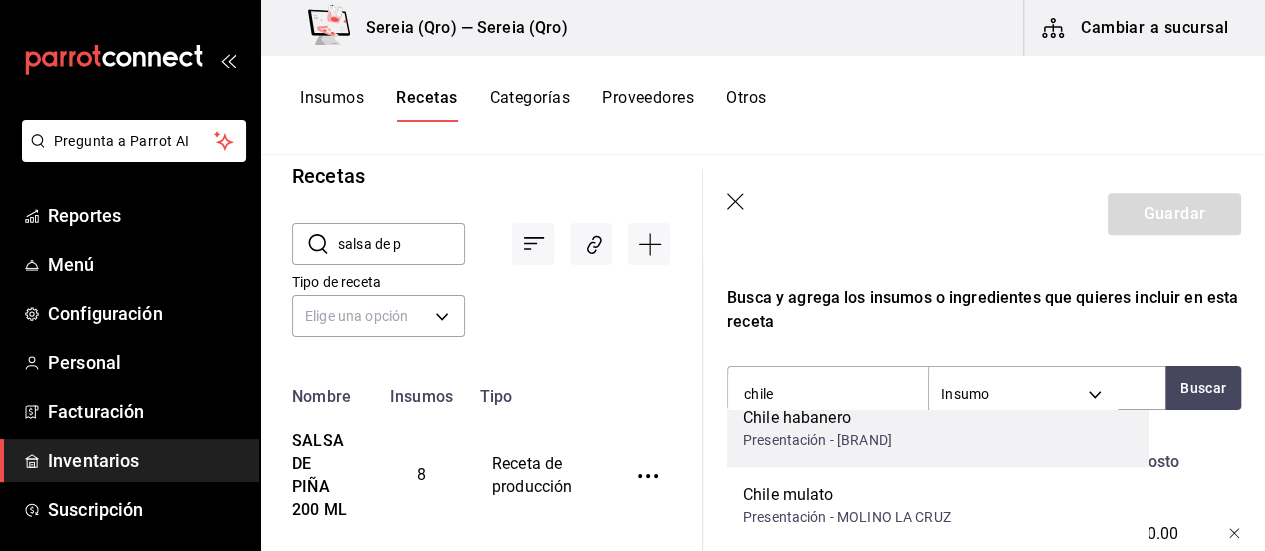 click on "Chile habanero" at bounding box center [817, 418] 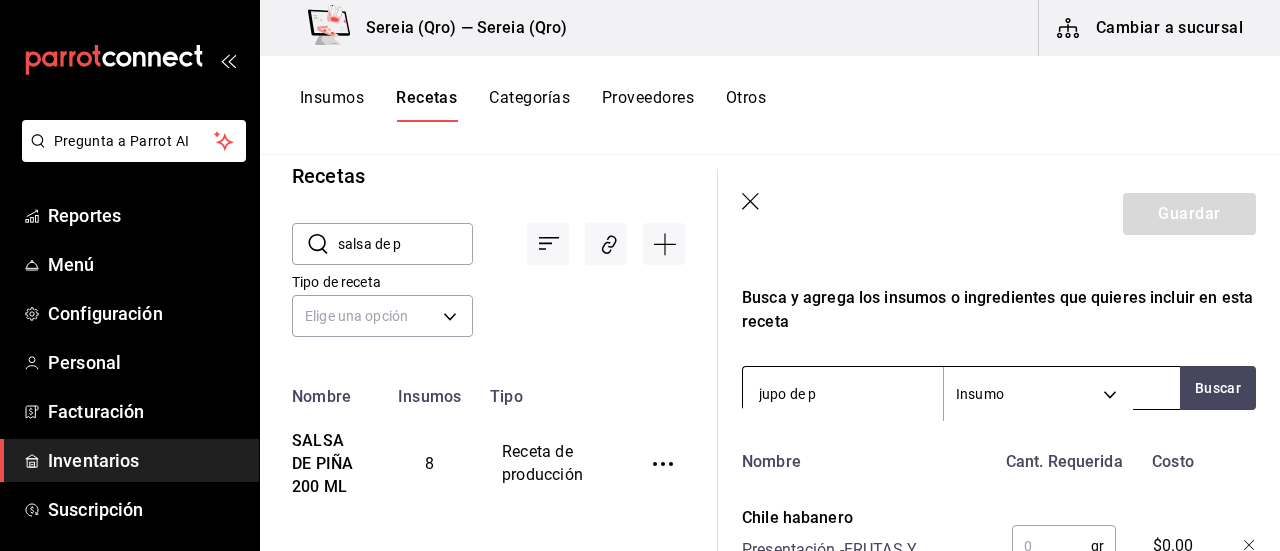 click on "jupo de p" at bounding box center (843, 394) 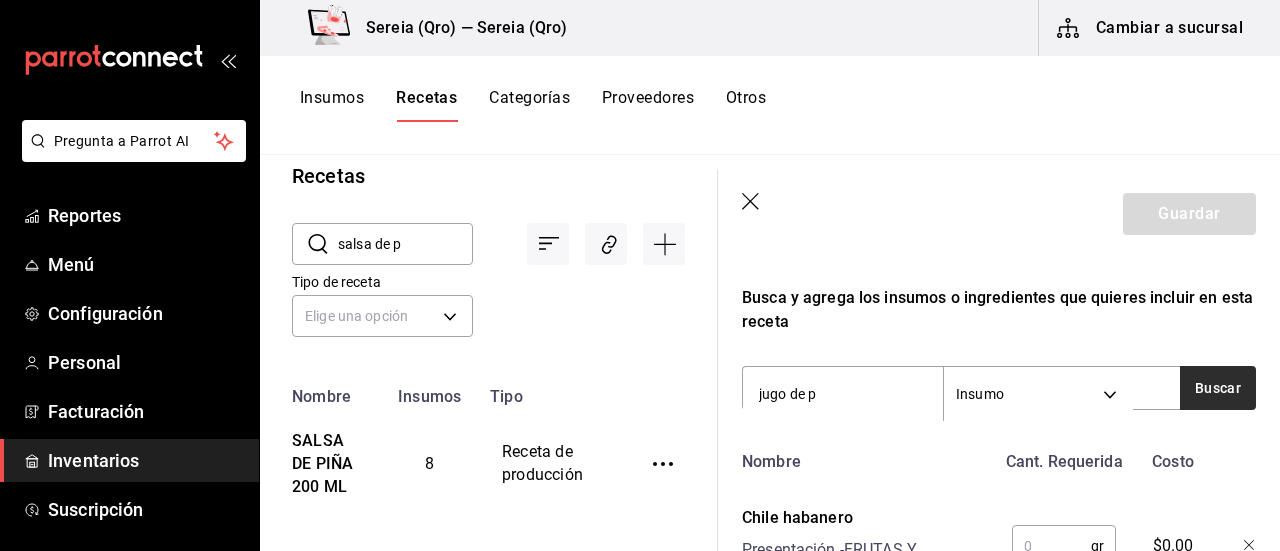 type on "jugo de p" 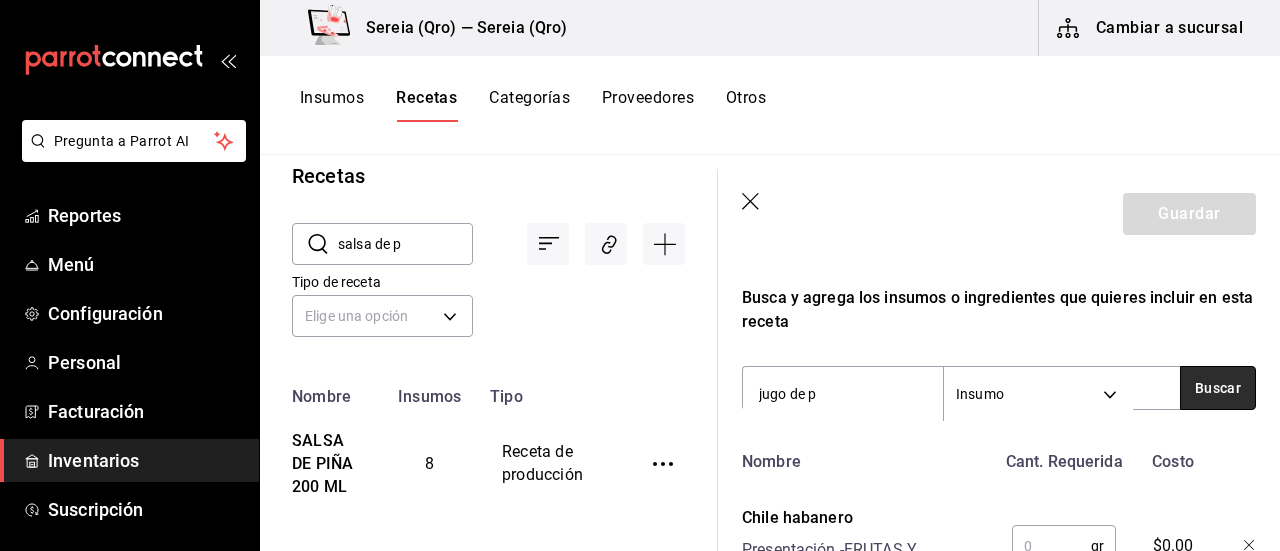 click on "Buscar" at bounding box center (1218, 388) 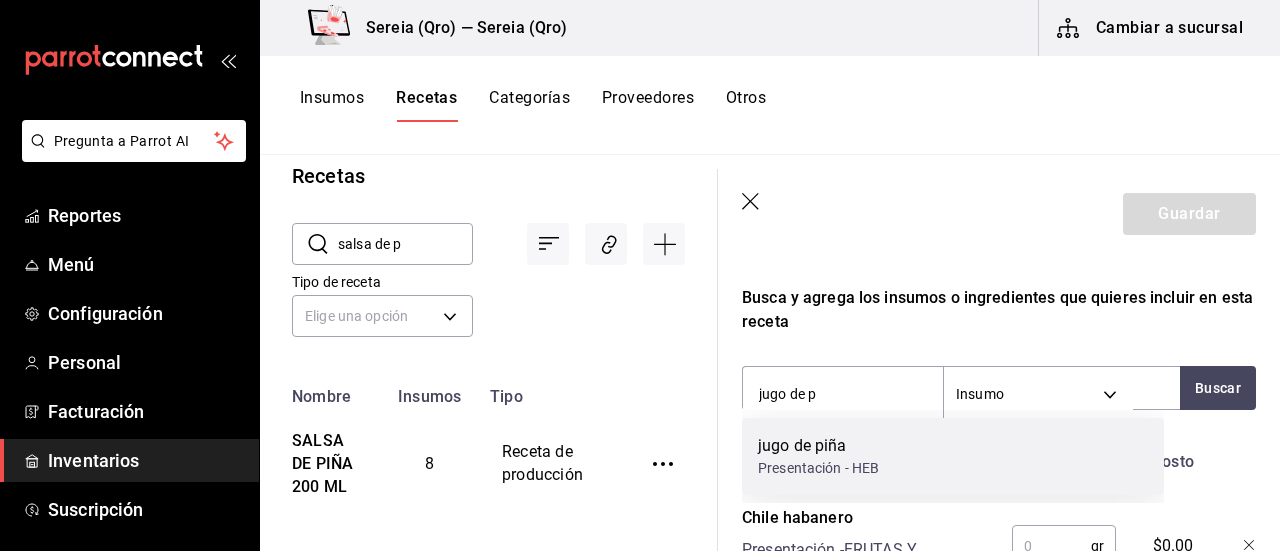 click on "Presentación - HEB" at bounding box center (818, 468) 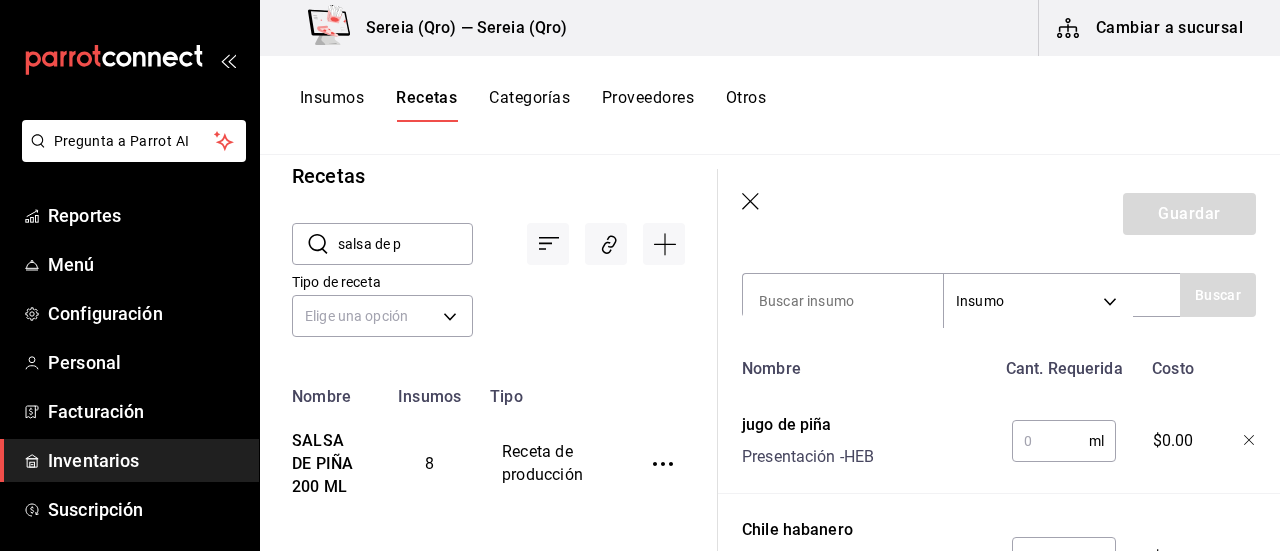 scroll, scrollTop: 700, scrollLeft: 0, axis: vertical 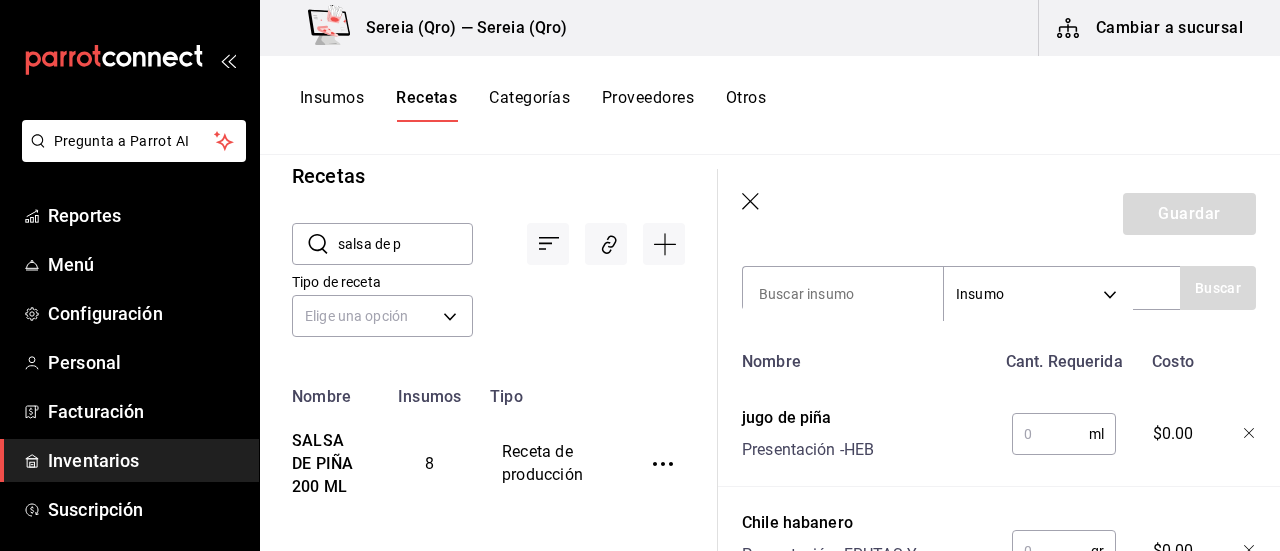 click at bounding box center [1050, 434] 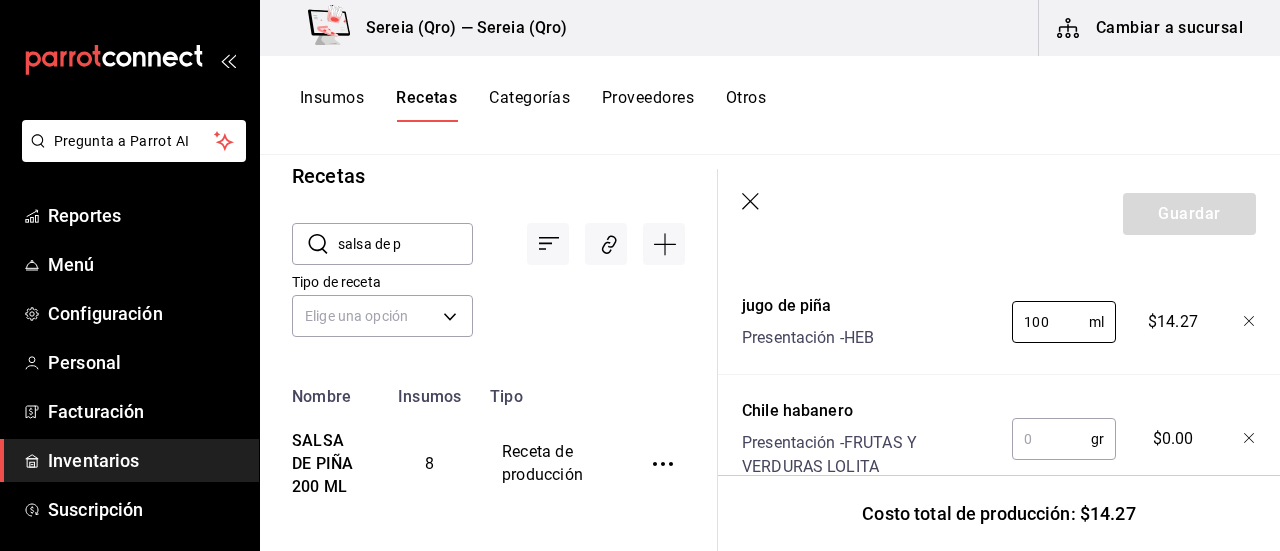 scroll, scrollTop: 900, scrollLeft: 0, axis: vertical 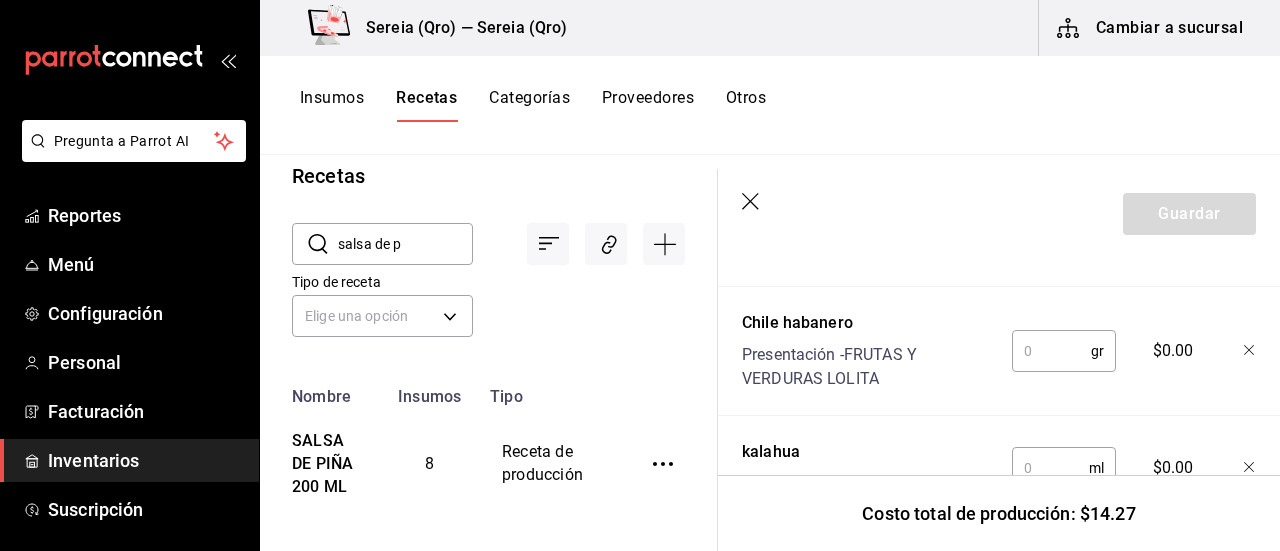 type on "100" 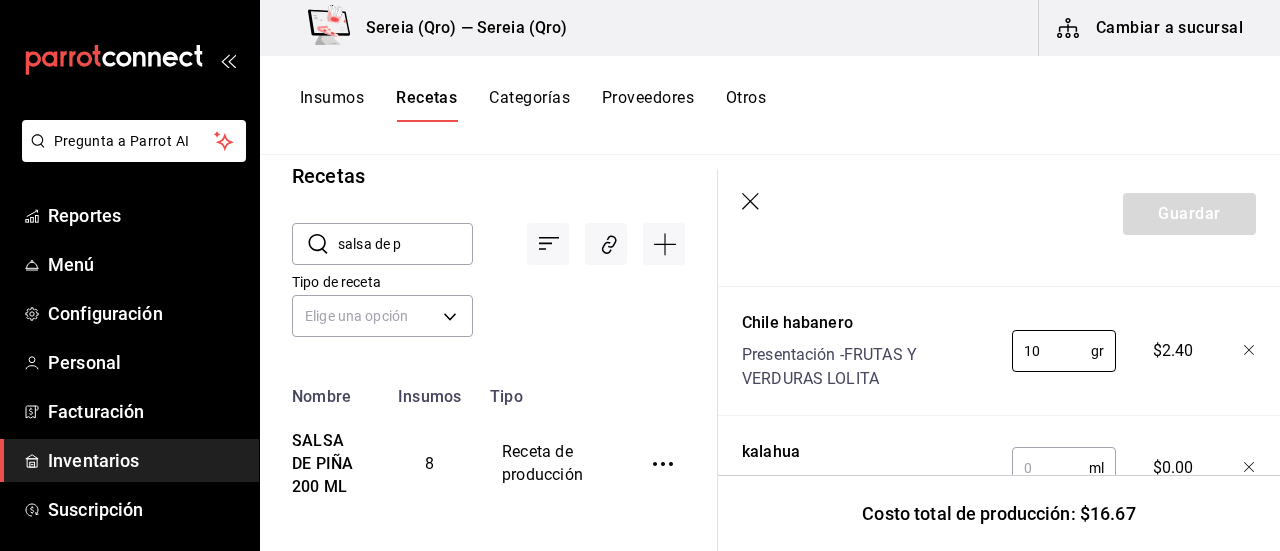 type on "10" 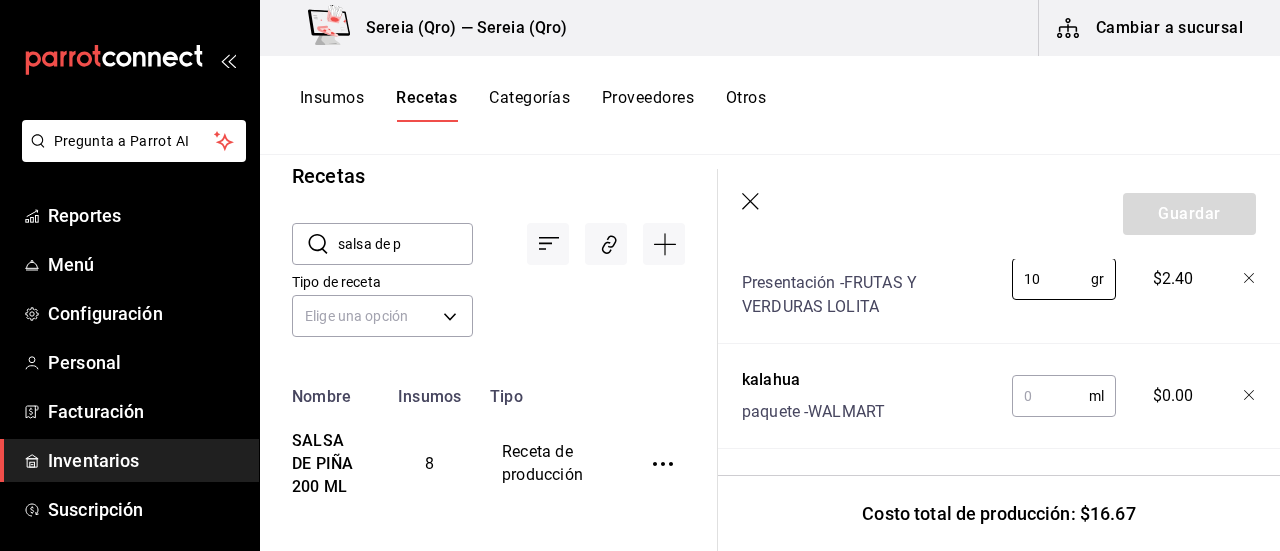 scroll, scrollTop: 1000, scrollLeft: 0, axis: vertical 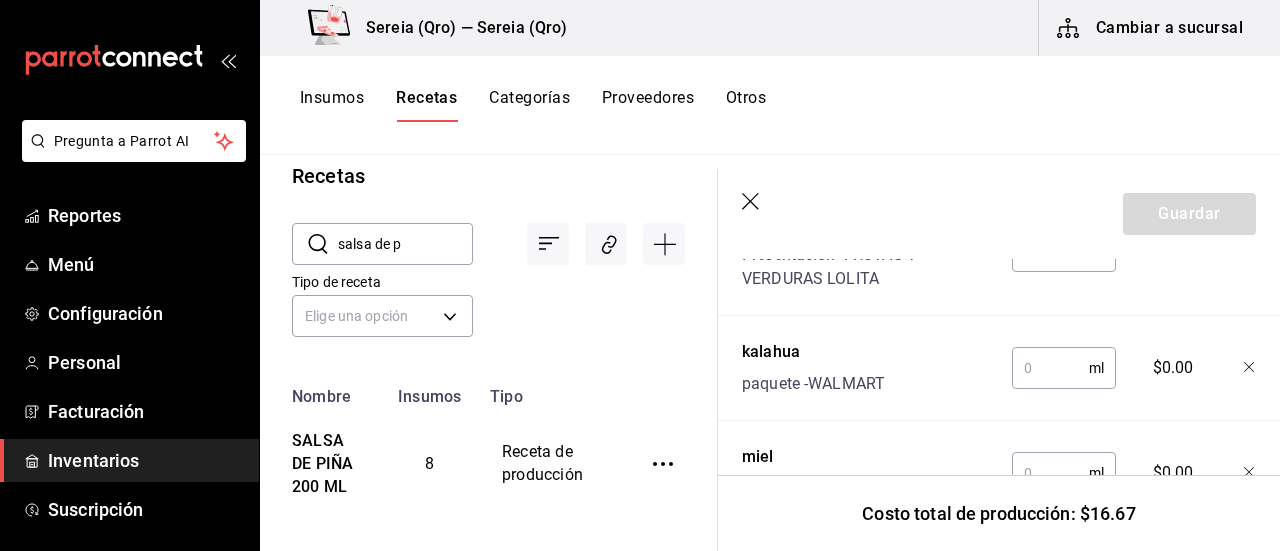click at bounding box center (1050, 368) 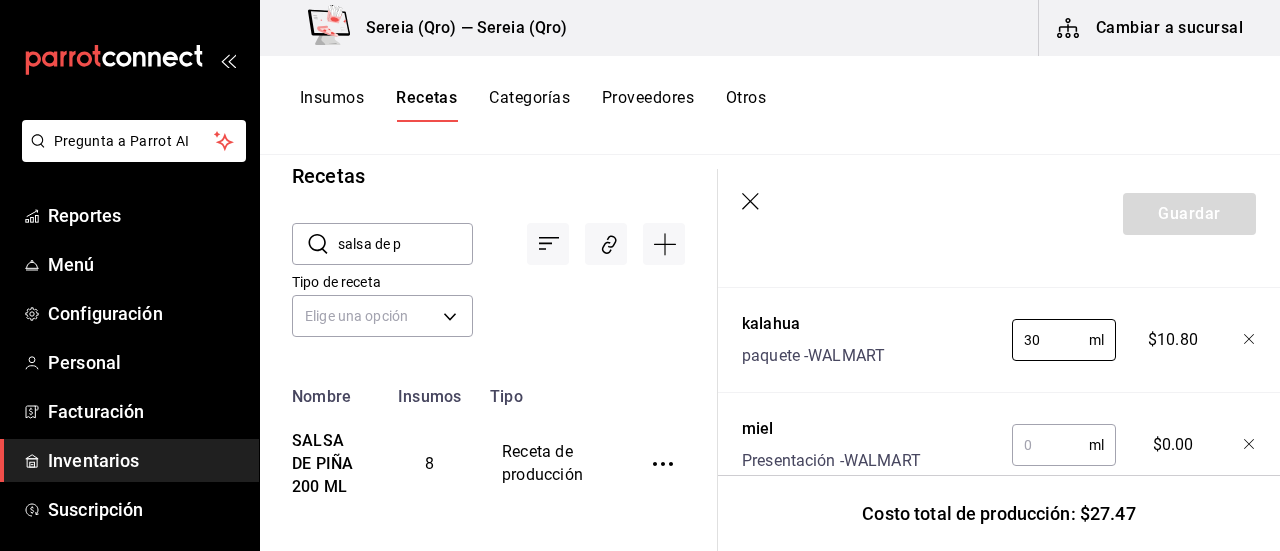 scroll, scrollTop: 1100, scrollLeft: 0, axis: vertical 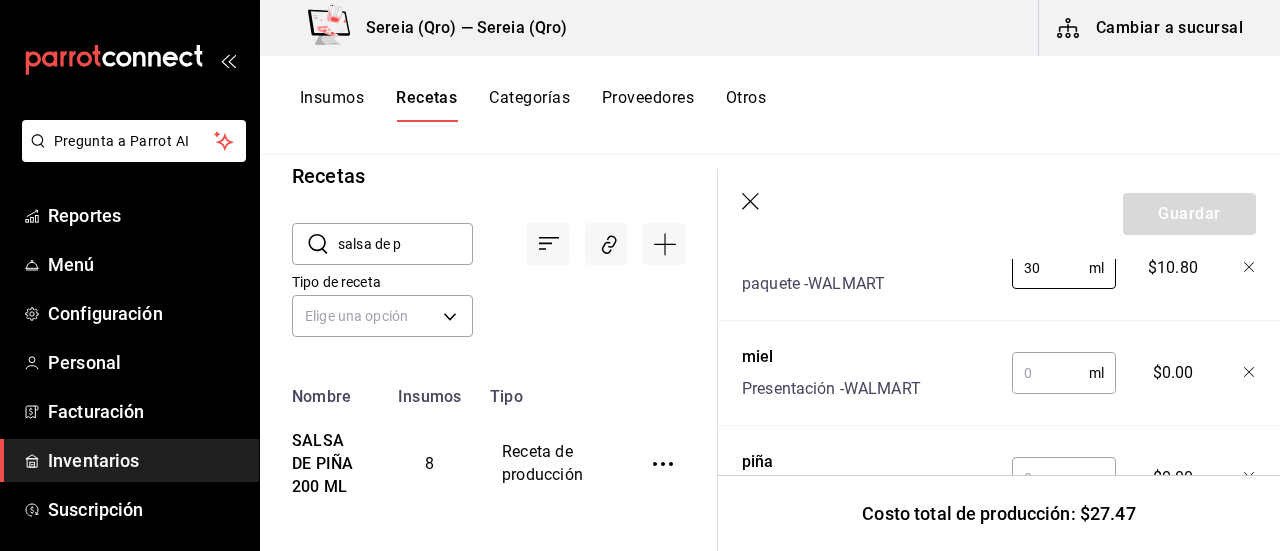 type on "30" 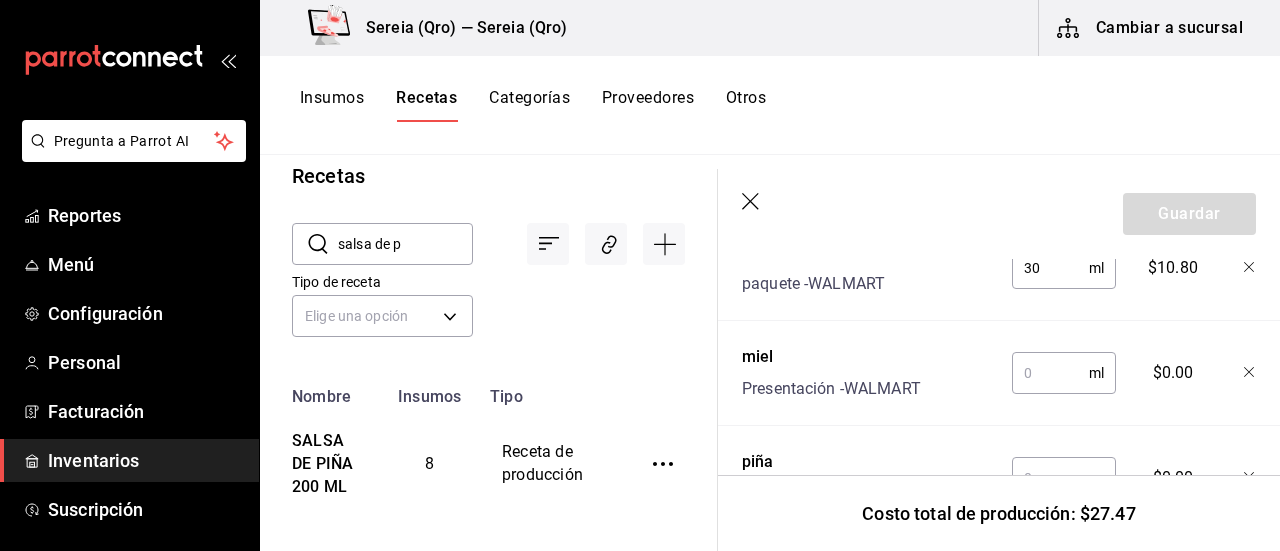 click at bounding box center (1050, 373) 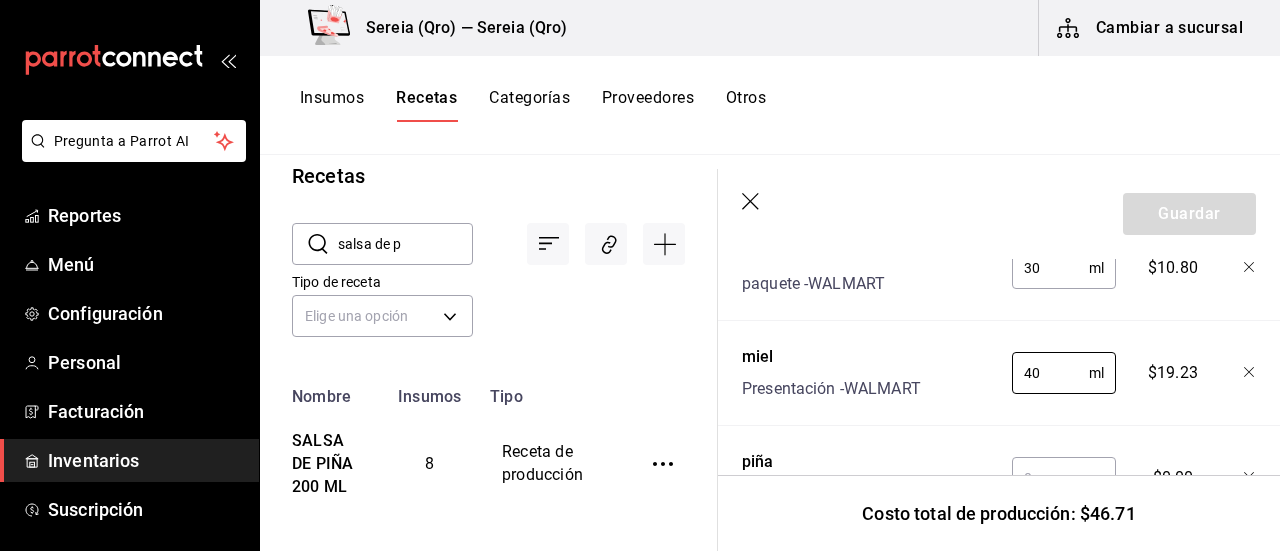 type on "40" 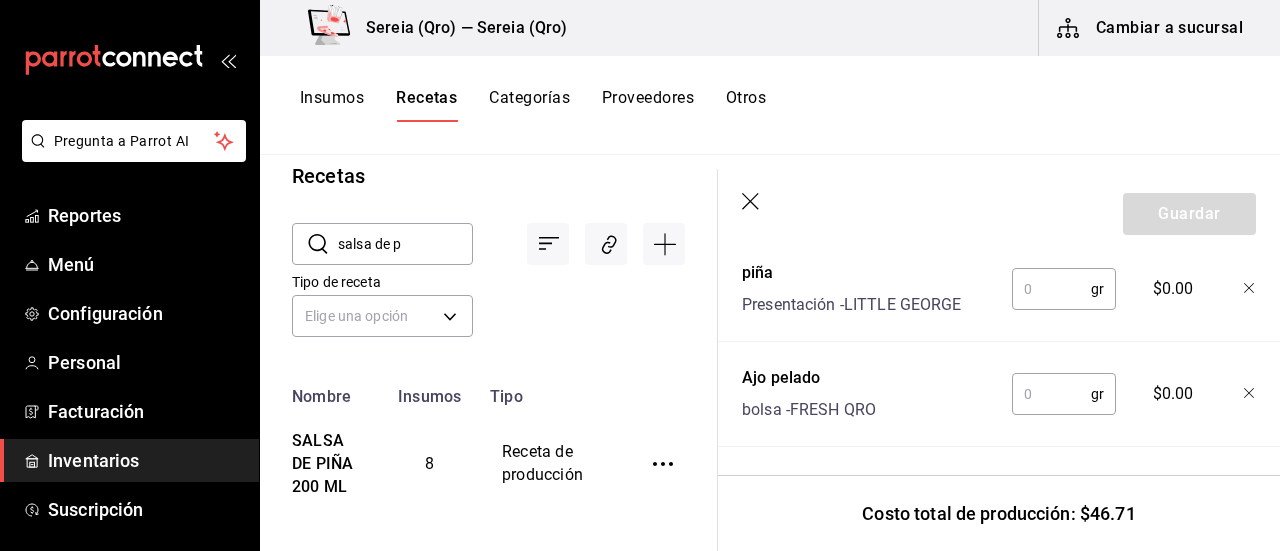 scroll, scrollTop: 1300, scrollLeft: 0, axis: vertical 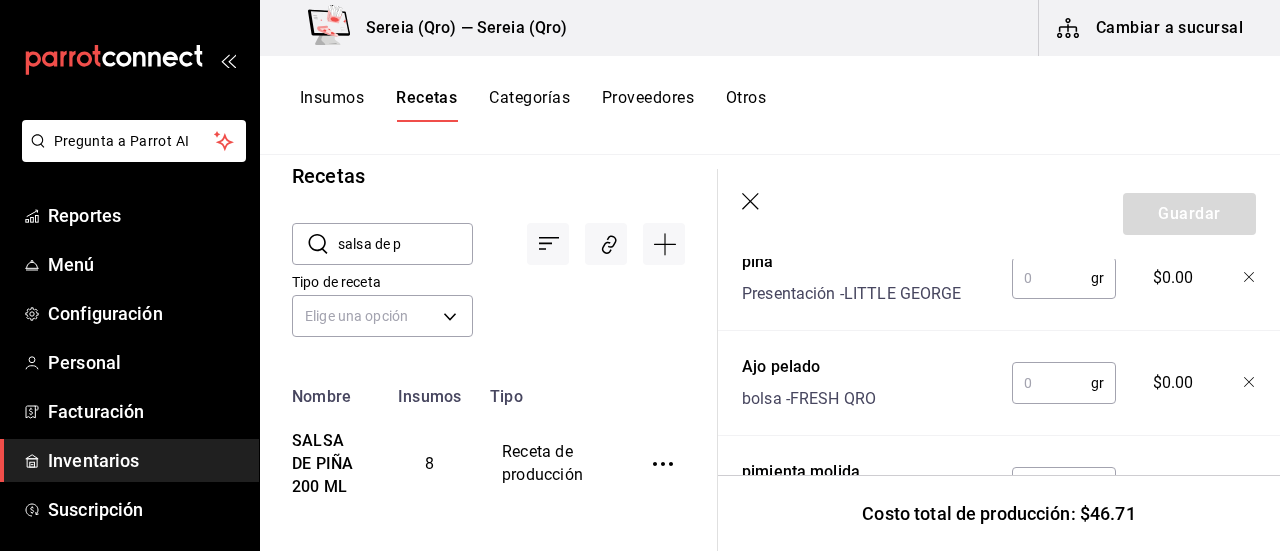 click at bounding box center (1051, 278) 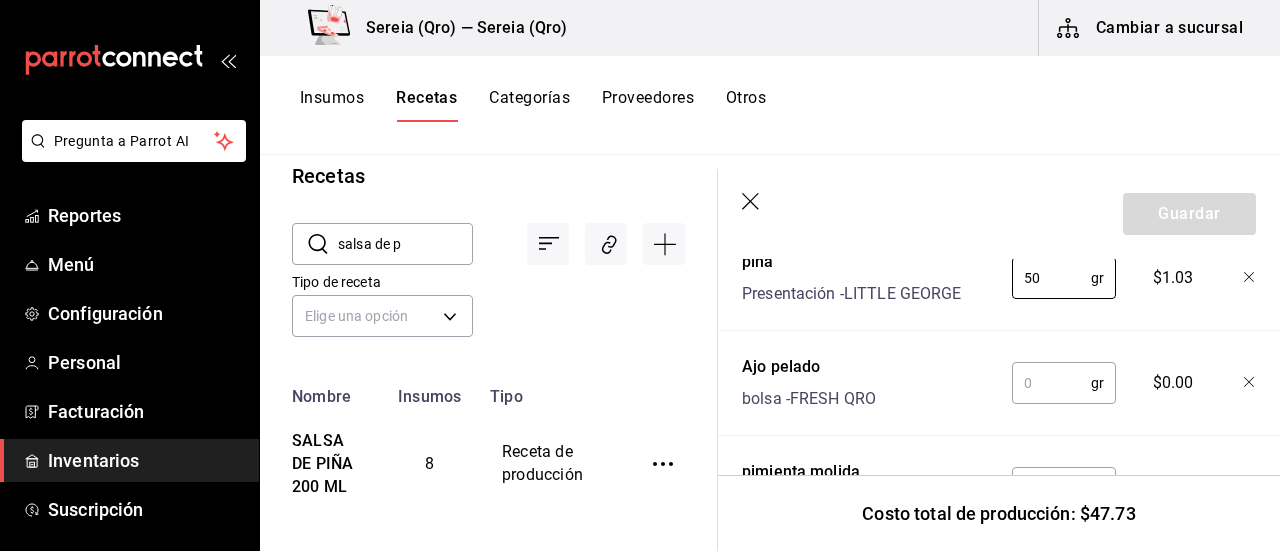 type on "50" 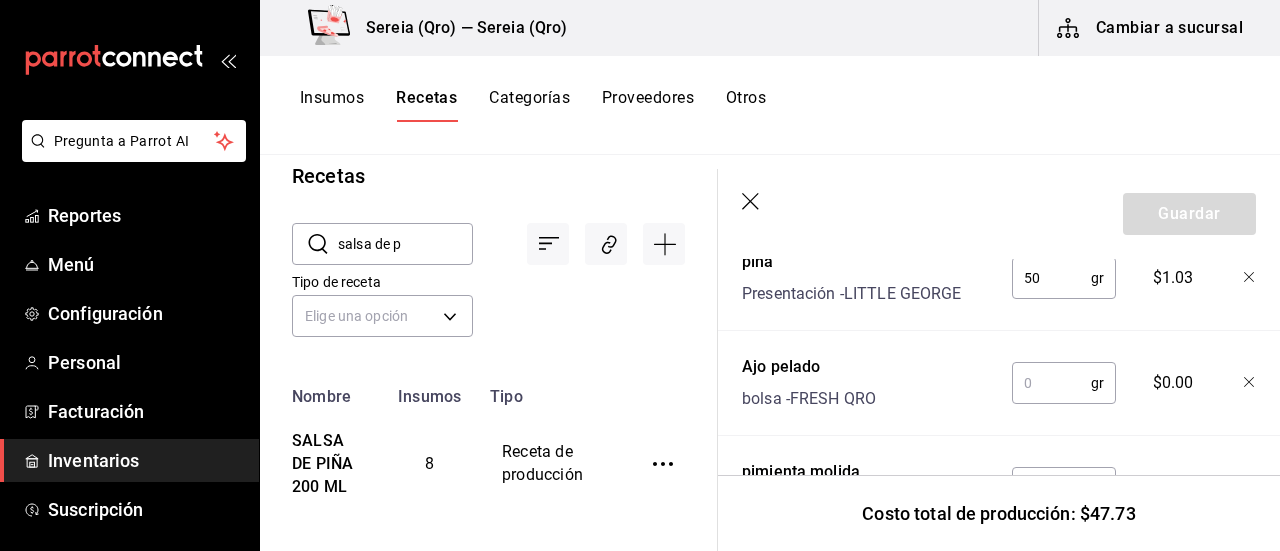 click at bounding box center [1051, 383] 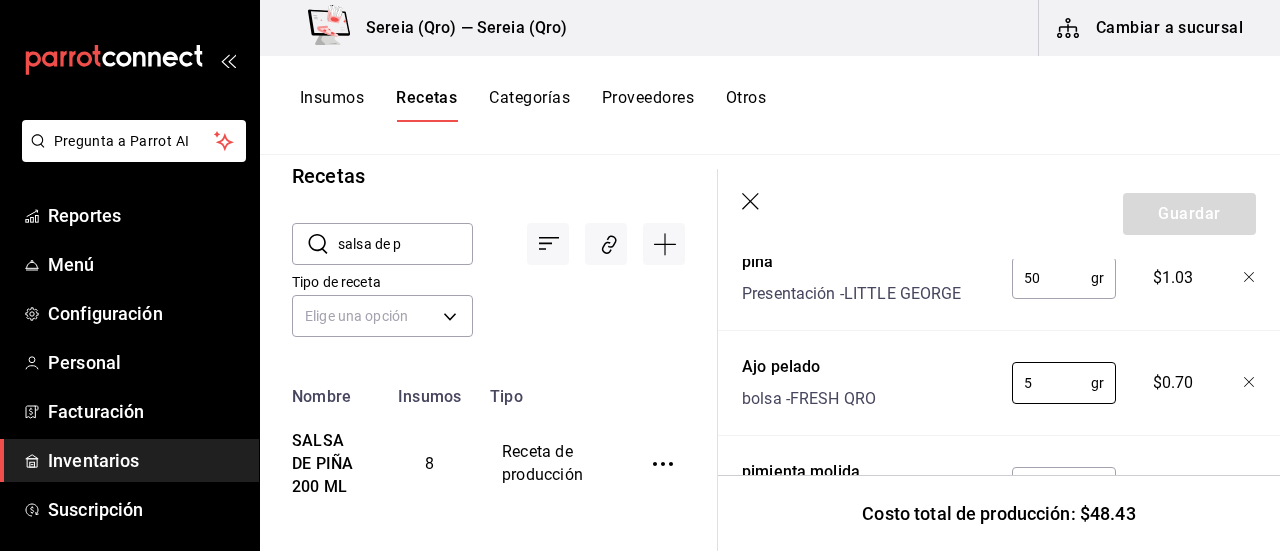 type on "5" 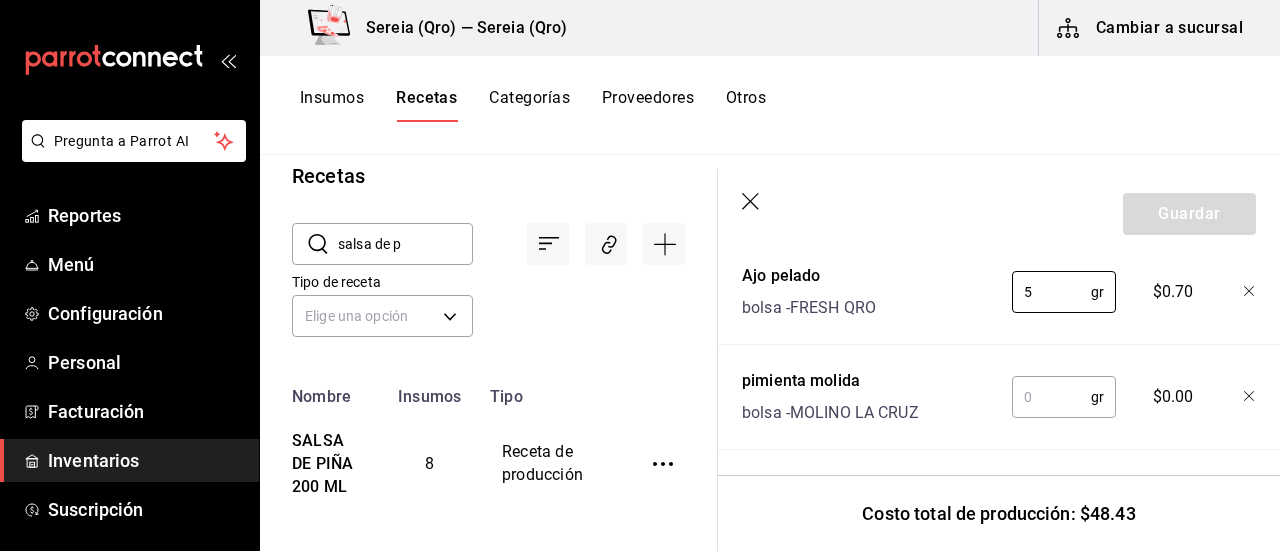 scroll, scrollTop: 1400, scrollLeft: 0, axis: vertical 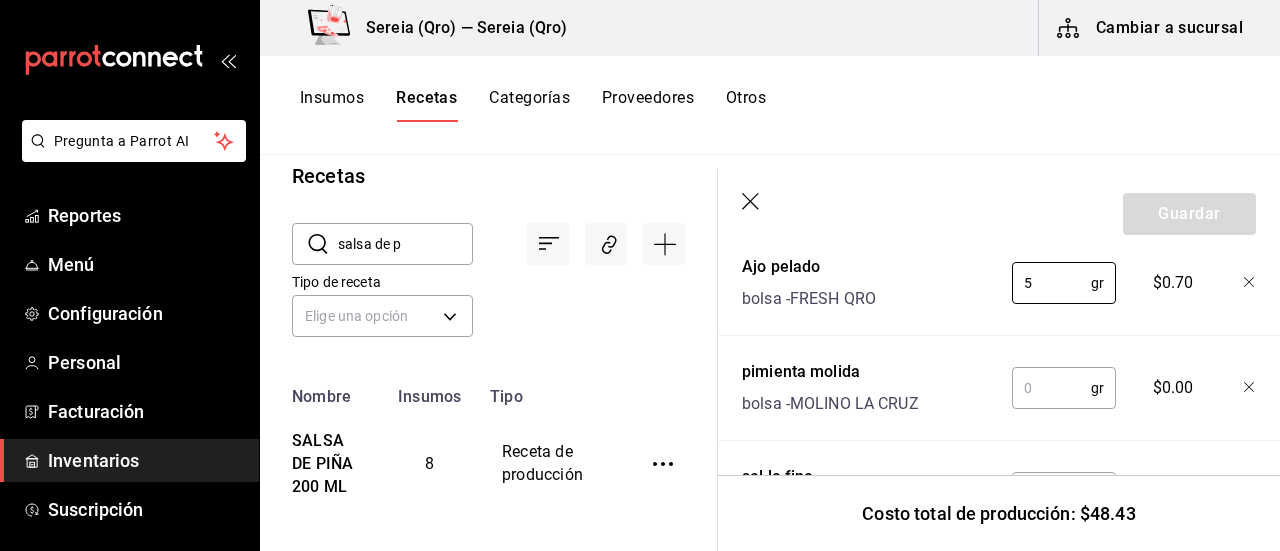 click at bounding box center [1051, 388] 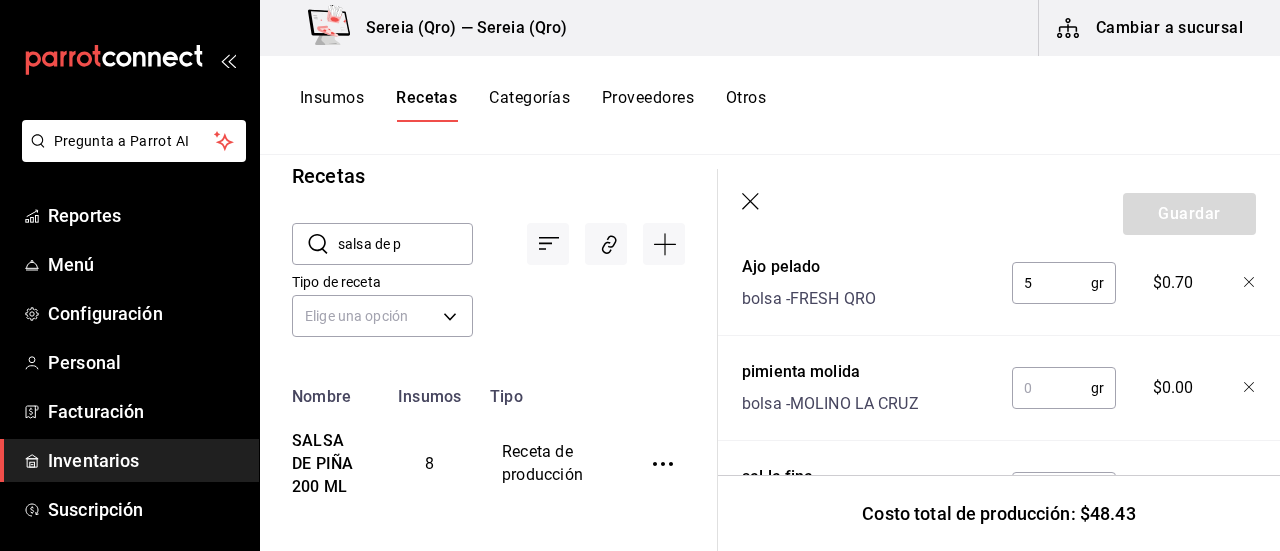 type on "2" 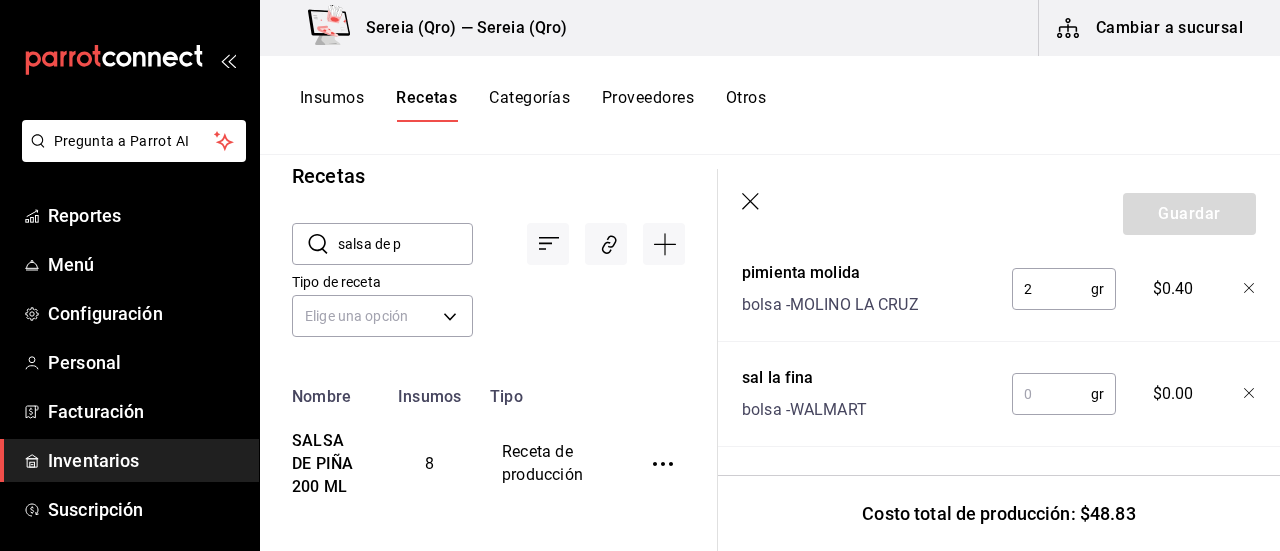 scroll, scrollTop: 1514, scrollLeft: 0, axis: vertical 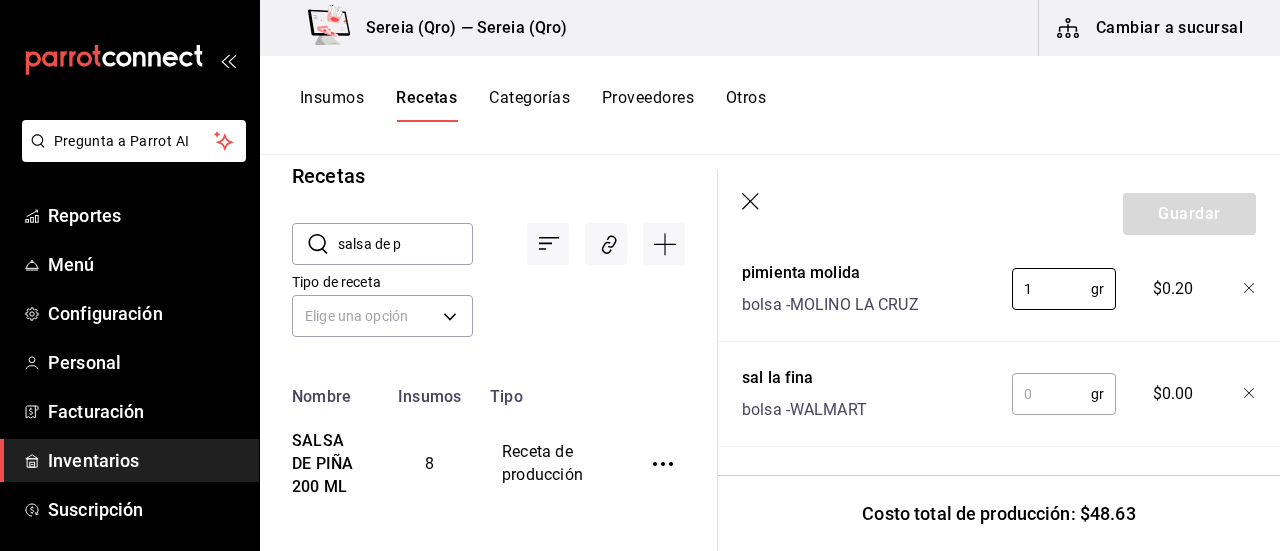 type on "1" 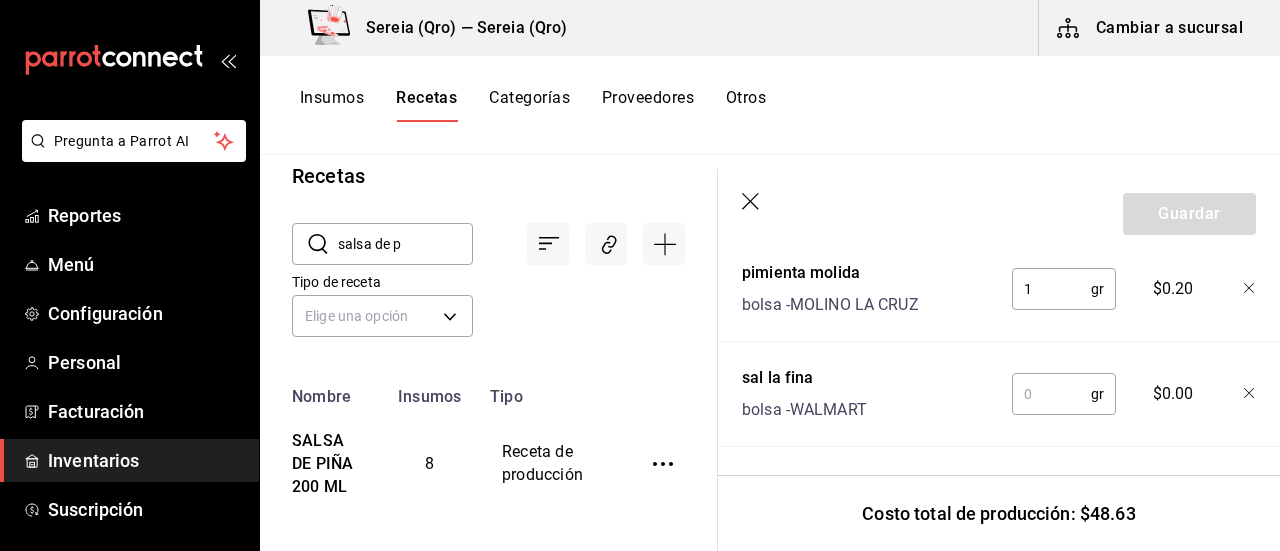 click at bounding box center (1051, 394) 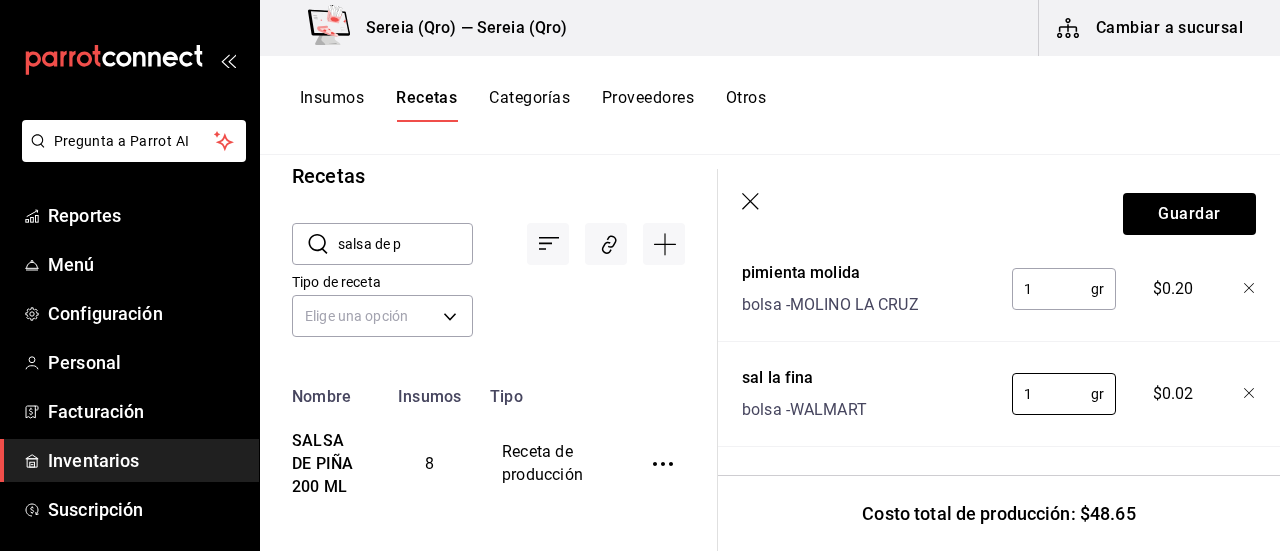 type on "1" 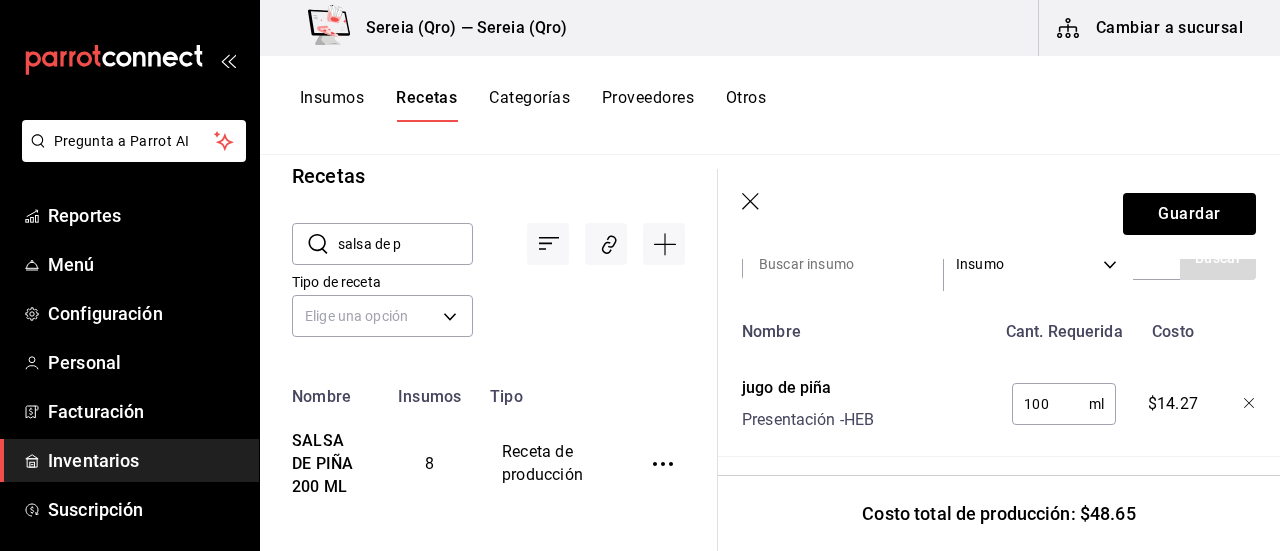 scroll, scrollTop: 714, scrollLeft: 0, axis: vertical 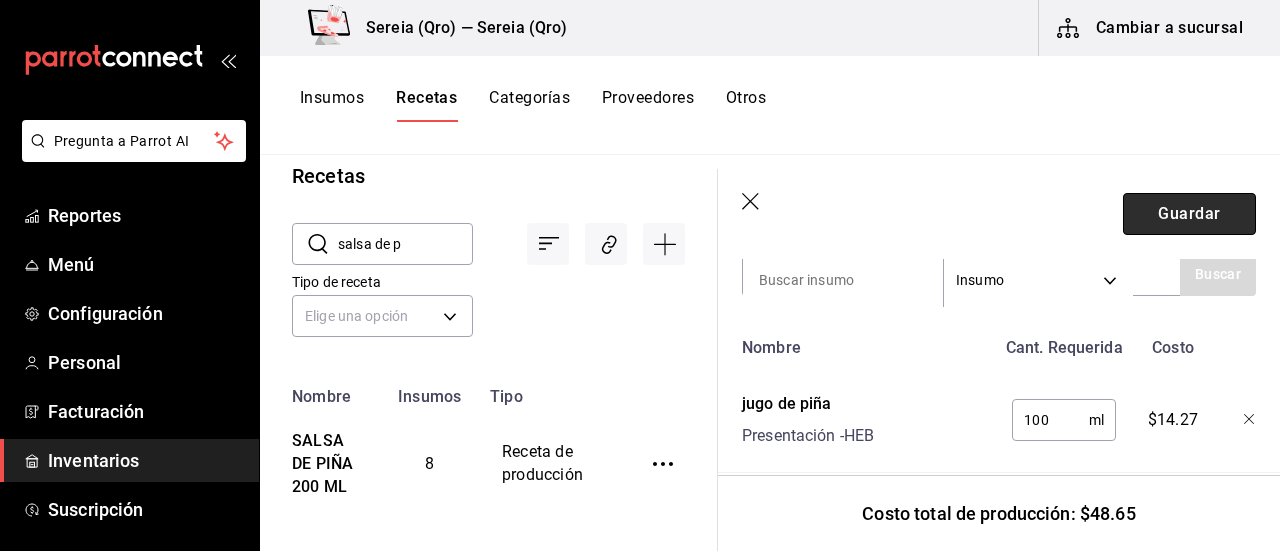 click on "Guardar" at bounding box center [1189, 214] 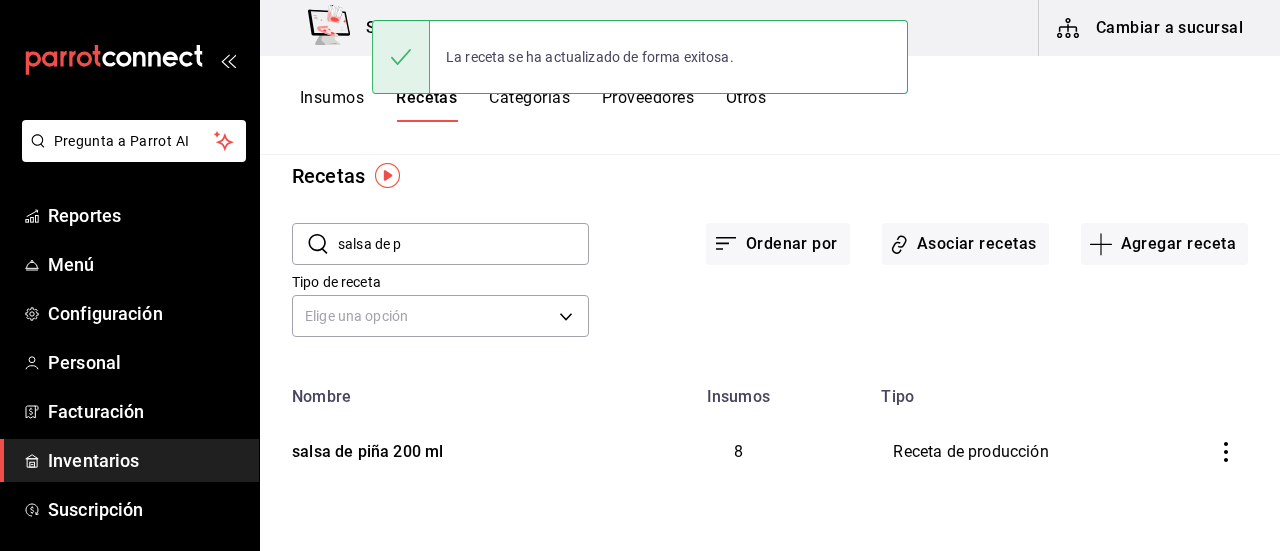 scroll, scrollTop: 0, scrollLeft: 0, axis: both 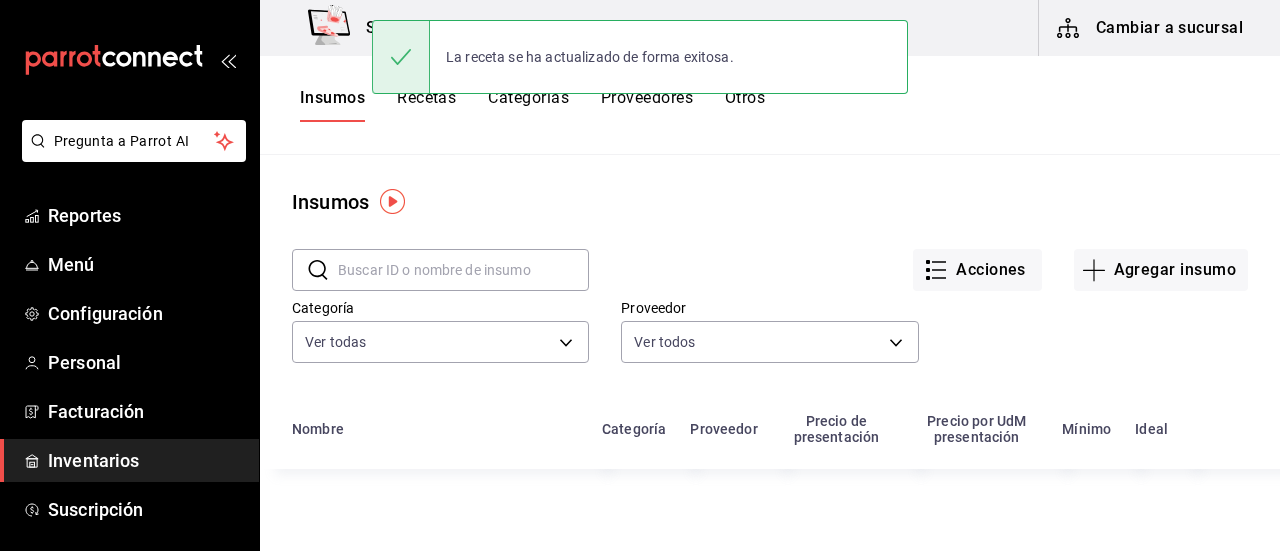 click at bounding box center [463, 270] 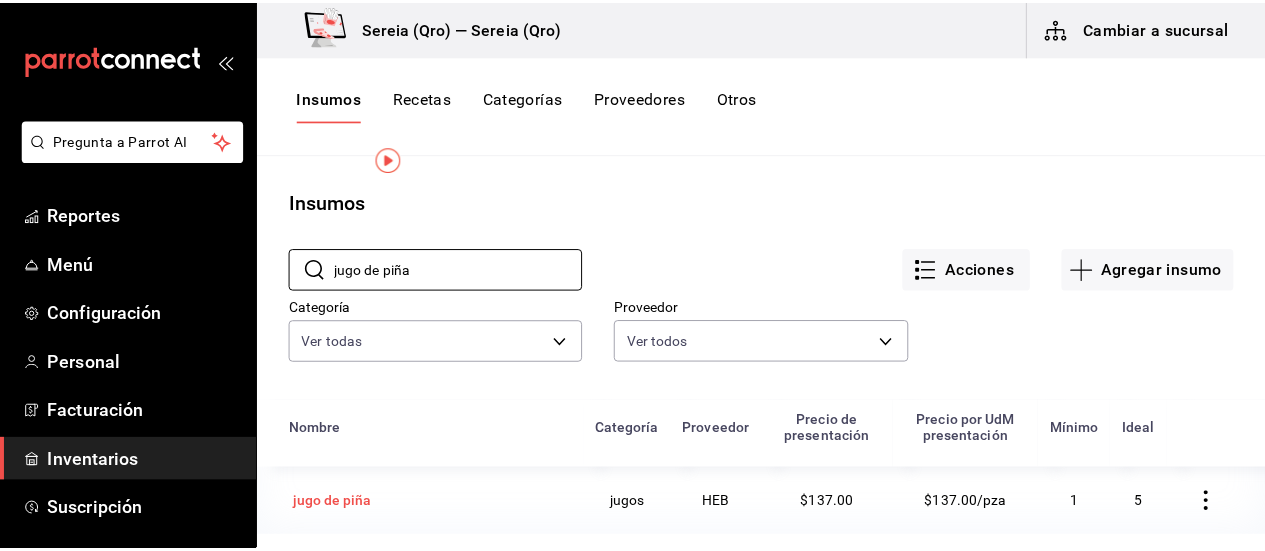 scroll, scrollTop: 100, scrollLeft: 0, axis: vertical 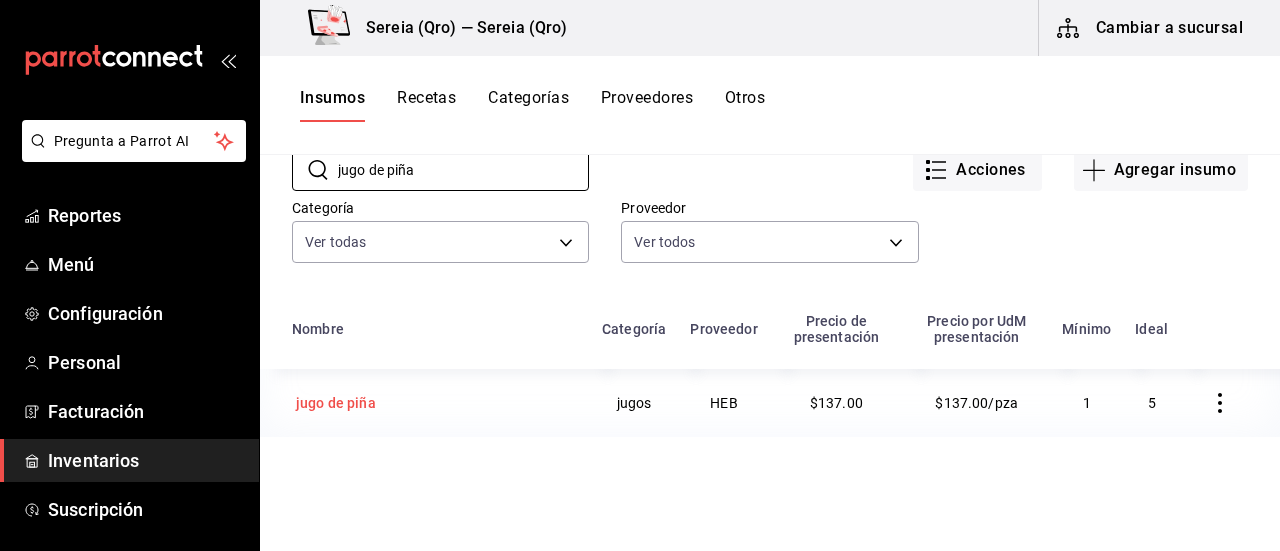 type on "jugo de piña" 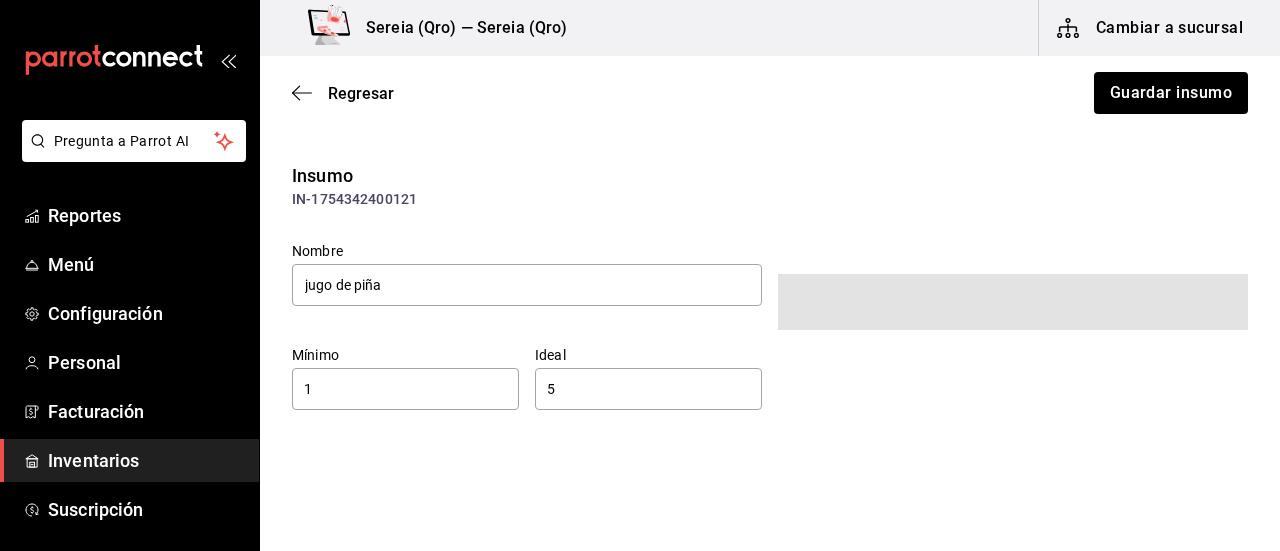 type on "$158.92" 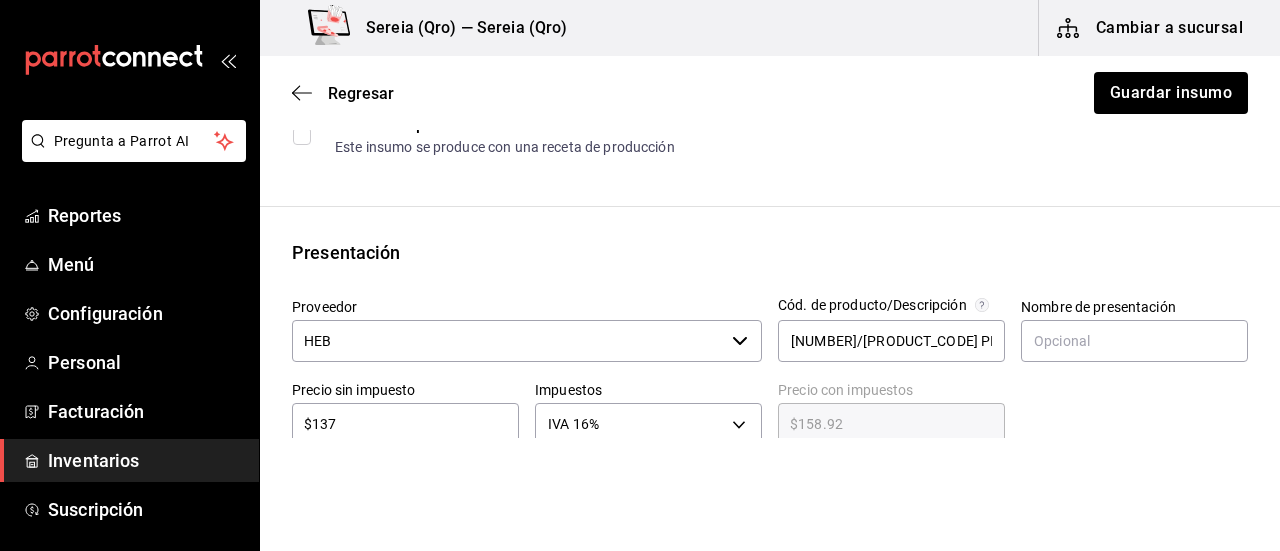scroll, scrollTop: 400, scrollLeft: 0, axis: vertical 